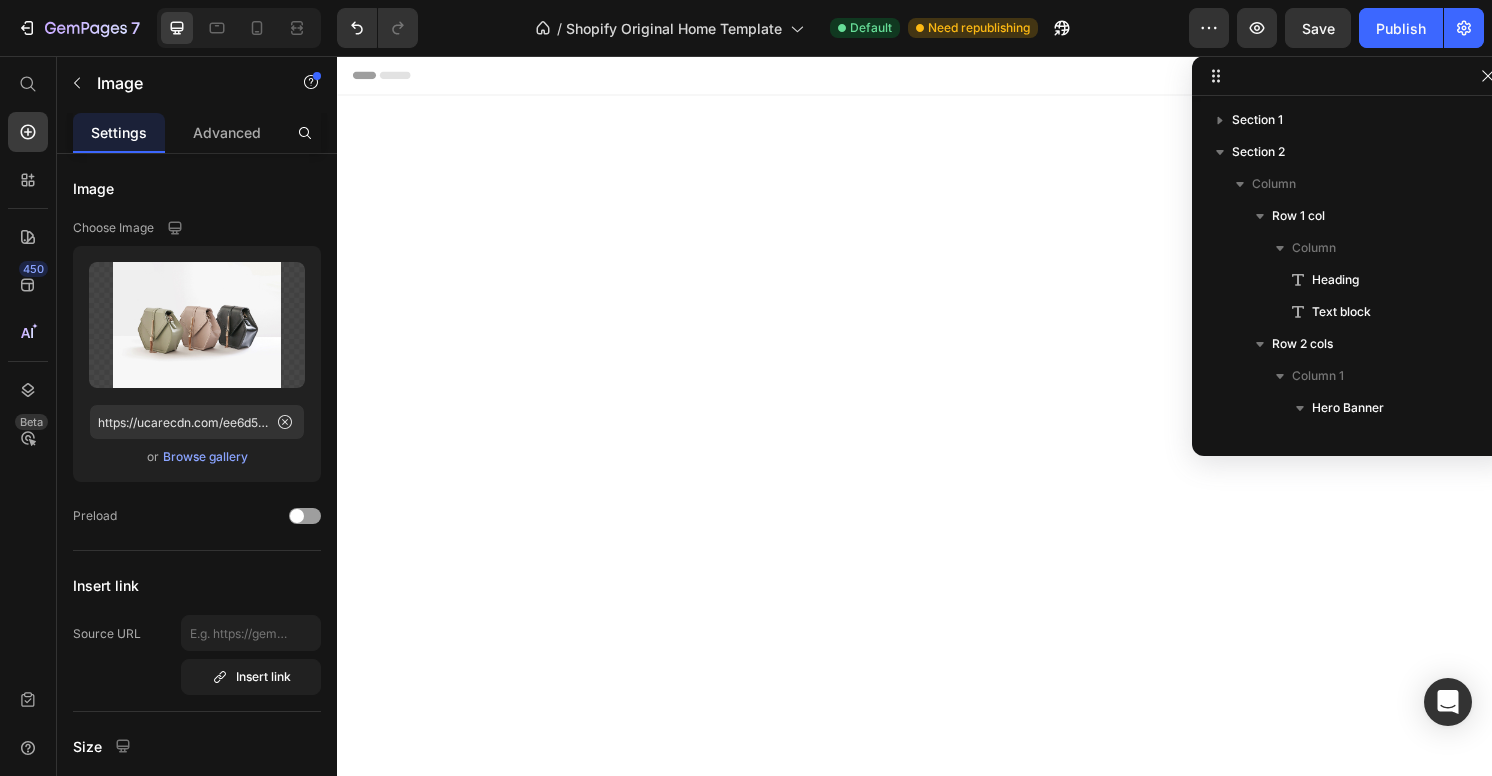 scroll, scrollTop: 1399, scrollLeft: 0, axis: vertical 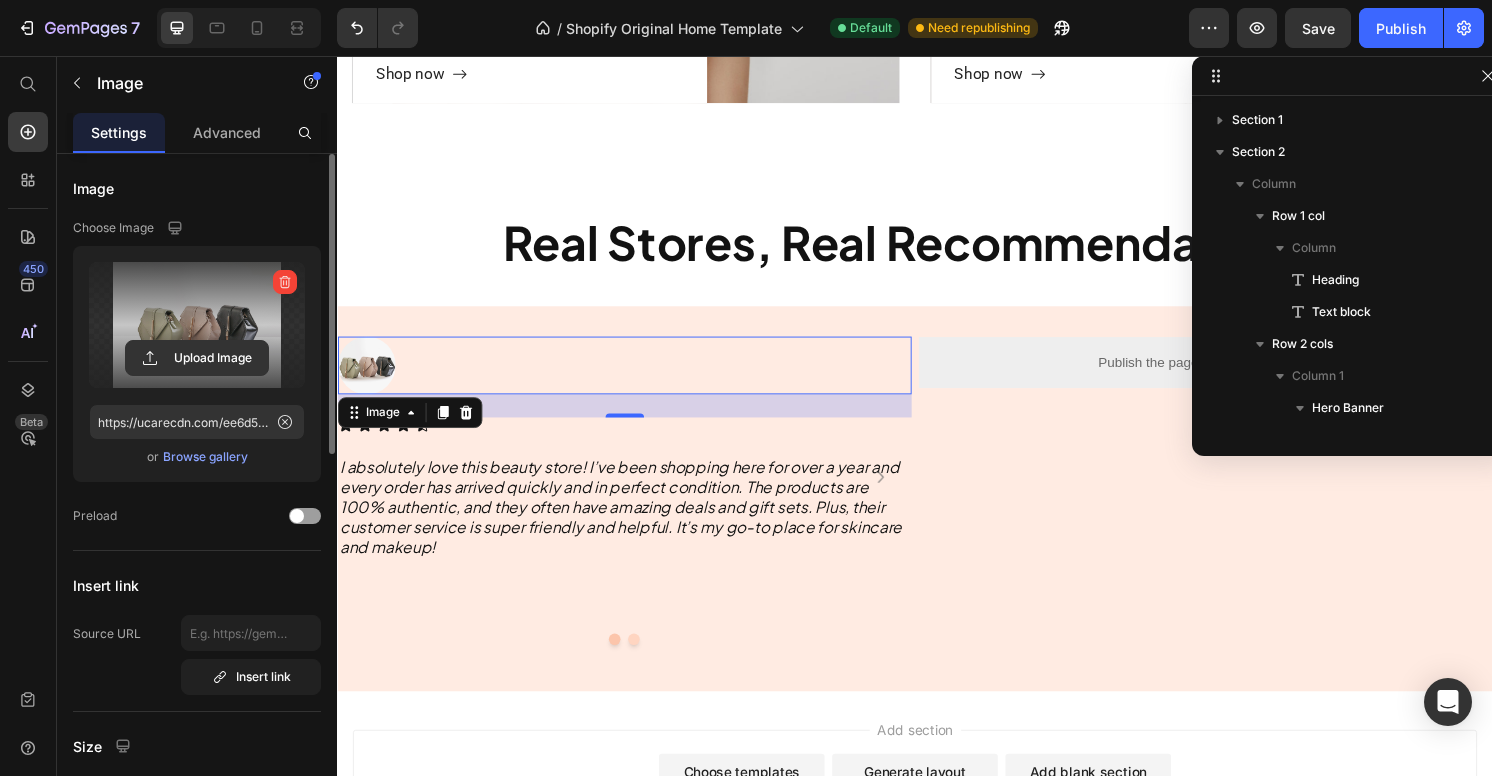 click at bounding box center (197, 325) 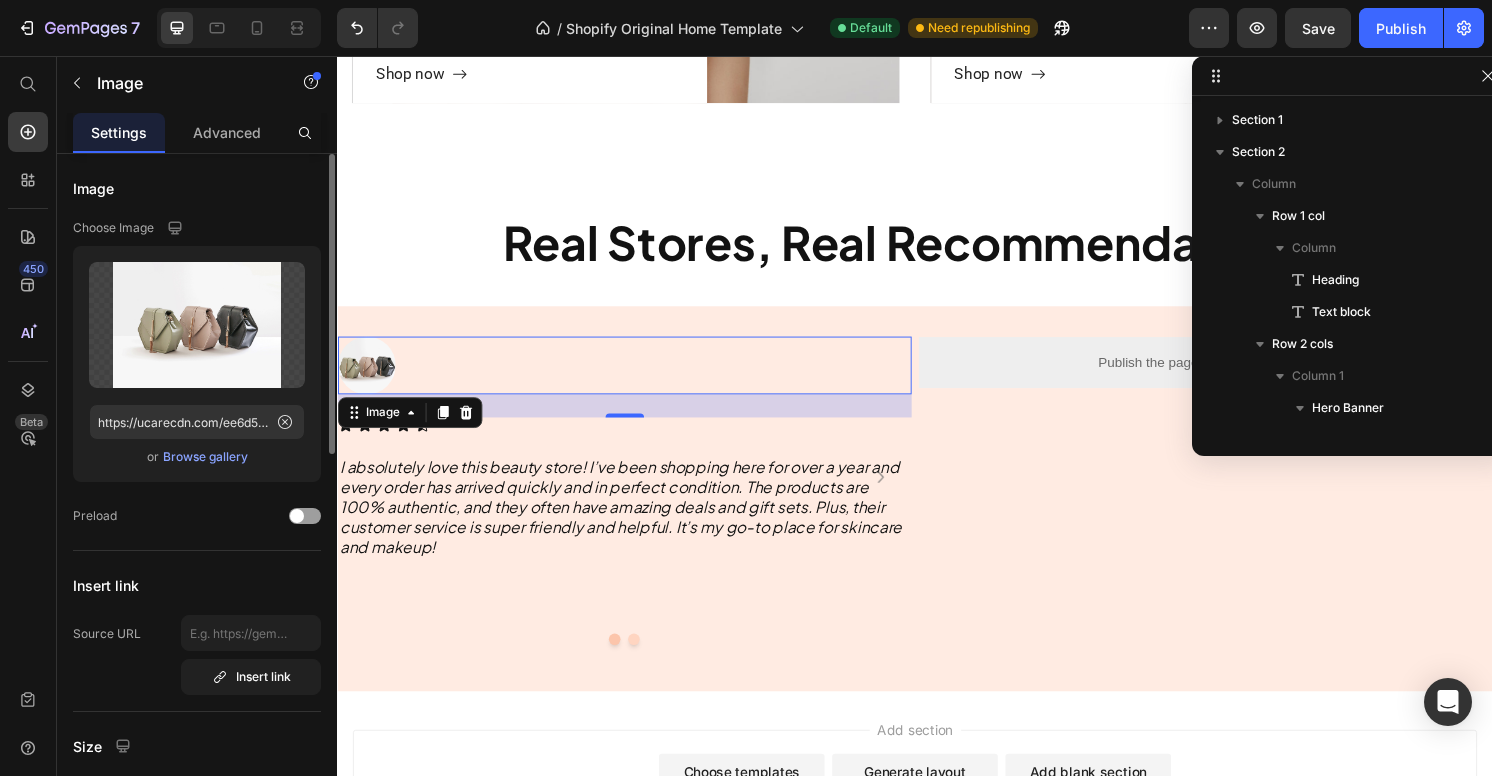 click on "Browse gallery" at bounding box center [205, 457] 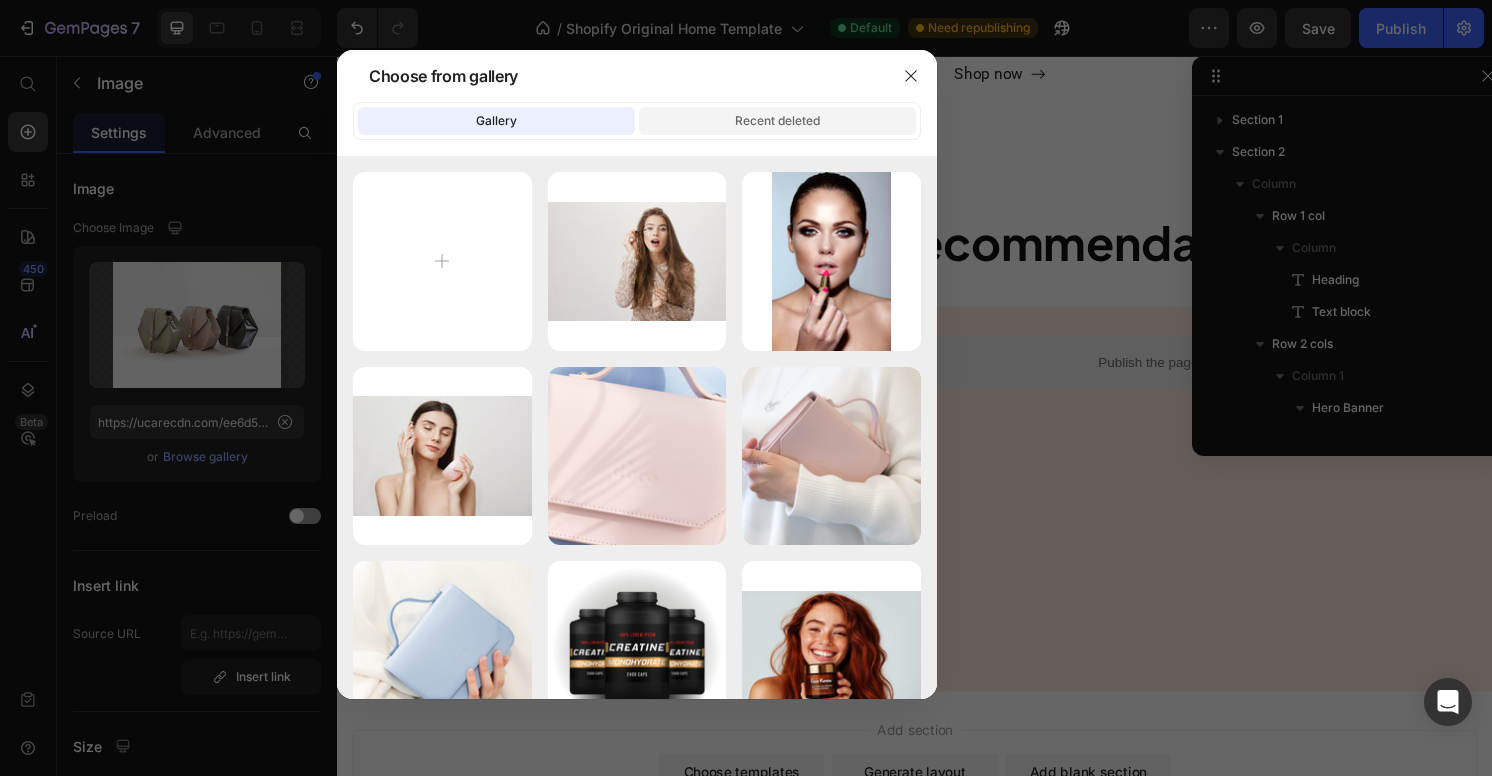 click on "Recent deleted" 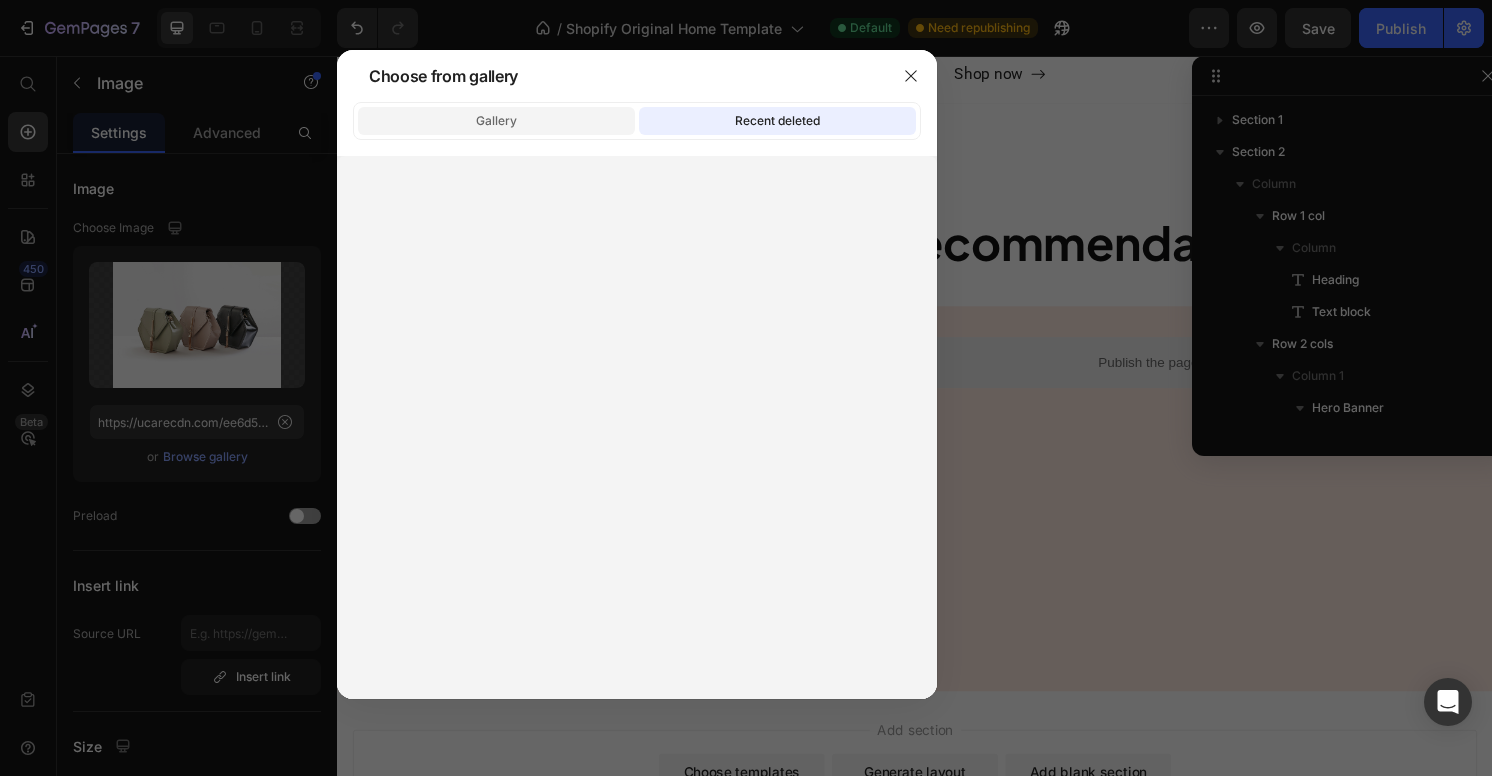 click on "Gallery" 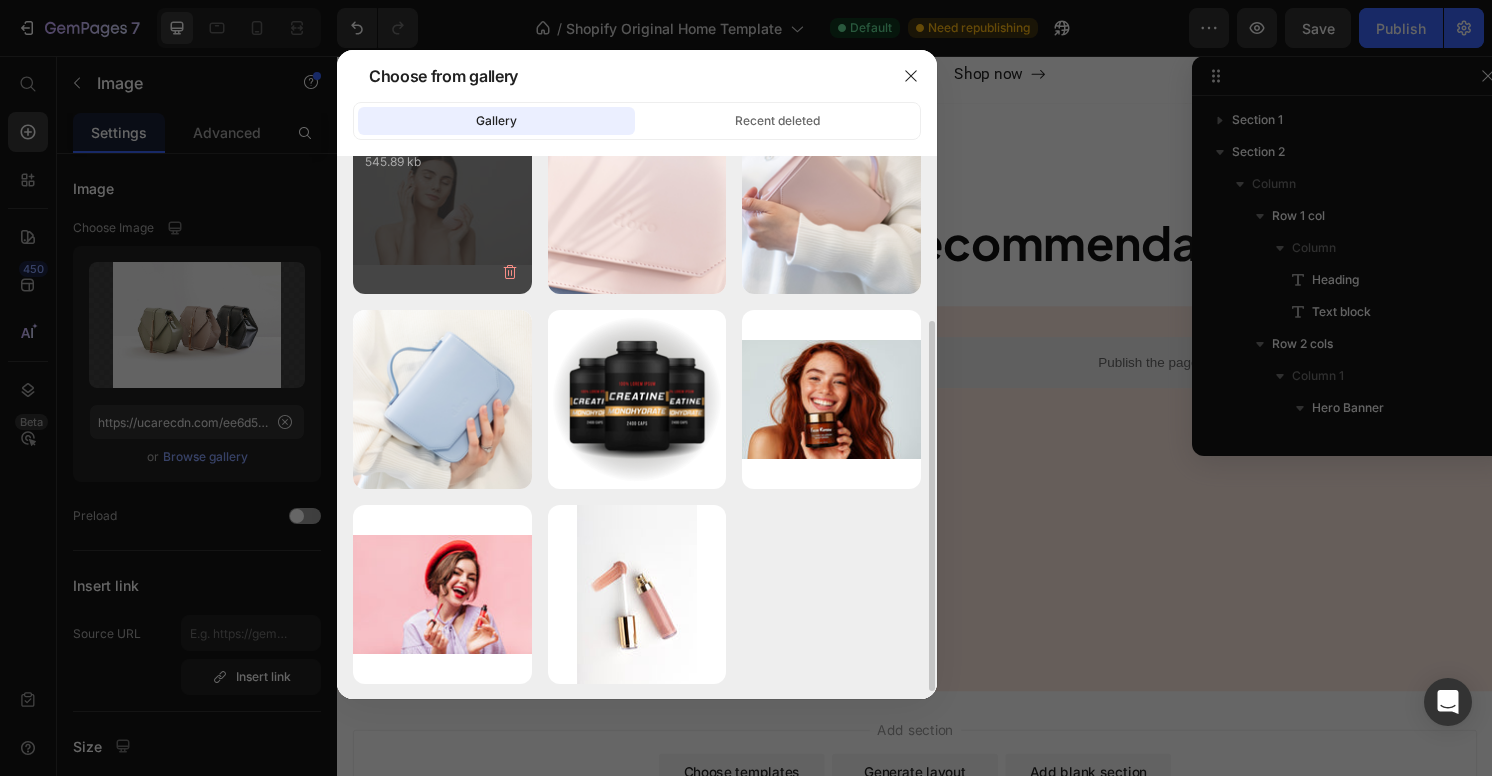 scroll, scrollTop: 251, scrollLeft: 0, axis: vertical 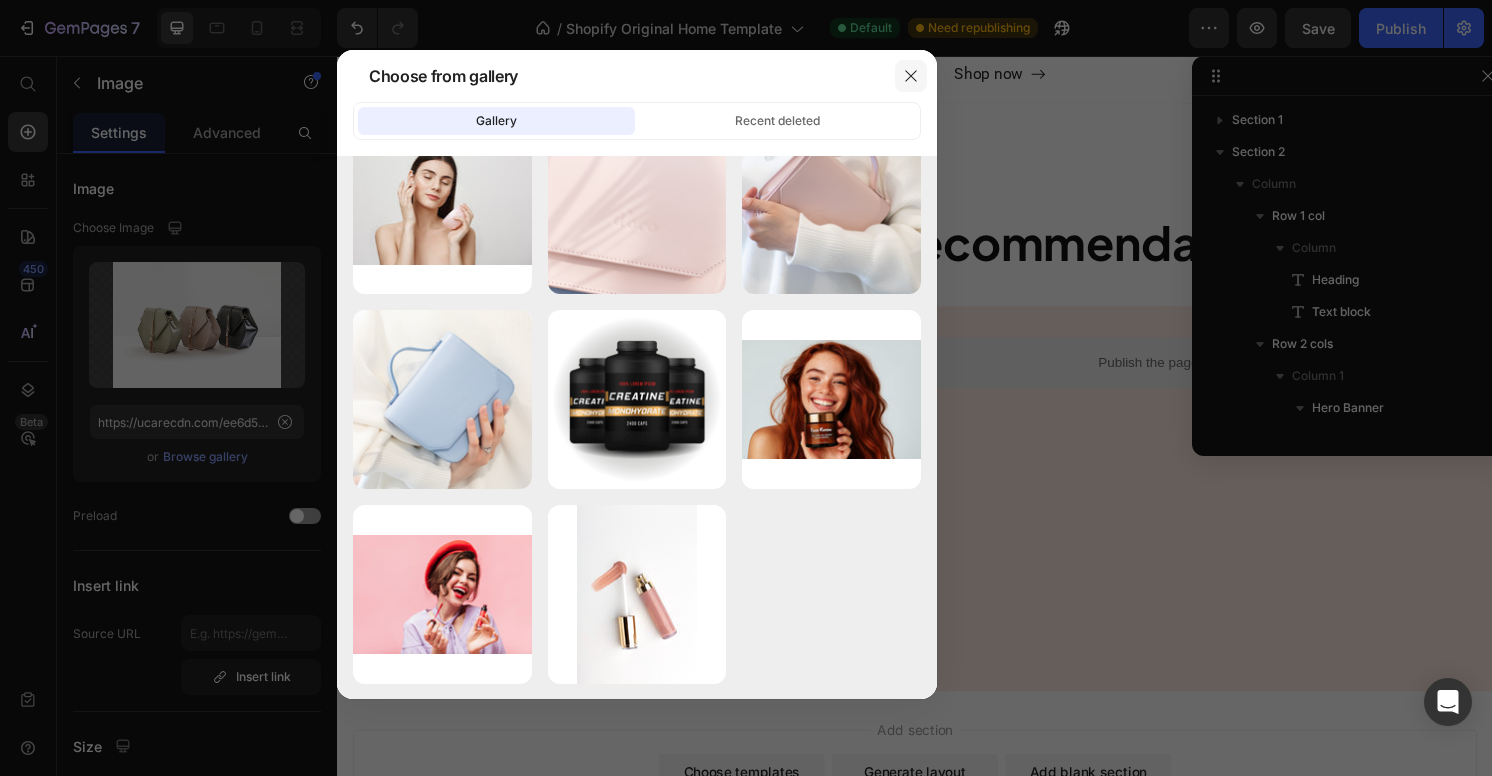click 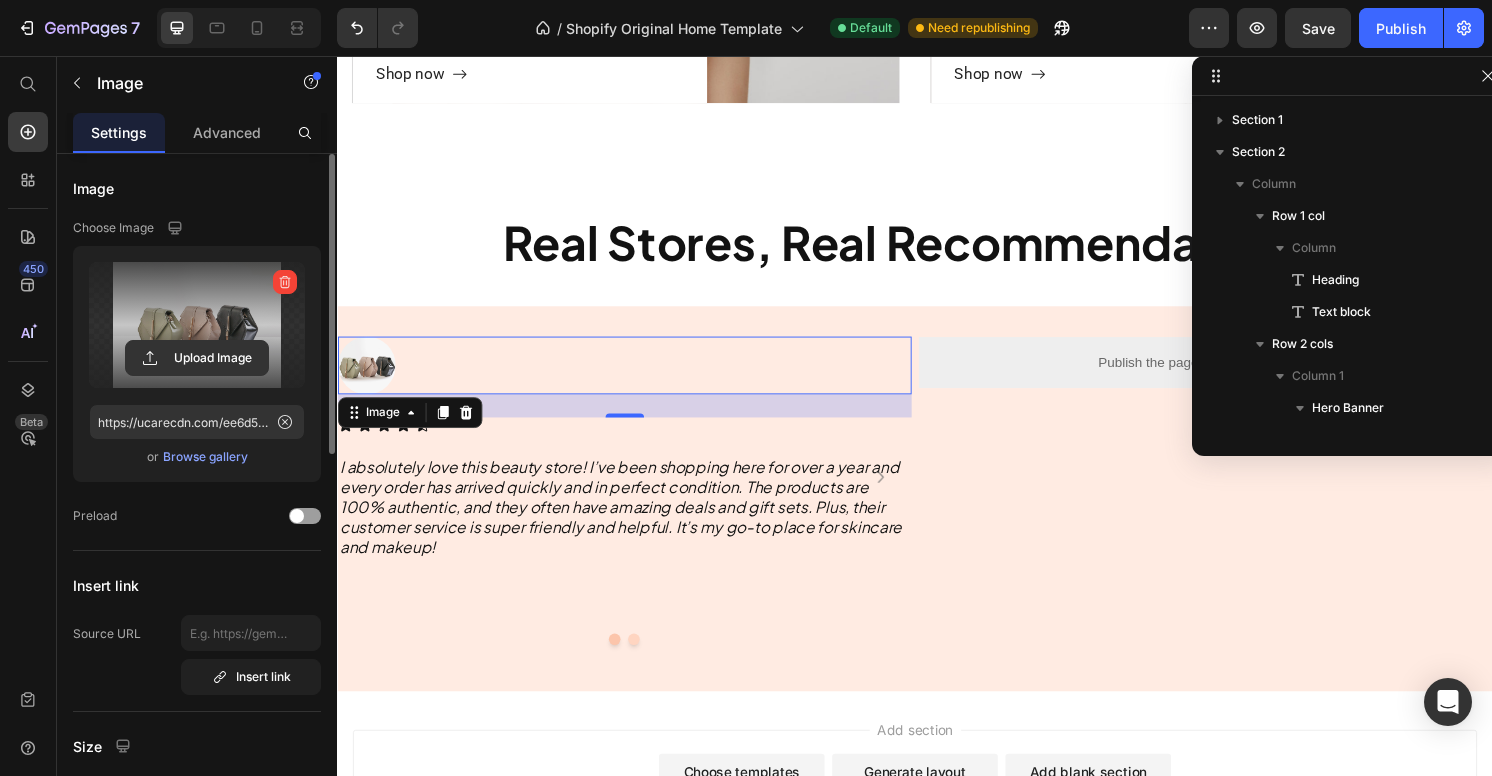 click at bounding box center [197, 325] 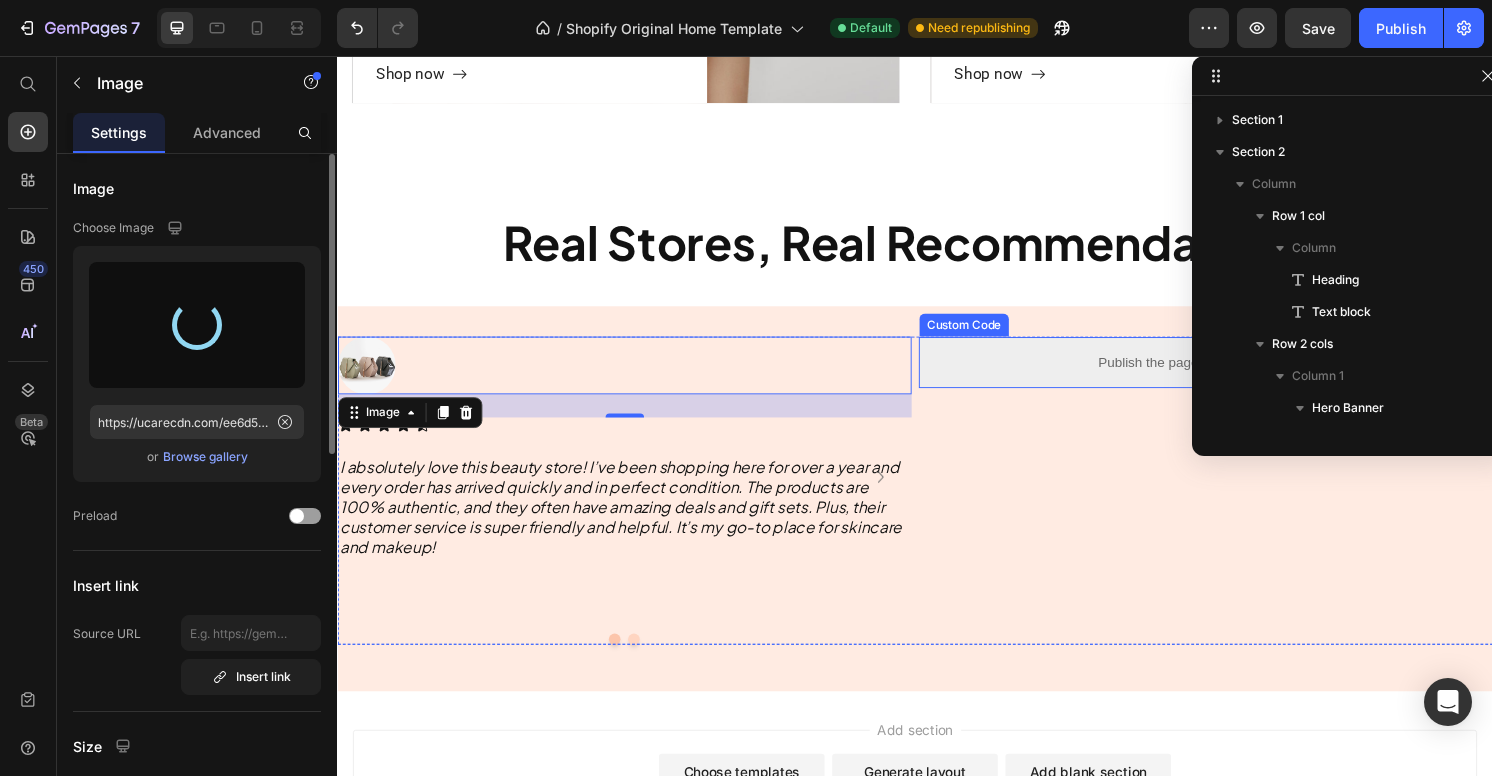type on "https://cdn.shopify.com/s/files/[WEBSITE_ID]/files/[FILENAME].jpg" 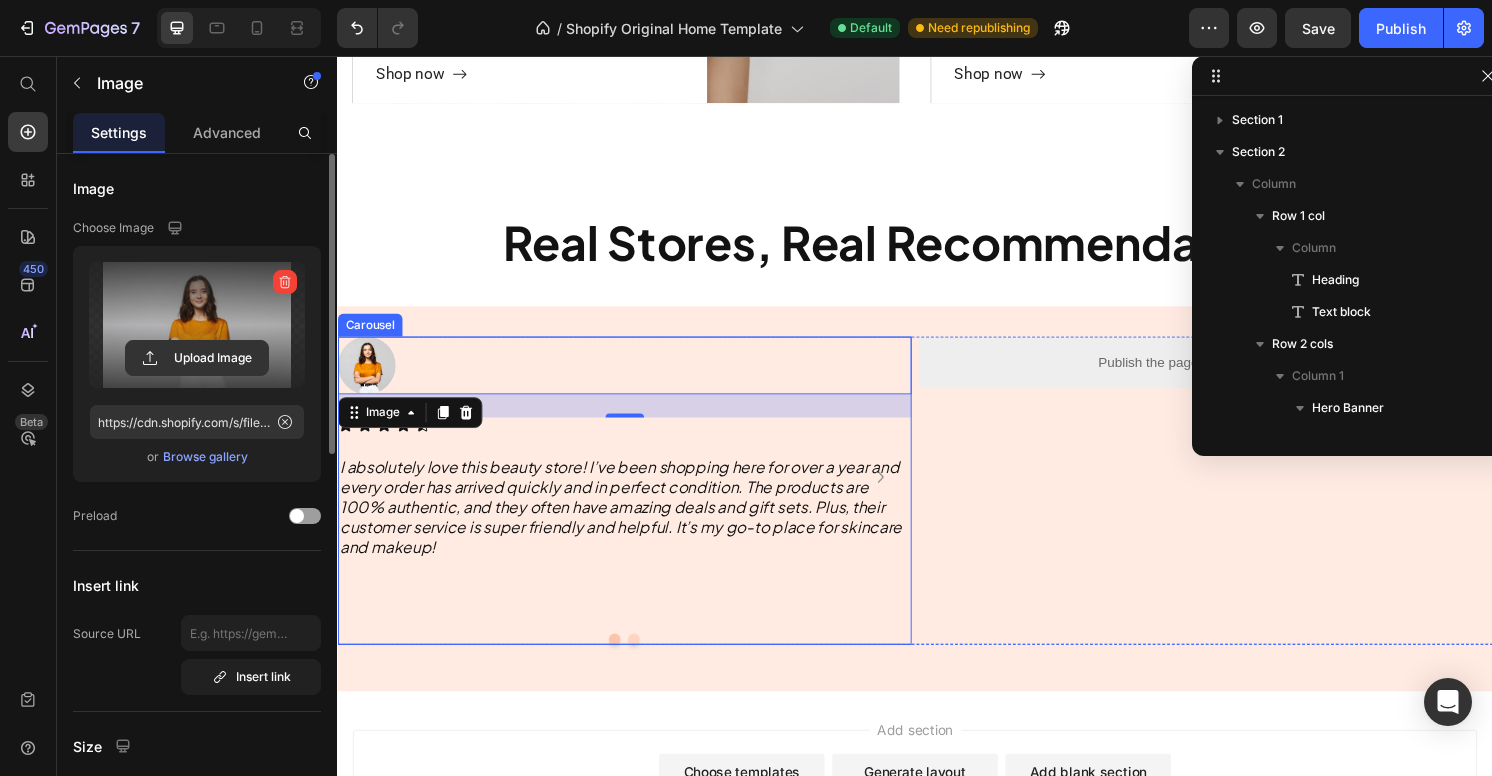 click at bounding box center [645, 662] 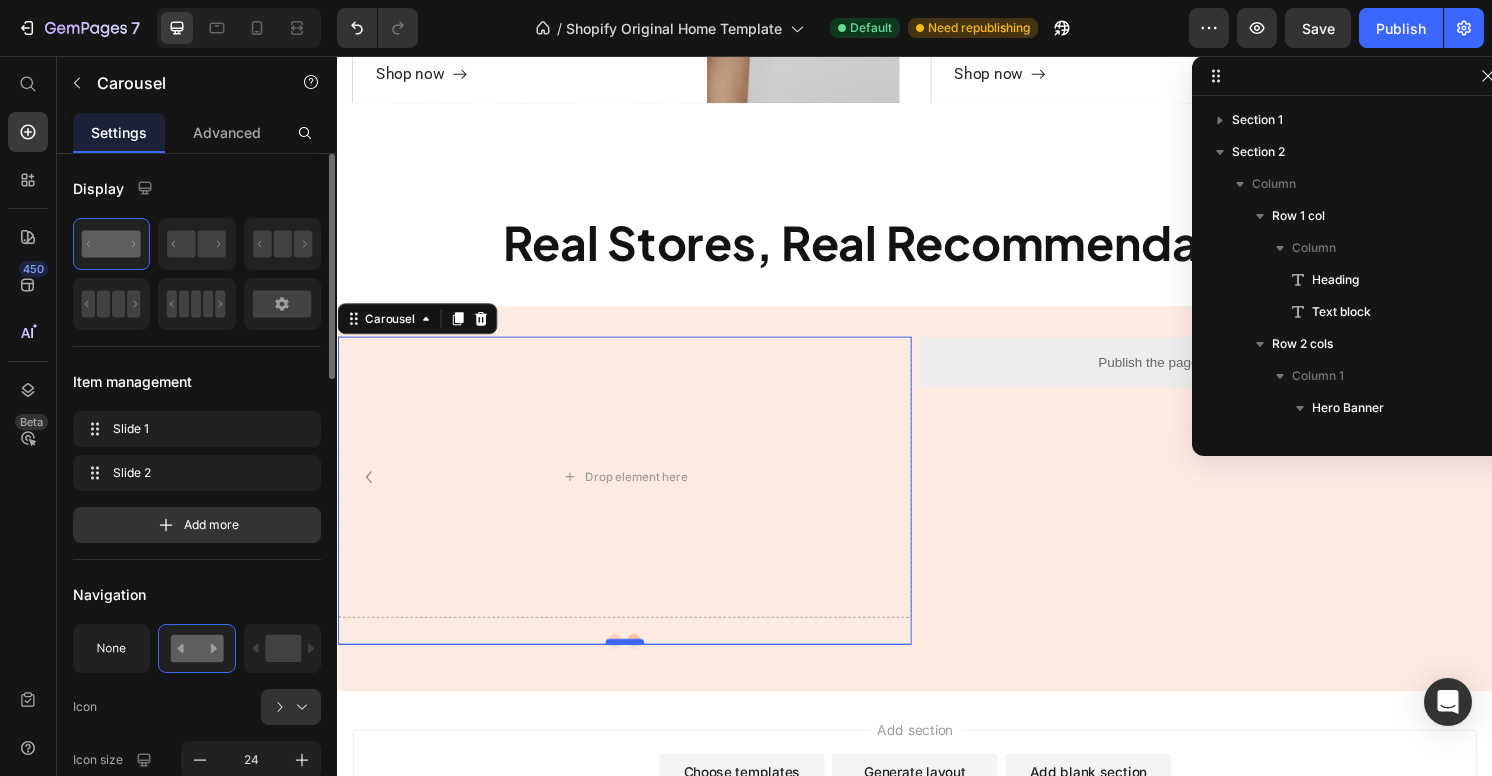 click at bounding box center [635, 665] 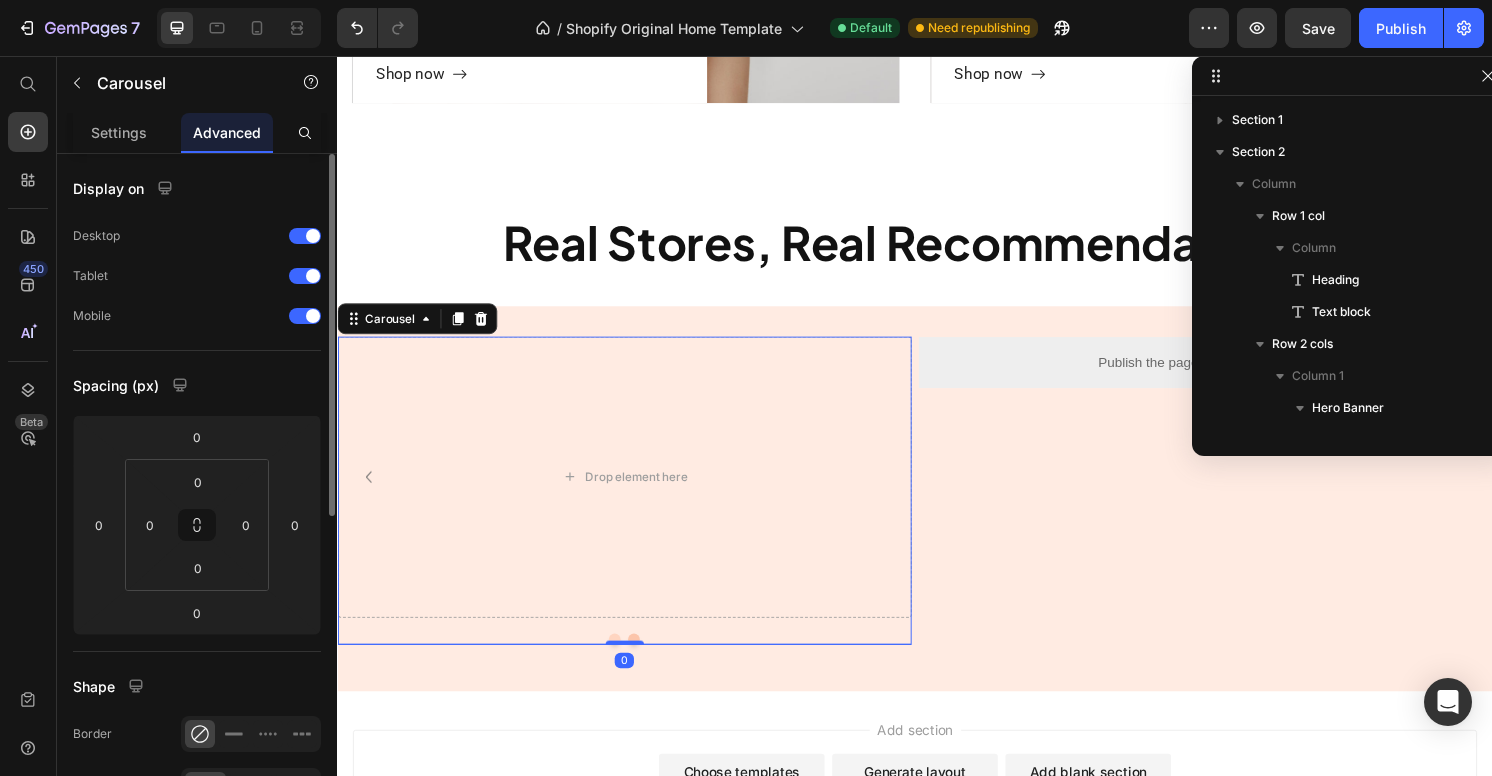 click at bounding box center (625, 662) 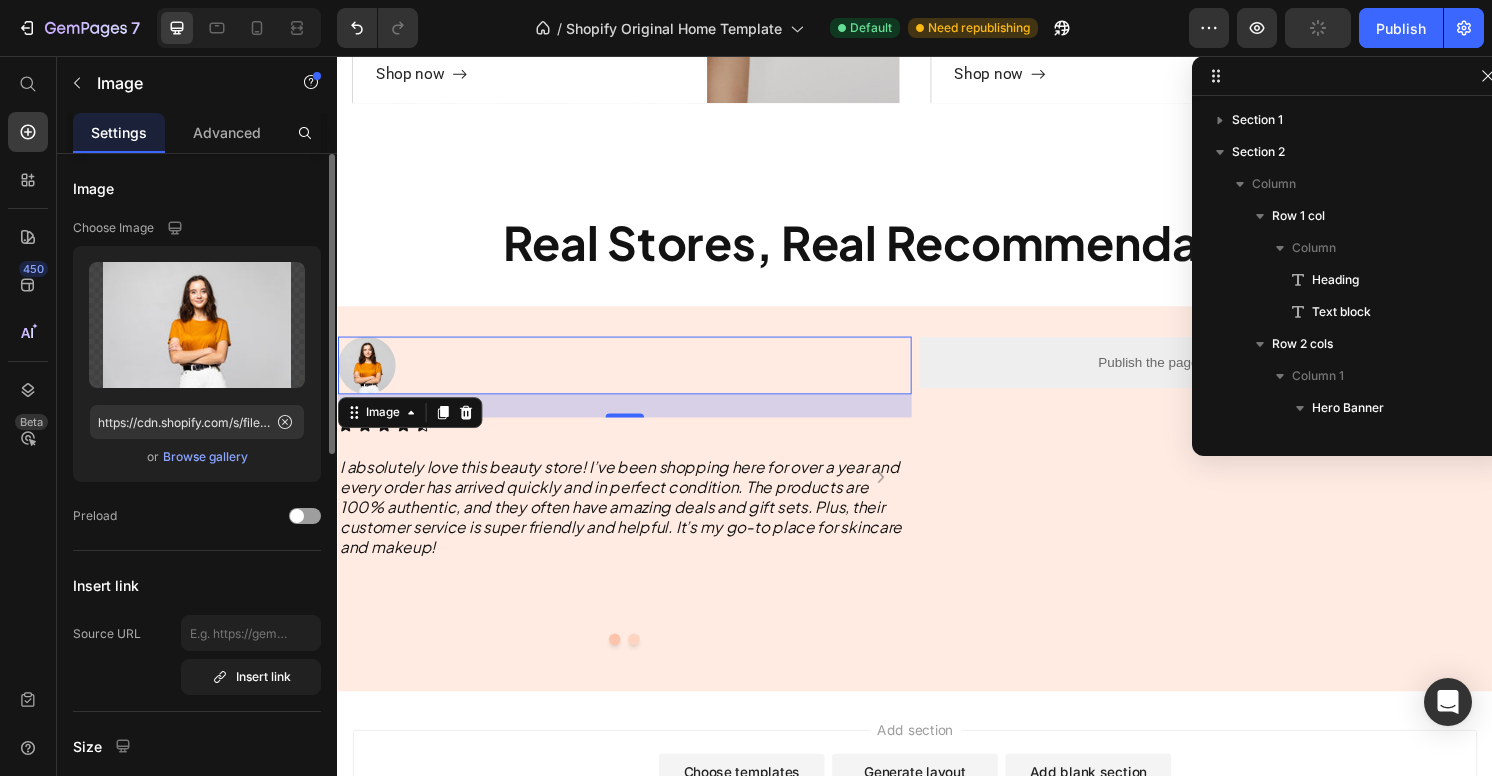 click at bounding box center [635, 378] 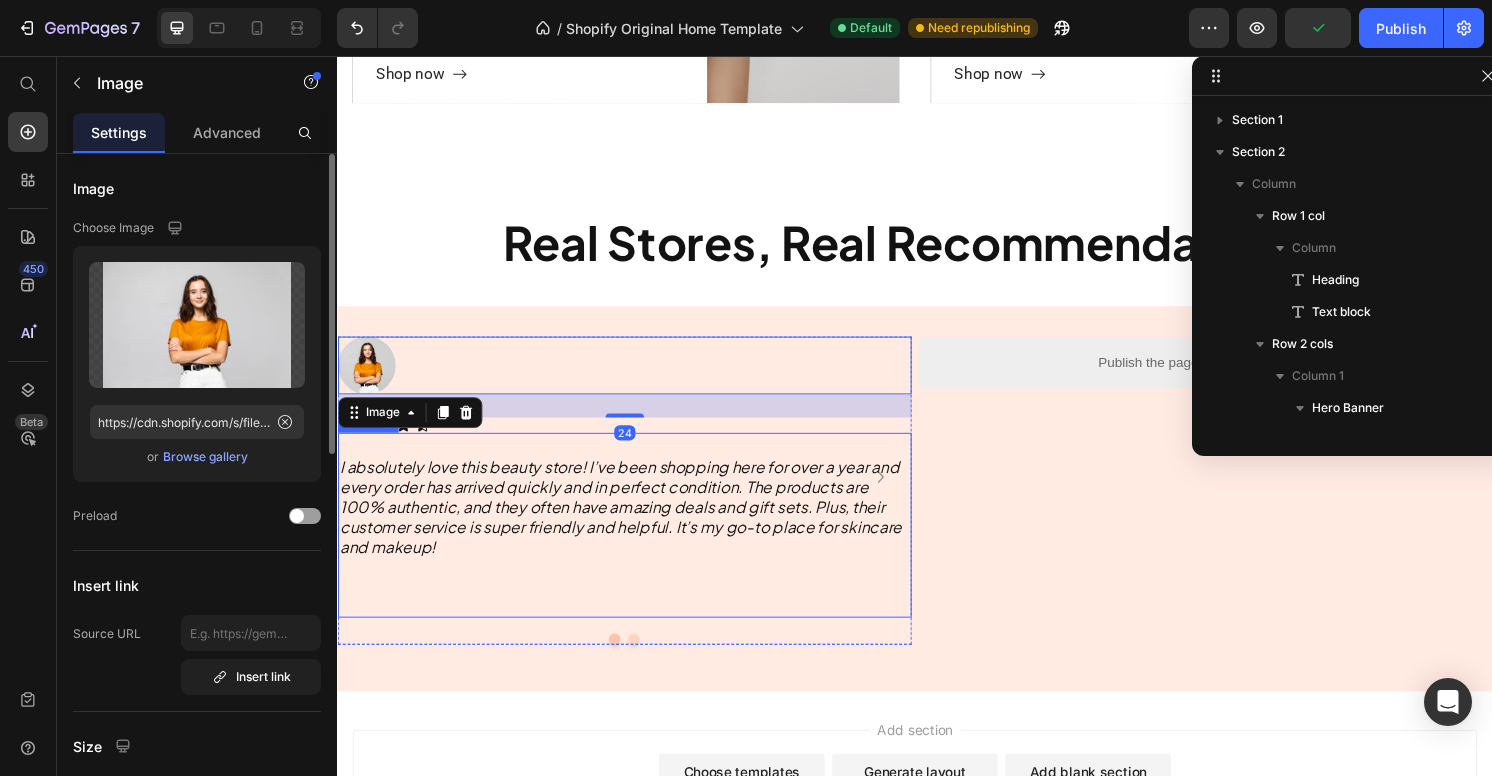 click on "⁠⁠⁠⁠⁠⁠⁠ I absolutely love this beauty store! I’ve been shopping here for over a year and every order has arrived quickly and in perfect condition. The products are [PERCENTAGE]% authentic, and they often have amazing deals and gift sets. Plus, their customer service is super friendly and helpful. It’s my go-to place for skincare and makeup! Heading" at bounding box center [635, 544] 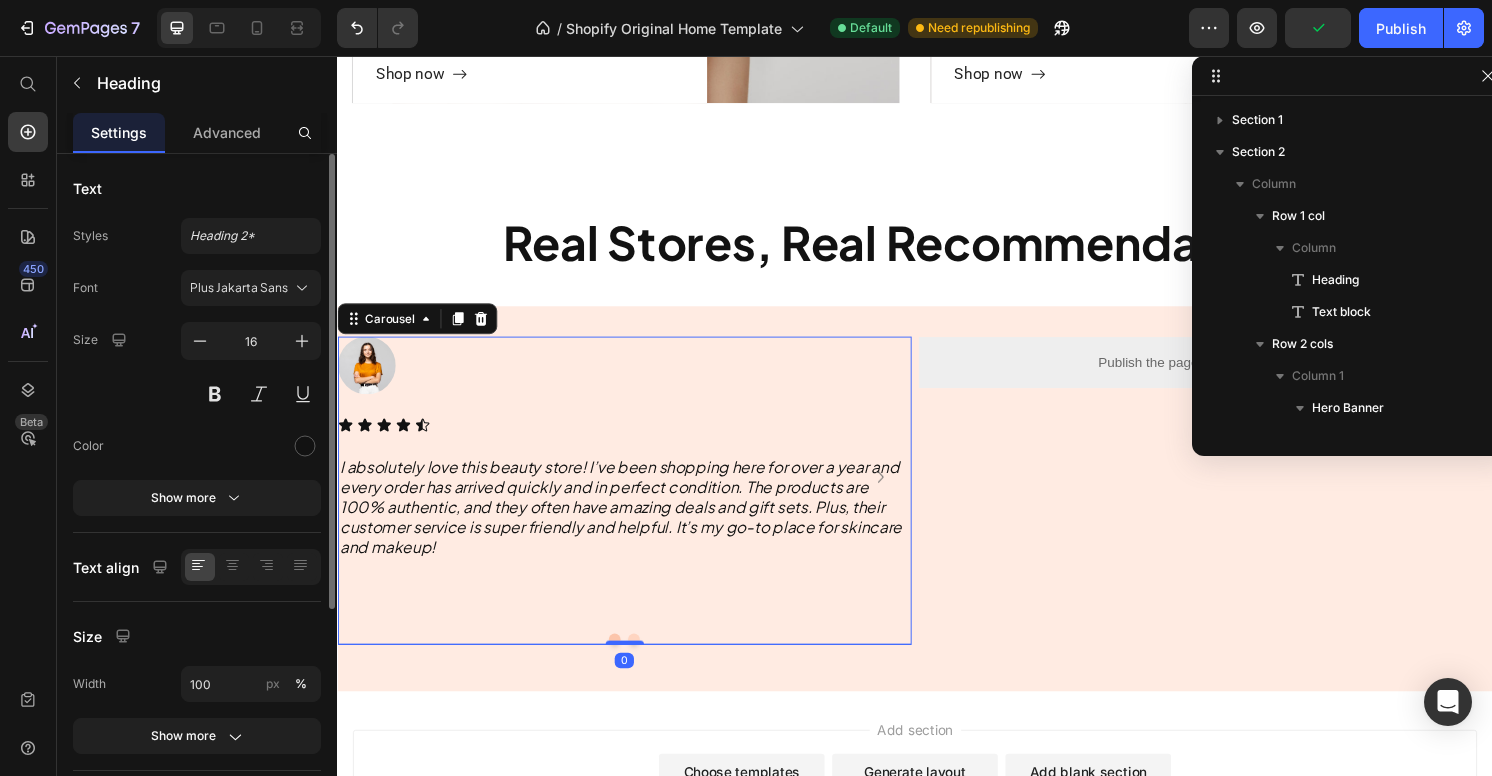 click on "Image Icon Icon Icon Icon Icon Icon List ⁠⁠⁠⁠⁠⁠⁠ I absolutely love this beauty store! I’ve been shopping here for over a year and every order has arrived quickly and in perfect condition. The products are [PERCENTAGE]% authentic, and they often have amazing deals and gift sets. Plus, their customer service is super friendly and helpful. It’s my go-to place for skincare and makeup!" at bounding box center (635, 494) 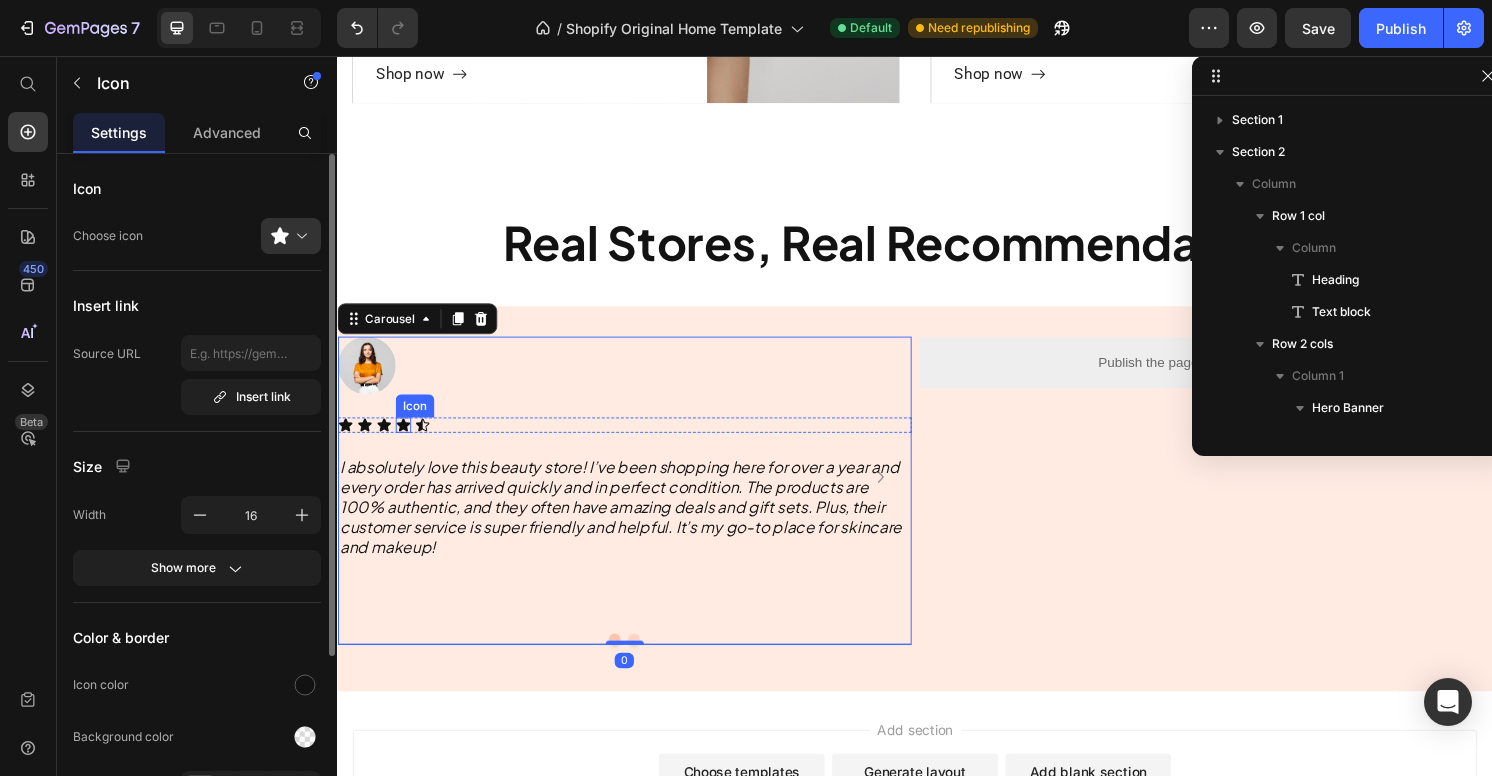 click on "Icon" at bounding box center [405, 440] 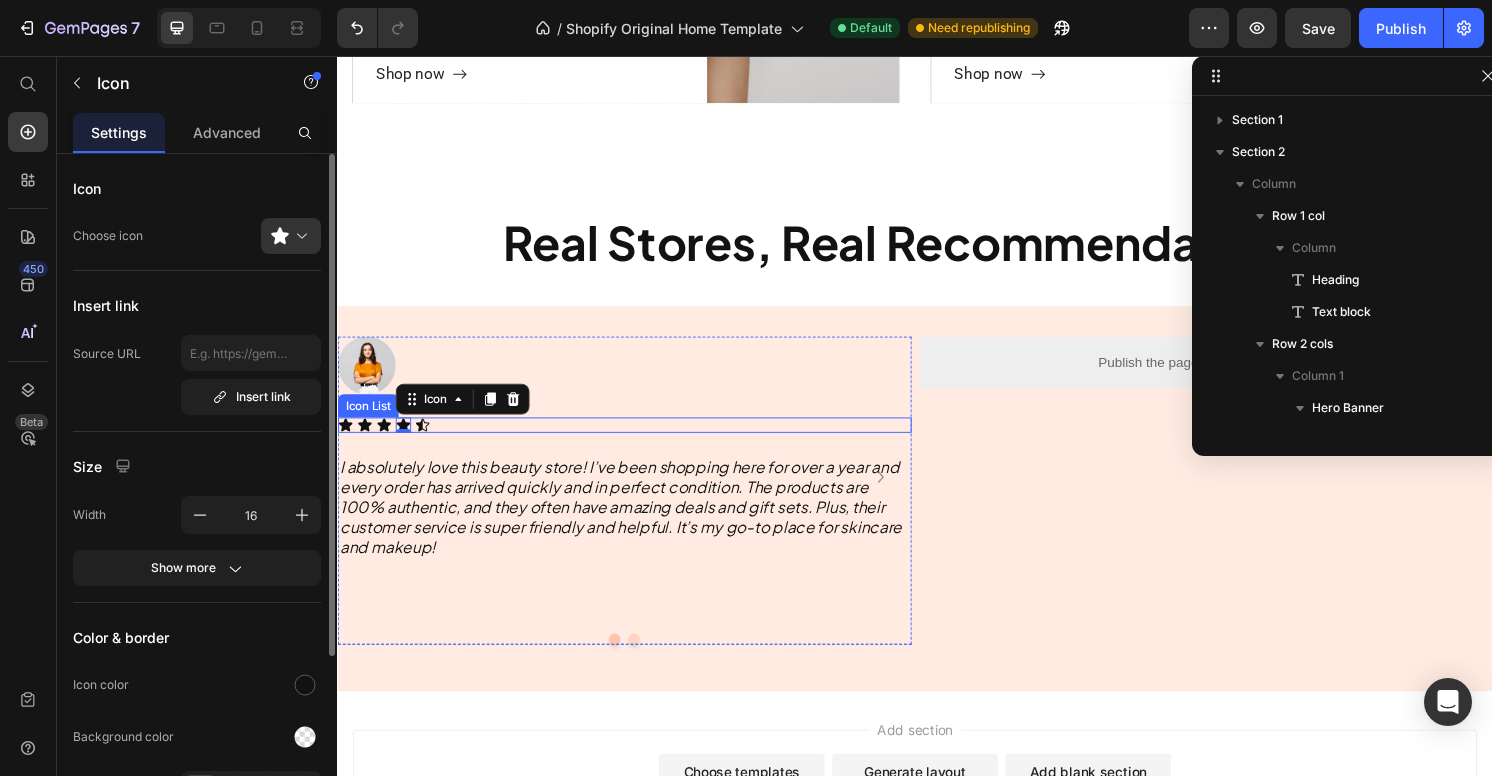 click on "Icon Icon Icon Icon   0 Icon" at bounding box center (635, 440) 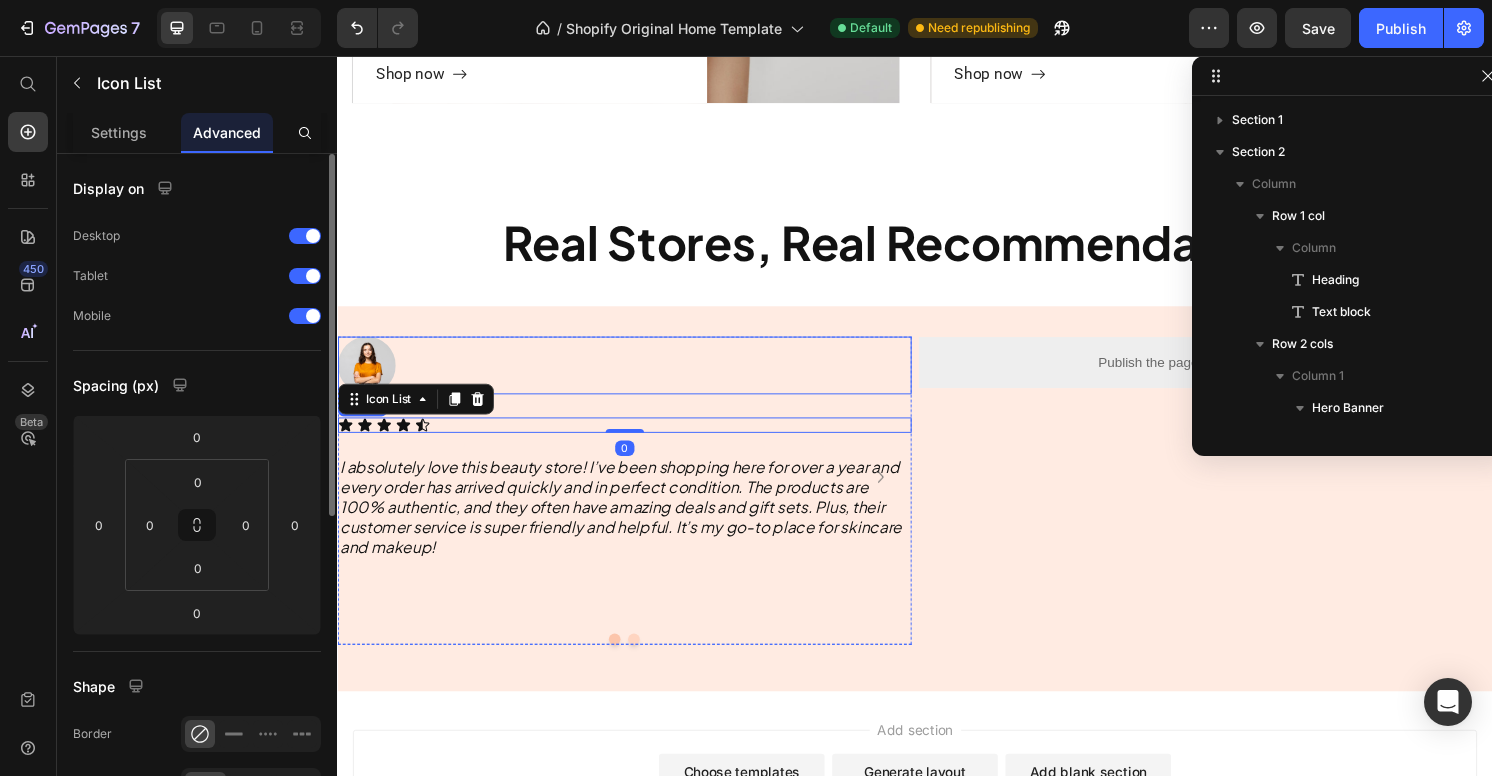 click at bounding box center [635, 378] 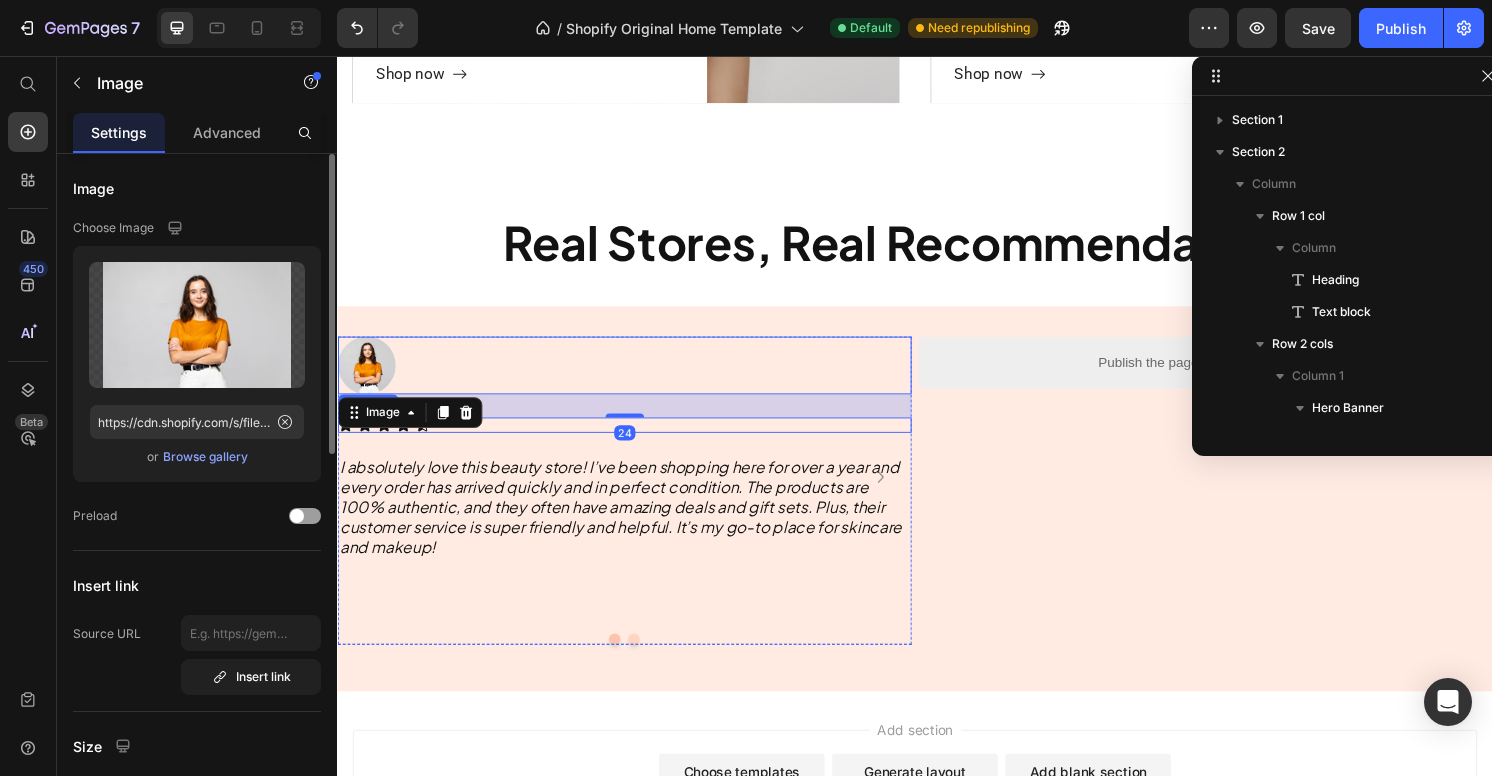 click on "Icon Icon Icon Icon Icon" at bounding box center [635, 440] 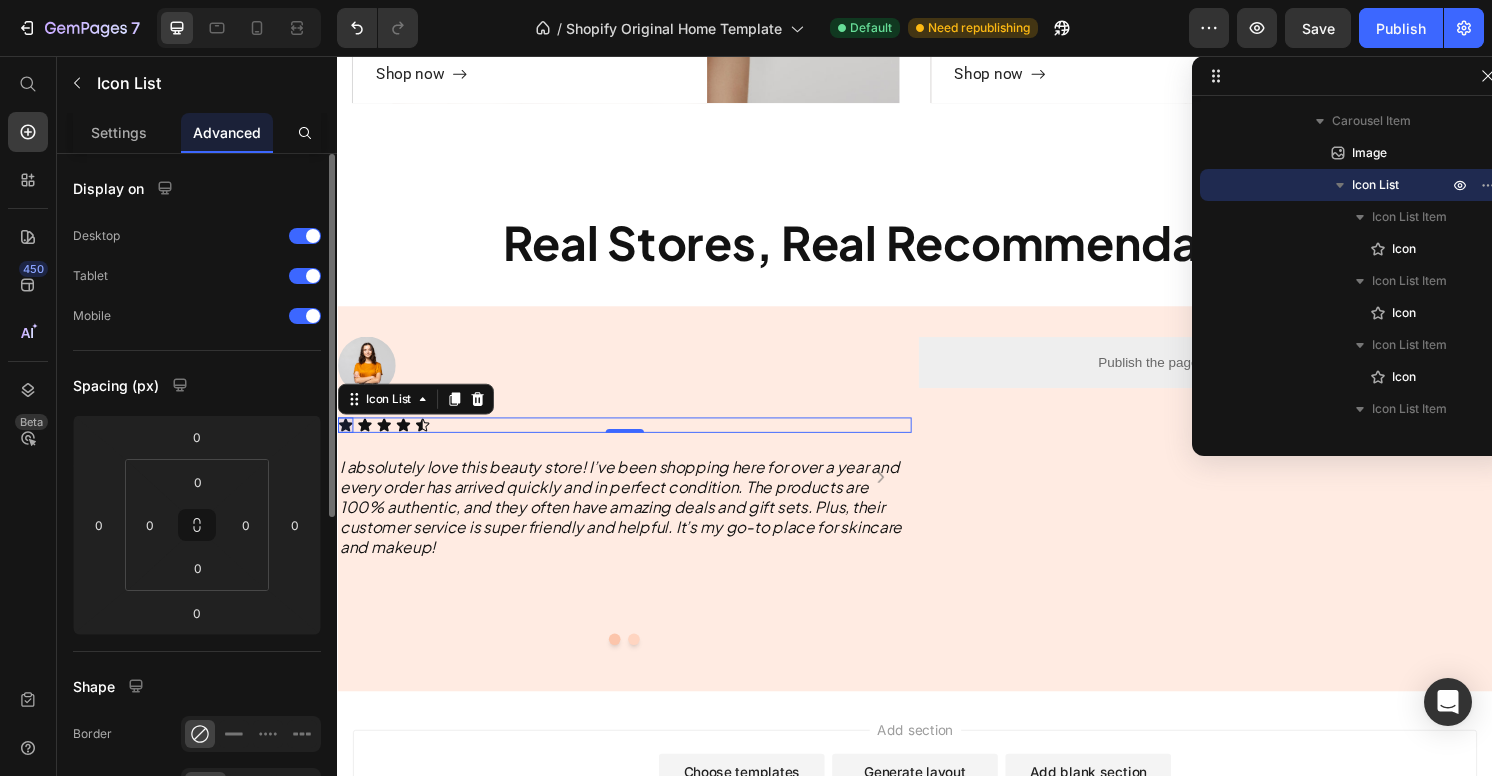 scroll, scrollTop: 796, scrollLeft: 0, axis: vertical 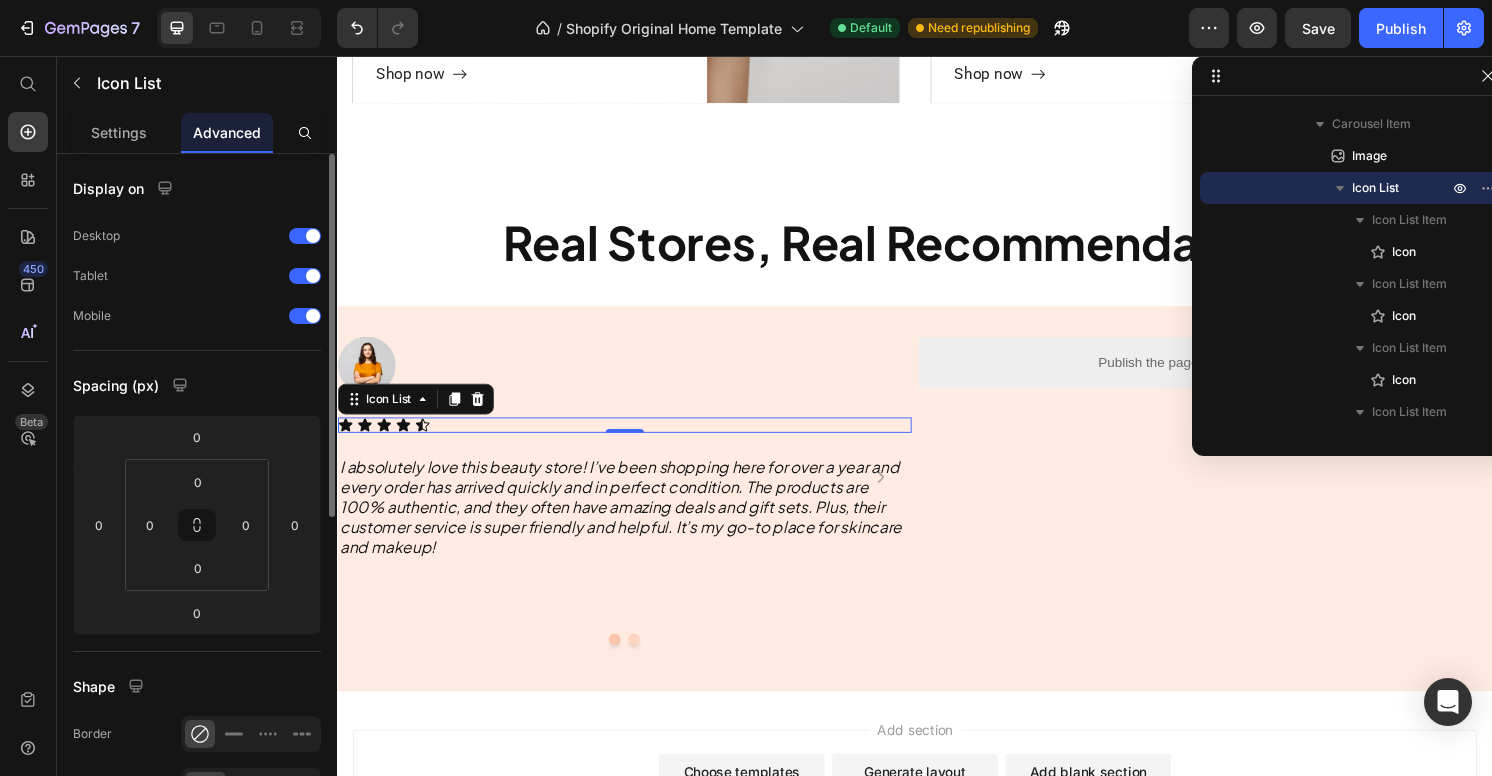 click 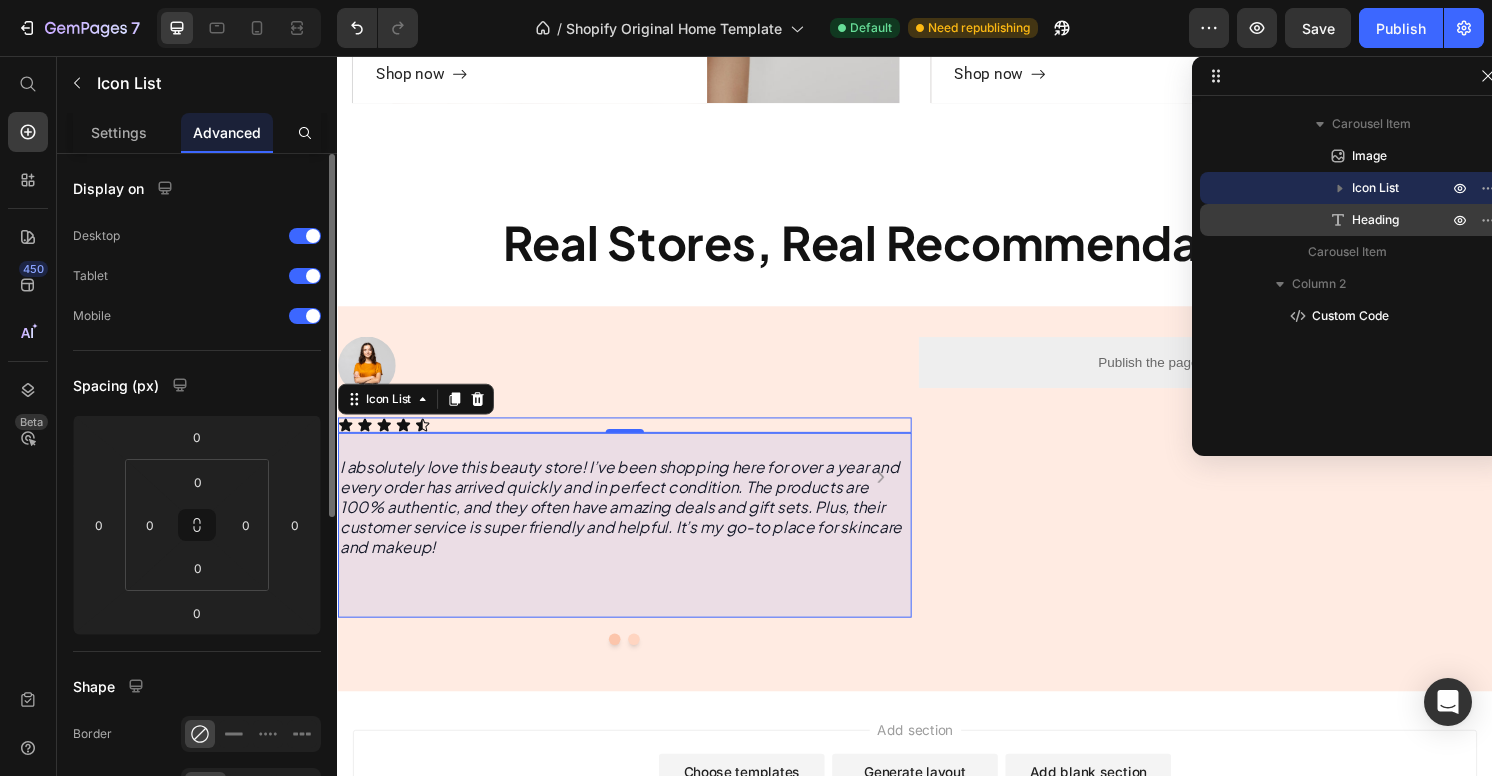 click on "Heading" at bounding box center (1375, 220) 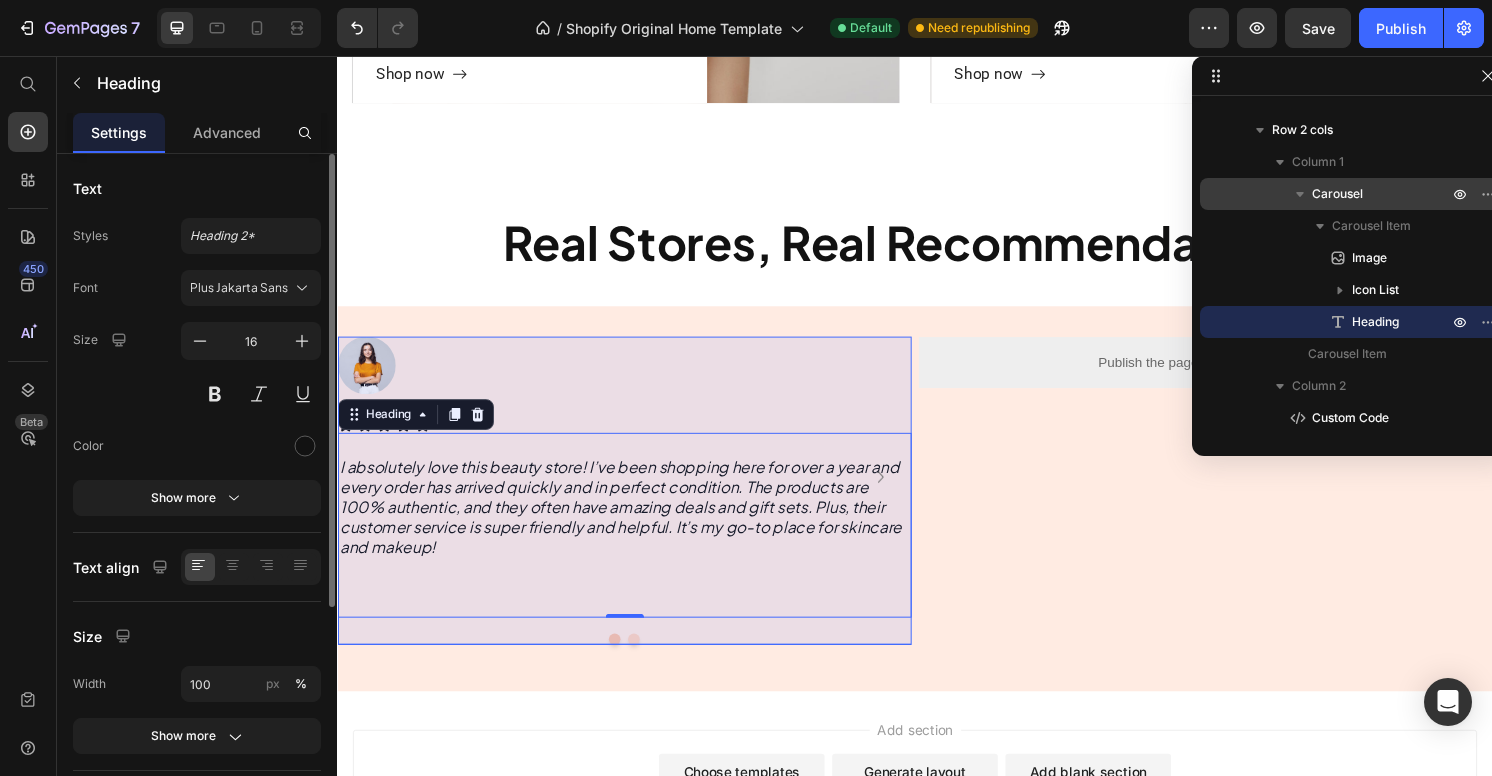scroll, scrollTop: 674, scrollLeft: 0, axis: vertical 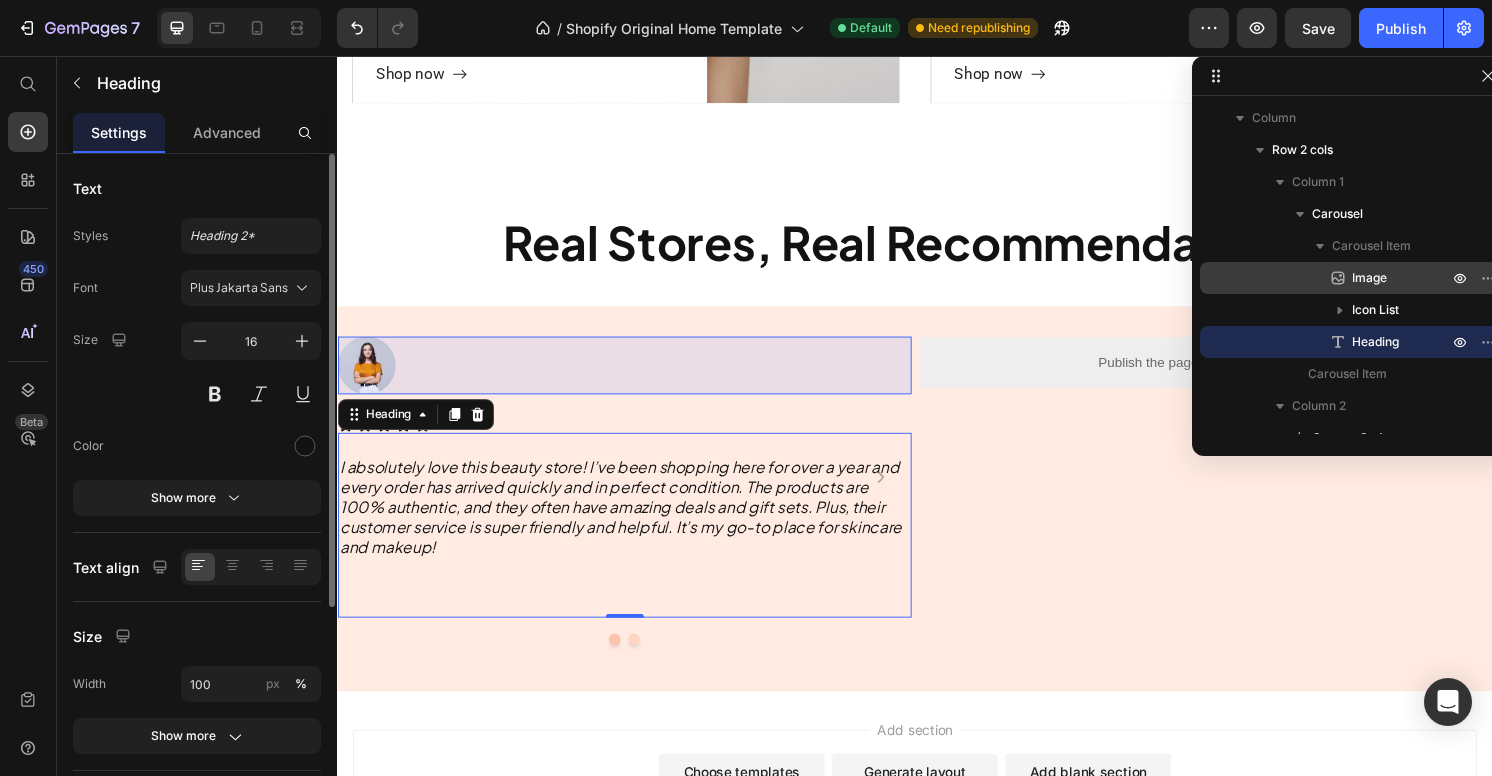click on "Image" at bounding box center (1369, 278) 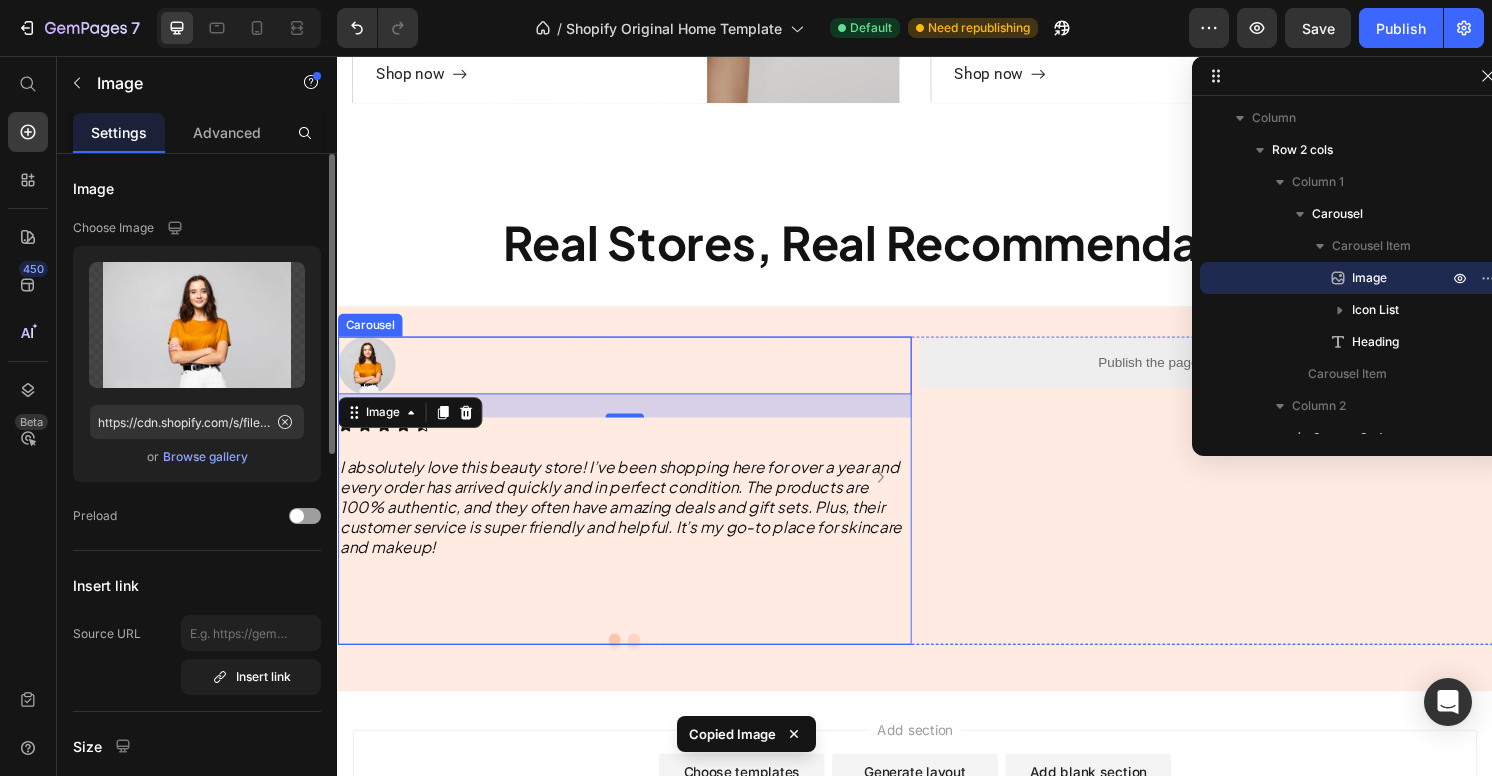 click at bounding box center (645, 662) 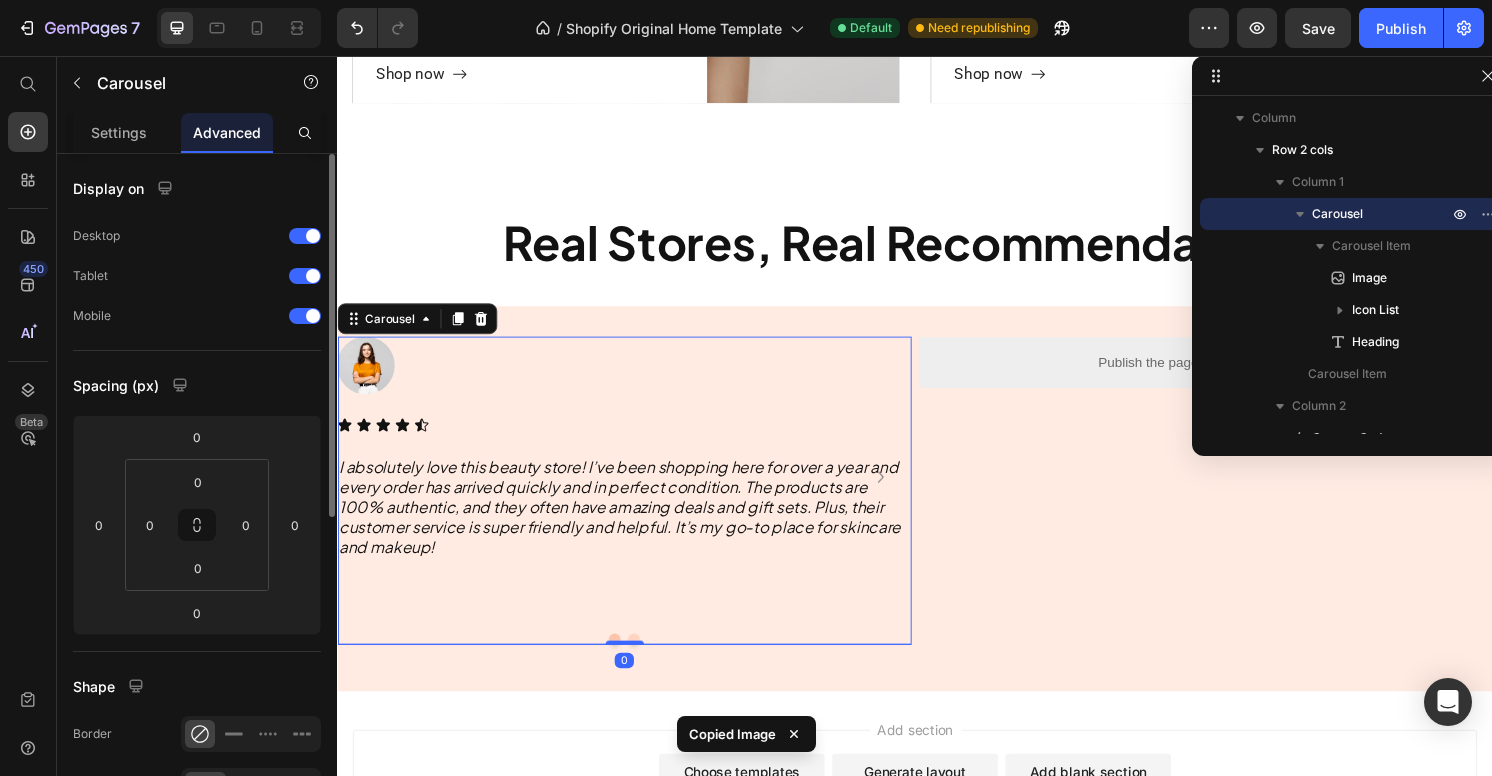 type 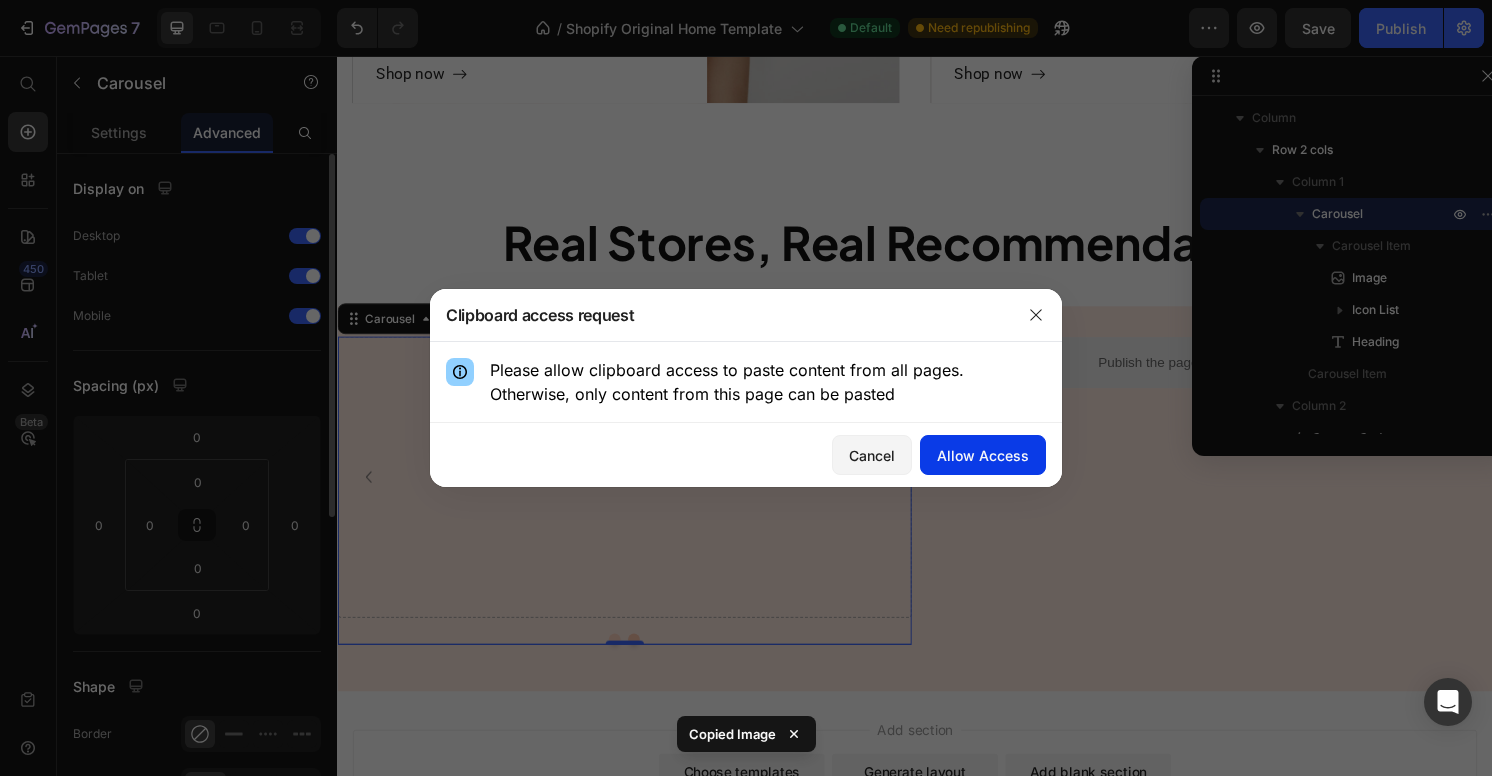 click on "Allow Access" 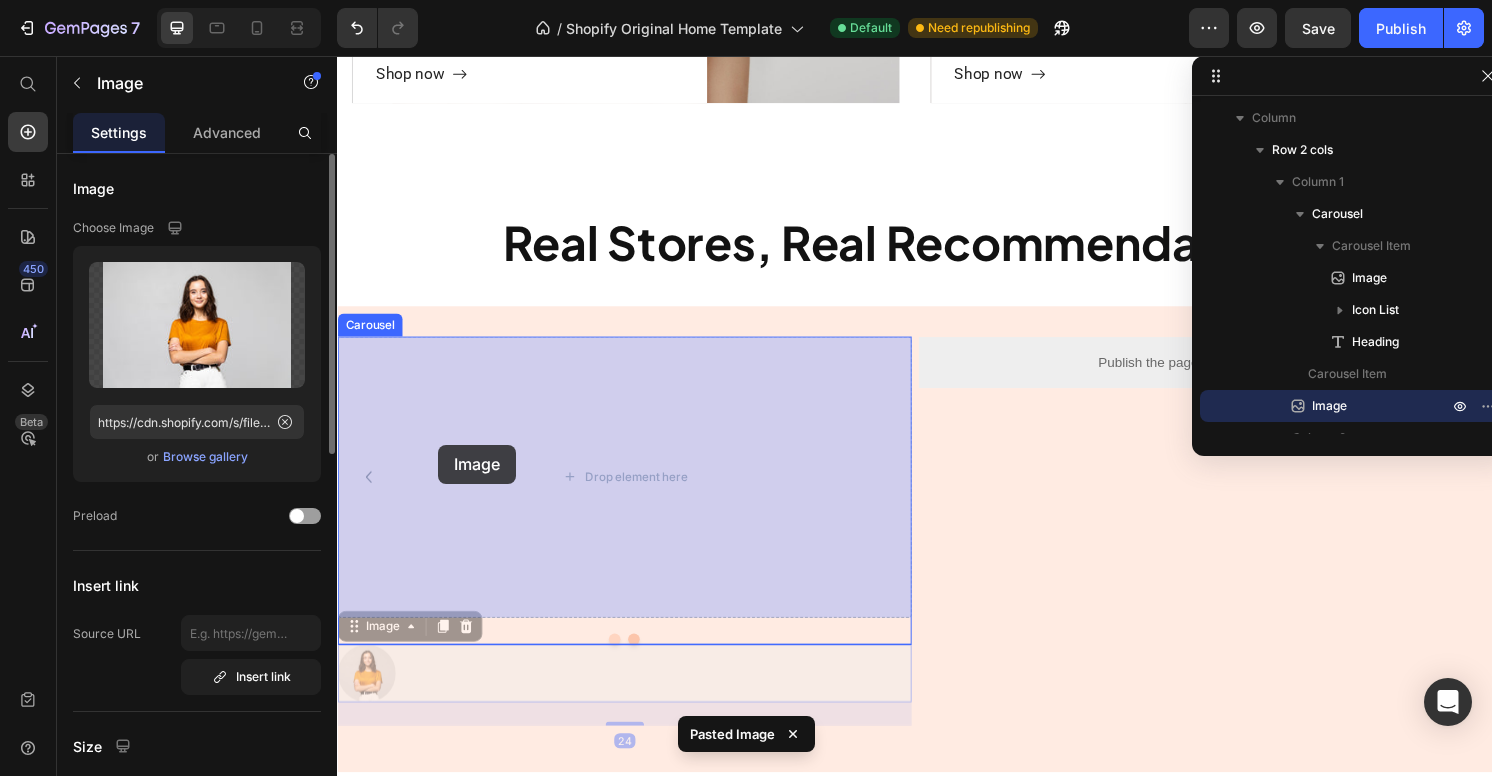 drag, startPoint x: 407, startPoint y: 700, endPoint x: 441, endPoint y: 460, distance: 242.39636 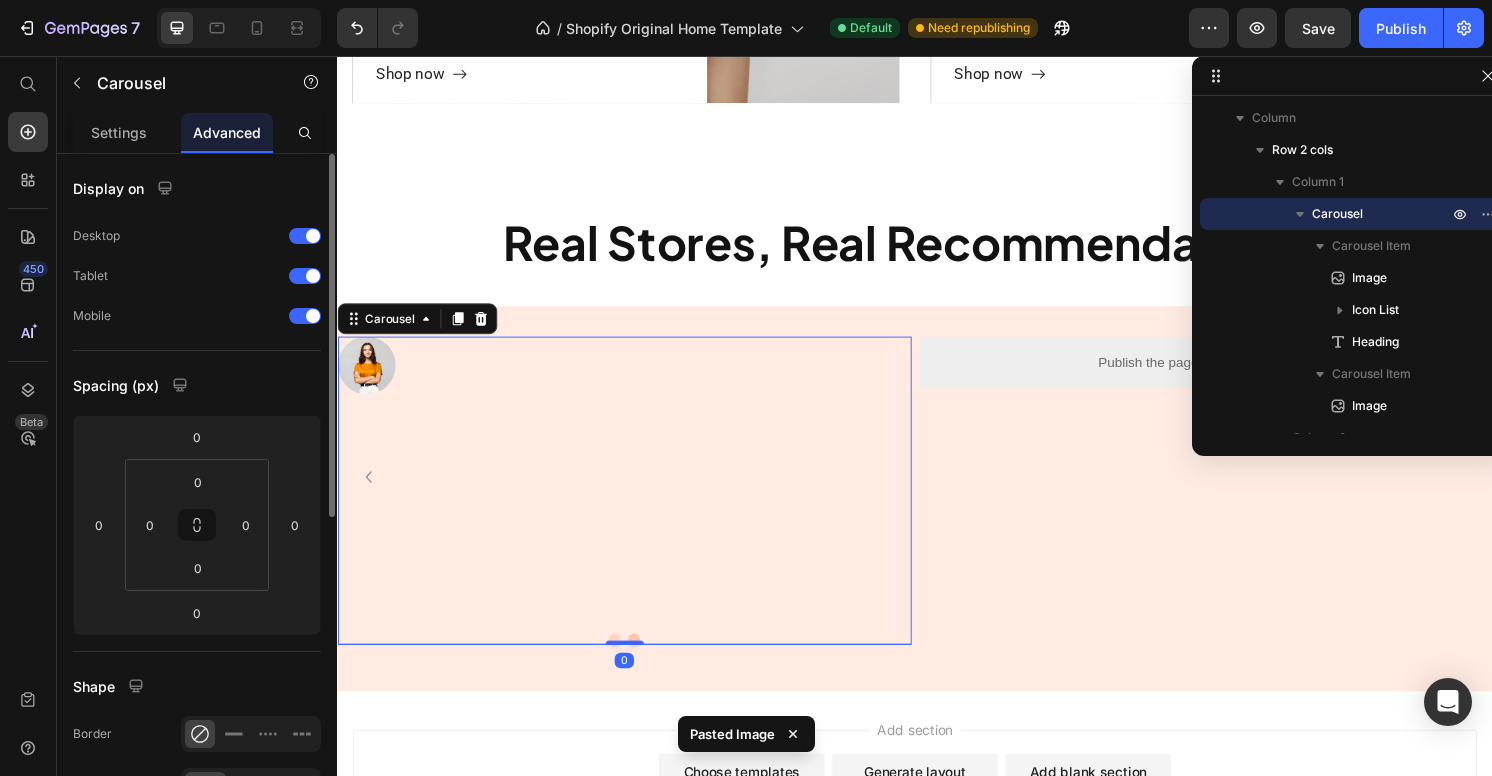 click 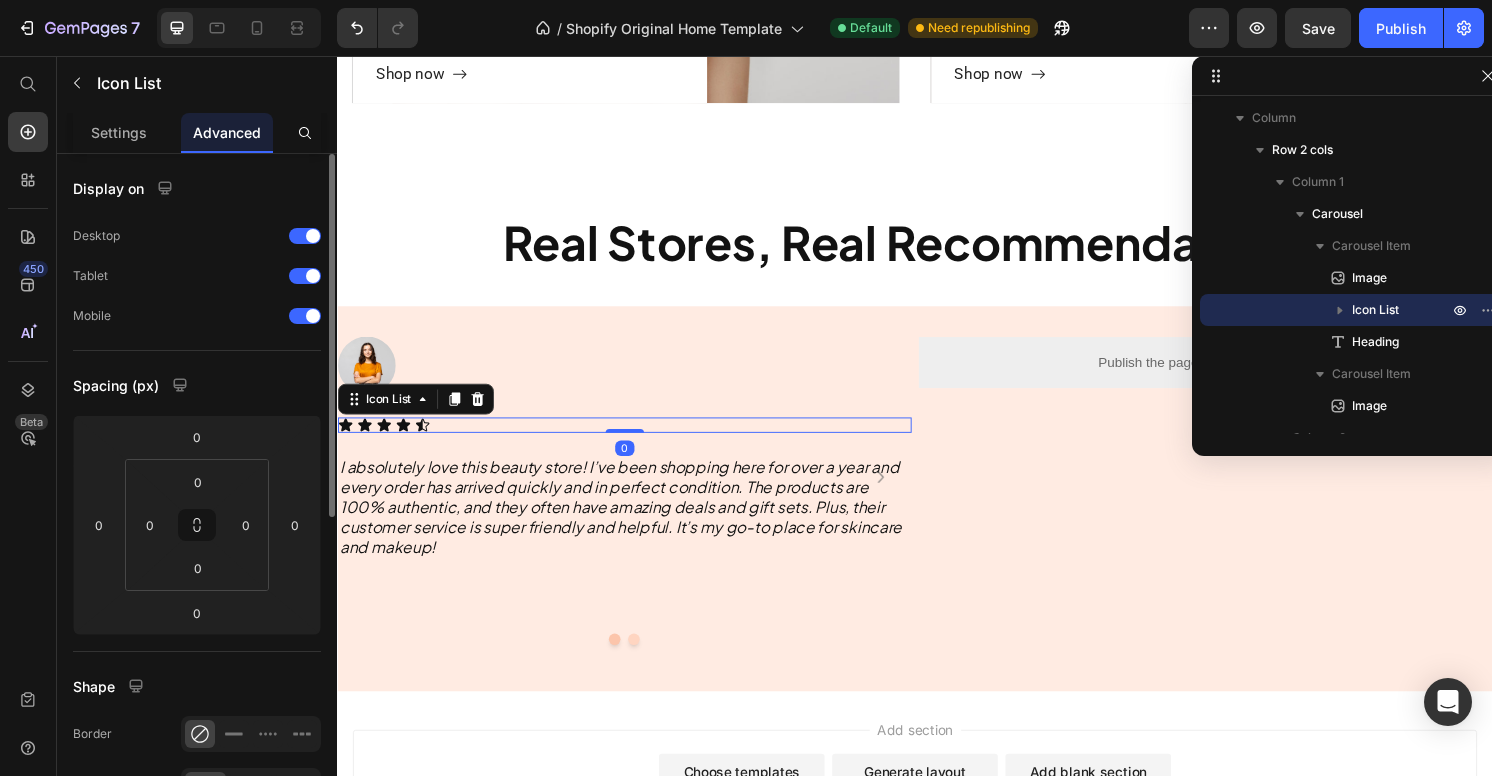 click on "Icon Icon Icon Icon Icon" at bounding box center [635, 440] 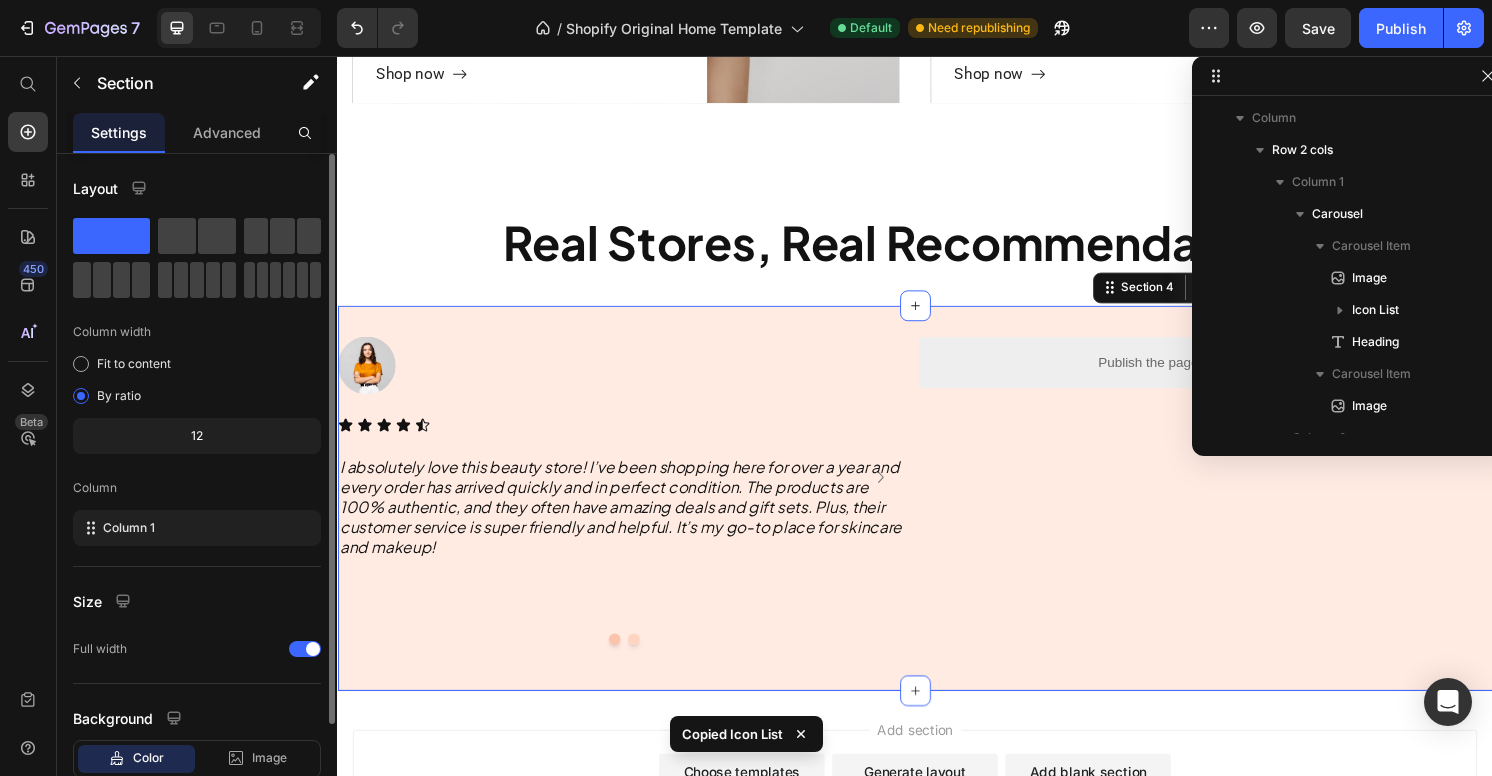 scroll, scrollTop: 506, scrollLeft: 0, axis: vertical 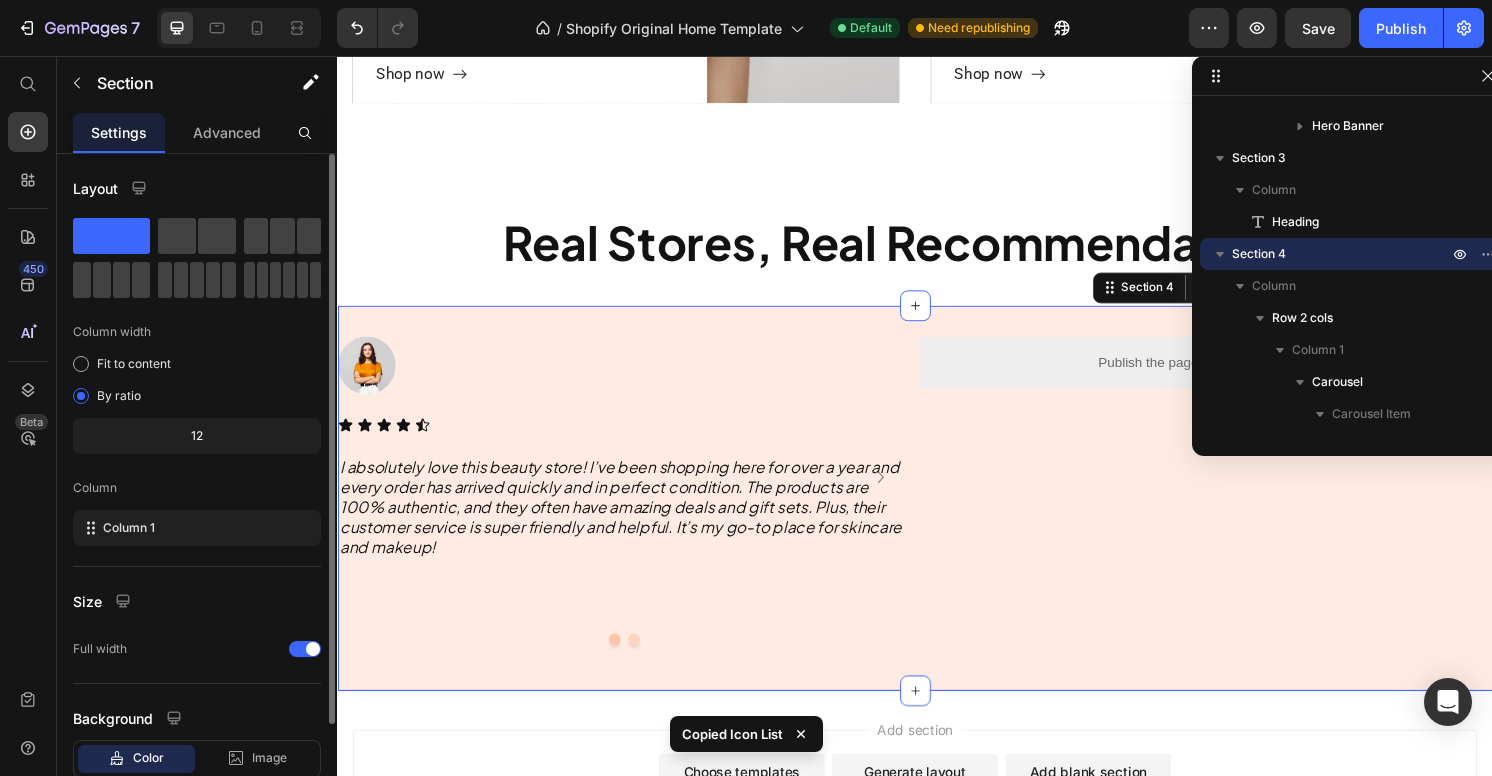 click on "Image Icon Icon Icon Icon Icon Icon List ⁠⁠⁠⁠⁠⁠⁠ I absolutely love this beauty store! I’ve been shopping here for over a year and every order has arrived quickly and in perfect condition. The products are [PERCENTAGE]% authentic, and they often have amazing deals and gift sets. Plus, their customer service is super friendly and helpful. It’s my go-to place for skincare and makeup! Heading Image
Carousel
Publish the page to see the content.
Custom Code Row" at bounding box center [937, 516] 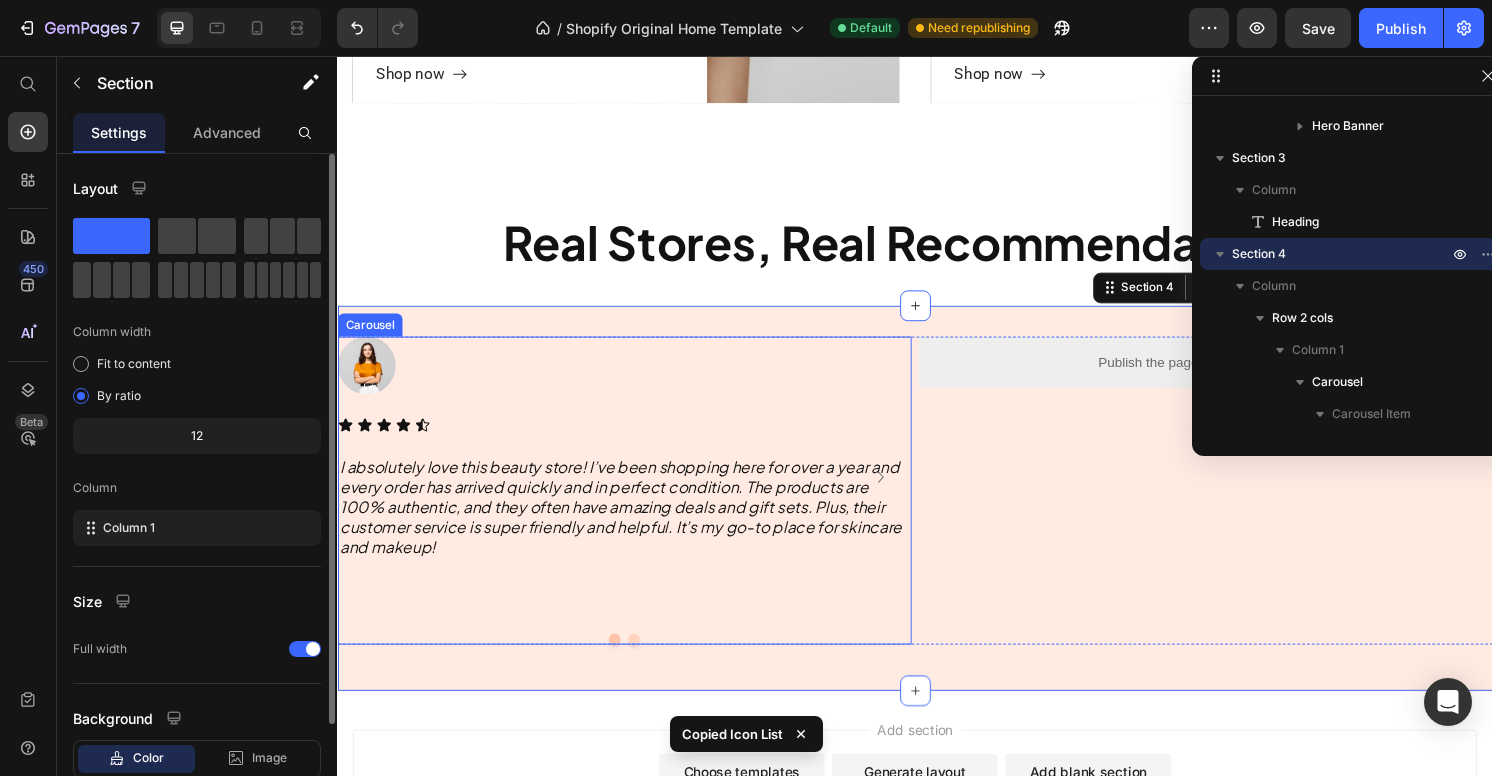 click at bounding box center (645, 662) 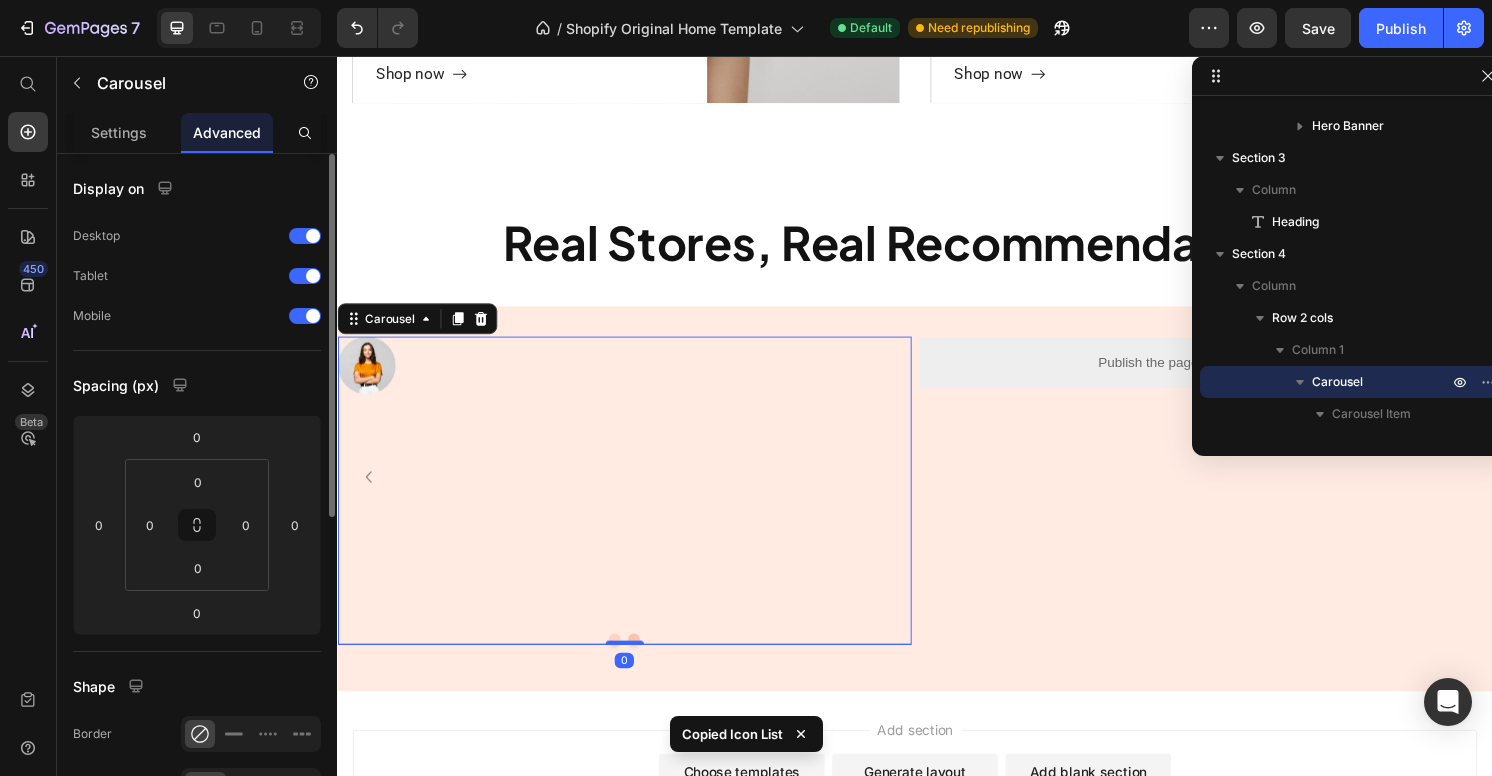 click on "Image" at bounding box center [635, 494] 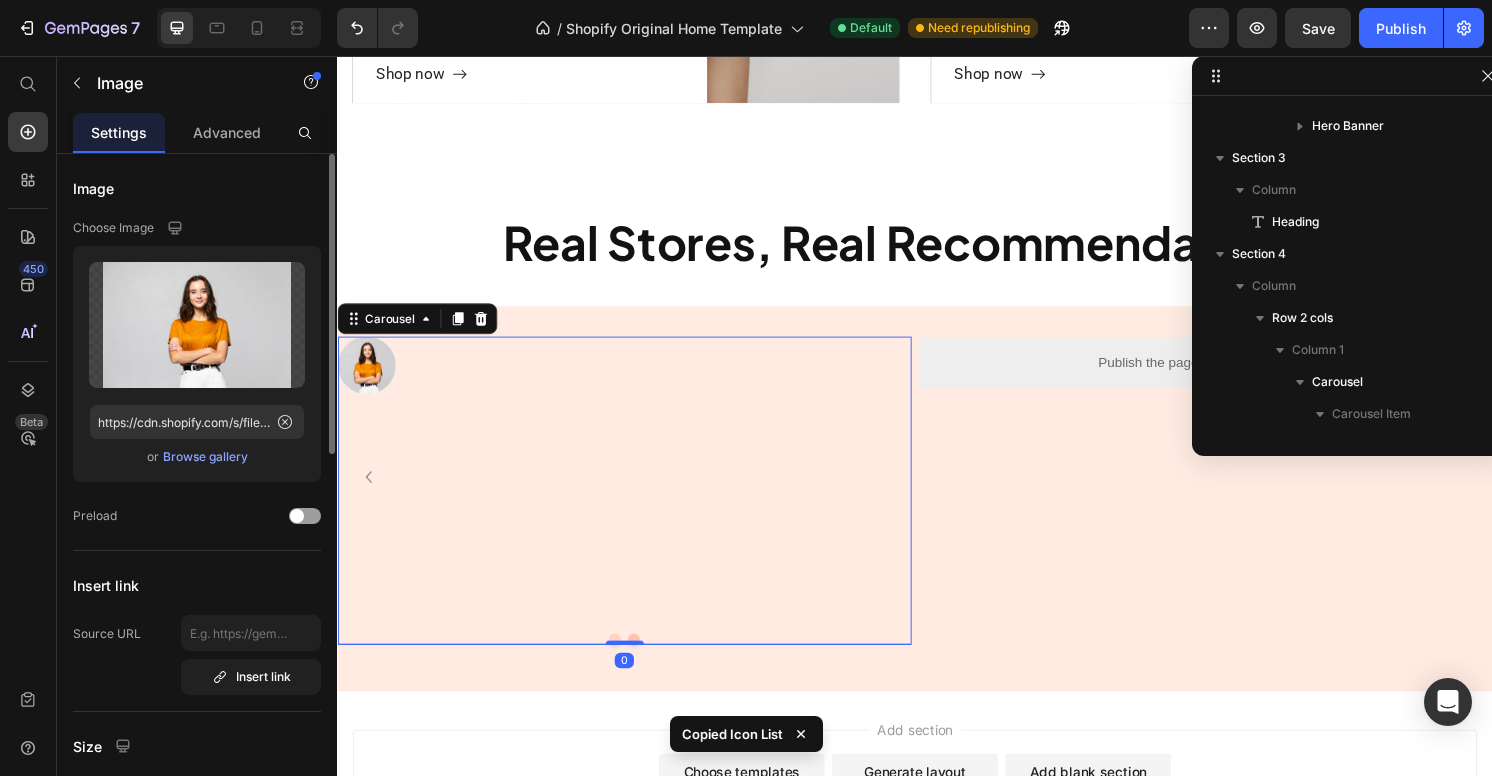 click at bounding box center [635, 378] 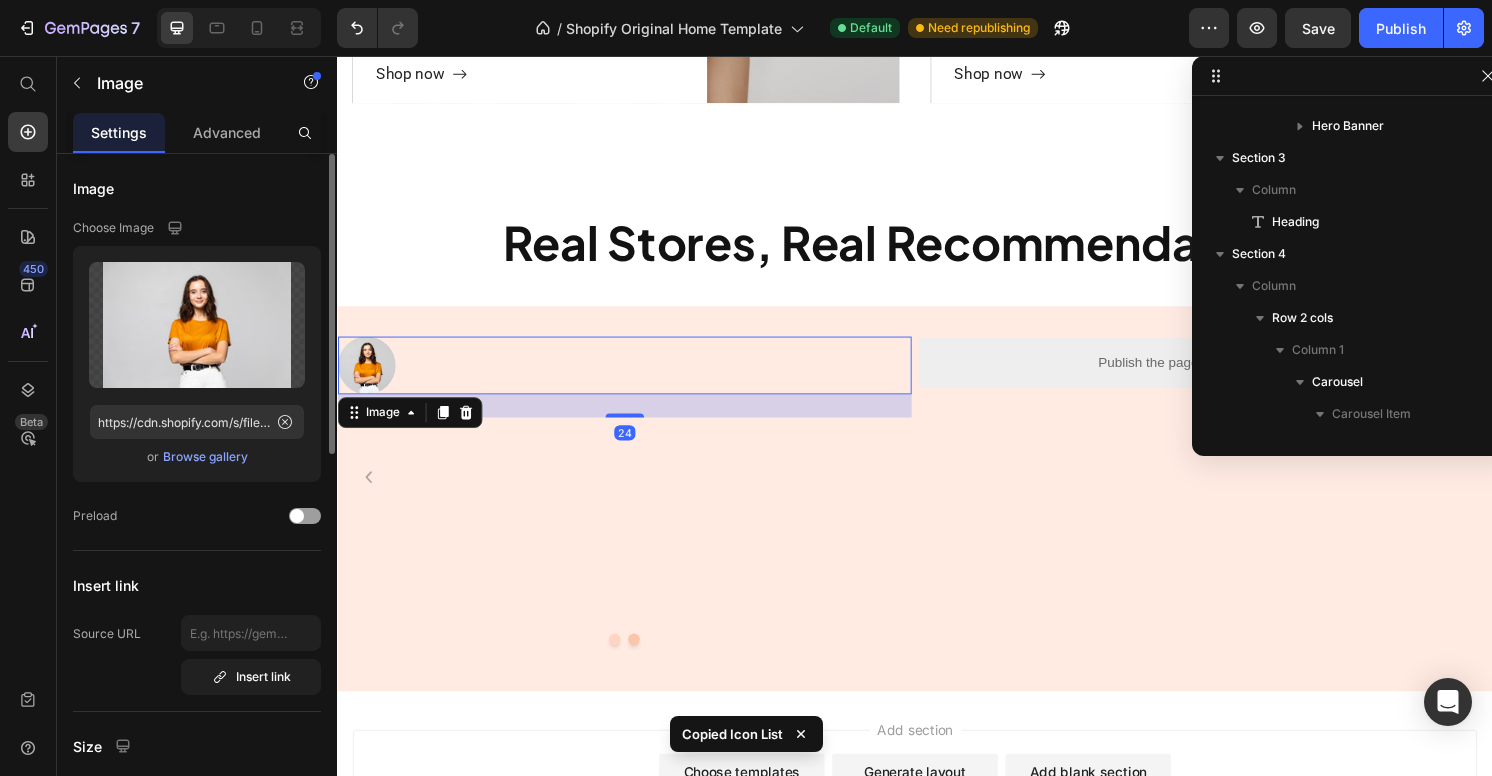 scroll, scrollTop: 726, scrollLeft: 0, axis: vertical 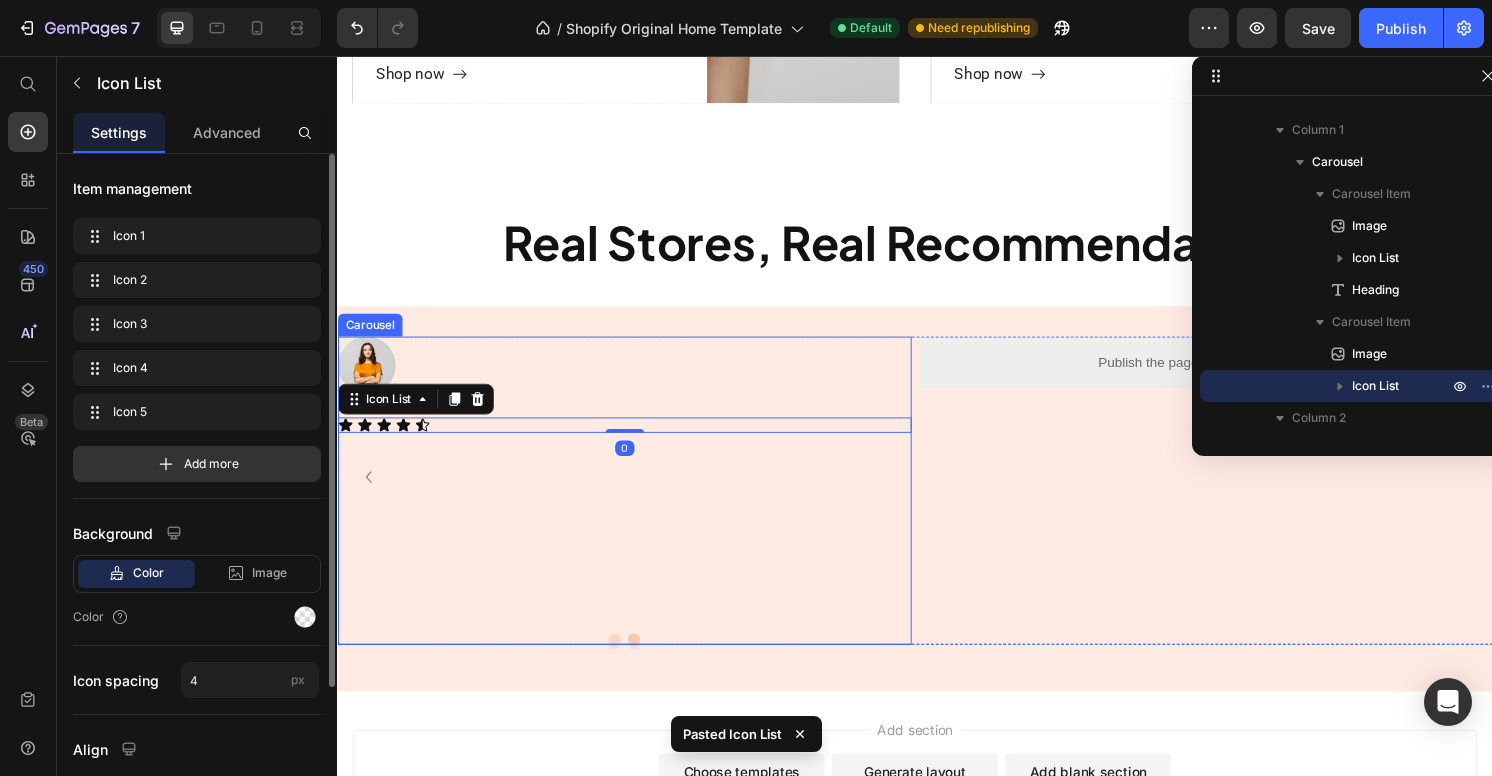 click 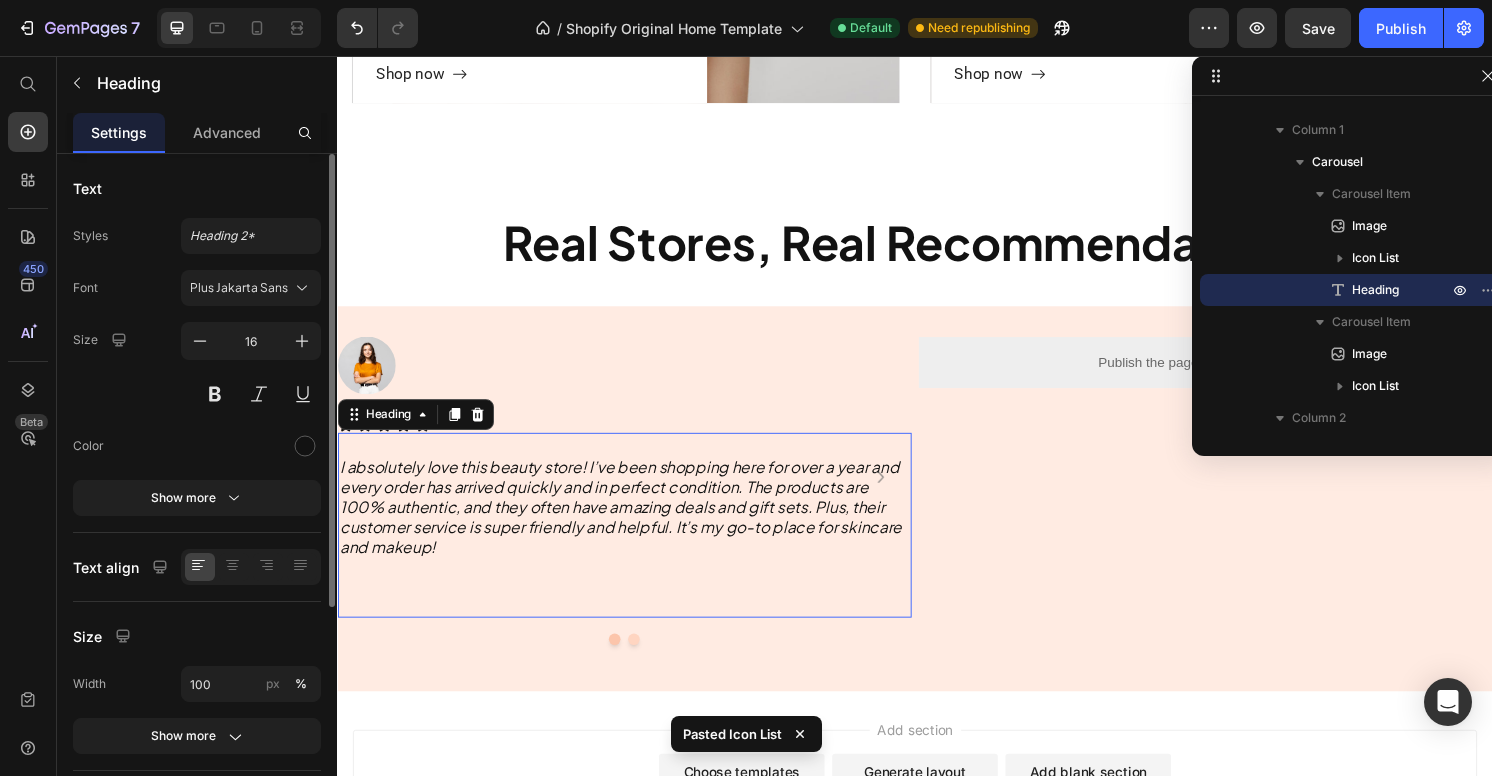 click on "I absolutely love this beauty store! I’ve been shopping here for over a year and every order has arrived quickly and in perfect condition. The products are [PERCENTAGE]% authentic, and they often have amazing deals and gift sets. Plus, their customer service is super friendly and helpful. It’s my go-to place for skincare and makeup!" at bounding box center [635, 525] 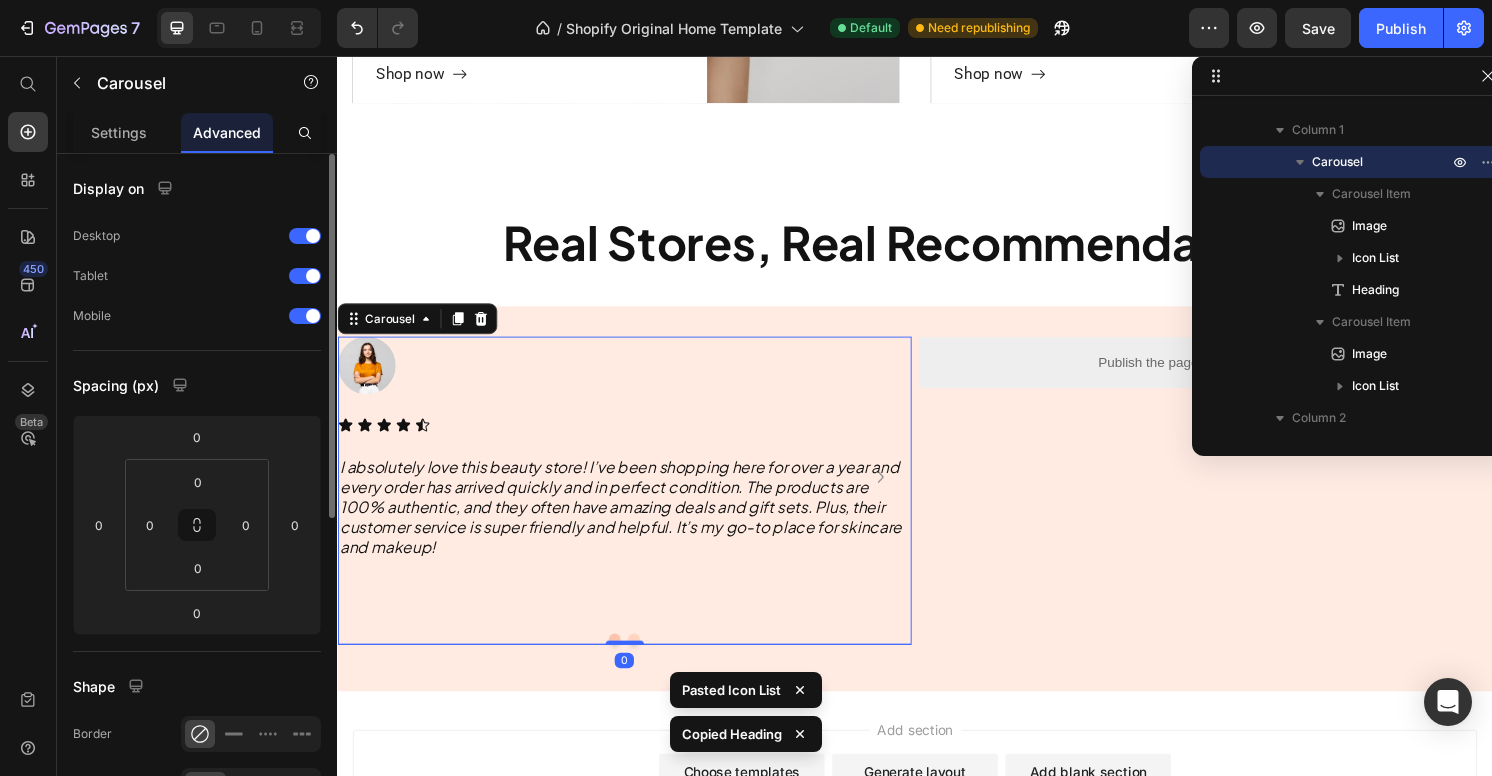 click on "Image Icon Icon Icon Icon Icon Icon List ⁠⁠⁠⁠⁠⁠⁠ I absolutely love this beauty store! I’ve been shopping here for over a year and every order has arrived quickly and in perfect condition. The products are [PERCENTAGE]% authentic, and they often have amazing deals and gift sets. Plus, their customer service is super friendly and helpful. It’s my go-to place for skincare and makeup! Heading Image Icon Icon Icon Icon Icon Icon List
Carousel   0" at bounding box center [635, 508] 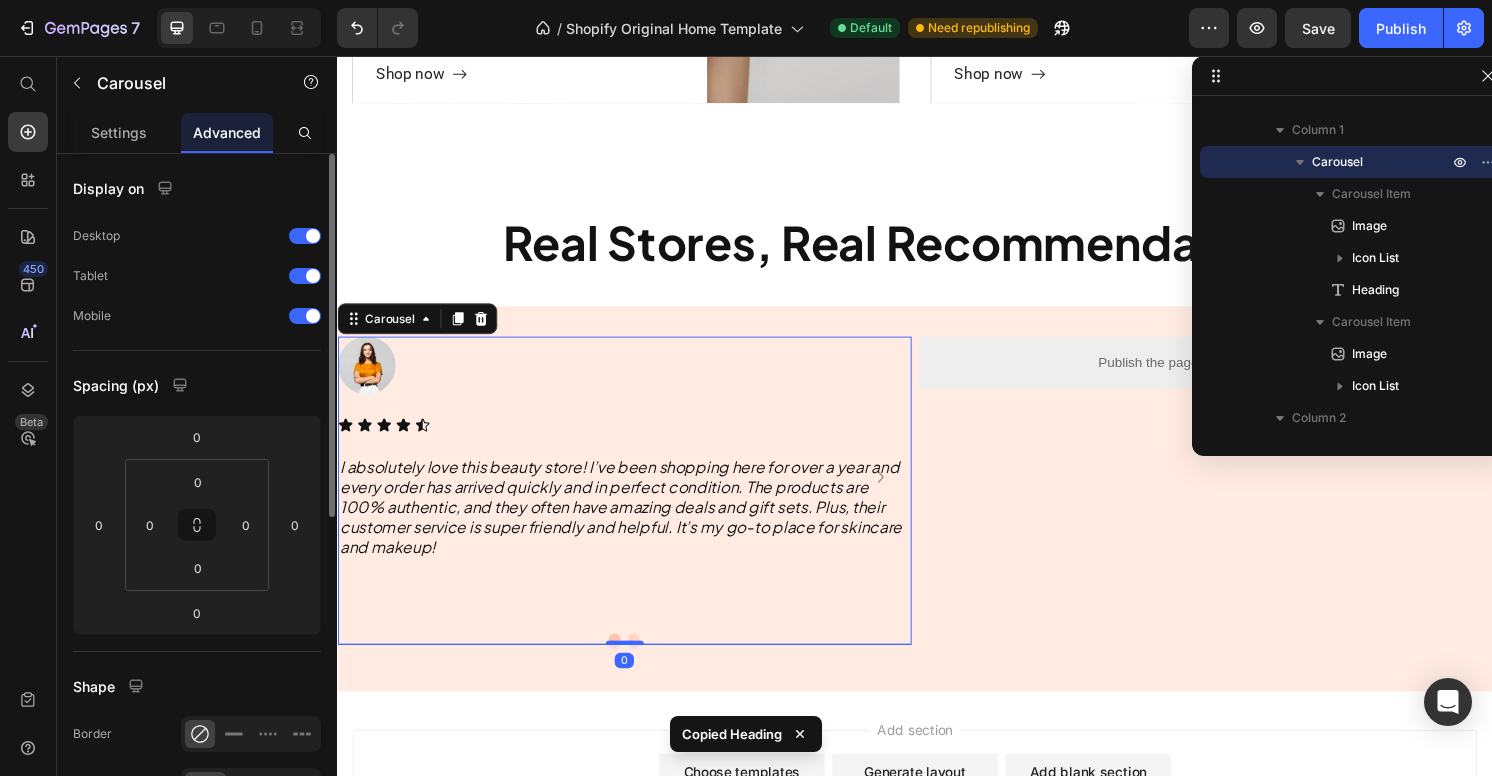 click at bounding box center (645, 662) 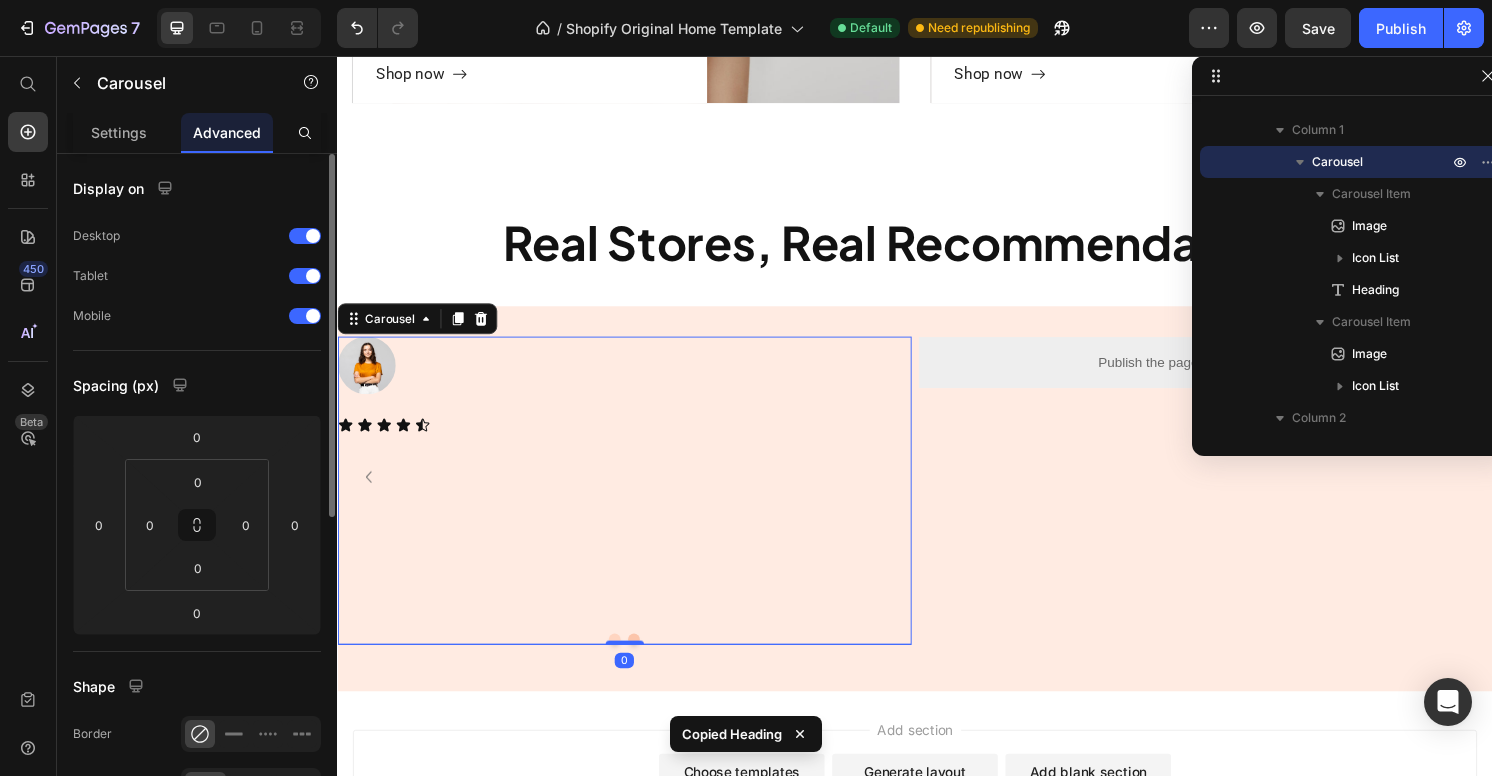 click on "Image Icon Icon Icon Icon Icon Icon List" at bounding box center [635, 494] 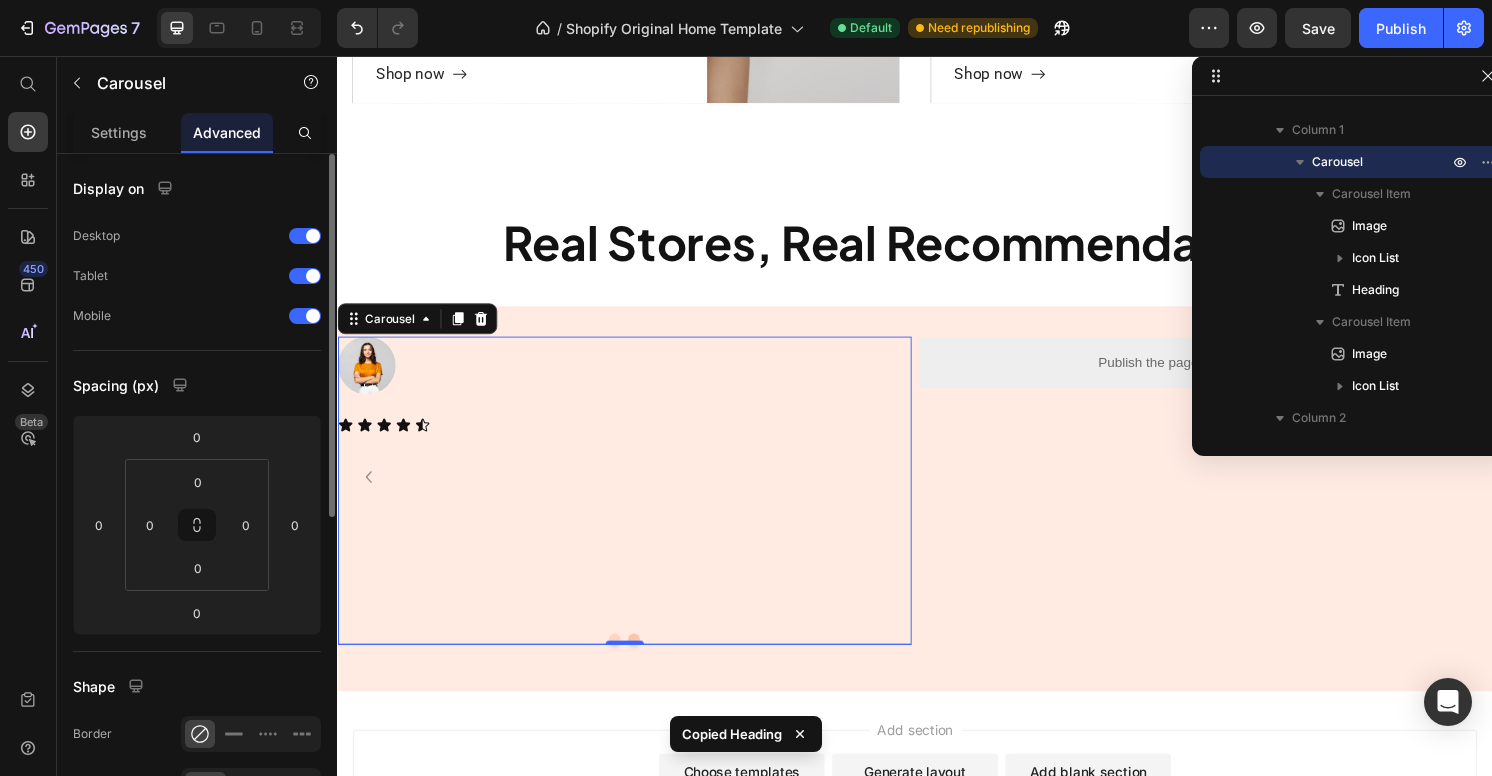 click on "Image Icon Icon Icon Icon Icon Icon List" at bounding box center [635, 494] 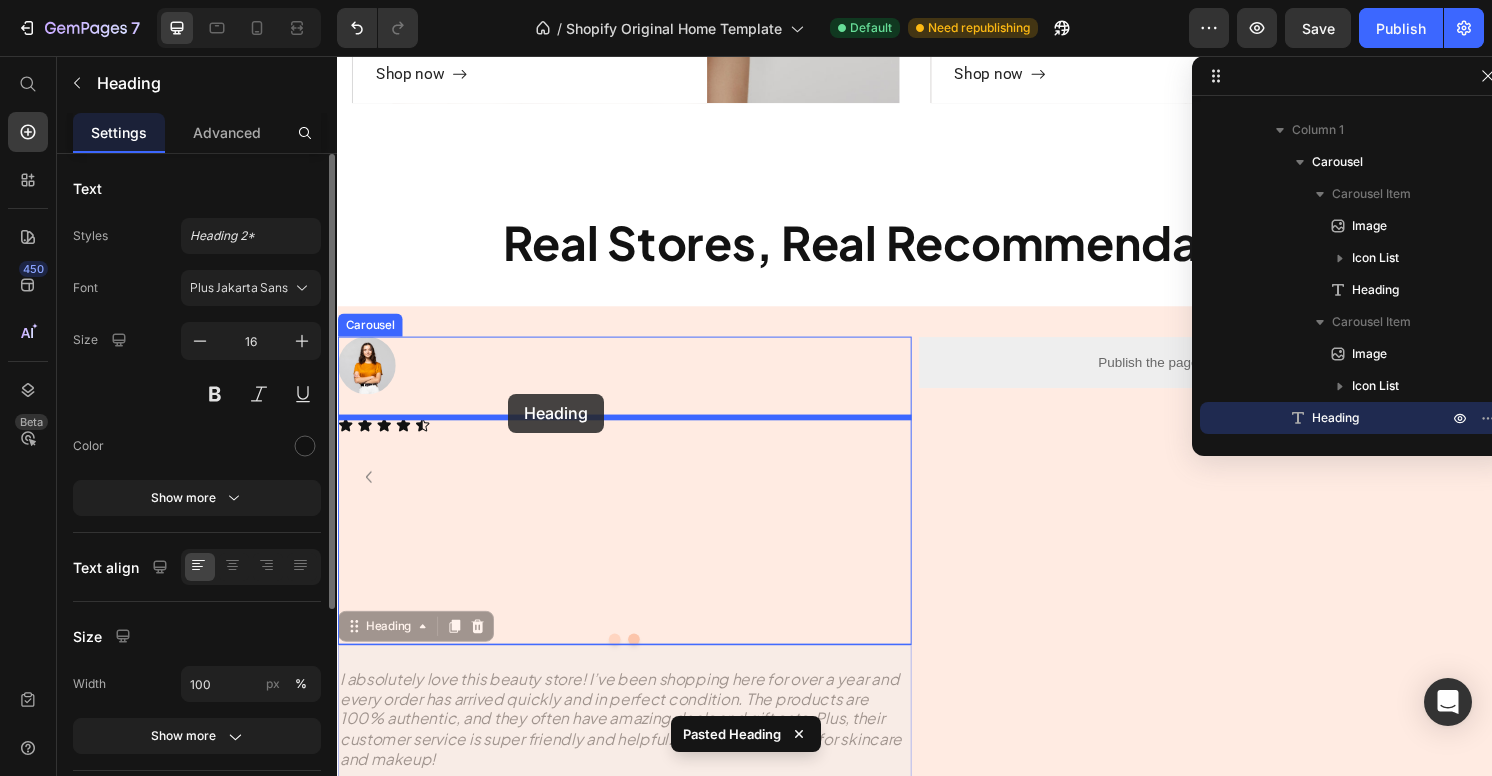 drag, startPoint x: 591, startPoint y: 688, endPoint x: 515, endPoint y: 407, distance: 291.0962 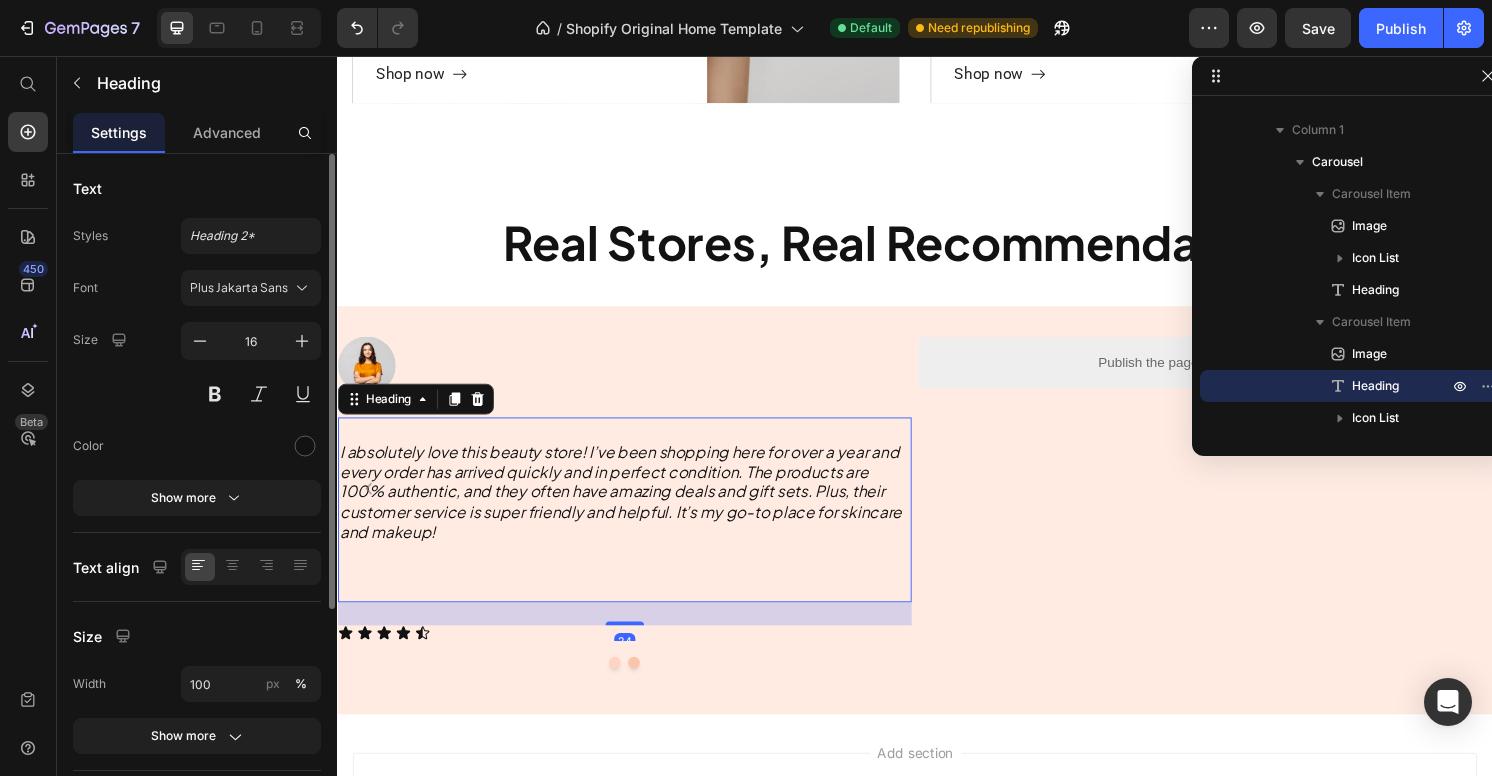 scroll, scrollTop: 1439, scrollLeft: 0, axis: vertical 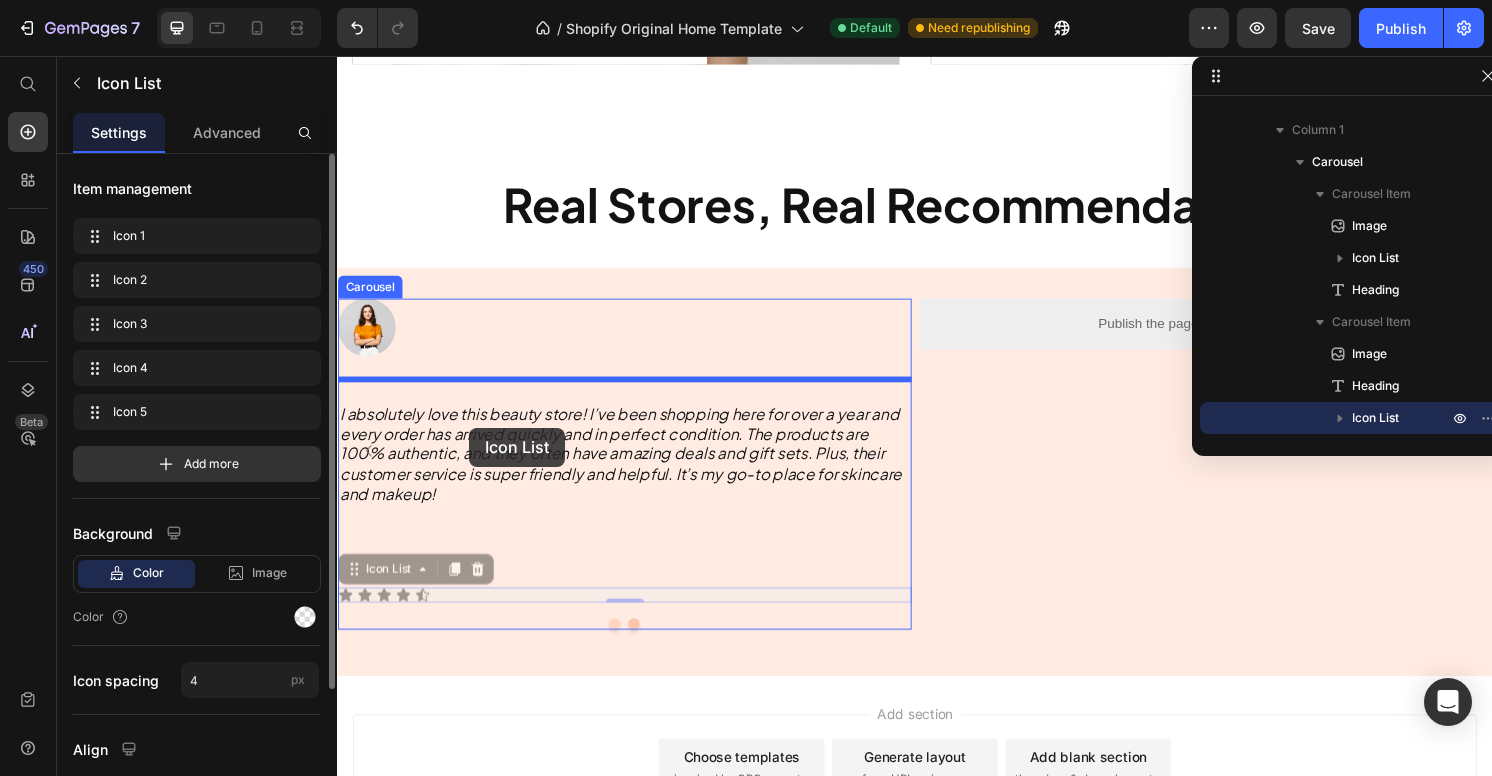 drag, startPoint x: 470, startPoint y: 618, endPoint x: 474, endPoint y: 442, distance: 176.04546 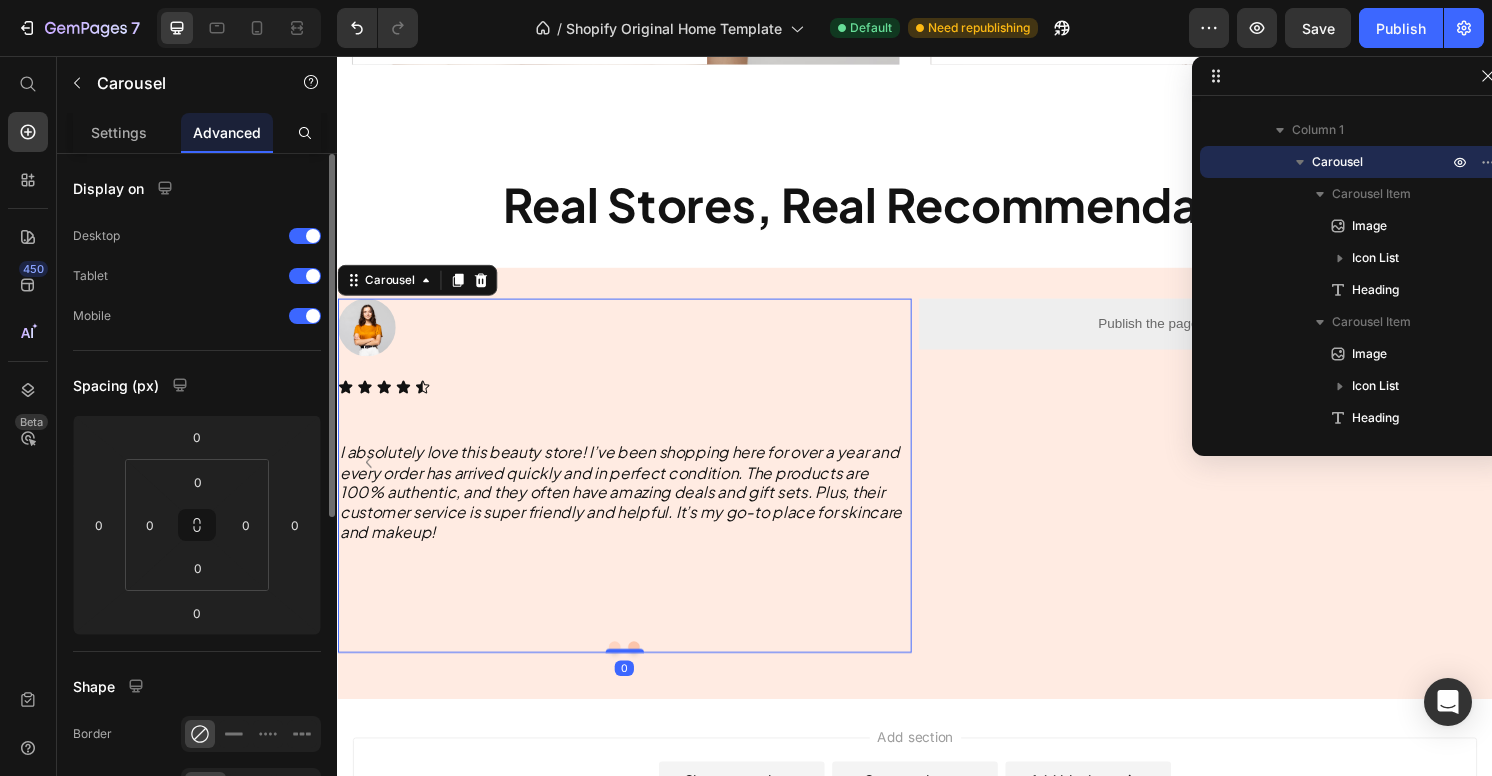 click at bounding box center (625, 670) 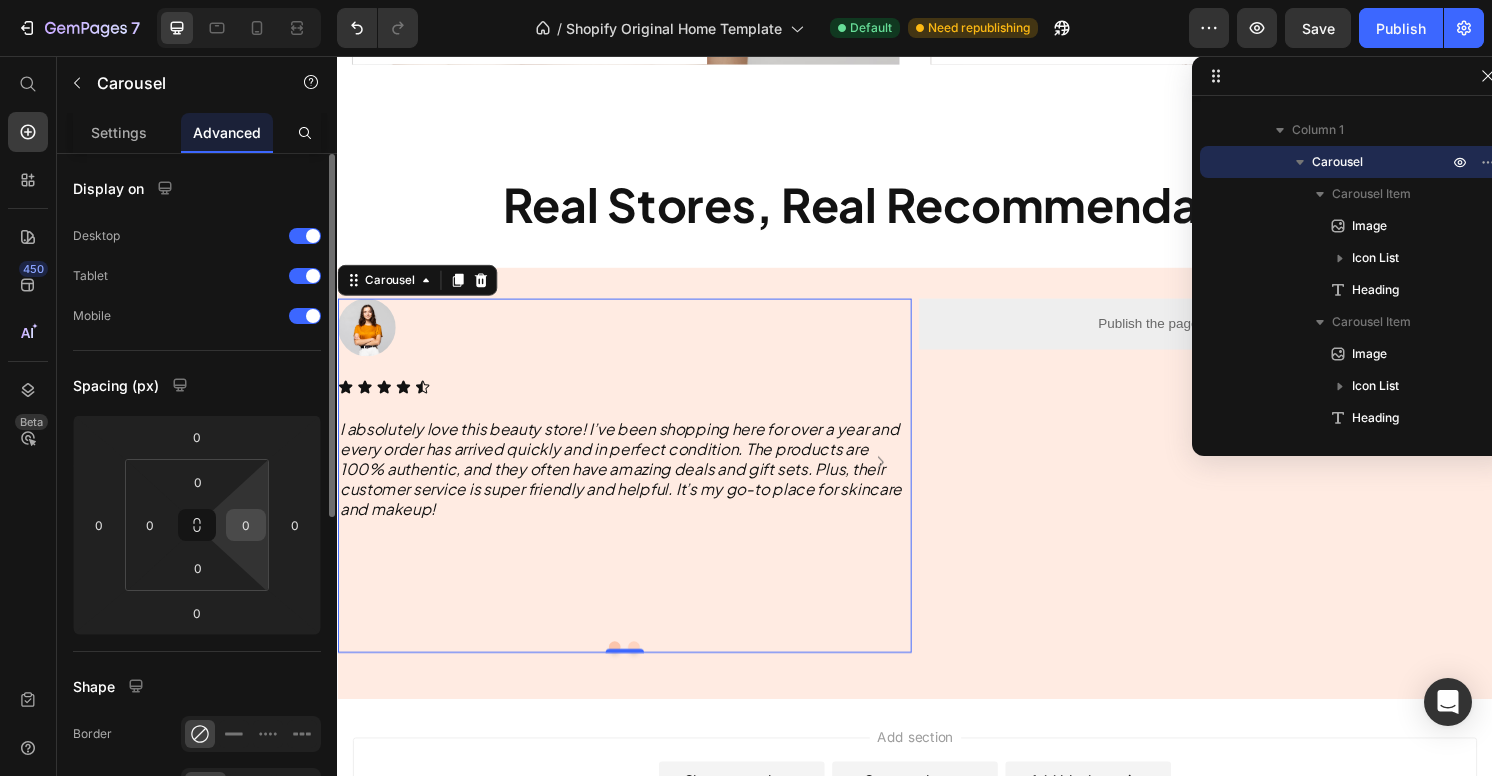 click on "0" at bounding box center [246, 525] 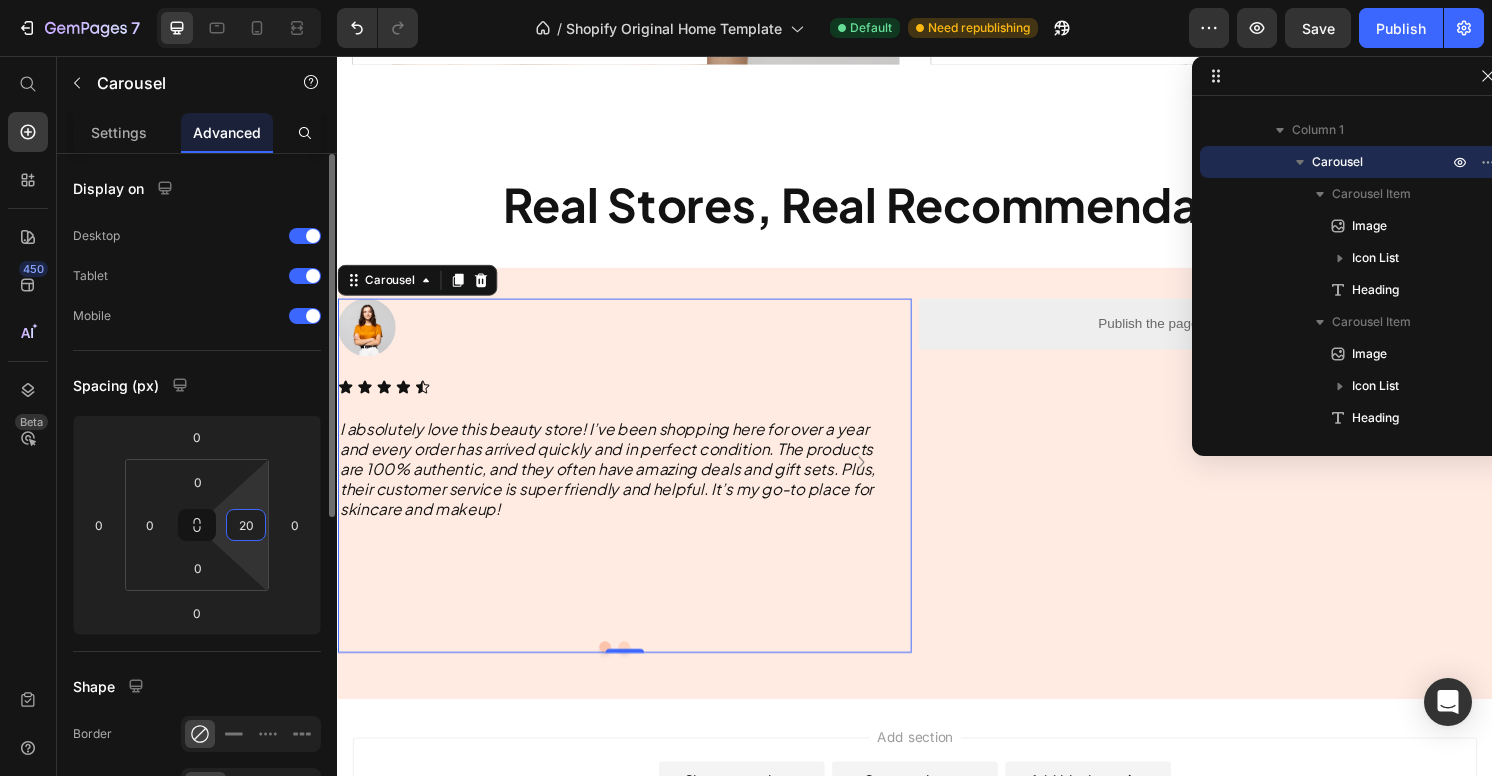 type on "2" 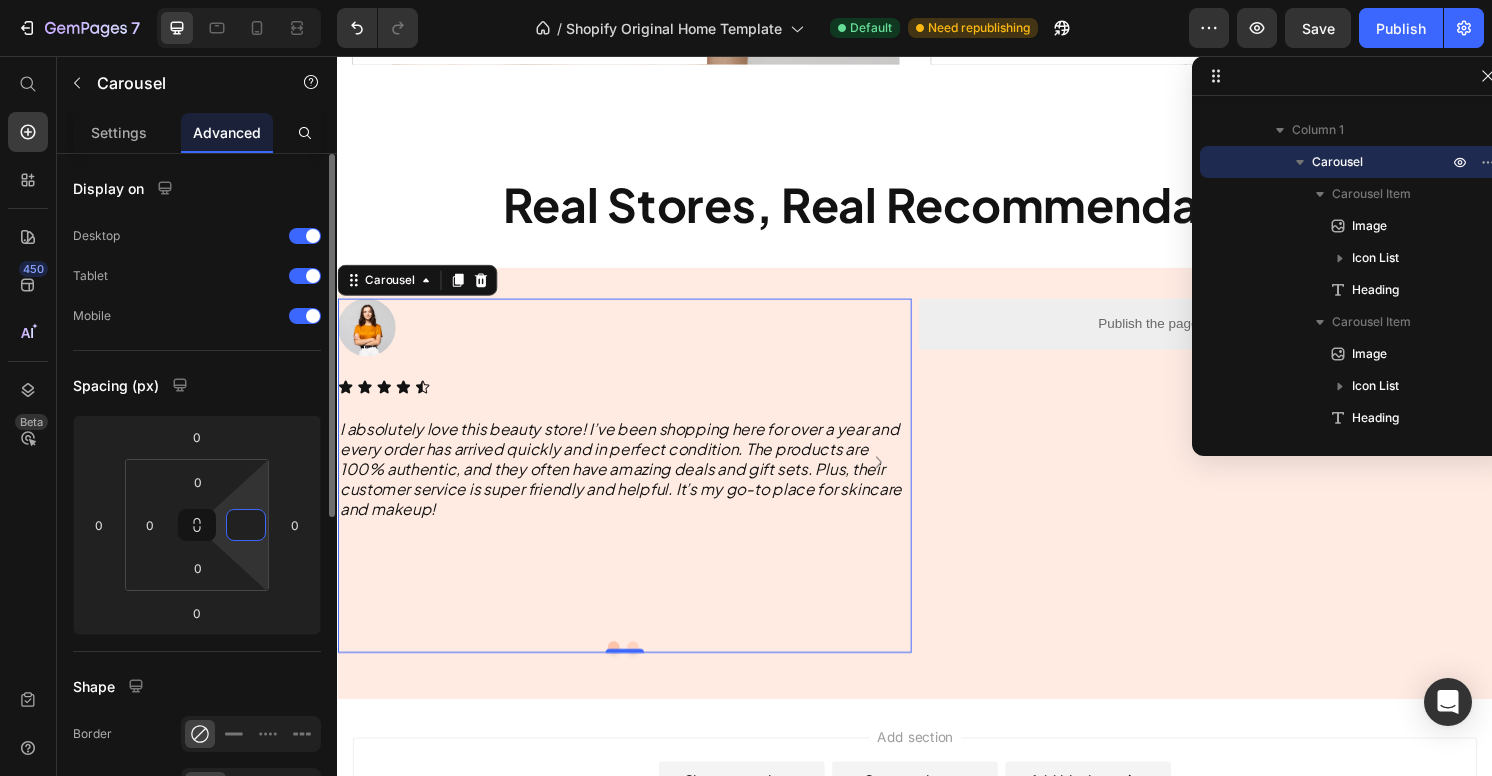 type on "0" 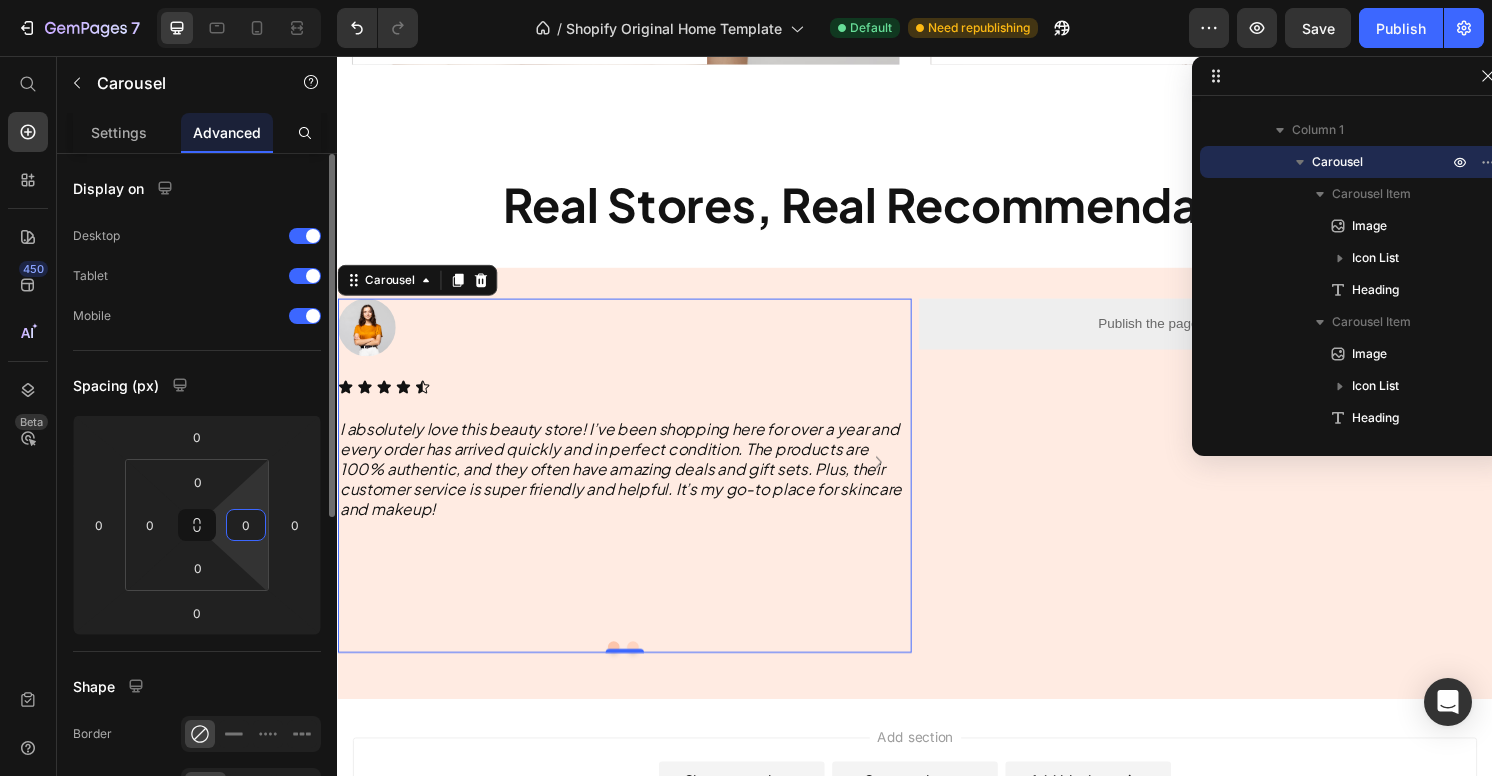 click on "Display on Desktop Tablet Mobile Spacing (px) 0 0 0 0 0 0 0 0 Shape Border Corner Shadow Position Opacity 100 % Animation Interaction Upgrade to Optimize plan  to unlock Interaction & other premium features. CSS class" at bounding box center (197, 739) 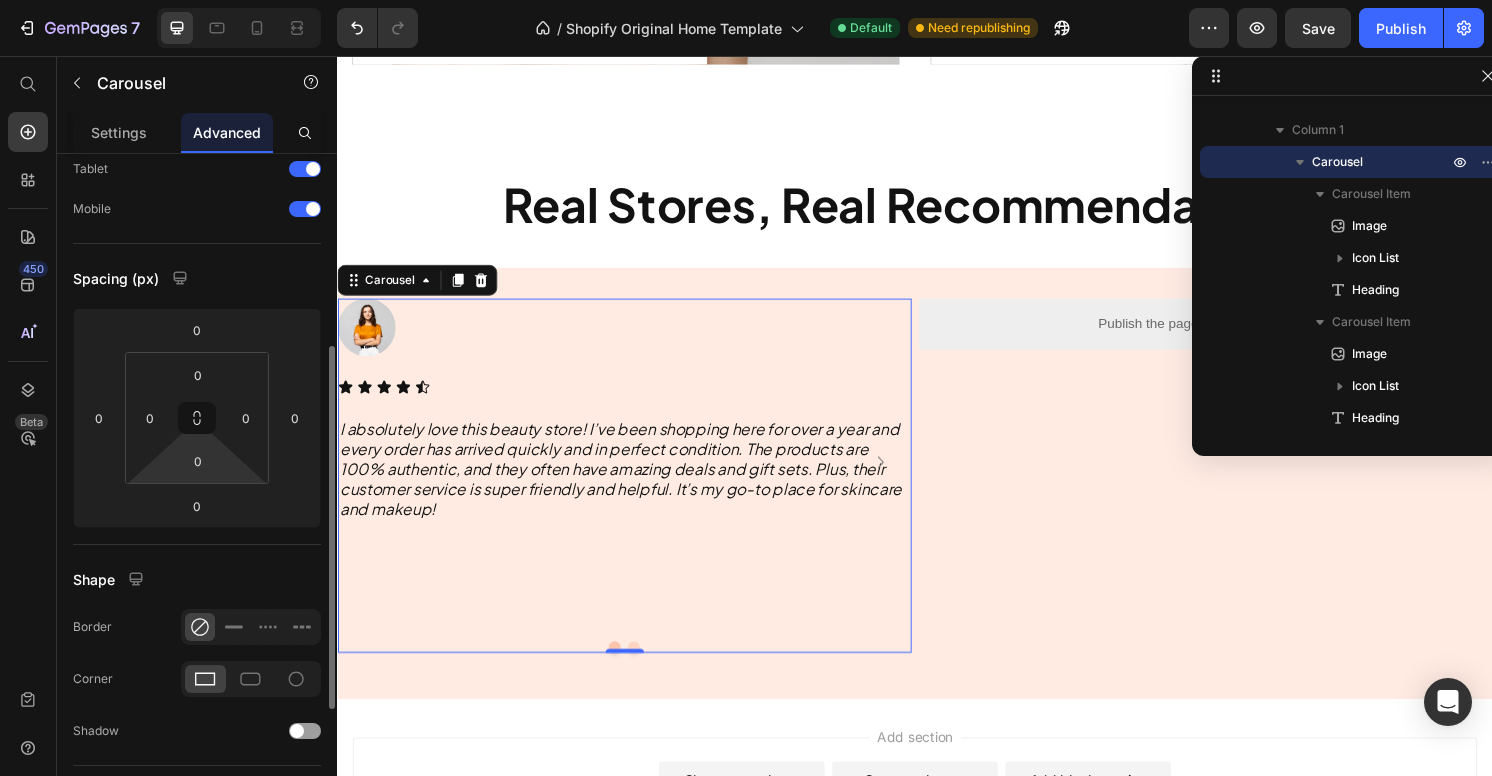 scroll, scrollTop: 234, scrollLeft: 0, axis: vertical 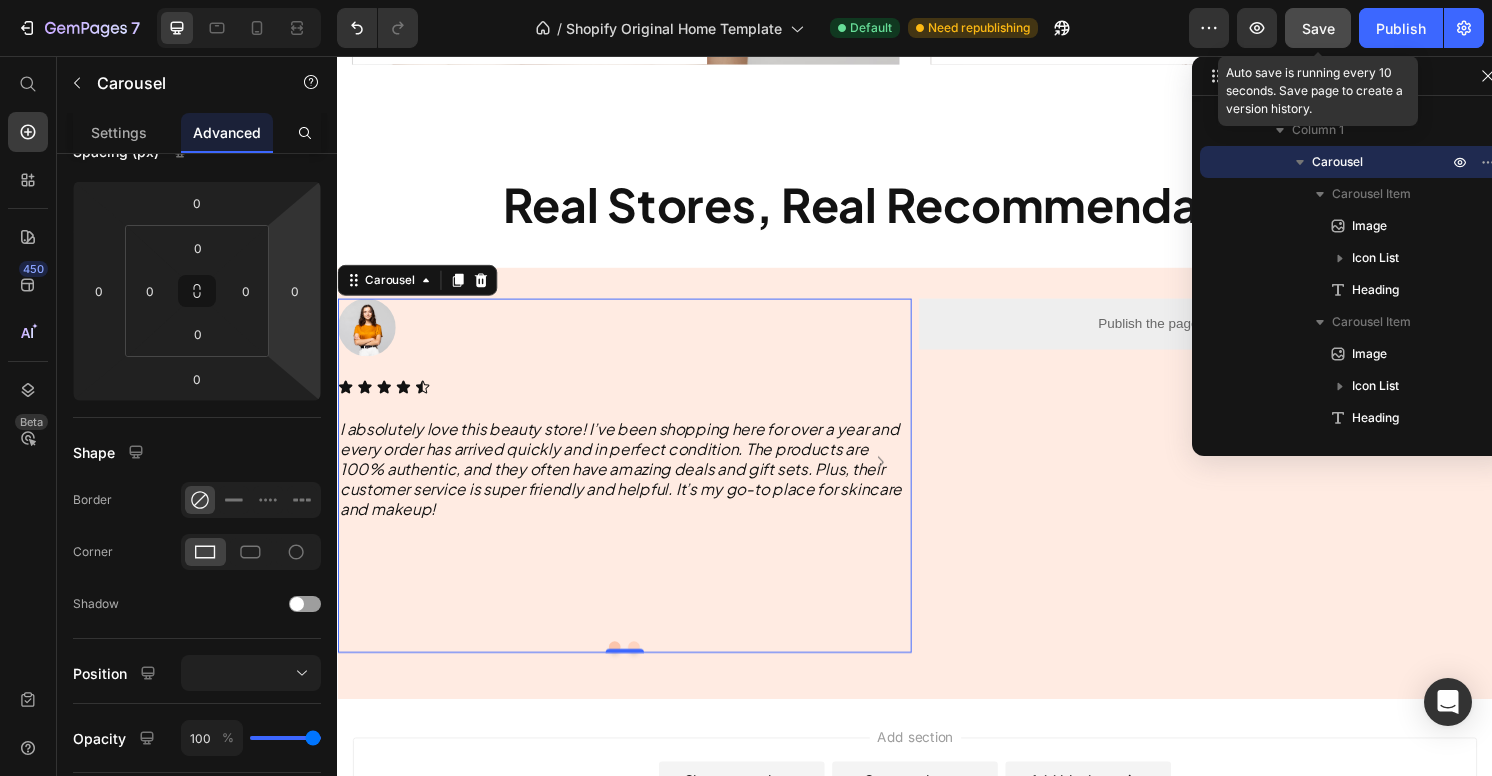 click on "Save" 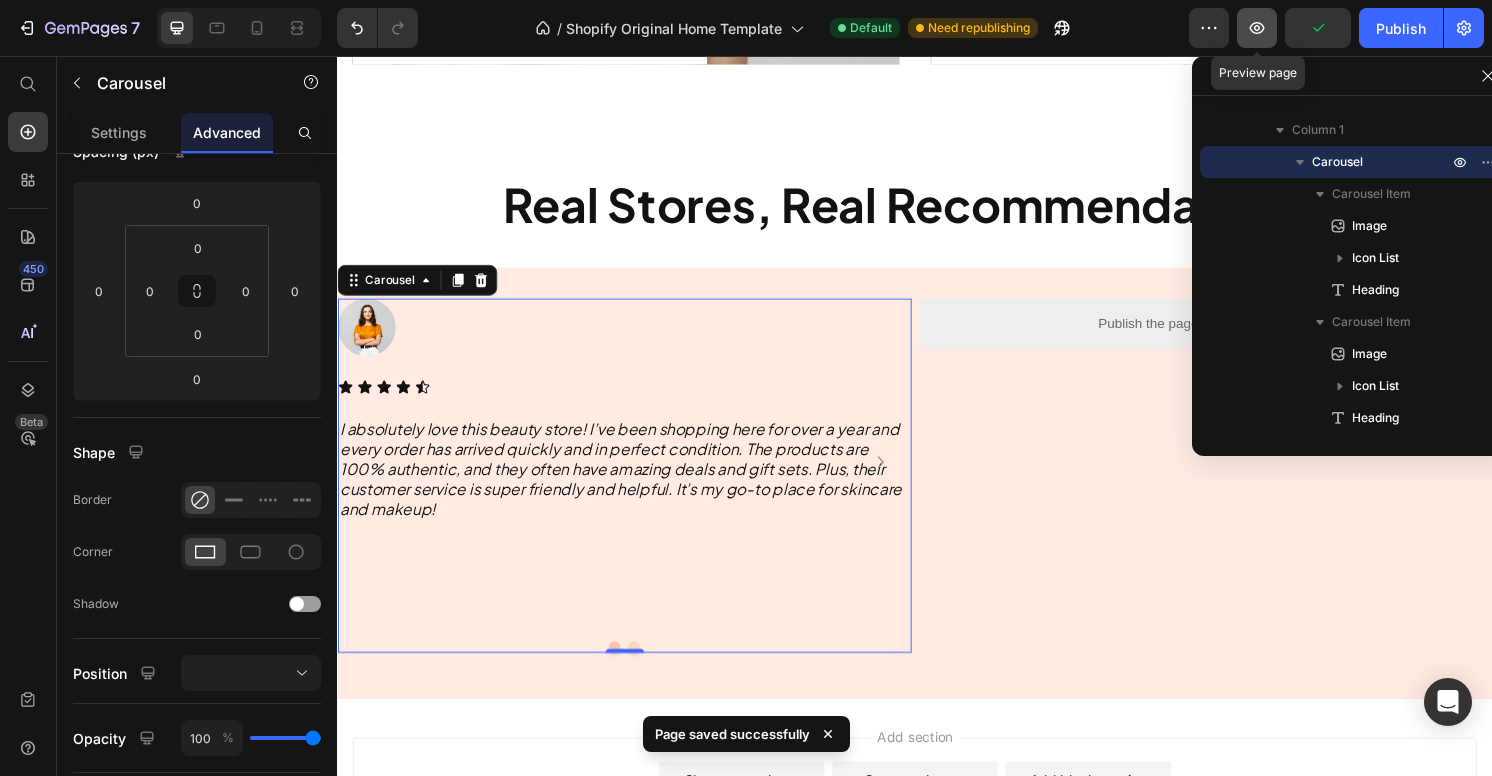 click 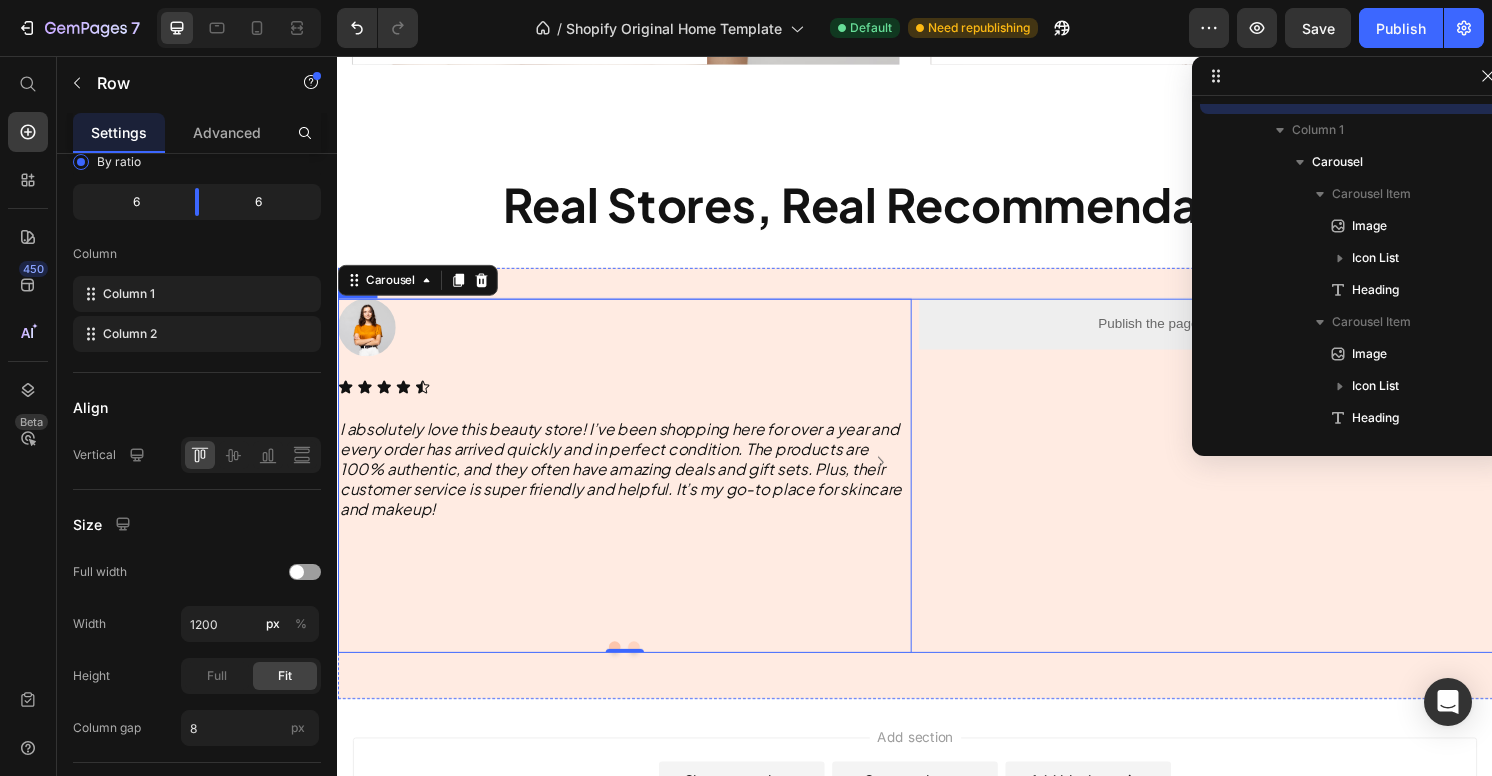 click on "Publish the page to see the content.
Custom Code" at bounding box center [1239, 492] 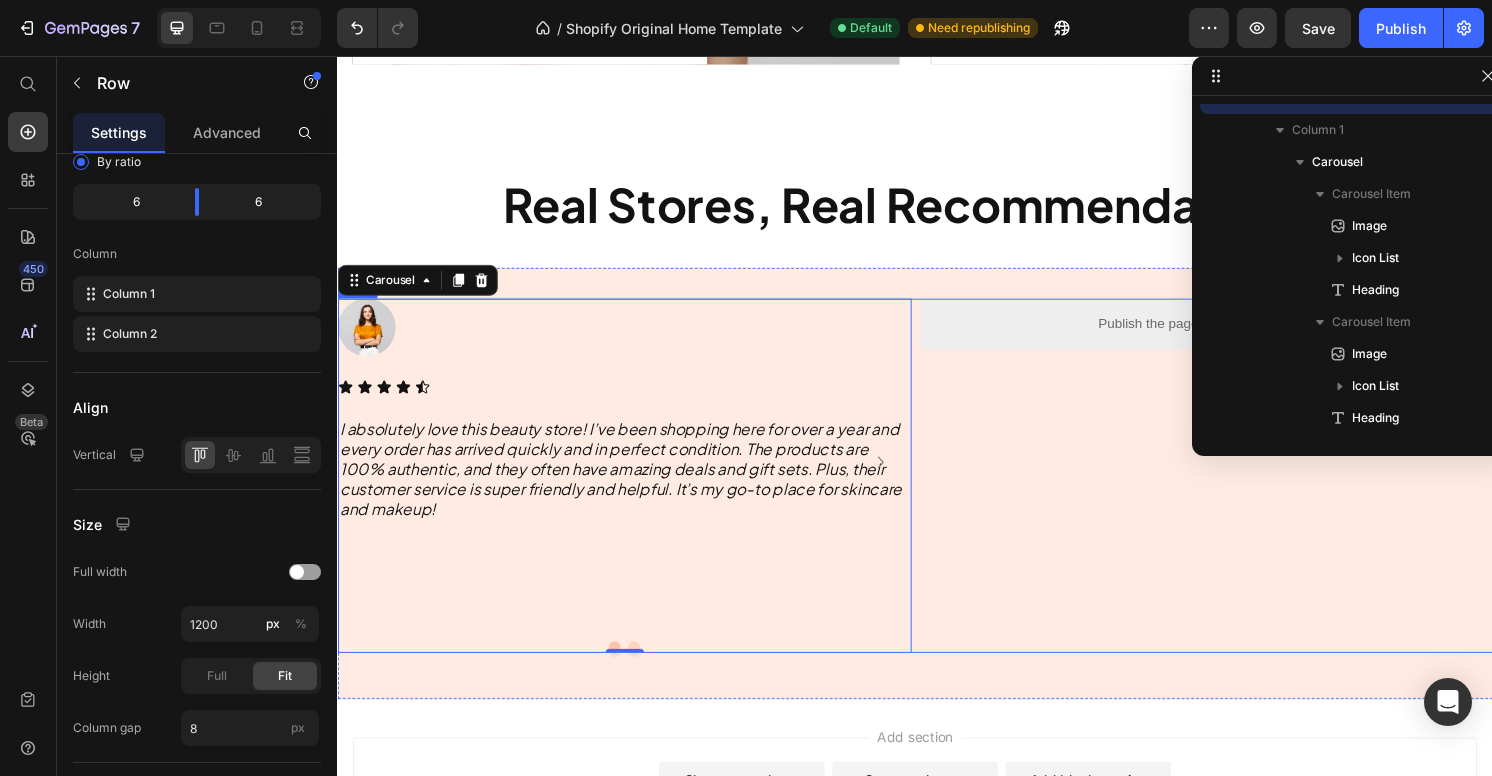 scroll, scrollTop: 570, scrollLeft: 0, axis: vertical 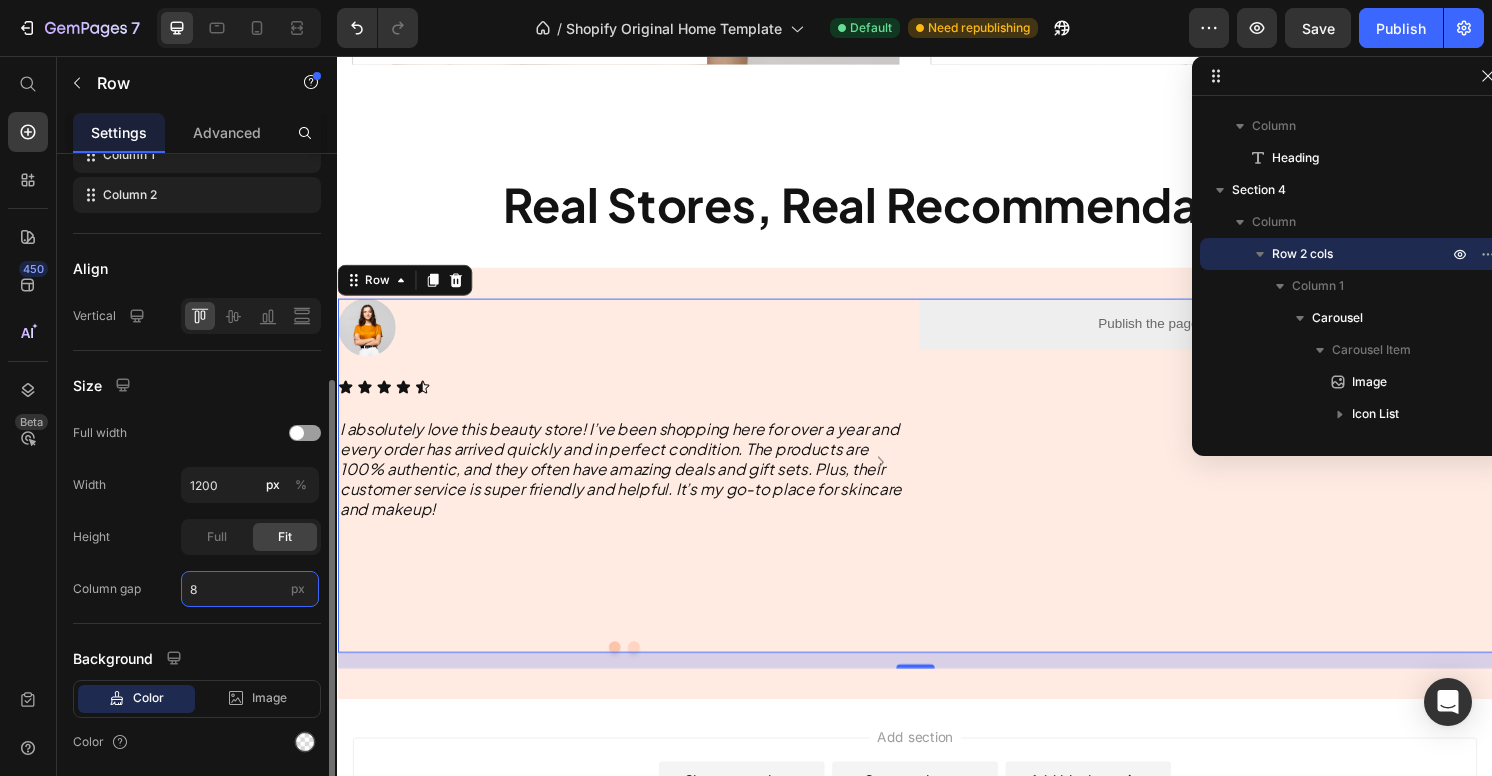 click on "8" at bounding box center [250, 589] 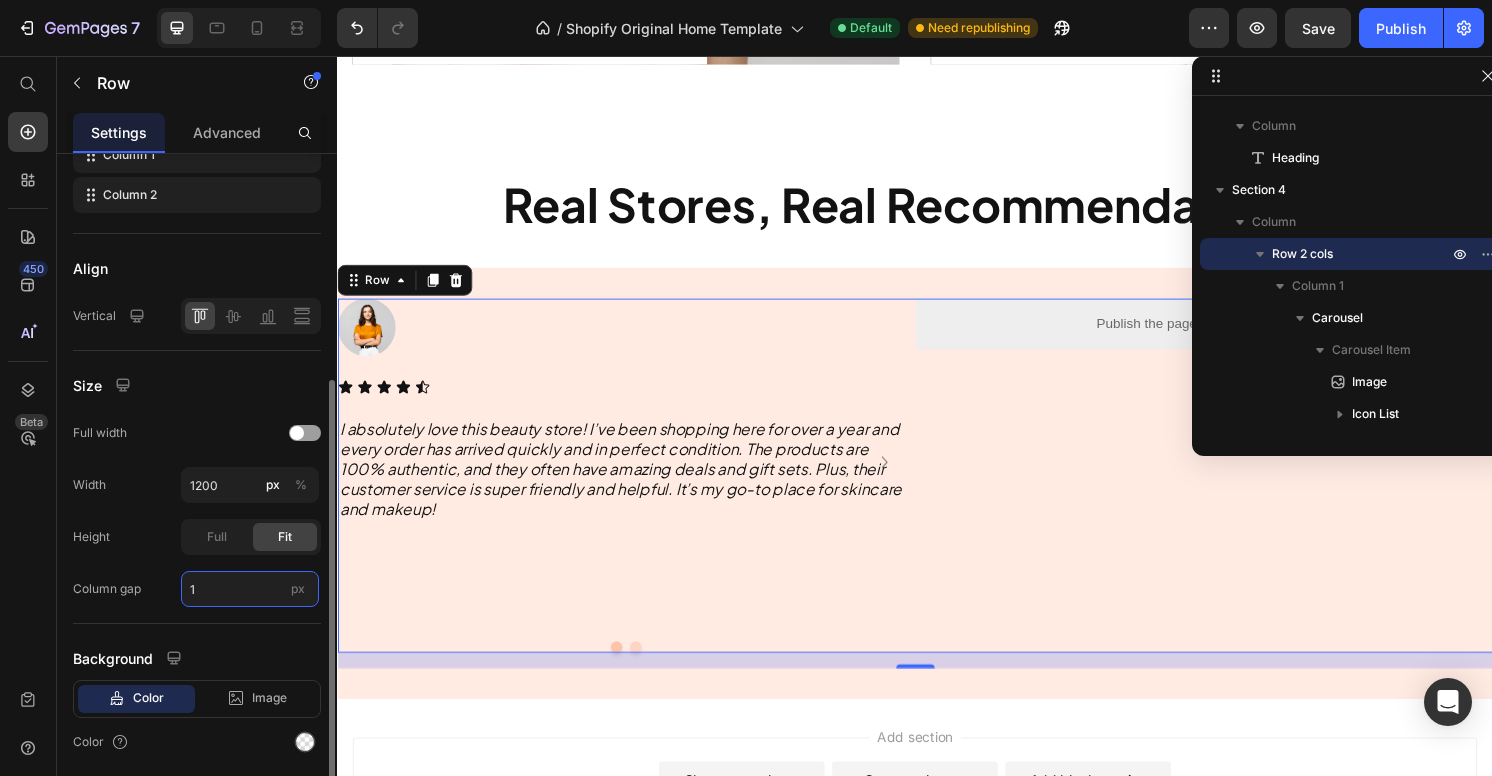 type on "16" 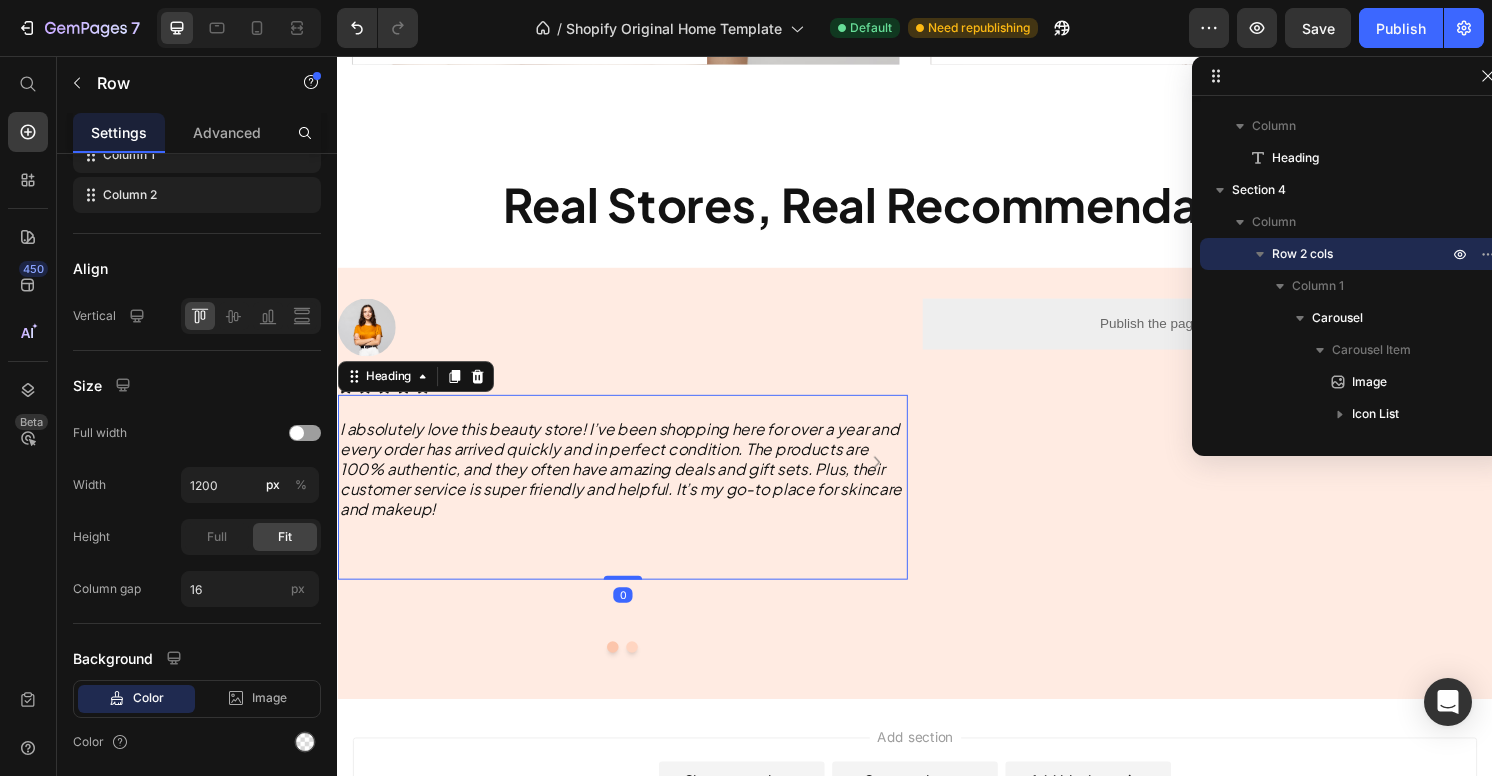 click on "⁠⁠⁠⁠⁠⁠⁠ I absolutely love this beauty store! I’ve been shopping here for over a year and every order has arrived quickly and in perfect condition. The products are [PERCENTAGE]% authentic, and they often have amazing deals and gift sets. Plus, their customer service is super friendly and helpful. It’s my go-to place for skincare and makeup!" at bounding box center (633, 486) 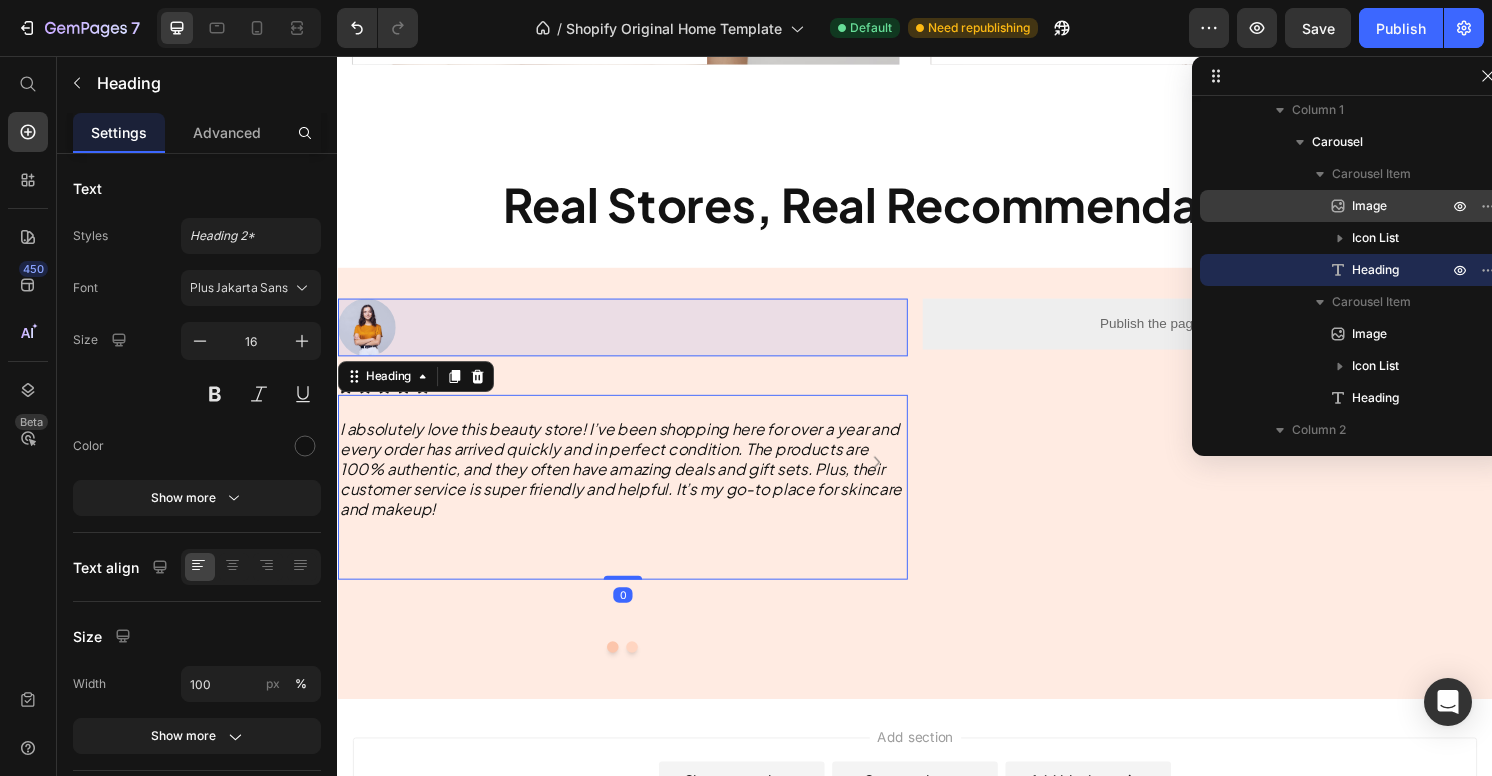 scroll, scrollTop: 743, scrollLeft: 0, axis: vertical 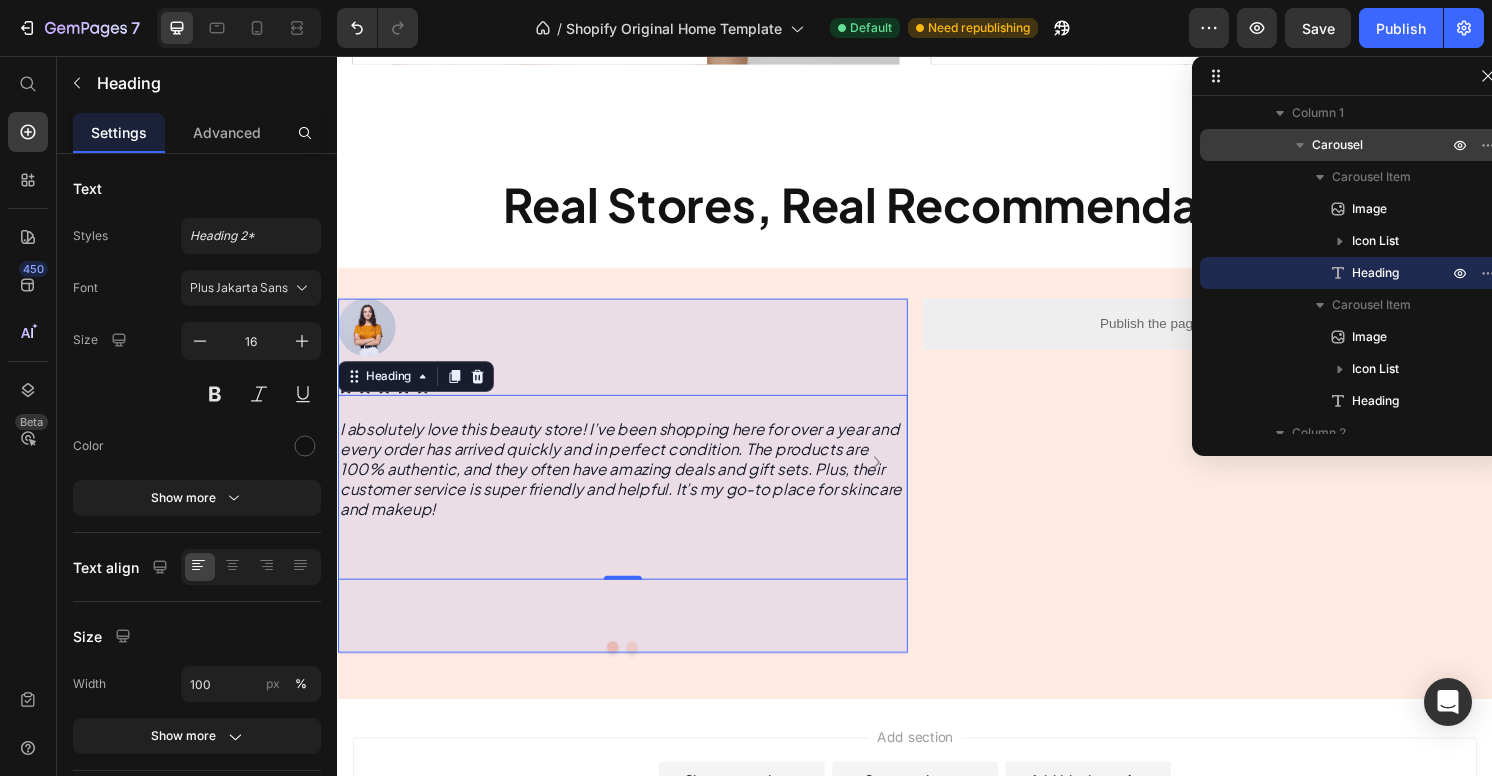 click on "Carousel" at bounding box center (1337, 145) 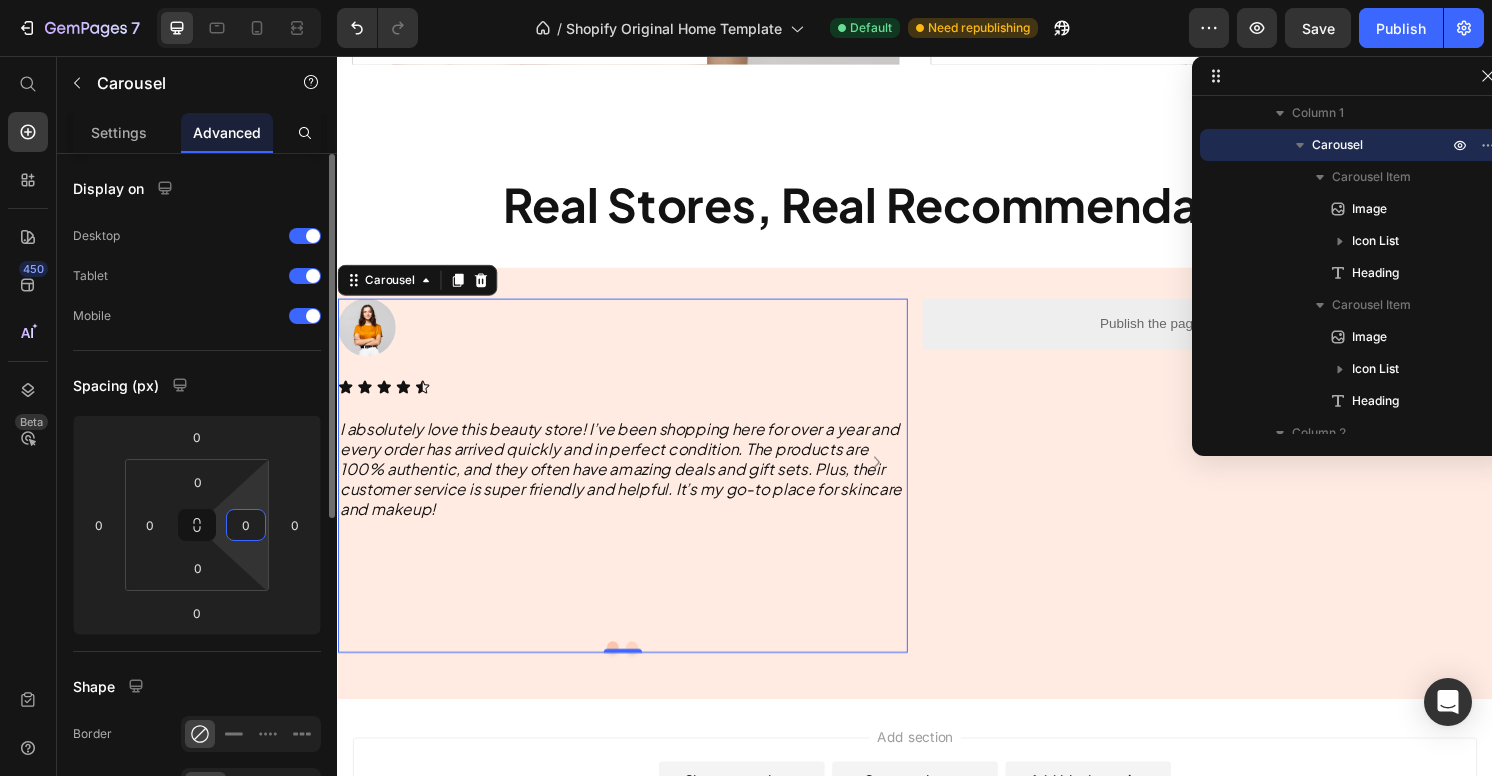 click on "0" at bounding box center [246, 525] 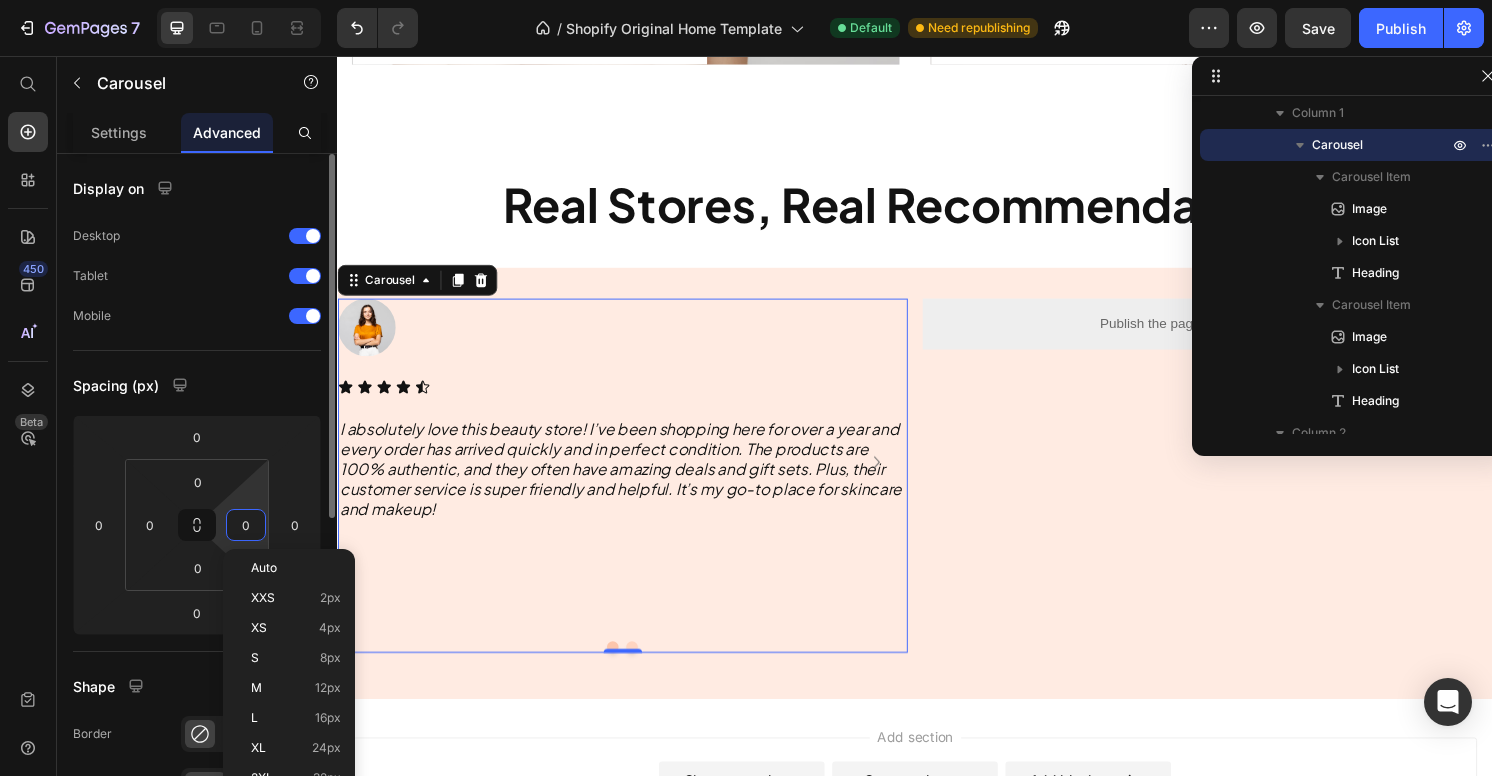 type on "9" 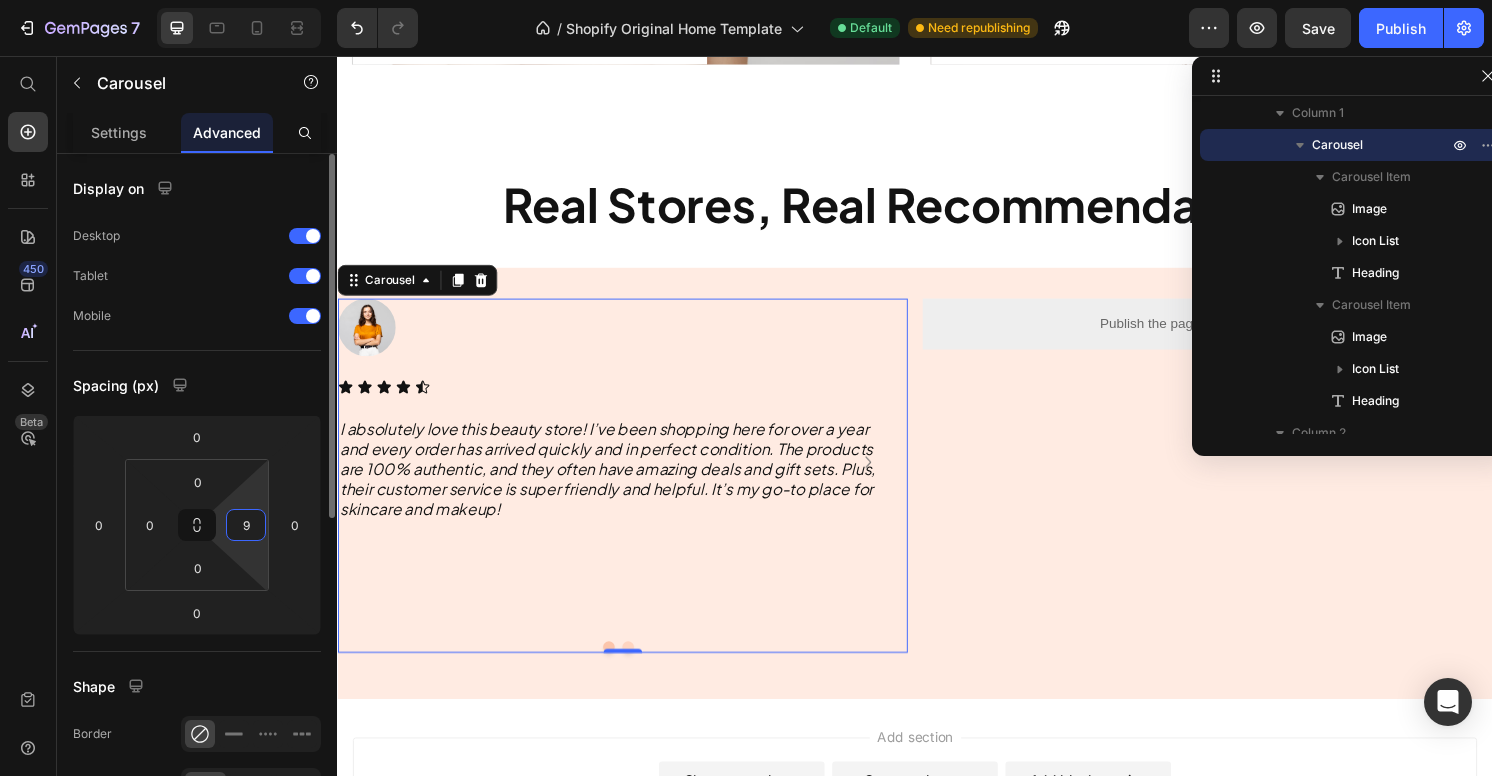 type 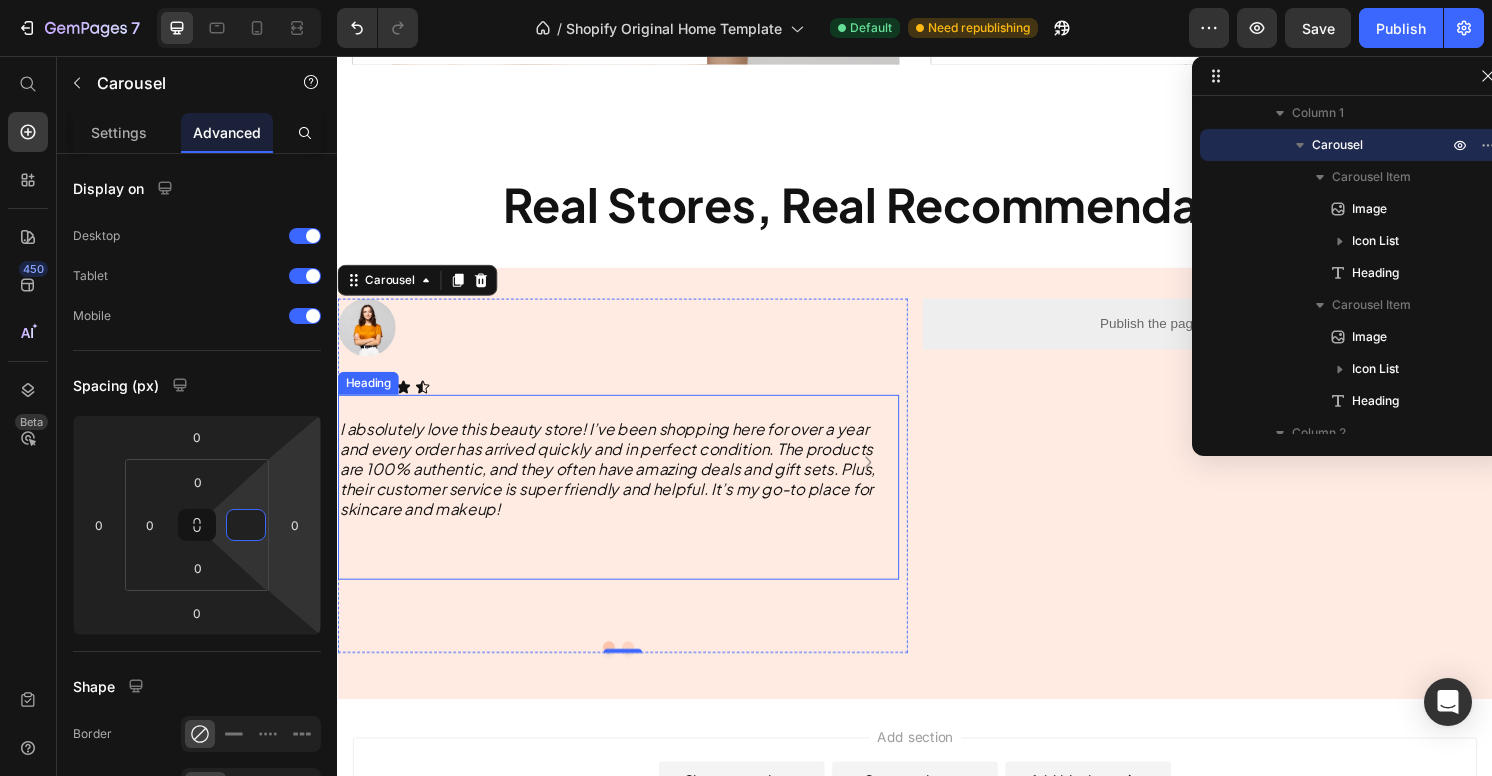 click on "I absolutely love this beauty store! I’ve been shopping here for over a year and every order has arrived quickly and in perfect condition. The products are [PERCENTAGE]% authentic, and they often have amazing deals and gift sets. Plus, their customer service is super friendly and helpful. It’s my go-to place for skincare and makeup!" at bounding box center (620, 485) 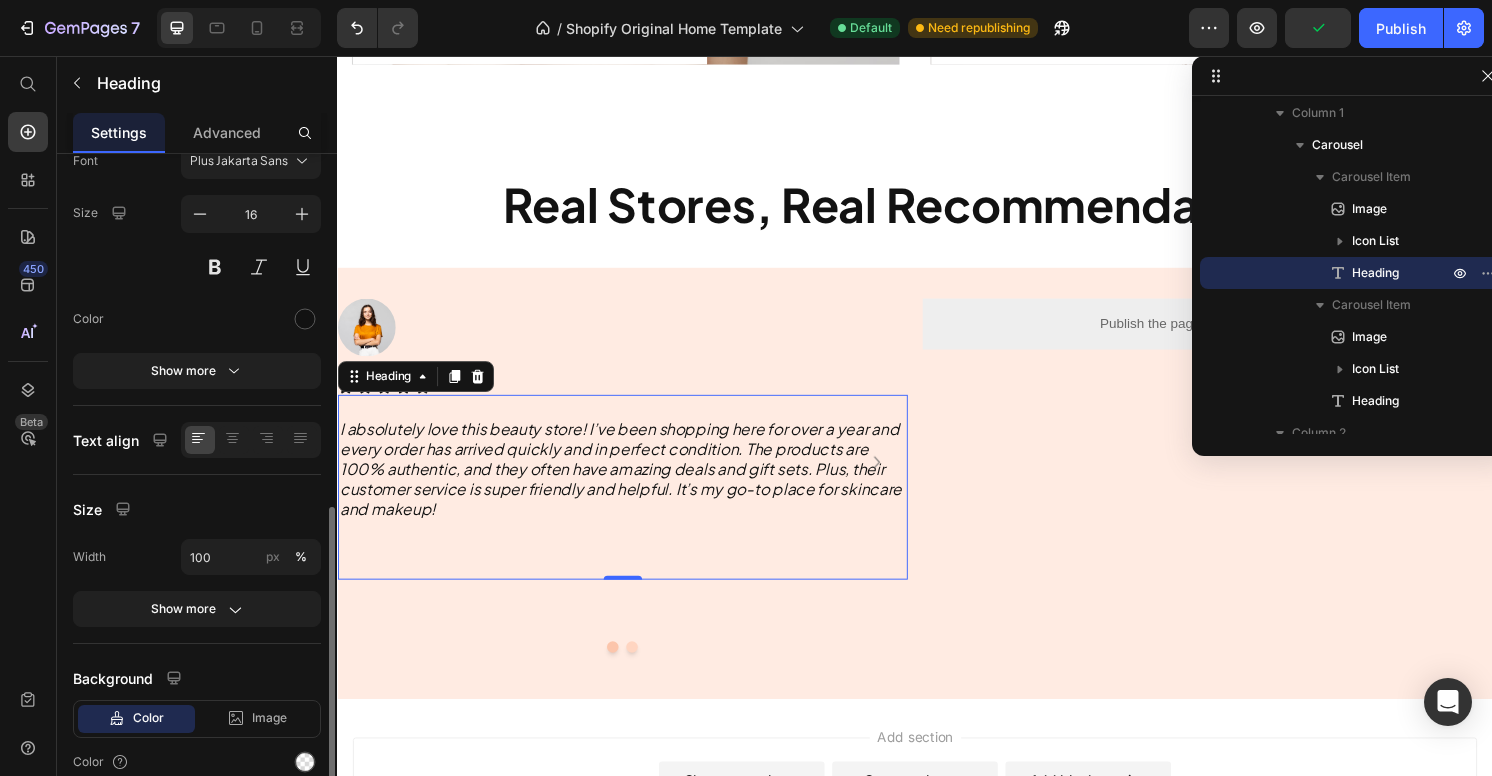 scroll, scrollTop: 0, scrollLeft: 0, axis: both 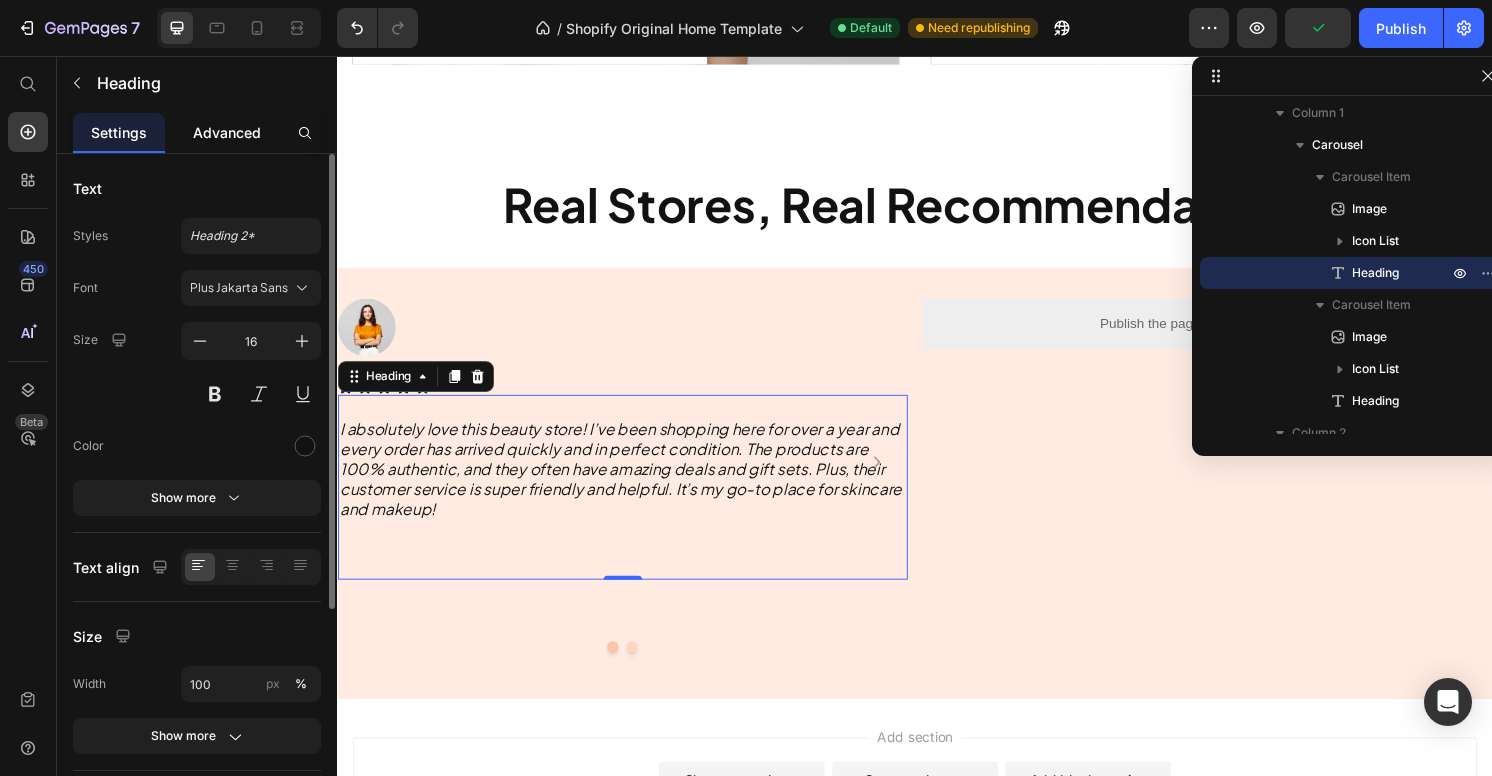 click on "Advanced" 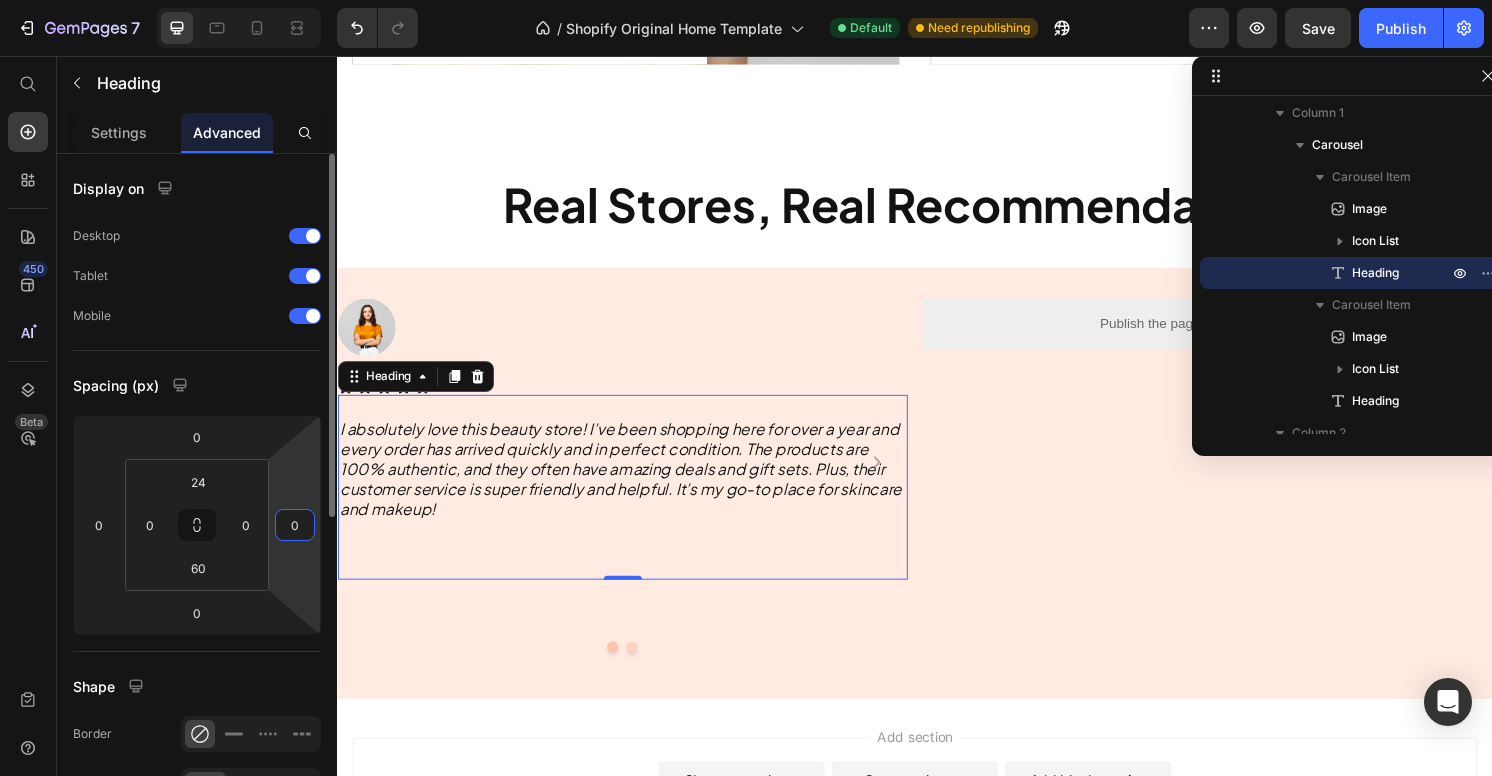 click on "7   /  Shopify Original Home Template Default Need republishing Preview  Save   Publish  450 Beta Shopify Apps Sections Elements Hero Section Product Detail Brands Trusted Badges Guarantee Product Breakdown How to use Testimonials Compare Bundle FAQs Social Proof Brand Story Product List Collection Blog List Contact Sticky Add to Cart Custom Footer Browse Library 450 Layout
Row
Row
Row
Row Text
Heading
Text Block Button
Button
Button
Sticky Back to top Media
Image" at bounding box center [746, 0] 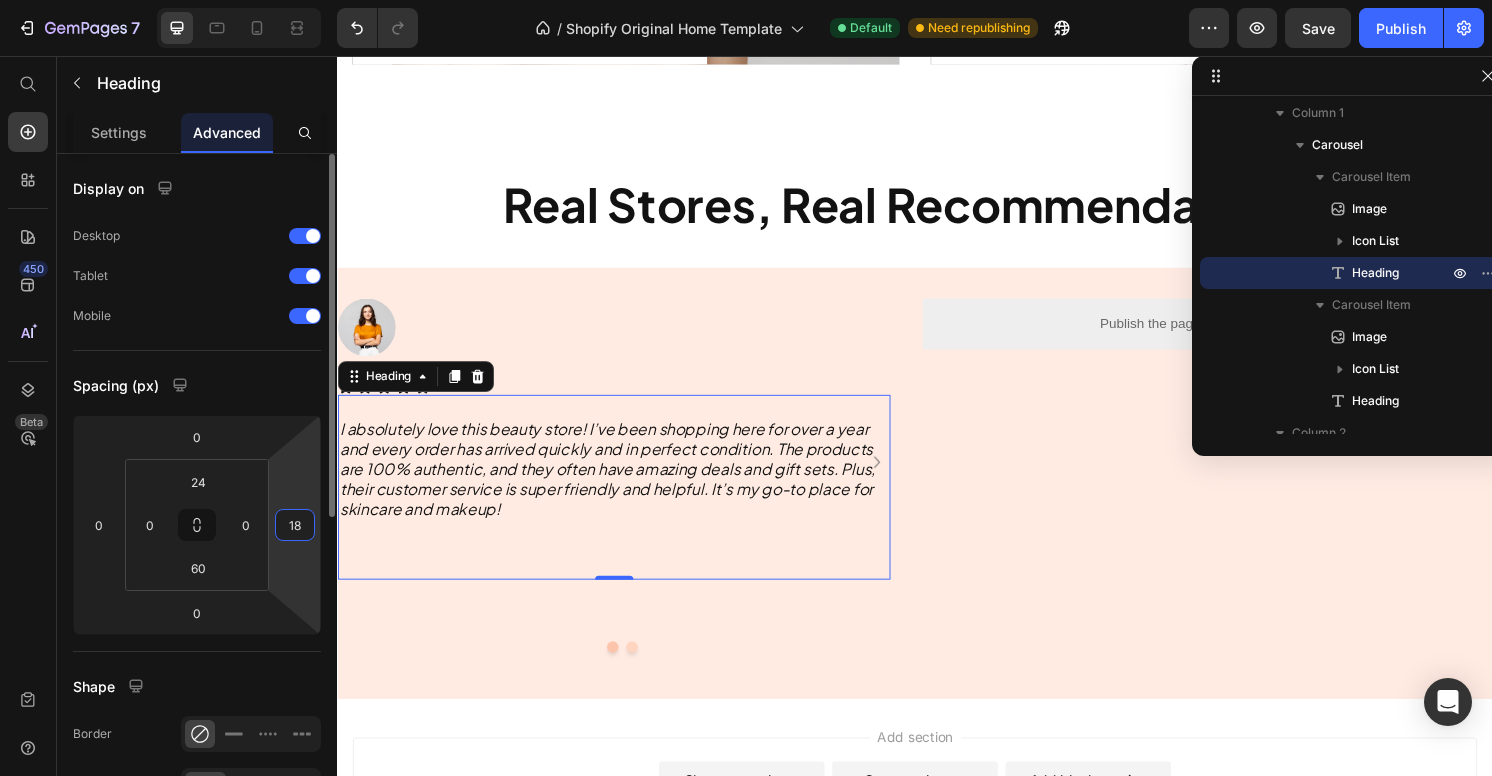 type on "1" 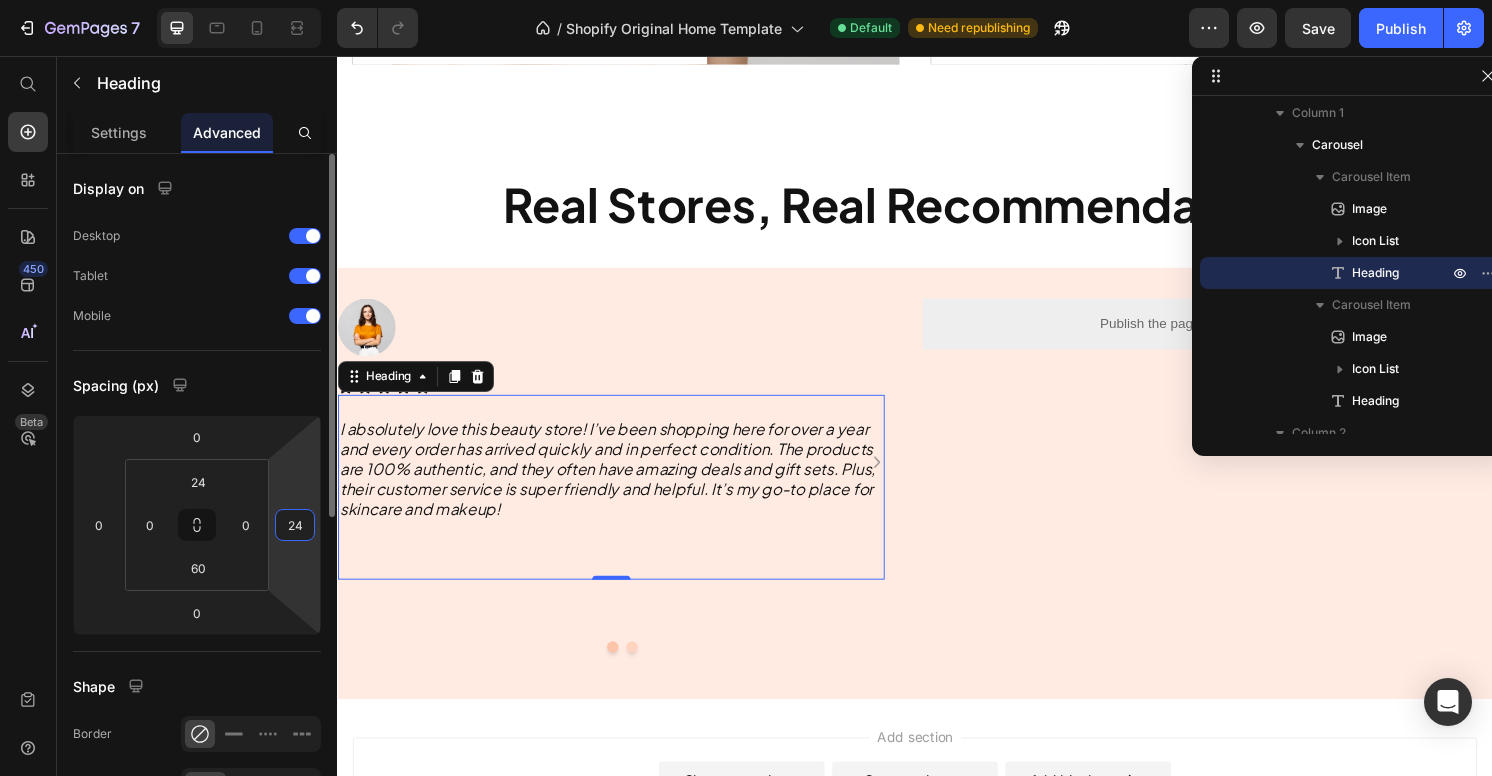 type on "2" 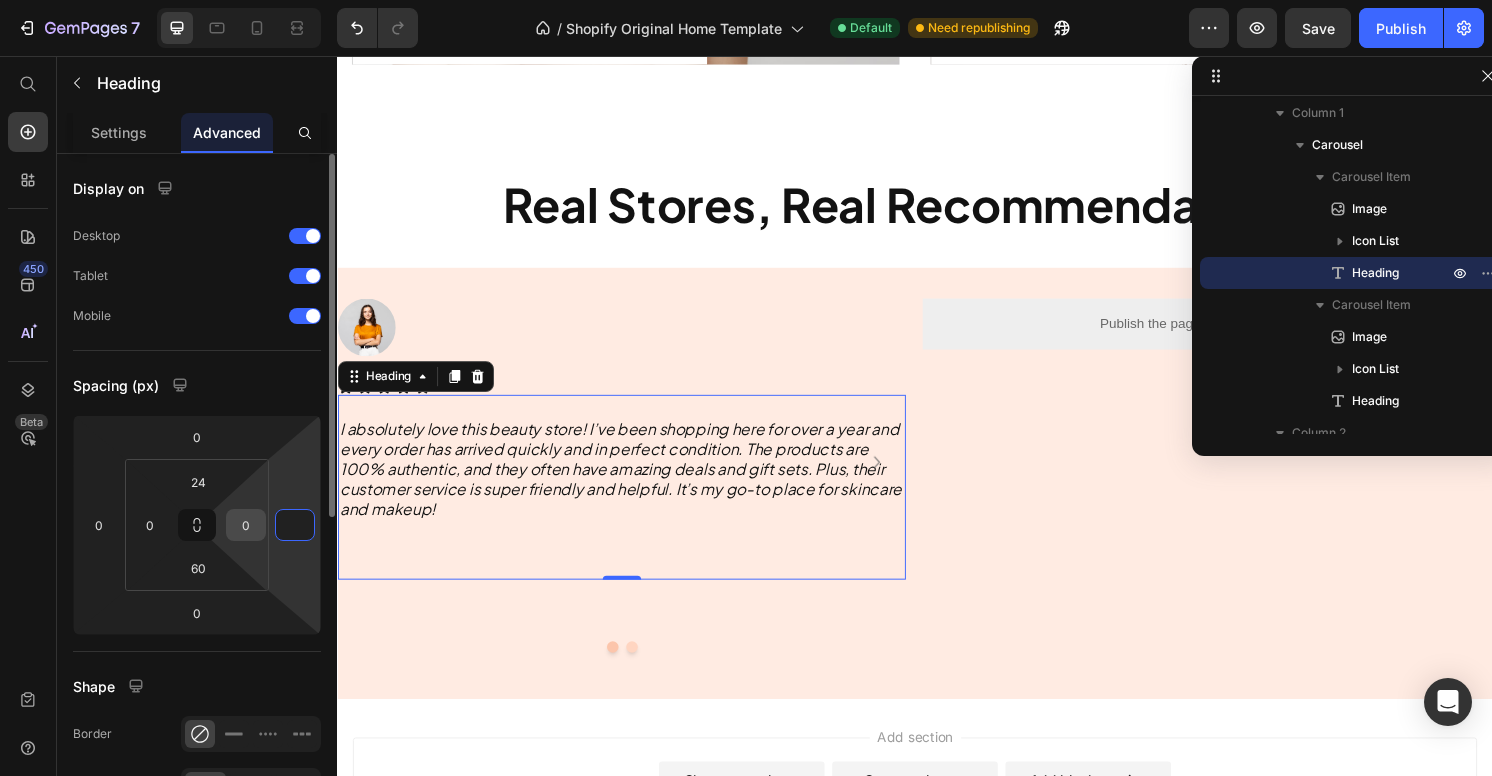 type on "0" 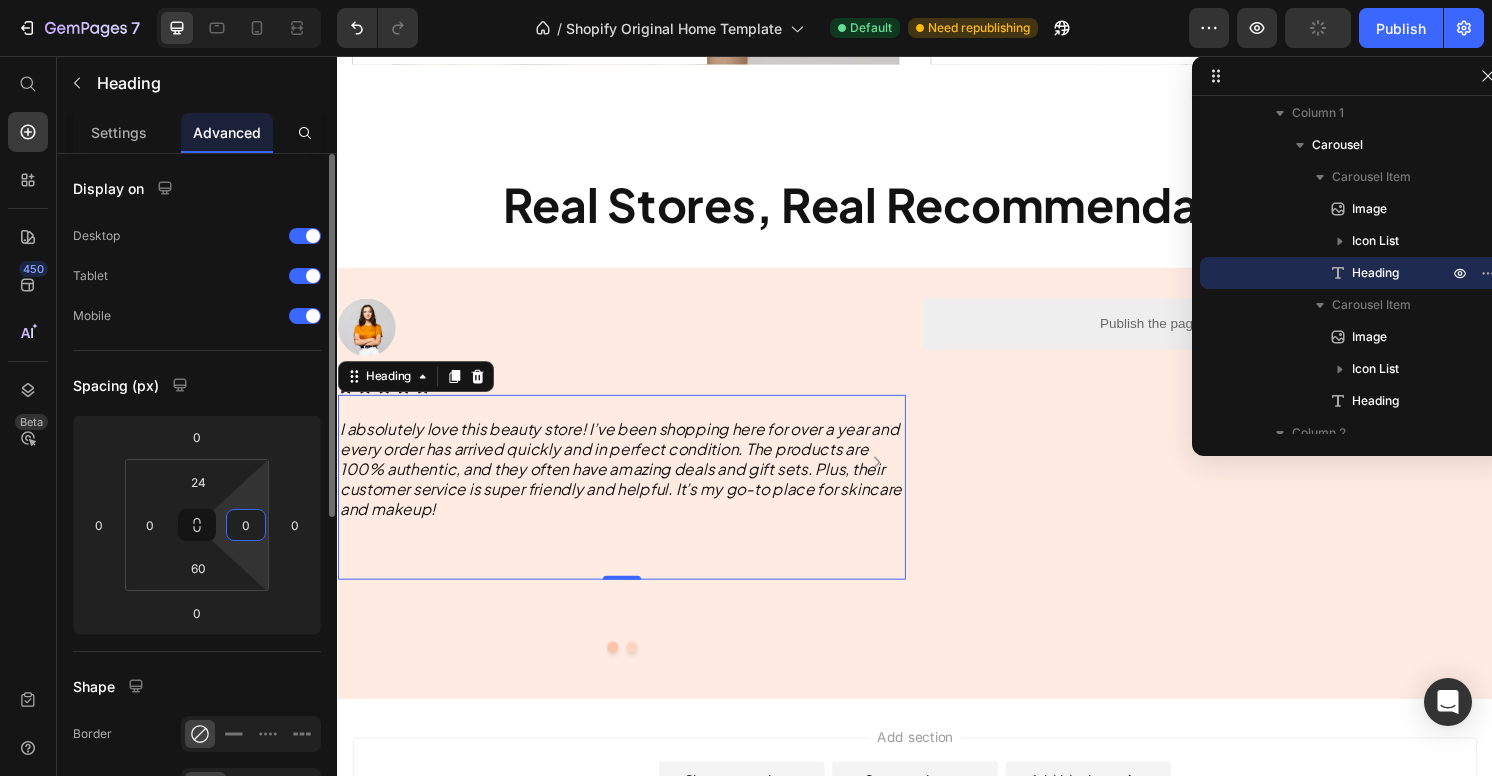 click on "0" at bounding box center [246, 525] 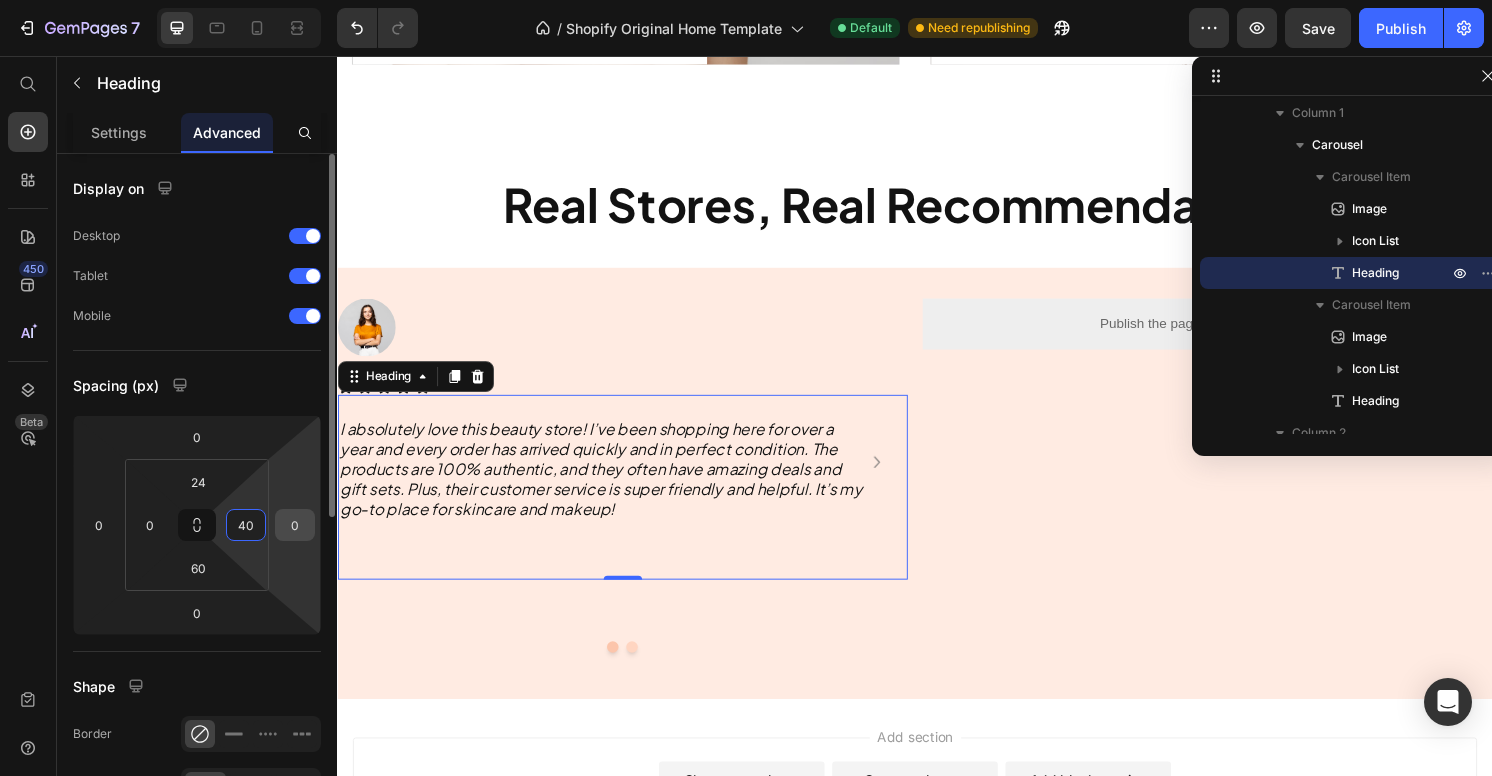 type on "40" 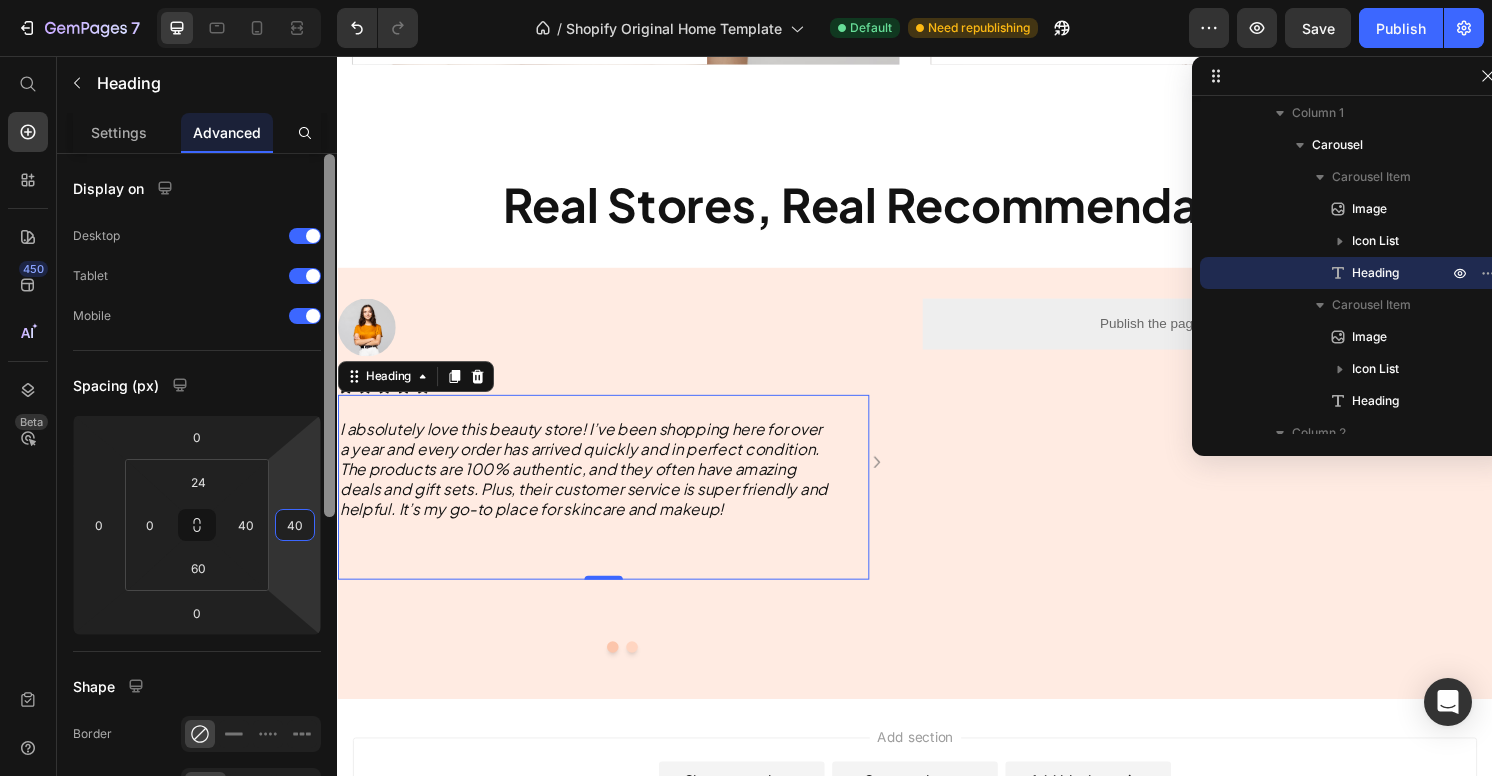 type on "4" 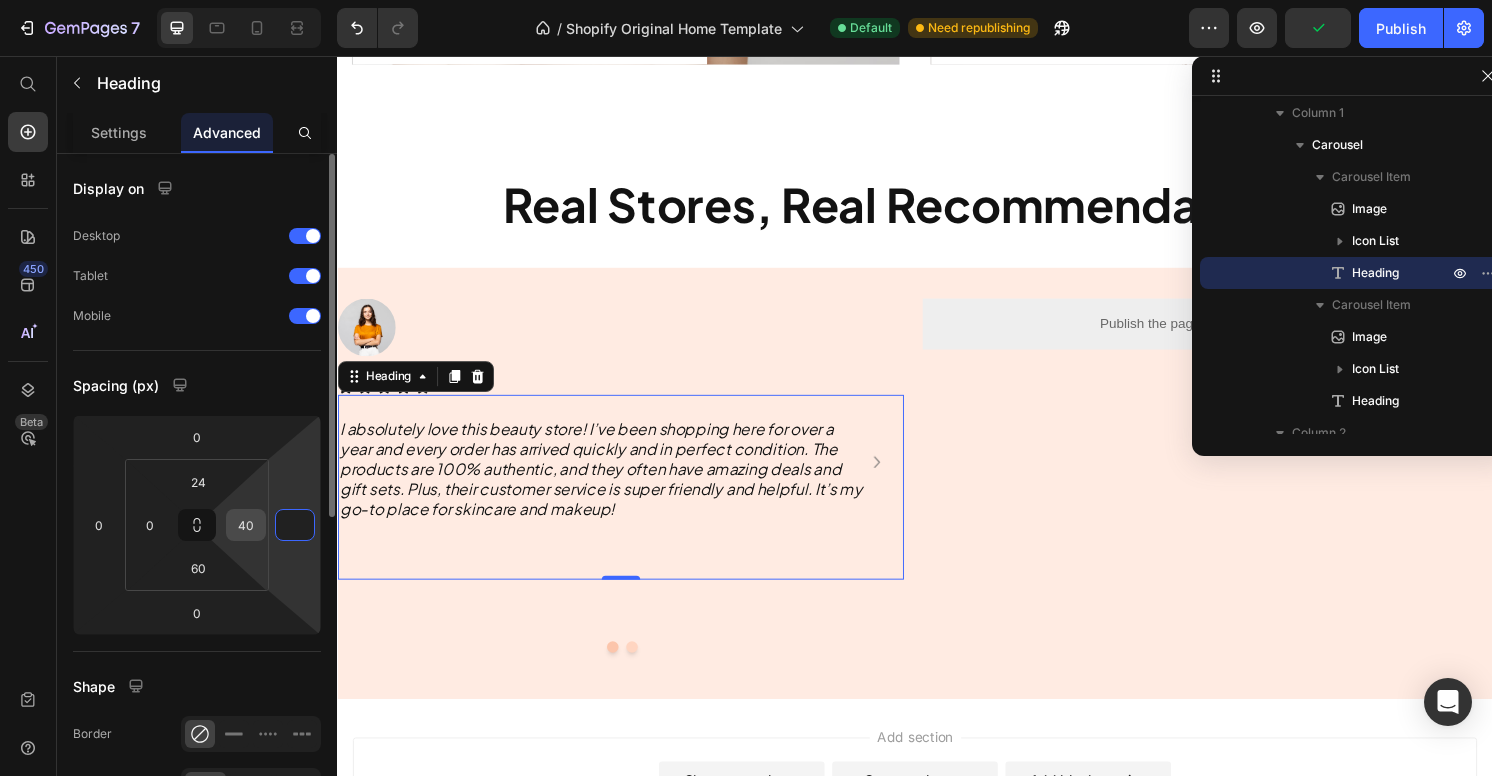 type on "0" 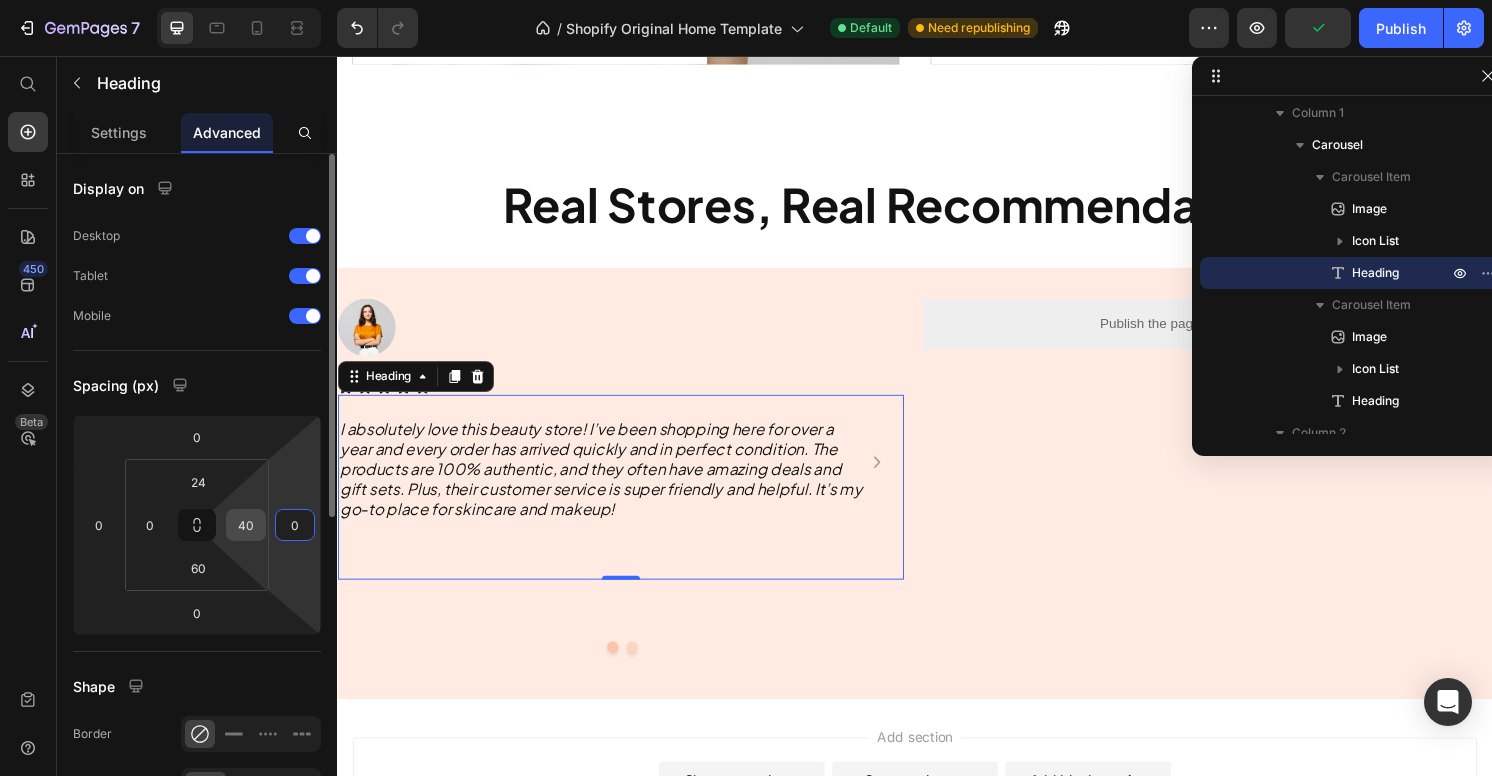 click on "40" at bounding box center [246, 525] 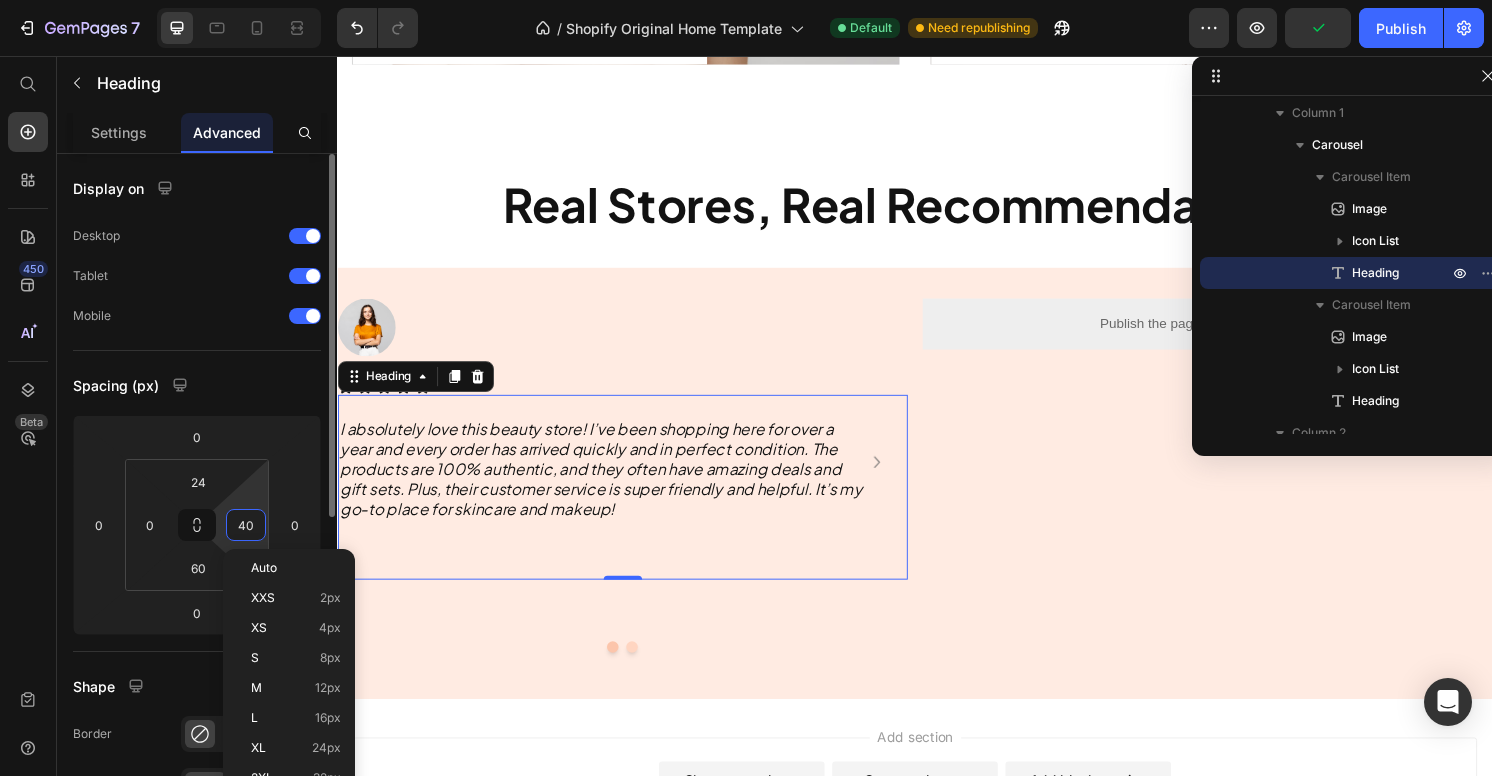 click on "40" at bounding box center (246, 525) 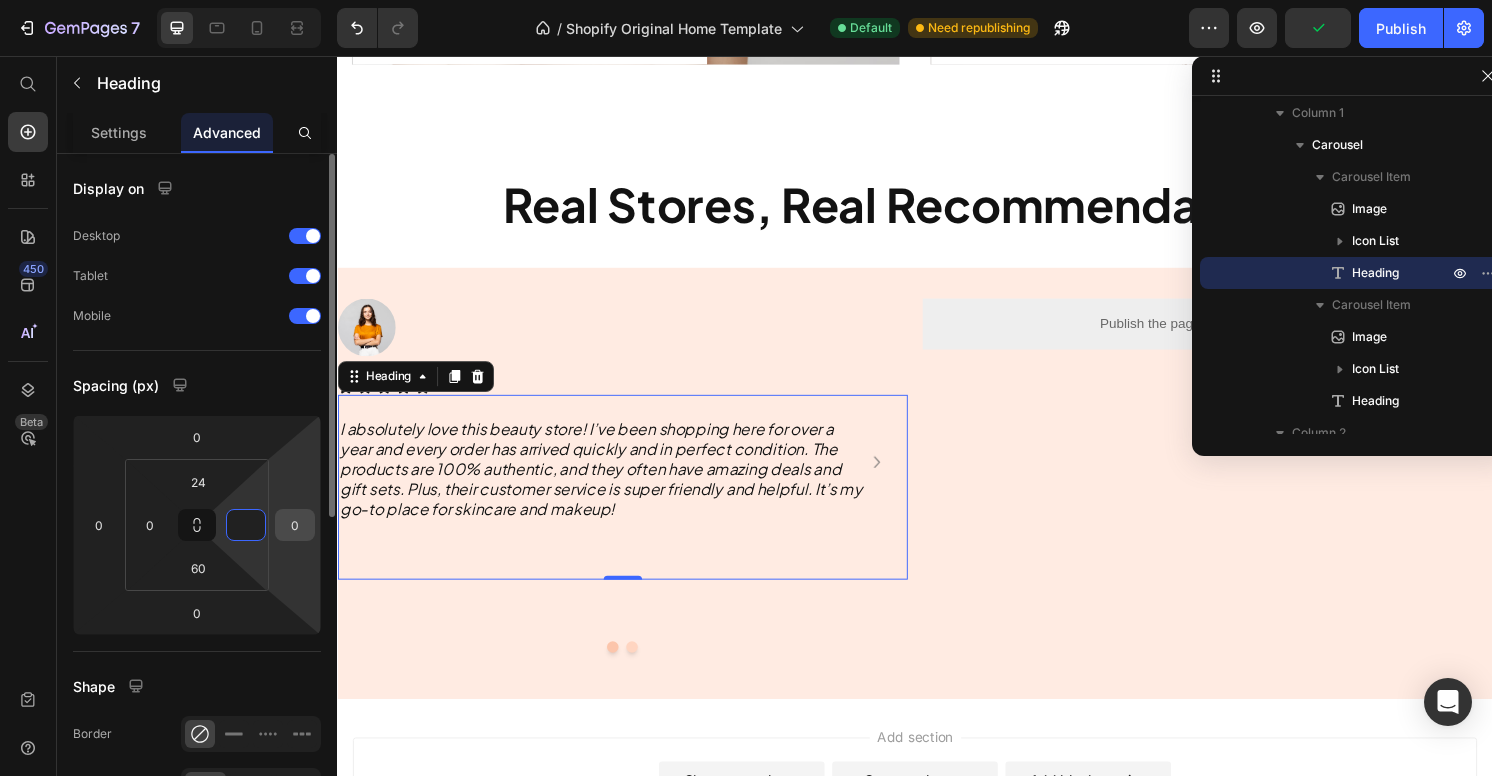 type on "0" 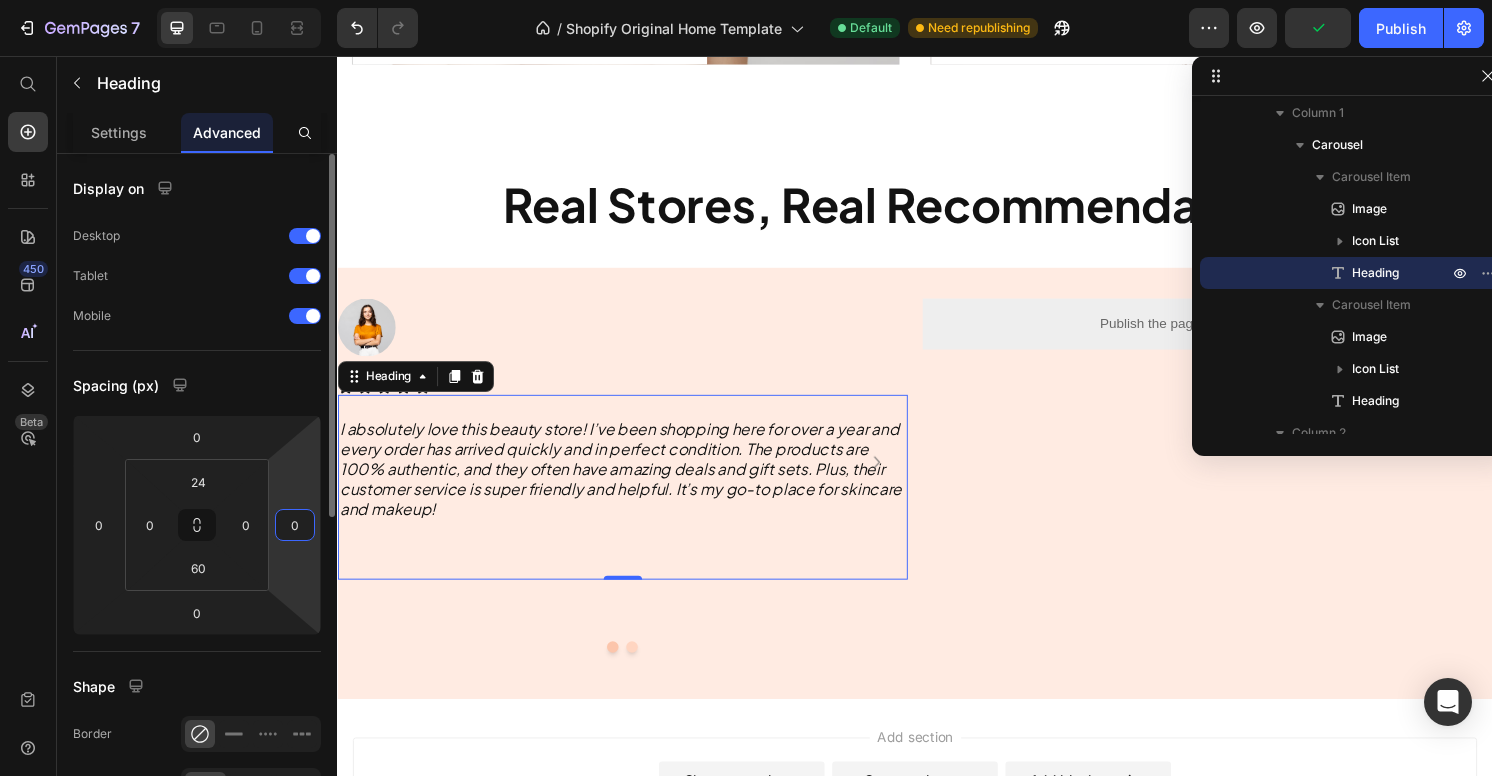 click on "0" at bounding box center [295, 525] 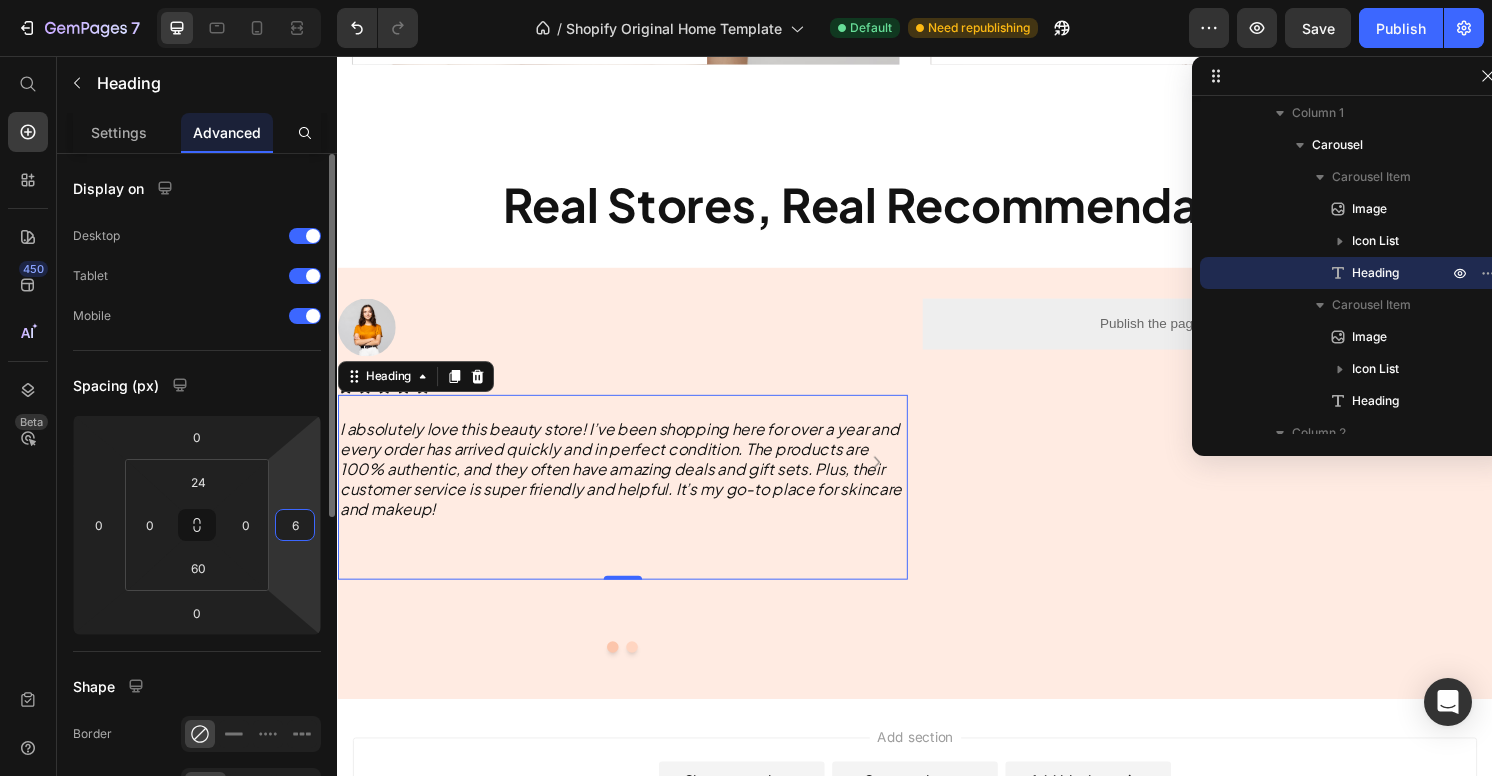 type on "60" 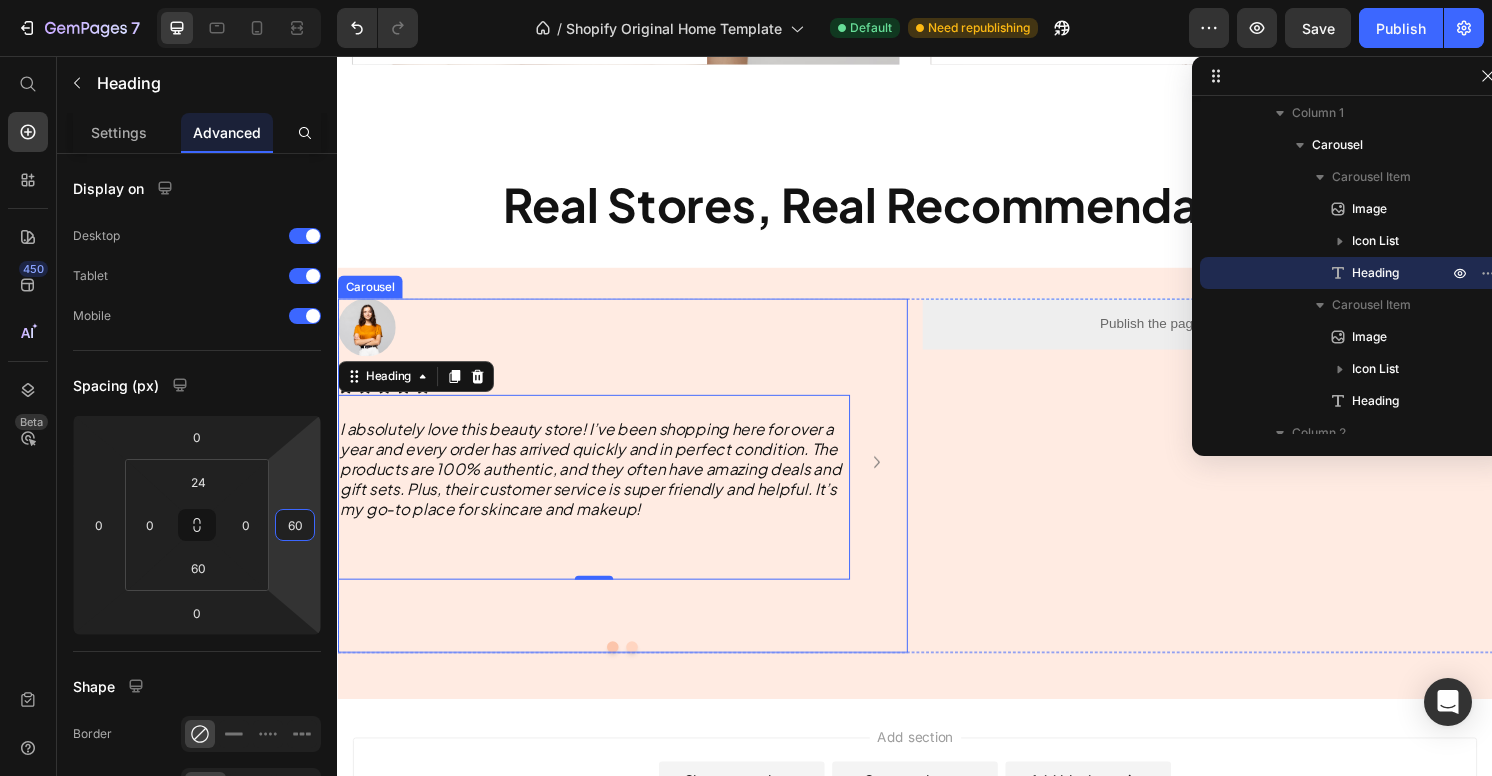 click 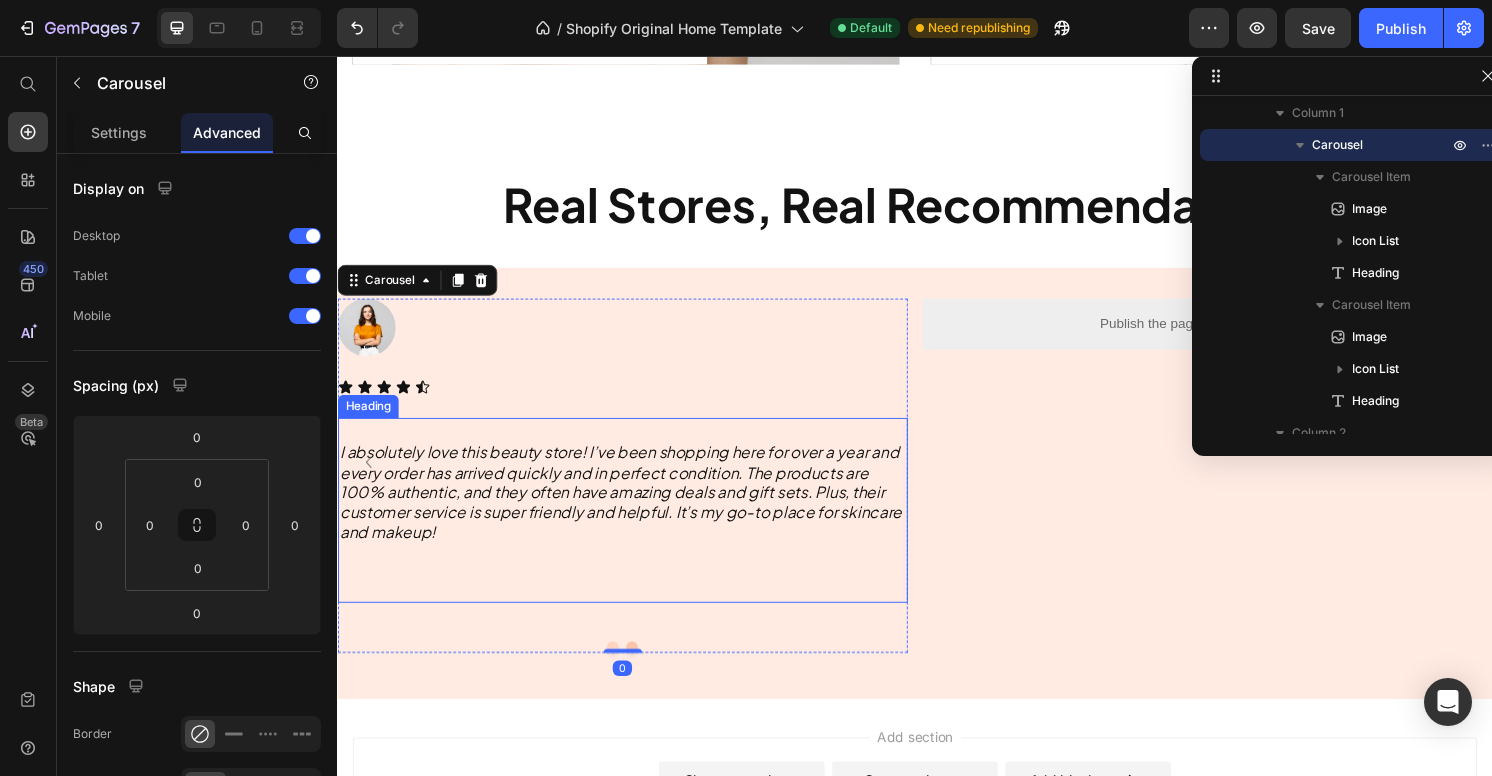 click on "I absolutely love this beauty store! I’ve been shopping here for over a year and every order has arrived quickly and in perfect condition. The products are [PERCENTAGE]% authentic, and they often have amazing deals and gift sets. Plus, their customer service is super friendly and helpful. It’s my go-to place for skincare and makeup!" at bounding box center (629, 509) 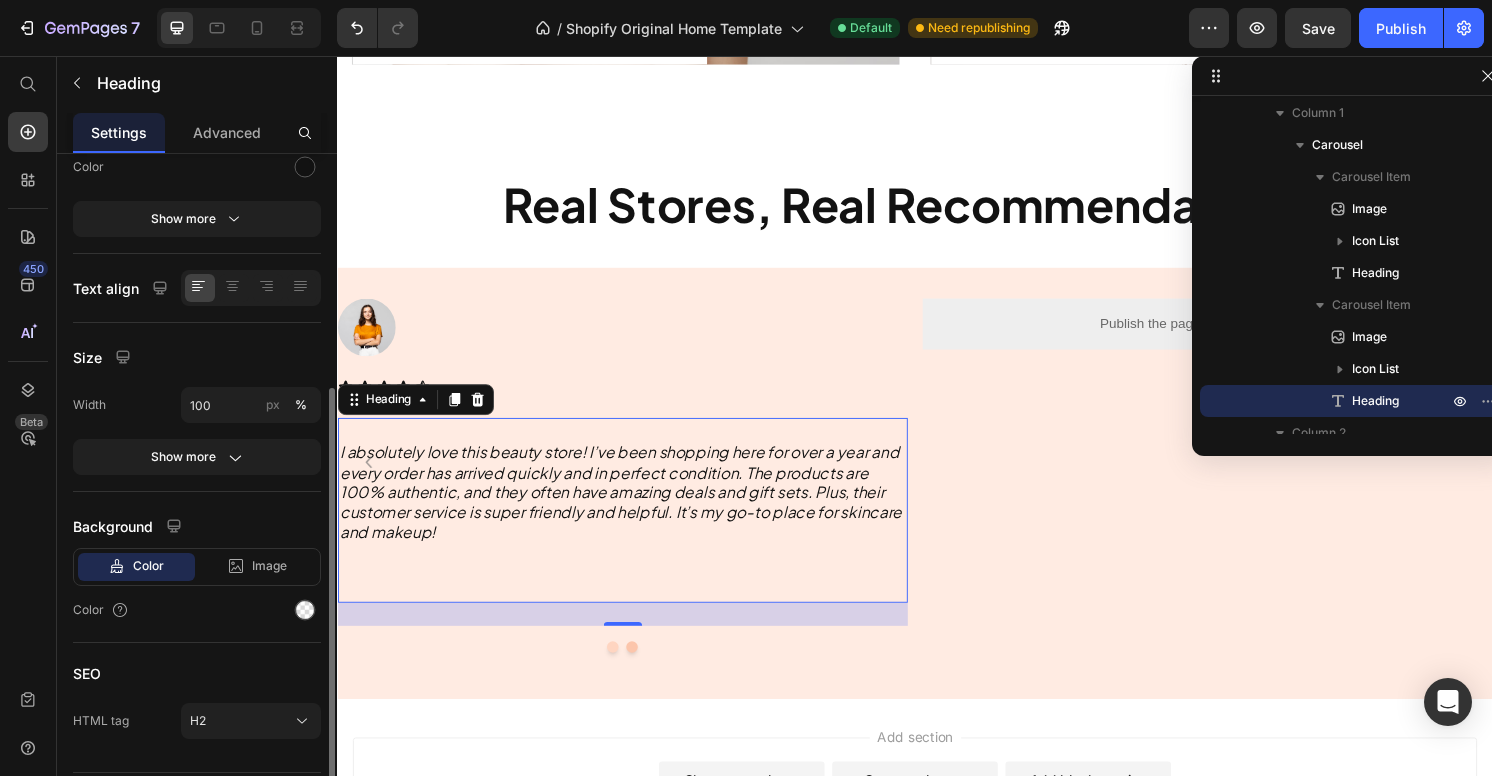 scroll, scrollTop: 333, scrollLeft: 0, axis: vertical 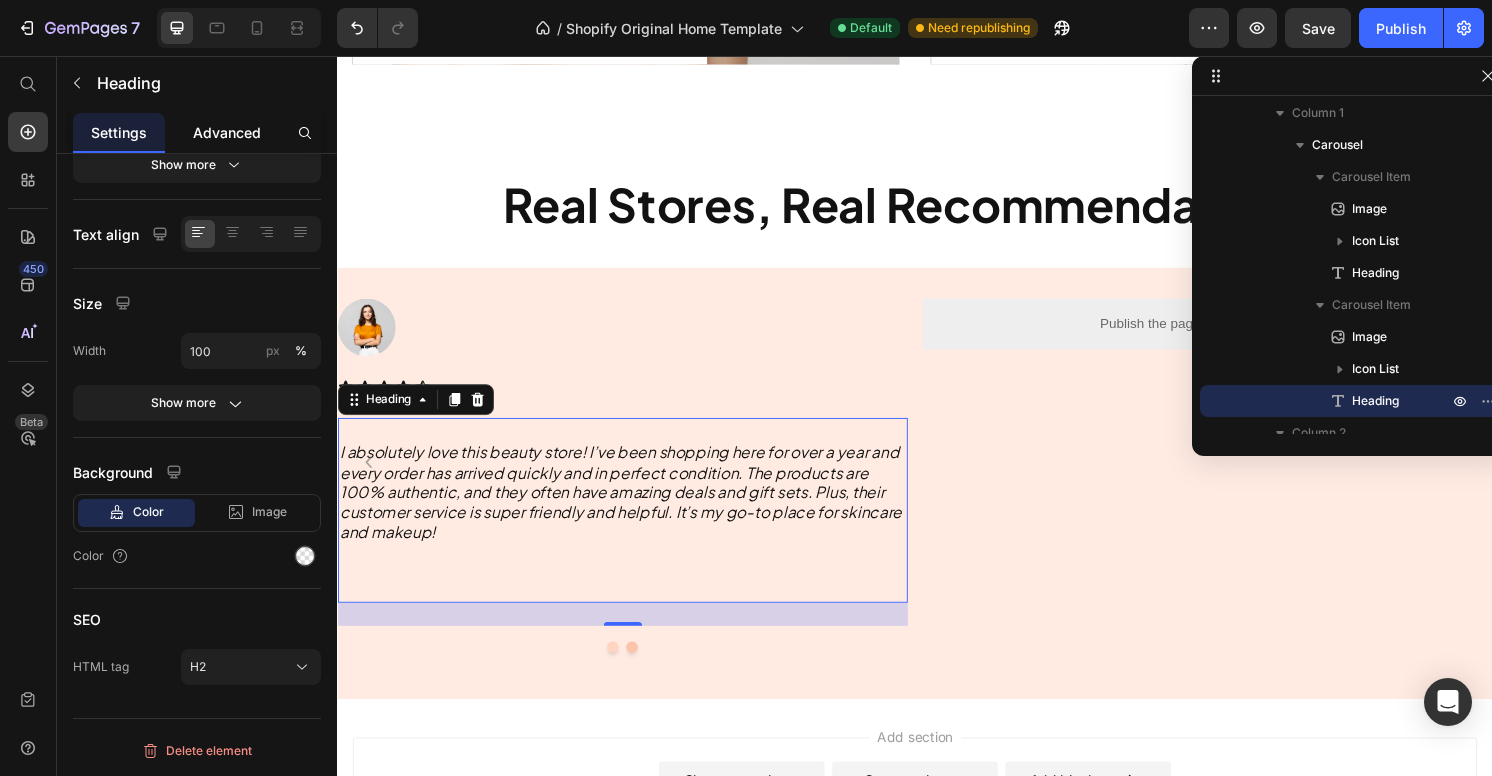 click on "Advanced" at bounding box center (227, 132) 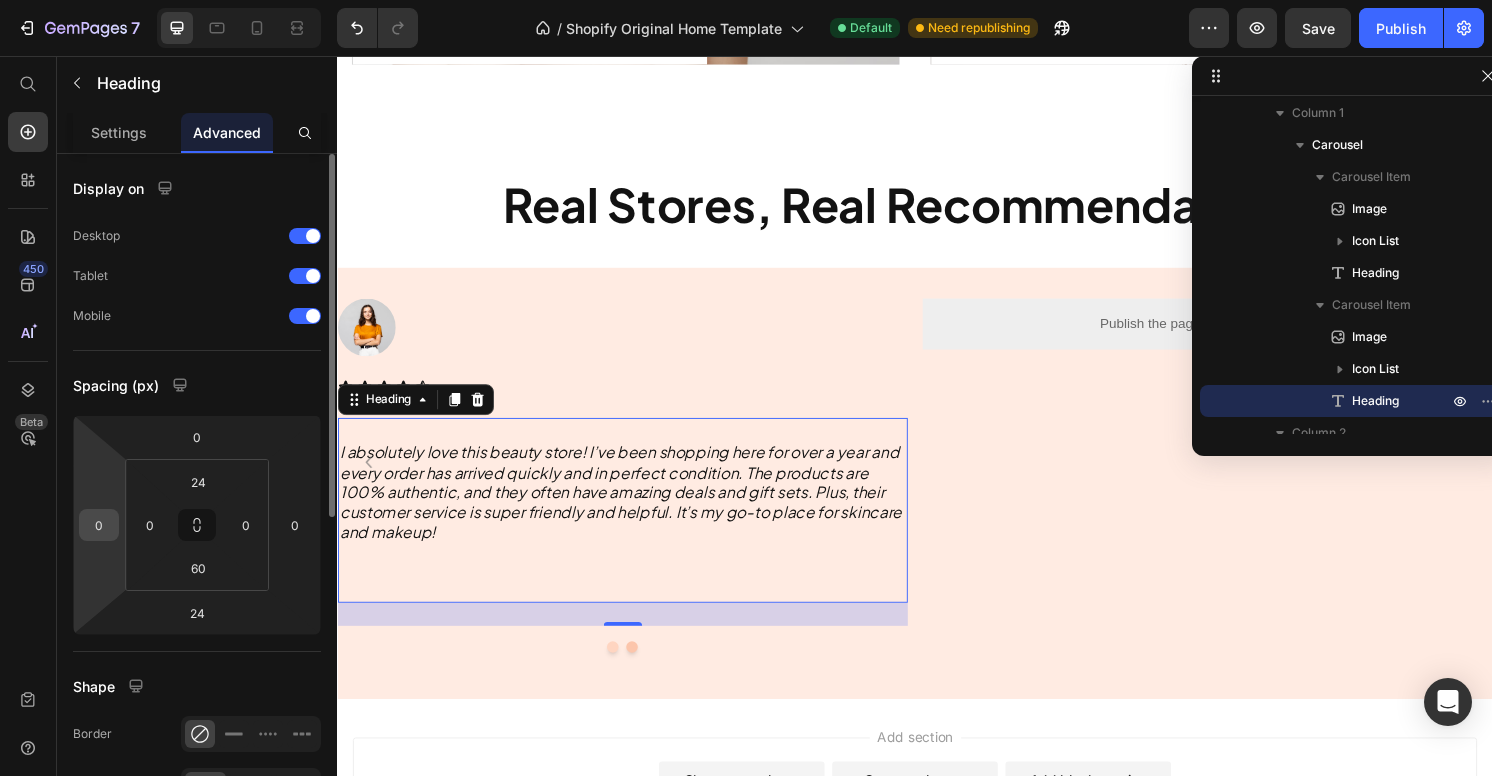 click on "0" at bounding box center (99, 525) 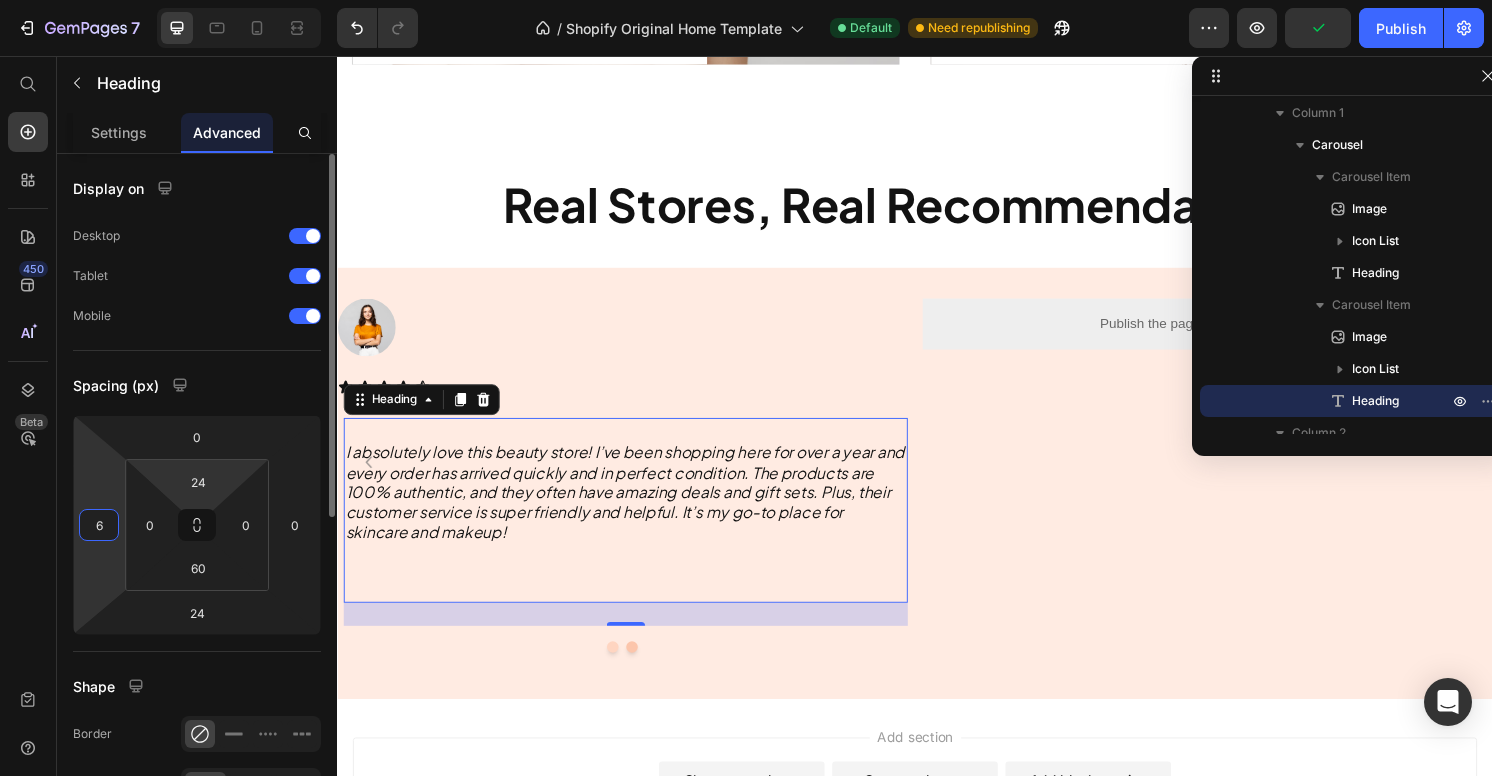 type on "60" 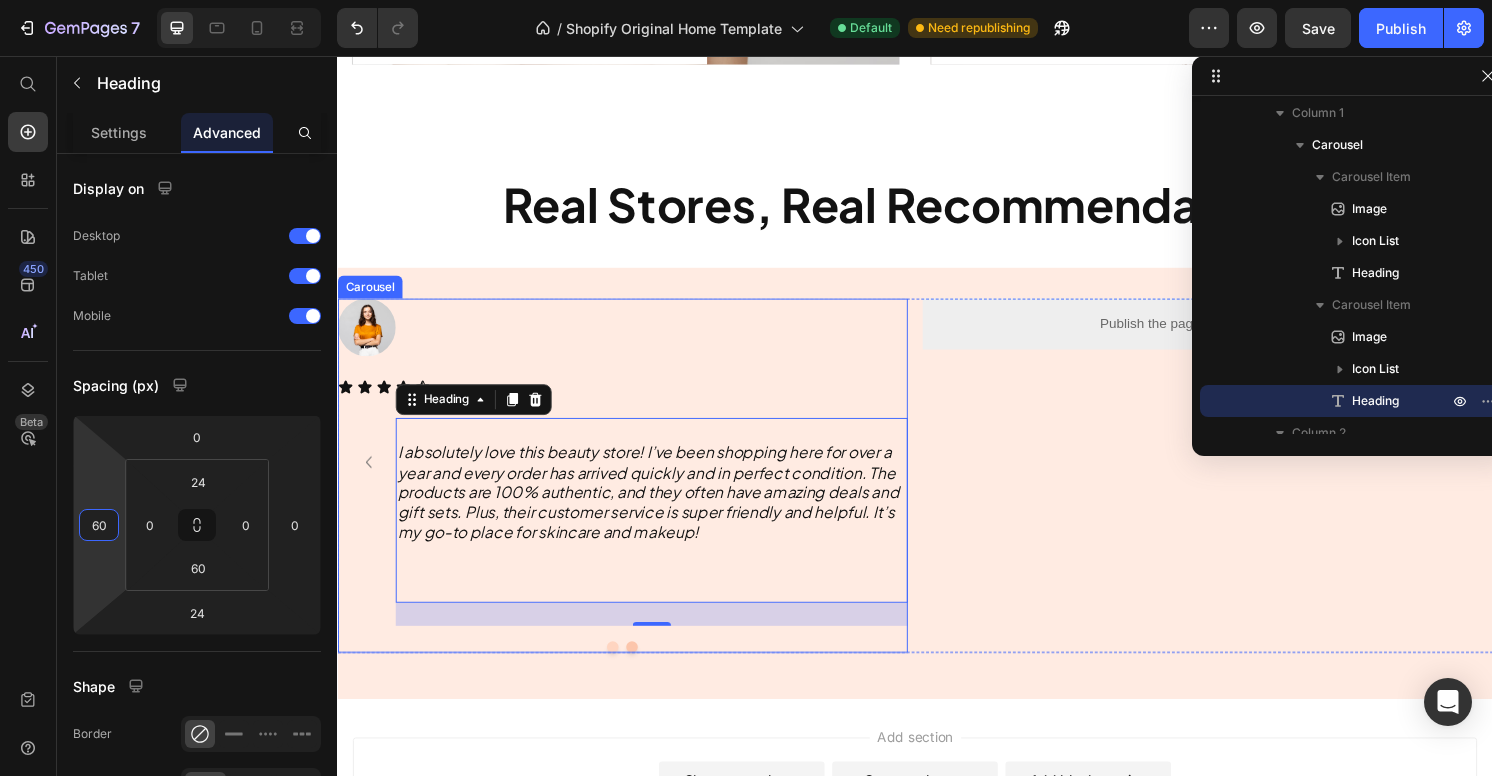 click on "Icon Icon Icon Icon Icon" at bounding box center [633, 400] 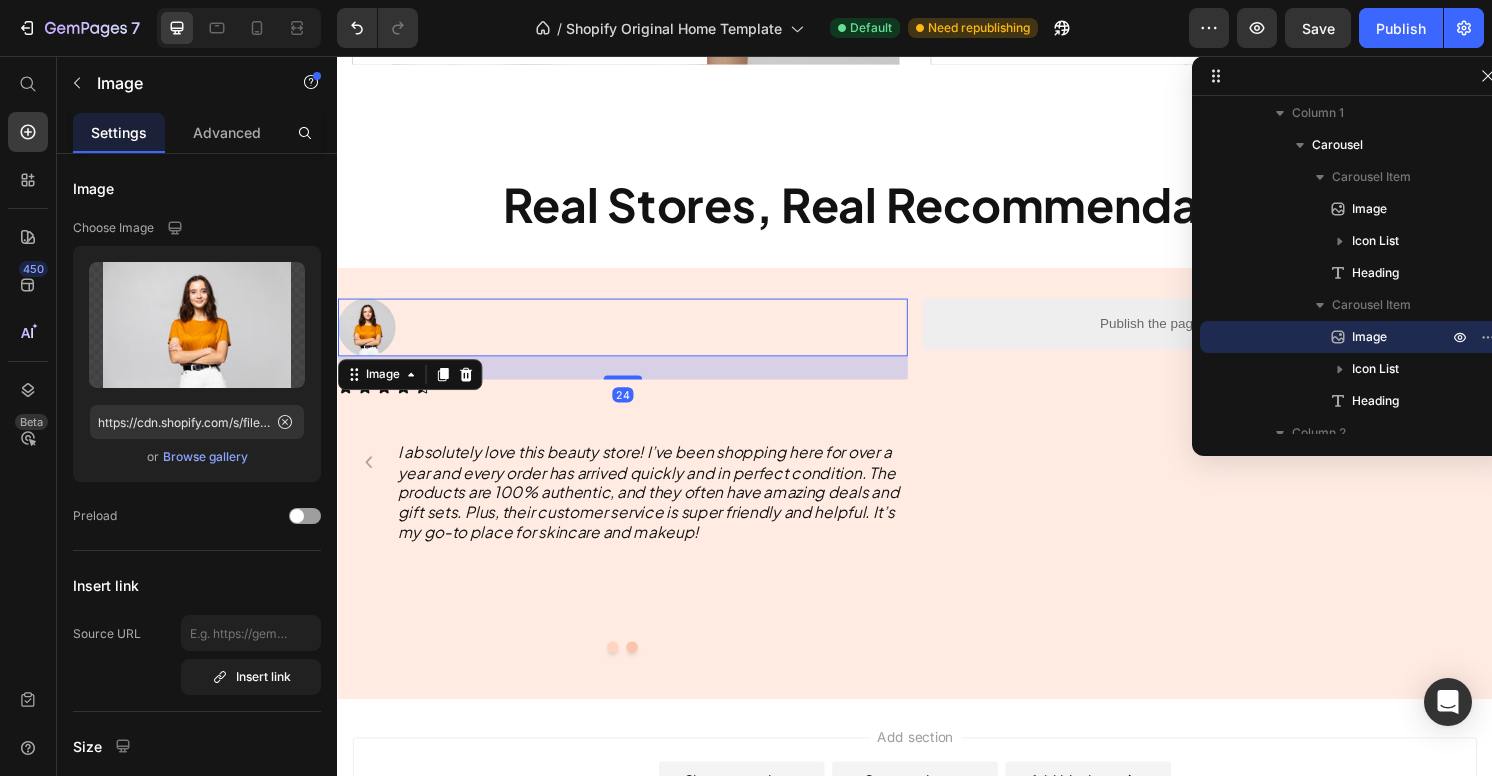 click at bounding box center [633, 338] 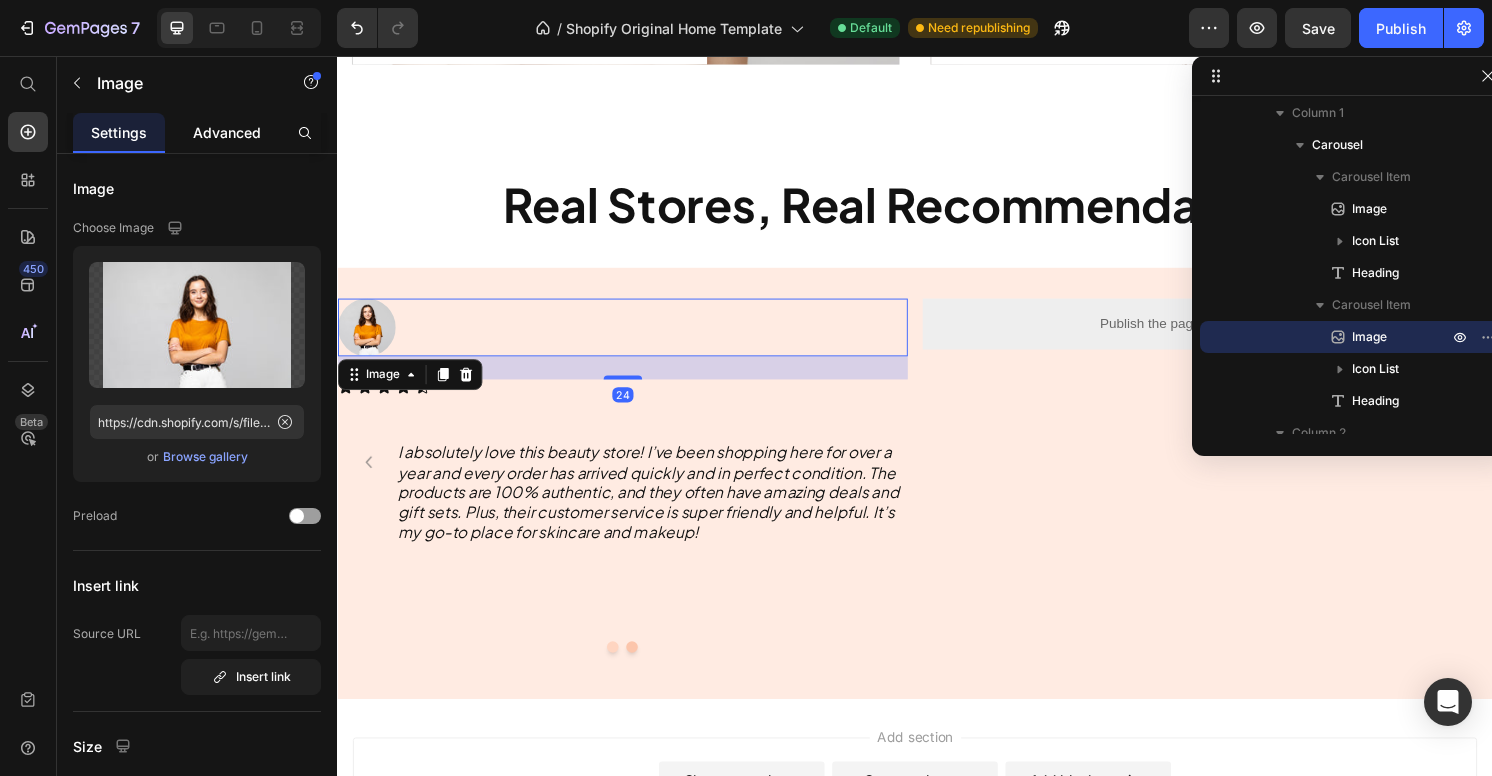 click on "Advanced" at bounding box center (227, 132) 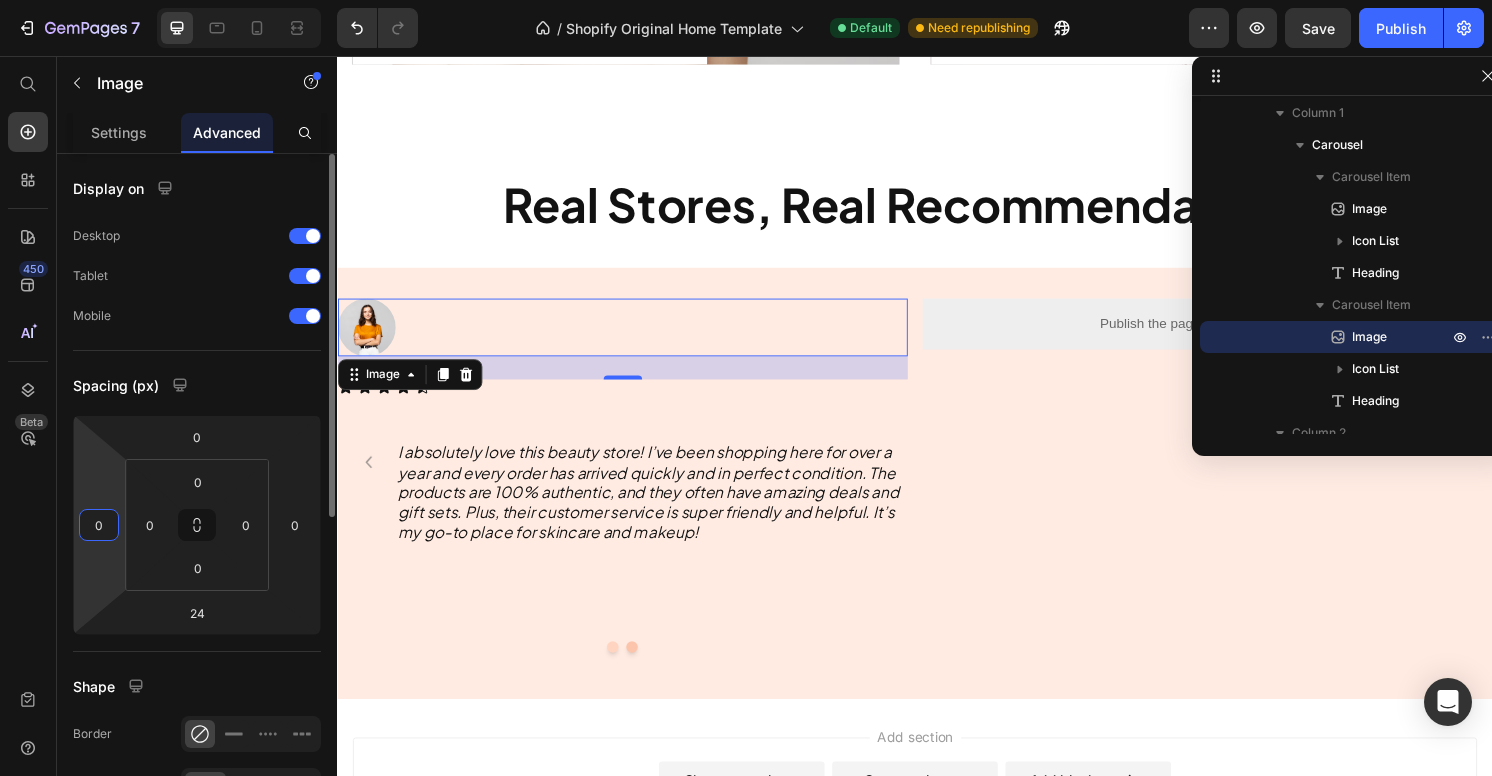 click on "0" at bounding box center [99, 525] 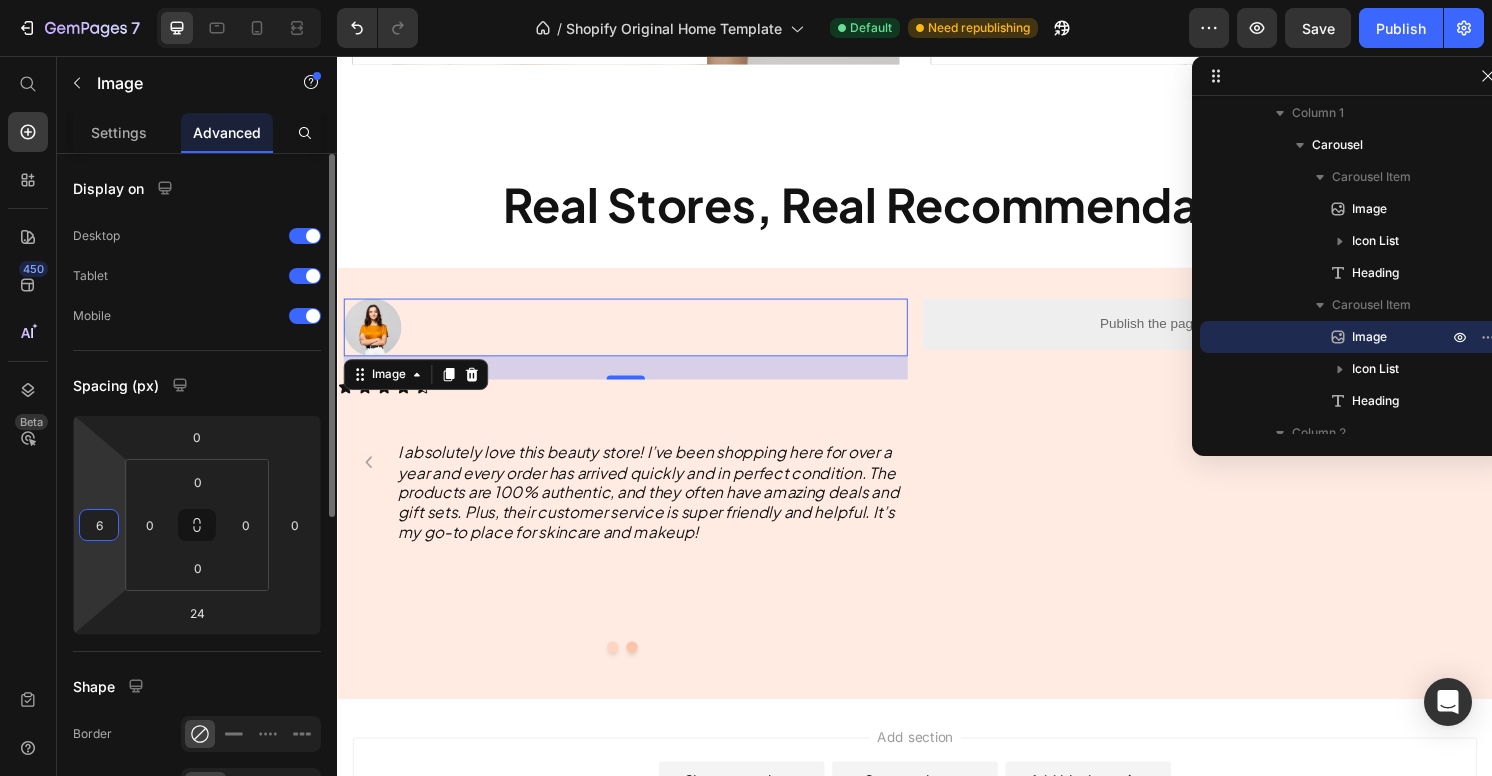 type on "60" 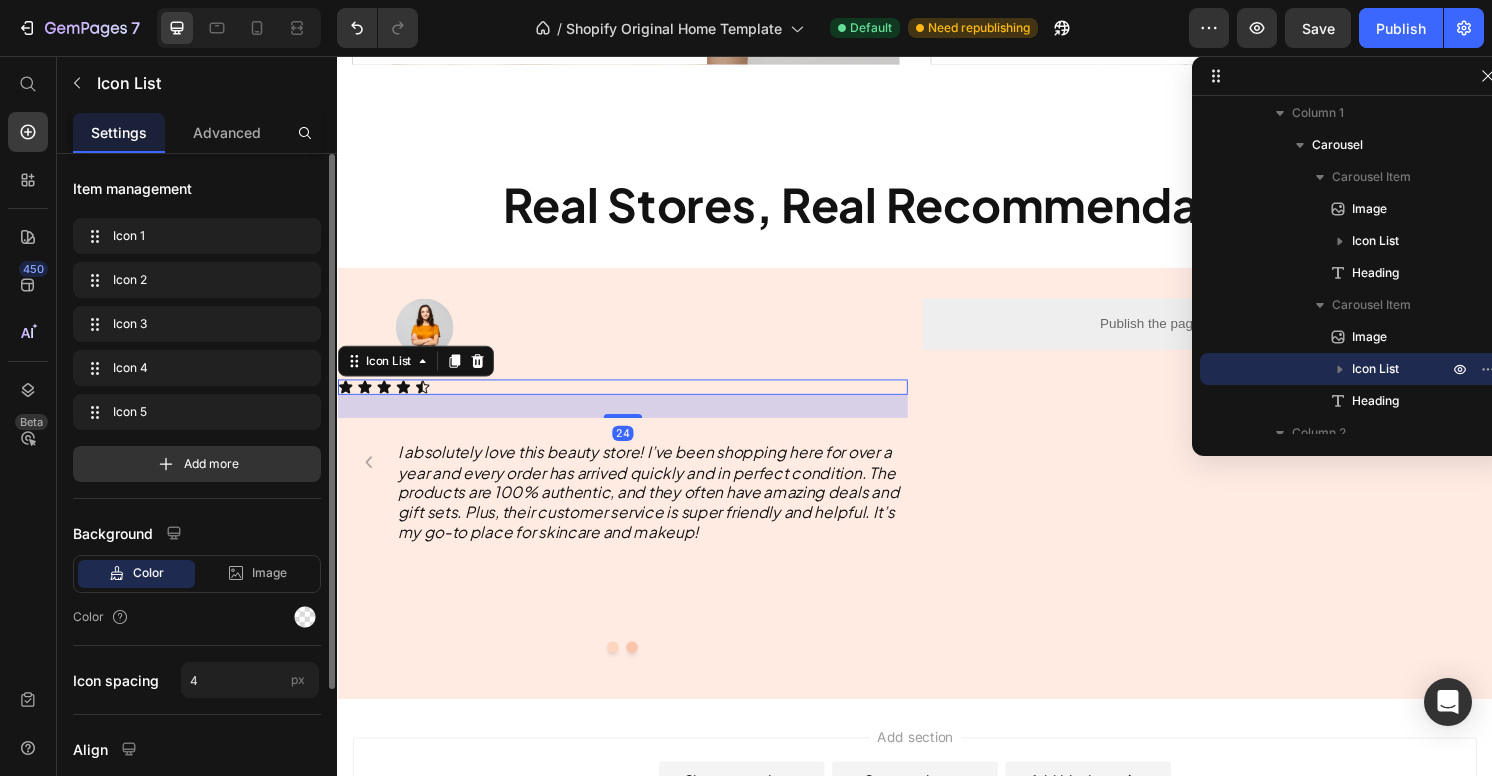 click on "Icon Icon Icon Icon Icon" at bounding box center (633, 400) 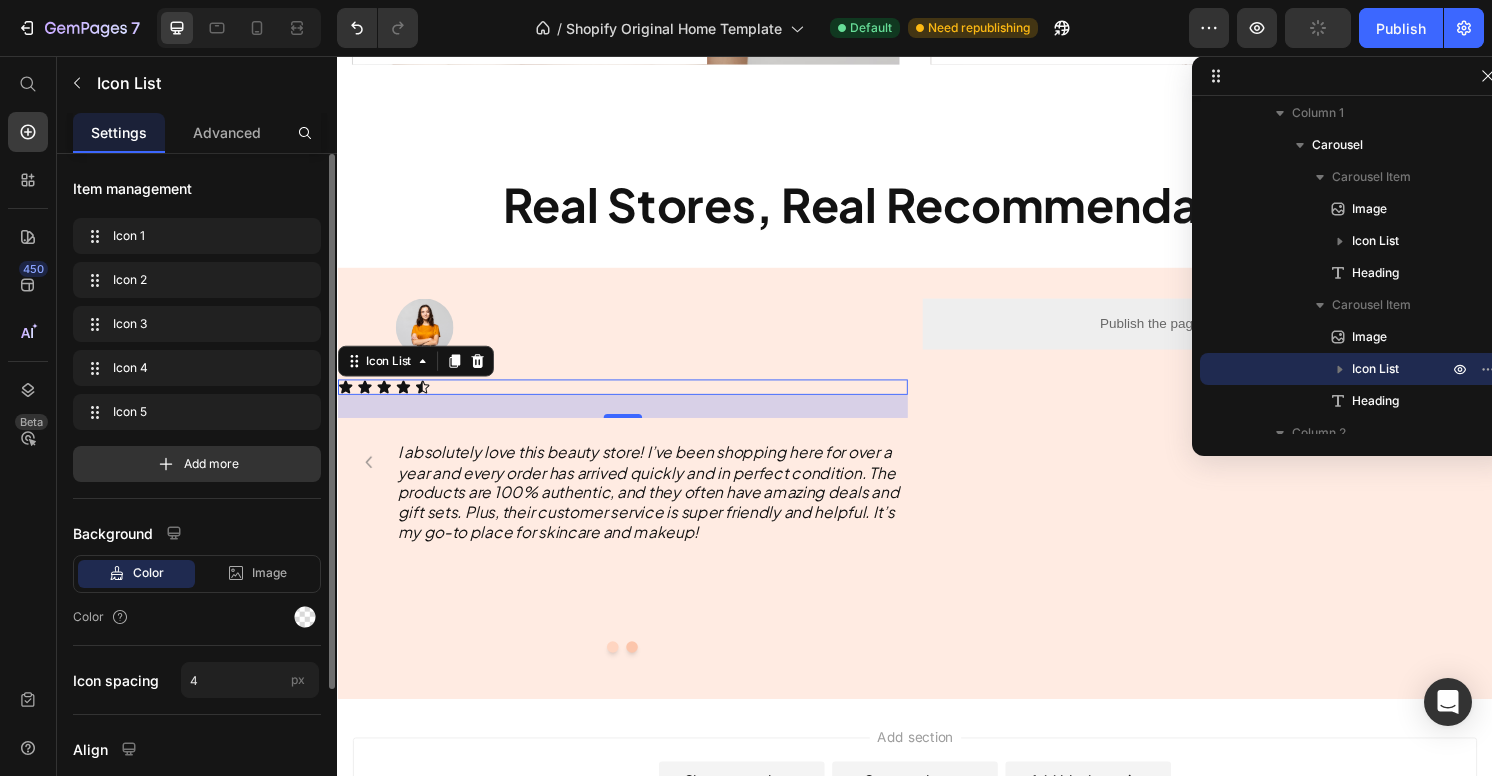 click on "Icon Icon Icon Icon Icon" at bounding box center [633, 400] 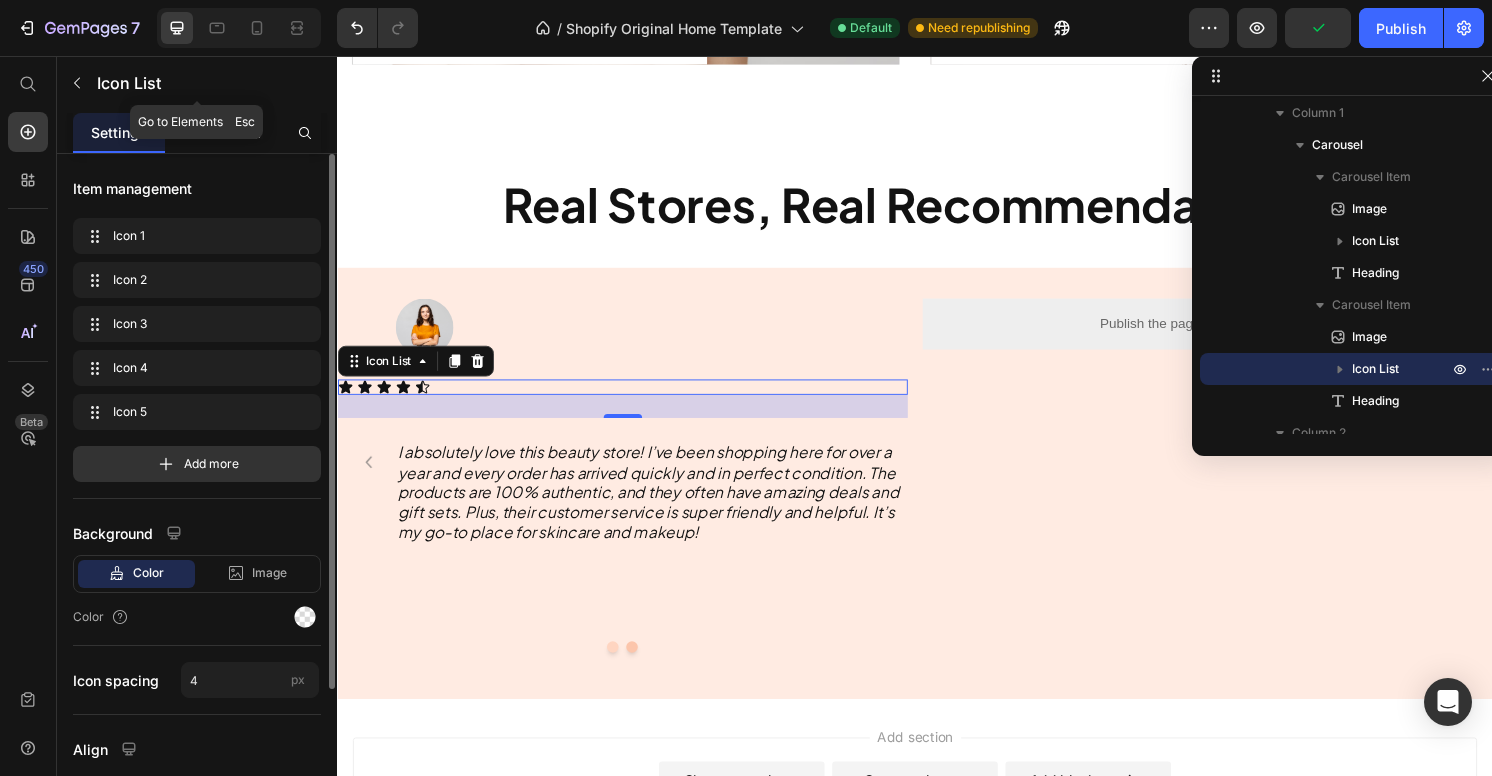 click on "Advanced" 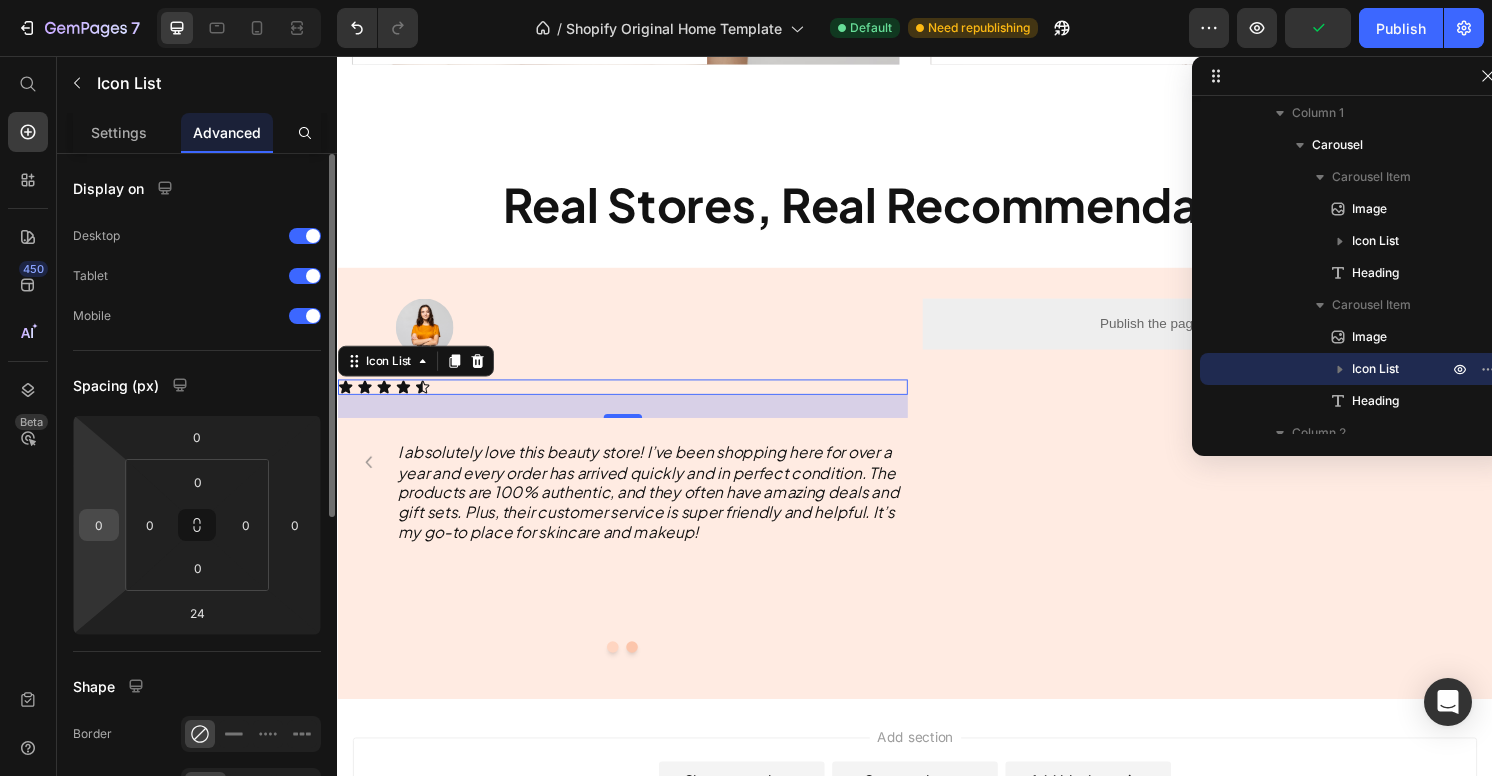 click on "0" at bounding box center (99, 525) 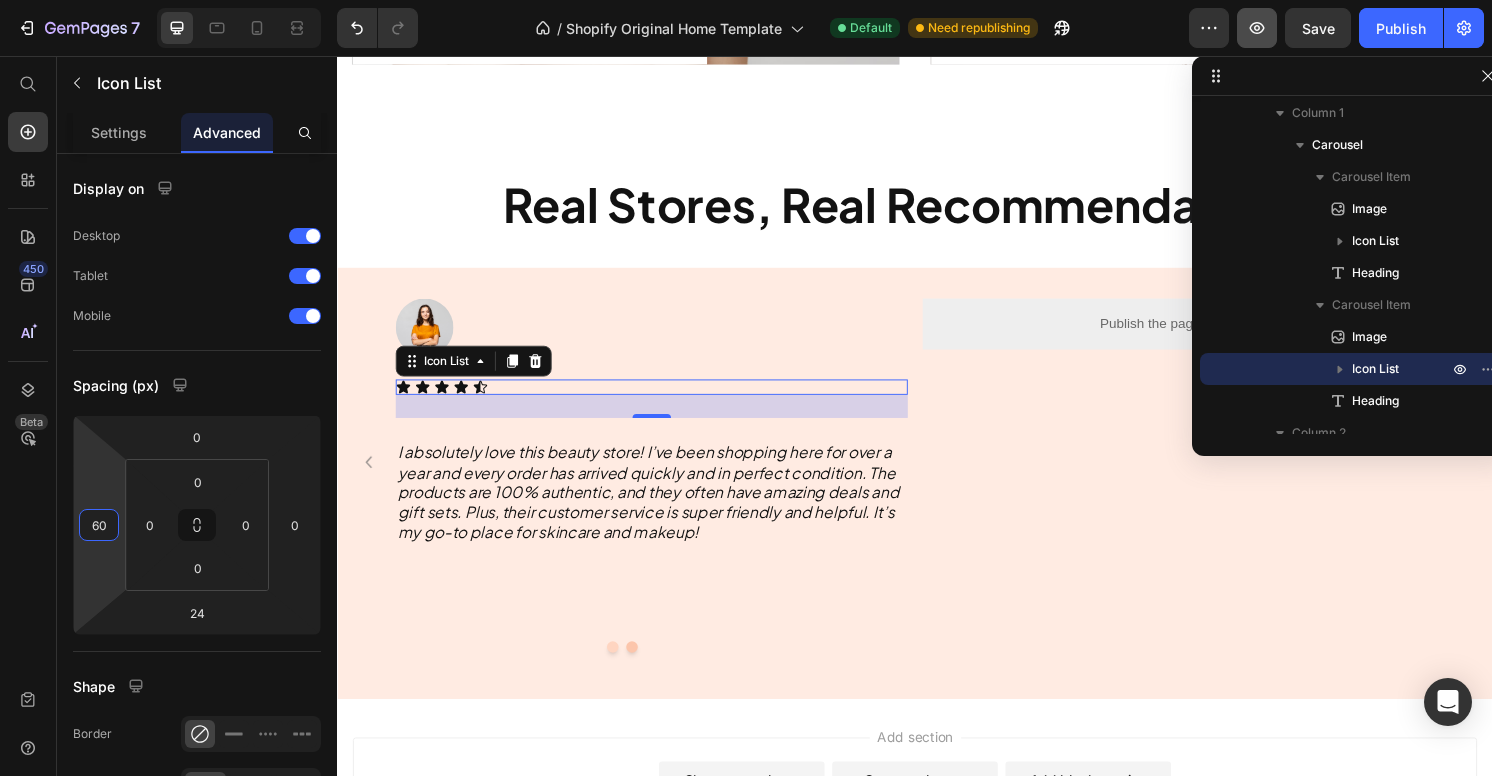 type on "60" 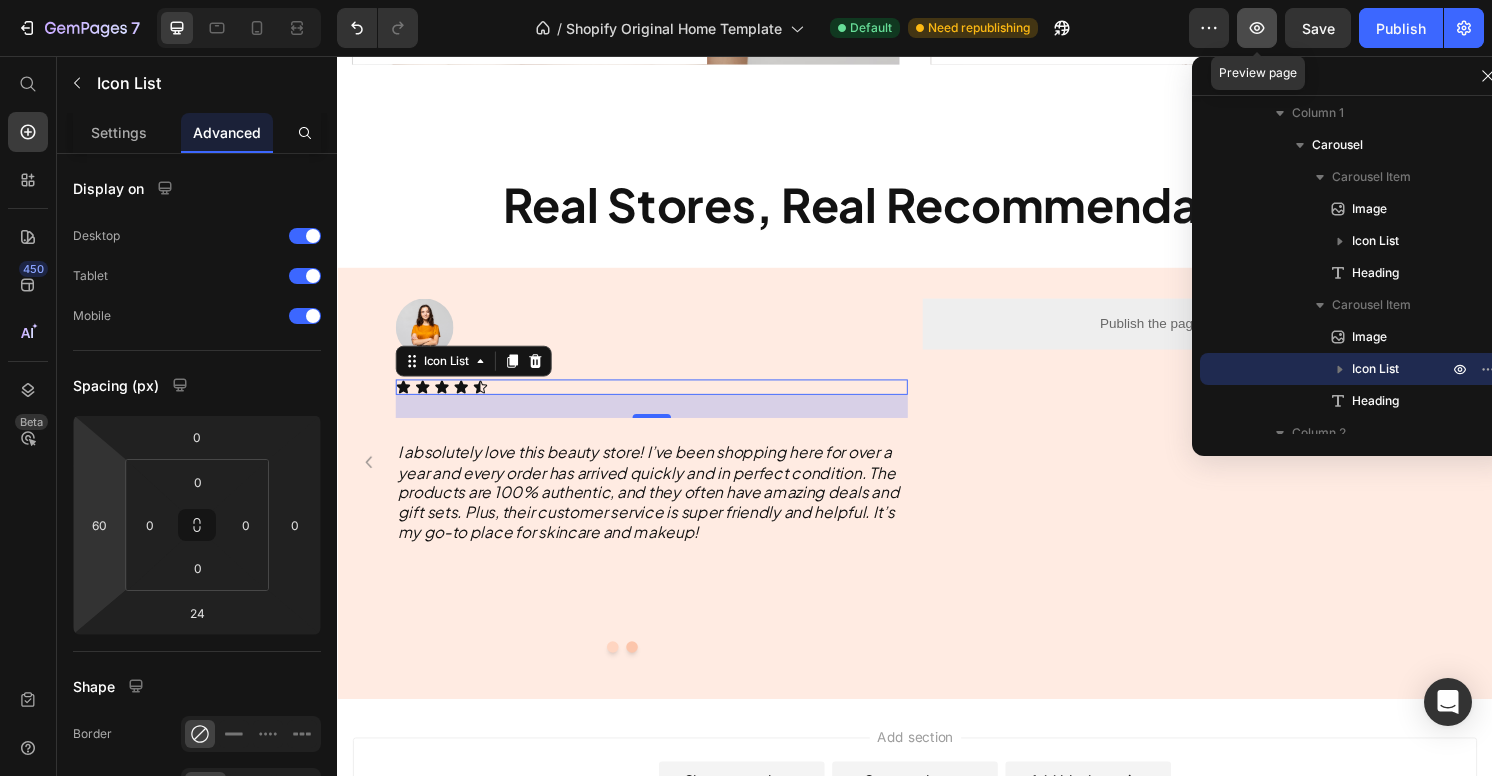 click 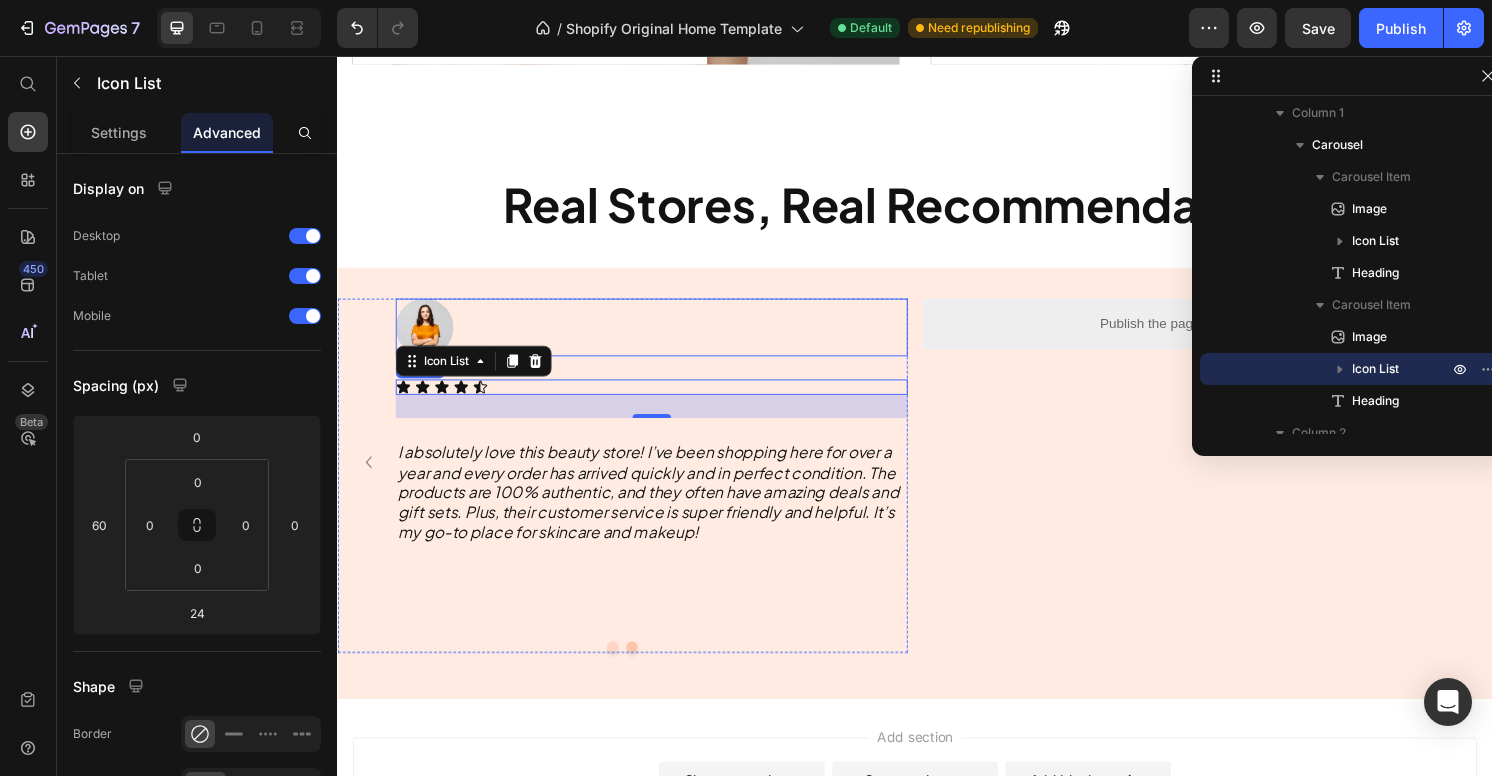 click at bounding box center (663, 338) 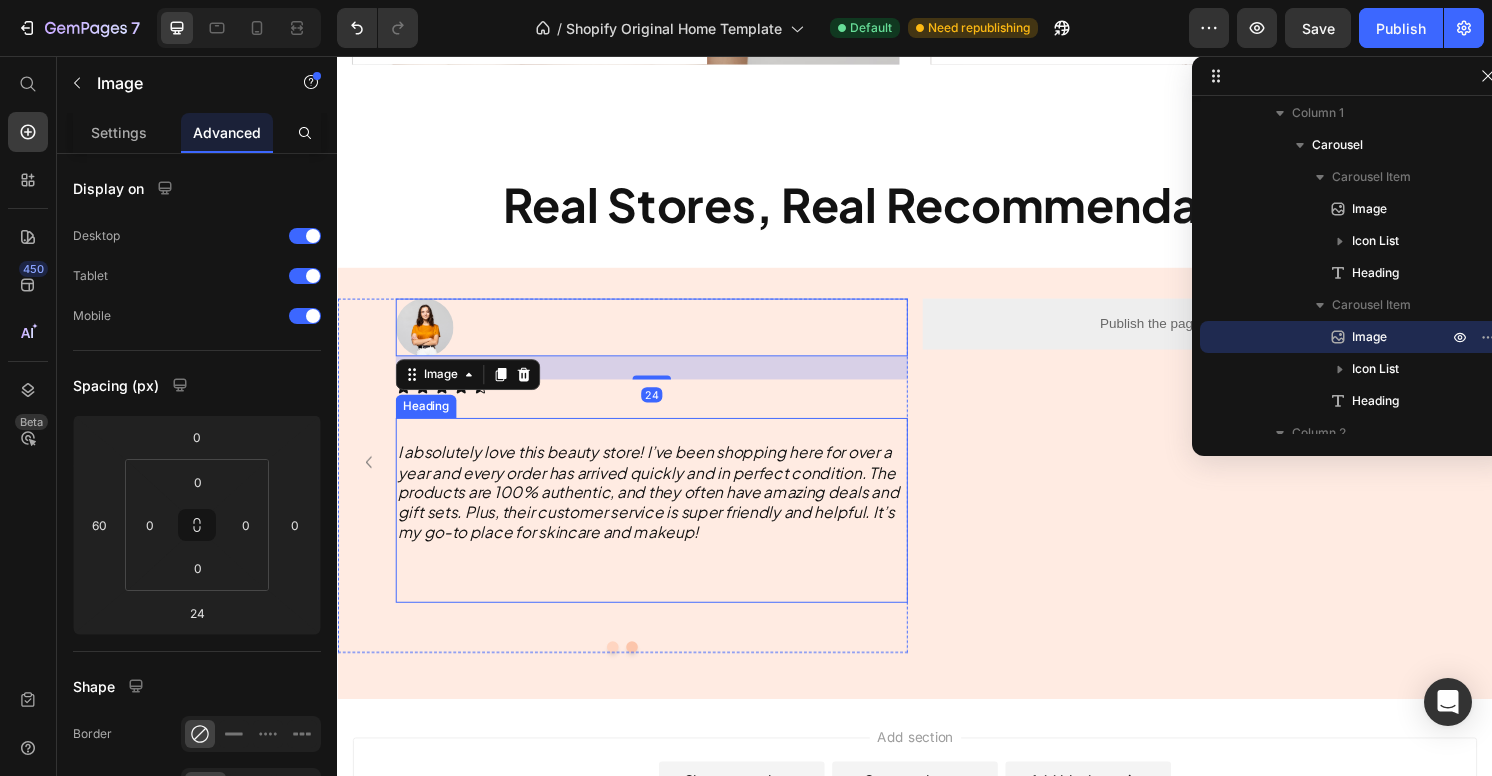 click on "I absolutely love this beauty store! I’ve been shopping here for over a year and every order has arrived quickly and in perfect condition. The products are 100% authentic, and they often have amazing deals and gift sets. Plus, their customer service is super friendly and helpful. It’s my go-to place for skincare and makeup!" at bounding box center (663, 528) 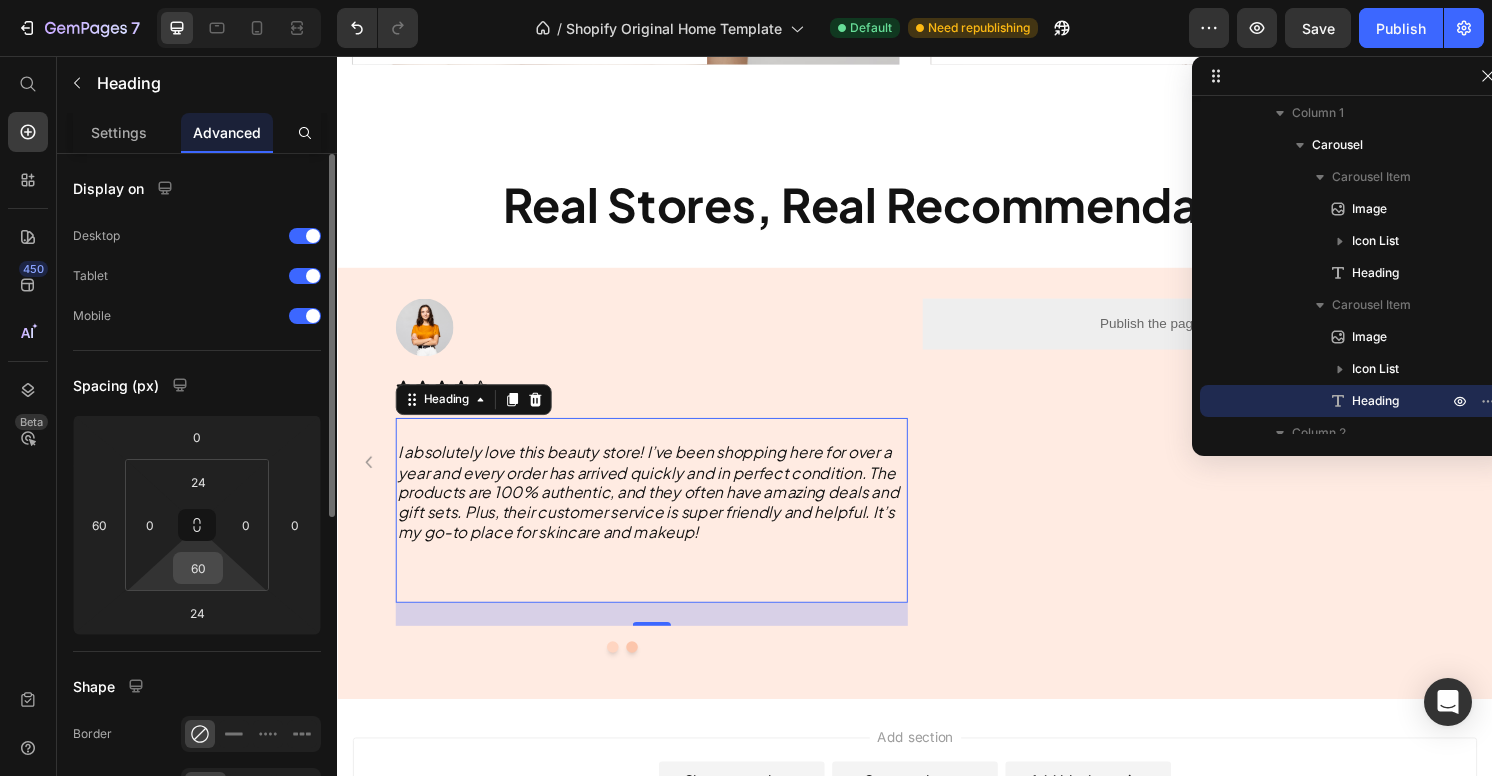 click on "60" at bounding box center (198, 568) 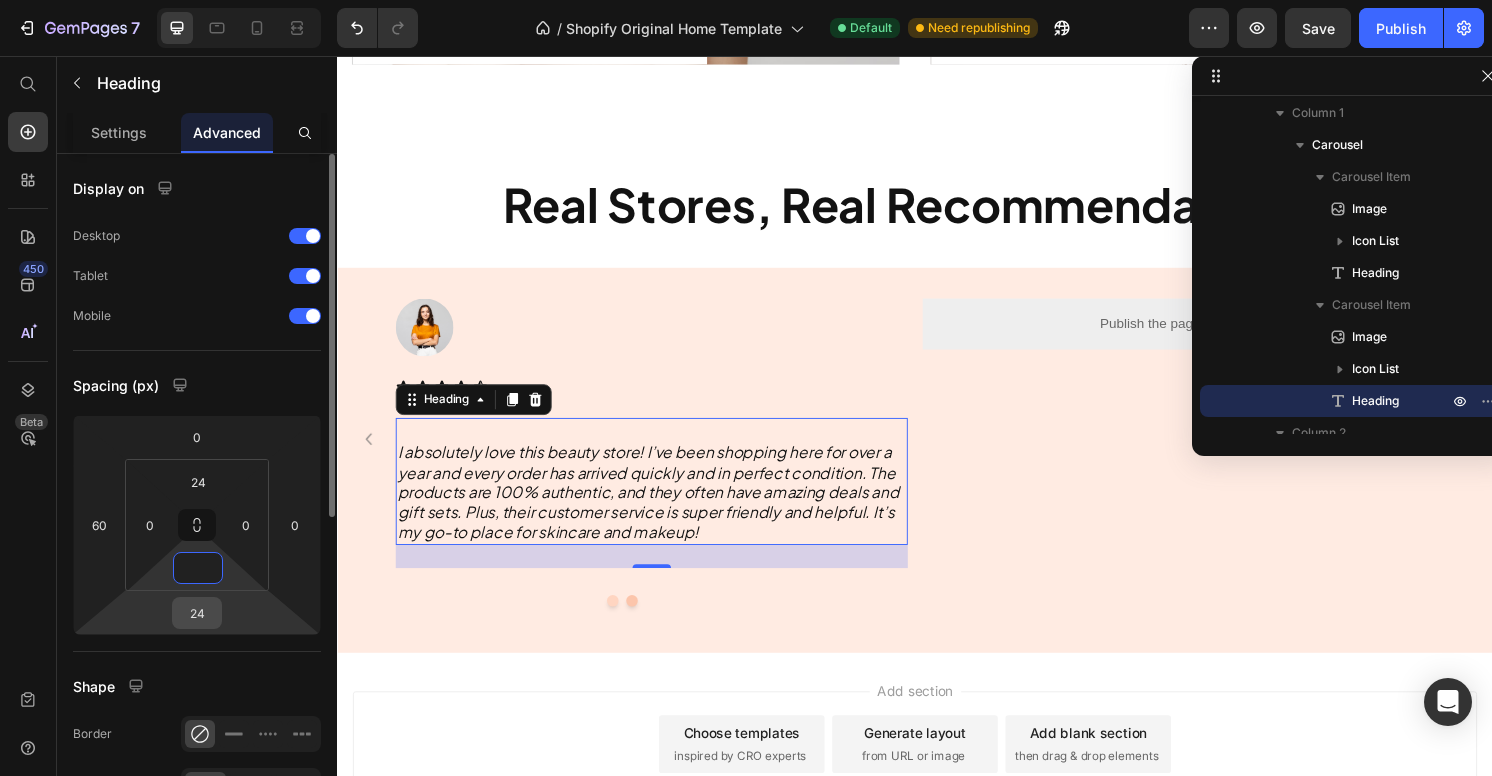 type on "0" 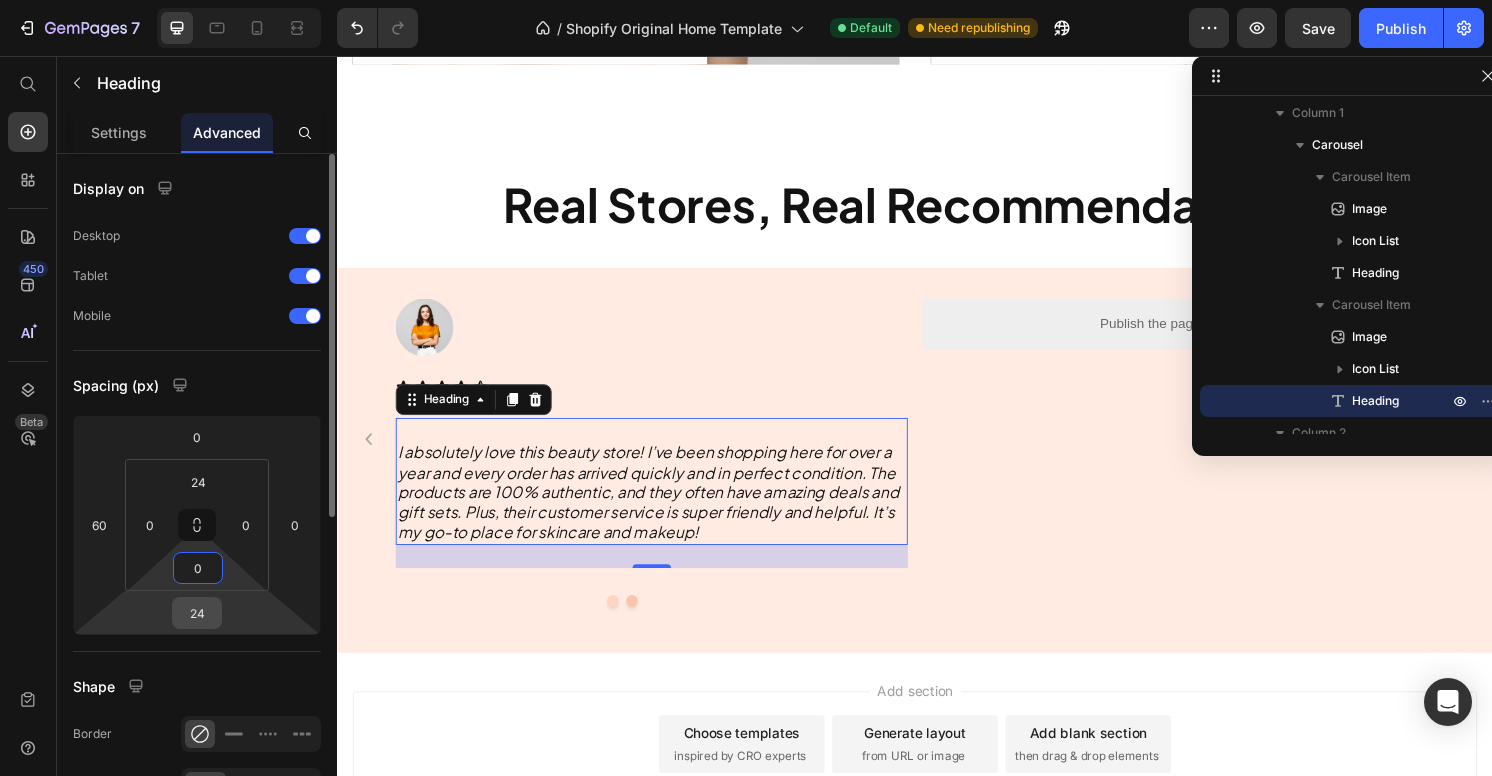 click on "24" at bounding box center [197, 613] 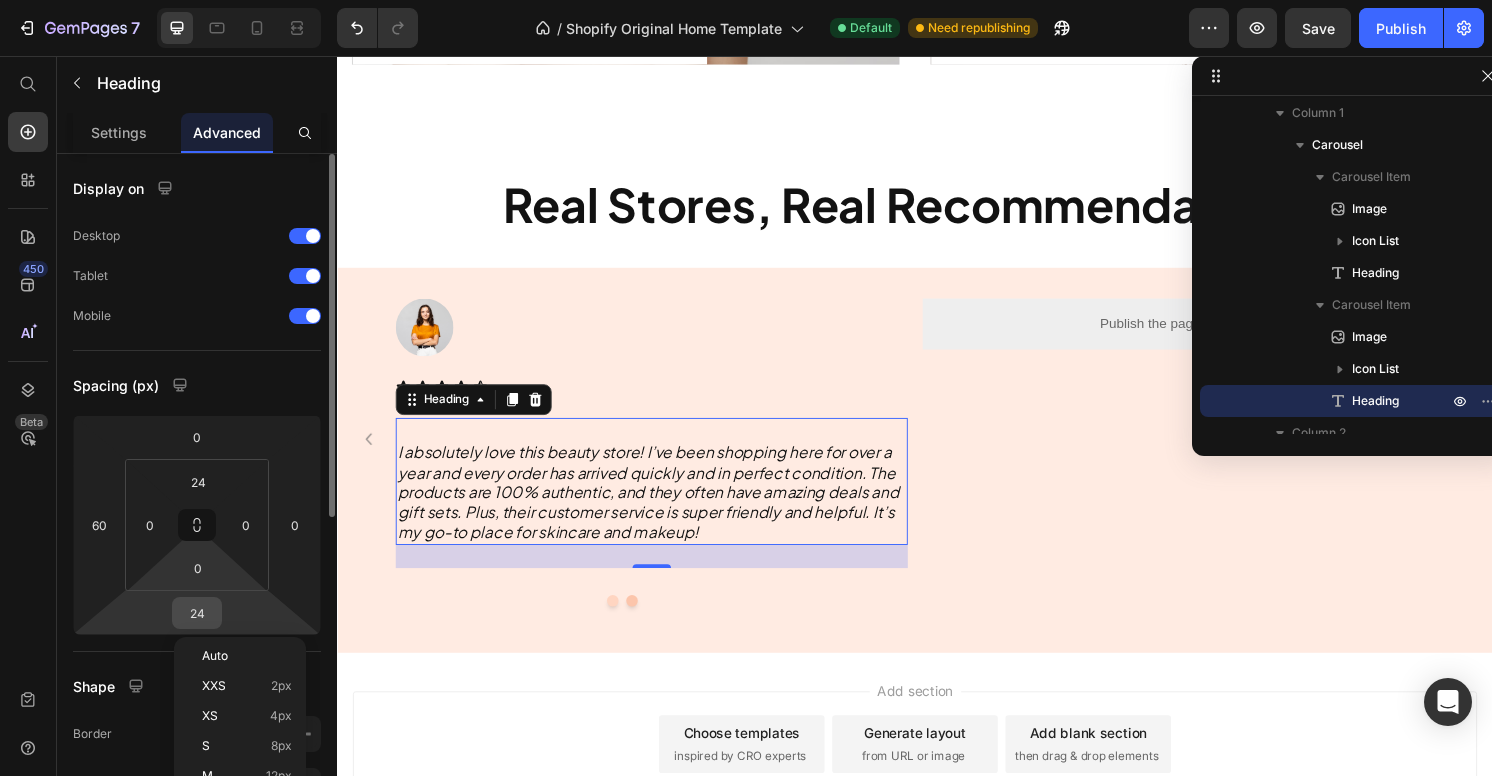 click on "24" at bounding box center [197, 613] 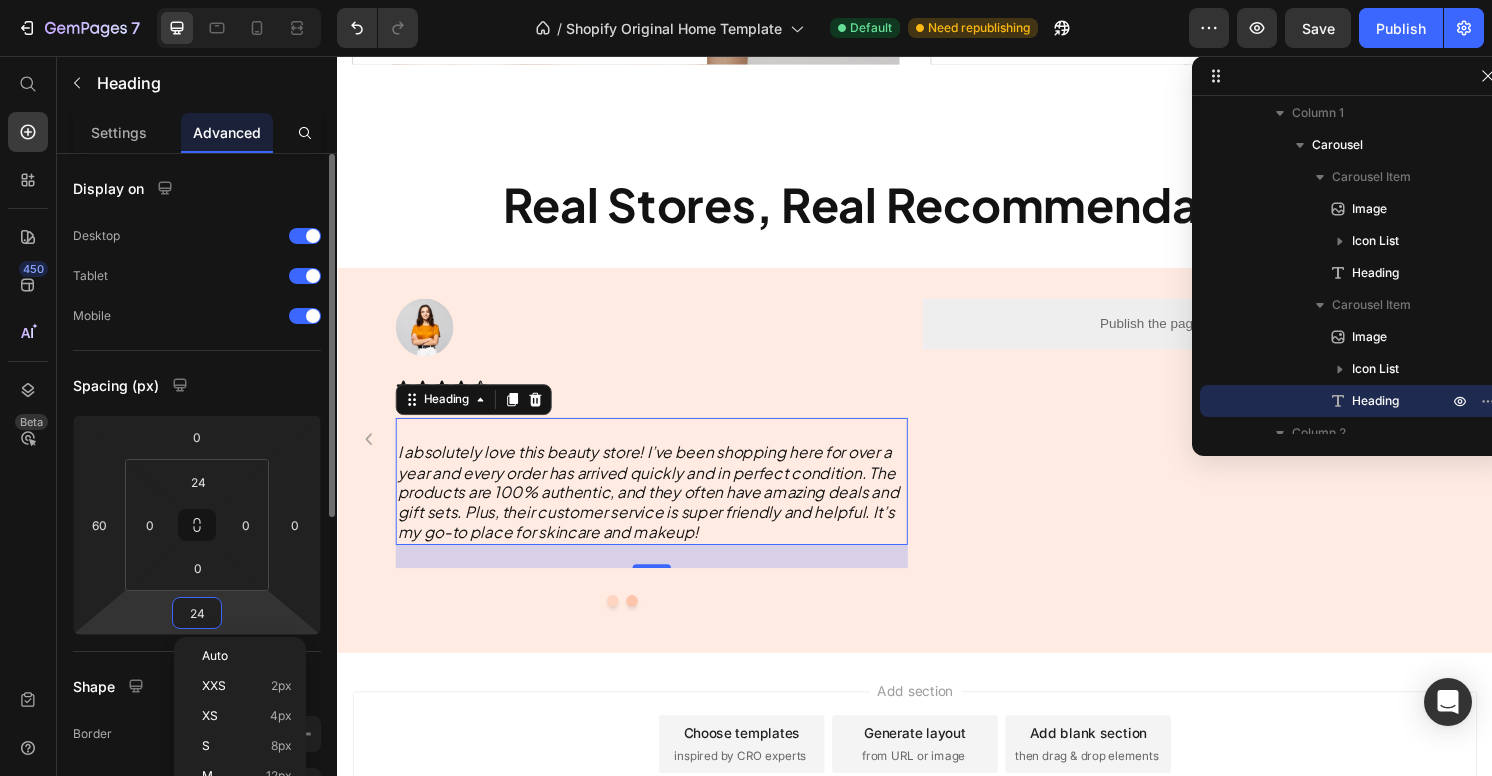 type 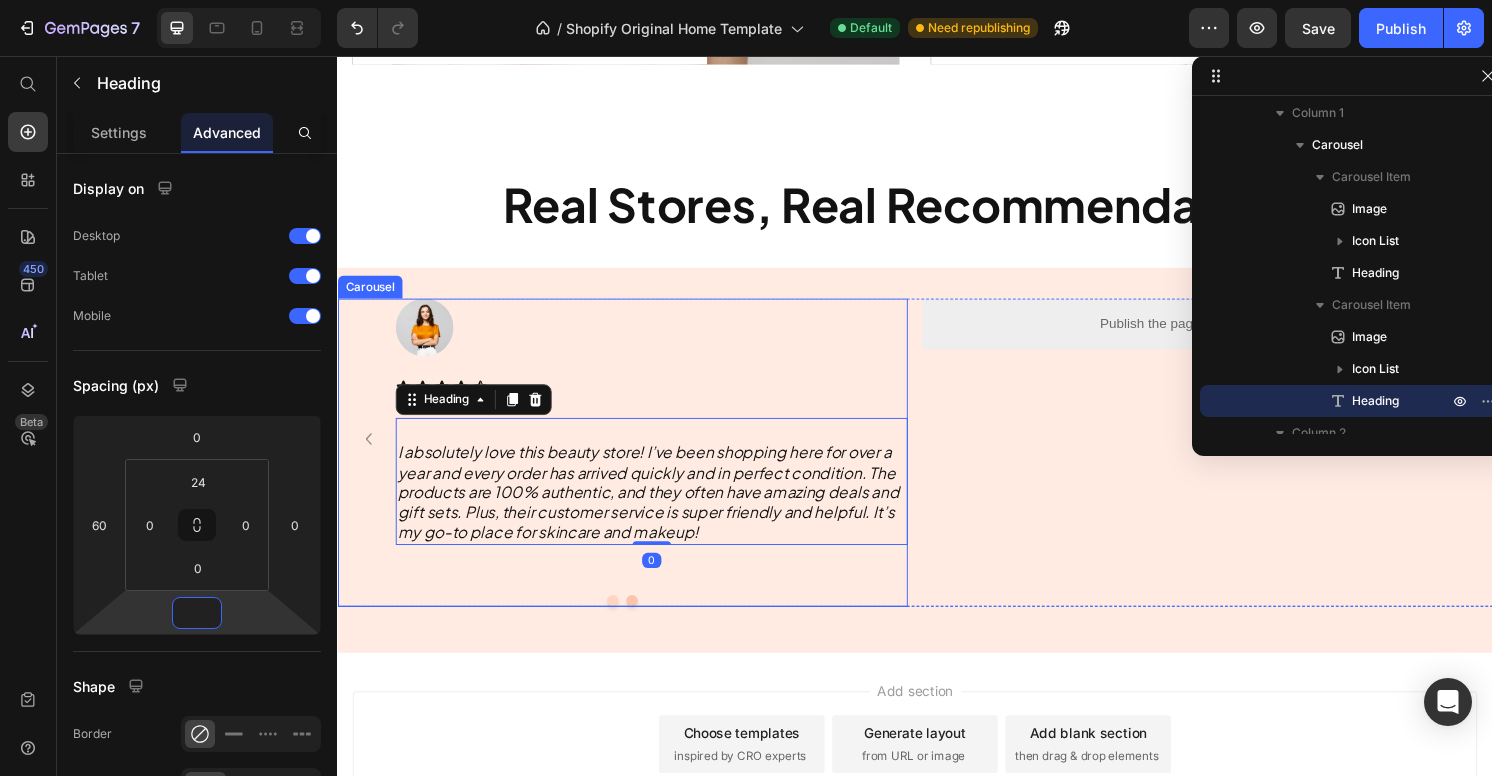 click on "Icon Icon Icon Icon Icon" at bounding box center (663, 400) 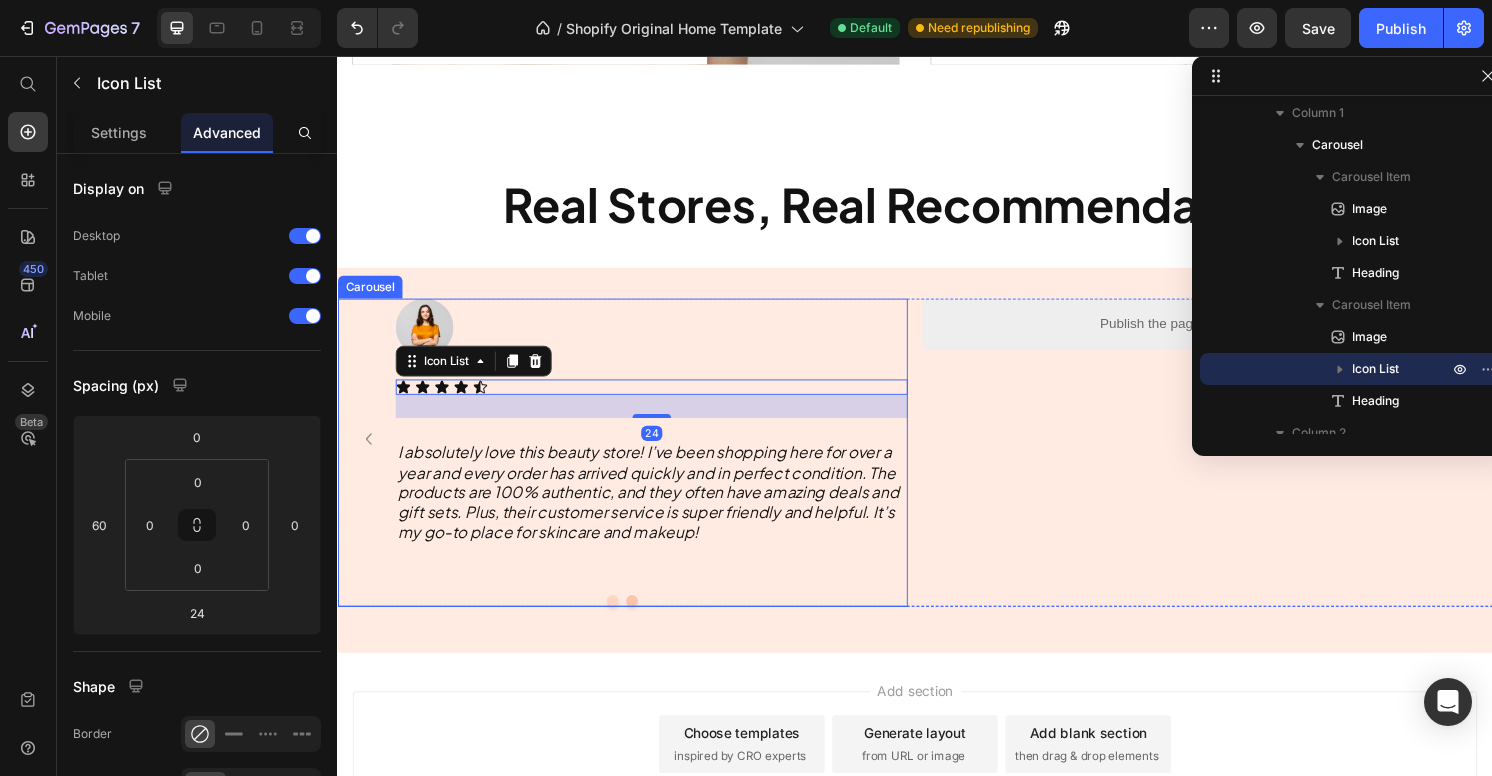 click 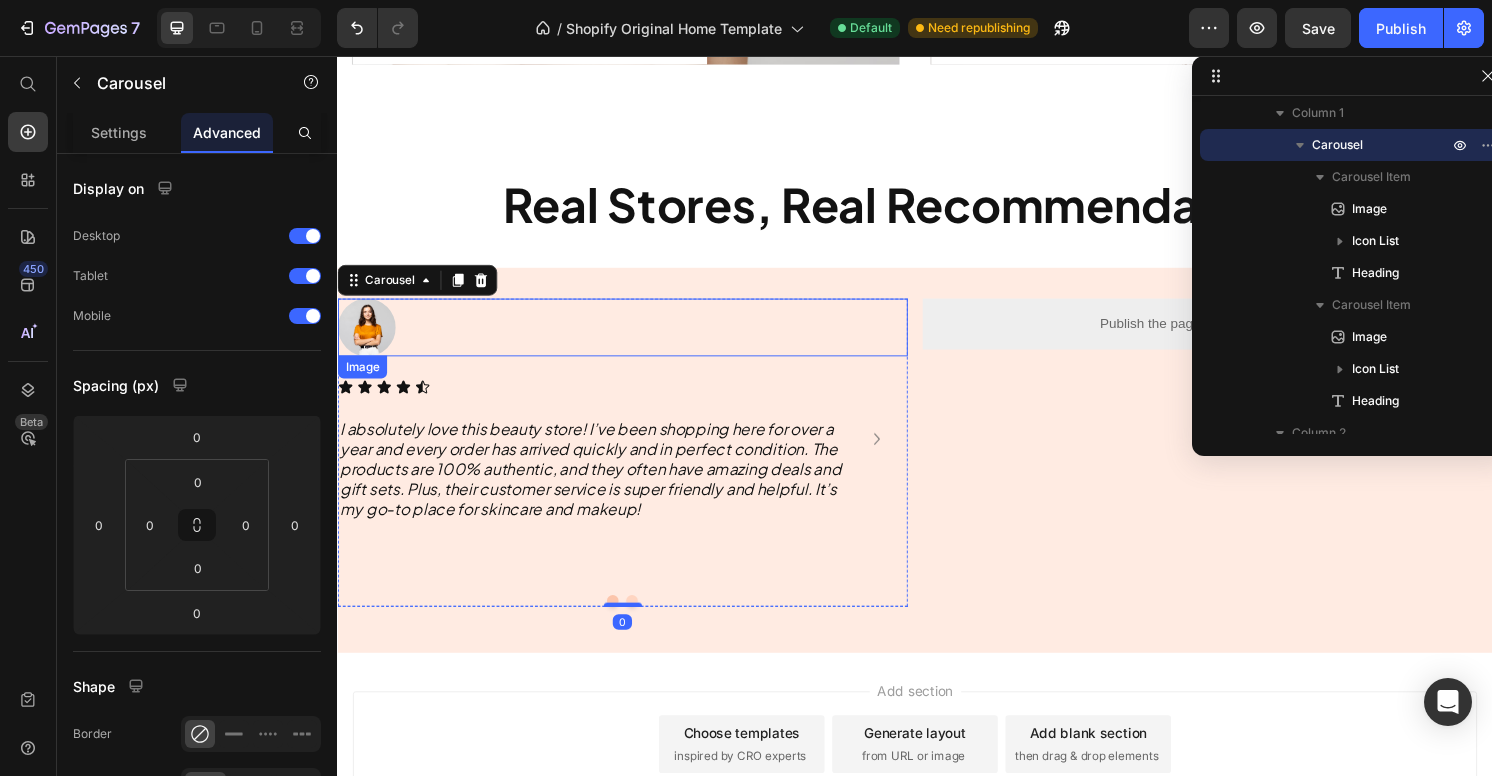 click at bounding box center (633, 338) 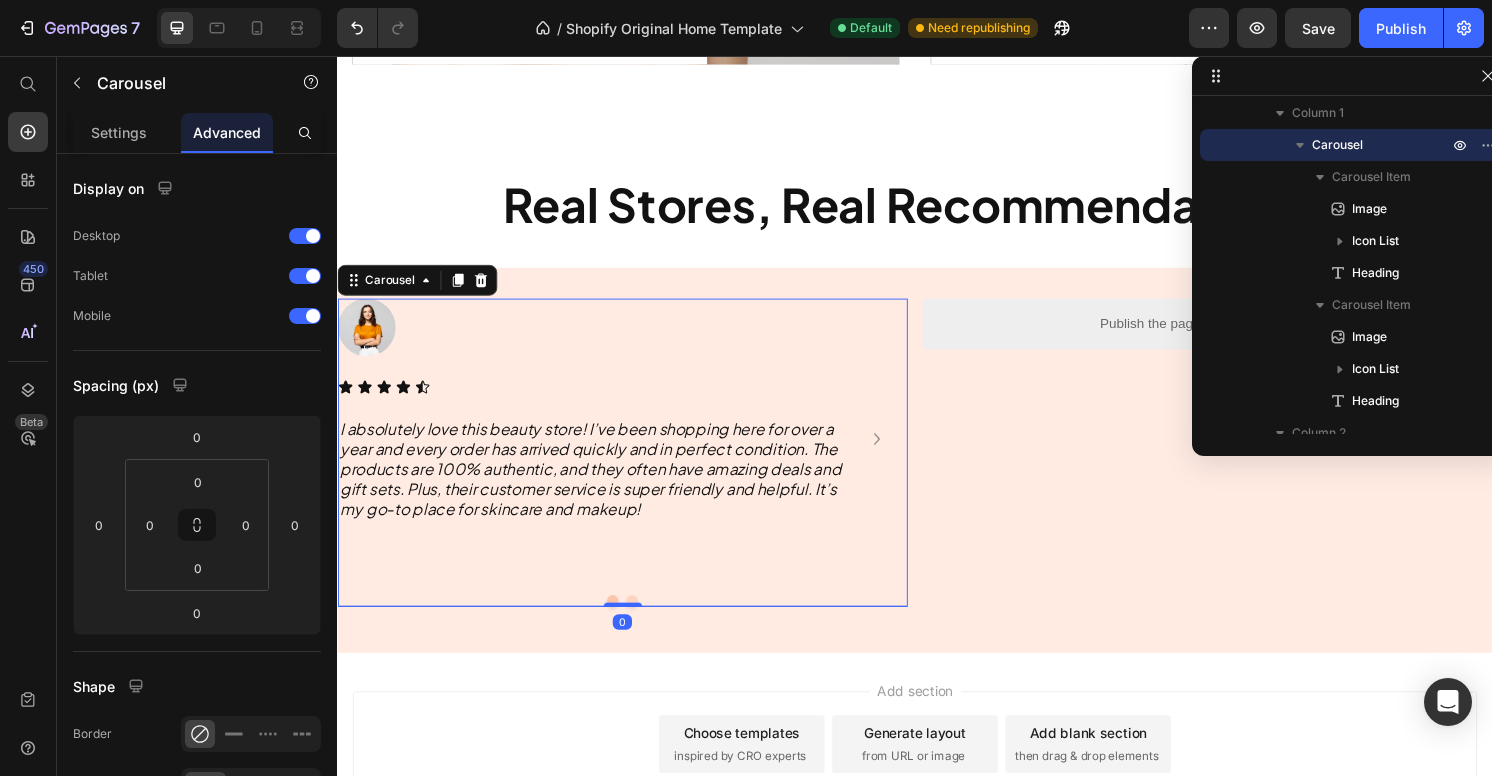 click on "Image Icon Icon Icon Icon Icon Icon List ⁠⁠⁠⁠⁠⁠⁠ I absolutely love this beauty store! I’ve been shopping here for over a year and every order has arrived quickly and in perfect condition. The products are [PERCENTAGE]% authentic, and they often have amazing deals and gift sets. Plus, their customer service is super friendly and helpful. It’s my go-to place for skincare and makeup!" at bounding box center (633, 454) 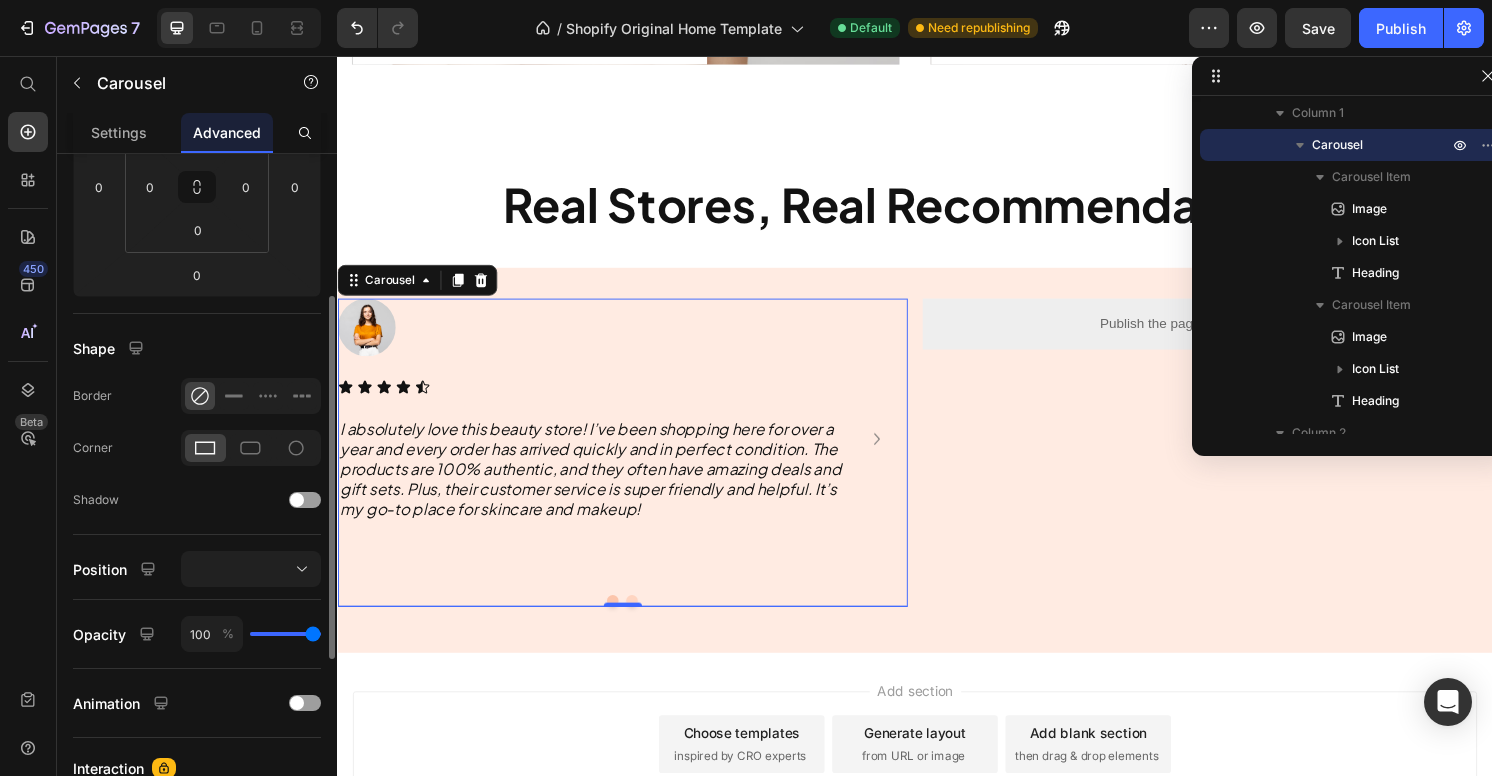scroll, scrollTop: 0, scrollLeft: 0, axis: both 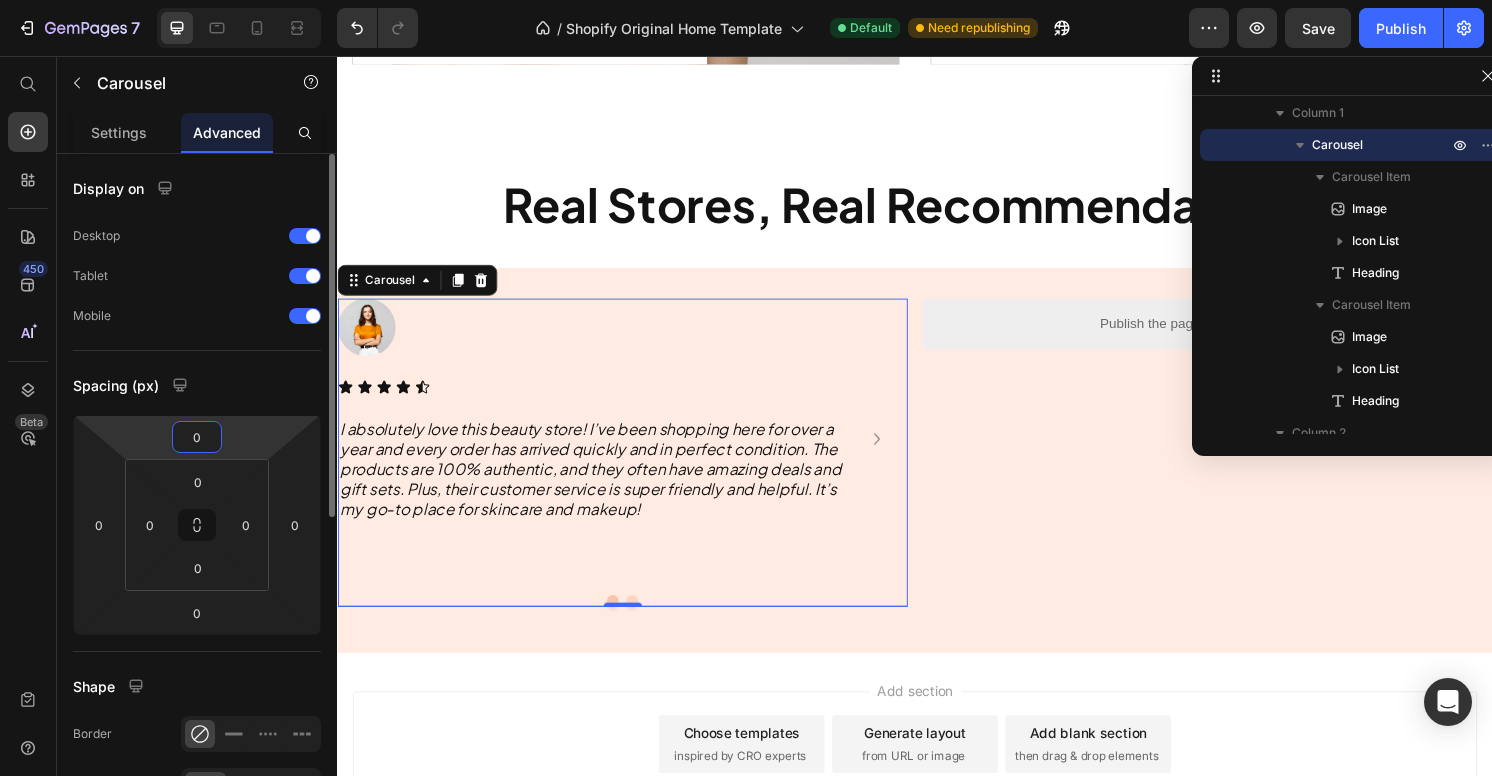 click on "0" at bounding box center (197, 437) 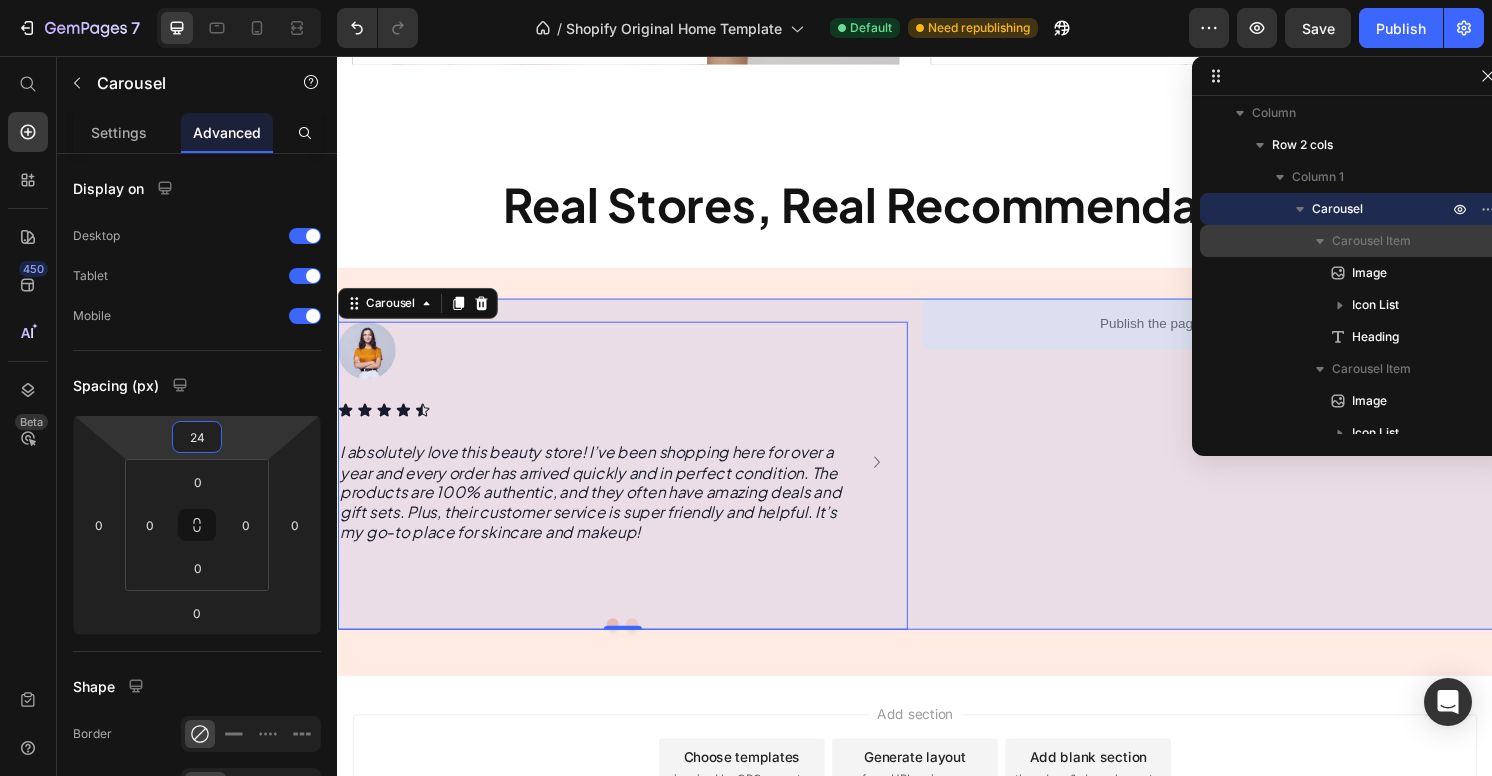 scroll, scrollTop: 650, scrollLeft: 0, axis: vertical 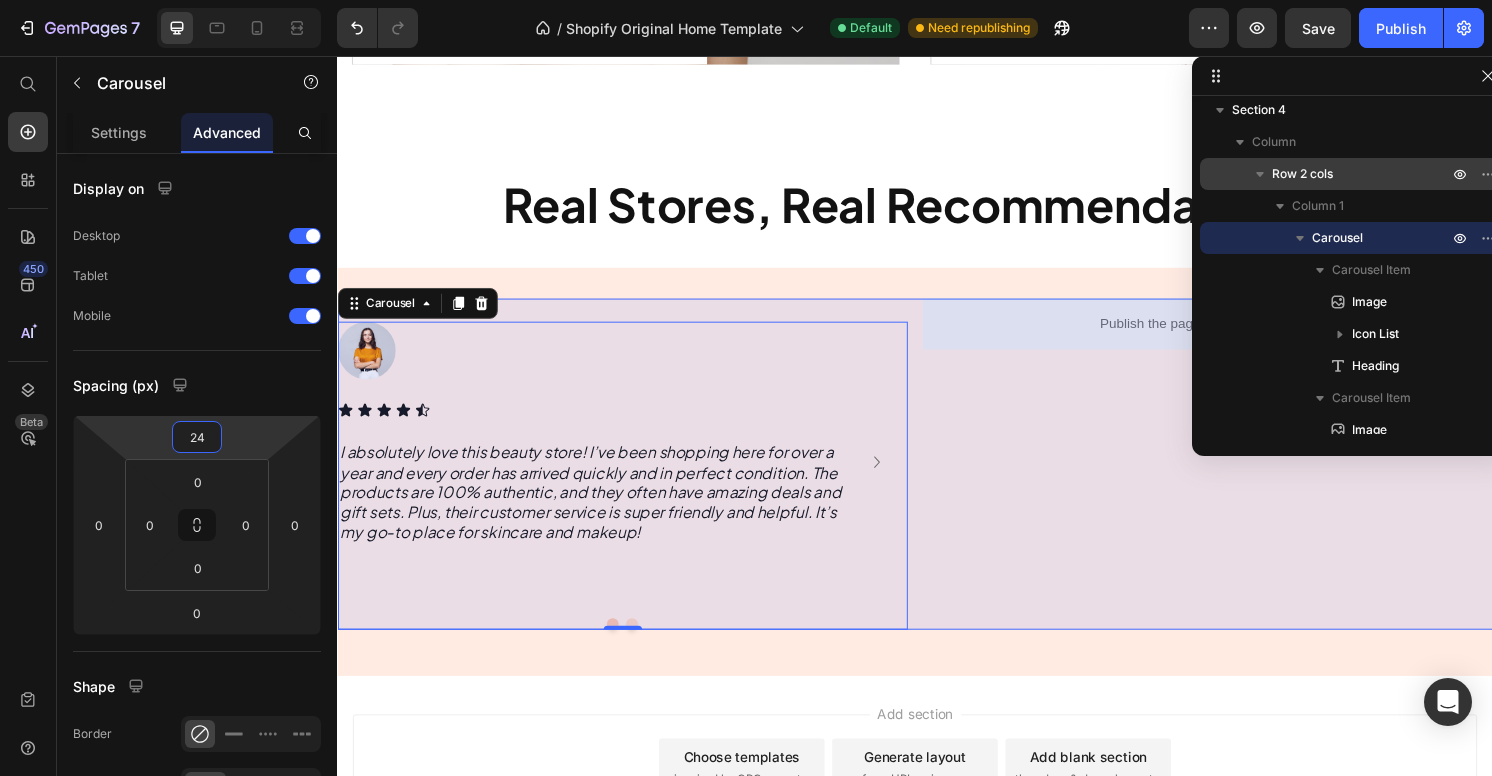 type on "24" 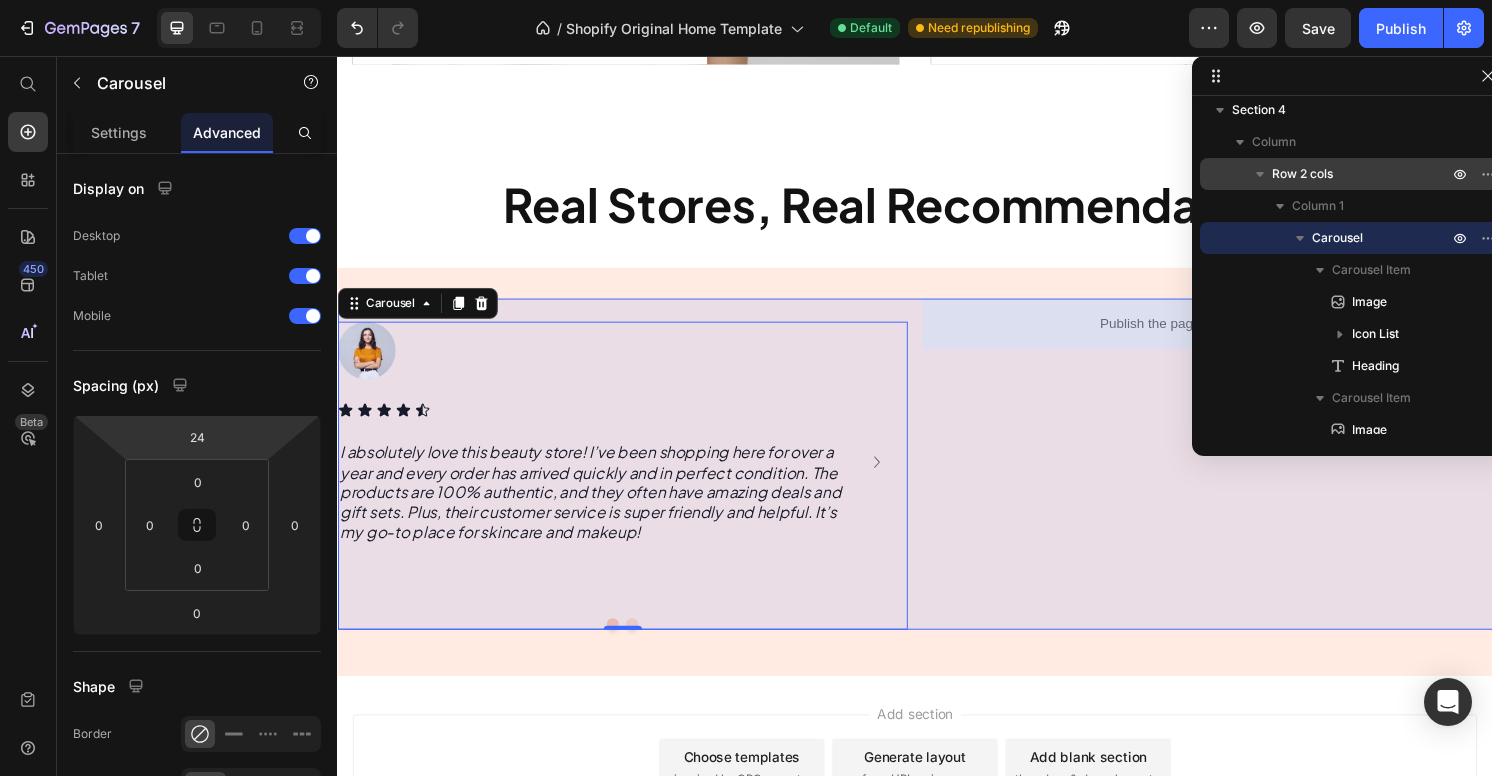 click on "Row 2 cols" at bounding box center [1352, 174] 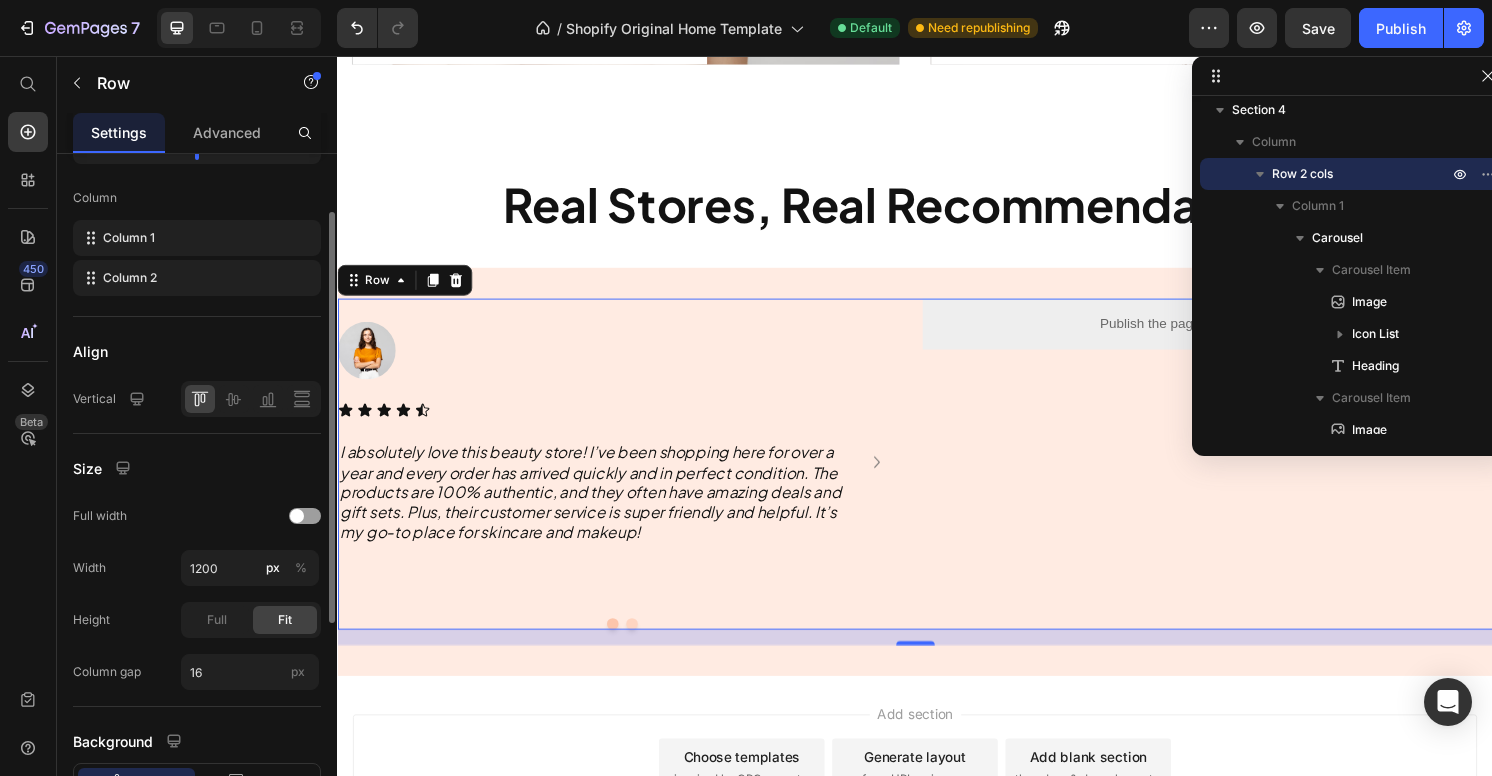 scroll, scrollTop: 442, scrollLeft: 0, axis: vertical 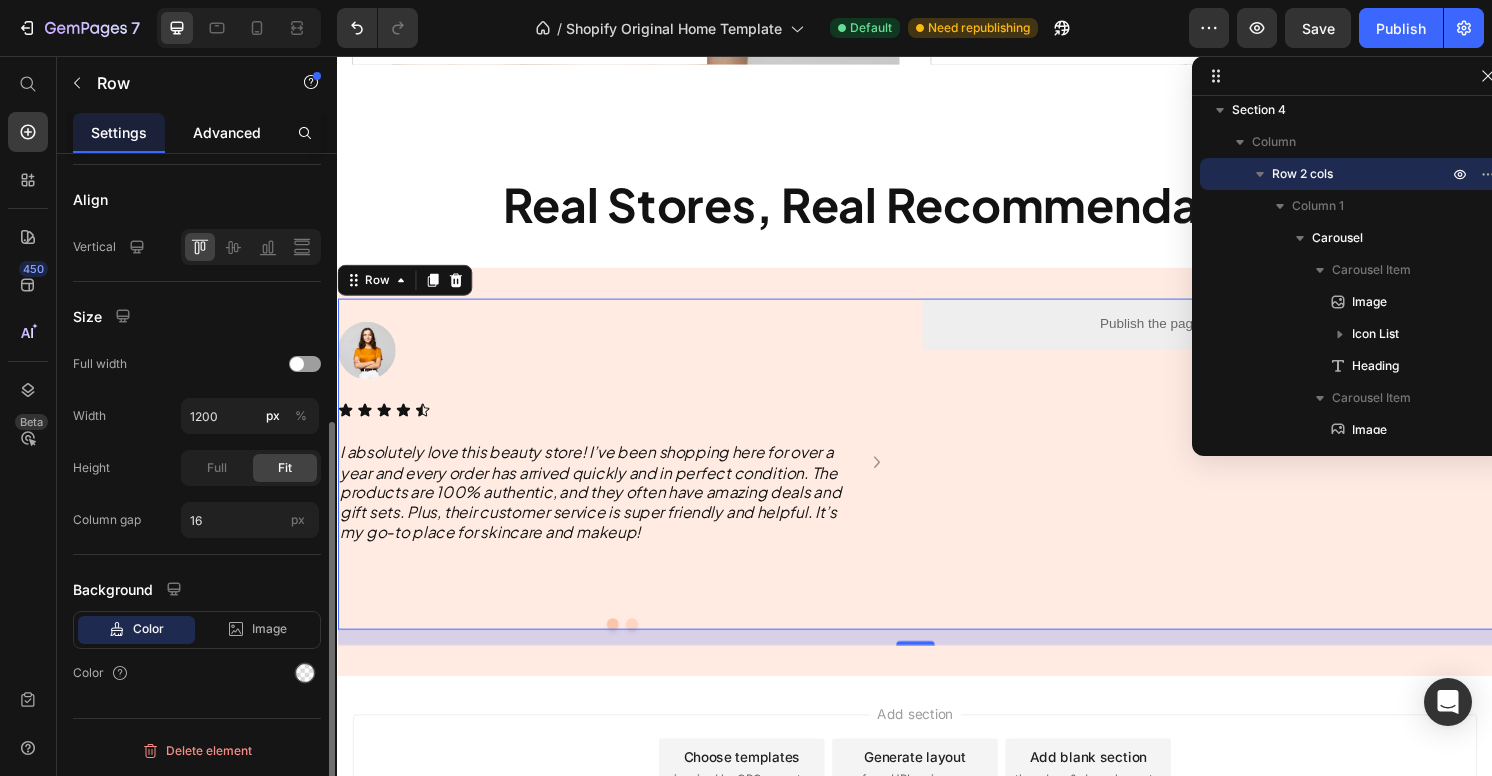 click on "Advanced" at bounding box center (227, 132) 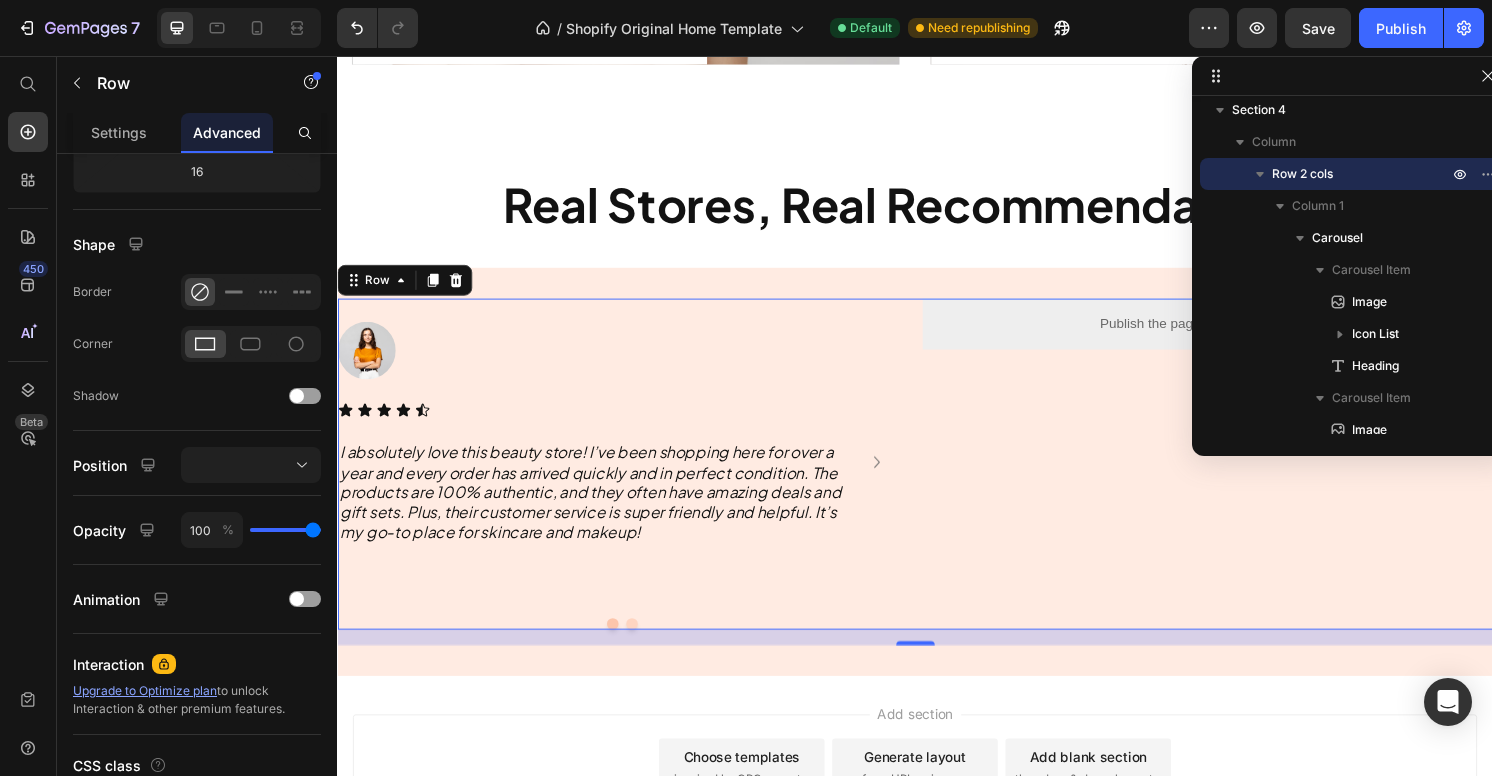 scroll, scrollTop: 0, scrollLeft: 0, axis: both 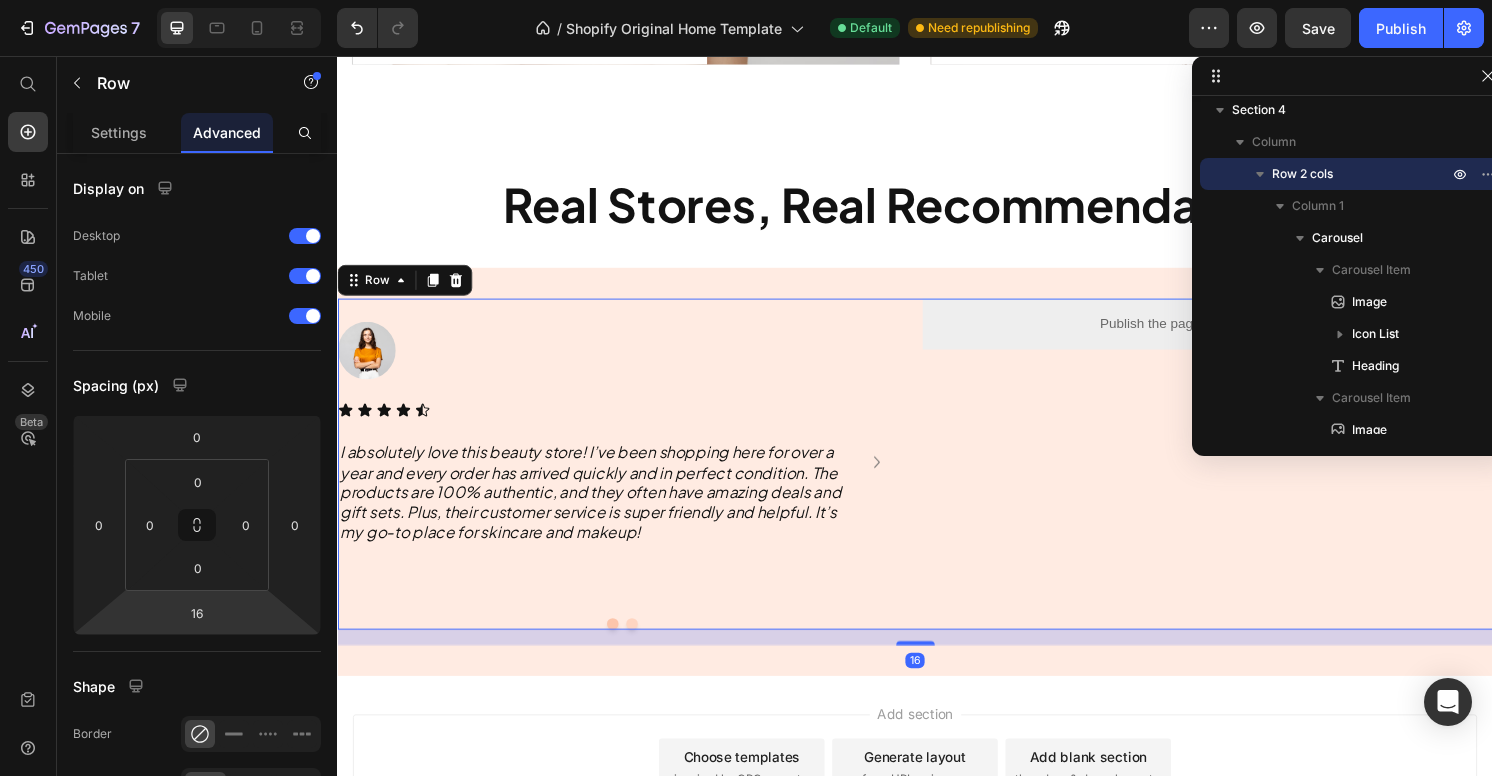 click on "7   /  Shopify Original Home Template Default Need republishing Preview  Save   Publish  450 Beta Shopify Apps Sections Elements Hero Section Product Detail Brands Trusted Badges Guarantee Product Breakdown How to use Testimonials Compare Bundle FAQs Social Proof Brand Story Product List Collection Blog List Contact Sticky Add to Cart Custom Footer Browse Library 450 Layout
Row
Row
Row
Row Text
Heading
Text Block Button
Button
Button
Sticky Back to top Media
Image" at bounding box center [746, 0] 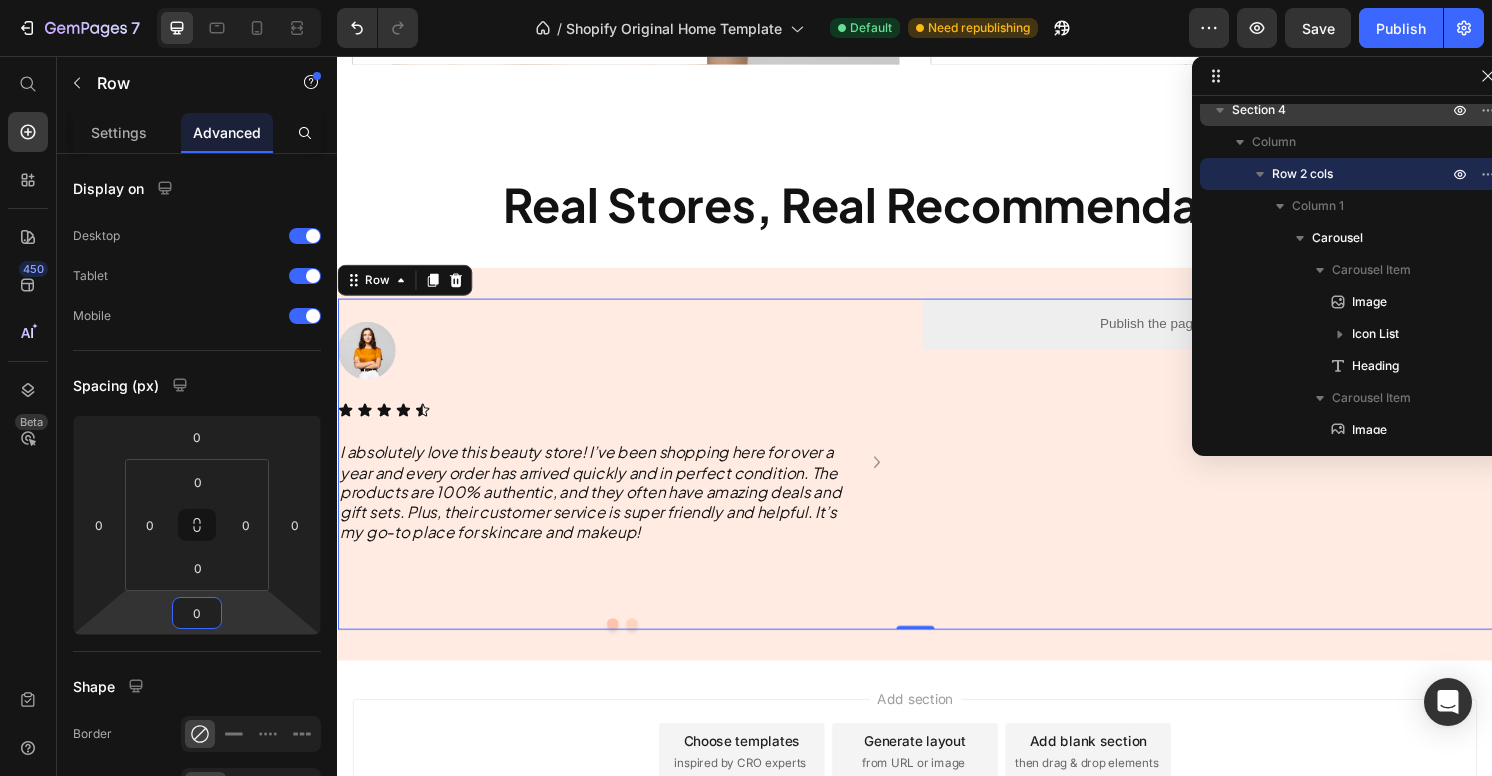 type on "0" 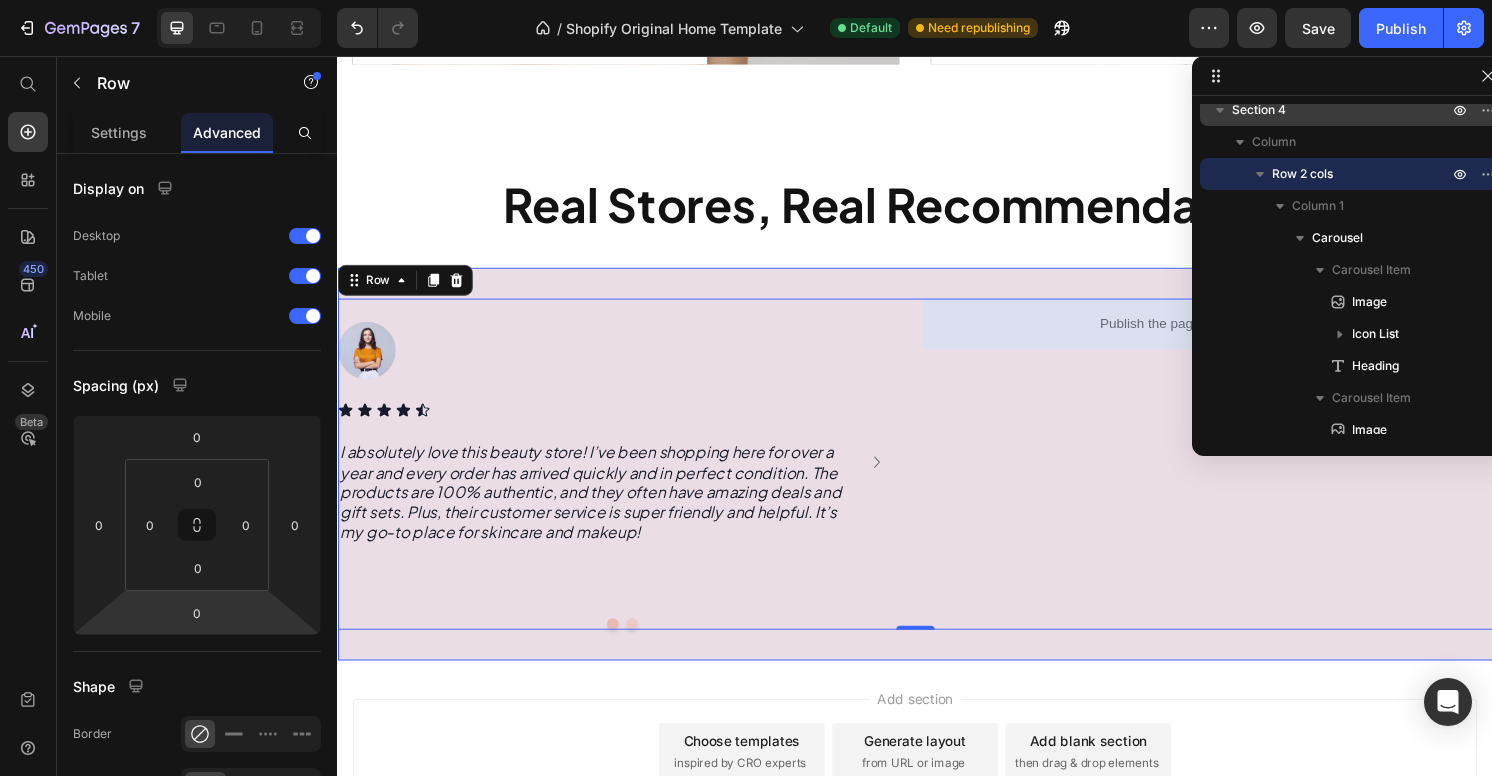 click on "Section 4" at bounding box center [1342, 110] 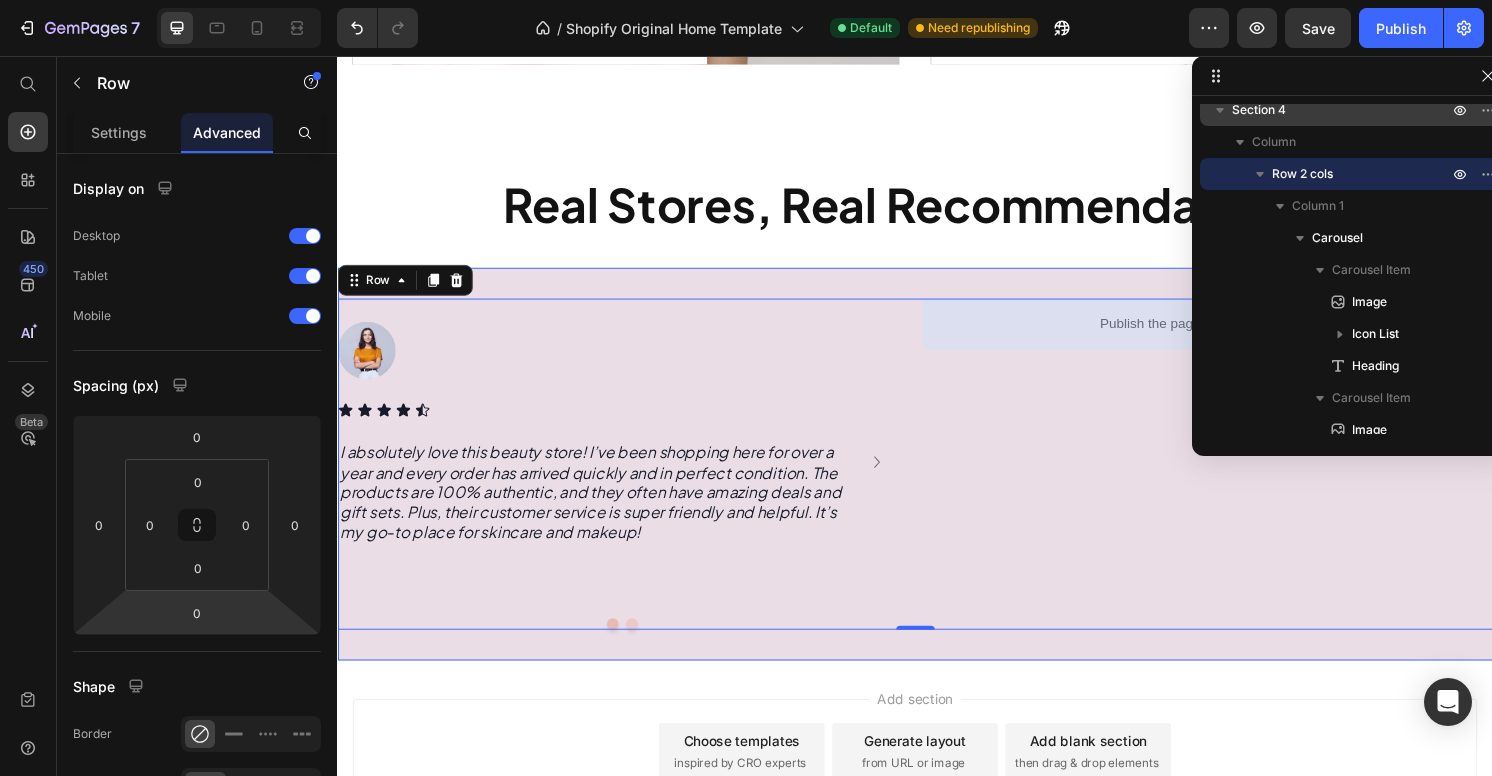 scroll, scrollTop: 506, scrollLeft: 0, axis: vertical 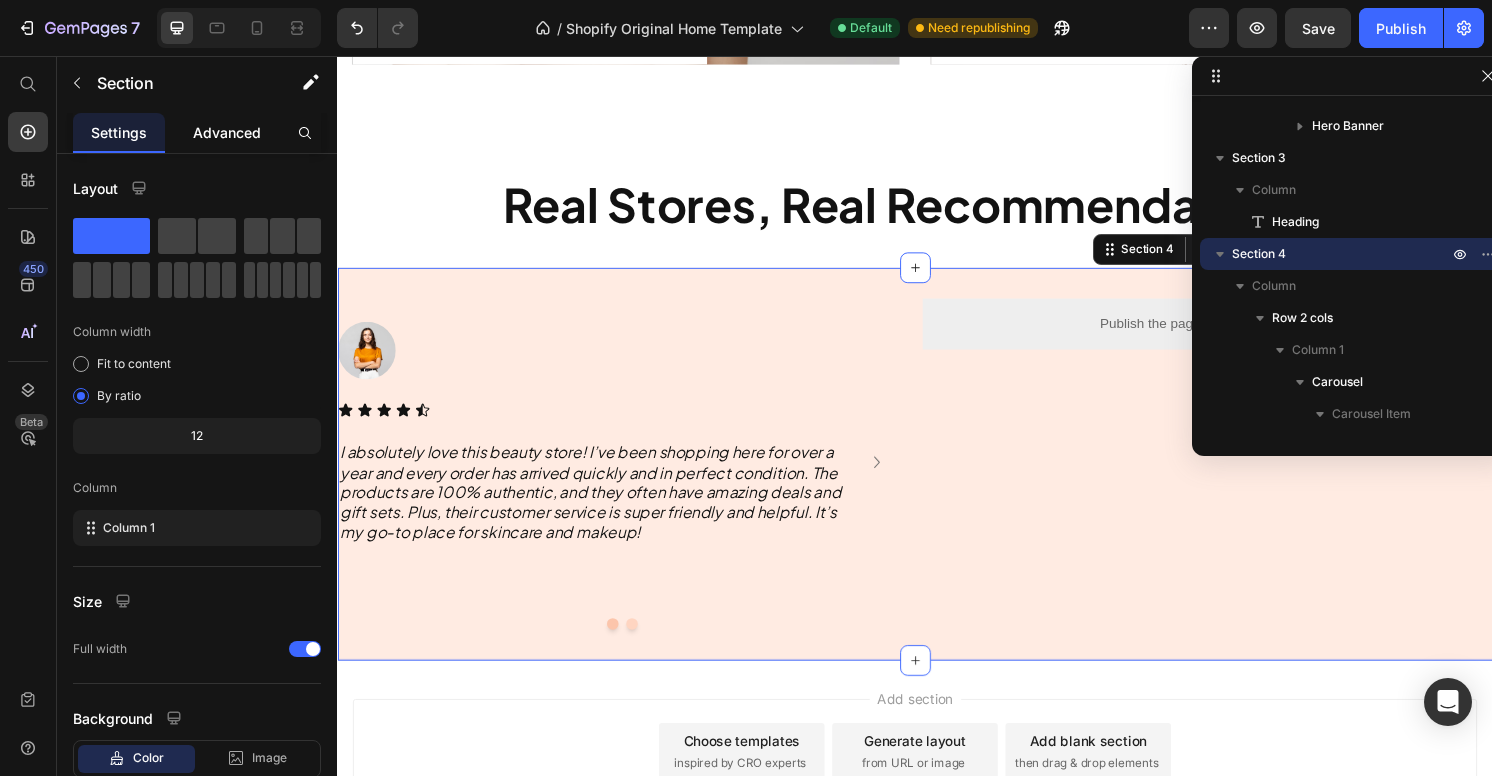 click on "Advanced" 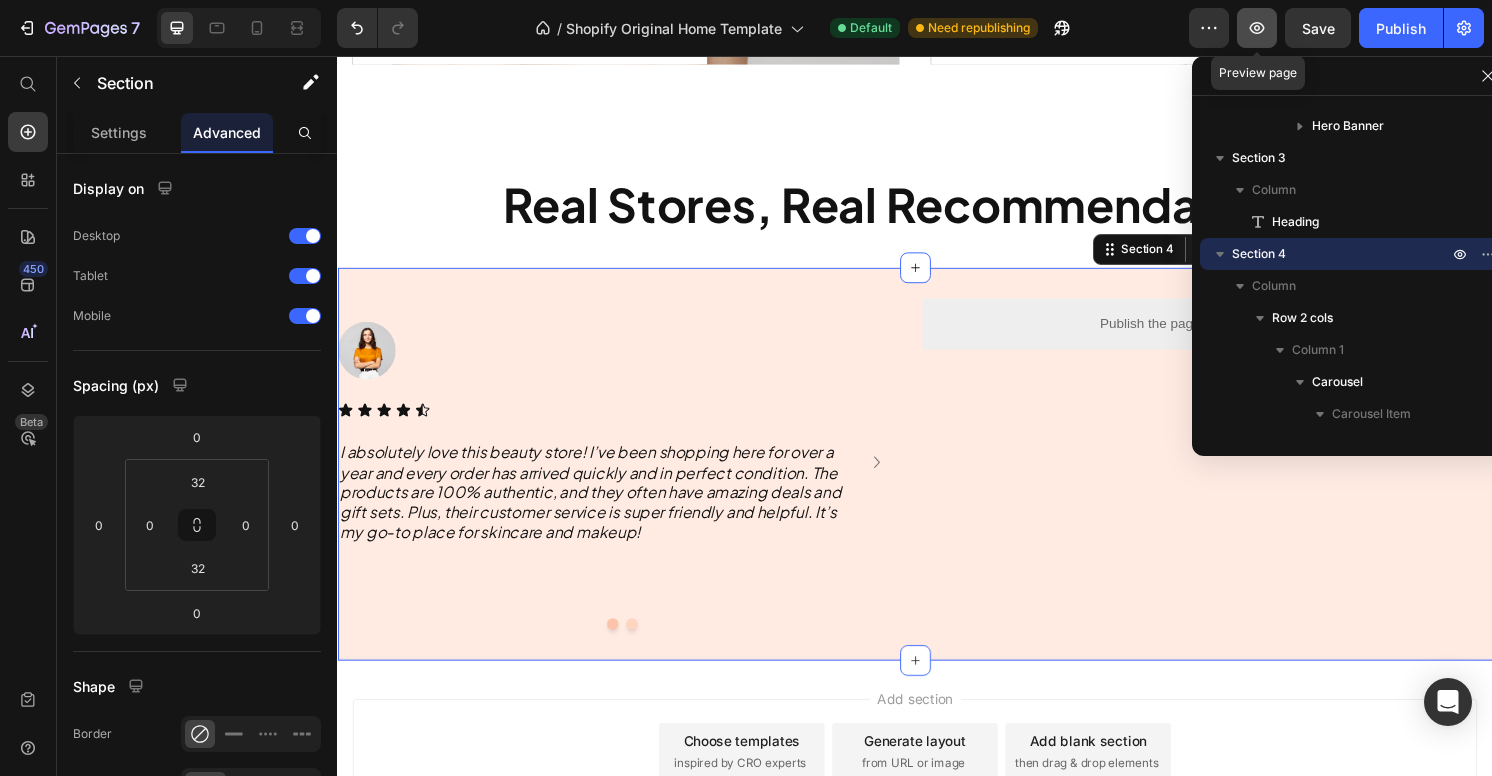 click 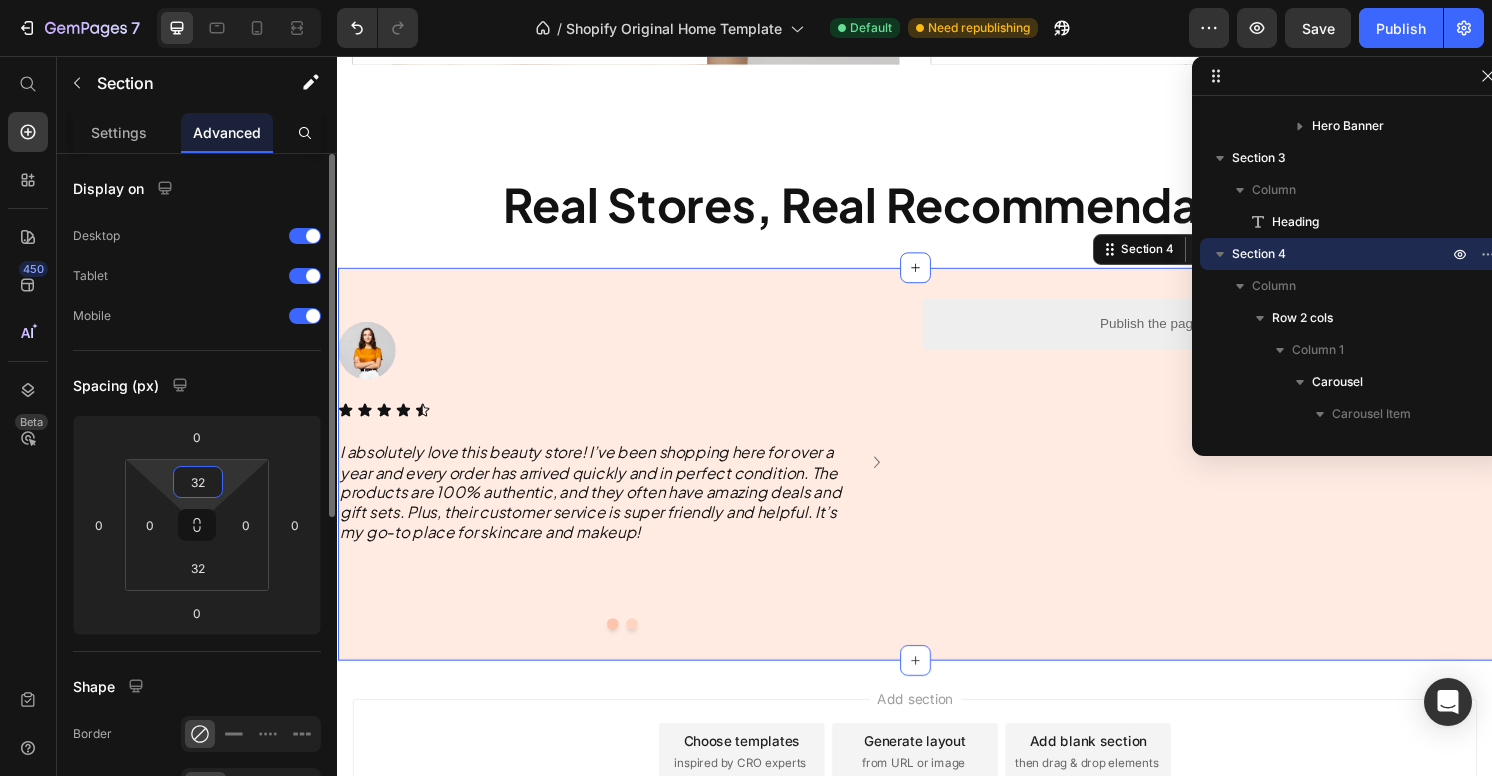 click on "32" at bounding box center (198, 482) 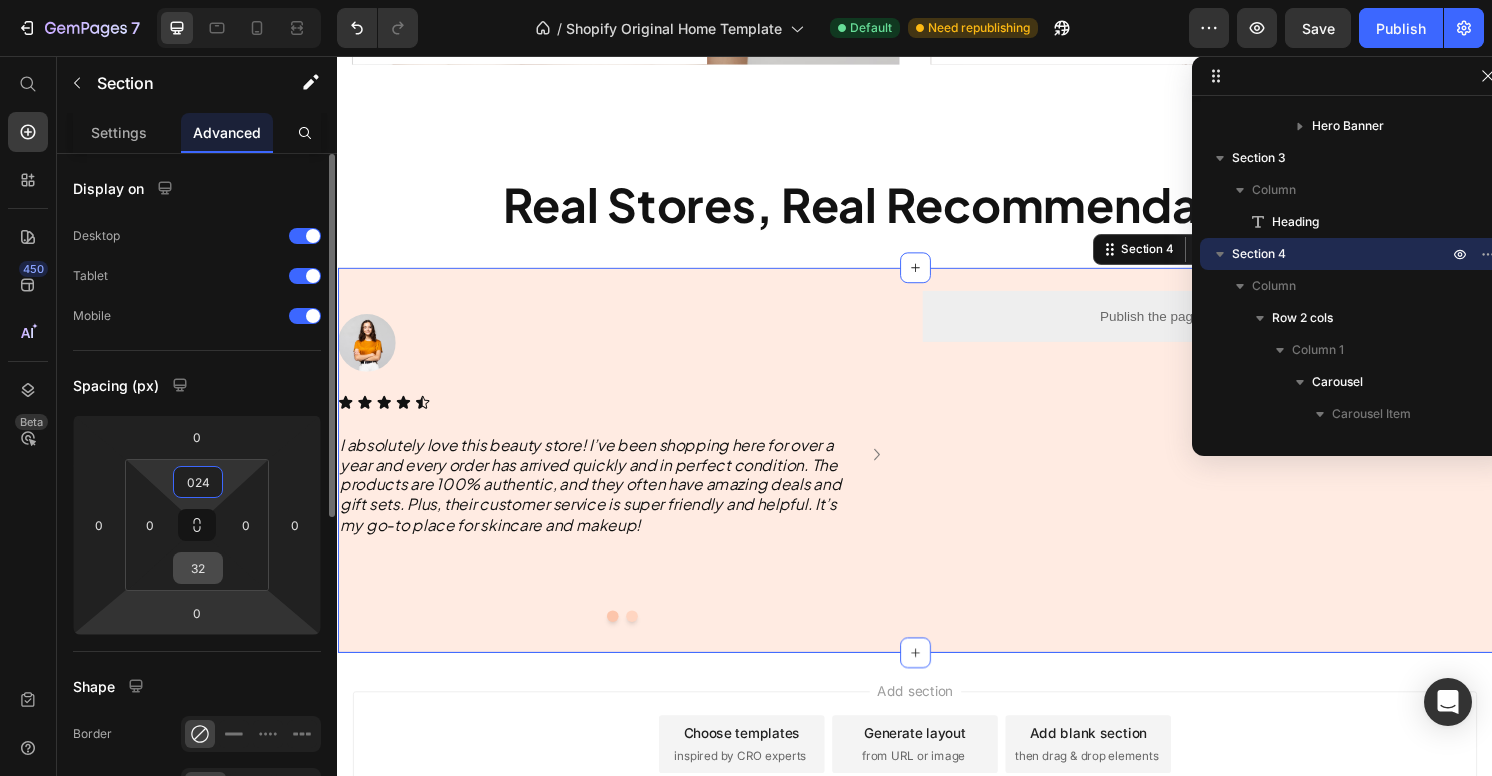 type on "24" 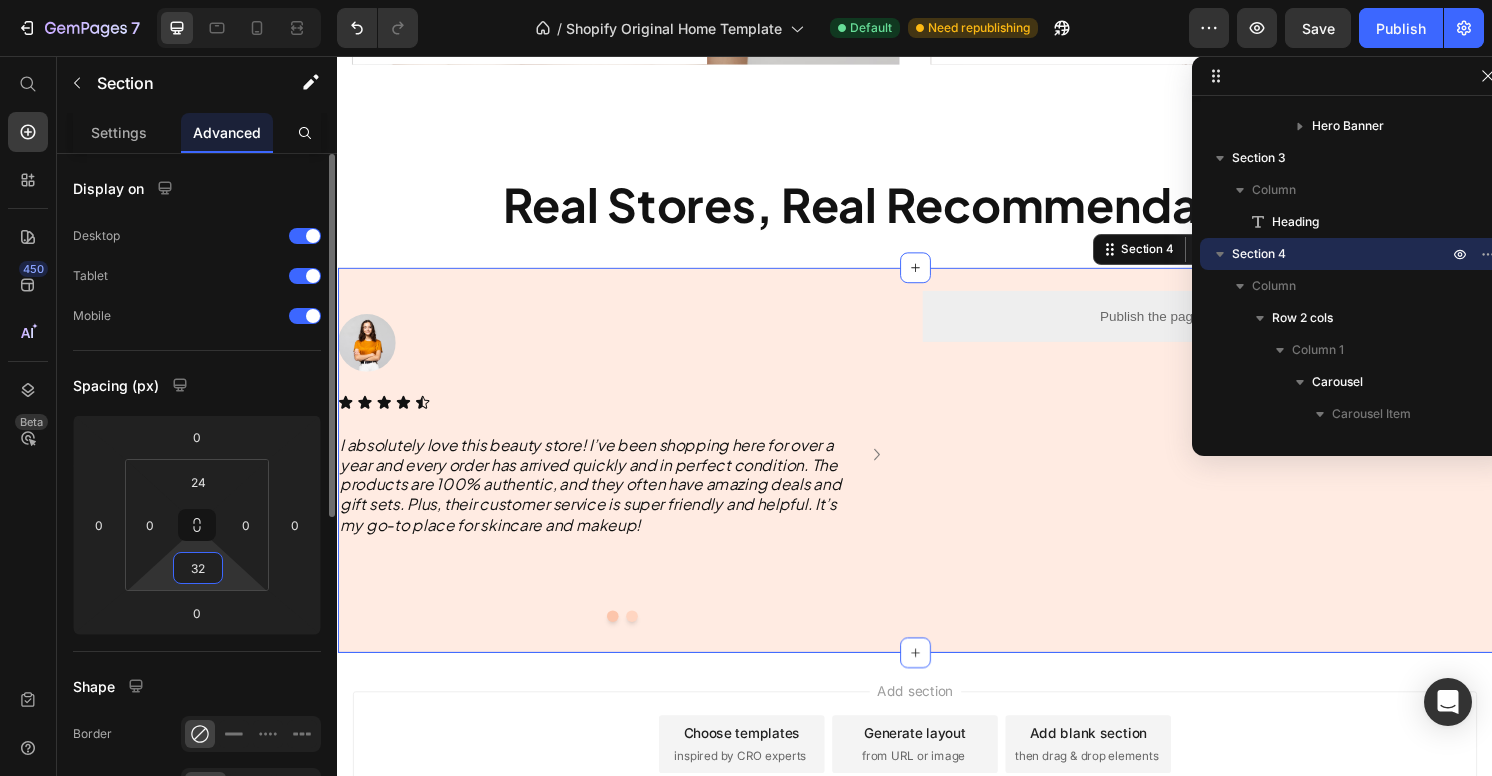 click on "32" at bounding box center [198, 568] 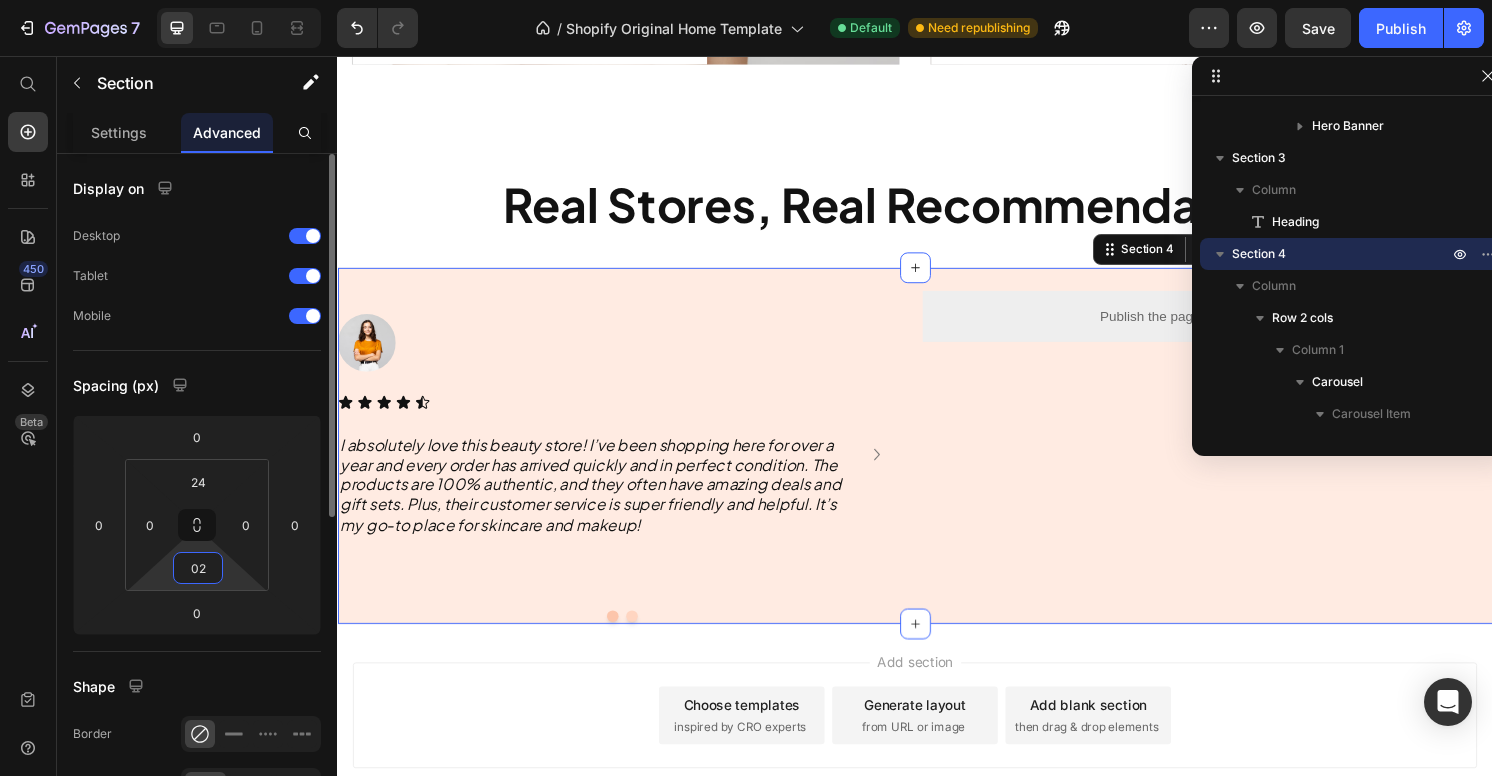 type on "024" 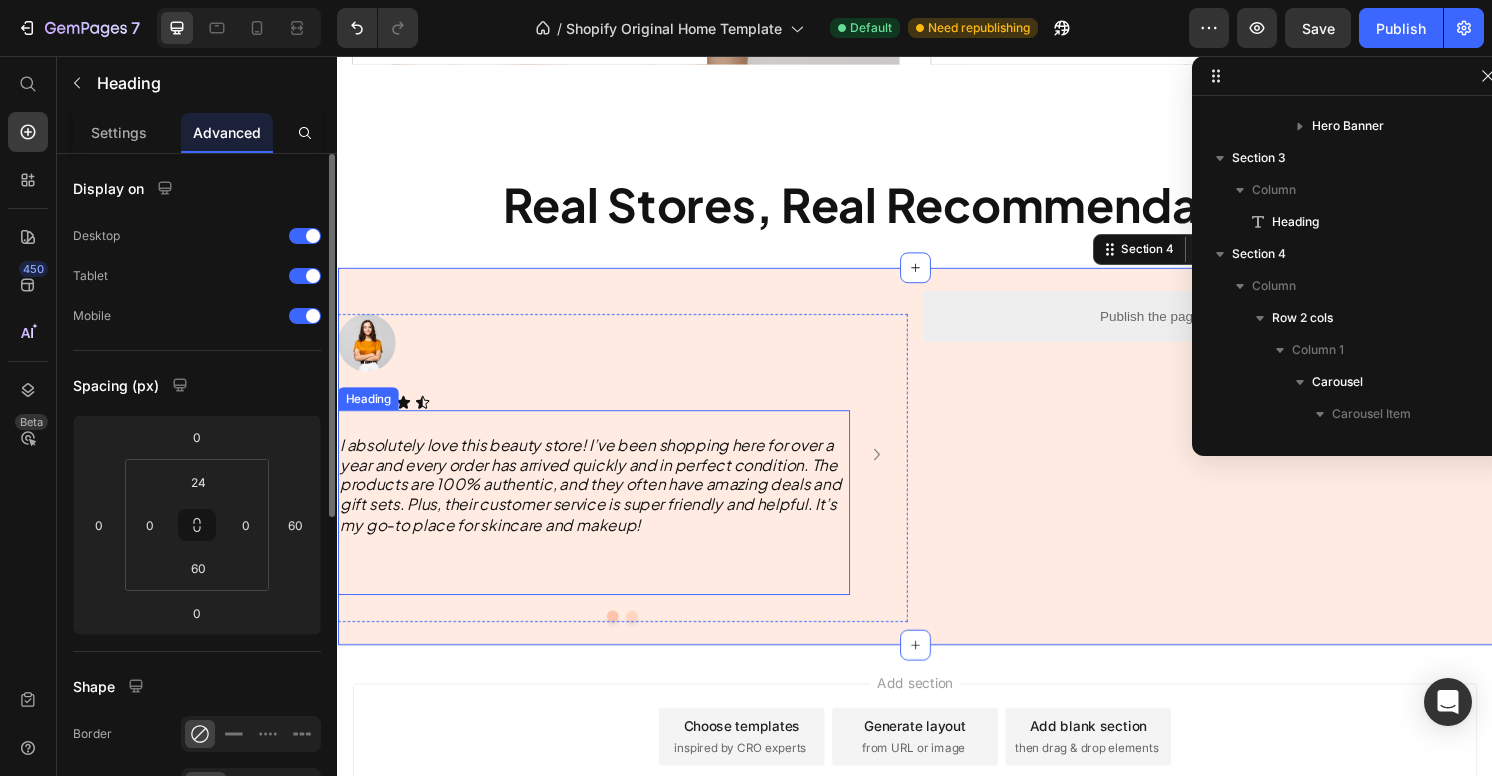 click on "⁠⁠⁠⁠⁠⁠⁠ I absolutely love this beauty store! I’ve been shopping here for over a year and every order has arrived quickly and in perfect condition. The products are [PERCENTAGE]% authentic, and they often have amazing deals and gift sets. Plus, their customer service is super friendly and helpful. It’s my go-to place for skincare and makeup! Heading" at bounding box center [603, 520] 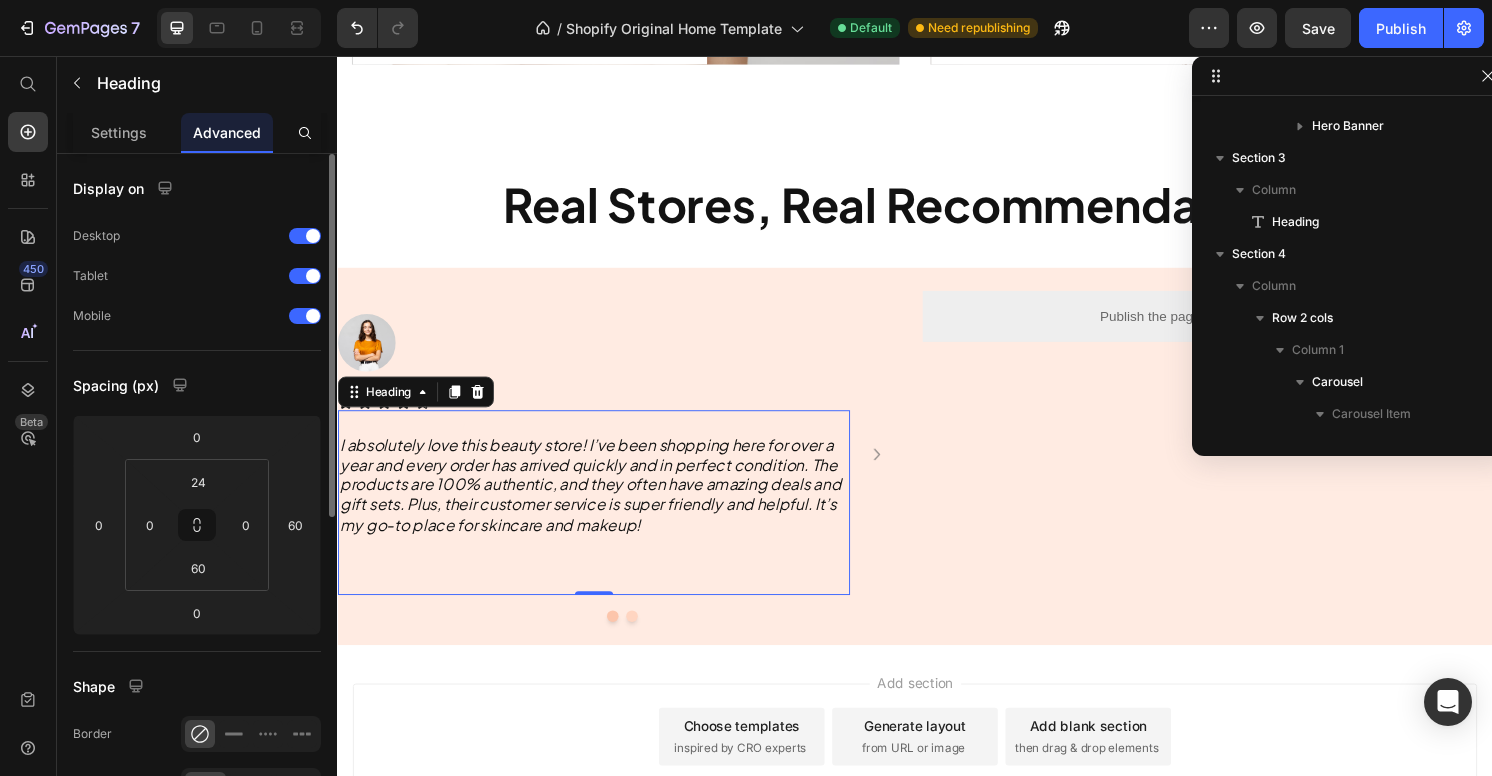 scroll, scrollTop: 762, scrollLeft: 0, axis: vertical 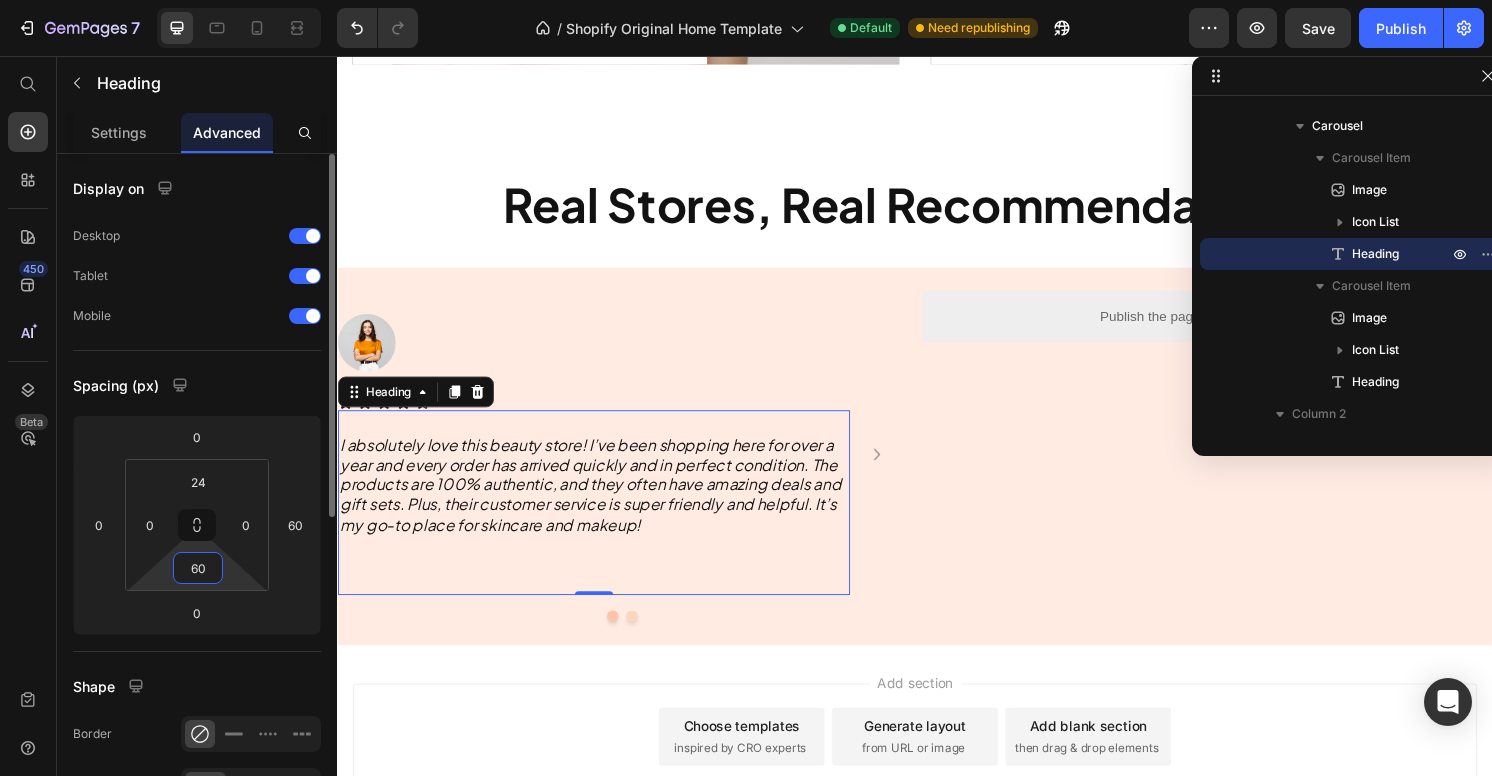 click on "60" at bounding box center [198, 568] 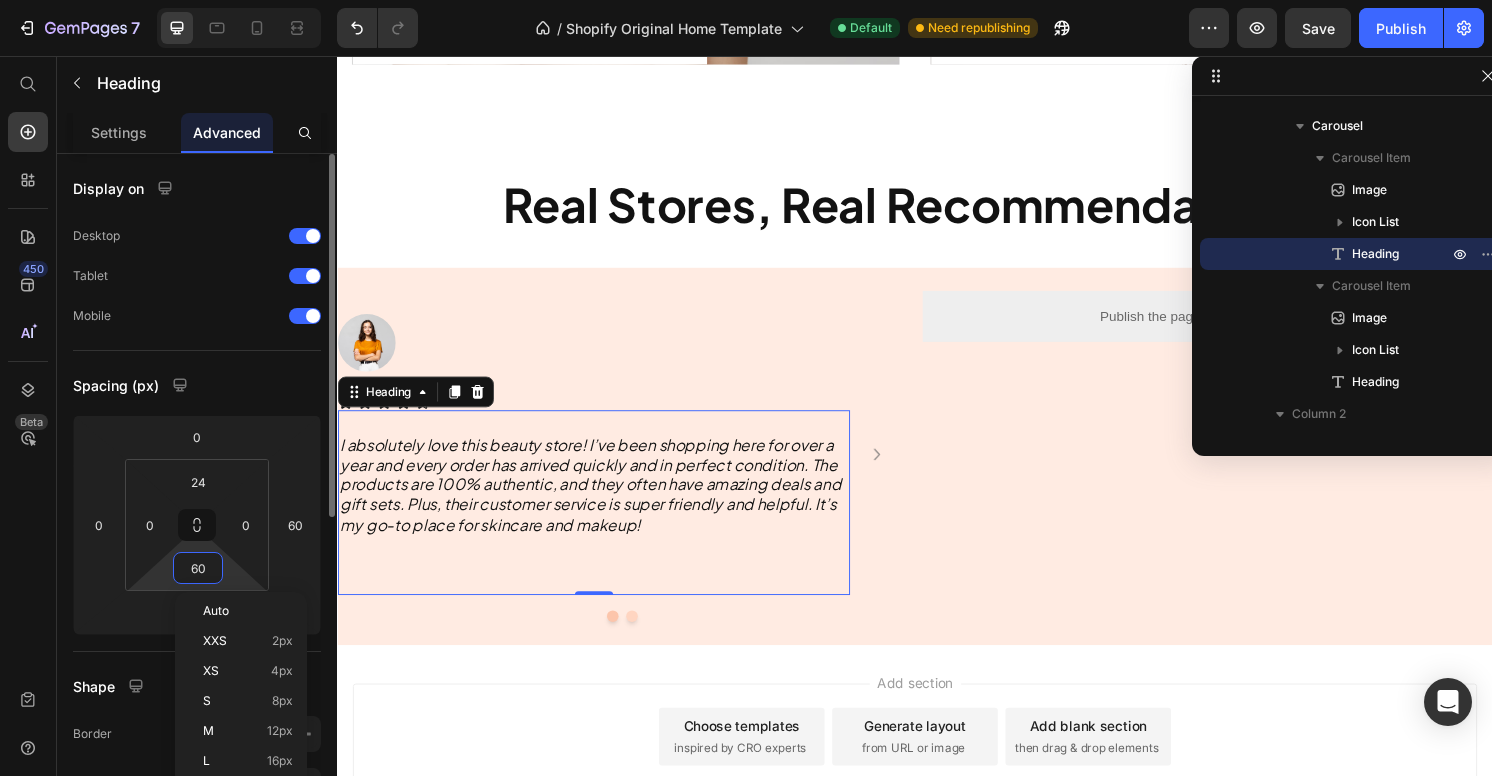 type on "0" 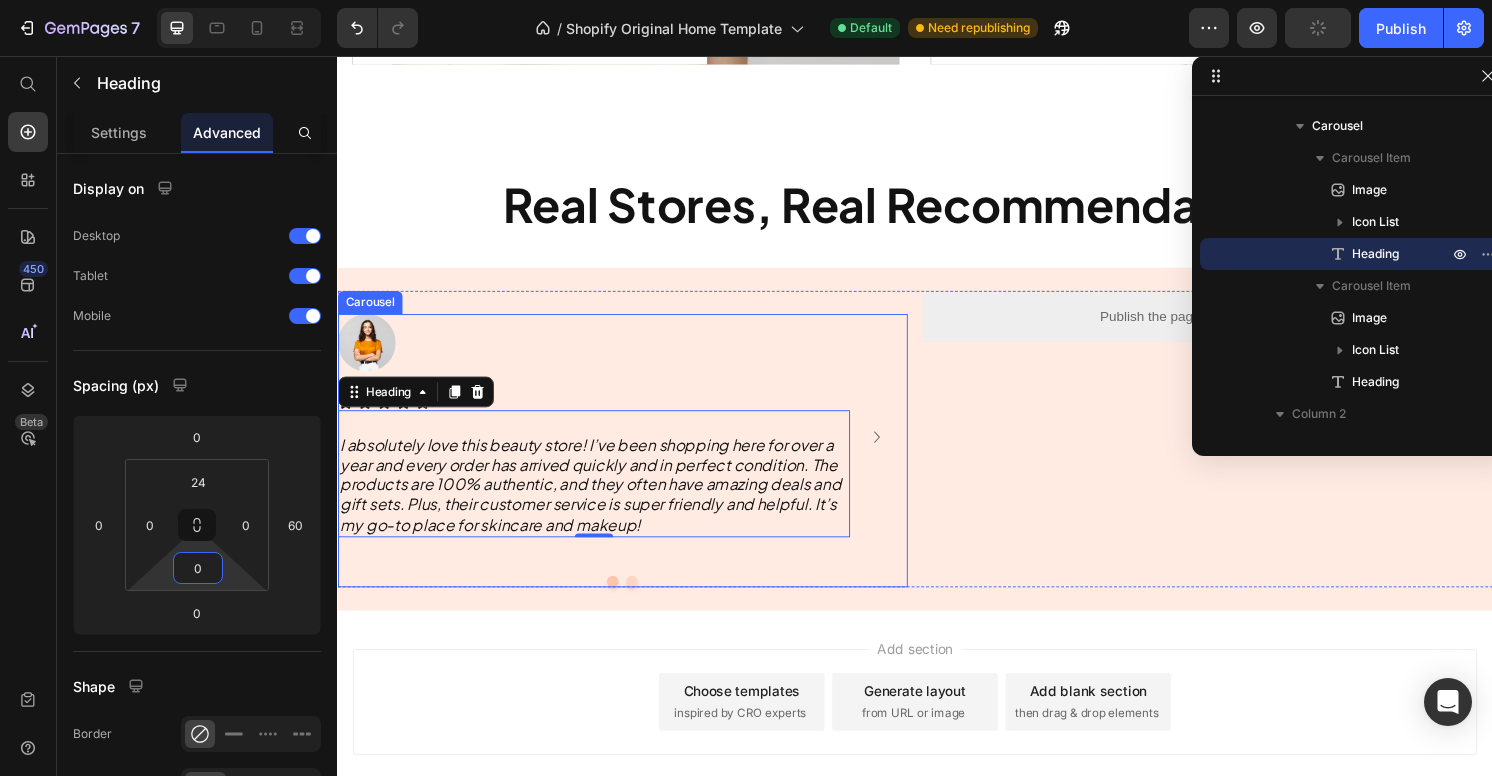 click 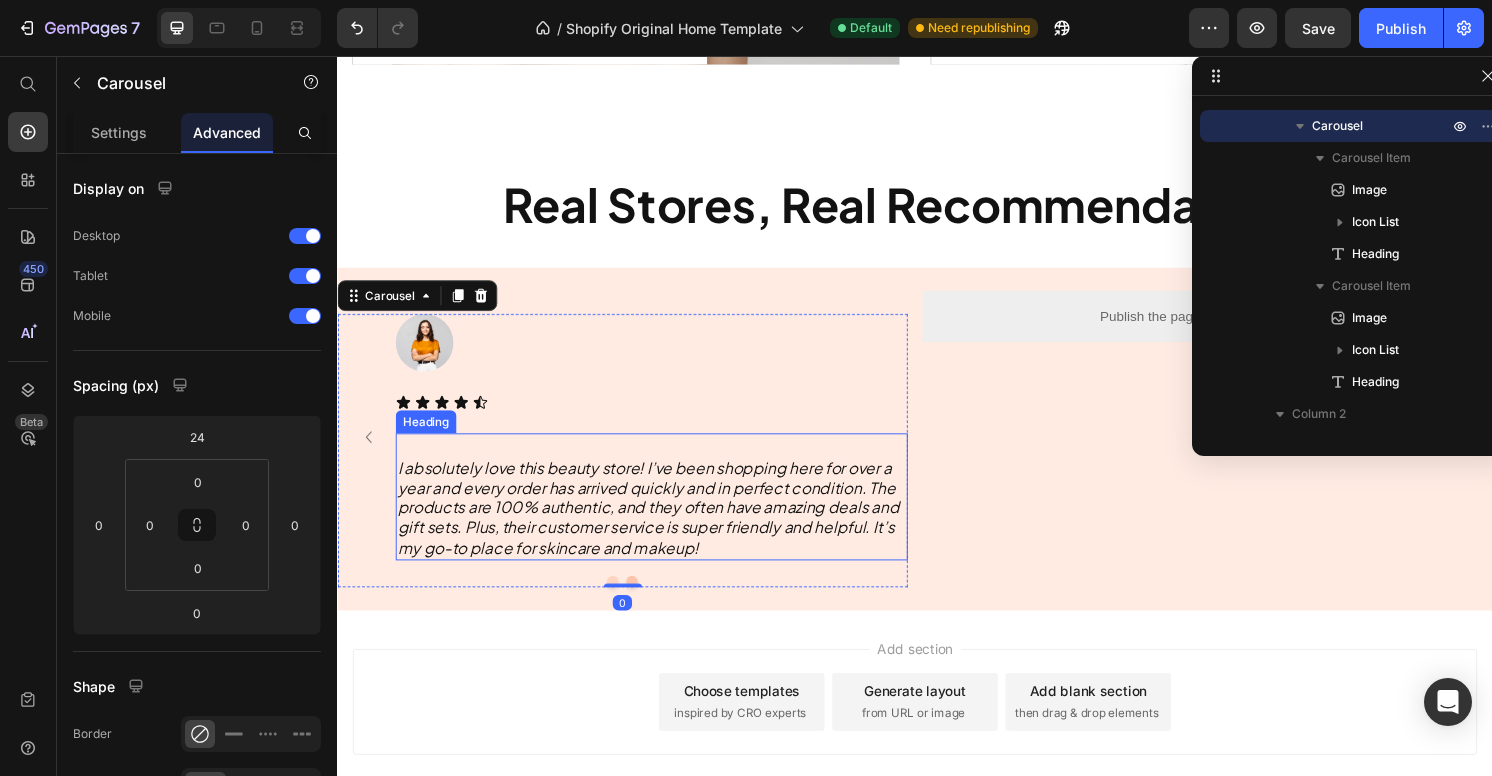 click on "I absolutely love this beauty store! I’ve been shopping here for over a year and every order has arrived quickly and in perfect condition. The products are [PERCENTAGE]% authentic, and they often have amazing deals and gift sets. Plus, their customer service is super friendly and helpful. It’s my go-to place for skincare and makeup!" at bounding box center [663, 525] 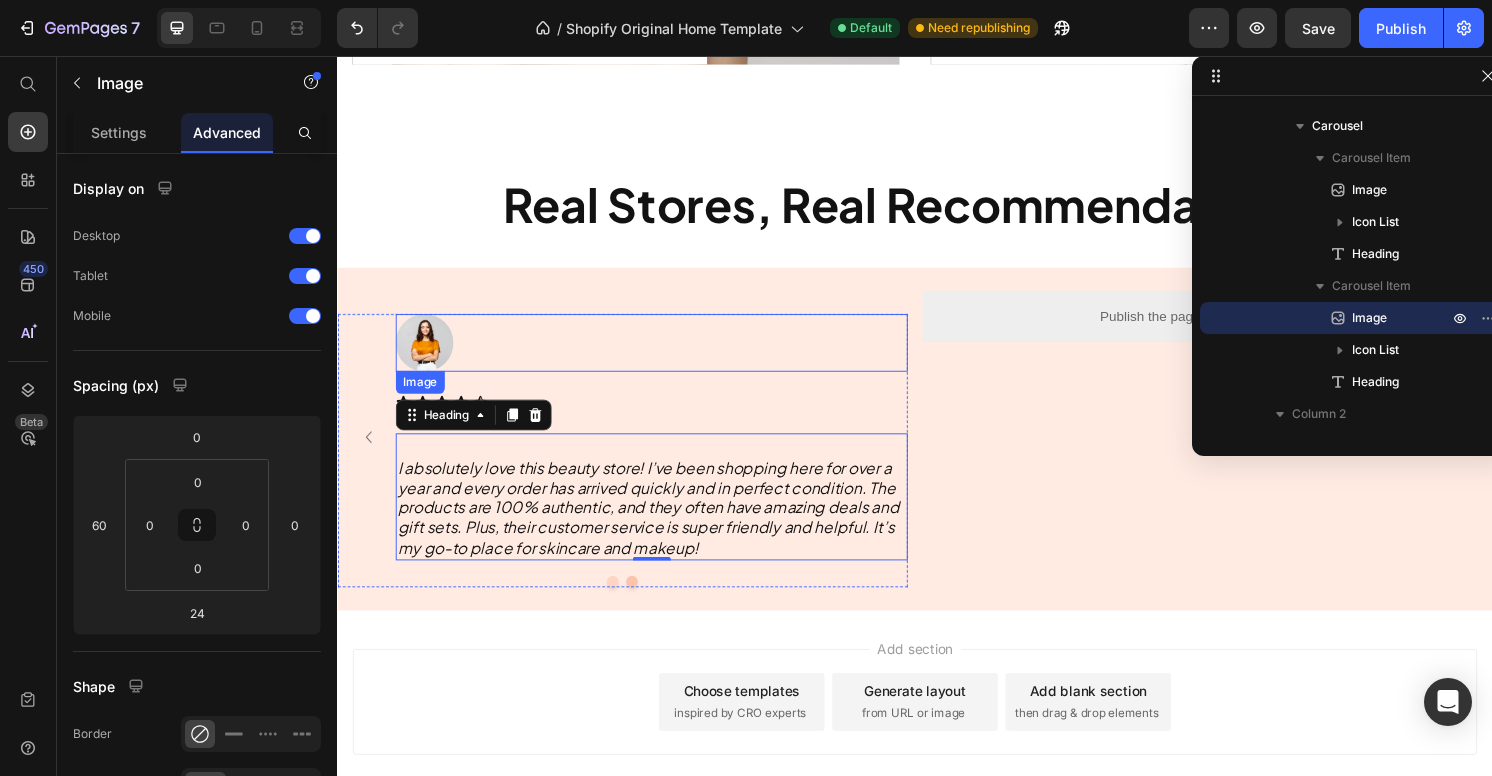 click at bounding box center [663, 354] 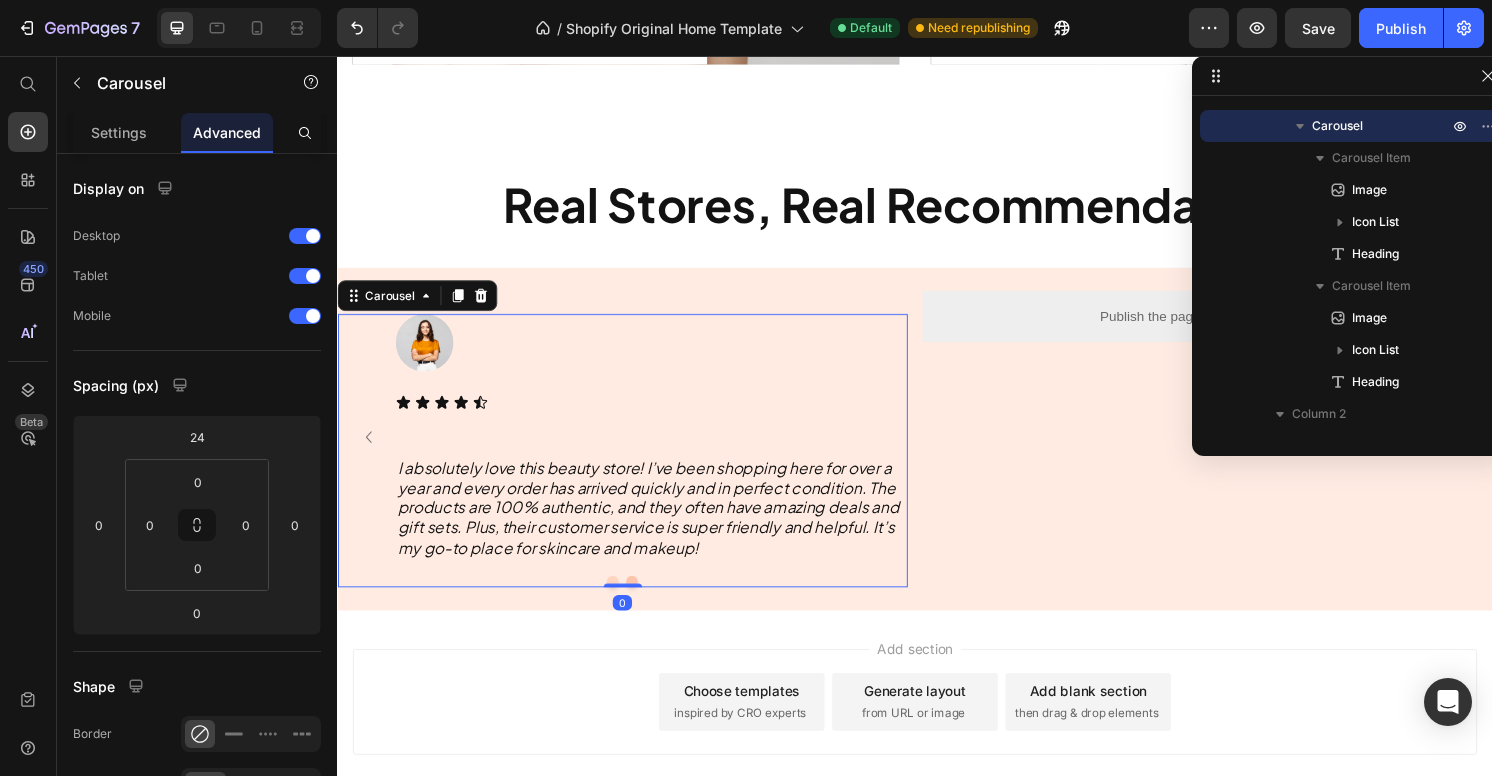 click 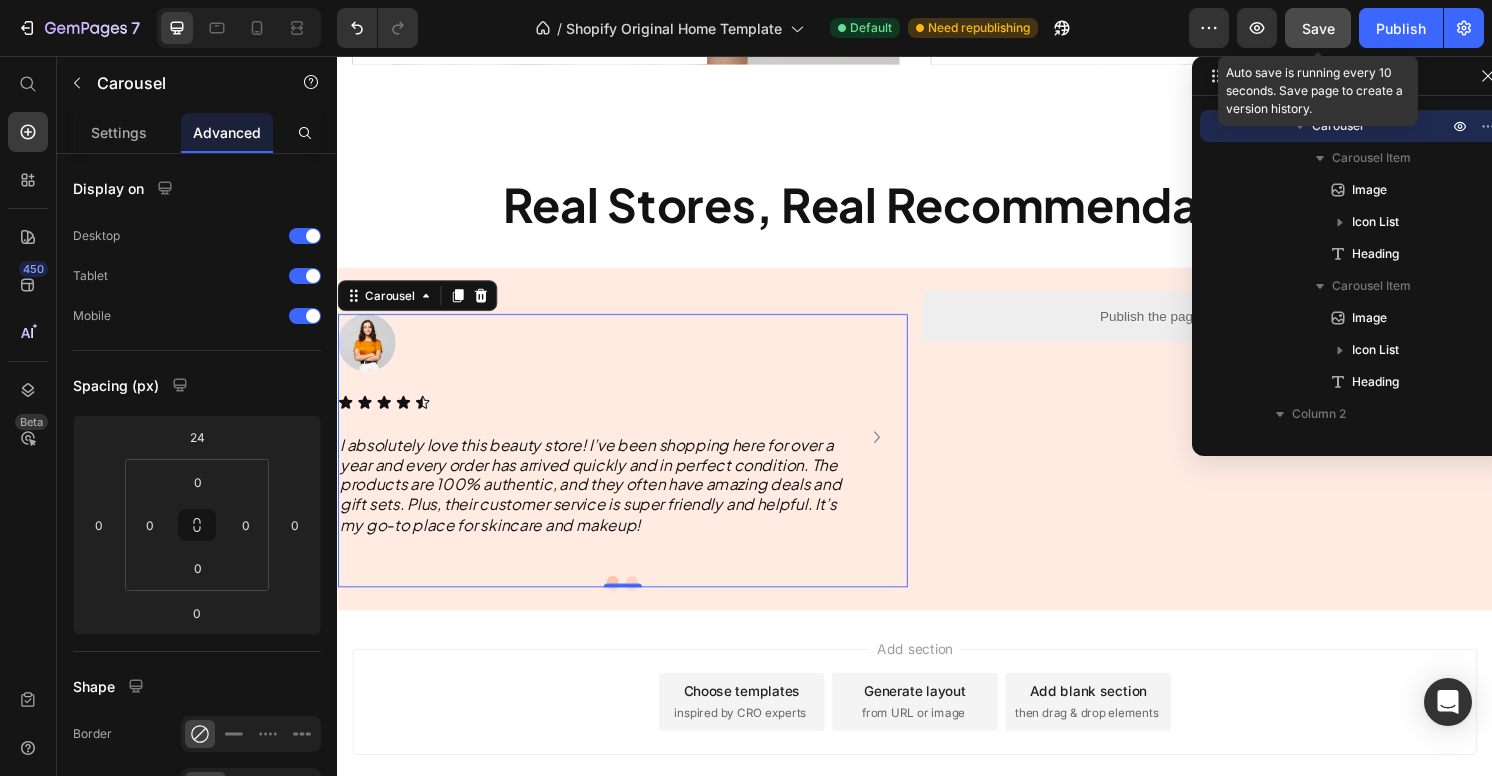 click on "Save" at bounding box center [1318, 28] 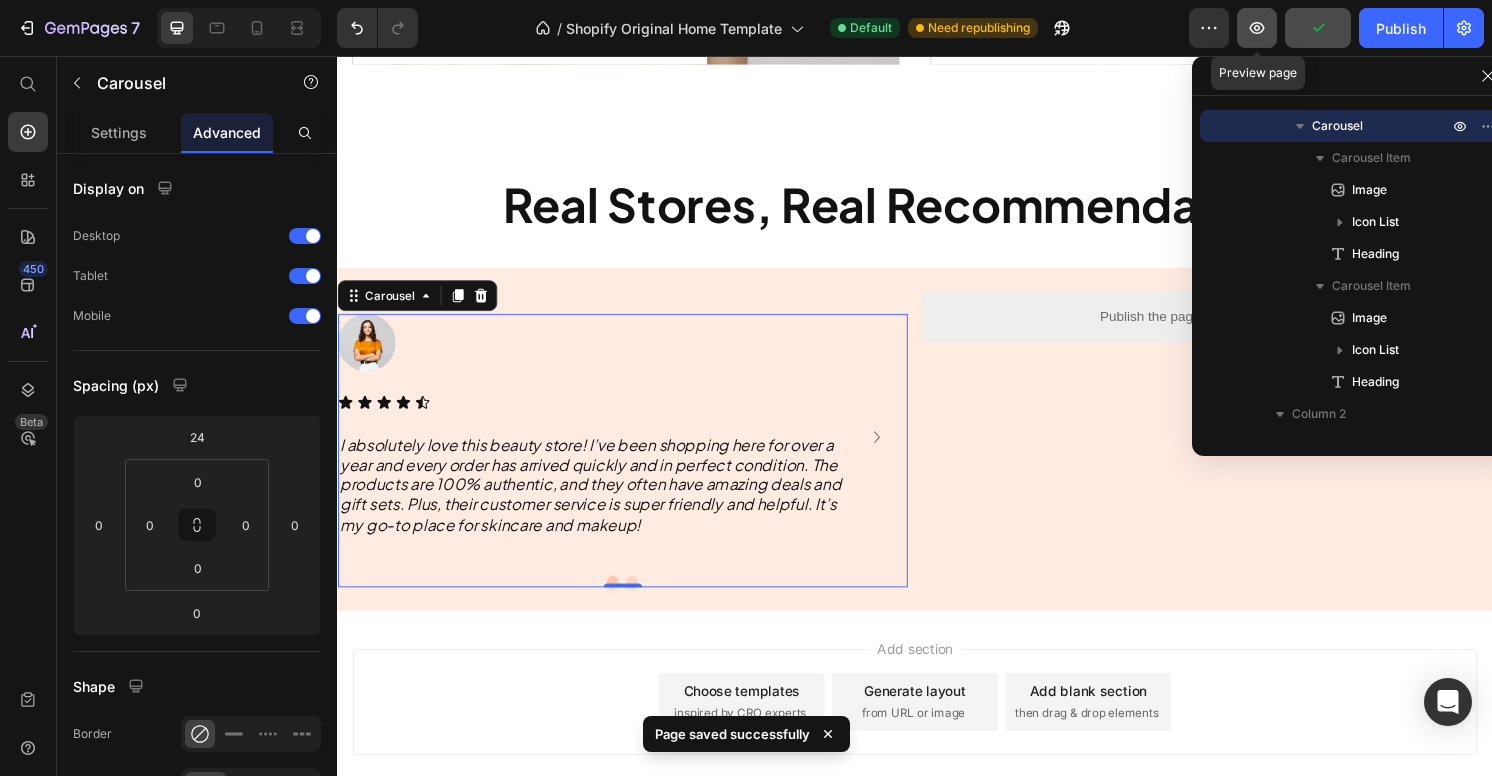 click 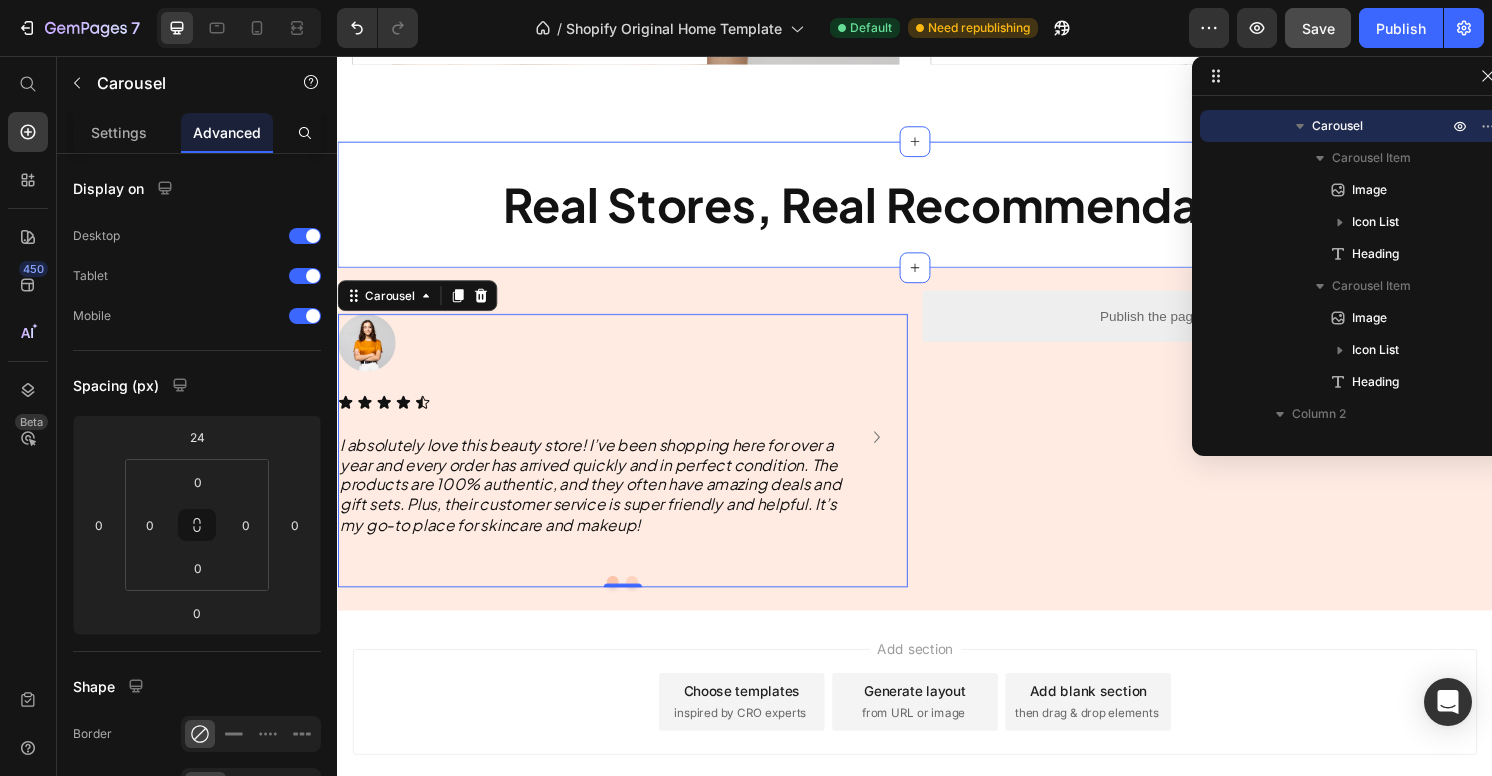 click on "Real Stores, Real Recommendations! Heading Section 3" at bounding box center [937, 210] 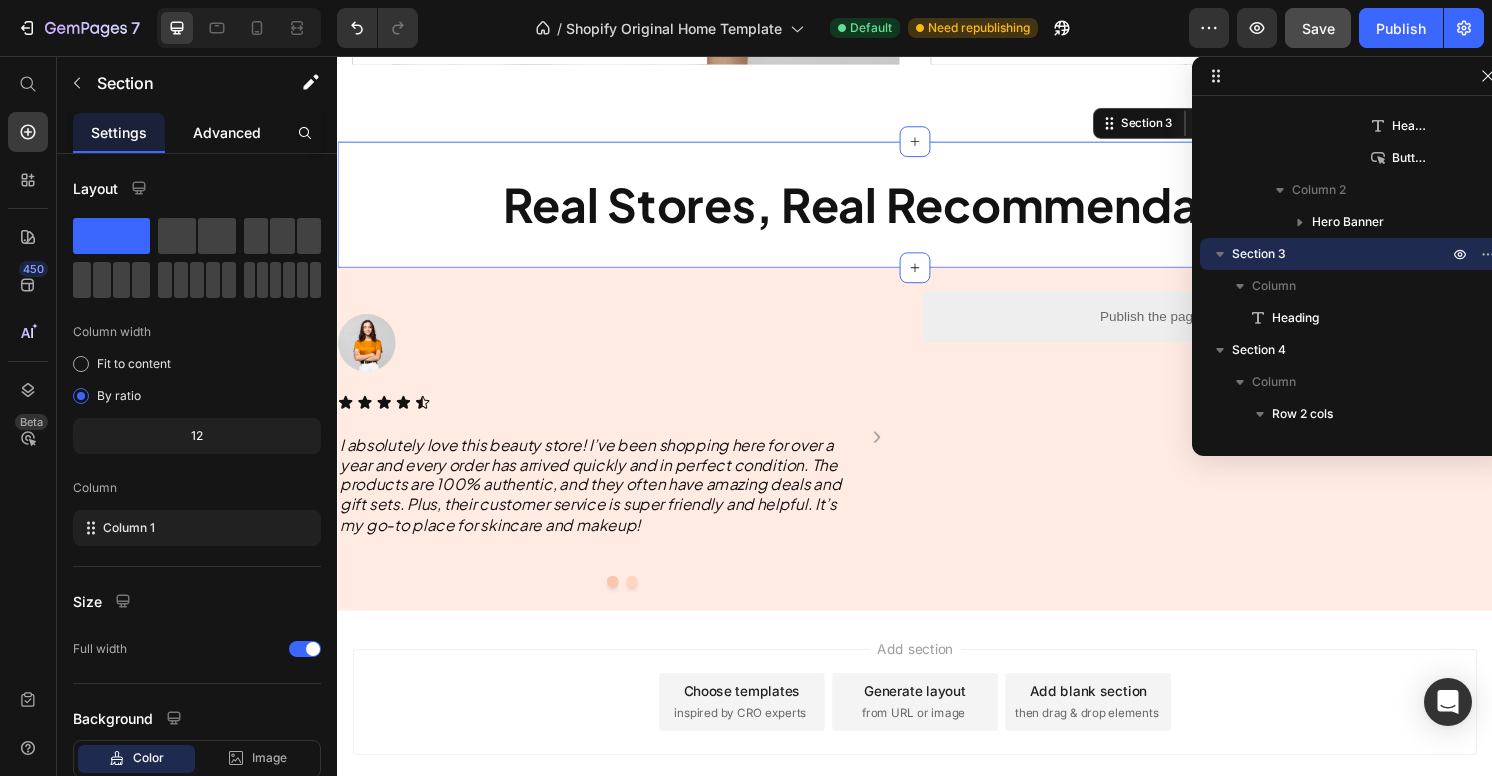 click on "Advanced" at bounding box center [227, 132] 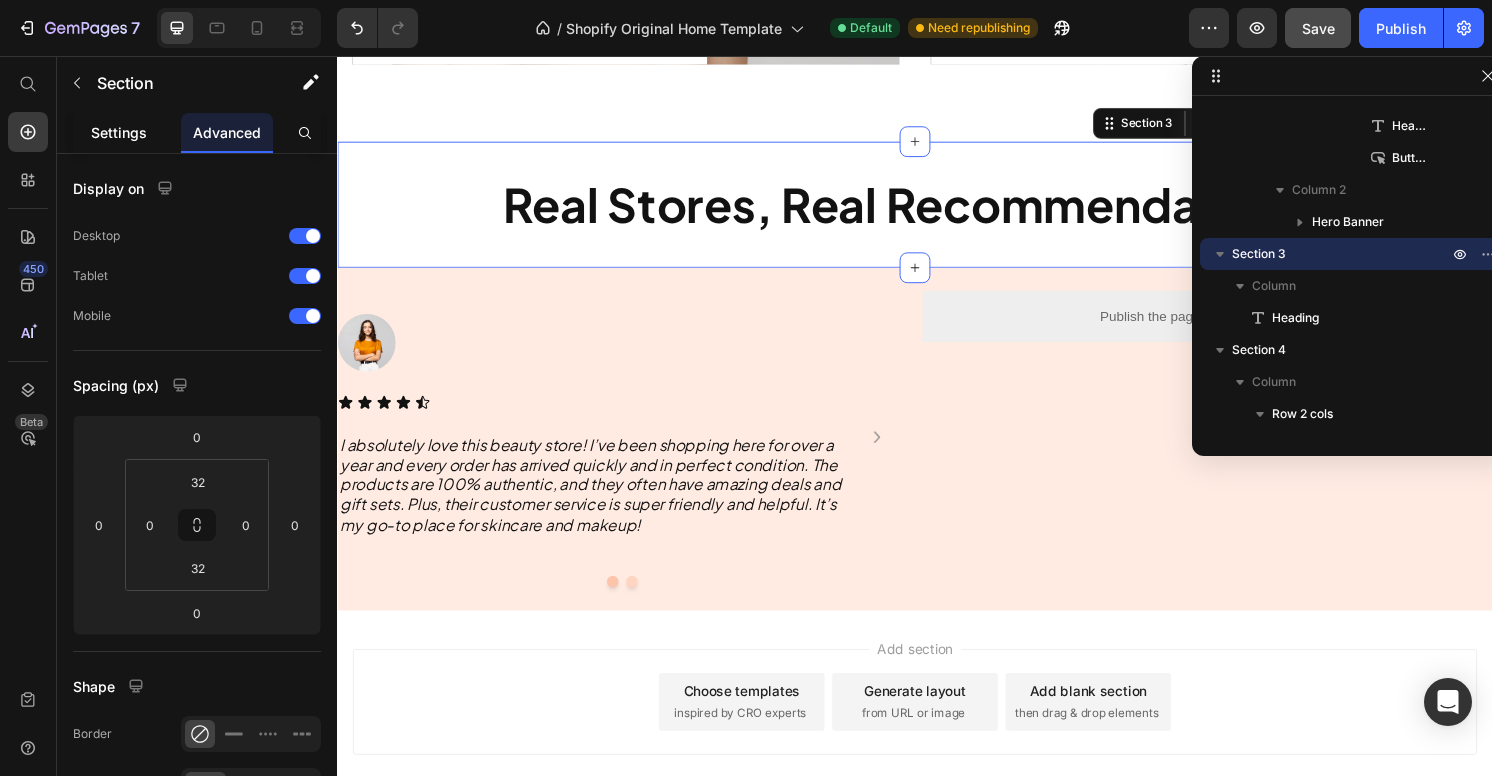 click on "Settings" at bounding box center [119, 132] 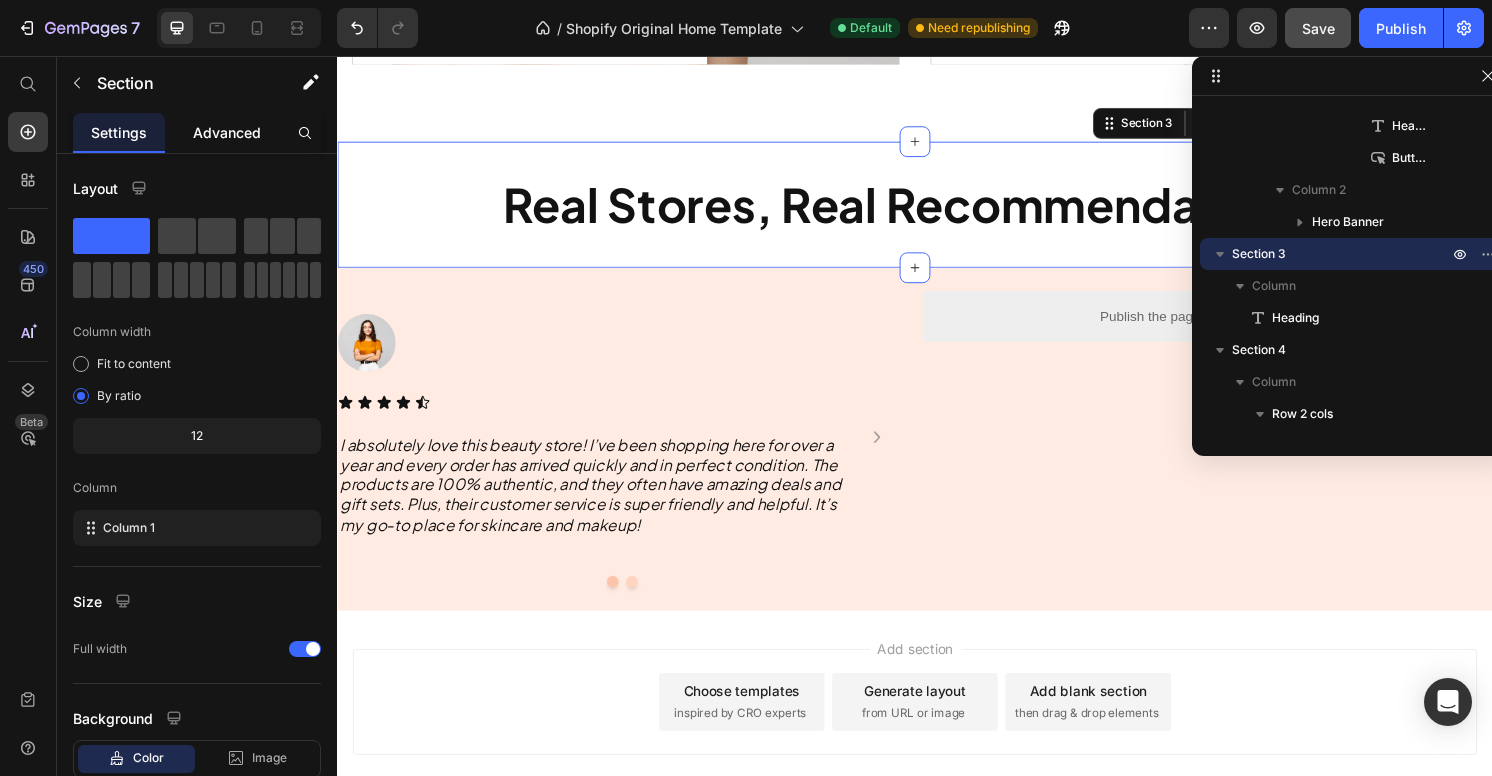 click on "Advanced" at bounding box center (227, 132) 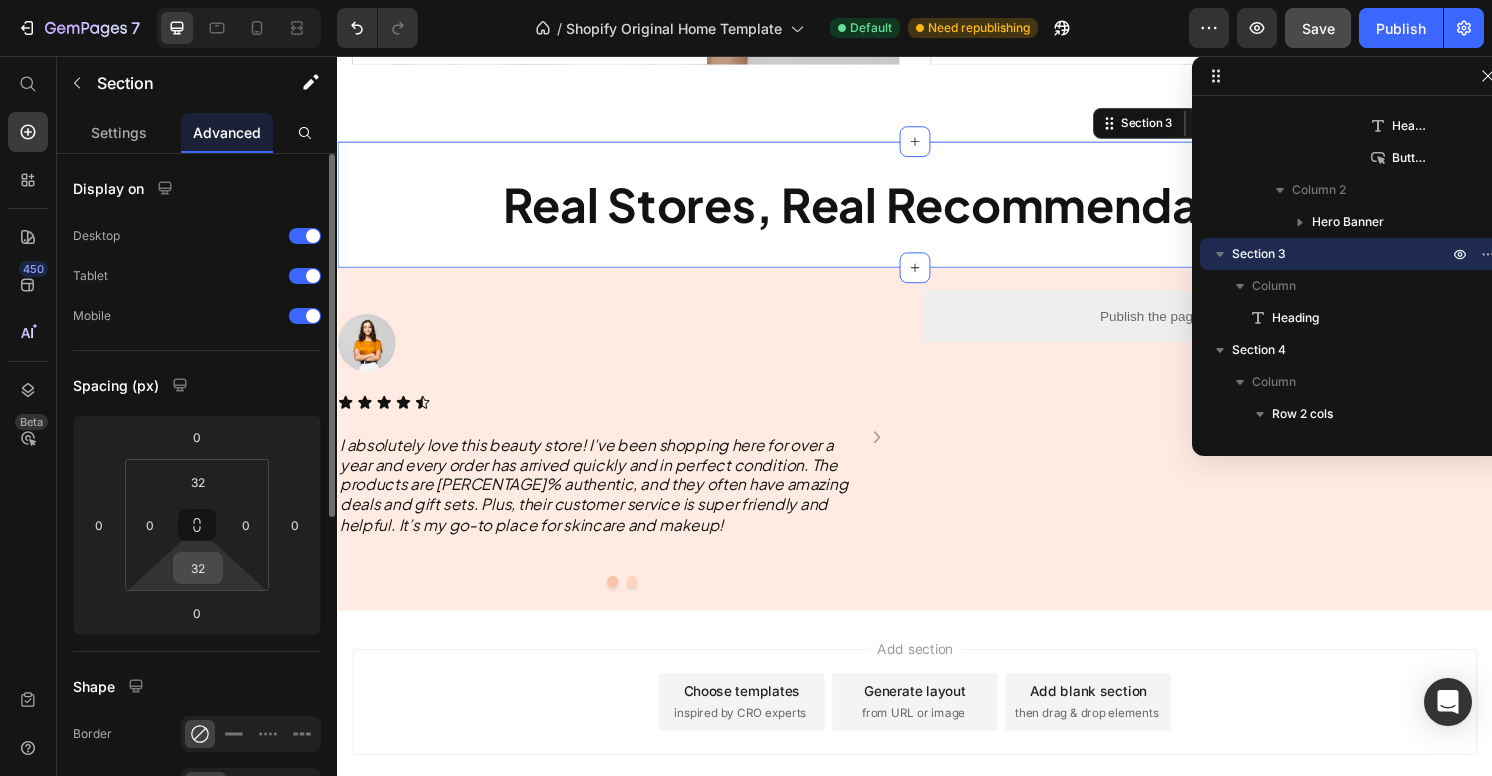 click on "32" at bounding box center [198, 568] 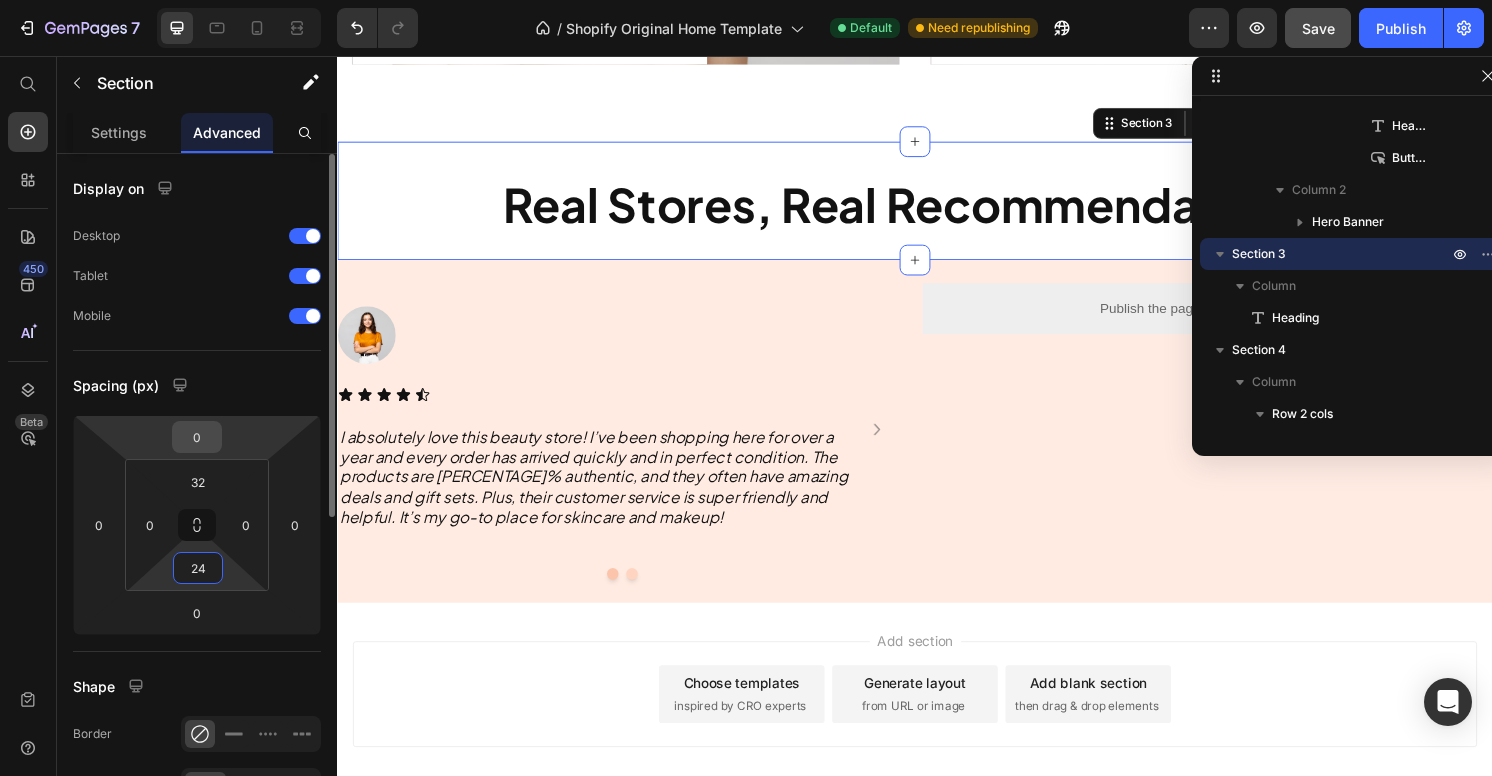 type on "24" 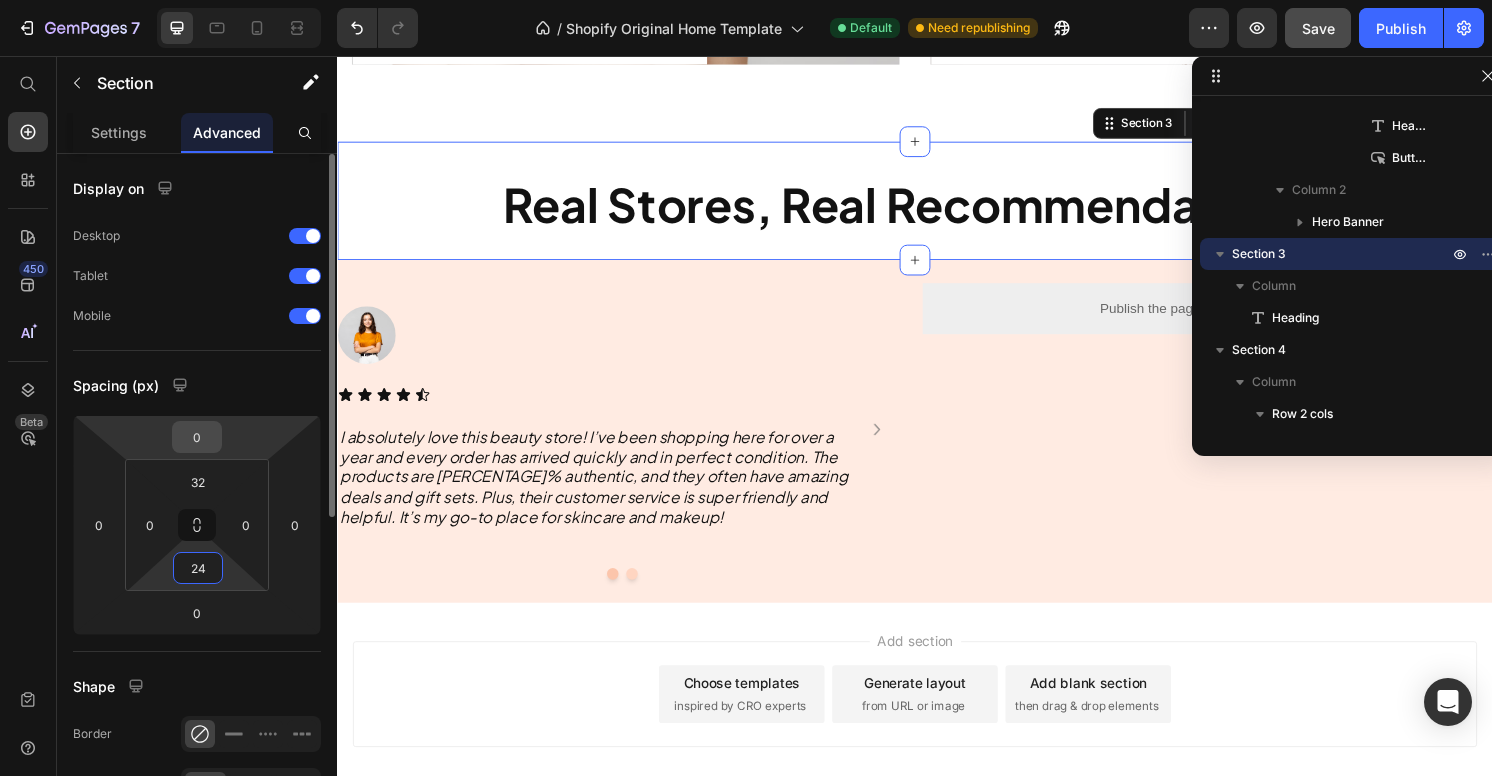 click on "0" at bounding box center [197, 437] 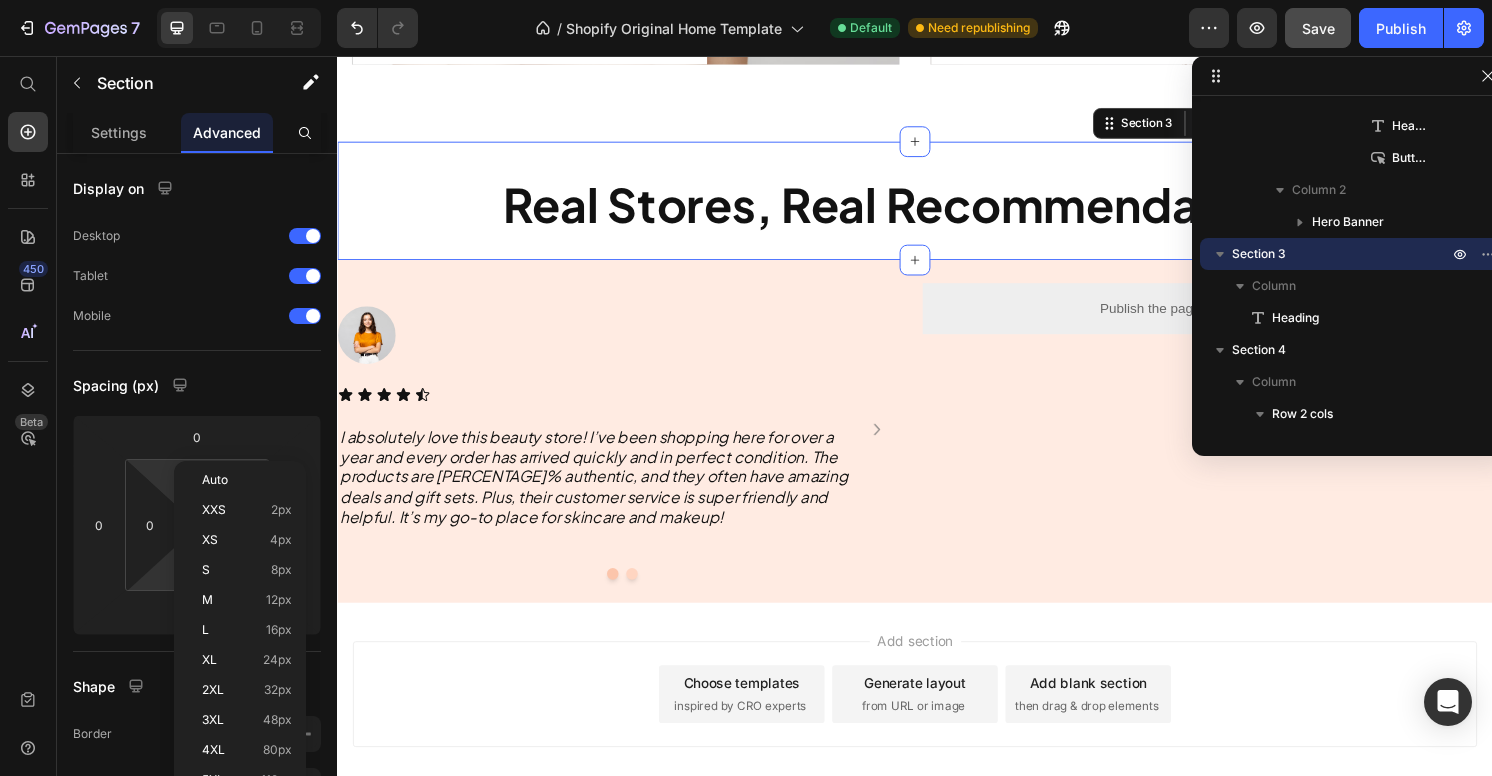 click on "7   /  Shopify Original Home Template Default Need republishing Preview  Save   Publish  450 Beta Shopify Apps Sections Elements Hero Section Product Detail Brands Trusted Badges Guarantee Product Breakdown How to use Testimonials Compare Bundle FAQs Social Proof Brand Story Product List Collection Blog List Contact Sticky Add to Cart Custom Footer Browse Library 450 Layout
Row
Row
Row
Row Text
Heading
Text Block Button
Button
Button
Sticky Back to top Media
Image" at bounding box center [746, 0] 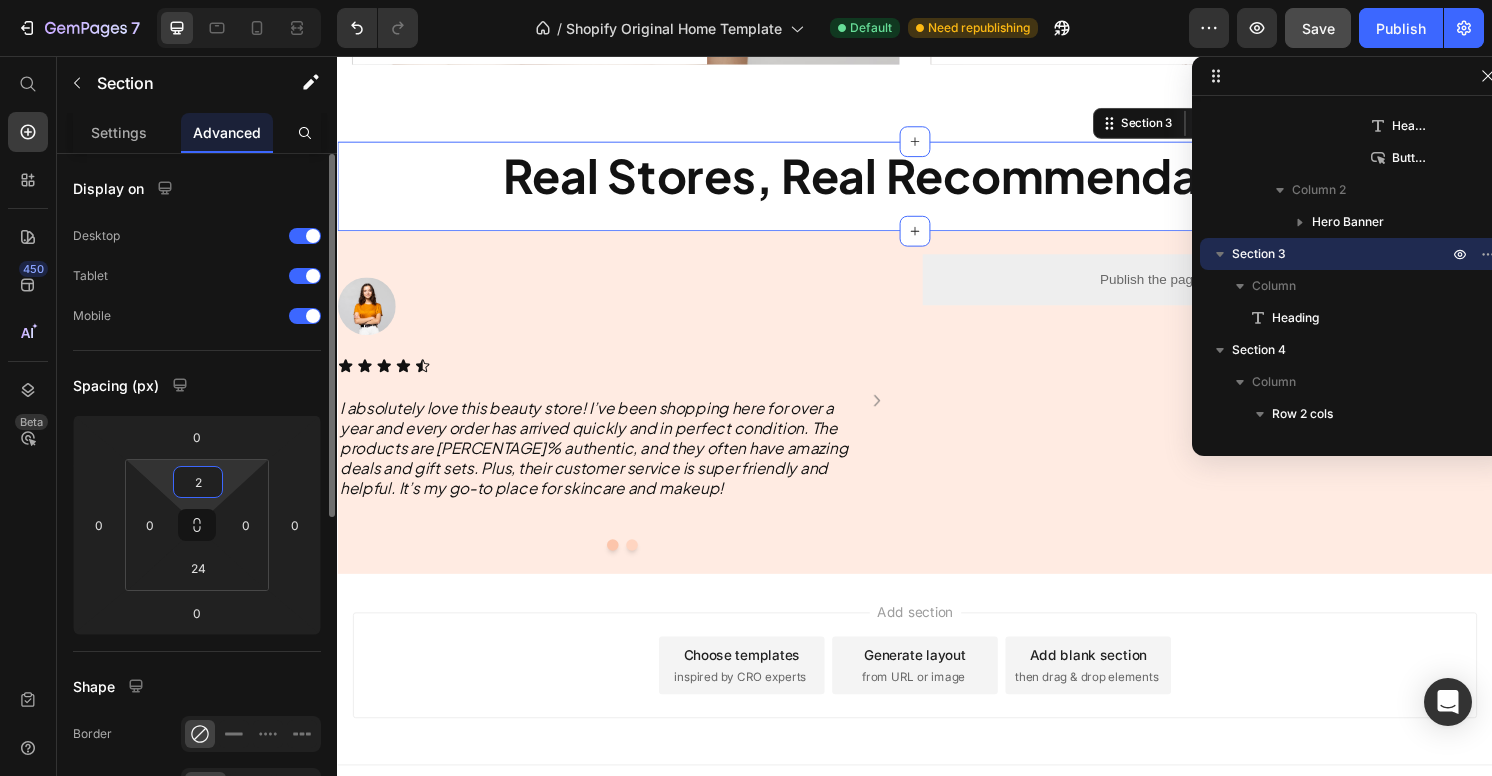 type on "5" 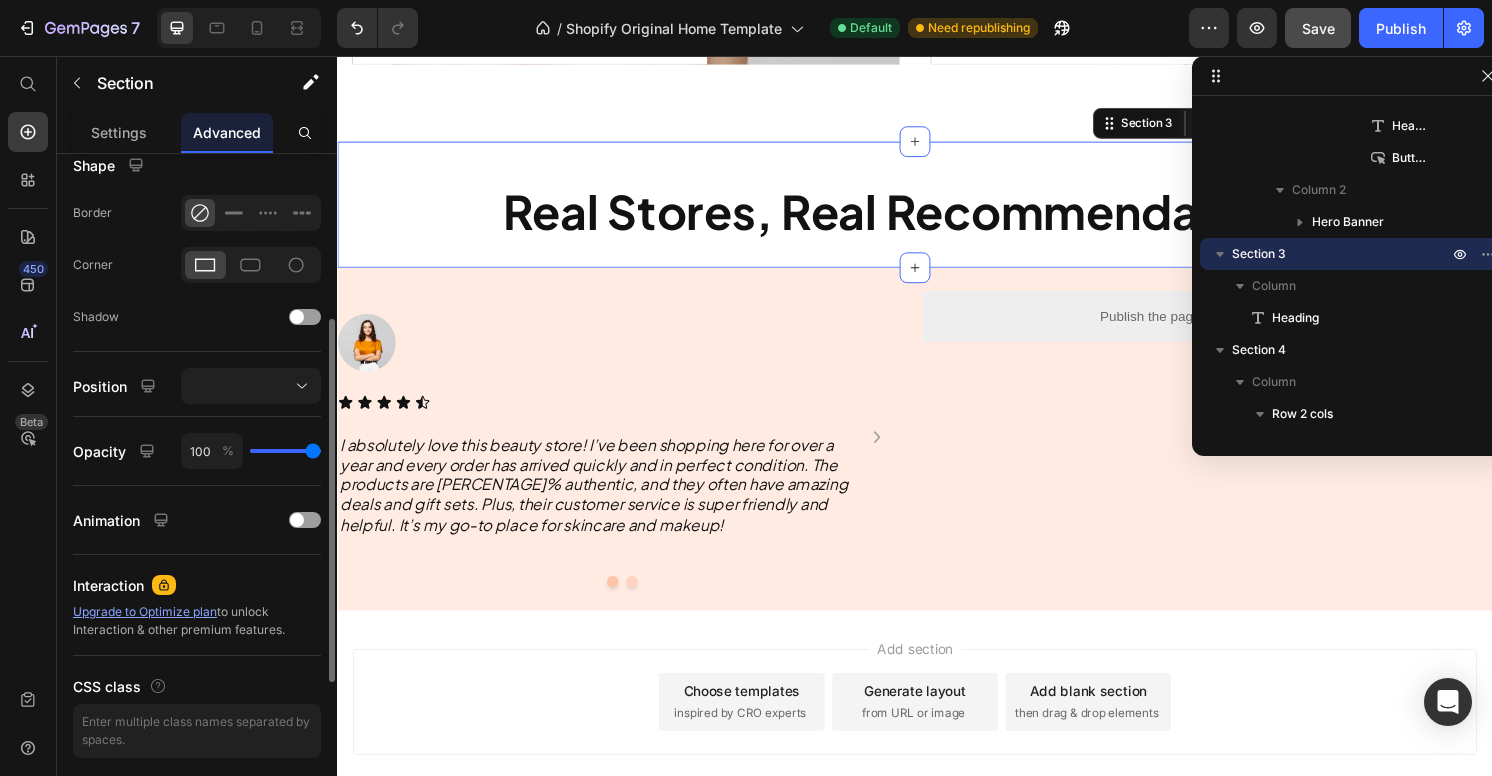 scroll, scrollTop: 590, scrollLeft: 0, axis: vertical 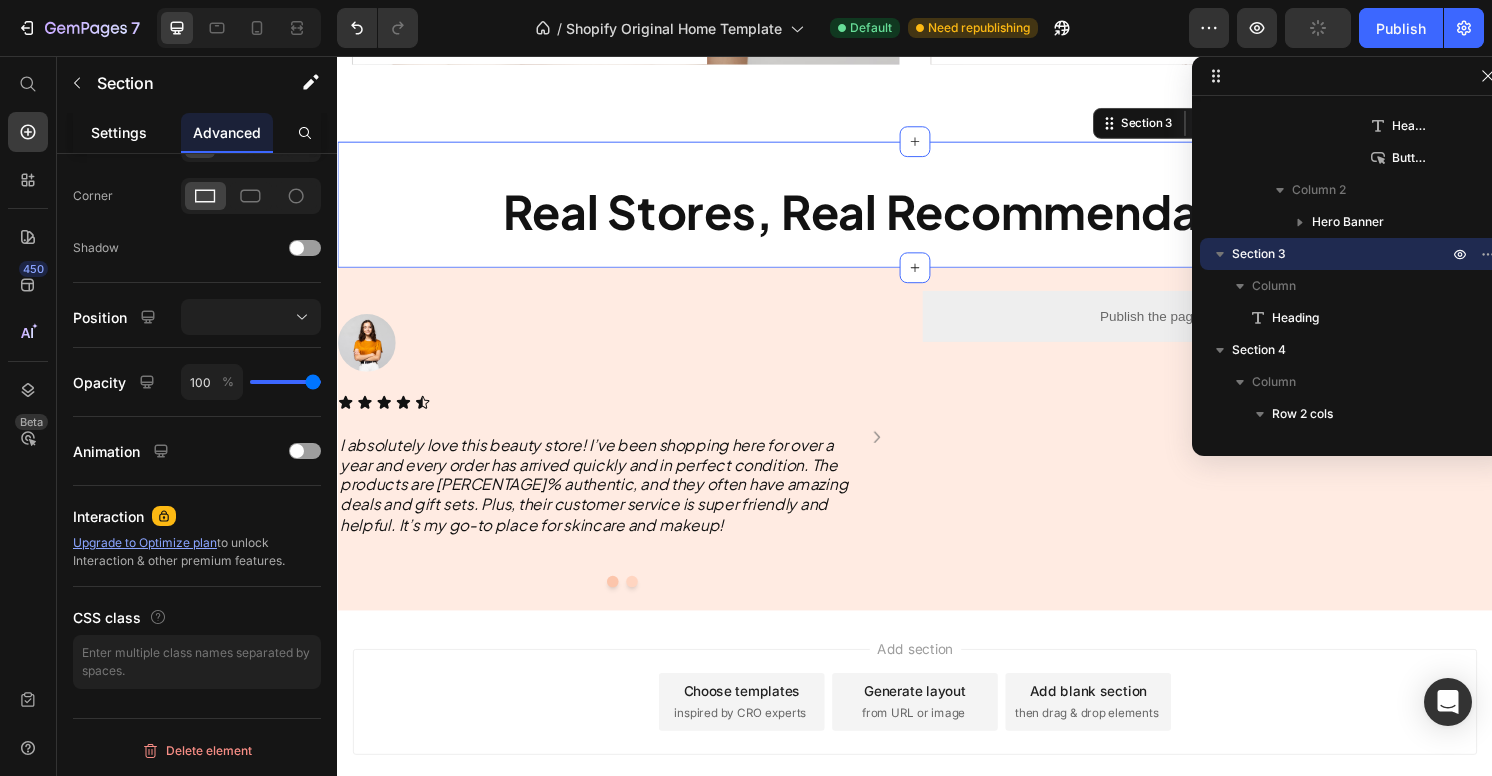 type on "40" 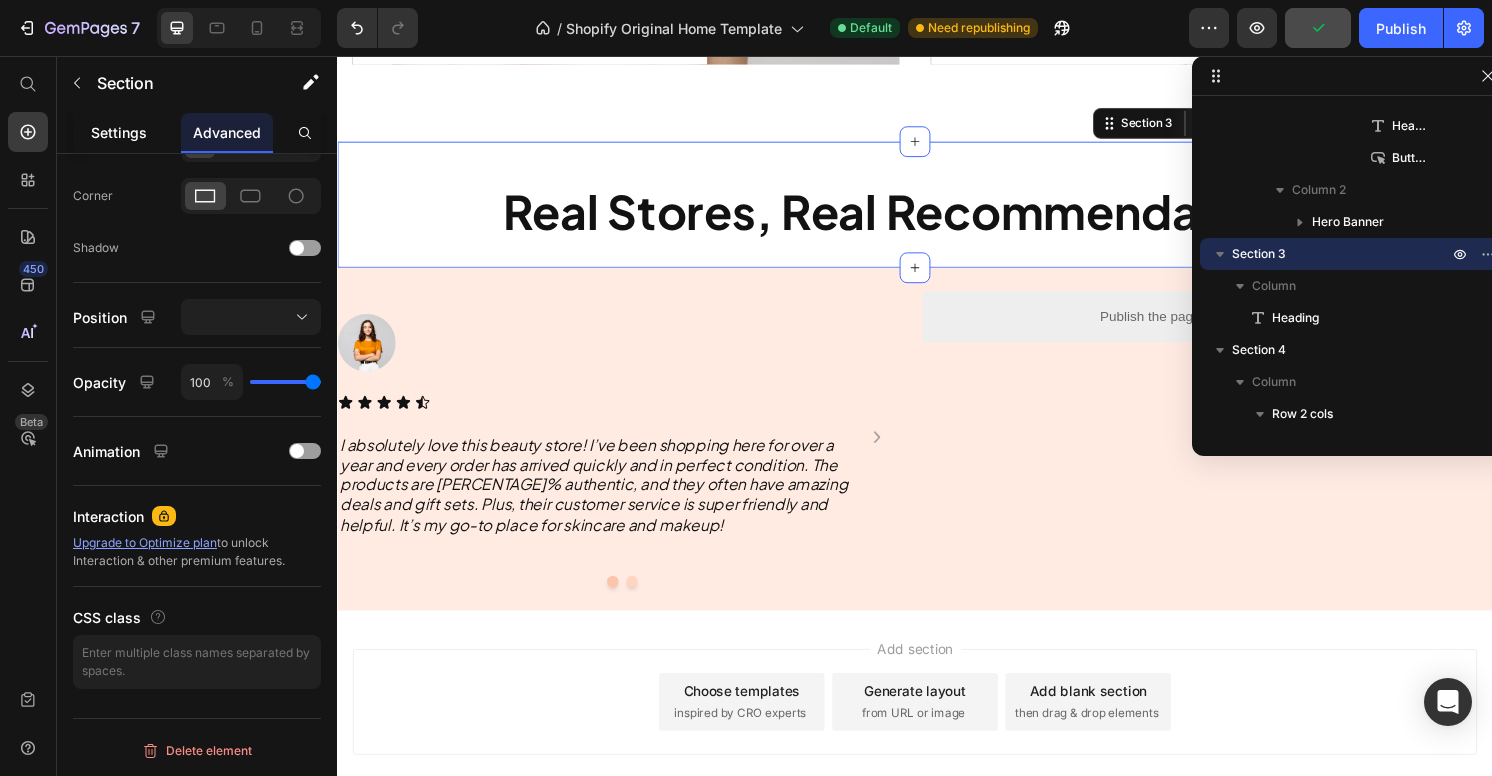 click on "Settings" at bounding box center (119, 132) 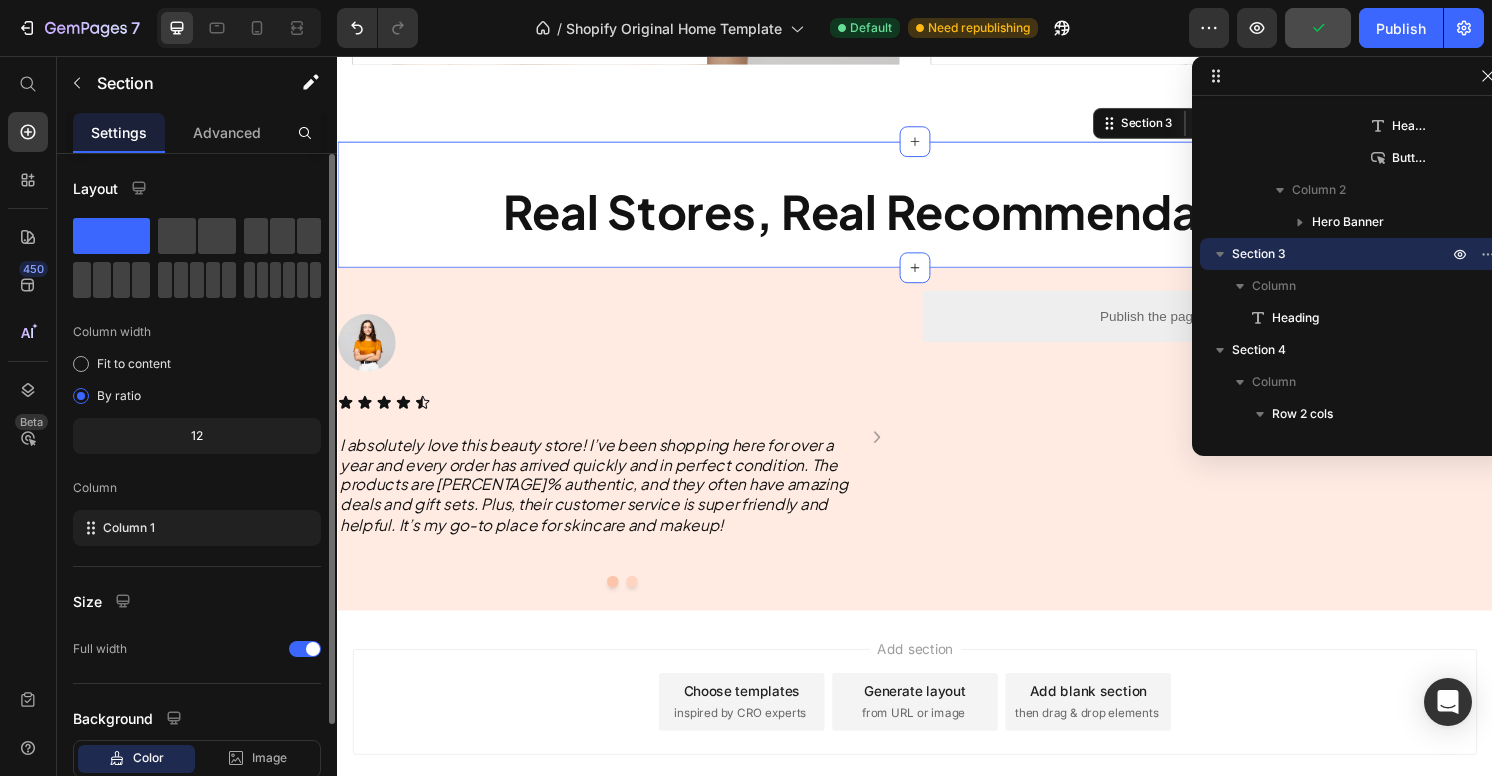 scroll, scrollTop: 129, scrollLeft: 0, axis: vertical 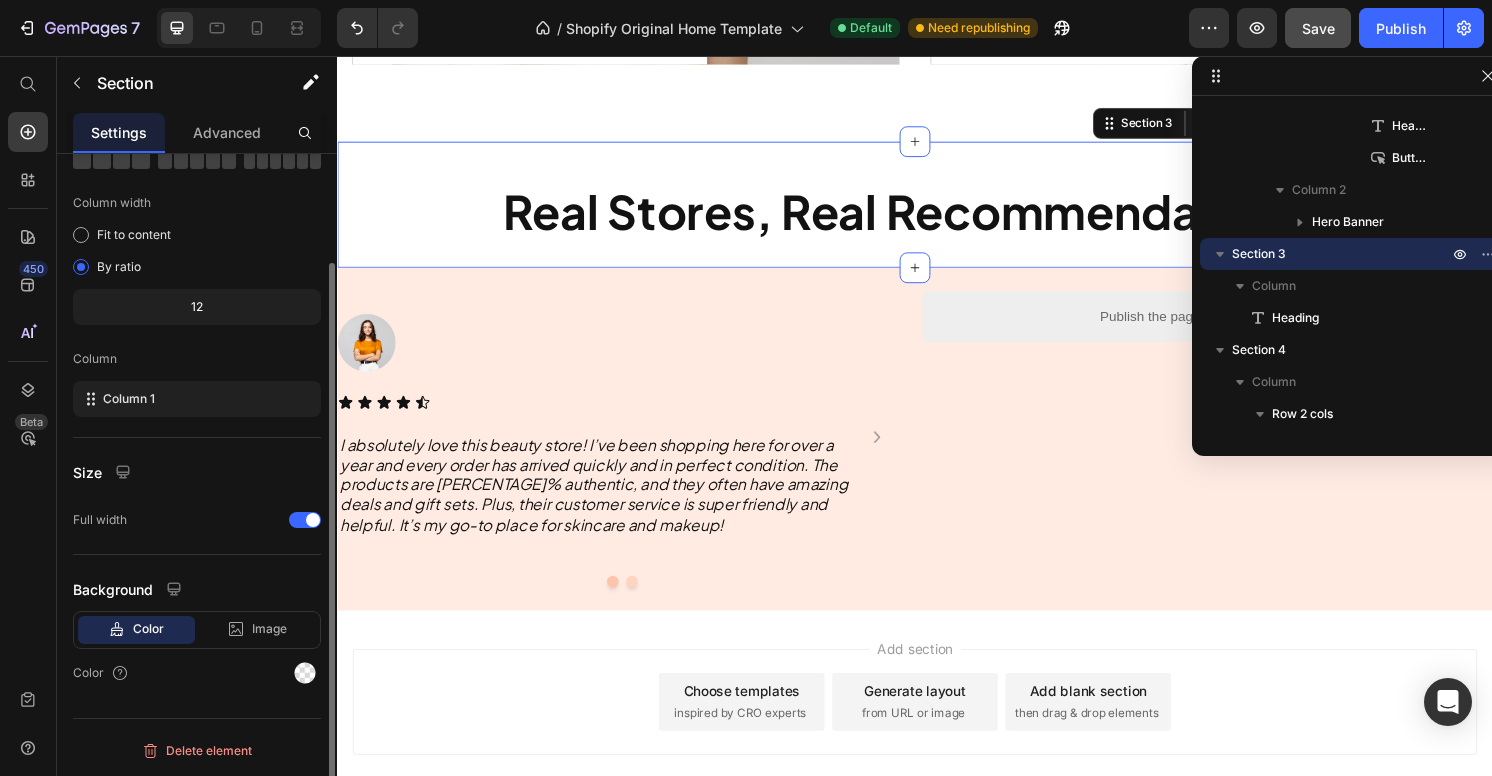 click on "Color" 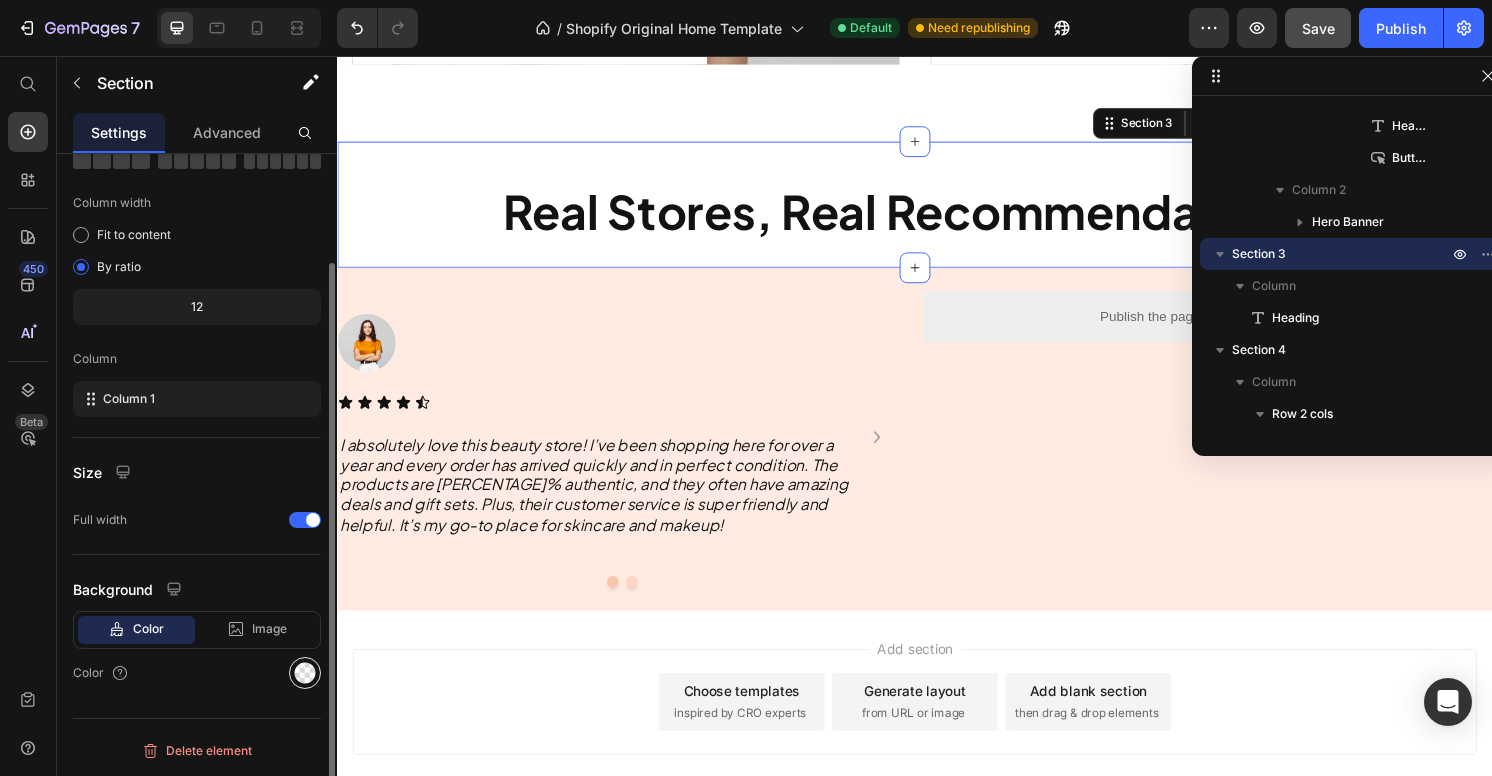 click at bounding box center [305, 673] 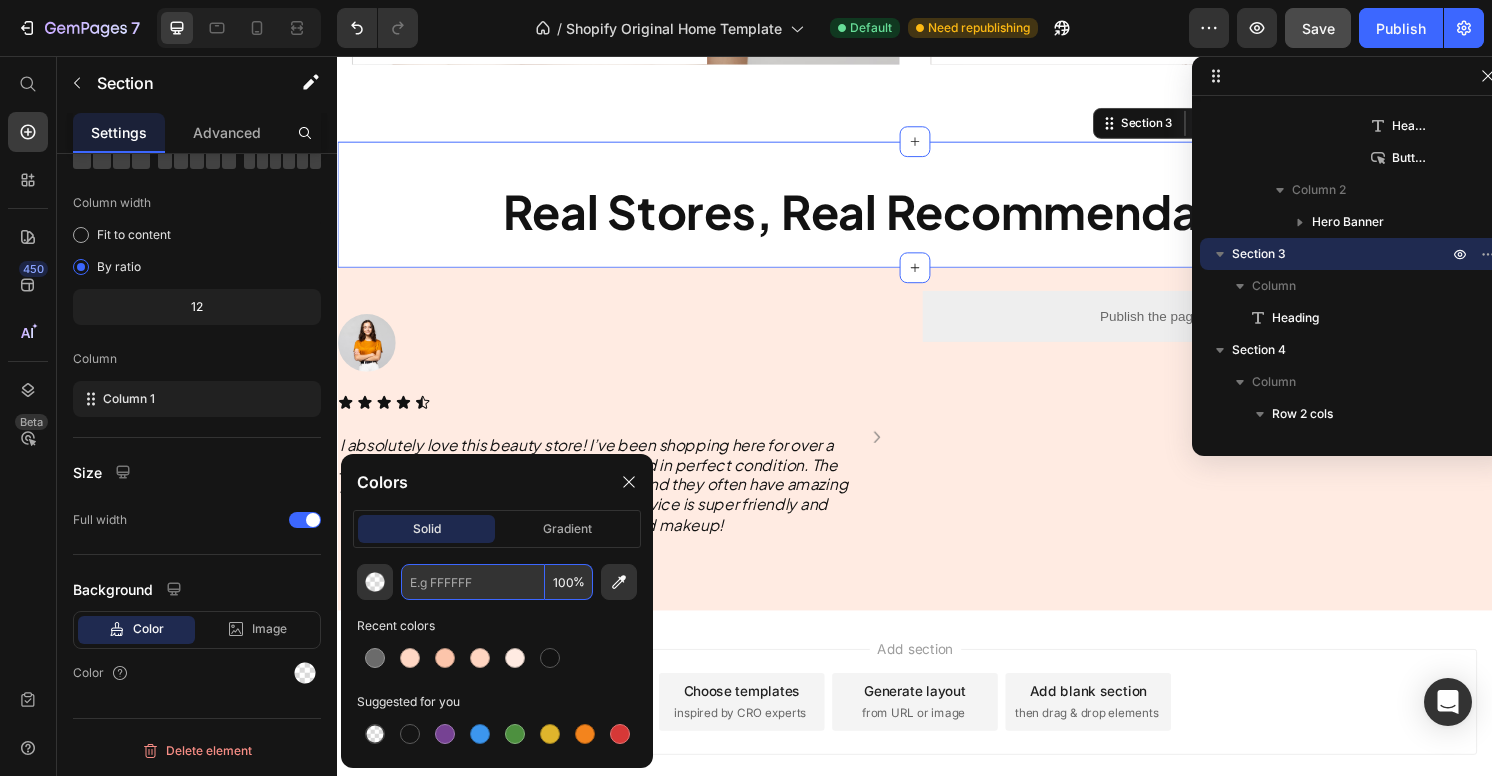 click at bounding box center (473, 582) 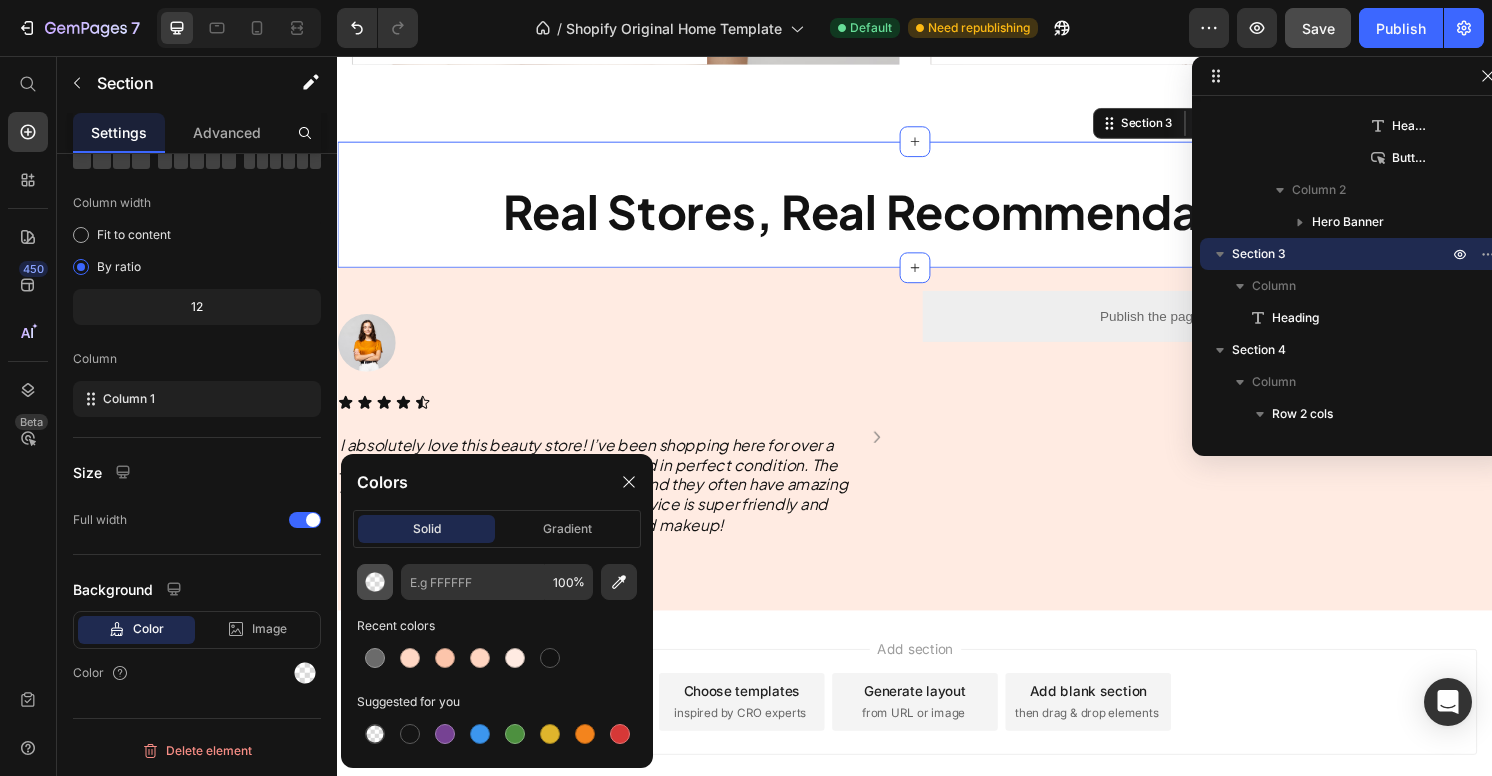 click at bounding box center [375, 582] 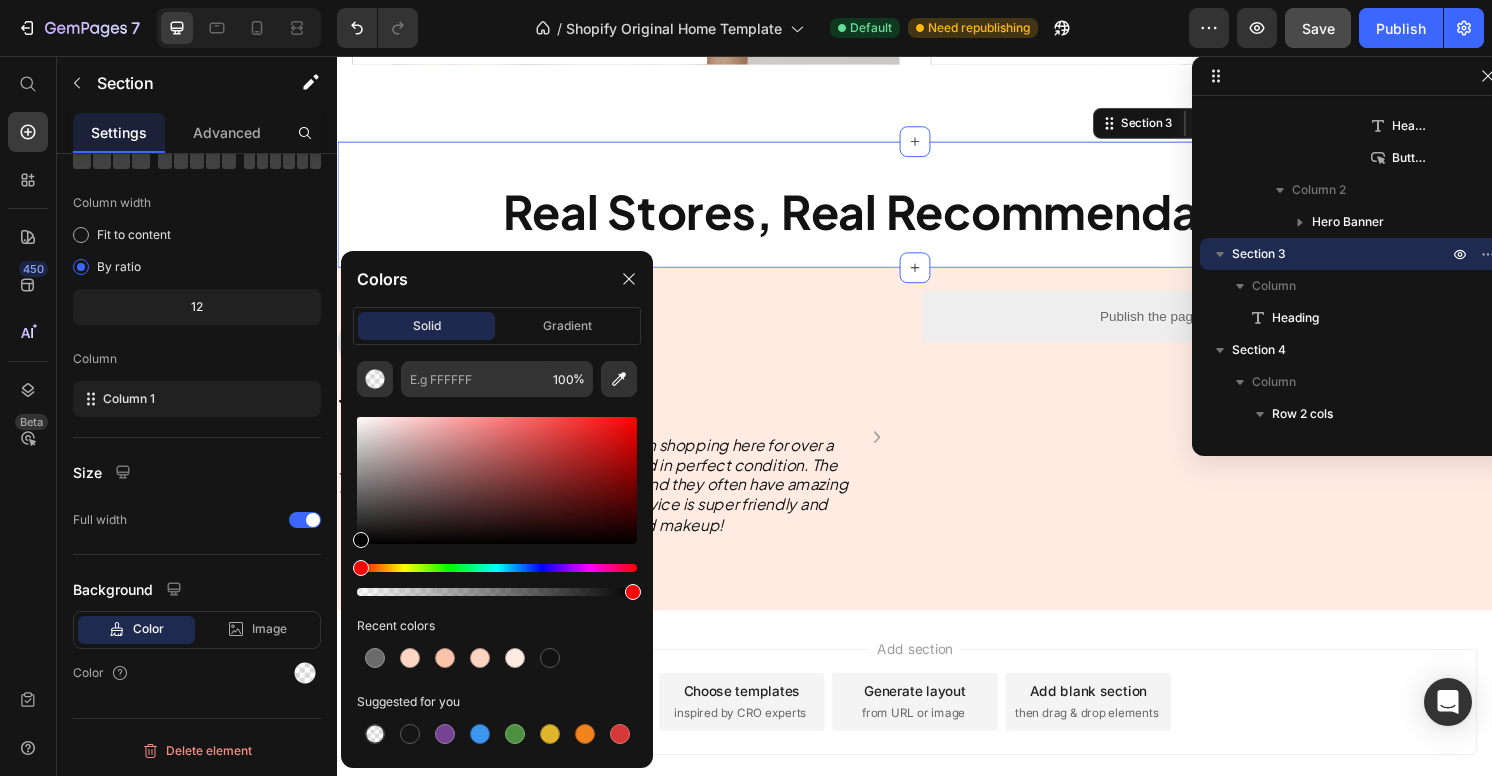 click at bounding box center [497, 506] 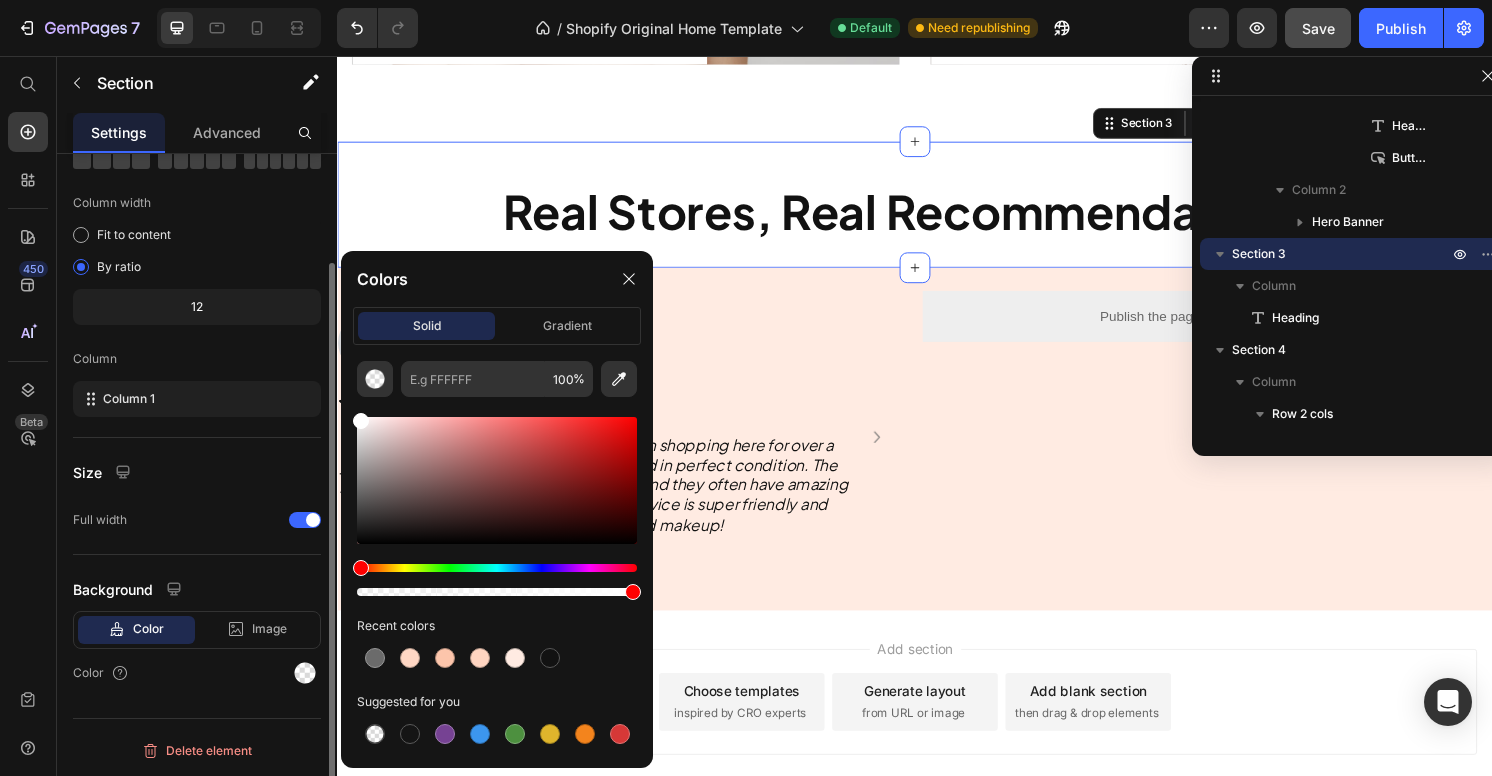 drag, startPoint x: 388, startPoint y: 429, endPoint x: 3, endPoint y: 363, distance: 390.61618 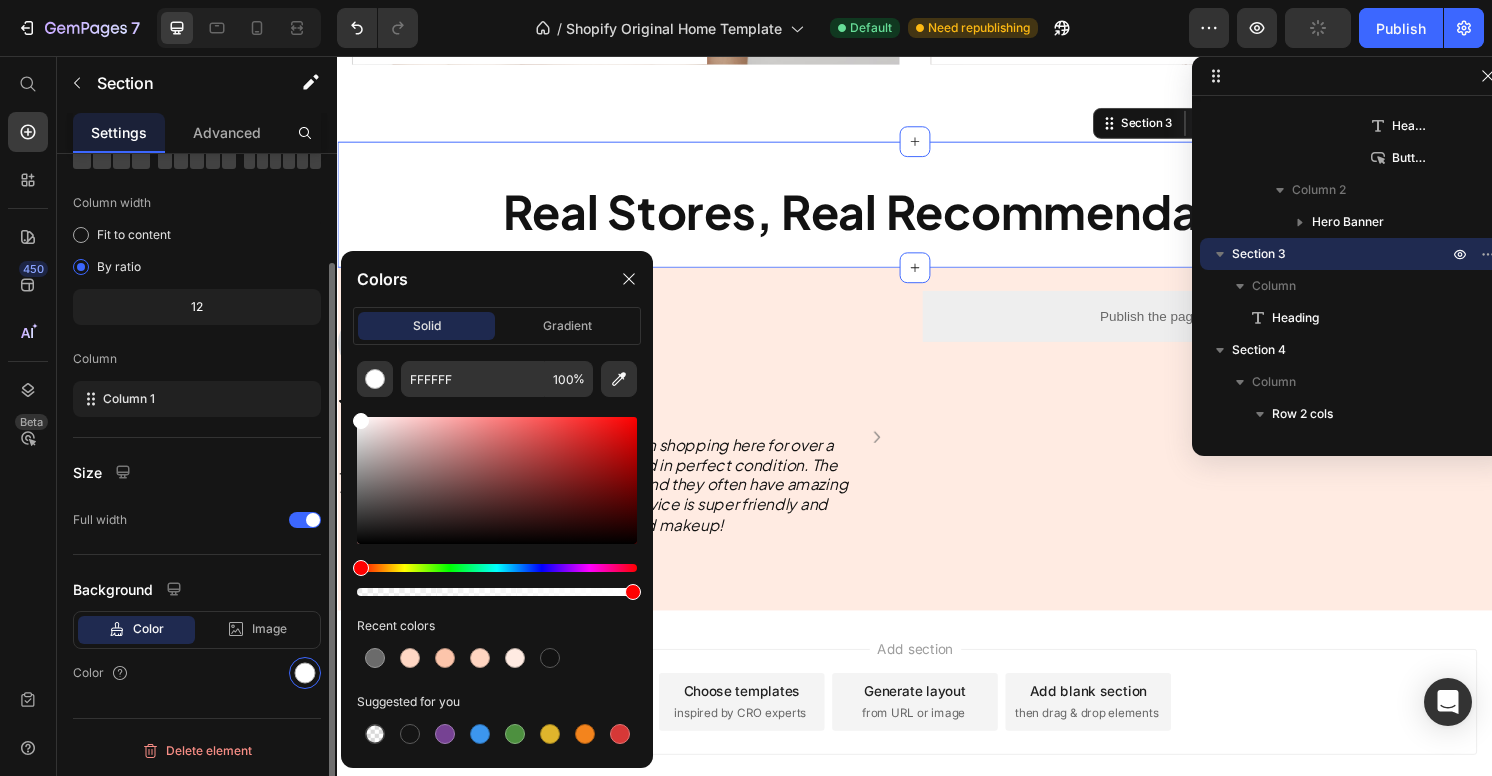 click on "Column" at bounding box center [197, 359] 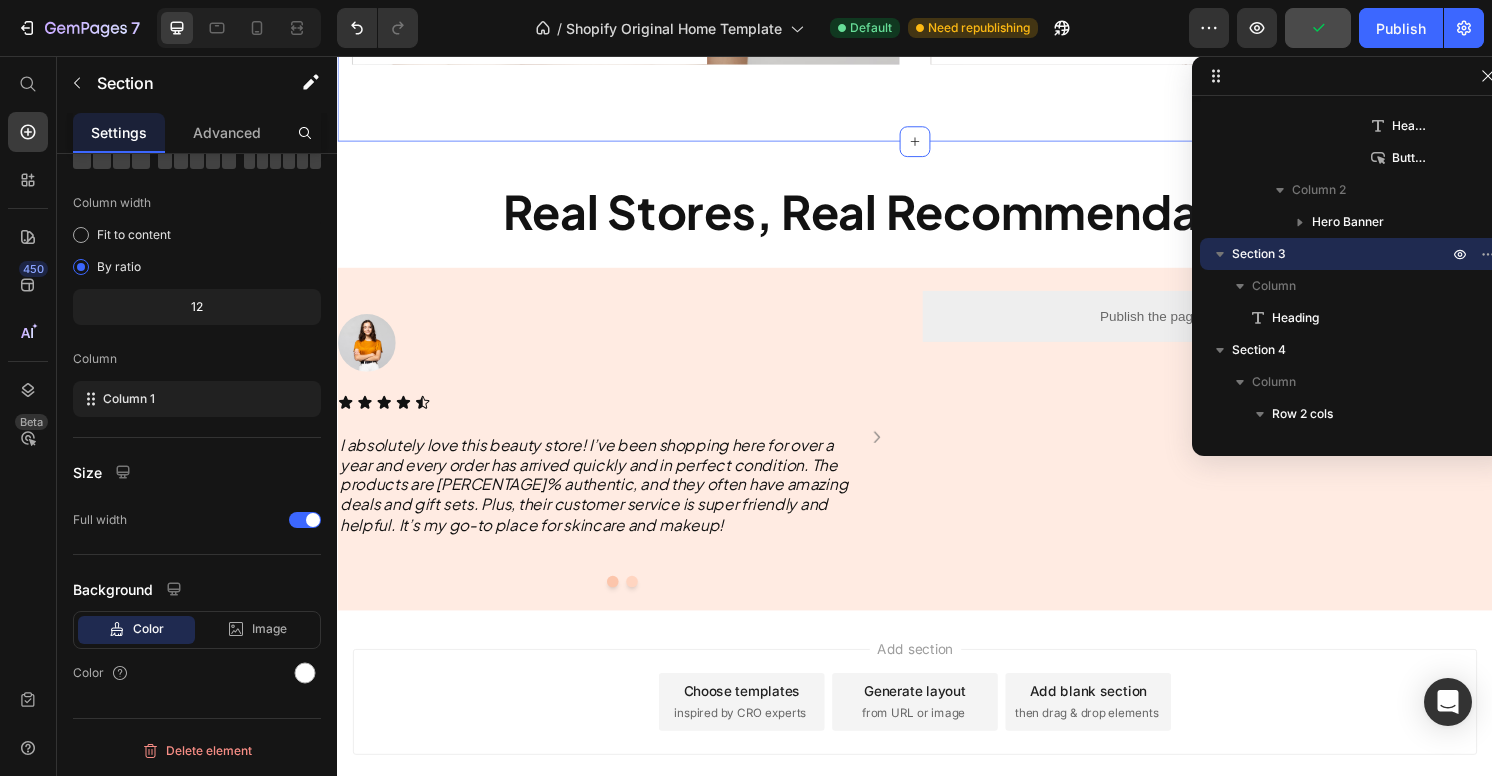 click on "Categories Heading Experience our prestigious after-sales service Text block Row SKIN CARE Heading
Shop now Button Row Hero Banner MAKE UP Heading
Shop now Button Row Hero Banner Row Section 2   You can create reusable sections Create Theme Section AI Content Write with GemAI What would you like to describe here? Tone and Voice Persuasive Product Mini Bluetooth Game Controller & Remote Show more Generate" at bounding box center [937, -249] 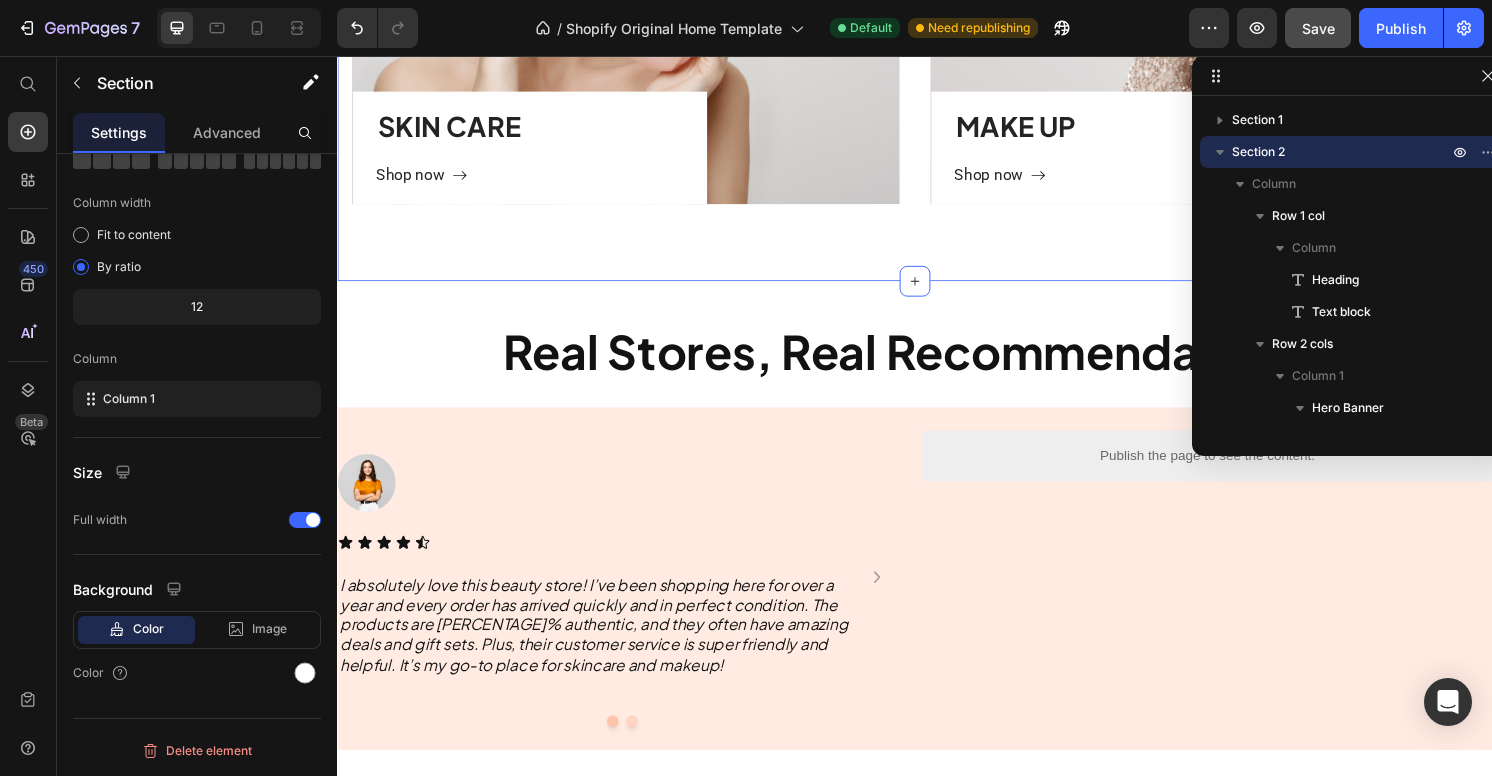 scroll, scrollTop: 1277, scrollLeft: 0, axis: vertical 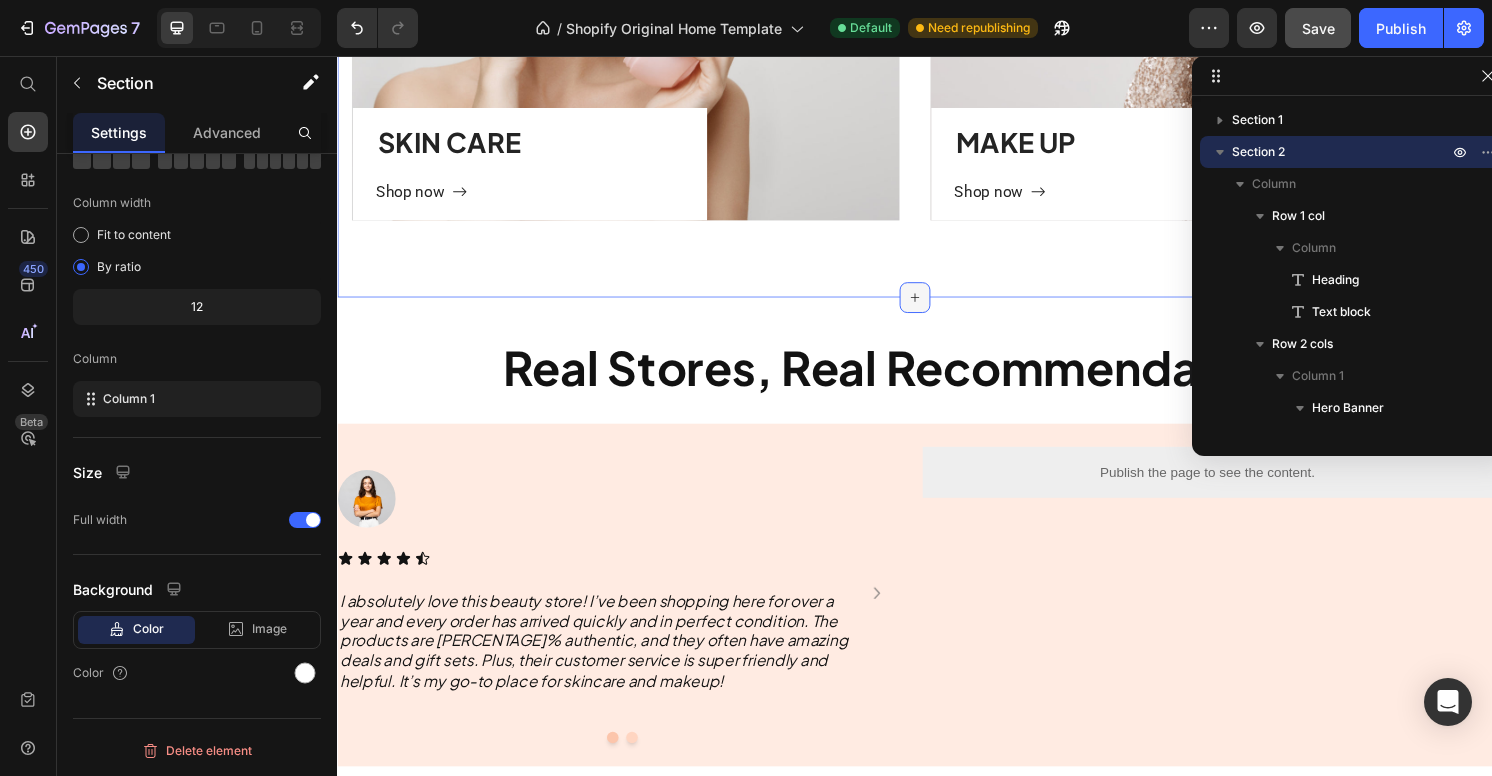 click 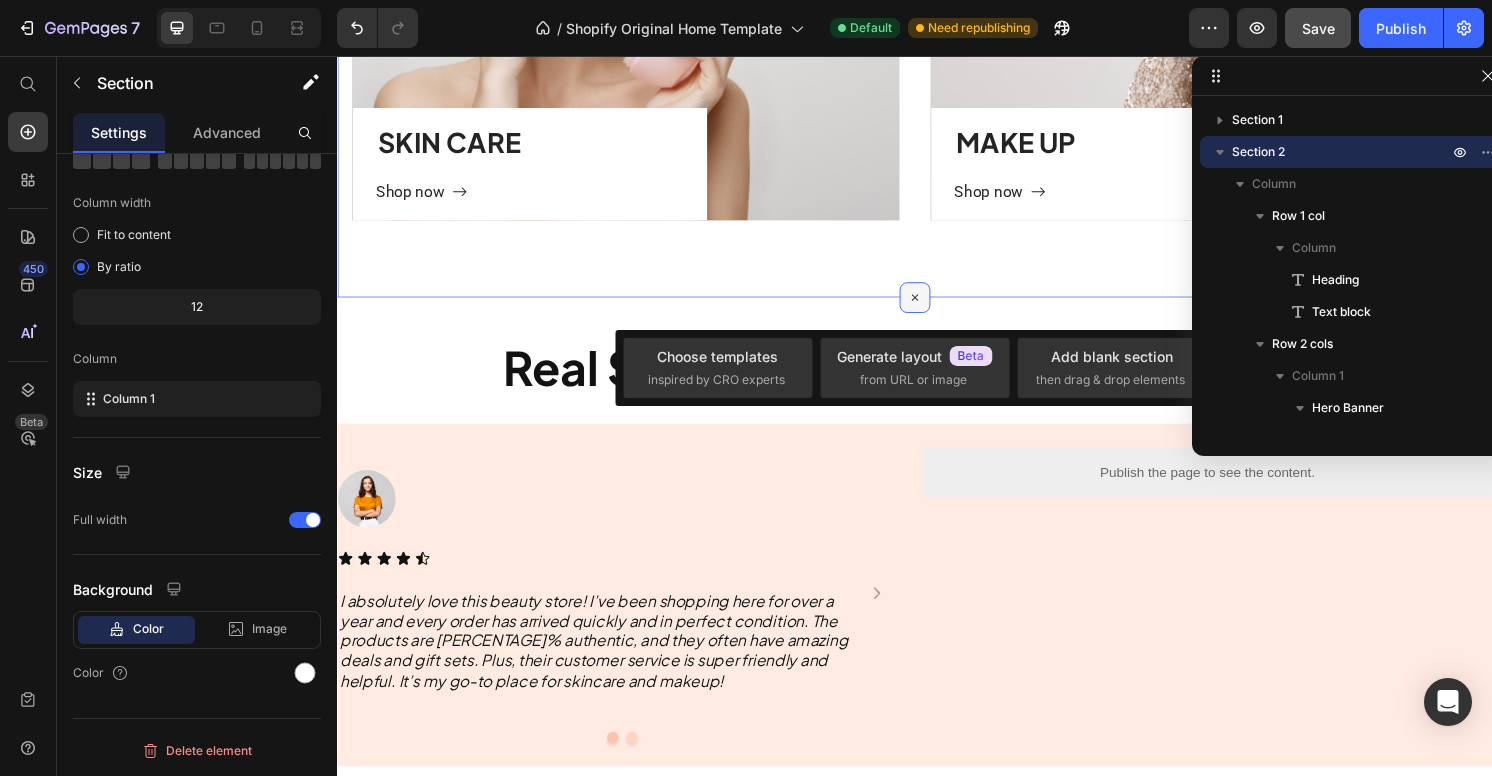 click 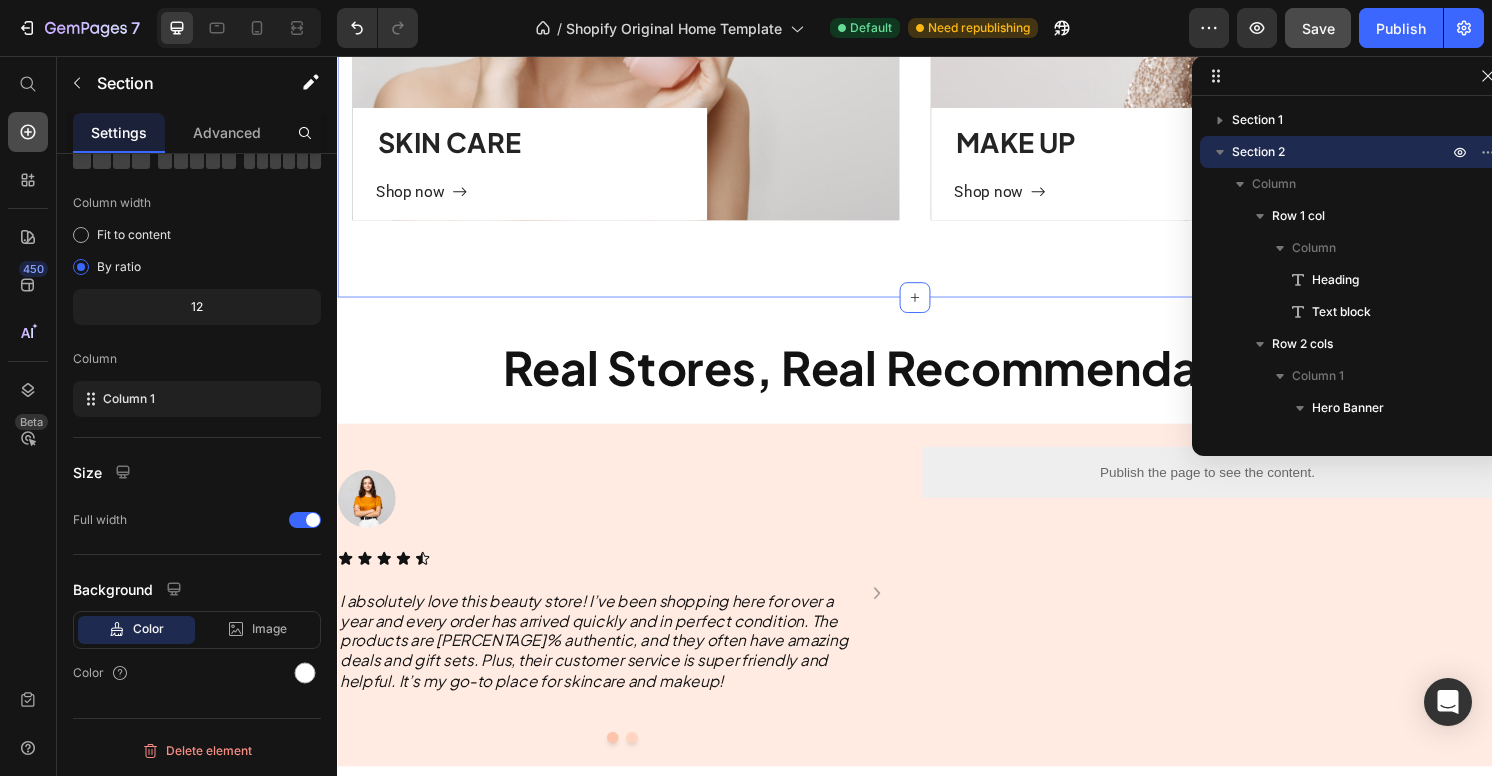 click 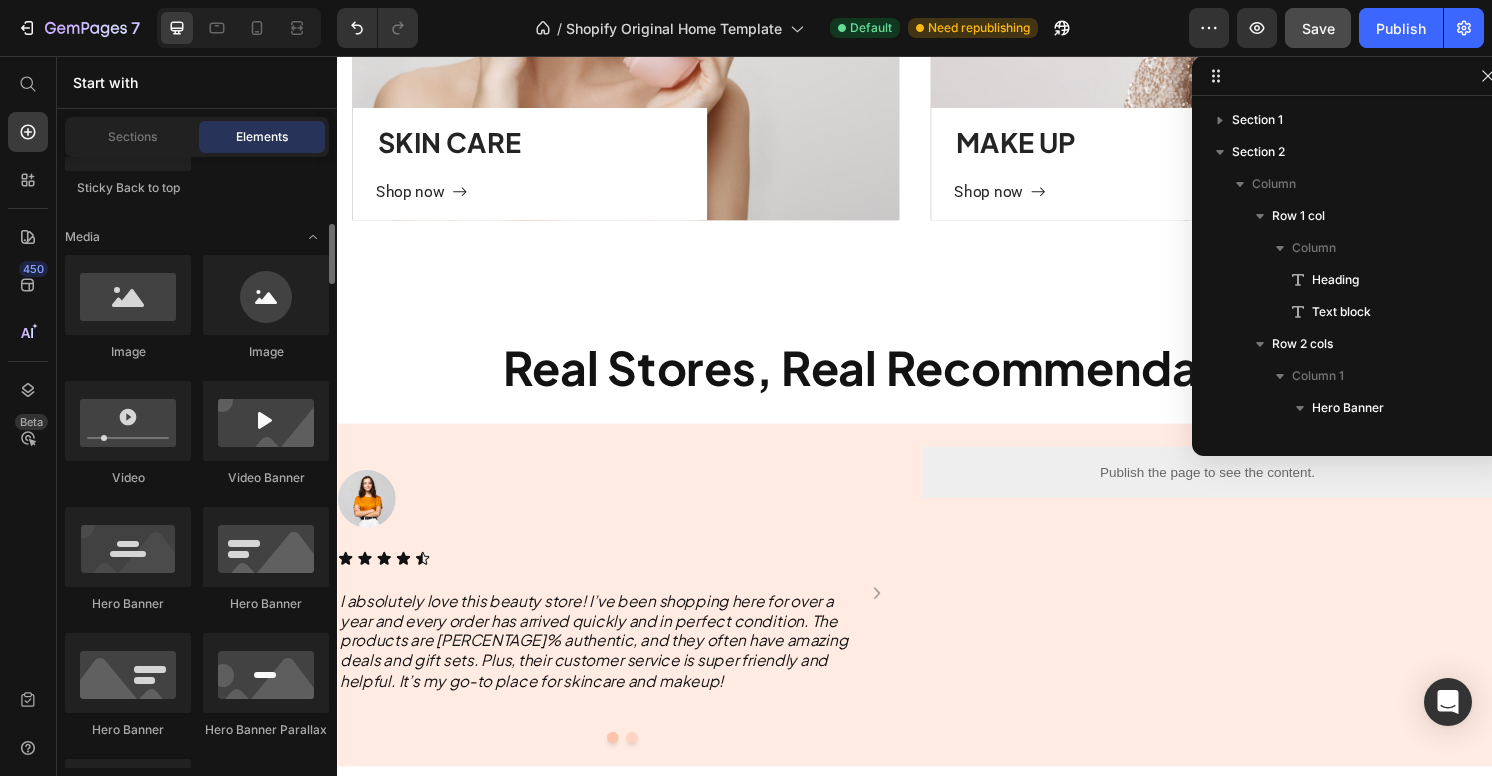 scroll, scrollTop: 693, scrollLeft: 0, axis: vertical 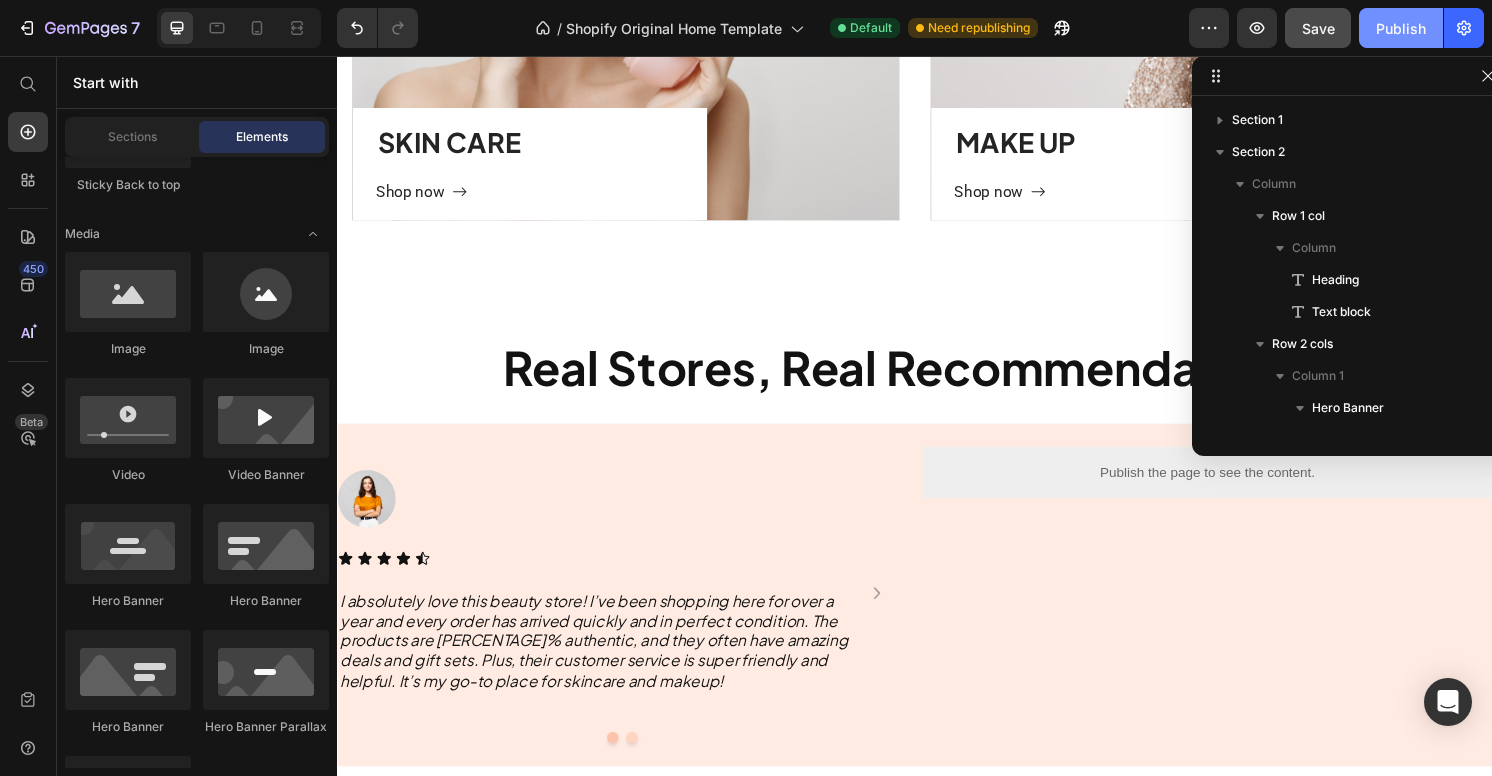 click on "Publish" at bounding box center (1401, 28) 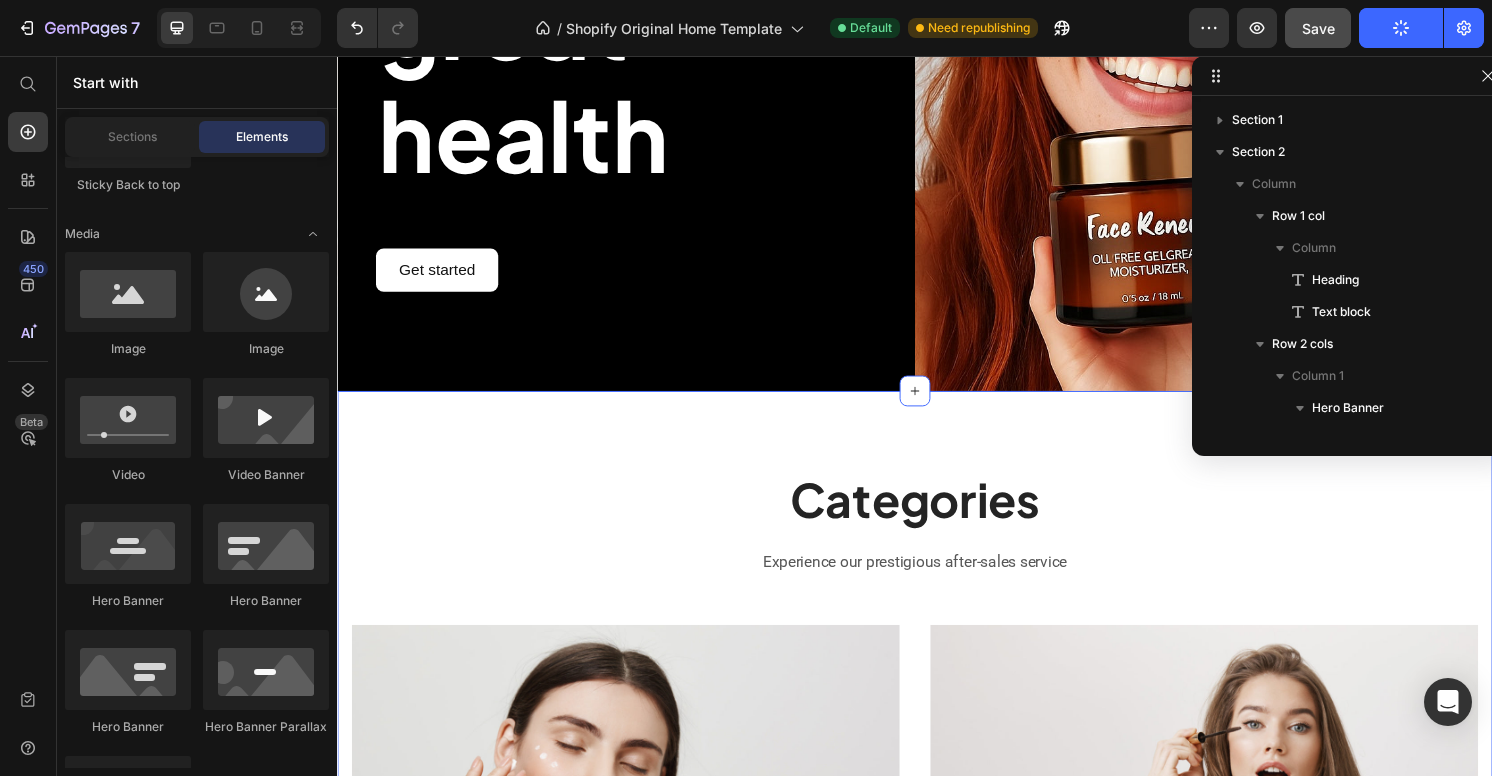 scroll, scrollTop: 378, scrollLeft: 0, axis: vertical 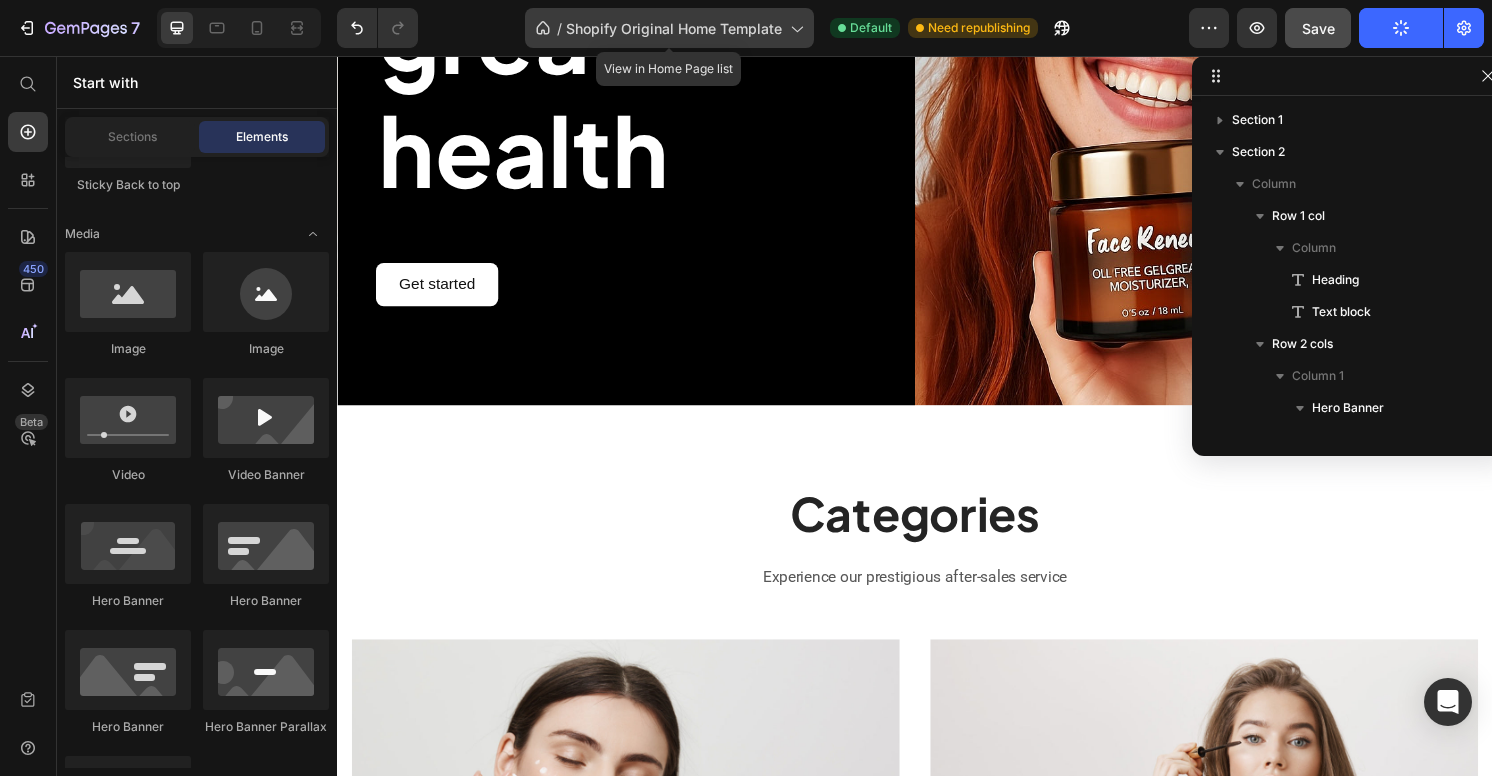 click on "/  Shopify Original Home Template" 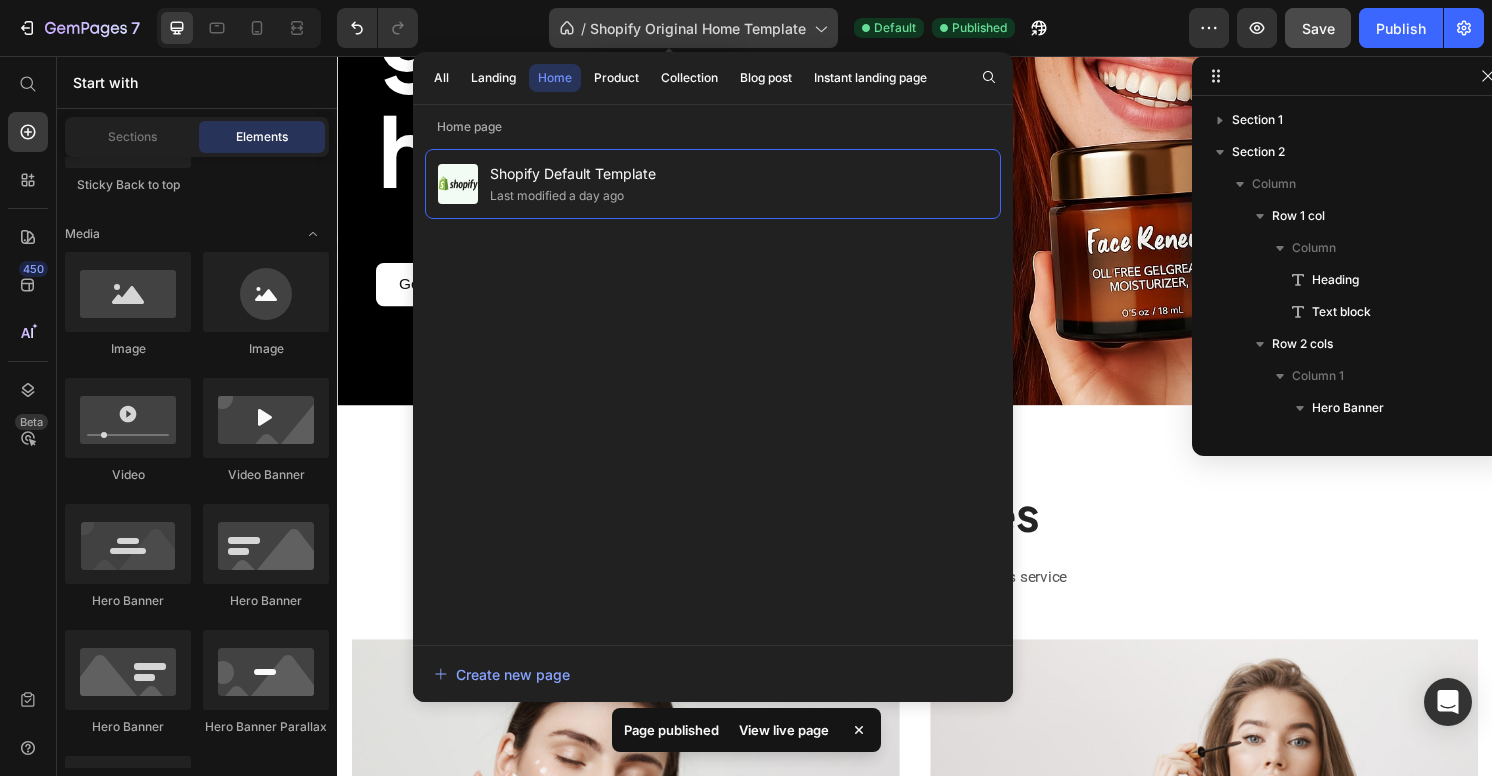 click on "Shopify Original Home Template" at bounding box center (698, 28) 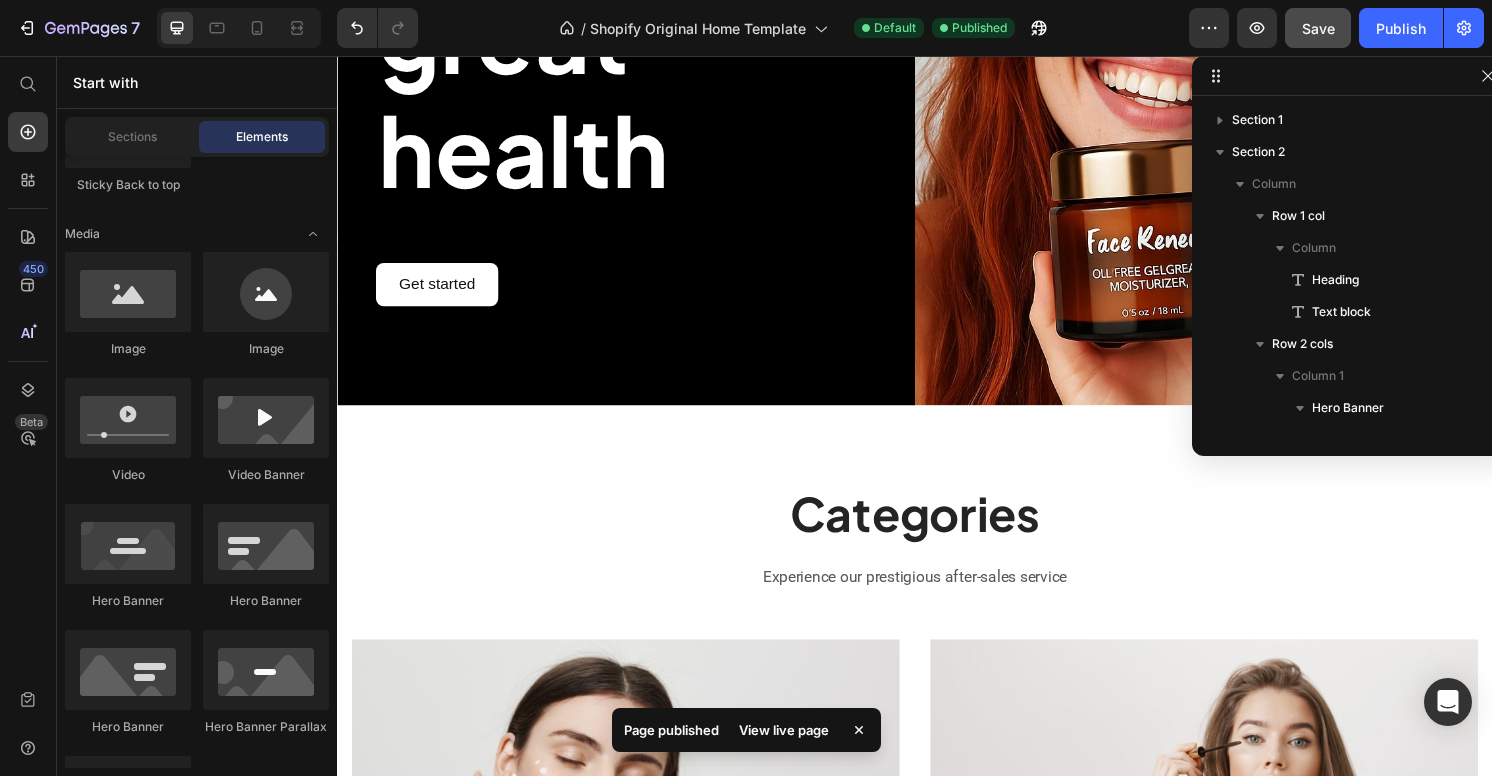 click on "/  Shopify Original Home Template Default Published" 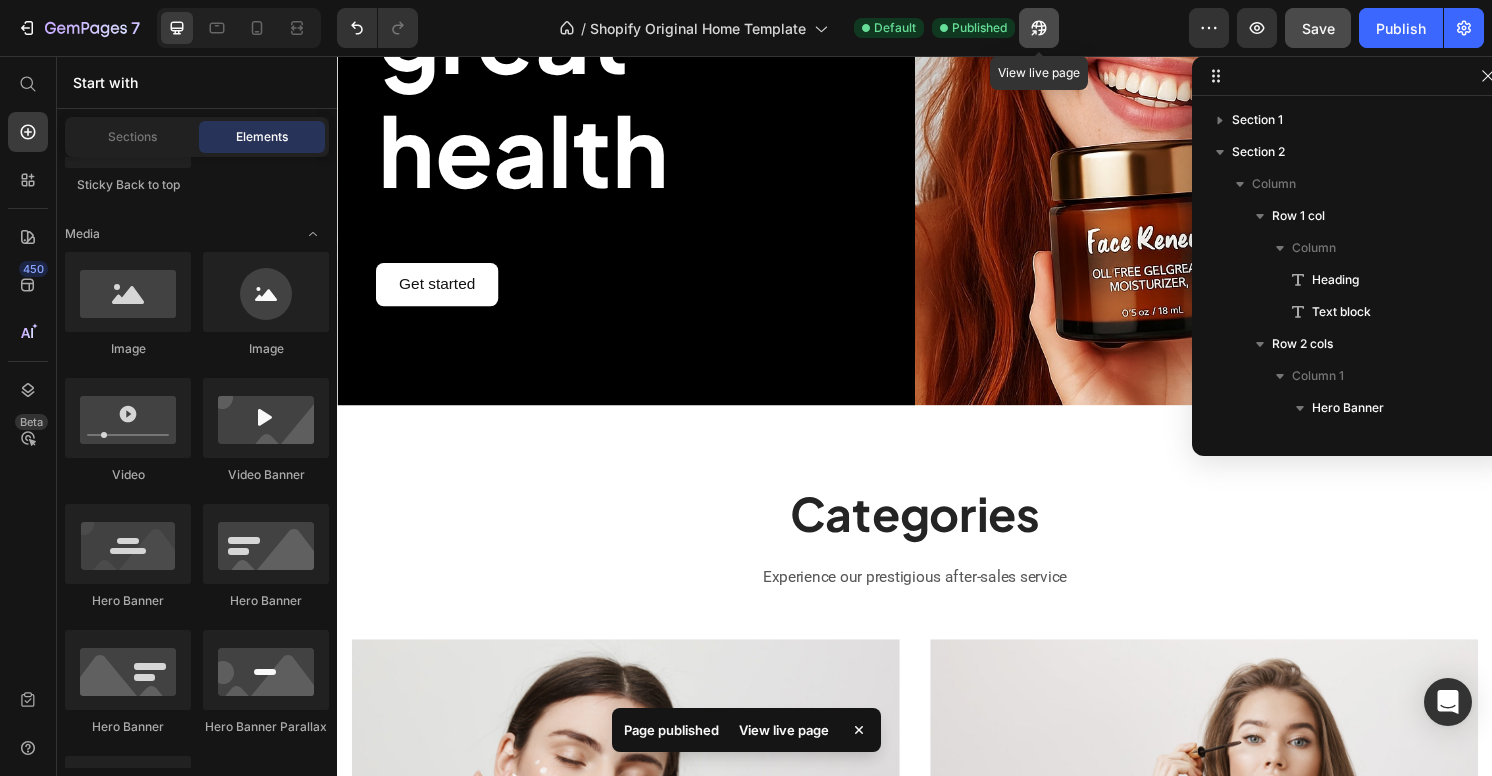 click 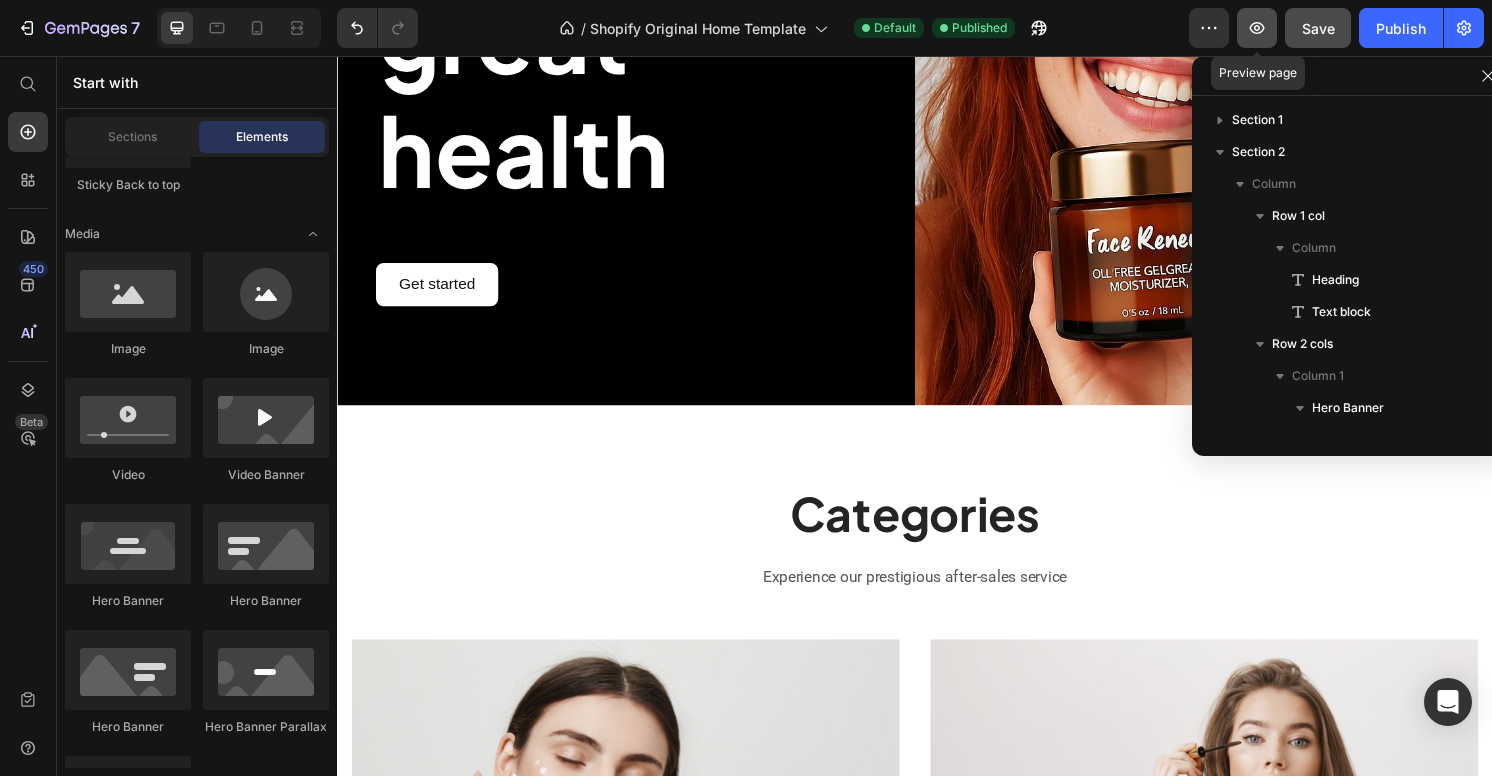 click 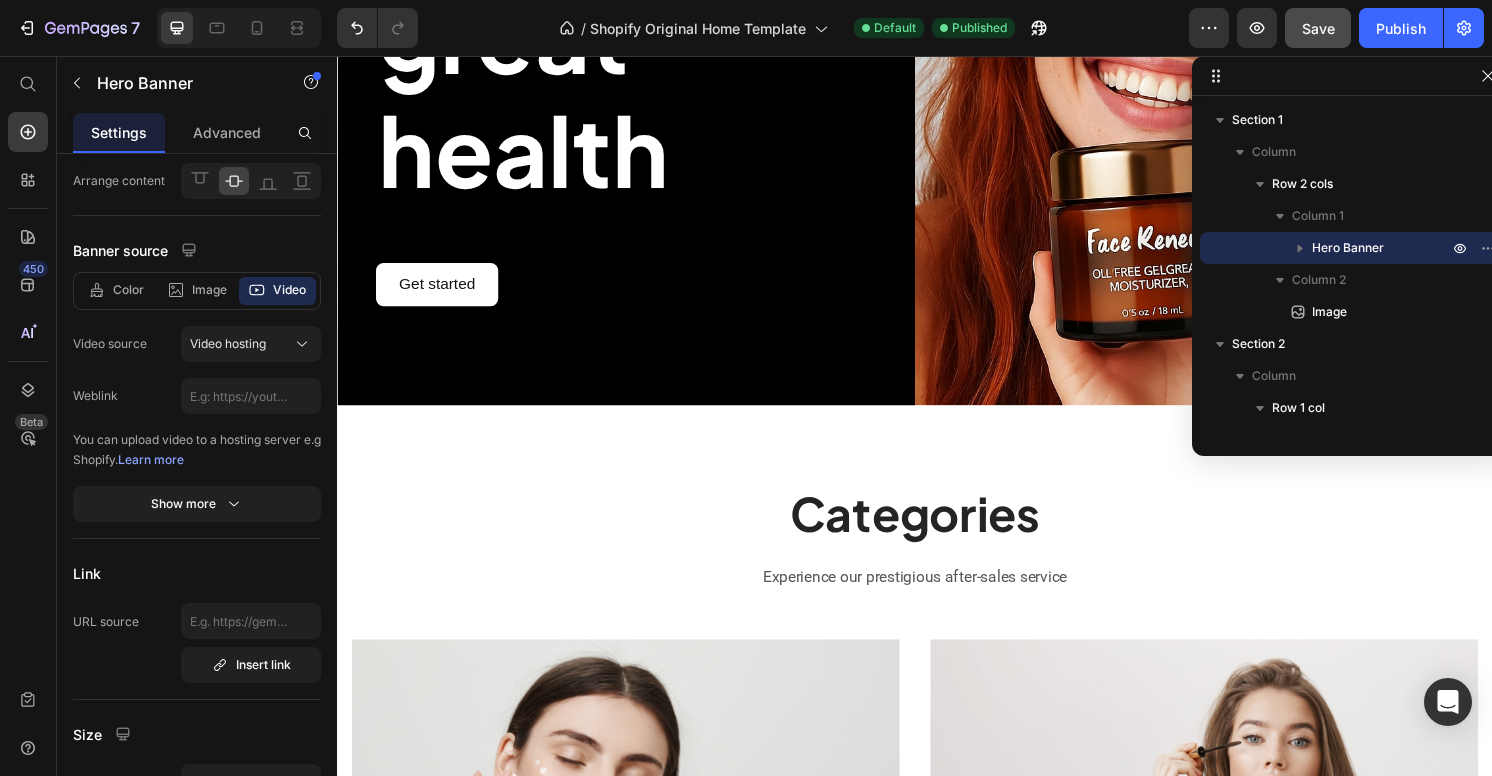 click on "The Future of Wellness Text Block Gear up for great  health Heading Get started Button" at bounding box center [637, 69] 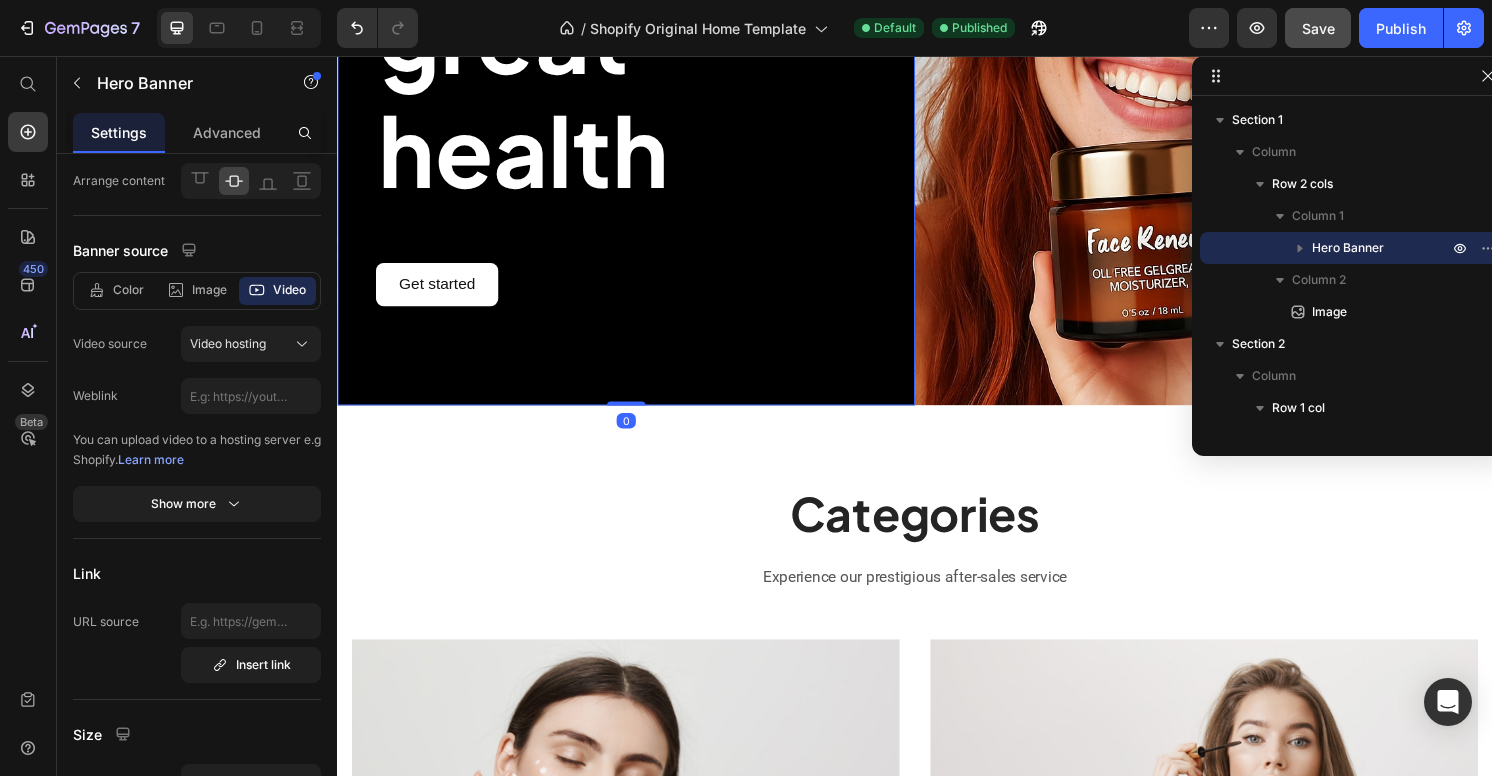 scroll, scrollTop: 0, scrollLeft: 0, axis: both 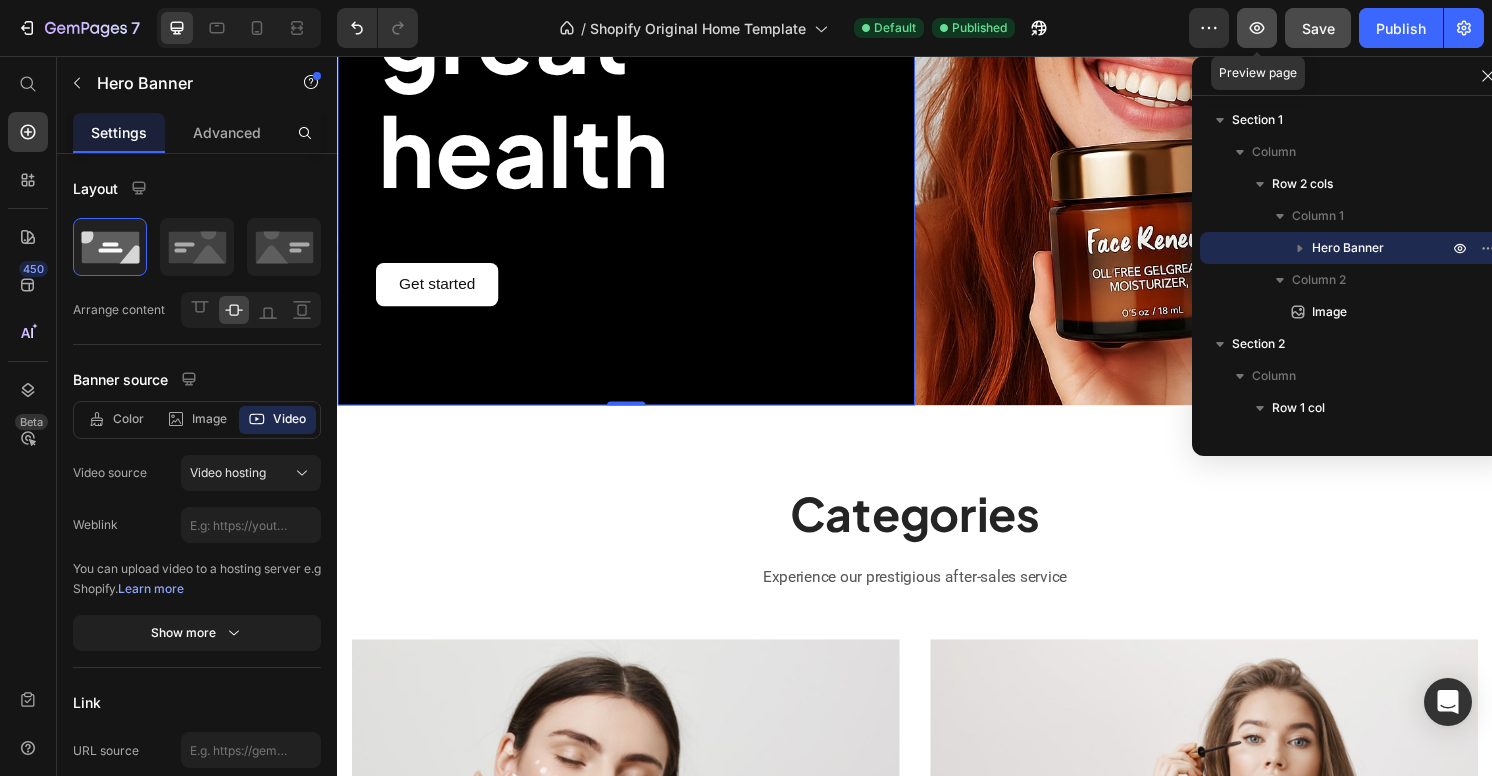 click 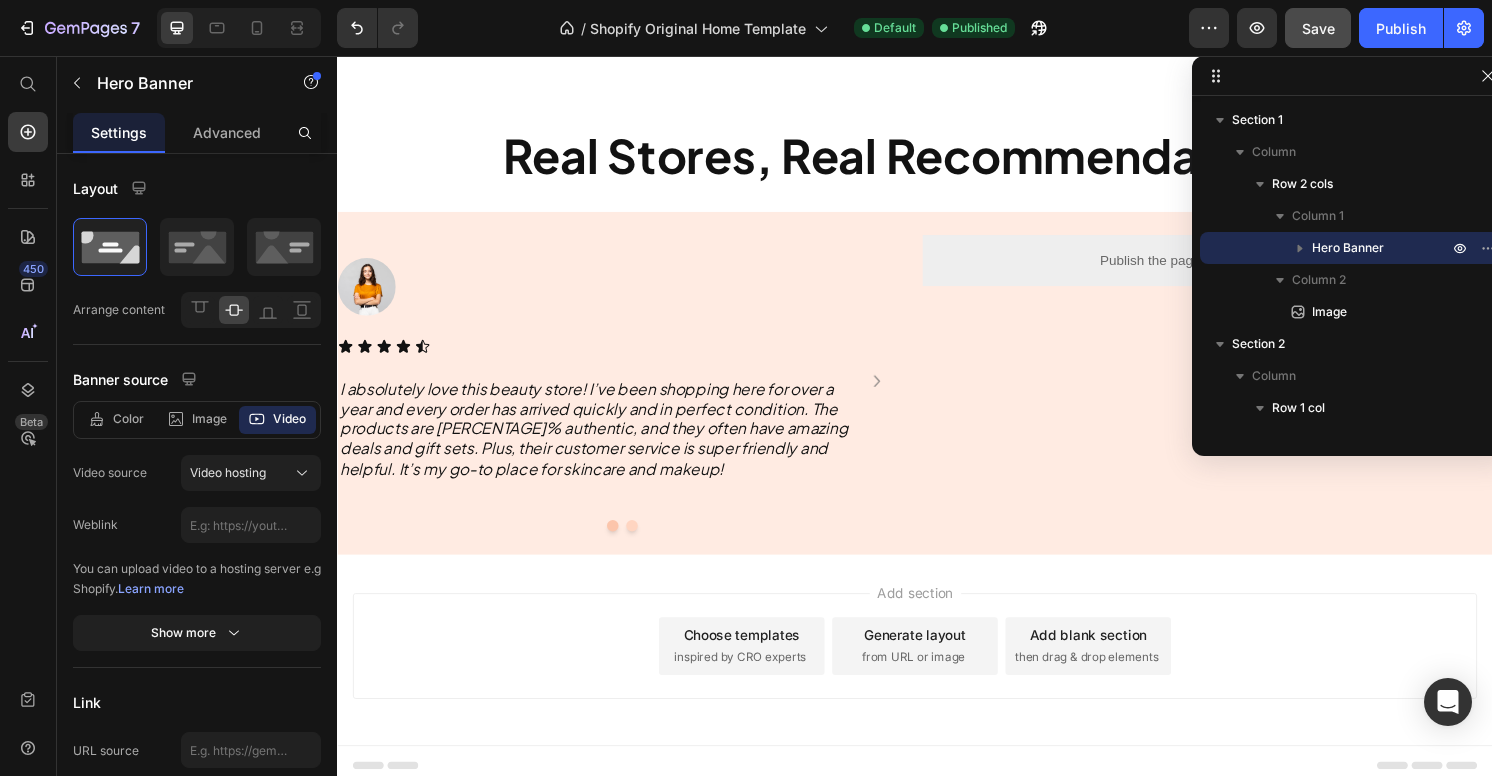 scroll, scrollTop: 1507, scrollLeft: 0, axis: vertical 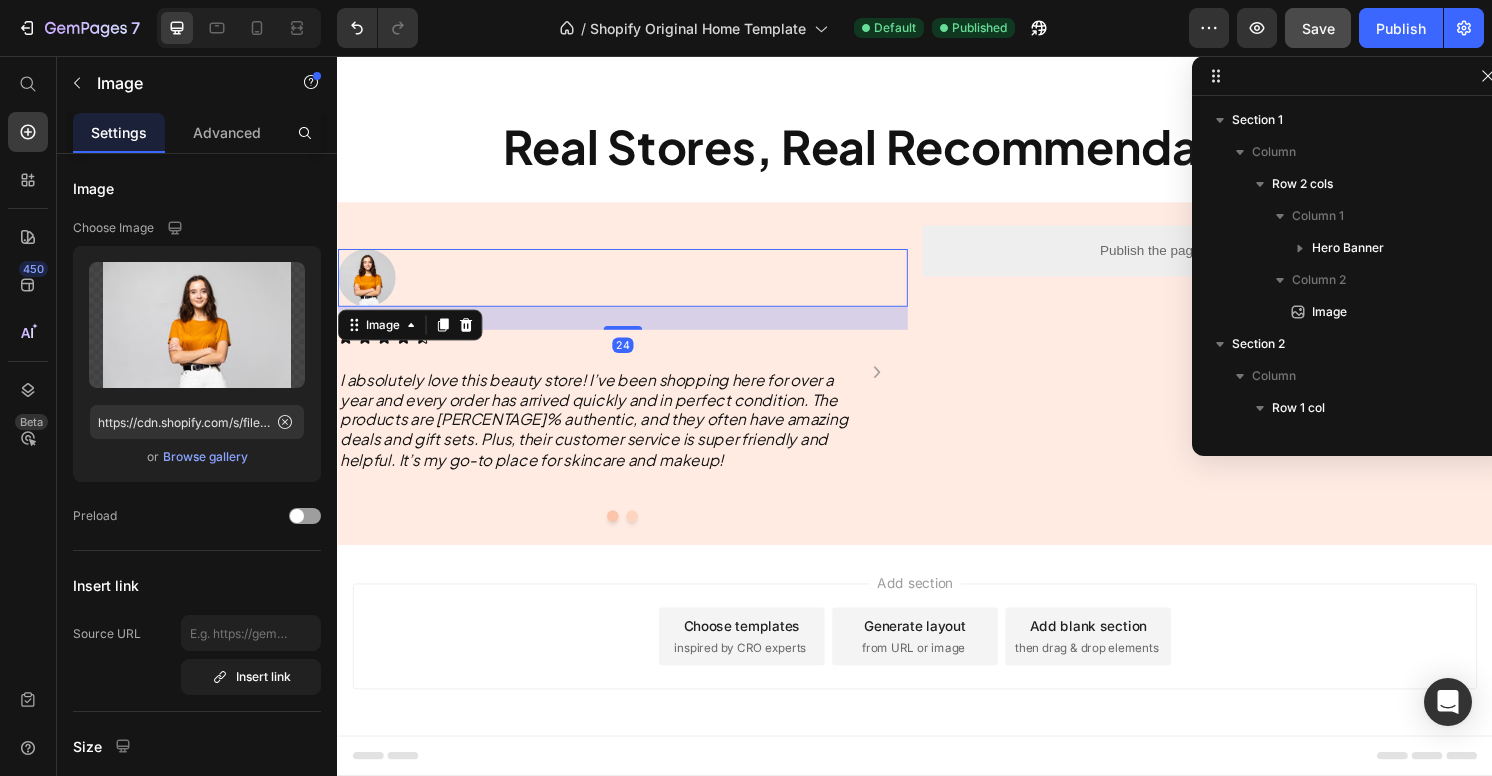 click at bounding box center [633, 286] 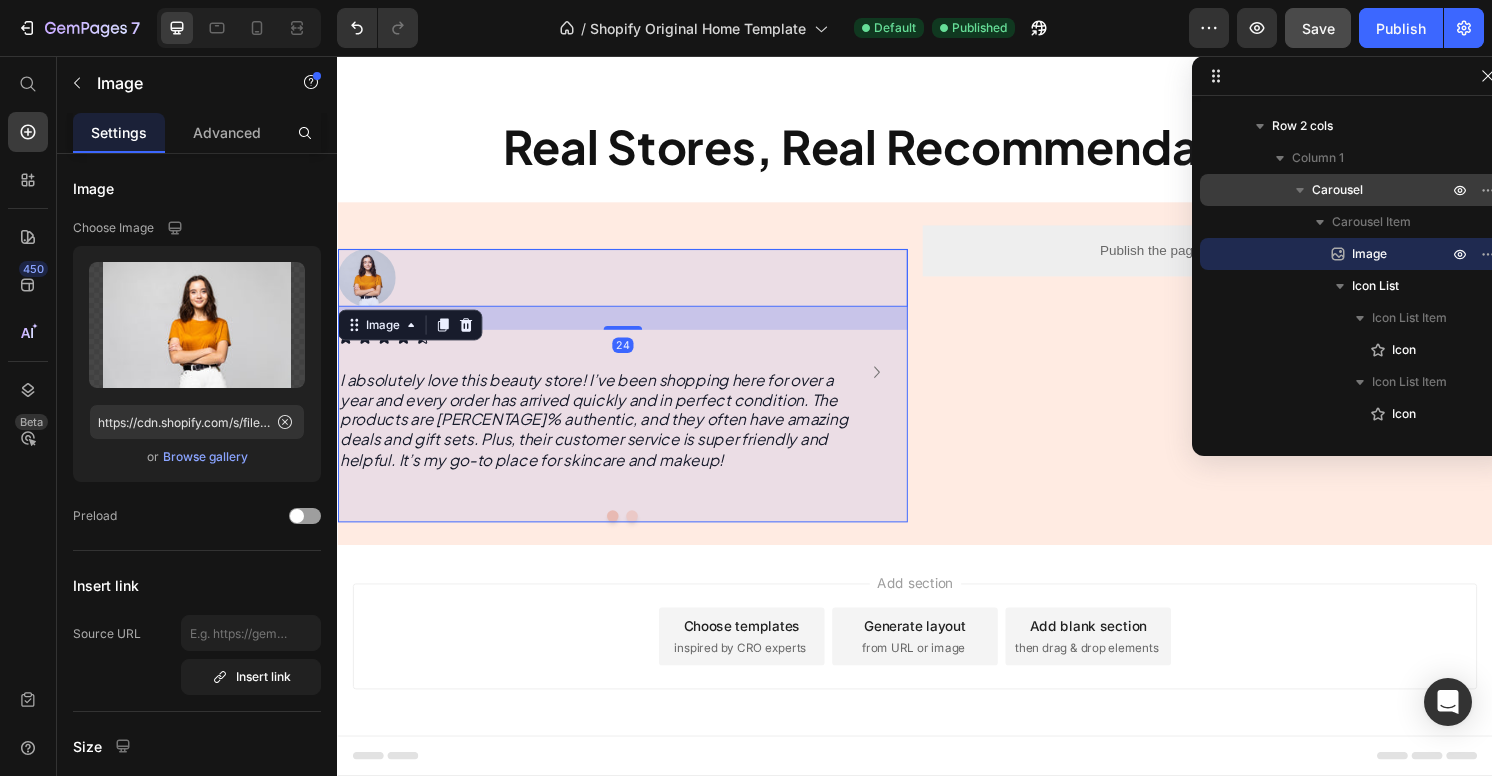 click on "Carousel" at bounding box center (1382, 190) 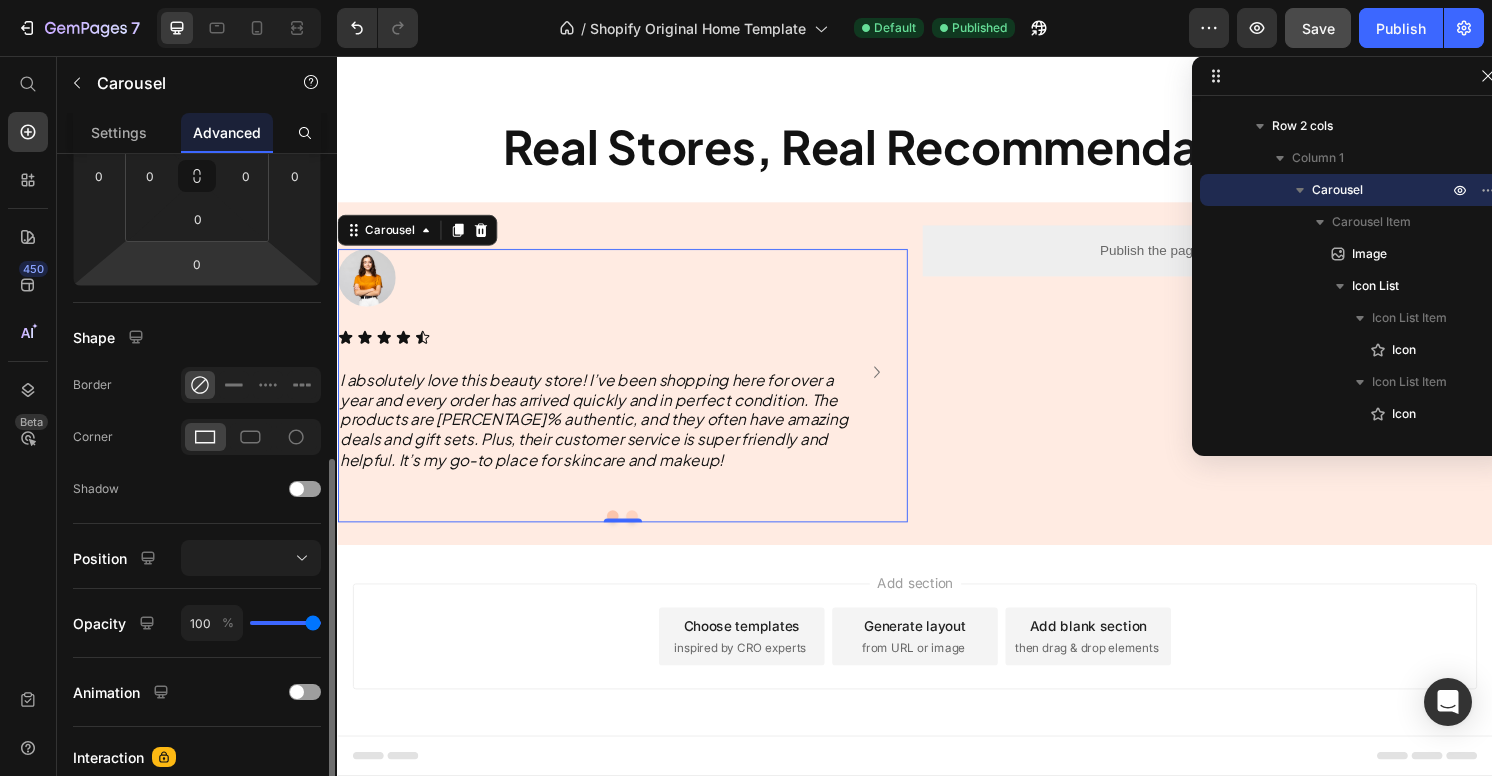 scroll, scrollTop: 590, scrollLeft: 0, axis: vertical 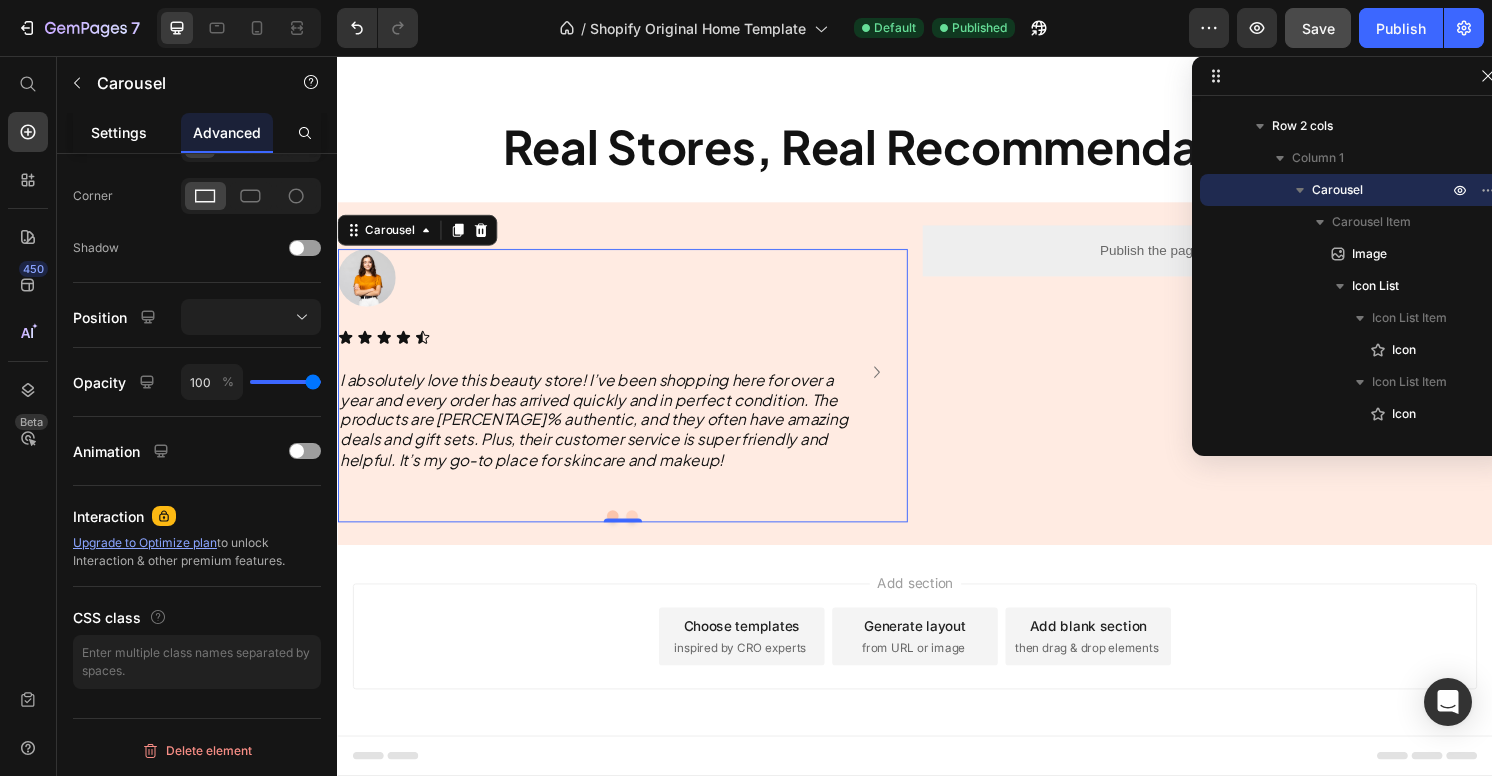 click on "Settings" at bounding box center [119, 132] 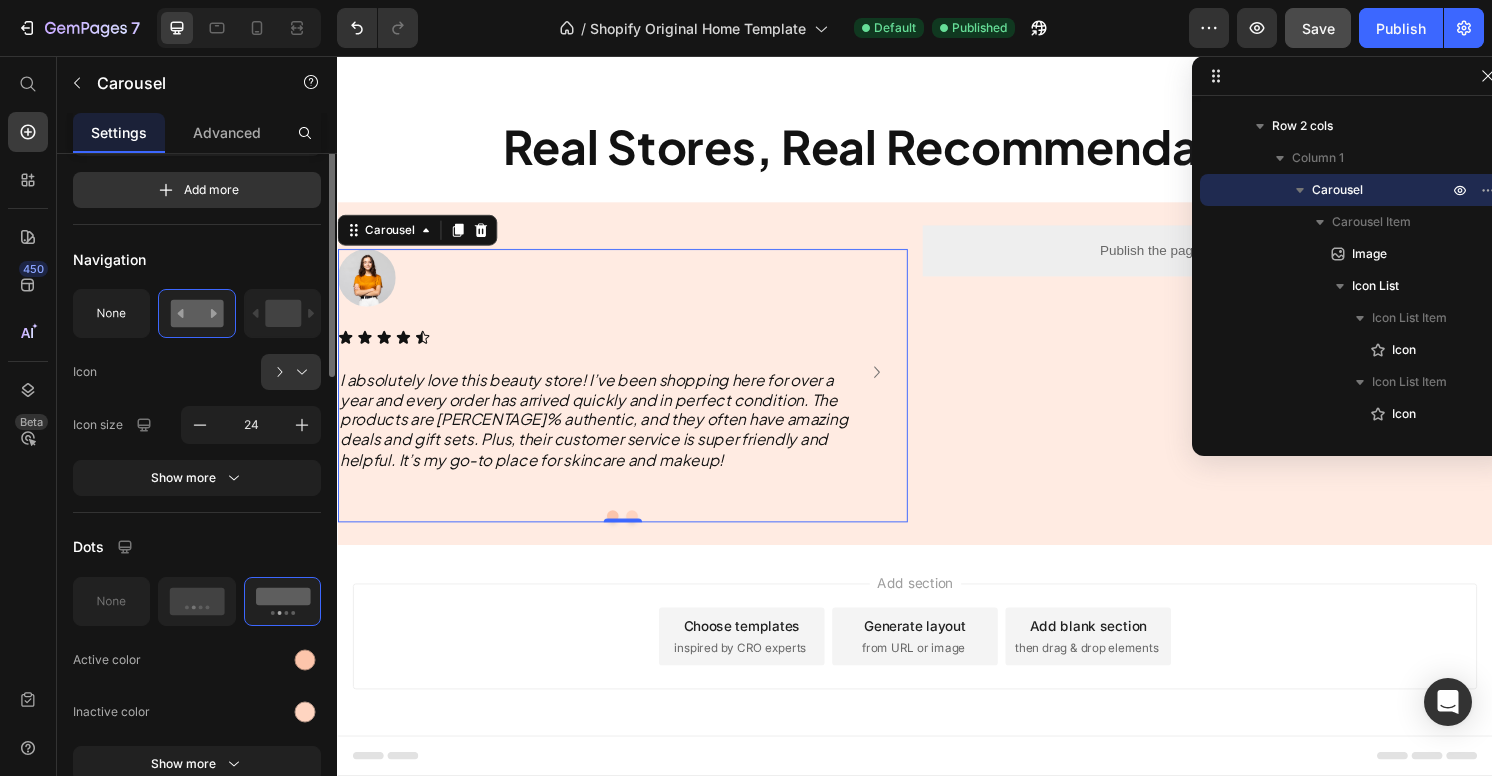 scroll, scrollTop: 459, scrollLeft: 0, axis: vertical 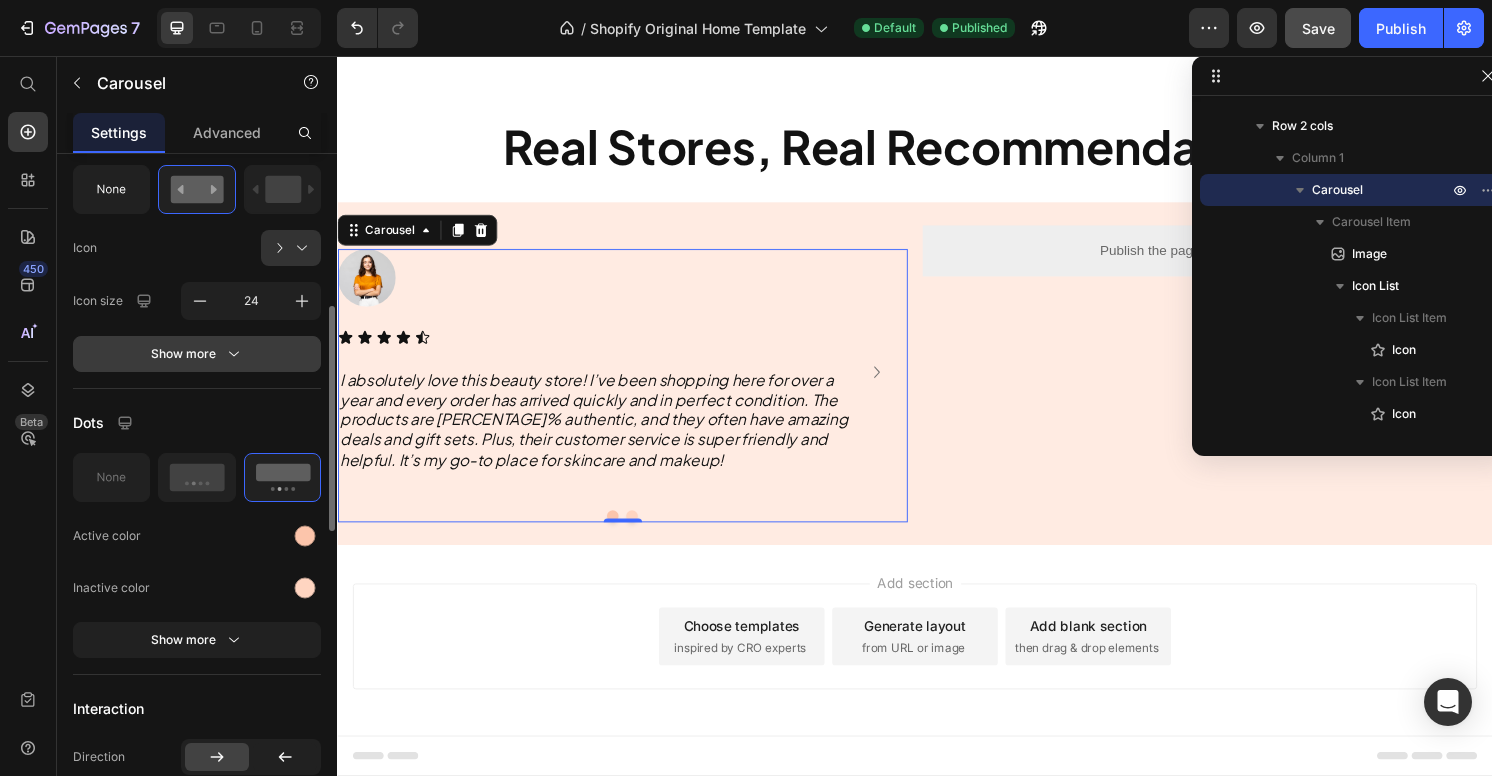 click on "Show more" at bounding box center (197, 354) 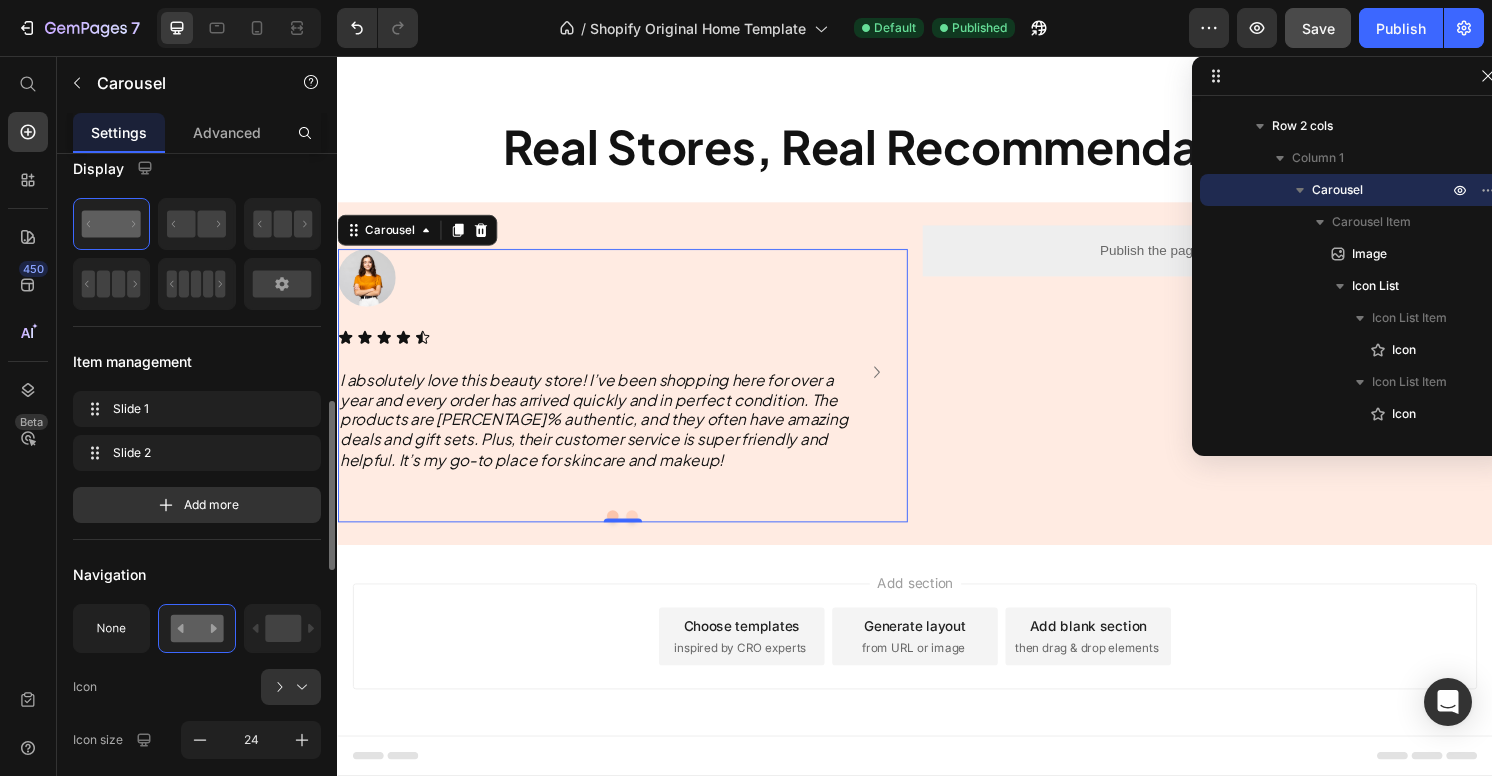 scroll, scrollTop: 0, scrollLeft: 0, axis: both 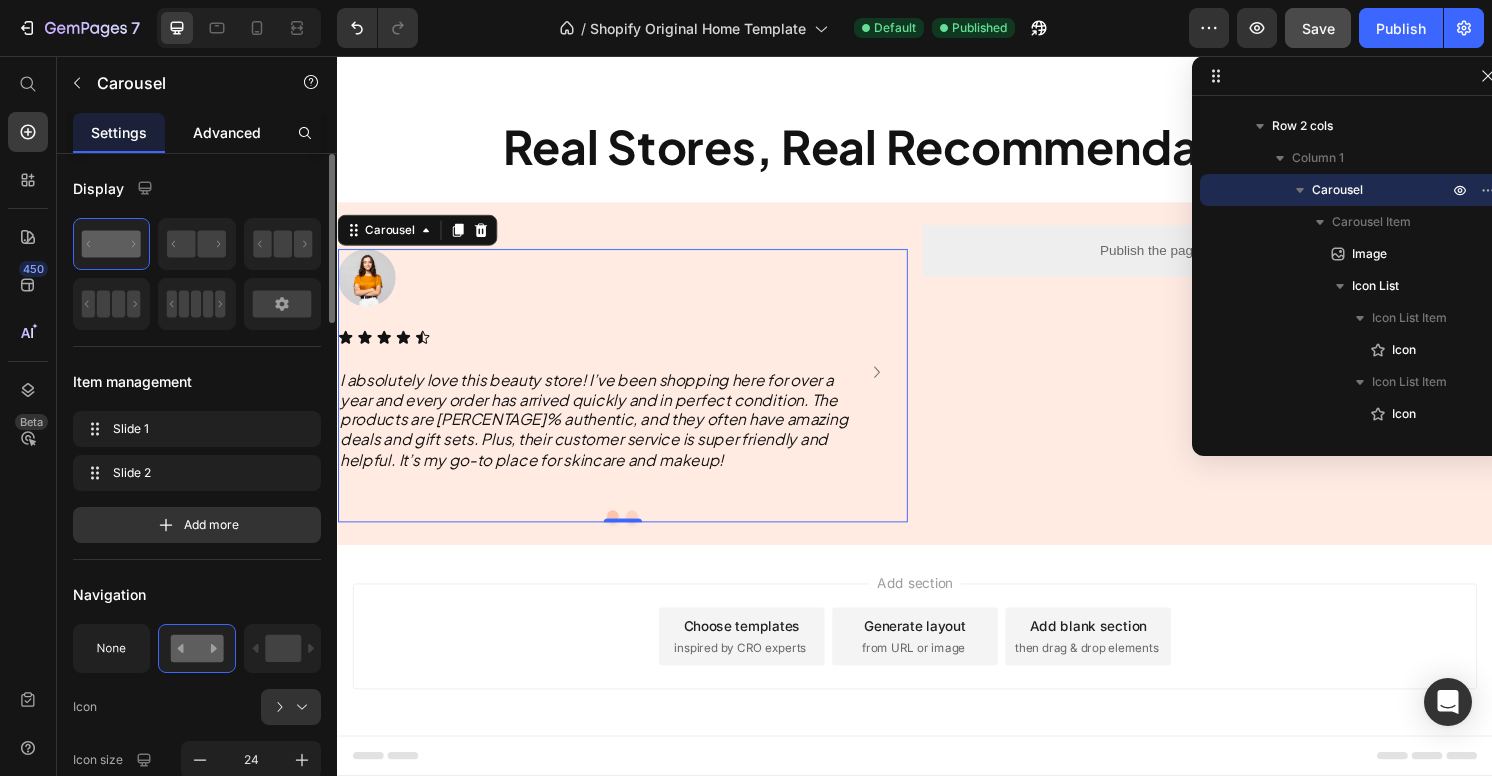 click on "Advanced" at bounding box center [227, 132] 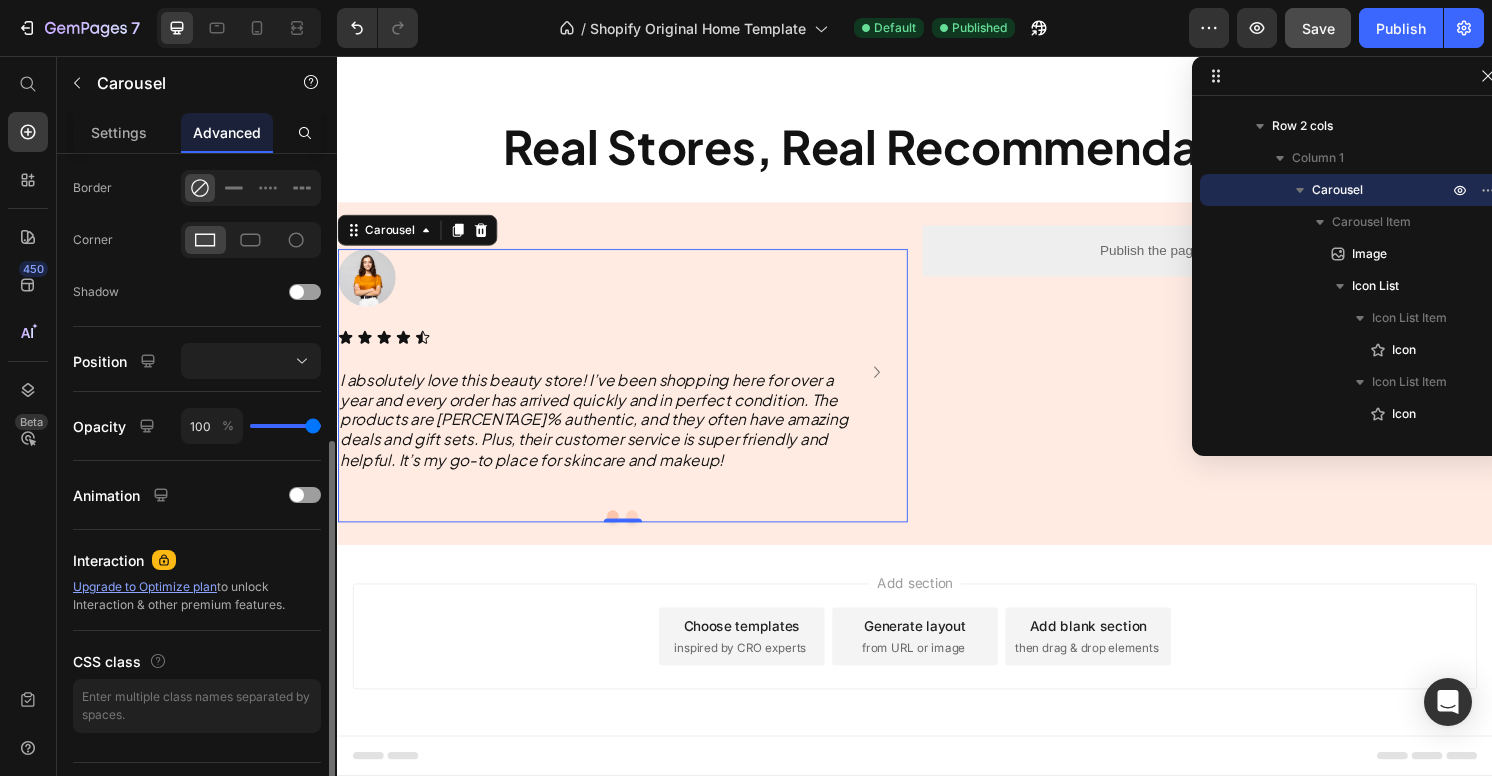 scroll, scrollTop: 563, scrollLeft: 0, axis: vertical 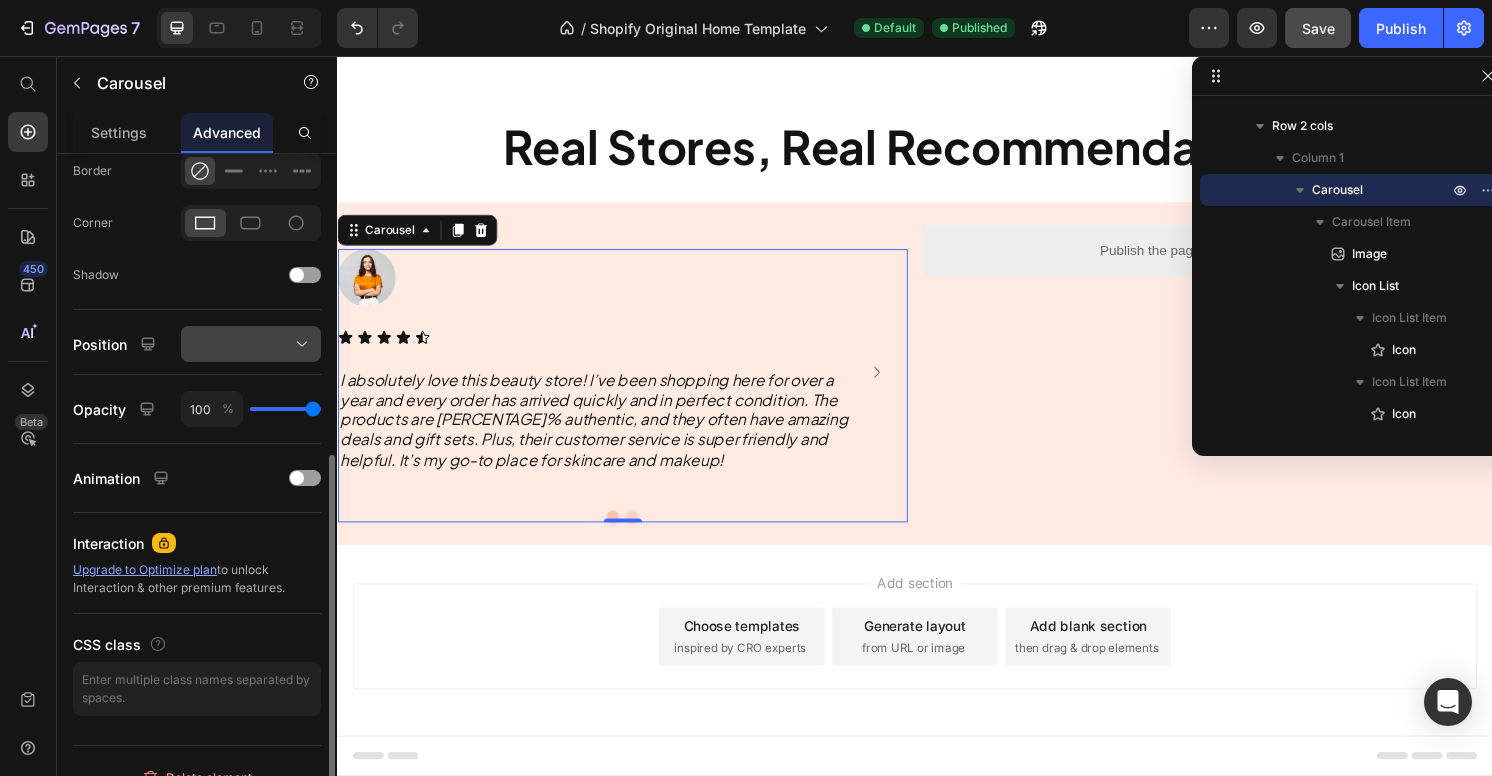 click at bounding box center [251, 344] 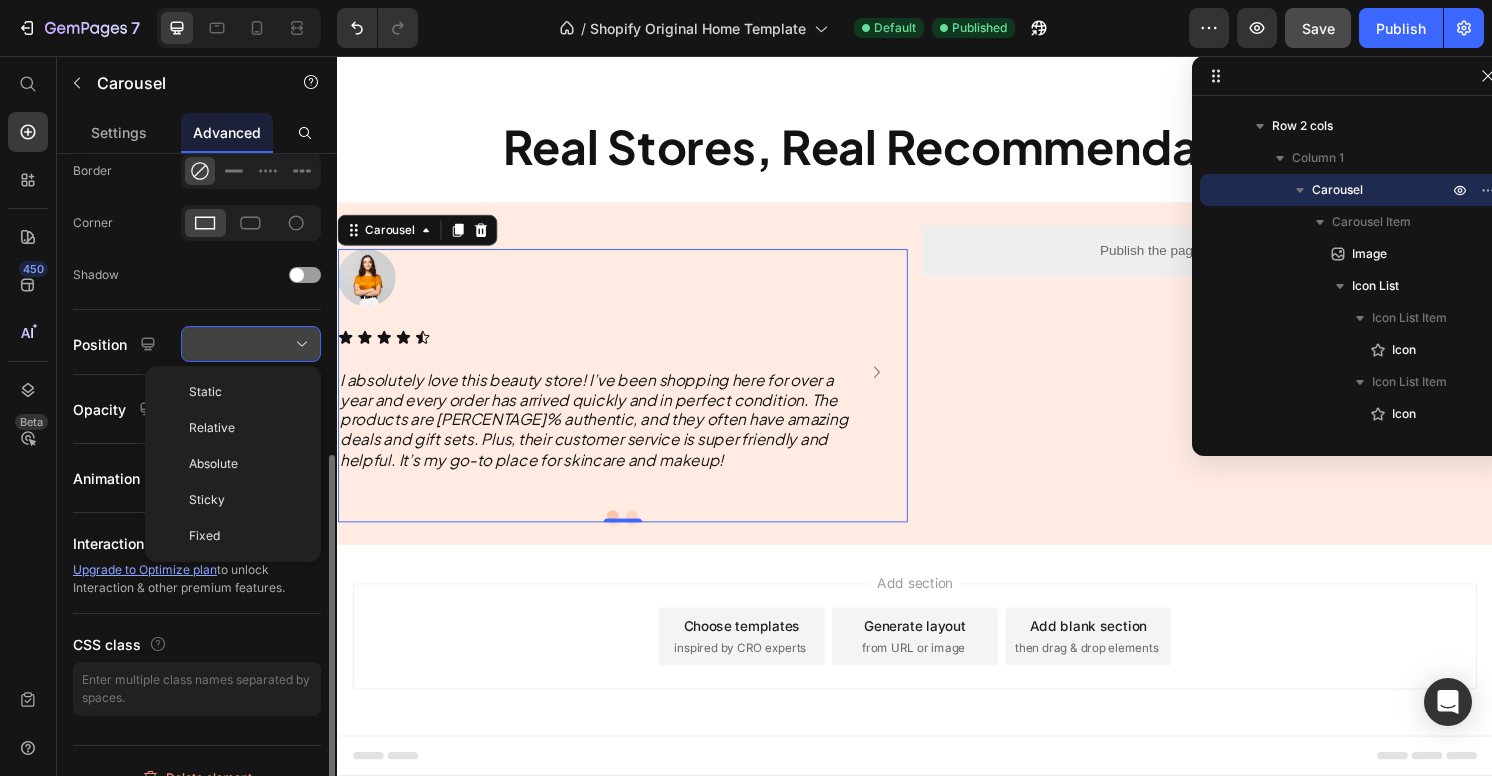 click at bounding box center [251, 344] 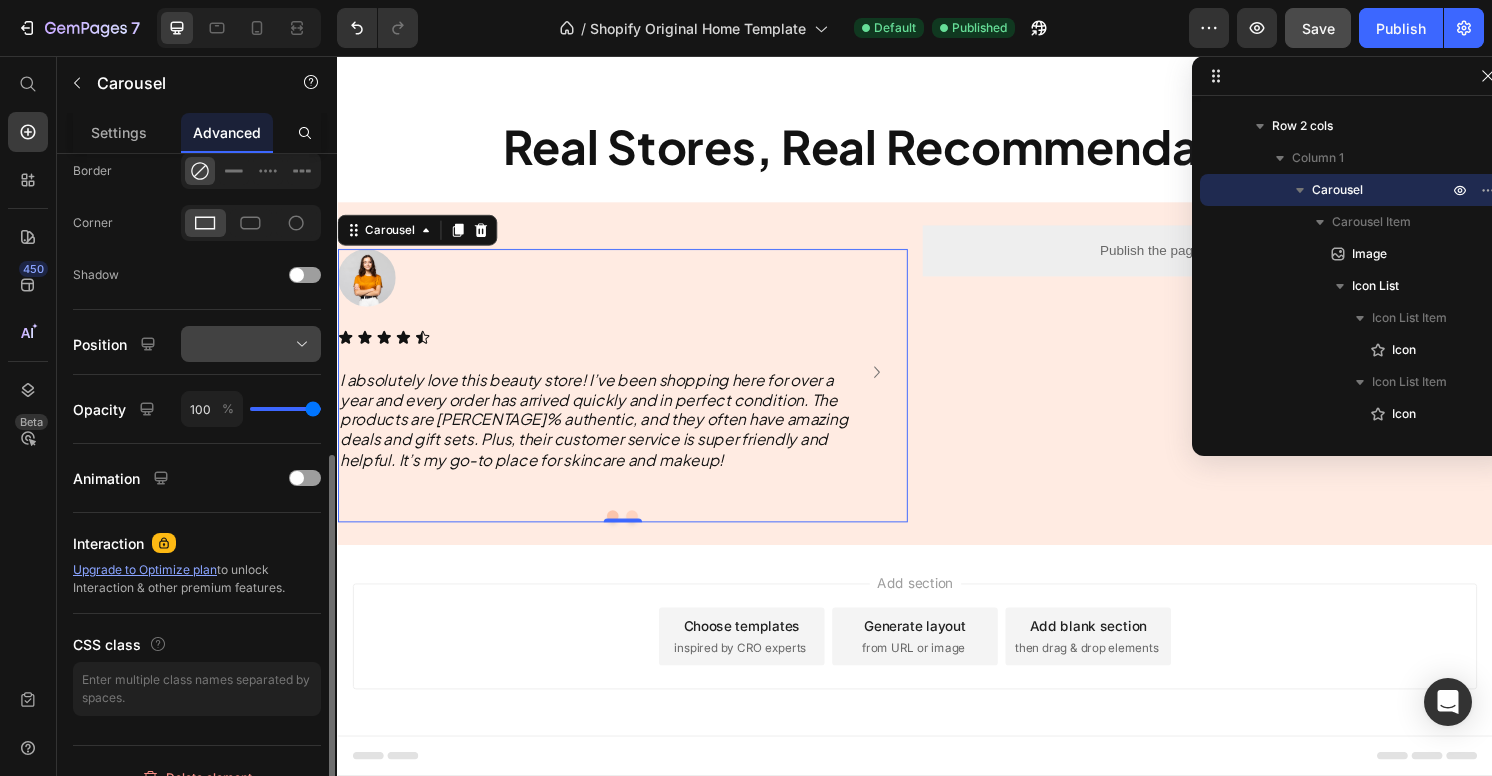 click at bounding box center (251, 344) 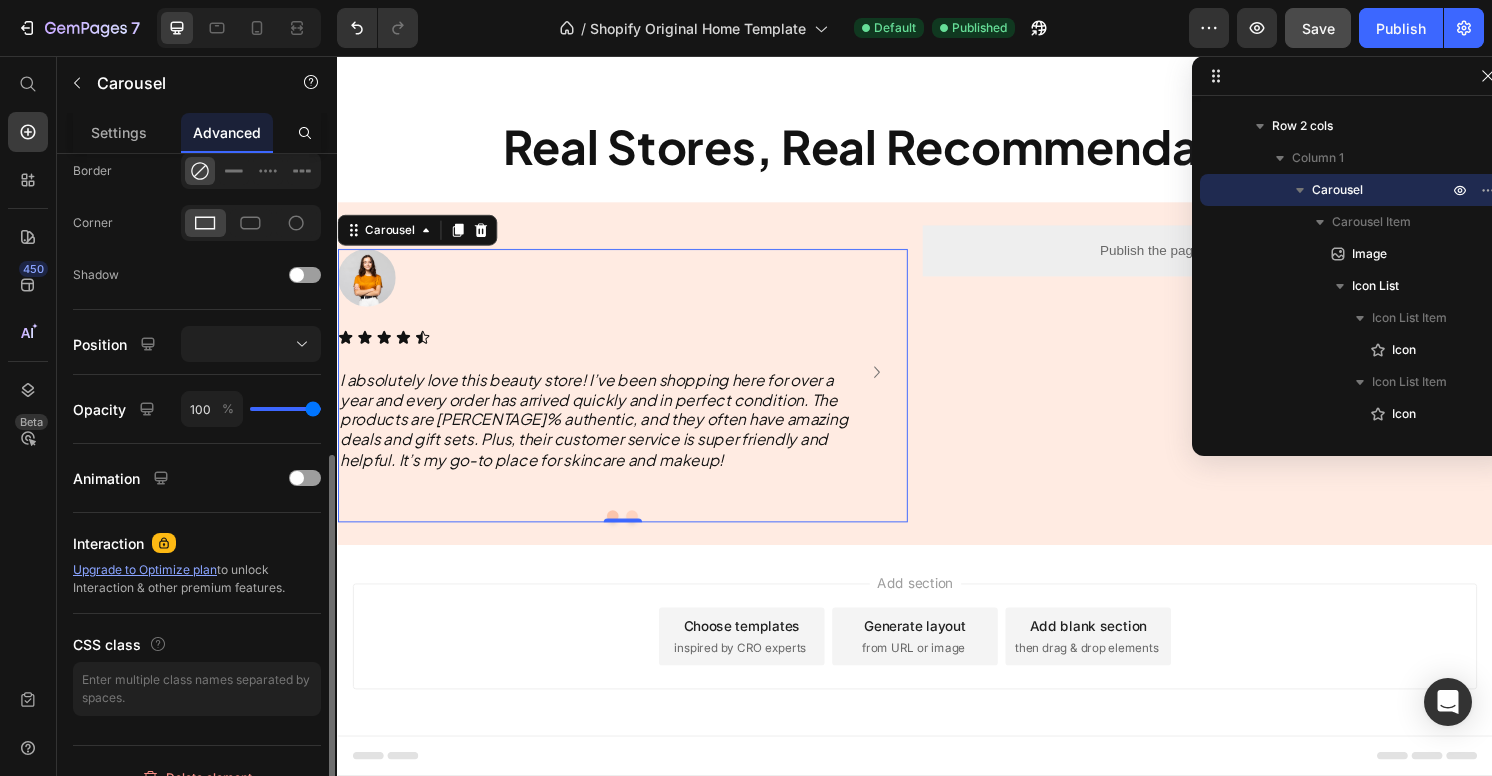 click on "Shape Border Corner Shadow" 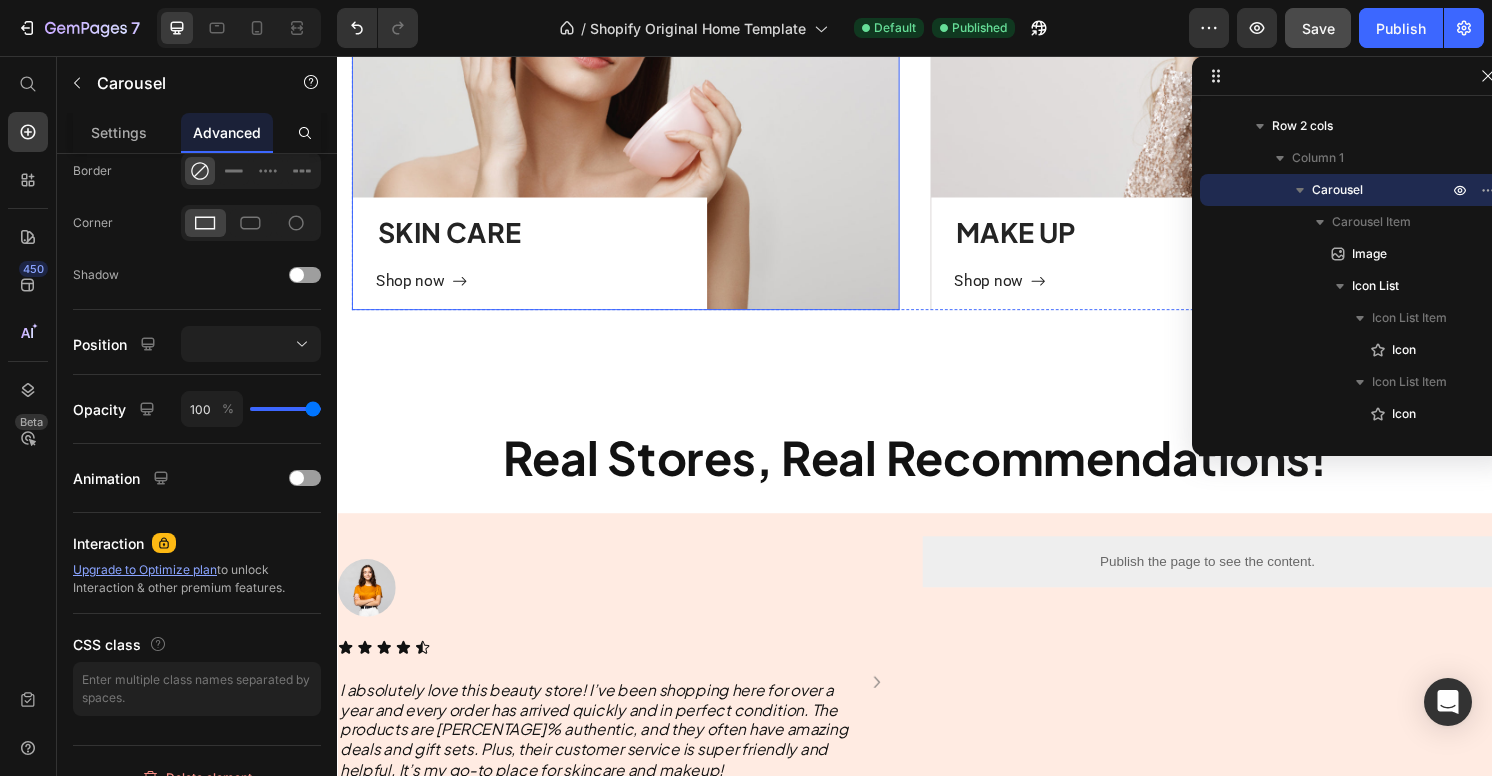scroll, scrollTop: 1224, scrollLeft: 0, axis: vertical 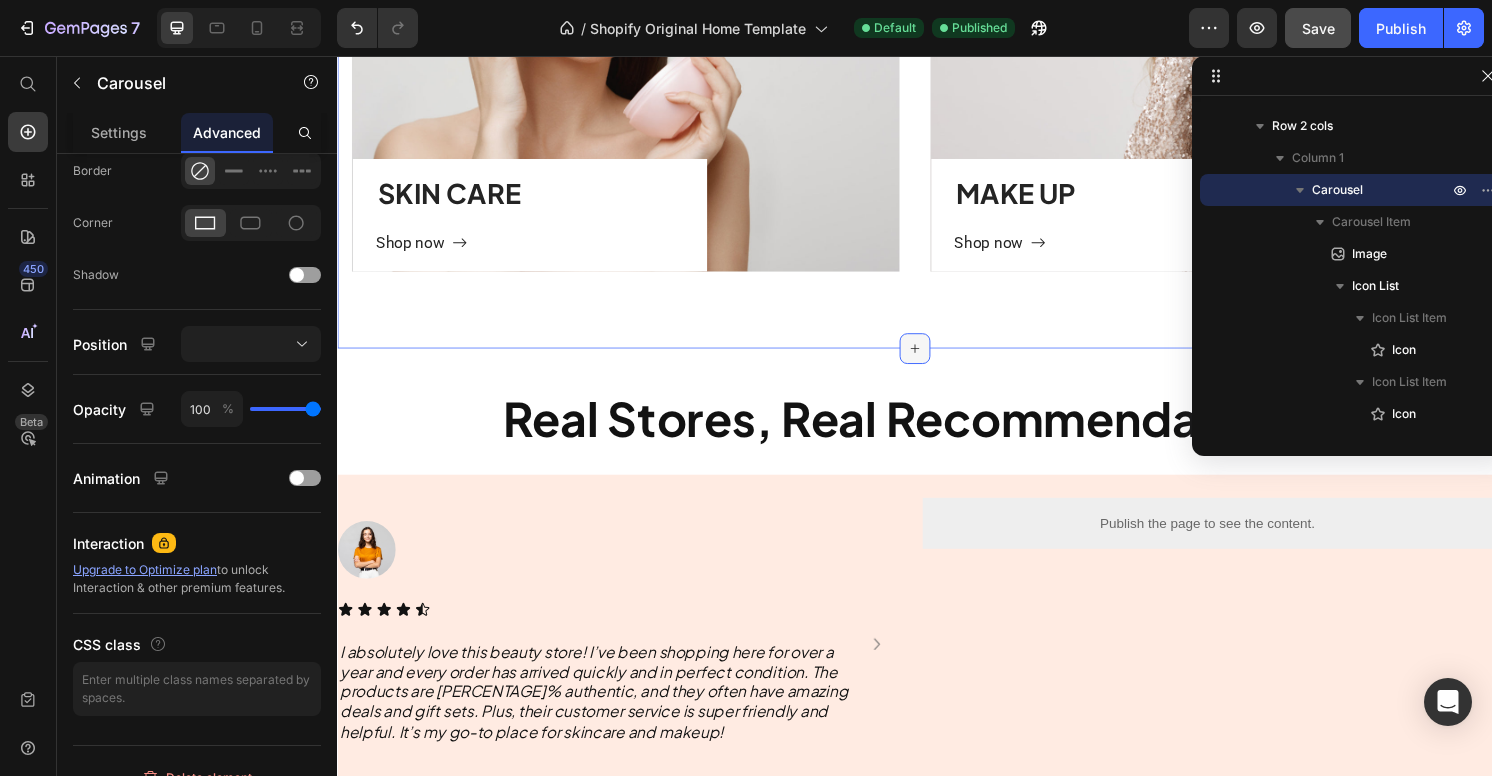 click 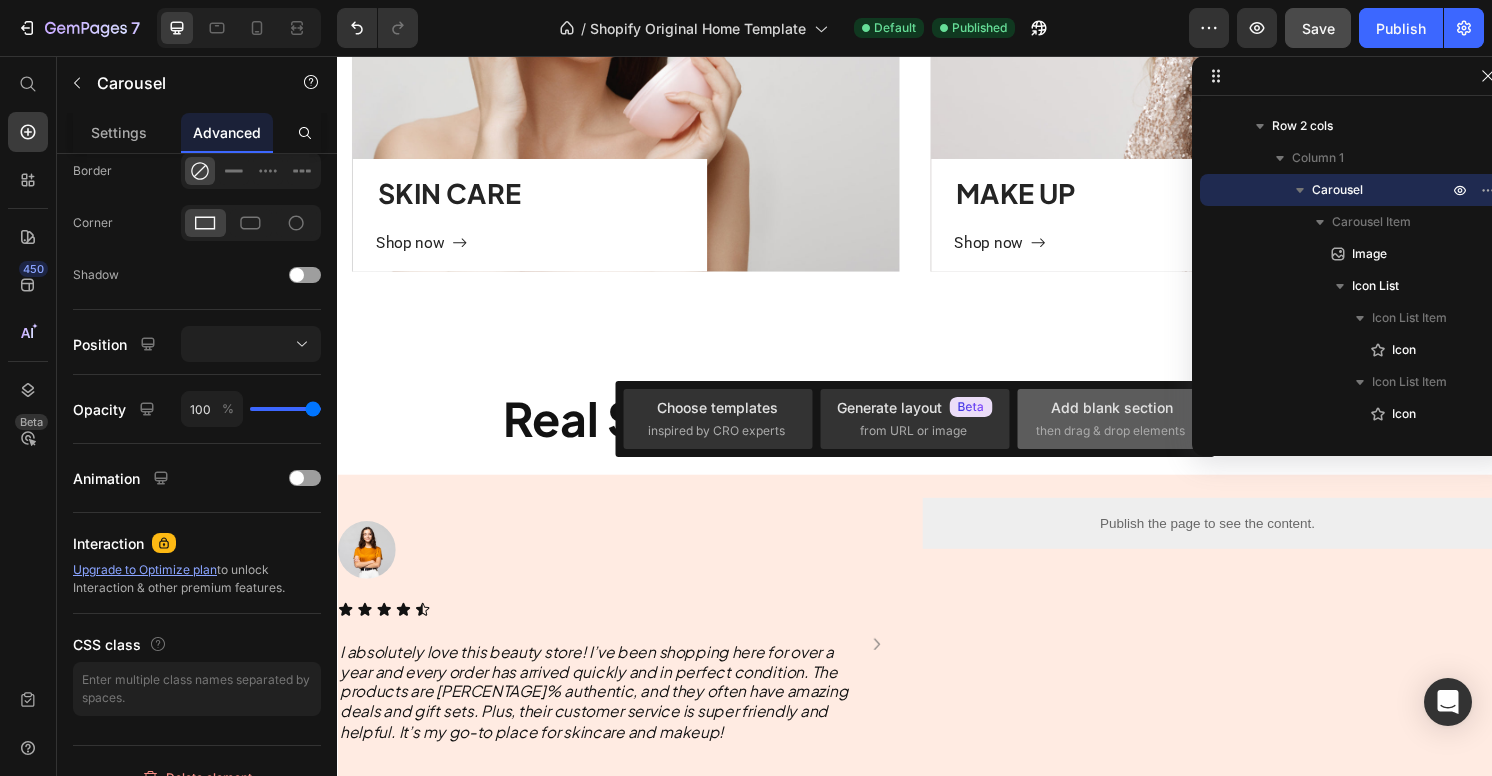 click on "then drag & drop elements" at bounding box center [1110, 431] 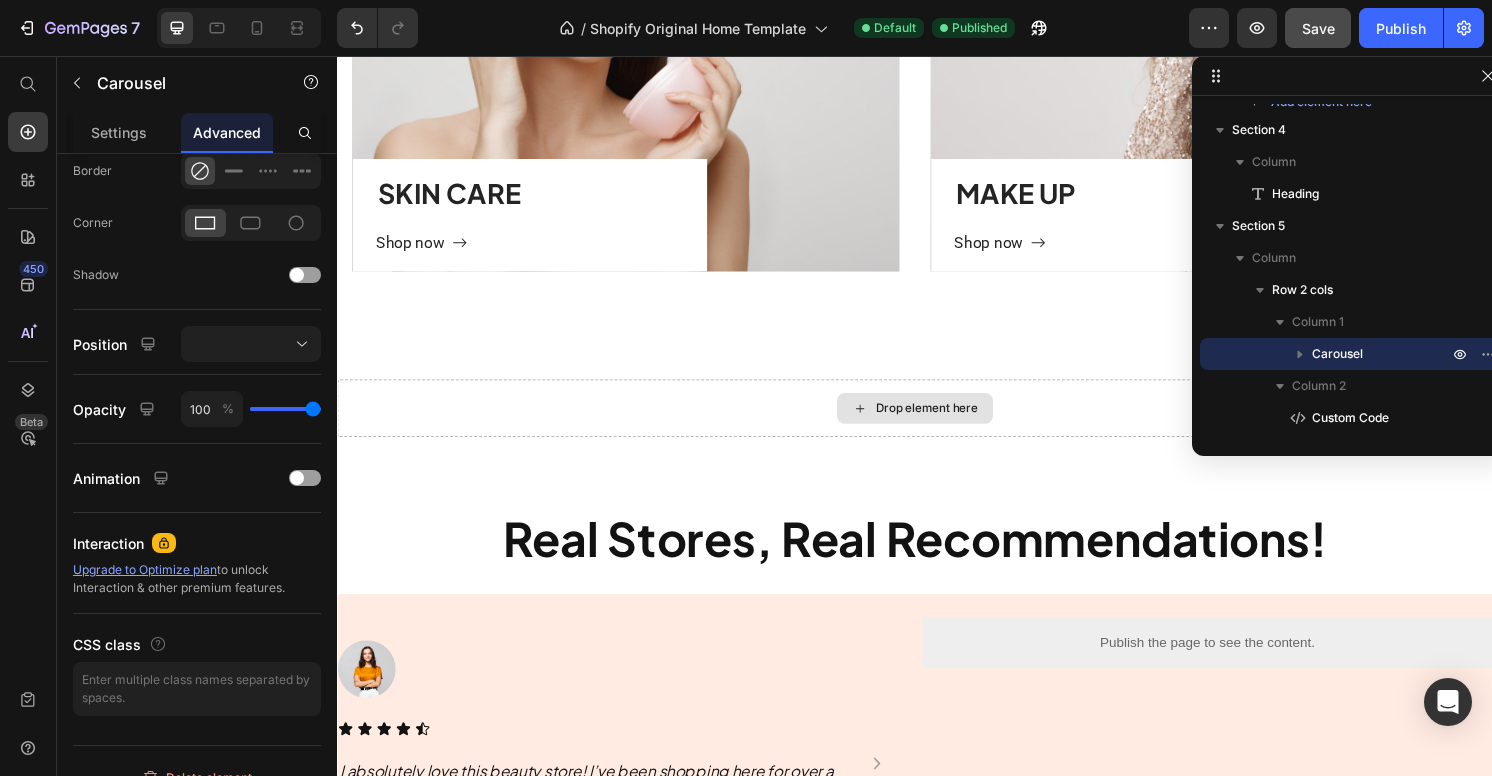 scroll, scrollTop: 878, scrollLeft: 0, axis: vertical 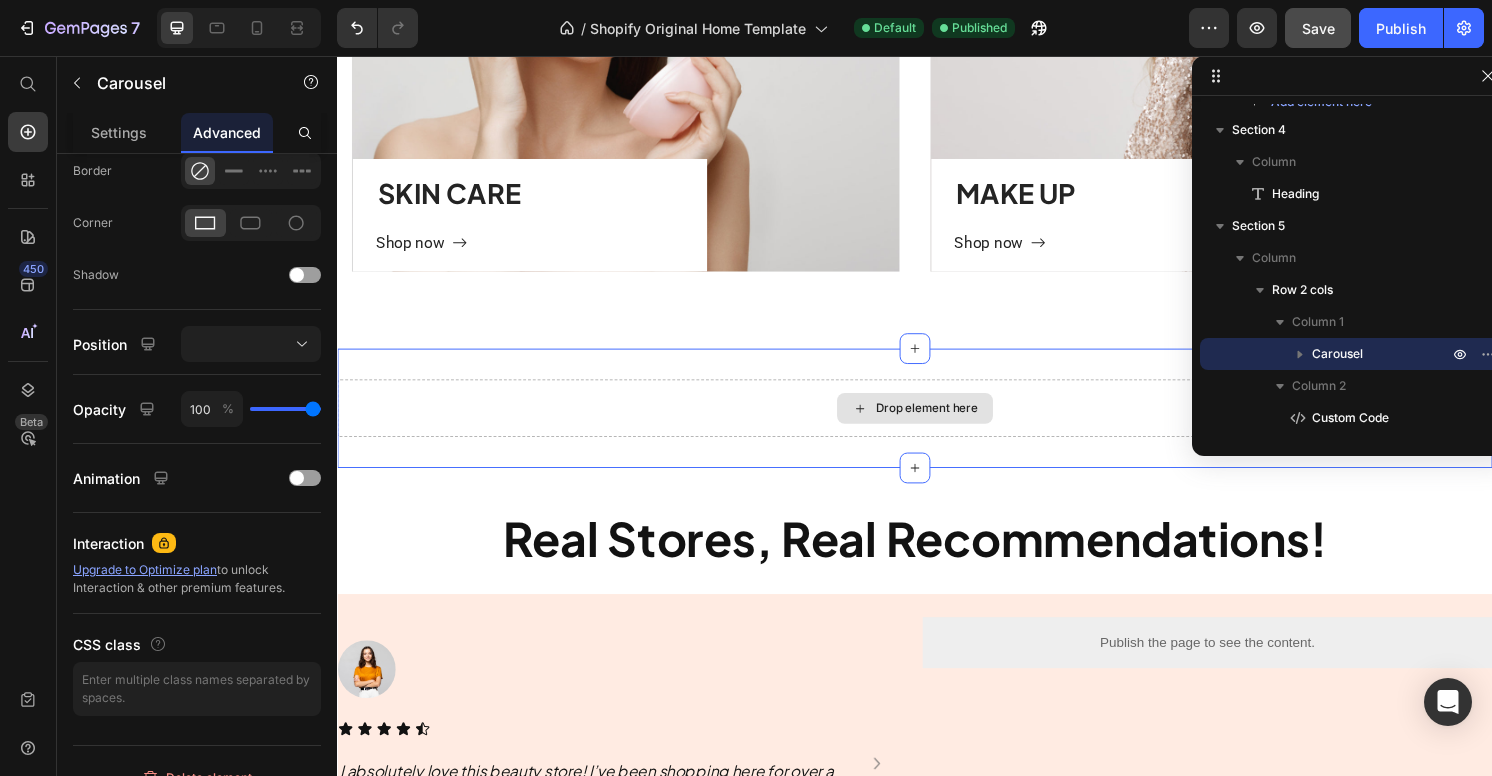 click on "Drop element here" at bounding box center (949, 422) 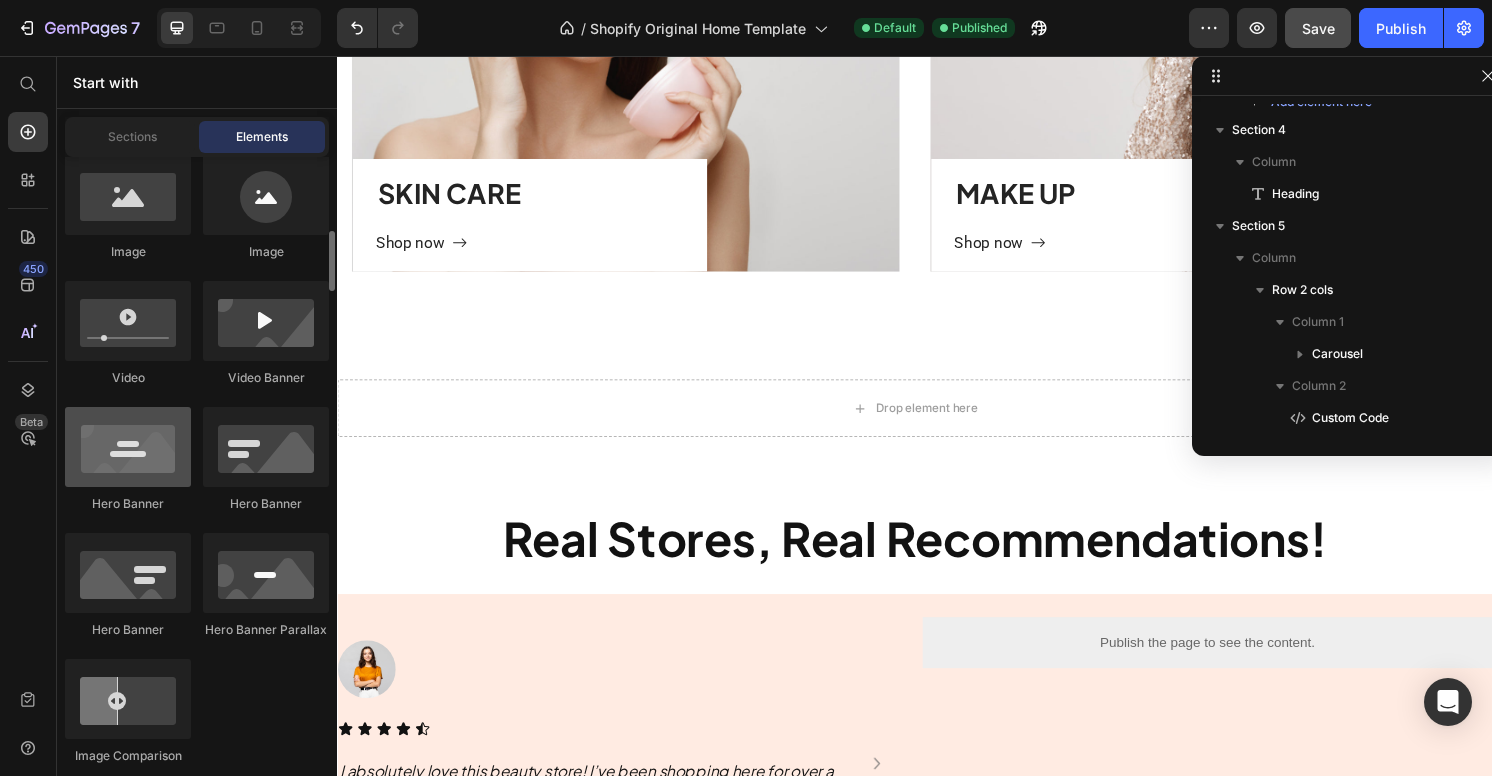 scroll, scrollTop: 786, scrollLeft: 0, axis: vertical 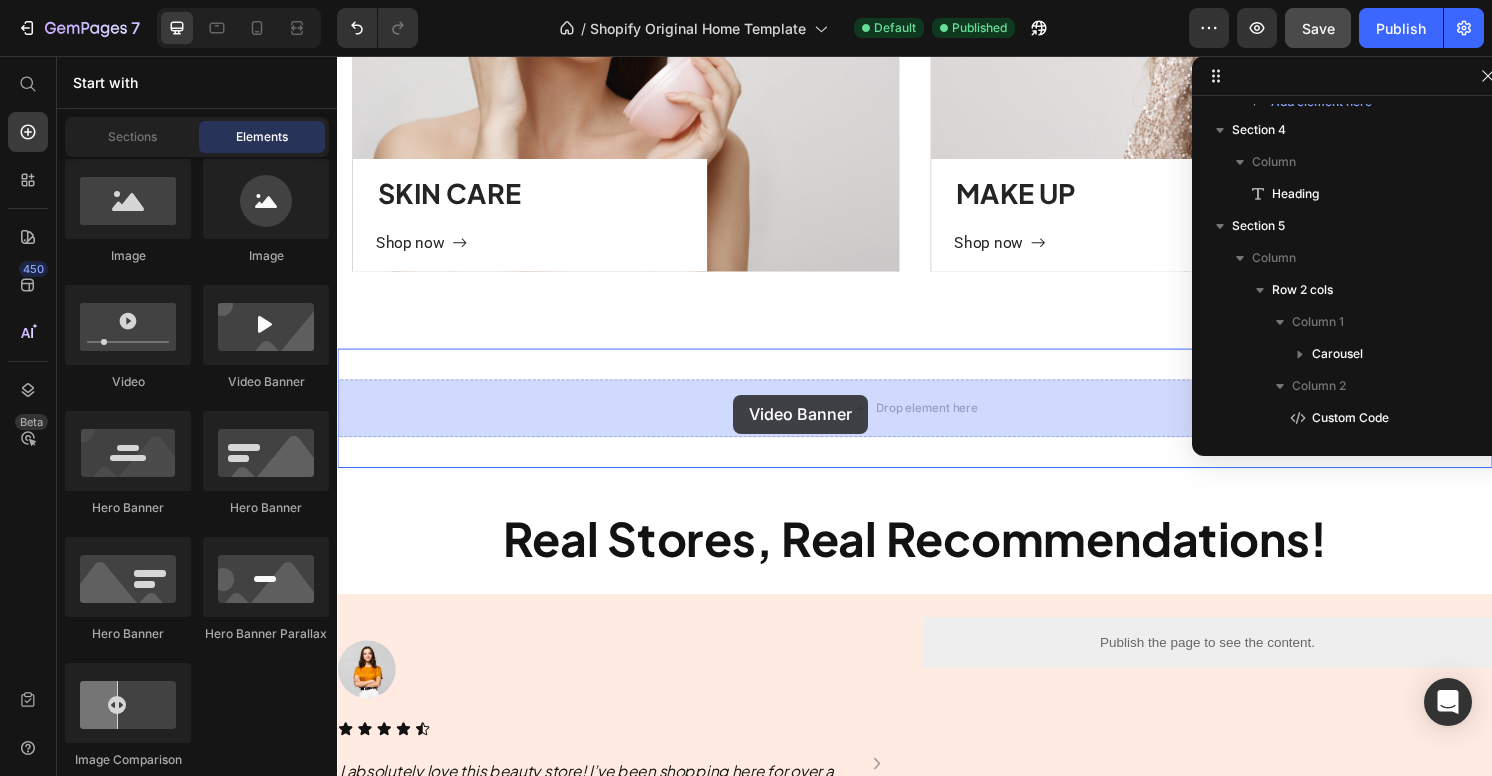 drag, startPoint x: 571, startPoint y: 393, endPoint x: 748, endPoint y: 408, distance: 177.63446 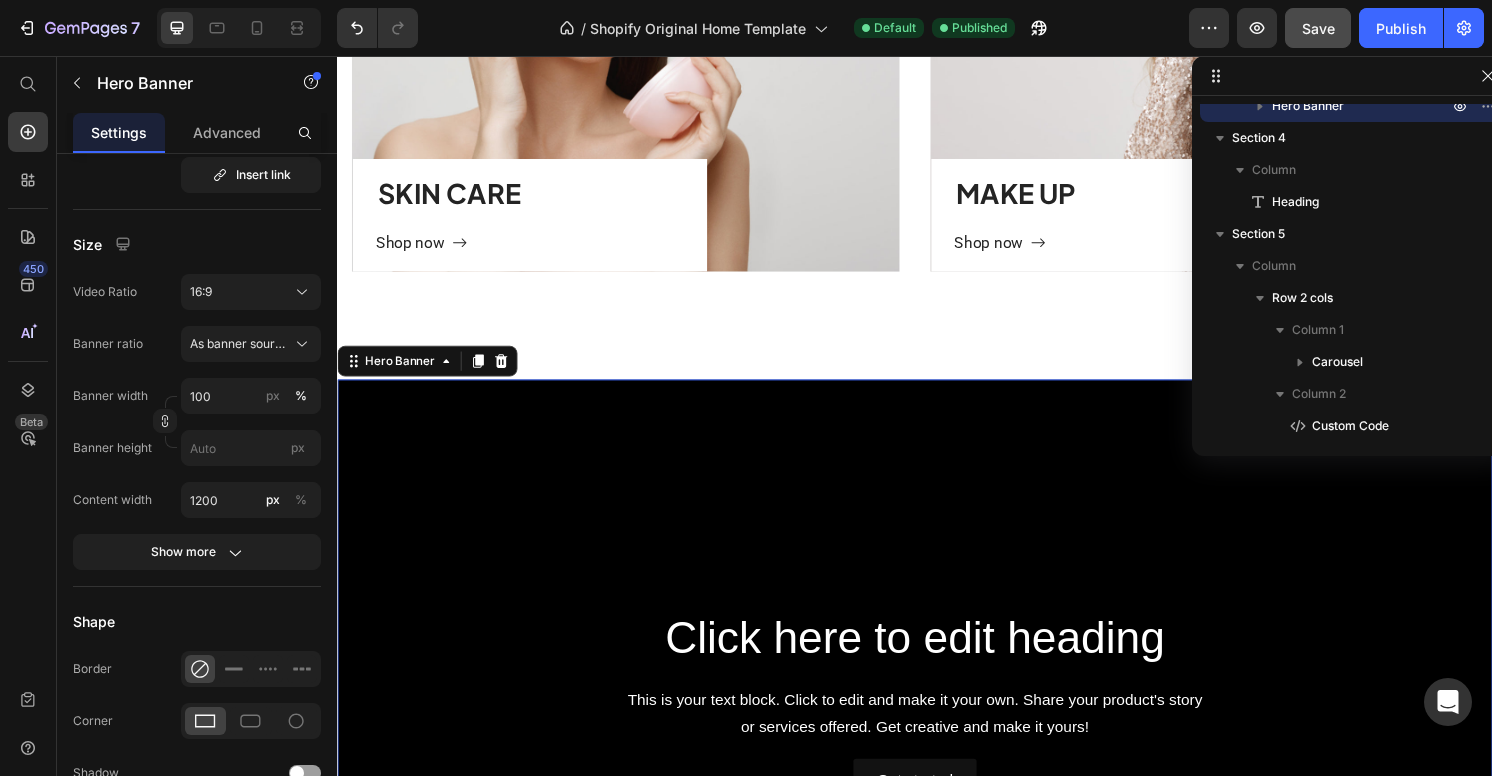 scroll, scrollTop: 730, scrollLeft: 0, axis: vertical 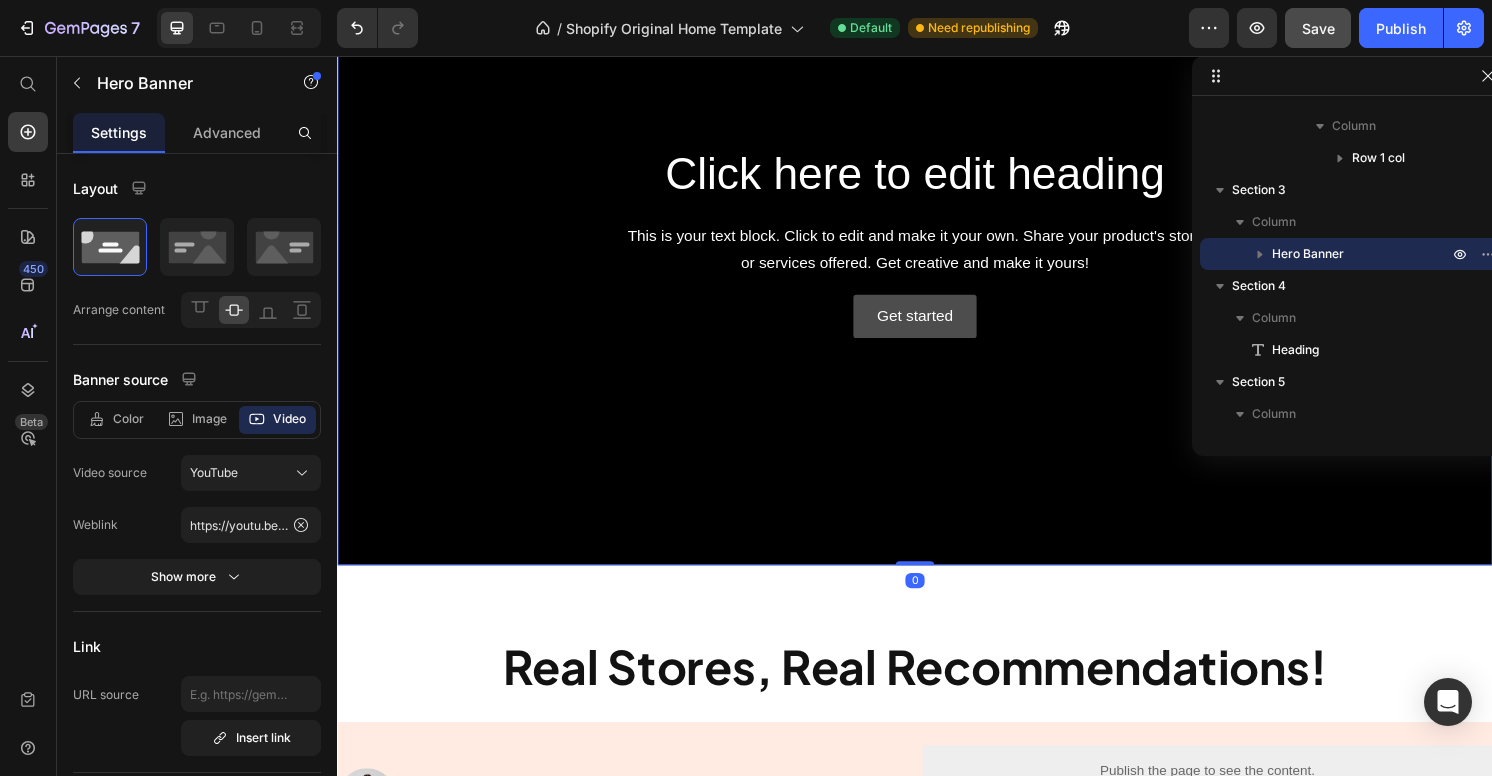 drag, startPoint x: 938, startPoint y: 582, endPoint x: 955, endPoint y: 309, distance: 273.52878 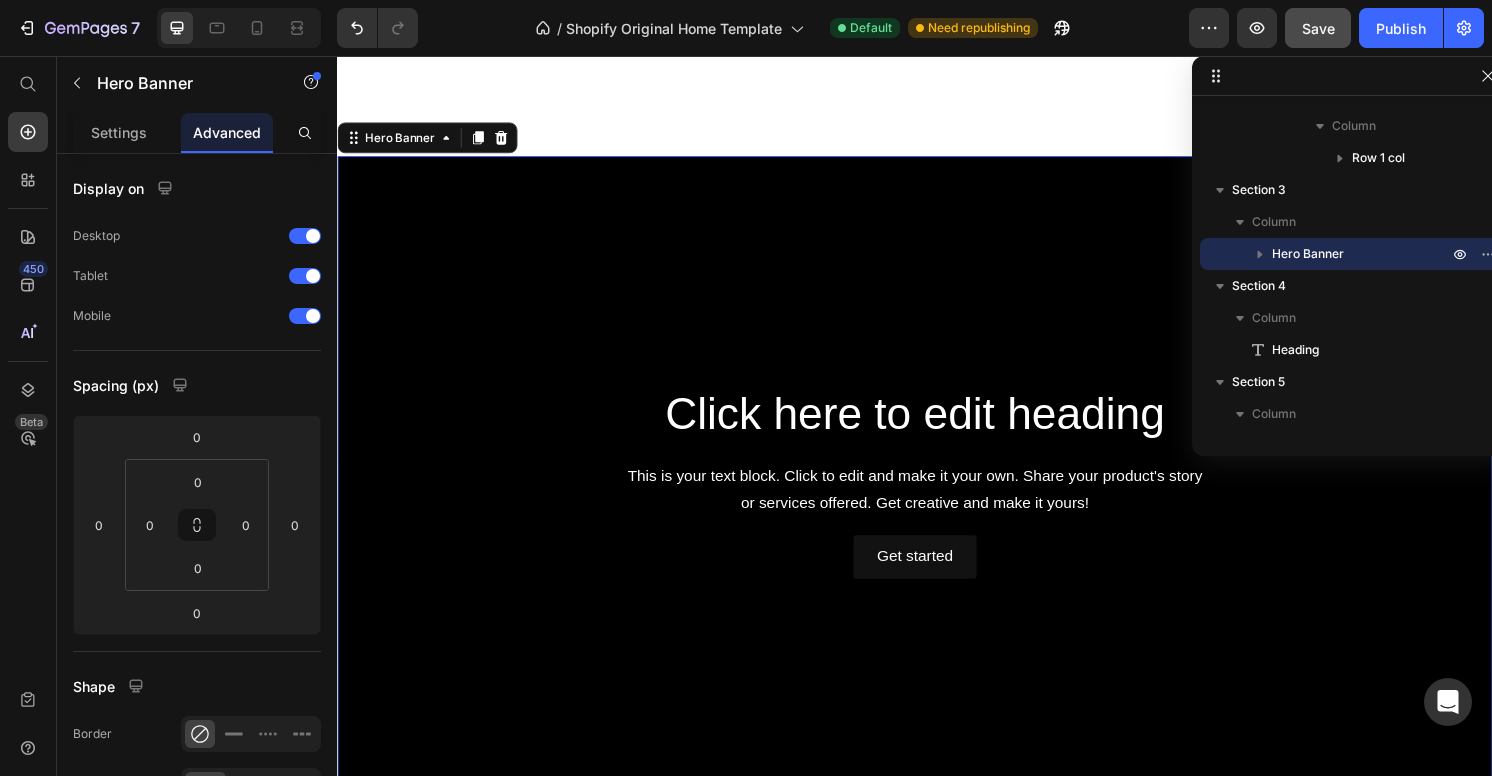 scroll, scrollTop: 1416, scrollLeft: 0, axis: vertical 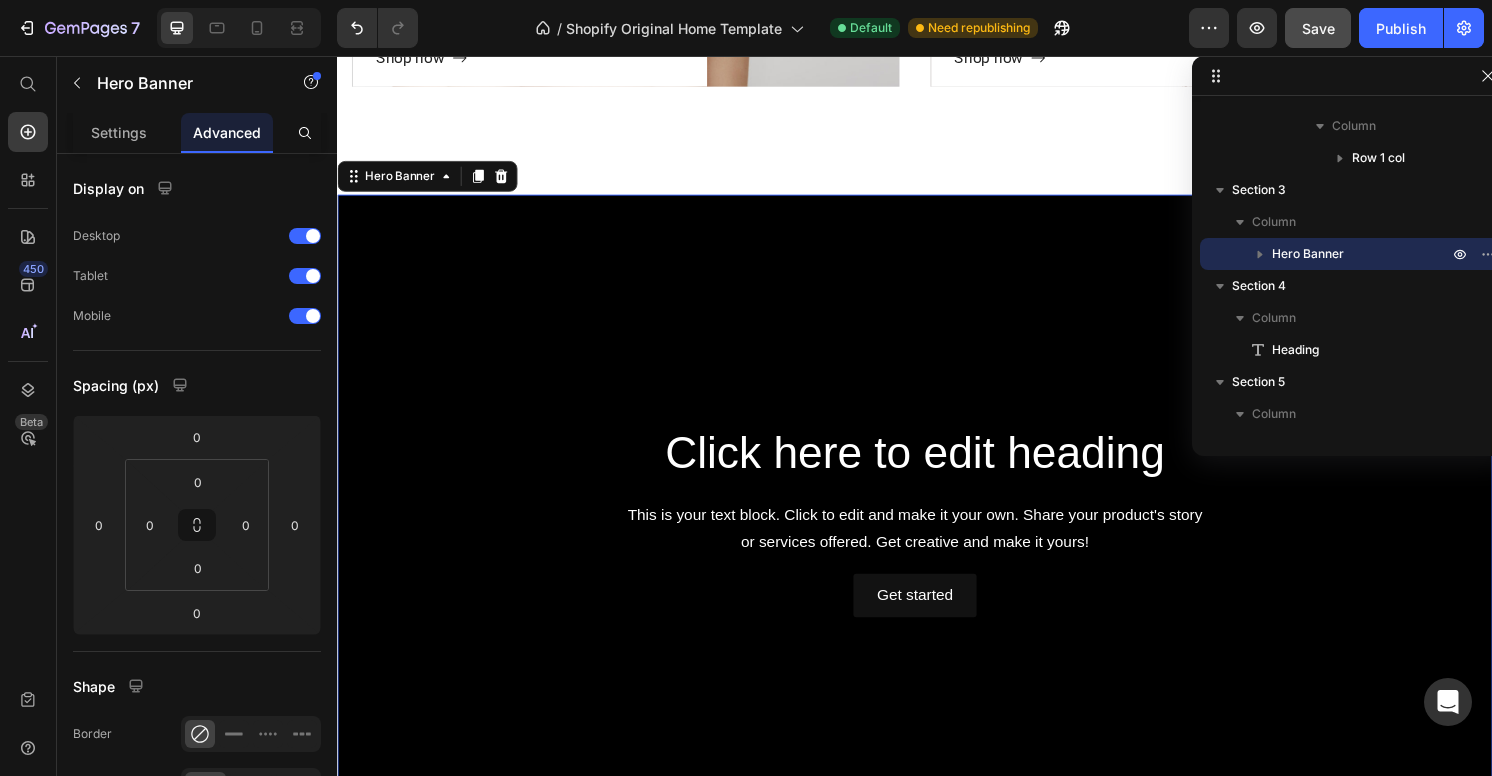 click at bounding box center (937, 537) 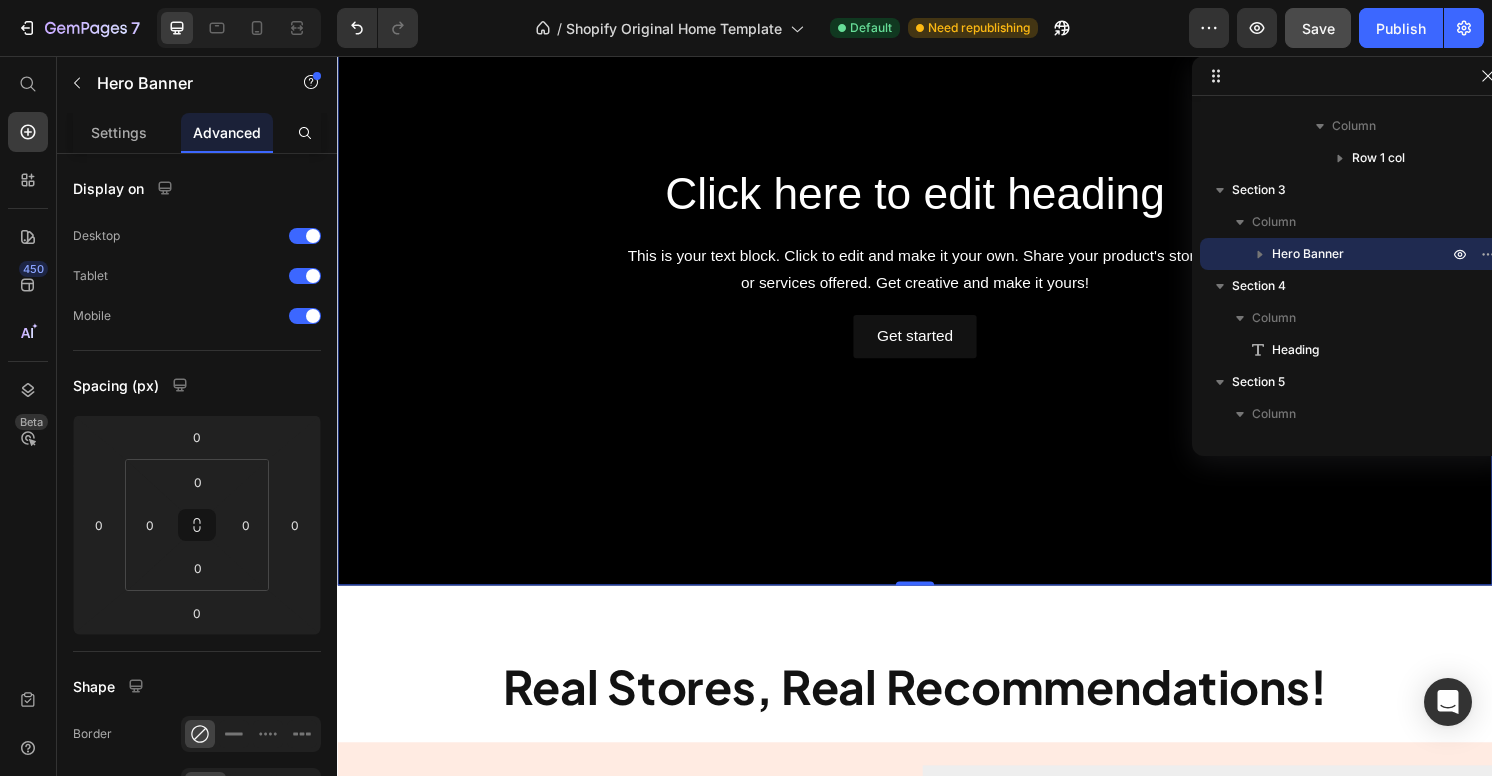 scroll, scrollTop: 1998, scrollLeft: 0, axis: vertical 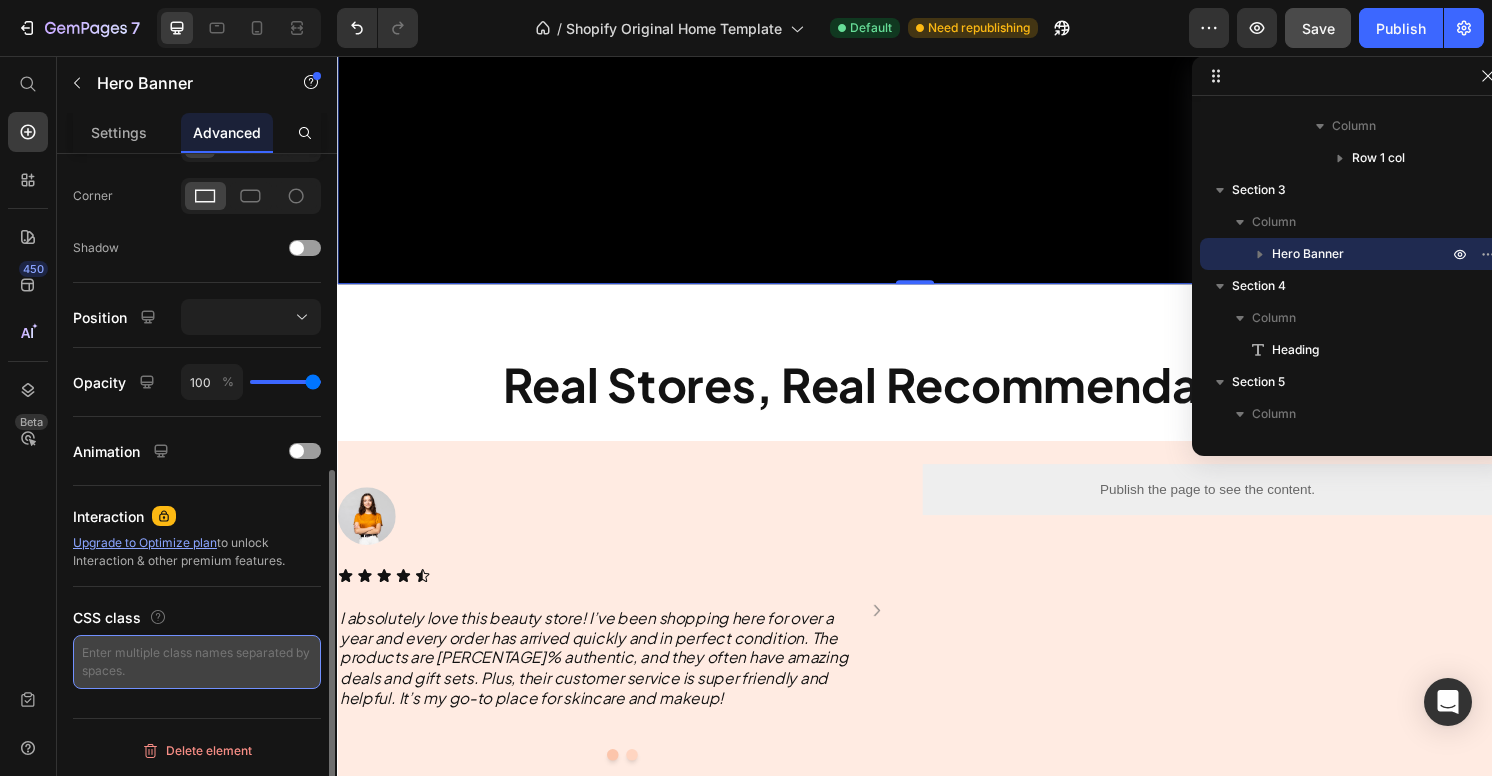 click at bounding box center [197, 662] 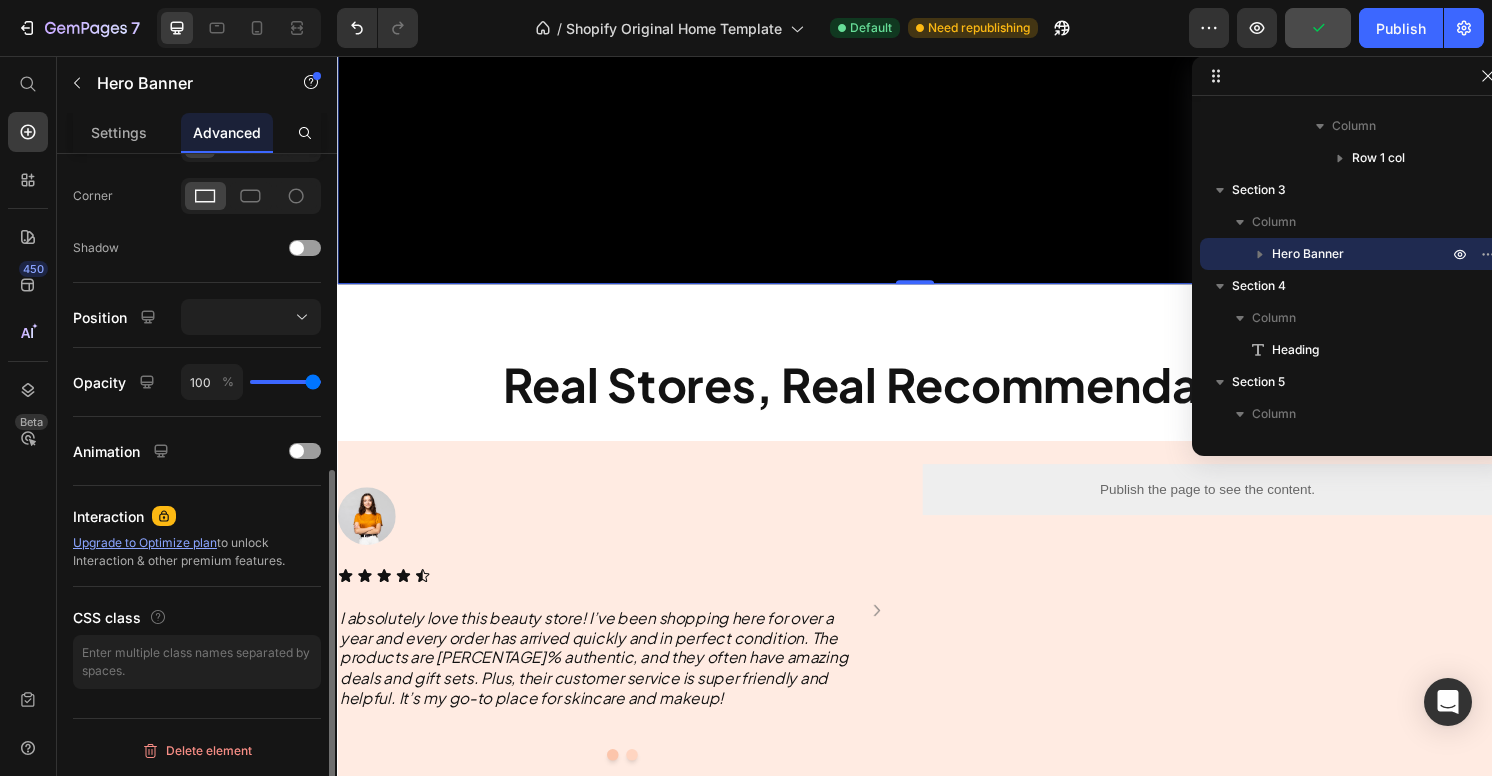 click on "Upgrade to Optimize plan" at bounding box center (145, 542) 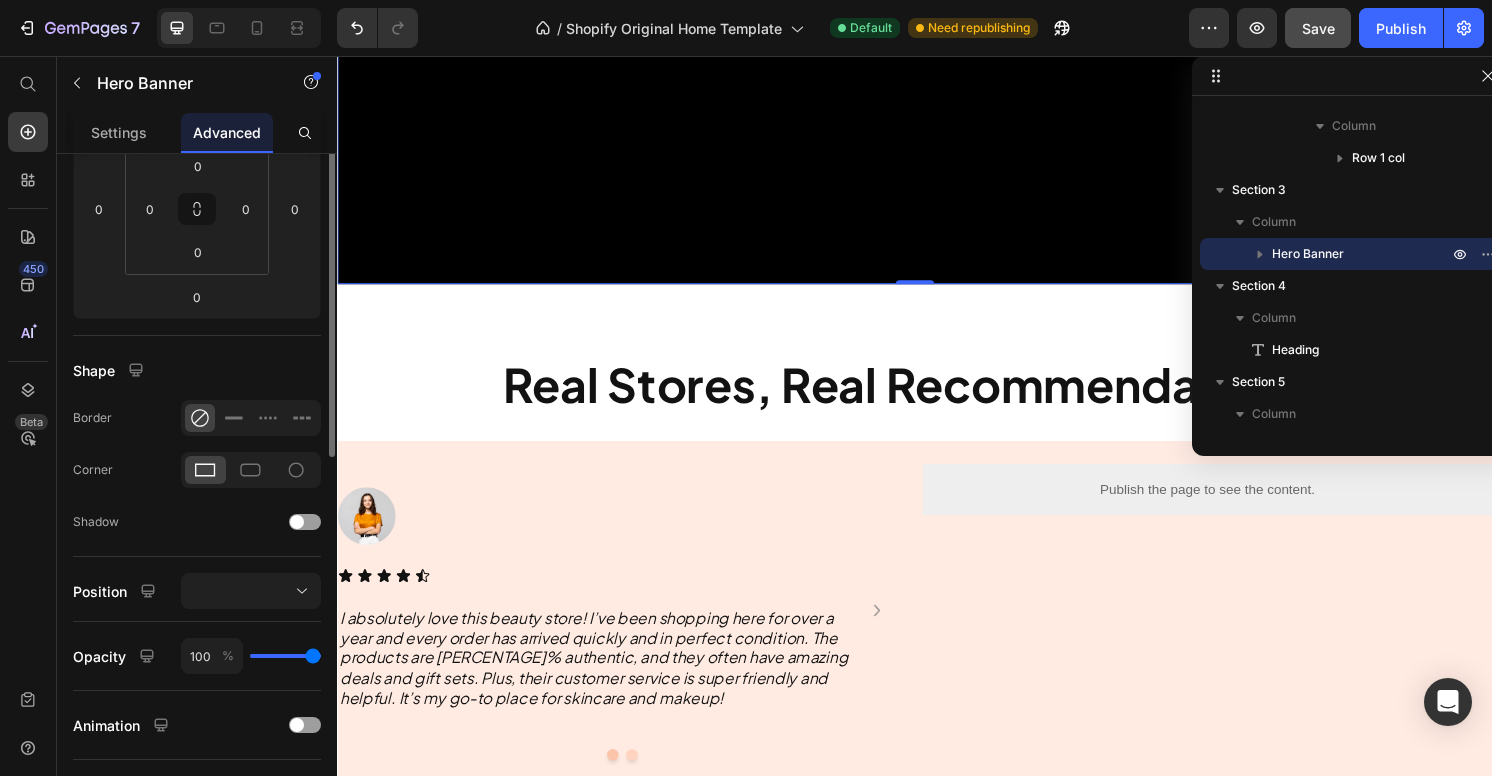 scroll, scrollTop: 0, scrollLeft: 0, axis: both 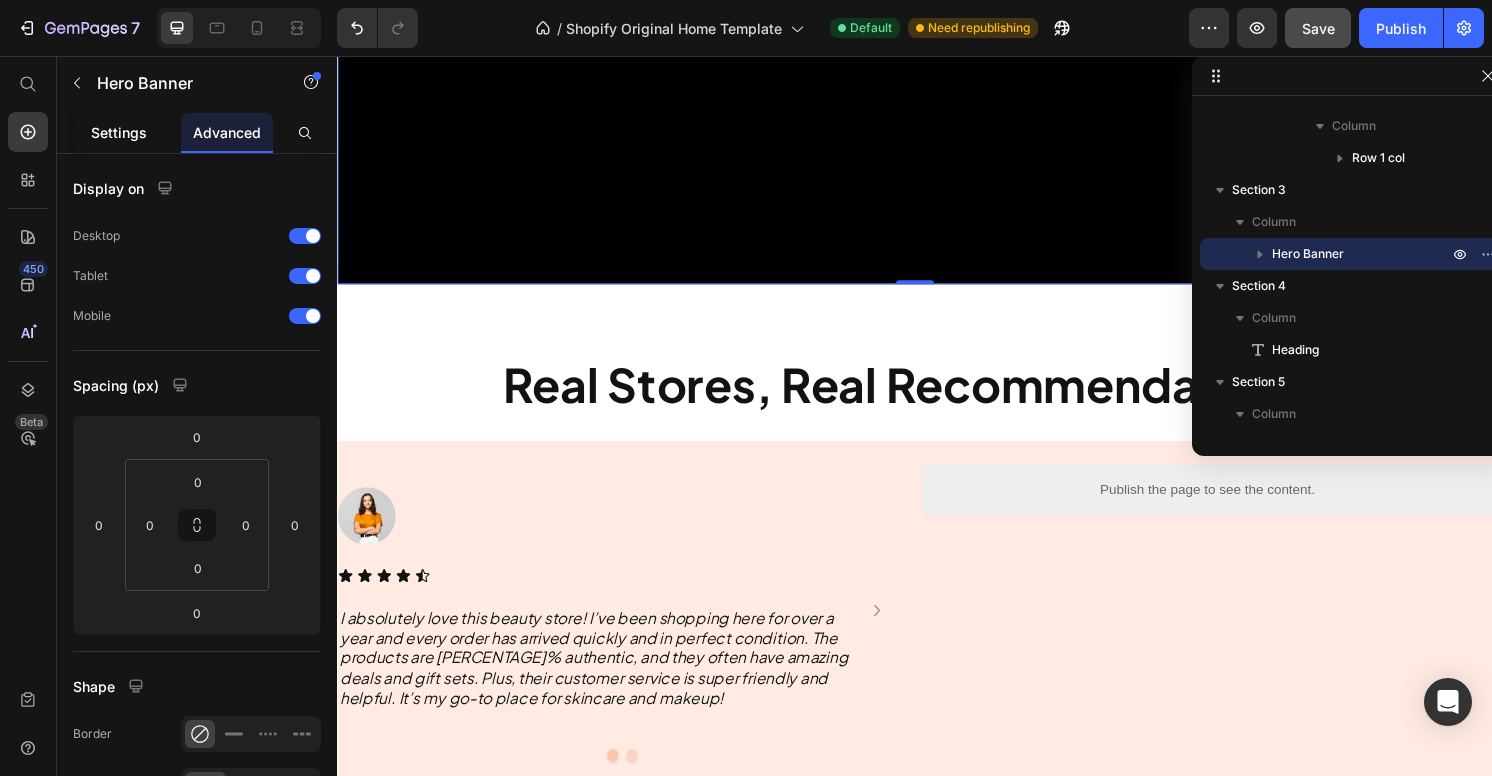 click on "Settings" 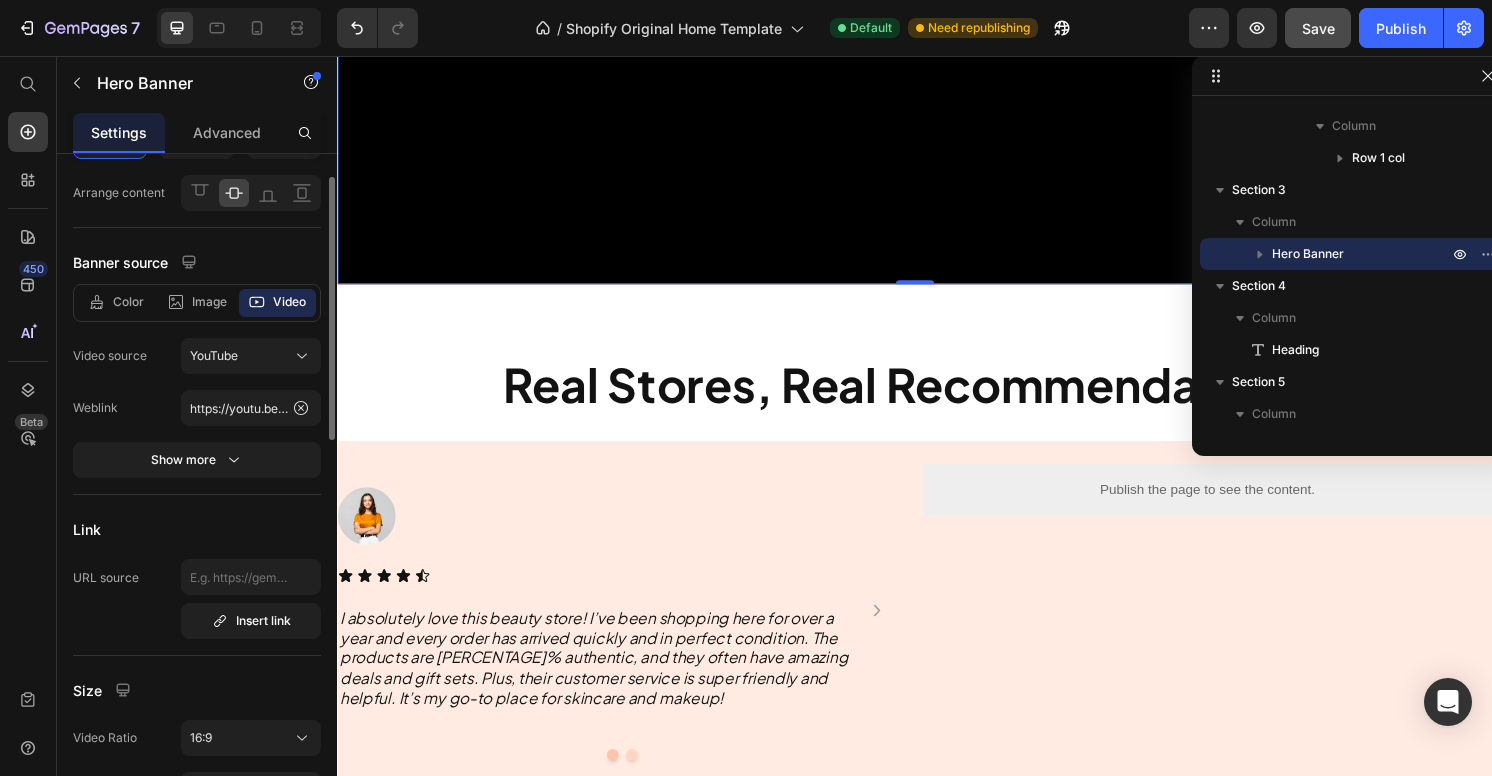 scroll, scrollTop: 173, scrollLeft: 0, axis: vertical 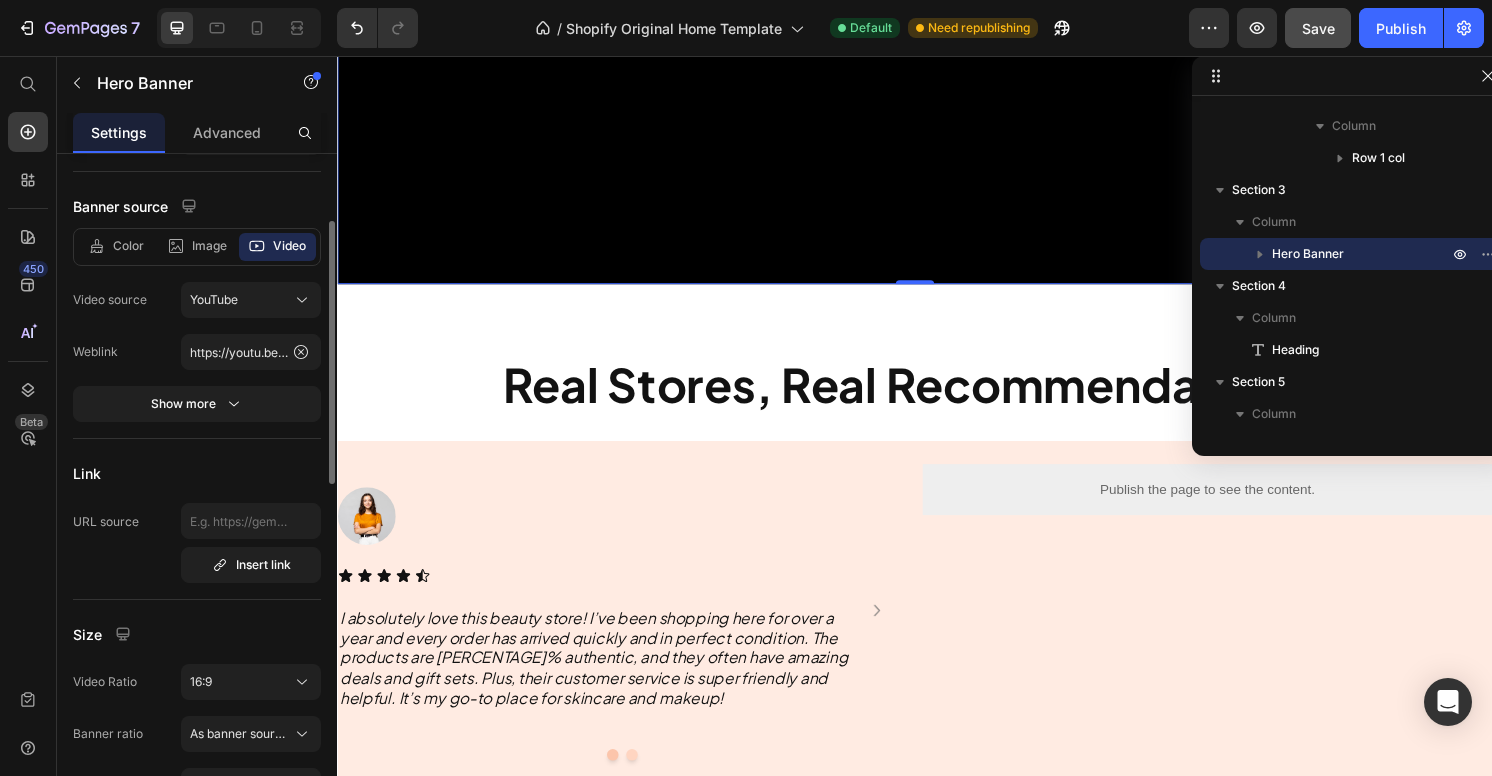 click on "Banner source Color Image Video Video source YouTube Weblink https://youtu.be/[YOUTUBE_ID] Show more" 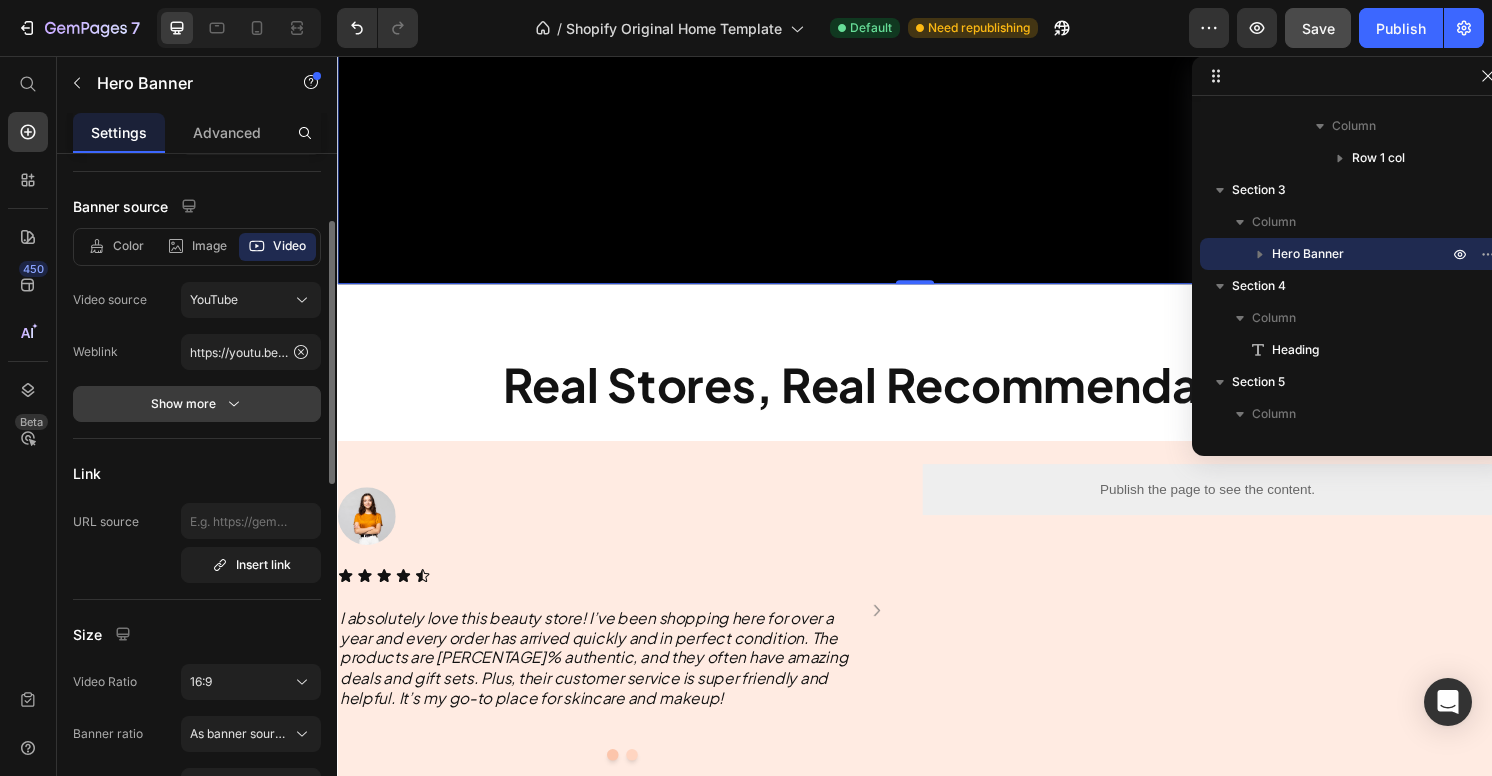 click on "Show more" at bounding box center (197, 404) 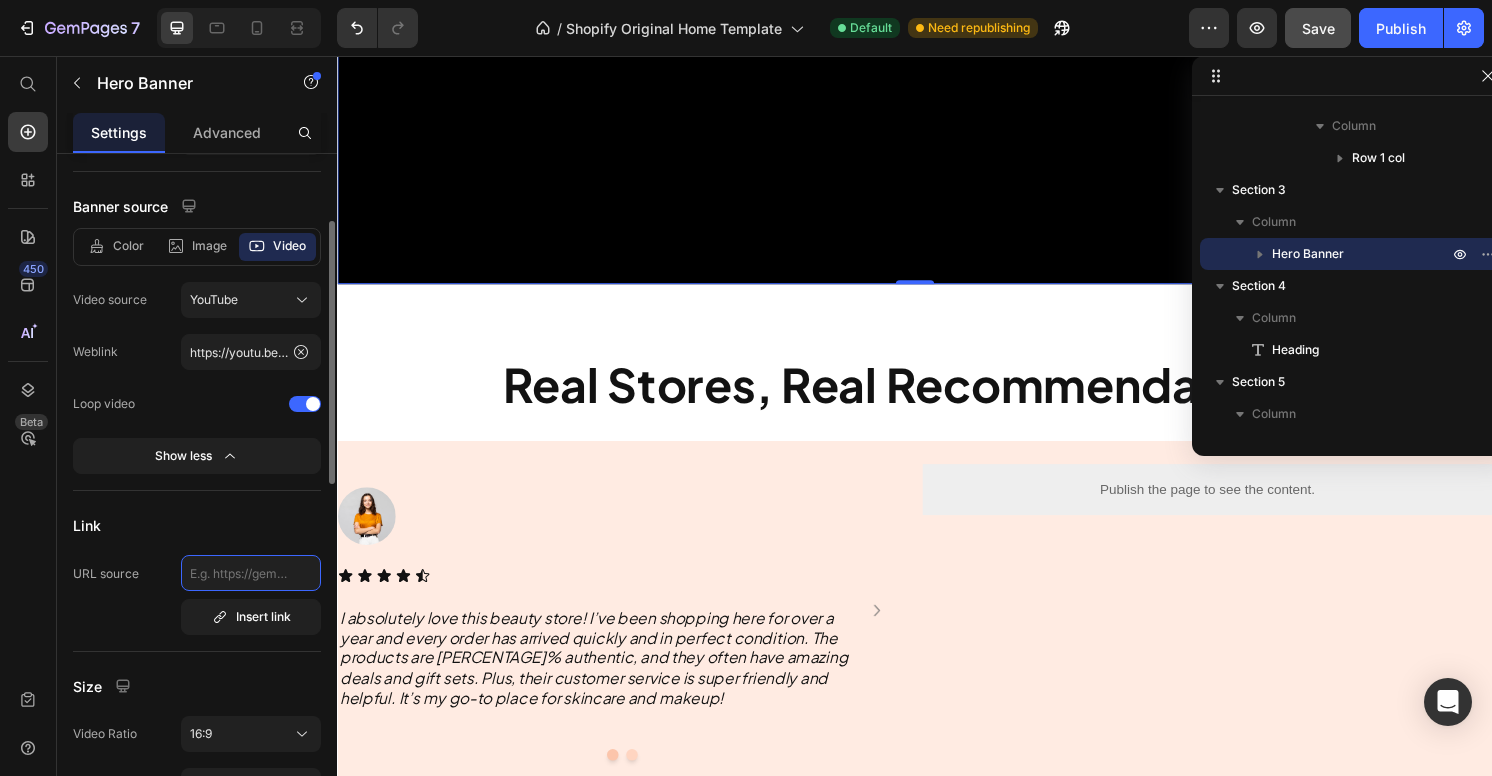 click 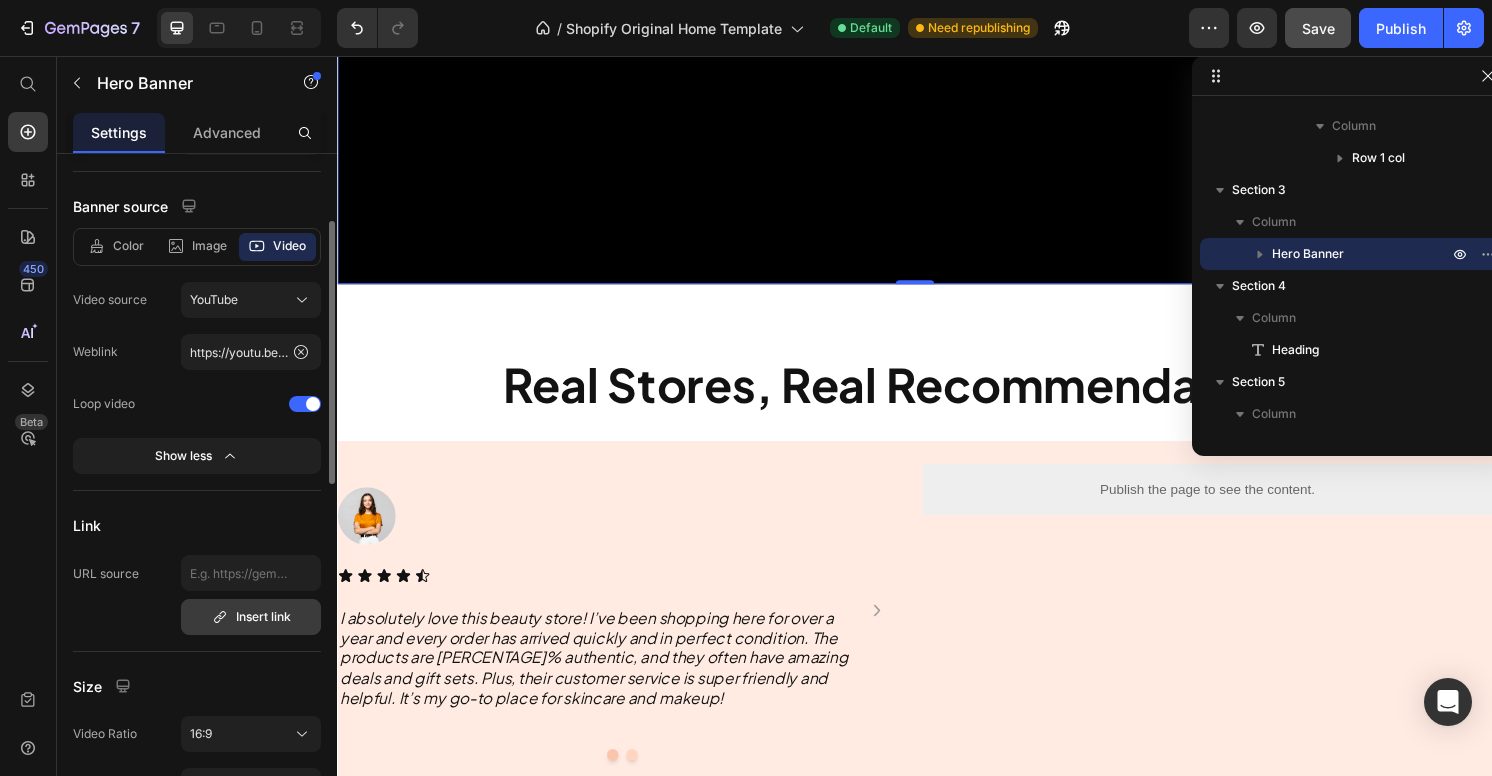 click on "Insert link" at bounding box center (251, 617) 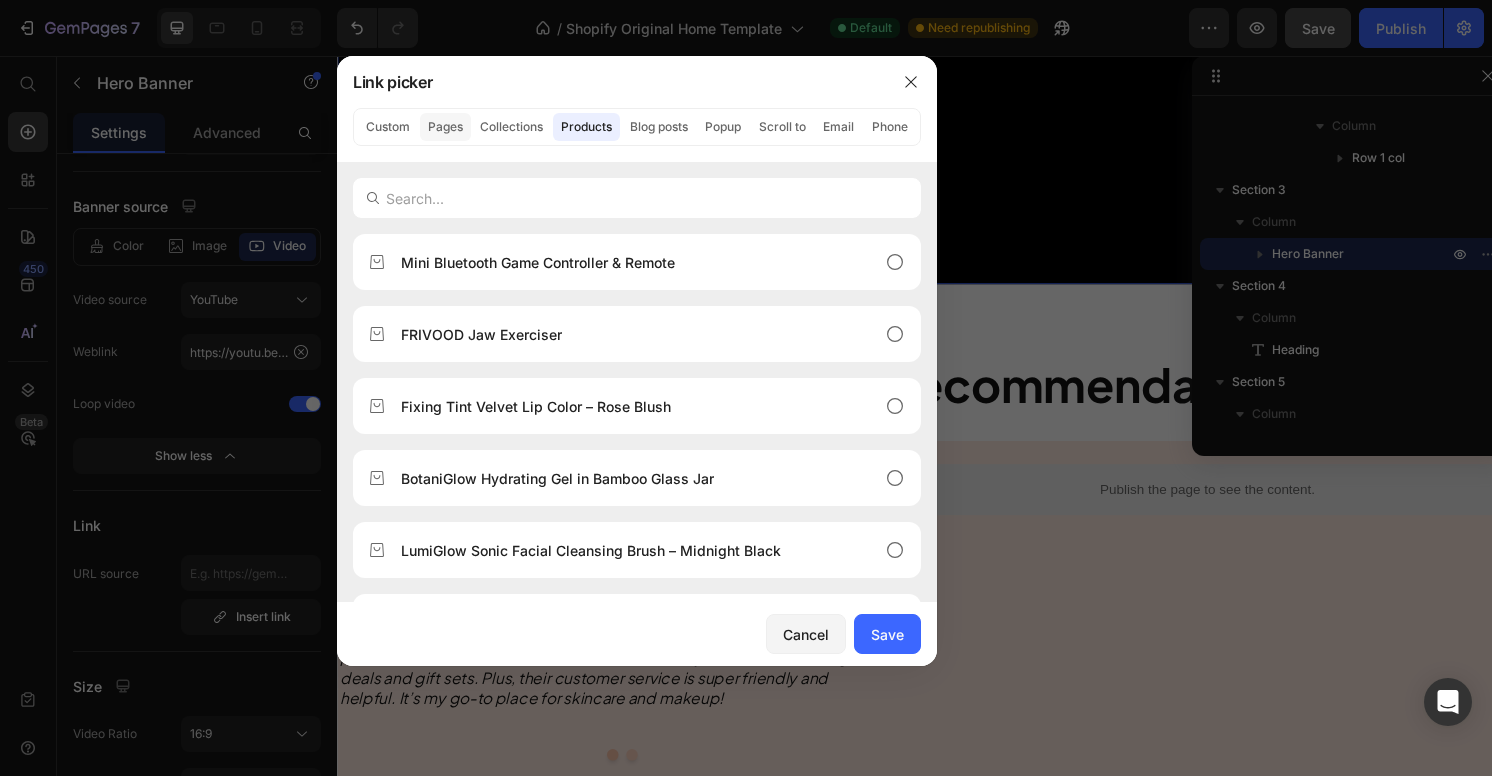 click on "Pages" 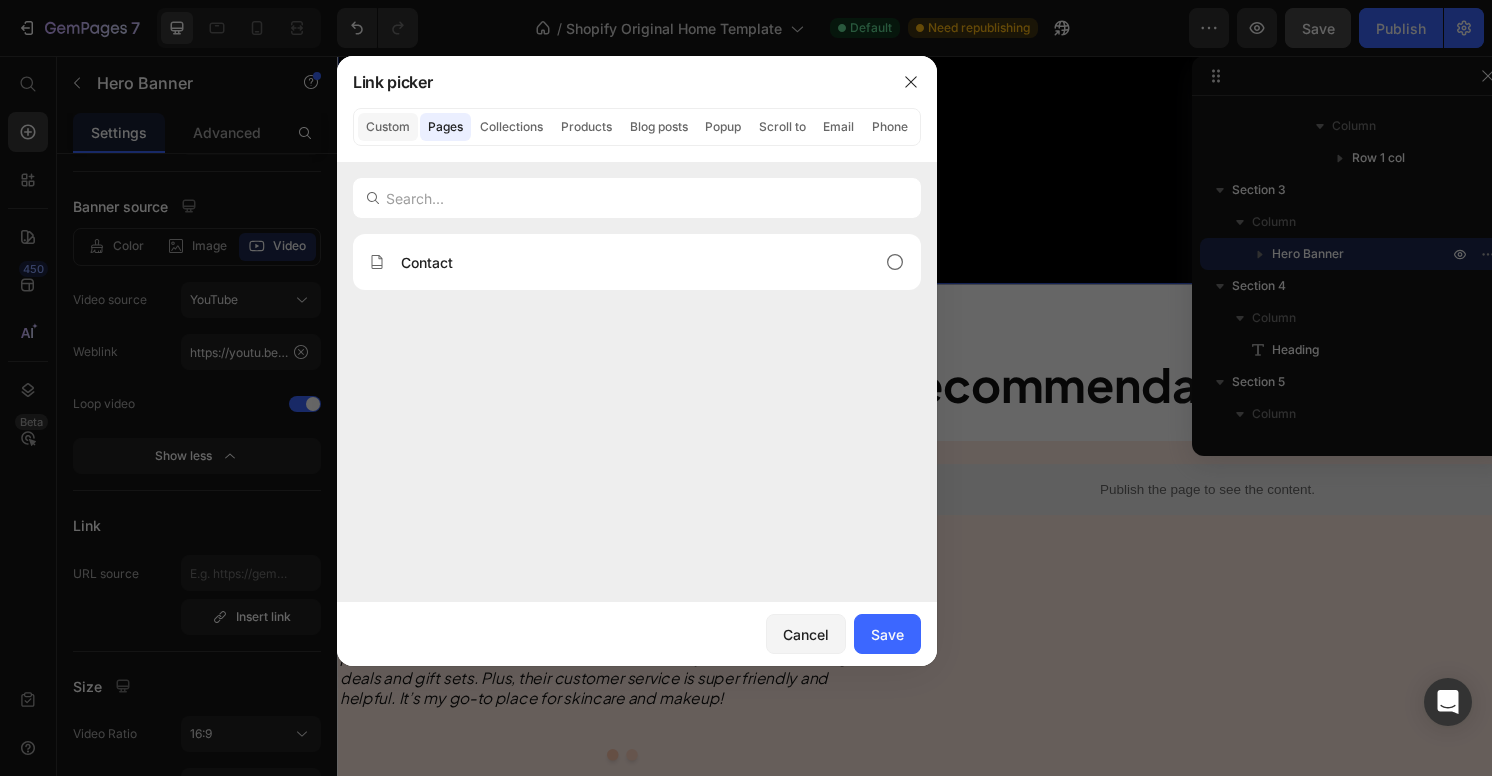 click on "Custom" 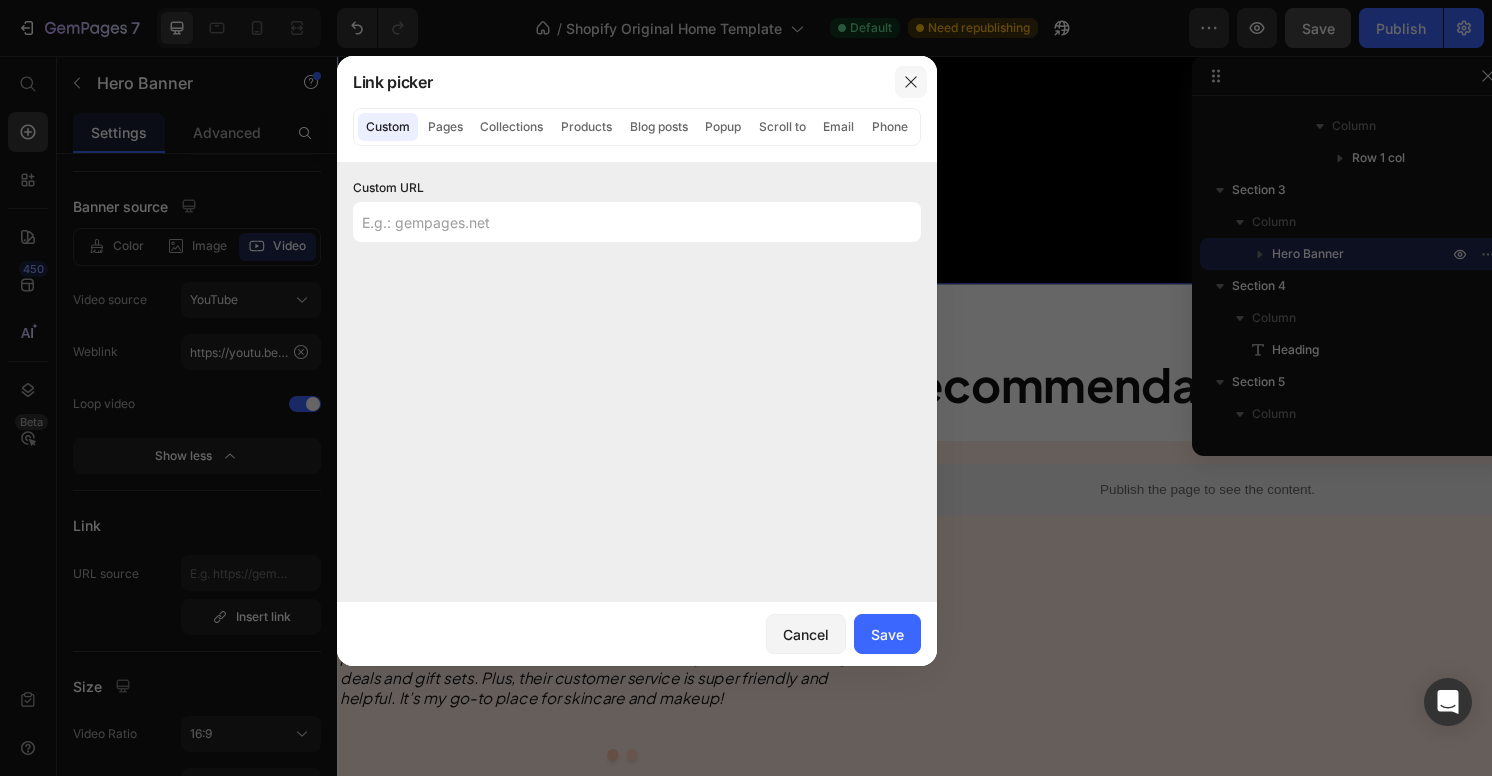 click 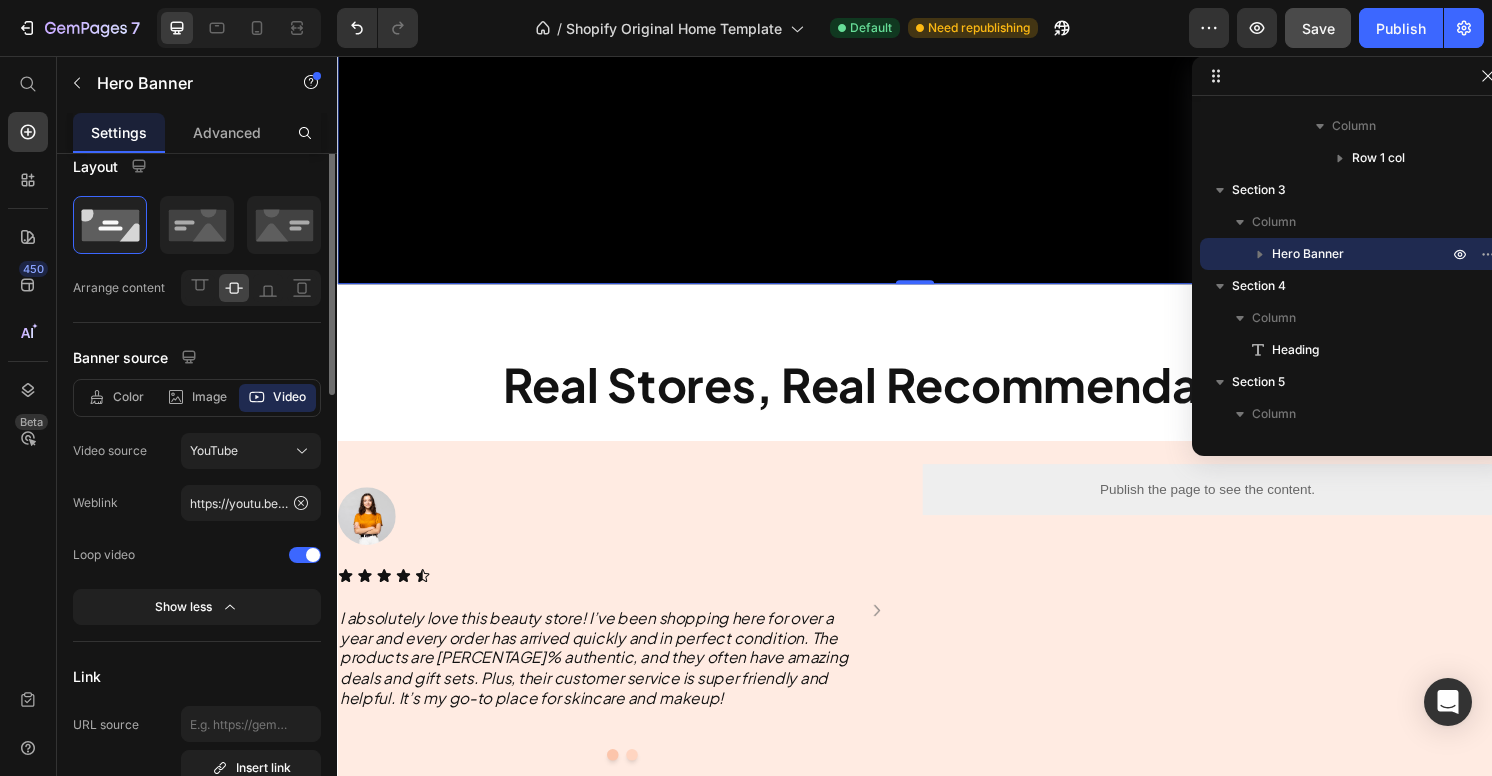 scroll, scrollTop: 0, scrollLeft: 0, axis: both 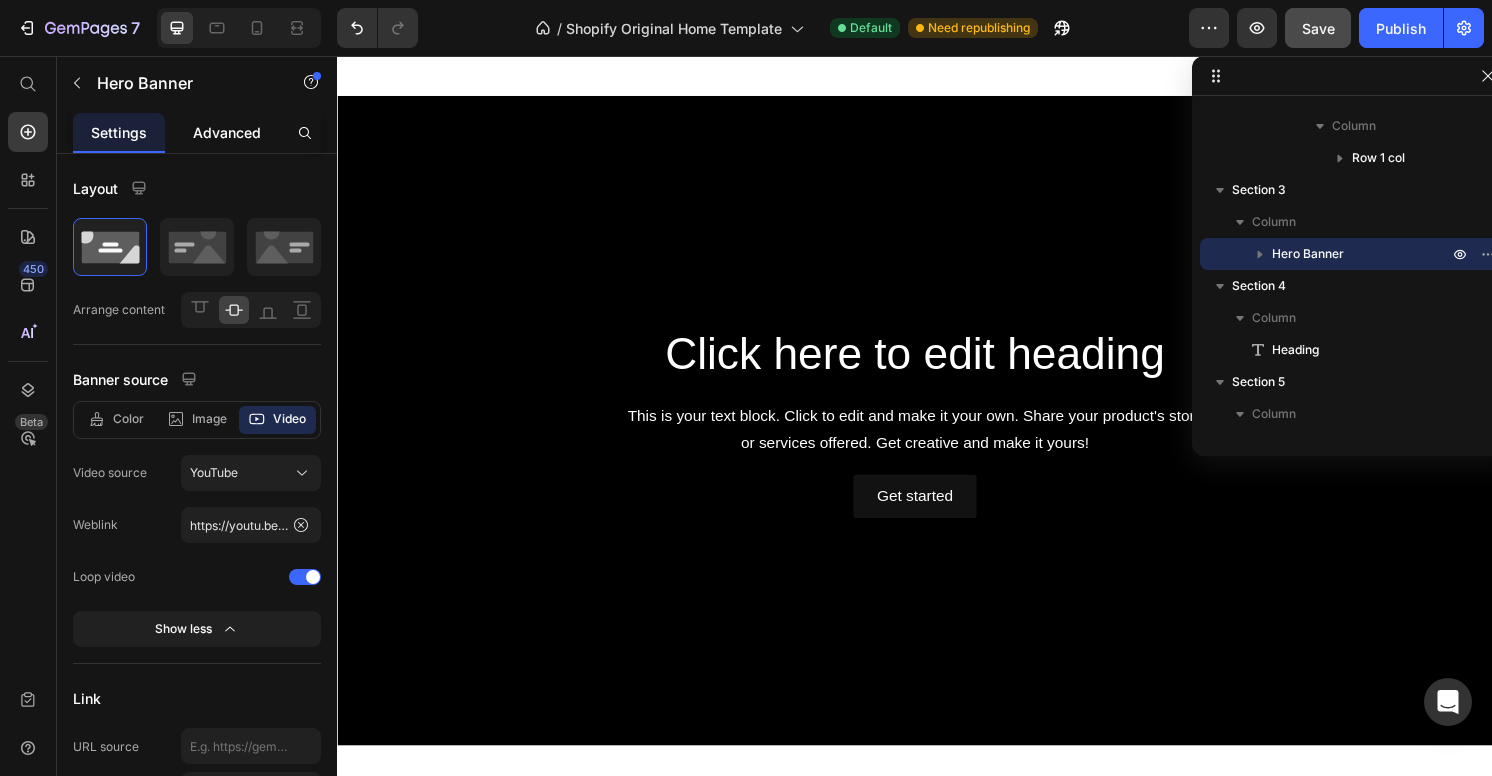 click on "Advanced" at bounding box center (227, 132) 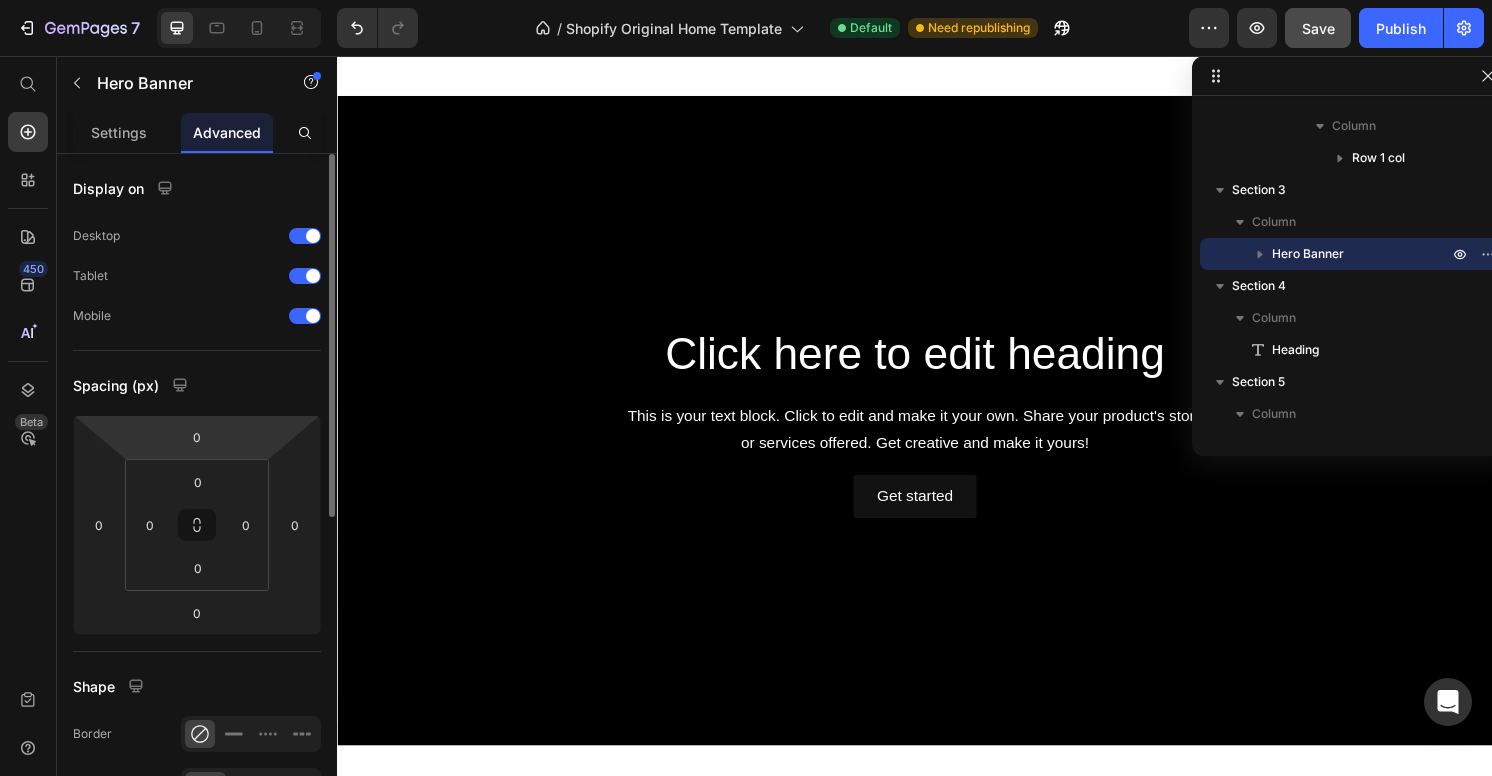 scroll, scrollTop: 11, scrollLeft: 0, axis: vertical 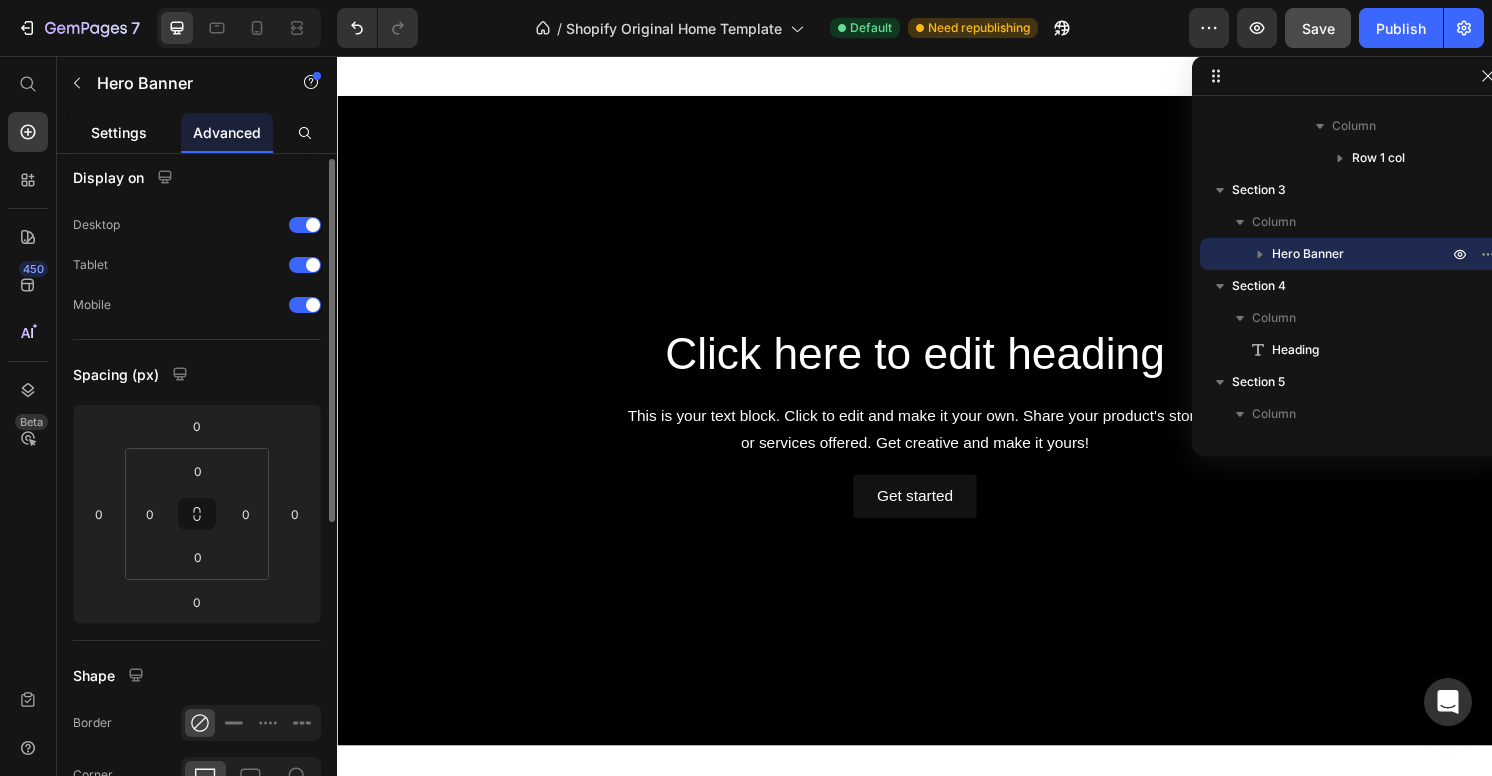 click on "Settings" at bounding box center (119, 132) 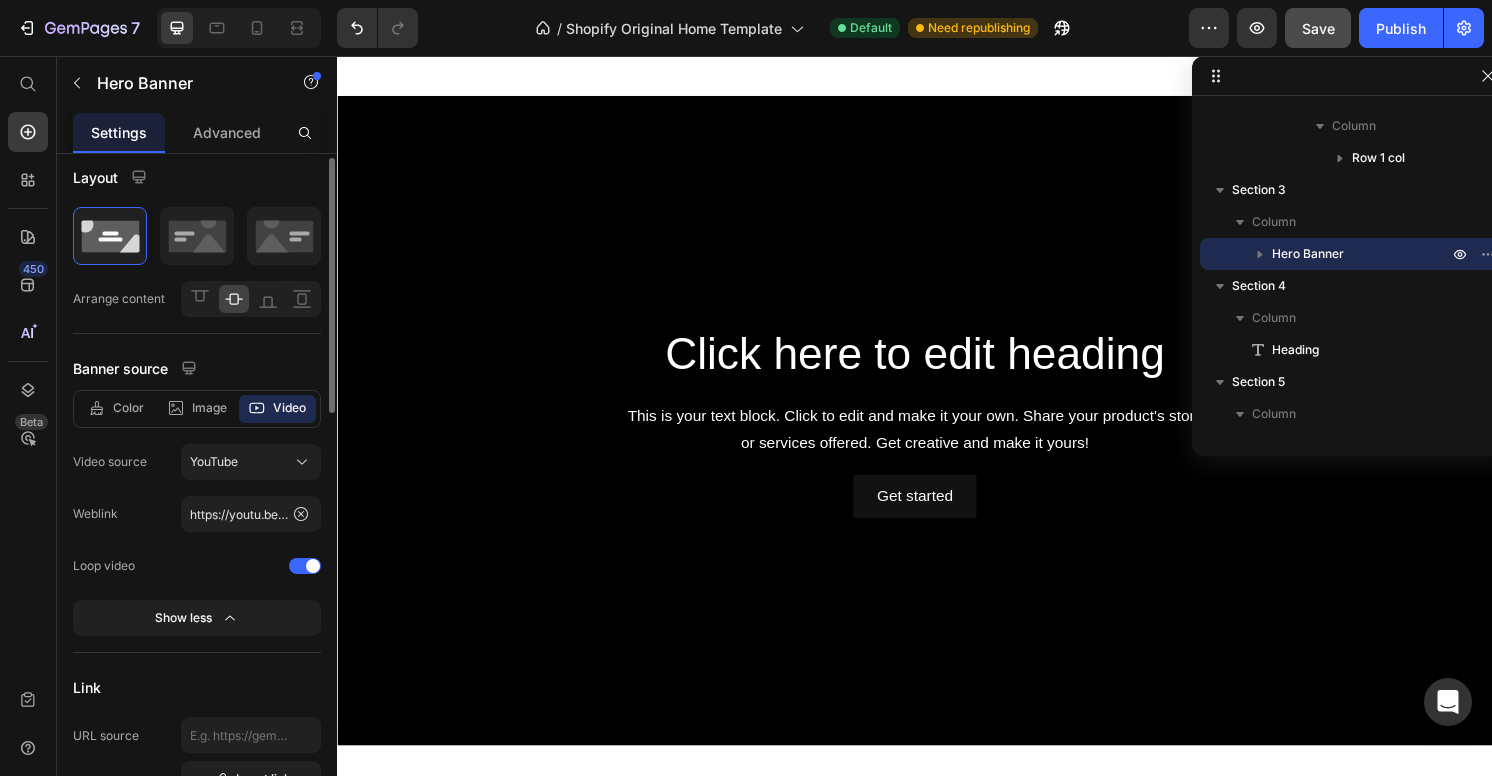 scroll, scrollTop: 0, scrollLeft: 0, axis: both 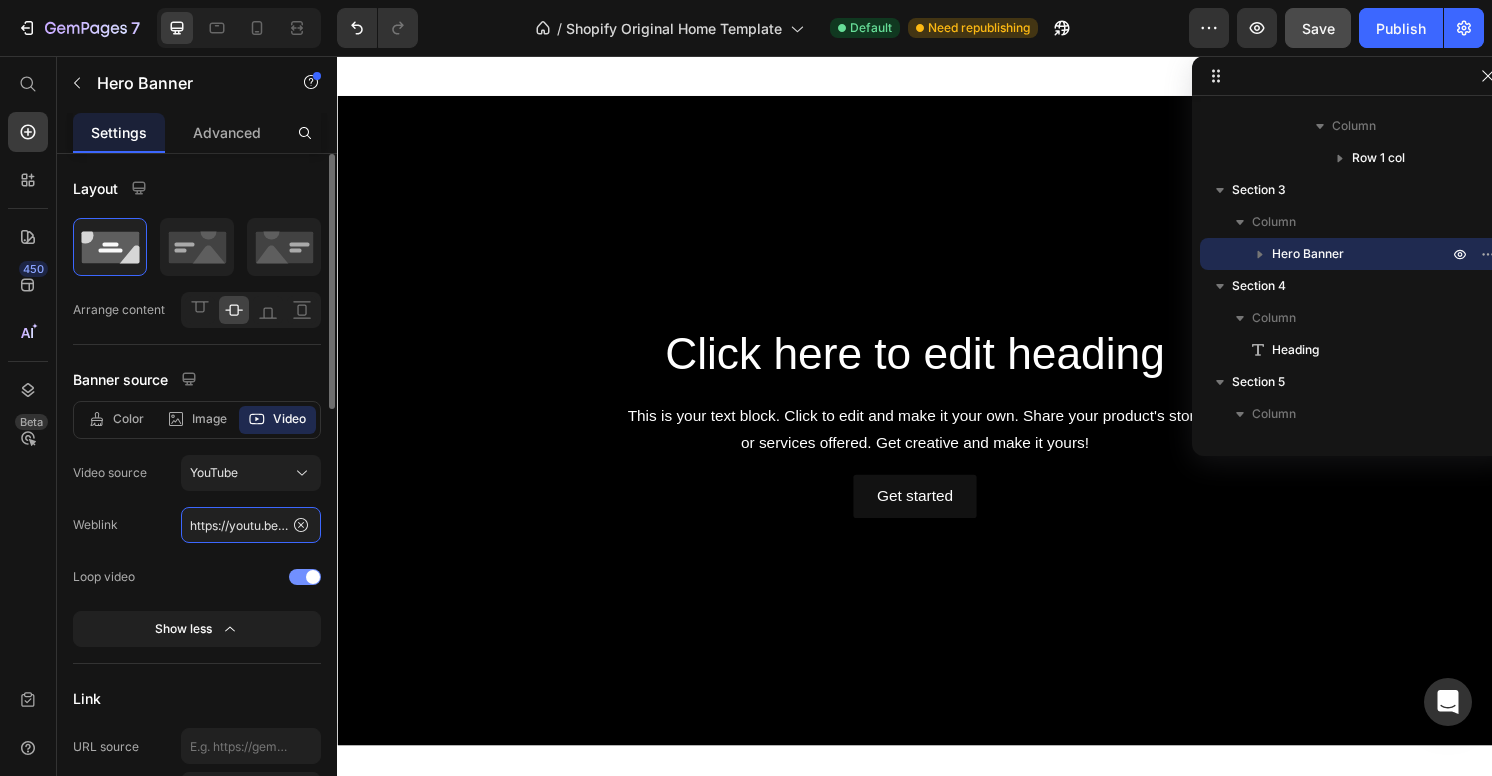 click on "https://youtu.be/KOxfzBp72uk" 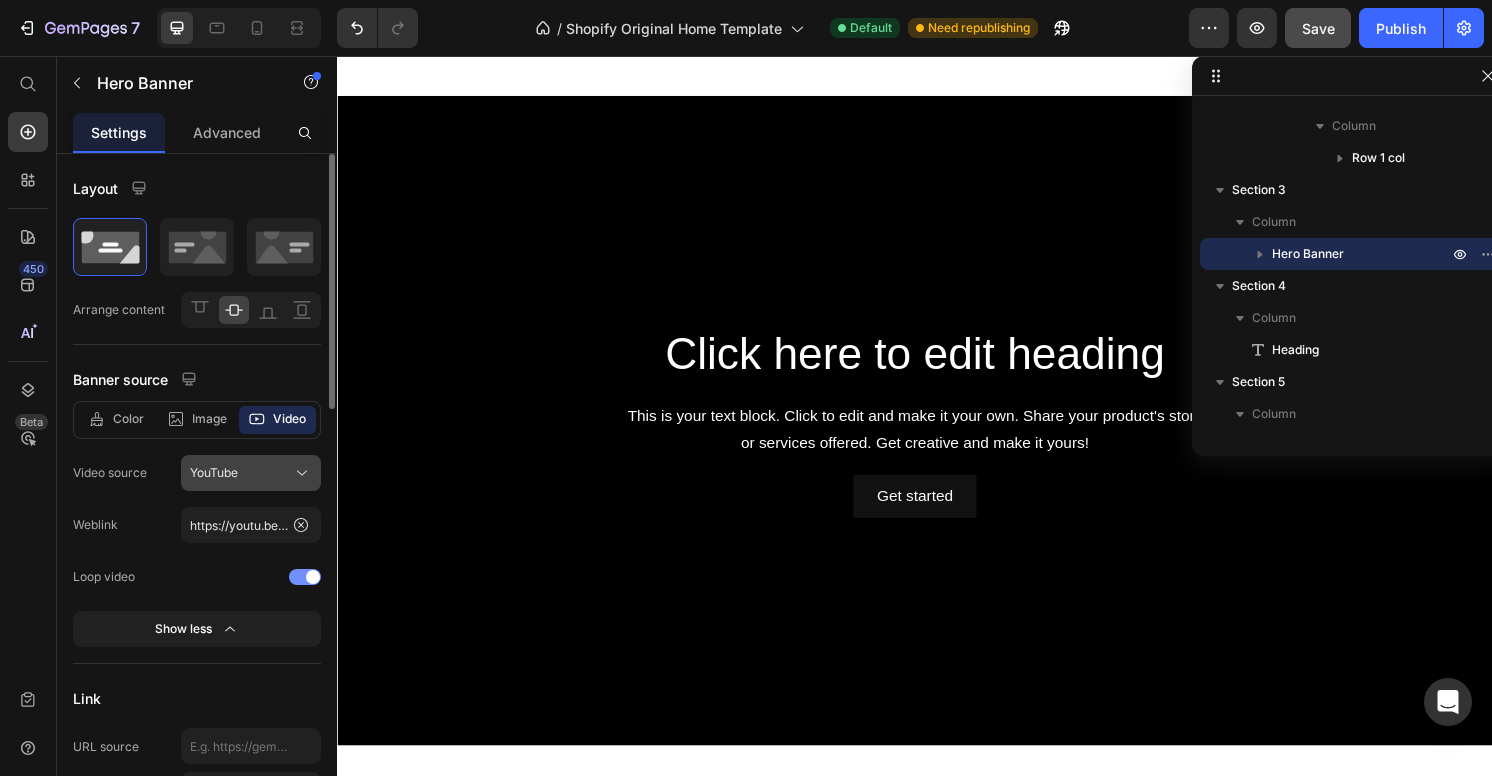 click on "YouTube" at bounding box center [251, 473] 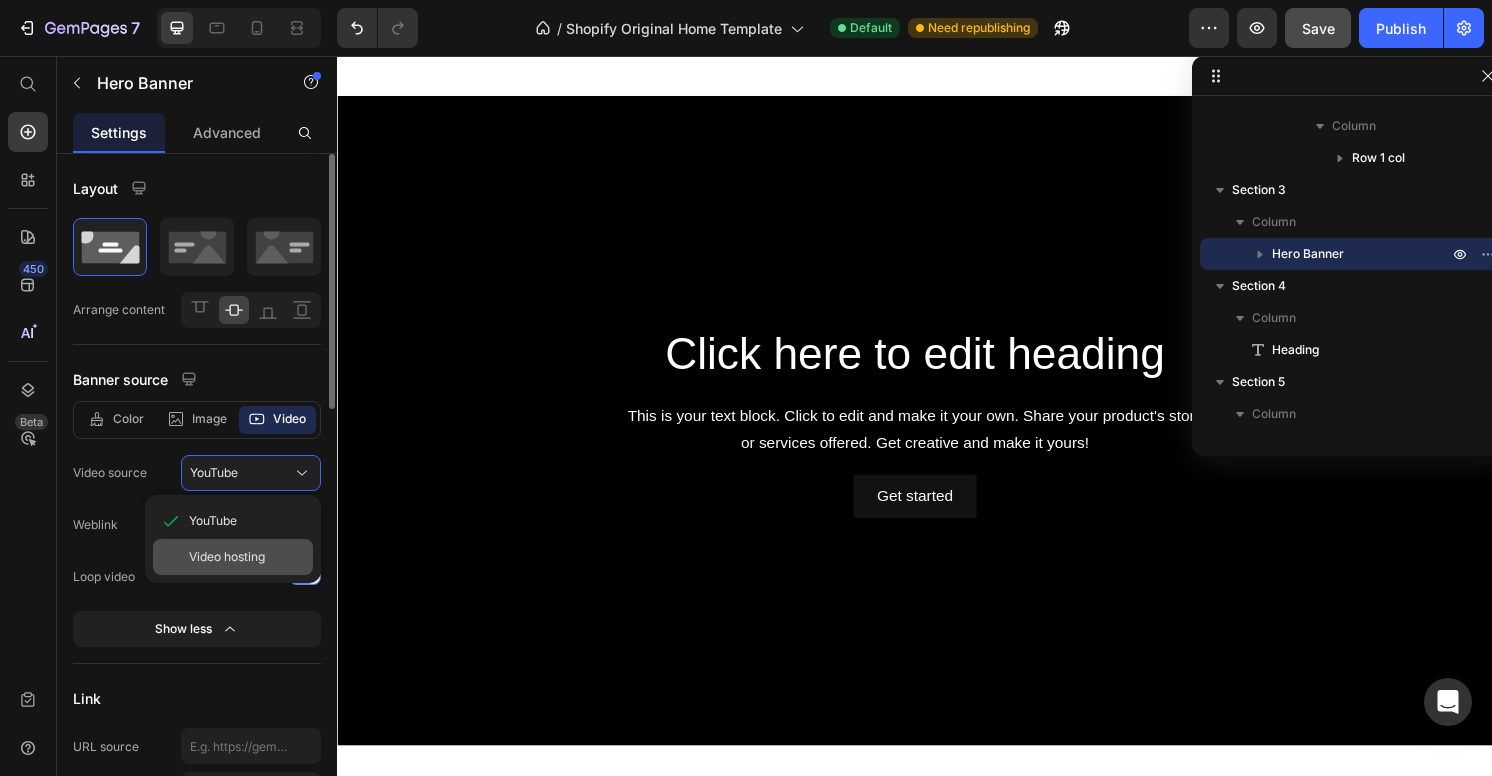 click on "Video hosting" at bounding box center [227, 557] 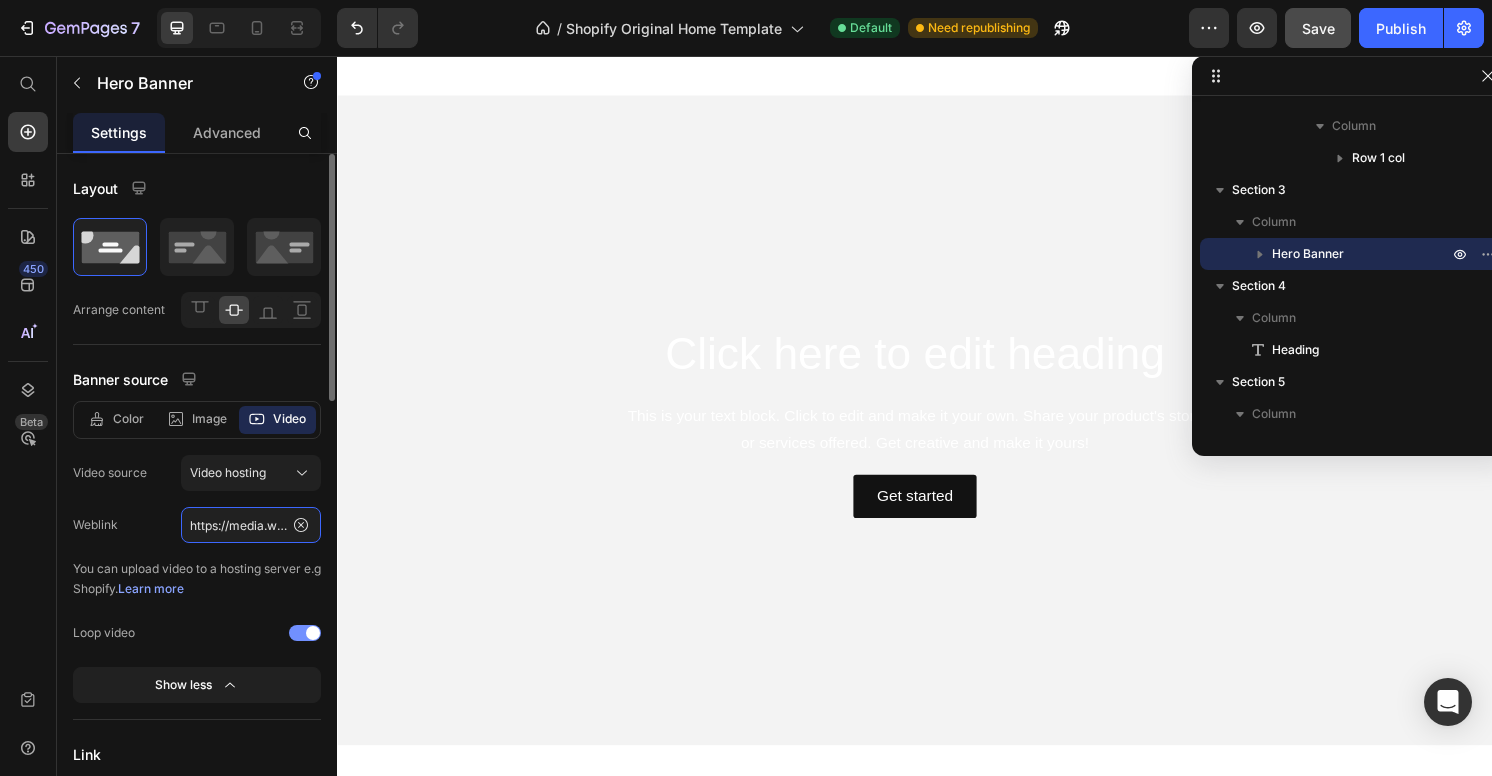 click on "https://media.w3.org/2010/05/sintel/trailer.mp4" 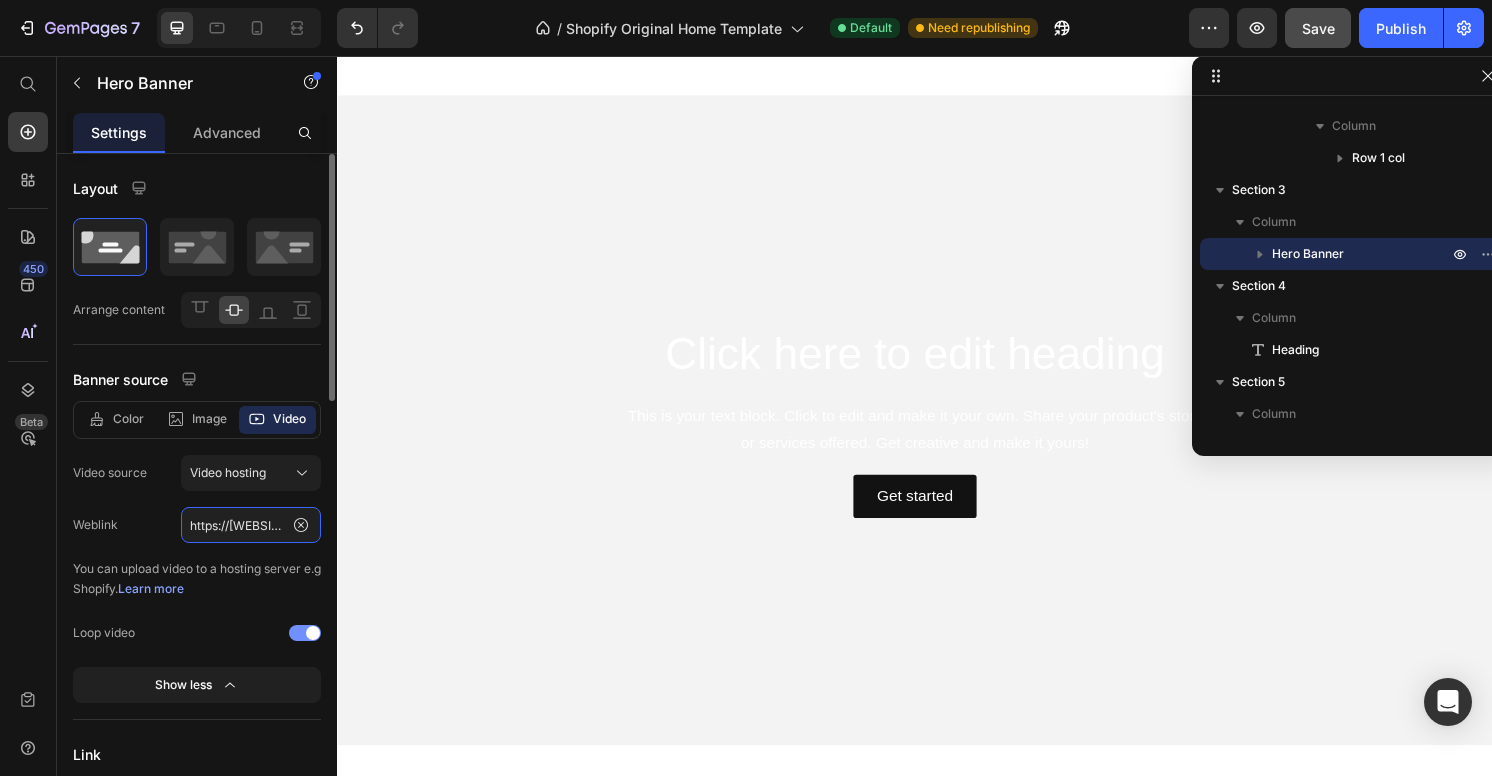 scroll, scrollTop: 0, scrollLeft: 359, axis: horizontal 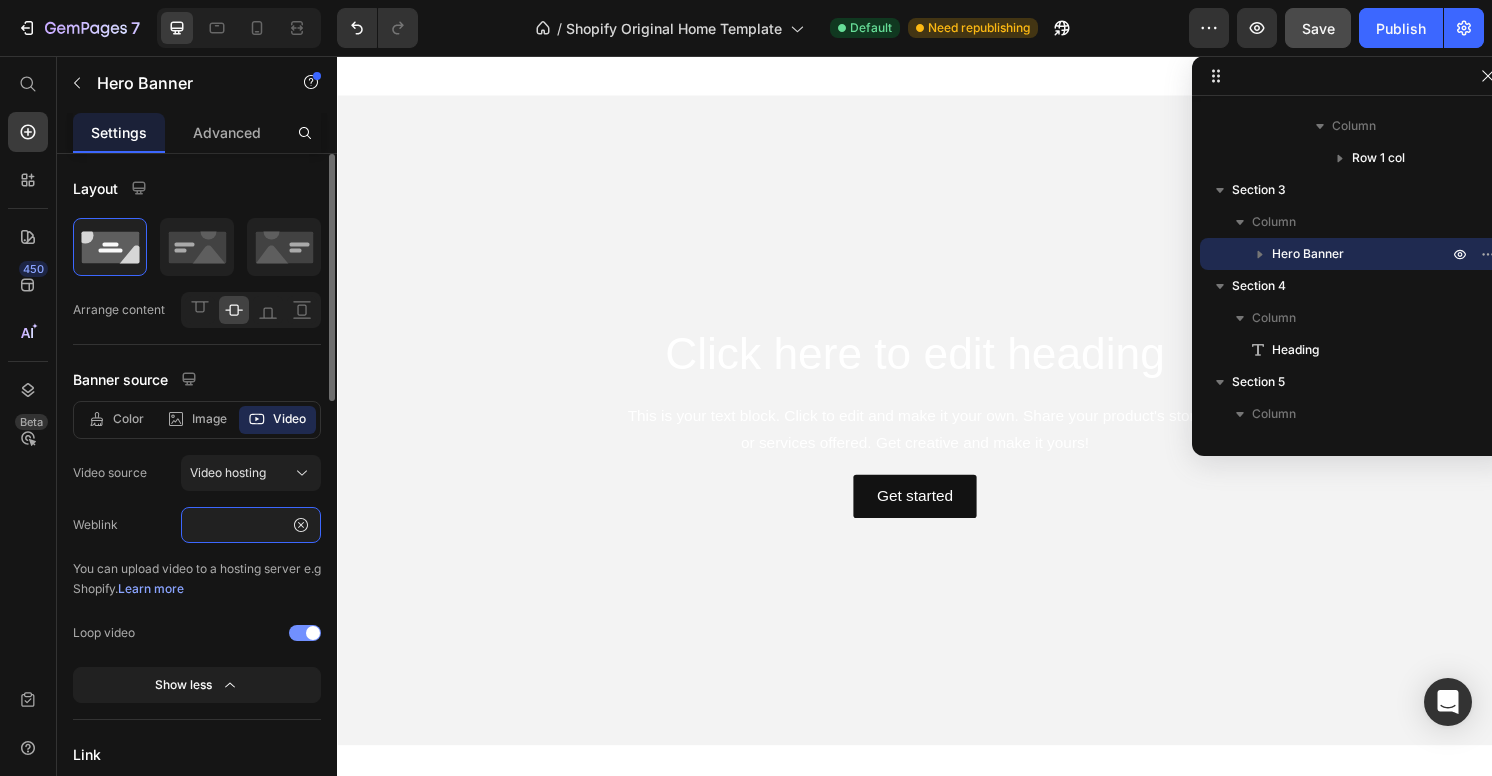 type on "https://[WEBSITE]/watch/videos/[UUID].html" 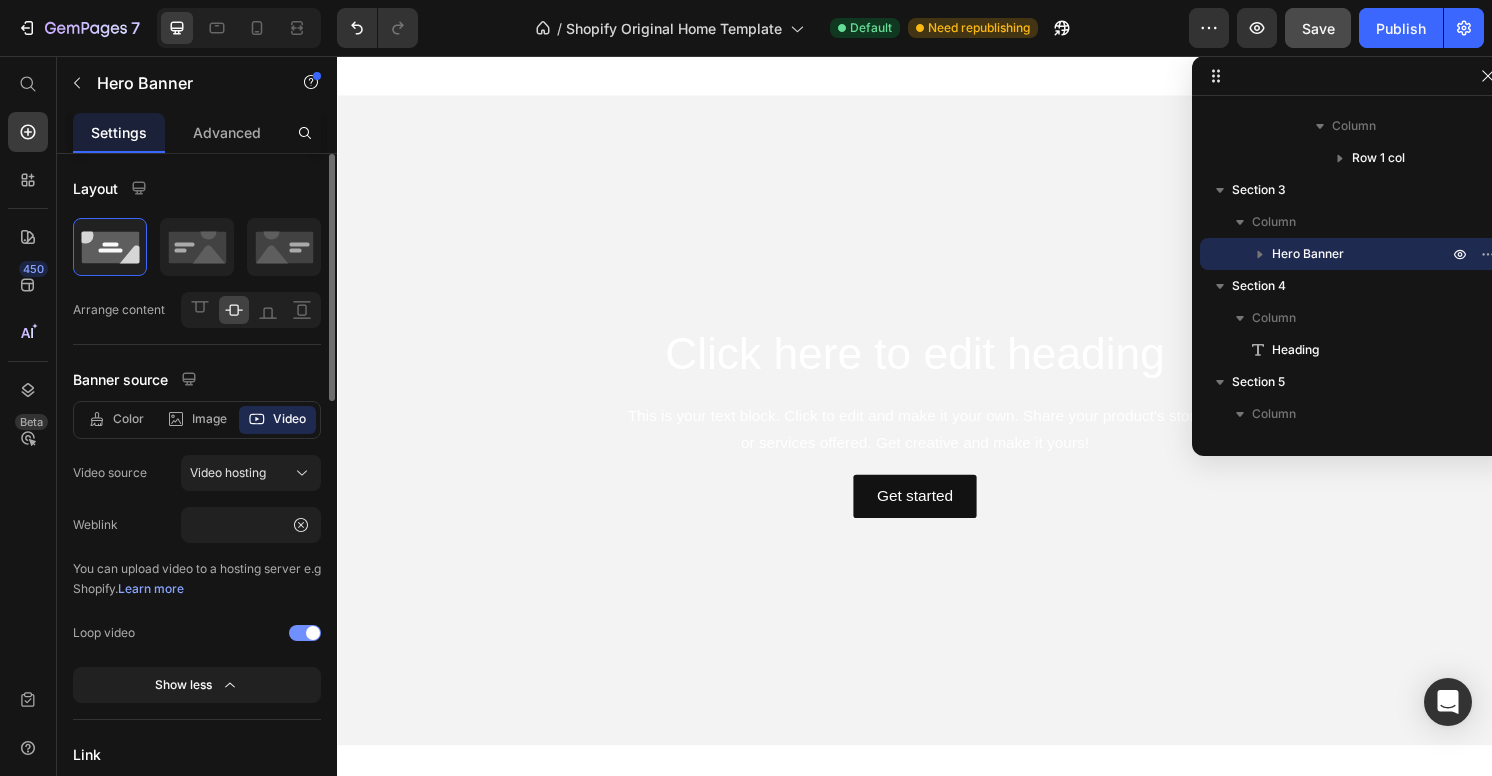 scroll, scrollTop: 0, scrollLeft: 0, axis: both 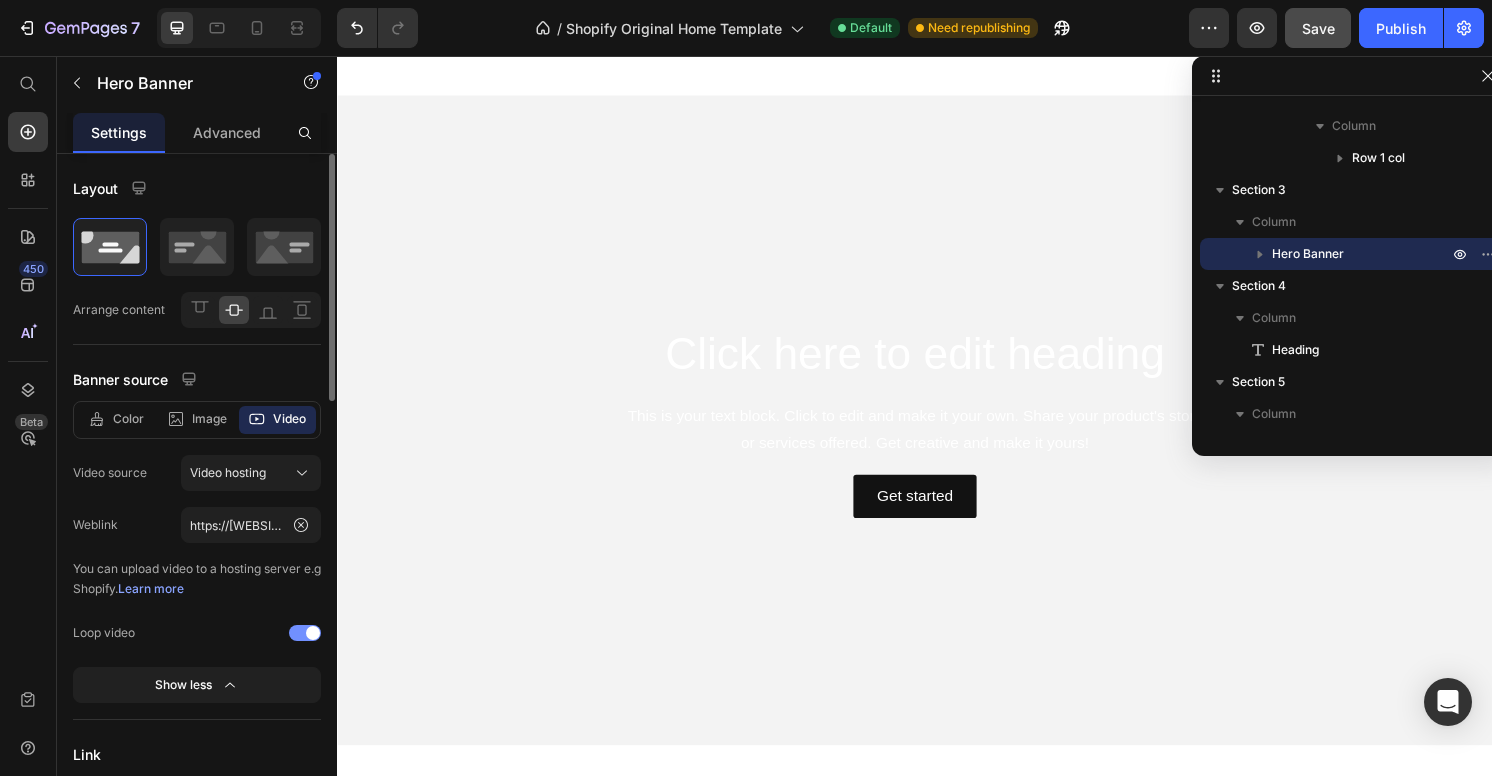 click on "You can upload video to a hosting server e.g Shopify.   Learn more" at bounding box center [197, 579] 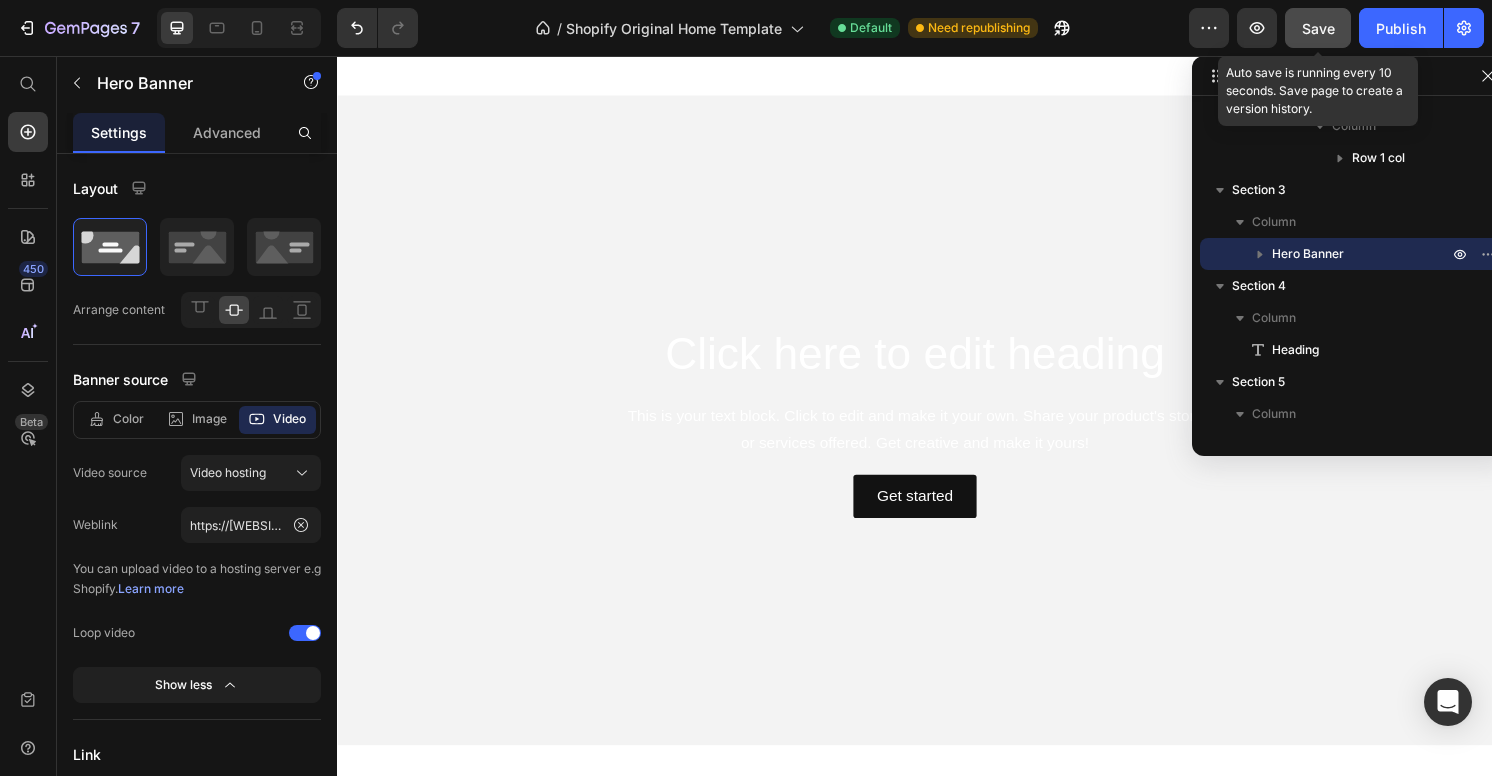 click on "Save" at bounding box center [1318, 28] 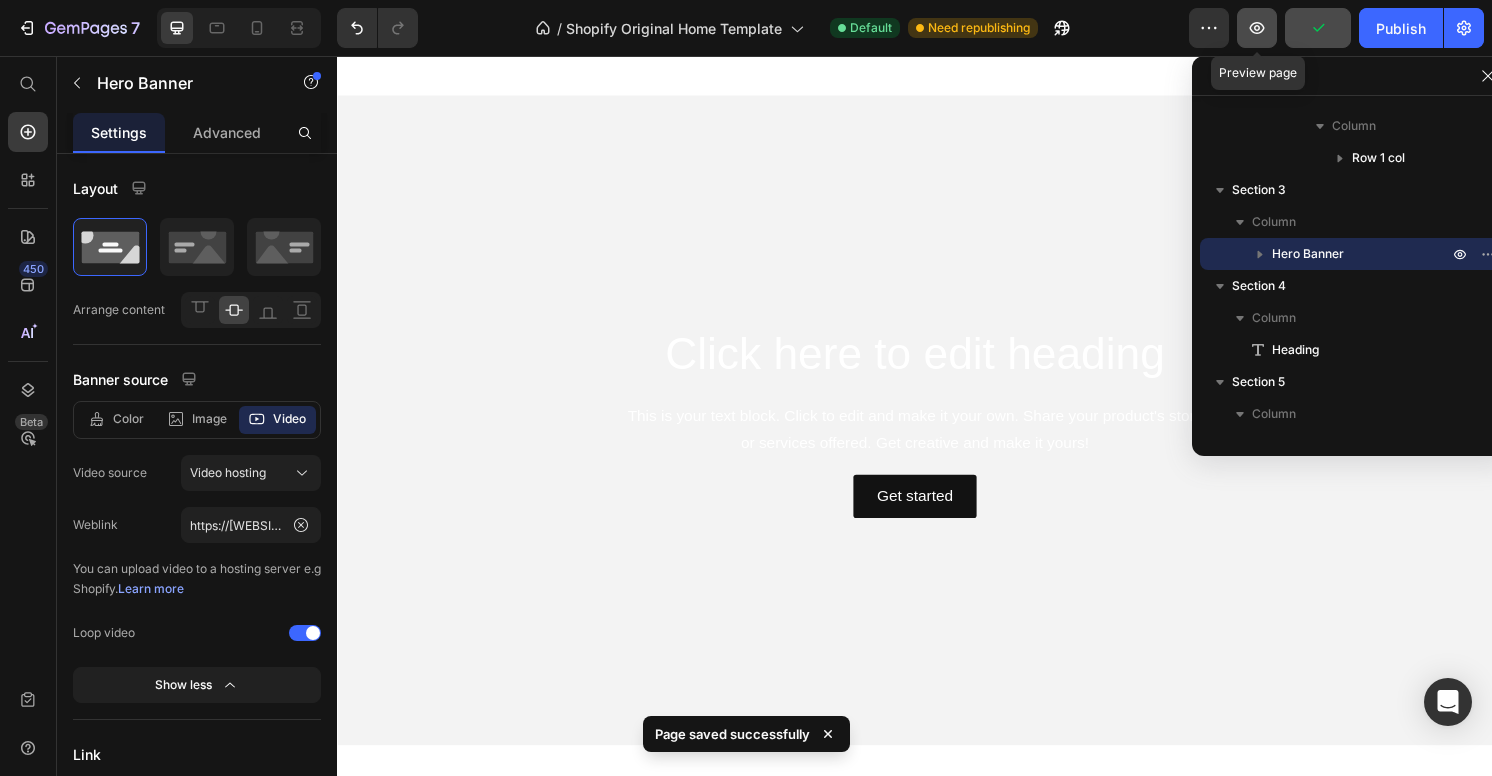 click 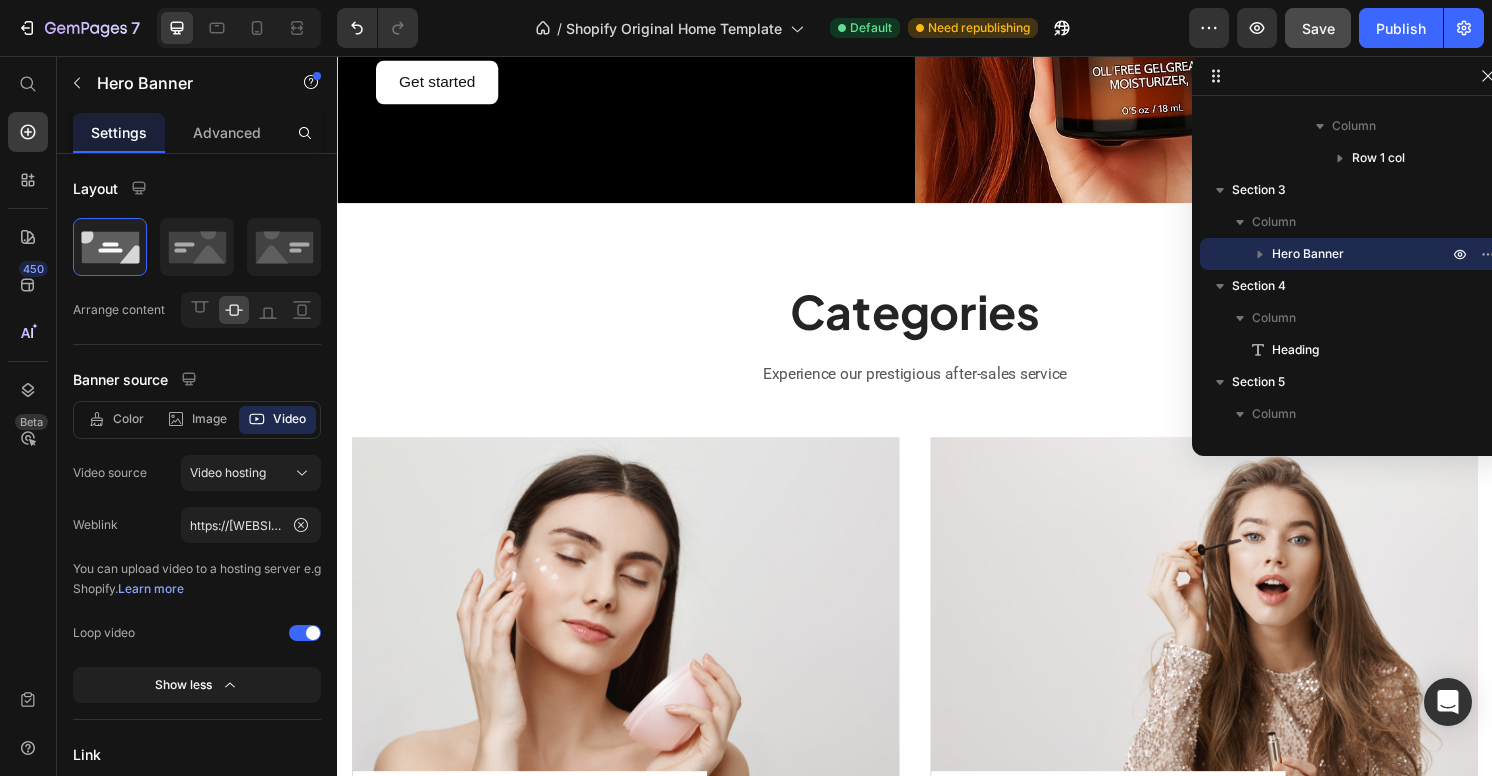 scroll, scrollTop: 565, scrollLeft: 0, axis: vertical 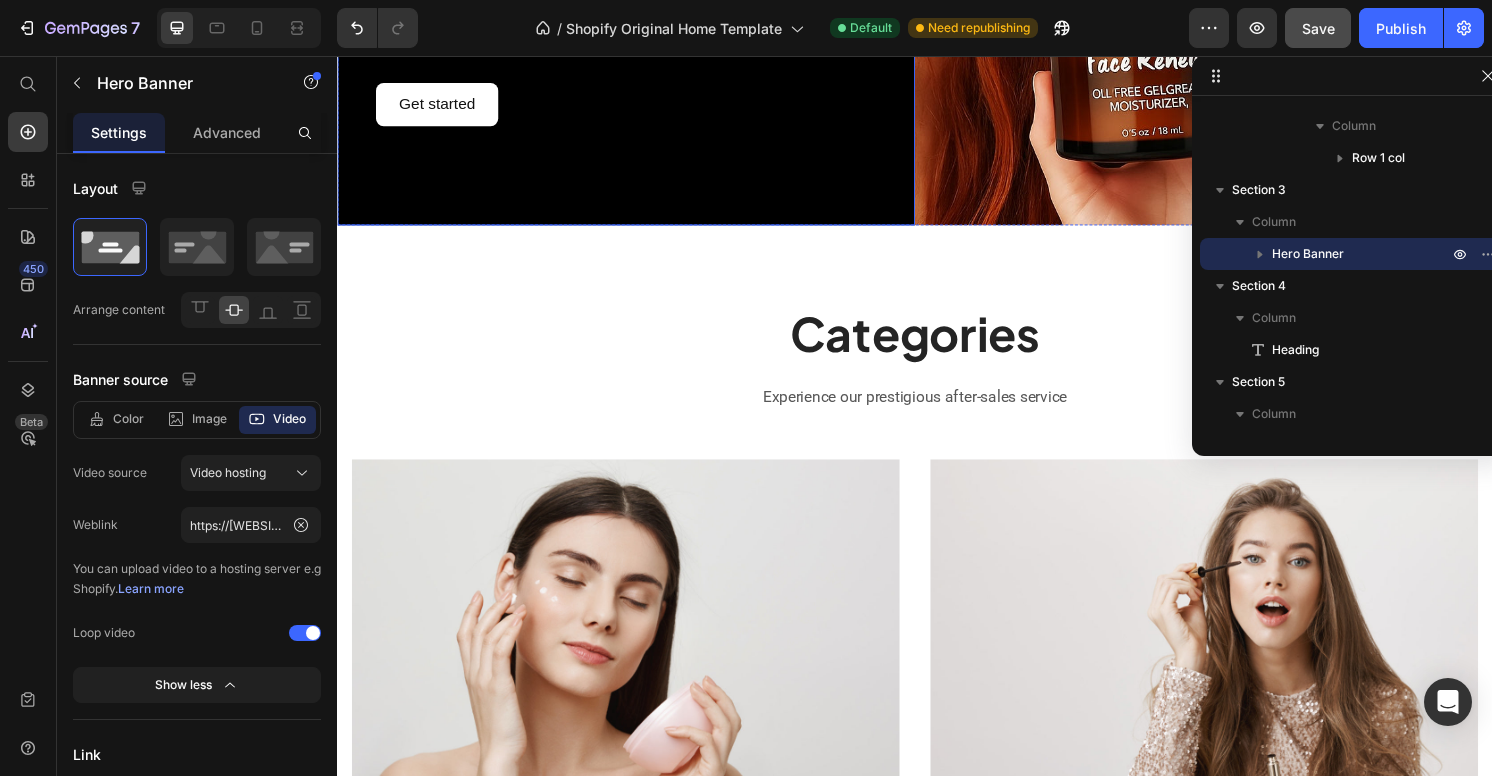 click at bounding box center [637, -118] 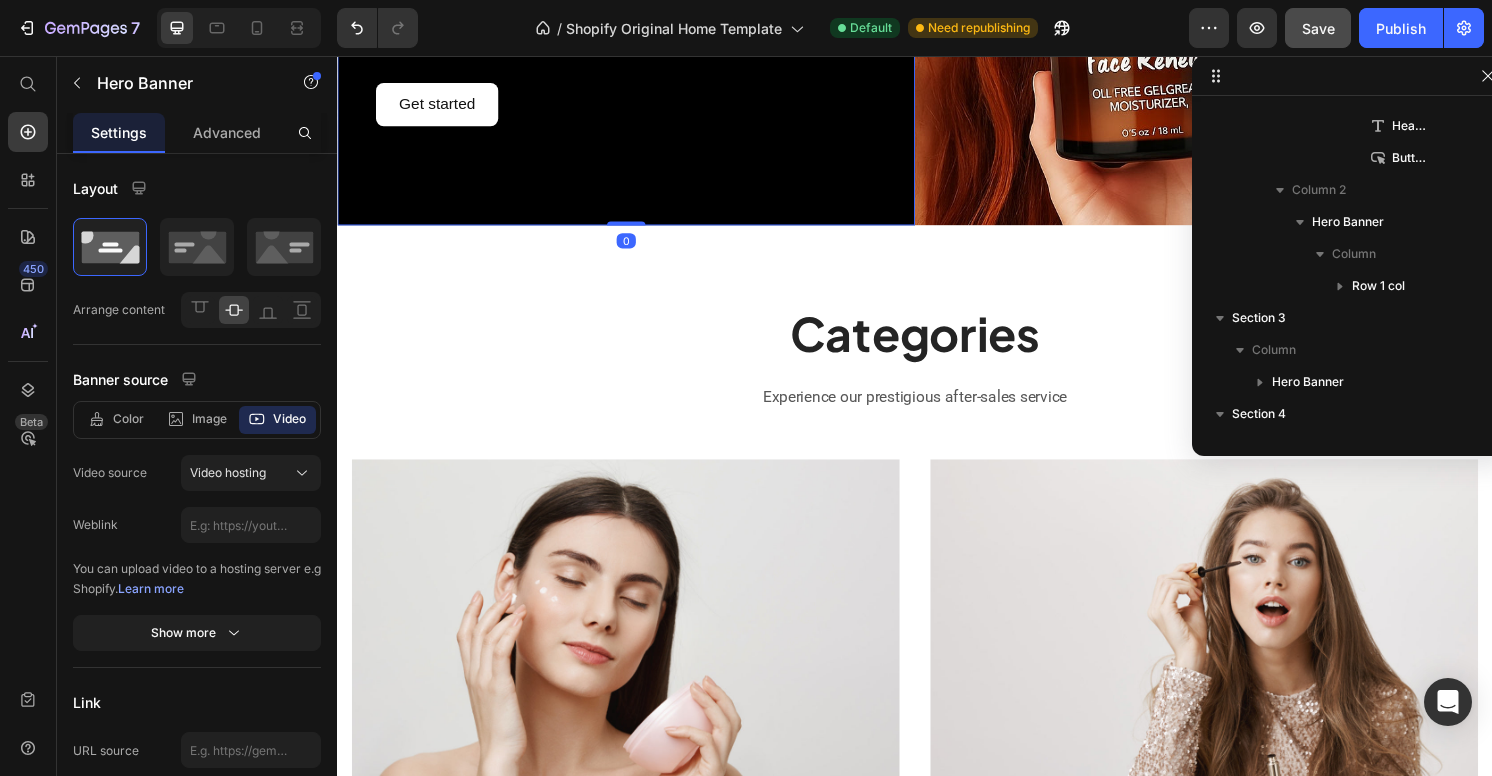 scroll, scrollTop: 0, scrollLeft: 0, axis: both 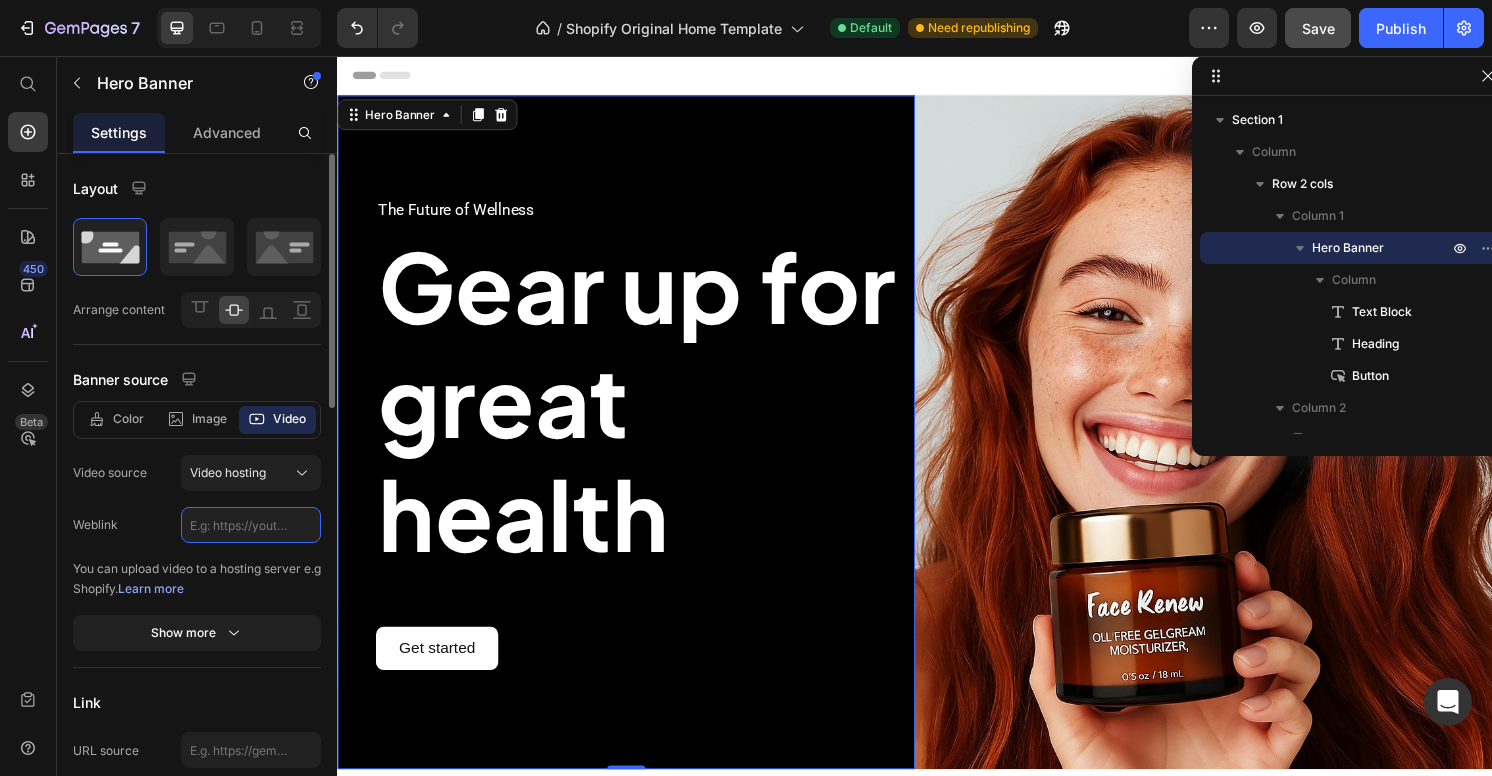 click 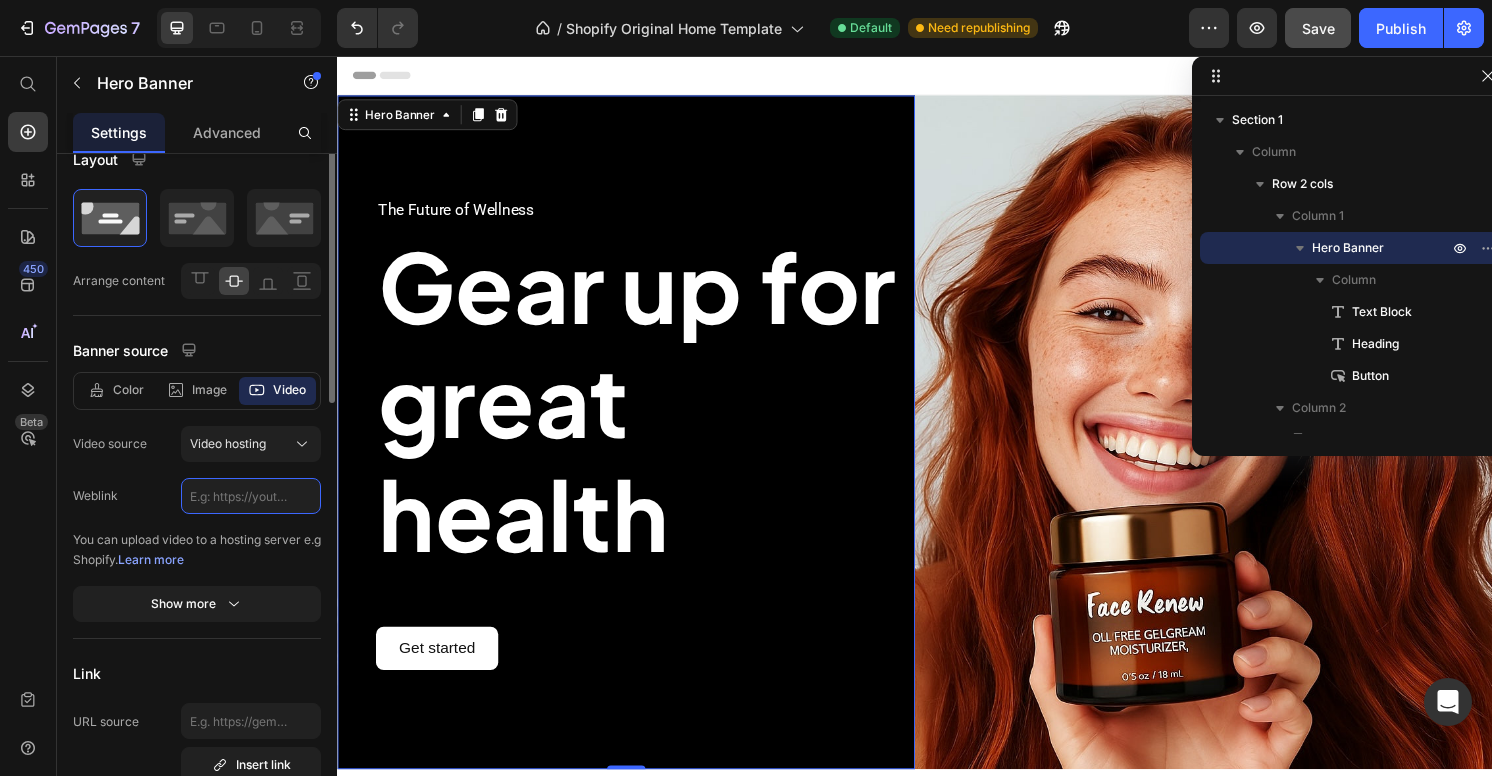 scroll, scrollTop: 0, scrollLeft: 0, axis: both 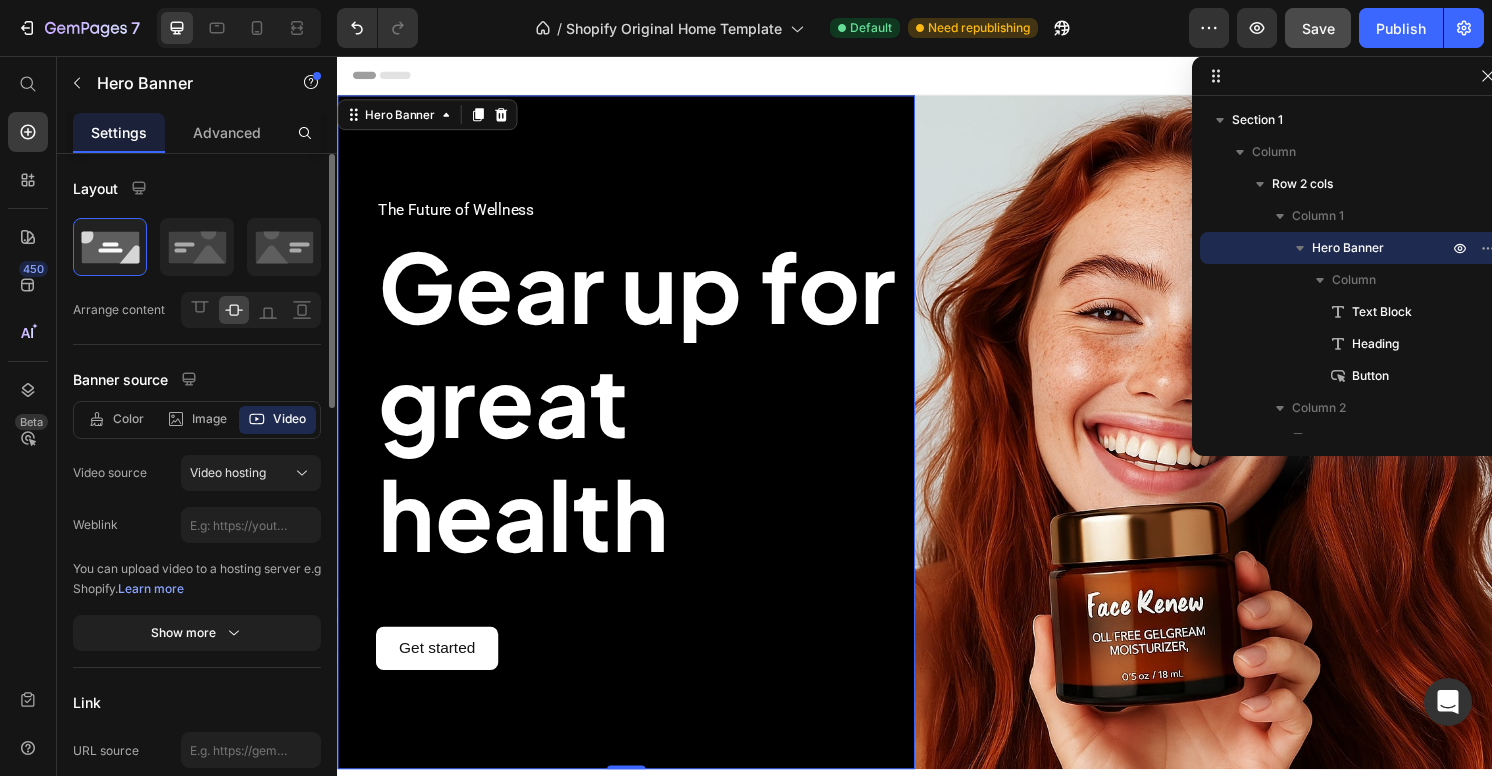 click 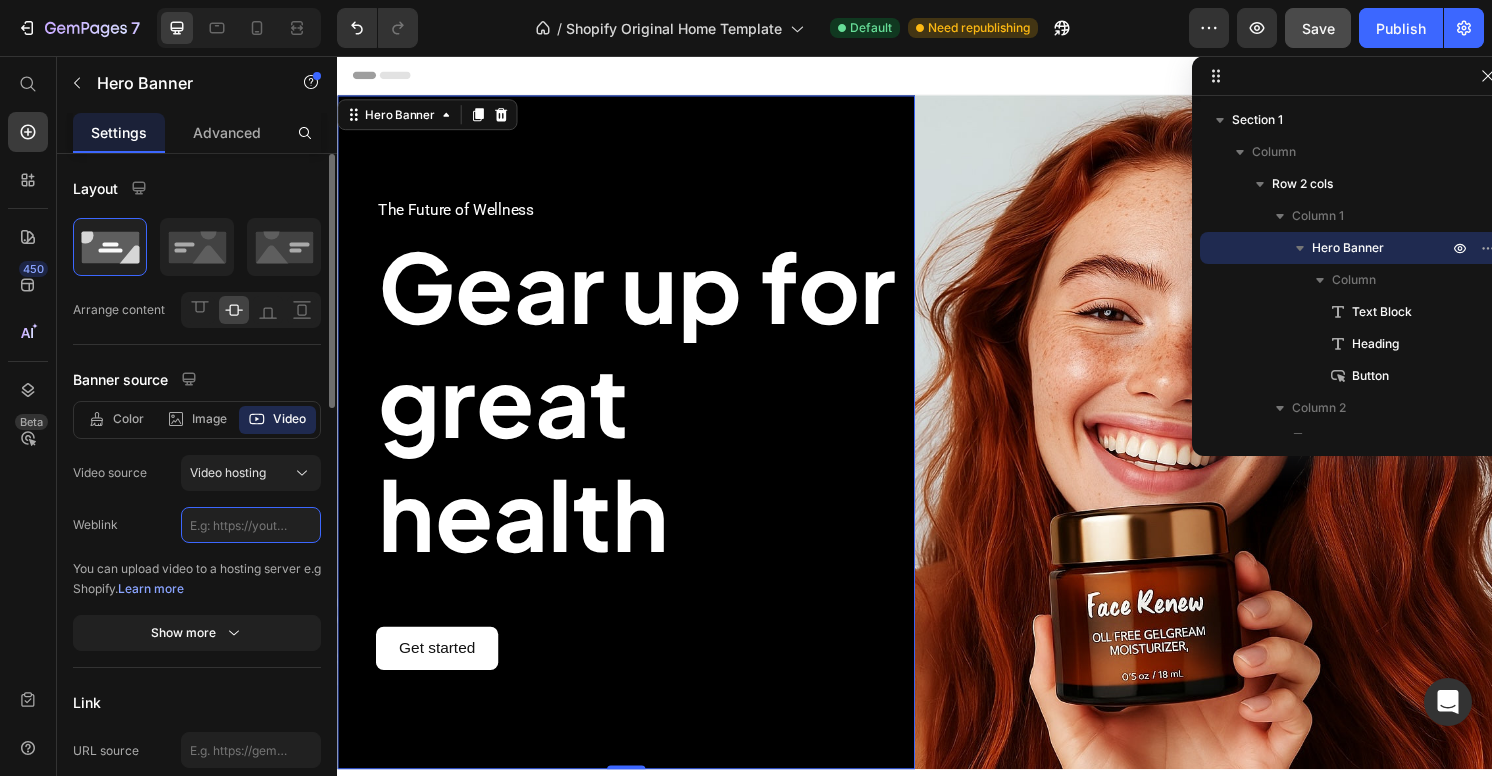click 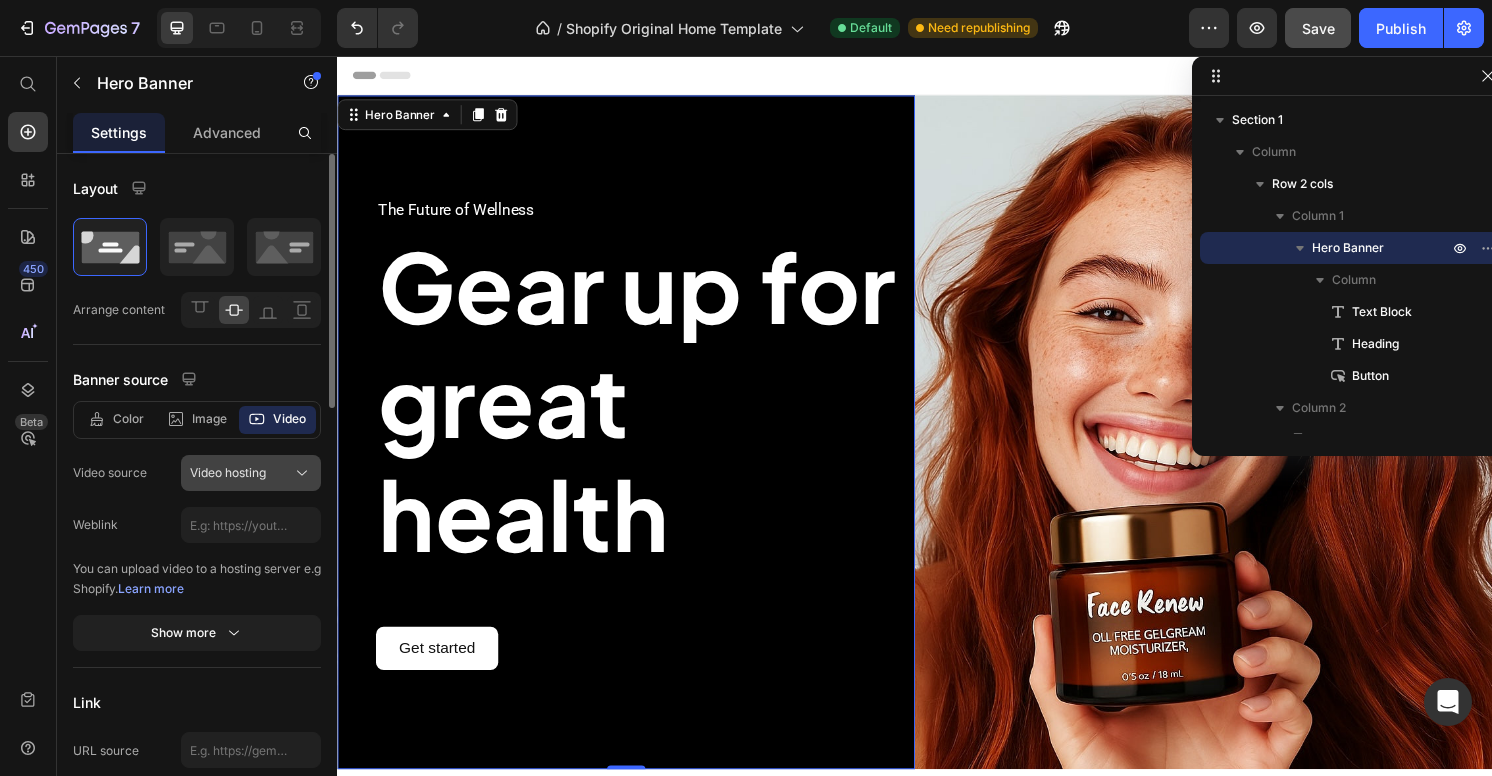 click on "Video hosting" at bounding box center (228, 473) 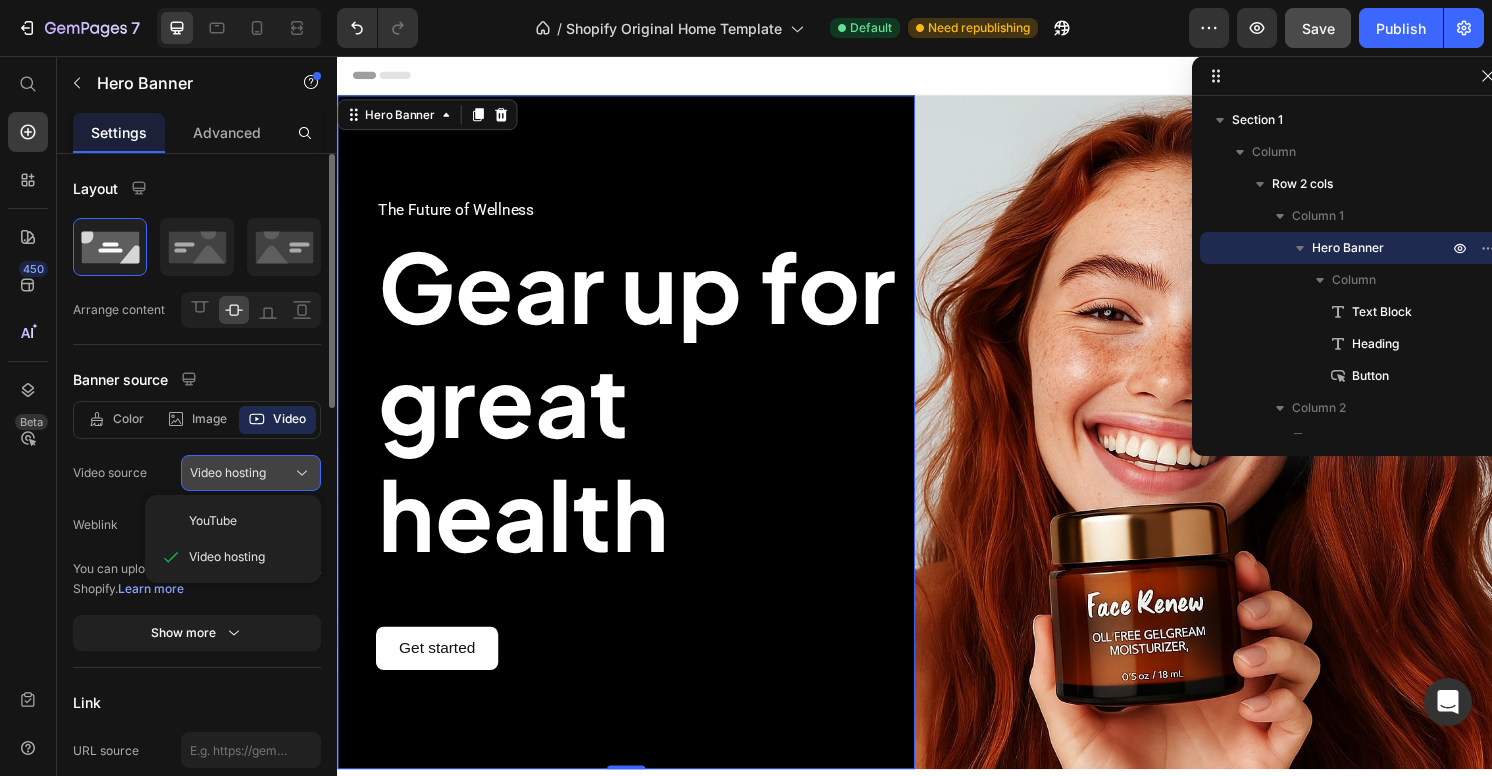 click on "Video hosting" at bounding box center [228, 473] 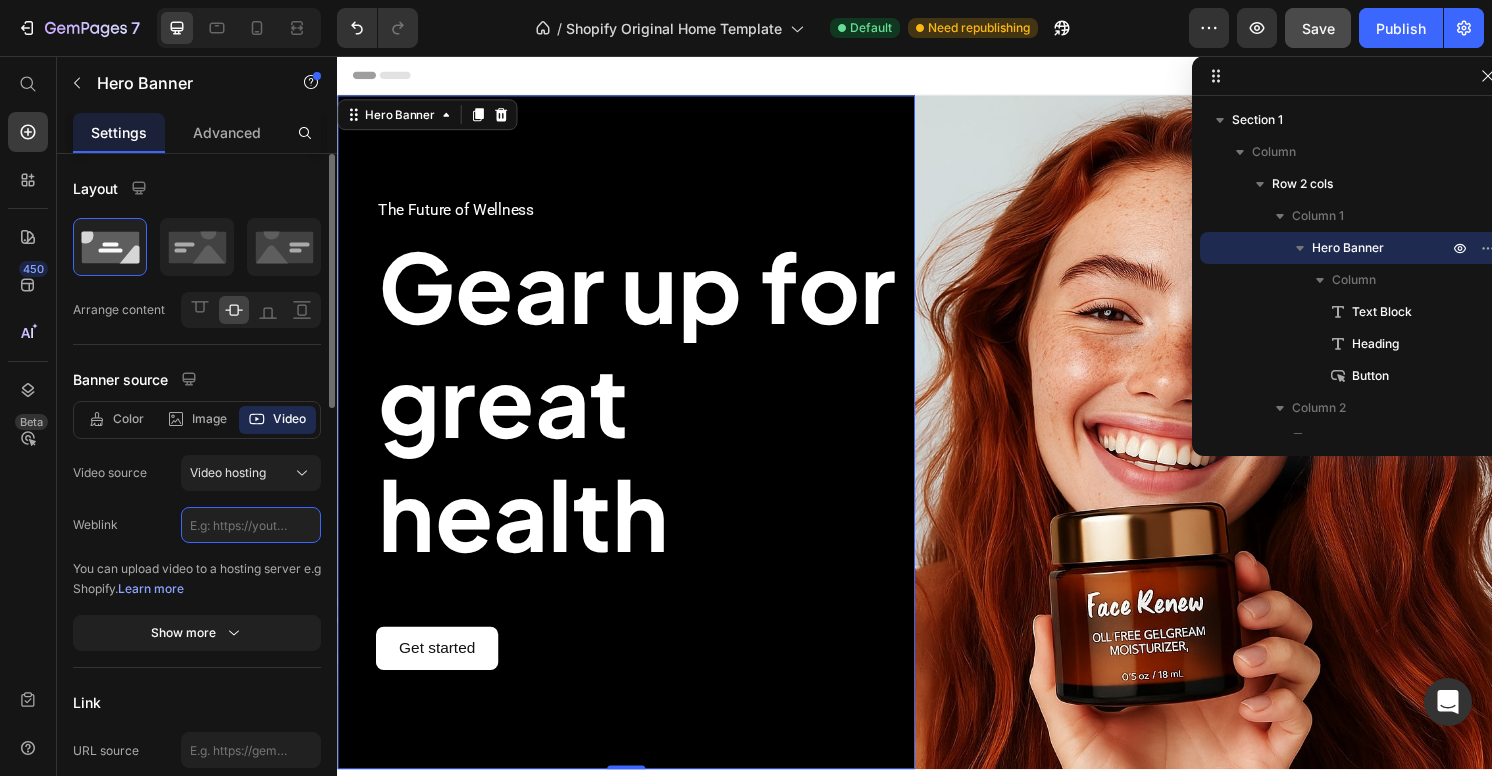 click 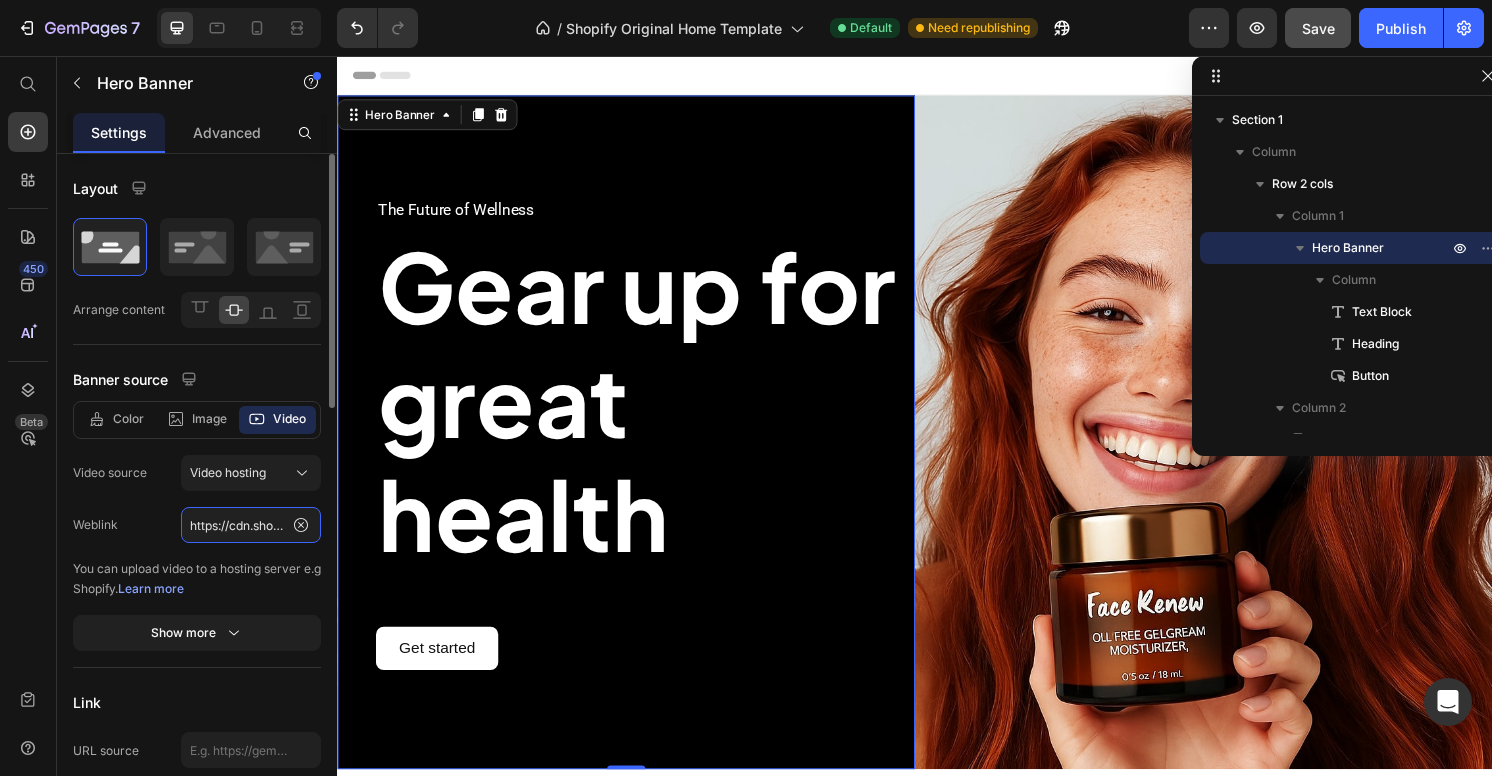 scroll, scrollTop: 0, scrollLeft: 361, axis: horizontal 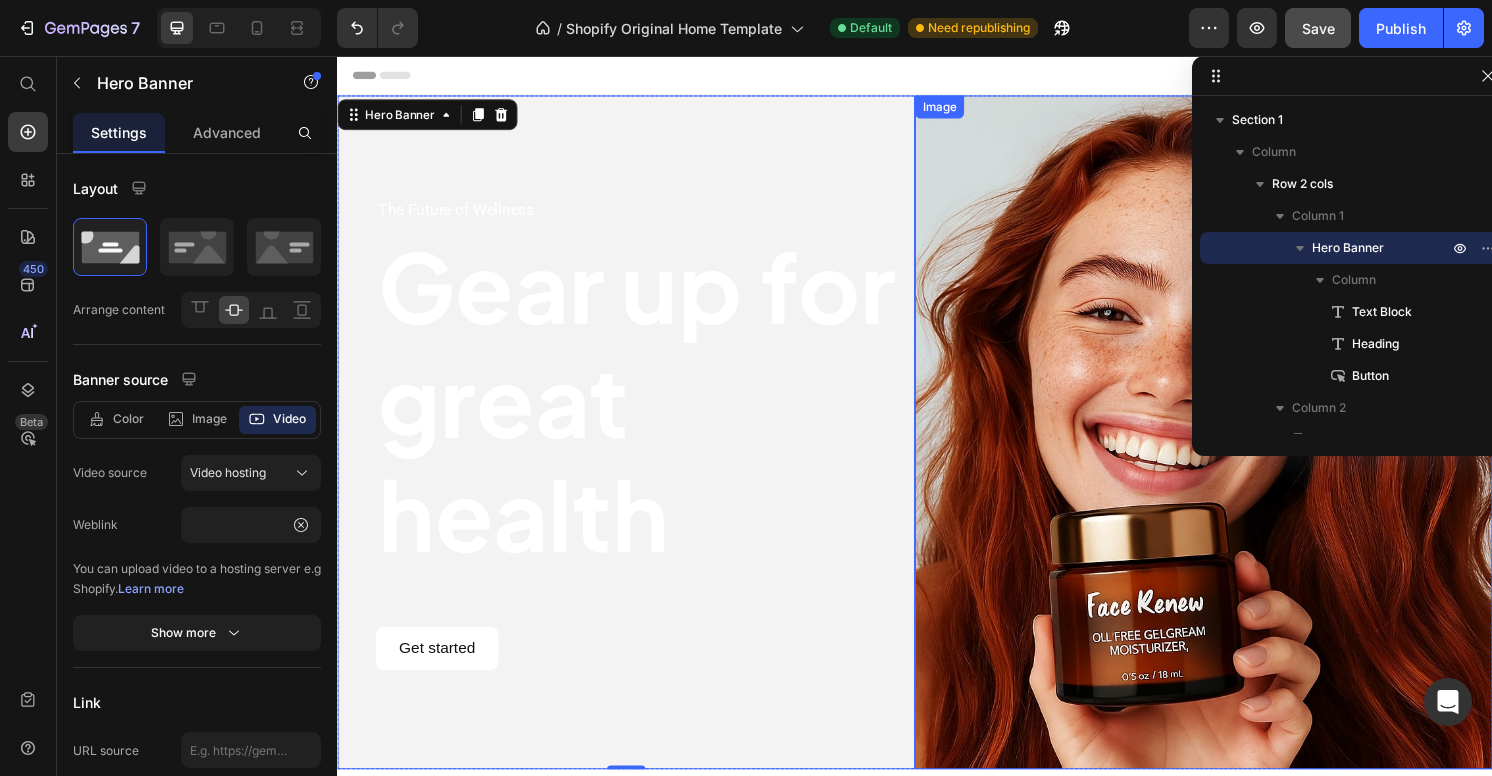 click at bounding box center (1237, 447) 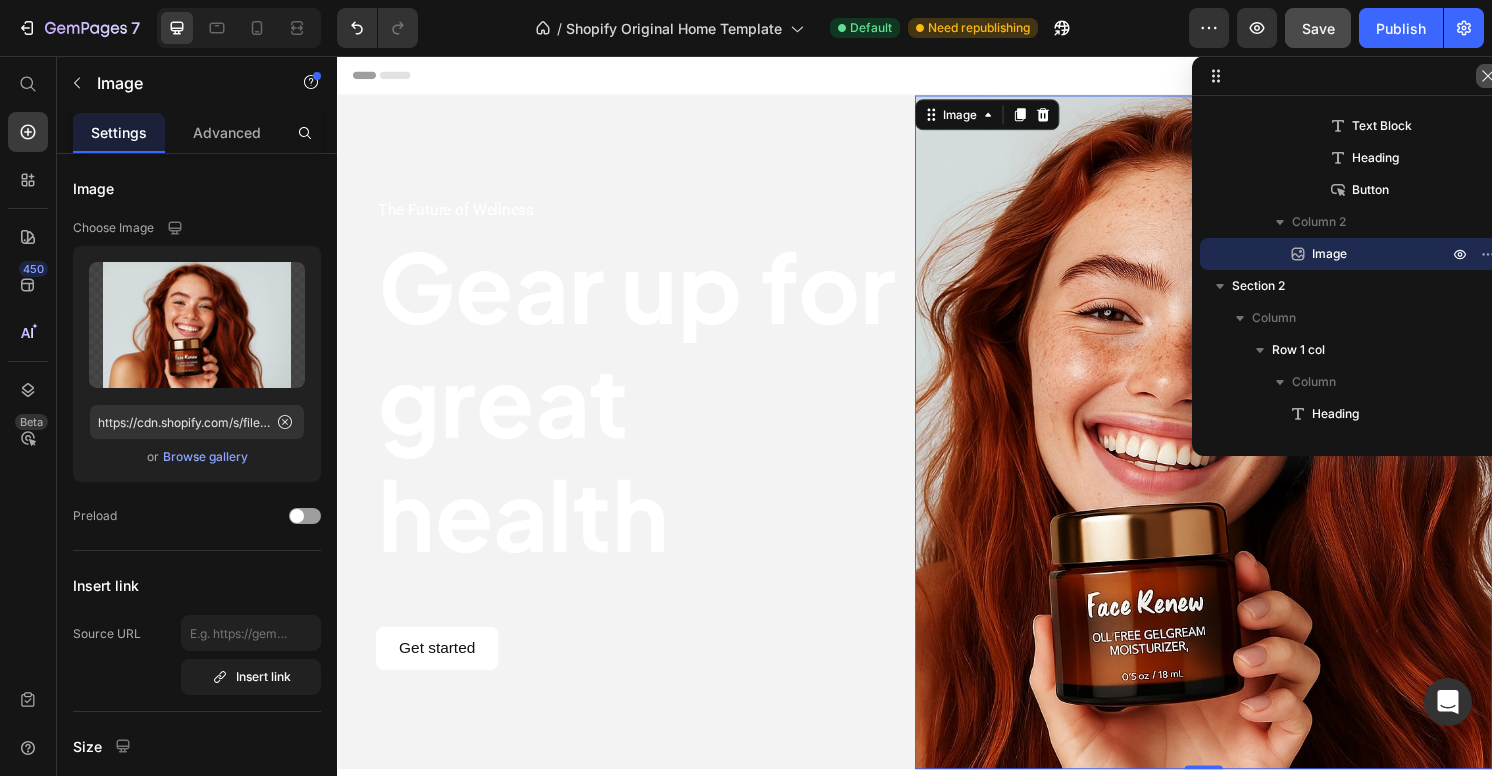 click 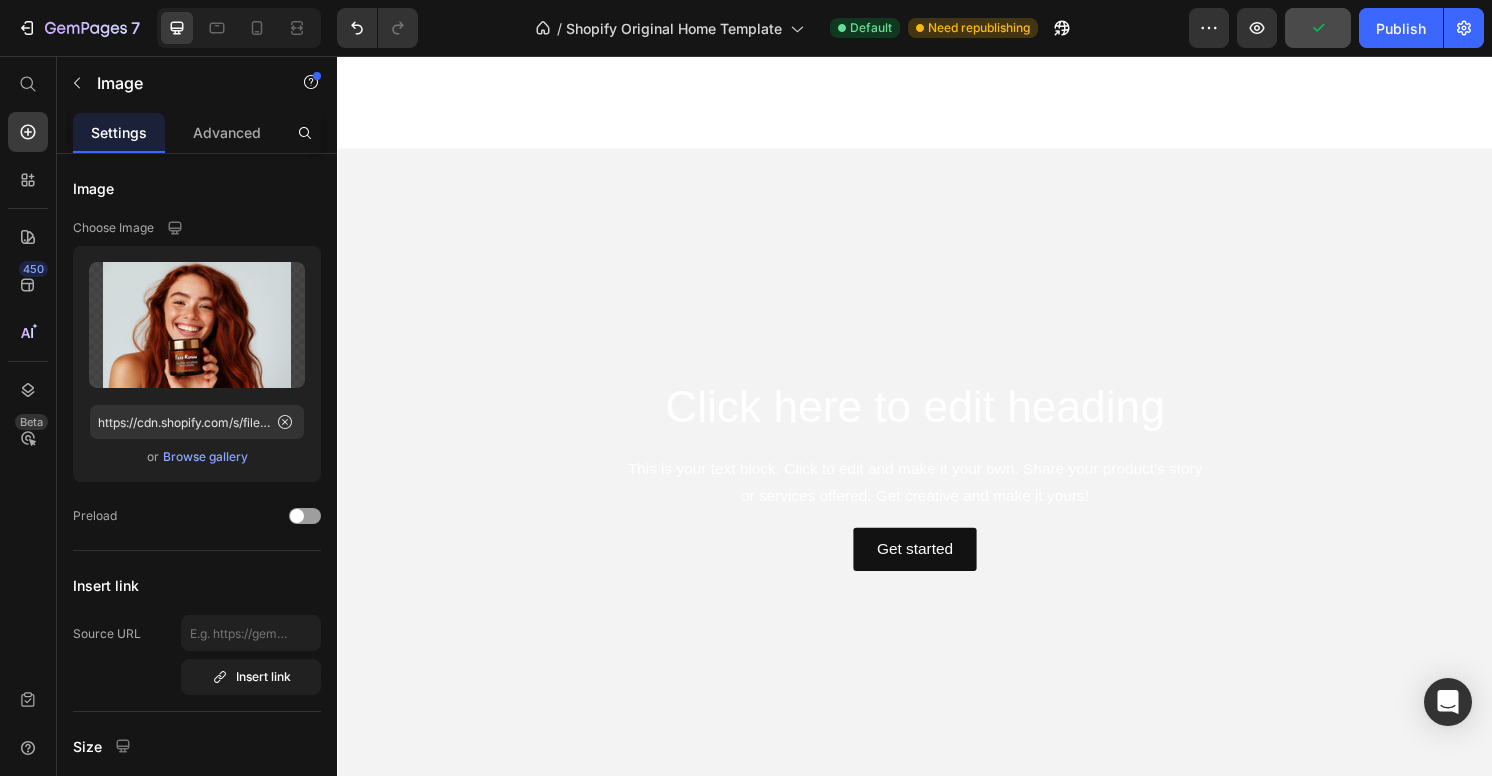 scroll, scrollTop: 1528, scrollLeft: 0, axis: vertical 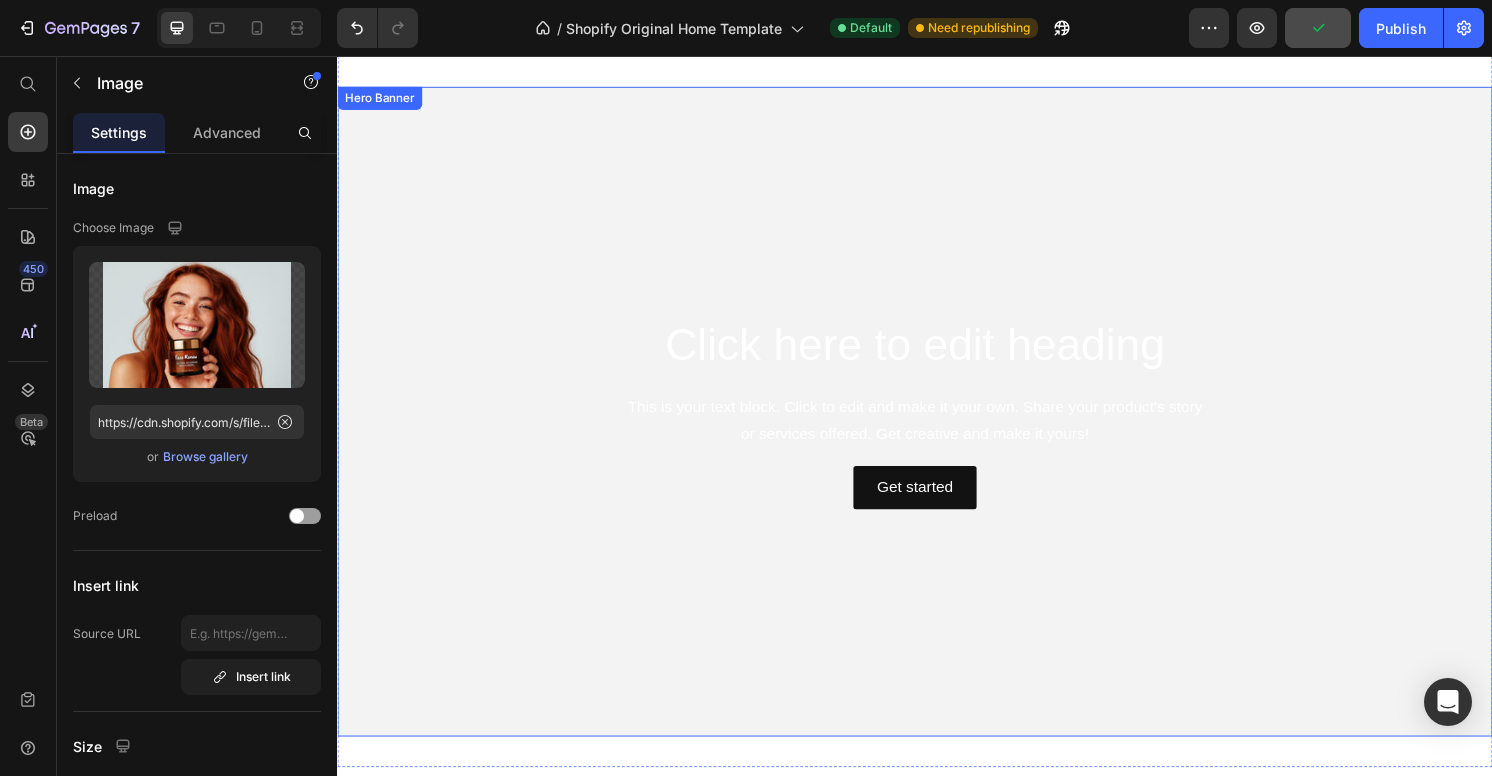 click at bounding box center [937, 425] 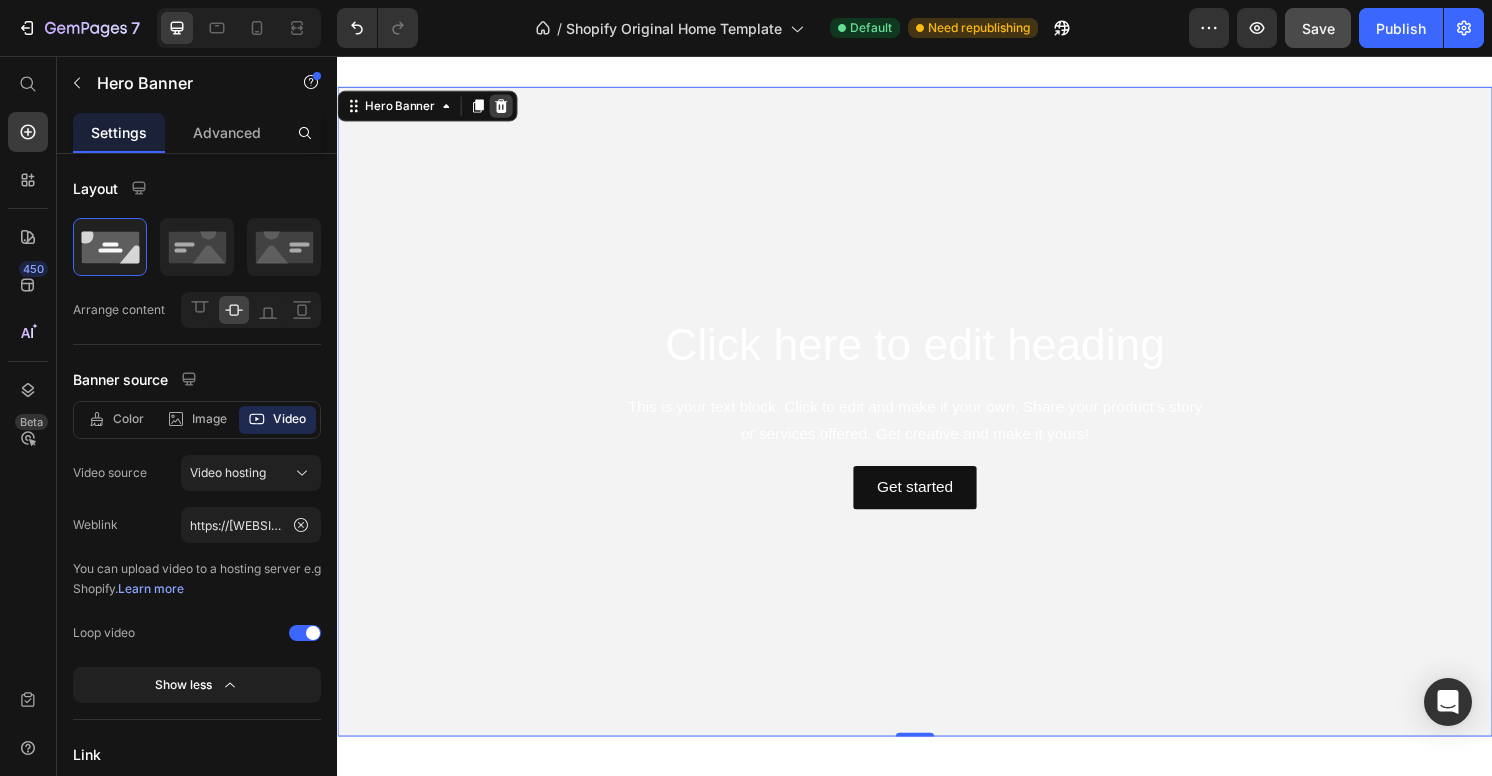 click at bounding box center [507, 108] 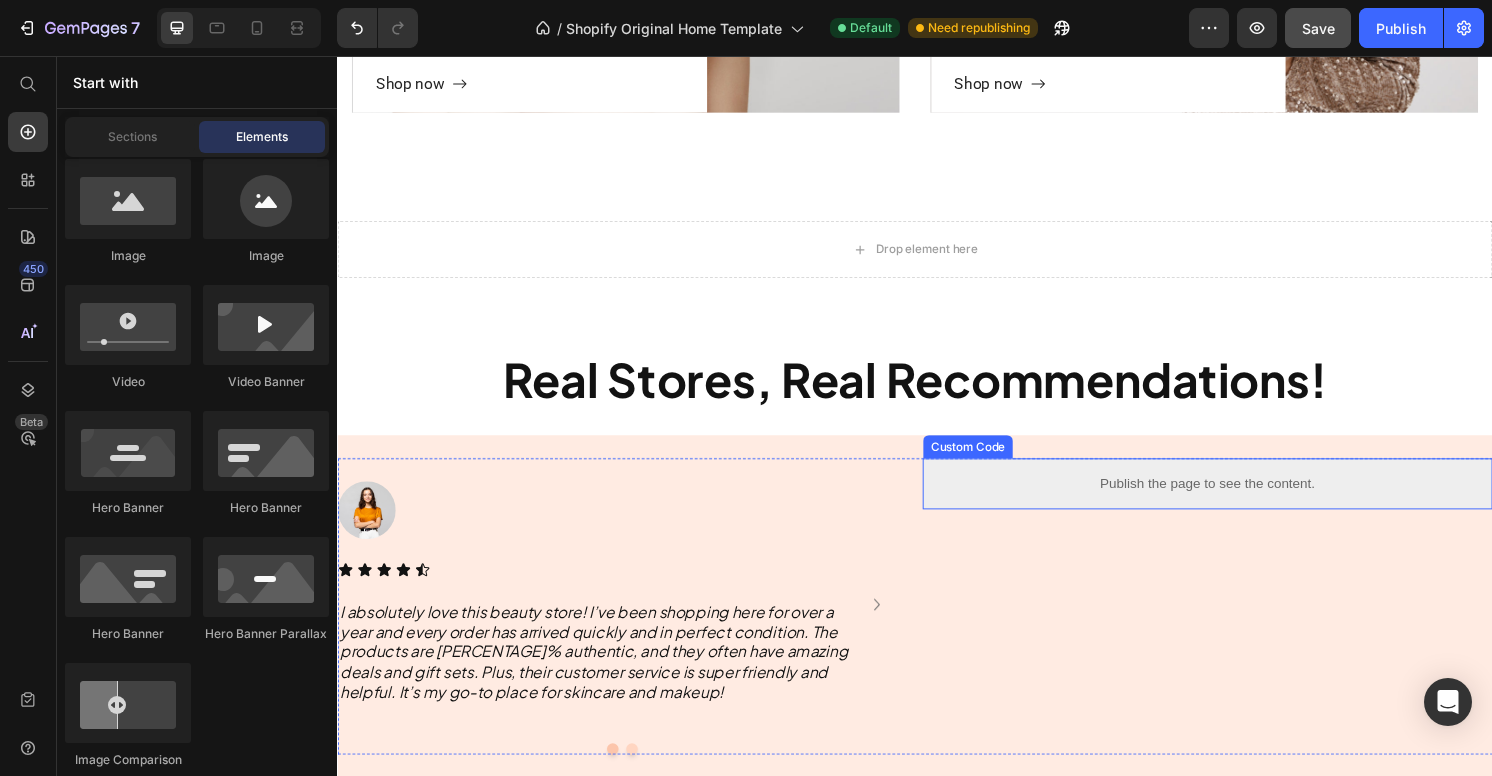 scroll, scrollTop: 1322, scrollLeft: 0, axis: vertical 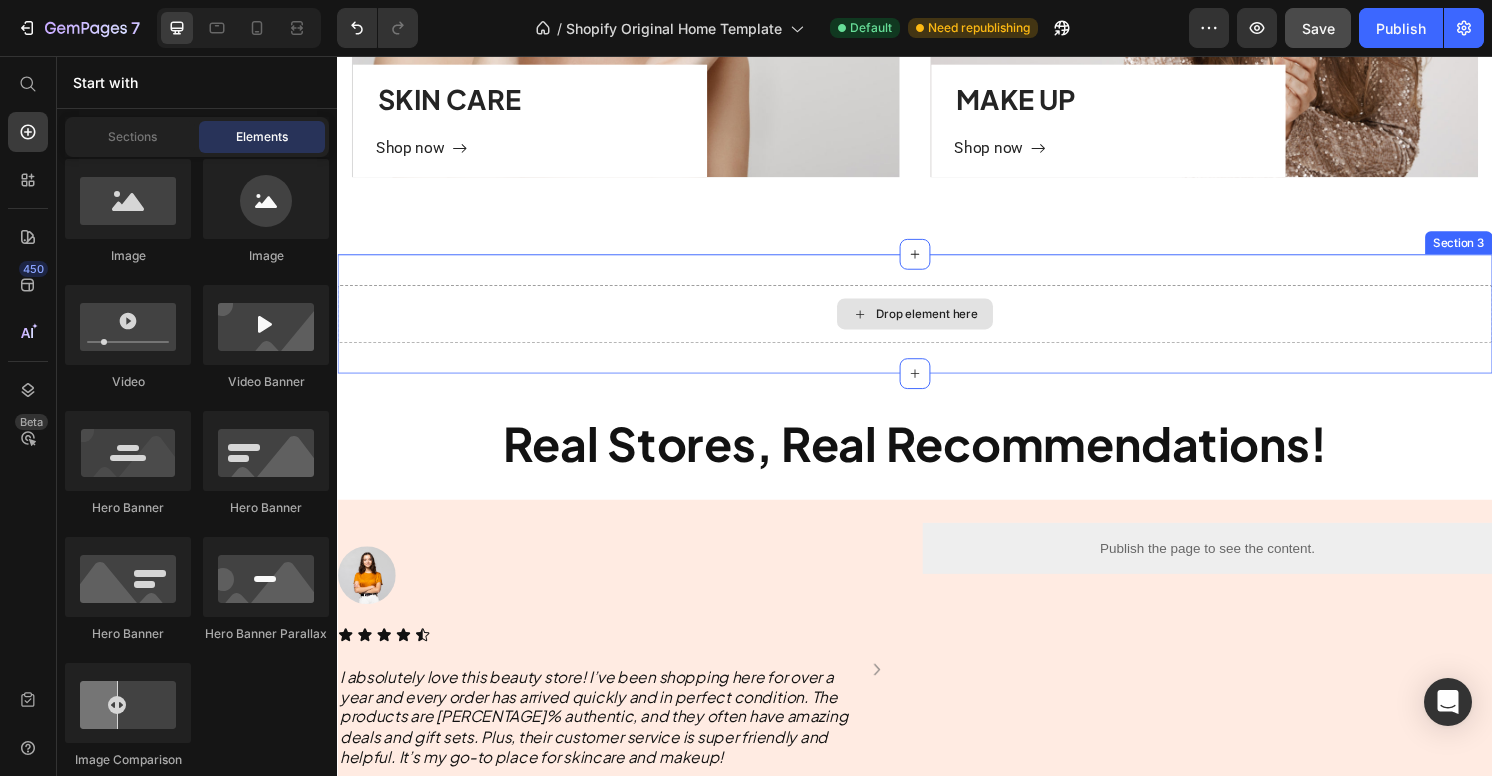 click on "Drop element here" at bounding box center [949, 324] 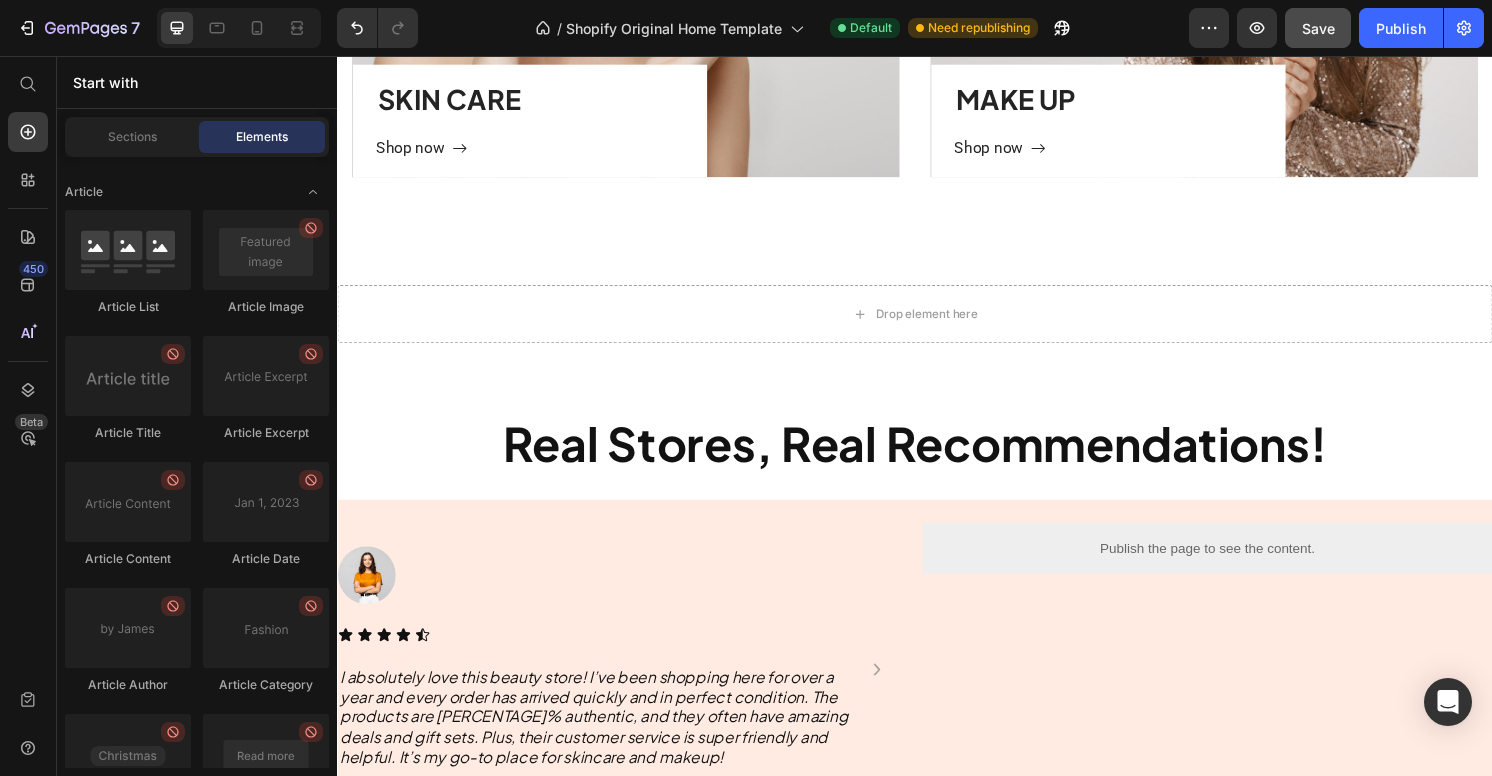 scroll, scrollTop: 5568, scrollLeft: 0, axis: vertical 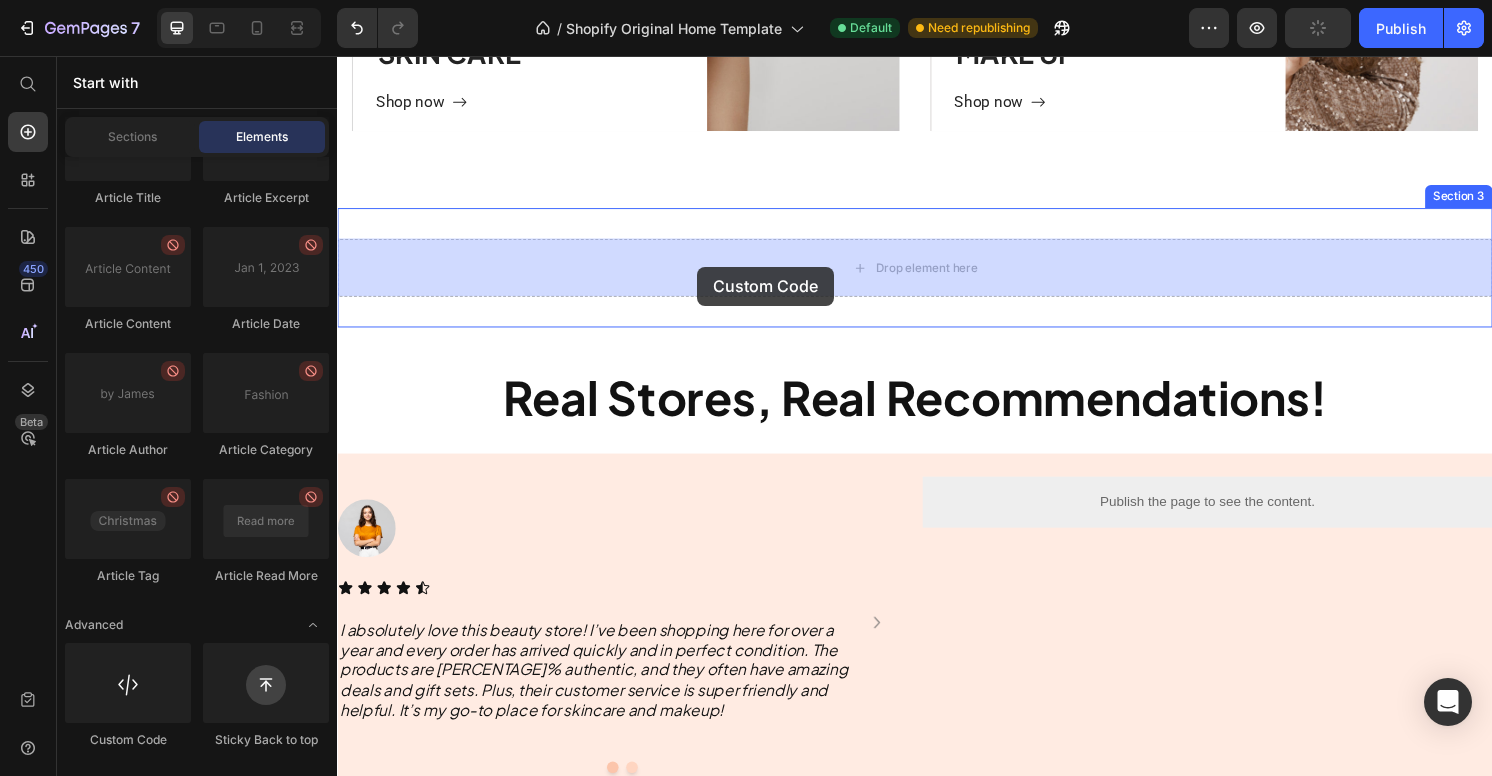drag, startPoint x: 470, startPoint y: 725, endPoint x: 710, endPoint y: 275, distance: 510 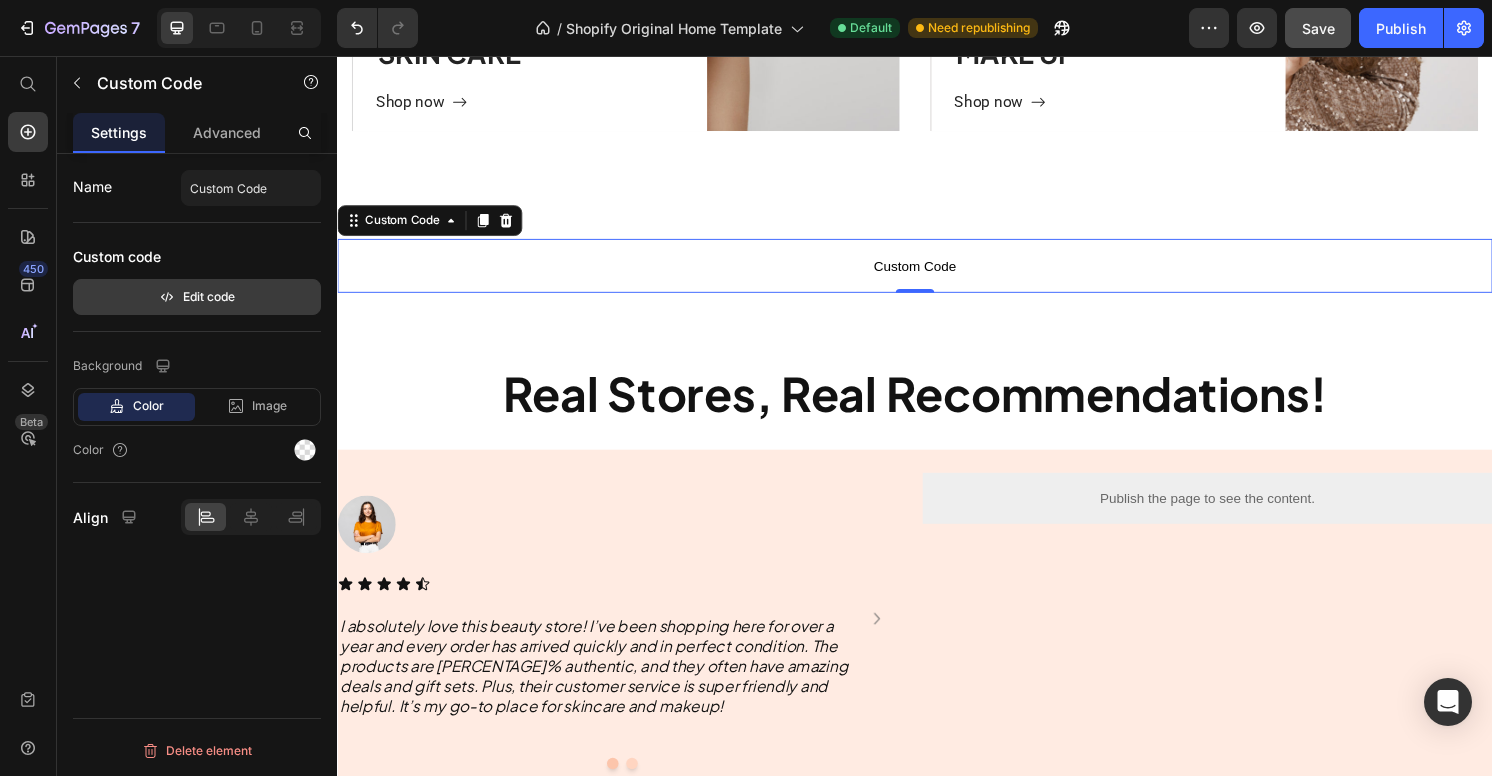 click on "Edit code" at bounding box center (197, 297) 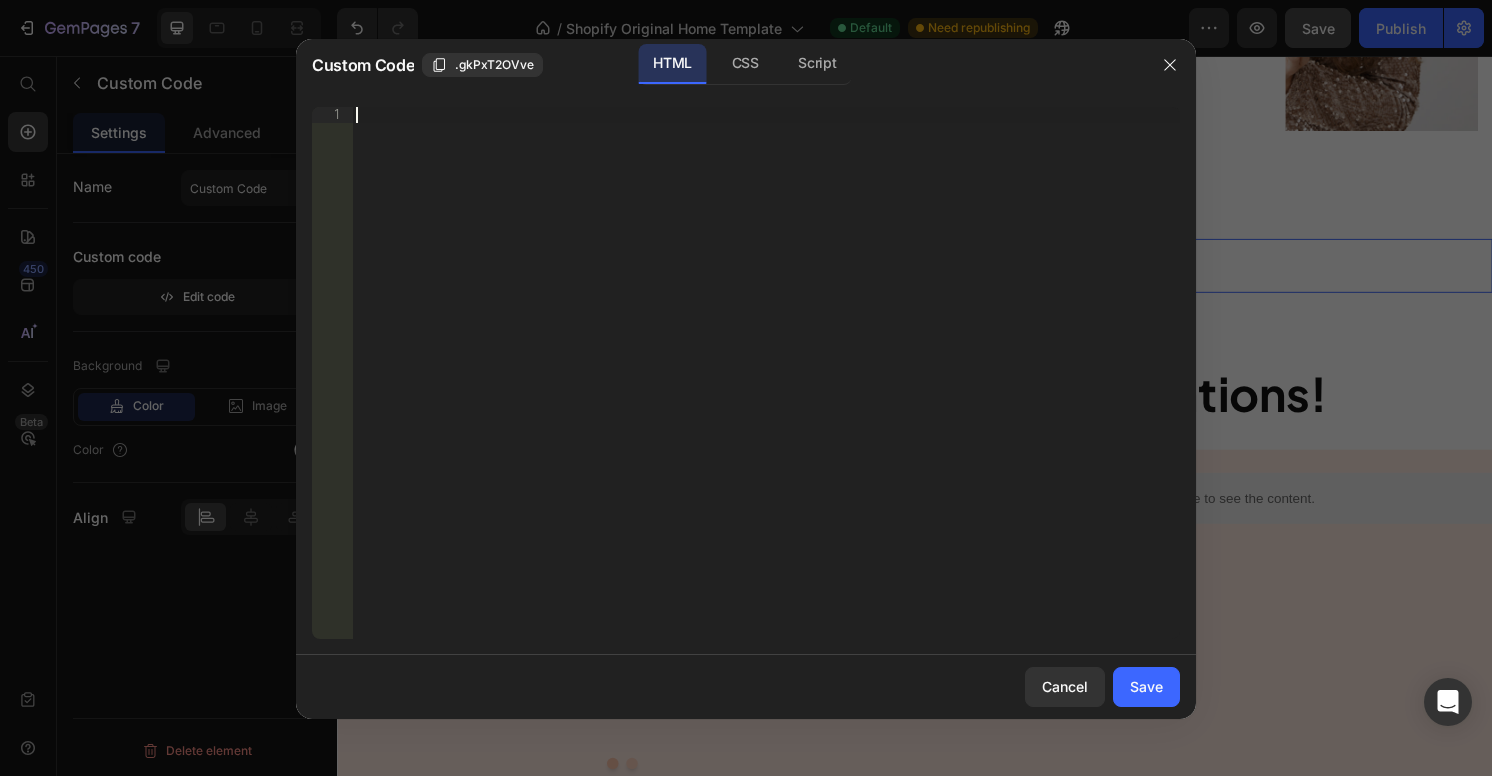 click on "Insert the 3rd-party installation code, HTML code, or Liquid code to display custom content." at bounding box center [766, 389] 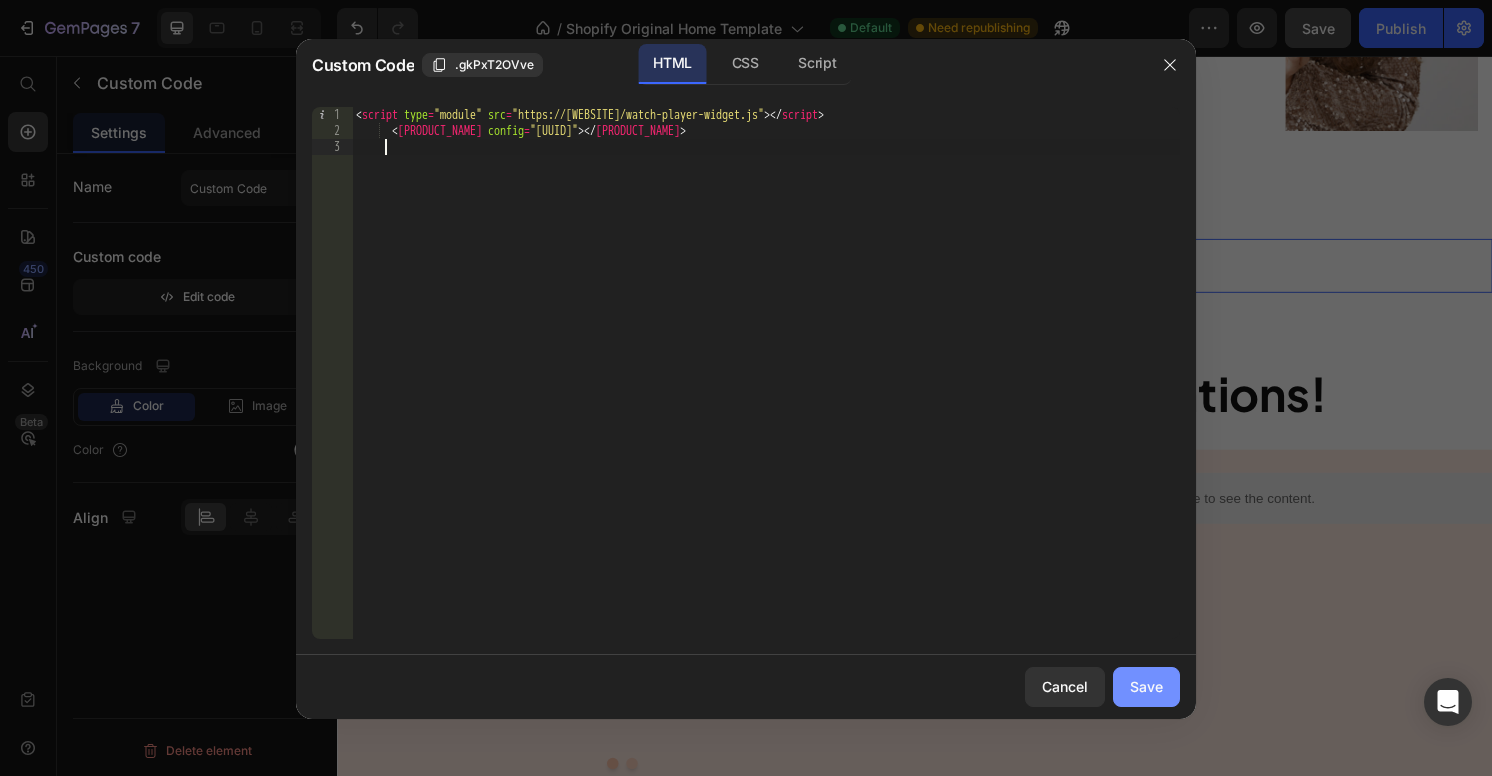 click on "Save" 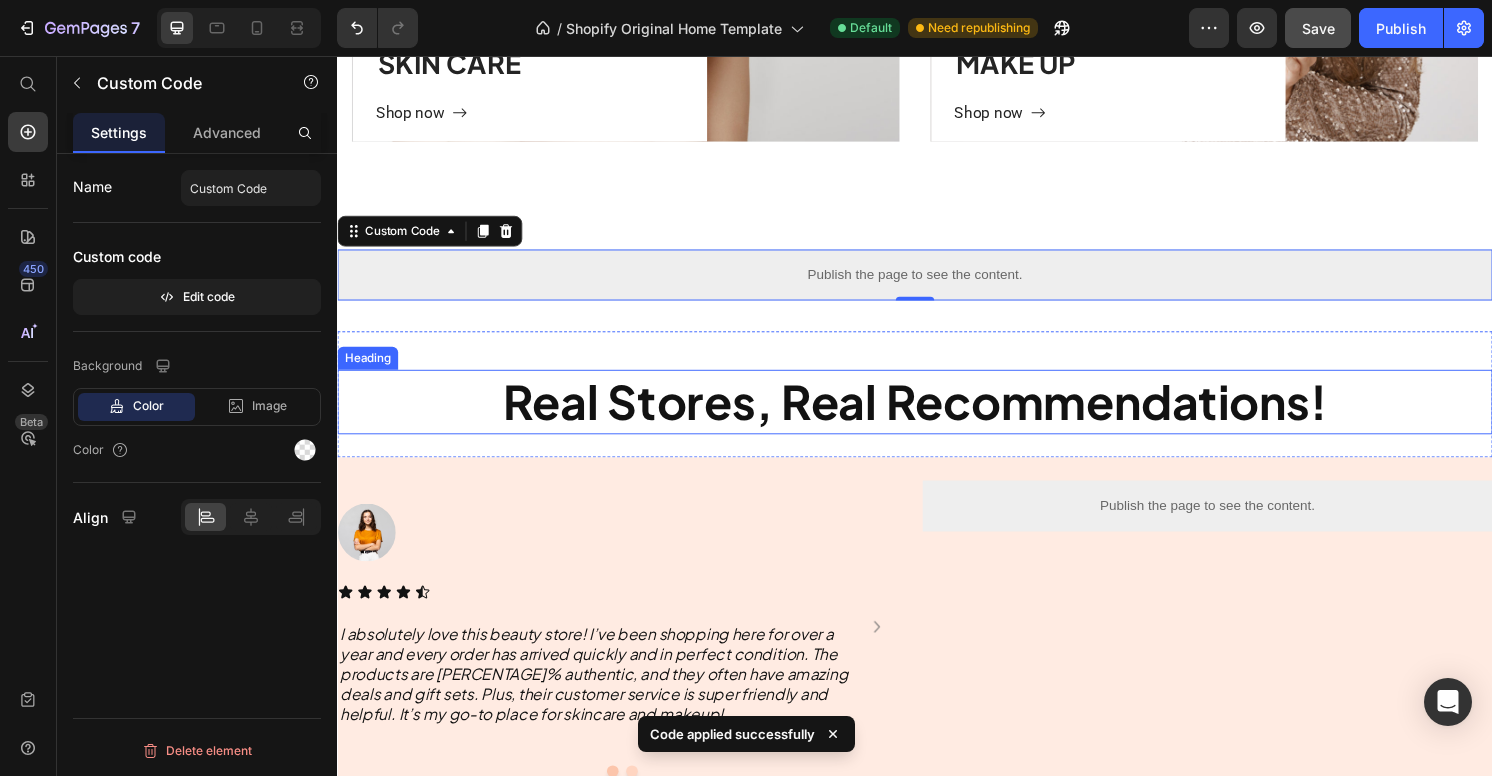 scroll, scrollTop: 1246, scrollLeft: 0, axis: vertical 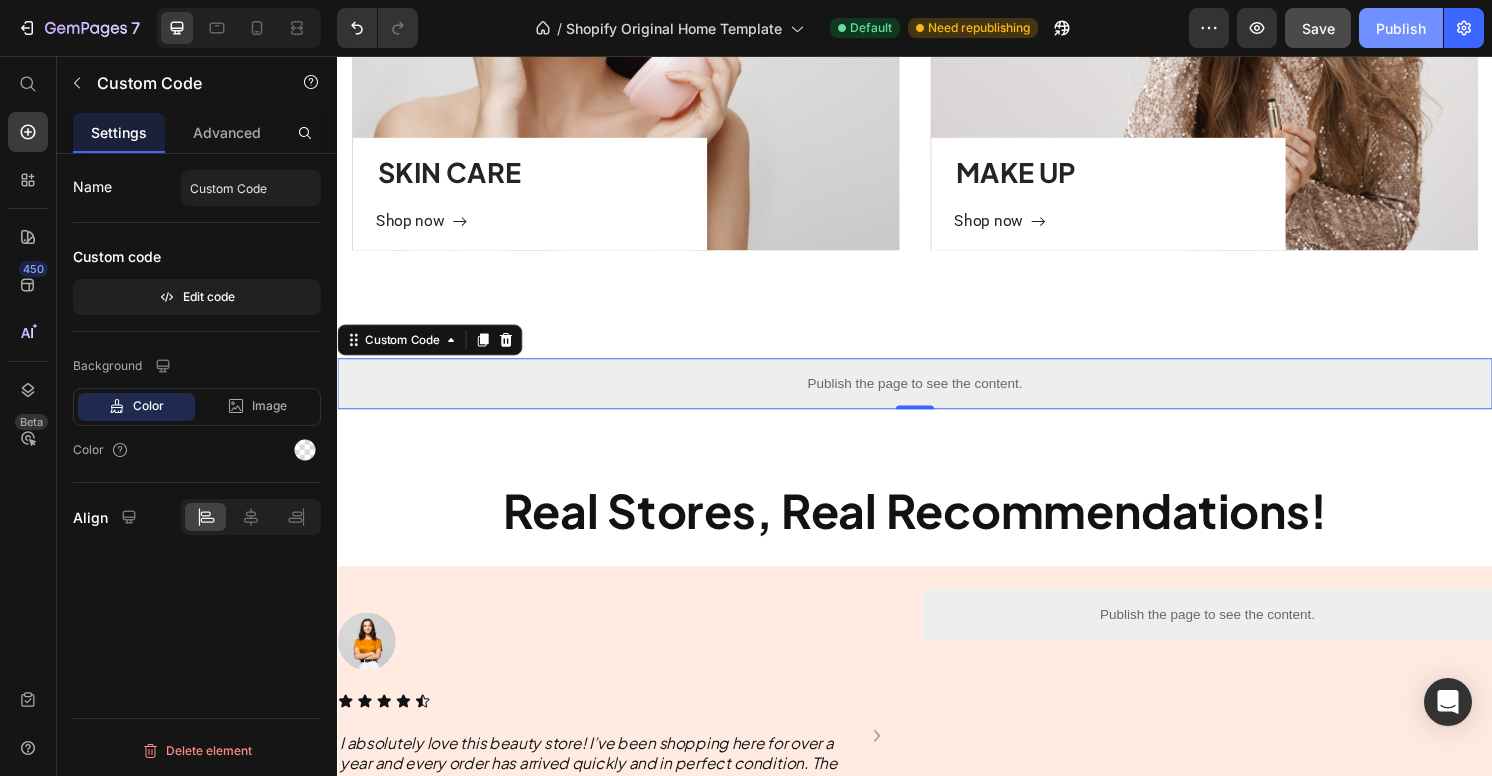click on "Publish" at bounding box center [1401, 28] 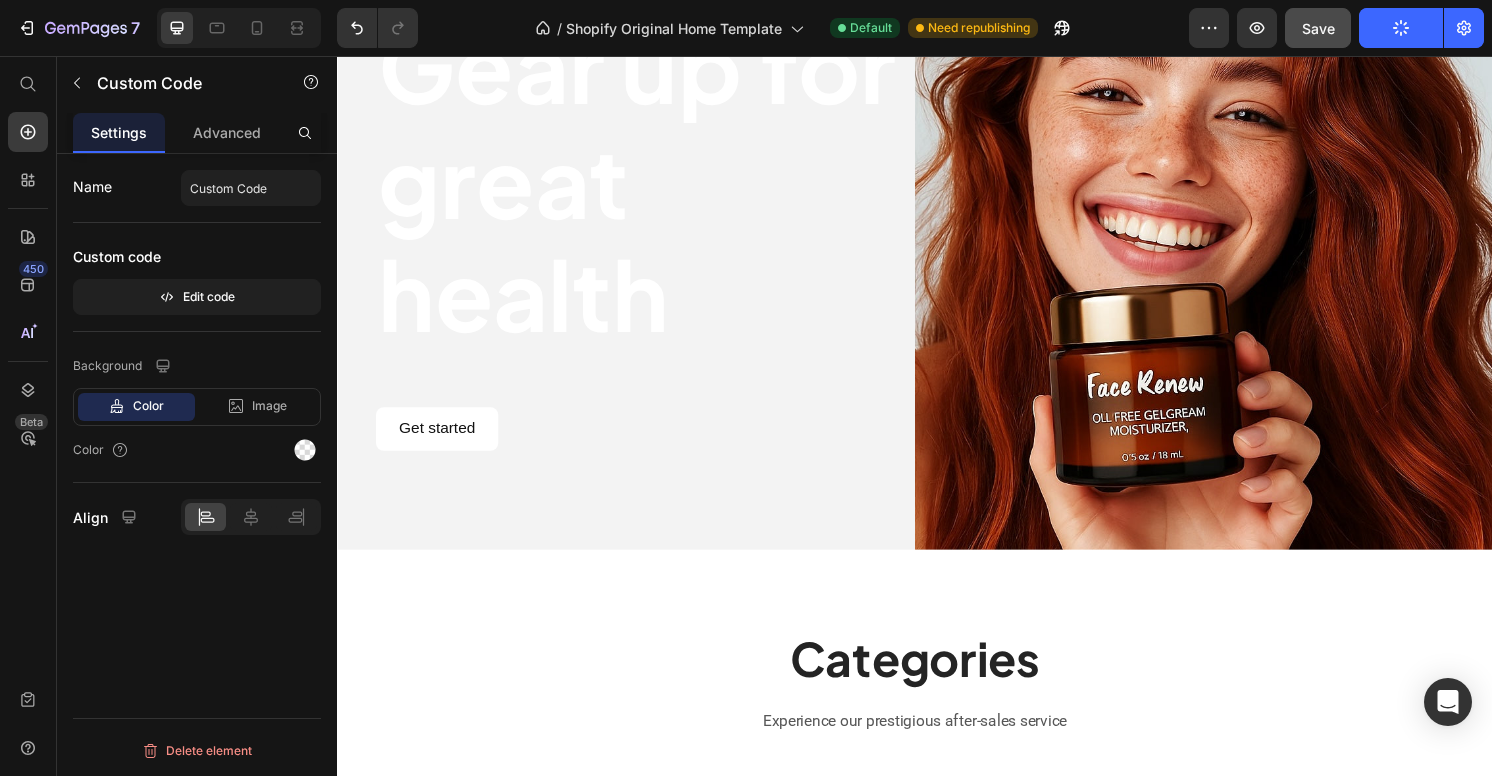 scroll, scrollTop: 0, scrollLeft: 0, axis: both 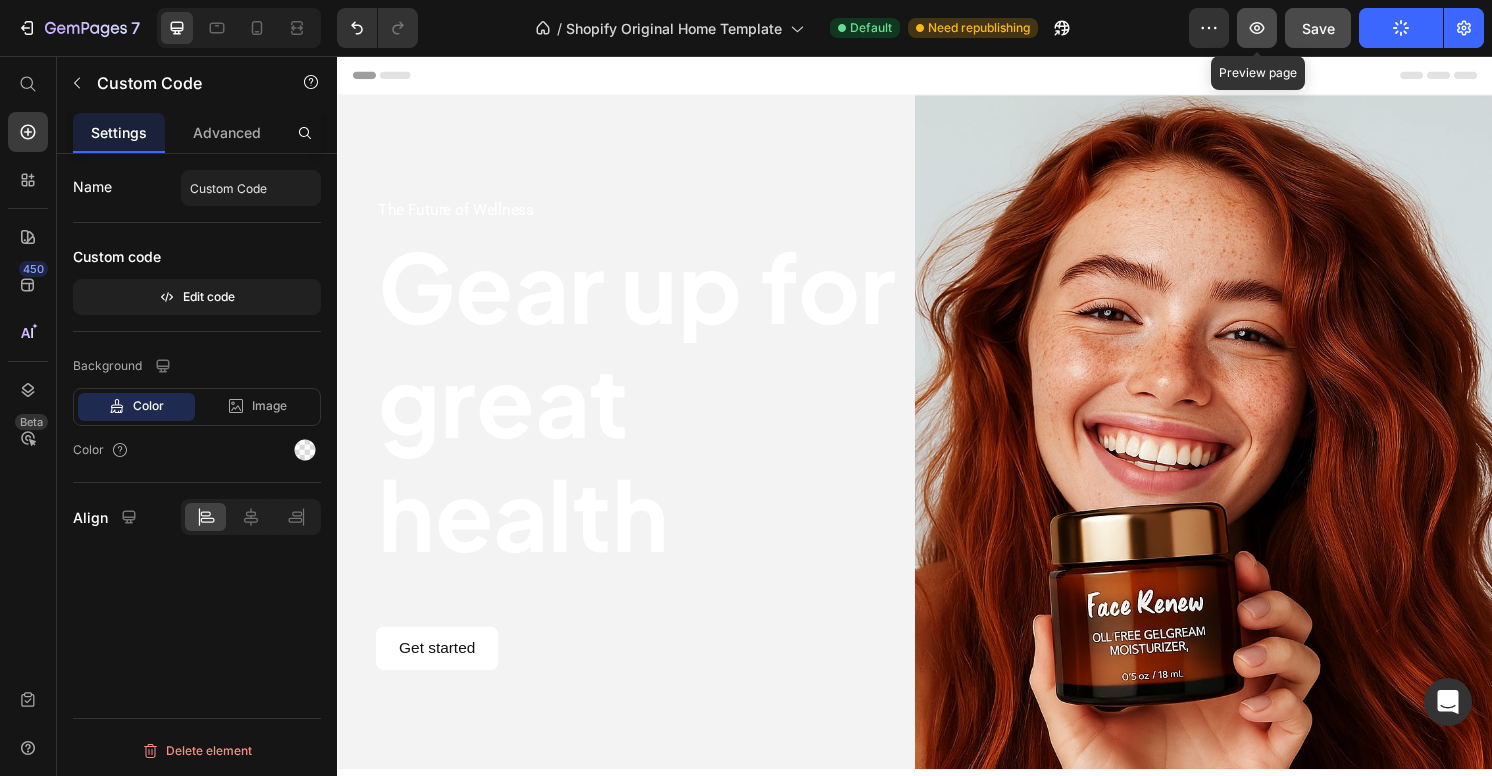 click 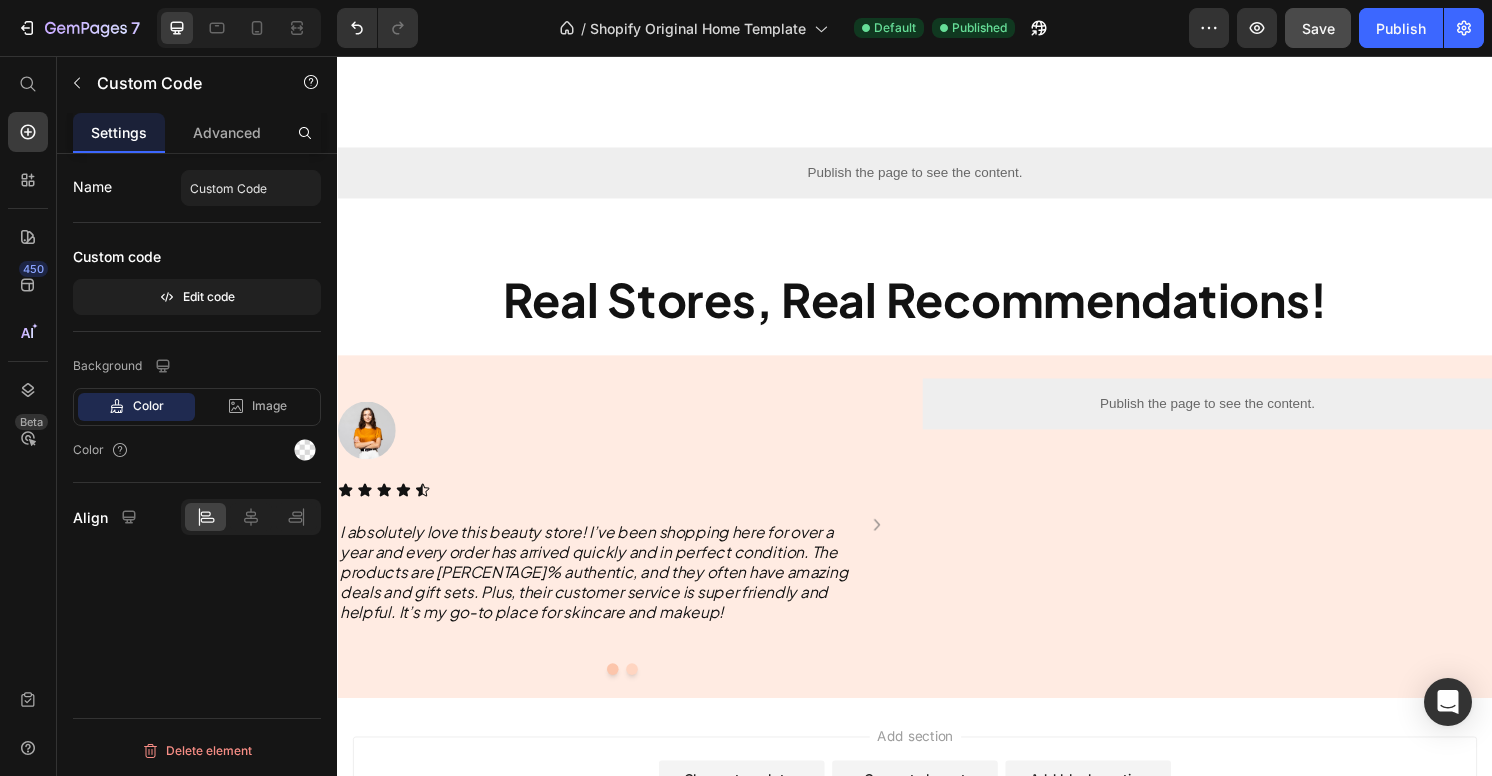 scroll, scrollTop: 1292, scrollLeft: 0, axis: vertical 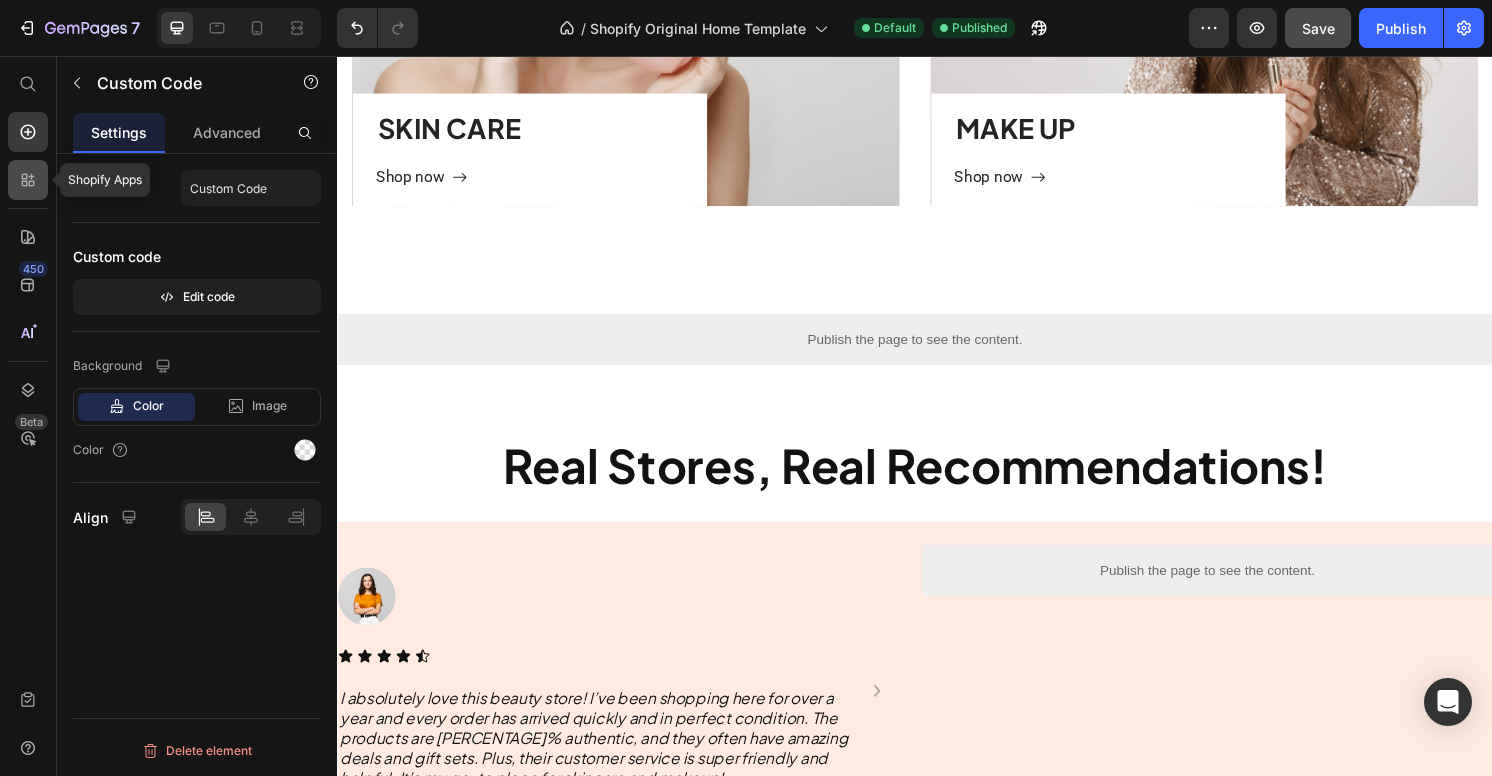 click 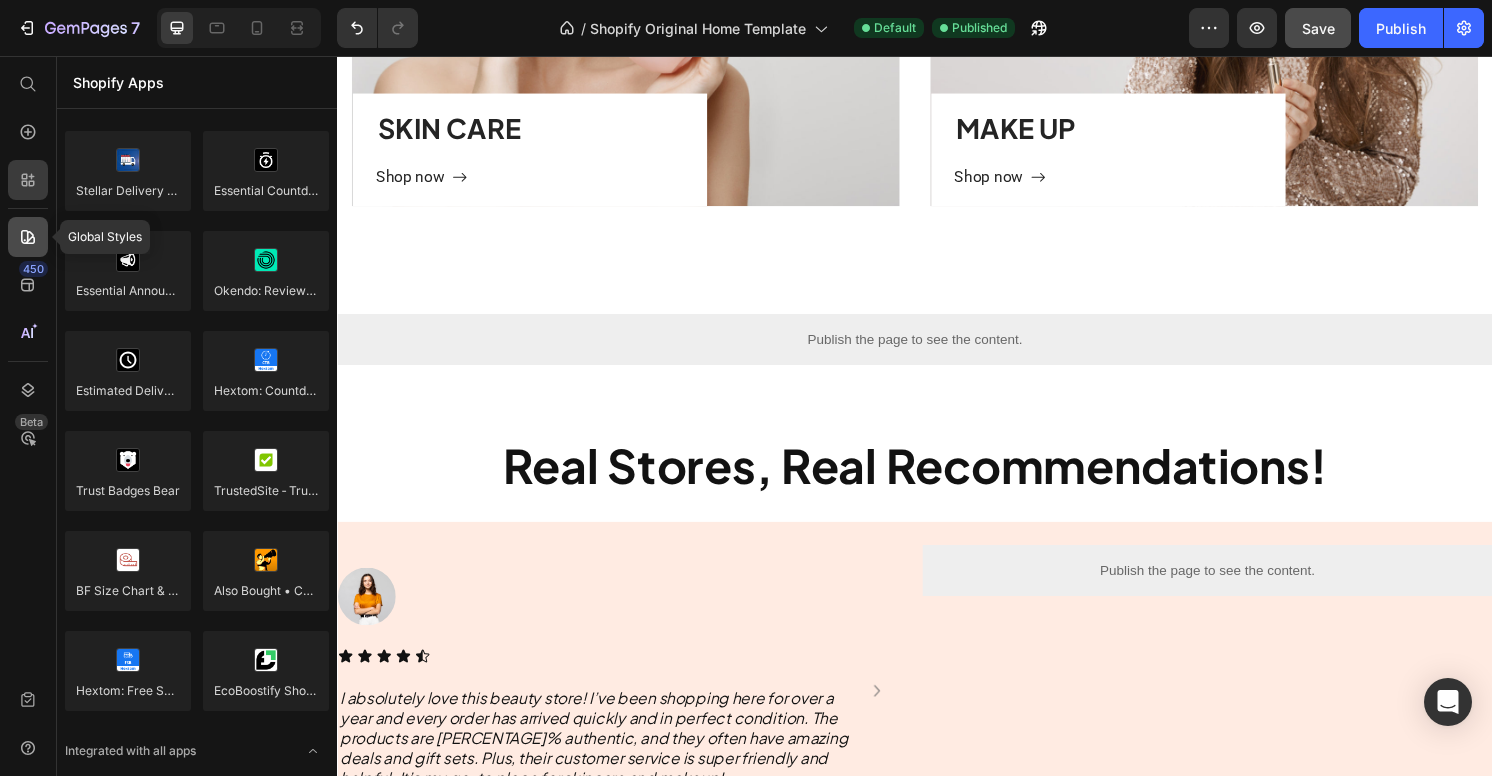 click 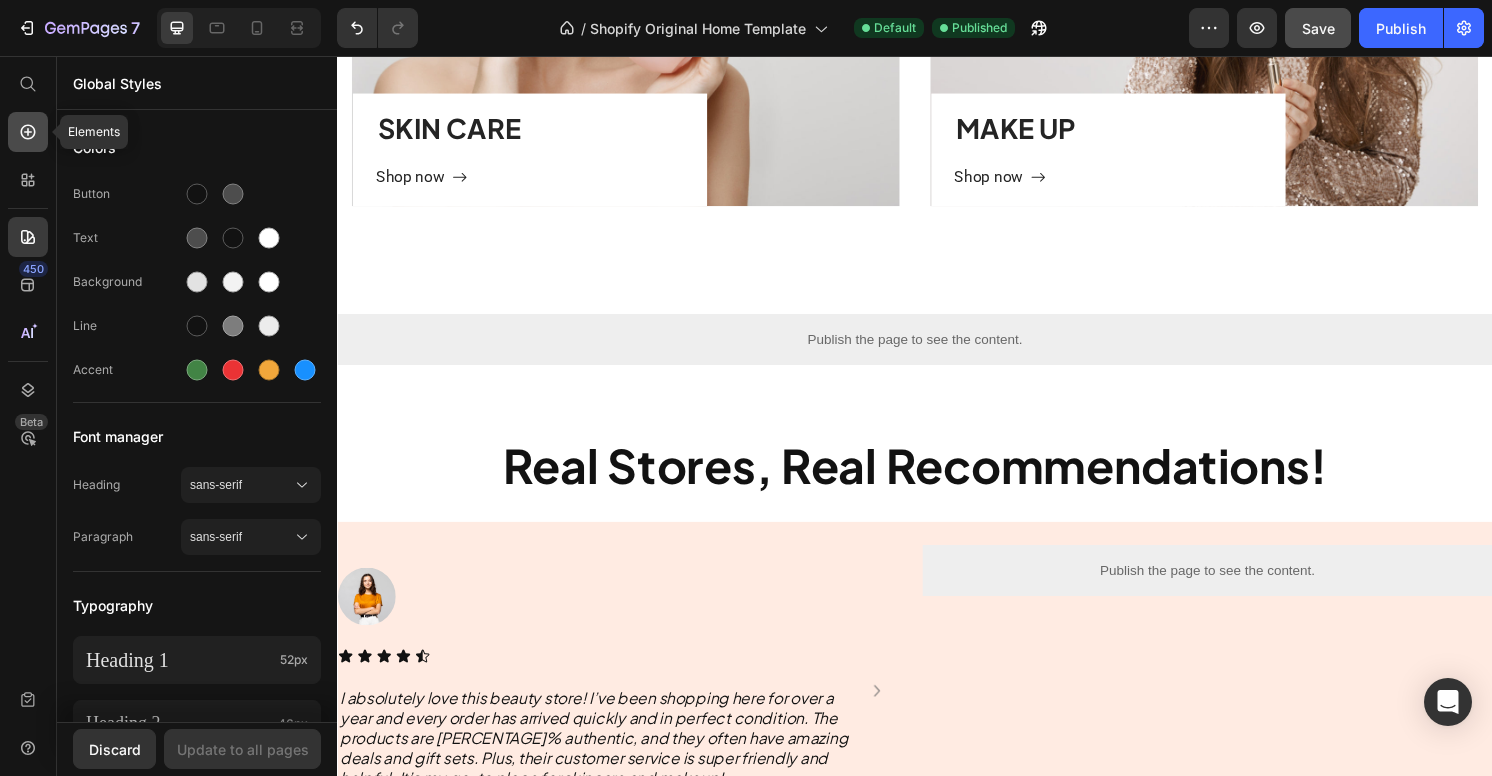 click 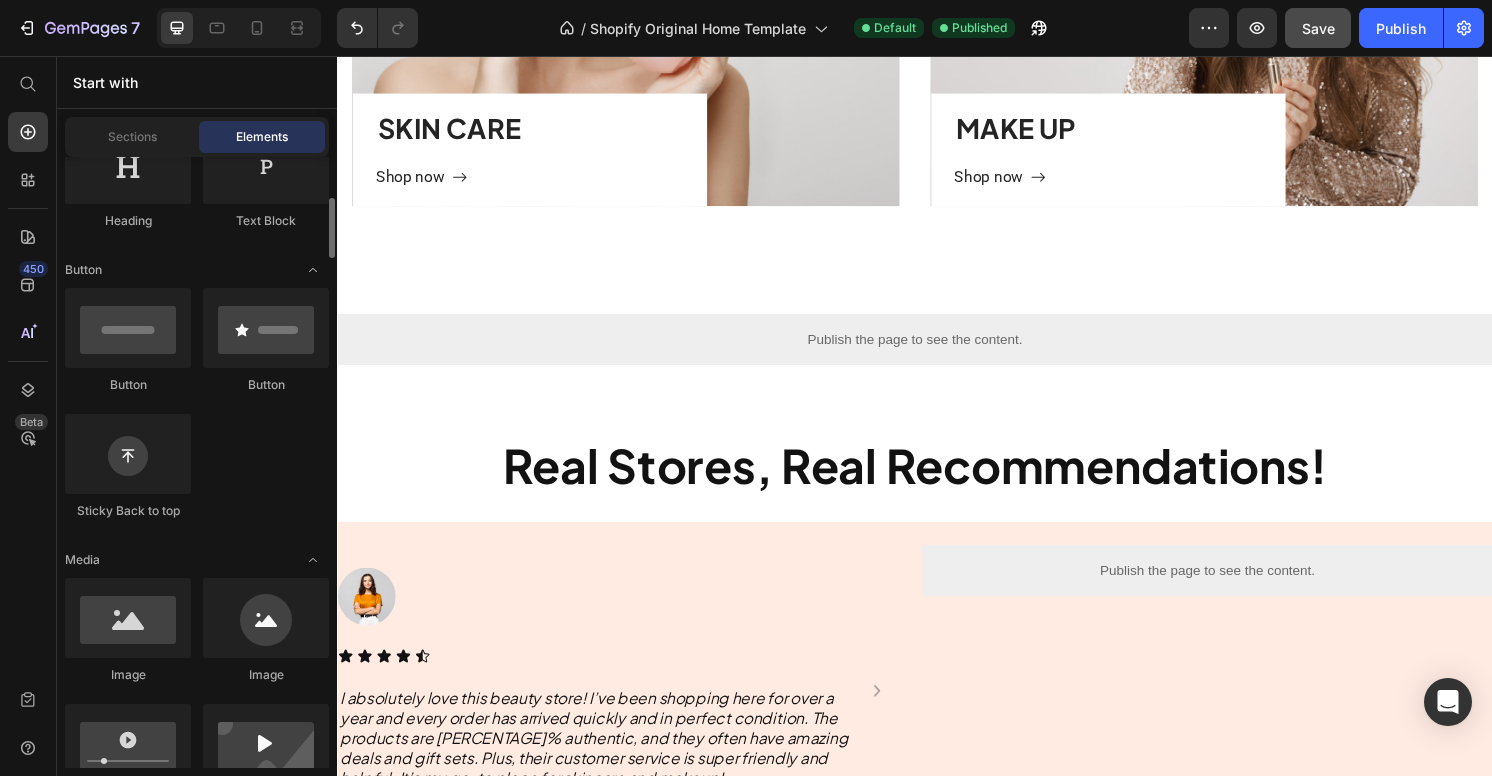 scroll, scrollTop: 372, scrollLeft: 0, axis: vertical 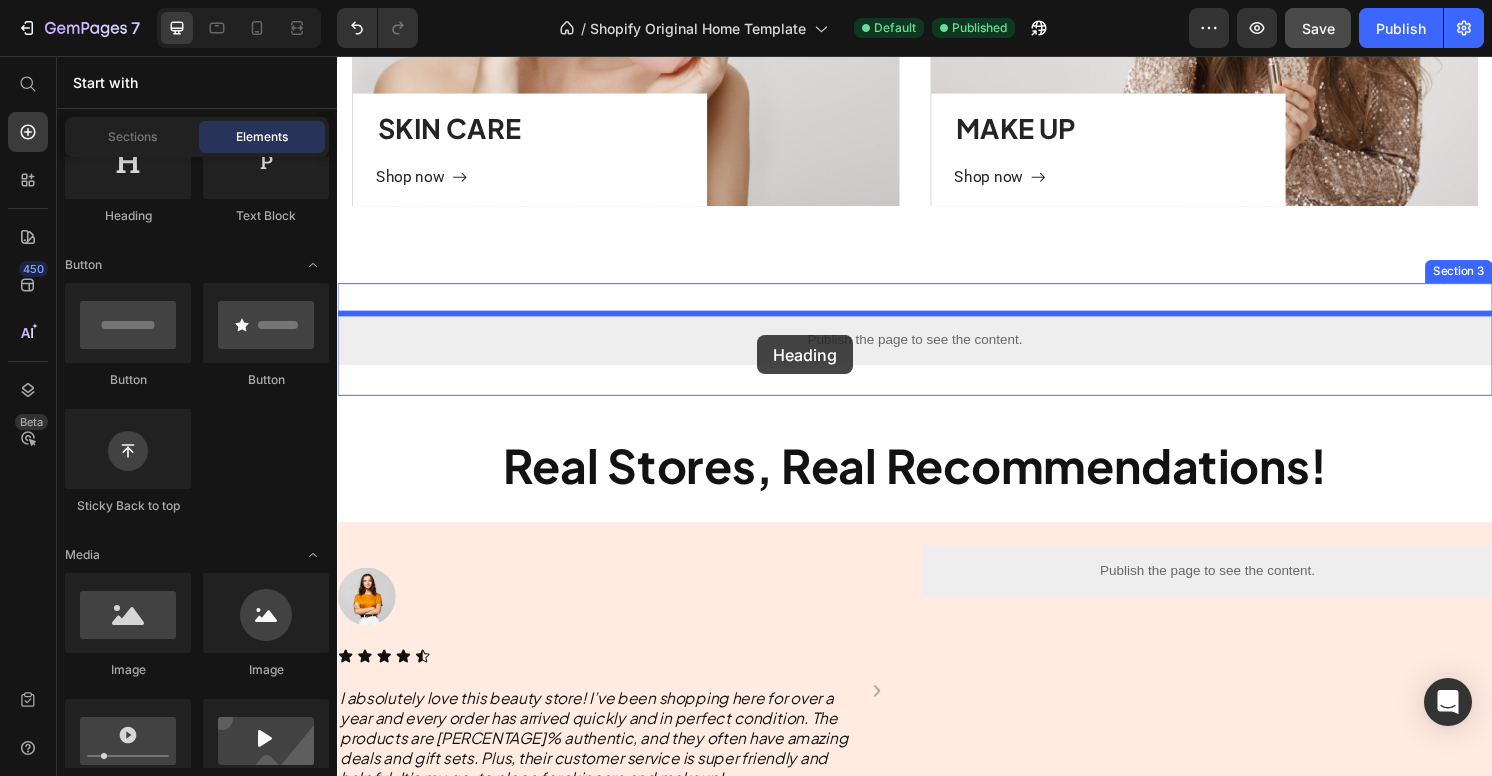 drag, startPoint x: 491, startPoint y: 239, endPoint x: 773, endPoint y: 346, distance: 301.6173 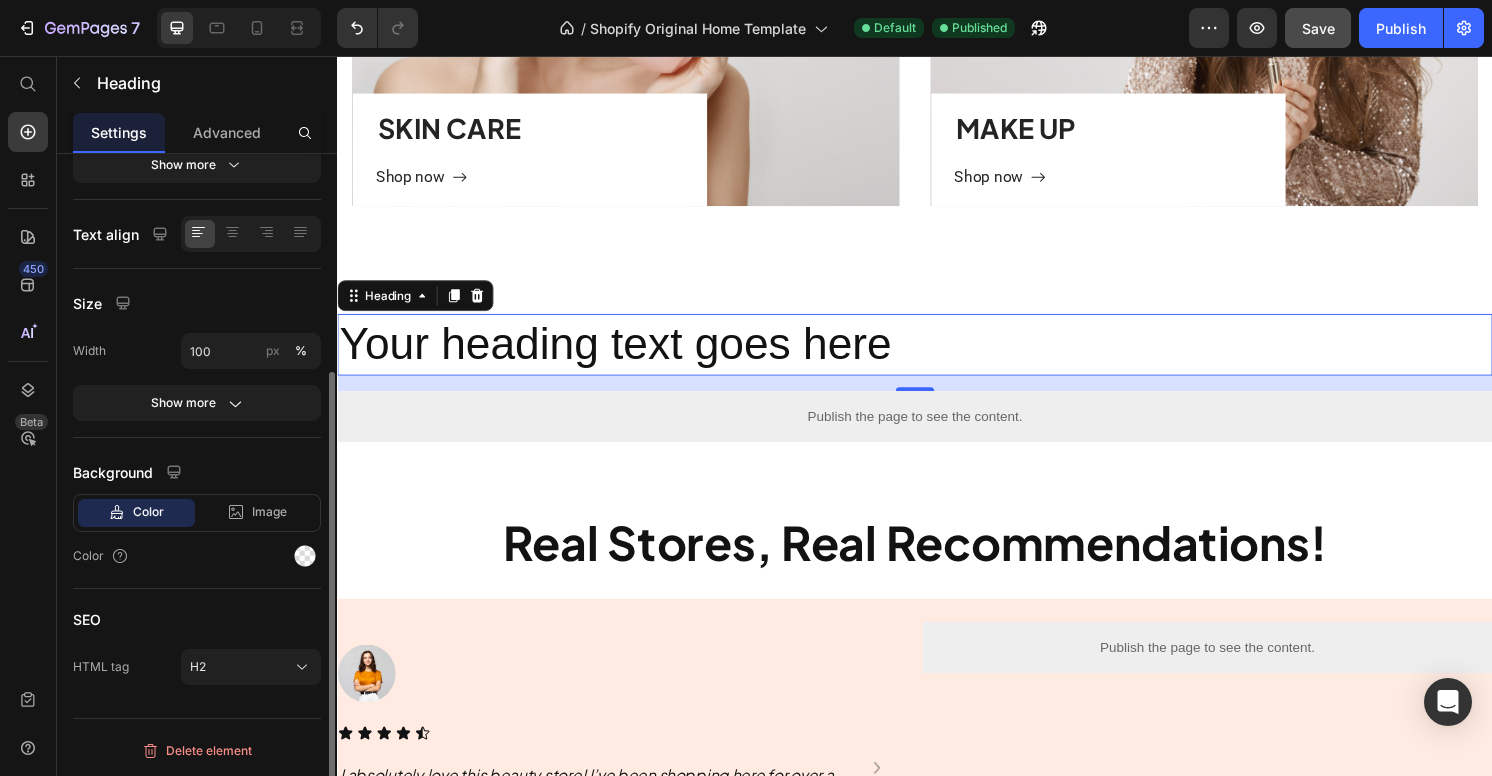 scroll, scrollTop: 0, scrollLeft: 0, axis: both 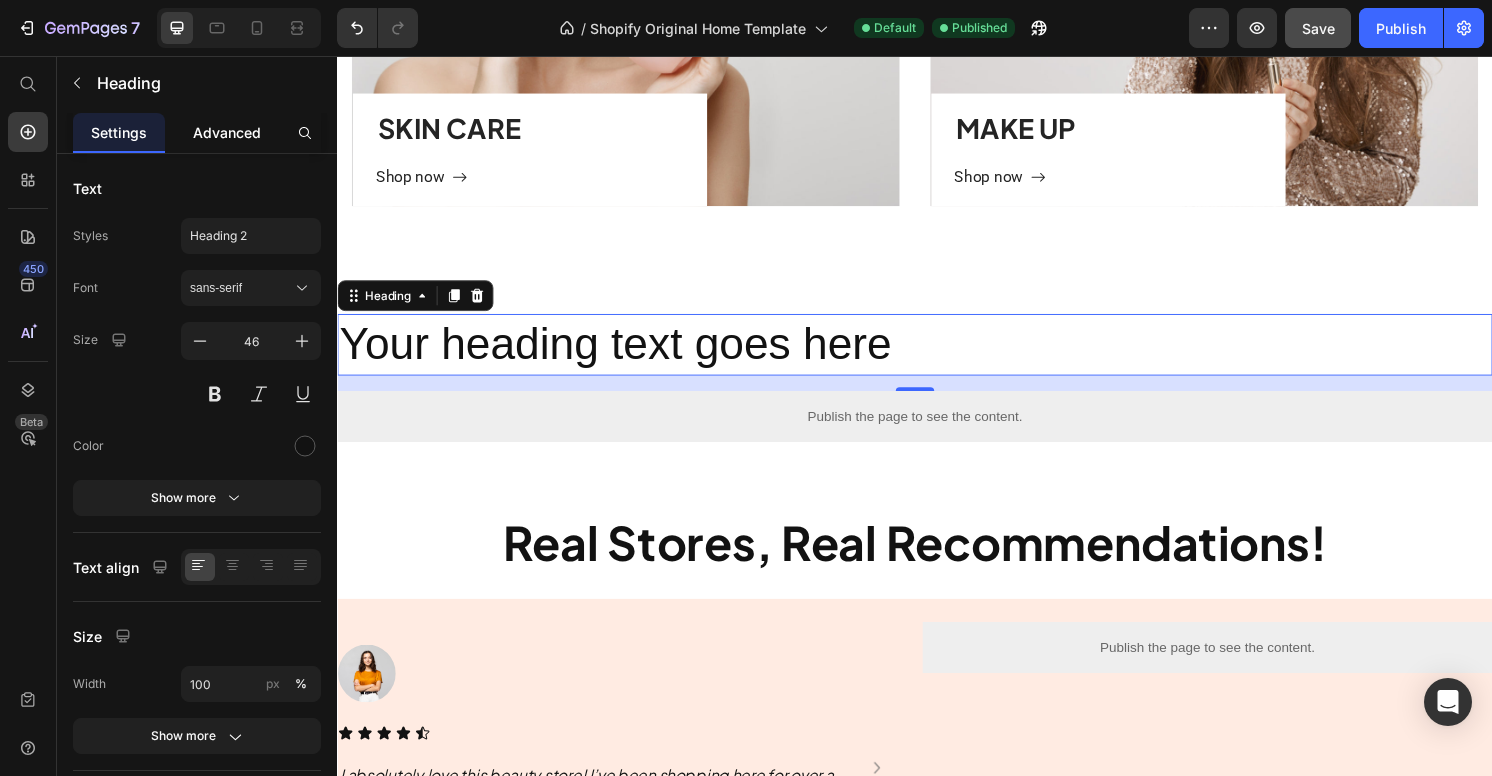 click on "Advanced" at bounding box center (227, 132) 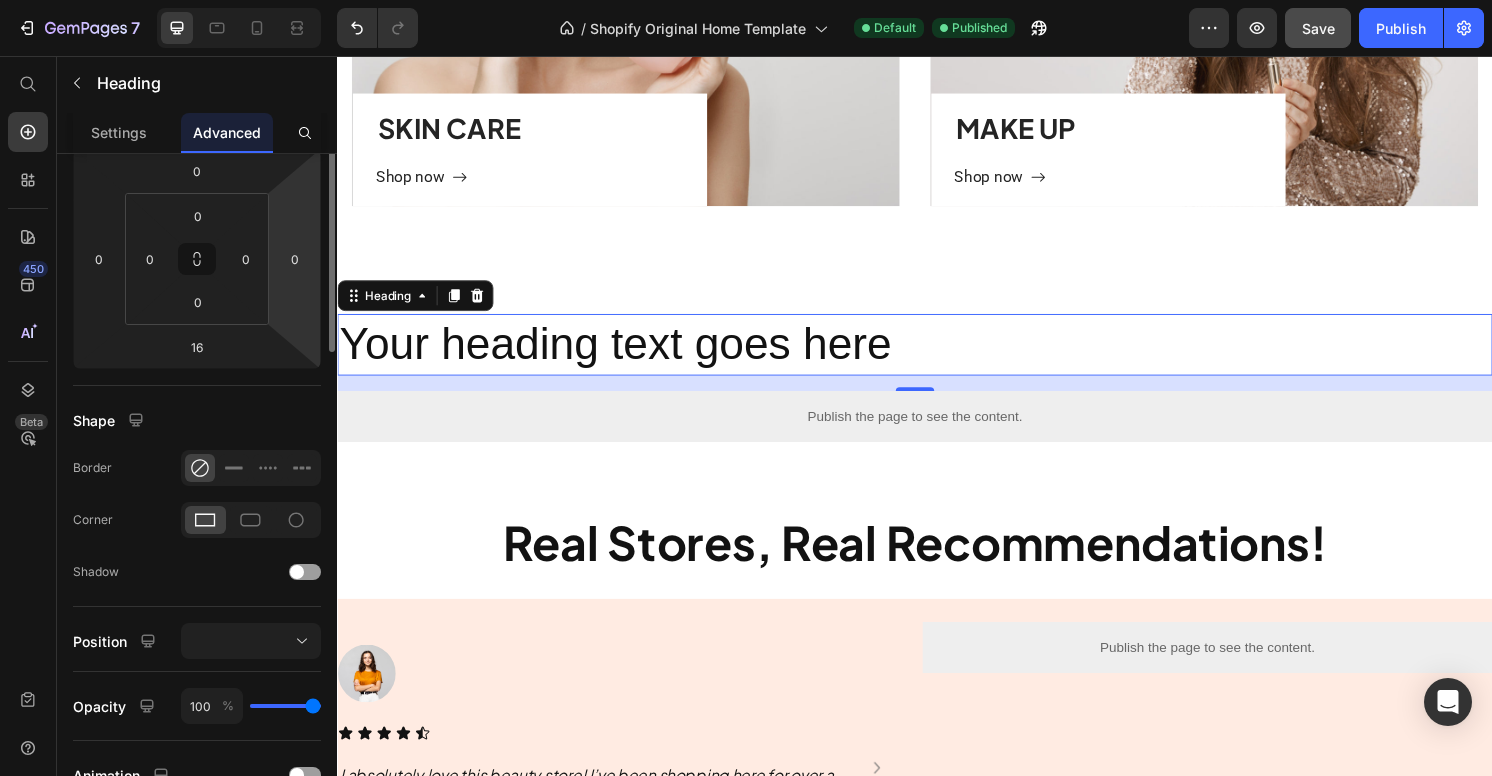 scroll, scrollTop: 590, scrollLeft: 0, axis: vertical 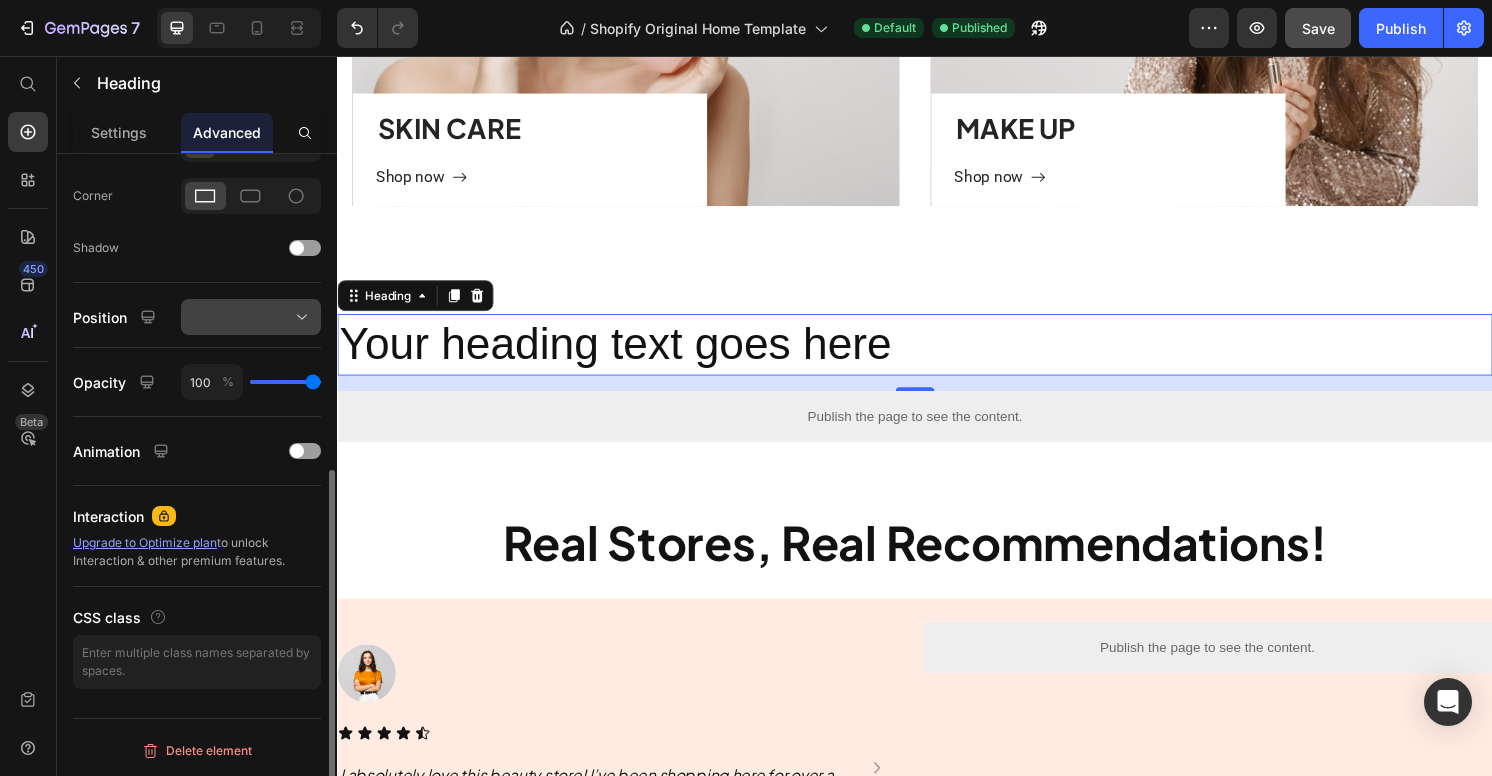 click at bounding box center [251, 317] 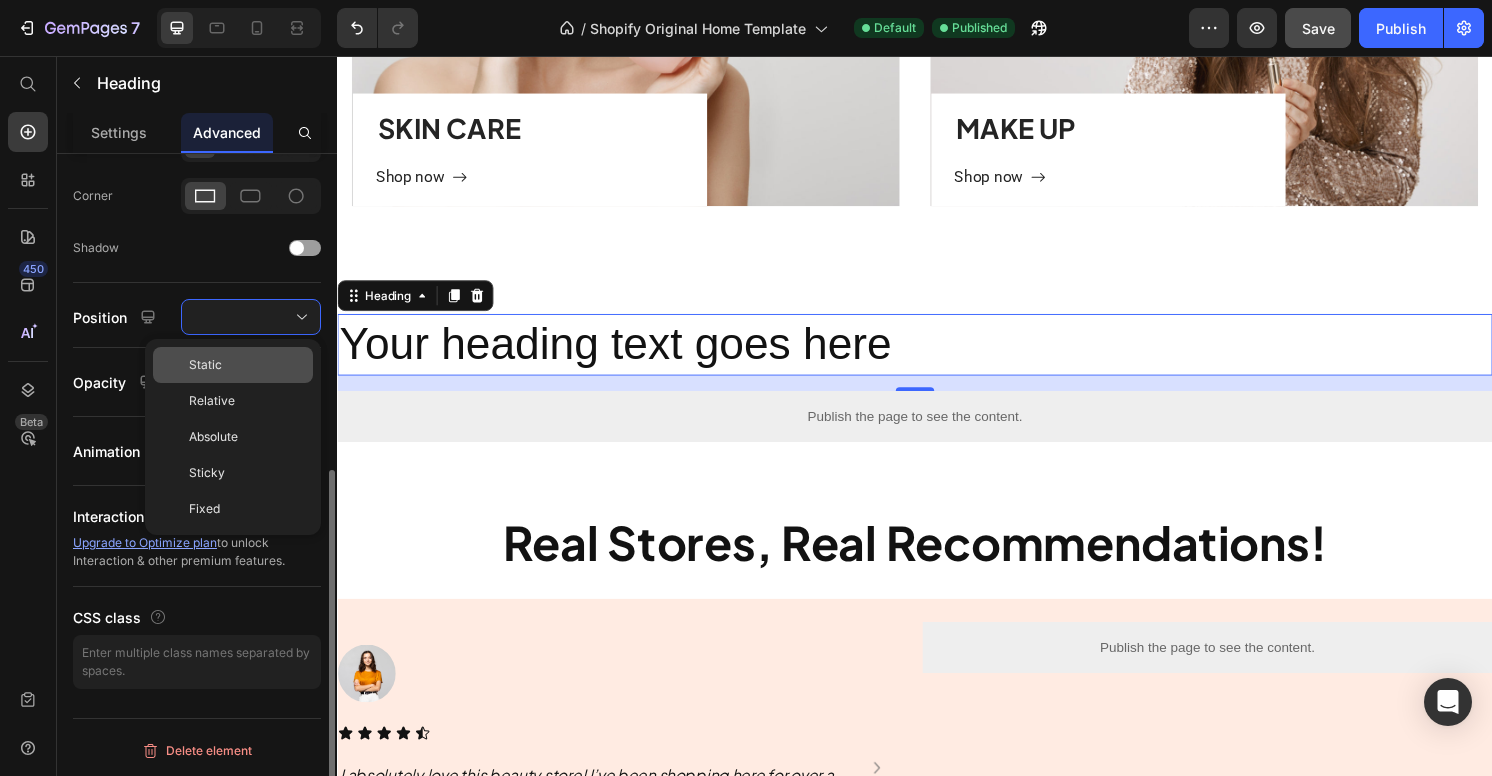 click on "Static" 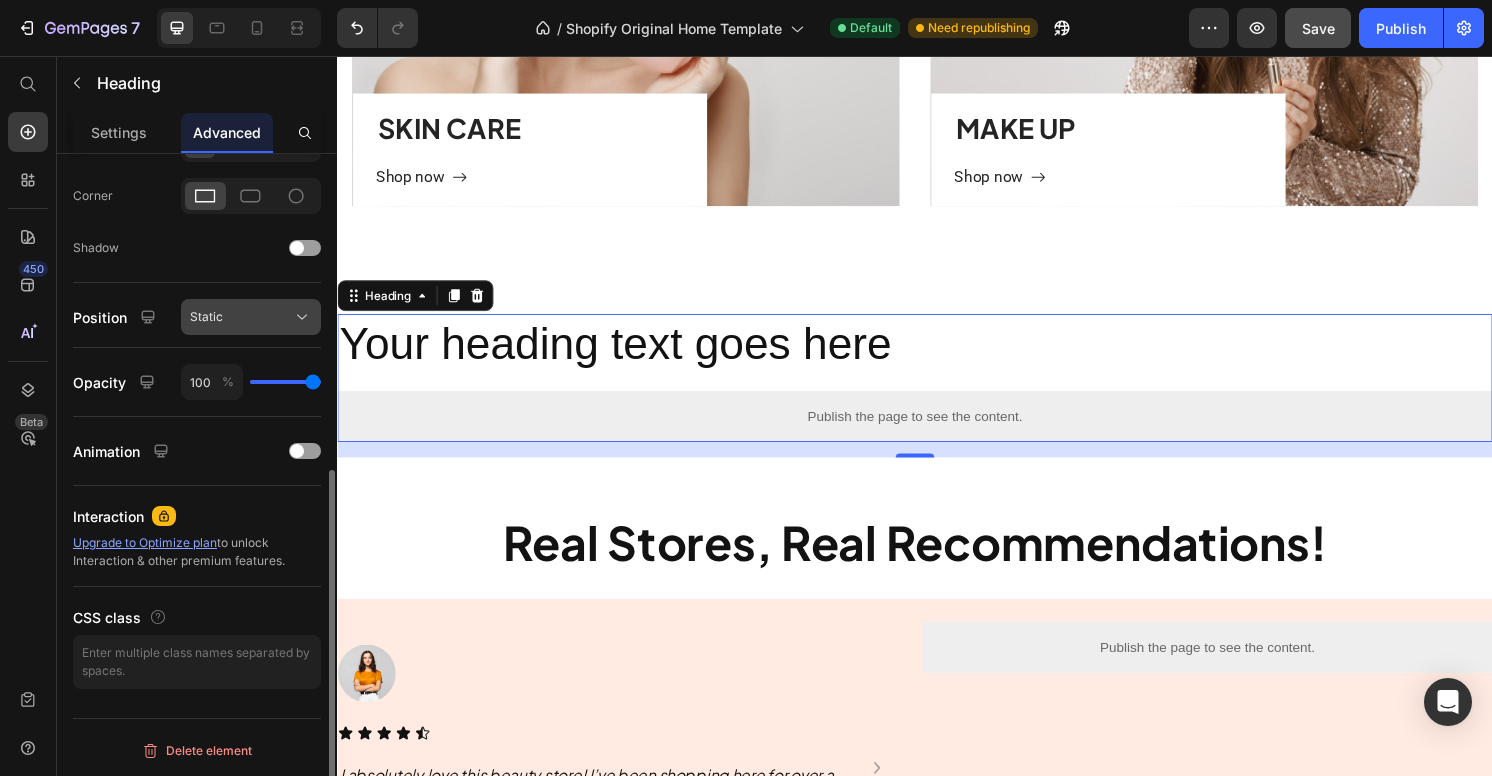 click on "Static" 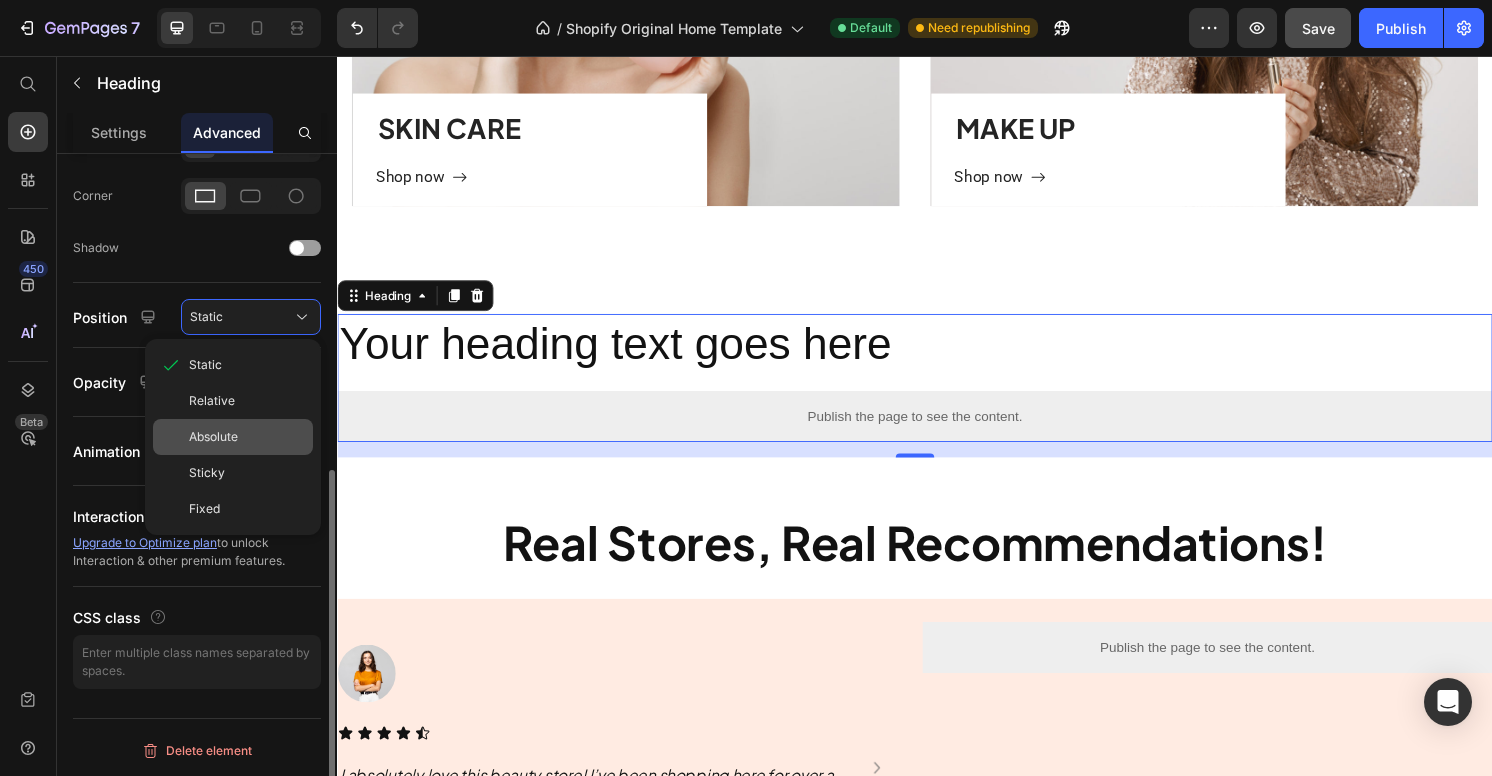 click on "Absolute" at bounding box center (213, 437) 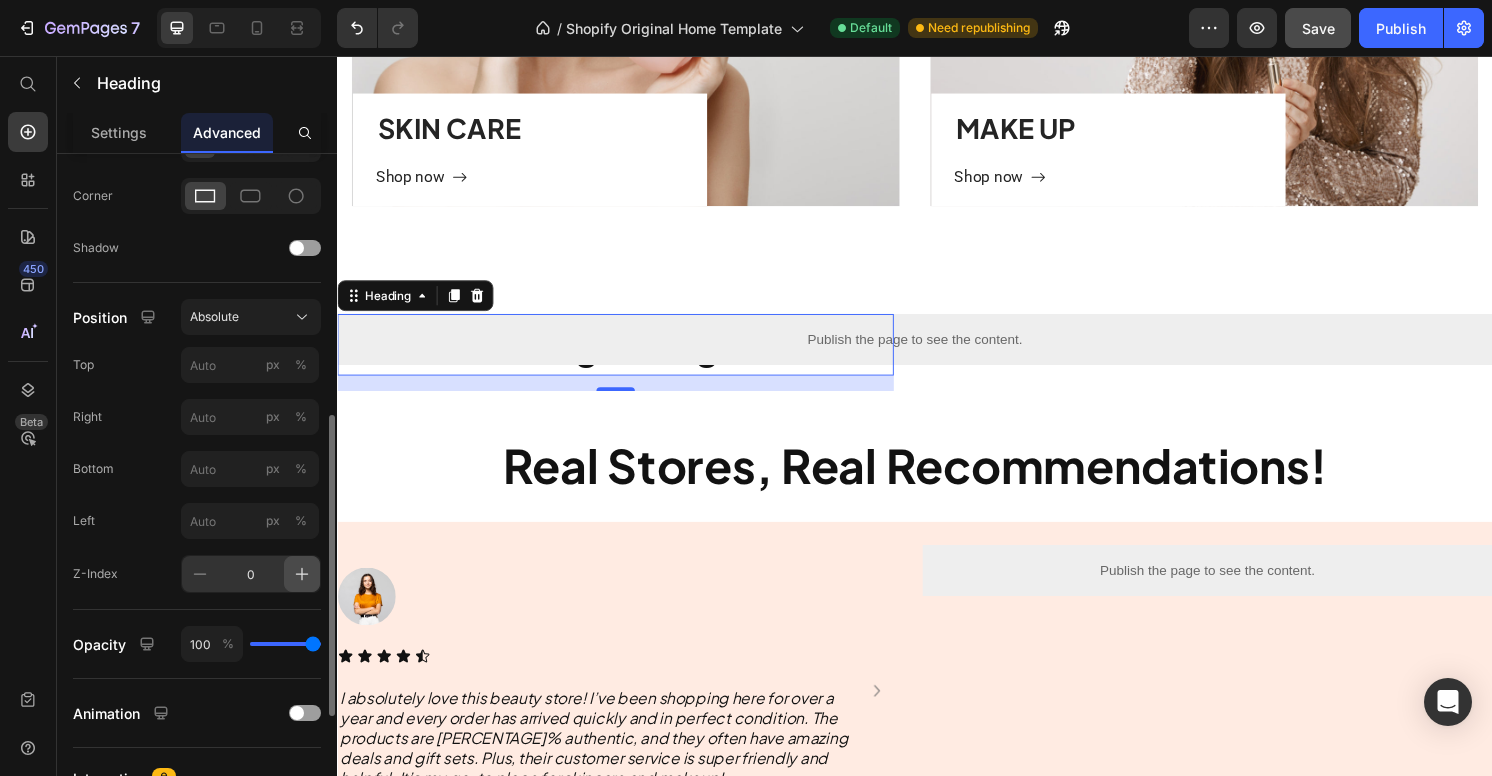 click 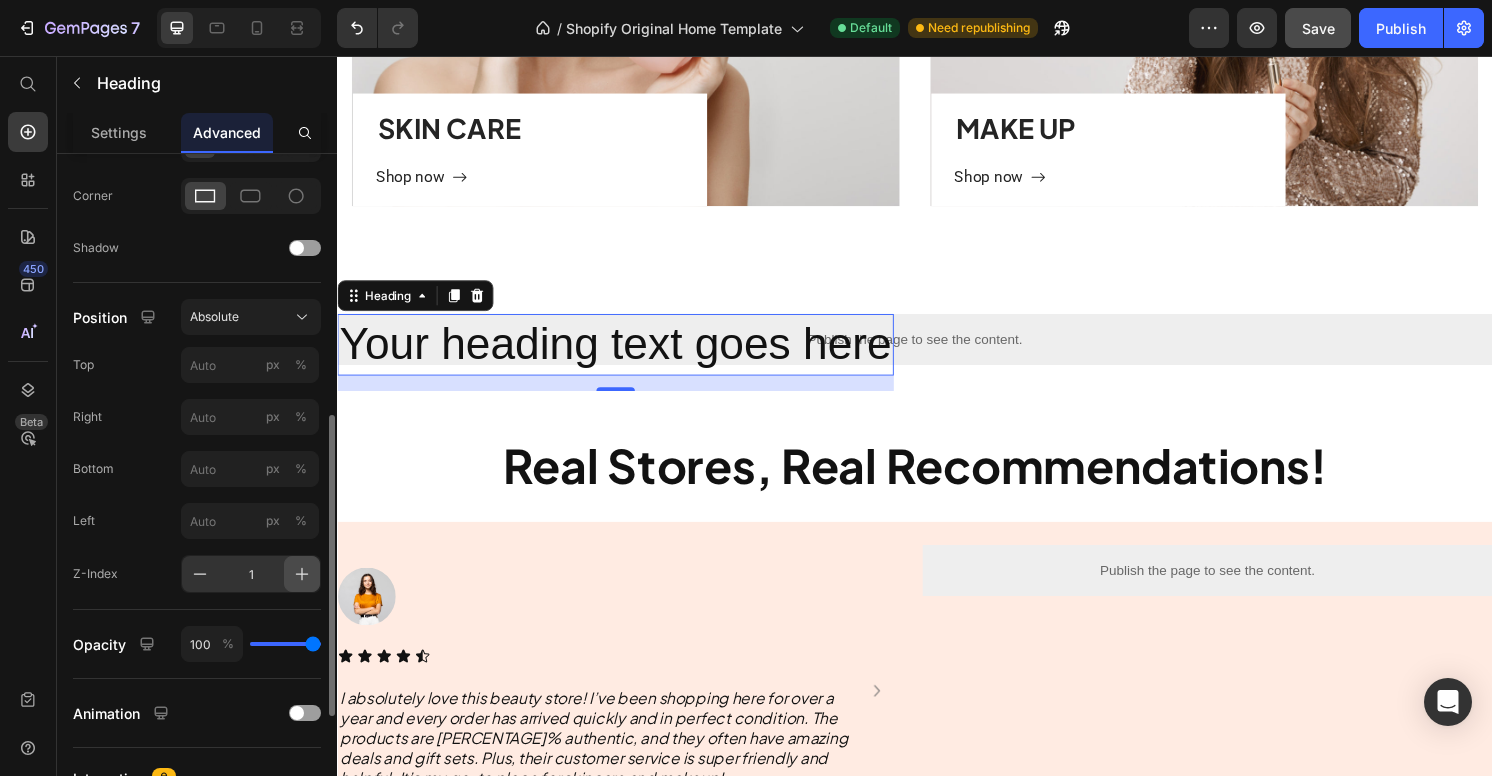 click 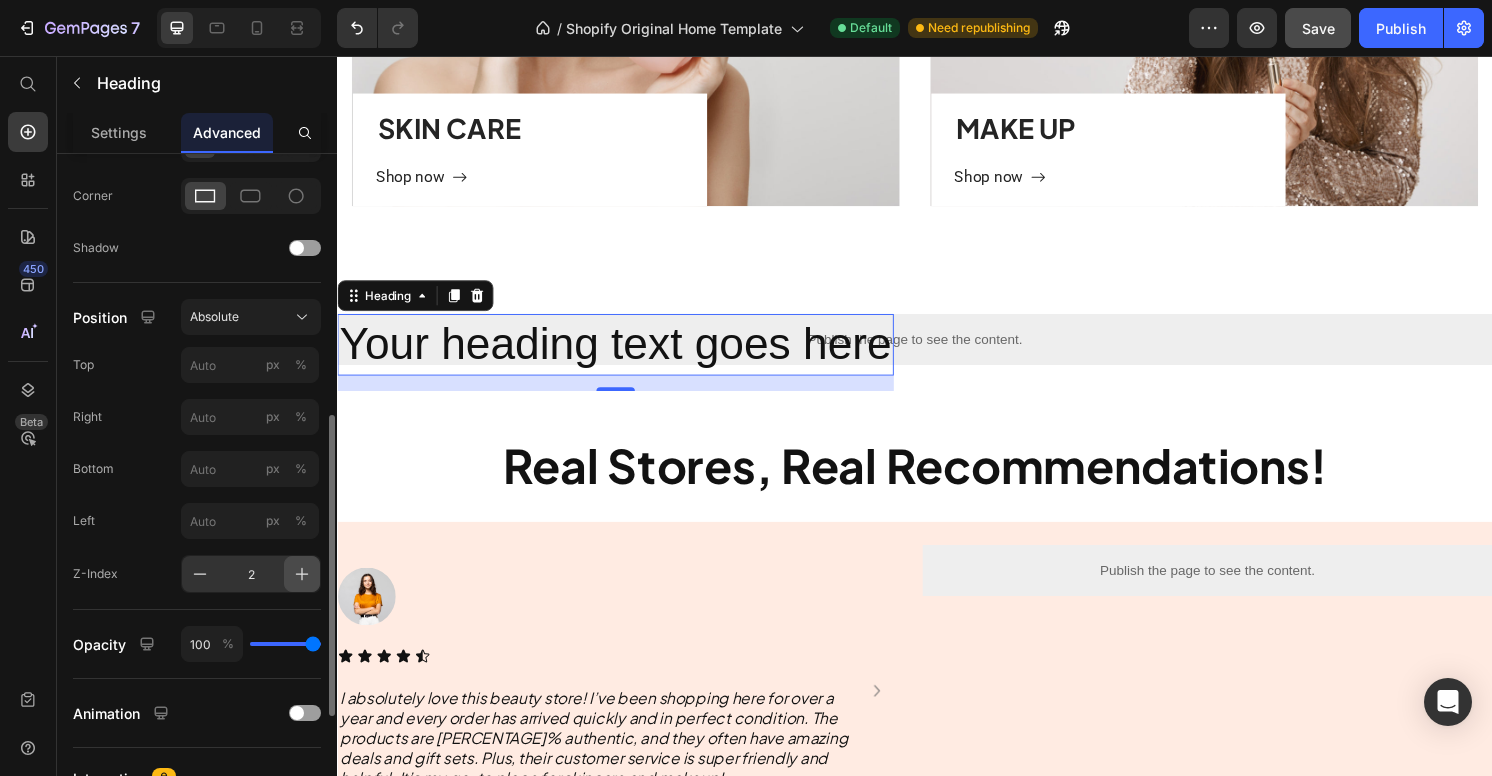 click 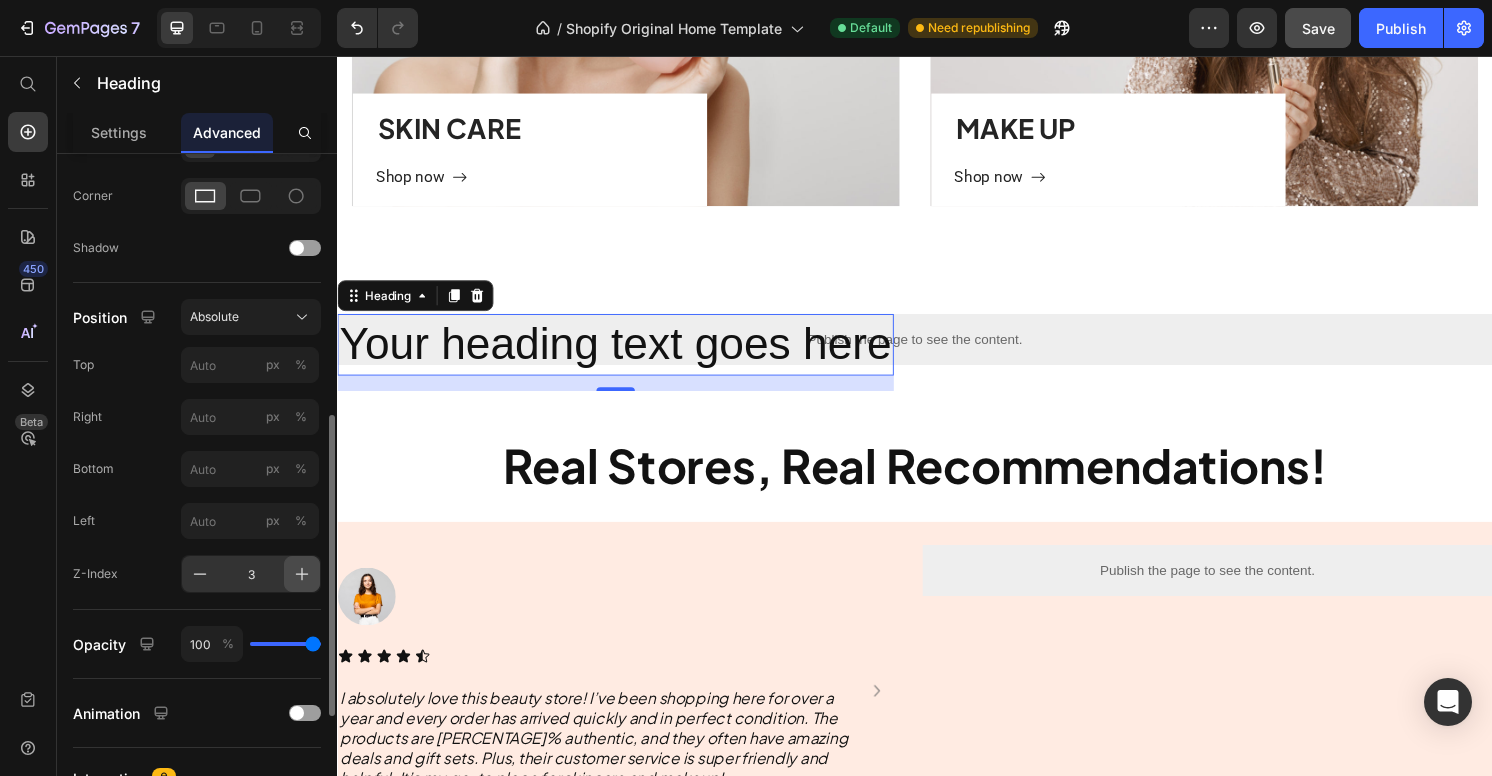 click 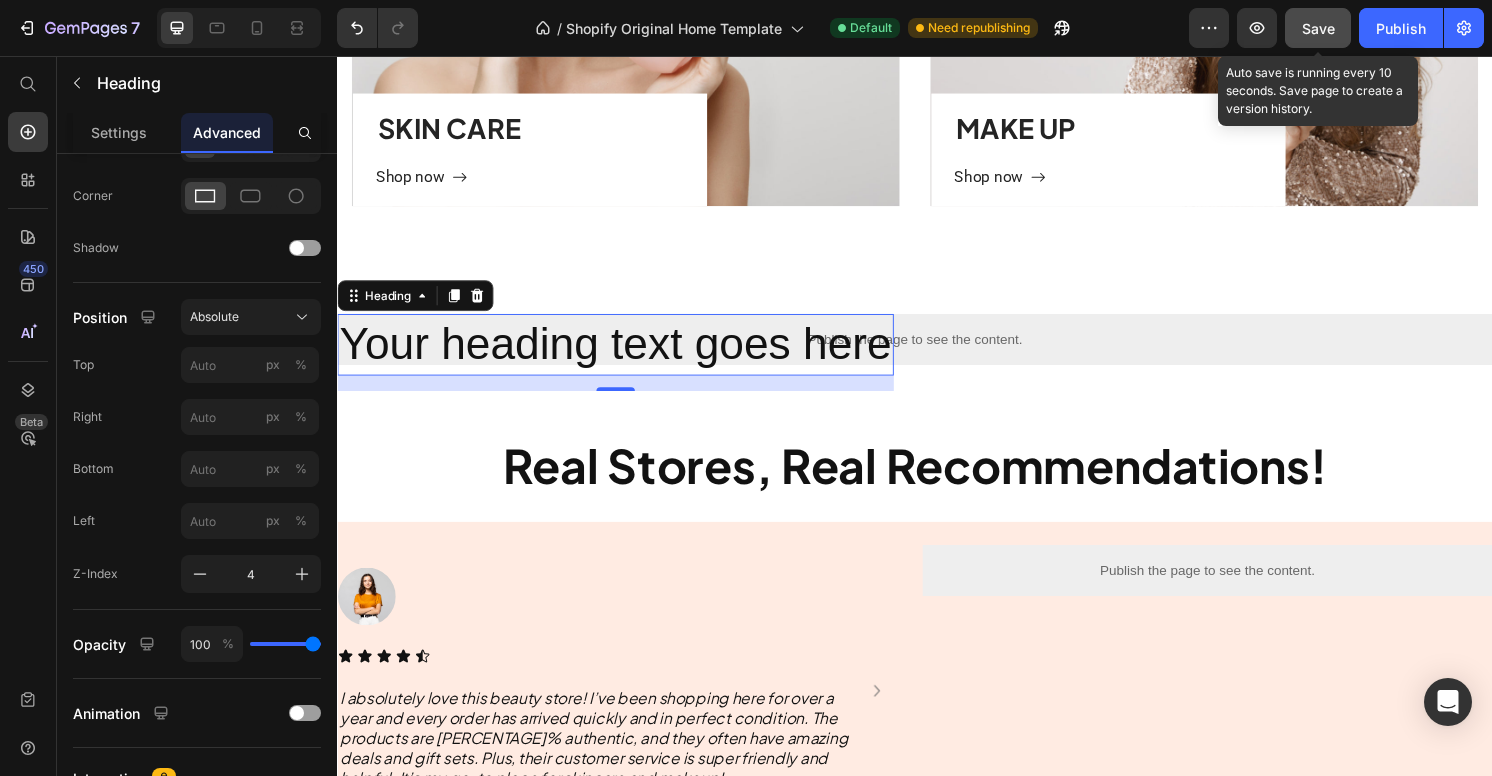 click on "Save" at bounding box center [1318, 28] 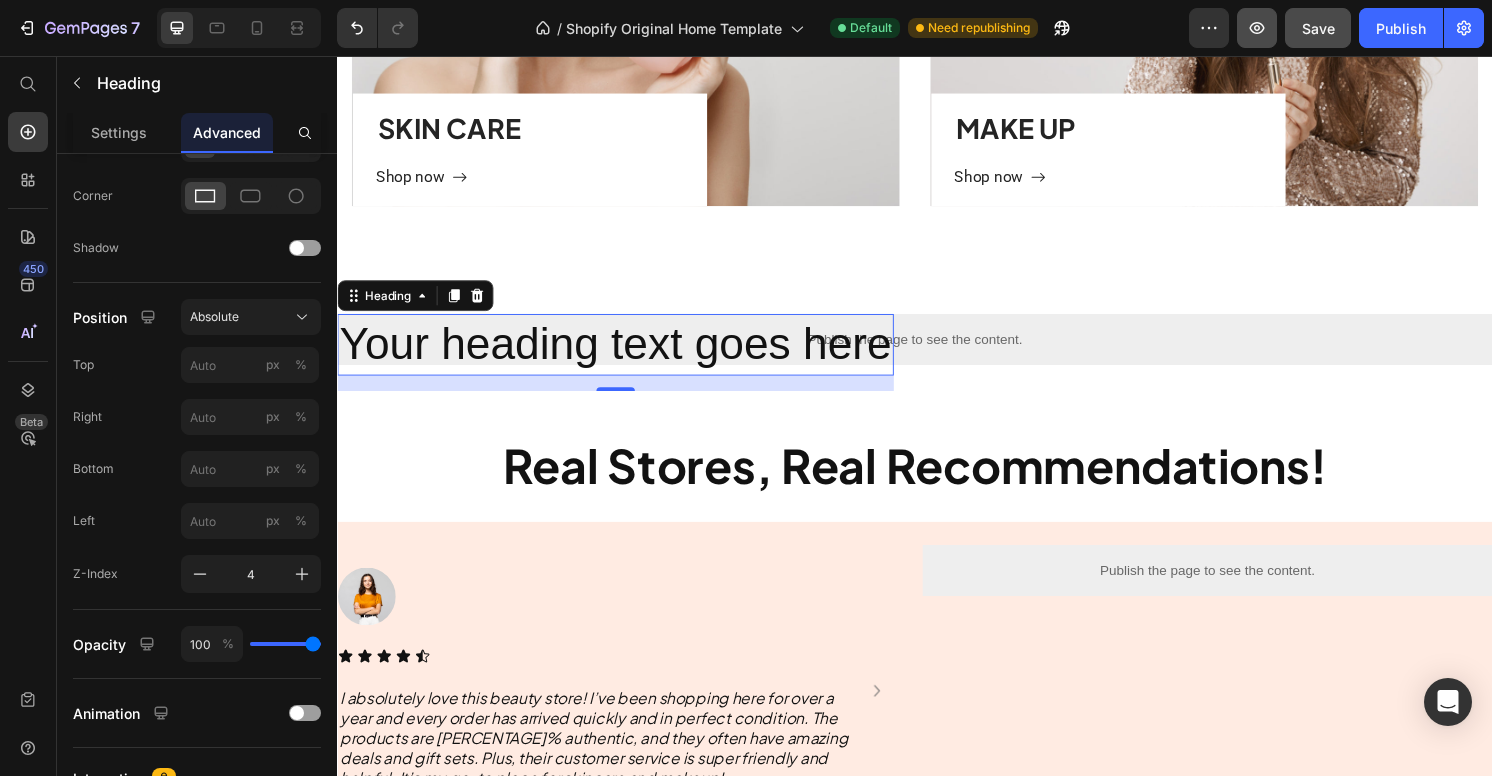 click 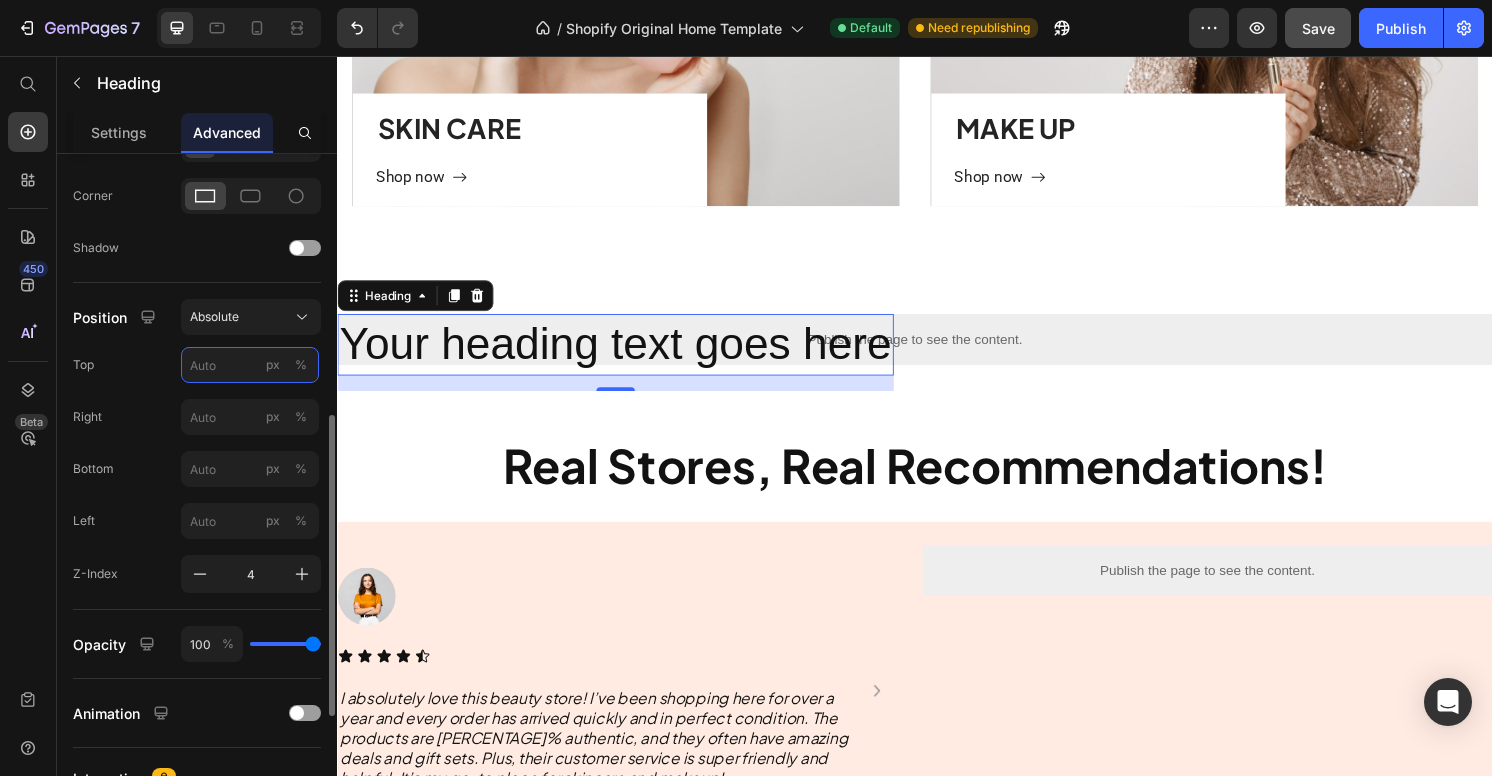 click on "px %" at bounding box center [250, 365] 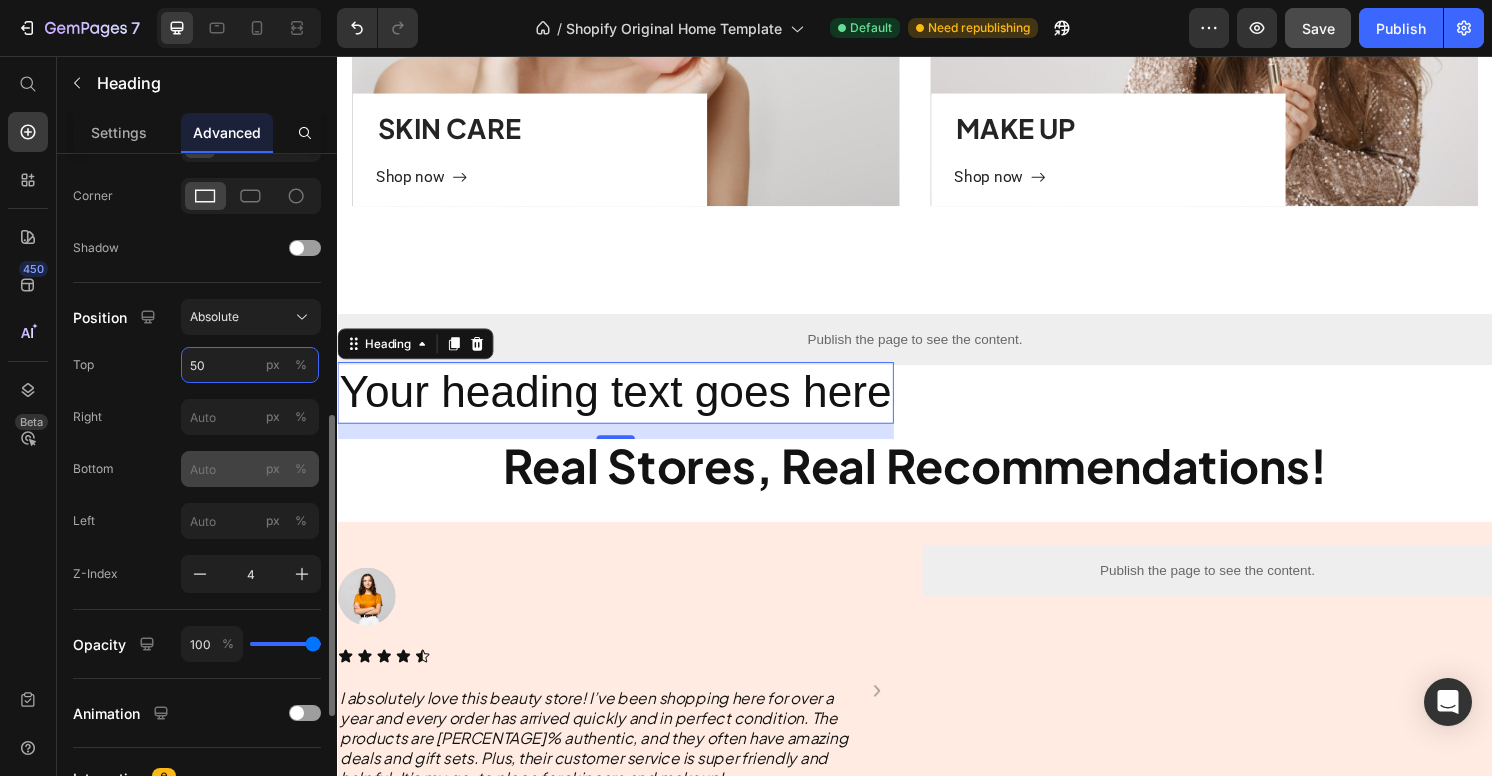 type on "50" 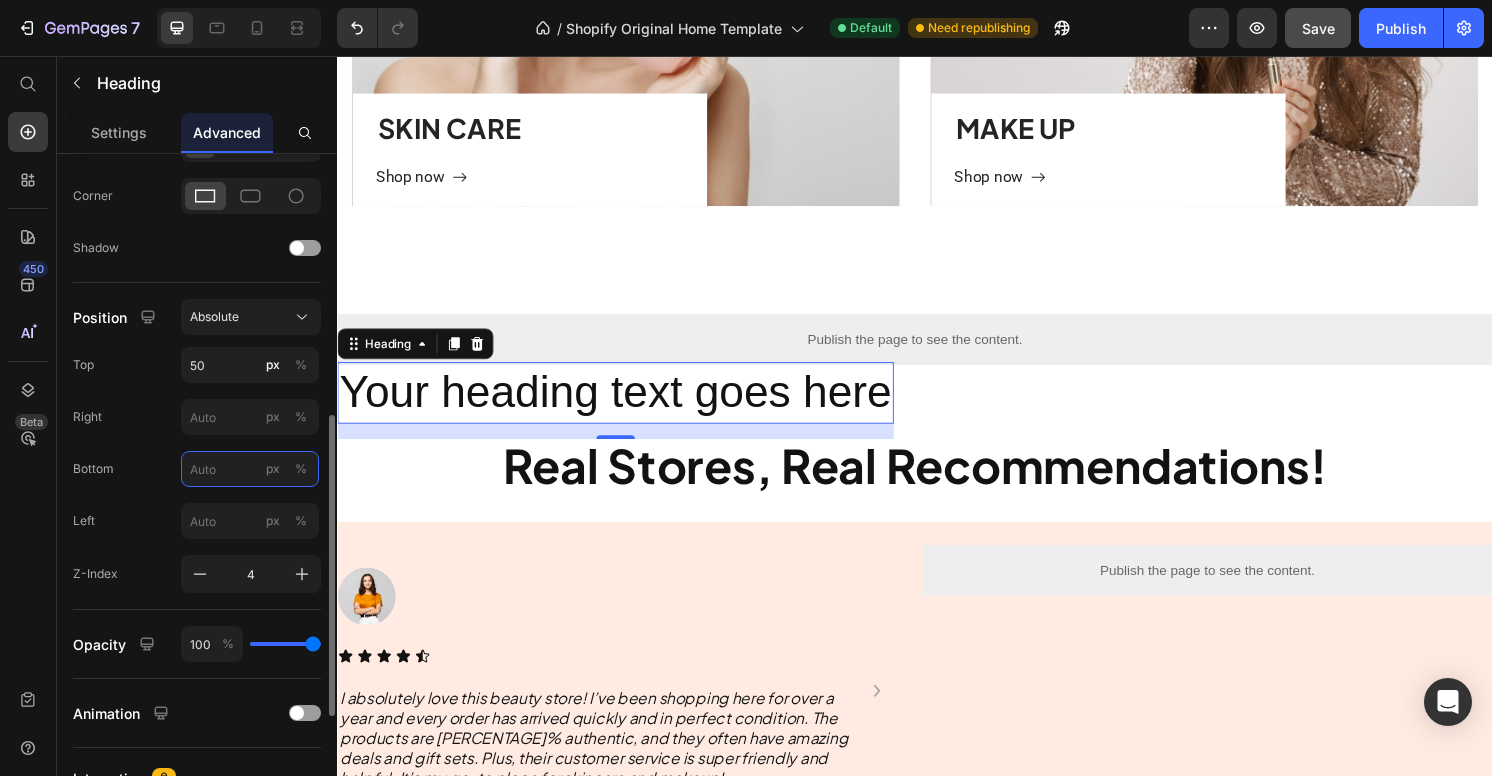 click on "px %" at bounding box center (250, 469) 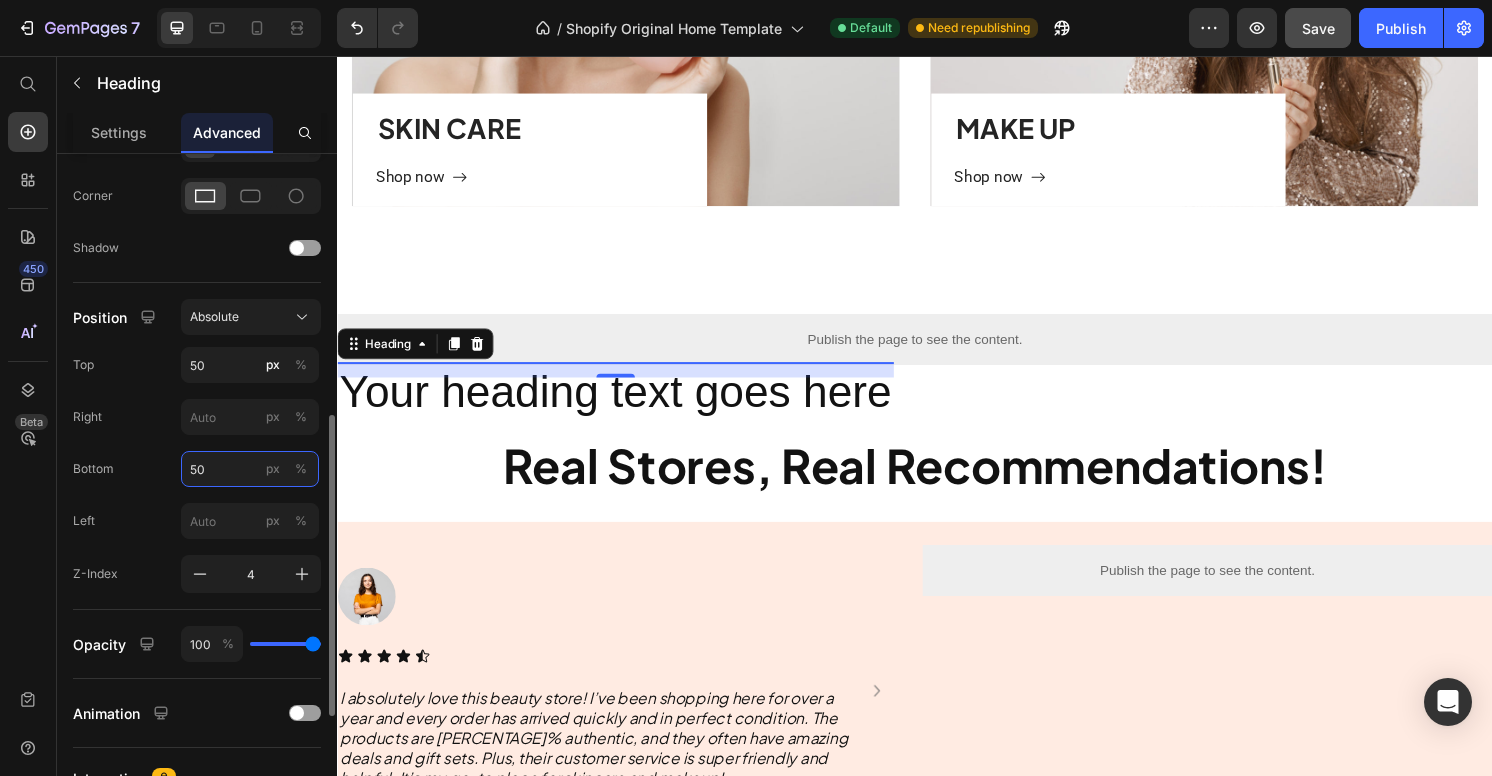 type on "5" 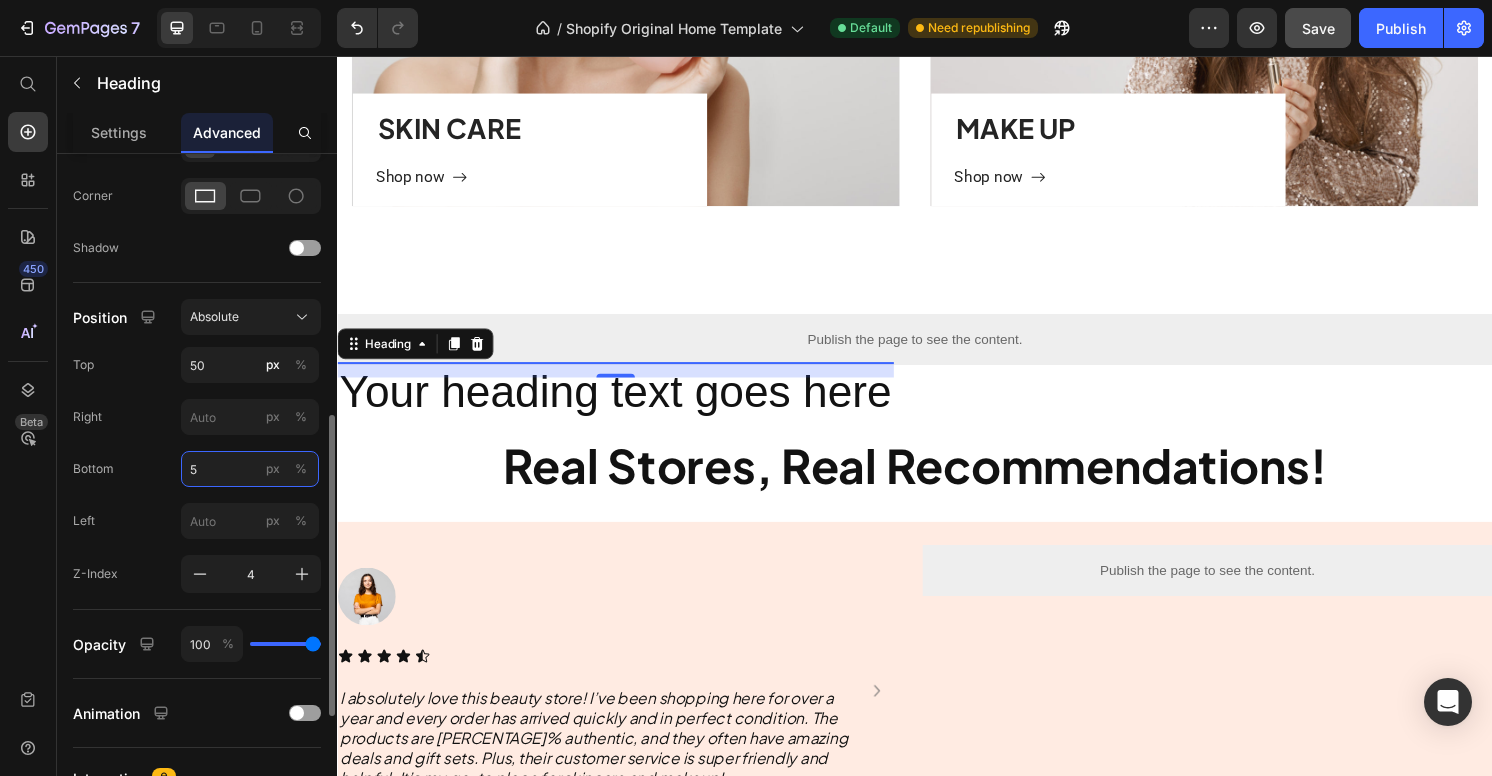 type 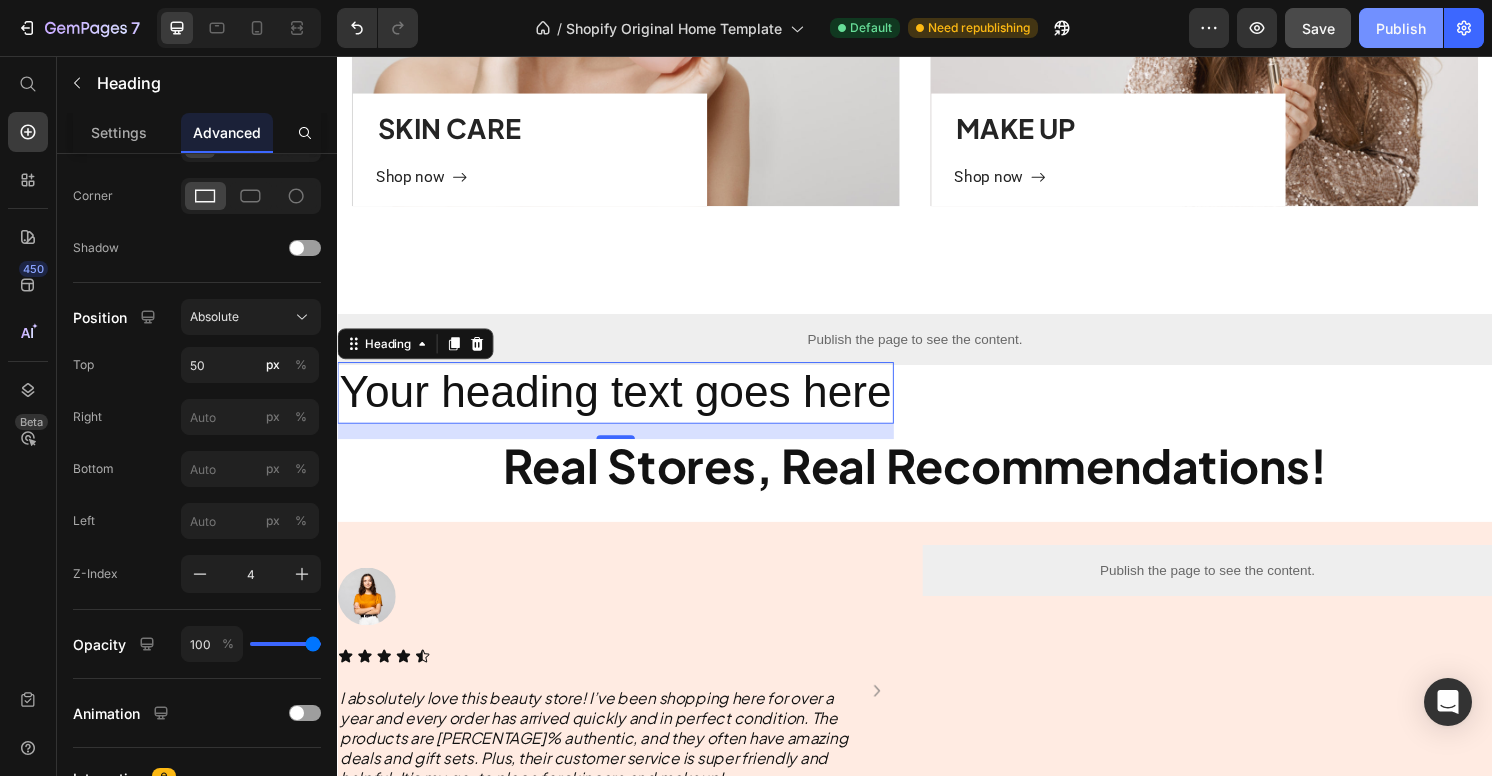 click on "Publish" at bounding box center [1401, 28] 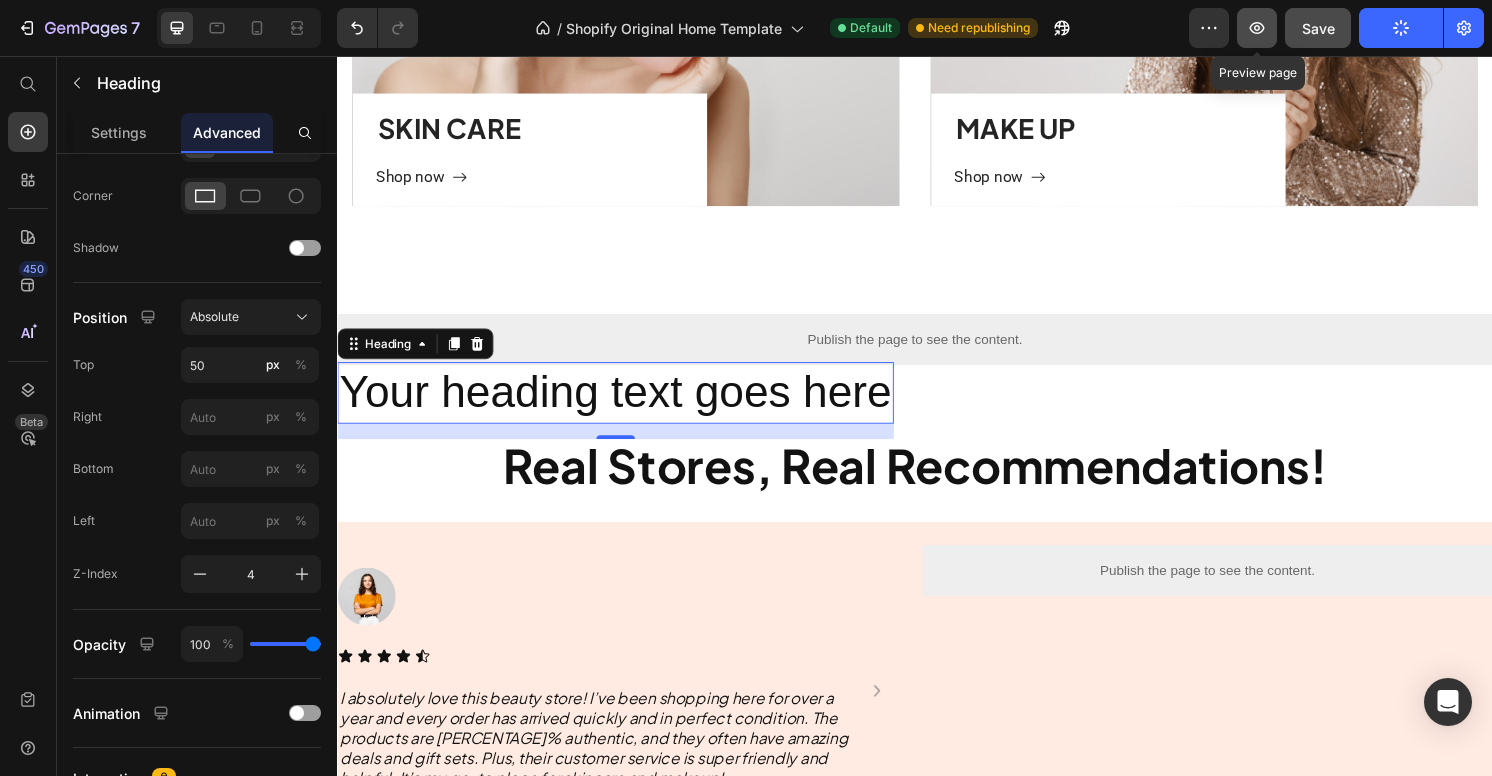 click 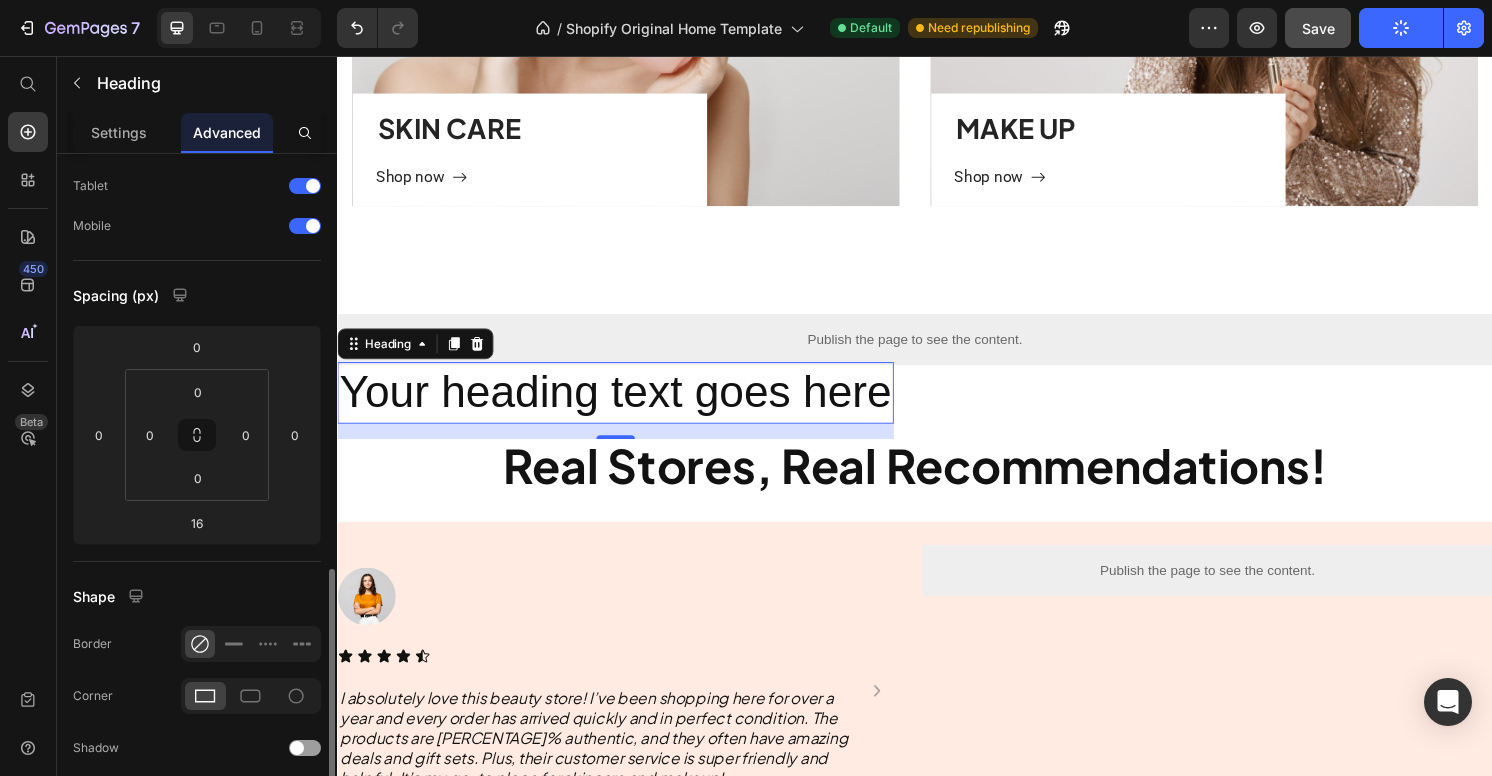 scroll, scrollTop: 0, scrollLeft: 0, axis: both 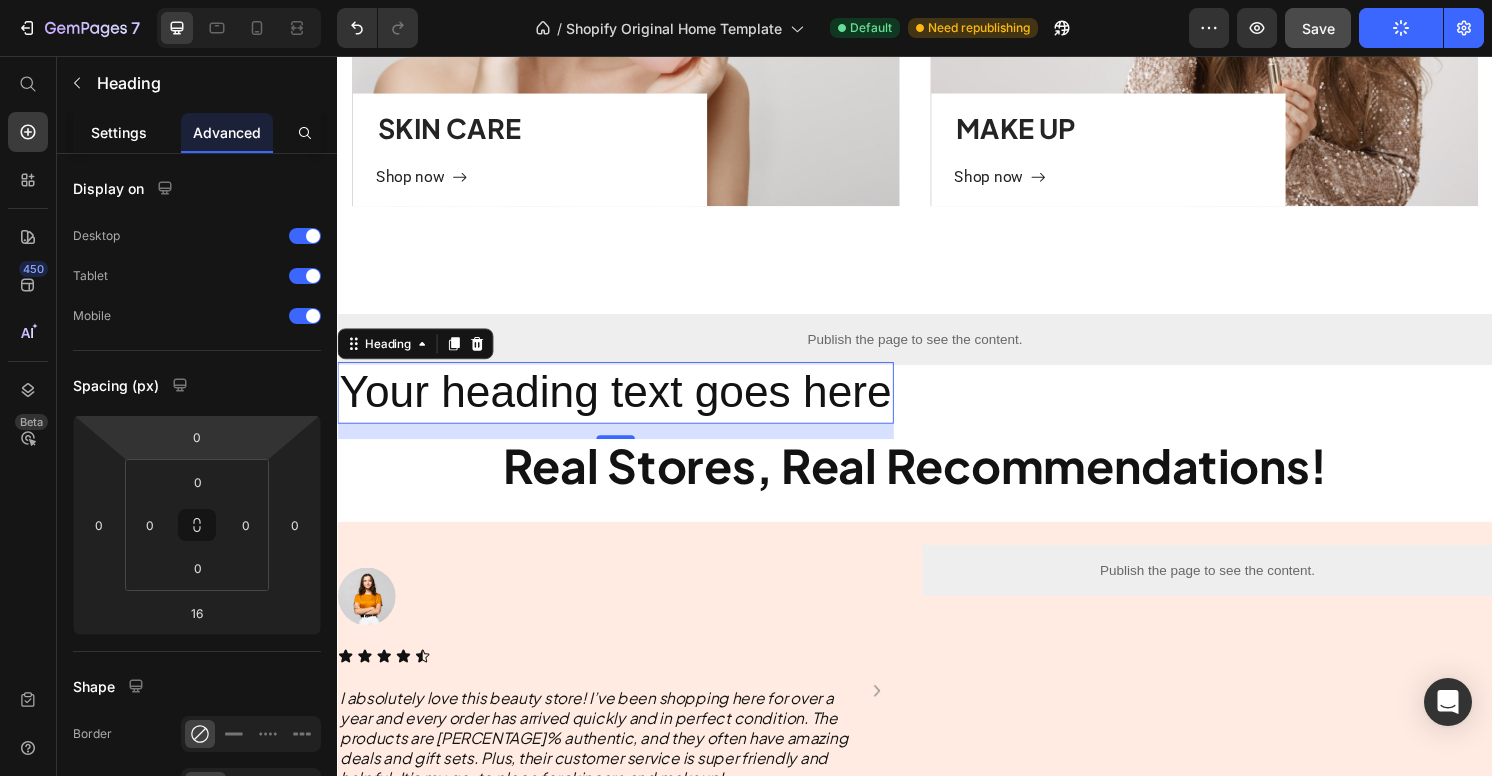 click on "Settings" at bounding box center [119, 132] 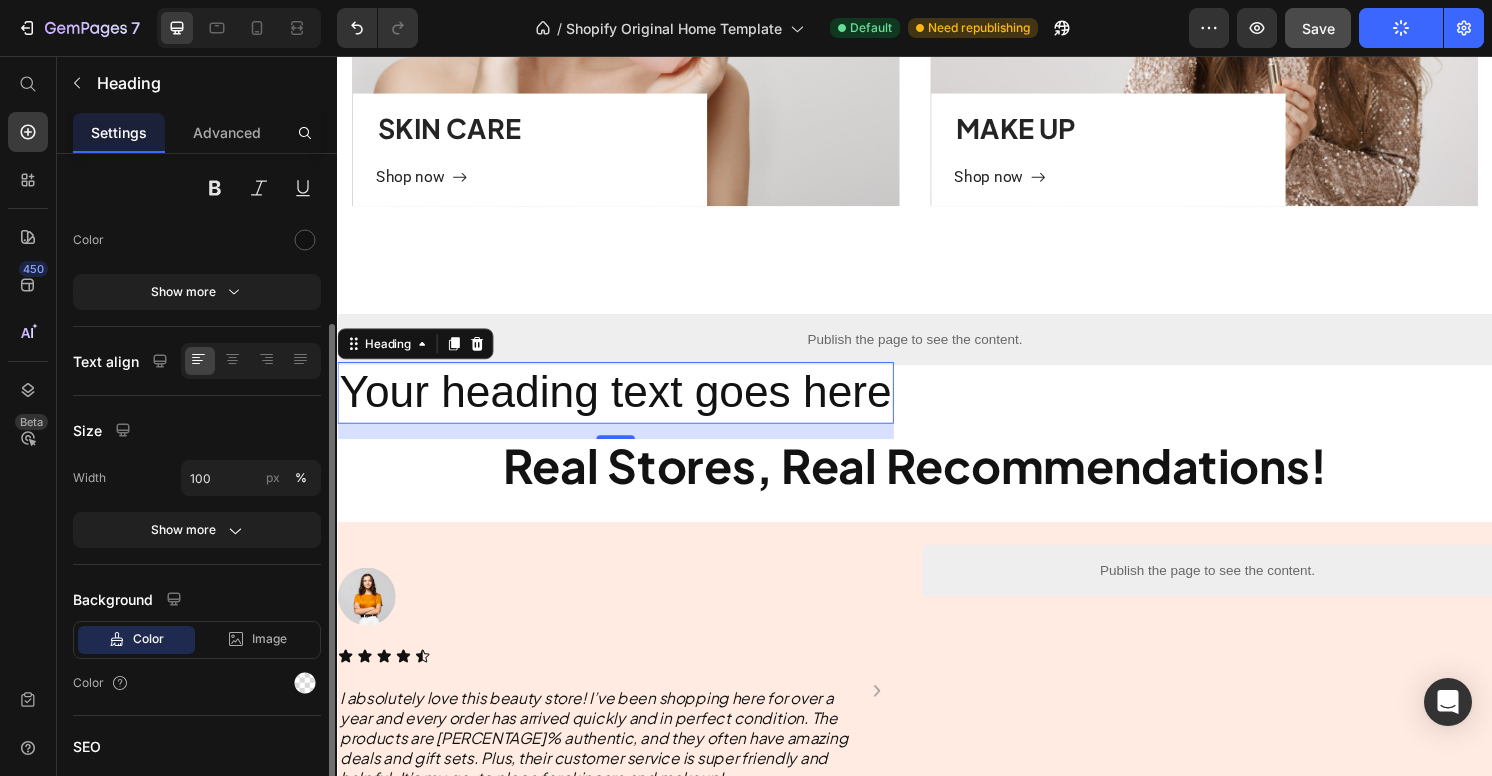 scroll, scrollTop: 237, scrollLeft: 0, axis: vertical 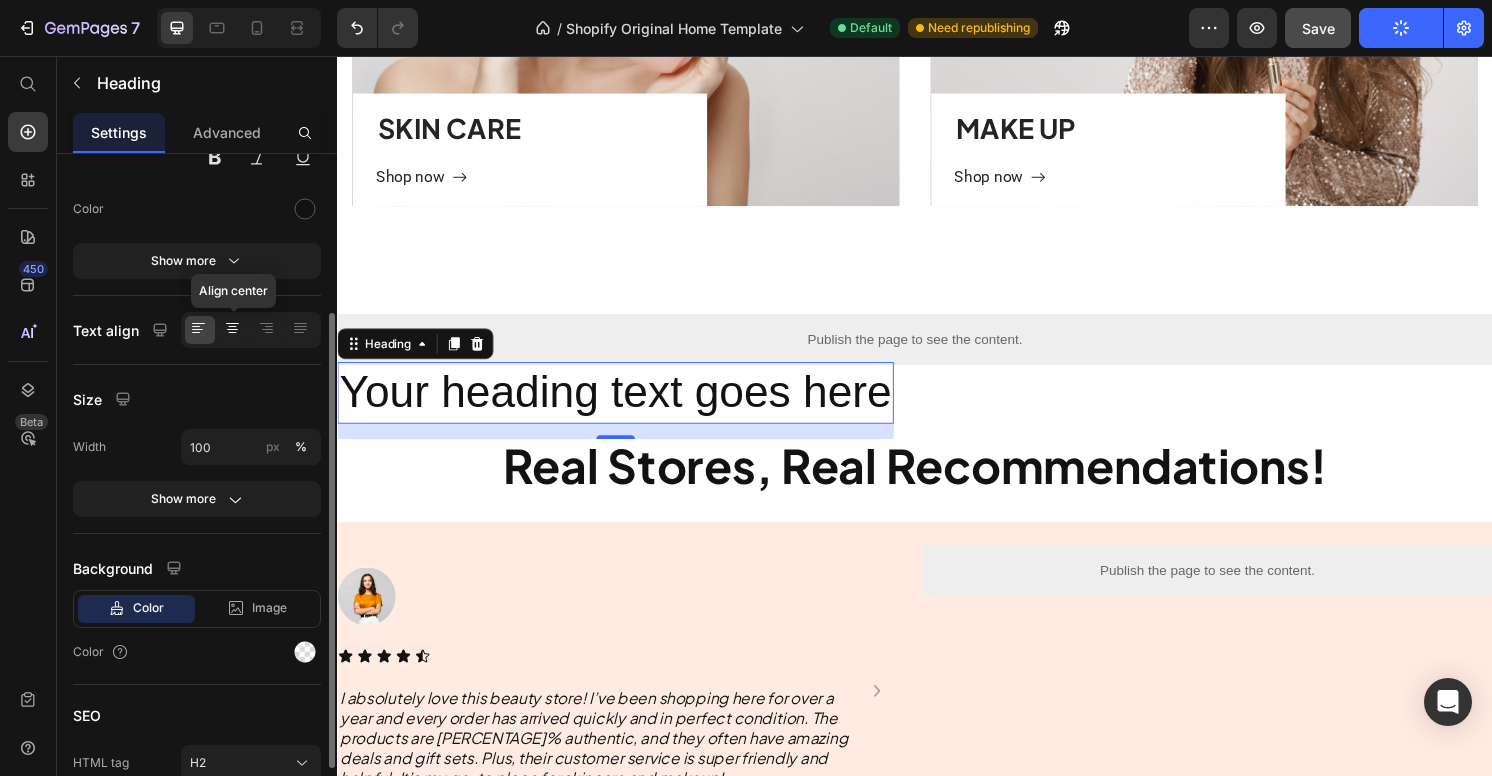 click 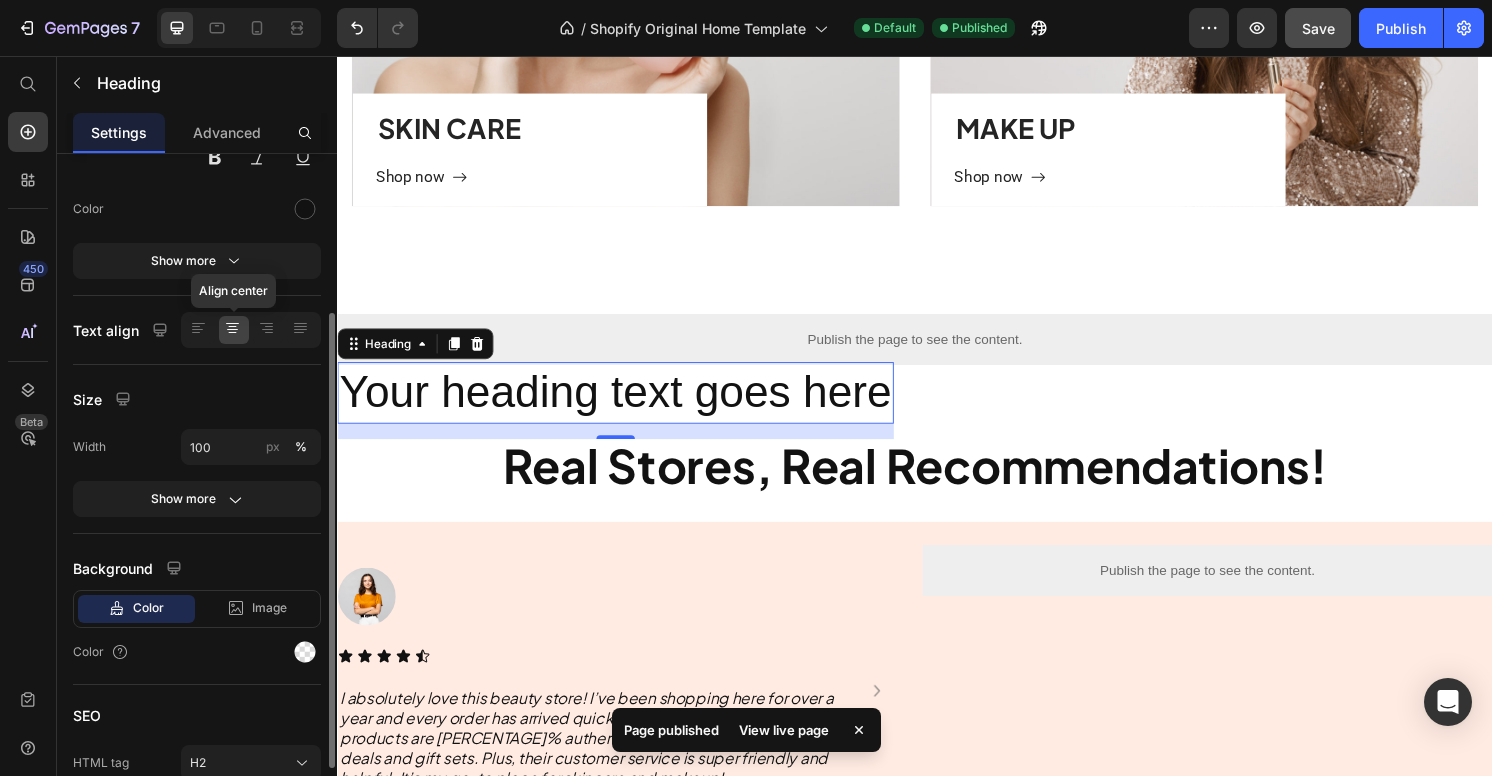 click 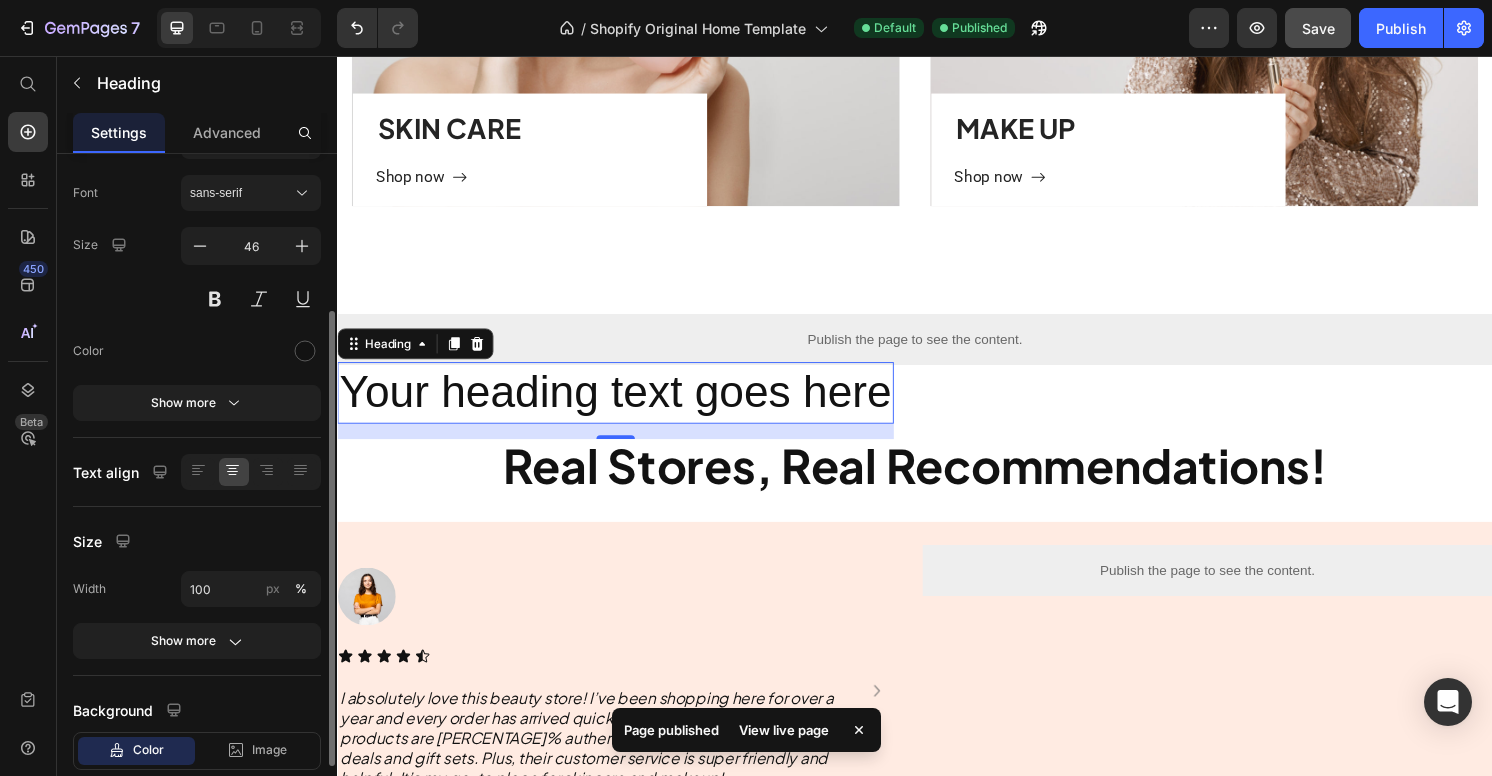 scroll, scrollTop: 0, scrollLeft: 0, axis: both 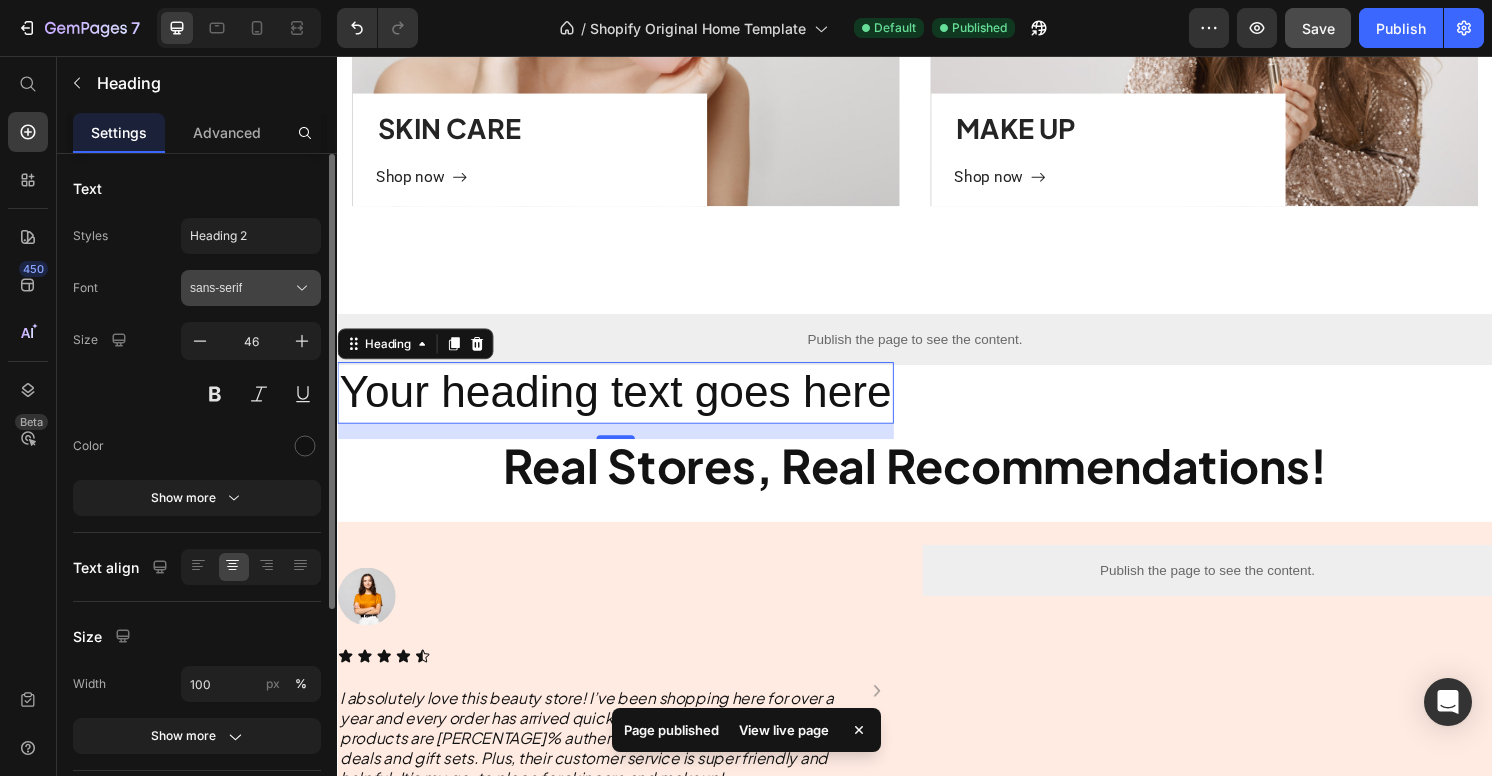 click on "sans-serif" at bounding box center (241, 288) 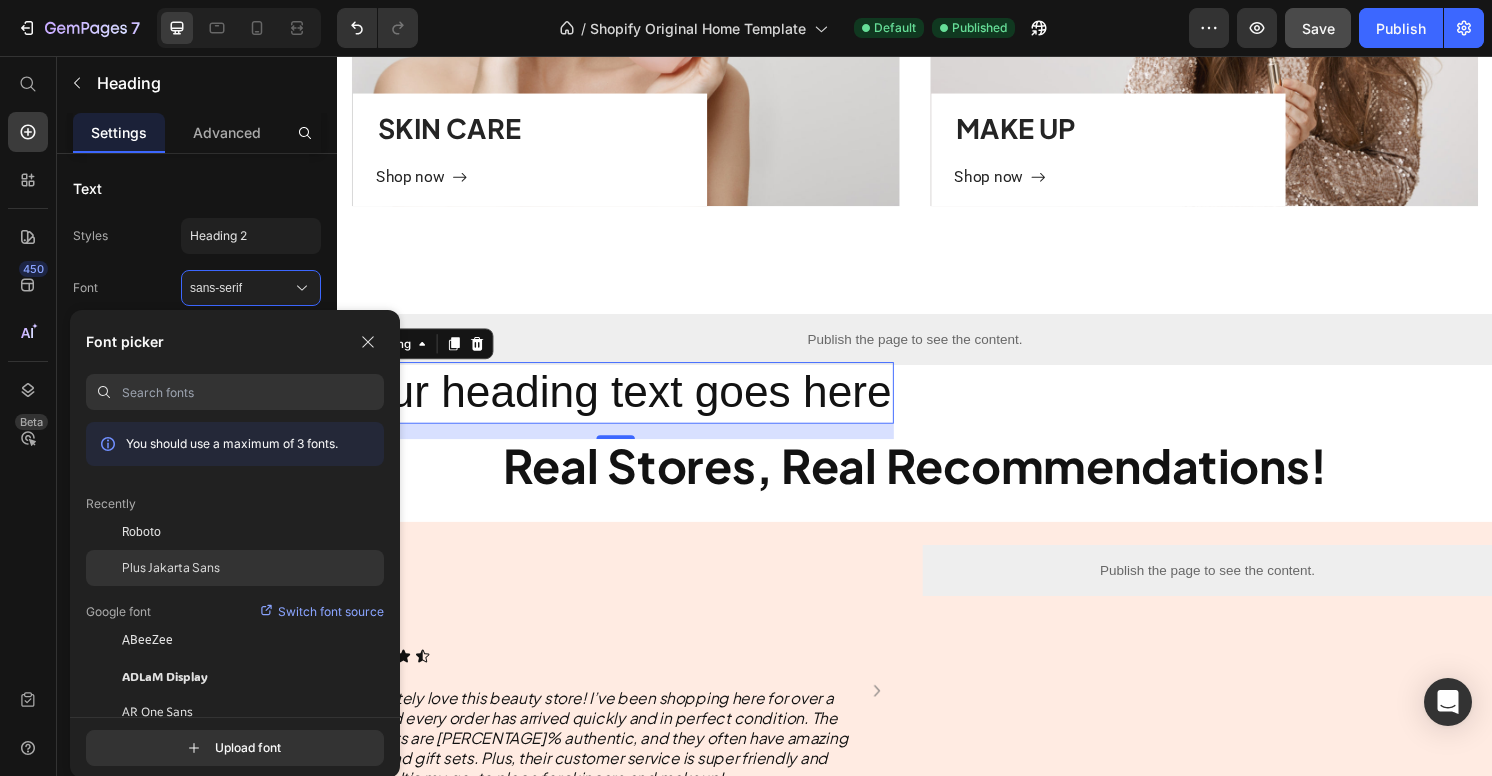 click on "Plus Jakarta Sans" at bounding box center (171, 568) 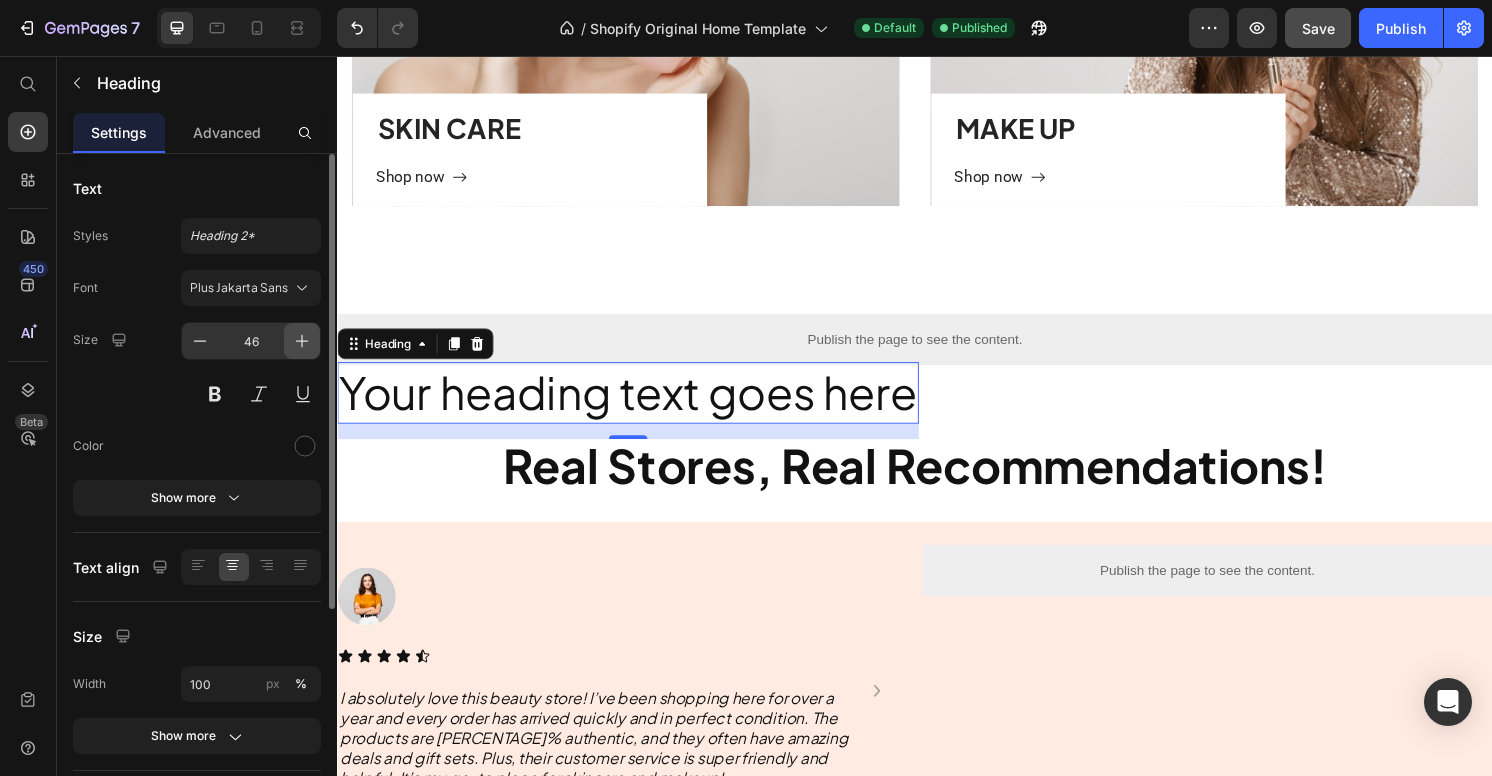 click at bounding box center (302, 341) 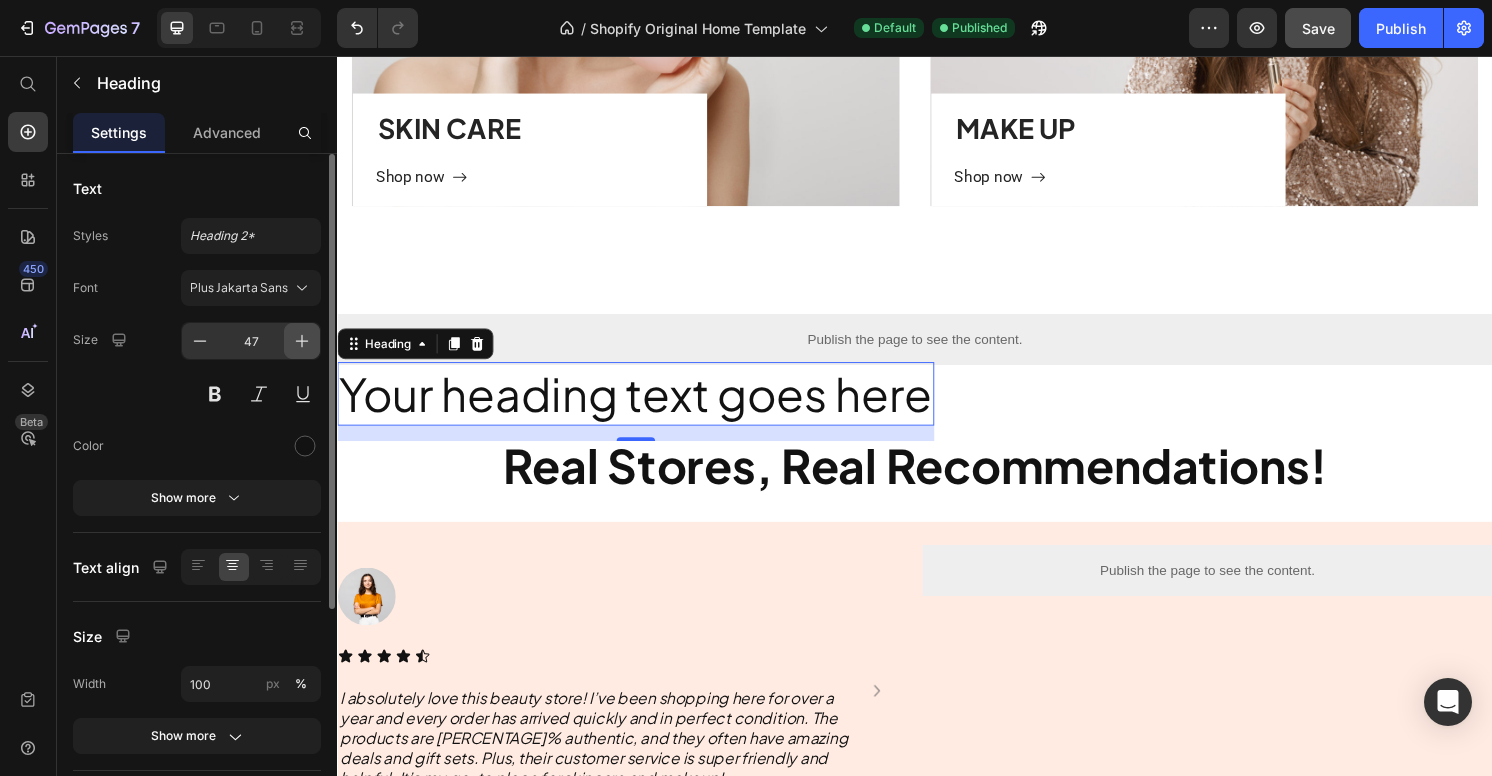 click at bounding box center (302, 341) 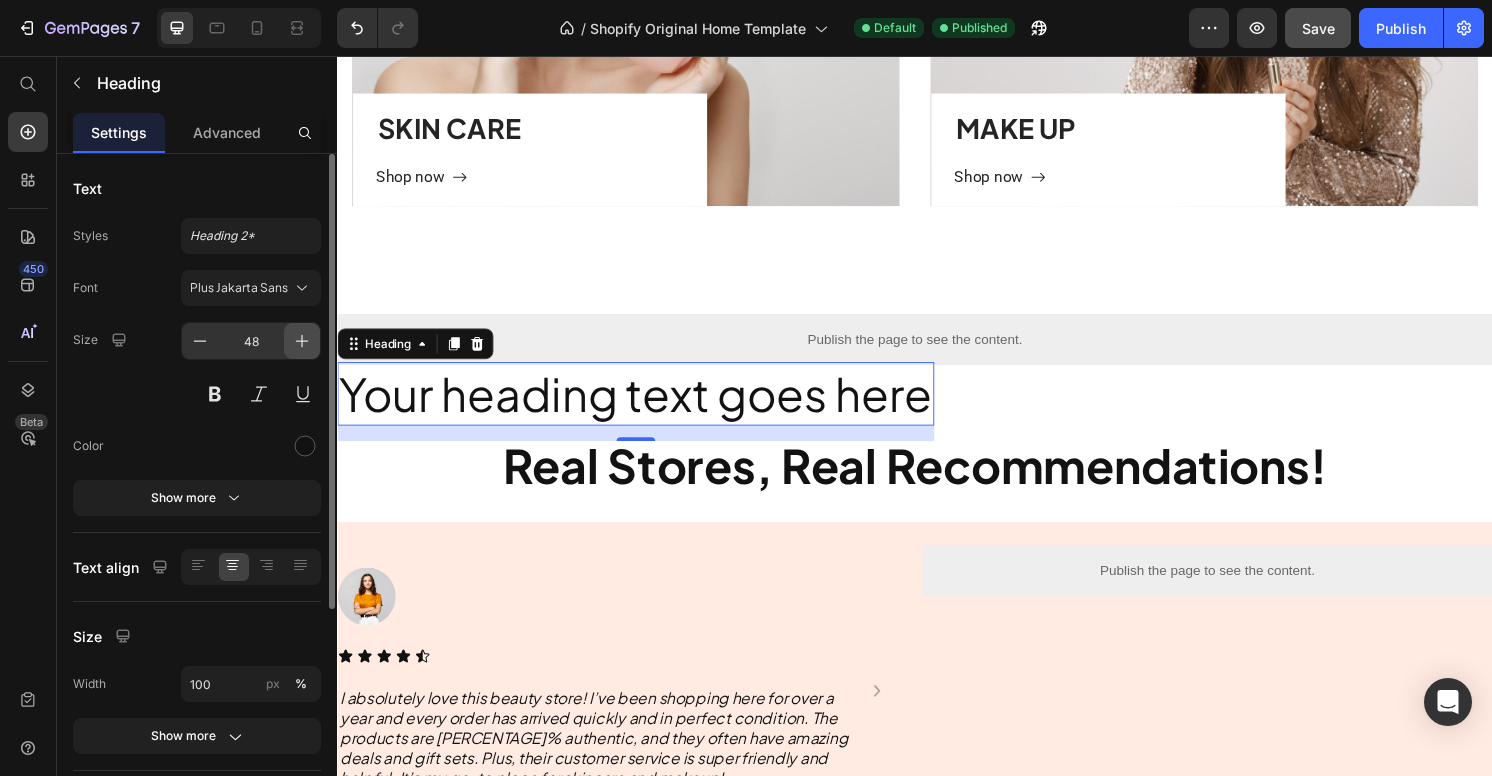 click at bounding box center [302, 341] 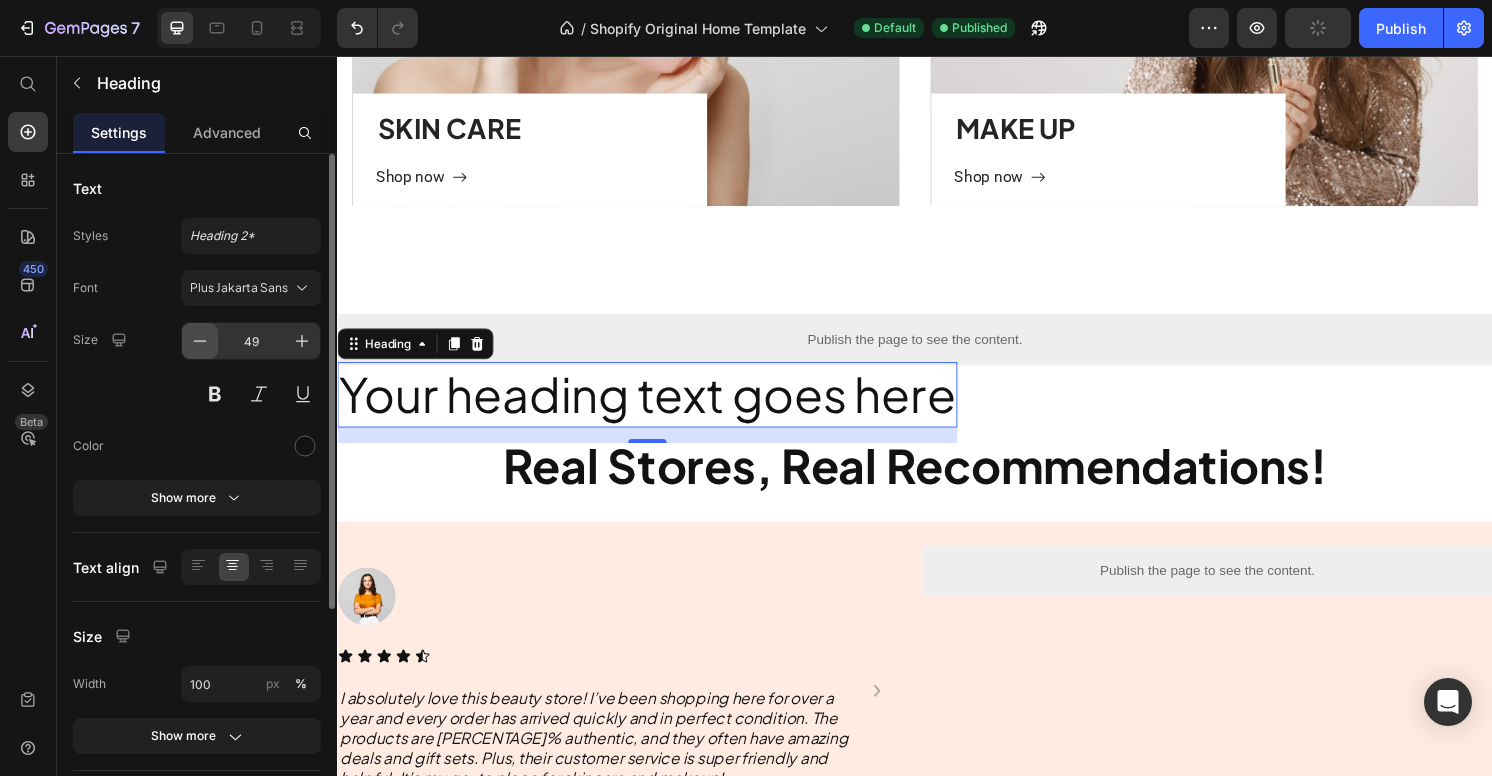 click at bounding box center [200, 341] 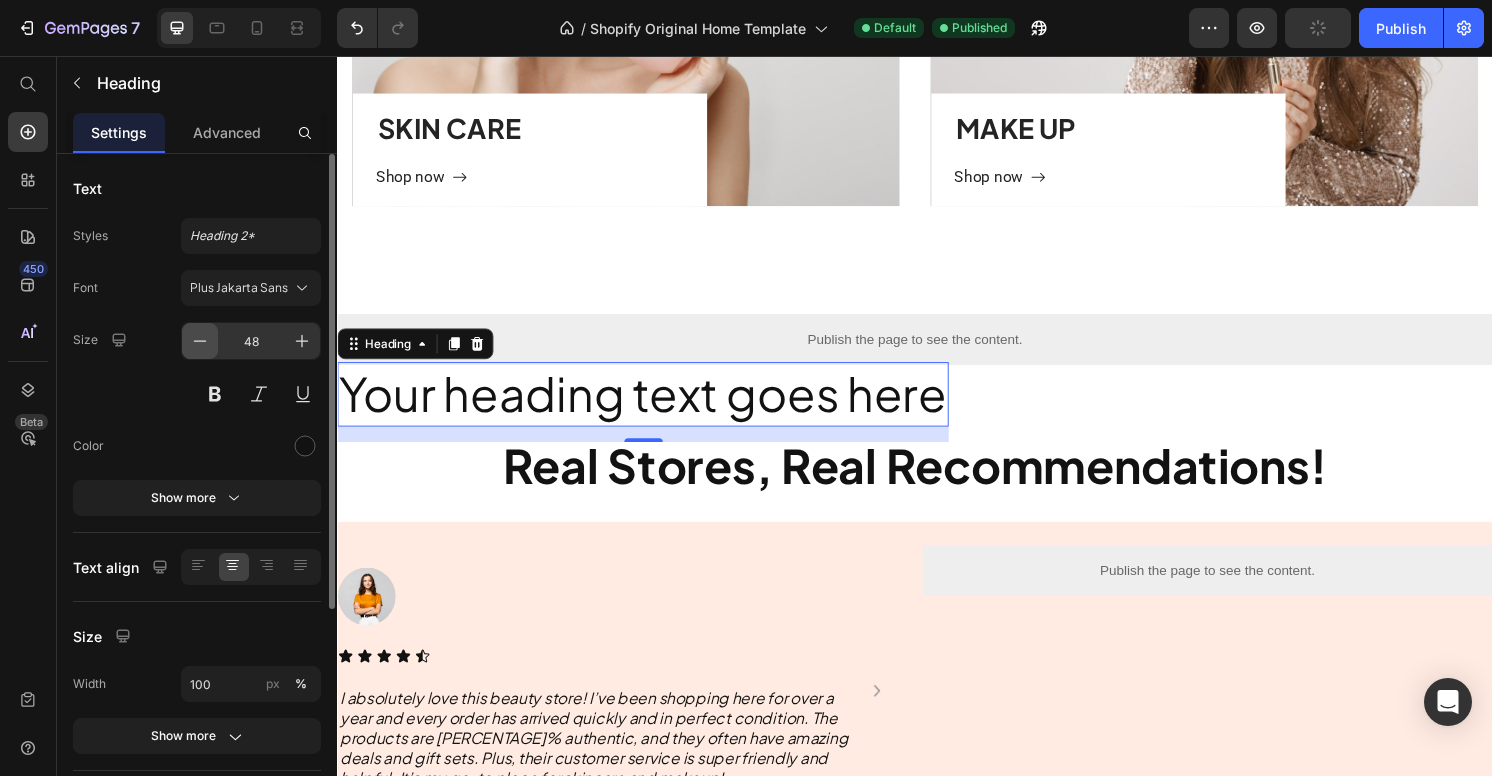 click at bounding box center (200, 341) 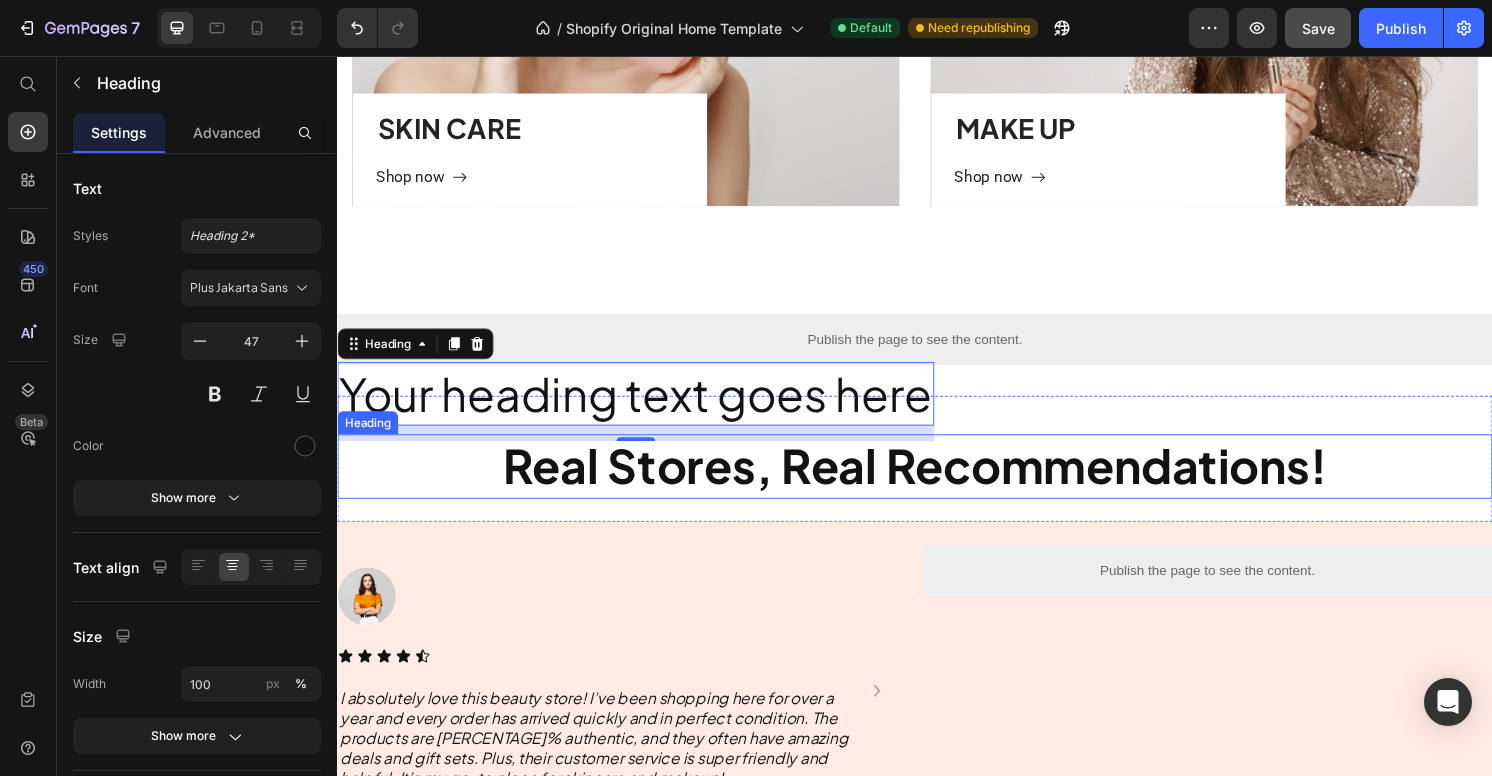 click on "Real Stores, Real Recommendations!" at bounding box center (937, 481) 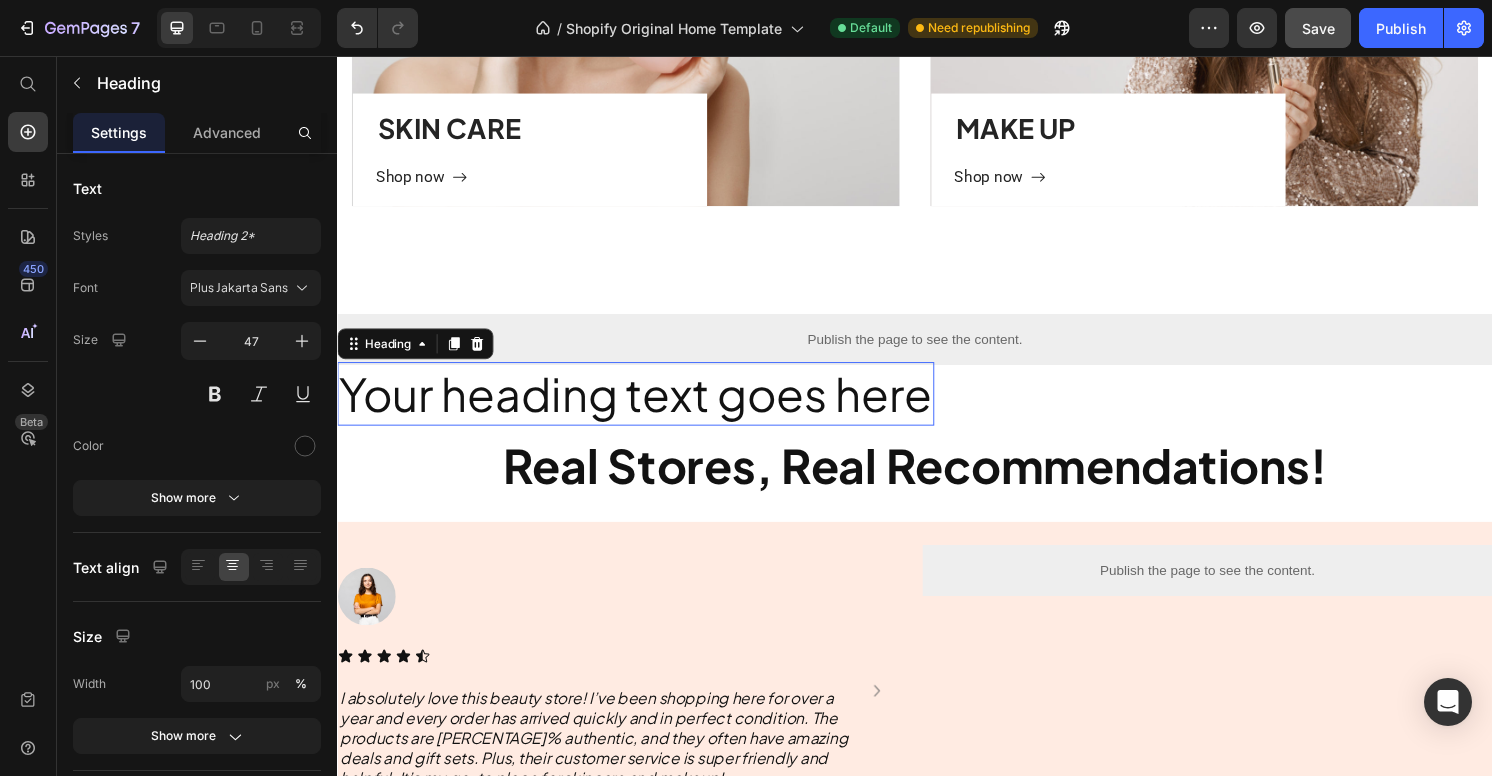 click on "Your heading text goes here" at bounding box center (647, 406) 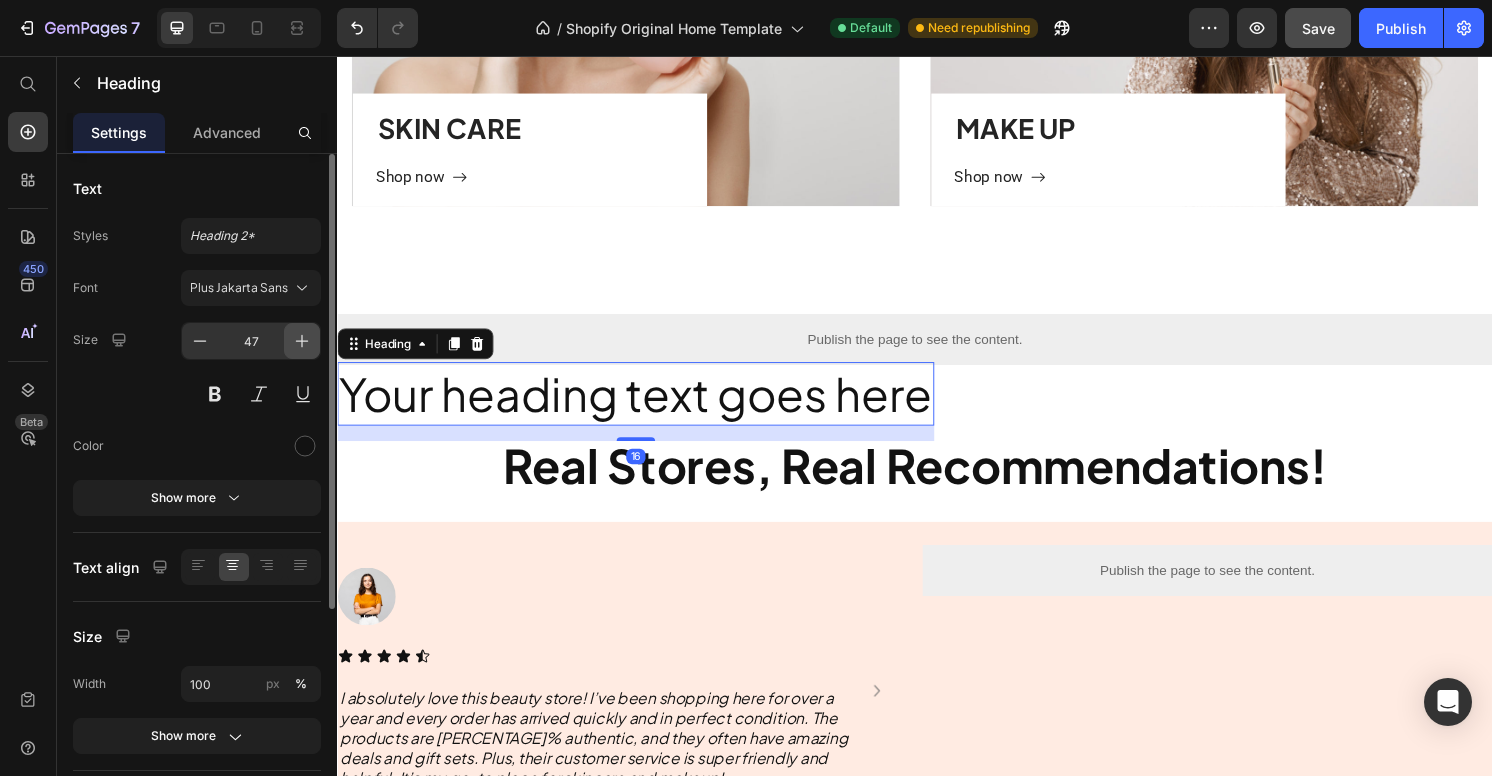 click at bounding box center [302, 341] 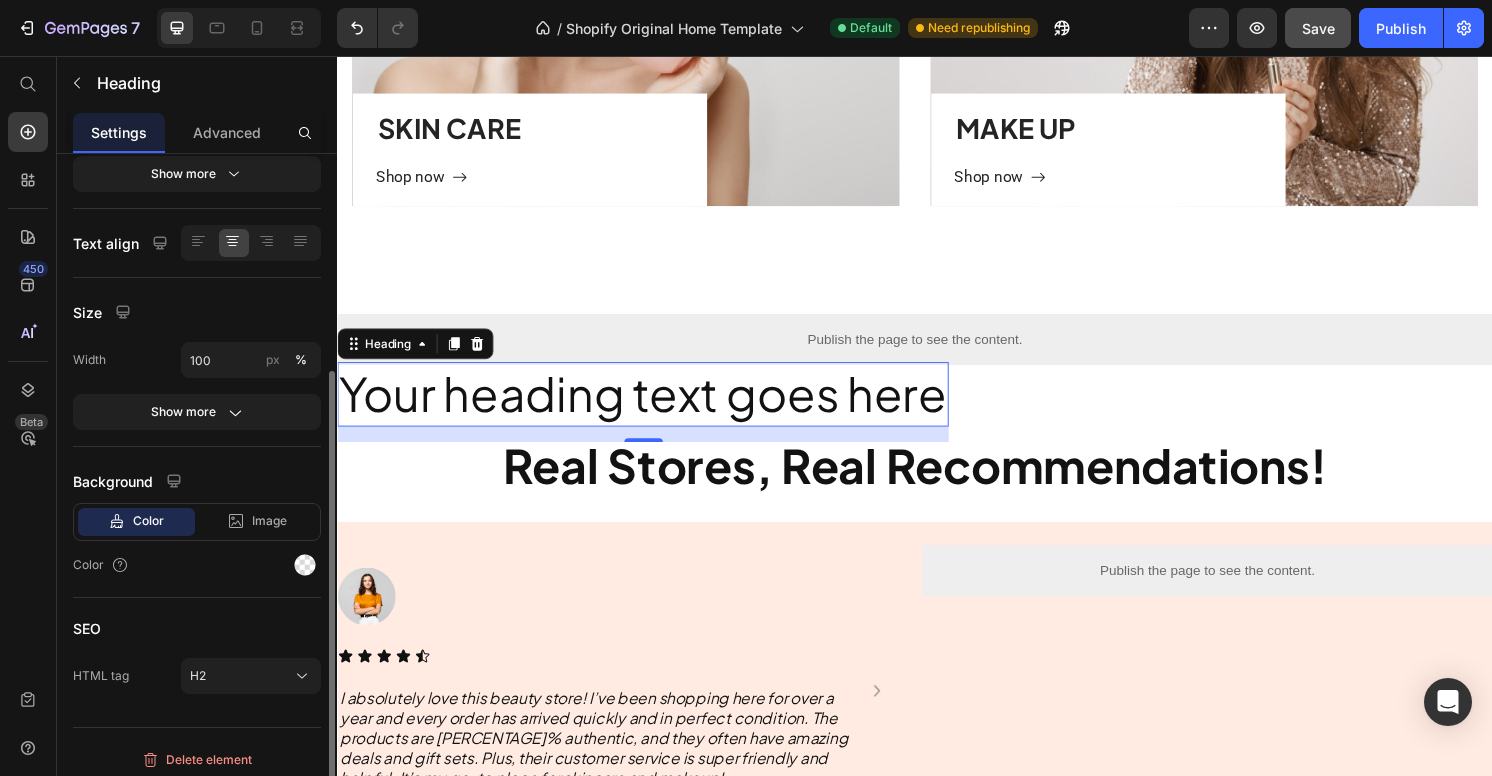scroll, scrollTop: 333, scrollLeft: 0, axis: vertical 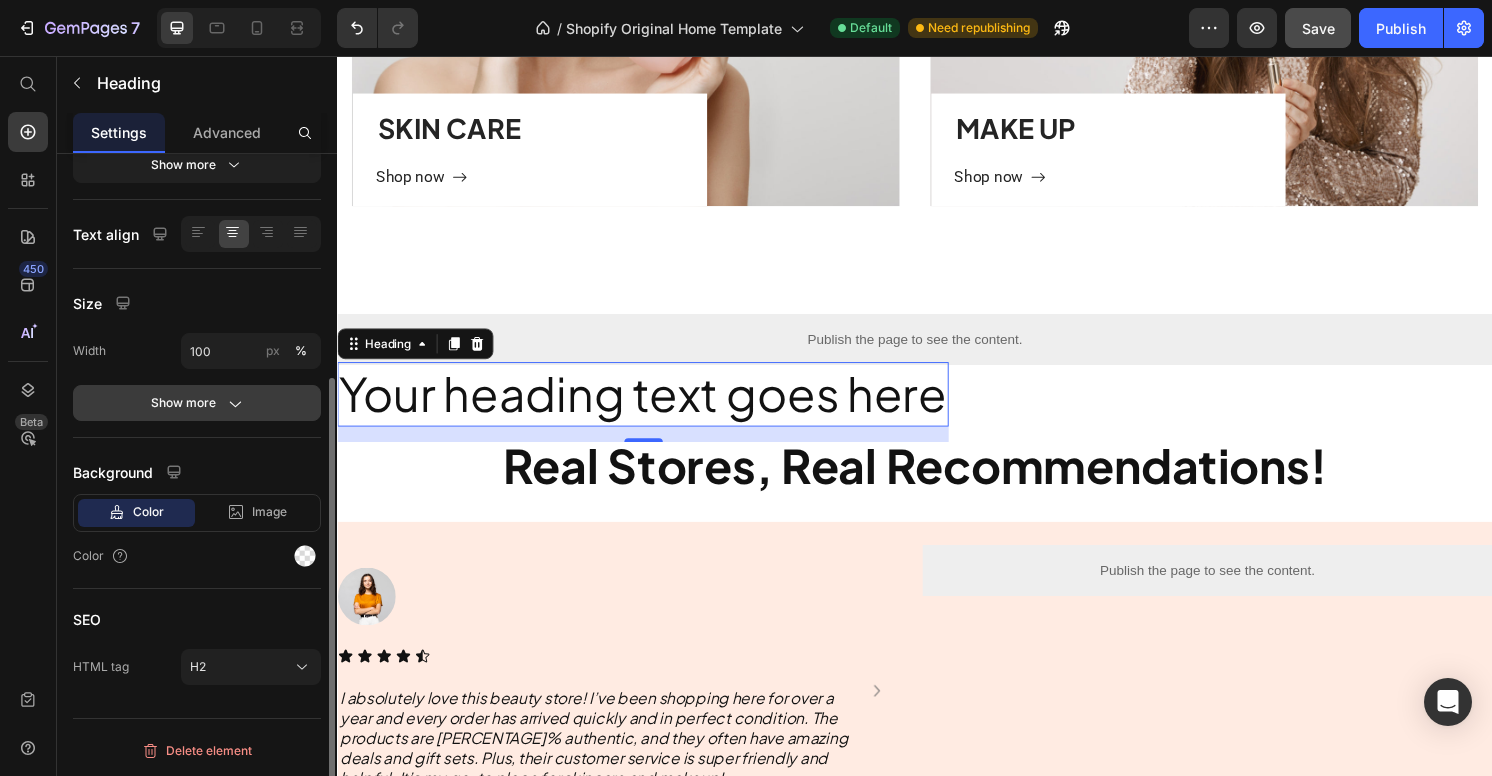 click on "Show more" 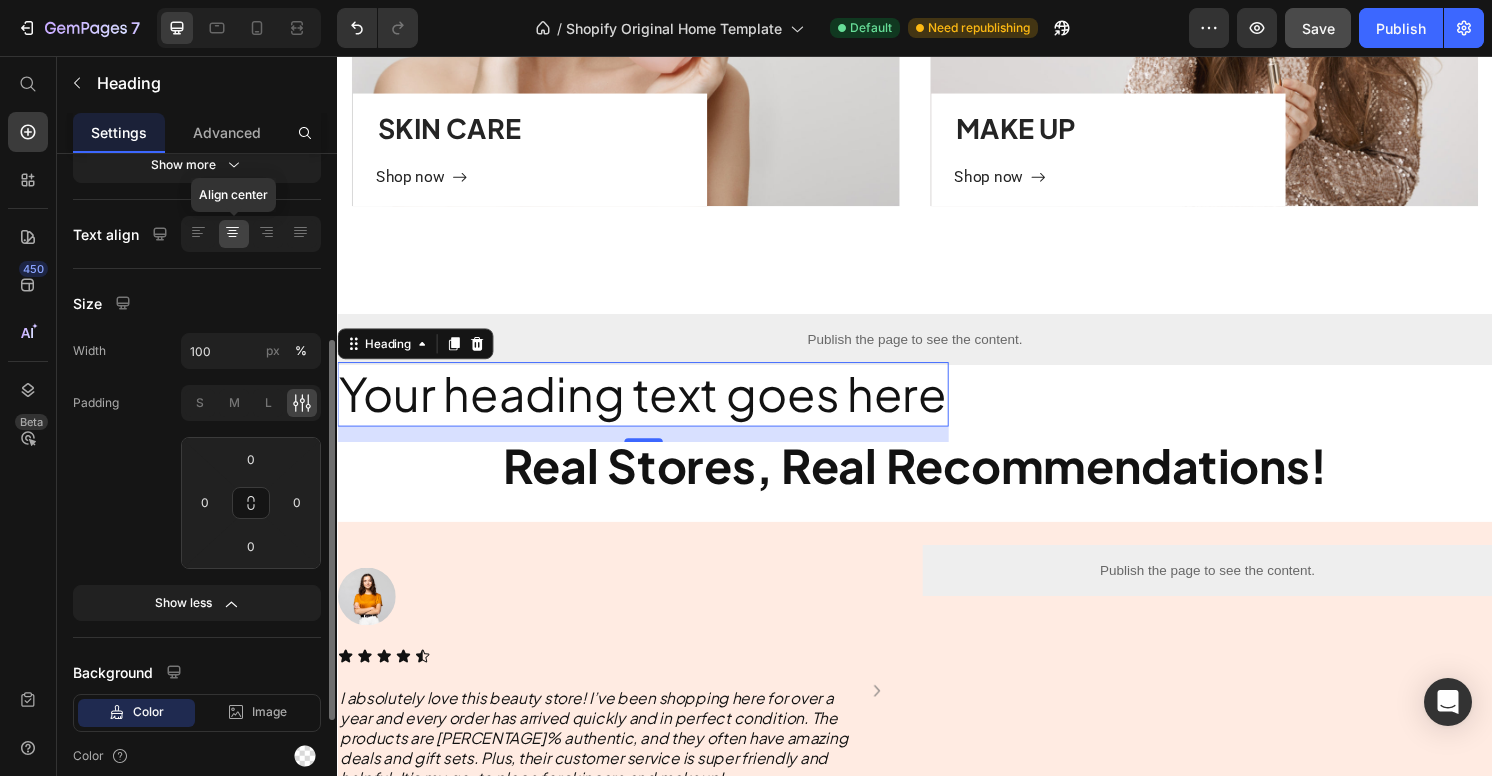 click 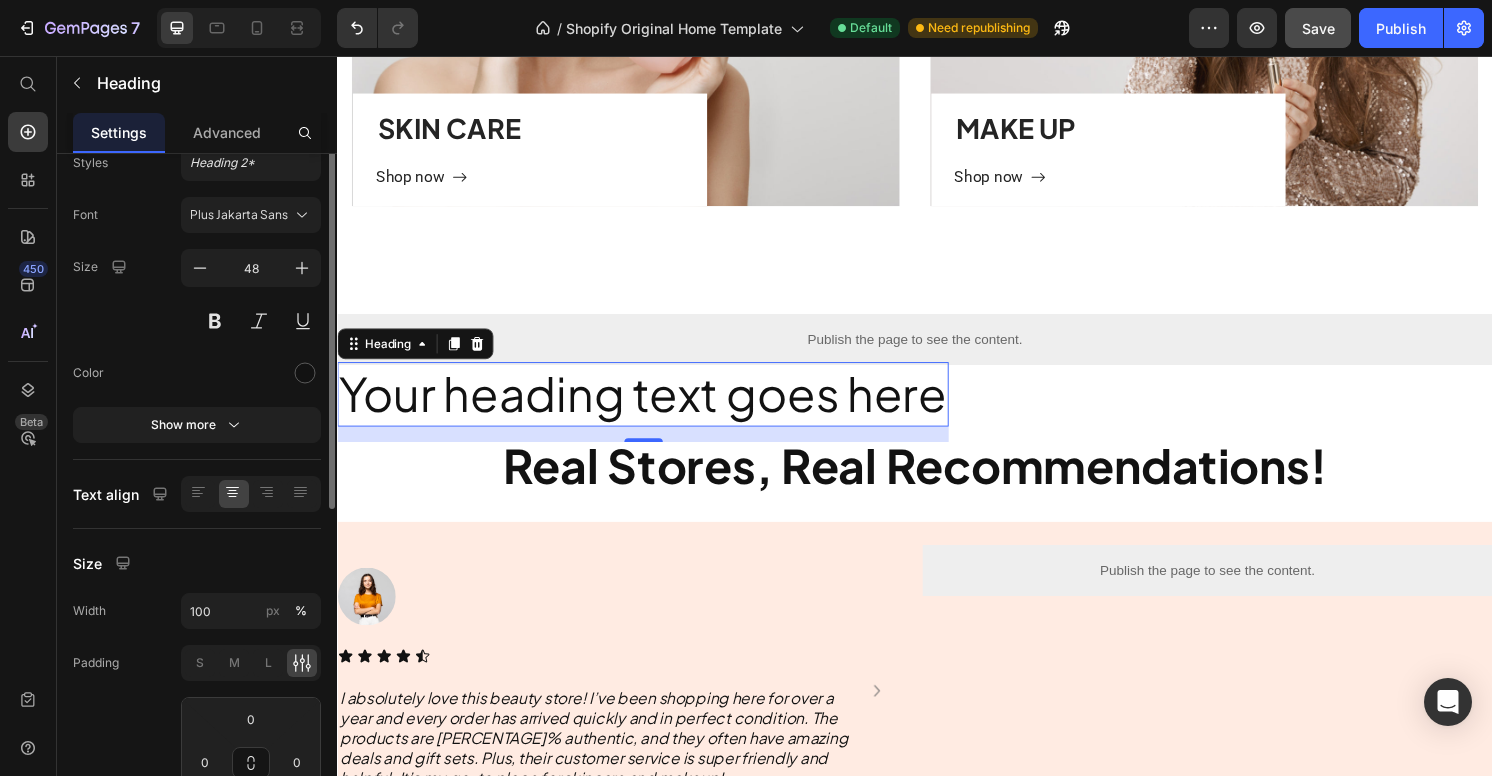 scroll, scrollTop: 0, scrollLeft: 0, axis: both 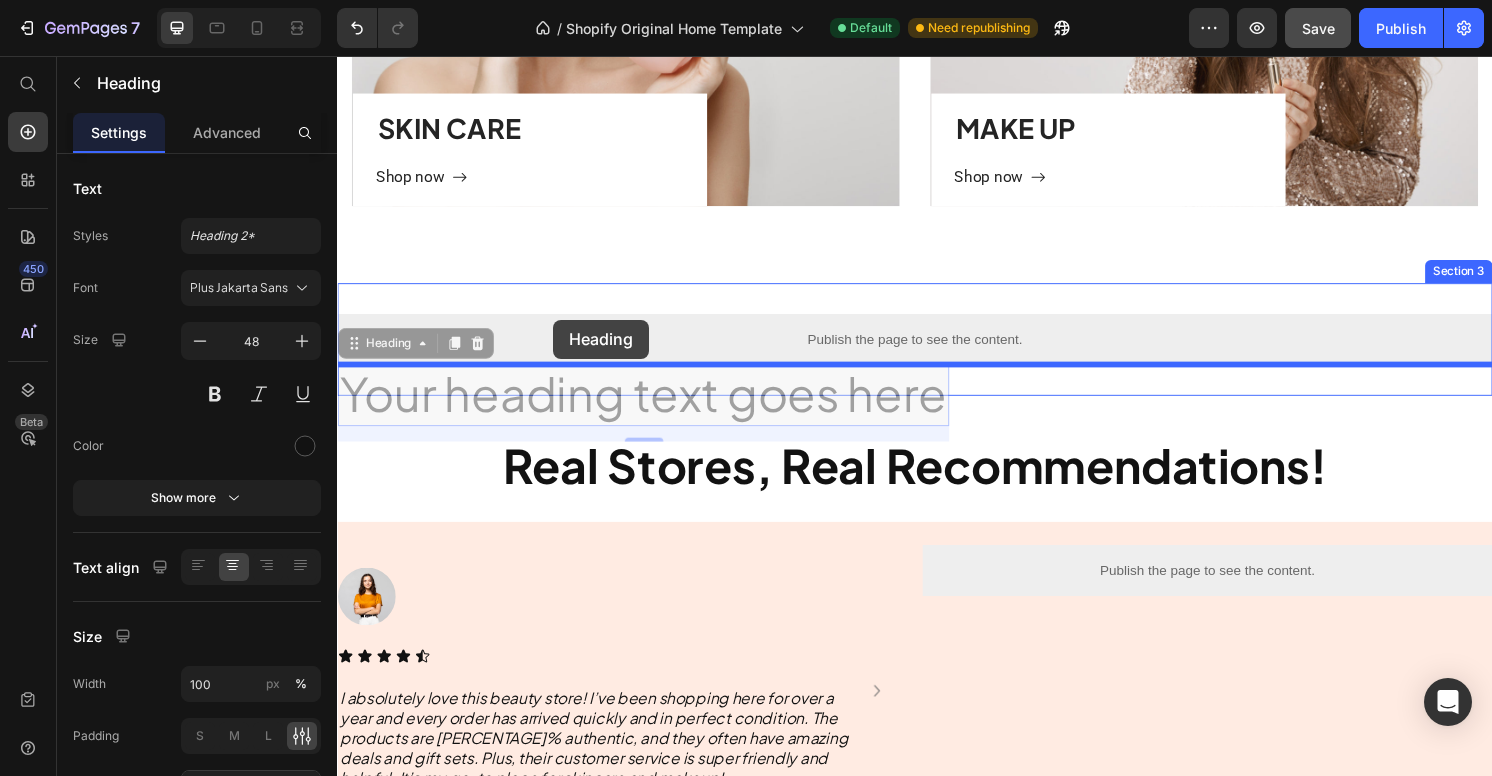 drag, startPoint x: 557, startPoint y: 403, endPoint x: 562, endPoint y: 326, distance: 77.16217 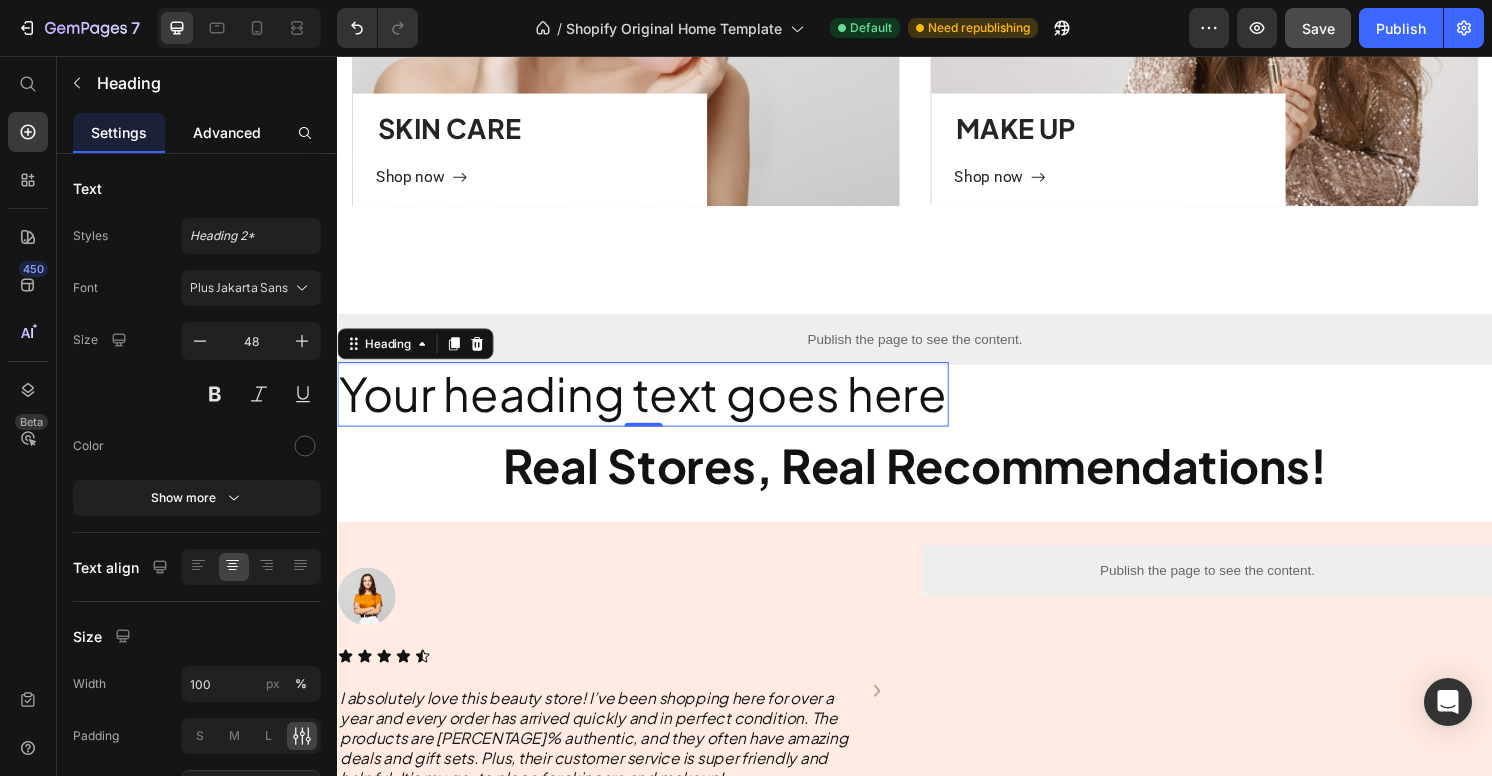click on "Advanced" at bounding box center (227, 132) 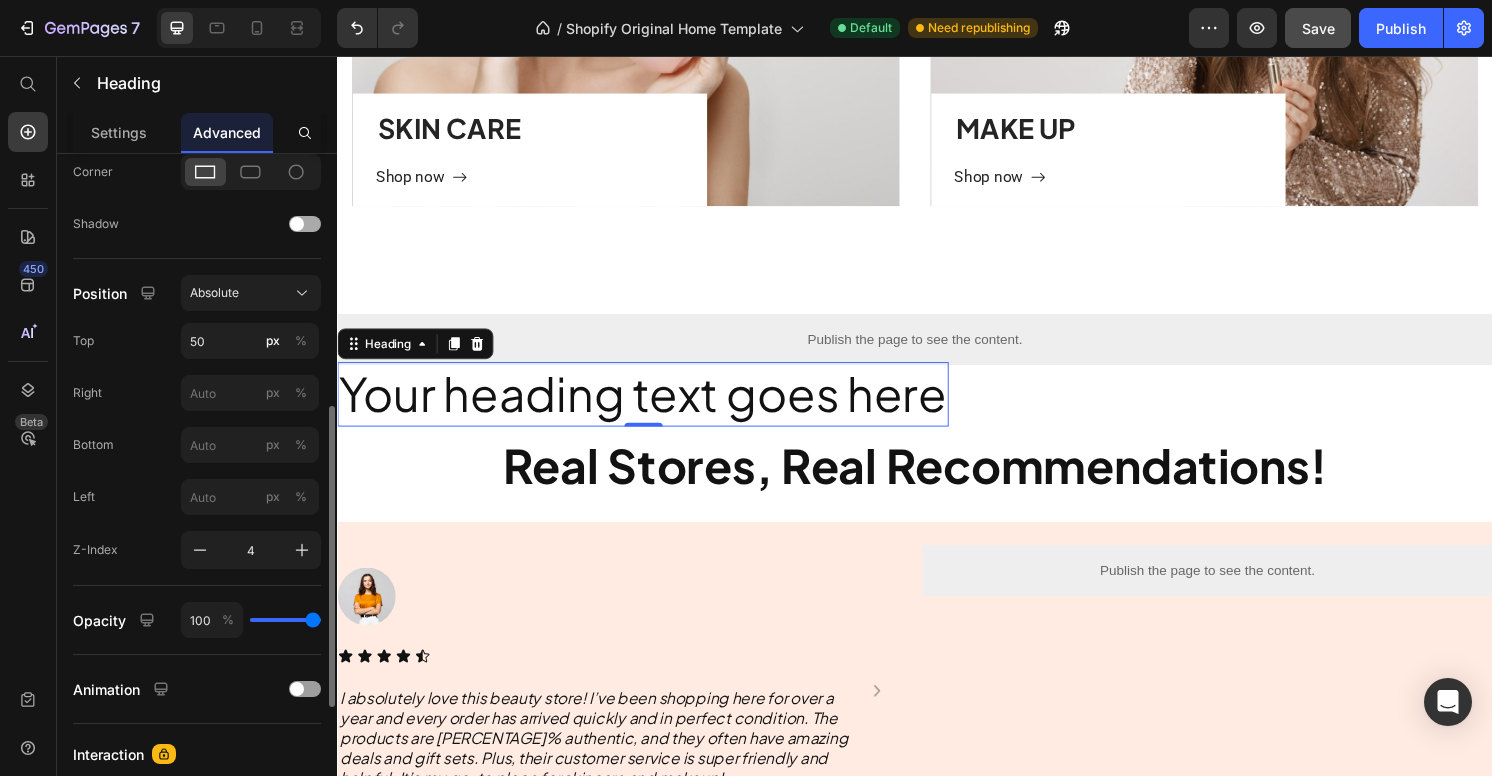scroll, scrollTop: 600, scrollLeft: 0, axis: vertical 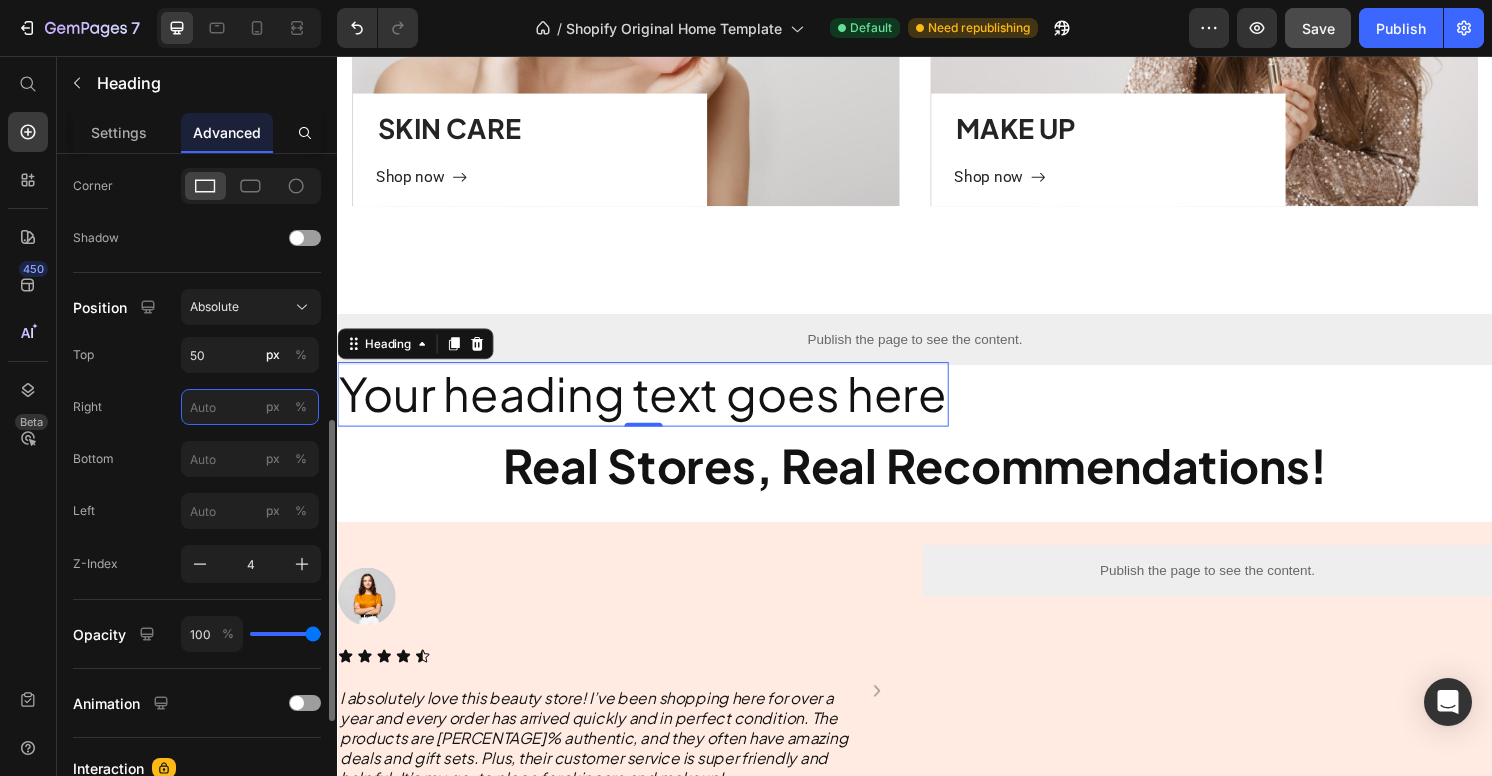 click on "px %" at bounding box center (250, 407) 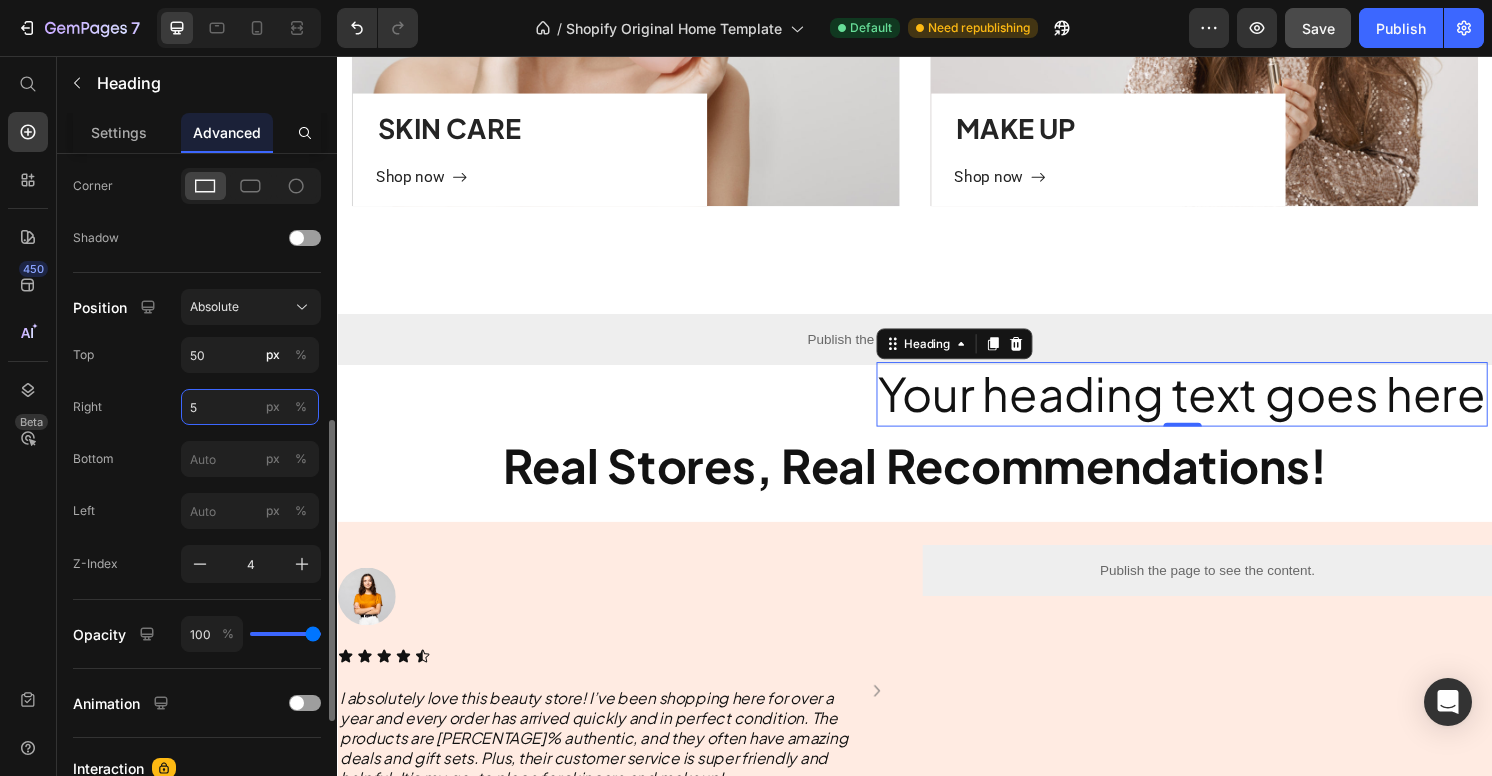 type on "50" 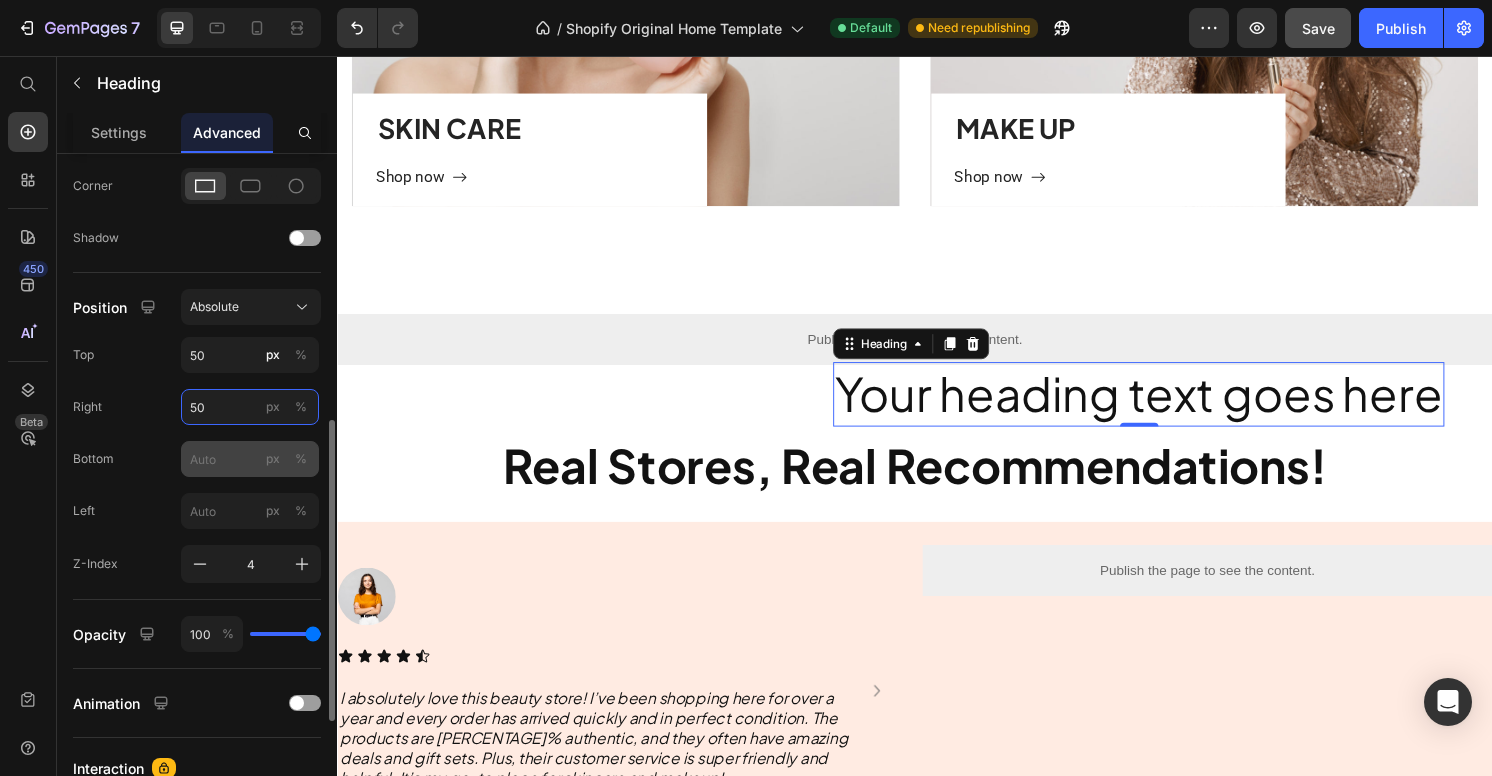 type on "50" 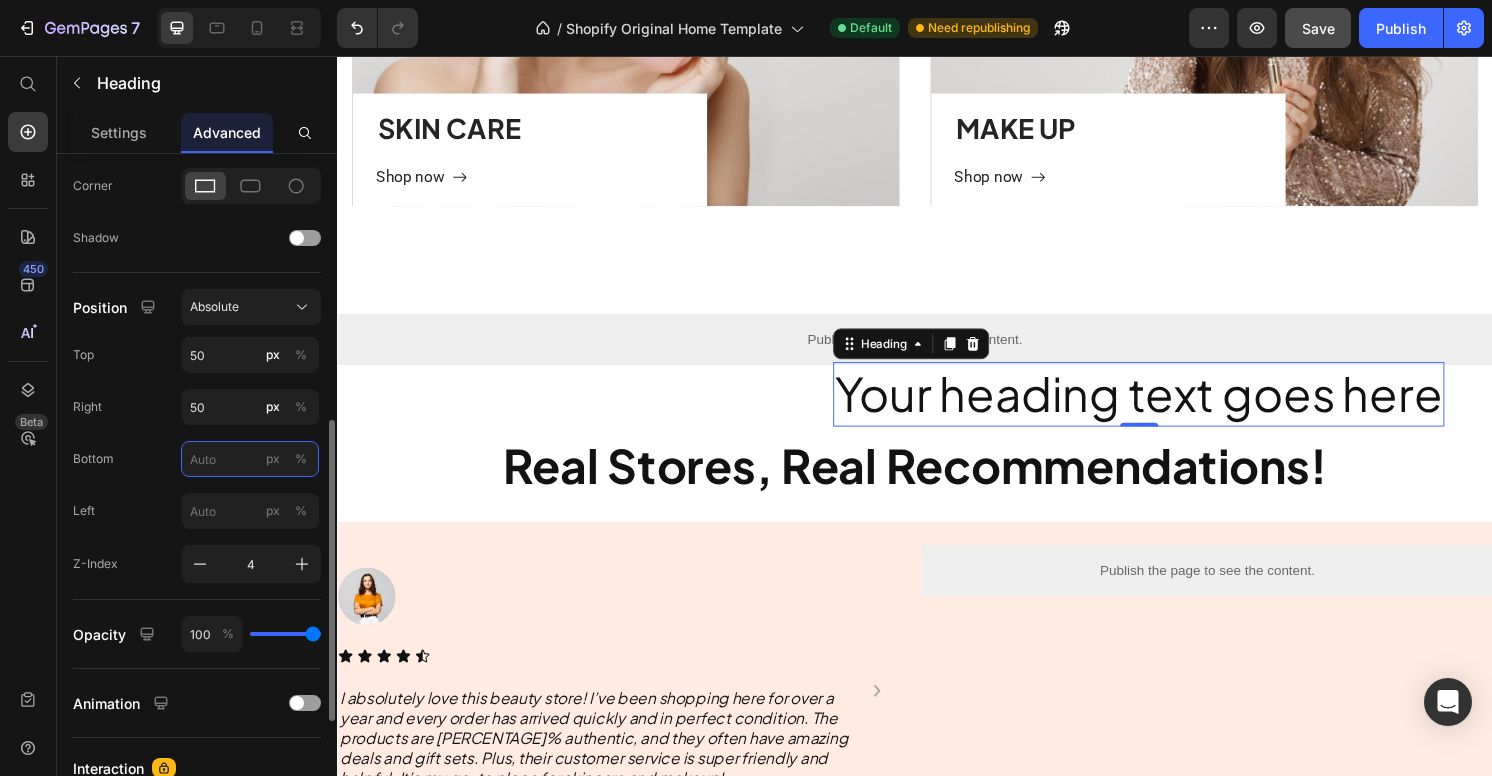 click on "px %" at bounding box center [250, 459] 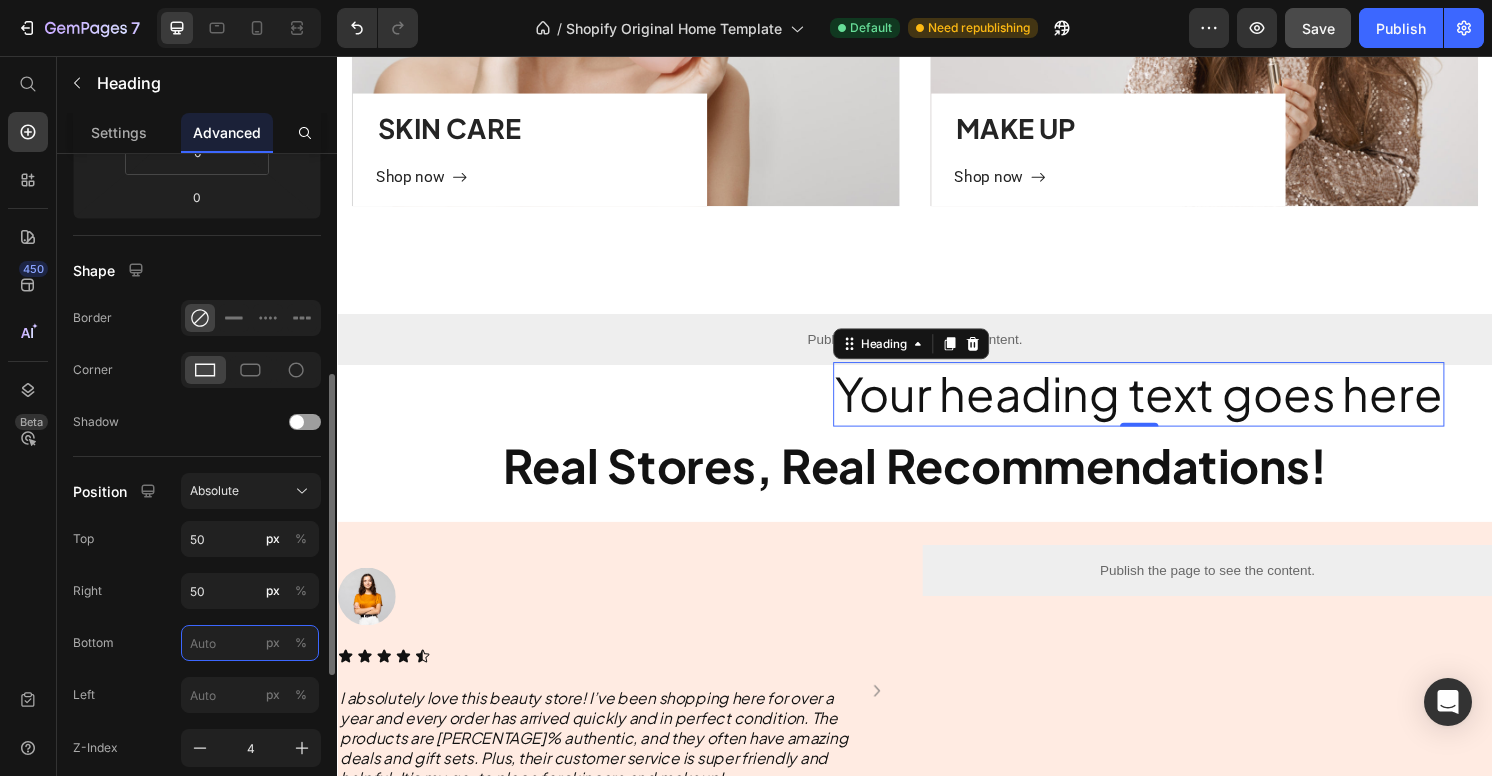 scroll, scrollTop: 367, scrollLeft: 0, axis: vertical 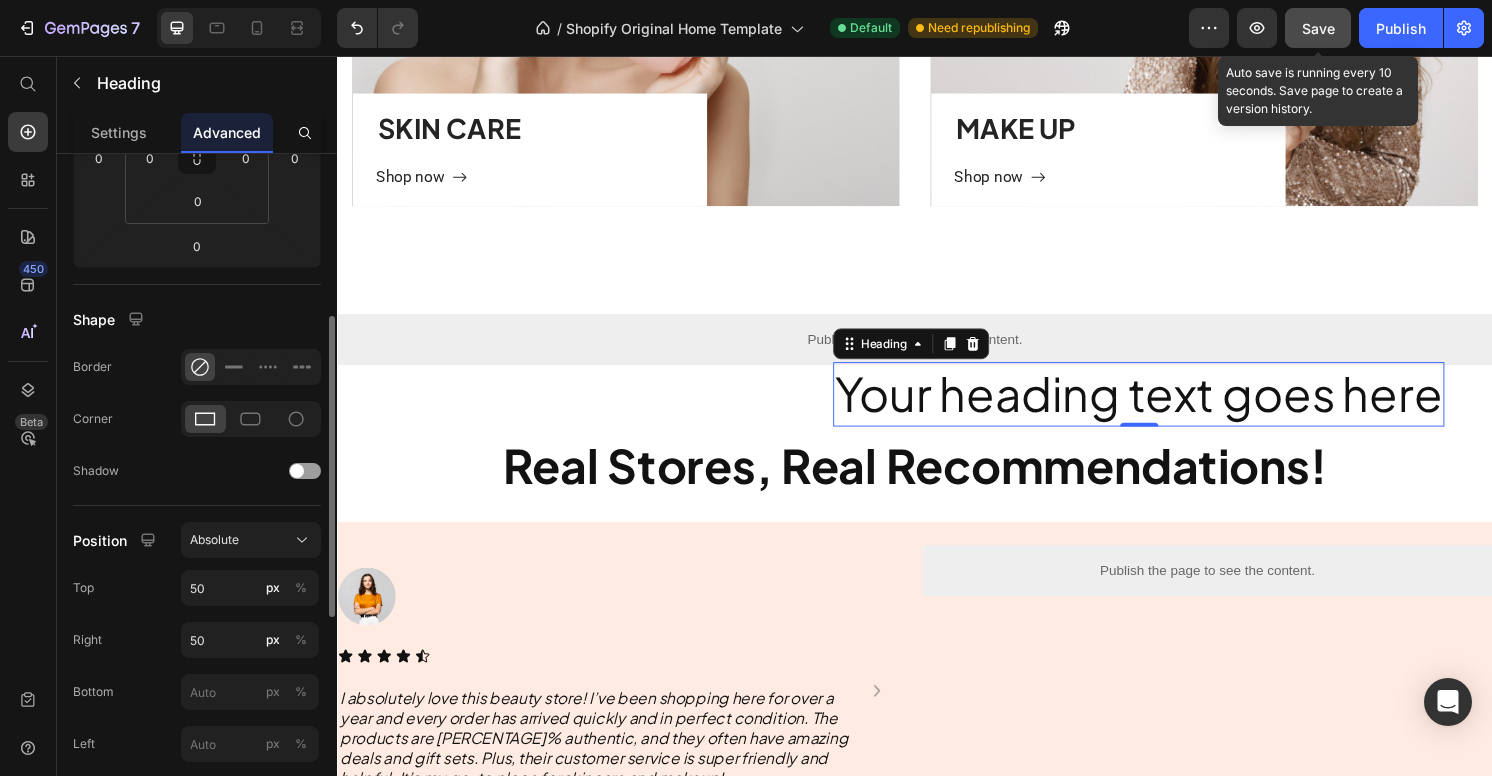 click on "Save" at bounding box center [1318, 28] 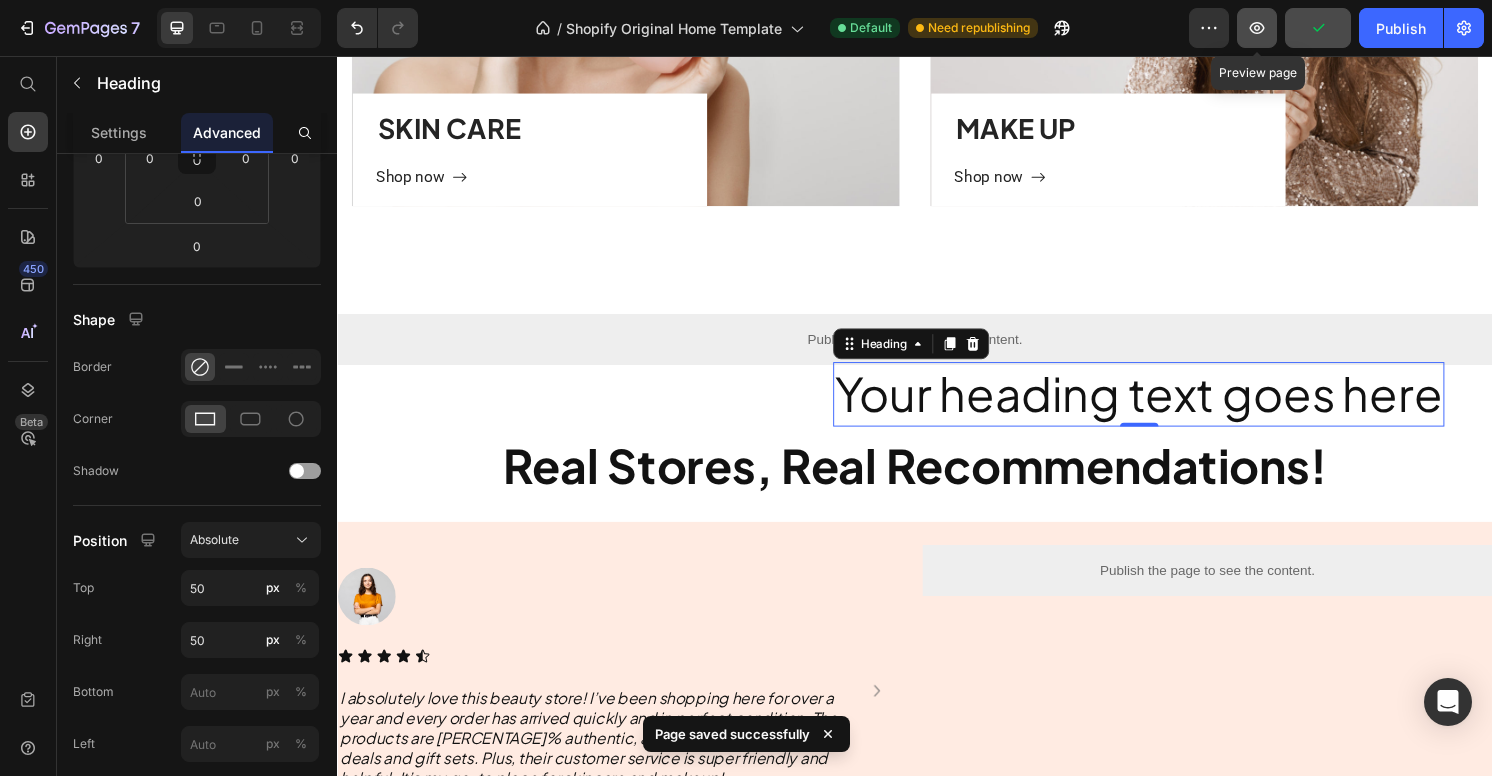 click 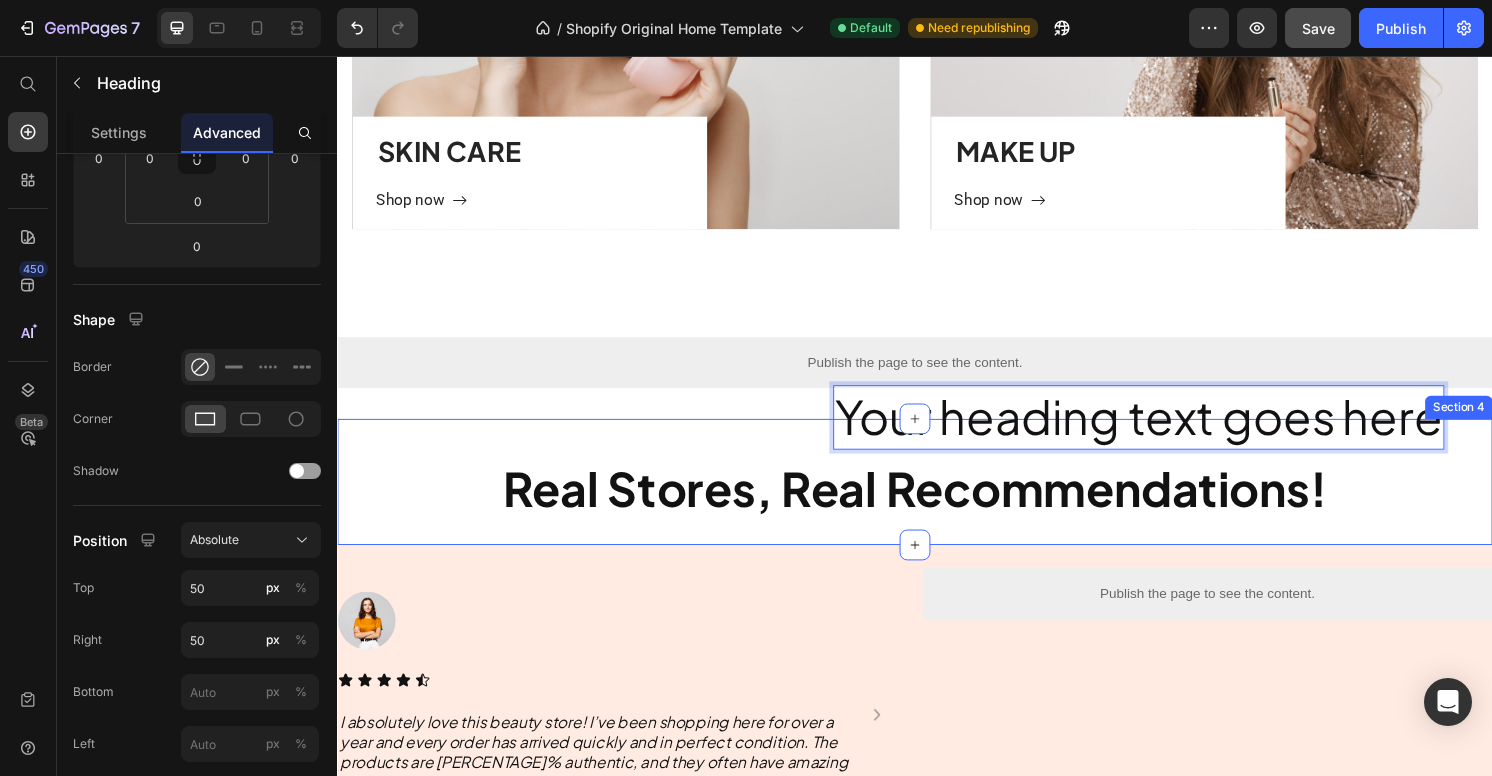 scroll, scrollTop: 1257, scrollLeft: 0, axis: vertical 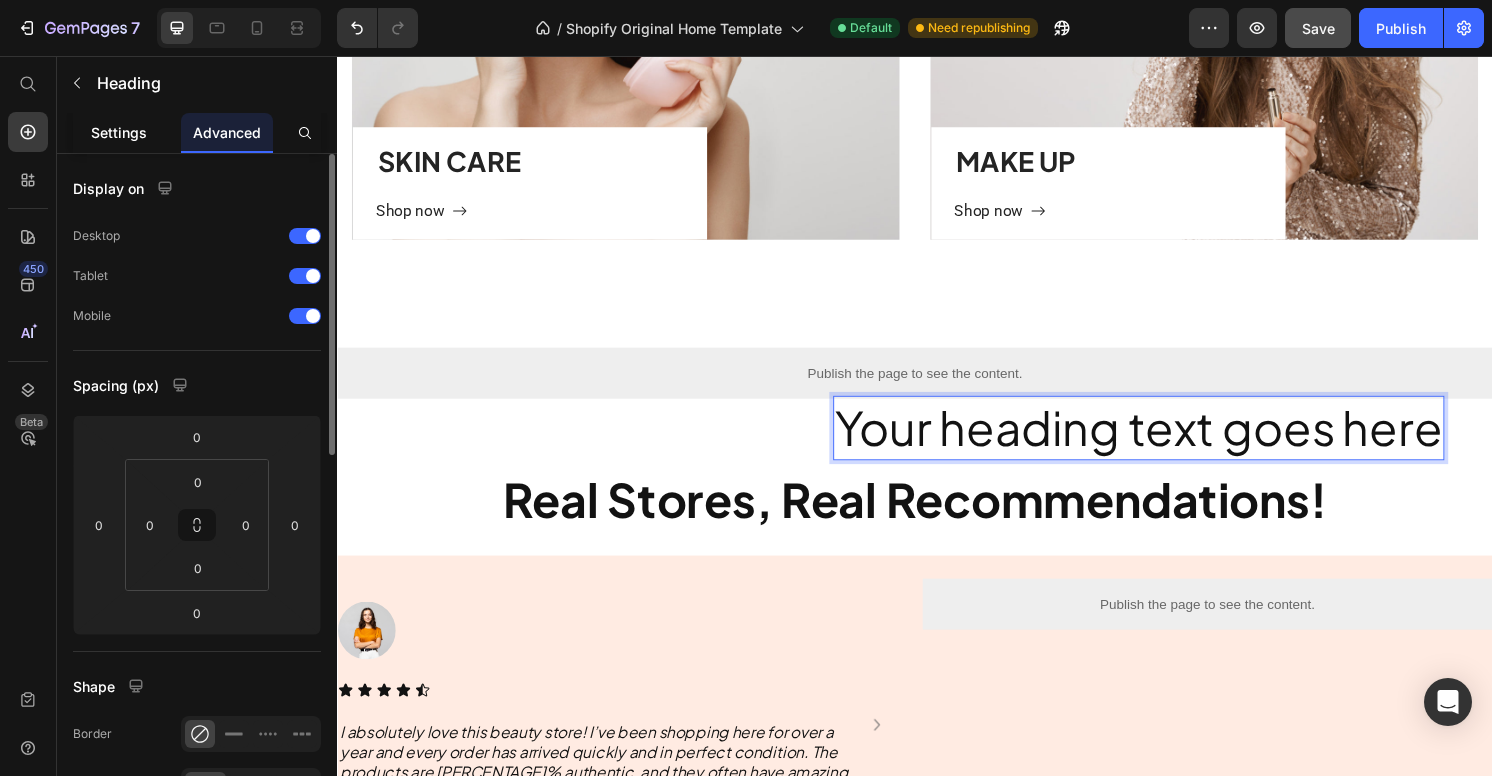 click on "Settings" at bounding box center [119, 132] 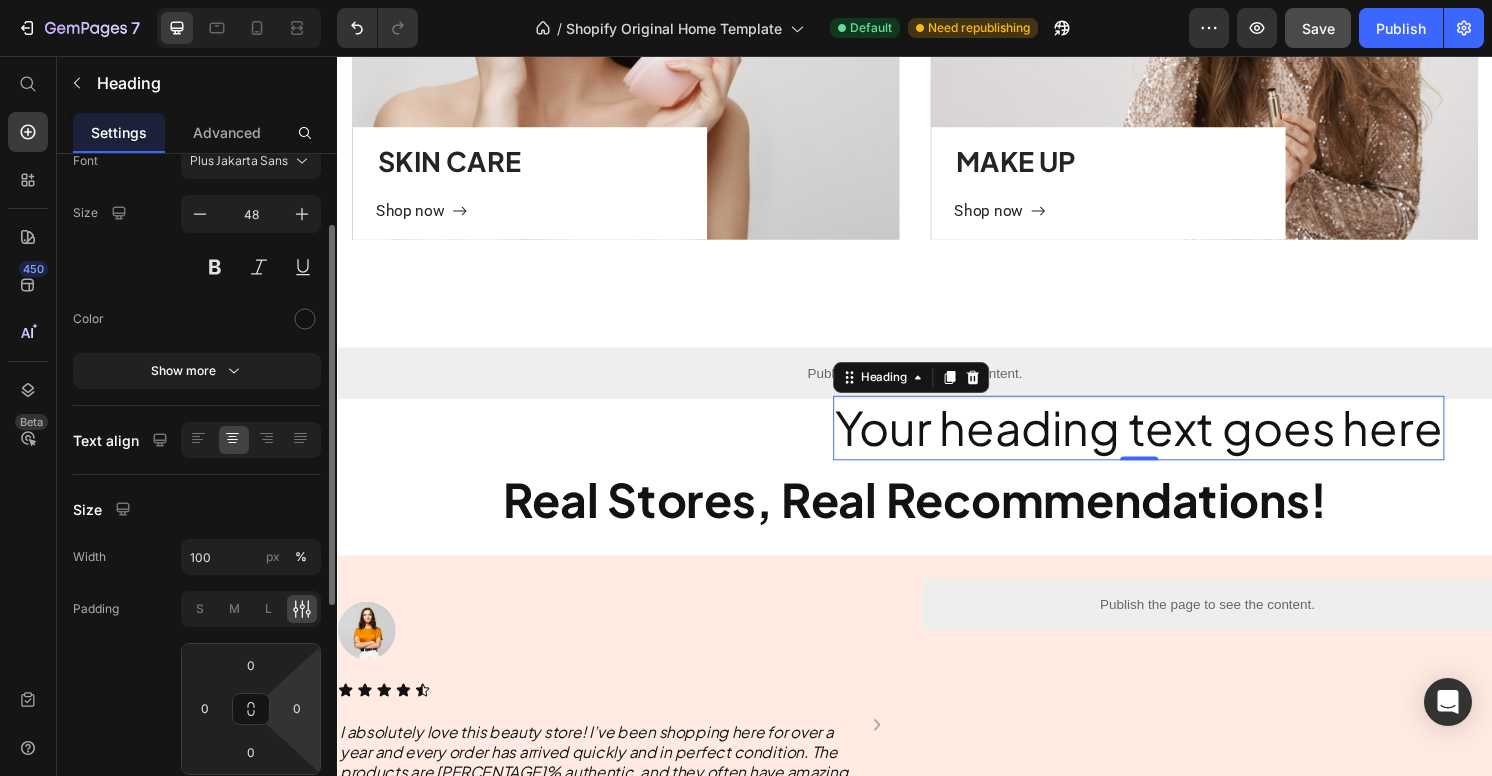 scroll, scrollTop: 122, scrollLeft: 0, axis: vertical 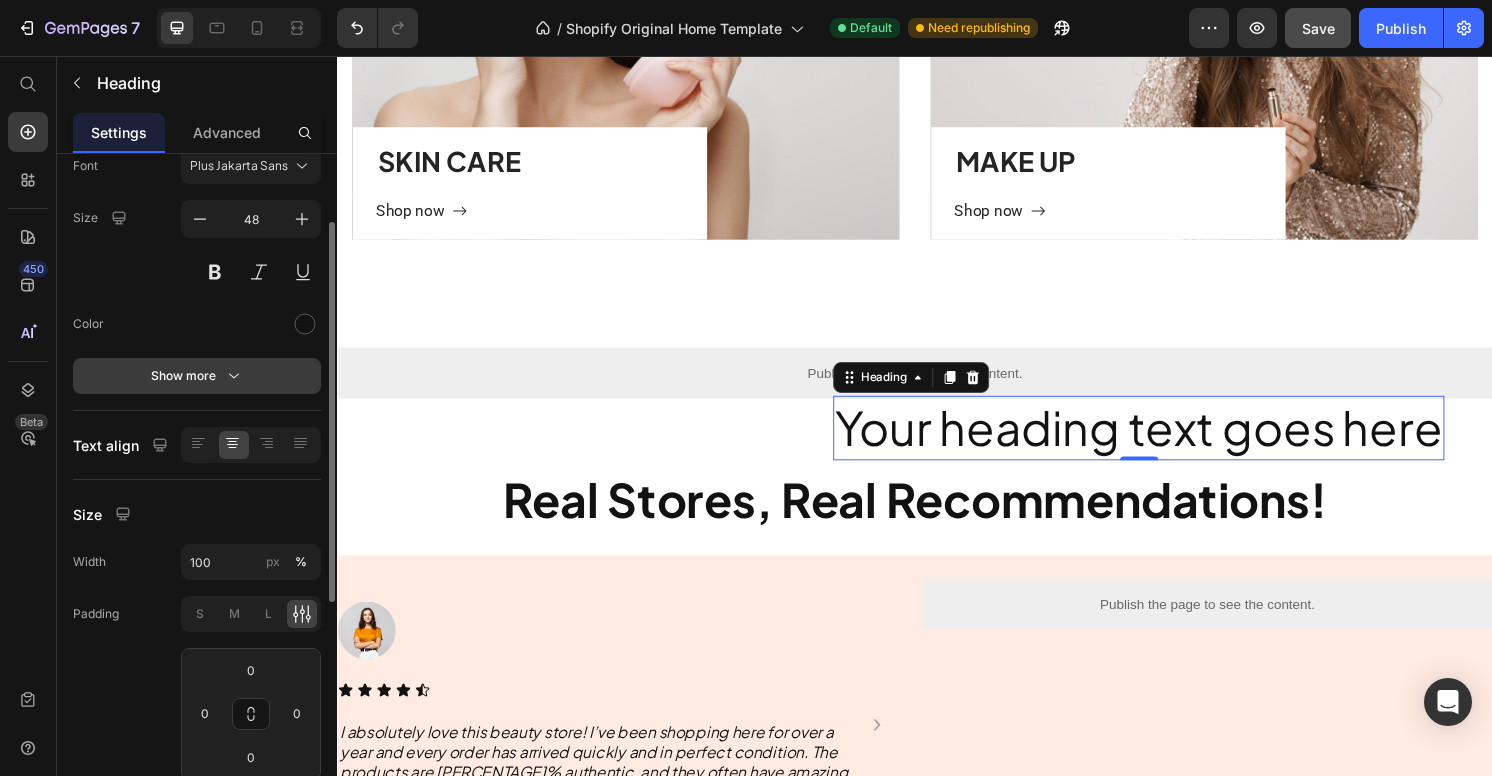click on "Show more" at bounding box center [197, 376] 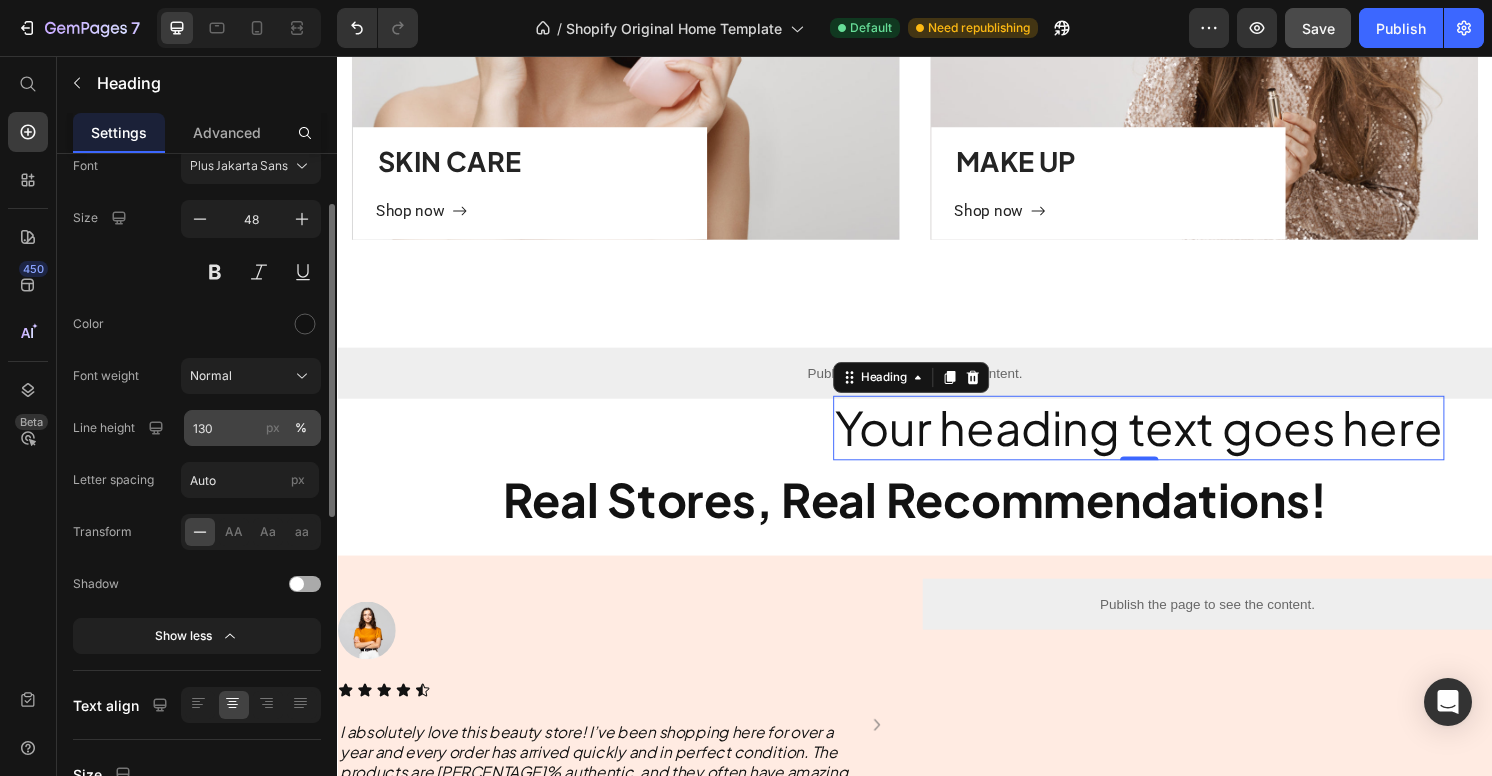 scroll, scrollTop: 0, scrollLeft: 0, axis: both 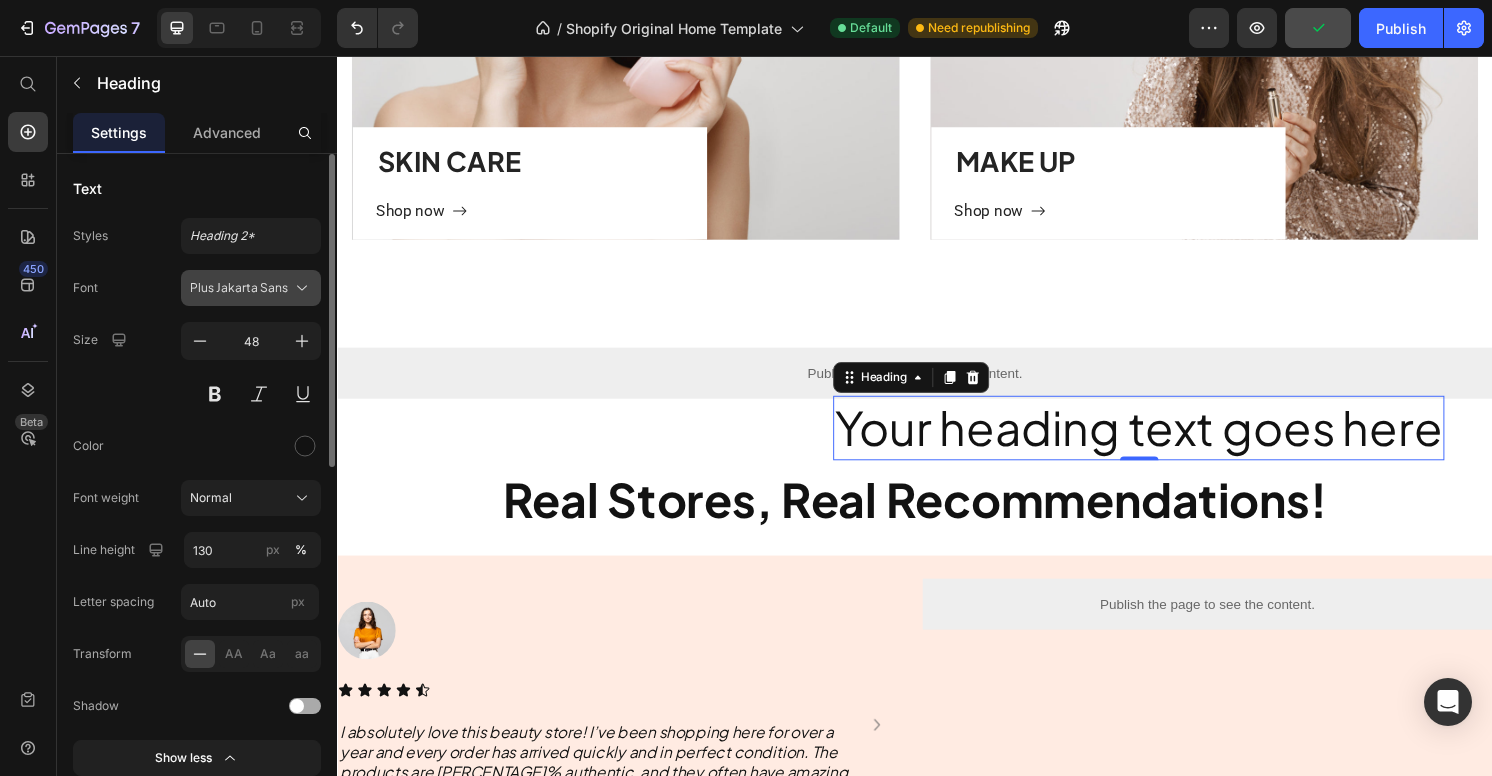 click on "Plus Jakarta Sans" at bounding box center [241, 288] 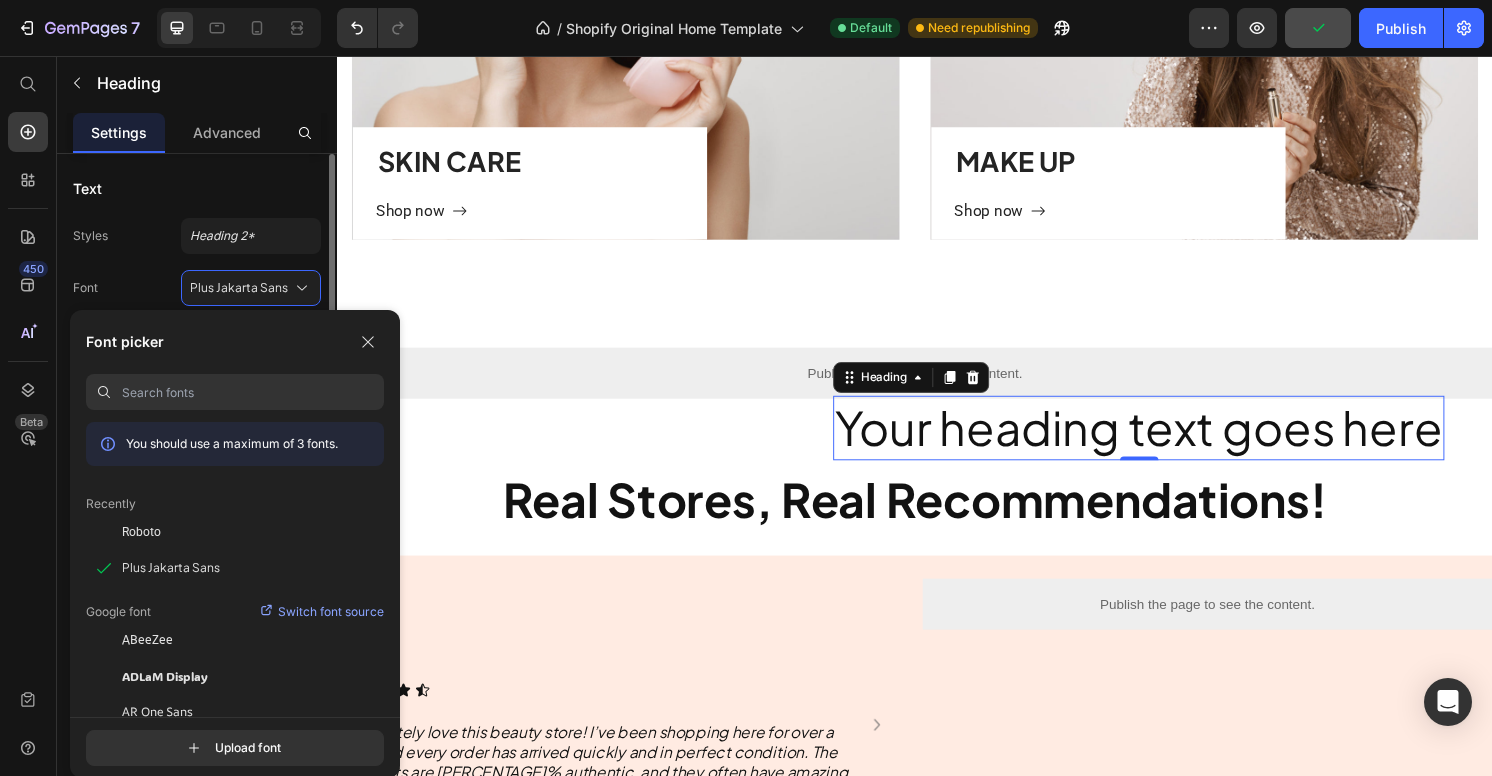click on "Font Plus Jakarta Sans" at bounding box center [197, 288] 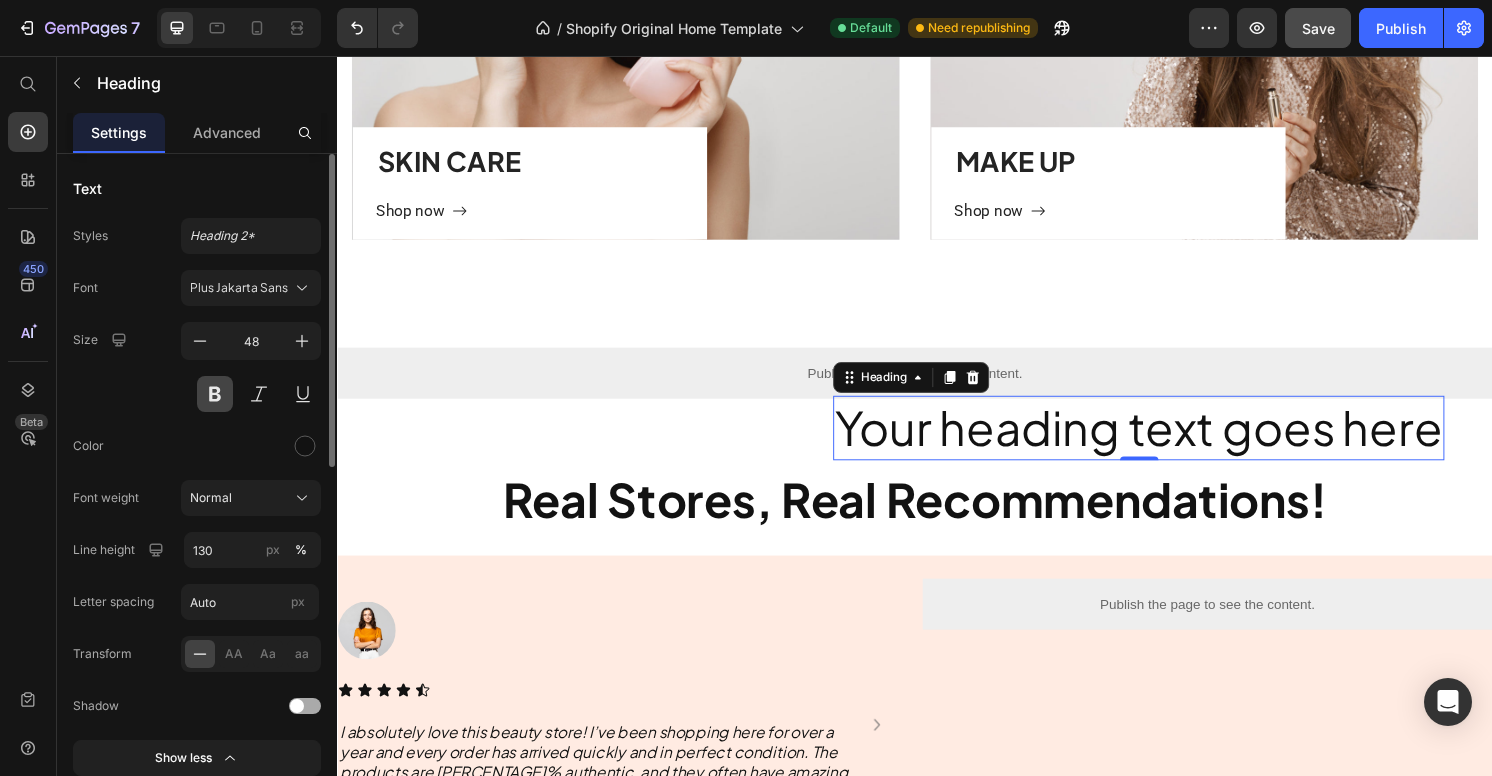 click at bounding box center [215, 394] 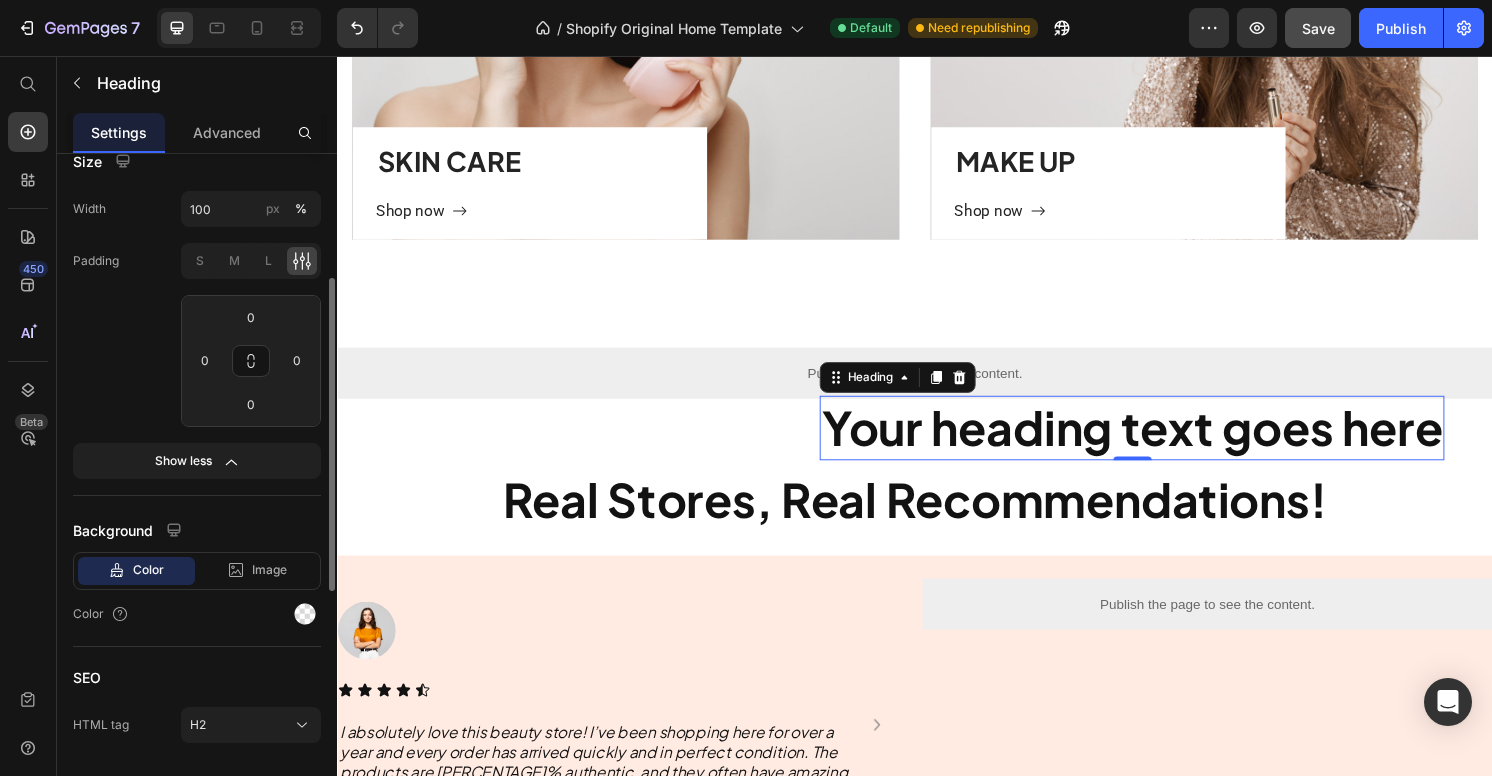scroll, scrollTop: 793, scrollLeft: 0, axis: vertical 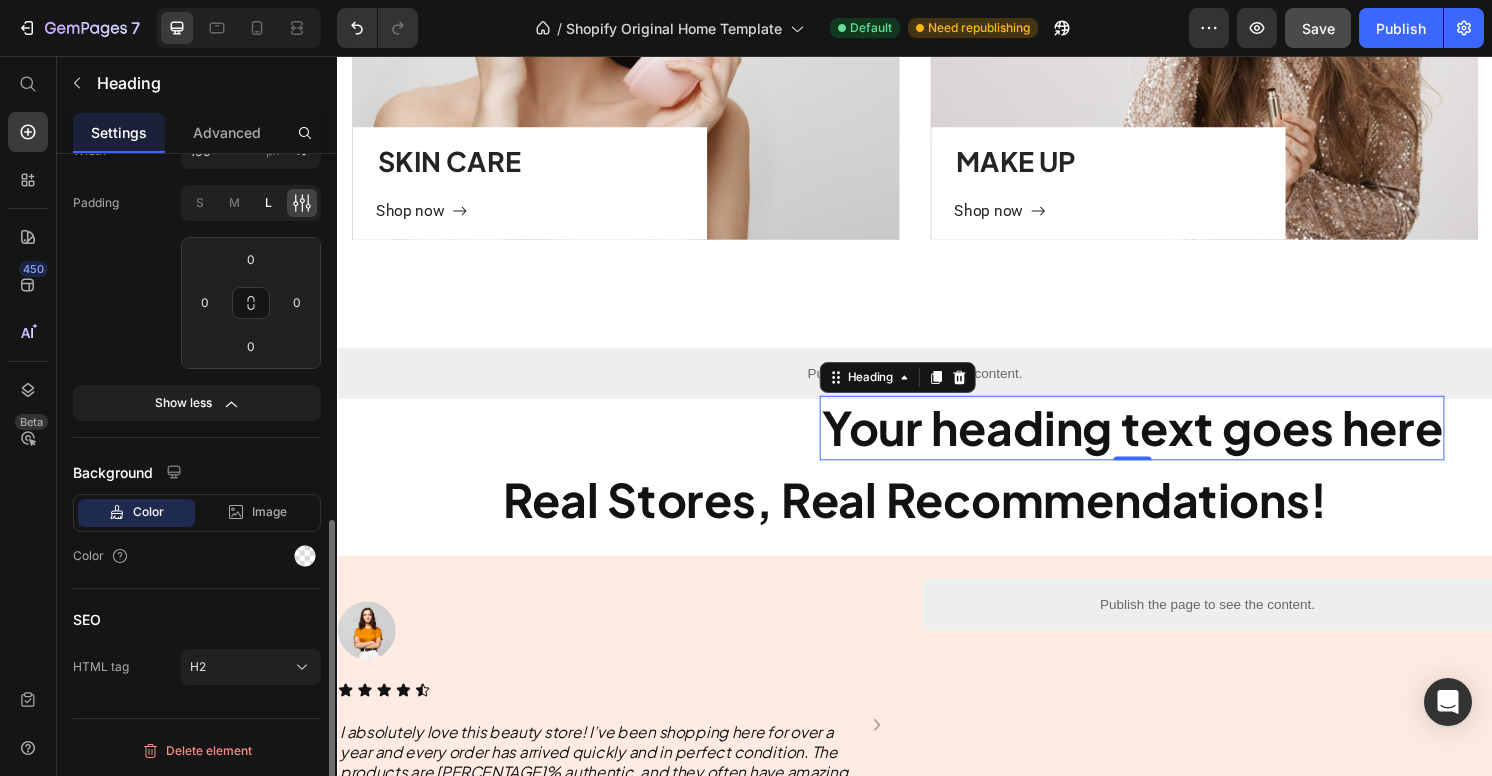 click on "L" 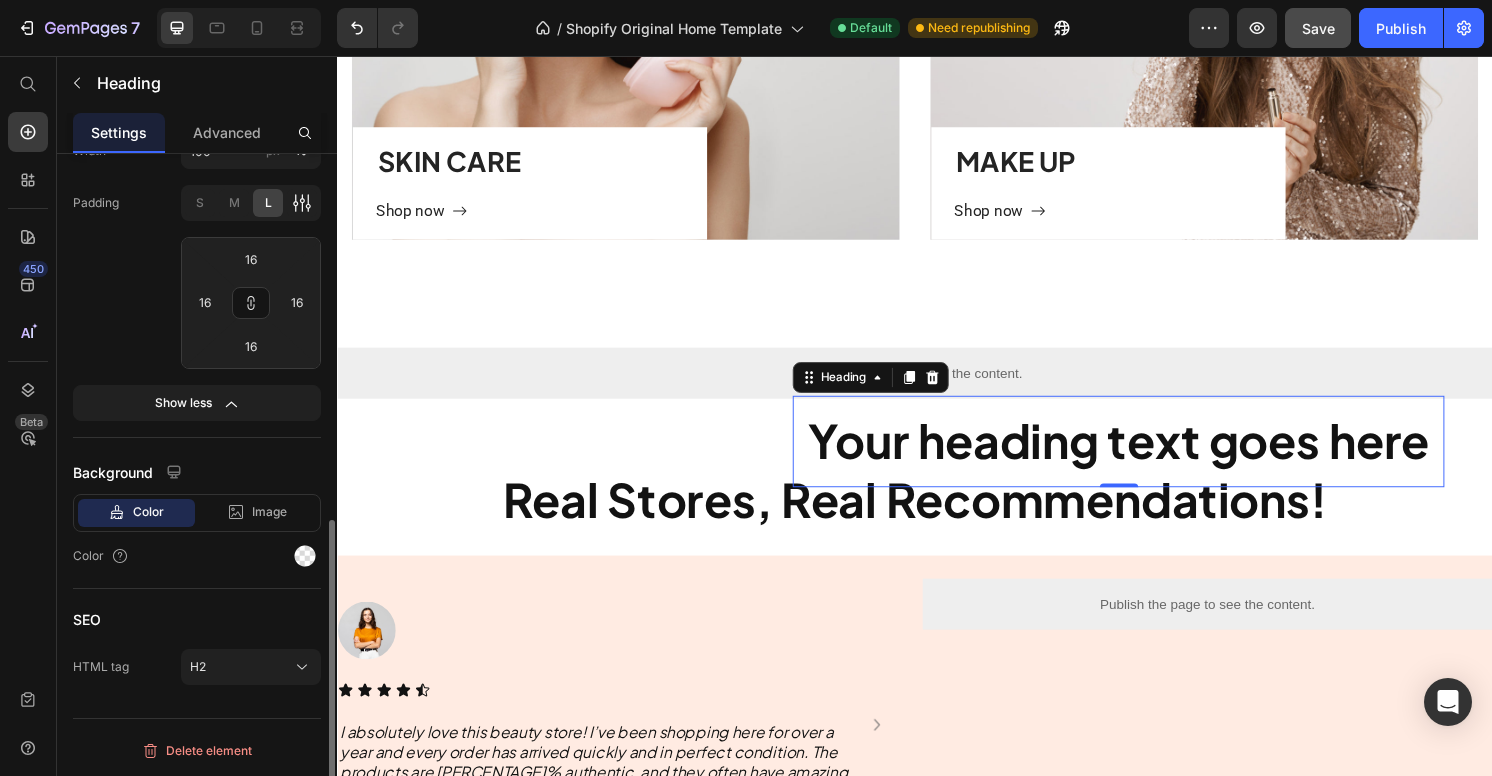 click 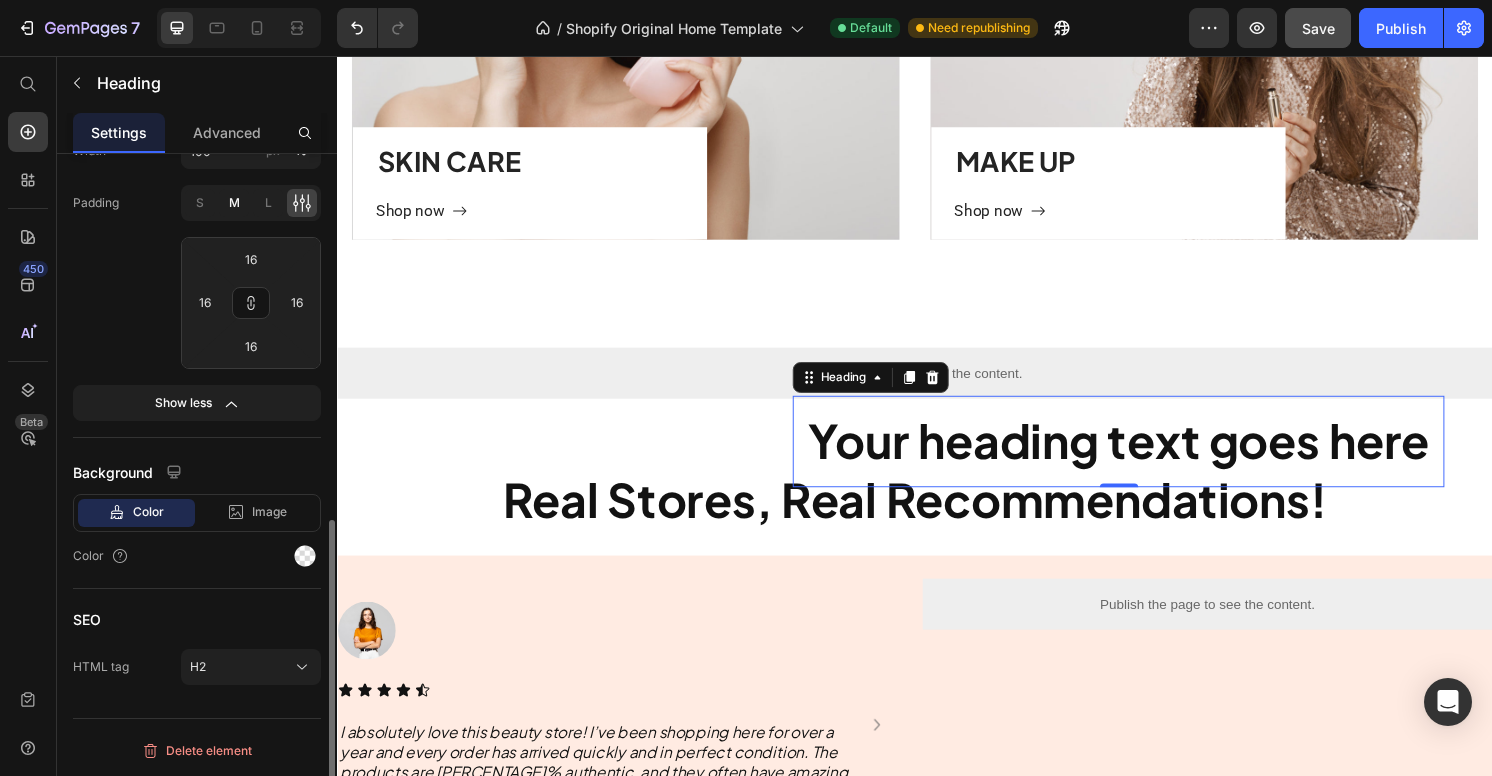 click on "M" 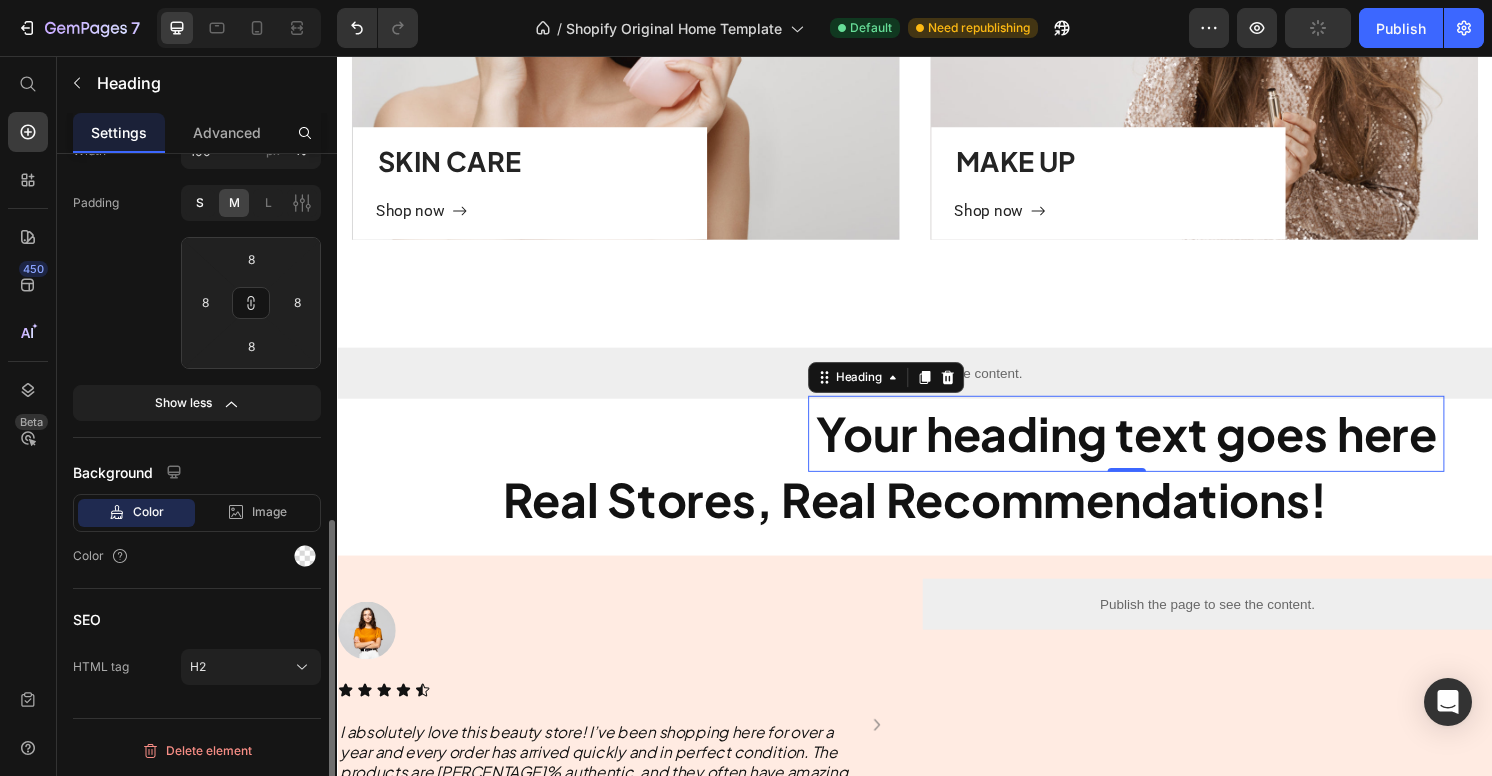 click on "S" 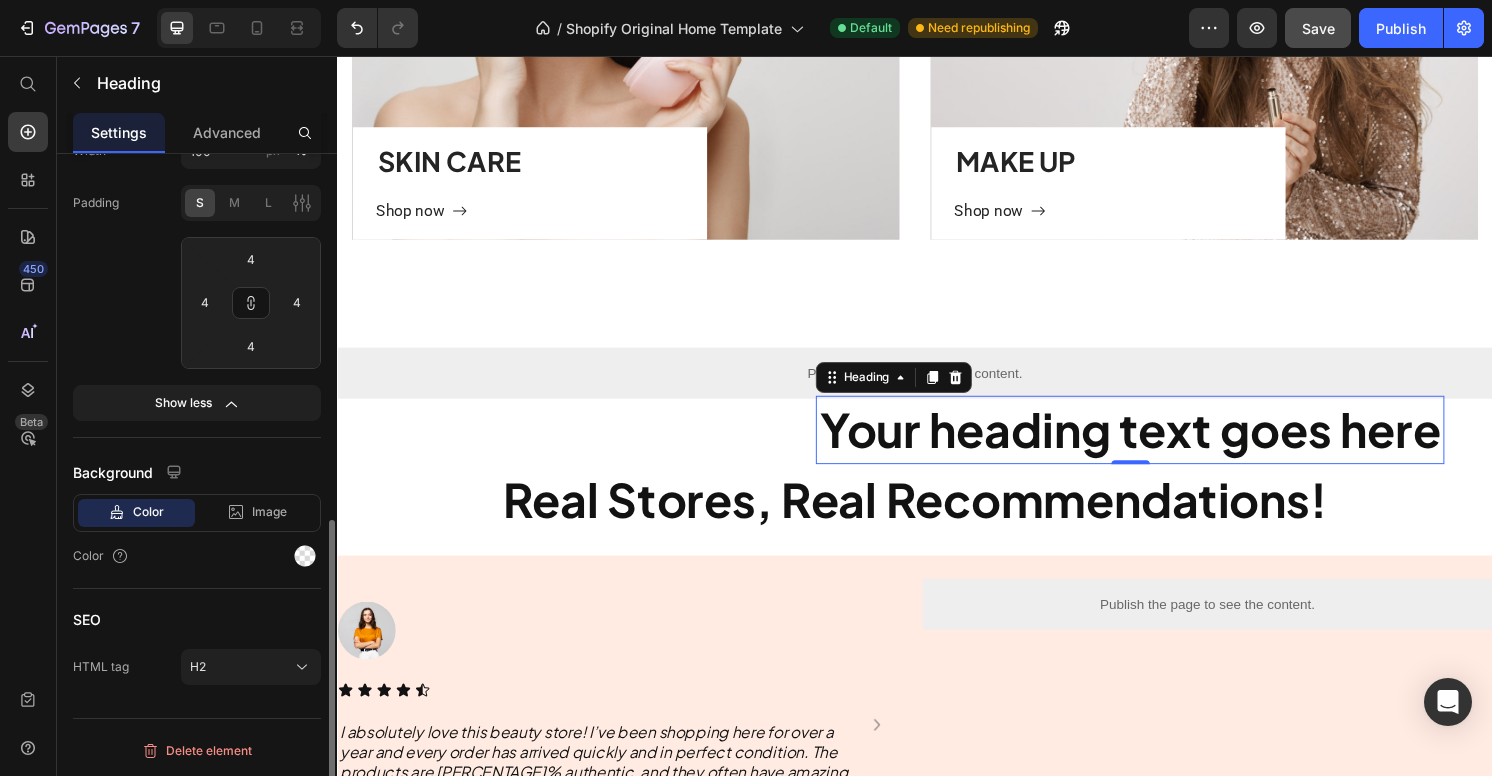 click on "S M L" 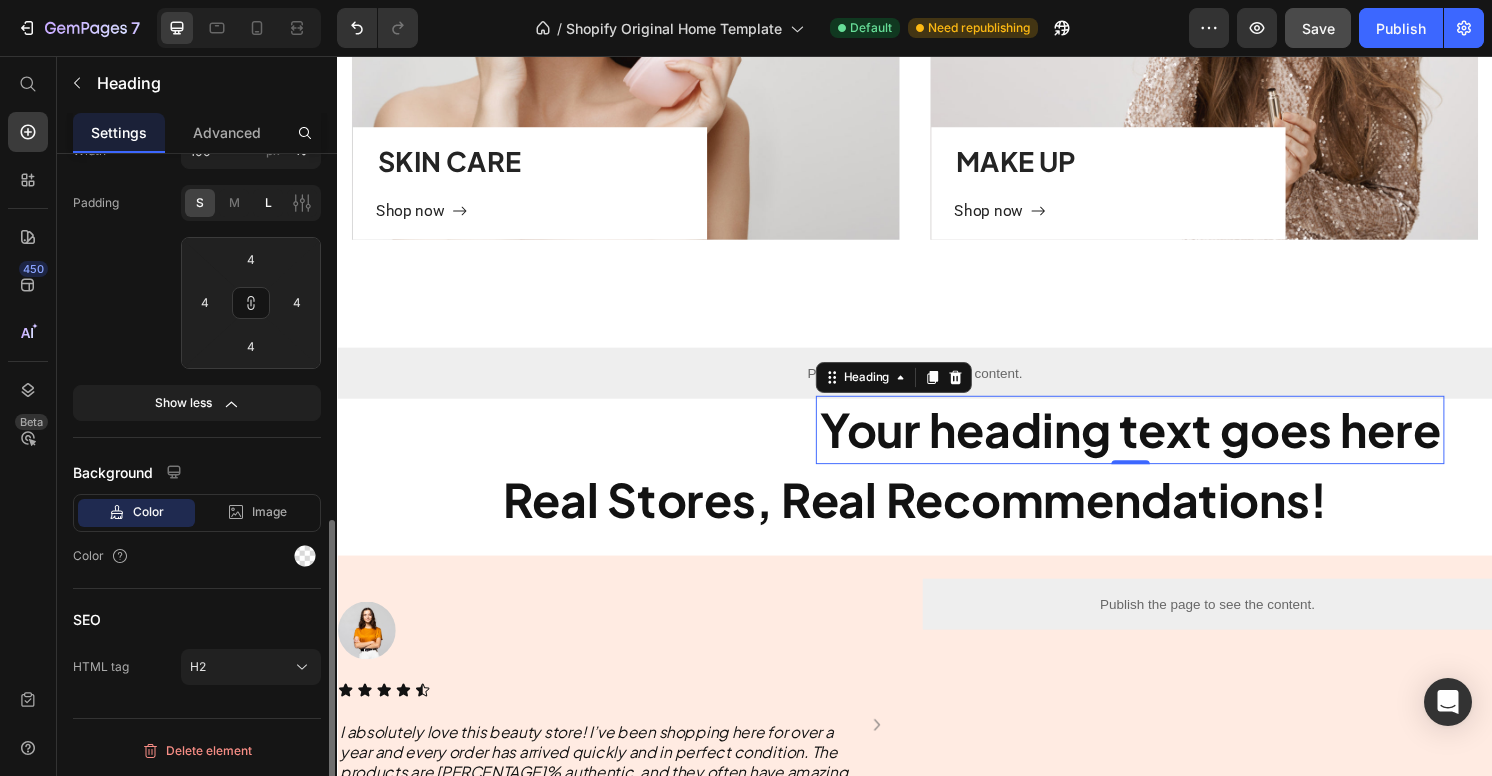 click on "L" 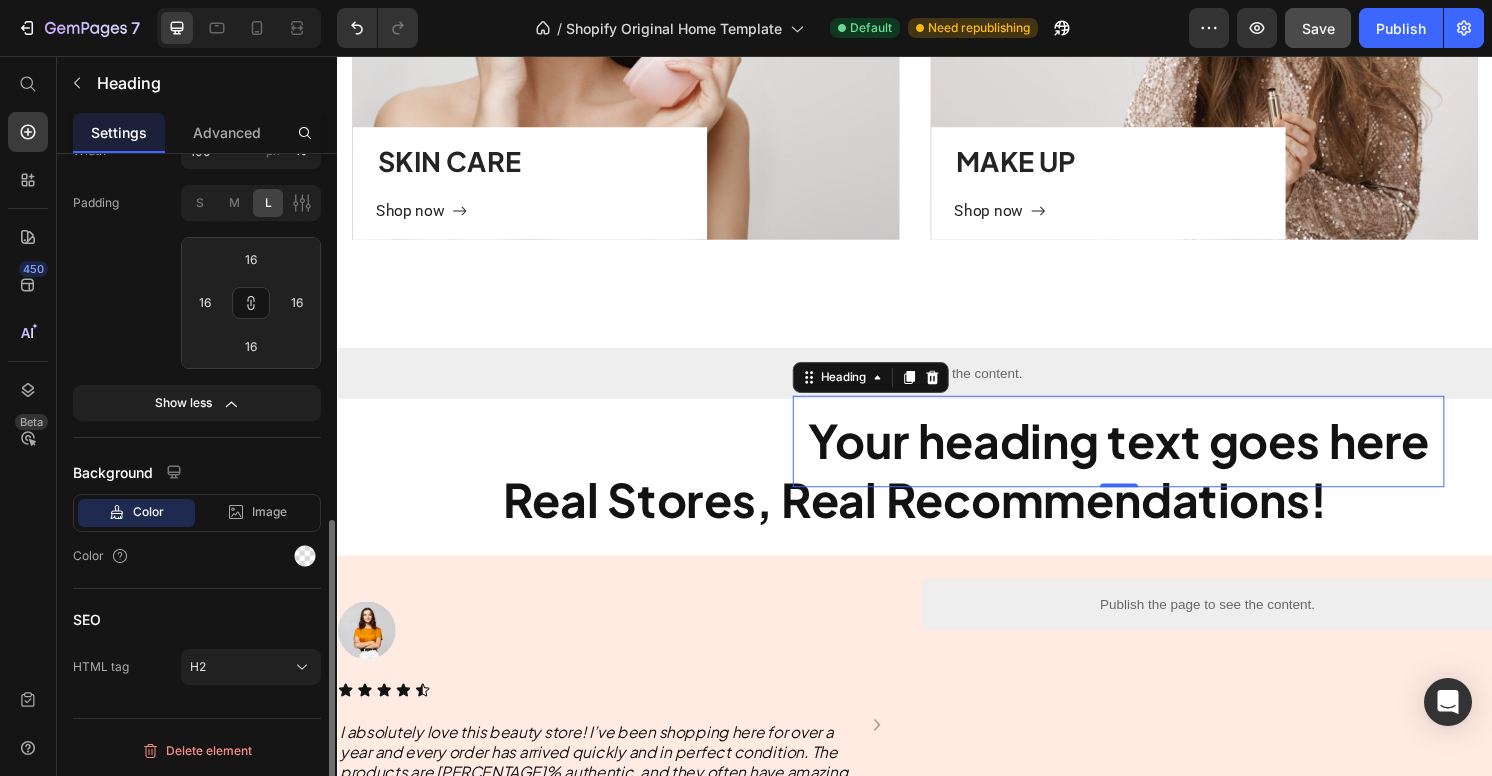click on "L" 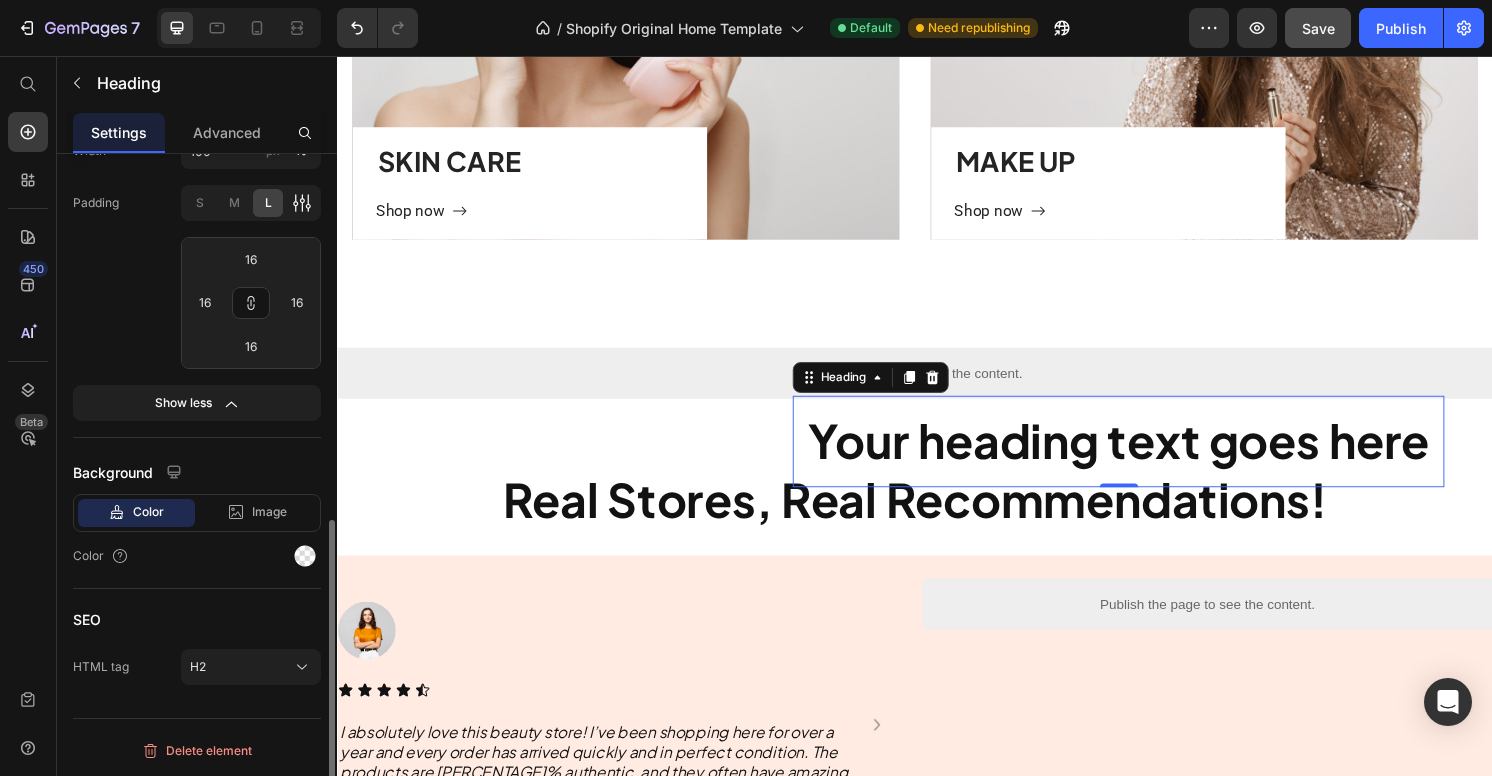 click 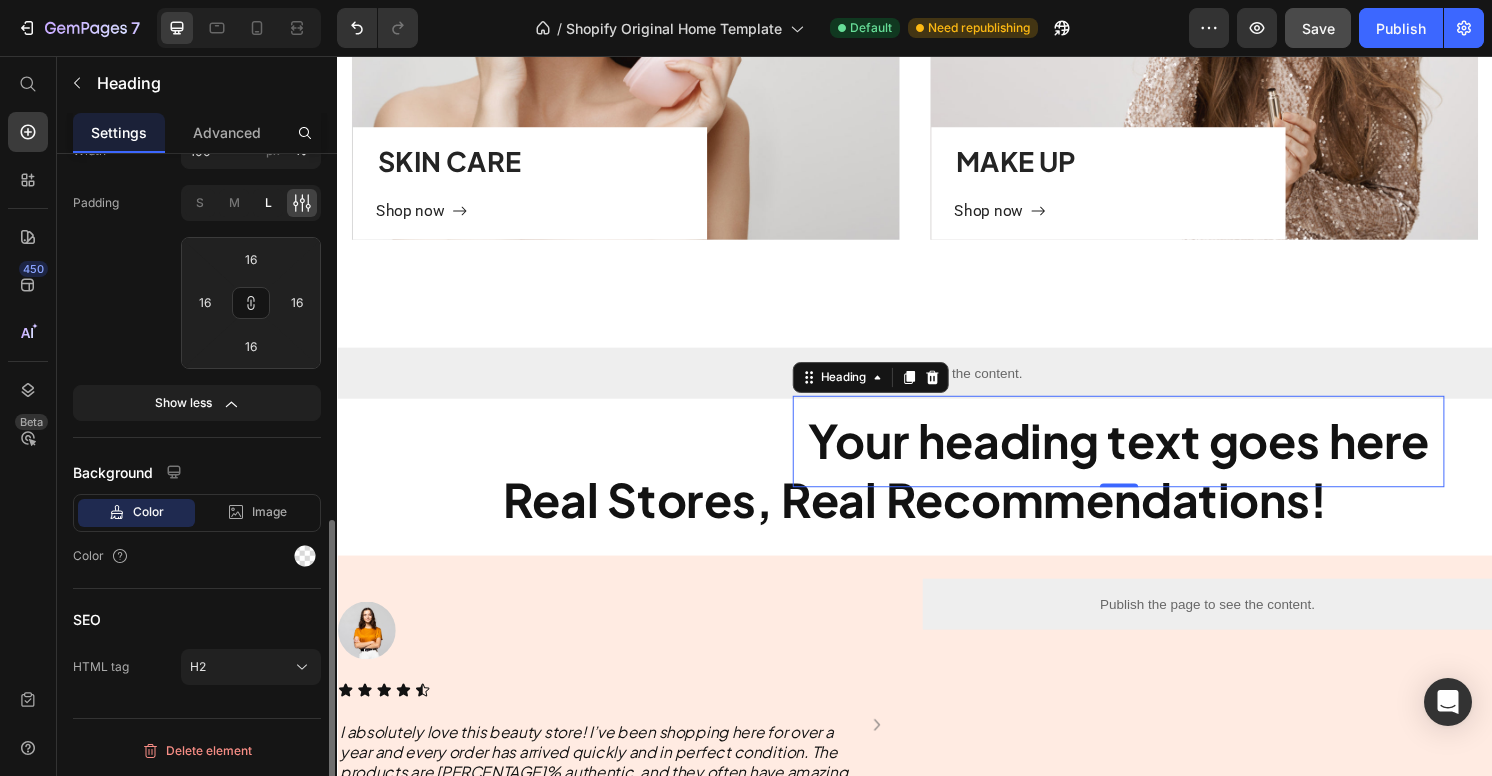 click on "L" 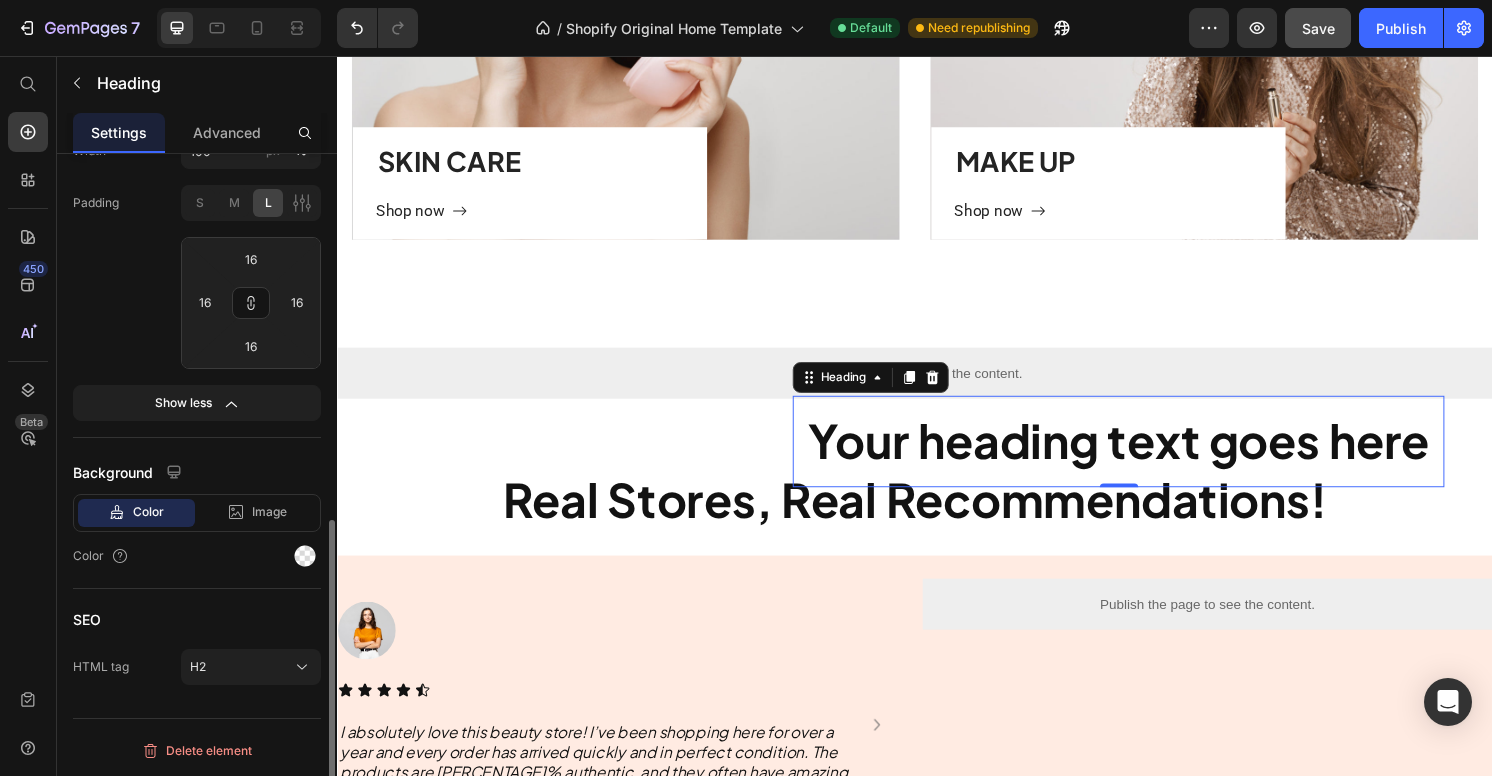 click on "L" 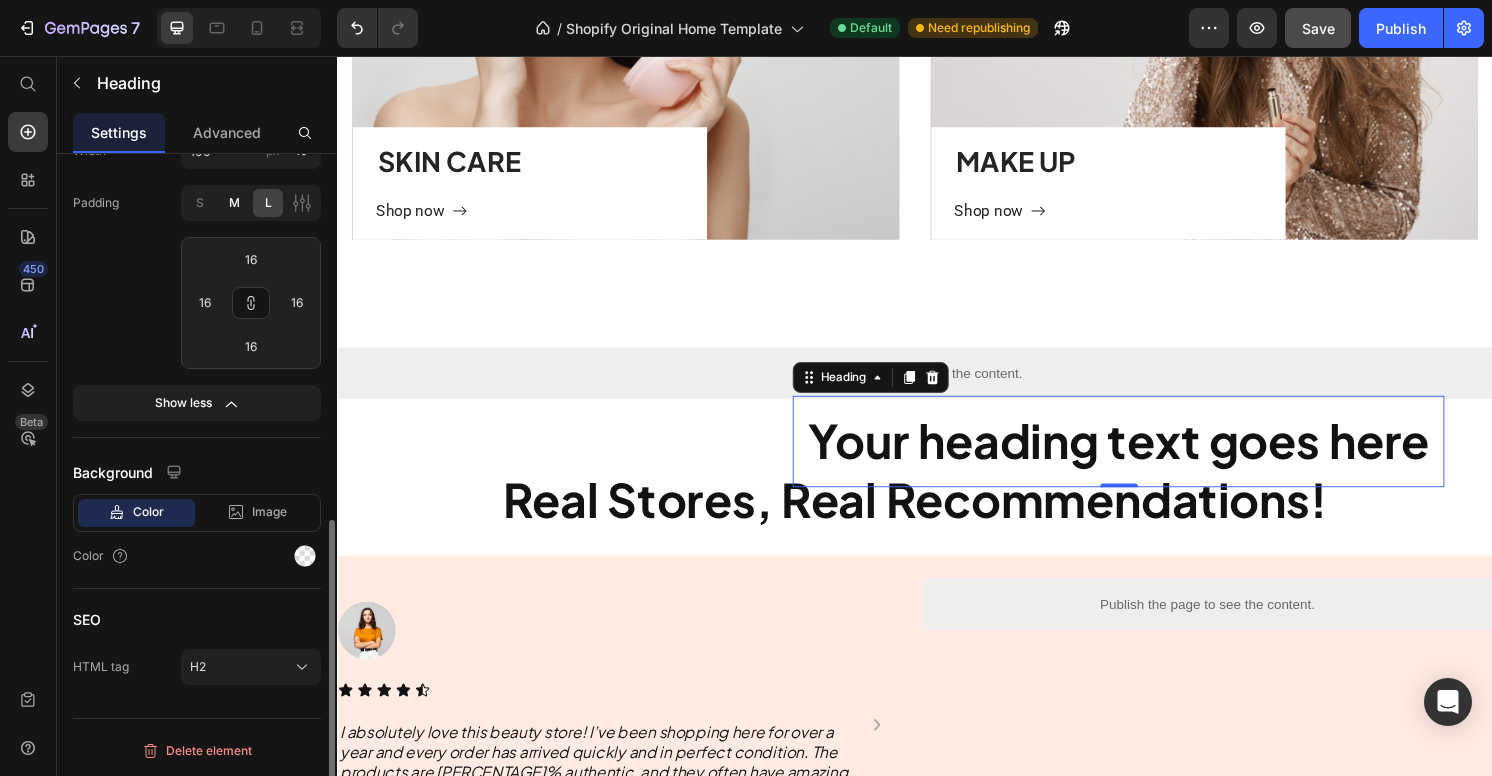 click on "M" 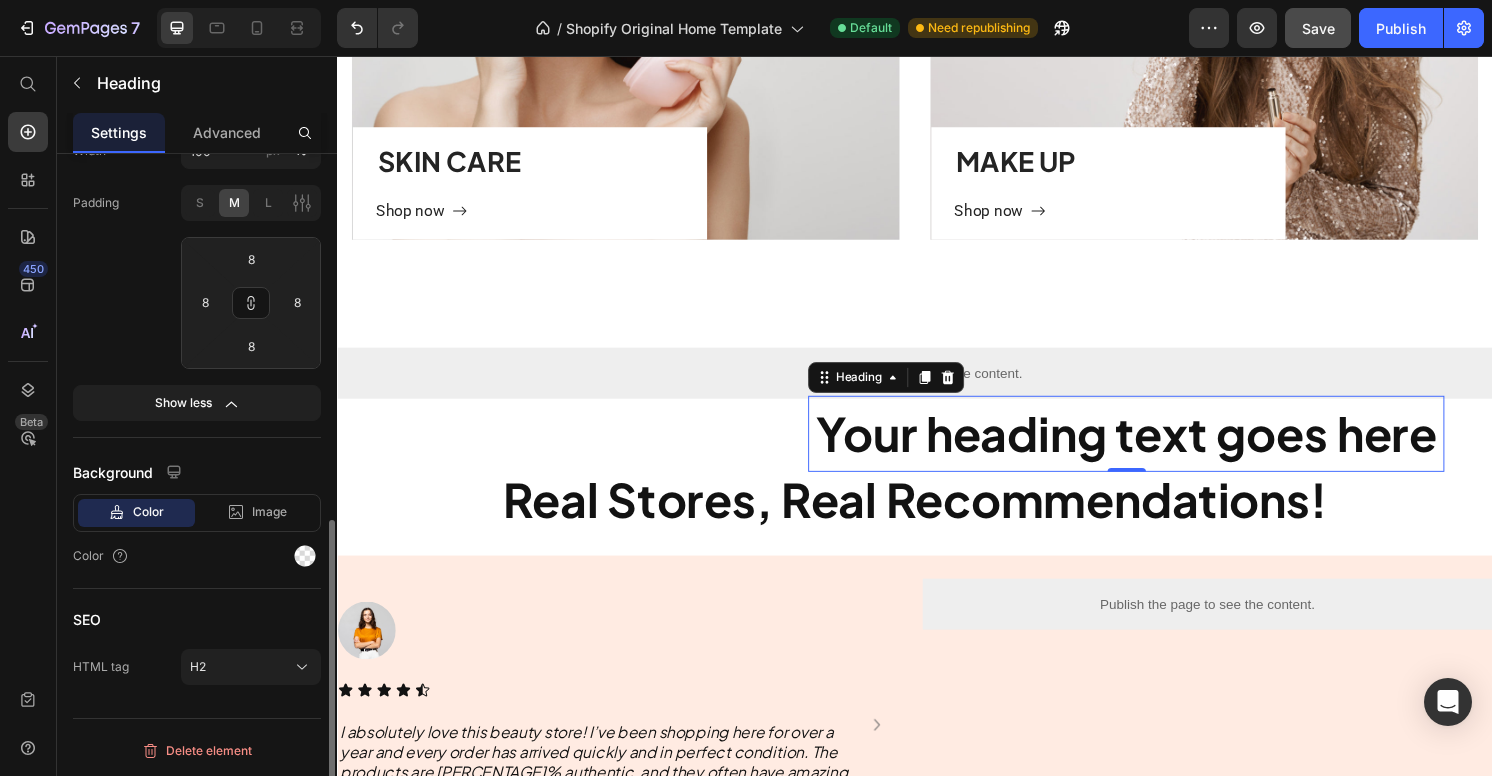 click on "M" 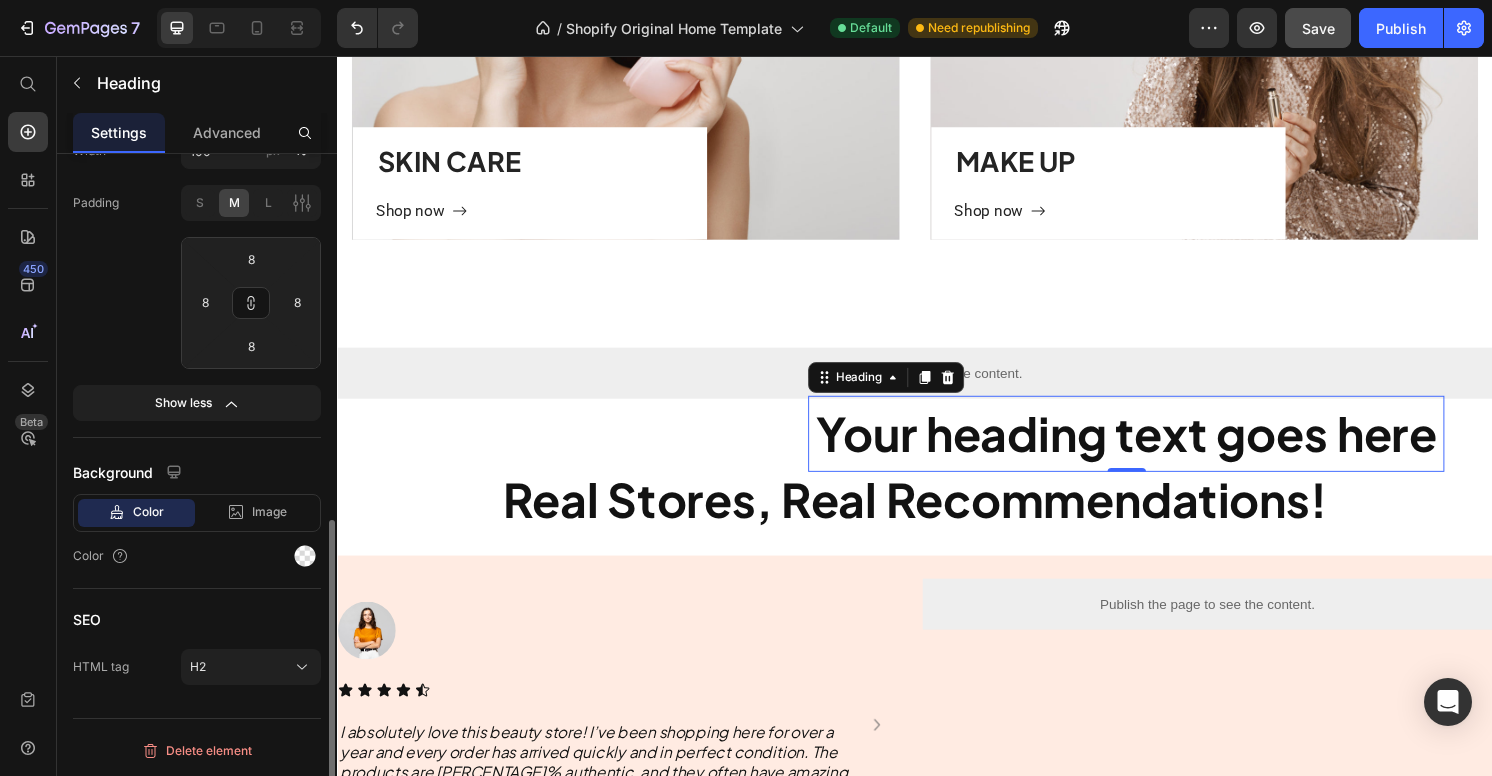 click on "Padding S M L 8 8 8 8" 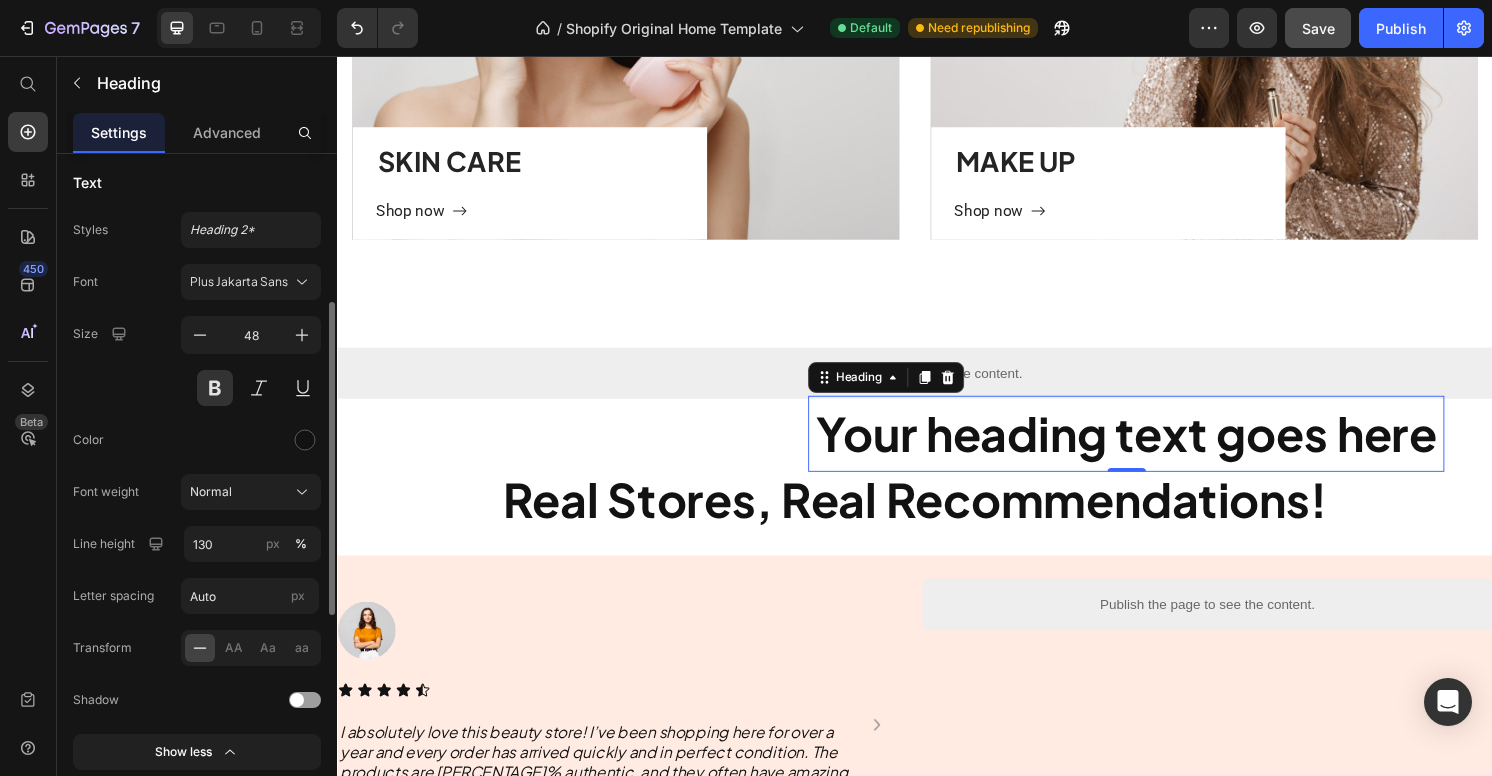 scroll, scrollTop: 0, scrollLeft: 0, axis: both 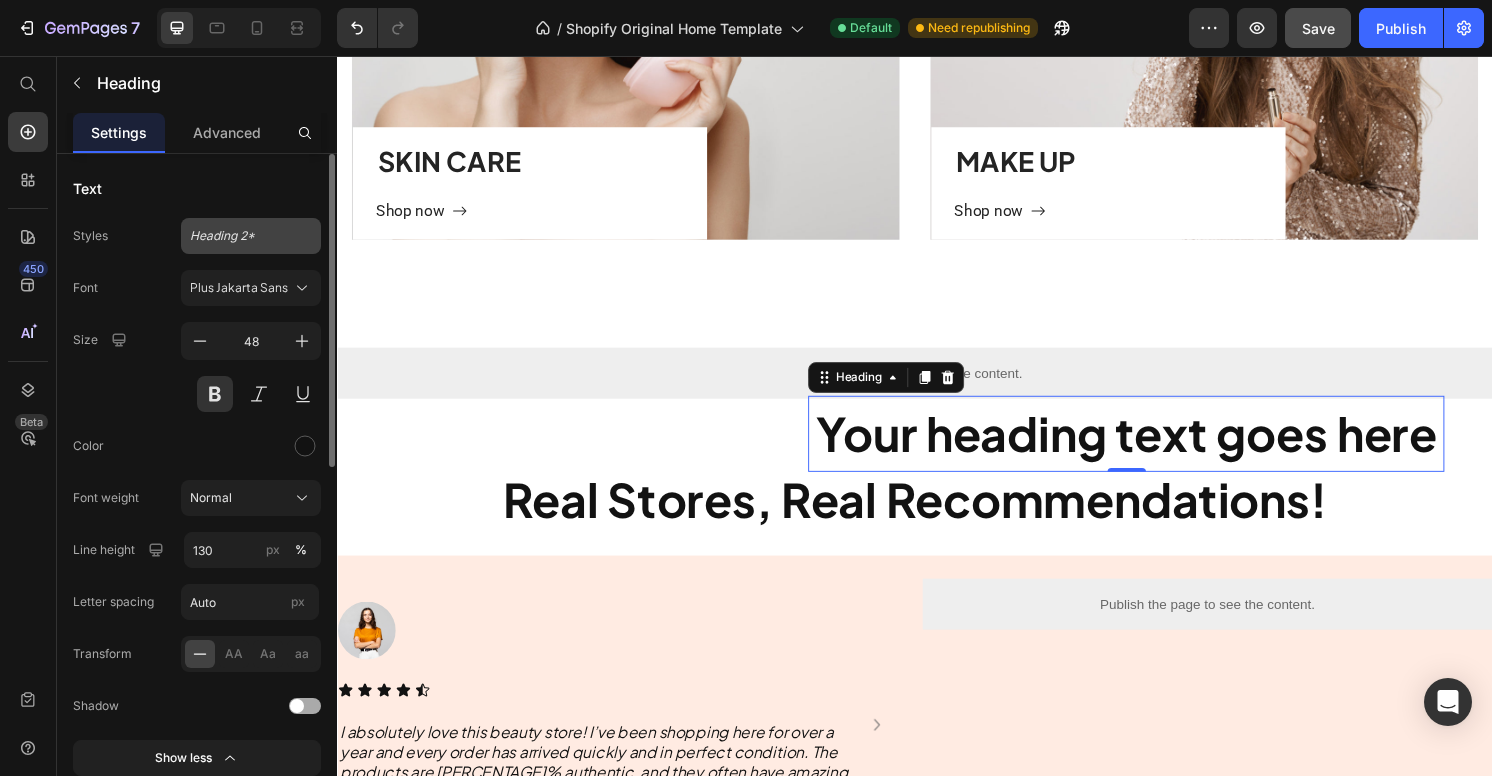 click on "Heading 2*" at bounding box center [251, 236] 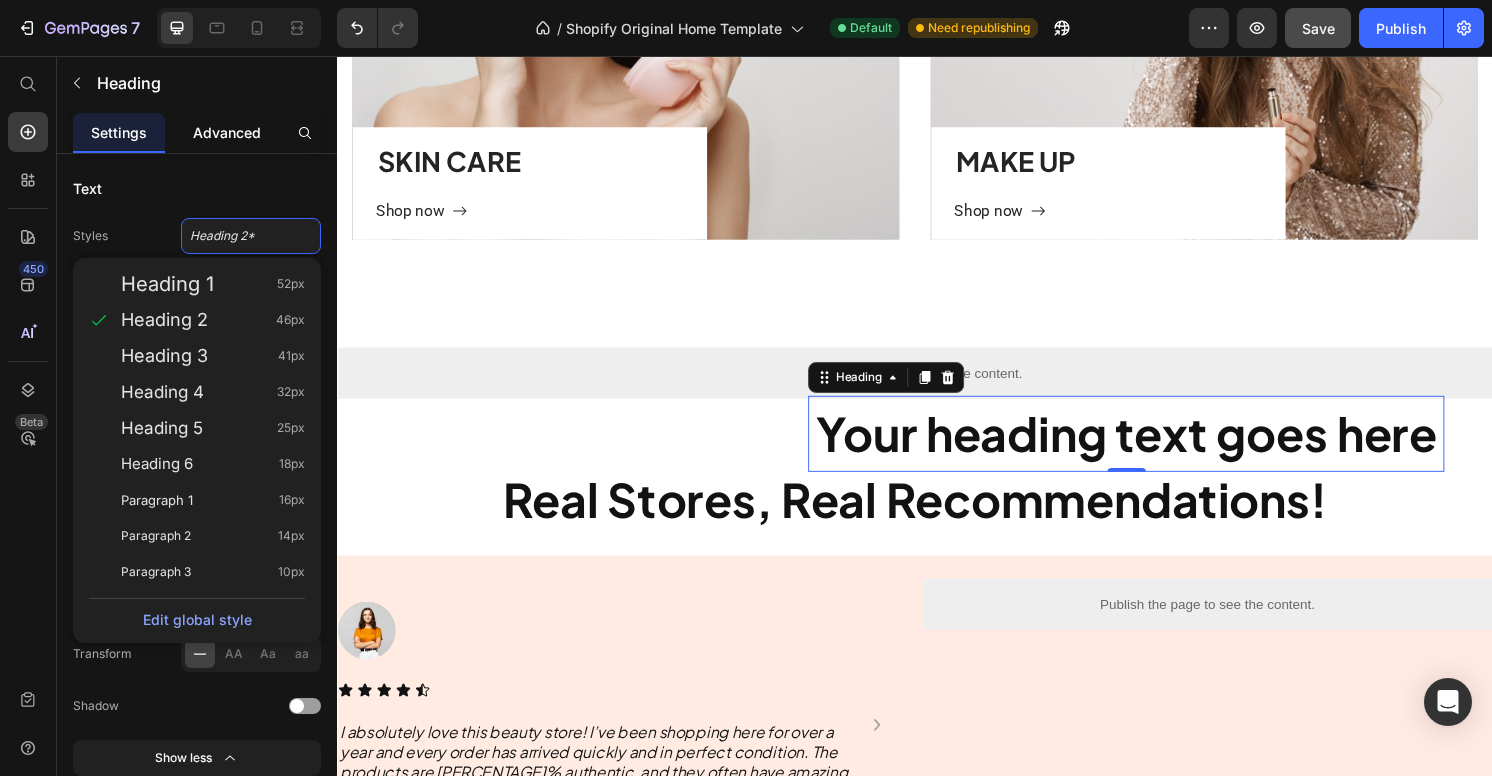 click on "Advanced" at bounding box center [227, 132] 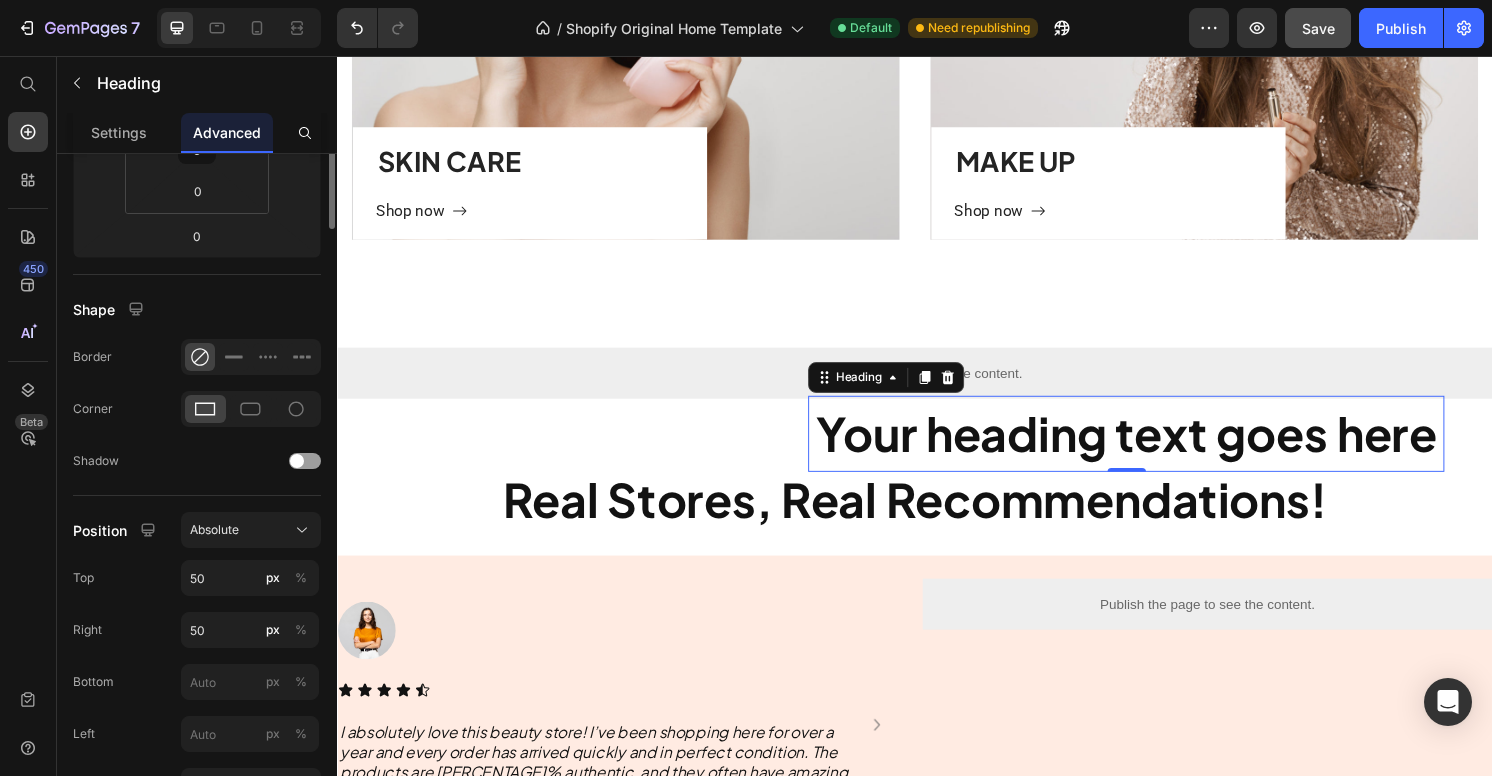 scroll, scrollTop: 598, scrollLeft: 0, axis: vertical 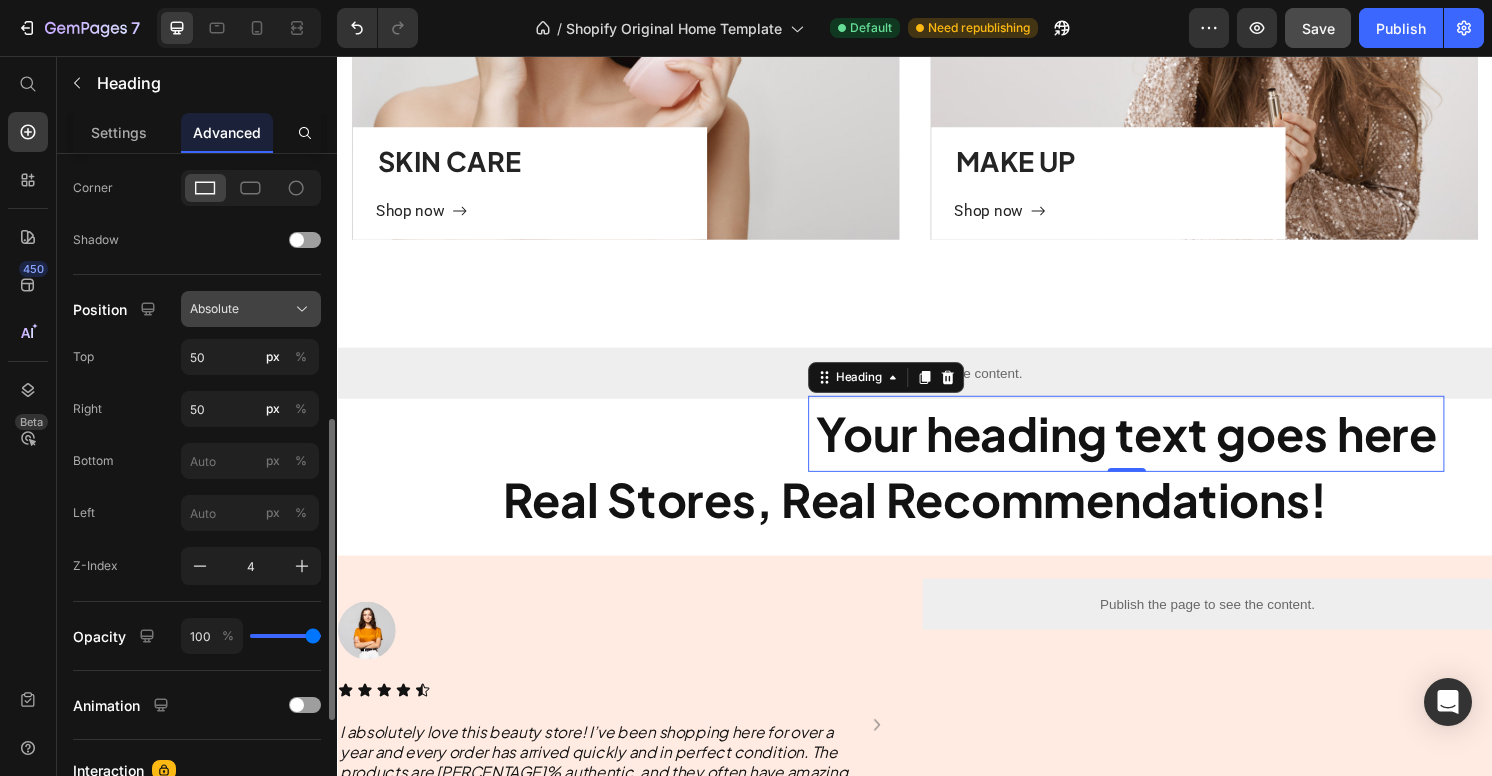 click on "Absolute" 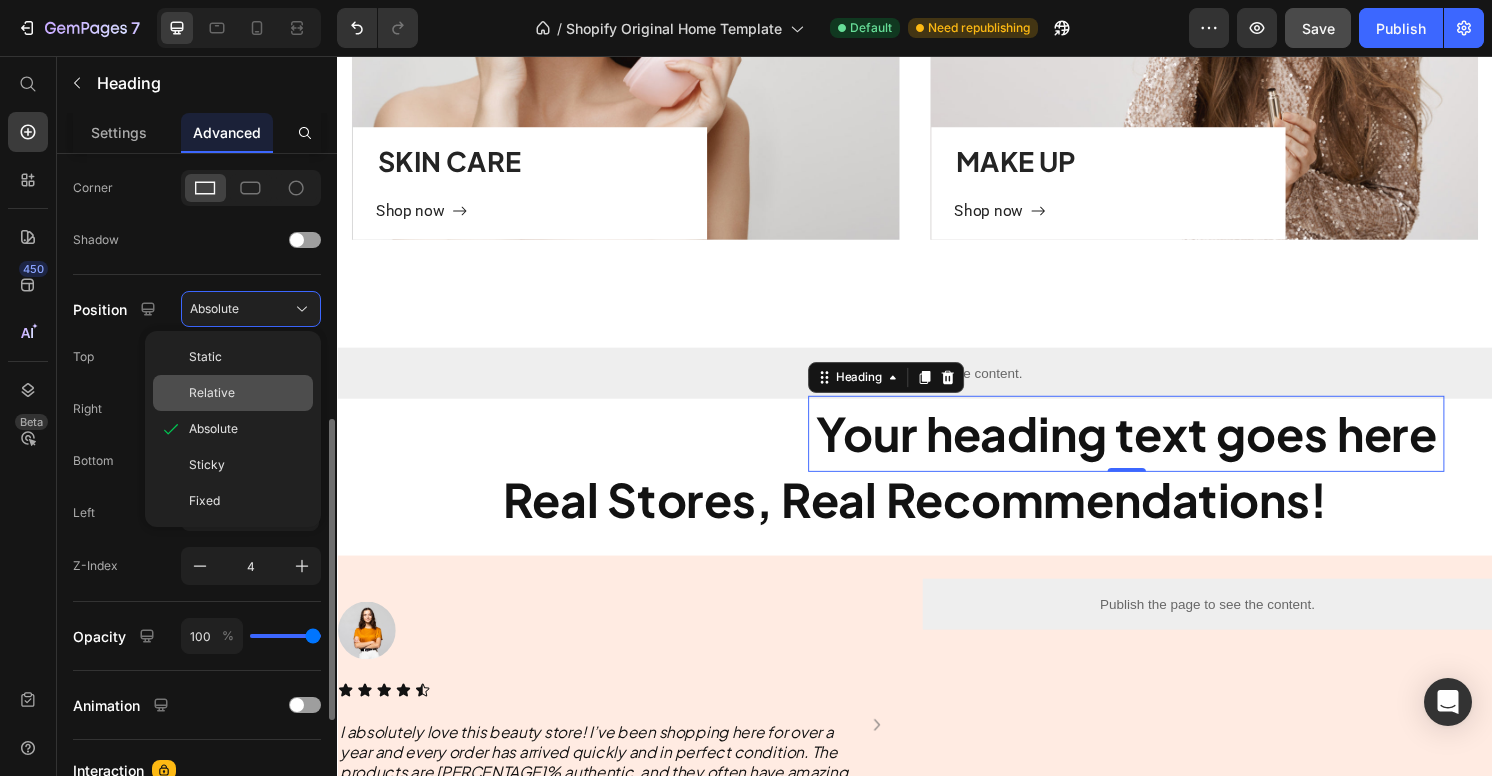 click on "Relative" at bounding box center [247, 393] 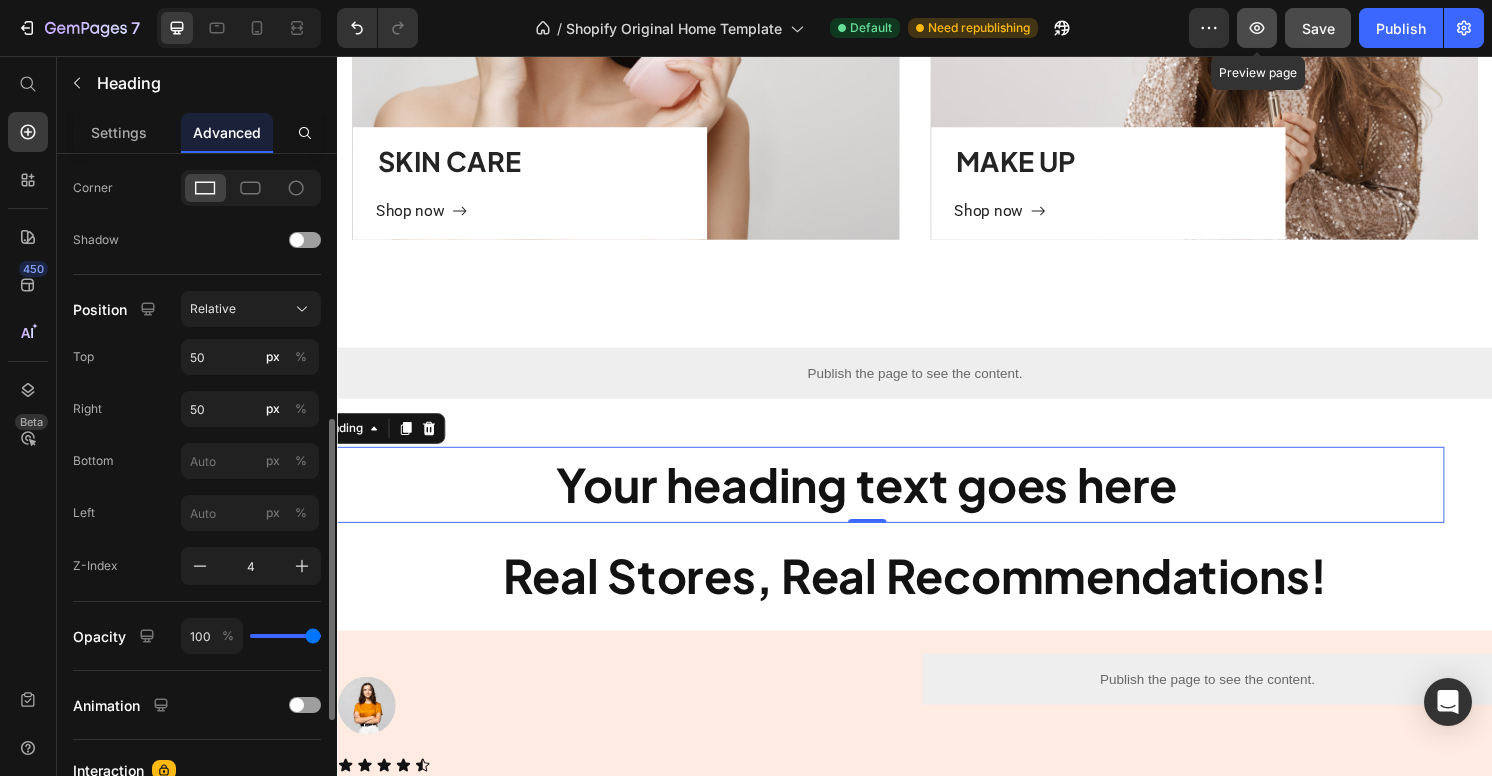 click 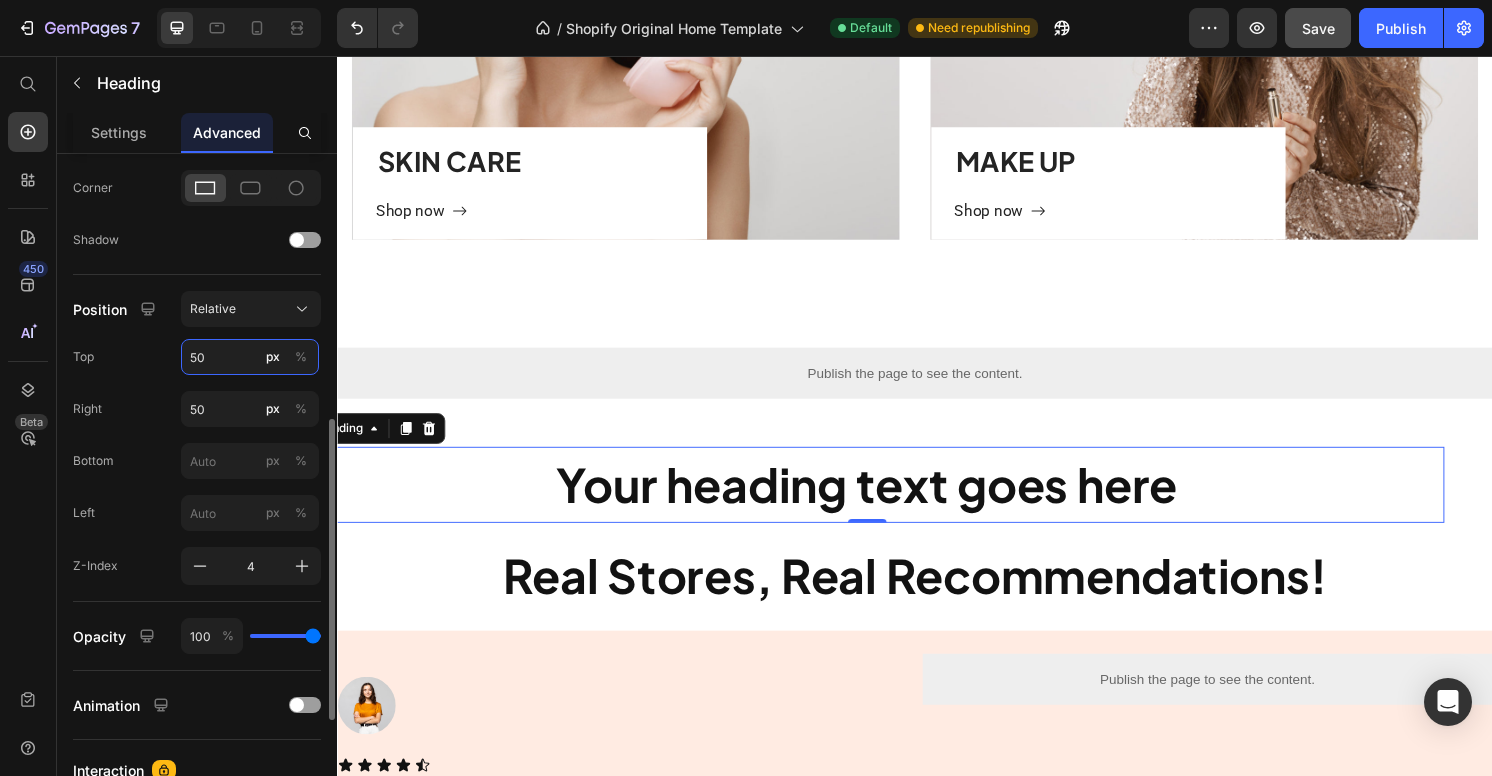 drag, startPoint x: 205, startPoint y: 359, endPoint x: 113, endPoint y: 345, distance: 93.05912 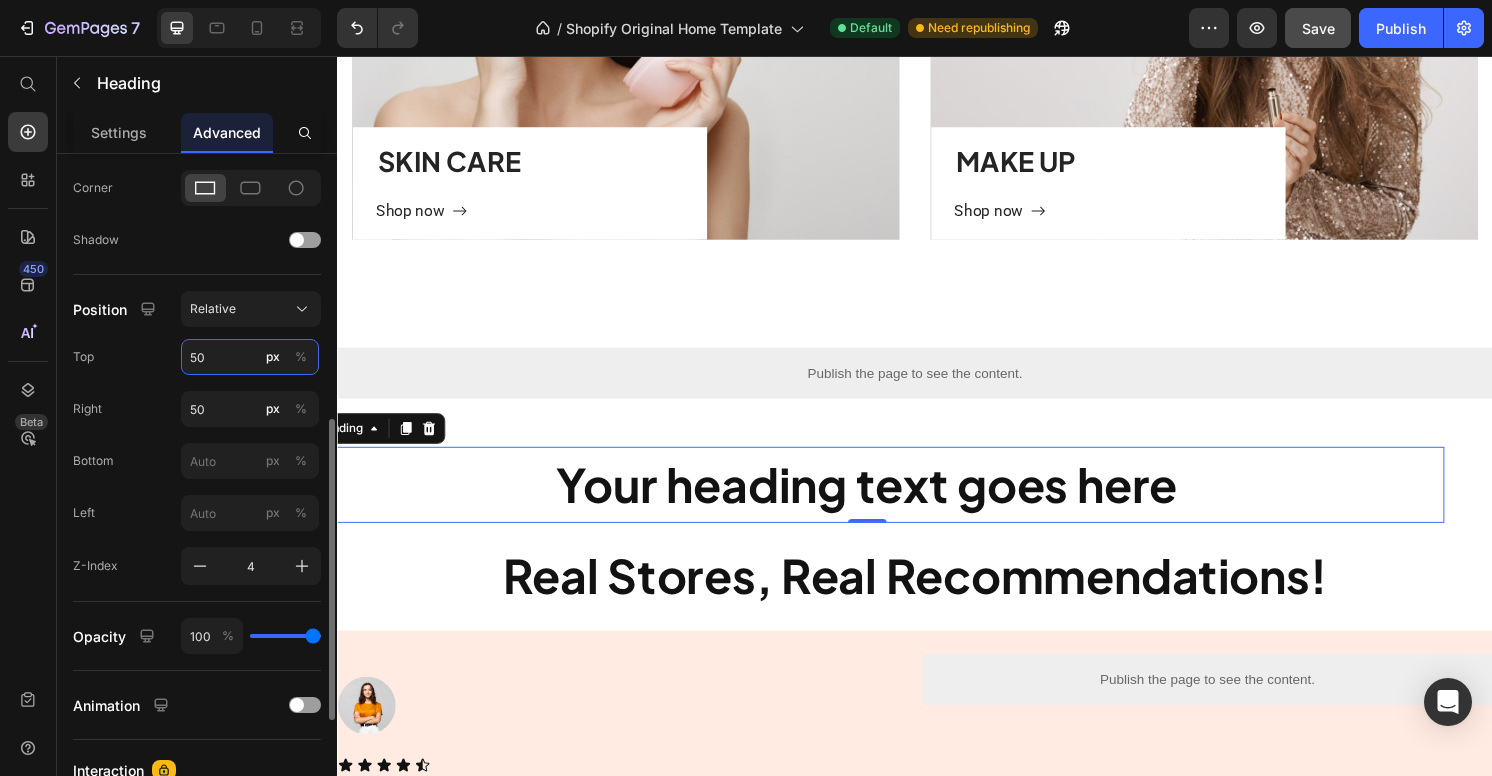 click on "50" at bounding box center [250, 357] 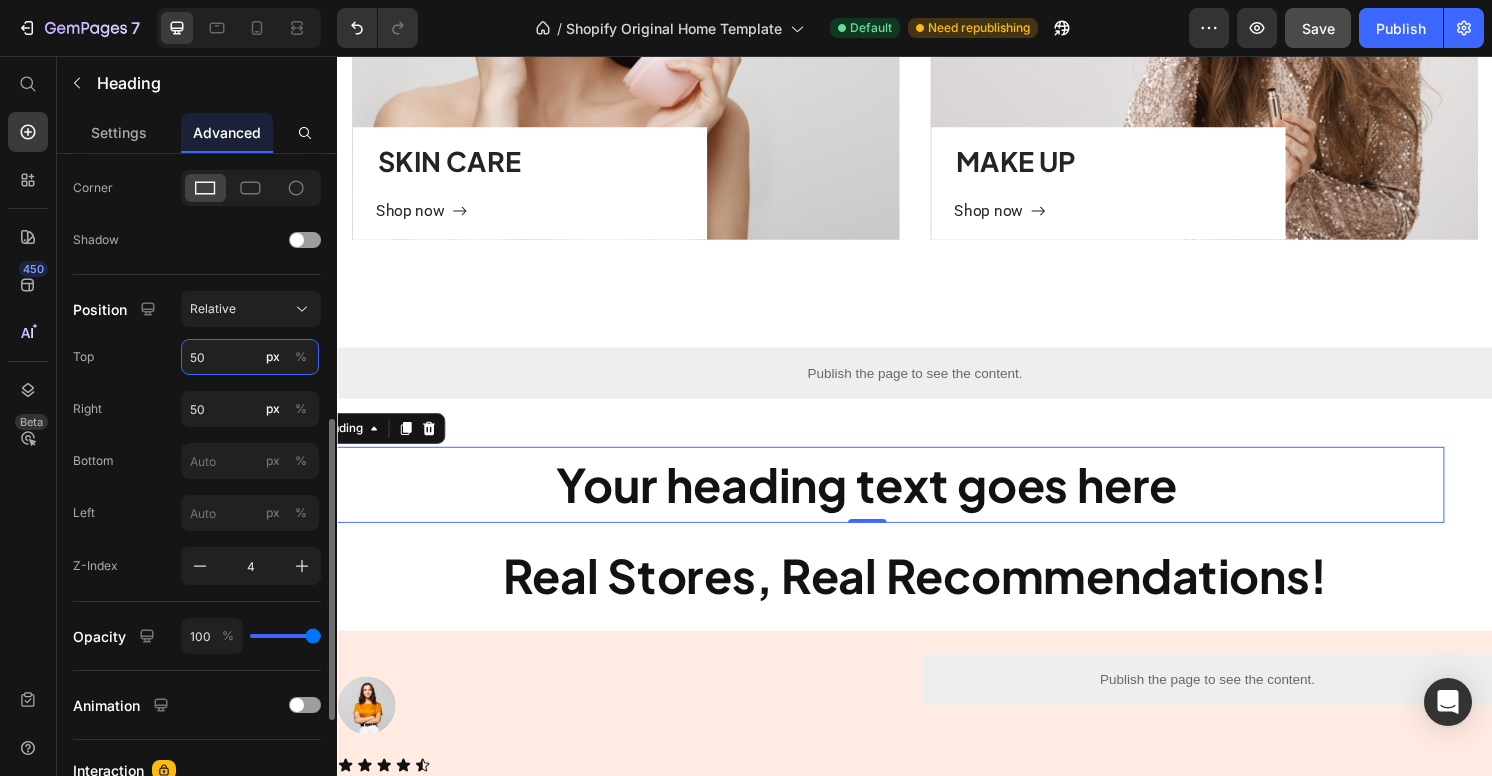click on "50" at bounding box center [250, 357] 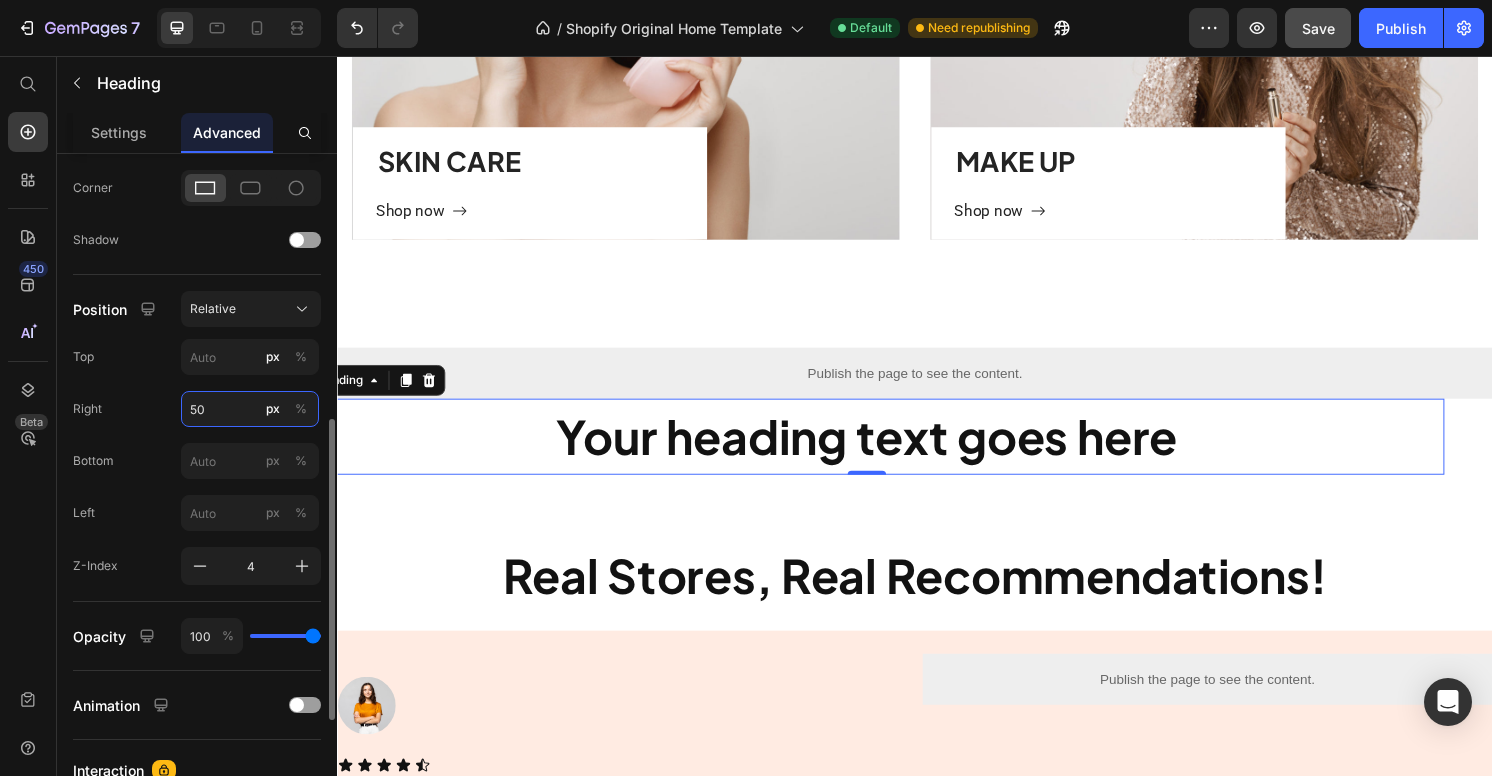 type on "50" 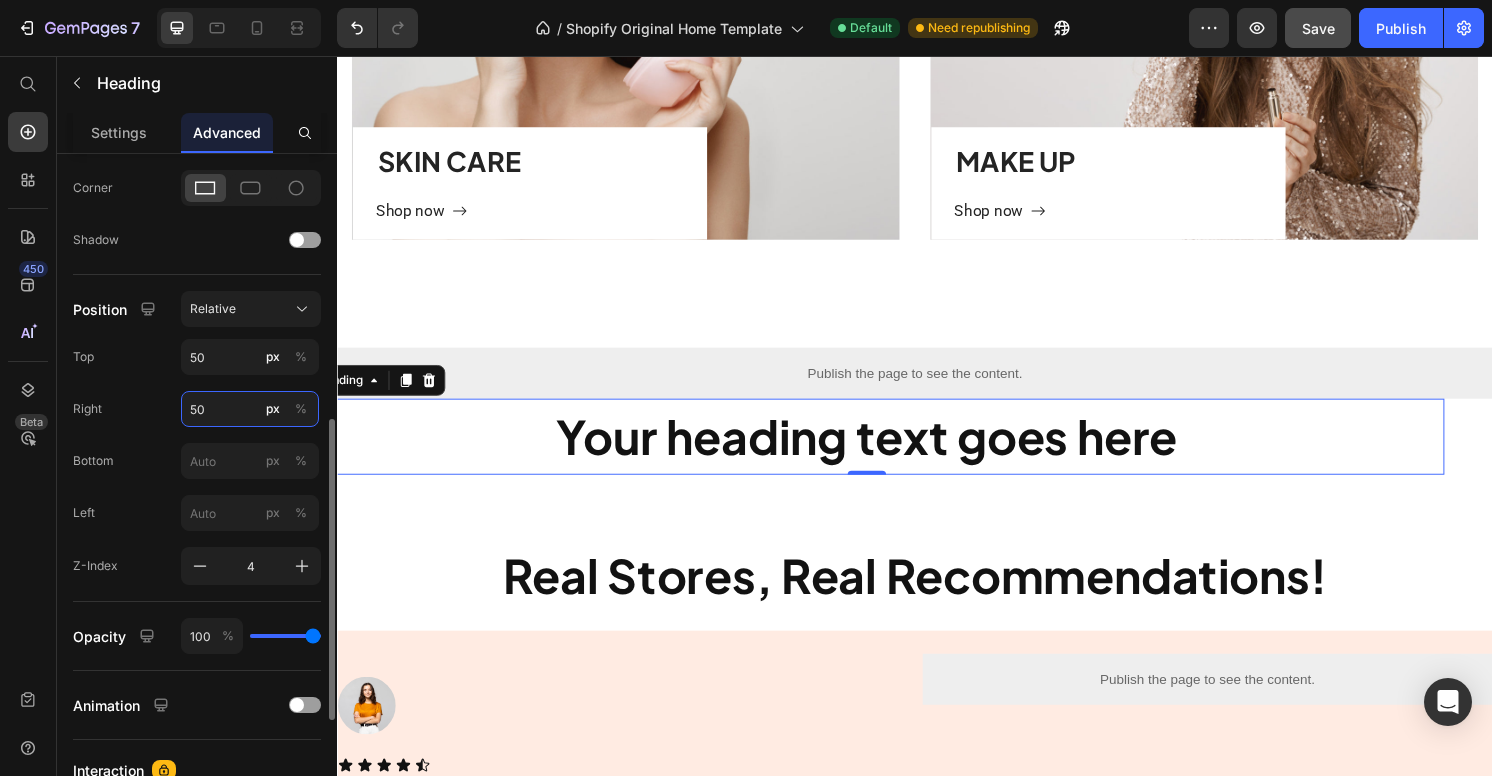 click on "50" at bounding box center [250, 409] 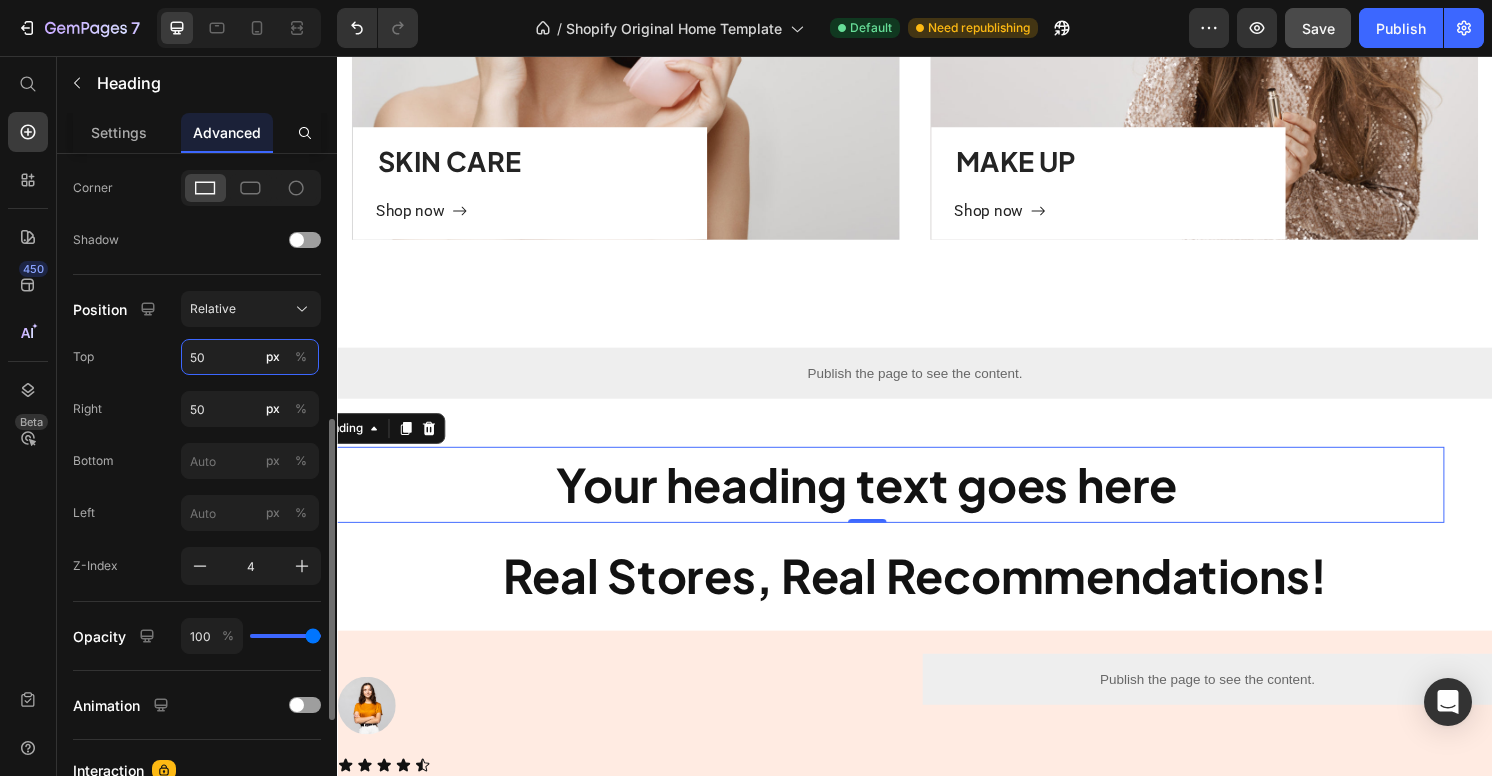 click on "50" at bounding box center (250, 357) 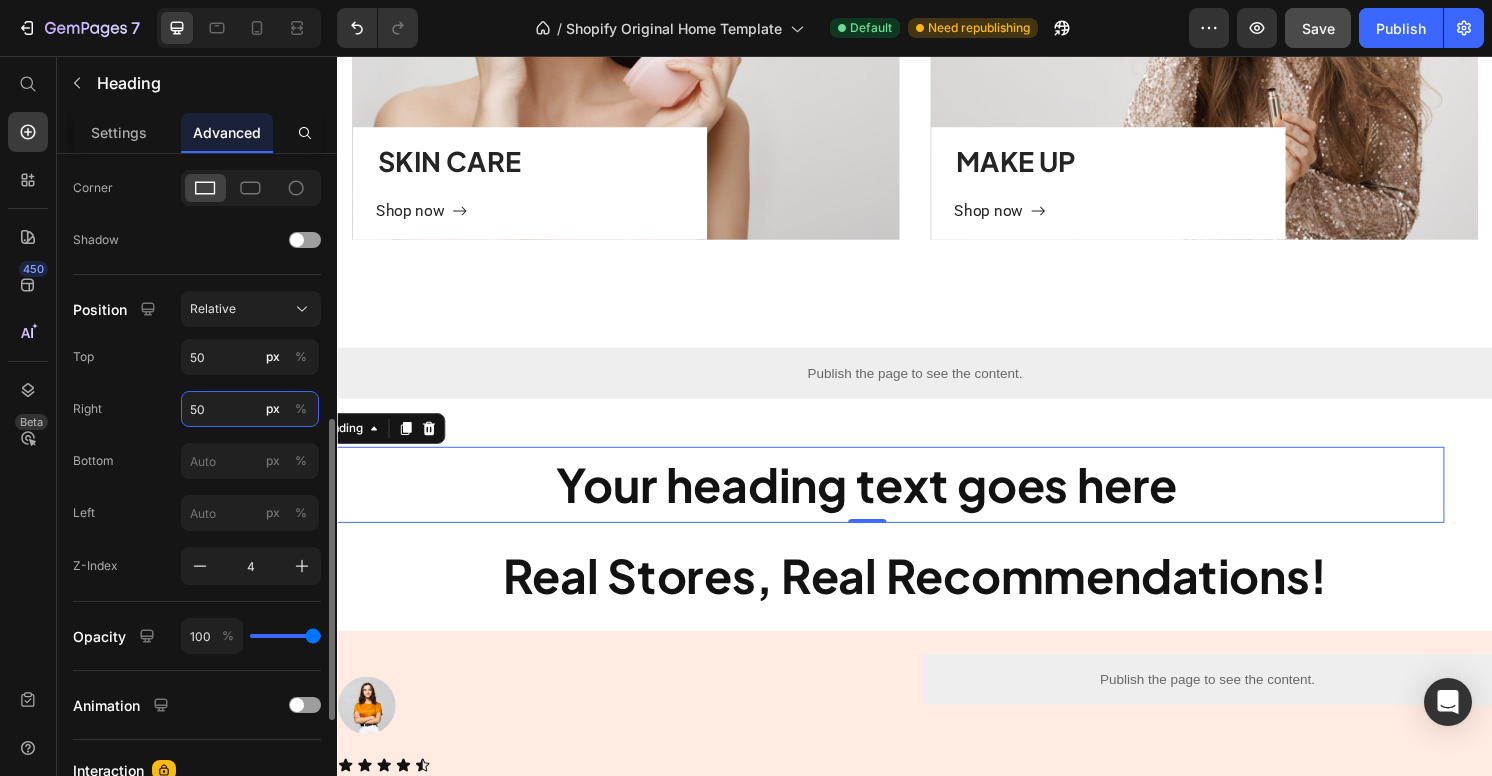 click on "50" at bounding box center [250, 409] 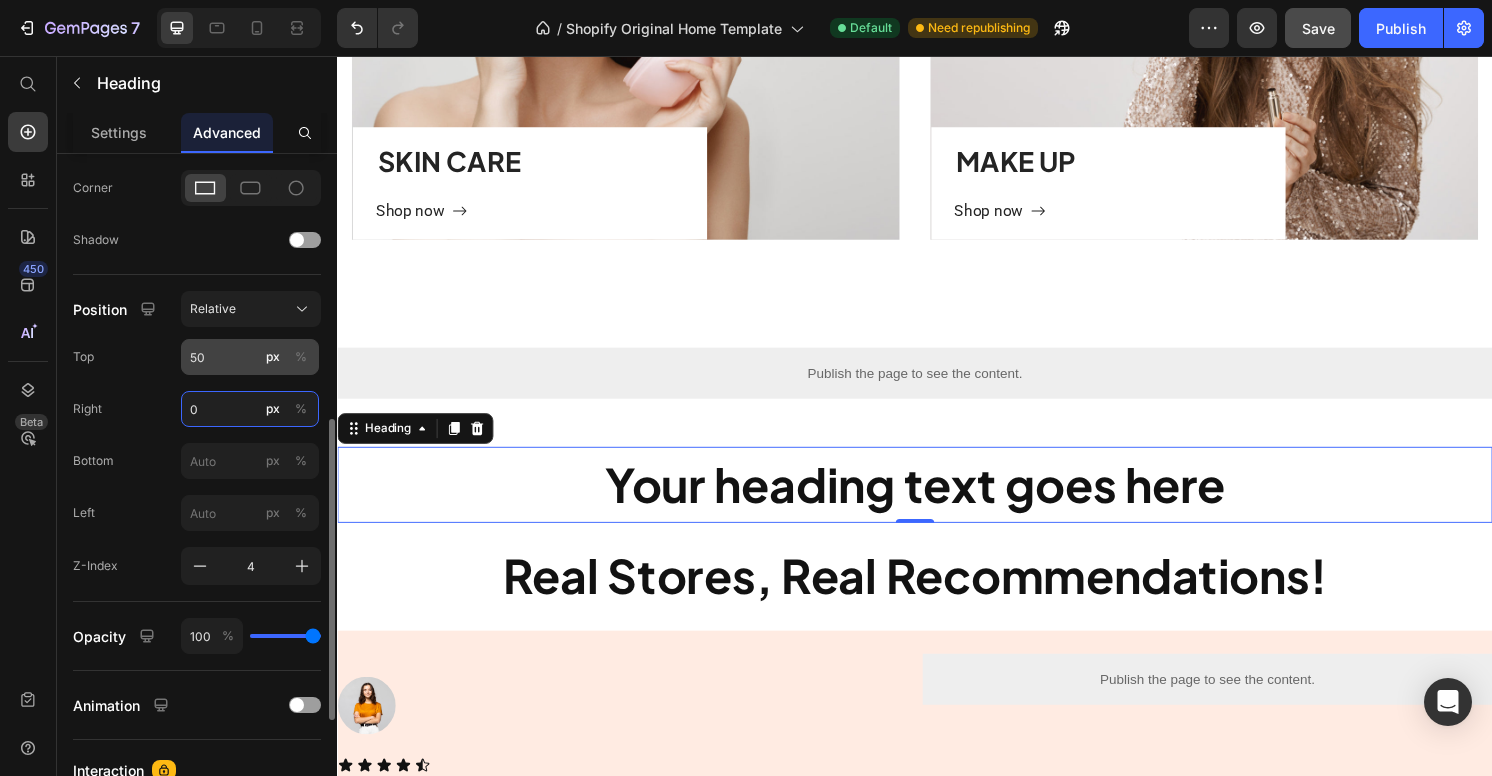 type on "0" 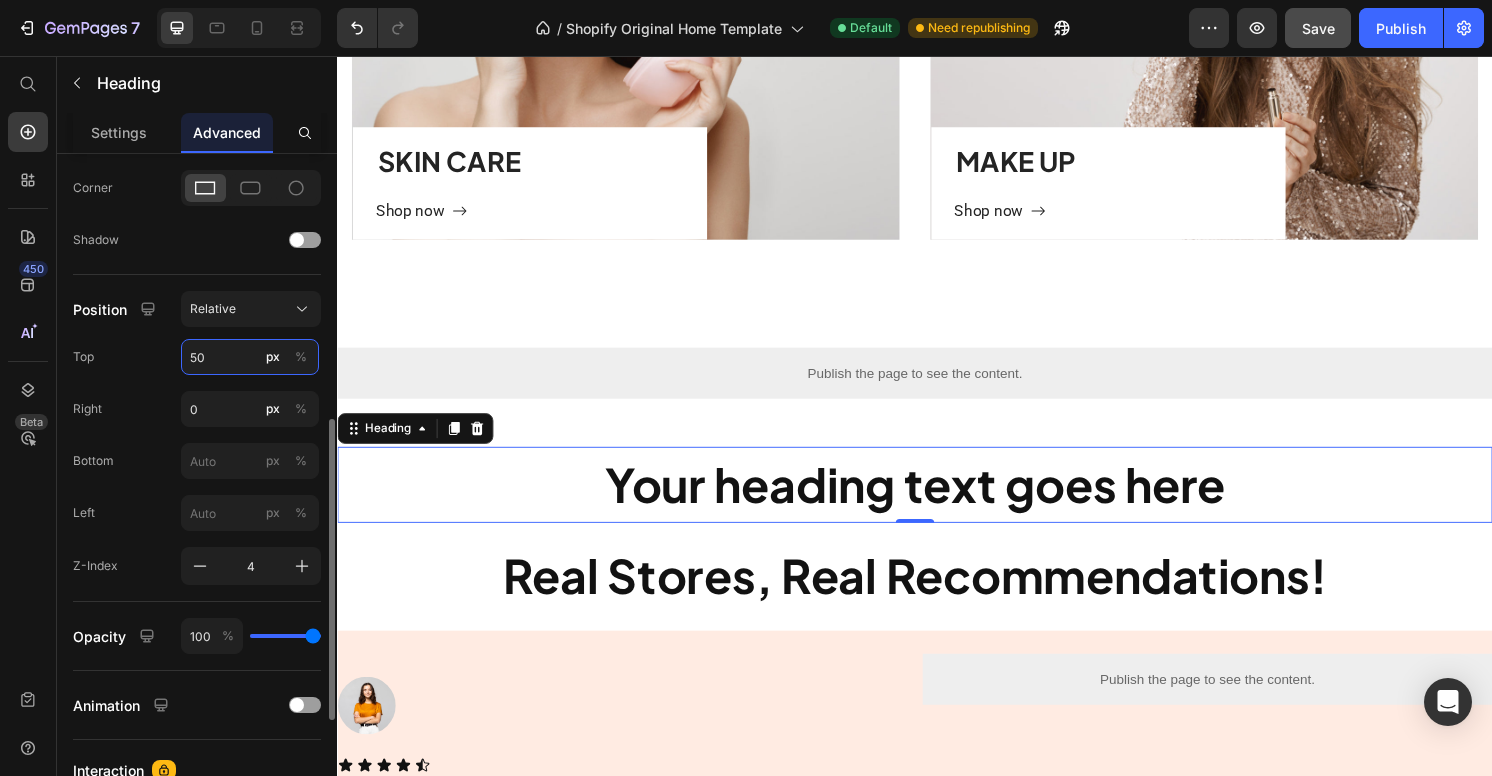 click on "50" at bounding box center (250, 357) 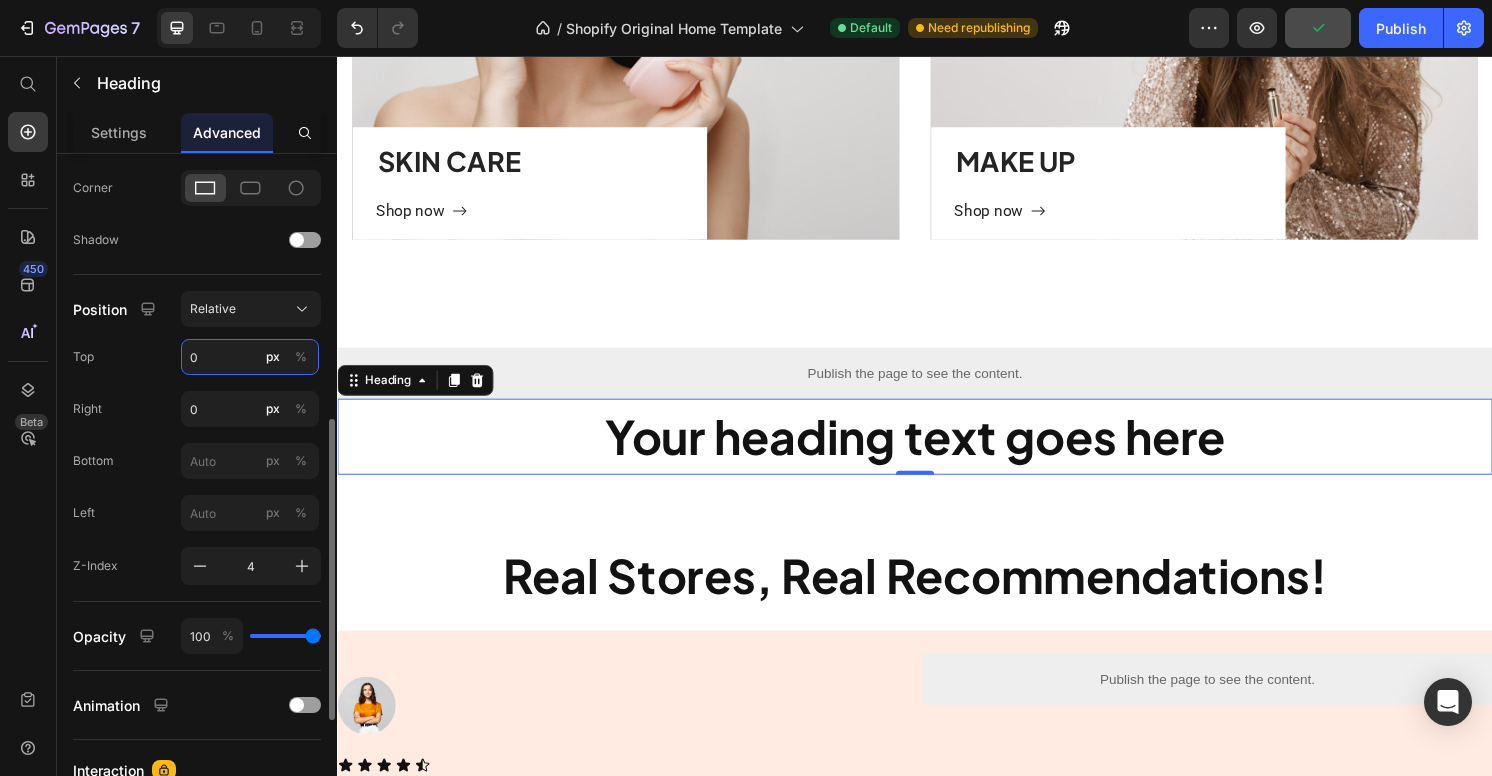 type on "0" 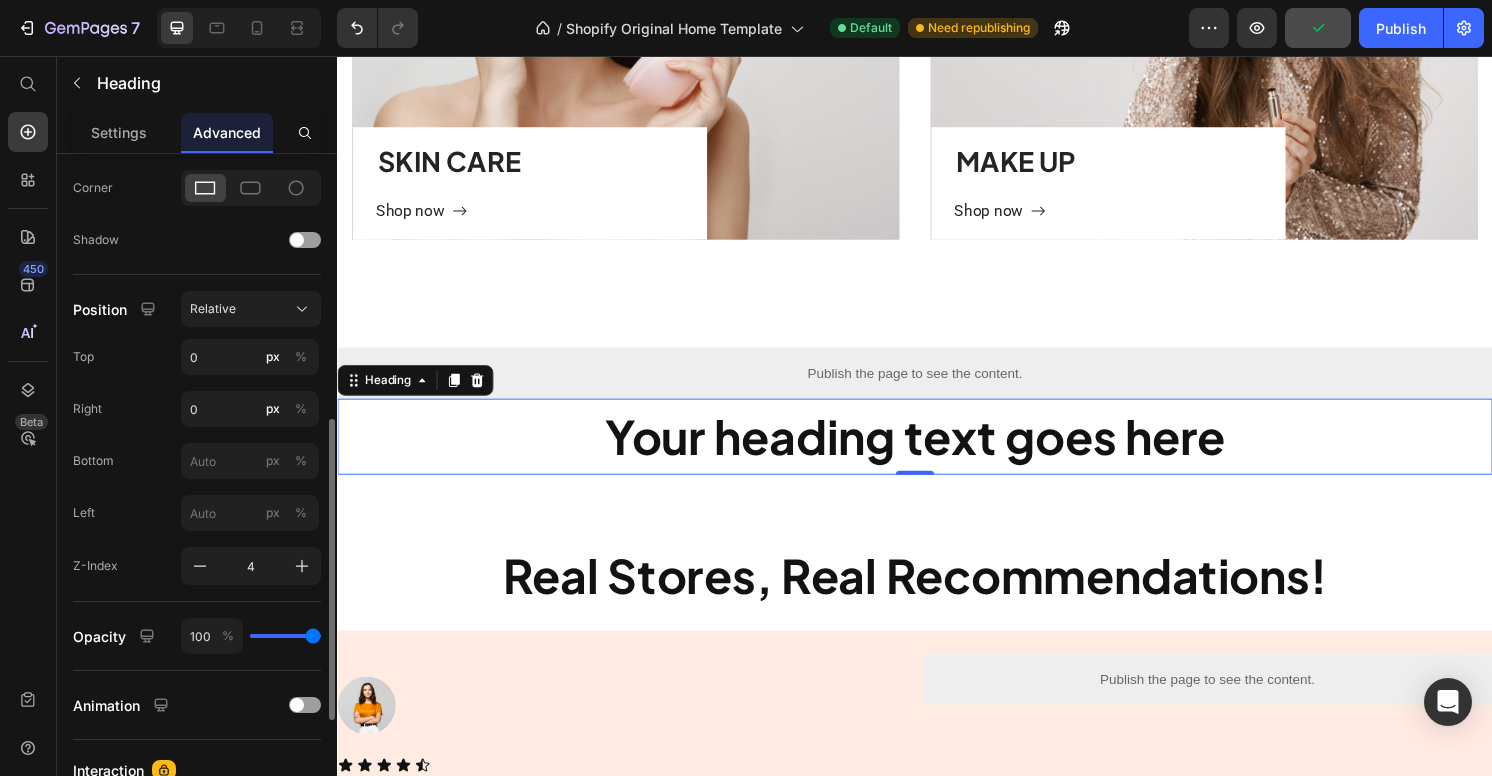click on "Left px %" 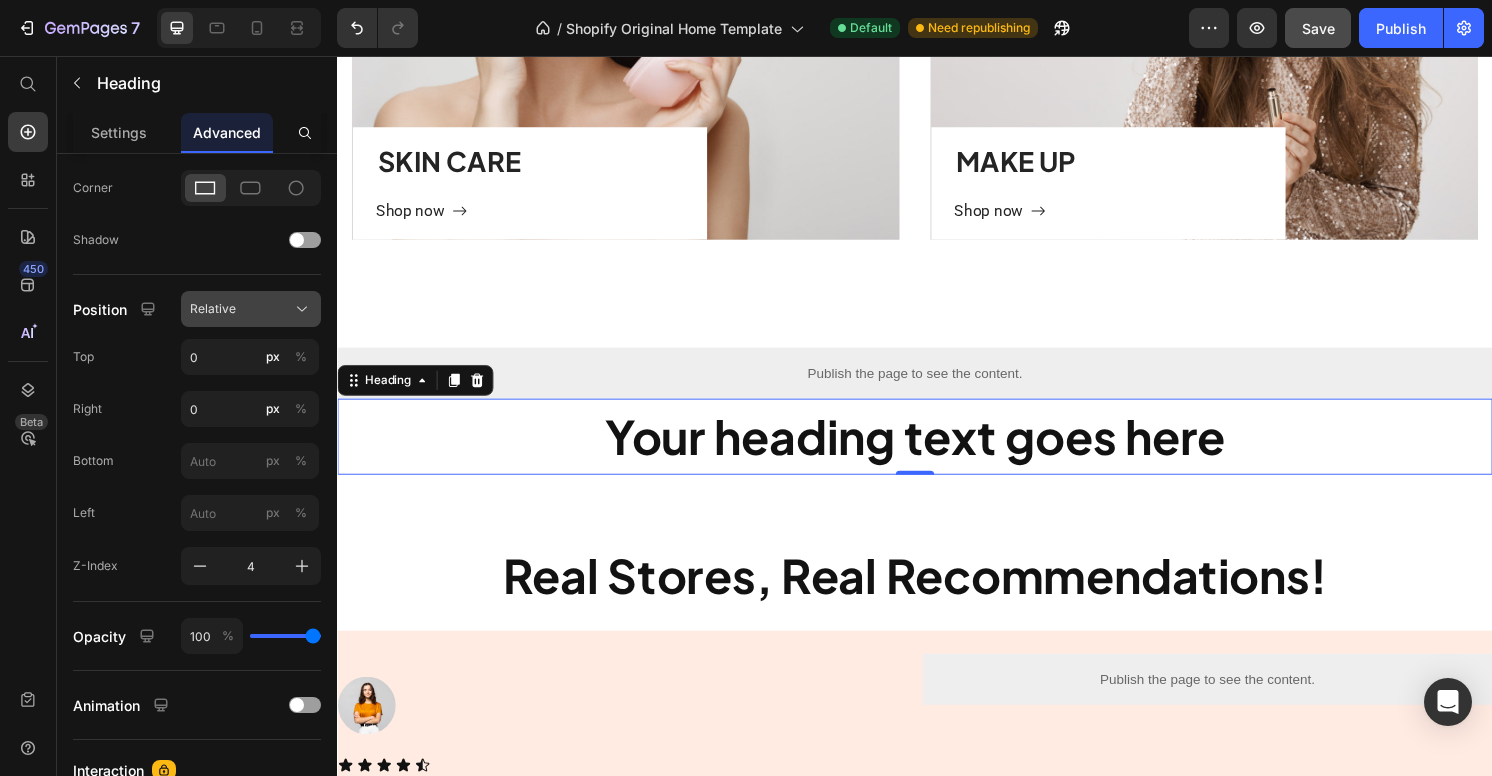 click on "Relative" at bounding box center [251, 309] 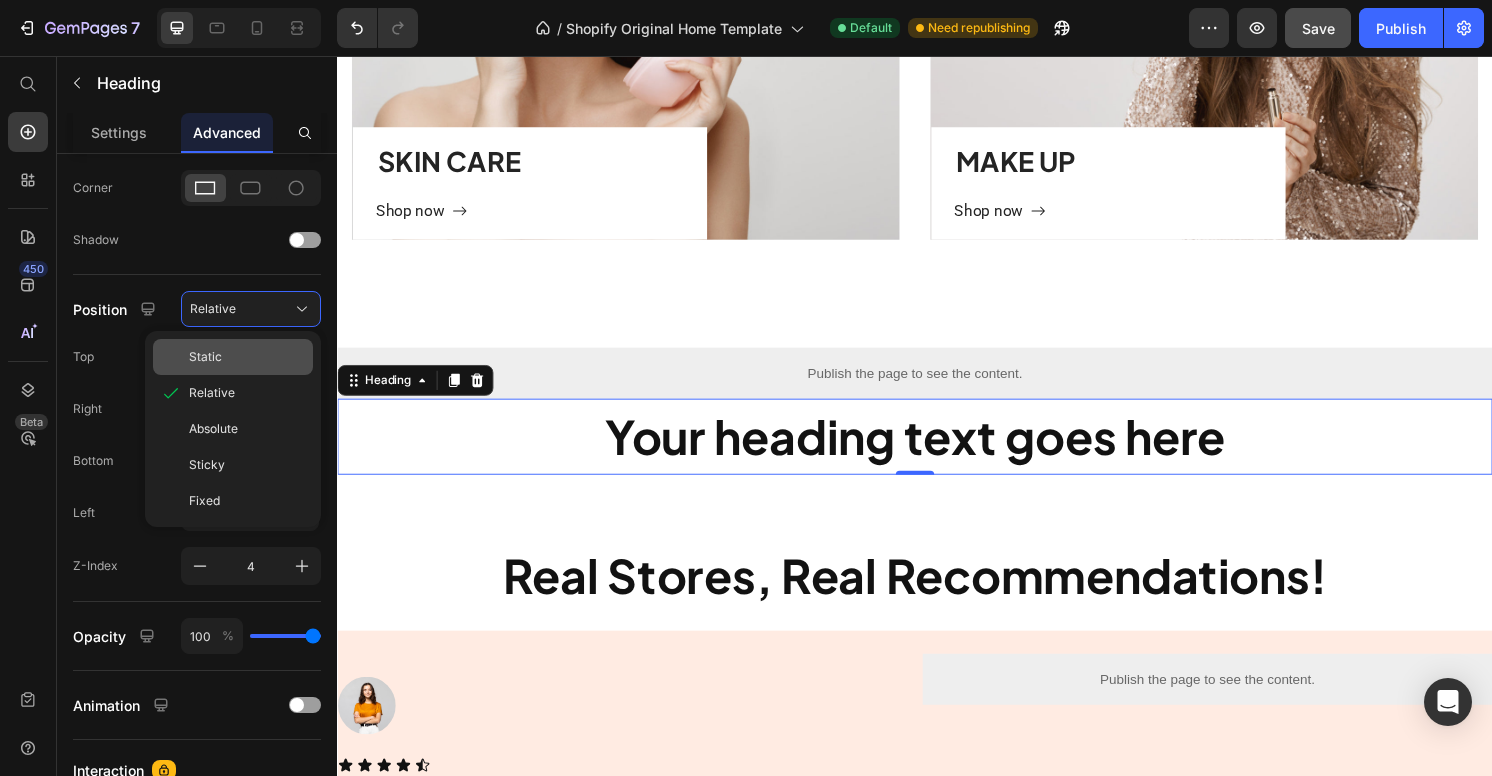 click on "Static" at bounding box center (247, 357) 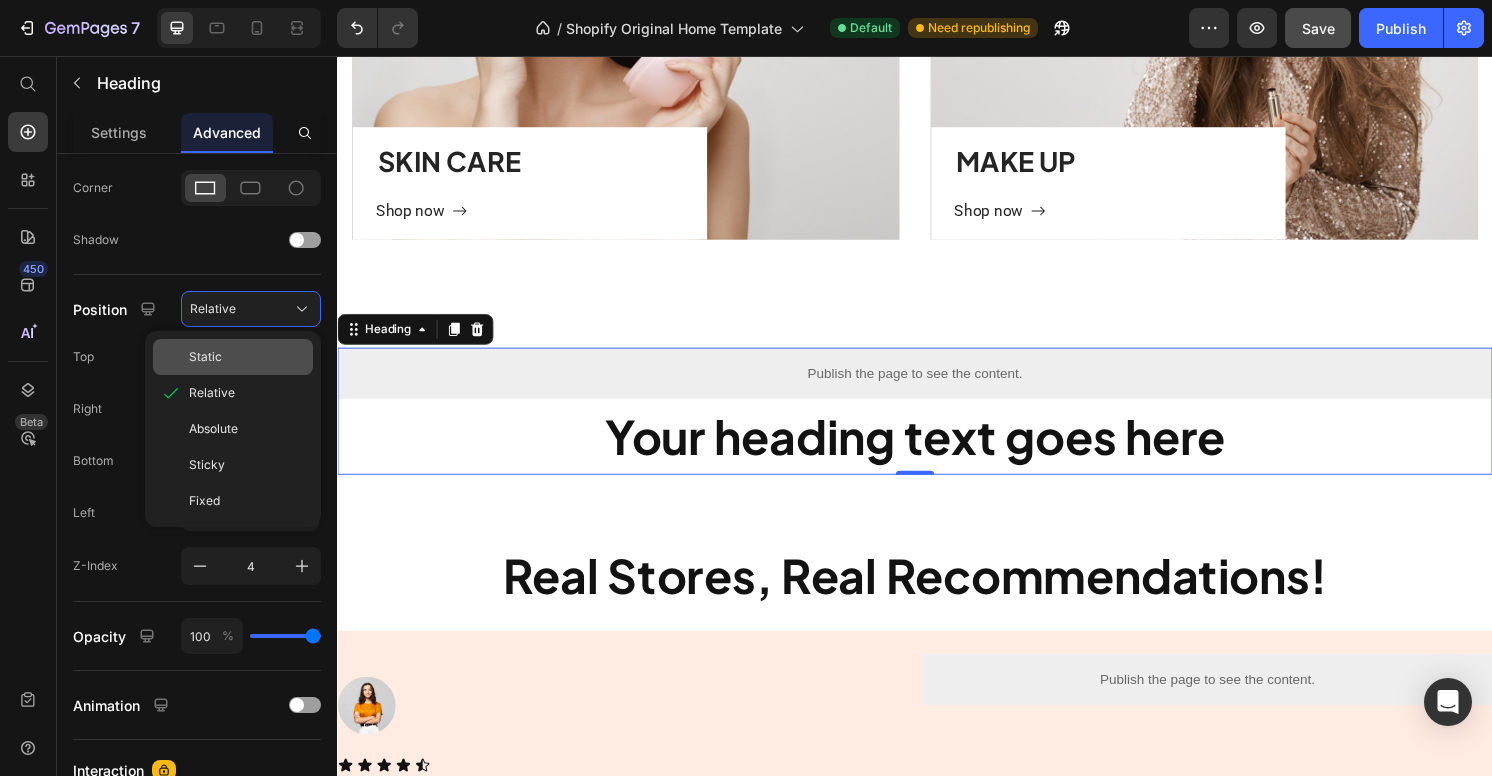 scroll, scrollTop: 590, scrollLeft: 0, axis: vertical 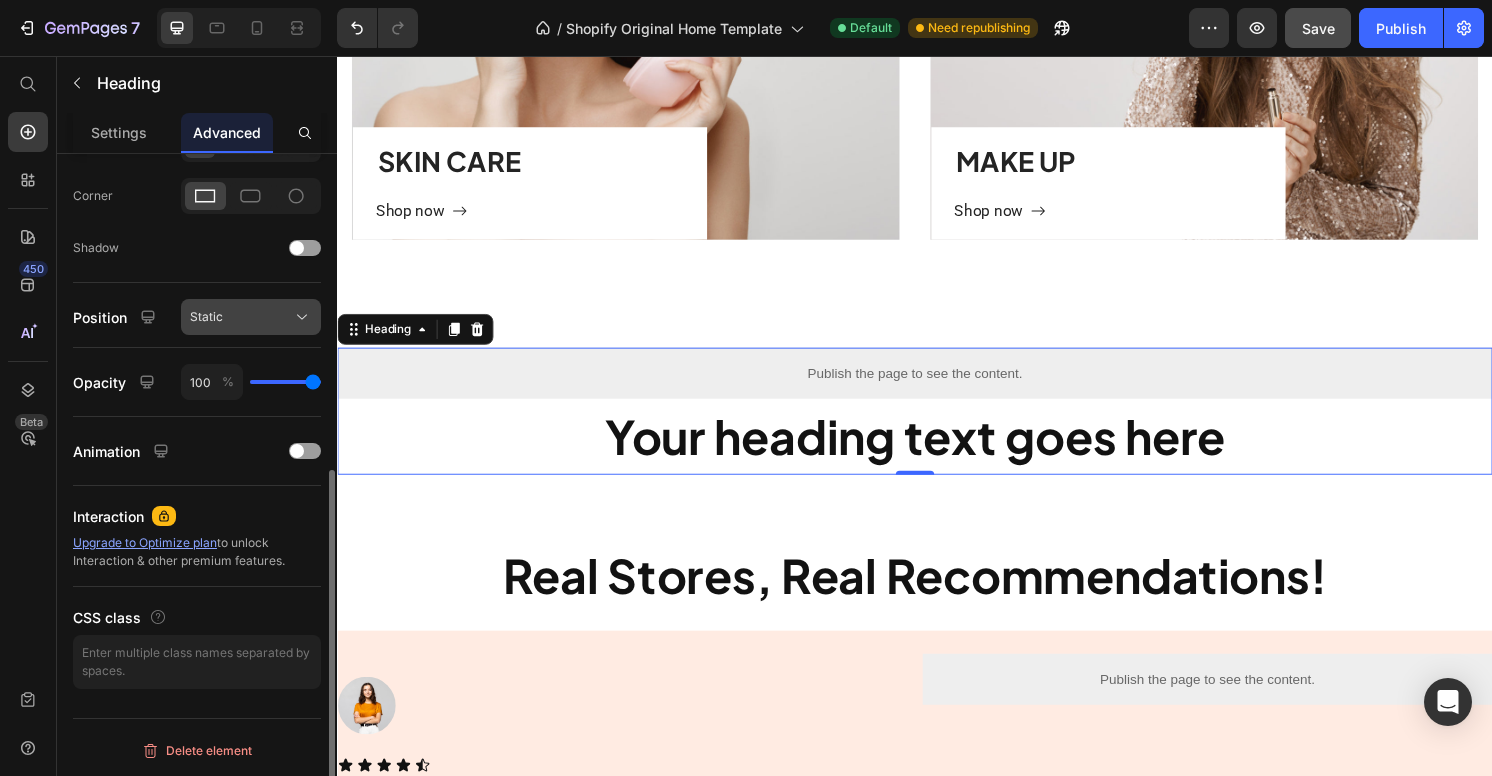 click on "Static" 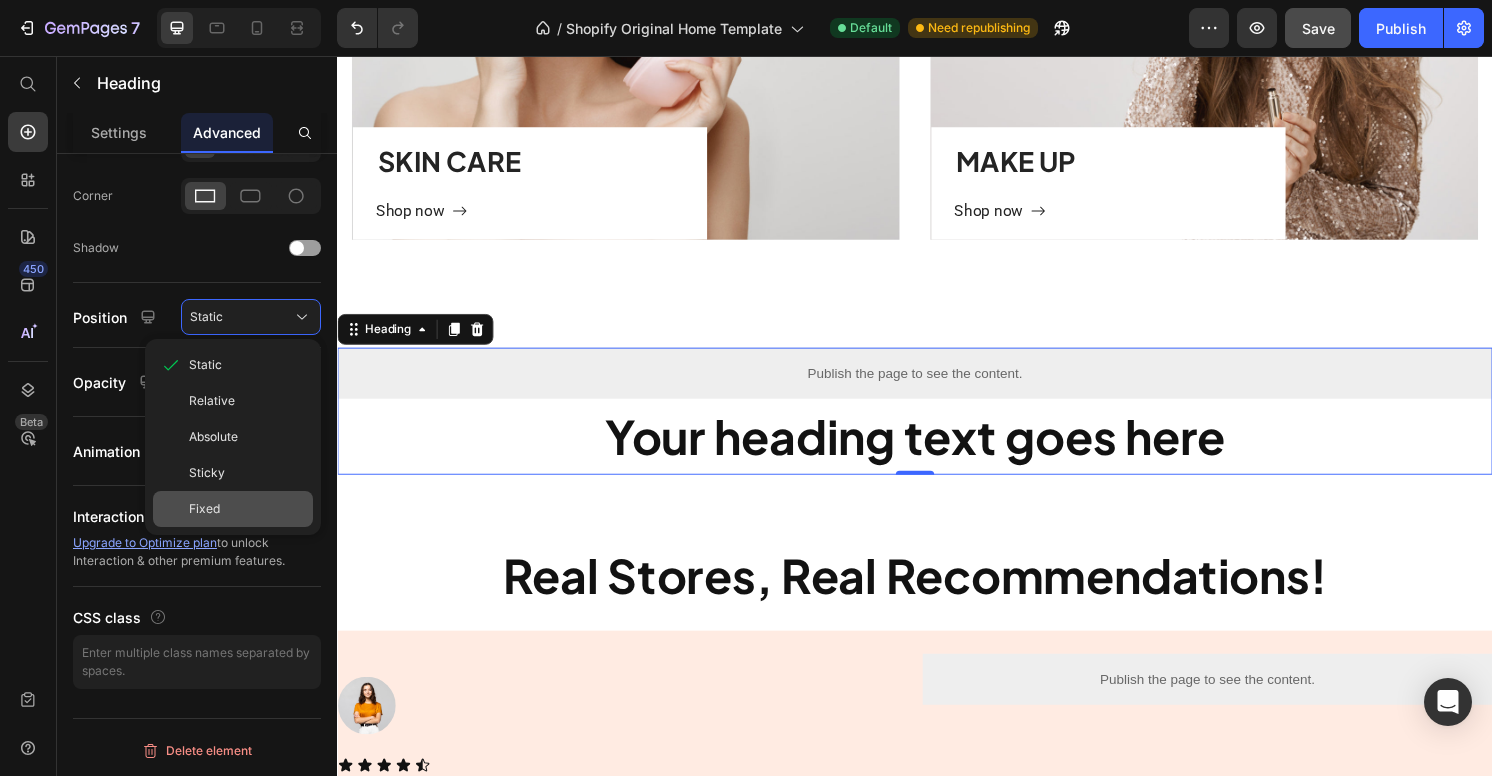 click on "Fixed" at bounding box center (247, 509) 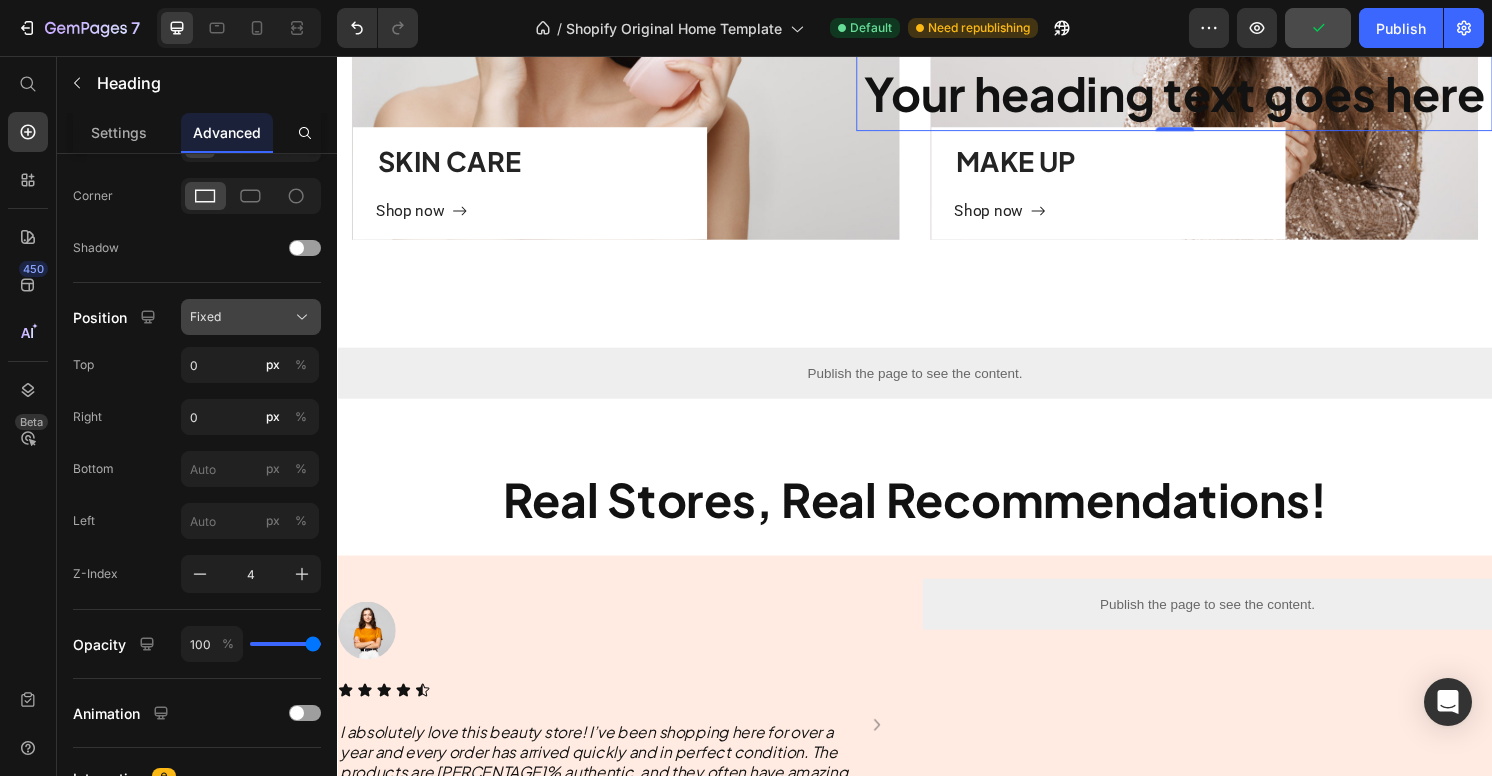 click on "Fixed" 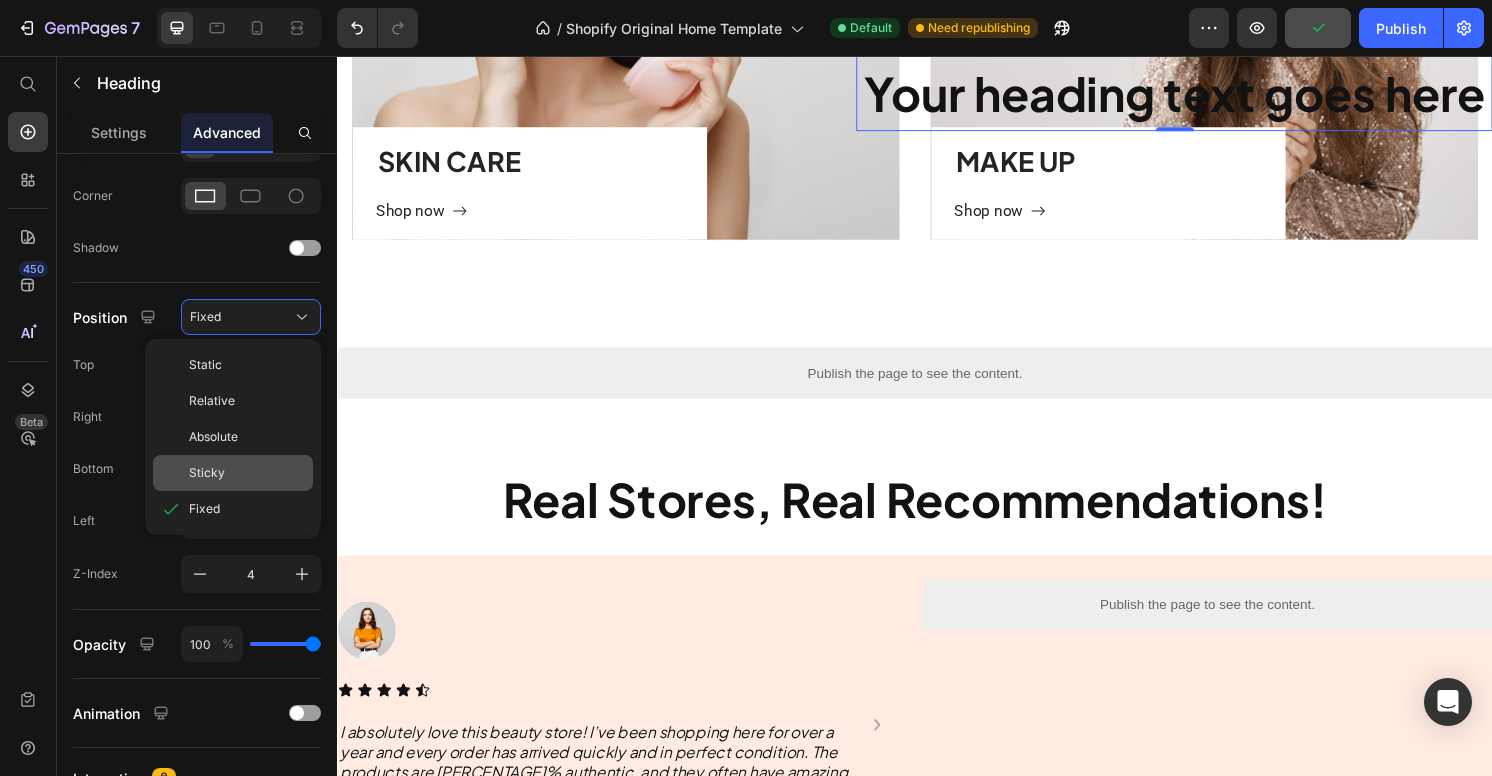 click on "Sticky" at bounding box center [247, 473] 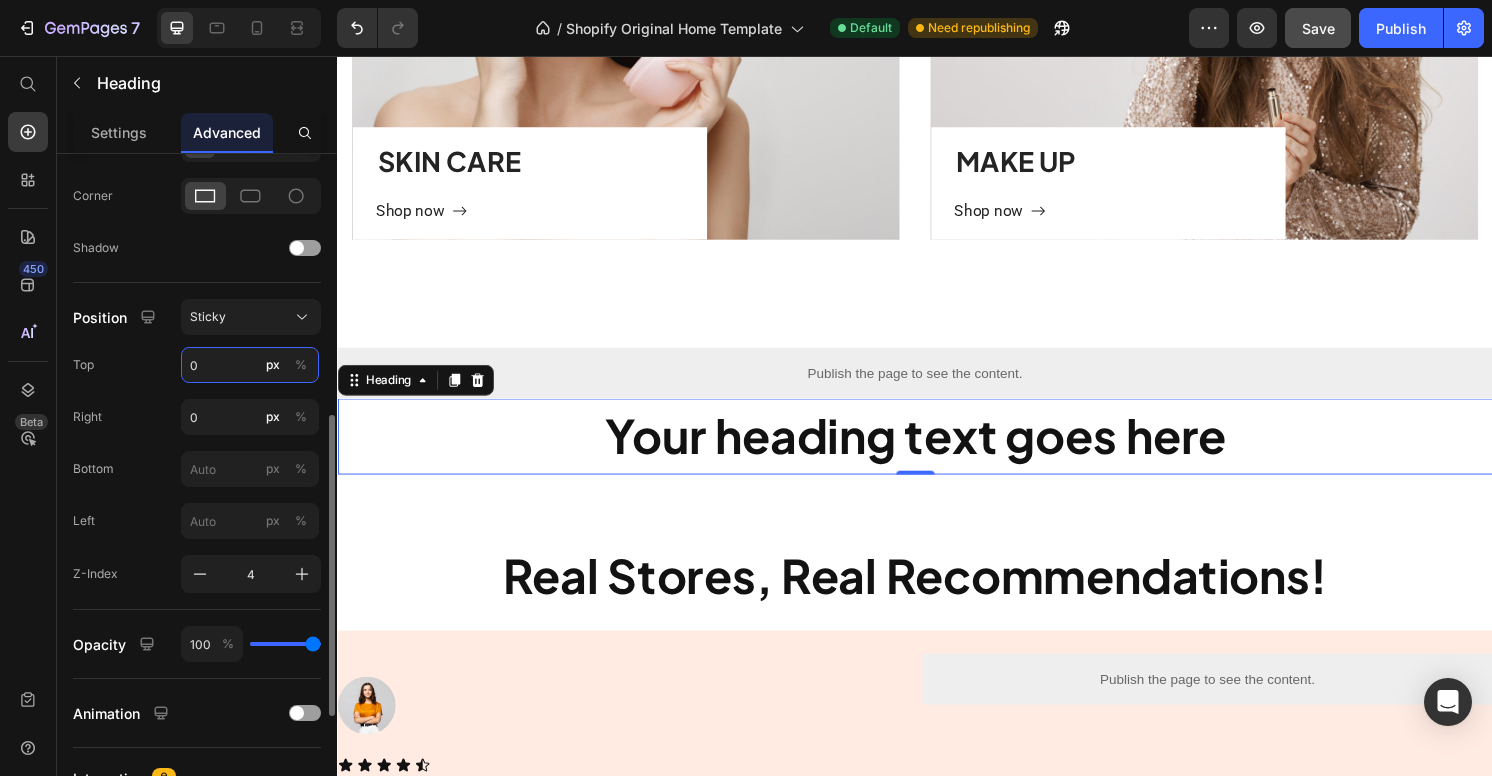 click on "0" at bounding box center (250, 365) 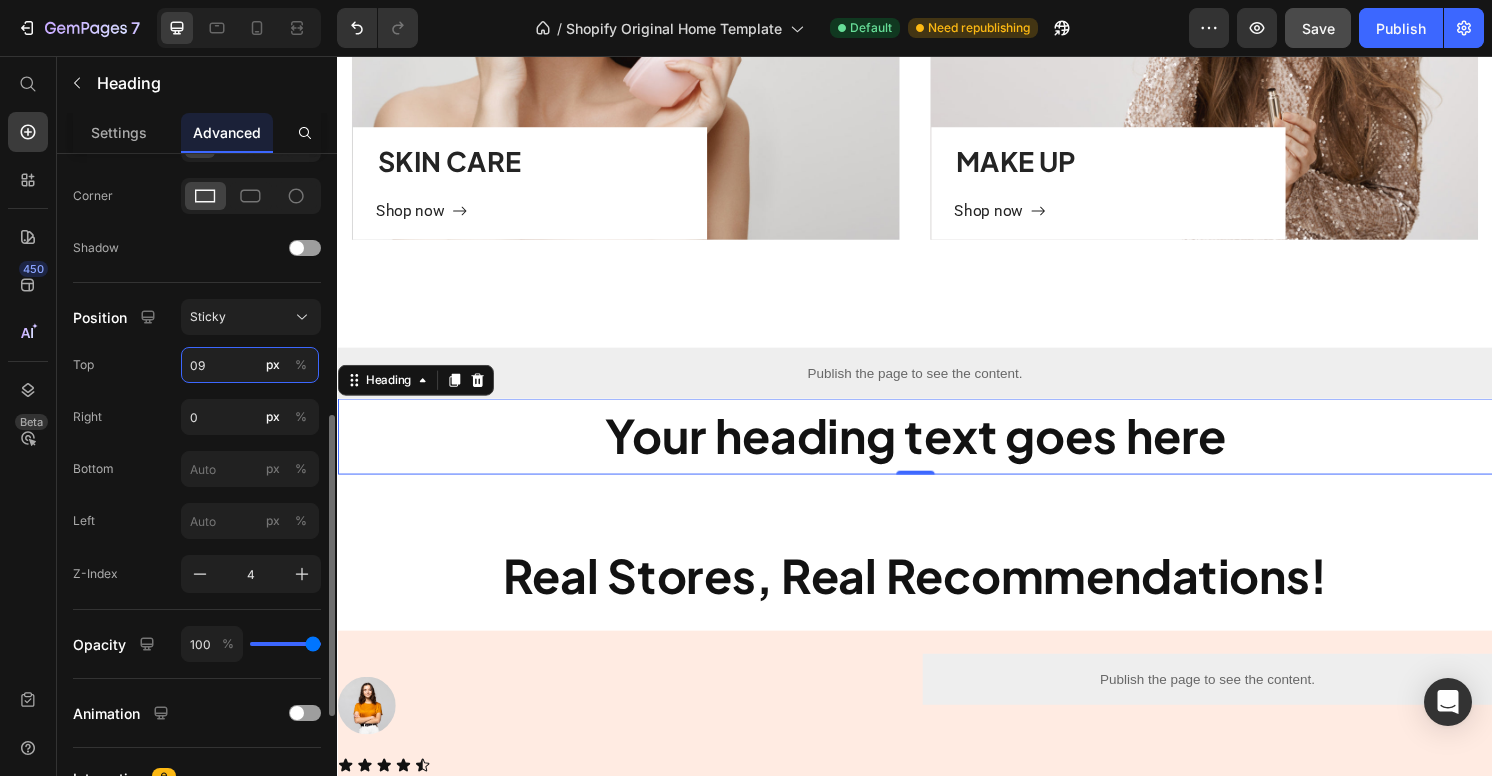 type on "9" 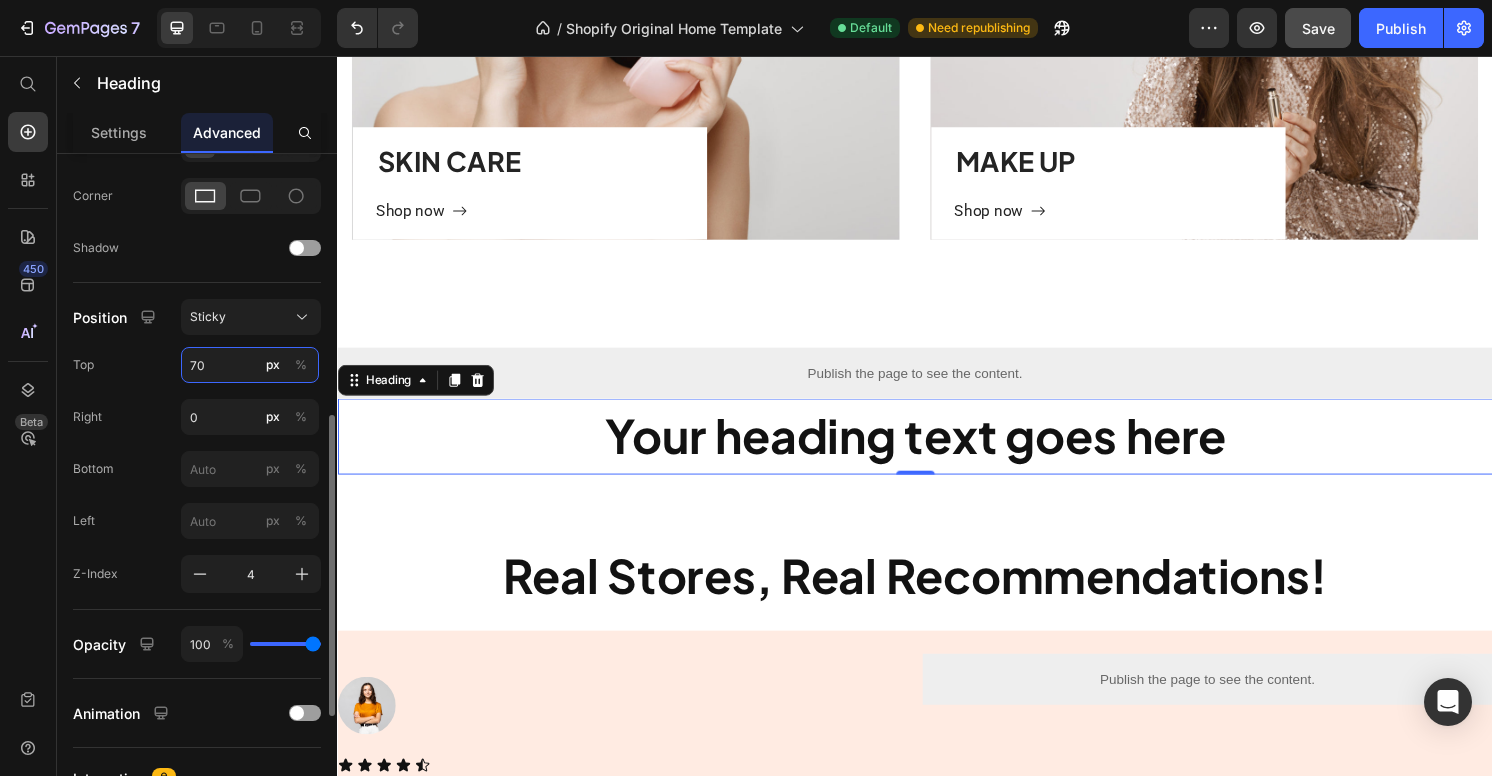 type on "7" 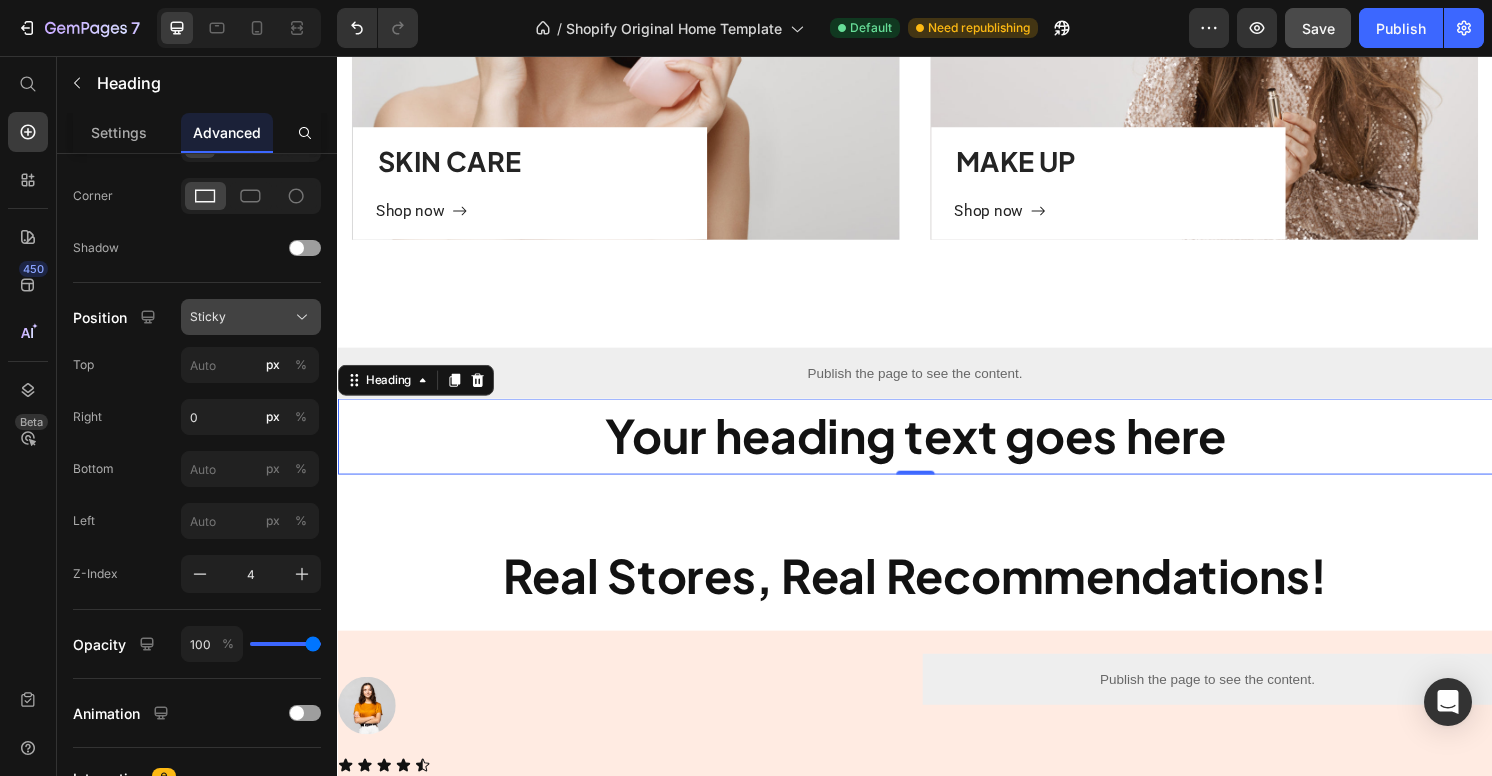 type on "70" 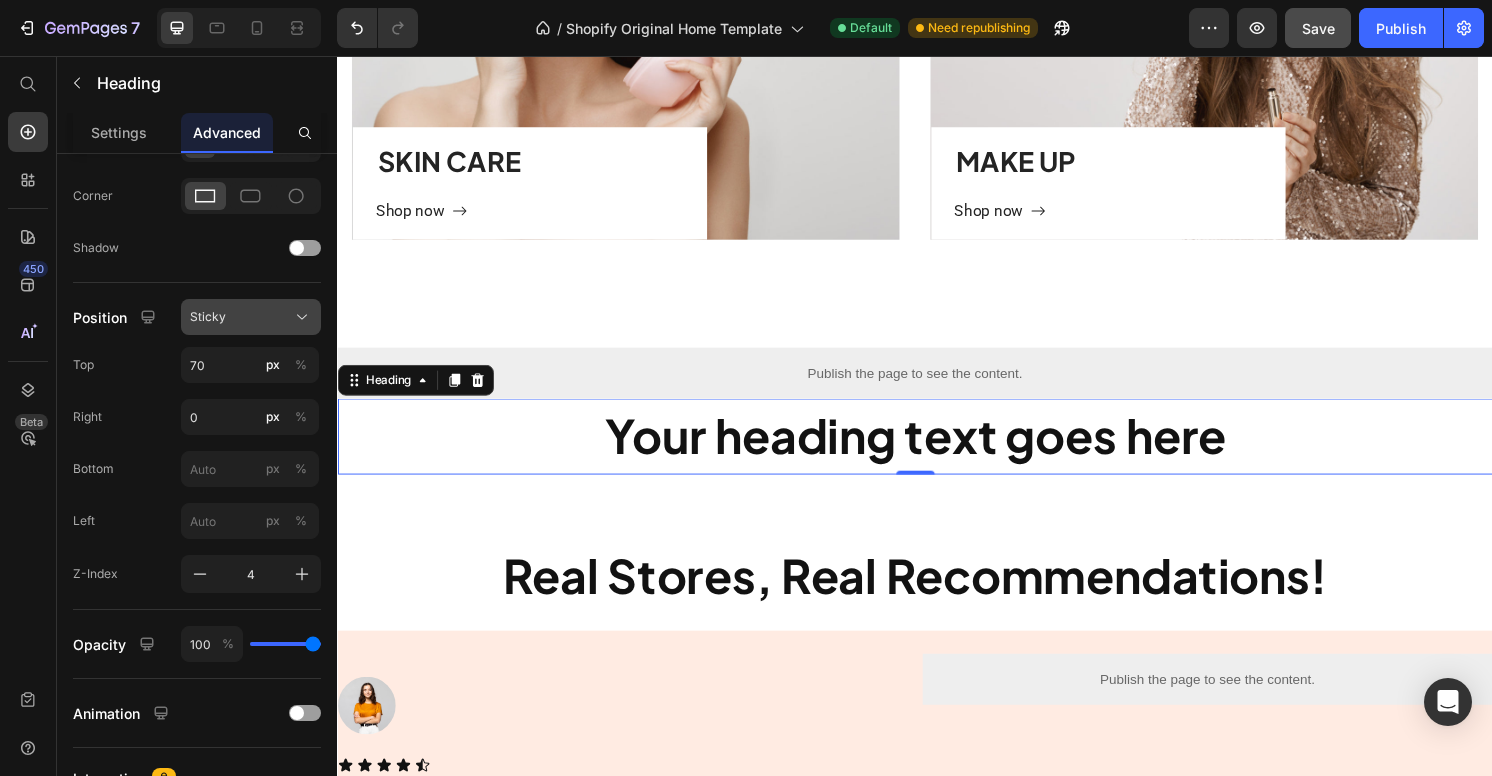 click on "Sticky" at bounding box center [251, 317] 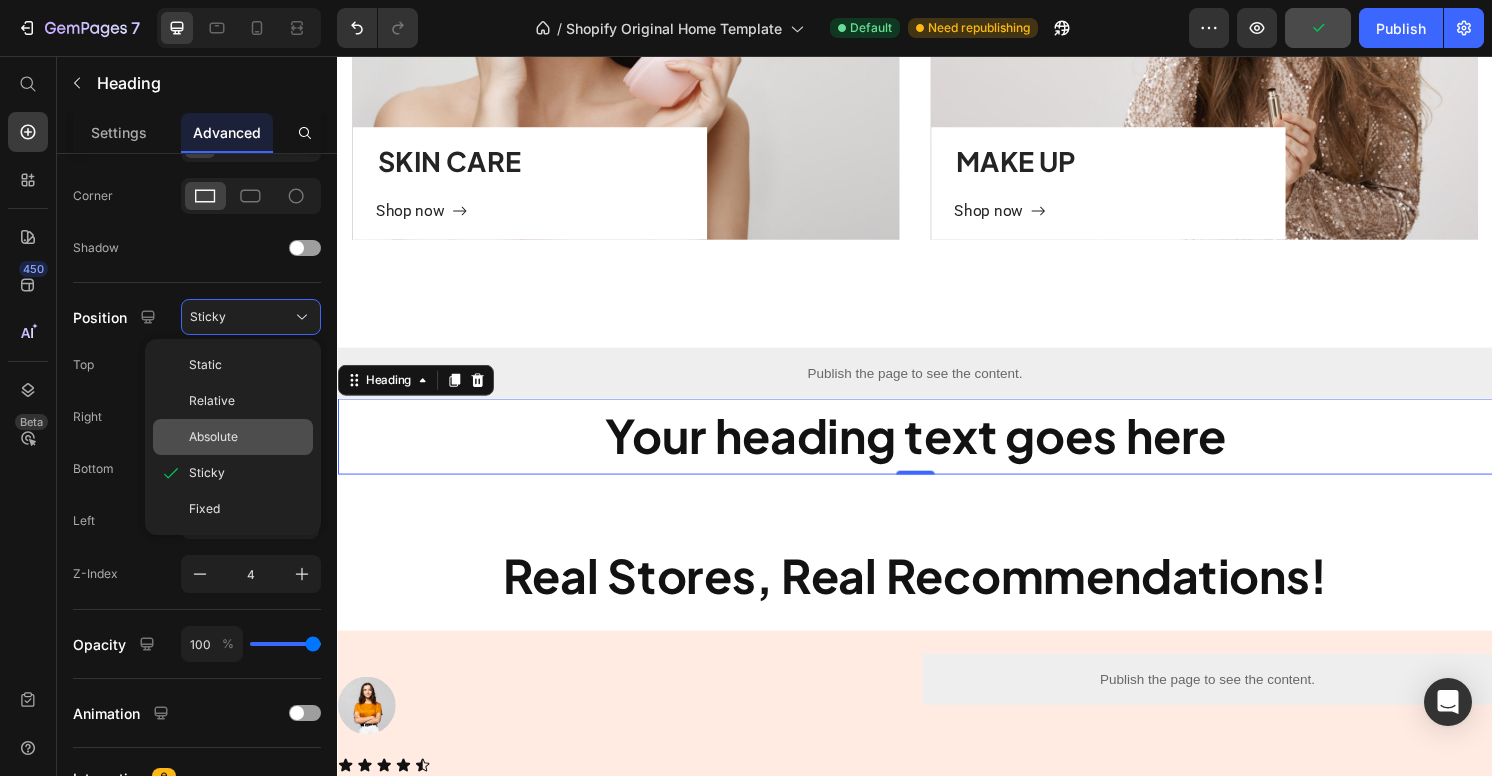 click on "Absolute" at bounding box center [213, 437] 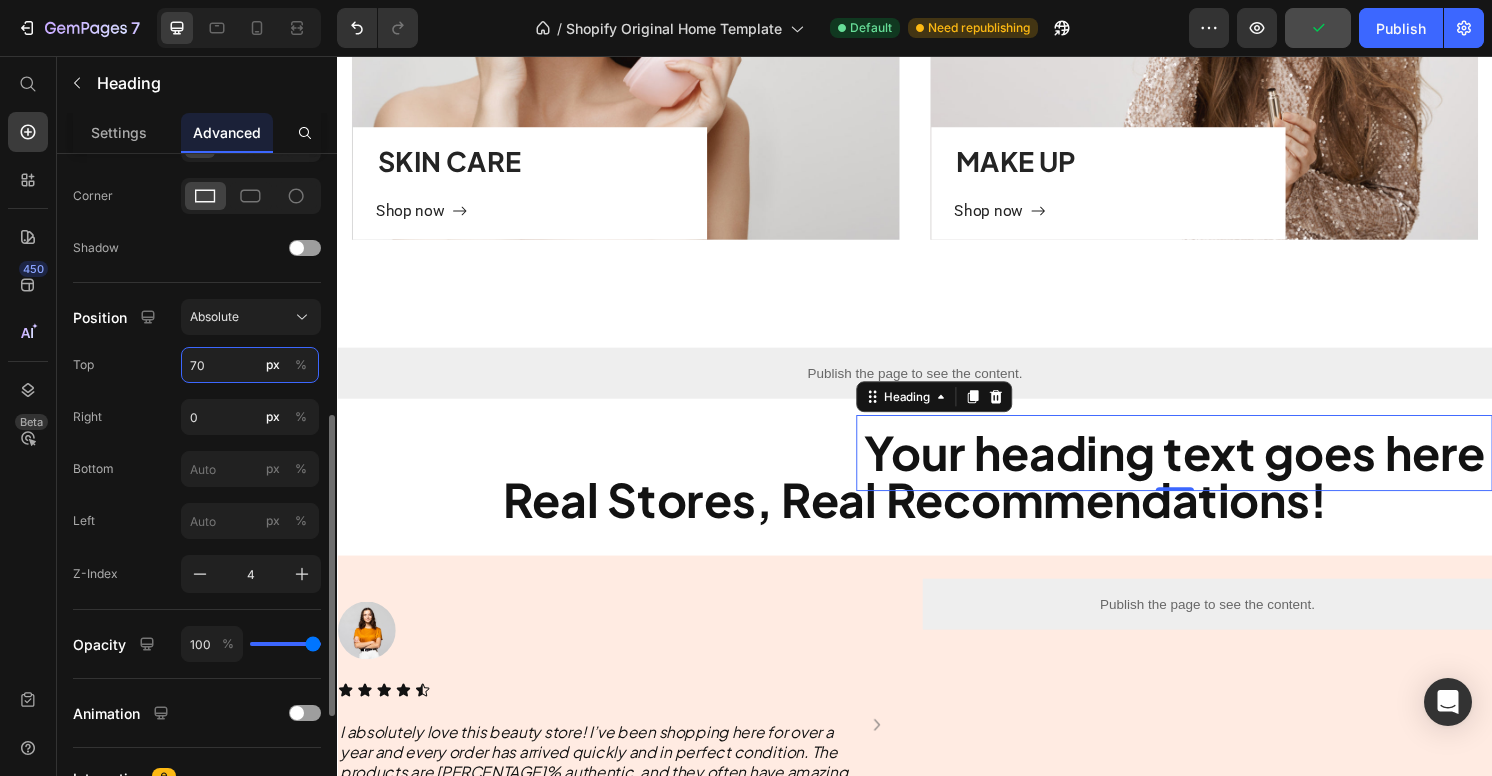 click on "70" at bounding box center (250, 365) 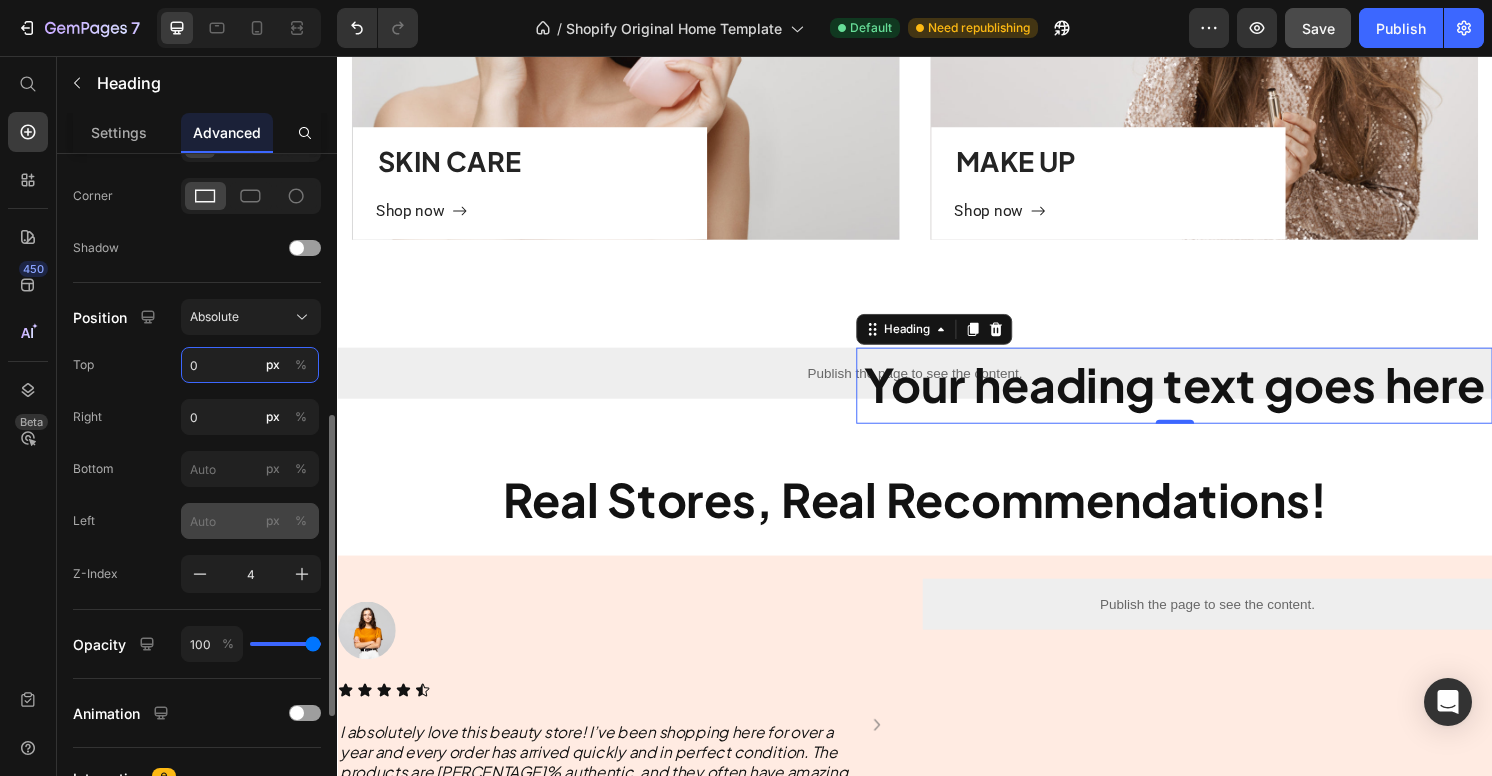 type on "0" 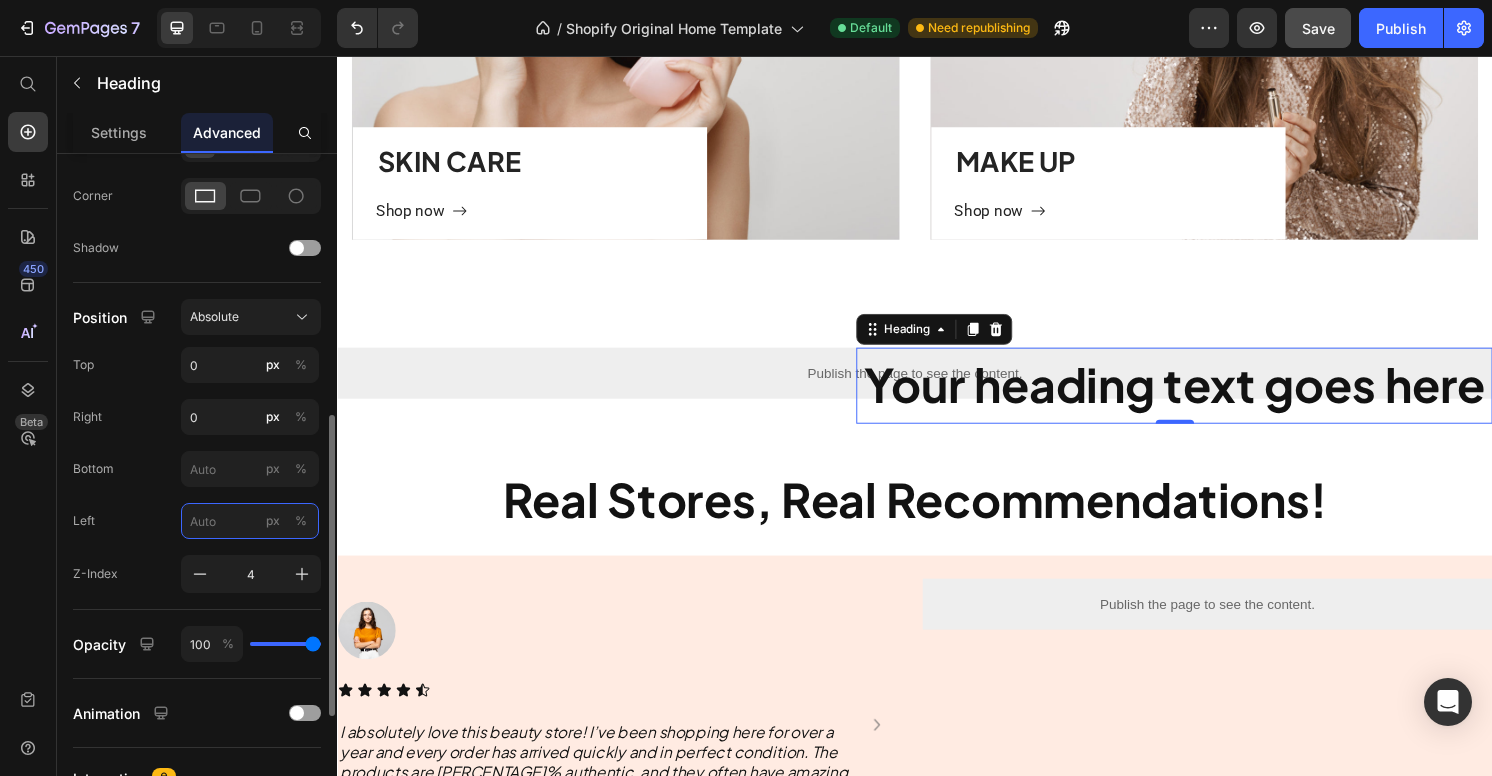 click on "px %" at bounding box center [250, 521] 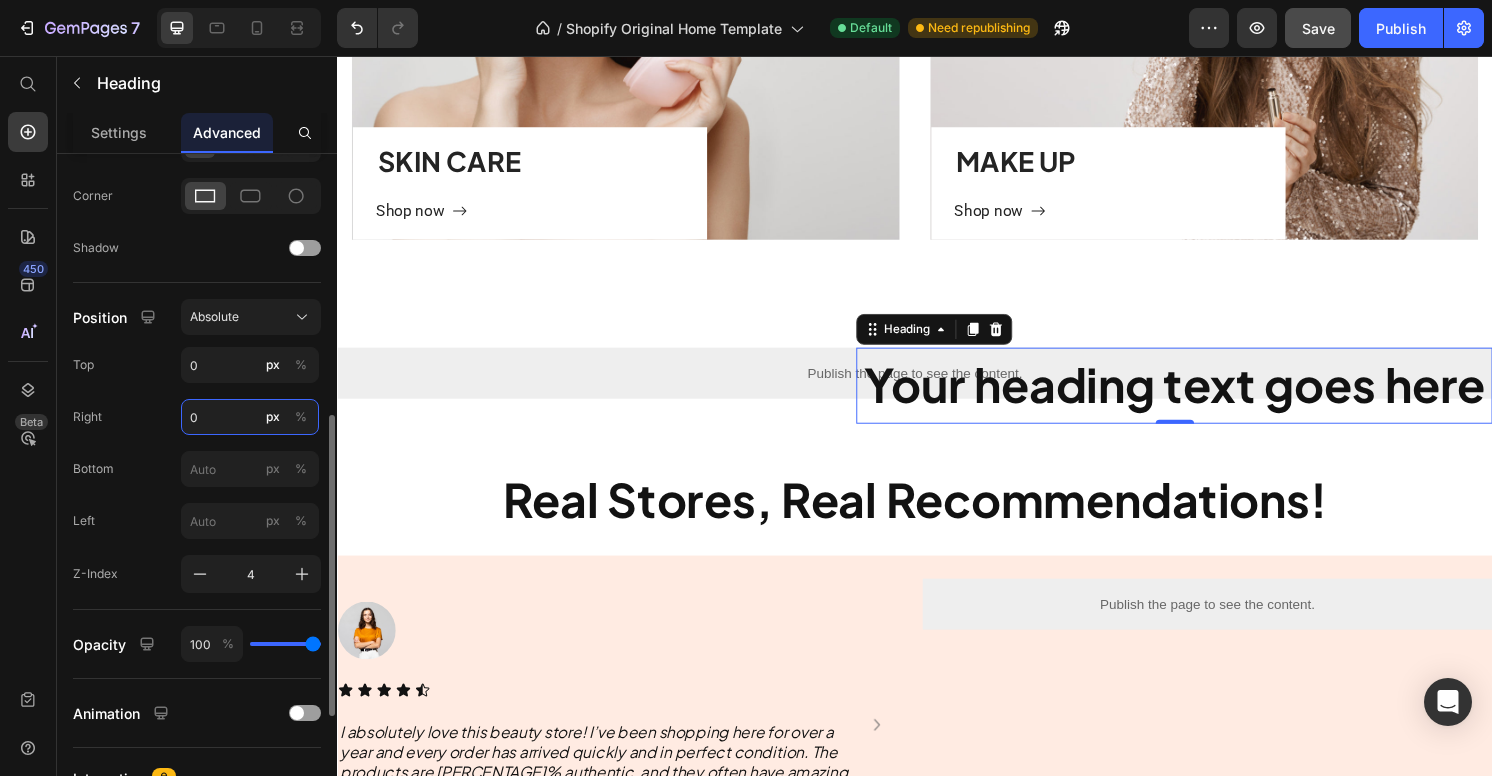 click on "0" at bounding box center (250, 417) 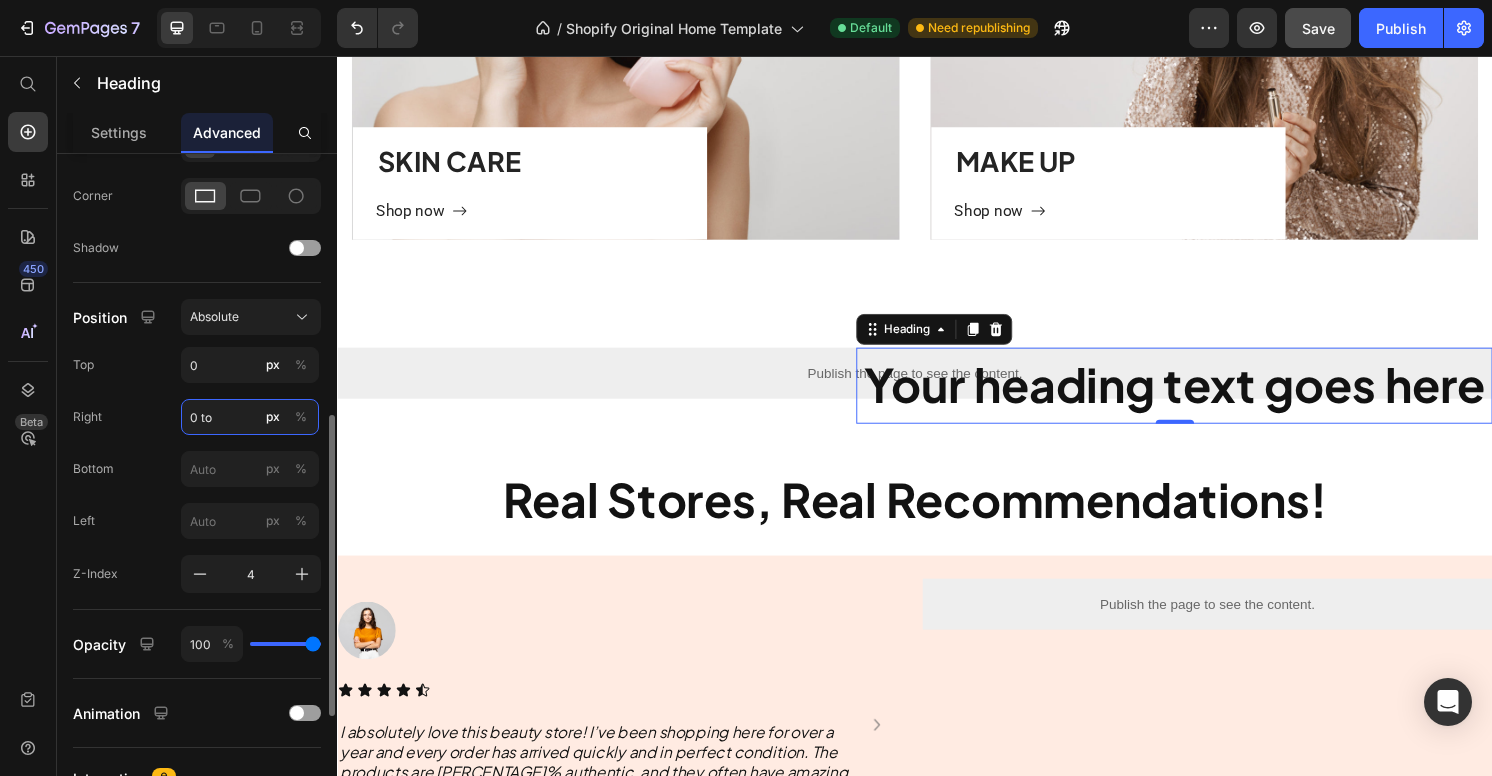click on "0 to" at bounding box center (250, 417) 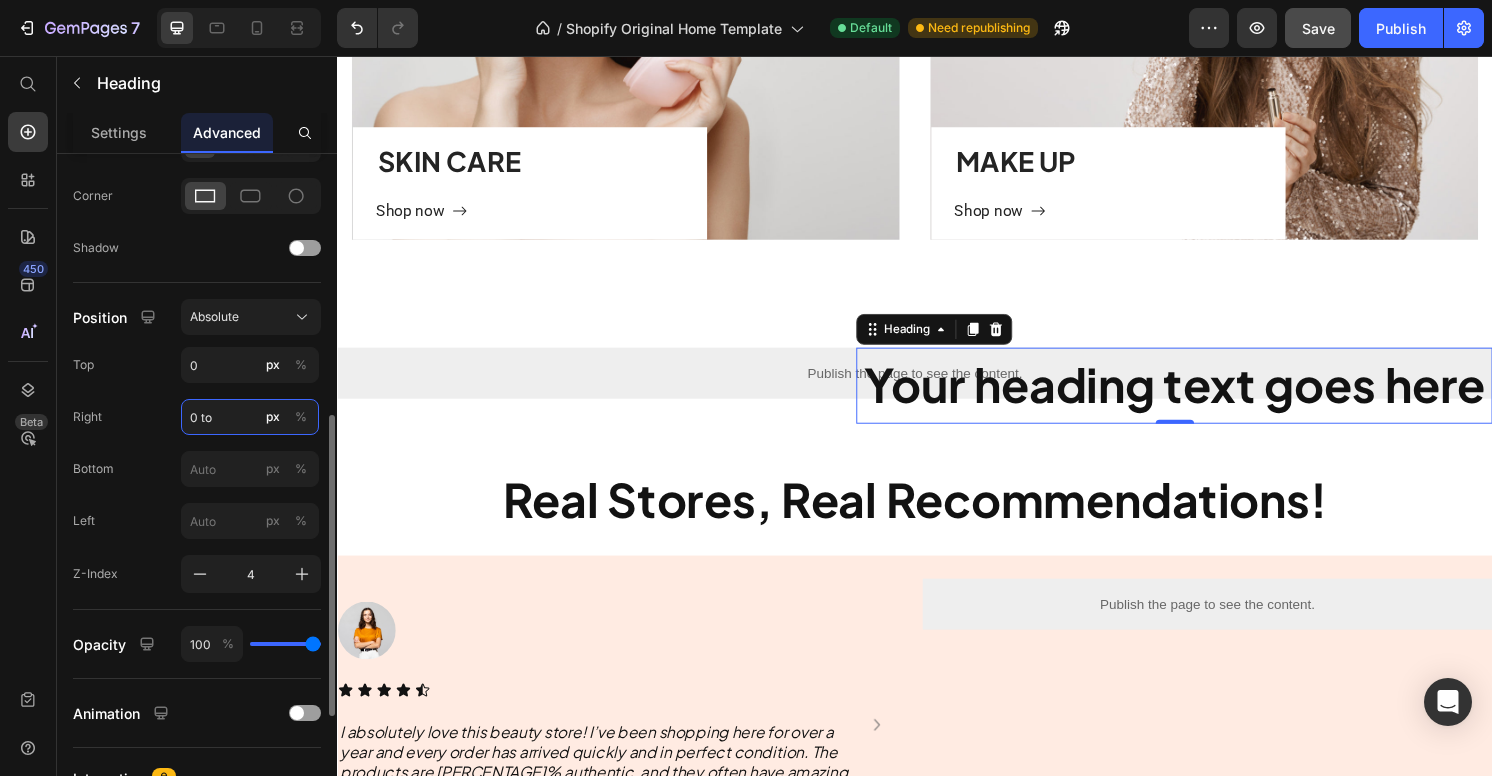 click on "0 to" at bounding box center (250, 417) 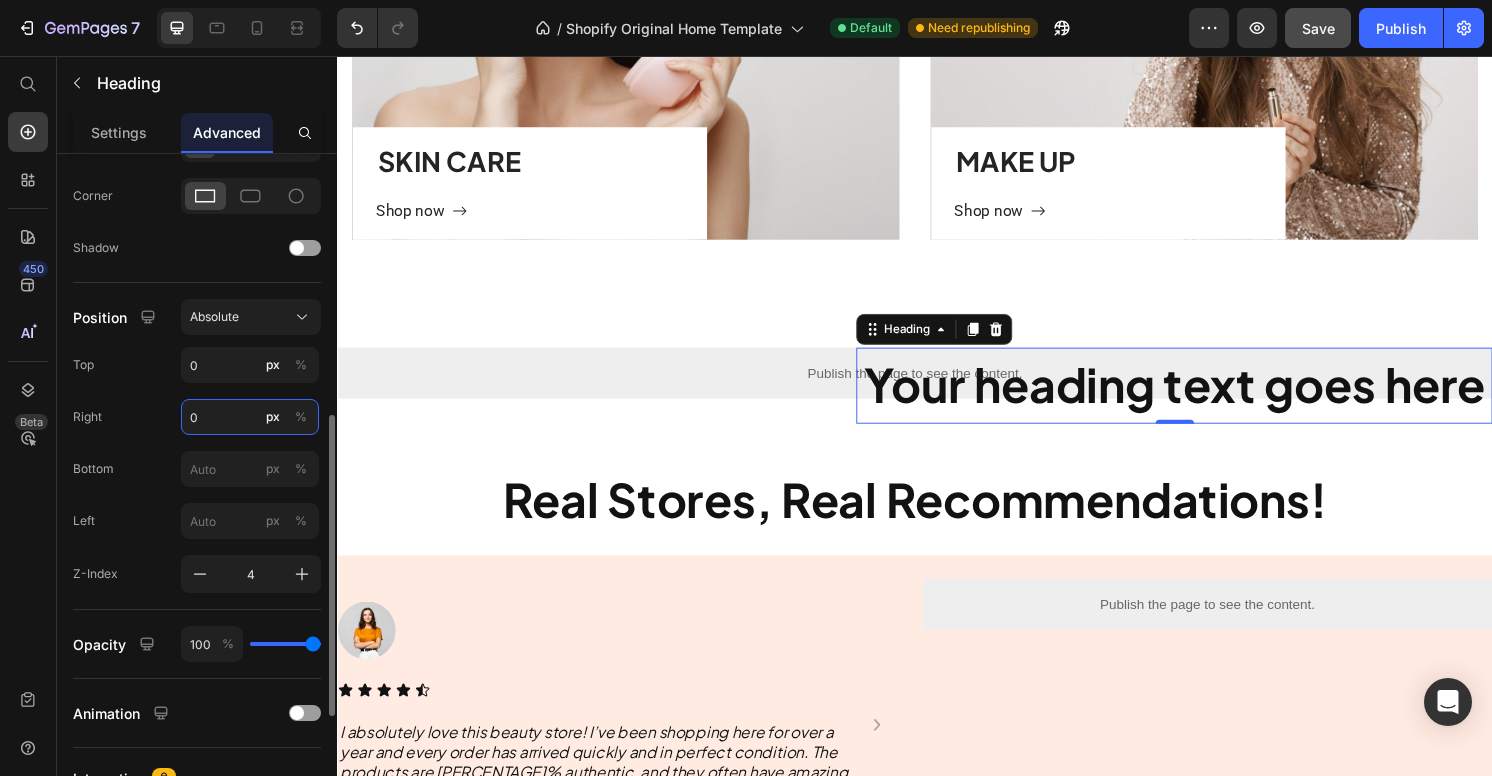 click on "0" at bounding box center [250, 417] 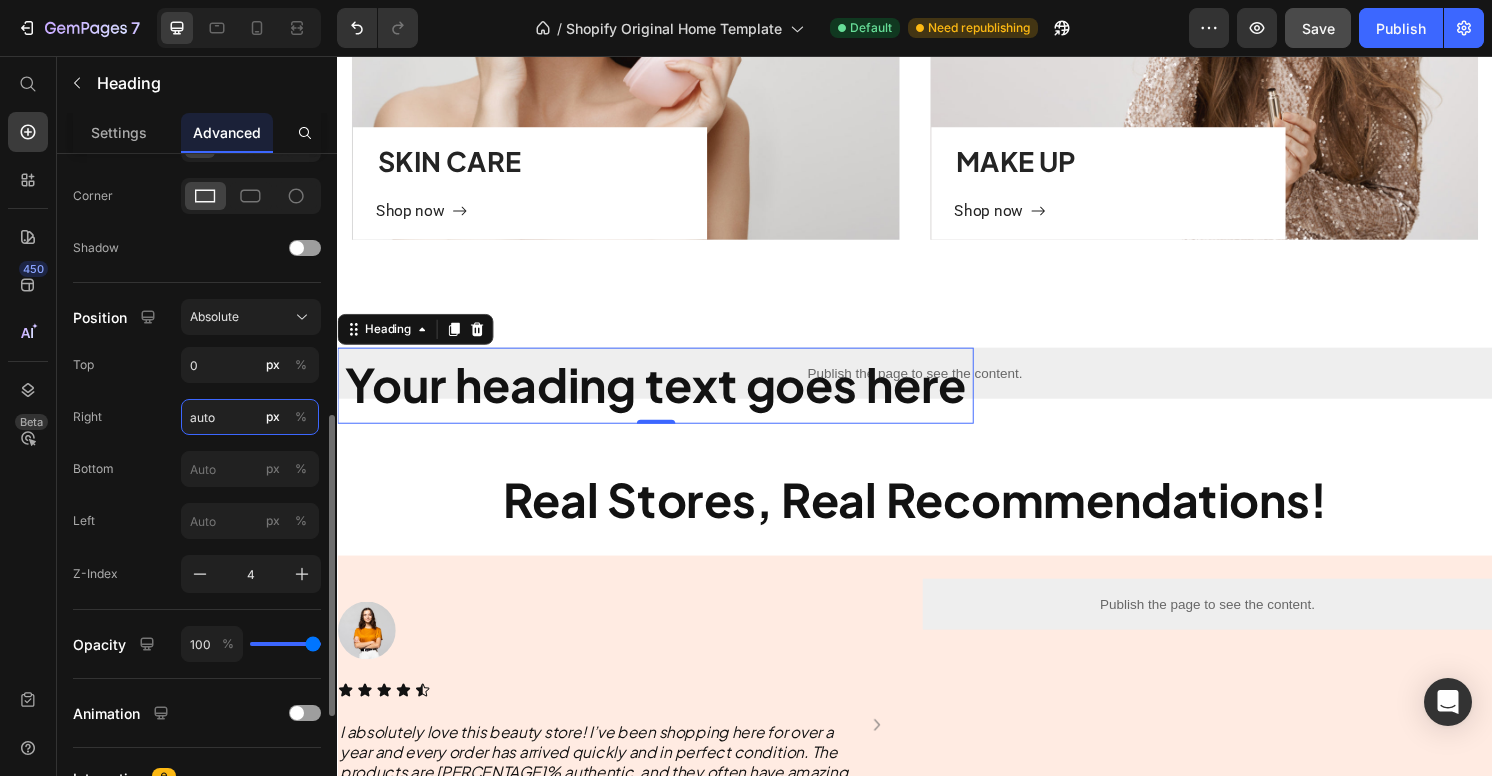 type on "Auto" 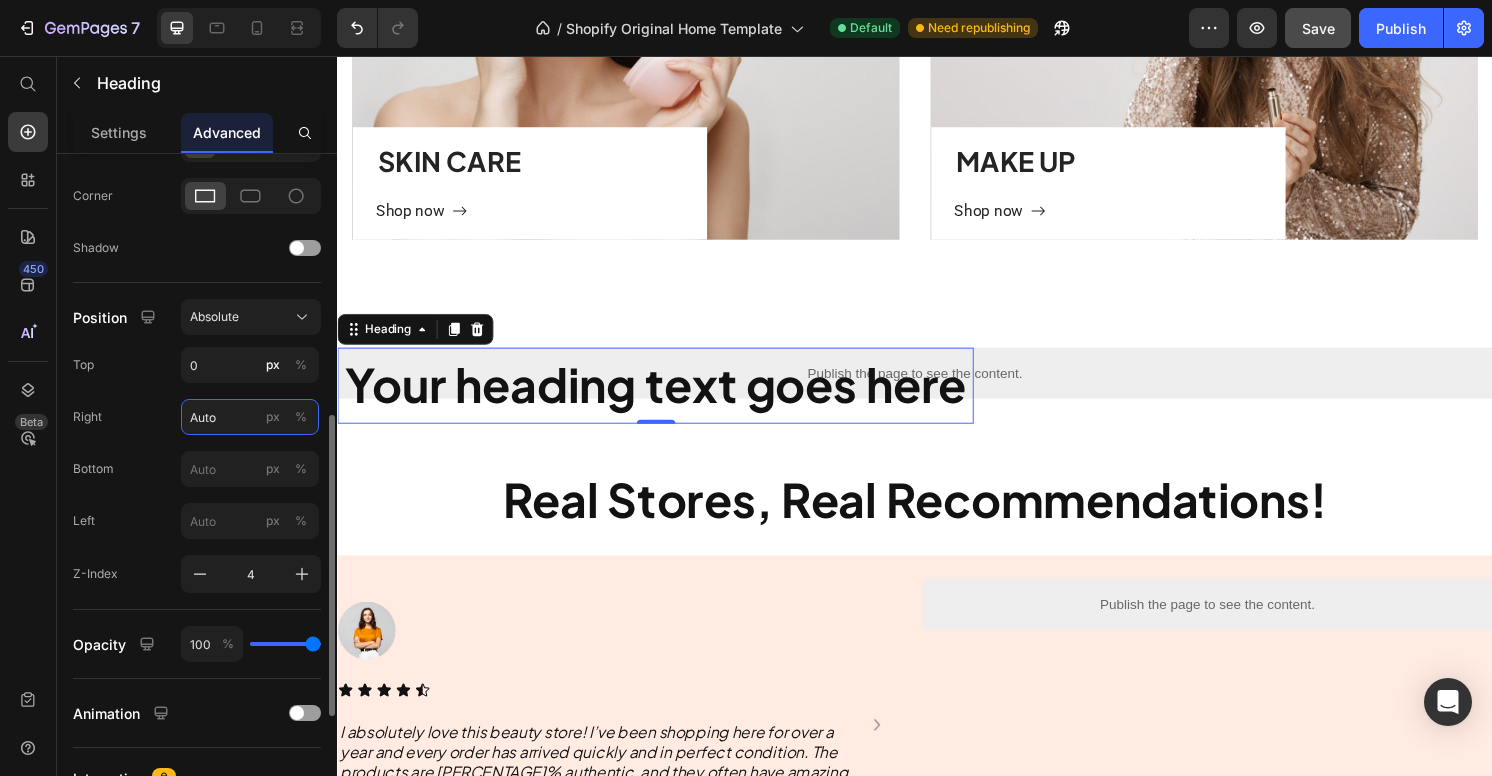 click on "Auto" at bounding box center [250, 417] 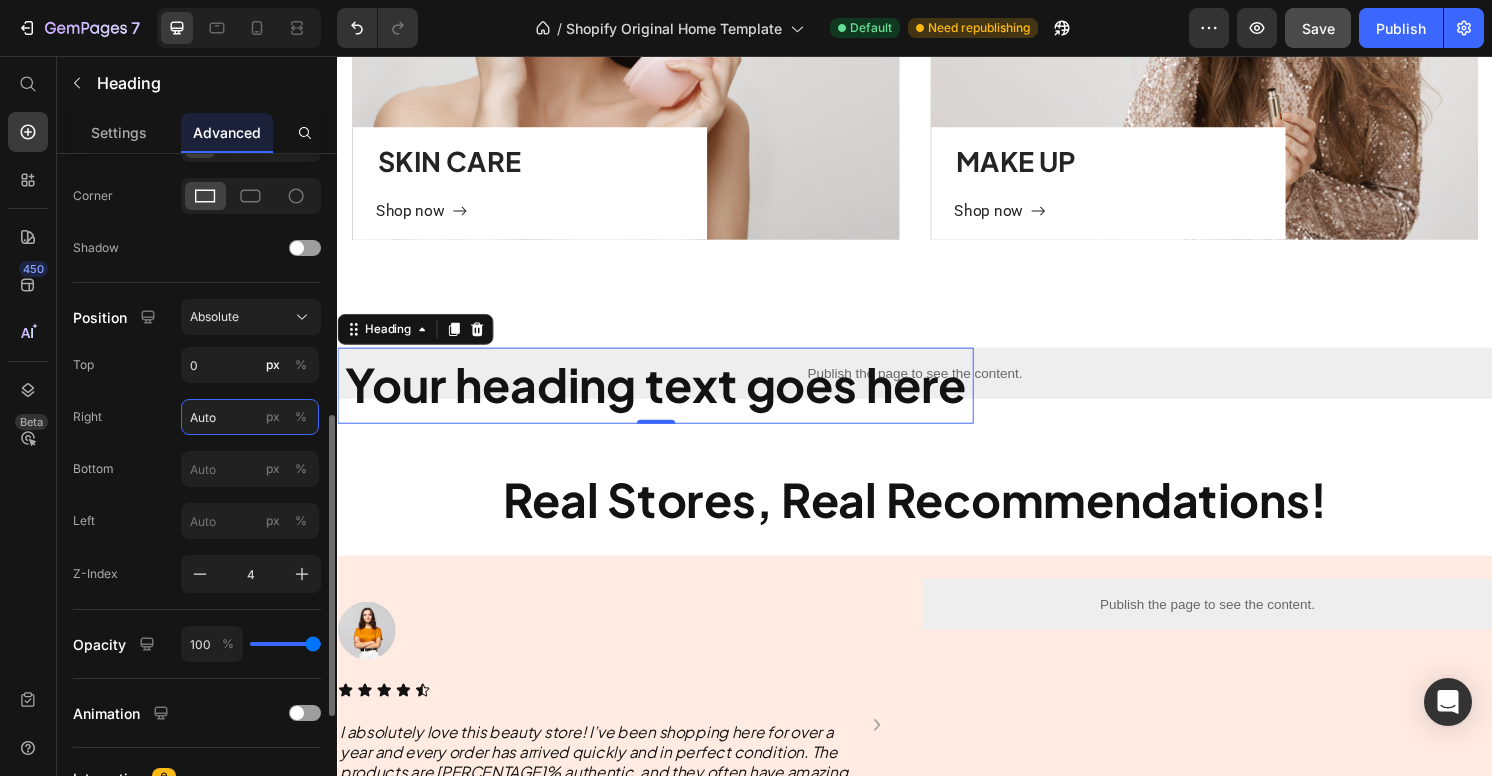 click on "Auto" at bounding box center [250, 417] 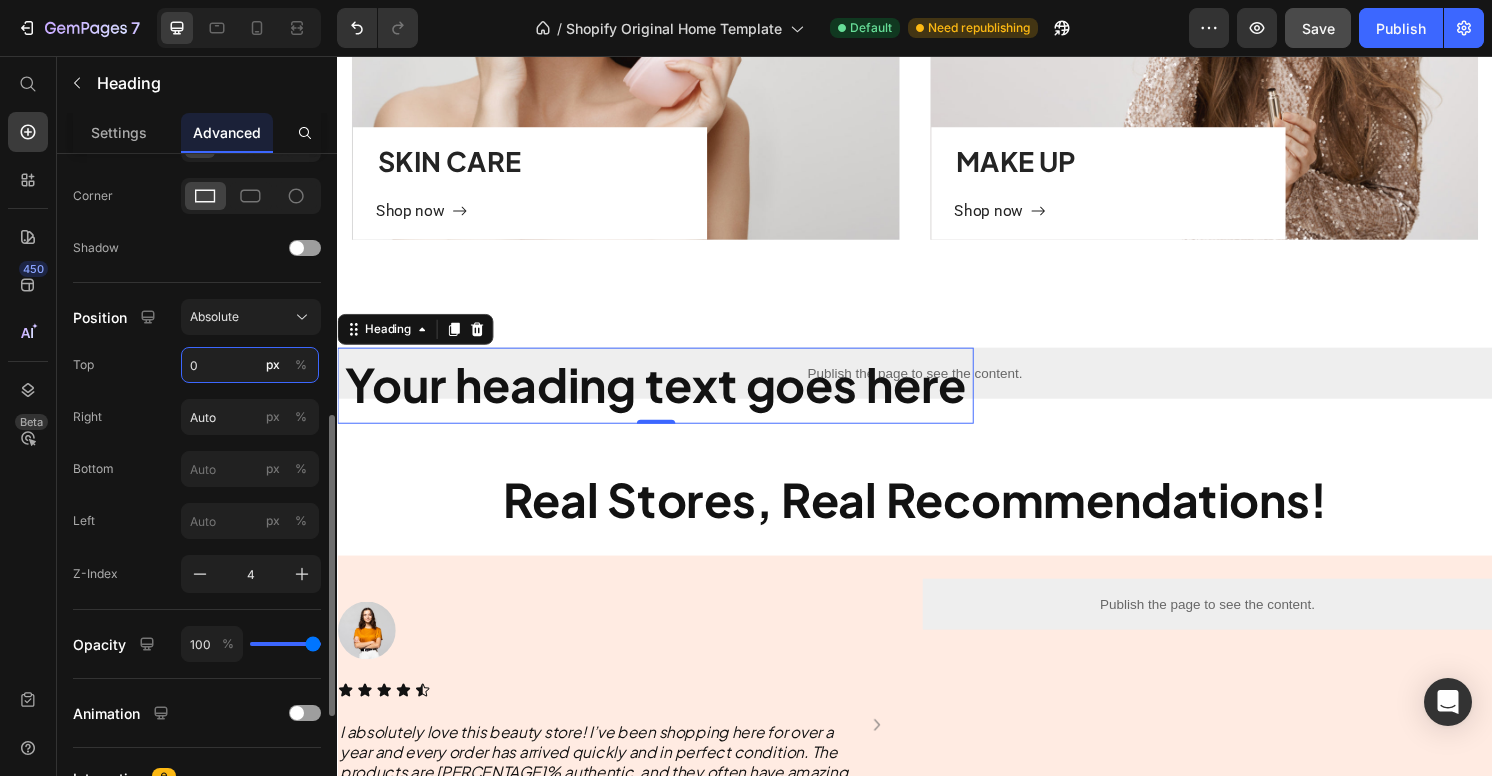 click on "0" at bounding box center [250, 365] 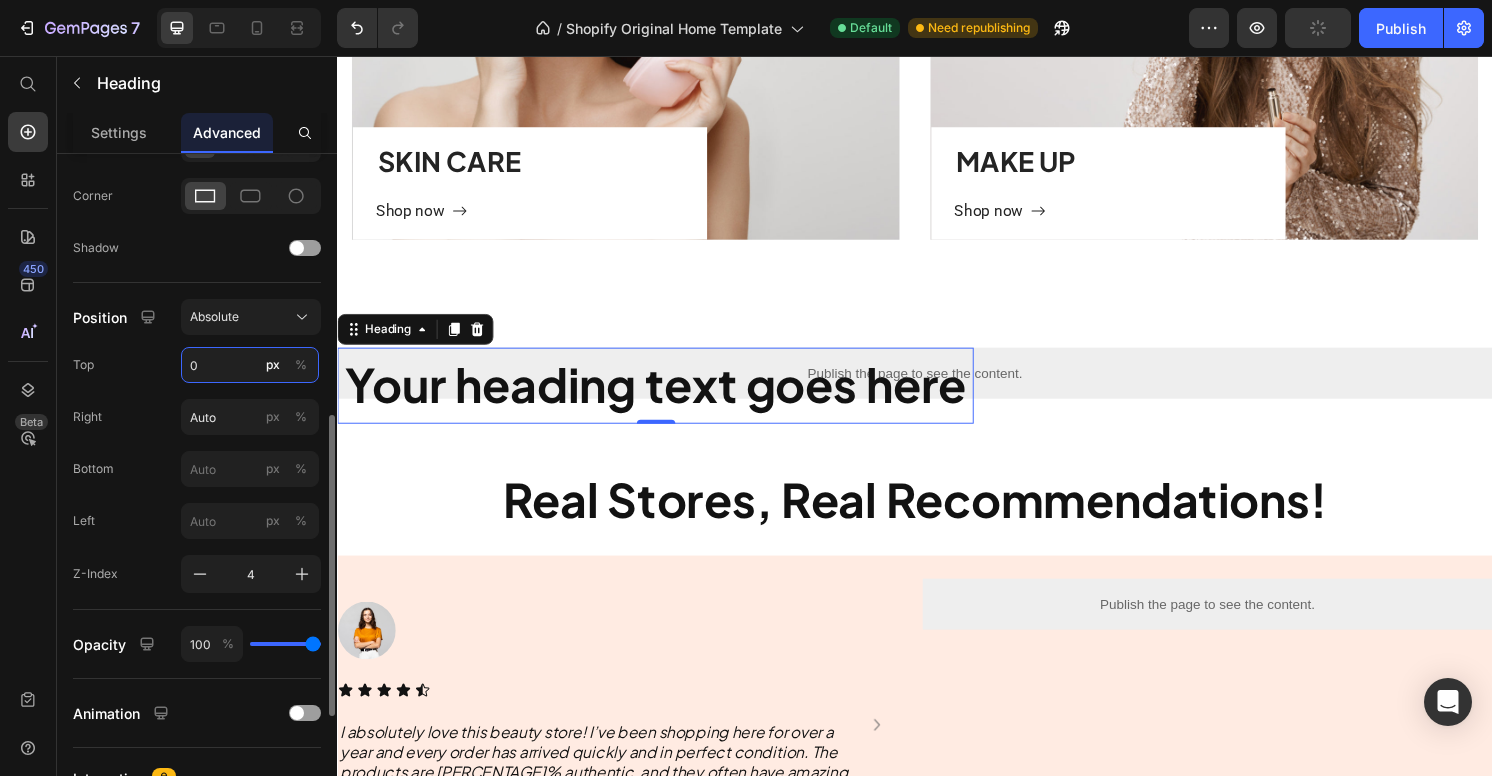 click on "0" at bounding box center [250, 365] 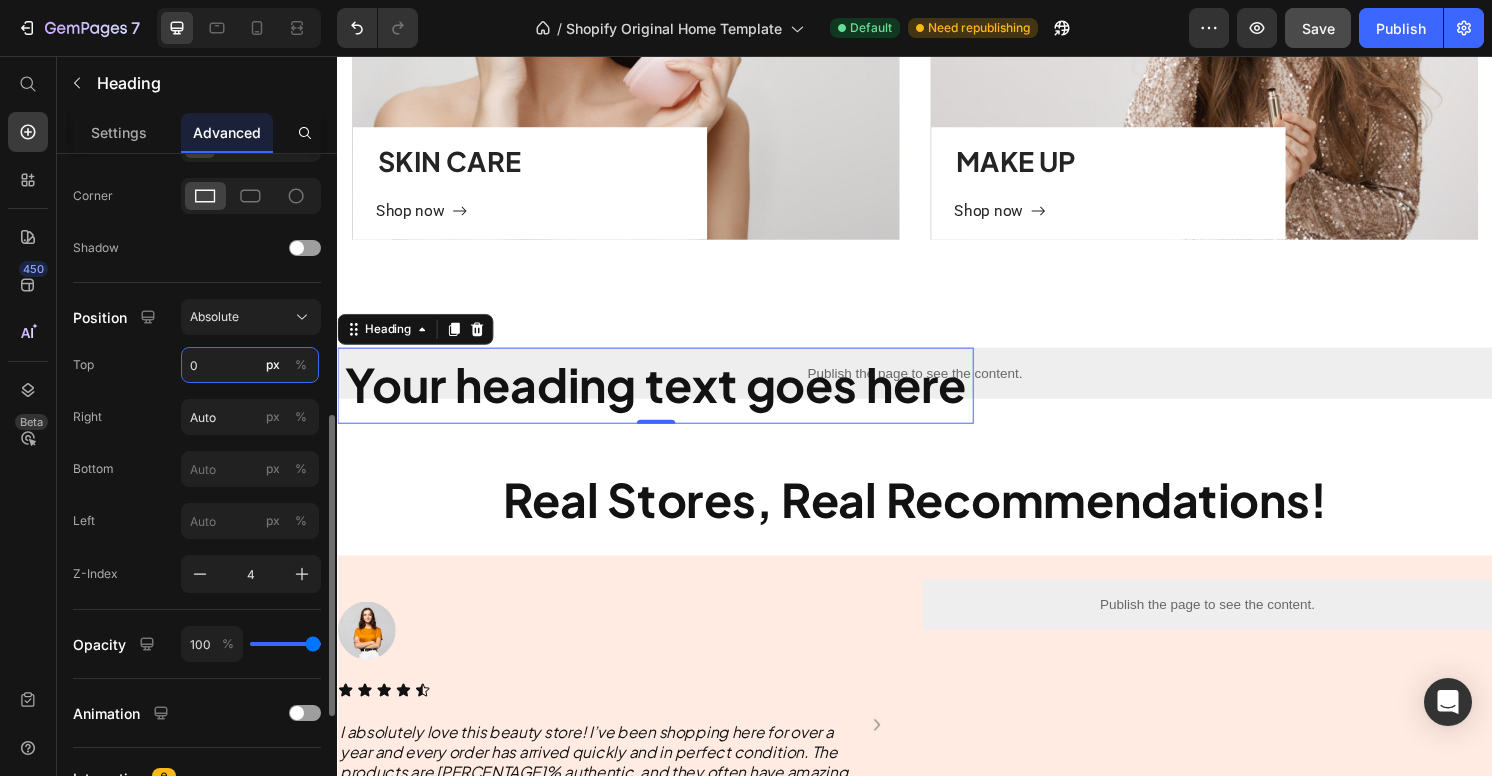 paste on "Auto" 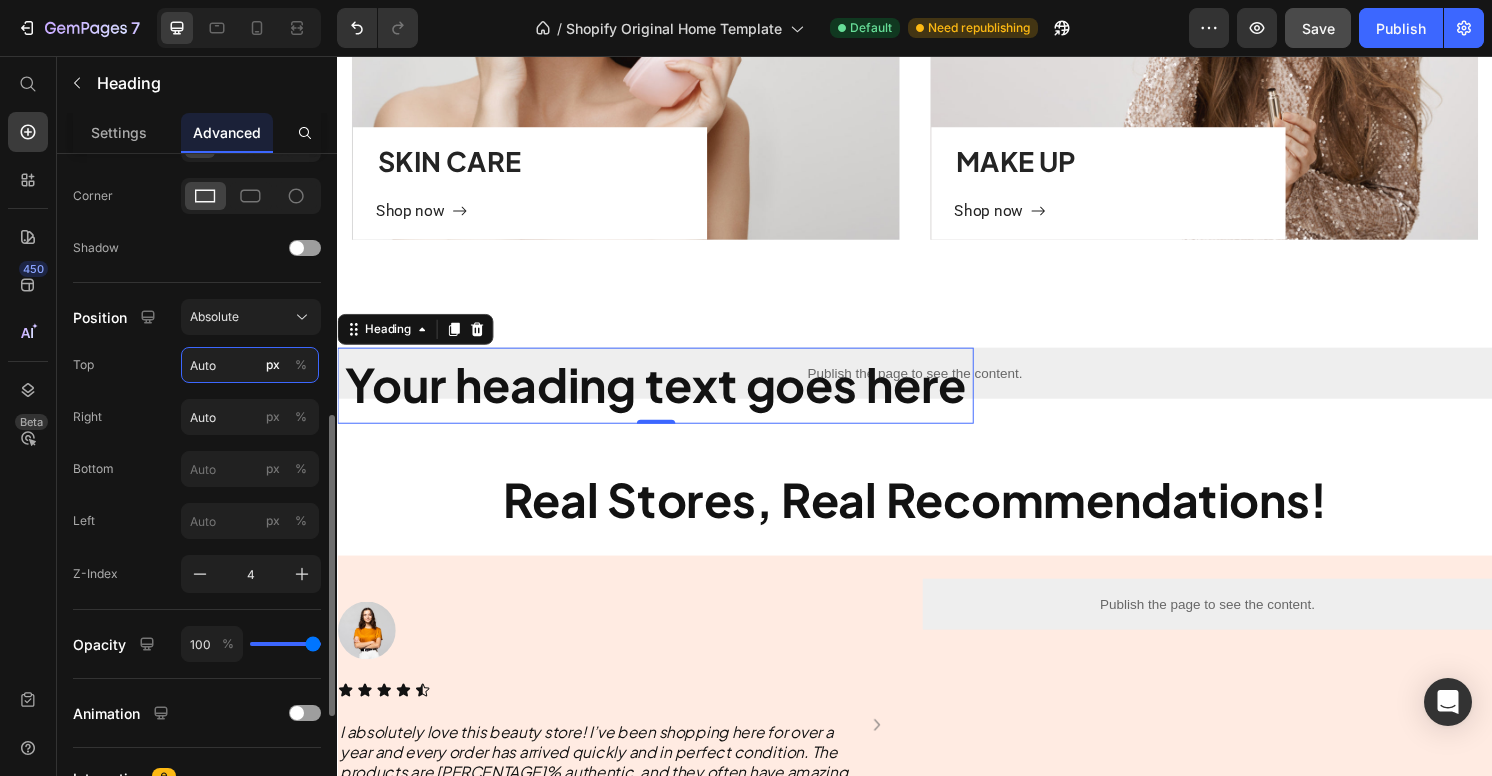 type on "Auto" 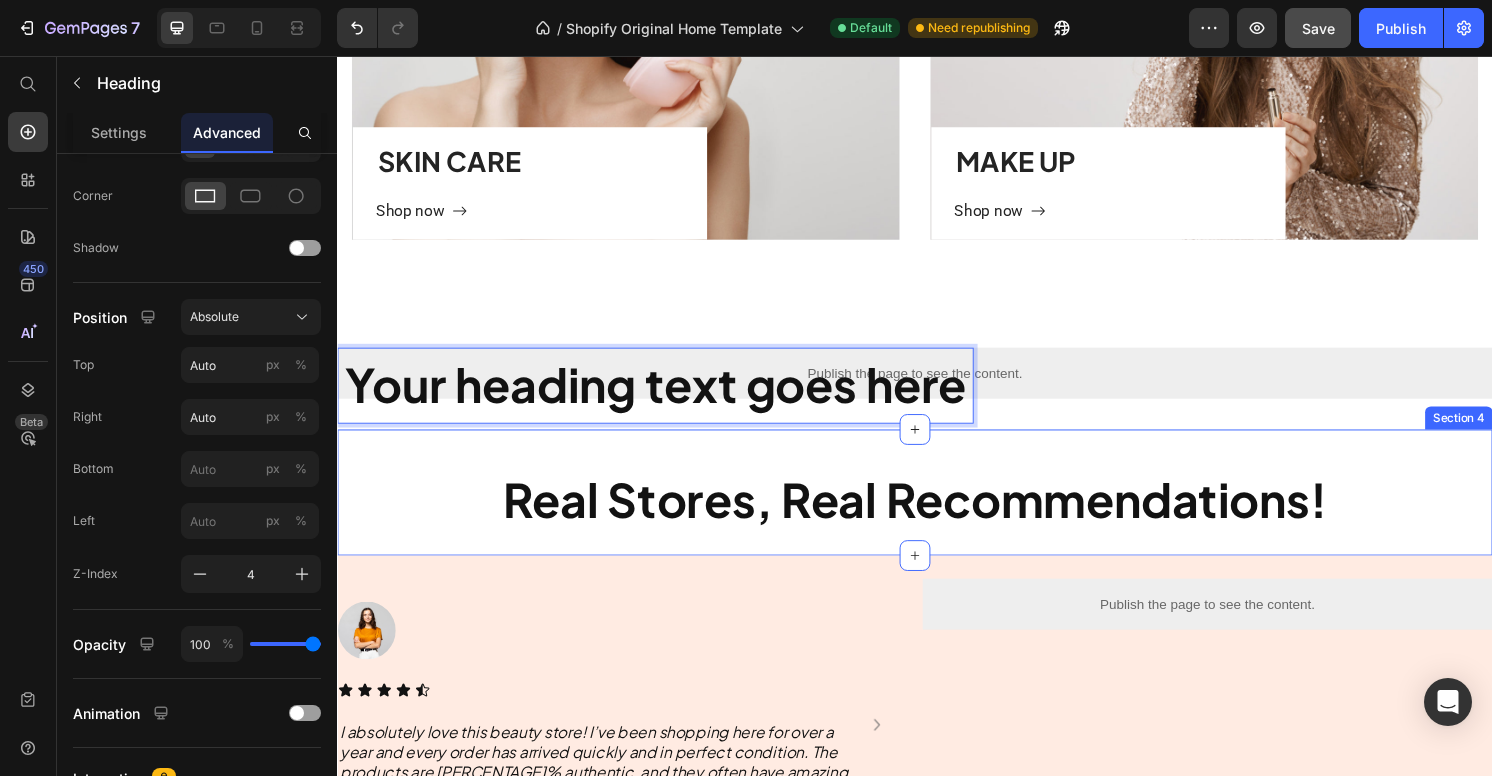 click on "Real Stores, Real Recommendations! Heading Section 4" at bounding box center (937, 509) 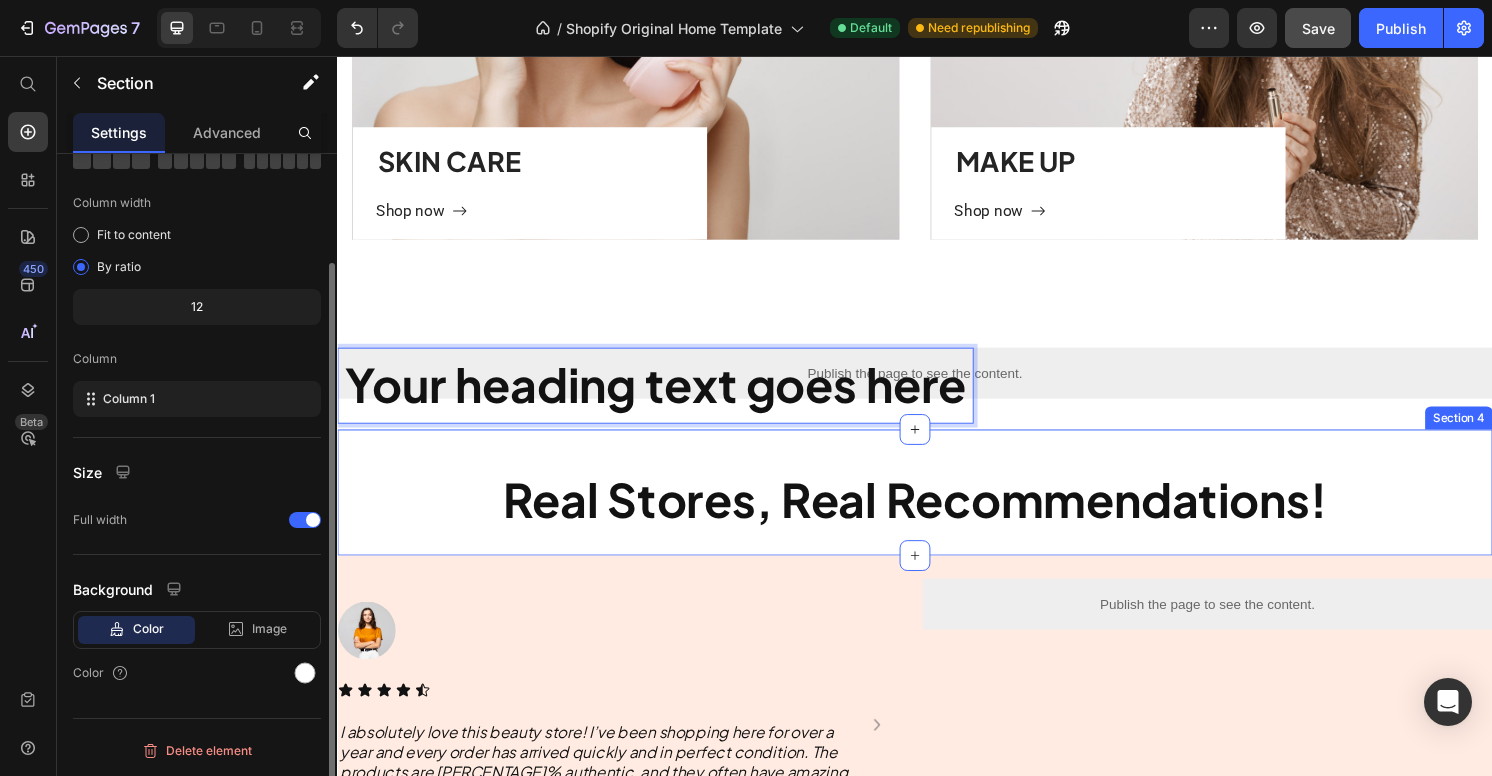 scroll, scrollTop: 0, scrollLeft: 0, axis: both 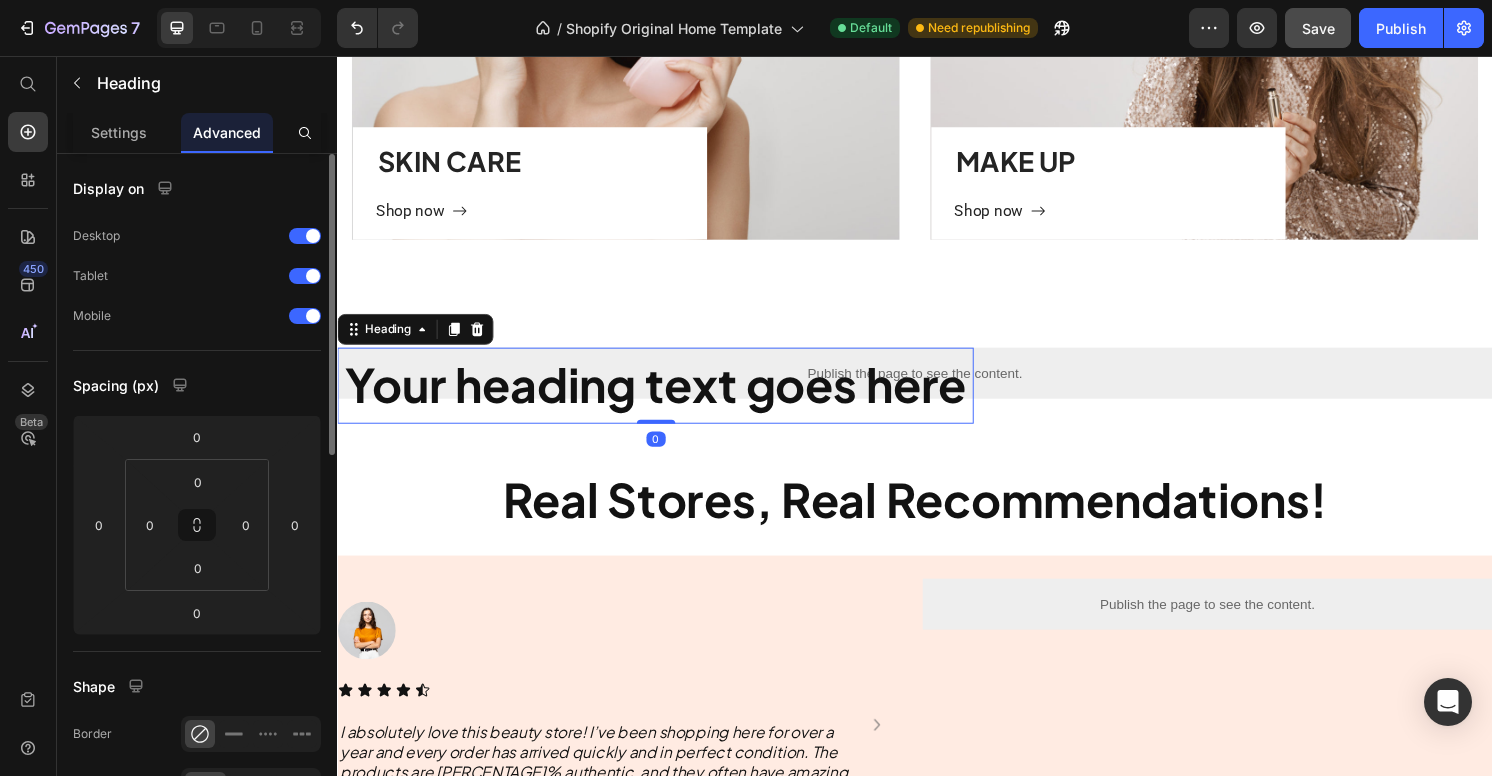 click on "Your heading text goes here" at bounding box center [667, 398] 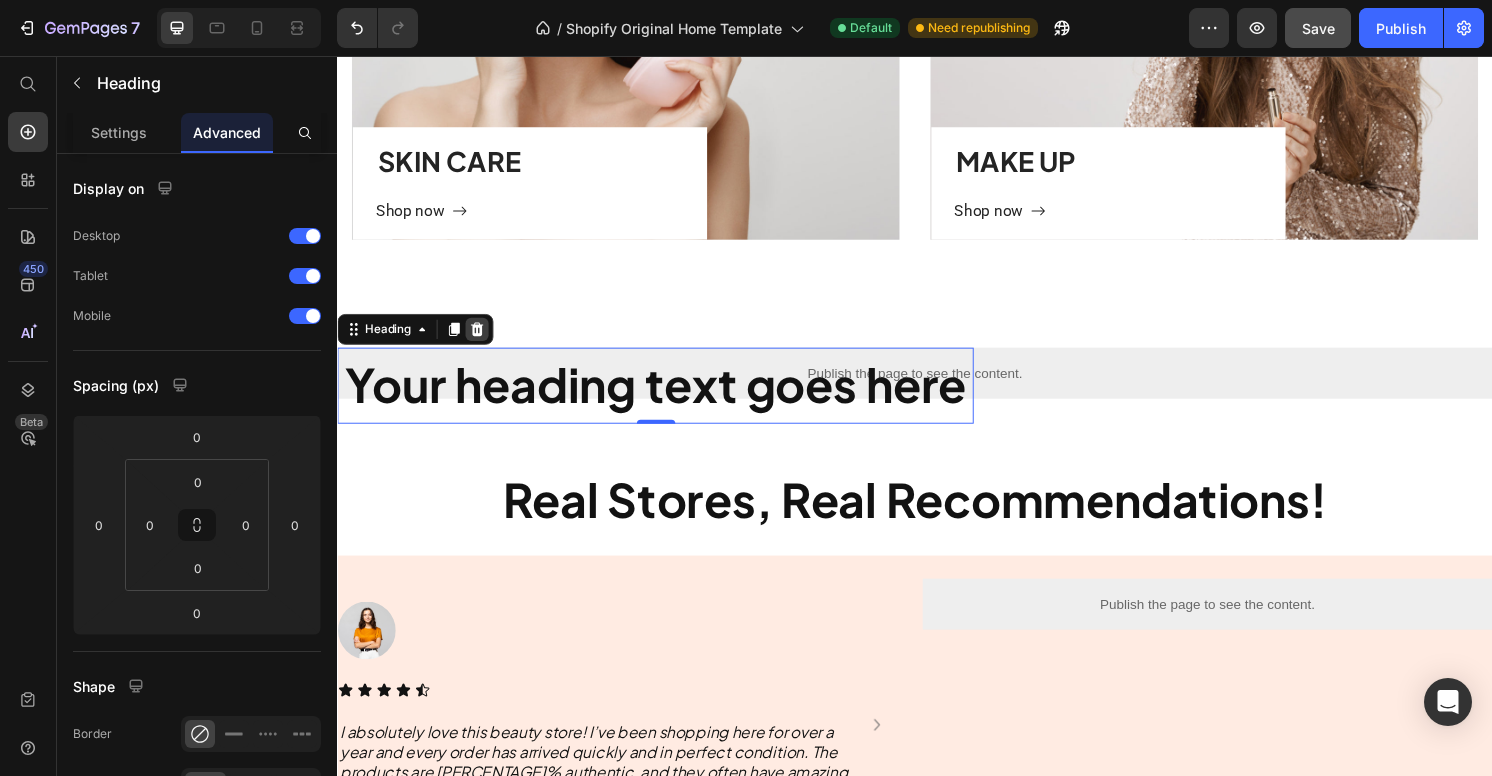 click 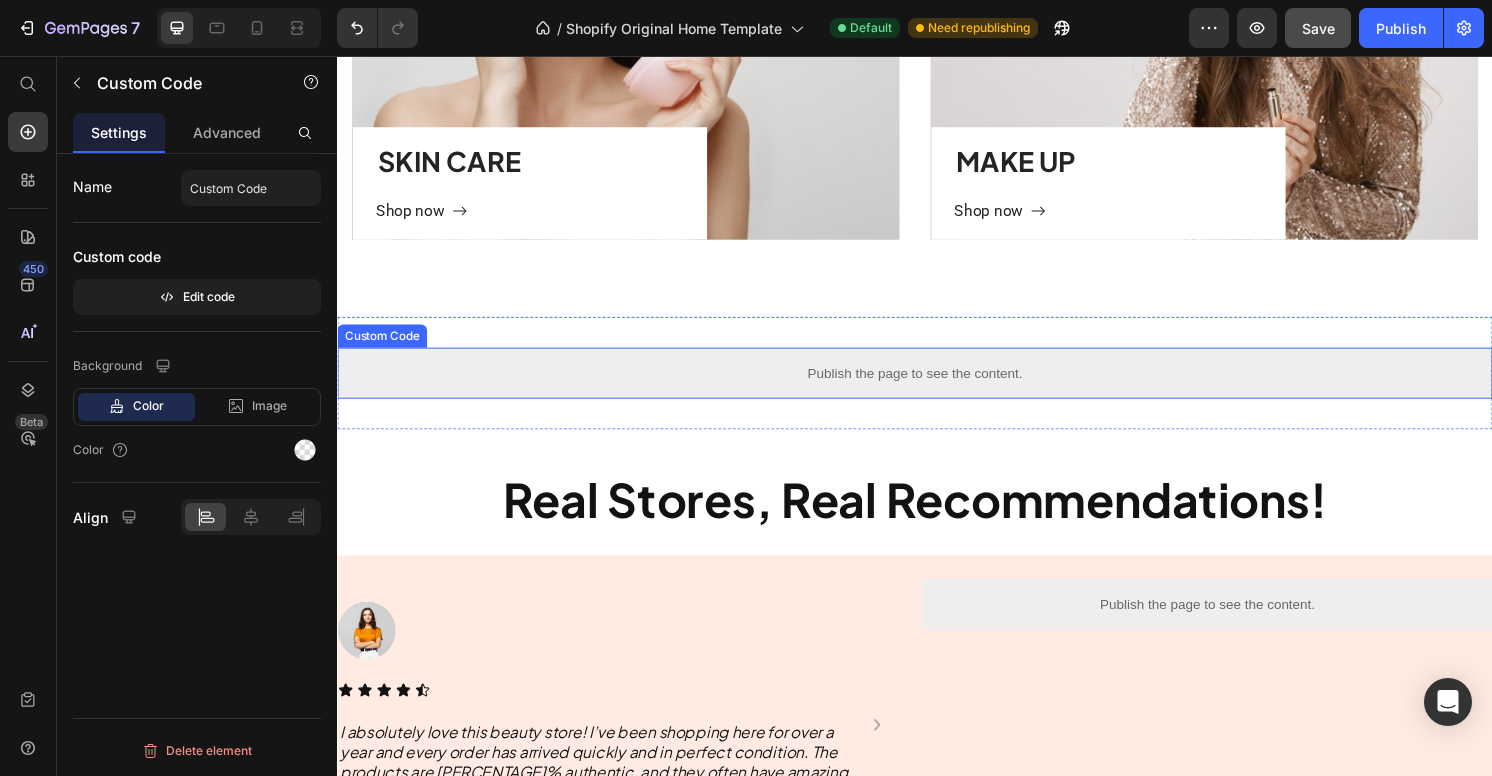 click on "Publish the page to see the content." at bounding box center (937, 385) 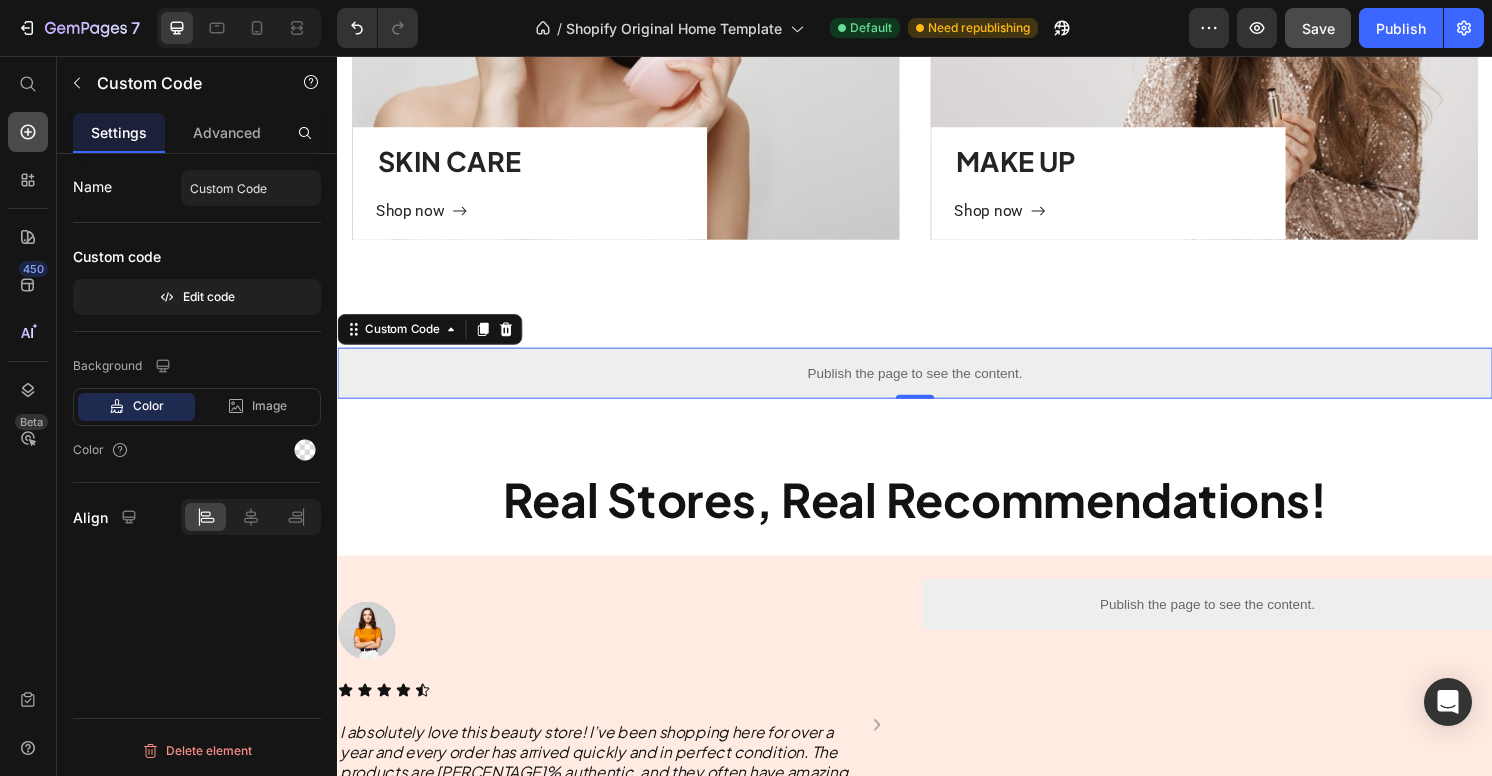 click 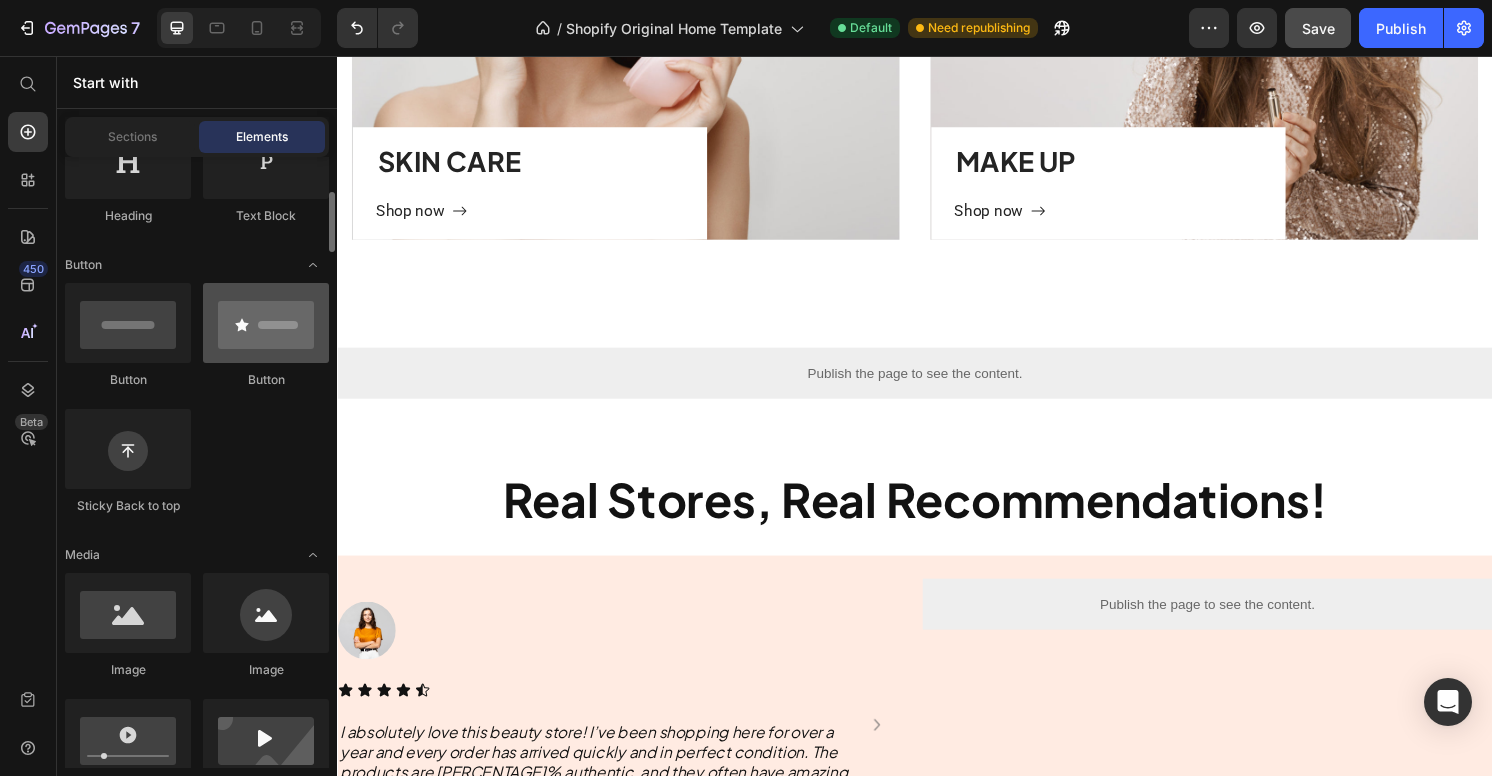 scroll, scrollTop: 0, scrollLeft: 0, axis: both 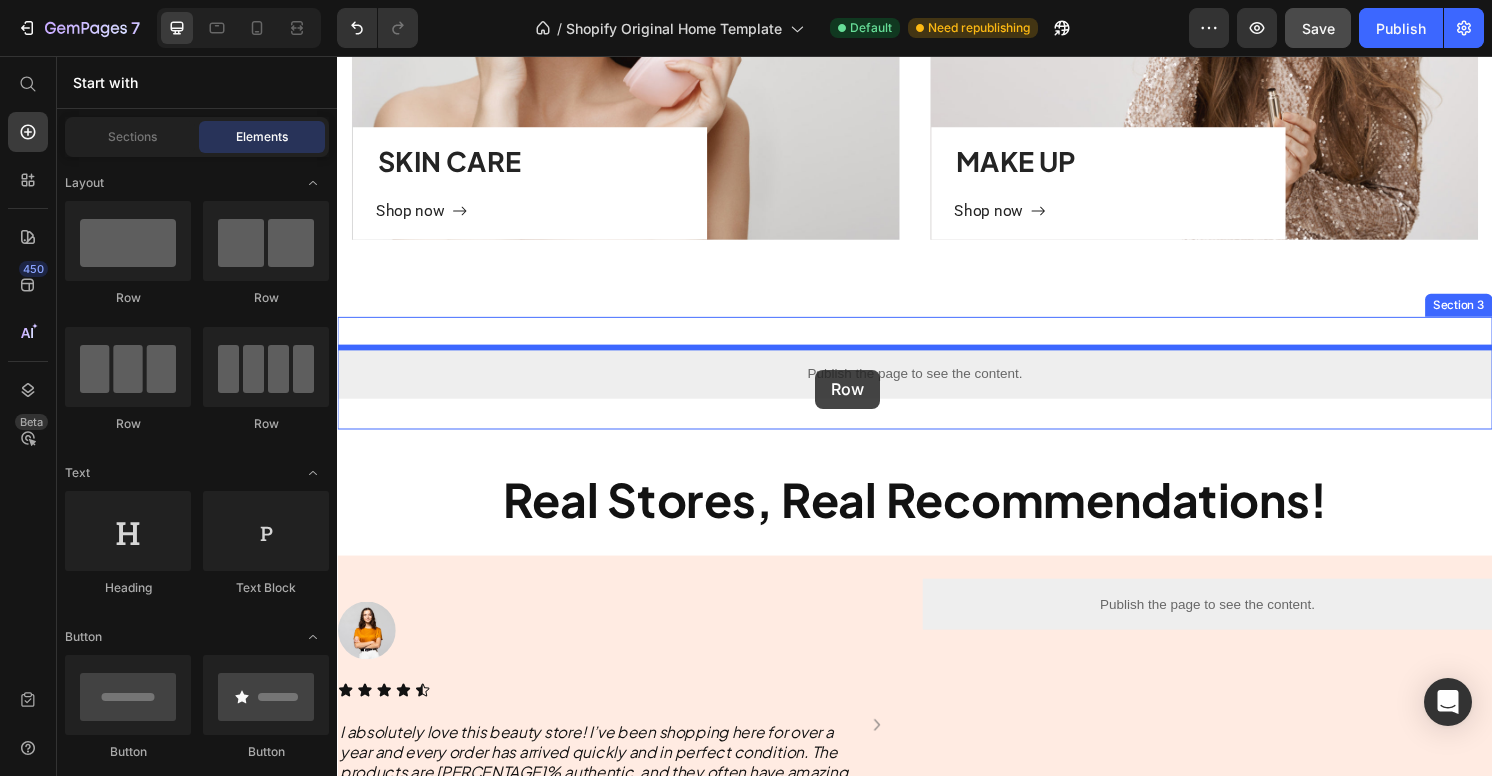 drag, startPoint x: 474, startPoint y: 289, endPoint x: 834, endPoint y: 382, distance: 371.8185 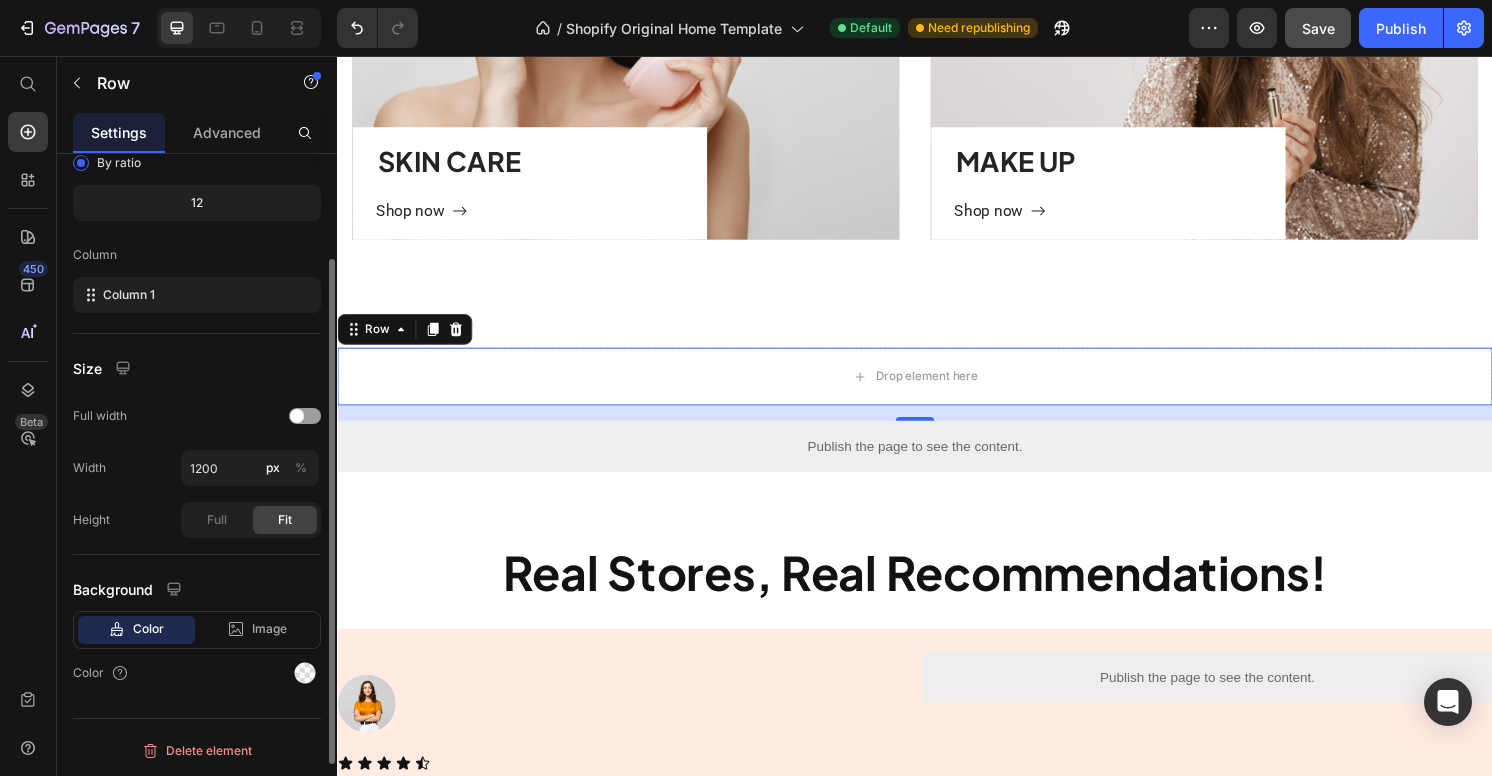 scroll, scrollTop: 0, scrollLeft: 0, axis: both 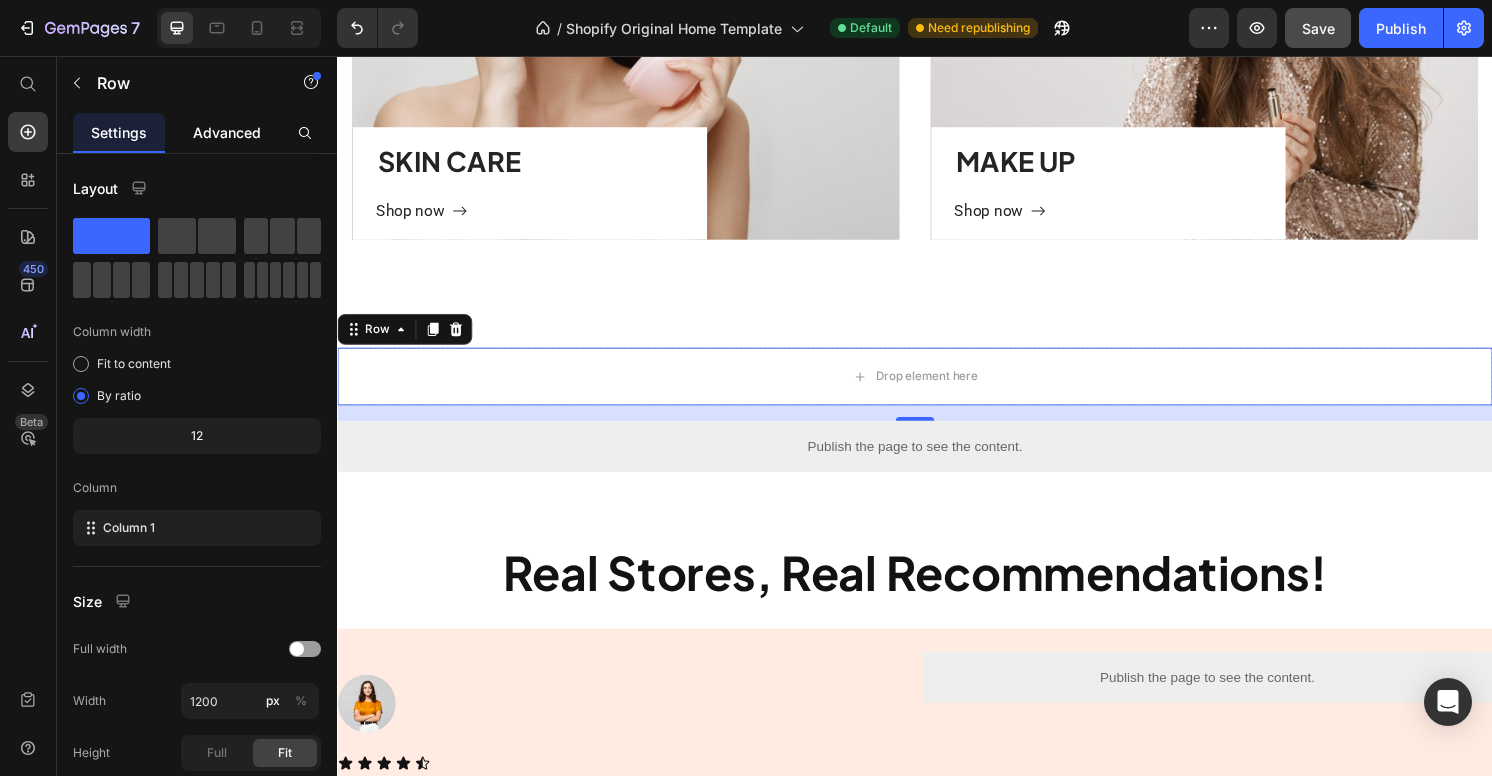click on "Advanced" 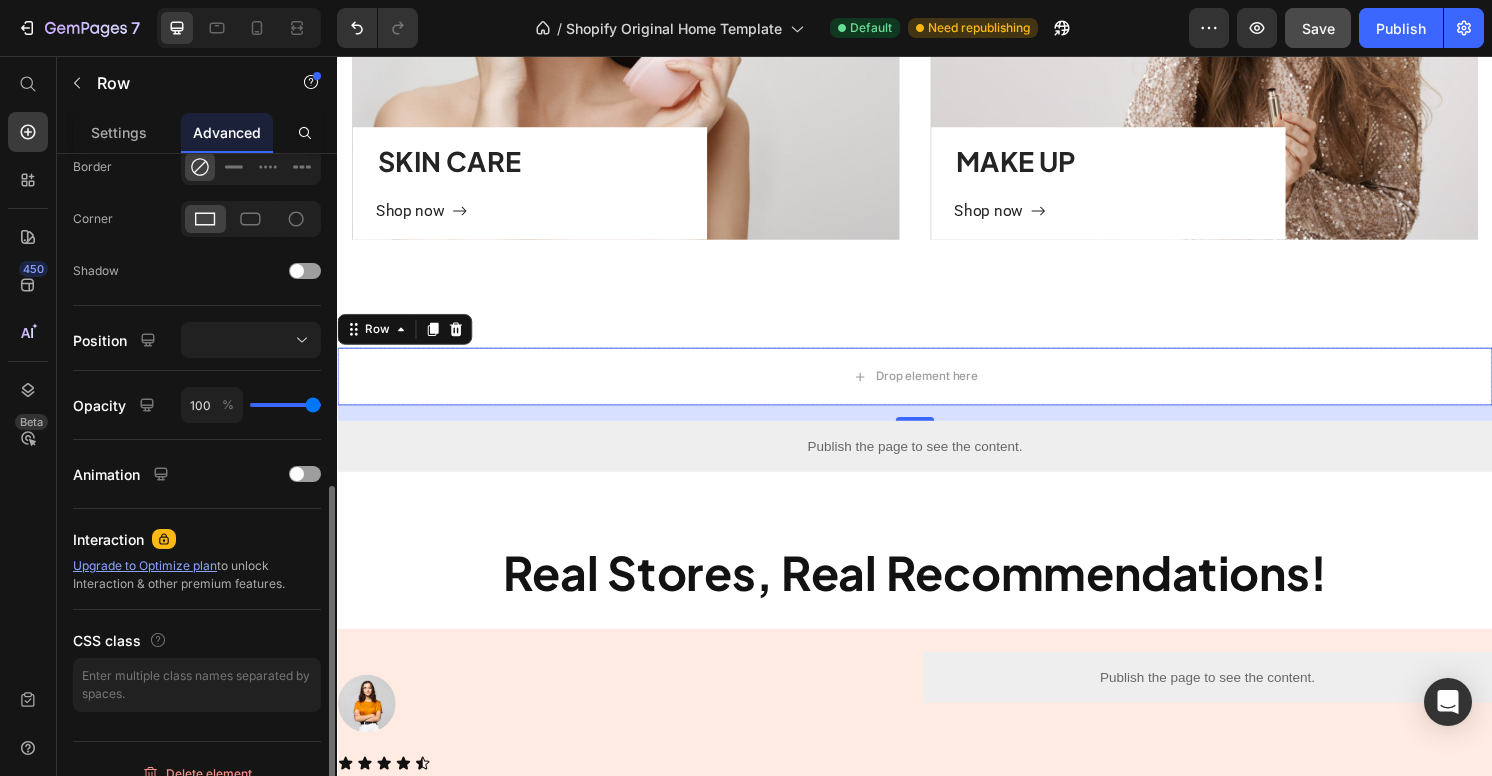 scroll, scrollTop: 590, scrollLeft: 0, axis: vertical 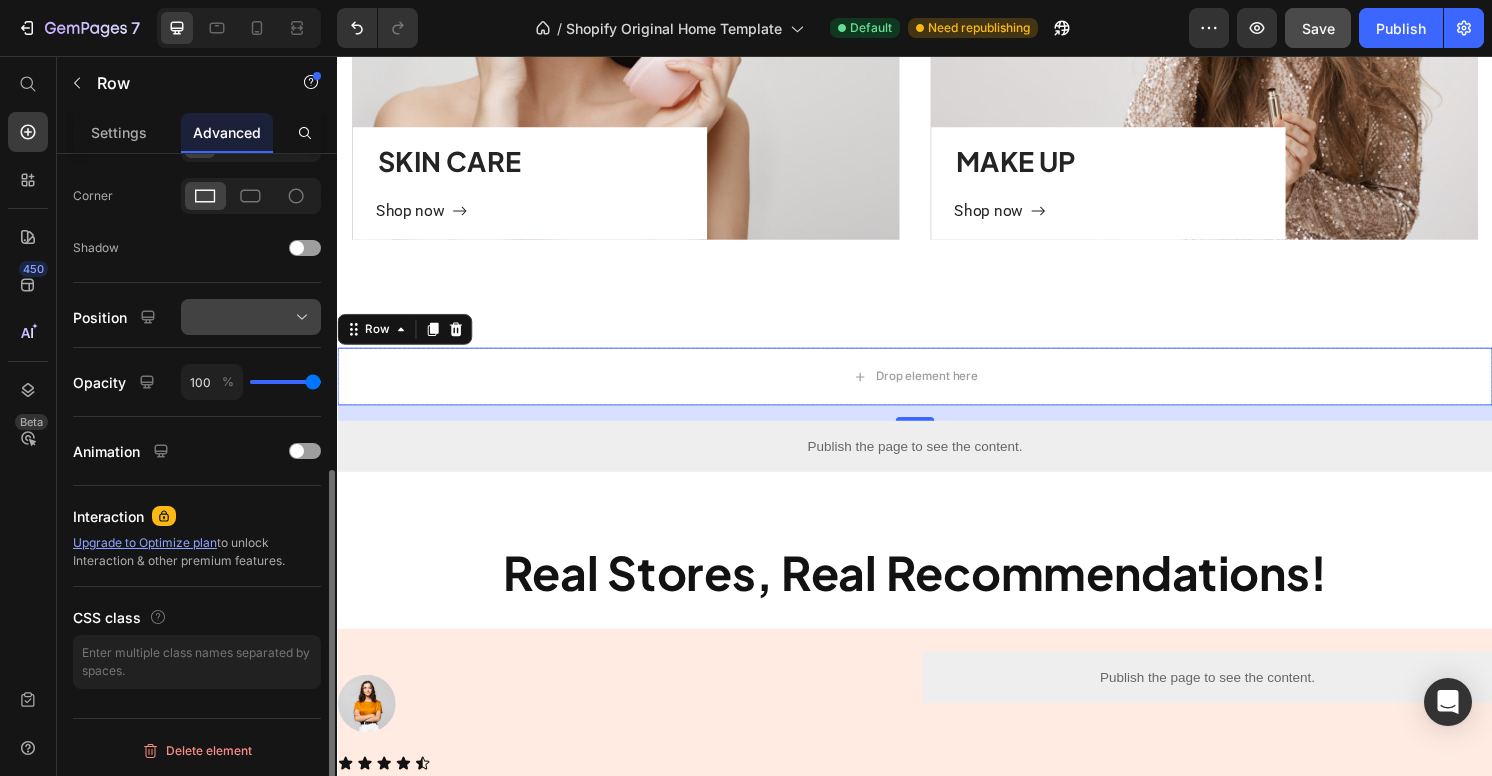 click at bounding box center [251, 317] 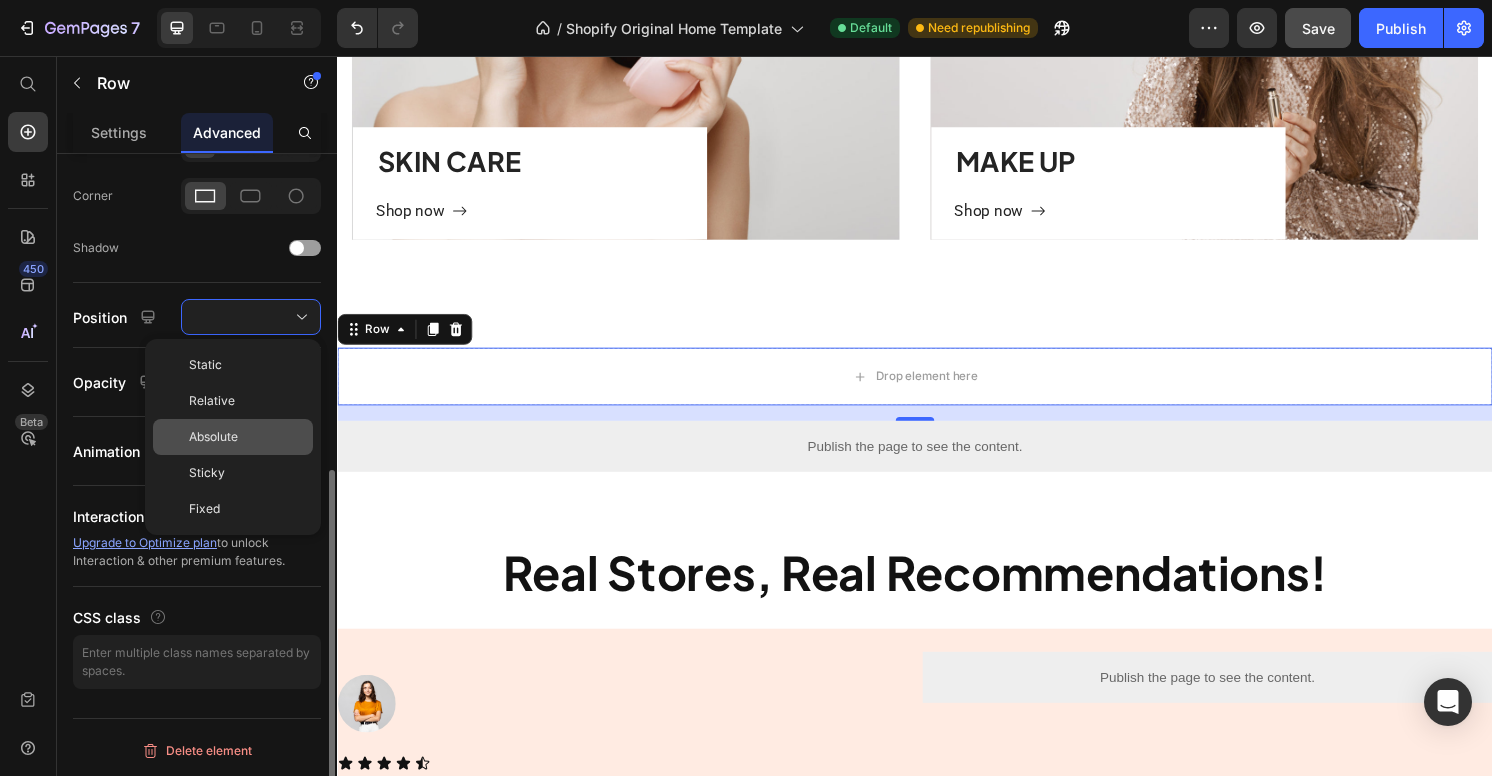 click on "Absolute" at bounding box center (247, 437) 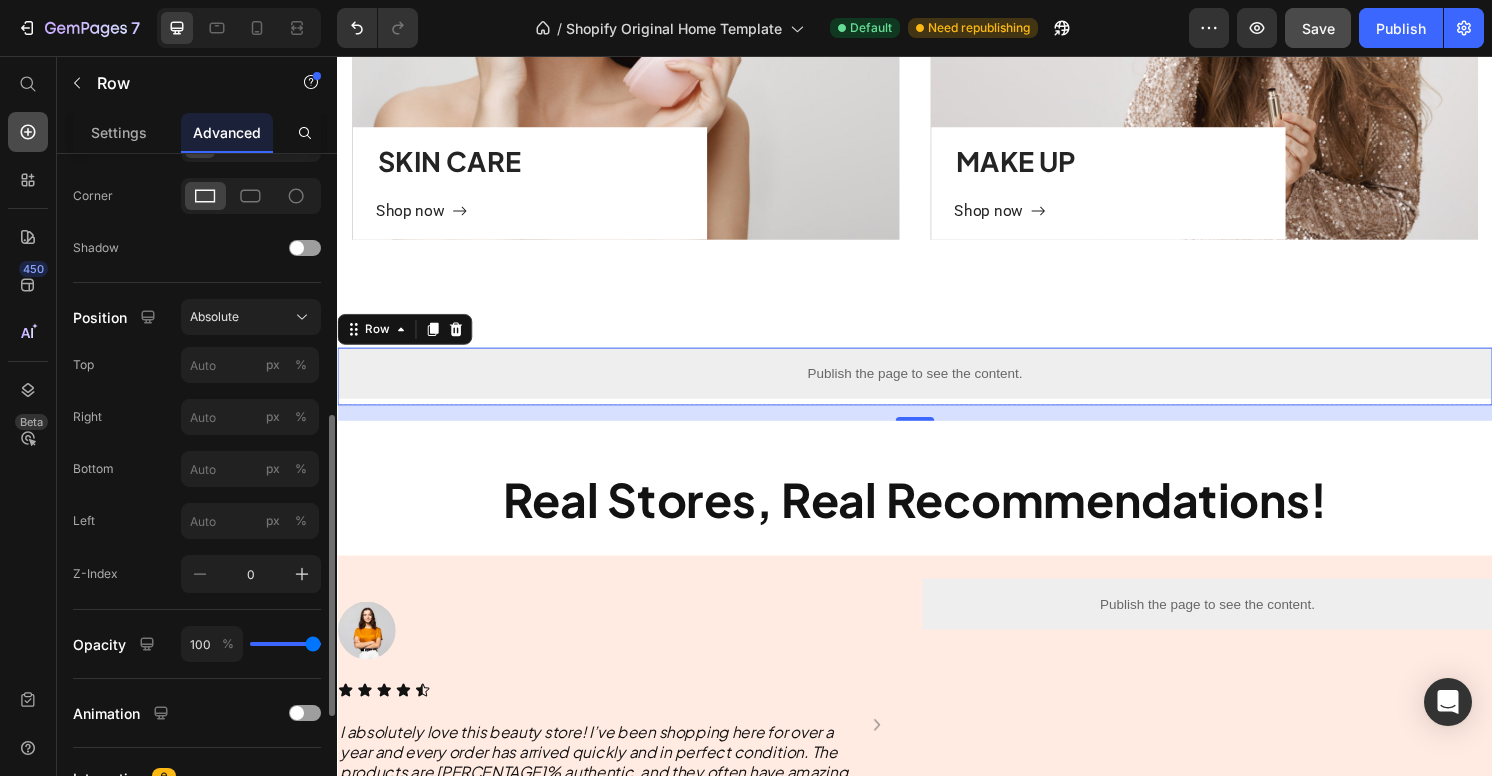click 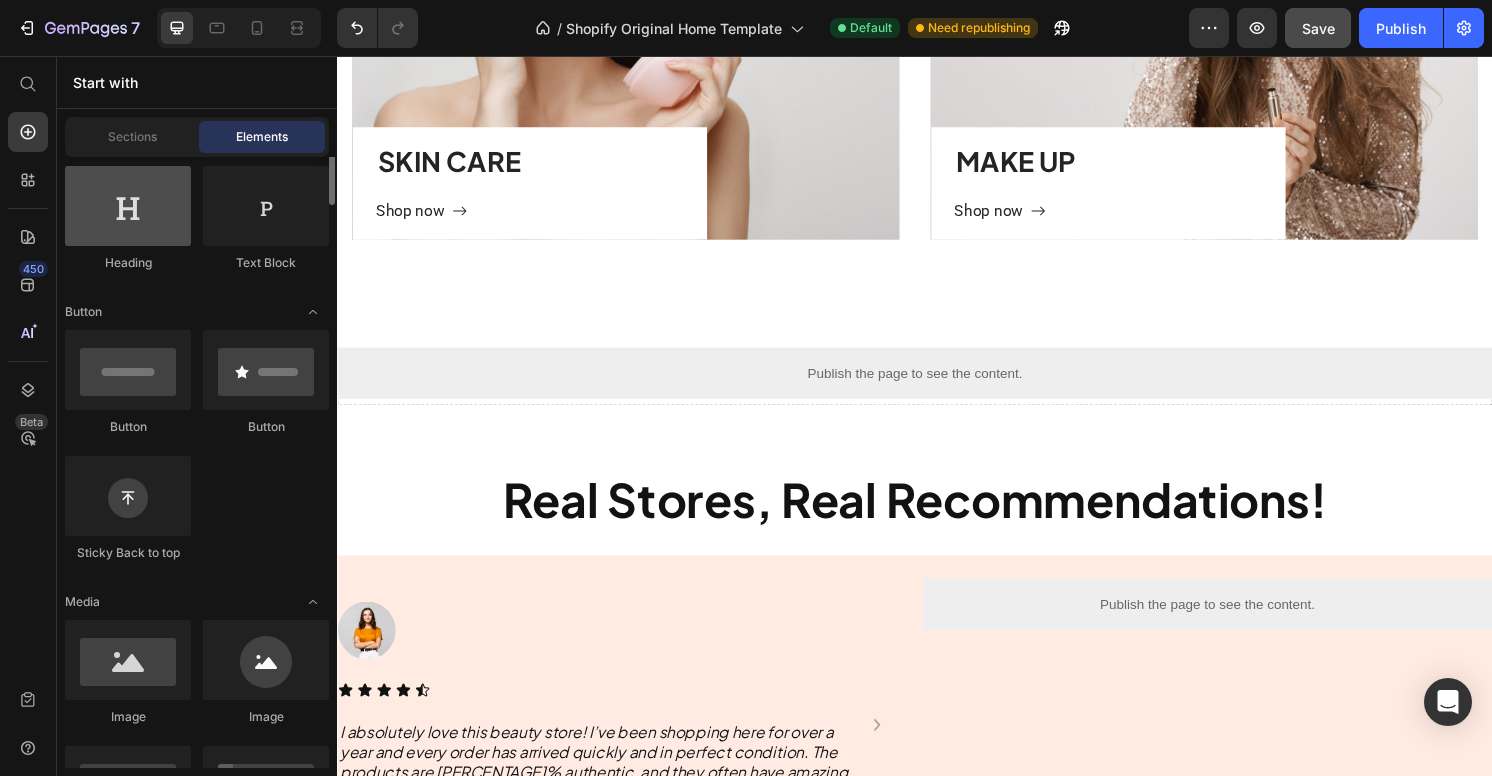 scroll, scrollTop: 0, scrollLeft: 0, axis: both 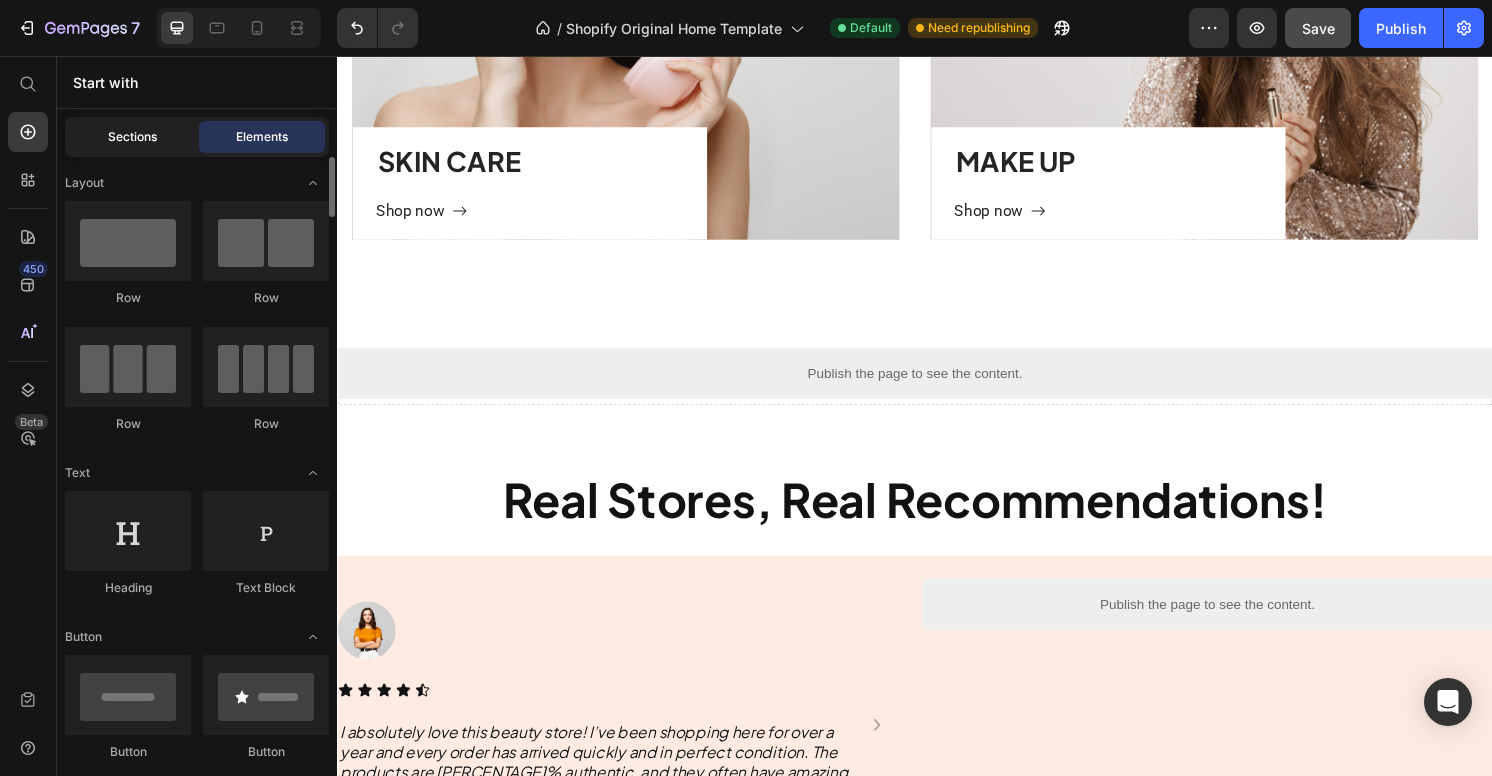 click on "Sections" 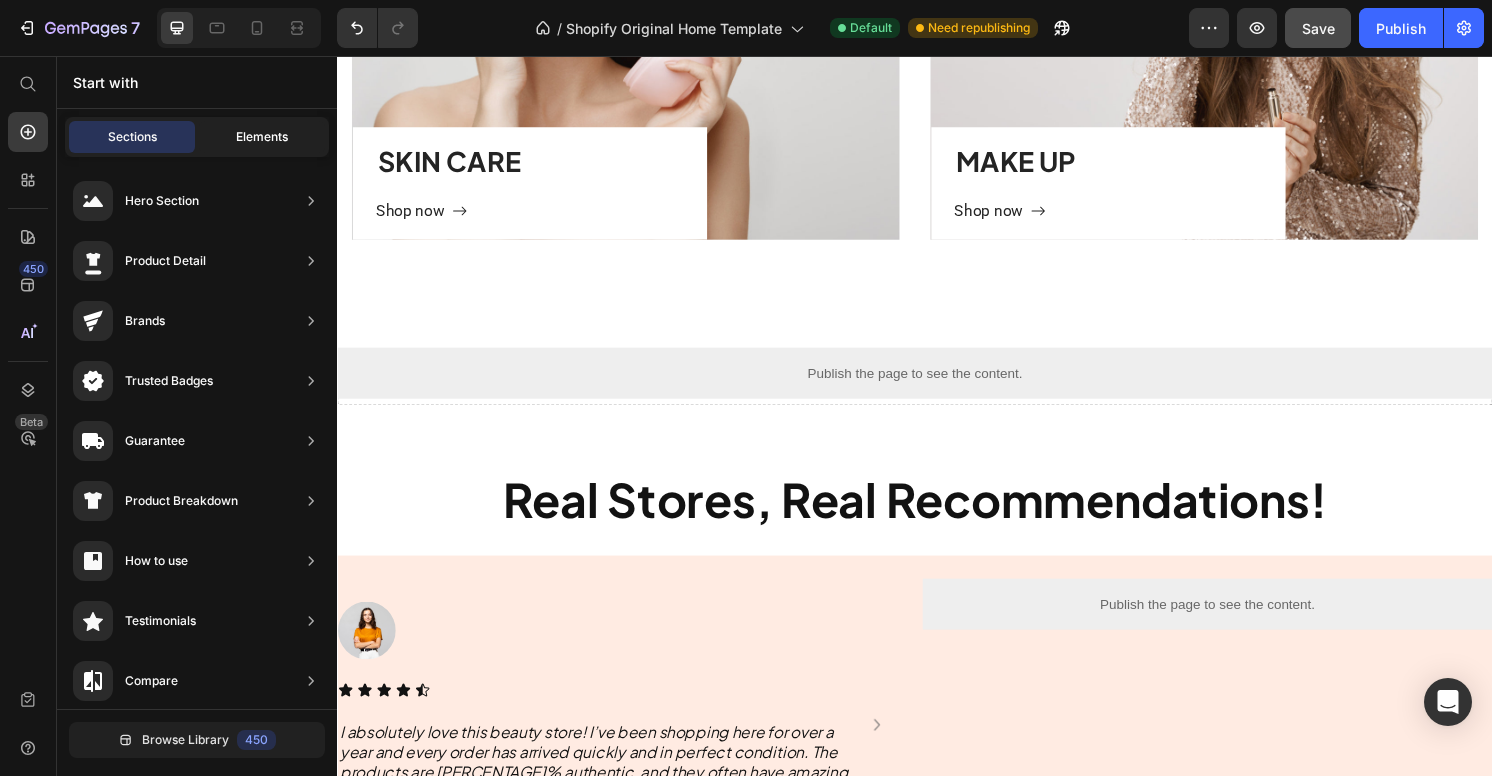 click on "Elements" 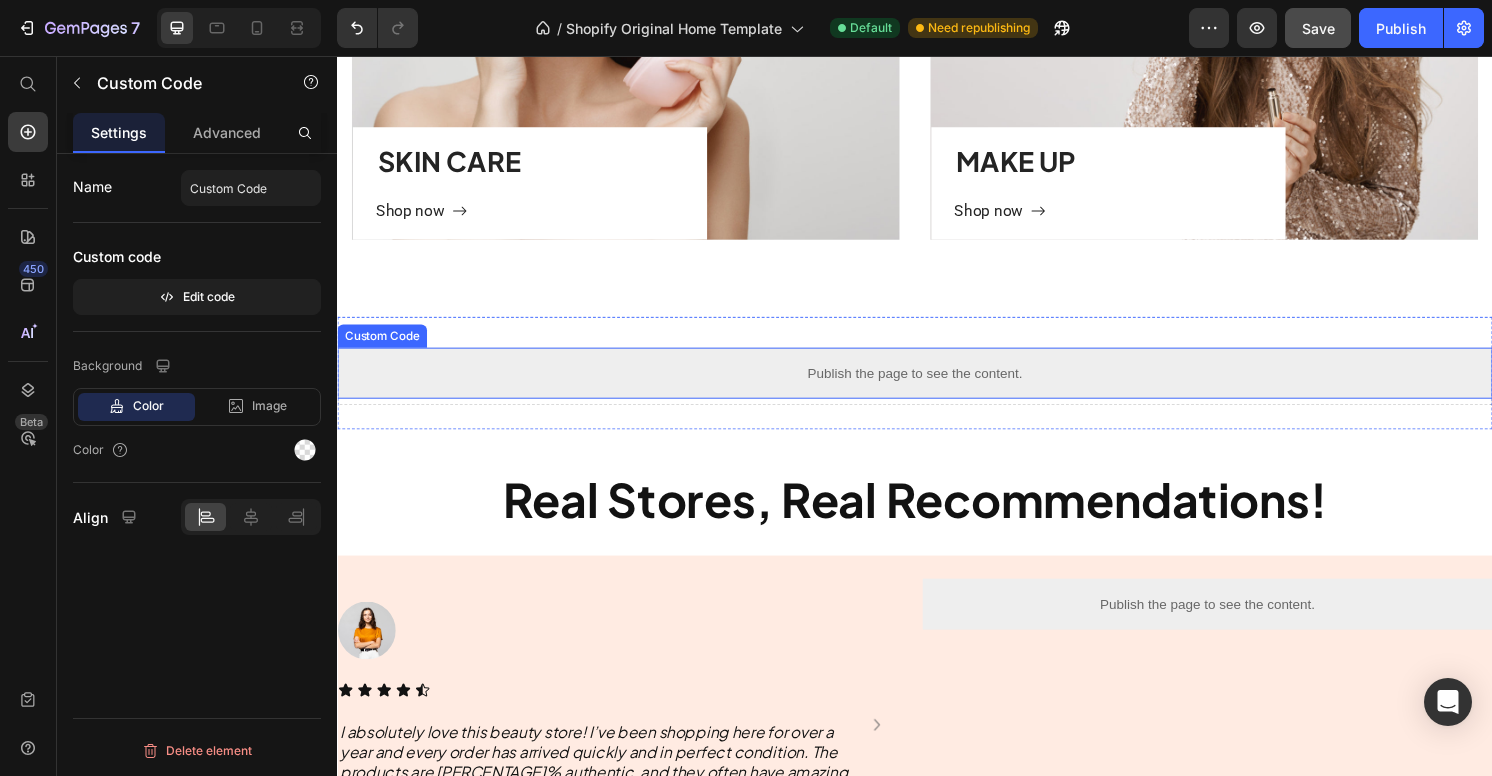 scroll, scrollTop: 0, scrollLeft: 0, axis: both 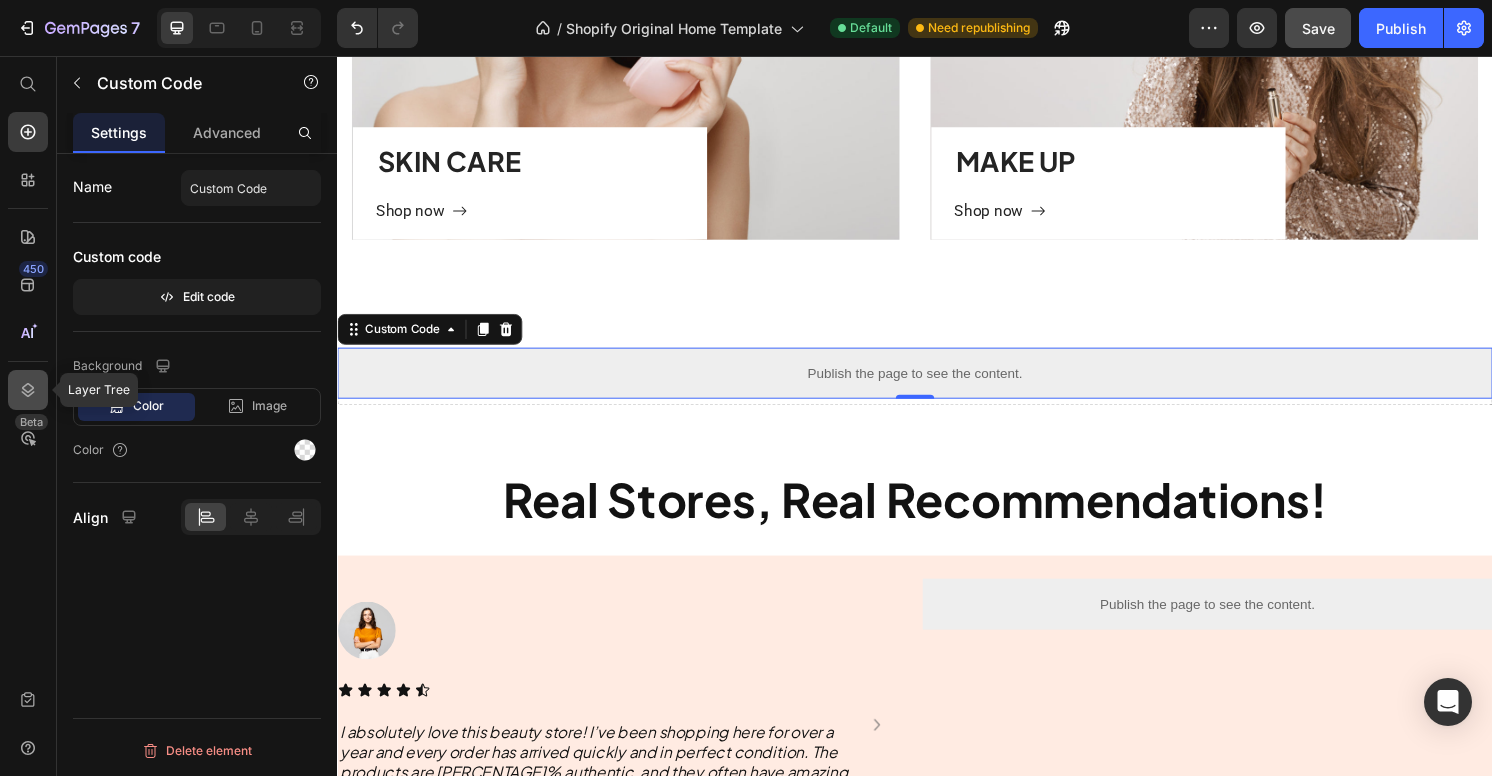 click 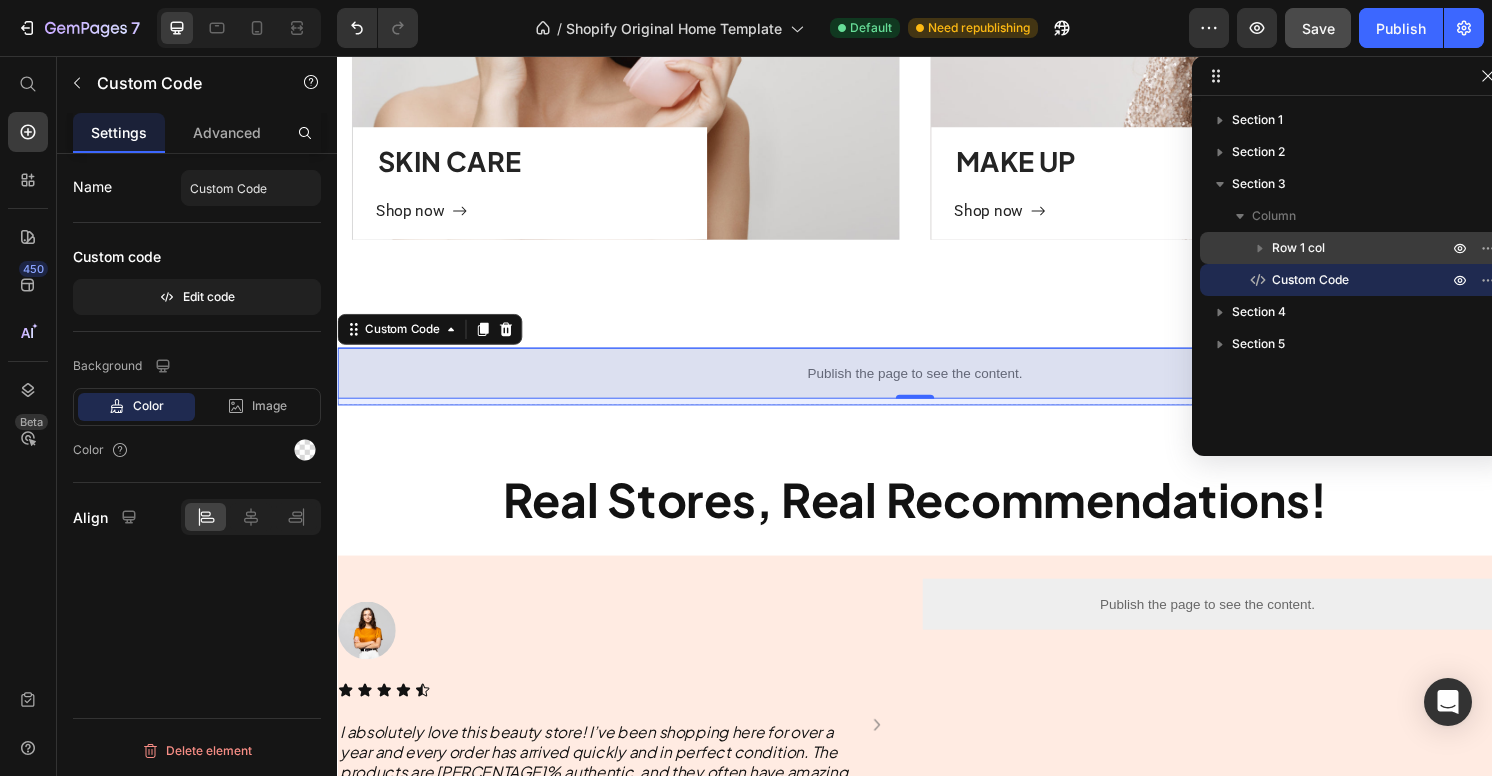 click on "Row 1 col" at bounding box center (1298, 248) 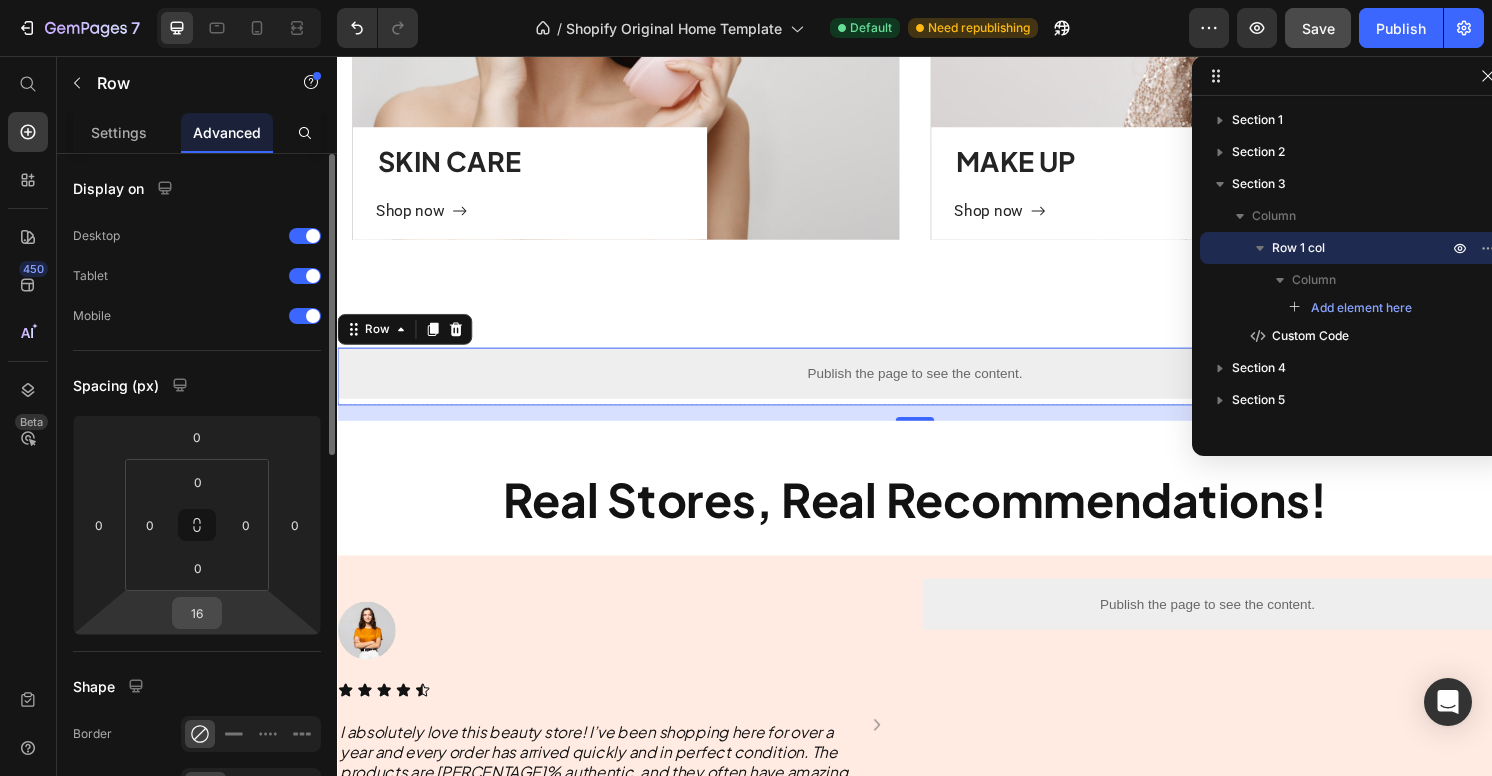 click on "16" at bounding box center (197, 613) 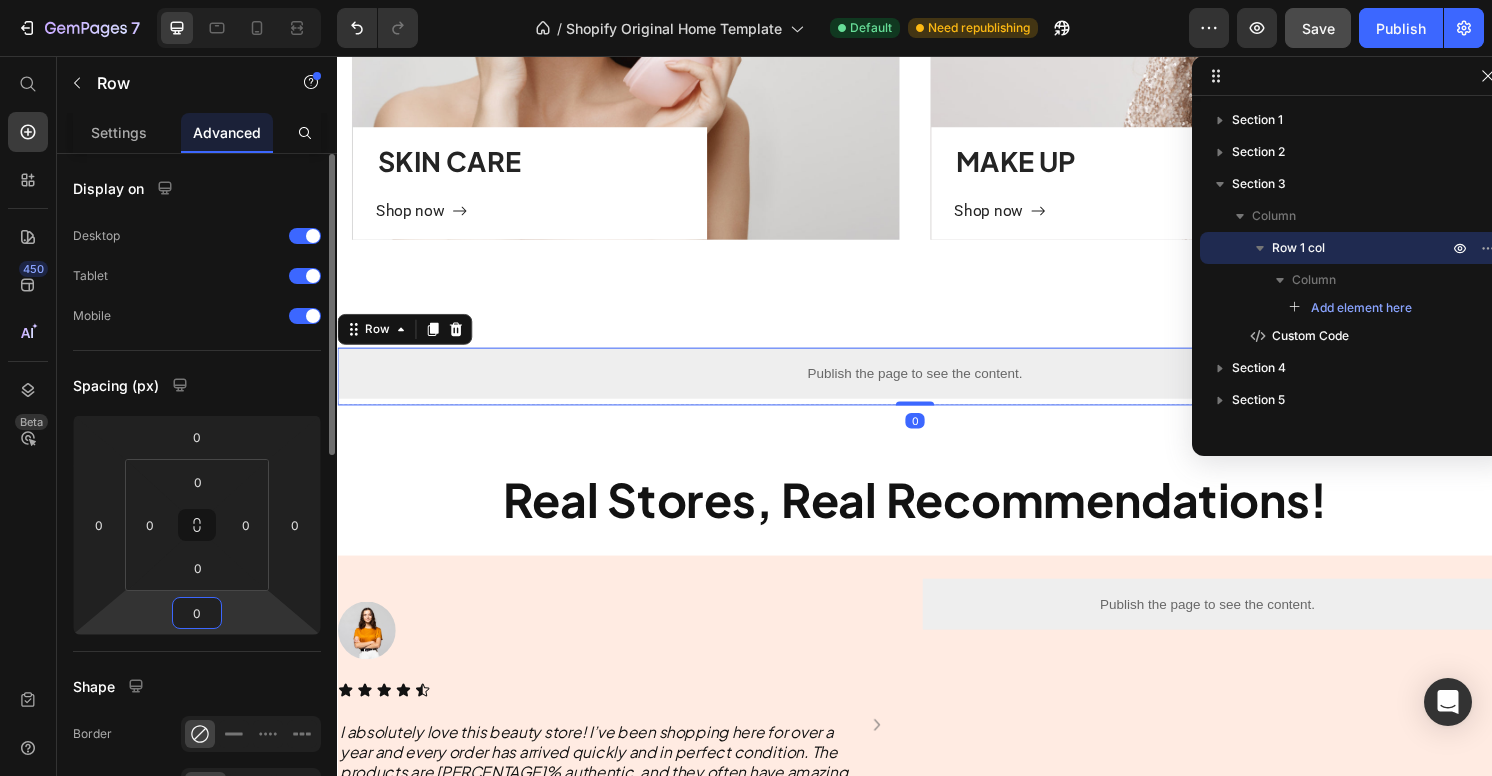 type on "0" 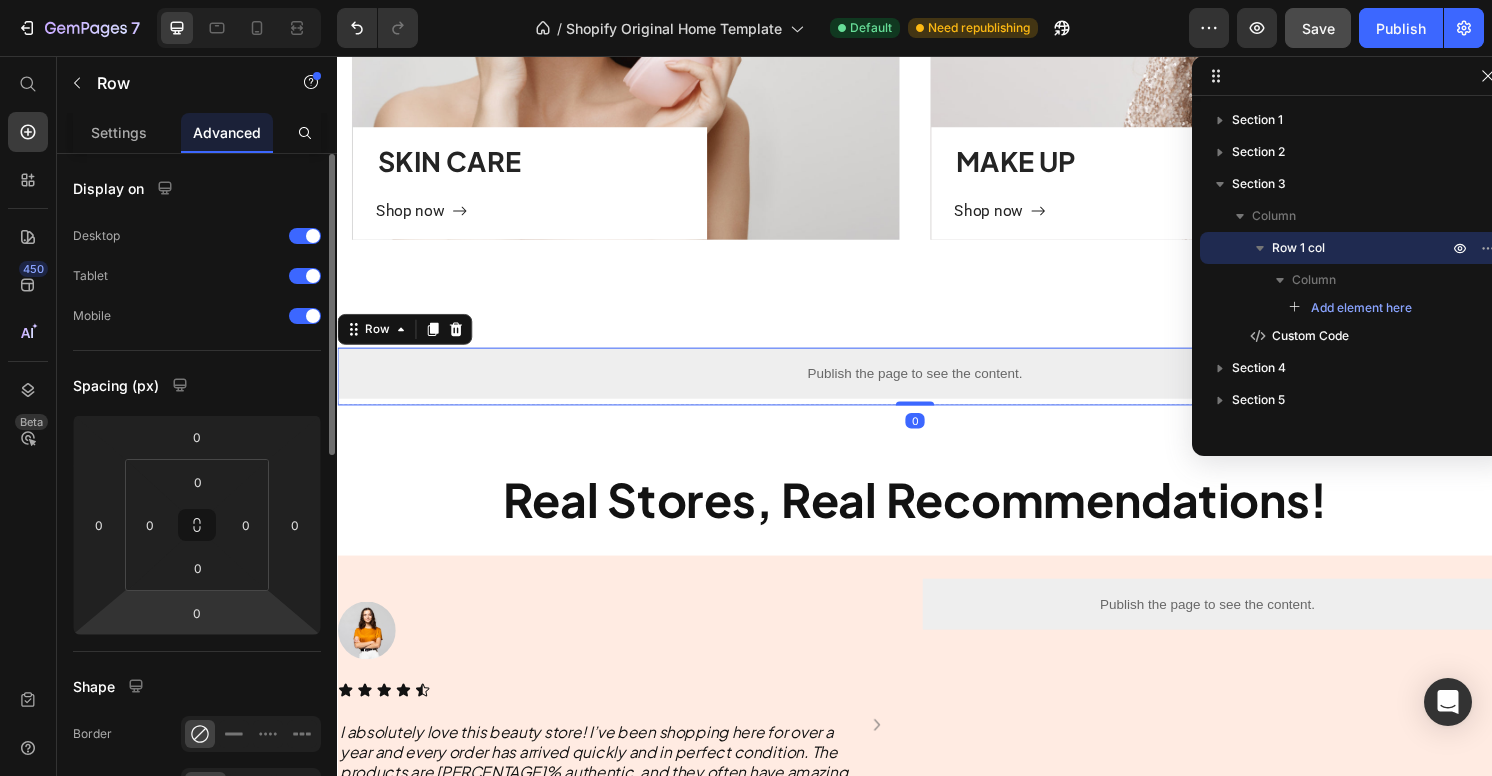click on "Display on Desktop Tablet Mobile Spacing (px) 0 0 0 0 0 0 0 0 Shape Border Corner Shadow Position Absolute Top px % Right px % Bottom px % Left px % Z-Index 0 Opacity 100 % Animation Interaction Upgrade to Optimize plan  to unlock Interaction & other premium features. CSS class" at bounding box center [197, 870] 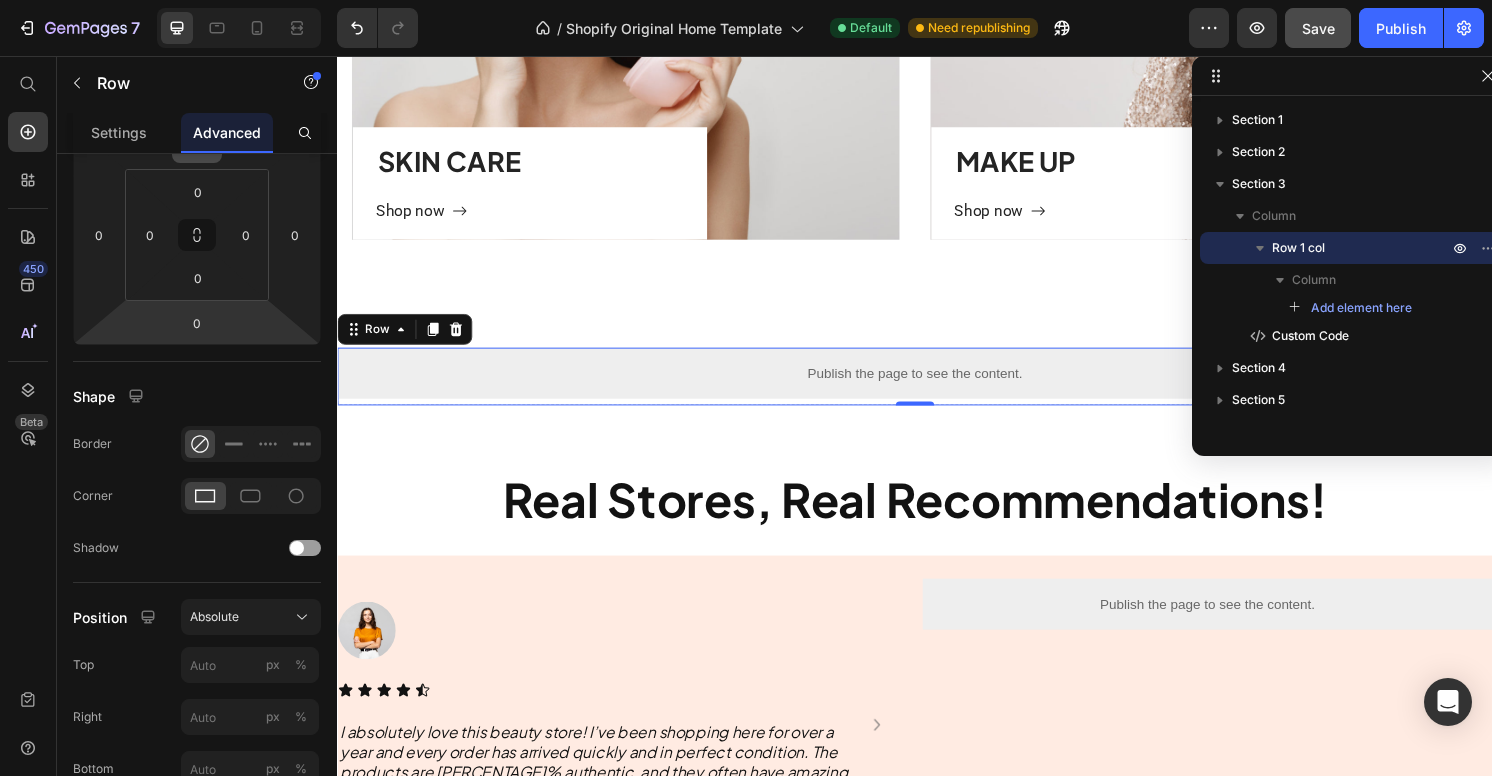 scroll, scrollTop: 87, scrollLeft: 0, axis: vertical 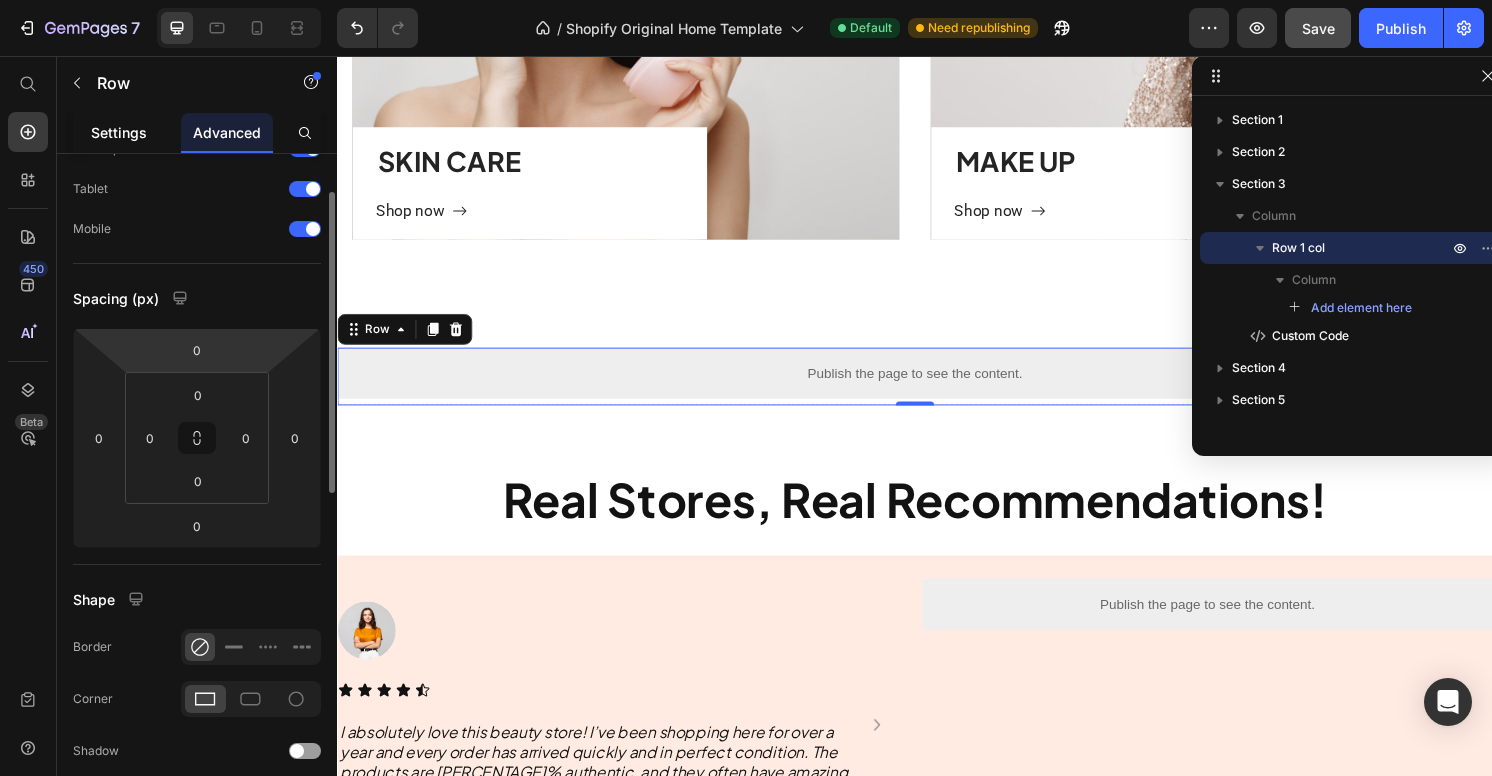 click on "Settings" at bounding box center (119, 132) 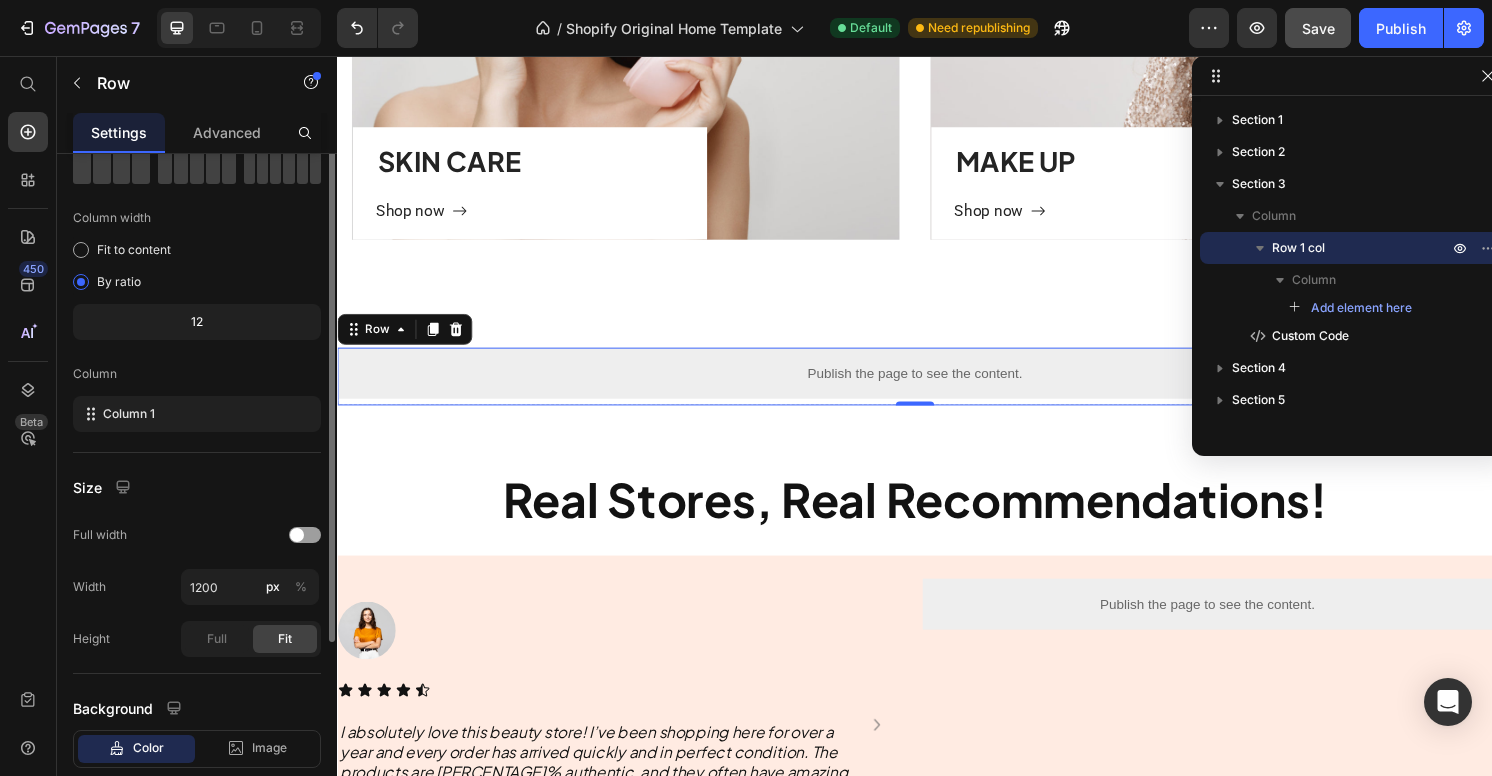 scroll, scrollTop: 233, scrollLeft: 0, axis: vertical 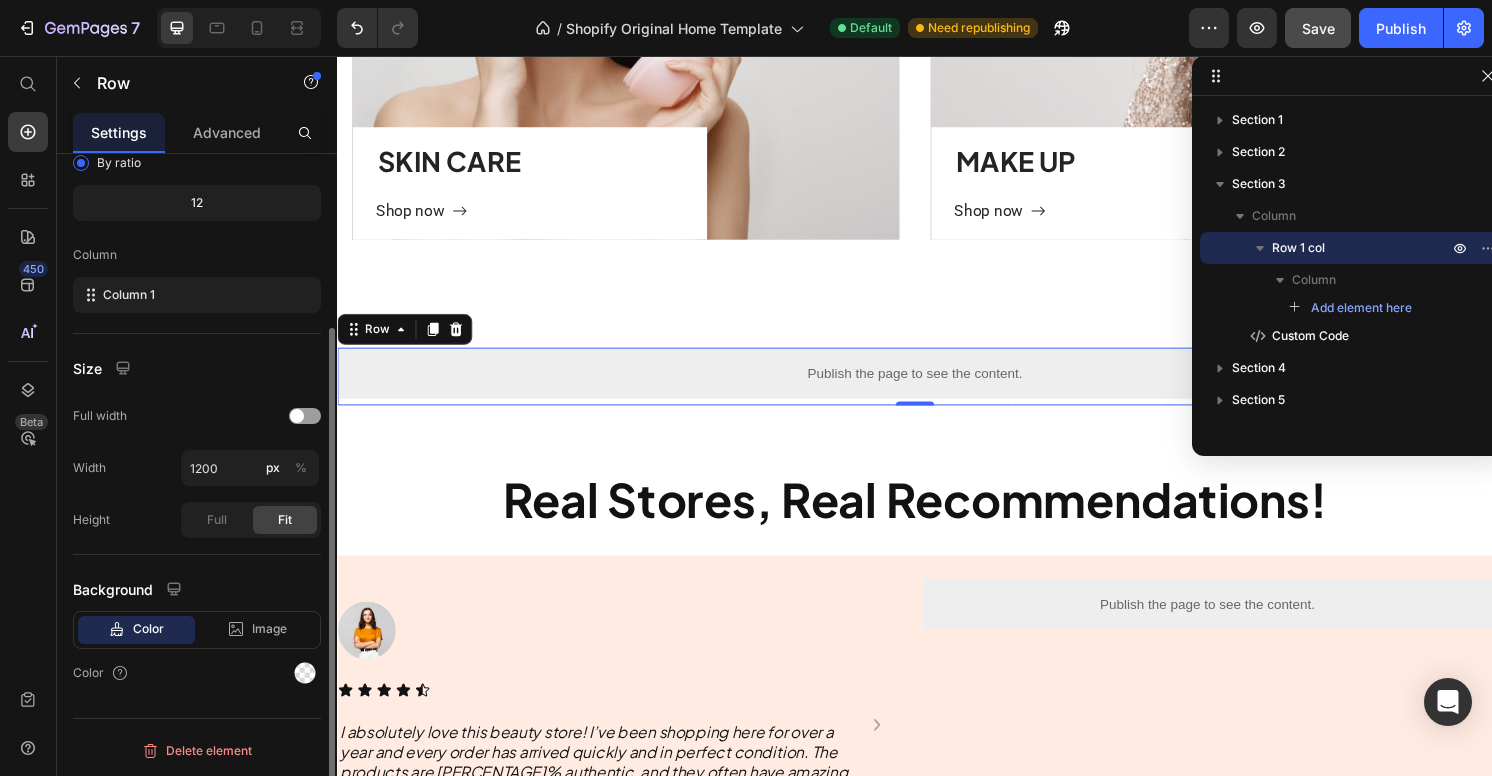 click on "Size Full width Width 1200 px % Height Full Fit" 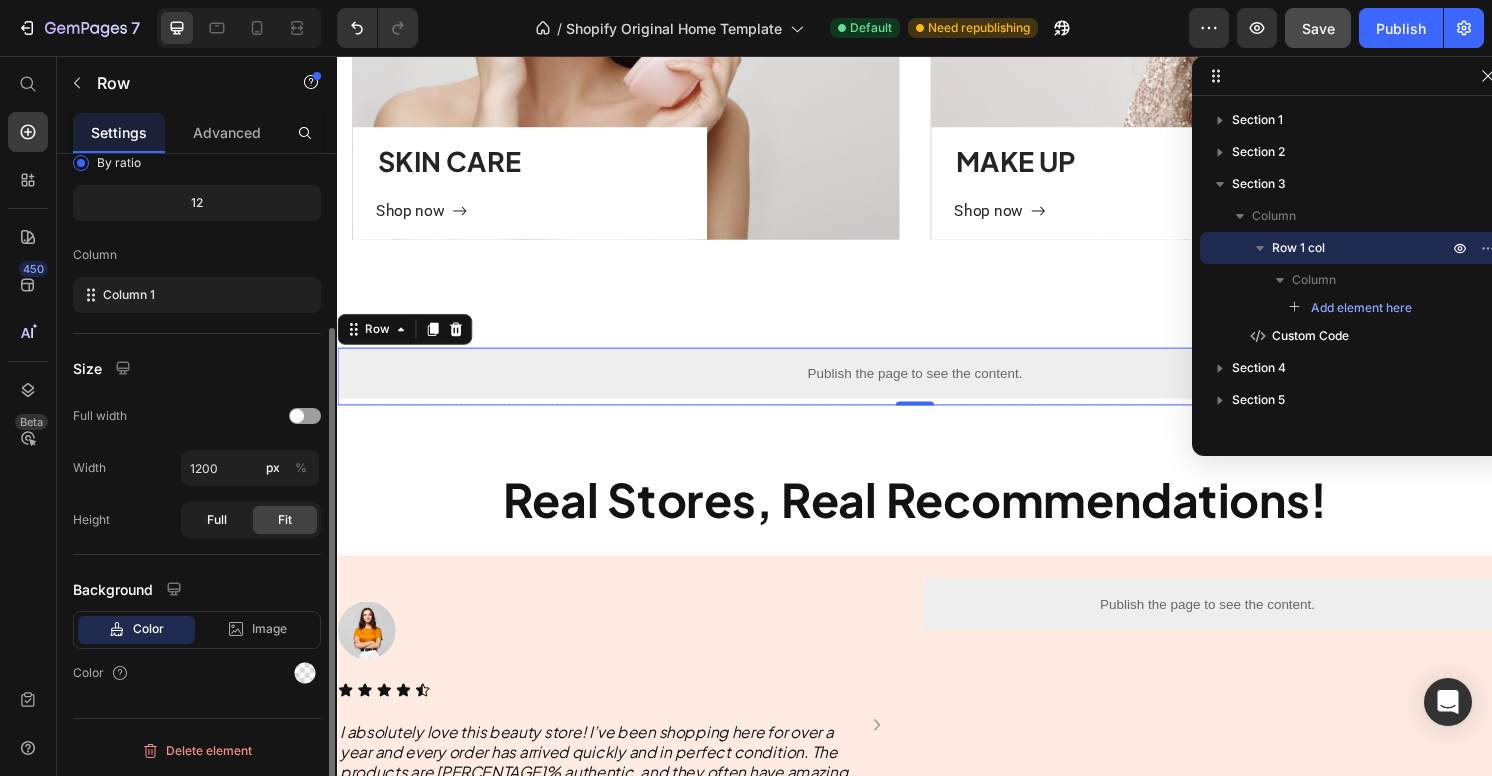 click on "Full" 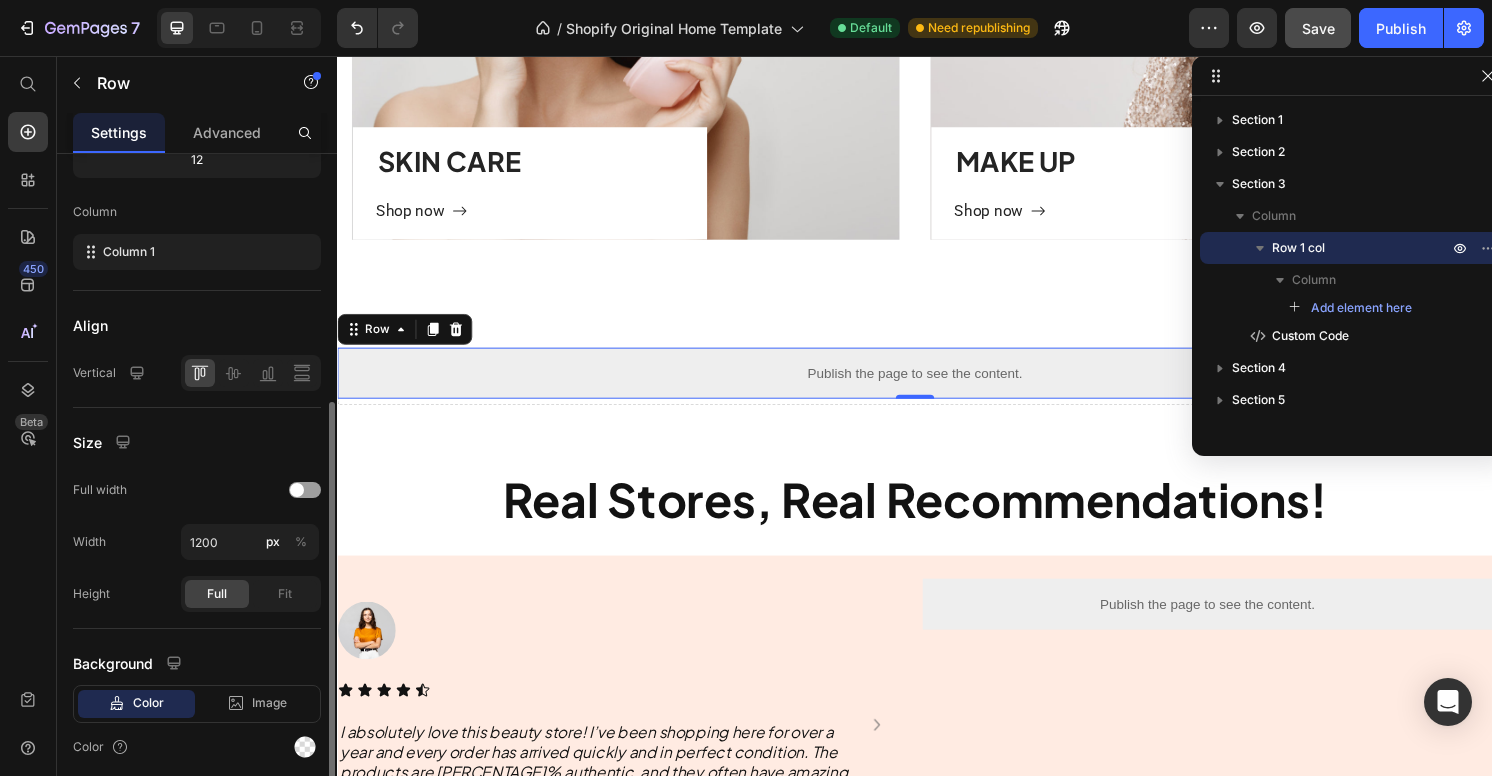 scroll, scrollTop: 350, scrollLeft: 0, axis: vertical 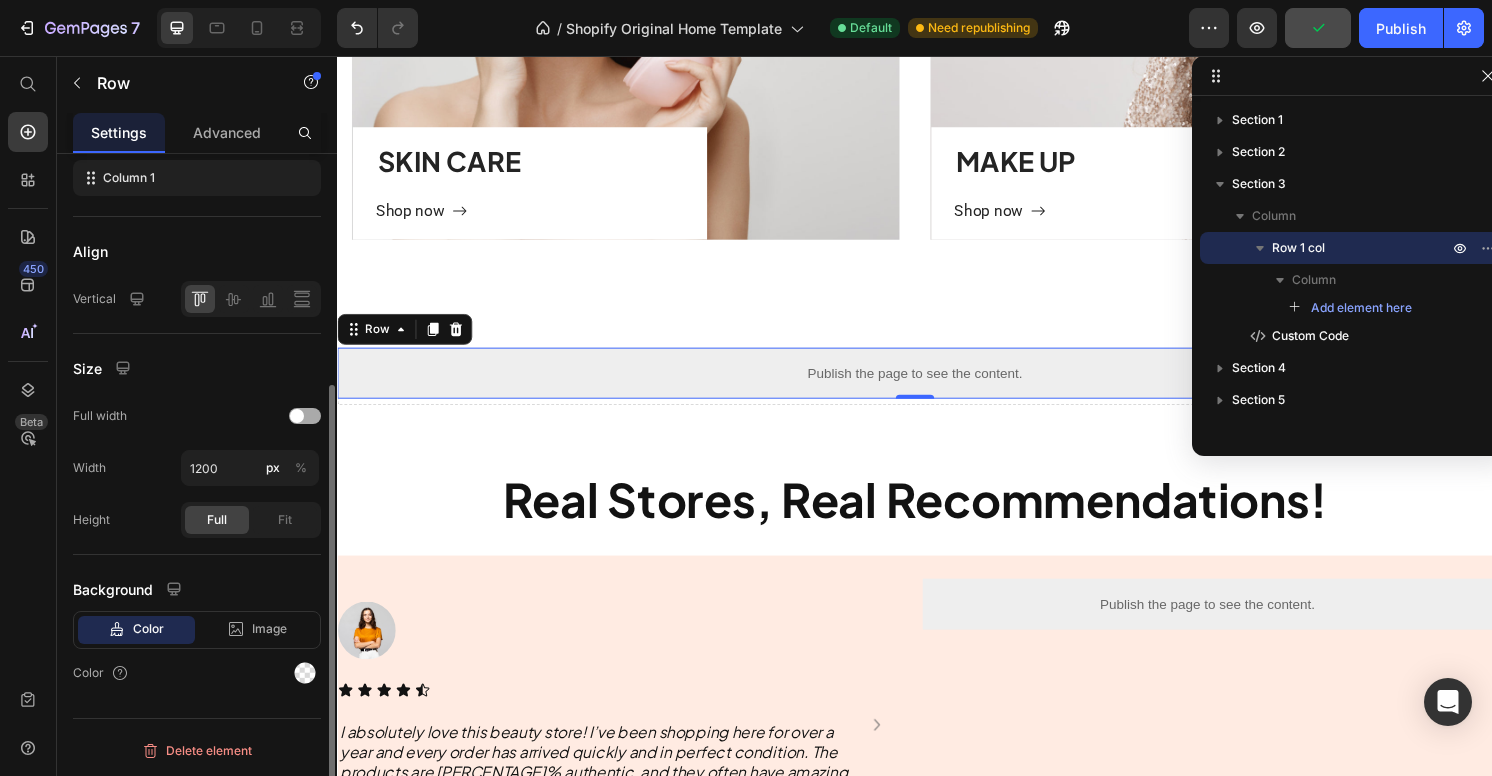 click at bounding box center [297, 416] 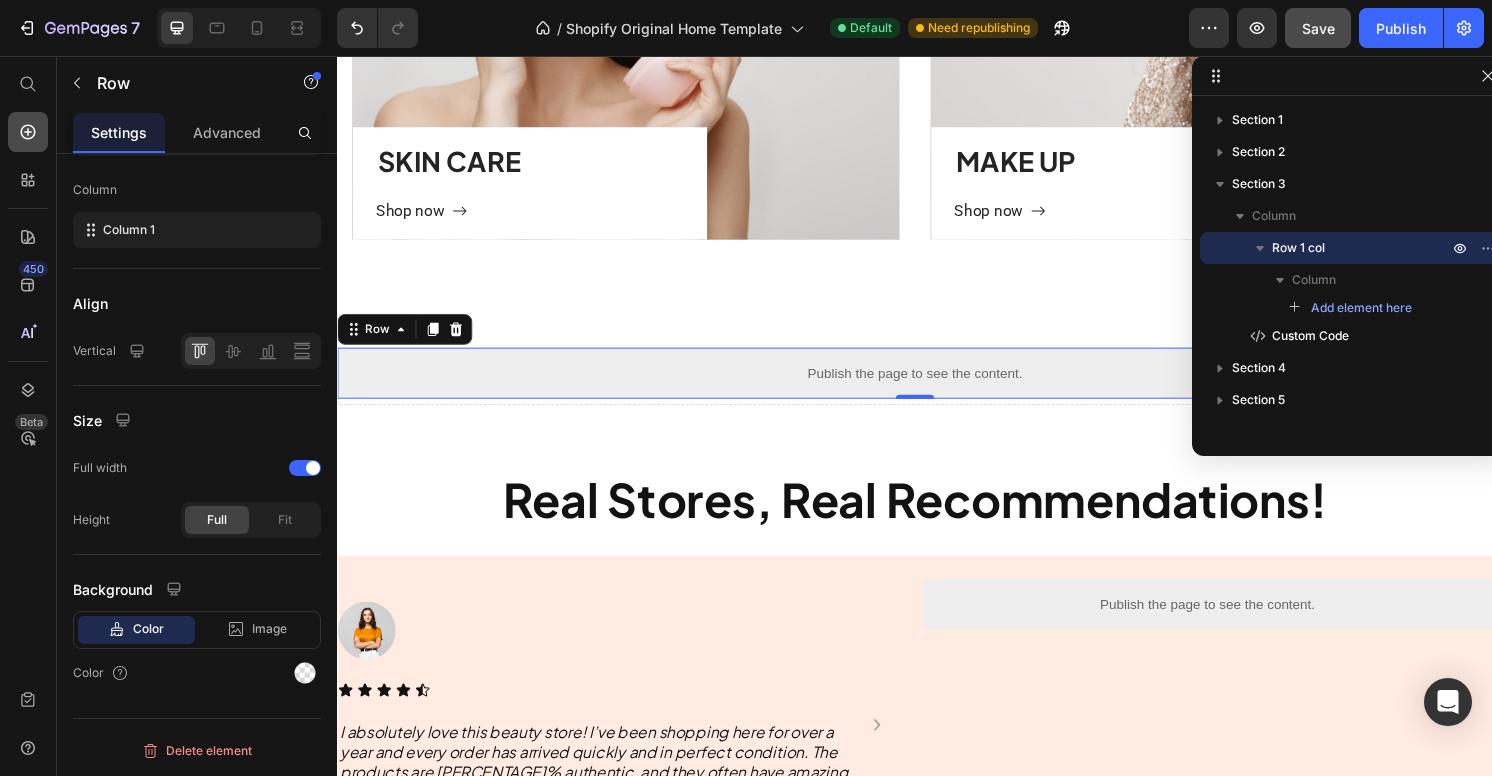 click 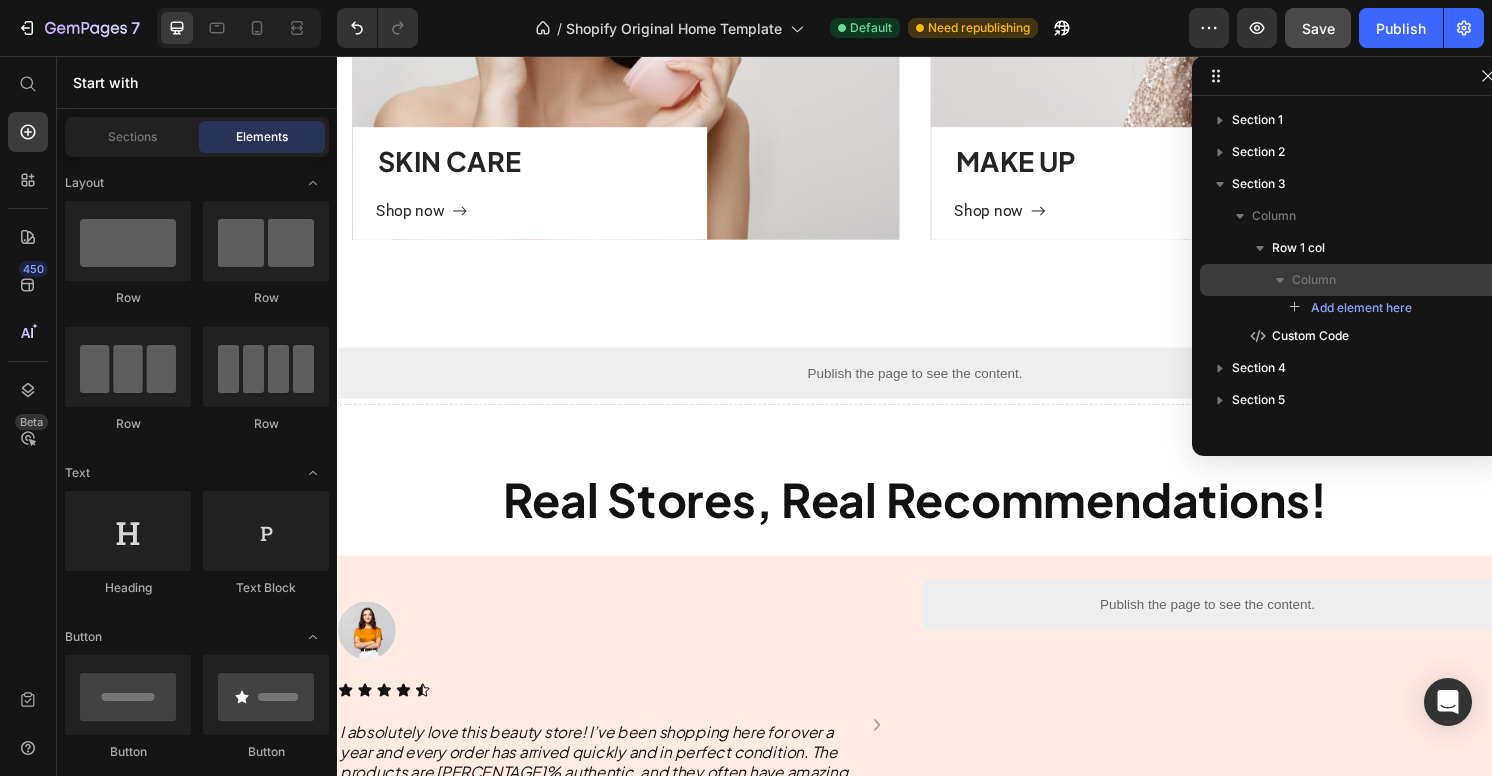 click on "Column" at bounding box center [1314, 280] 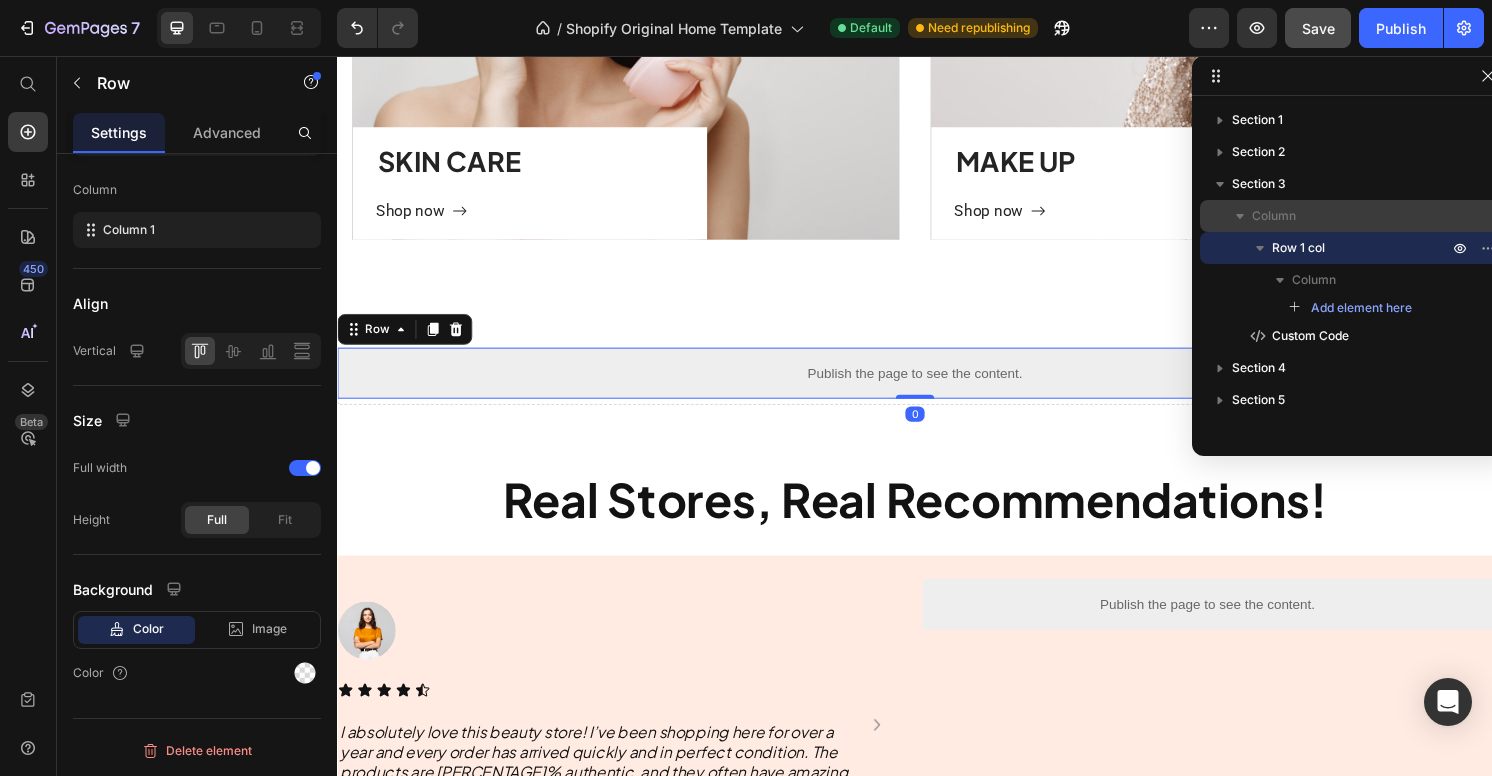 click on "Column" at bounding box center [1352, 216] 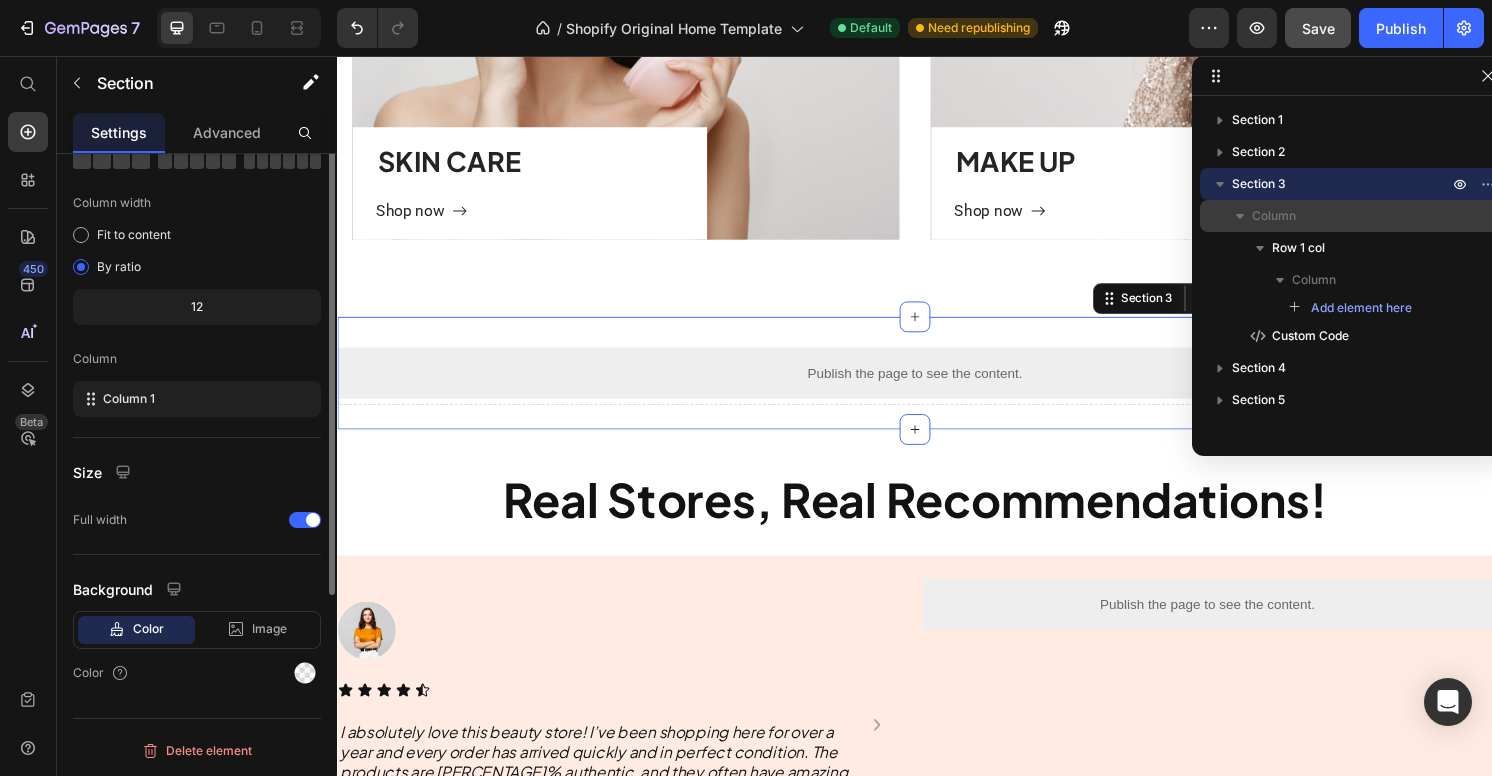 scroll, scrollTop: 0, scrollLeft: 0, axis: both 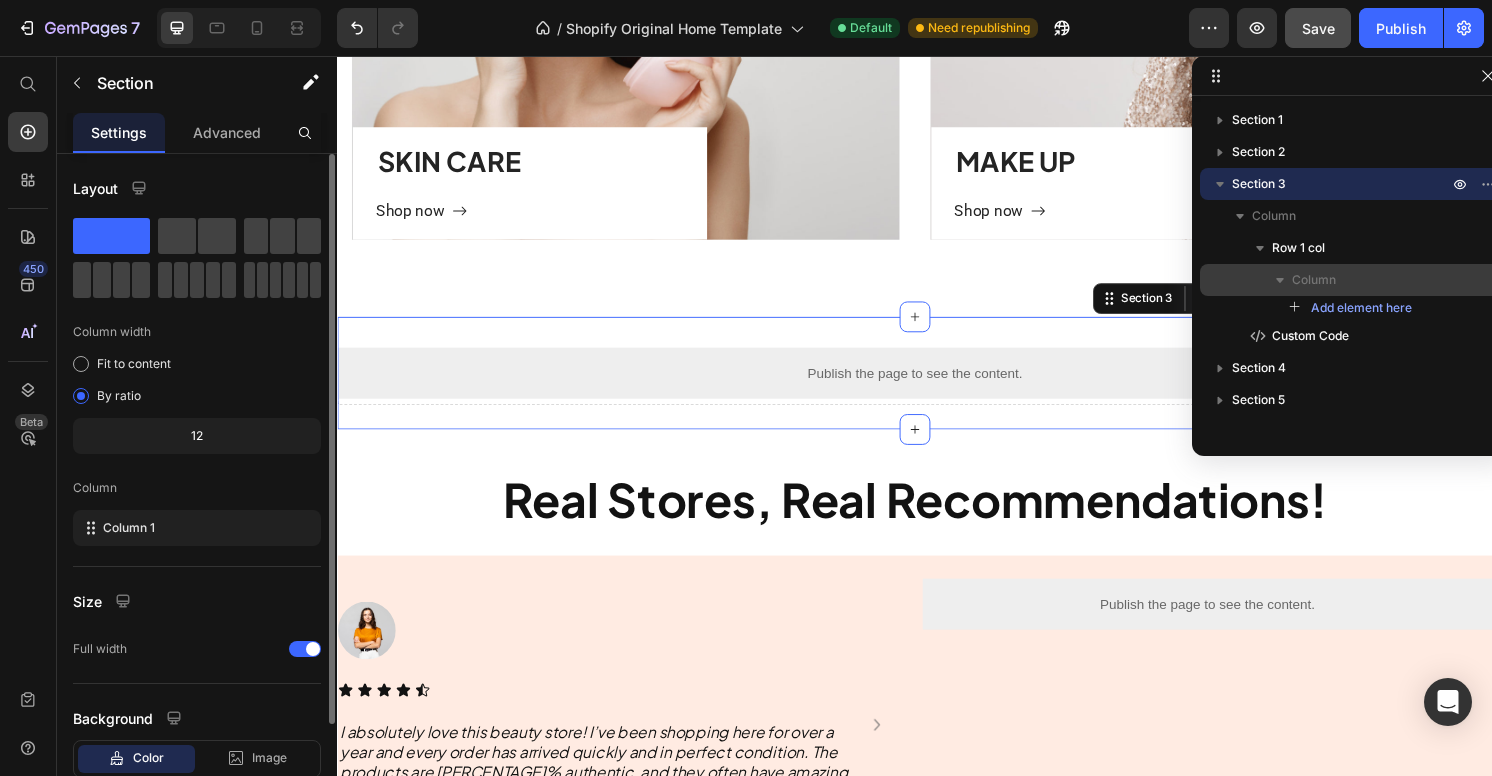 click on "Column" at bounding box center (1314, 280) 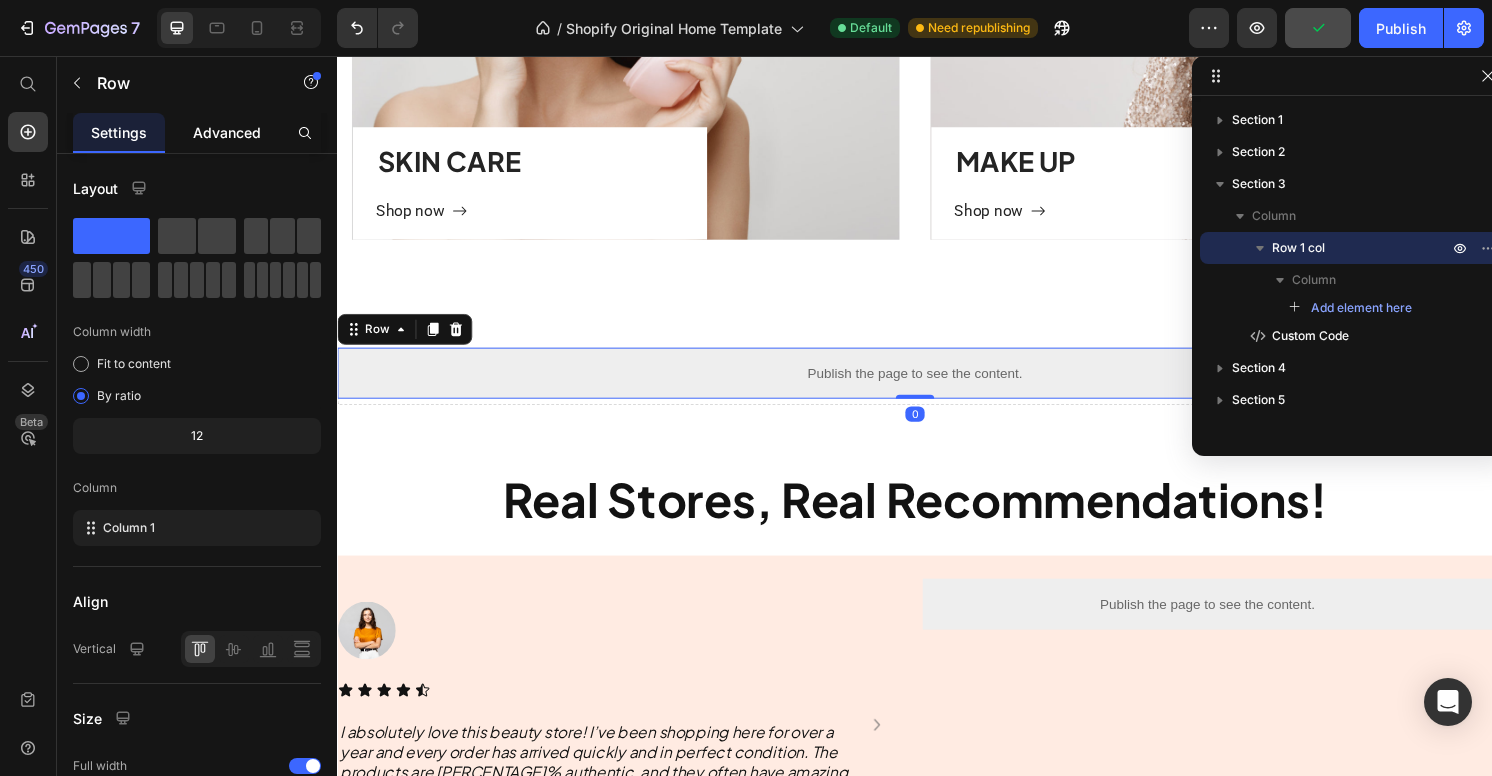 click on "Advanced" at bounding box center (227, 132) 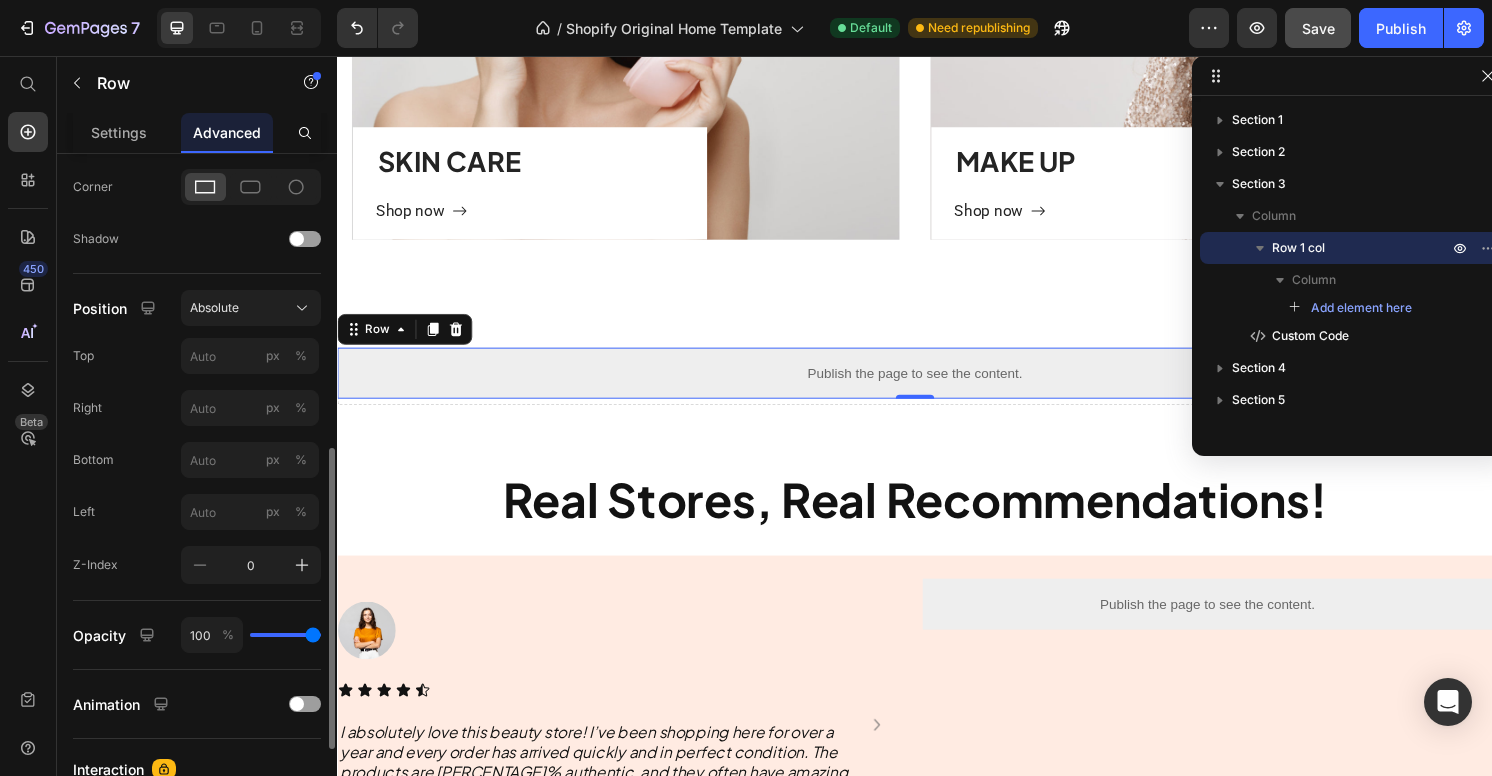 scroll, scrollTop: 619, scrollLeft: 0, axis: vertical 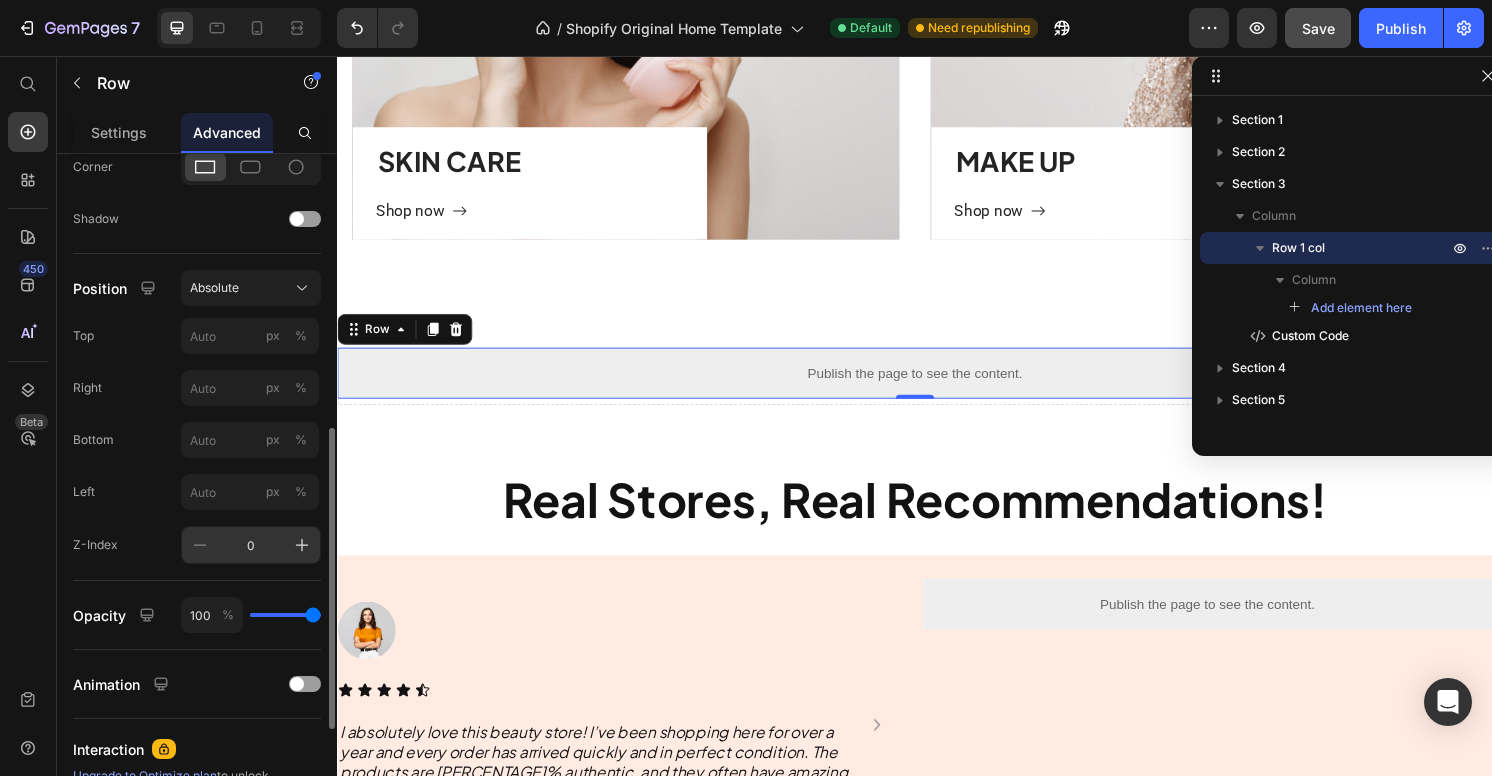 click on "0" at bounding box center (251, 545) 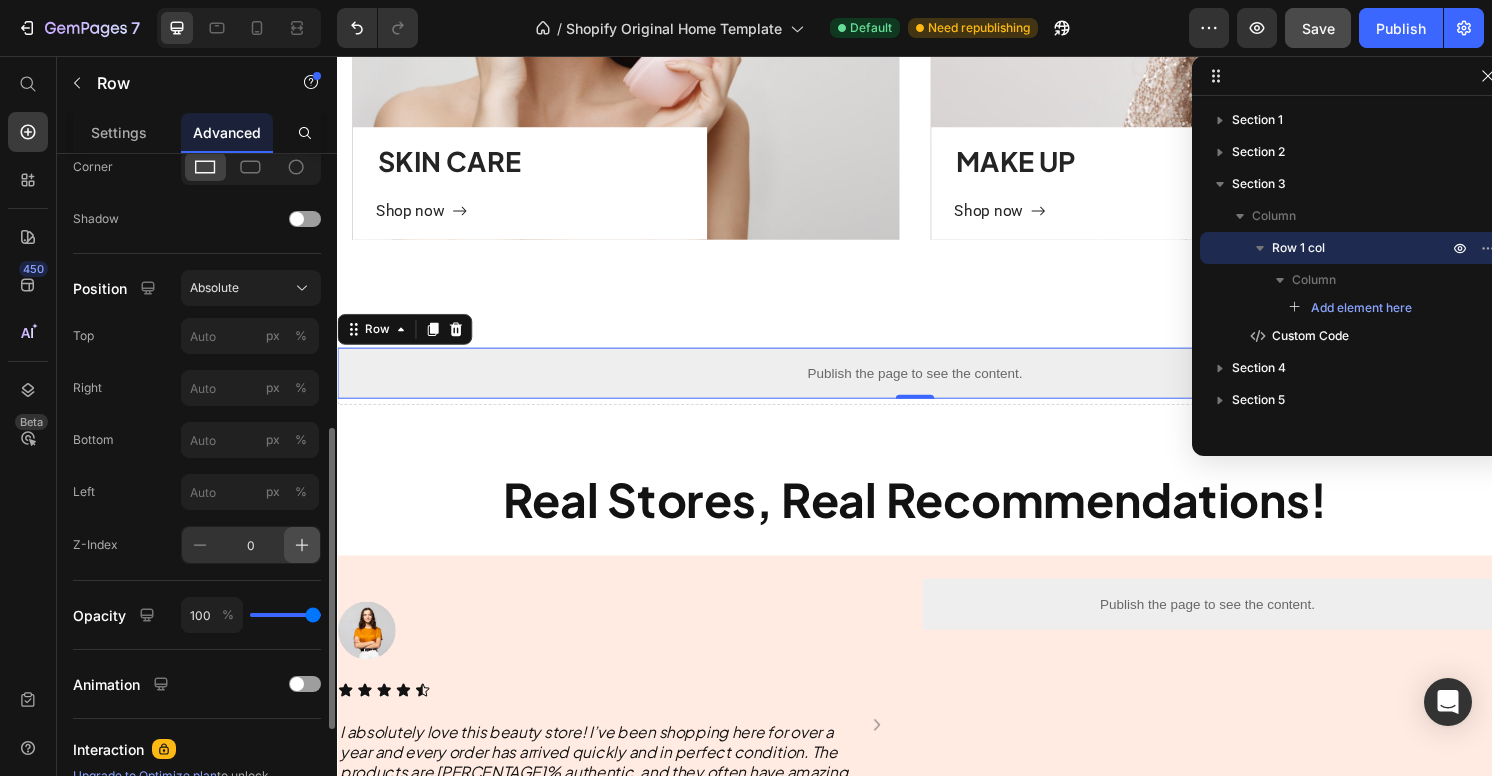 click 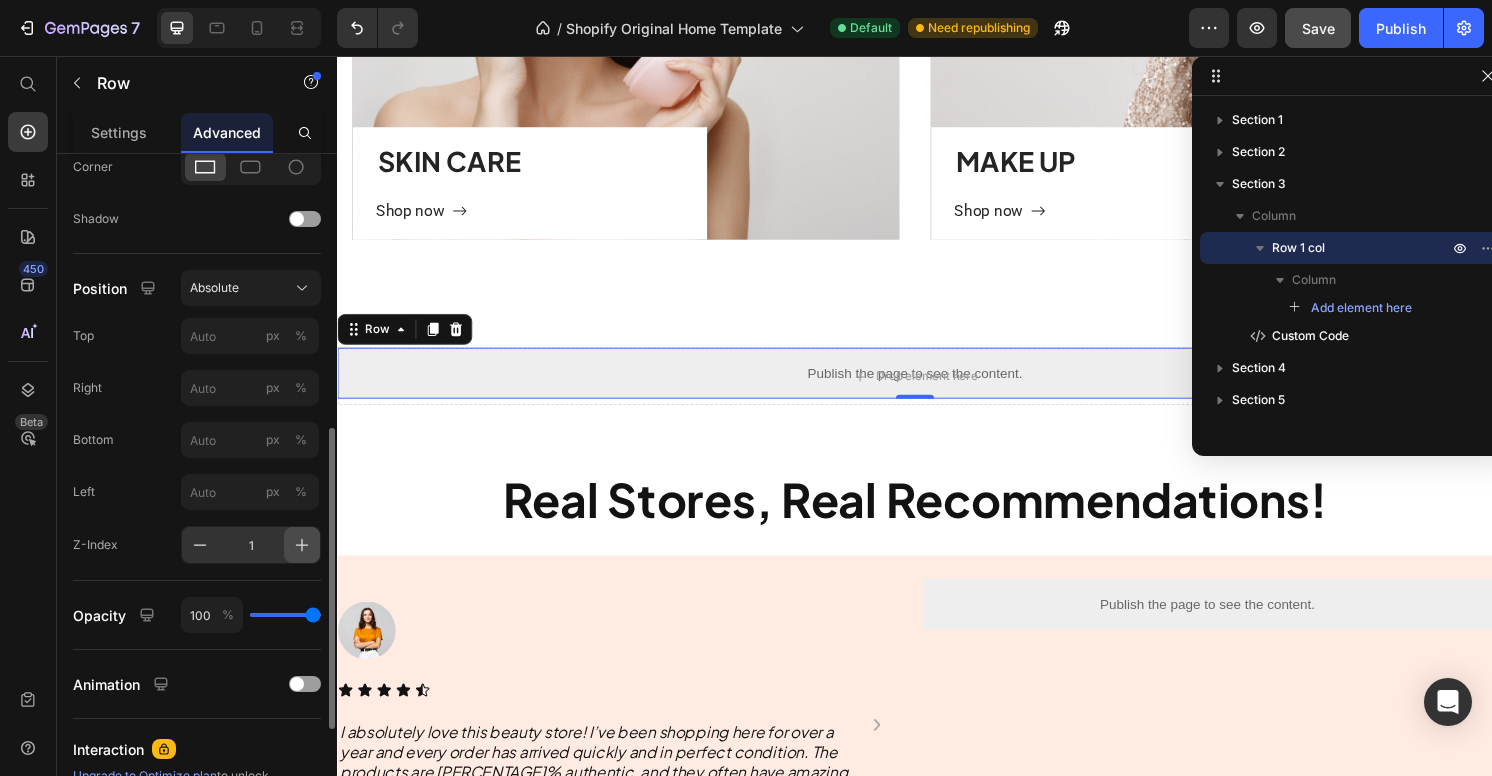 click 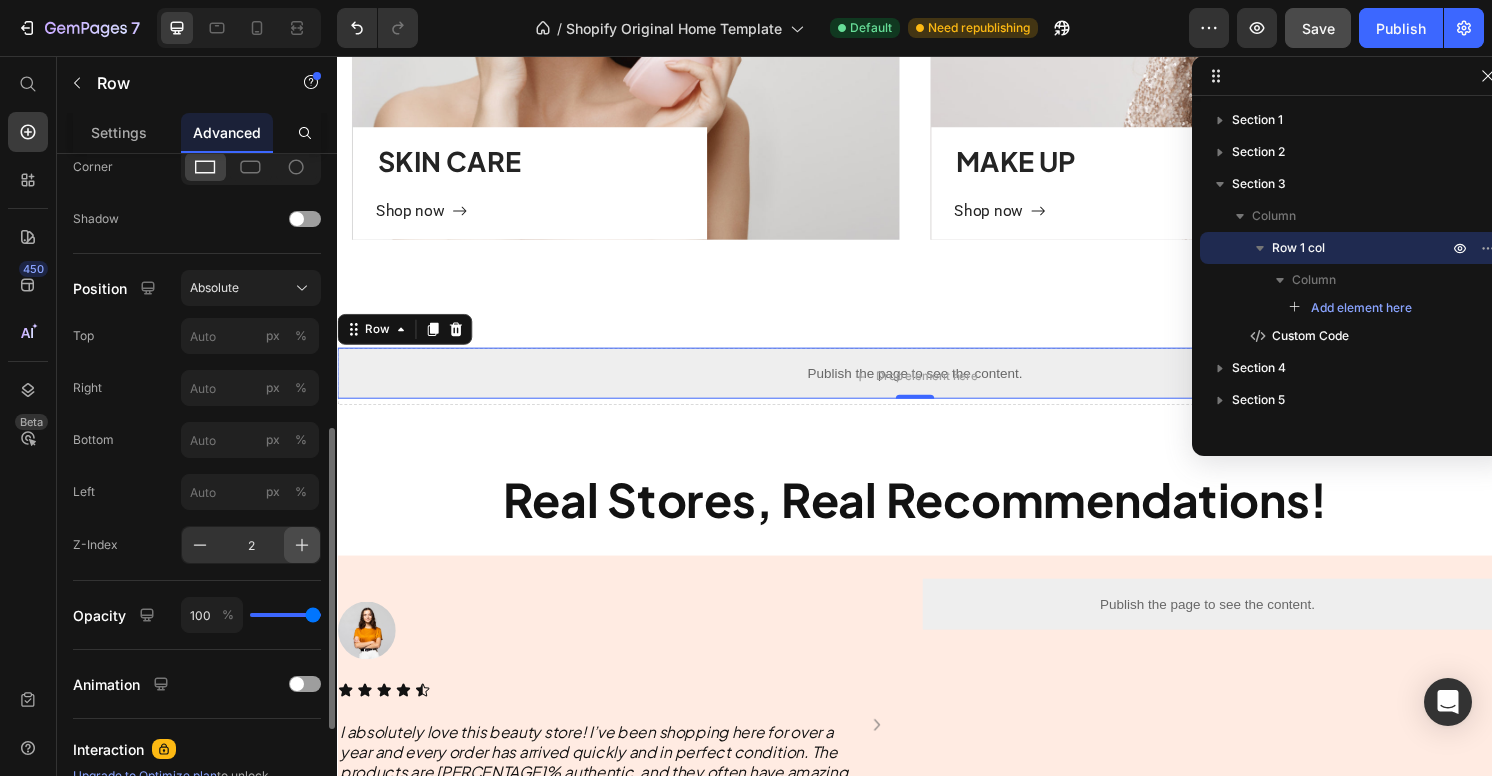 click 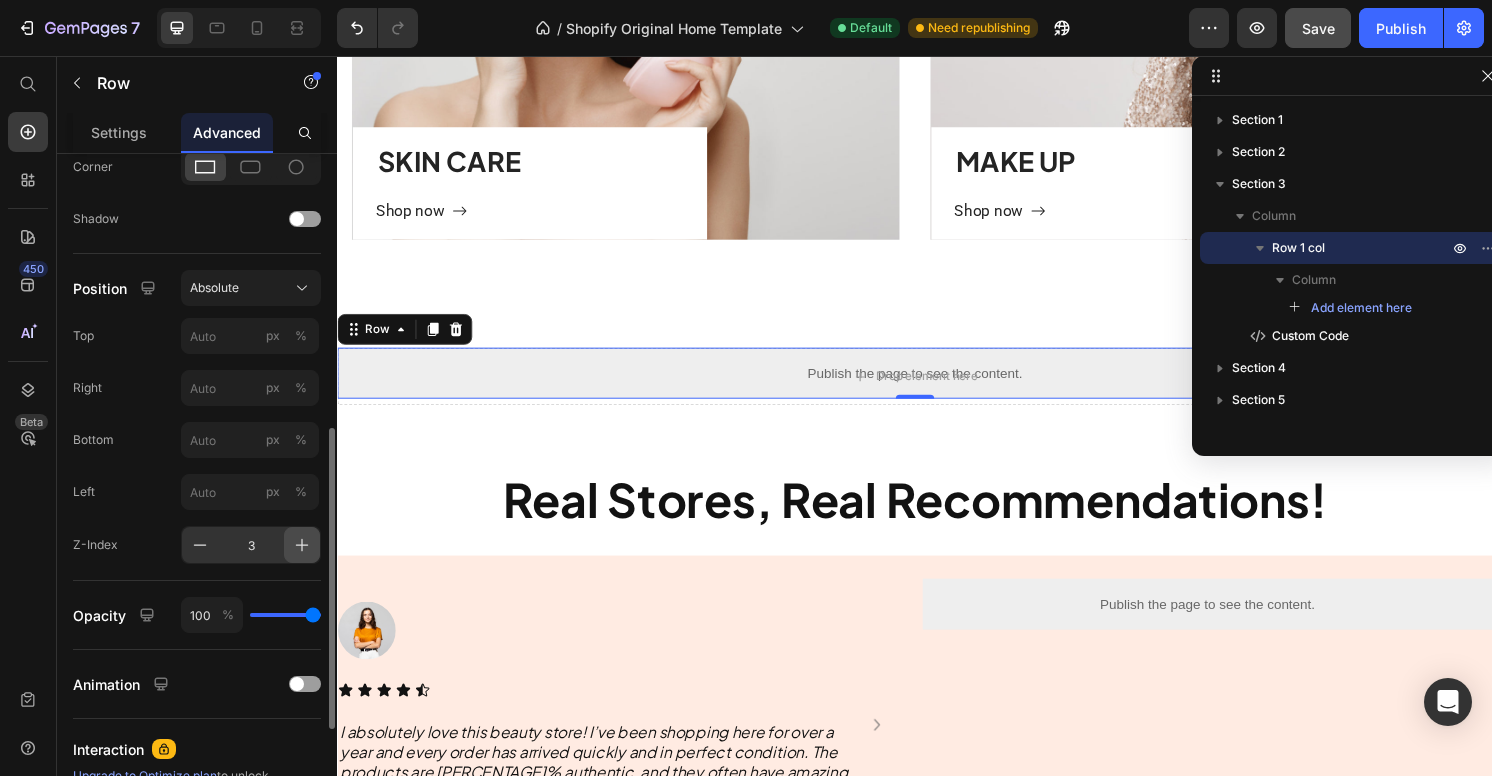 click 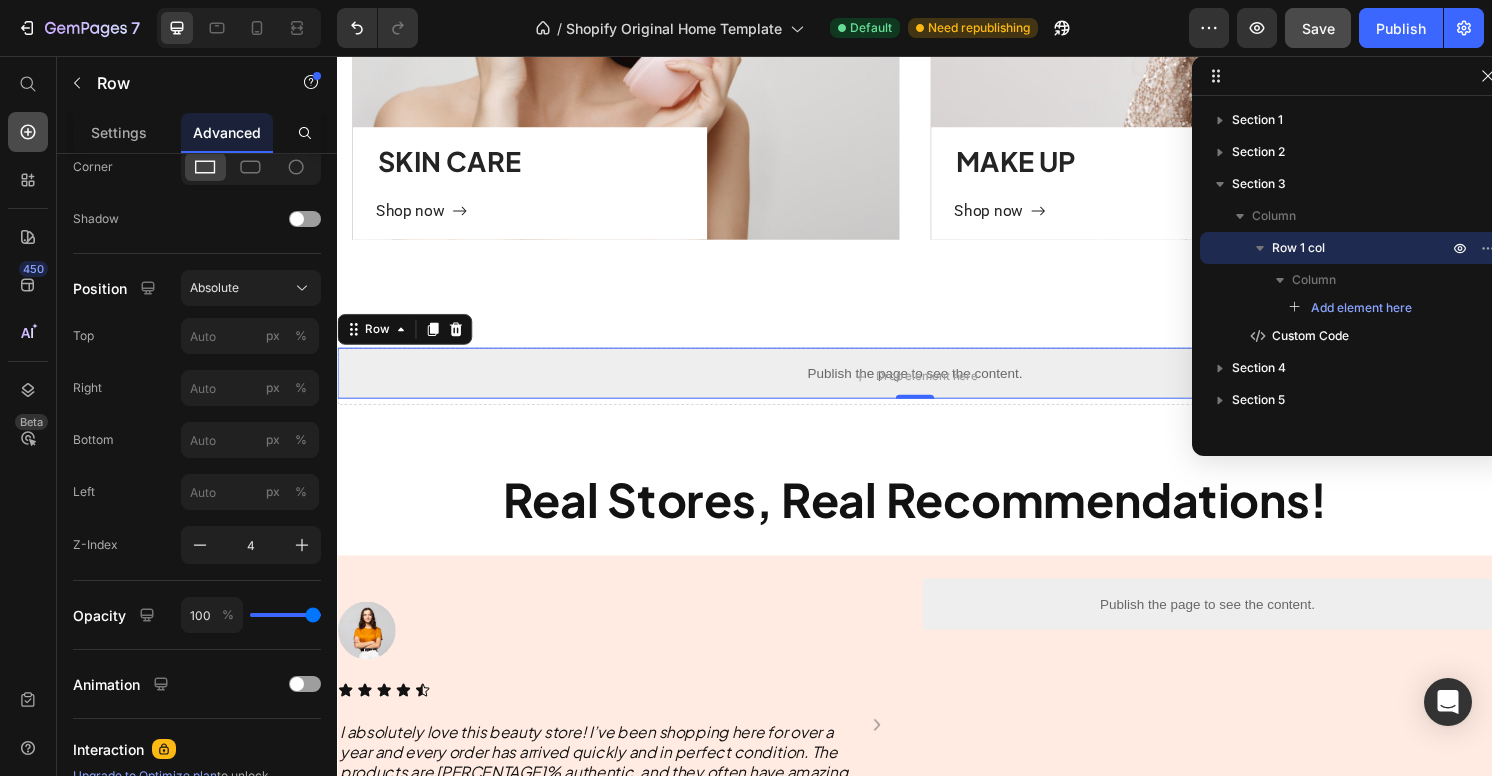 click 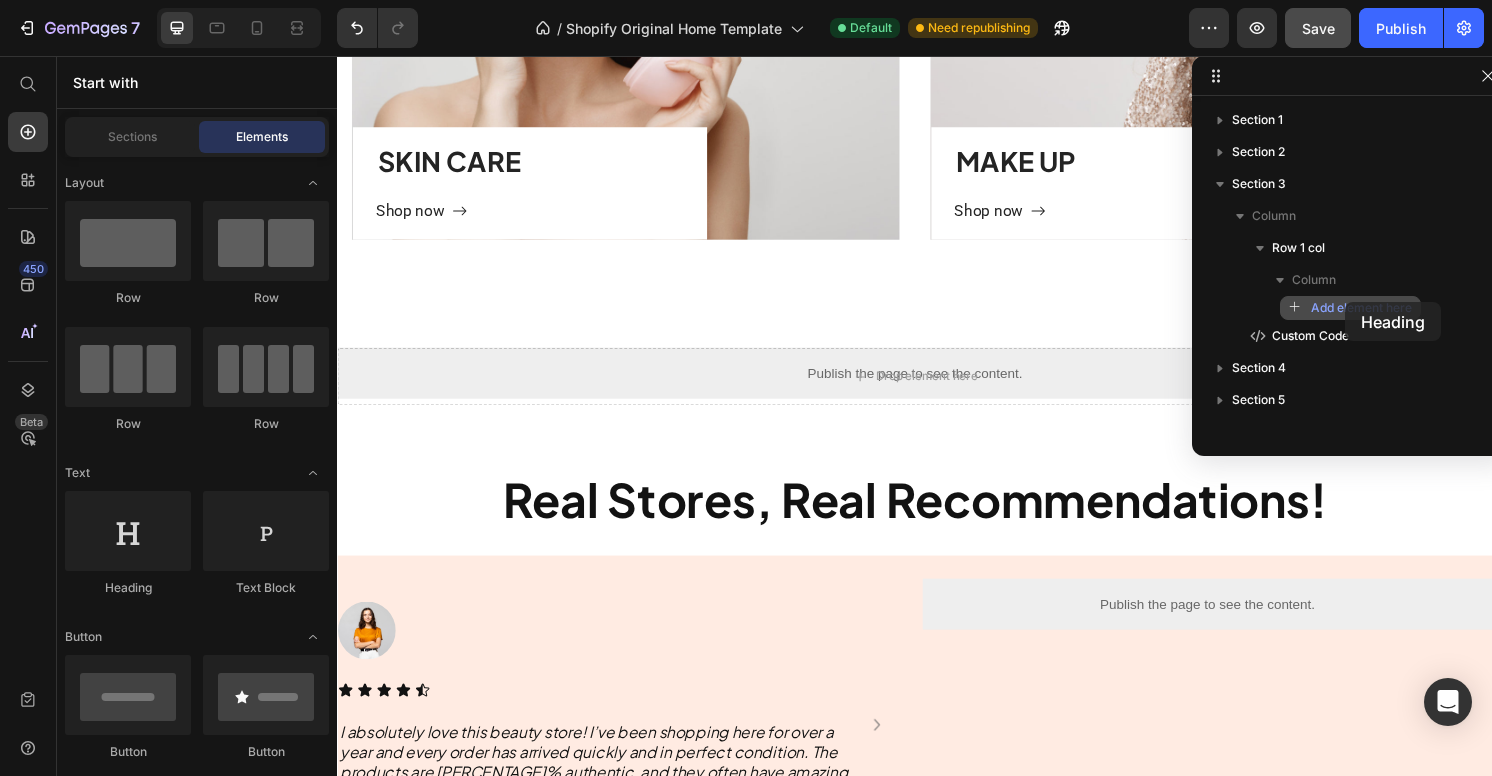 drag, startPoint x: 118, startPoint y: 523, endPoint x: 1345, endPoint y: 302, distance: 1246.7438 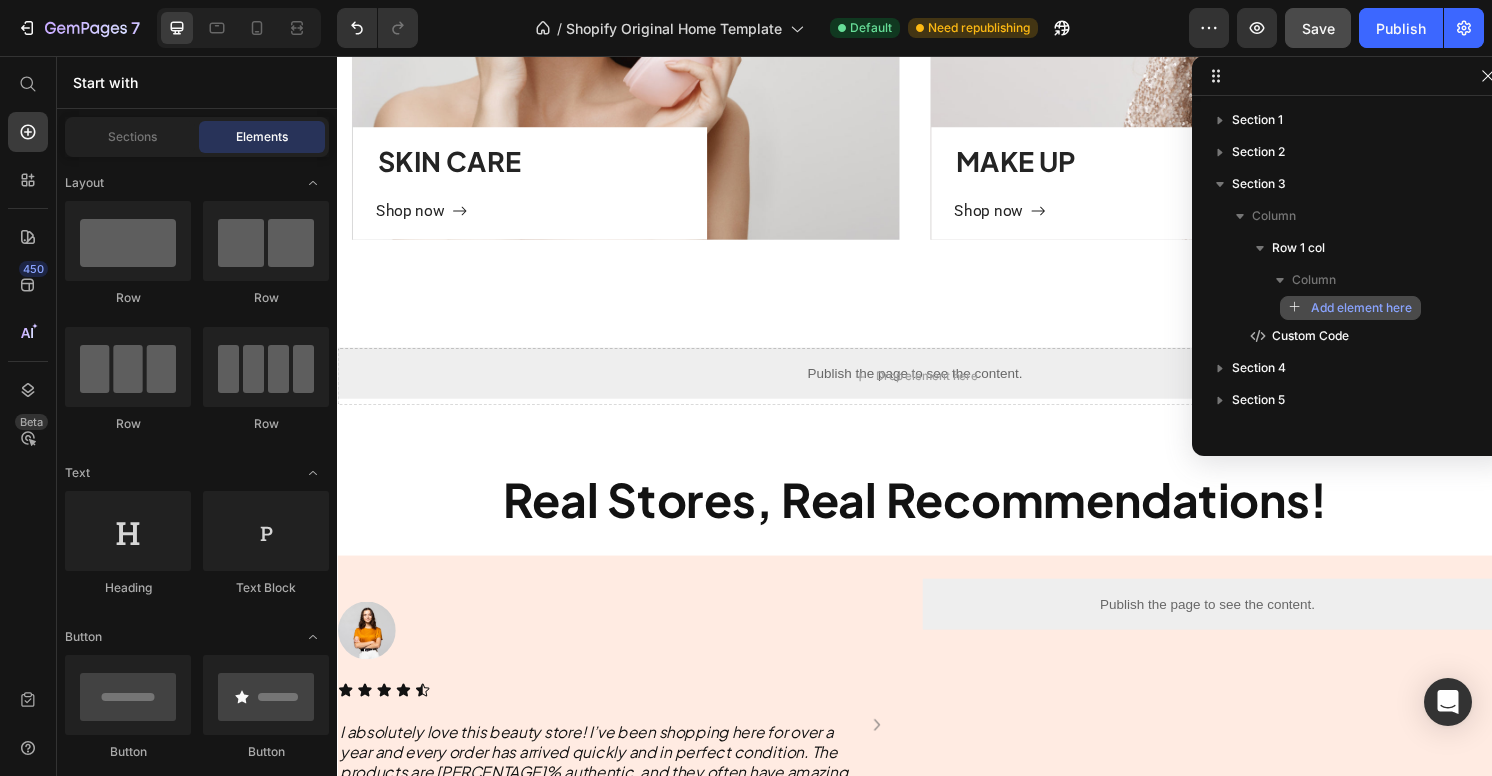click on "Add element here" at bounding box center (1350, 308) 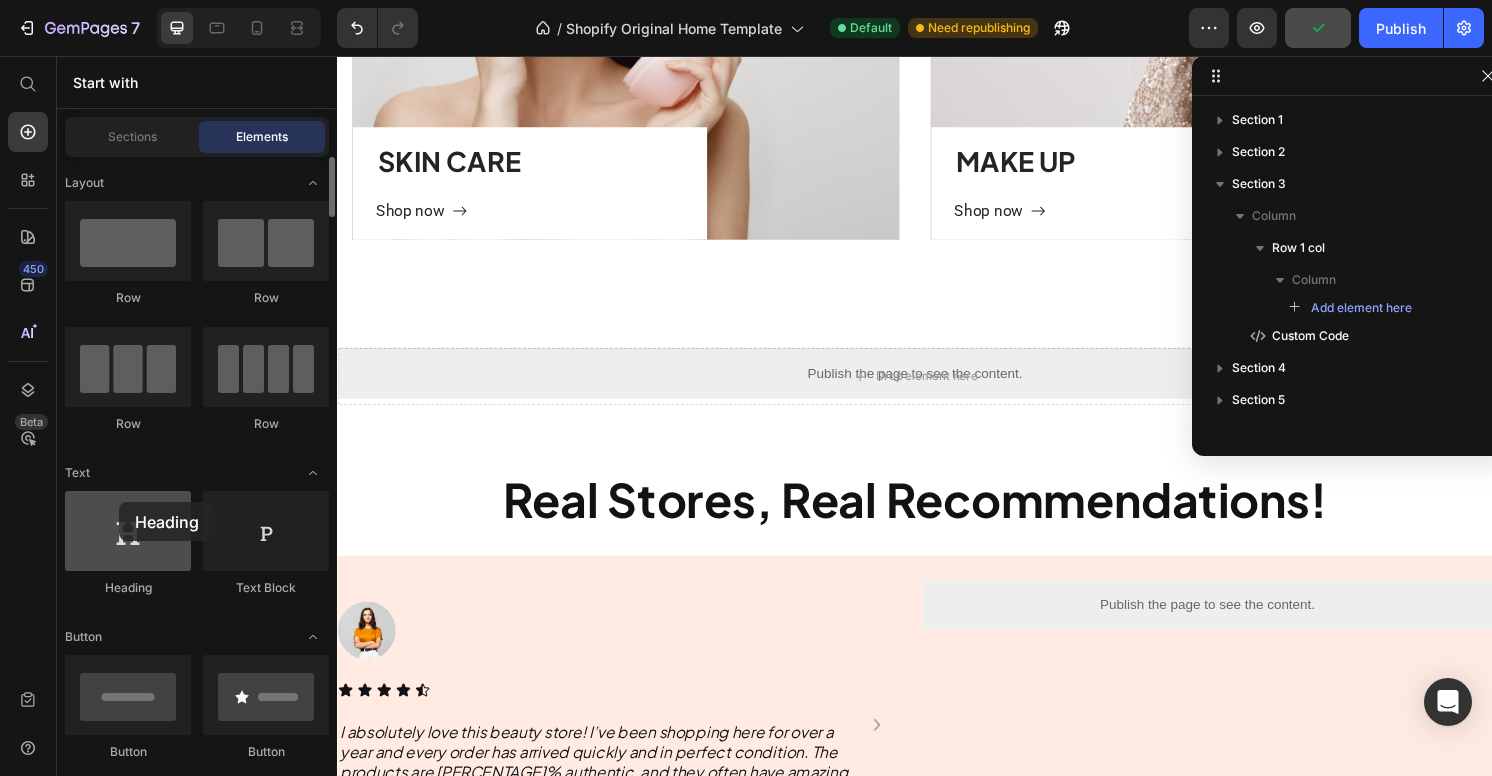 click at bounding box center [128, 531] 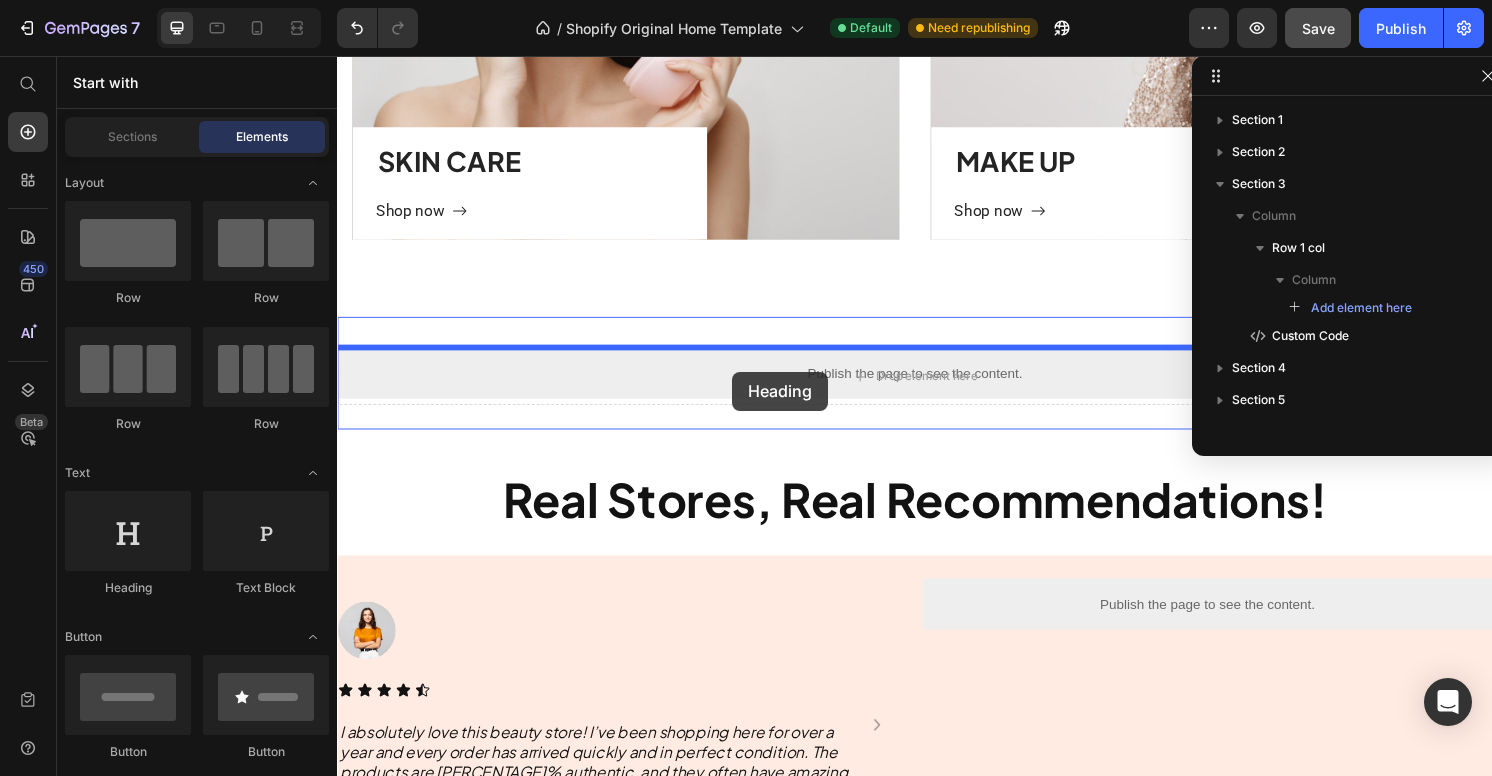 drag, startPoint x: 447, startPoint y: 610, endPoint x: 746, endPoint y: 384, distance: 374.8026 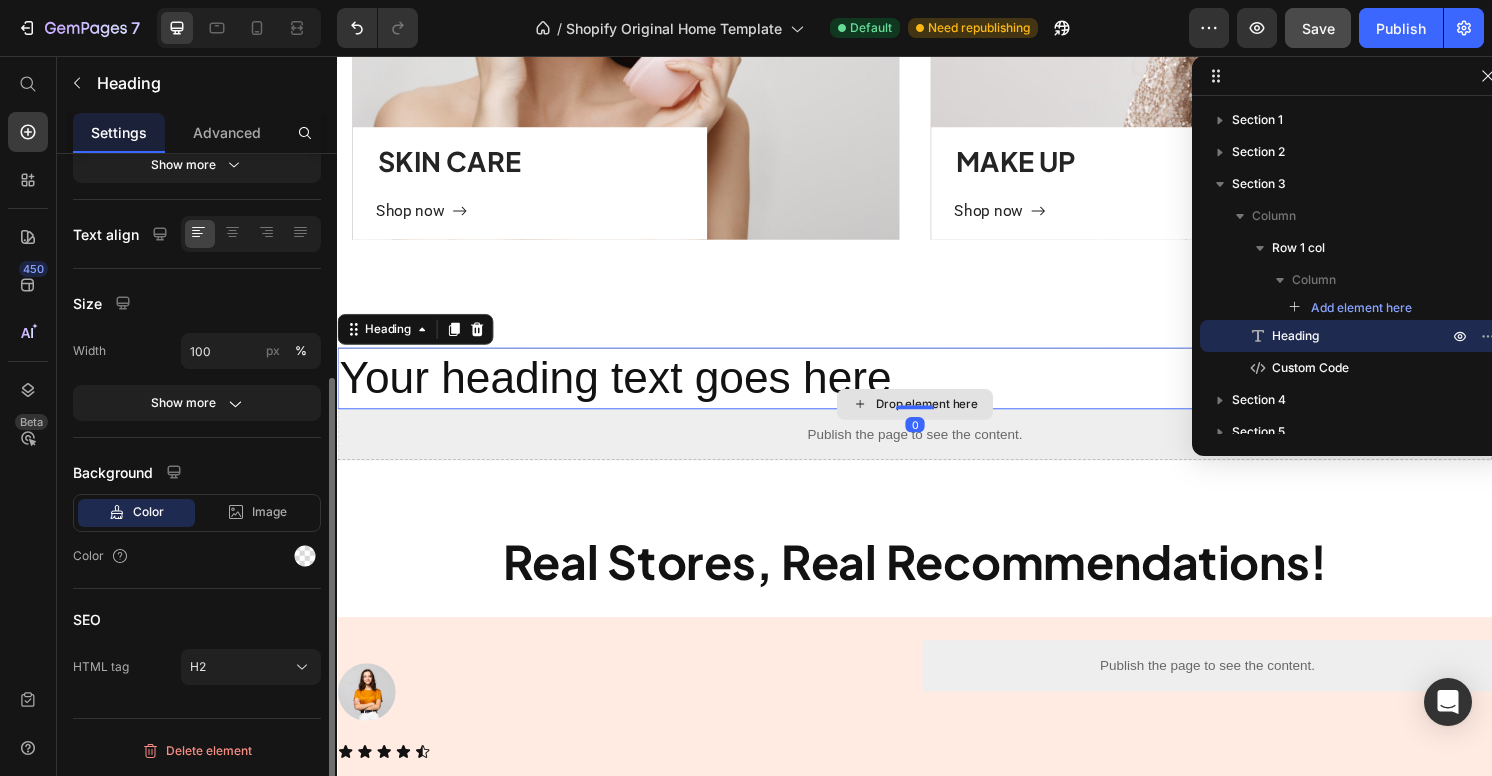 scroll, scrollTop: 0, scrollLeft: 0, axis: both 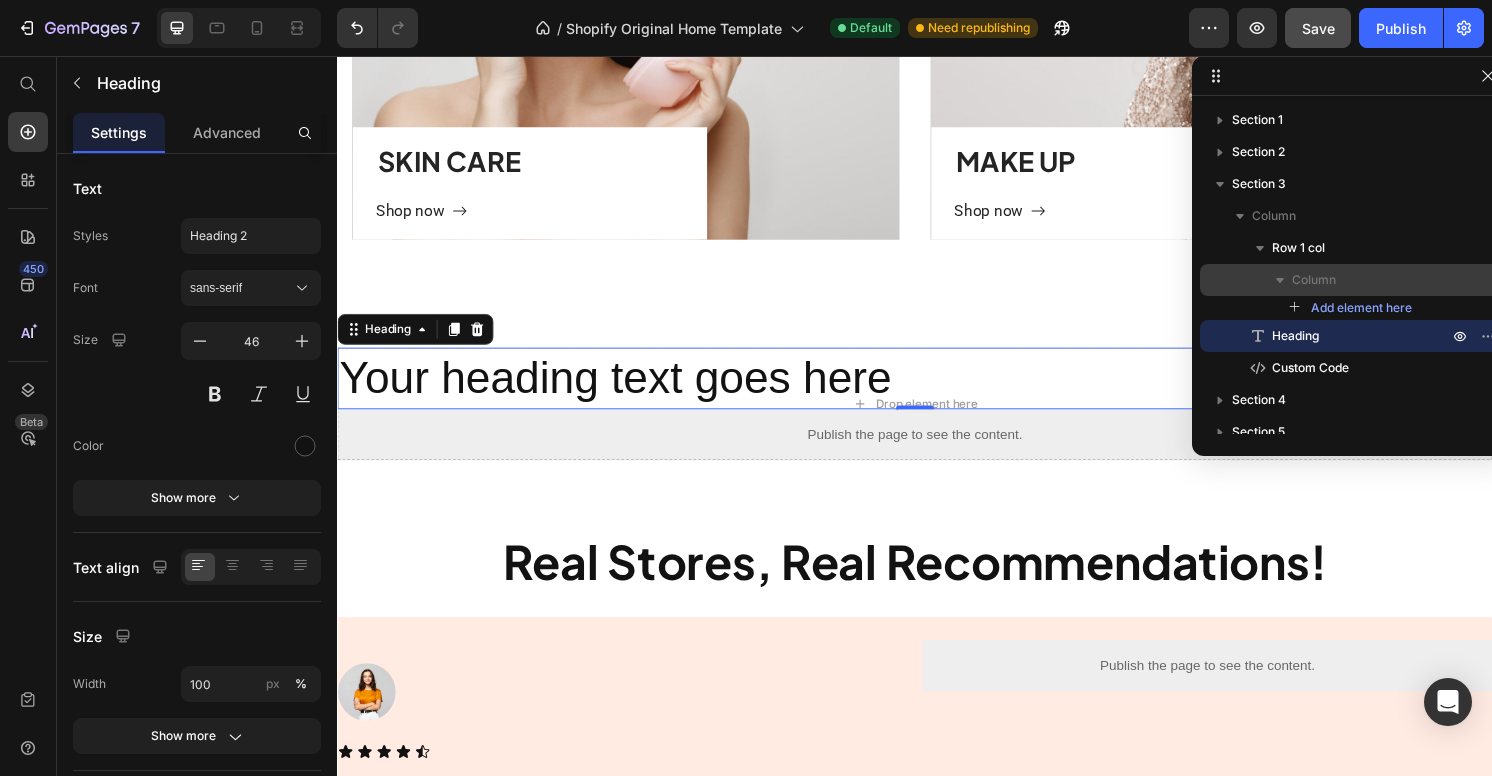 drag, startPoint x: 1350, startPoint y: 324, endPoint x: 1347, endPoint y: 289, distance: 35.128338 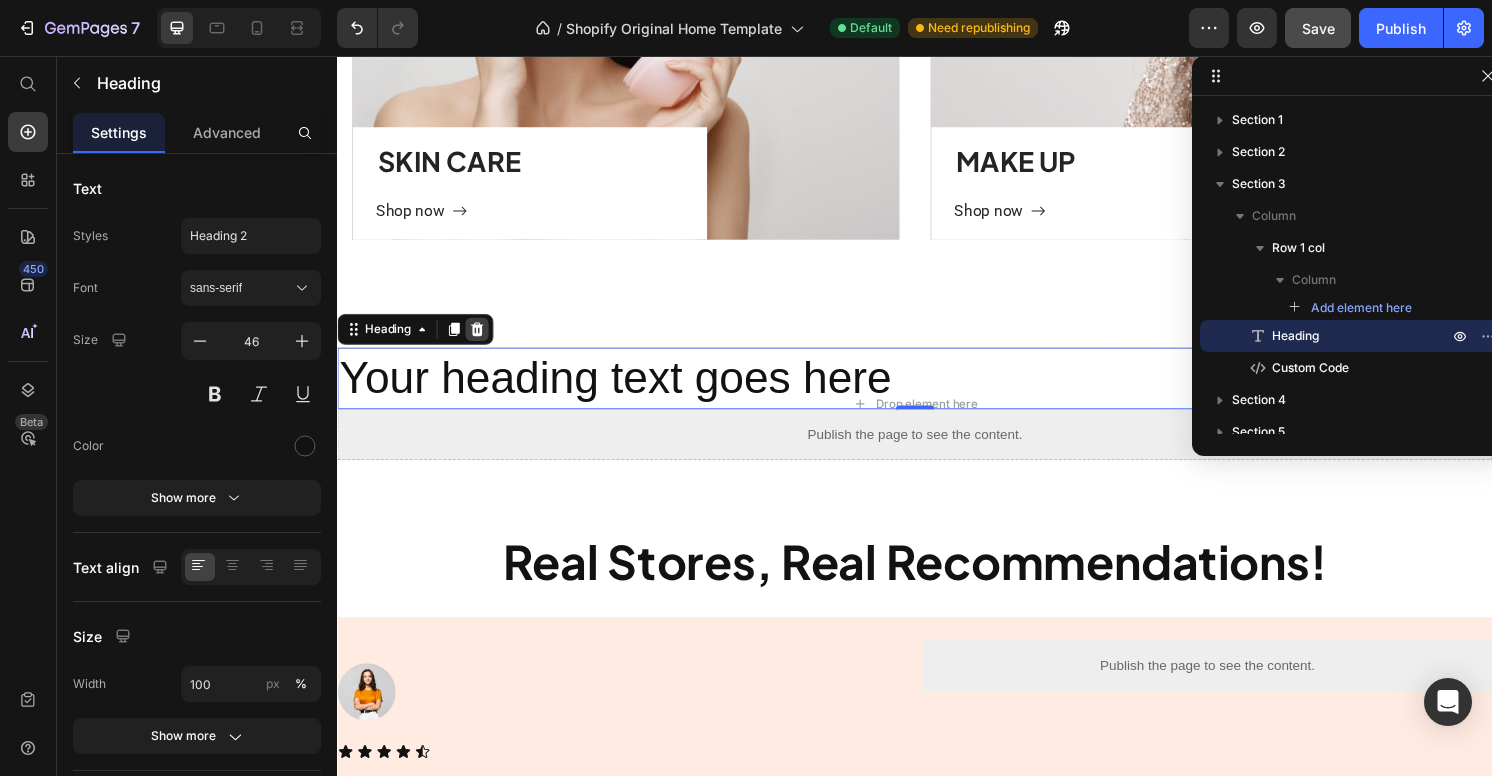 click 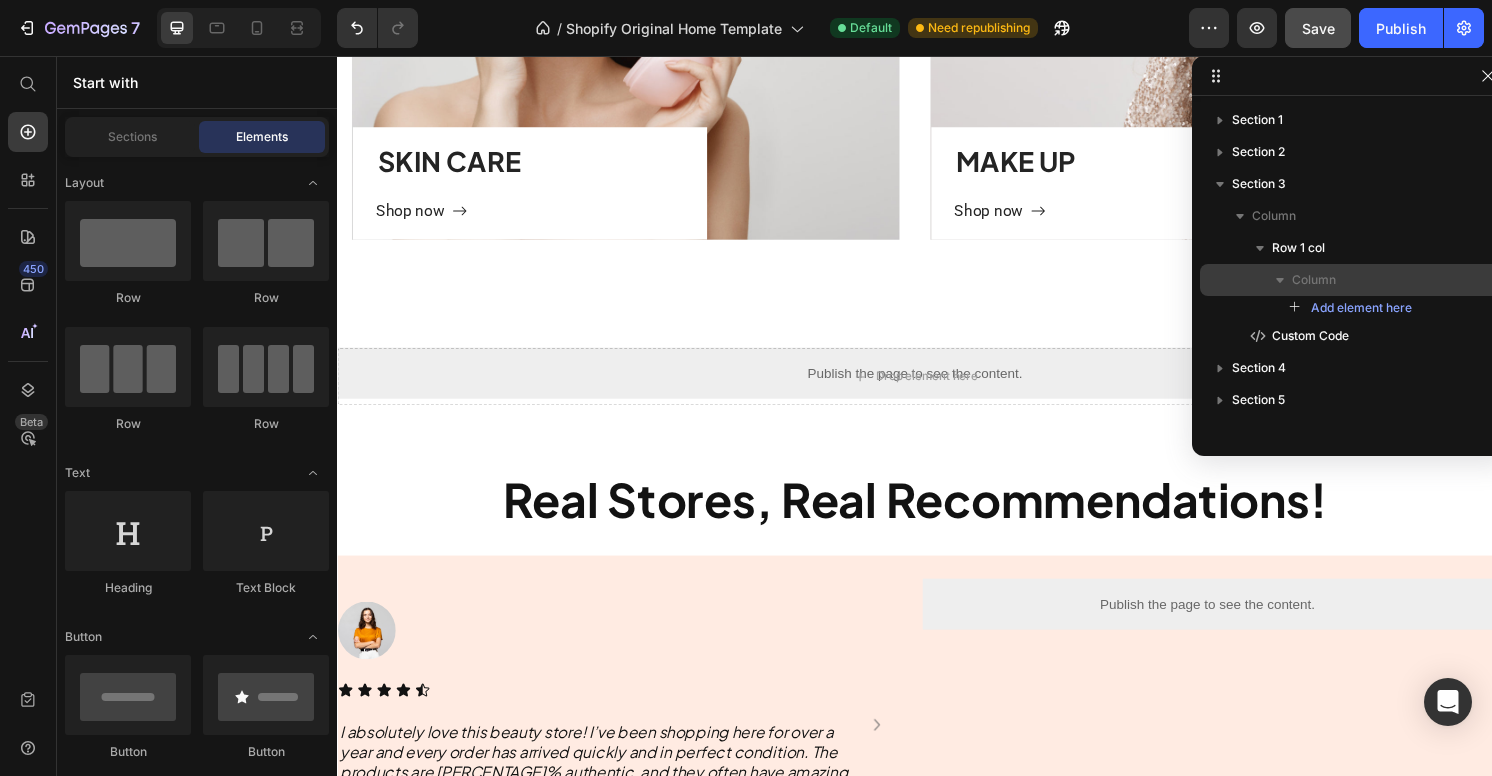 click on "Column" at bounding box center [1352, 280] 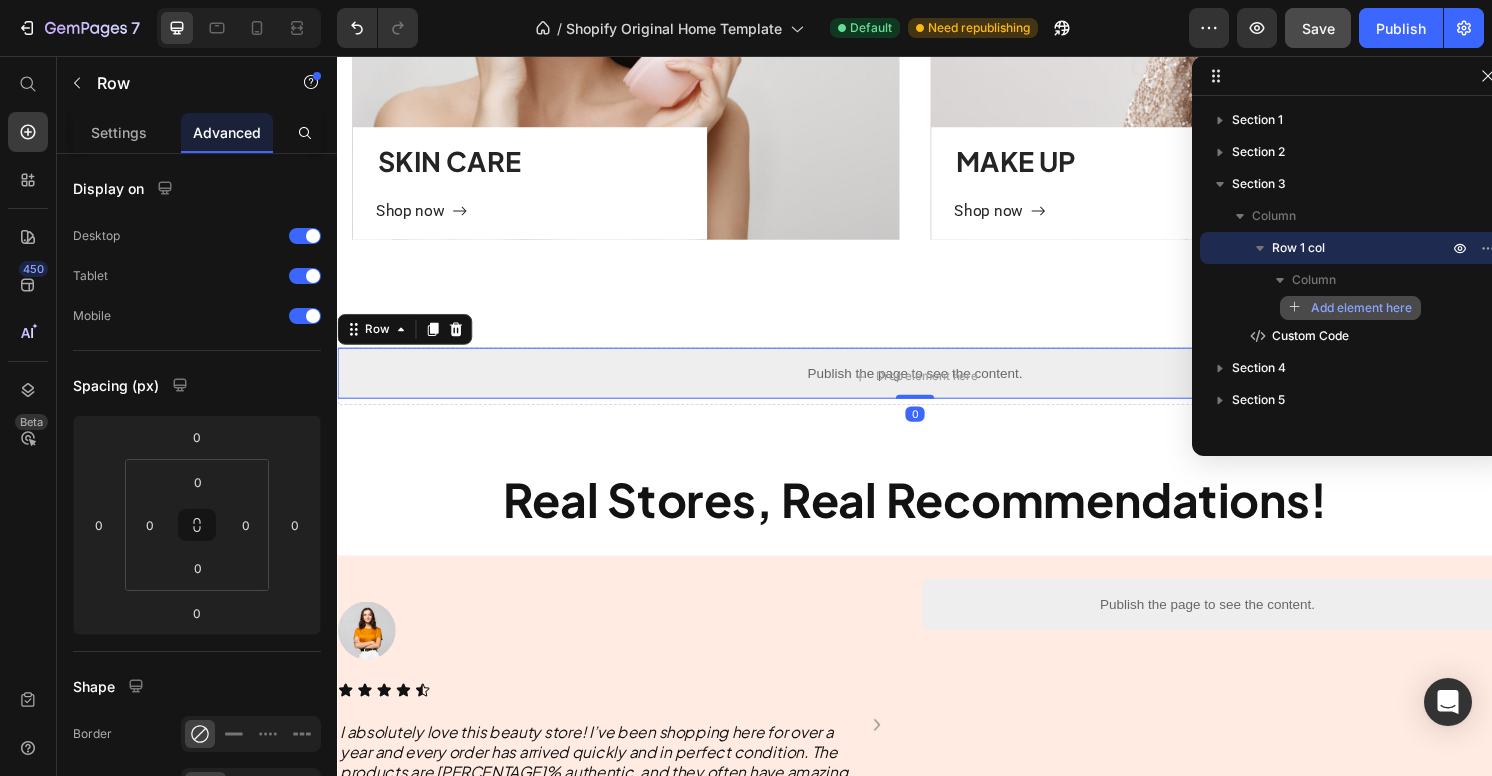 click on "Add element here" at bounding box center (1350, 308) 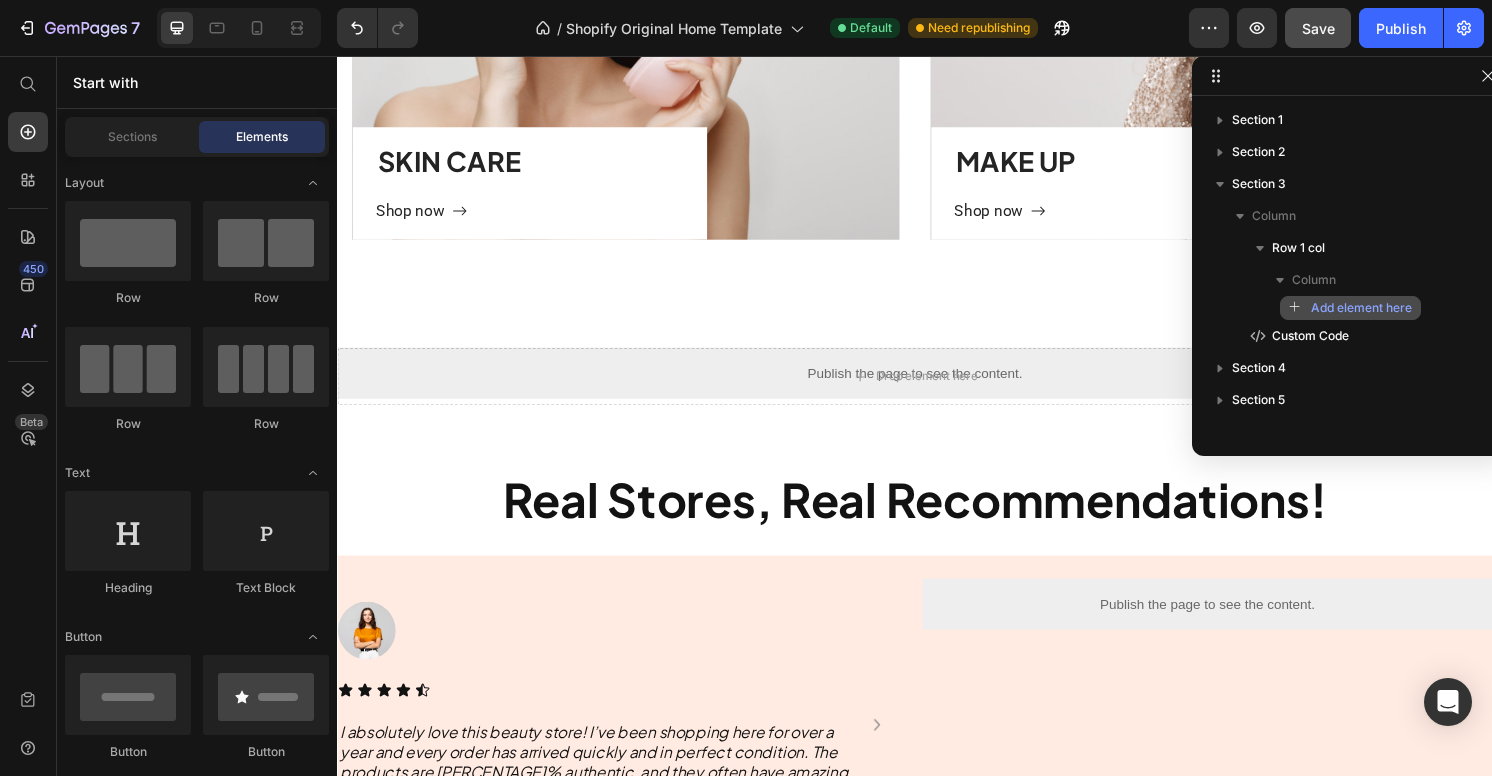 click on "Add element here" at bounding box center (1350, 308) 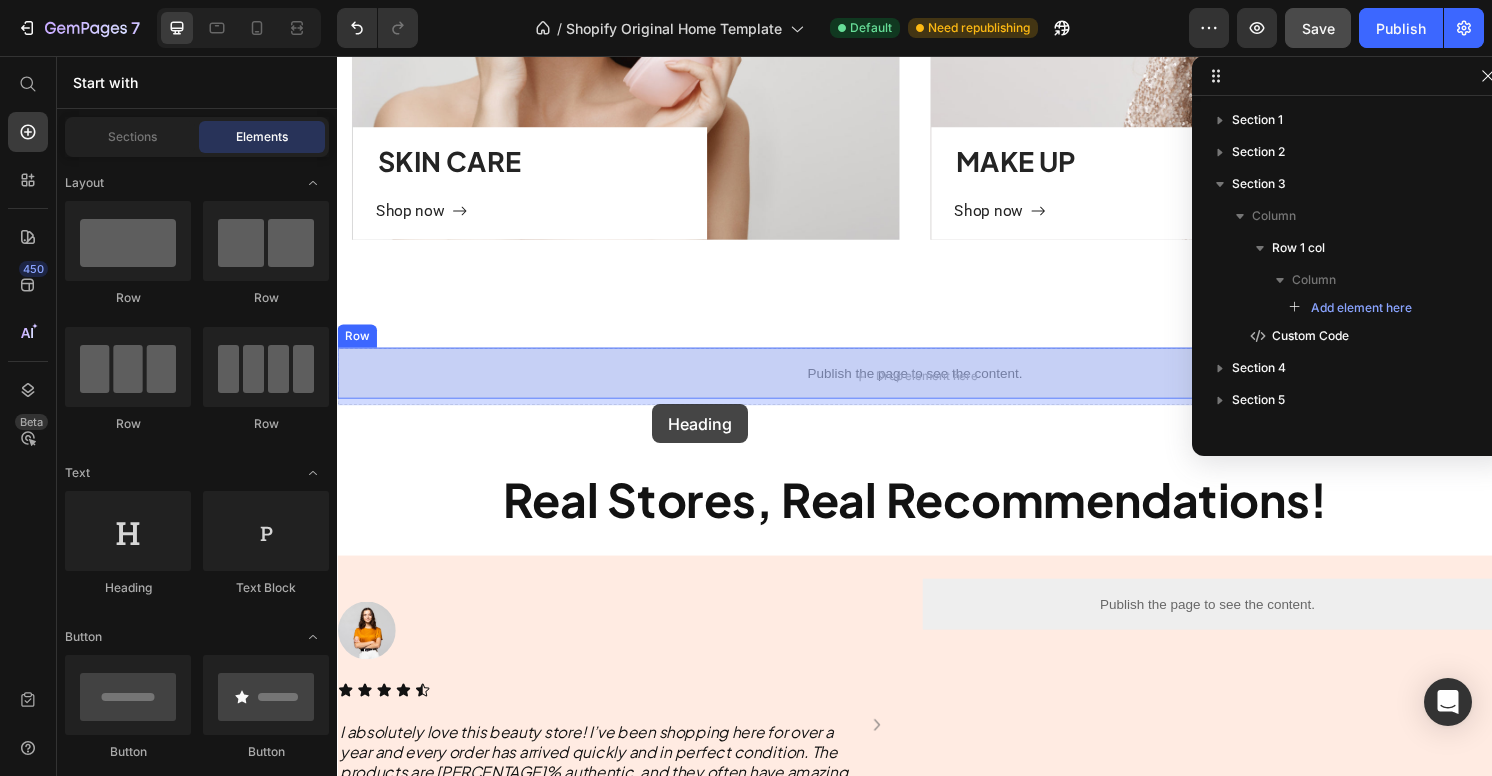 drag, startPoint x: 441, startPoint y: 590, endPoint x: 664, endPoint y: 418, distance: 281.62564 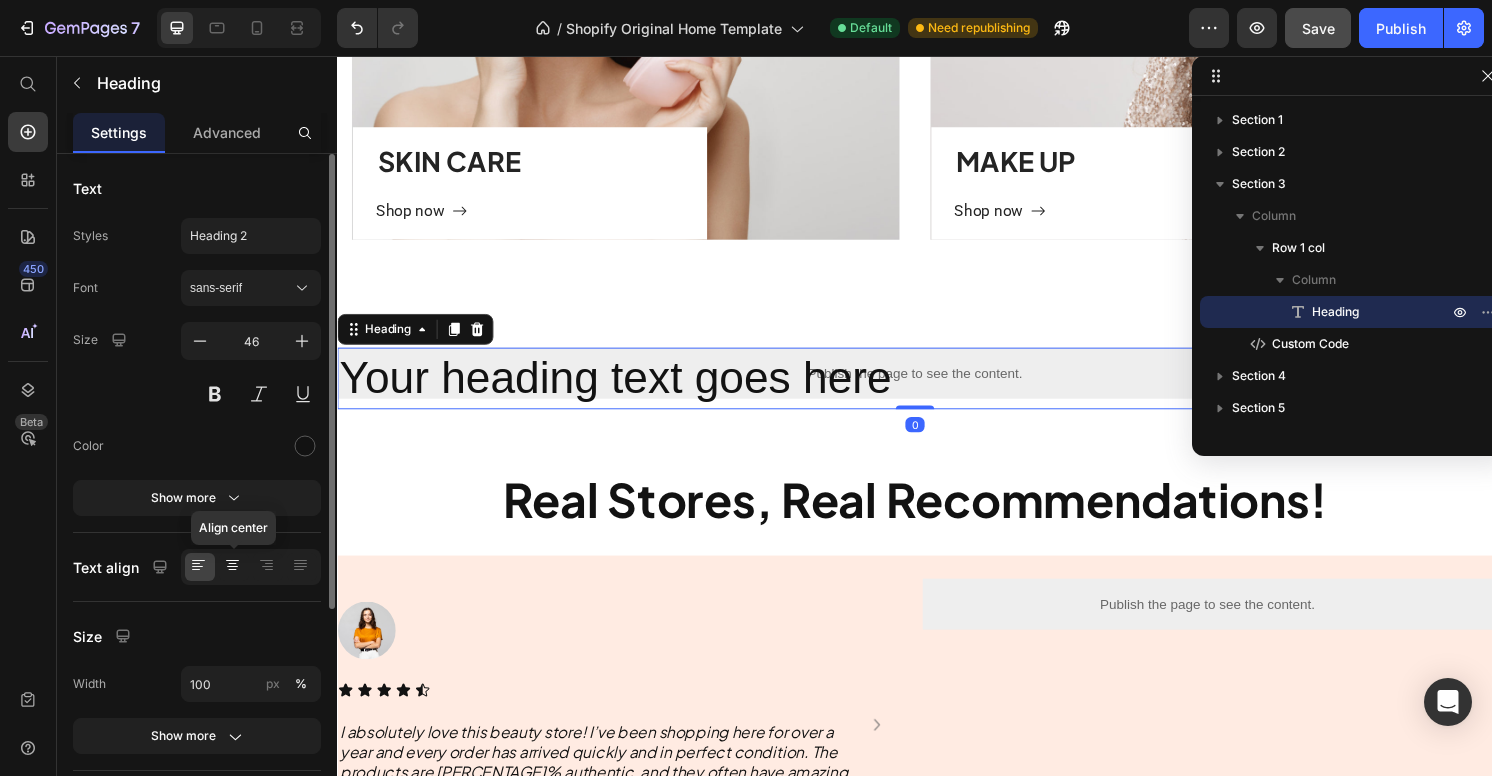click 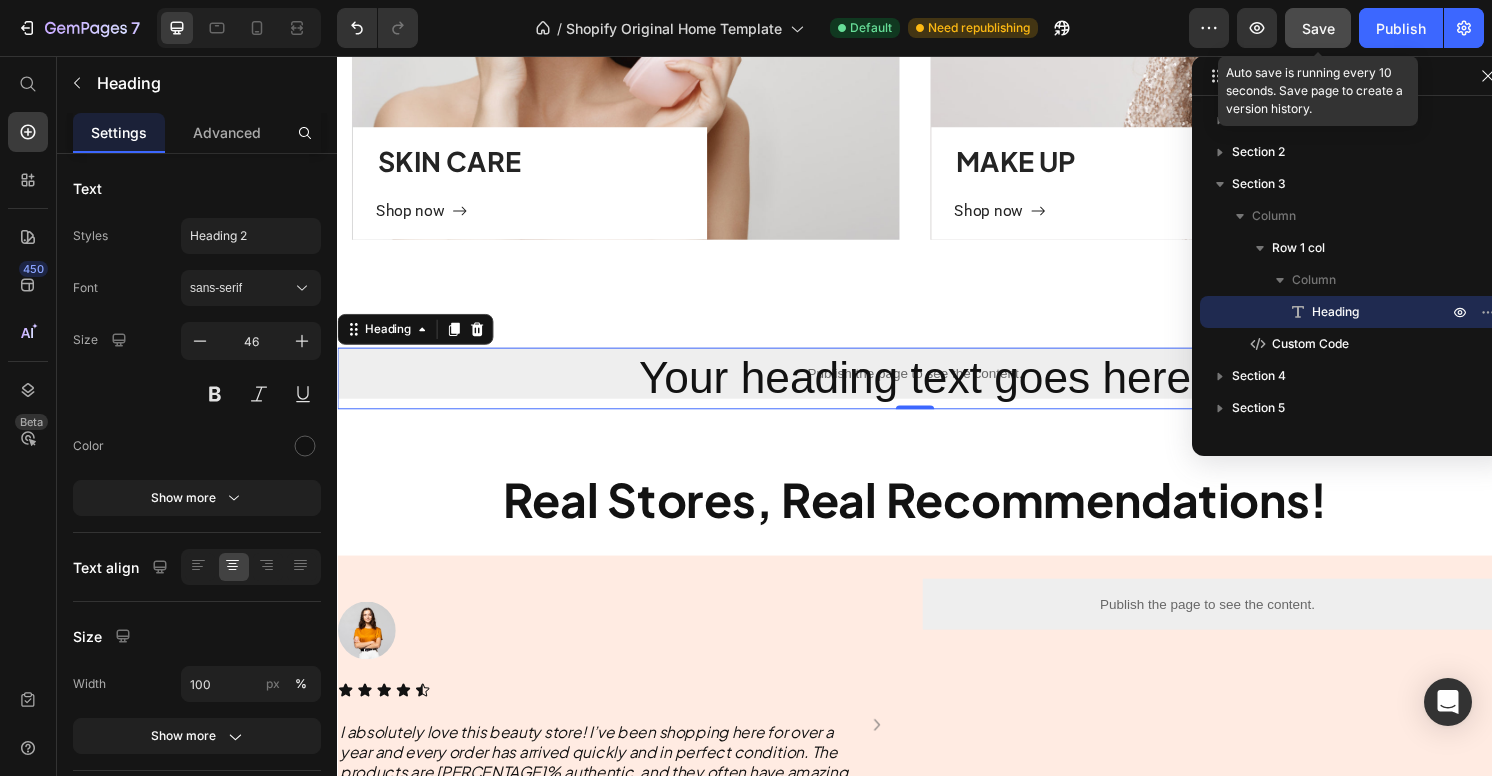 click on "Save" 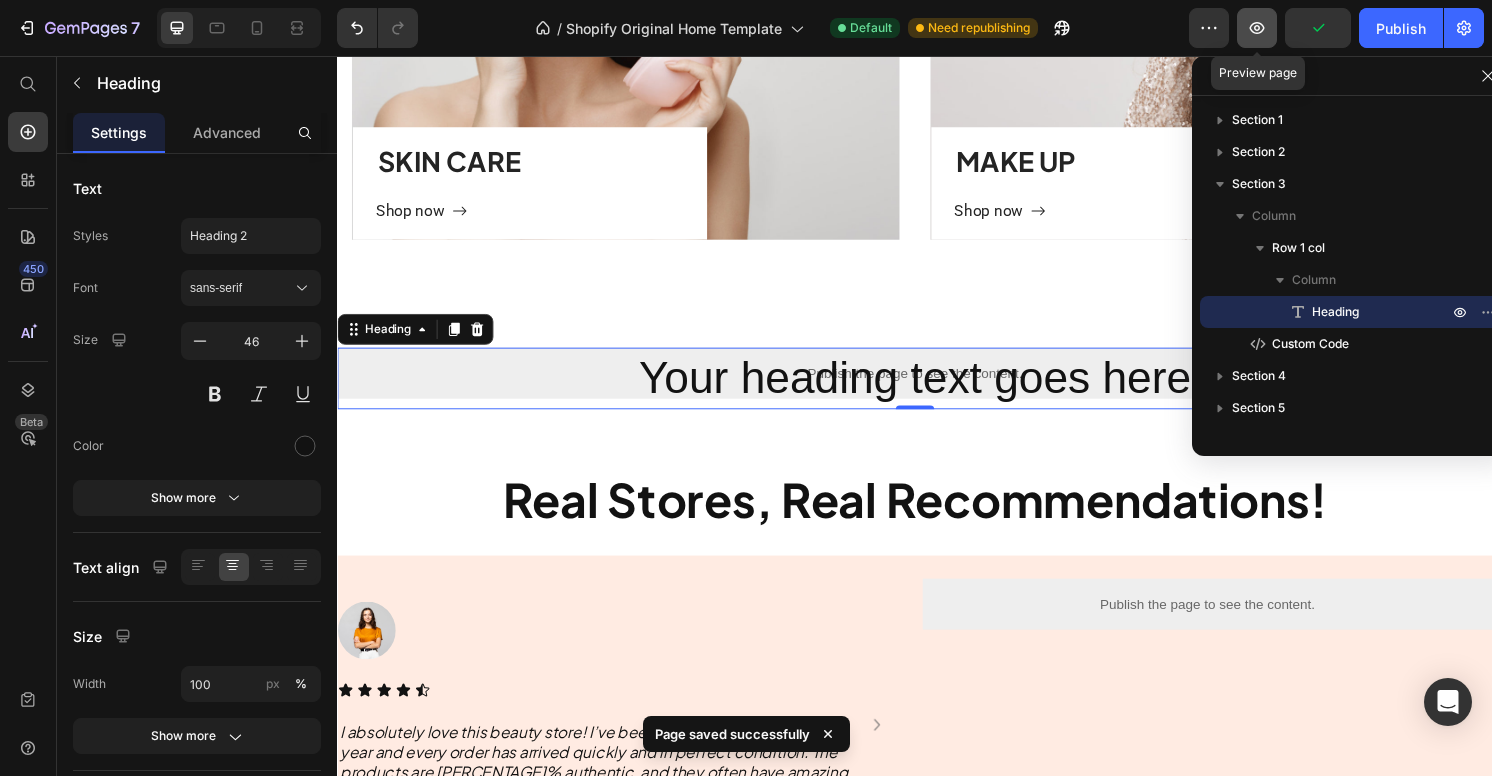 click 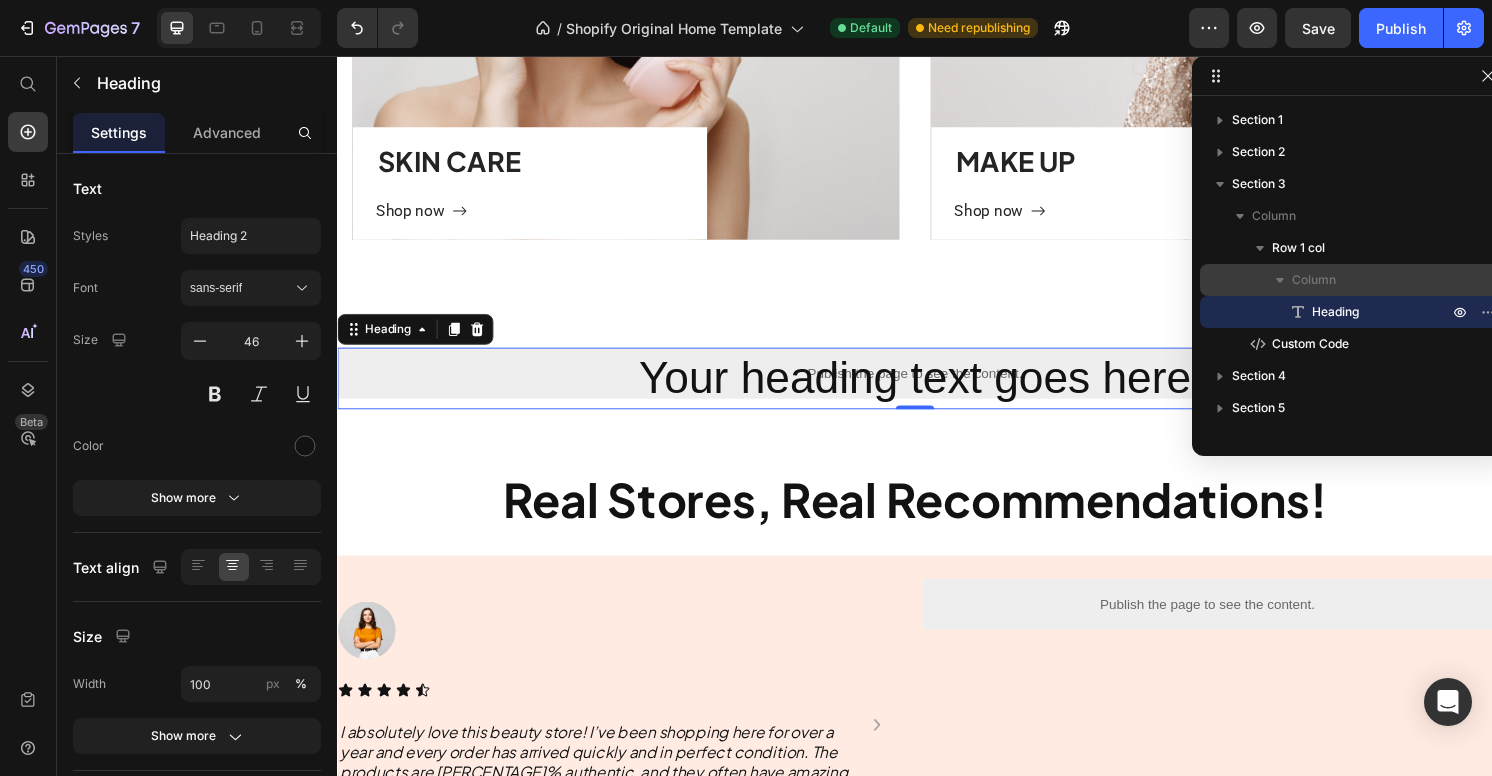click on "Column" at bounding box center (1314, 280) 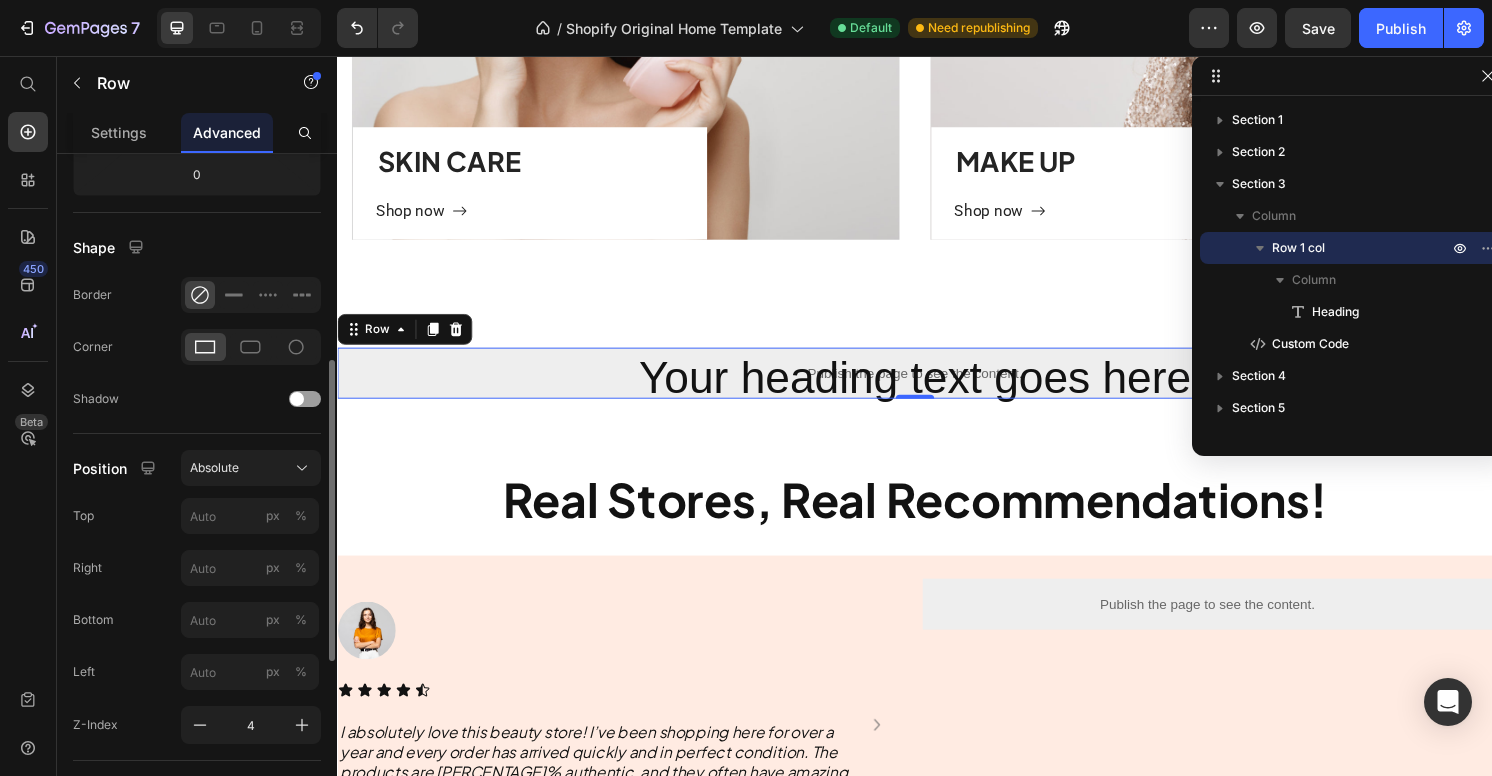 scroll, scrollTop: 361, scrollLeft: 0, axis: vertical 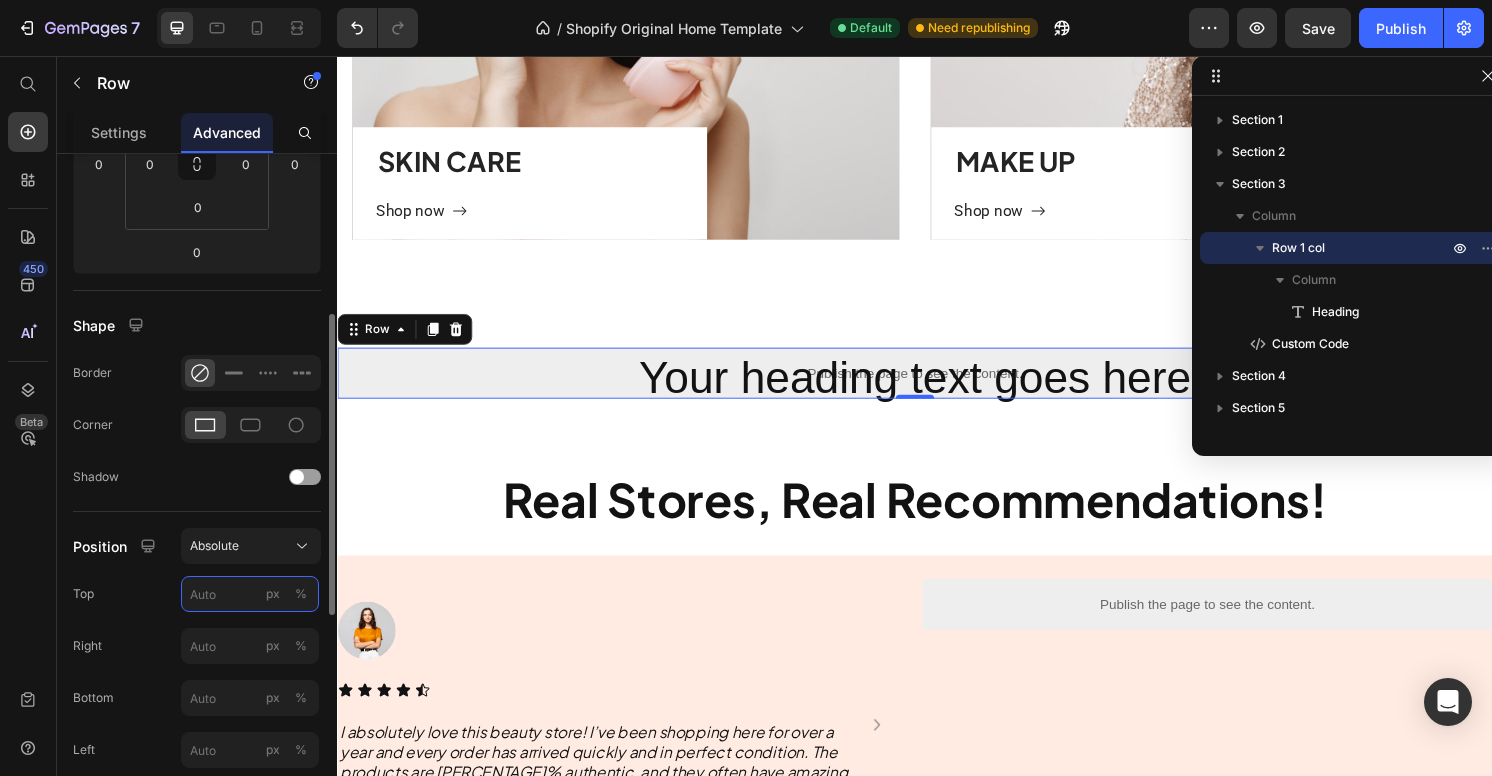 click on "px %" at bounding box center [250, 594] 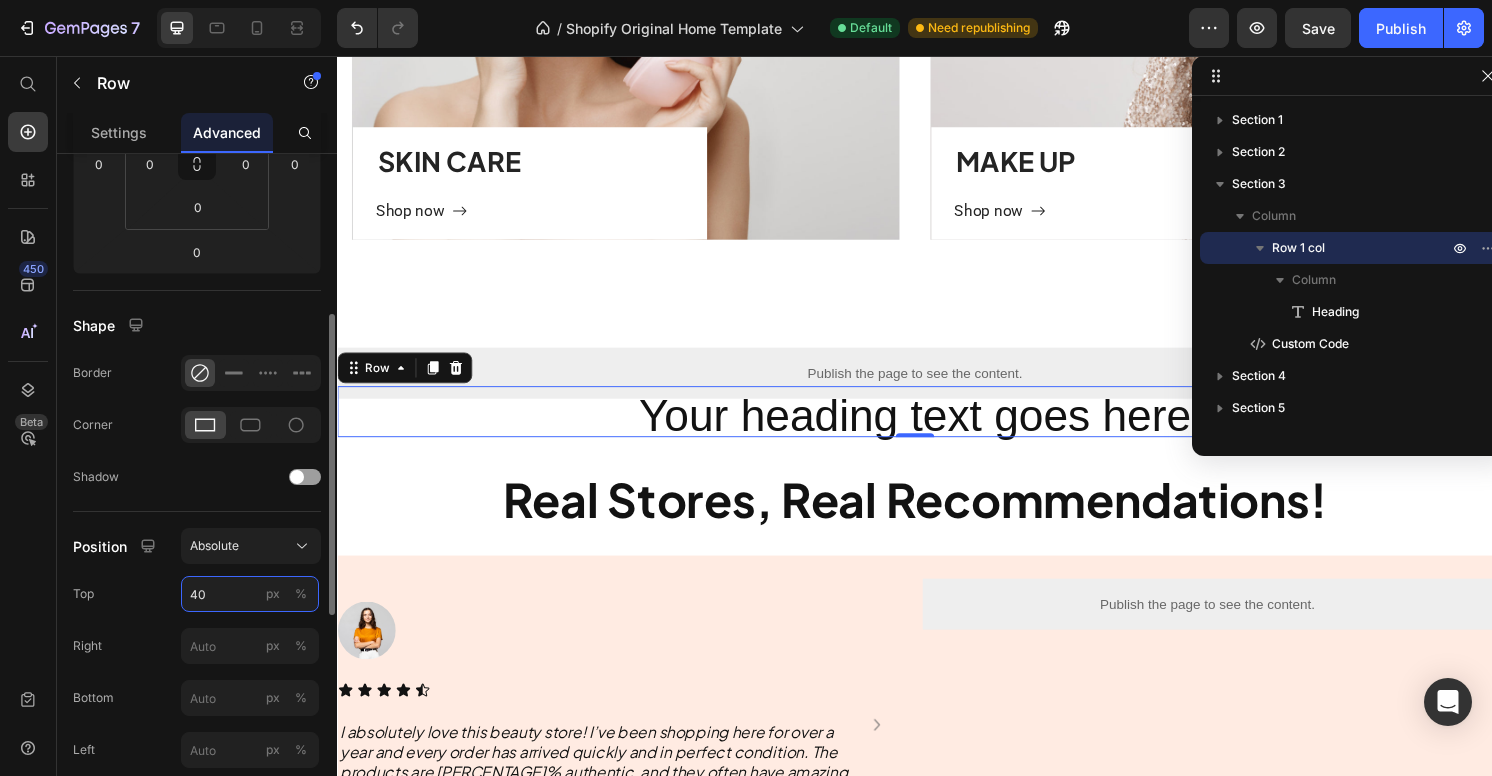 type on "4" 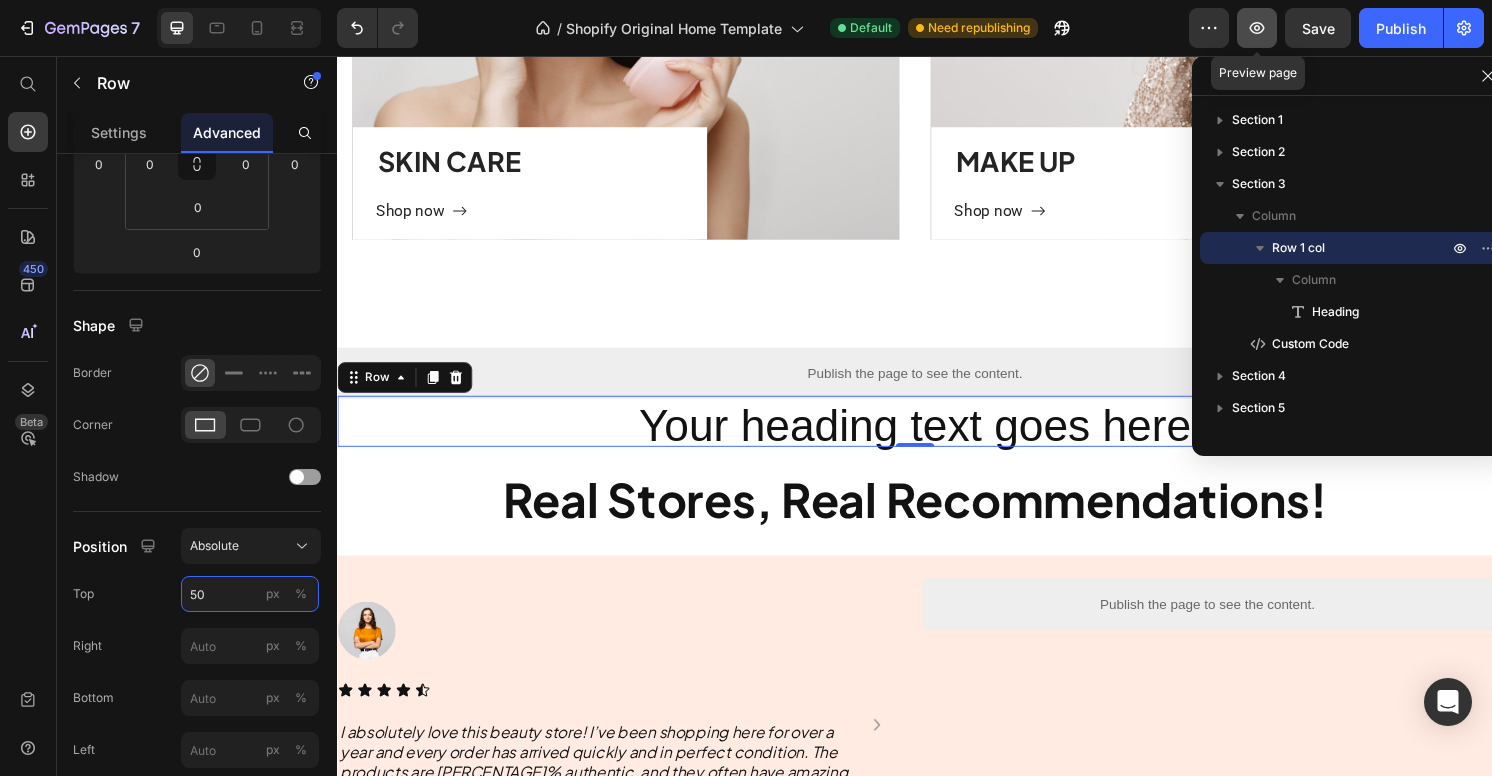 type on "50" 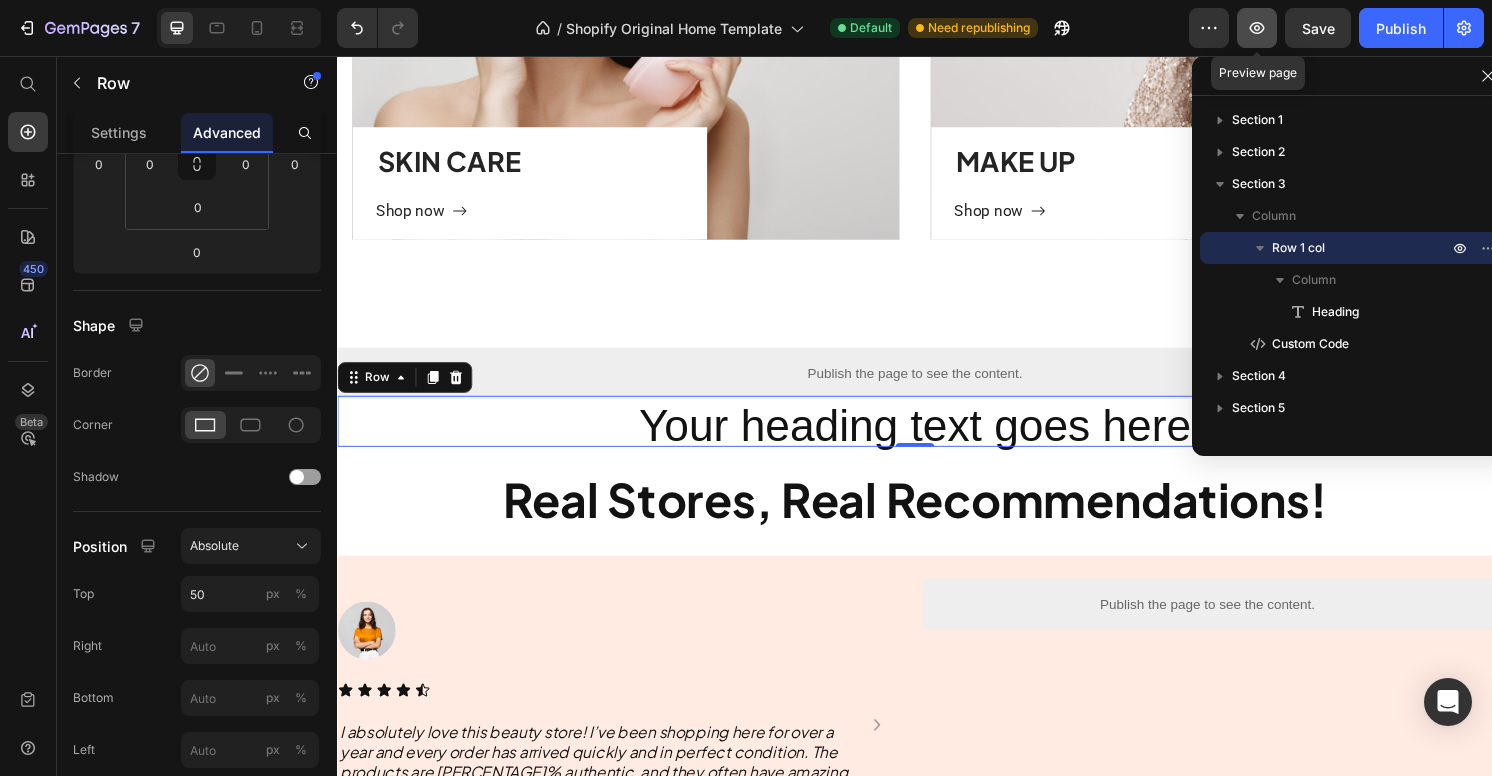 click 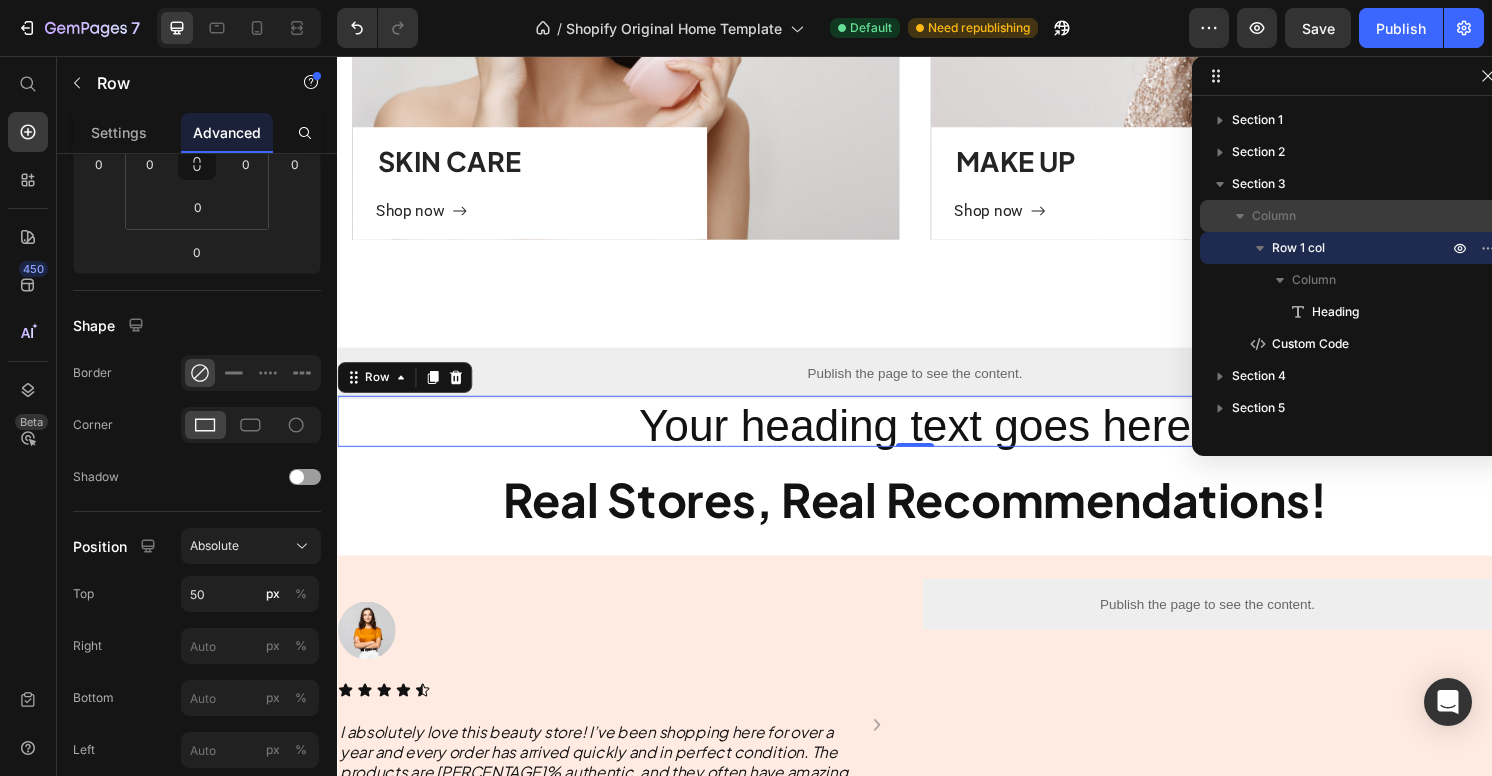 click on "Column" at bounding box center [1274, 216] 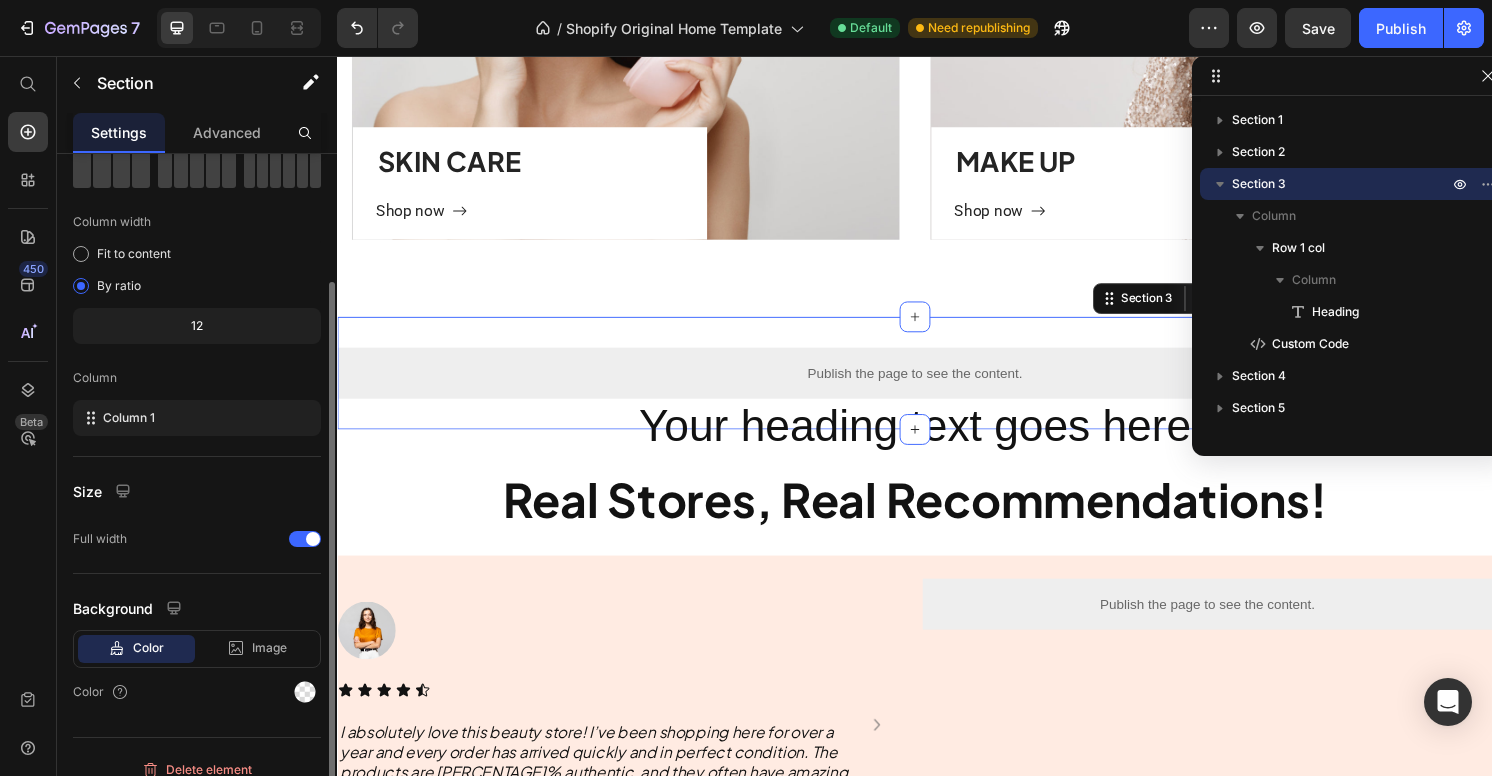 scroll, scrollTop: 129, scrollLeft: 0, axis: vertical 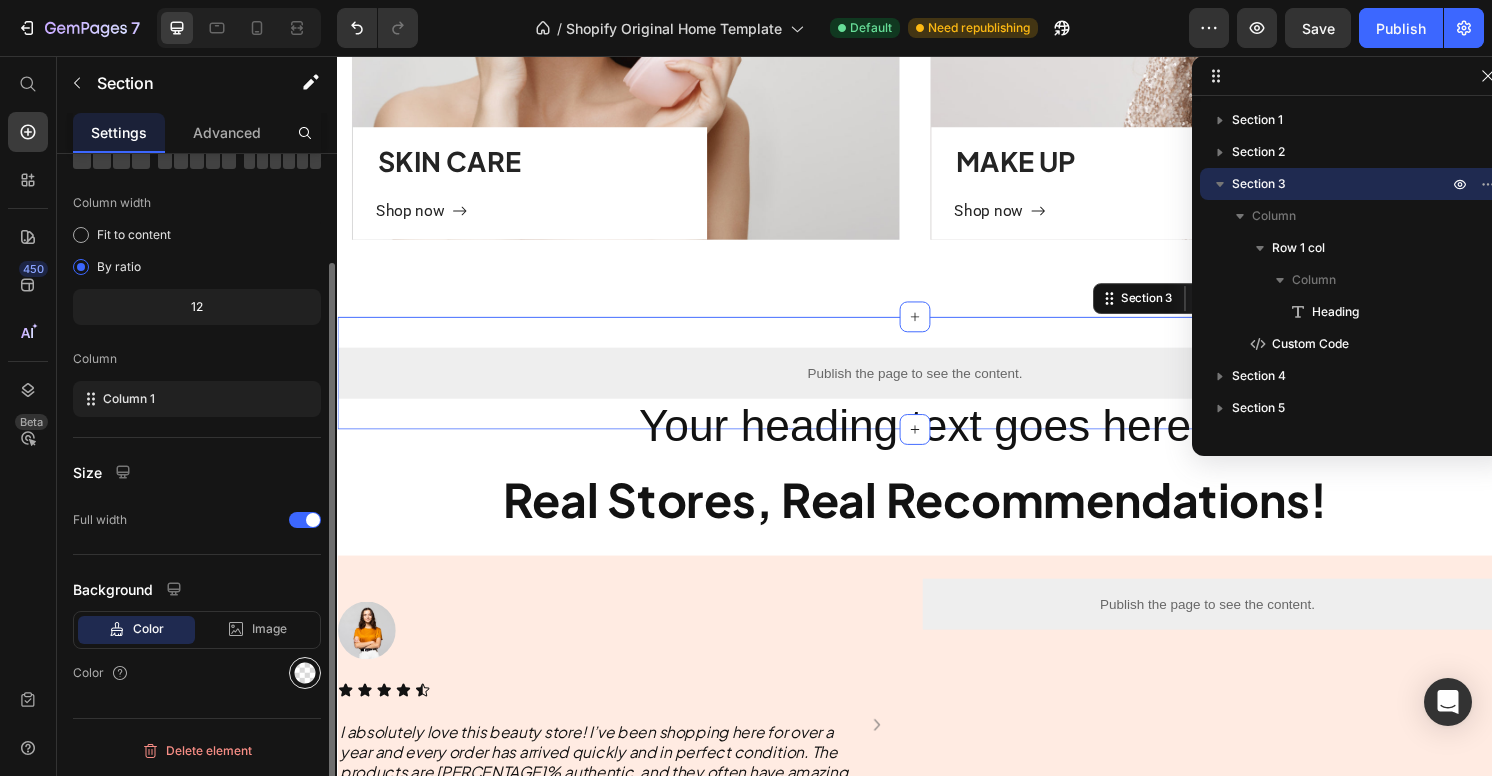 click at bounding box center [305, 673] 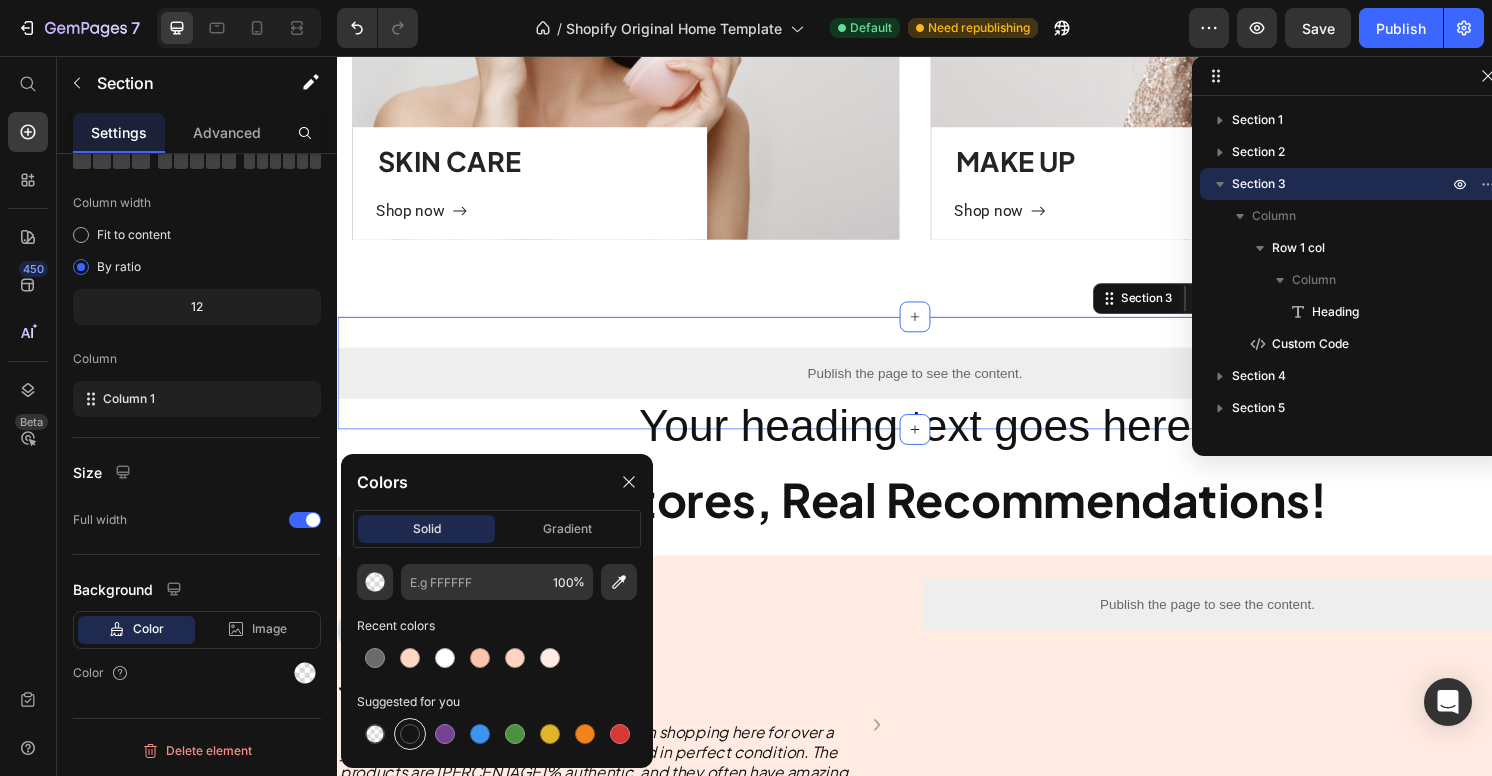 click at bounding box center [410, 734] 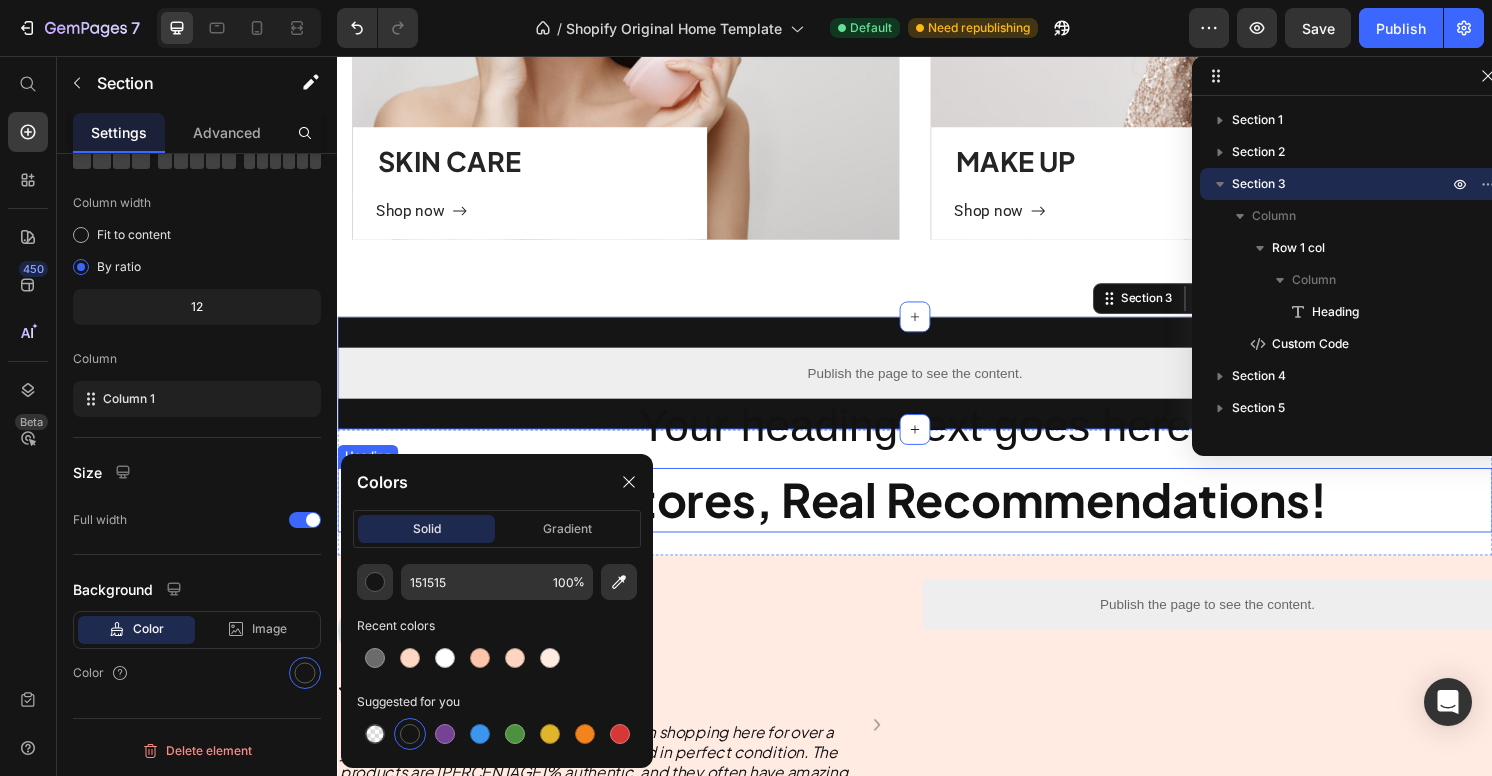 type on "000000" 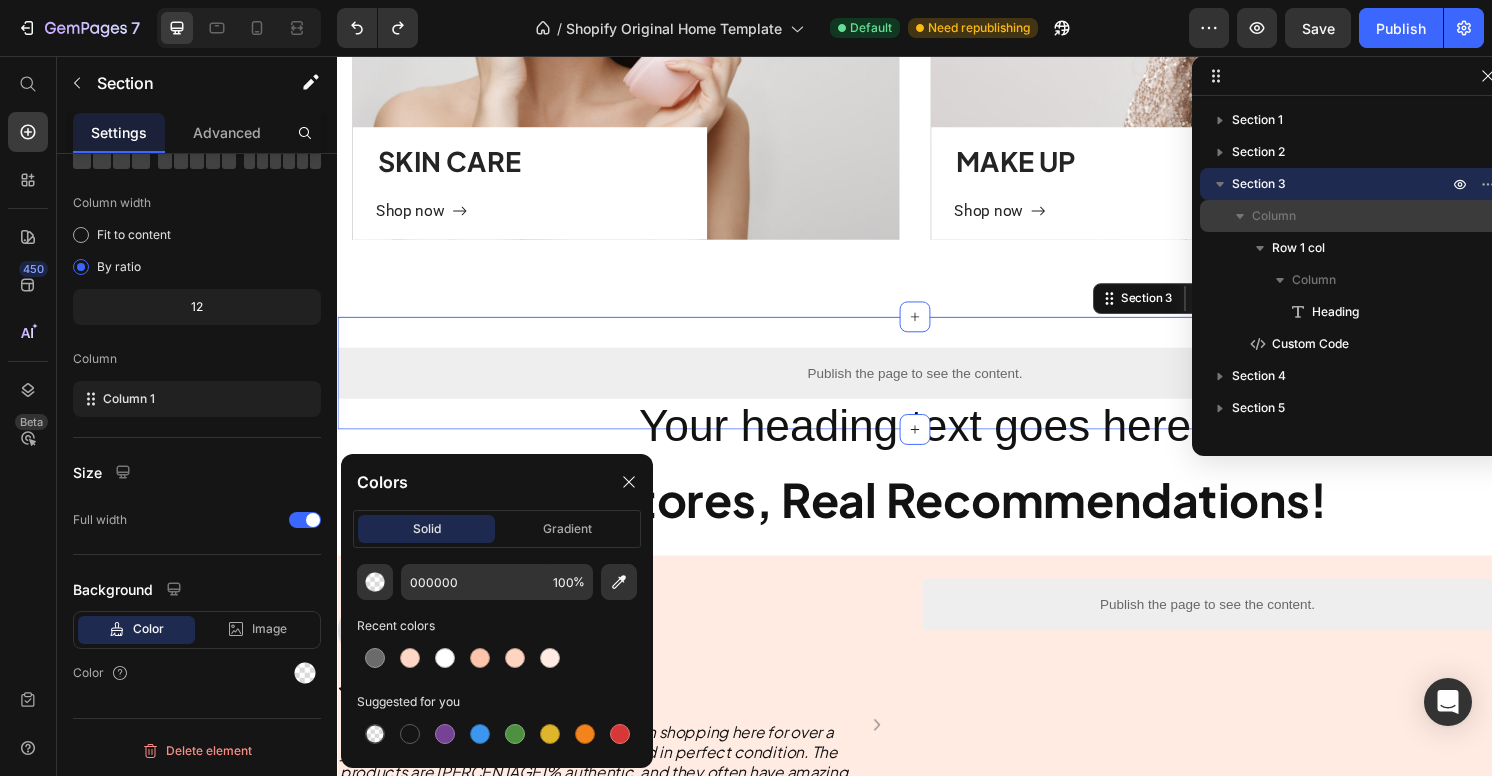 click on "Column" at bounding box center [1352, 216] 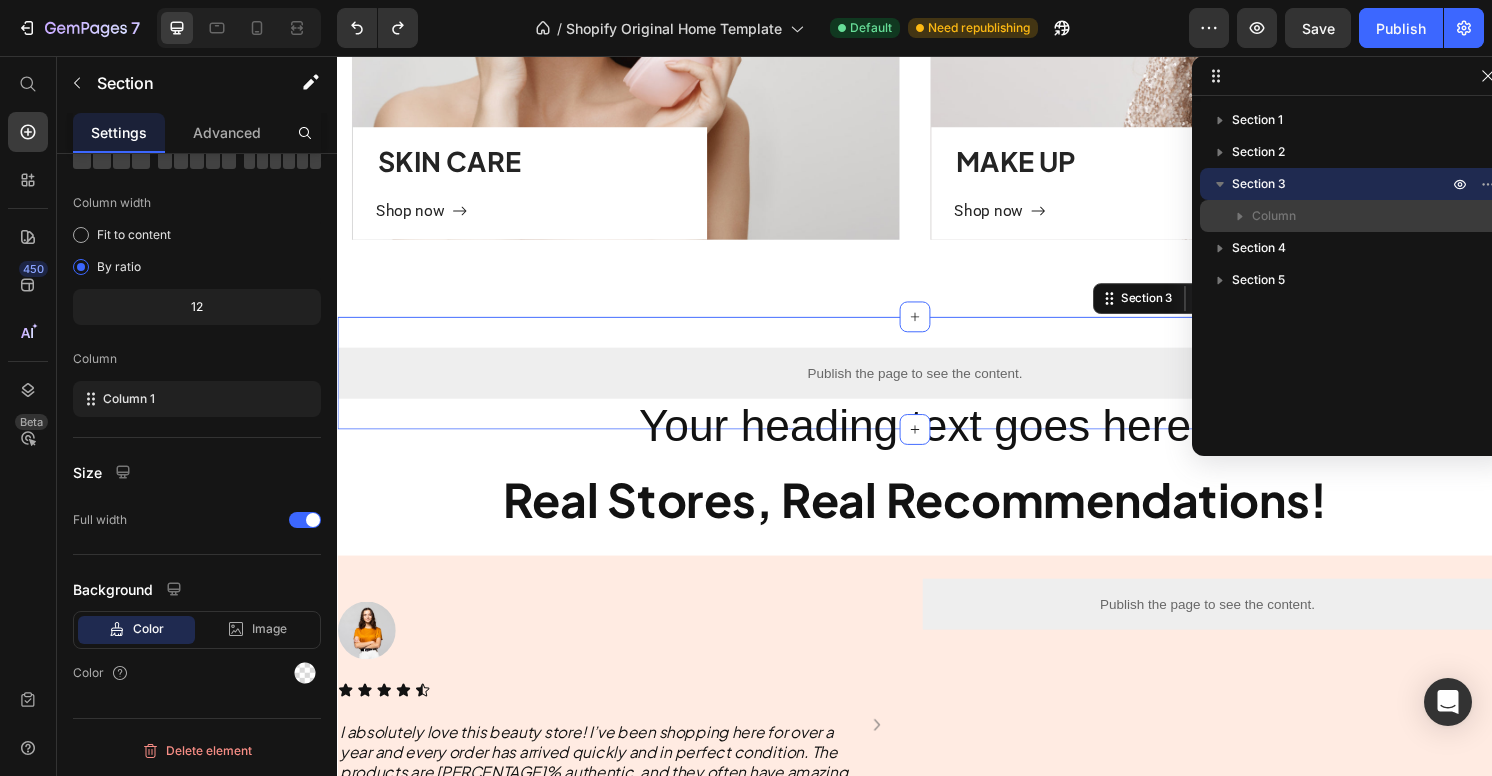 click on "Column" at bounding box center [1352, 216] 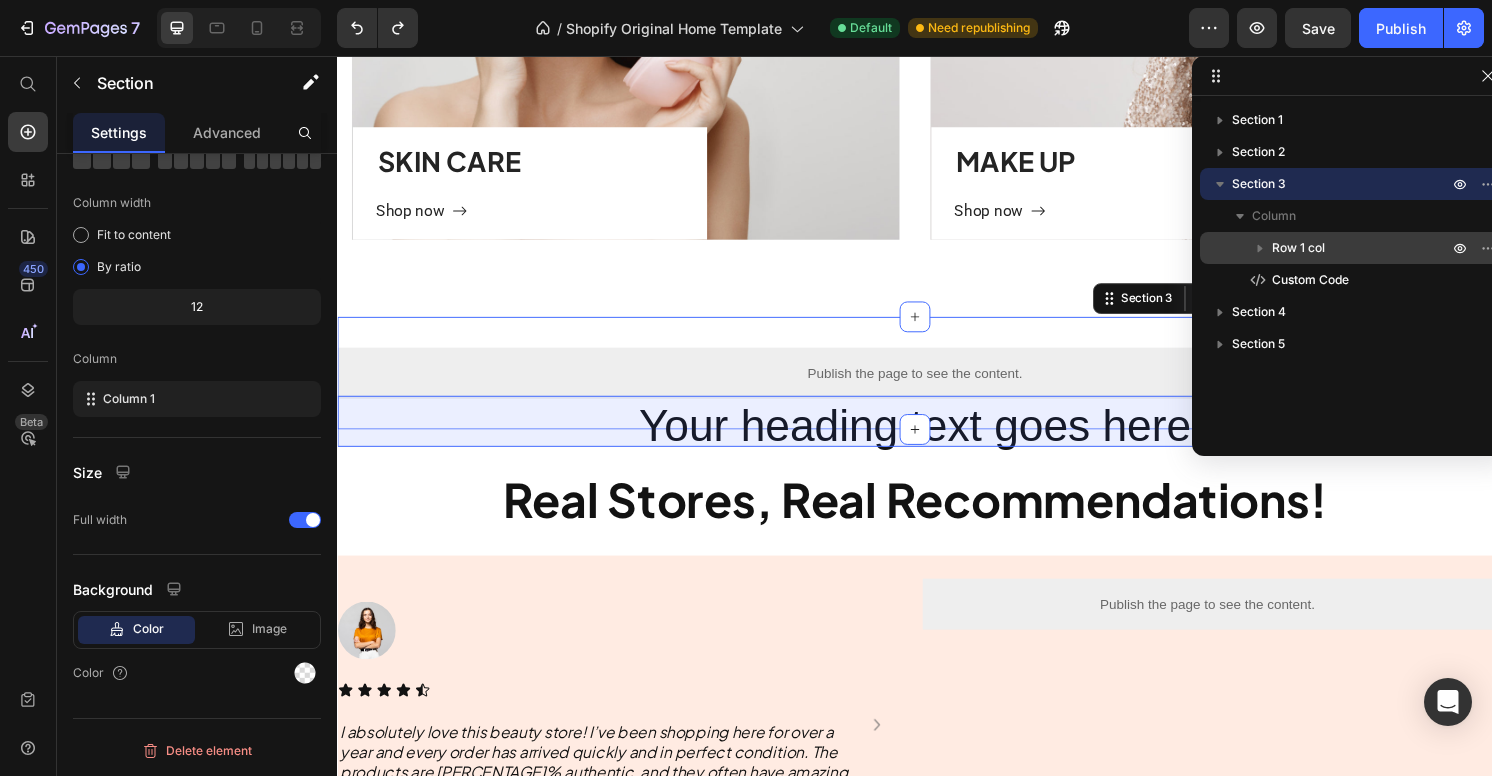 click on "Row 1 col" at bounding box center (1298, 248) 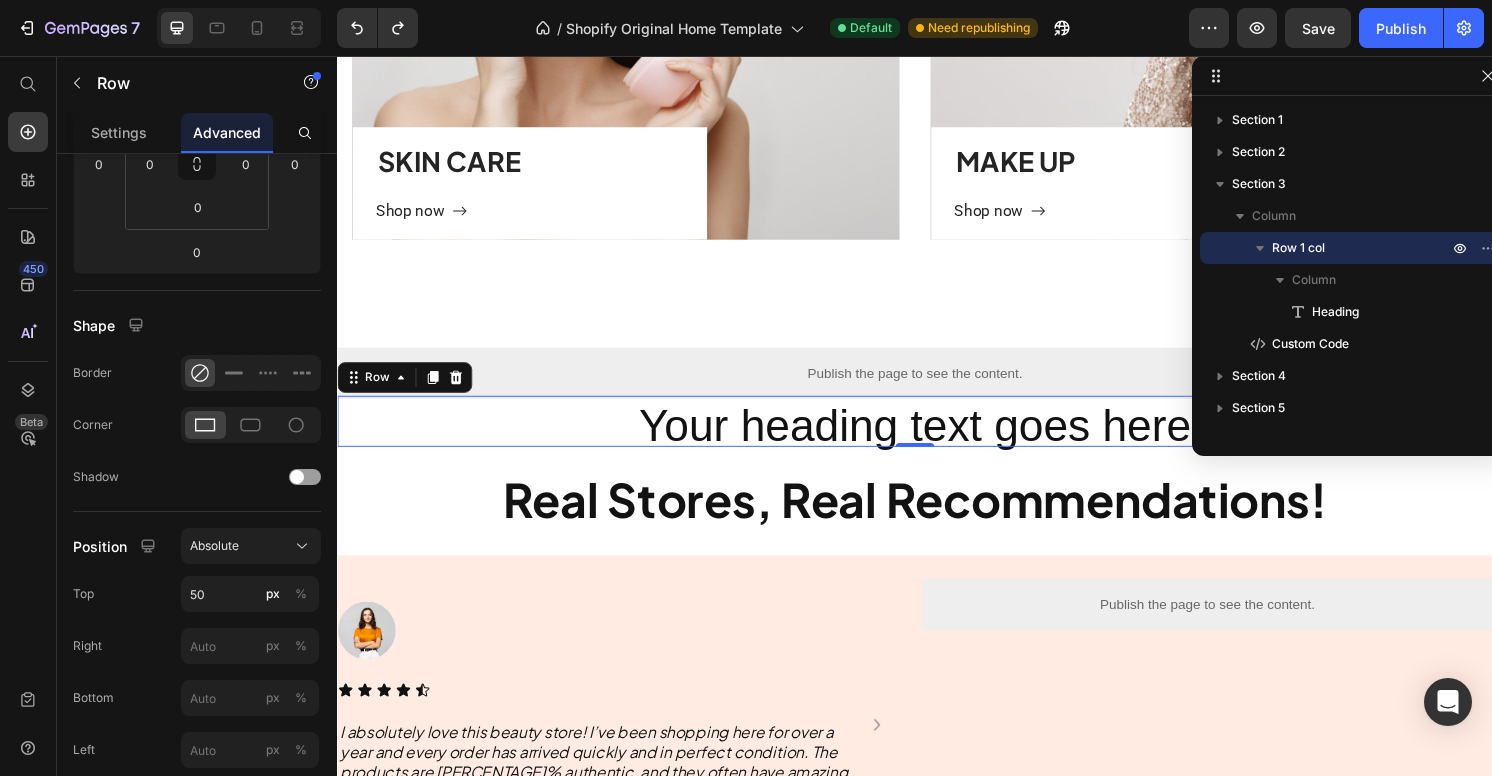 scroll, scrollTop: 0, scrollLeft: 0, axis: both 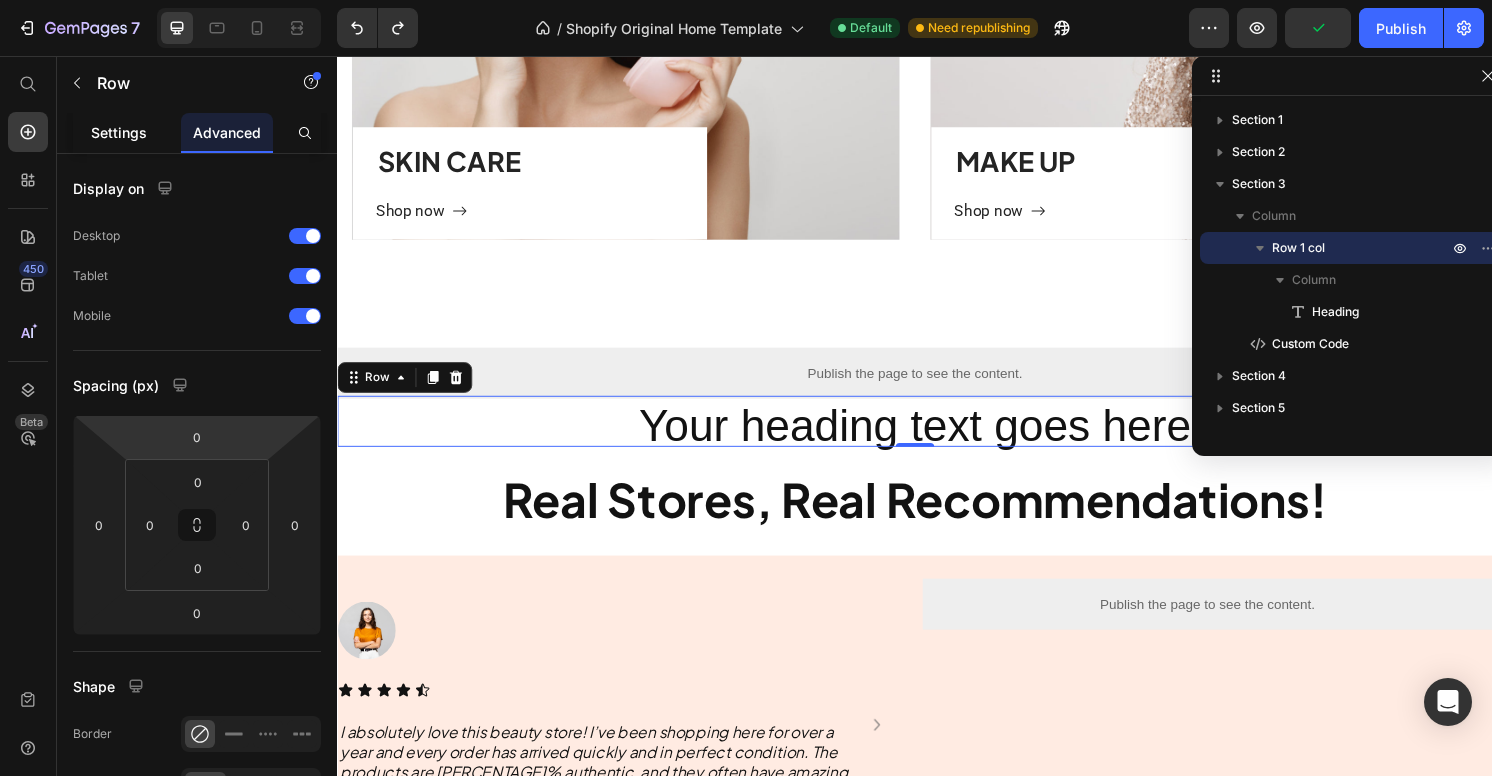 click on "Settings" 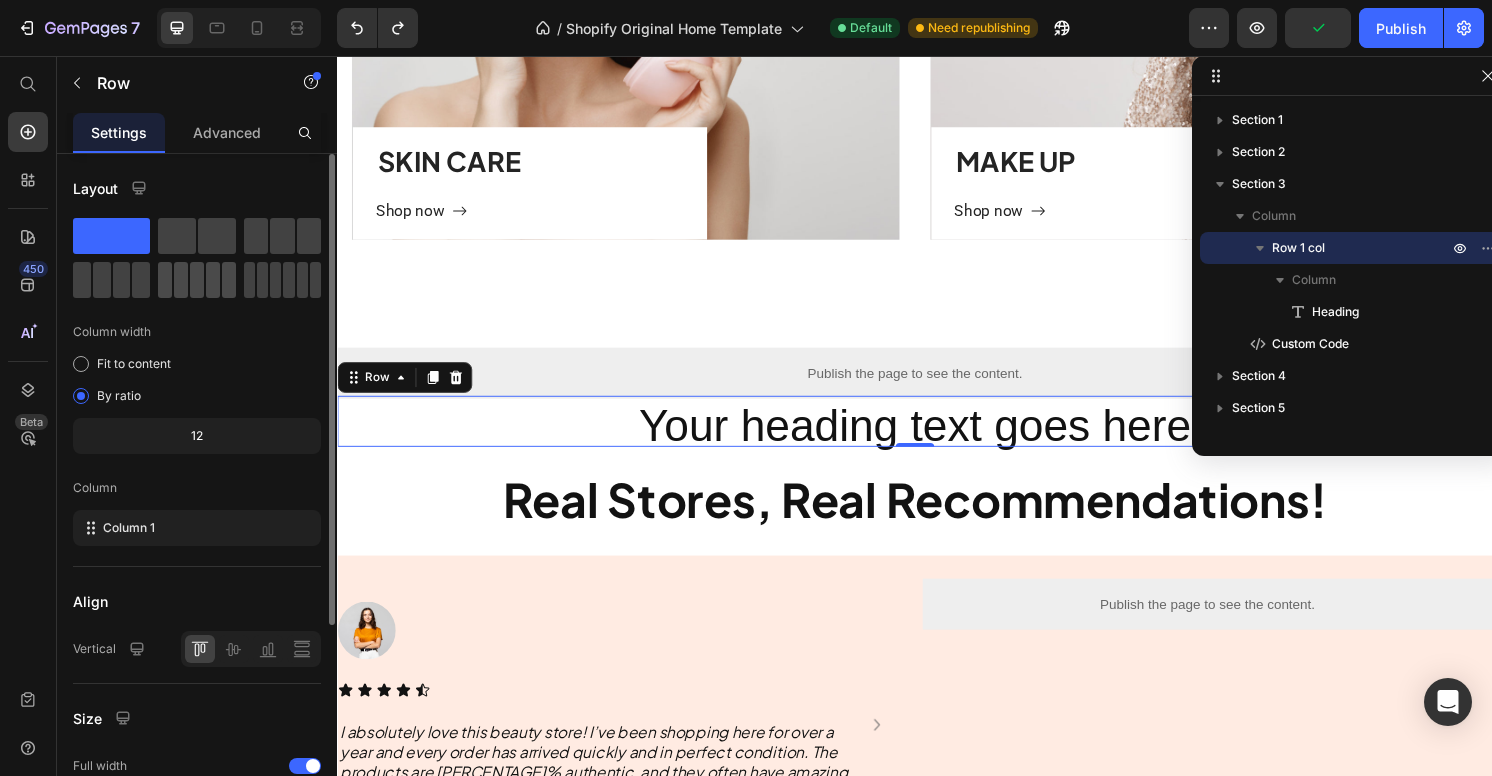 scroll, scrollTop: 298, scrollLeft: 0, axis: vertical 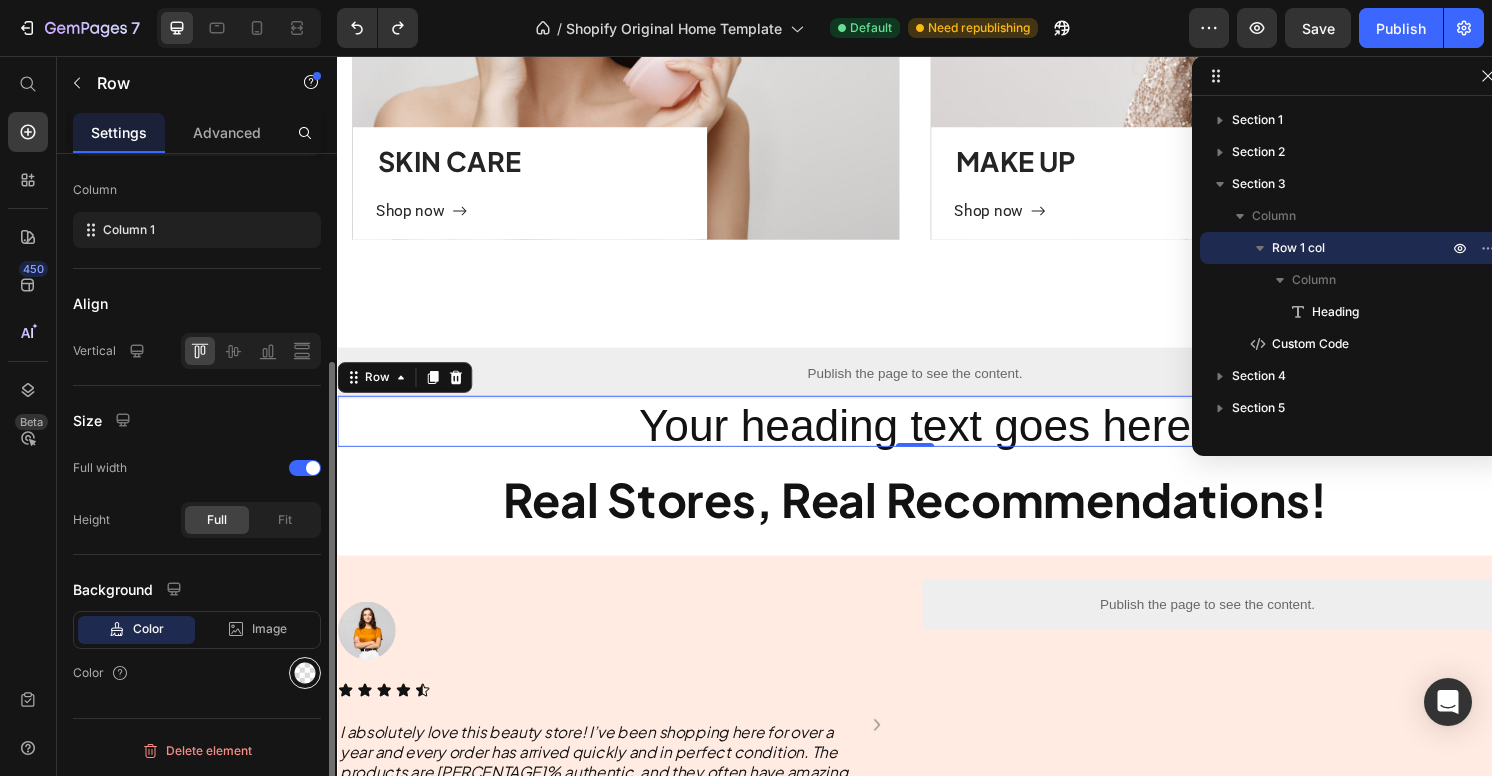 click at bounding box center [305, 673] 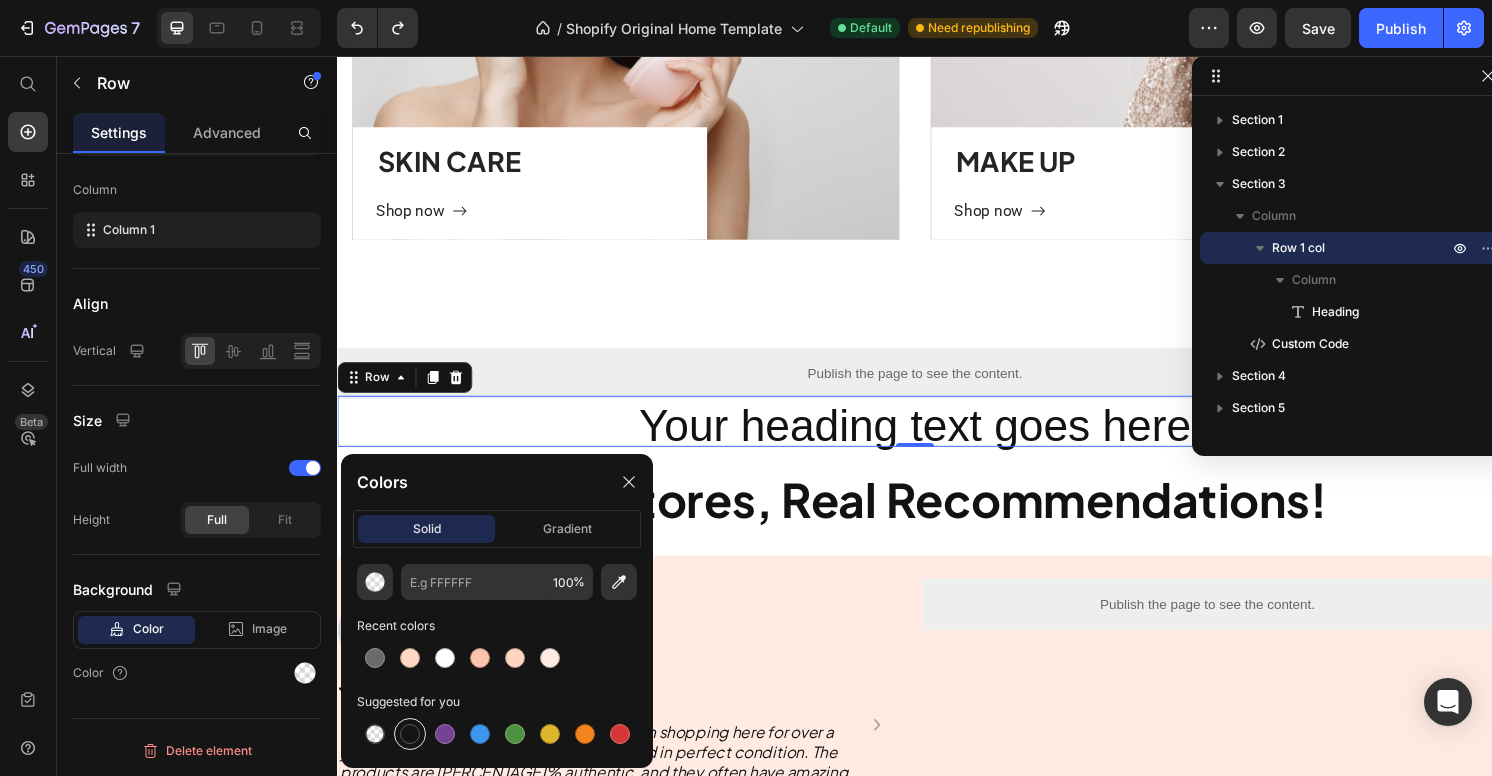 click at bounding box center (410, 734) 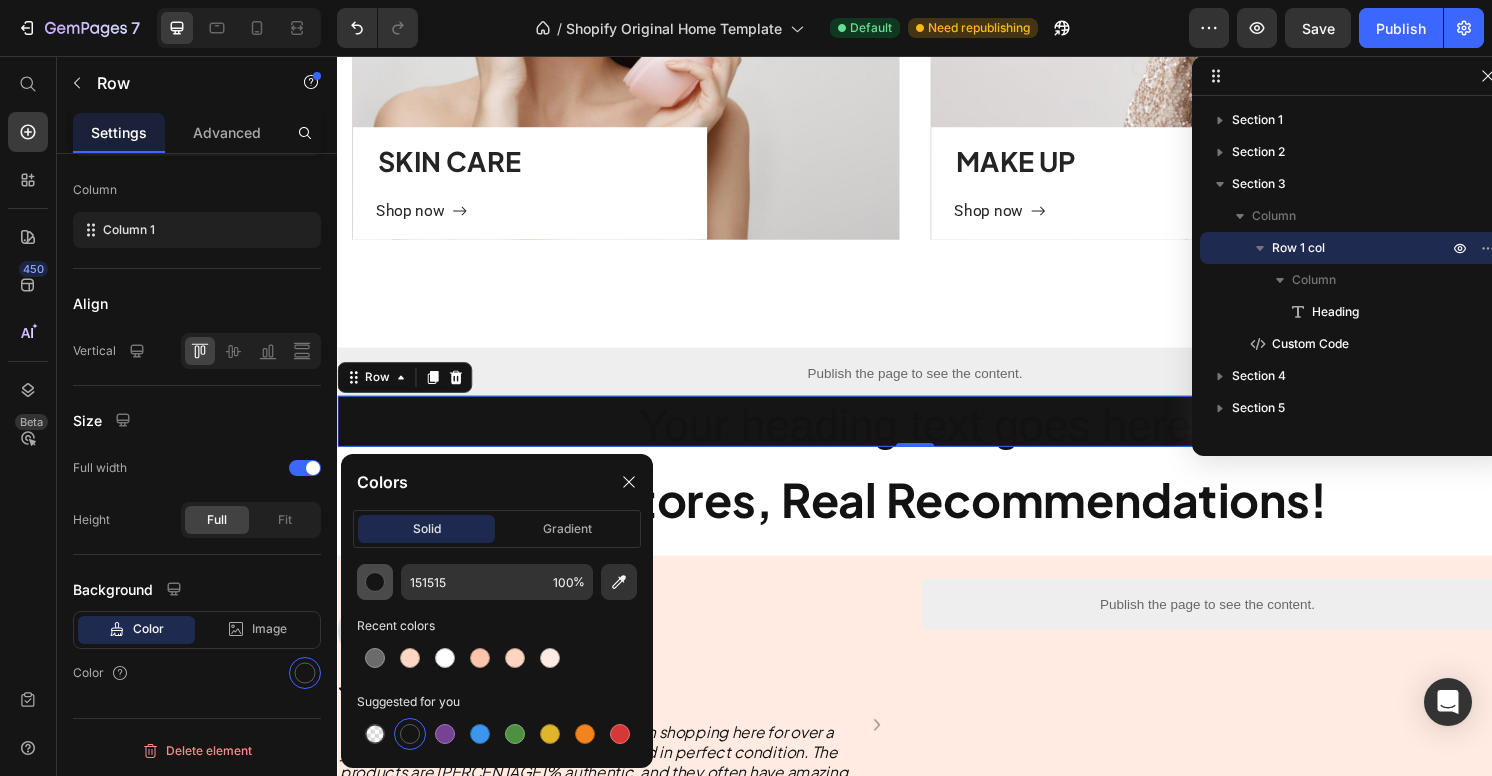click at bounding box center (375, 582) 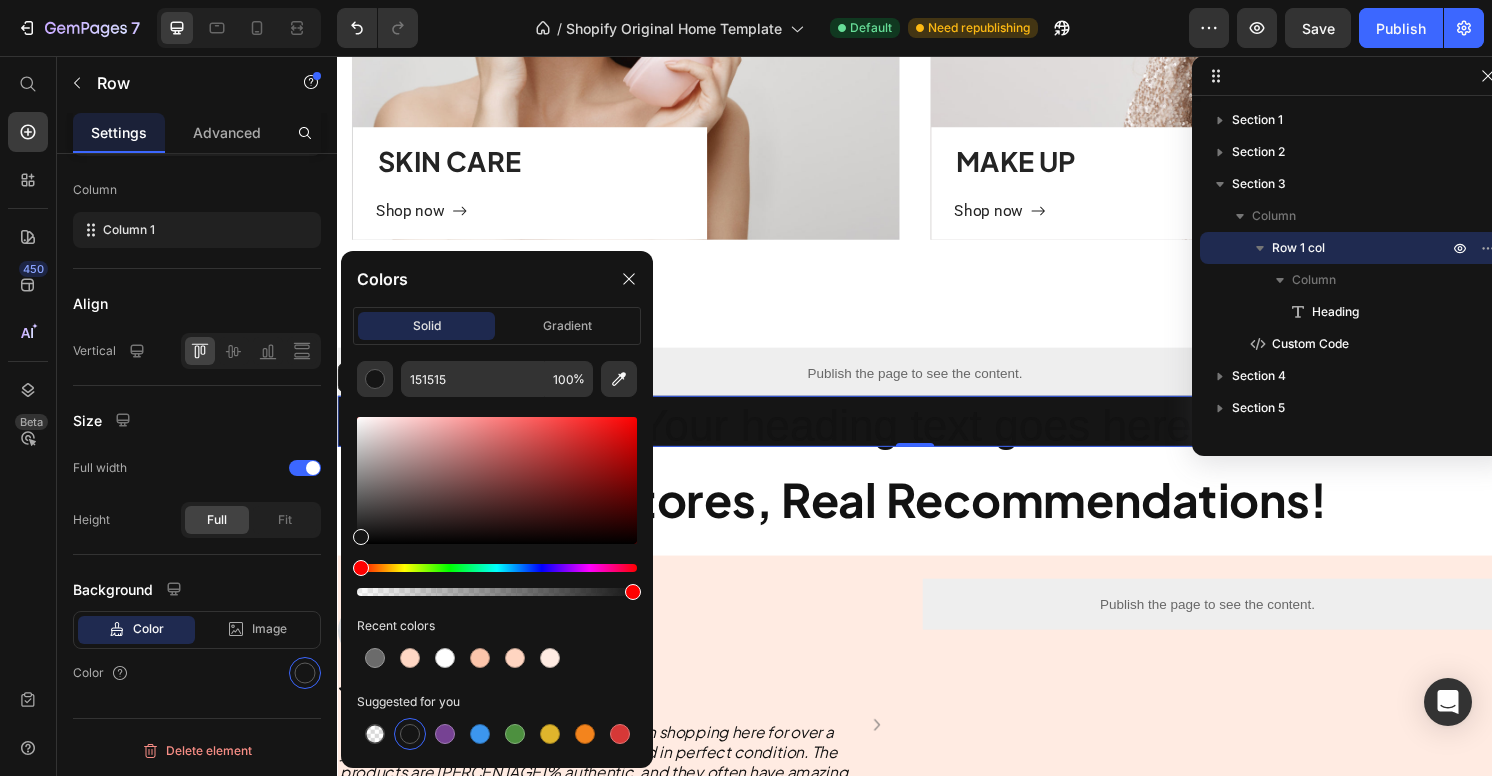 click at bounding box center (497, 580) 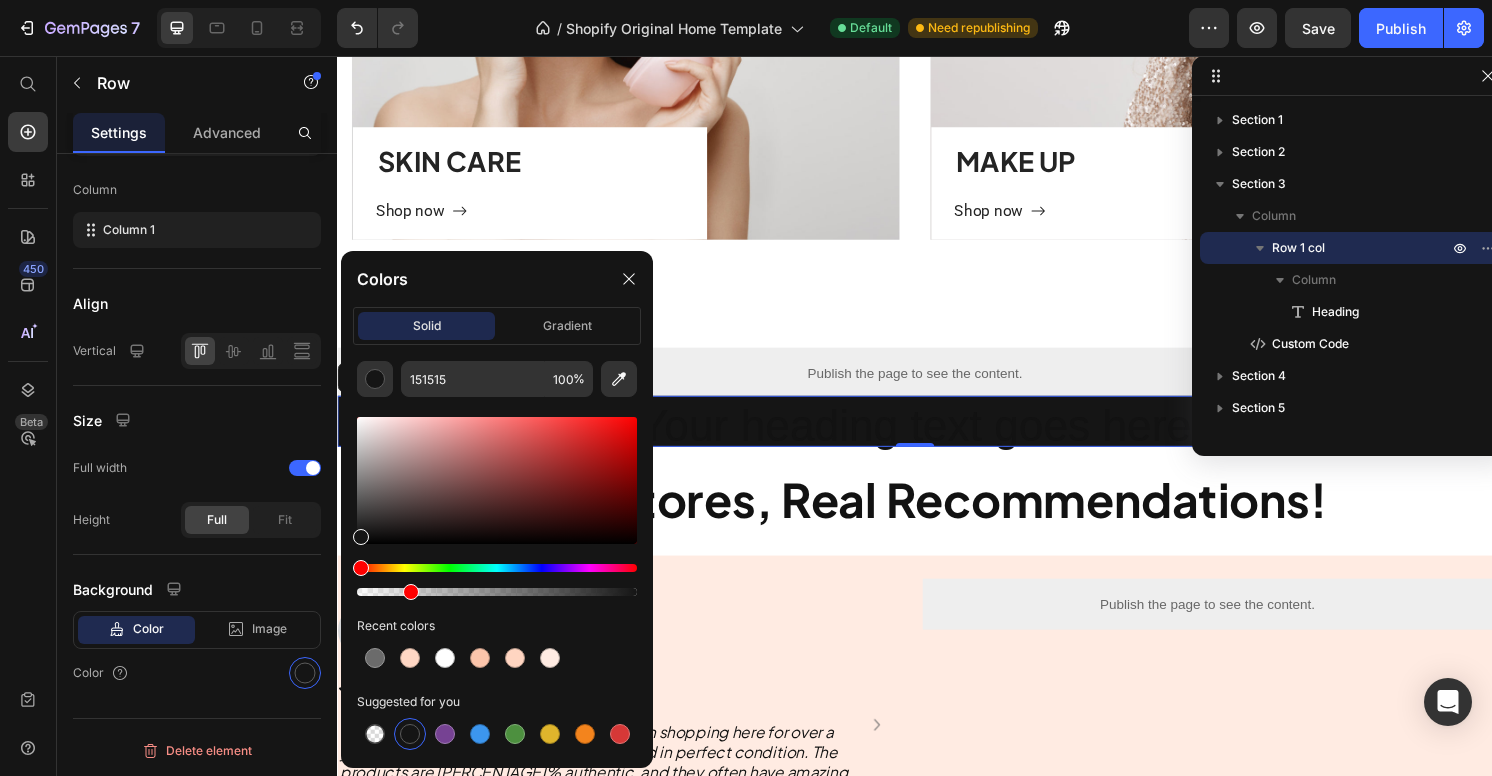 click at bounding box center (497, 592) 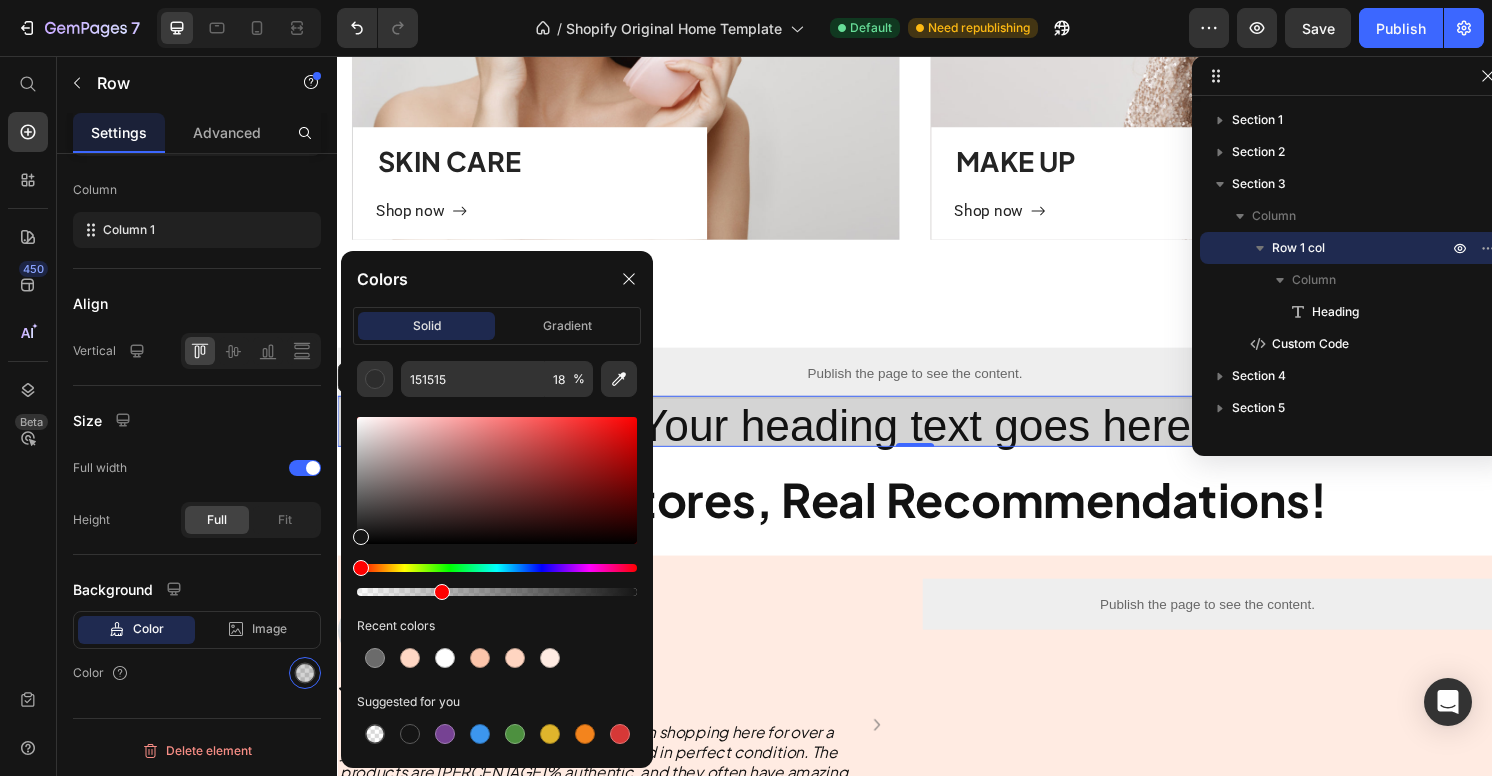 click at bounding box center (497, 592) 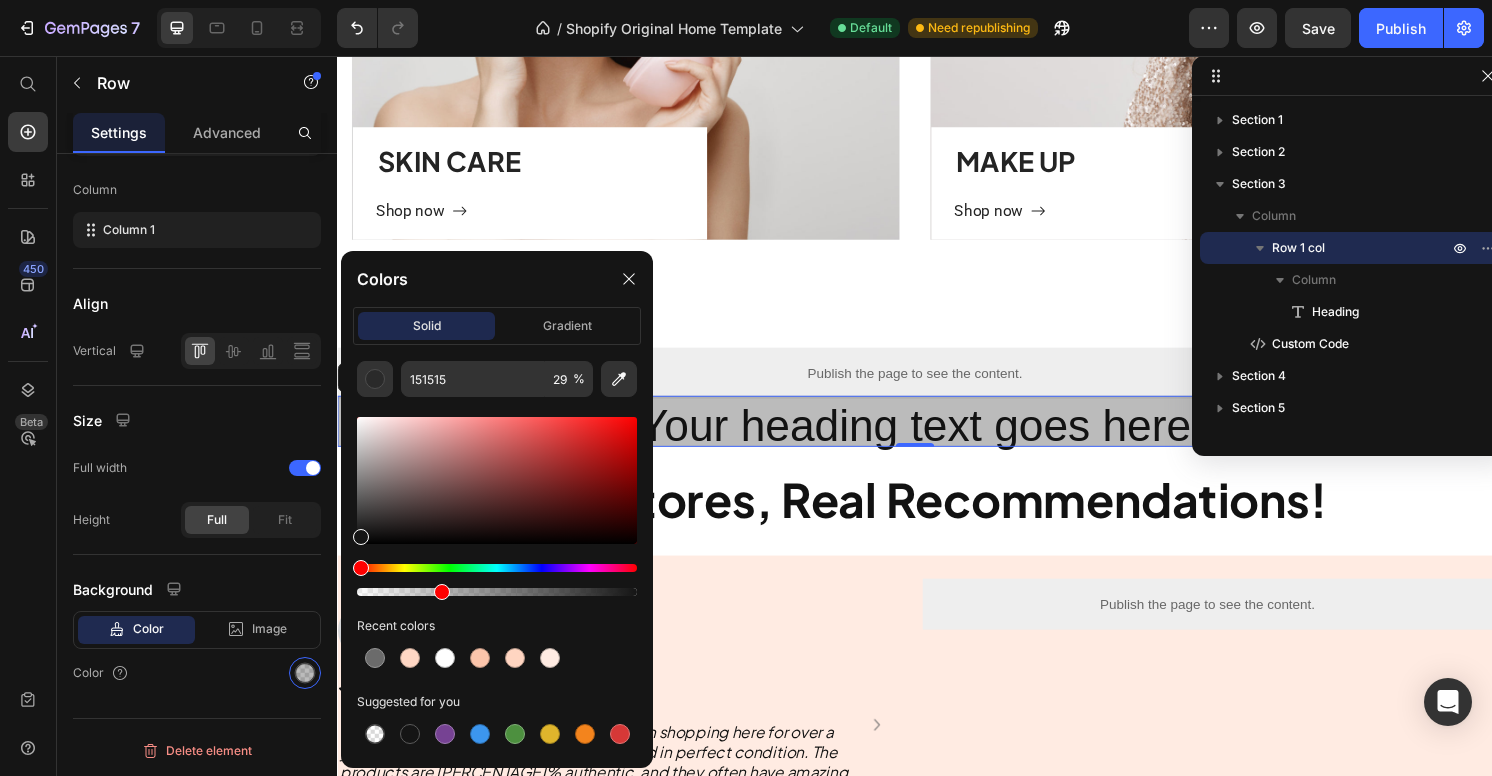 click at bounding box center [497, 592] 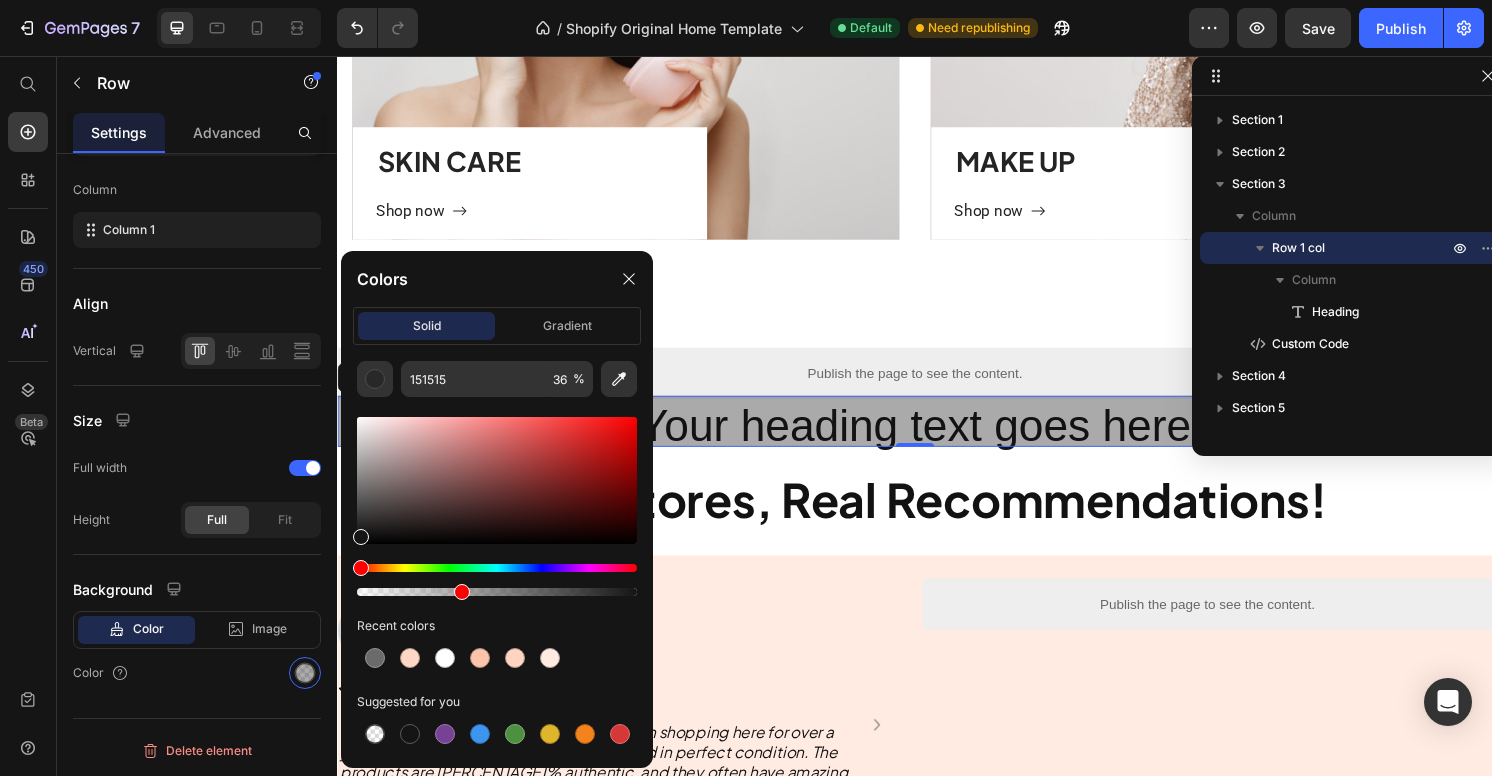 click at bounding box center (497, 592) 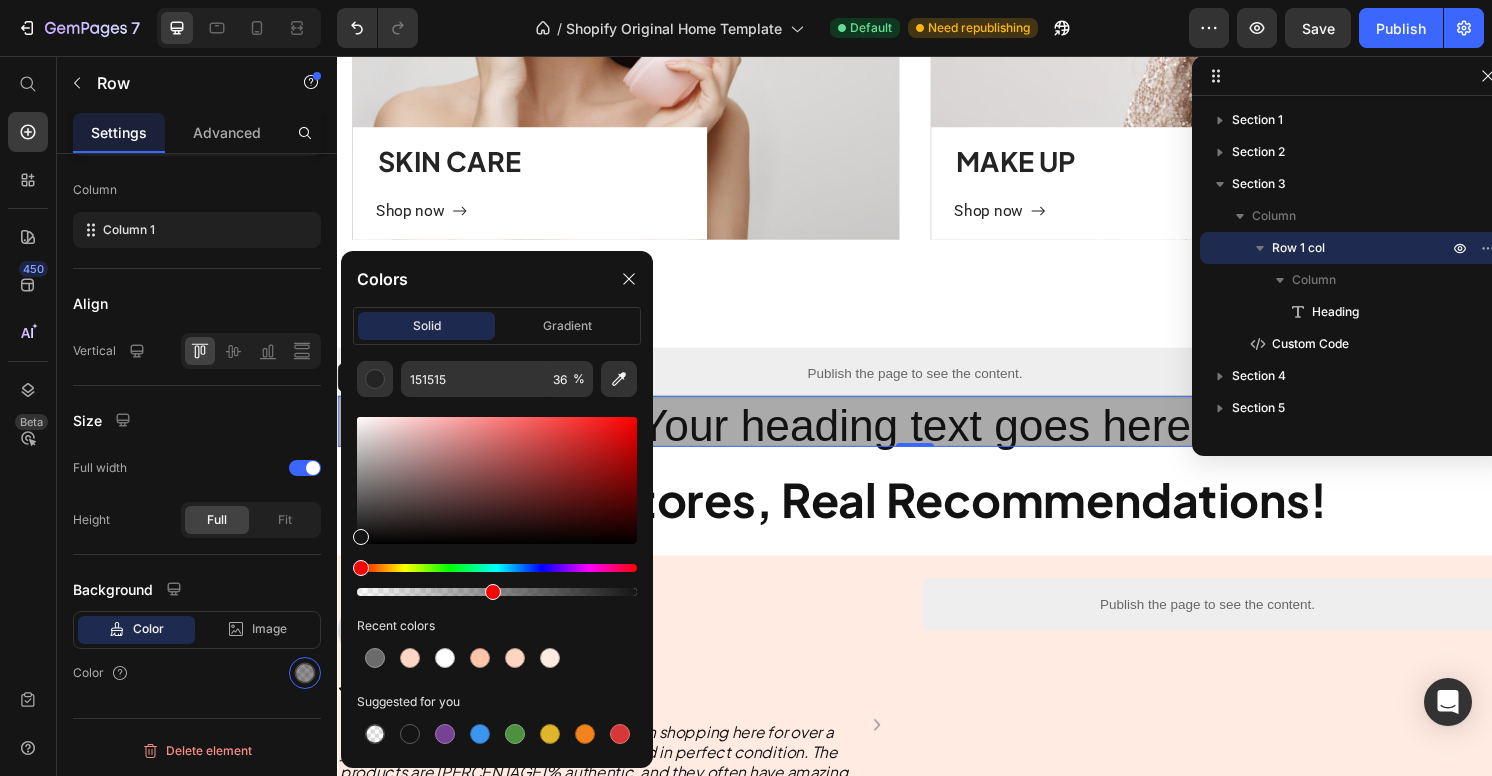 type on "47" 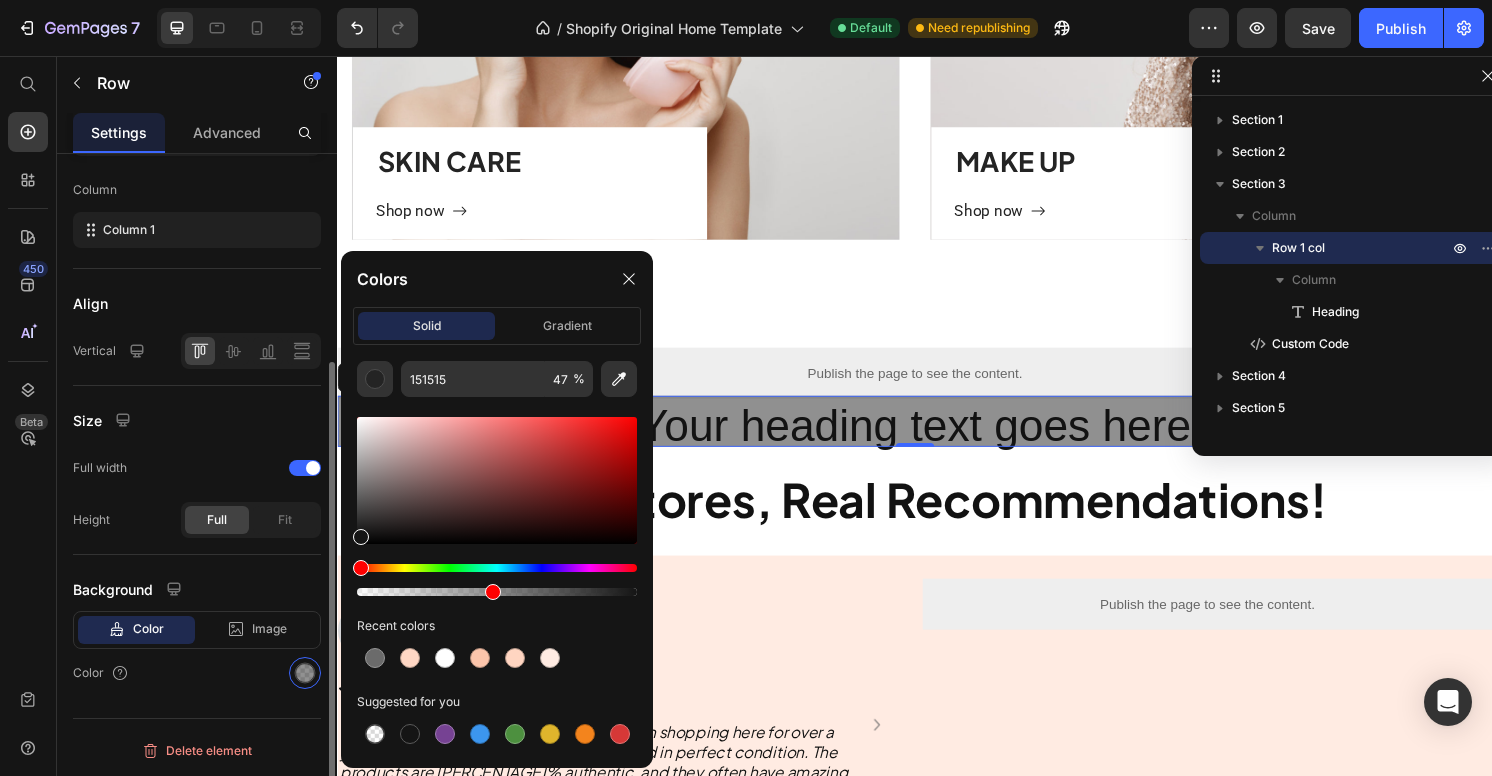 click on "Background Color Image Video  Color" 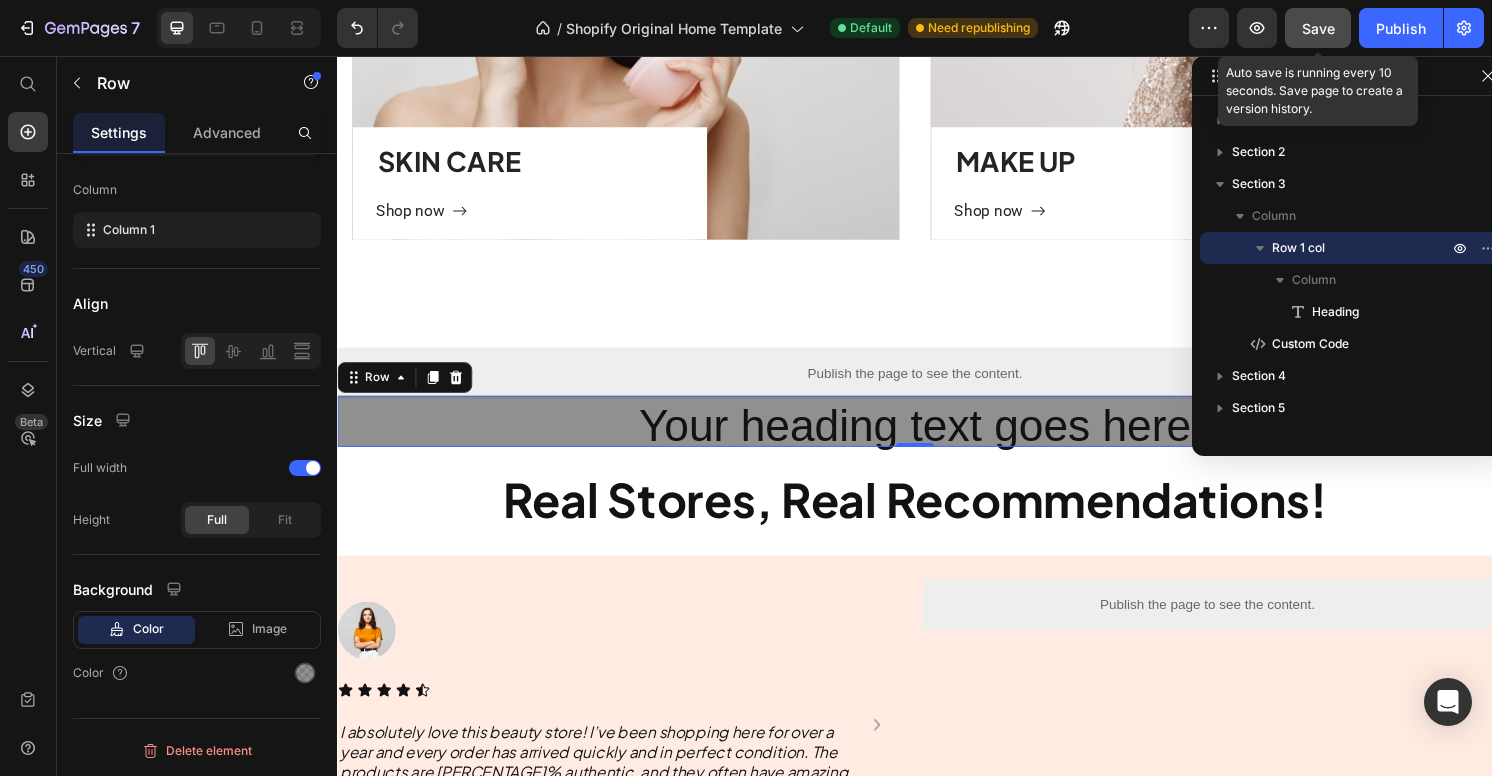 click on "Save" 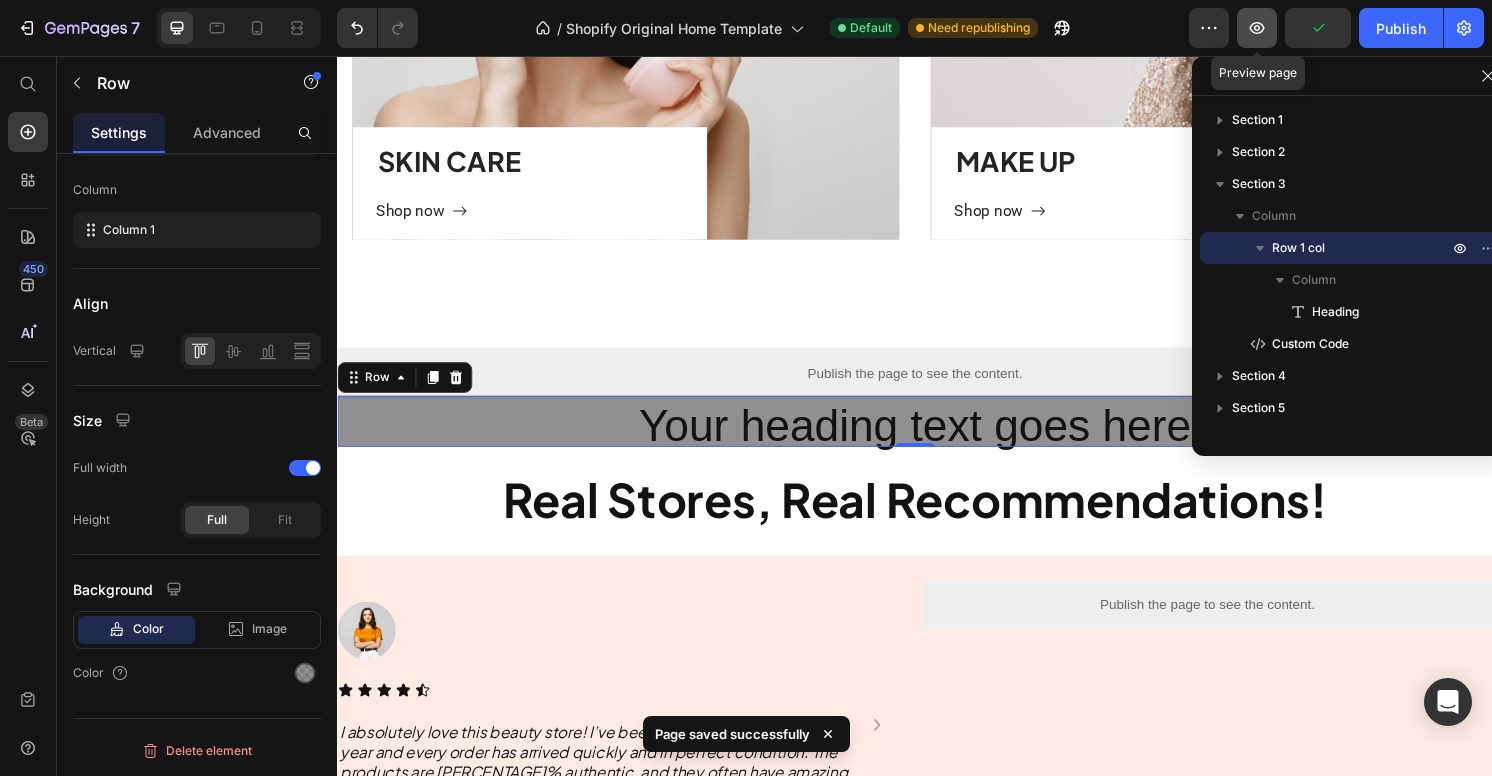 click 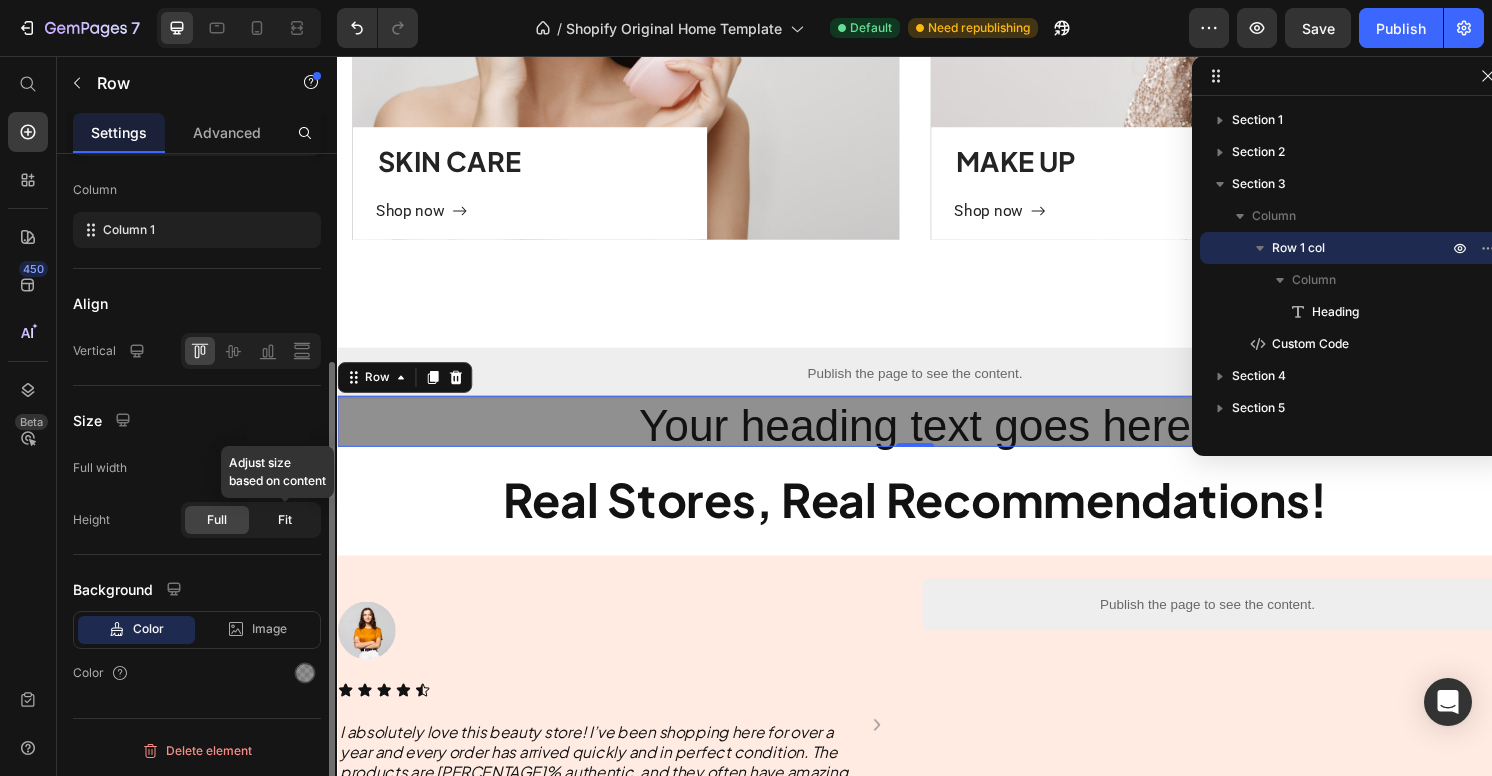 click on "Fit" 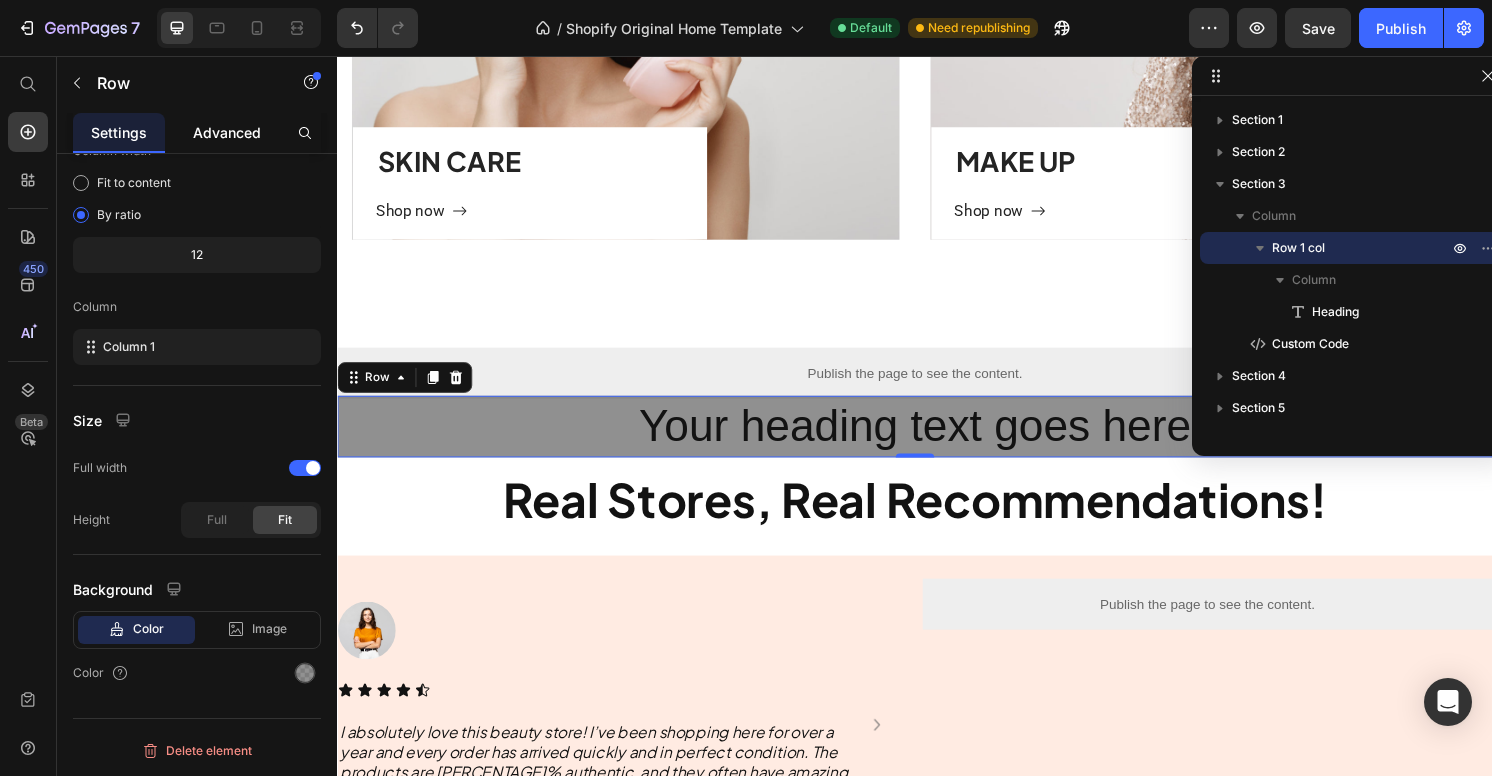 click on "Advanced" at bounding box center [227, 132] 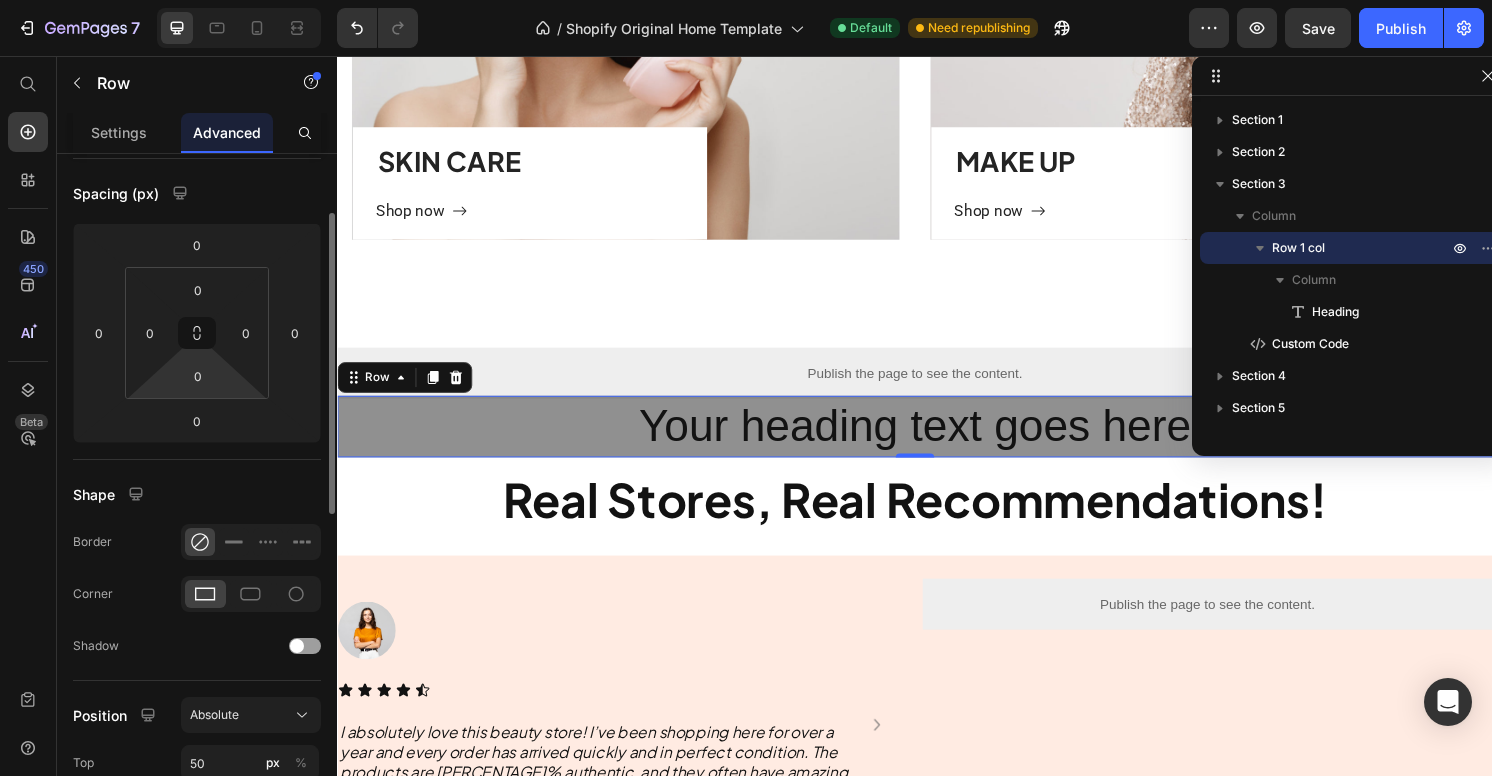 scroll, scrollTop: 502, scrollLeft: 0, axis: vertical 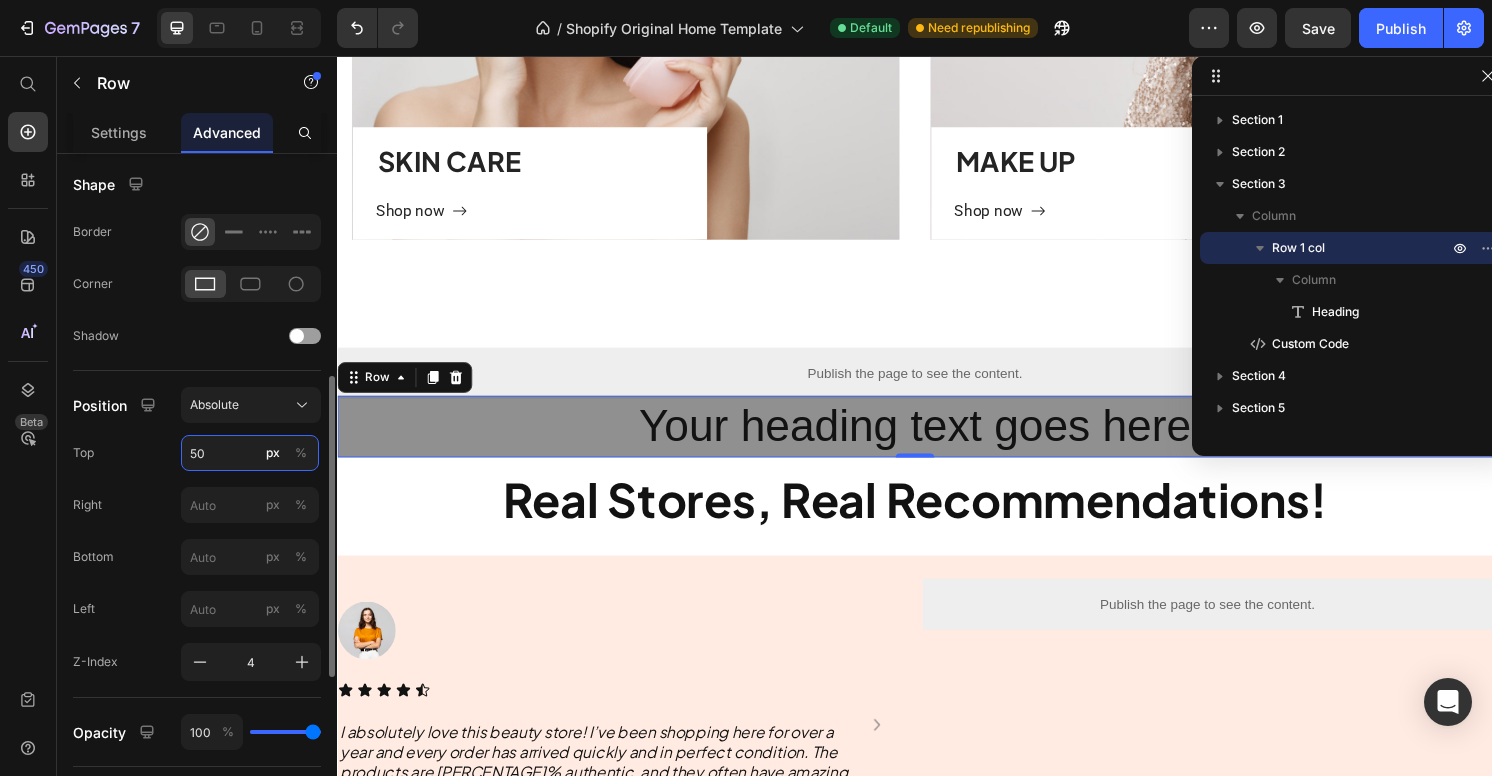 click on "50" at bounding box center [250, 453] 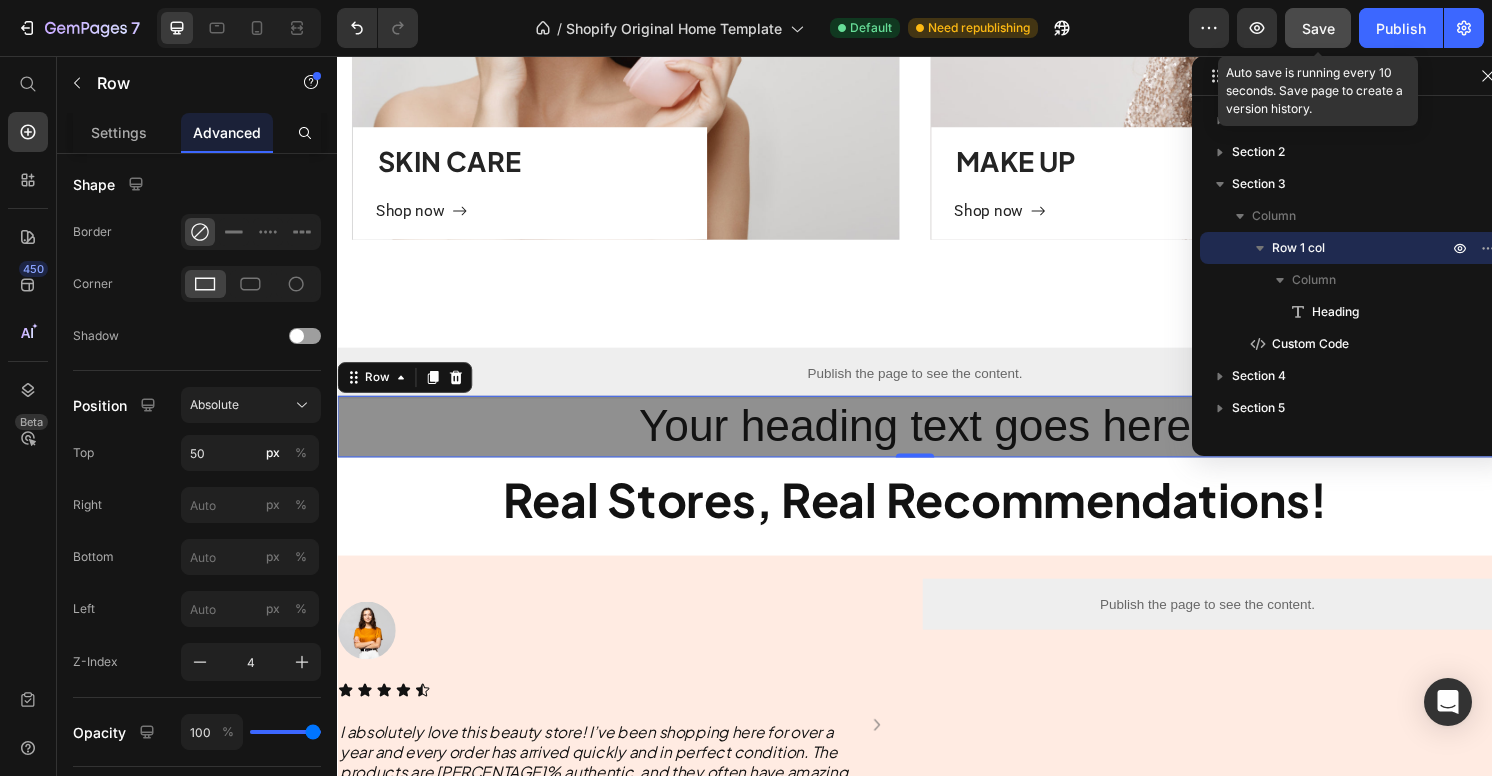 click on "Save" 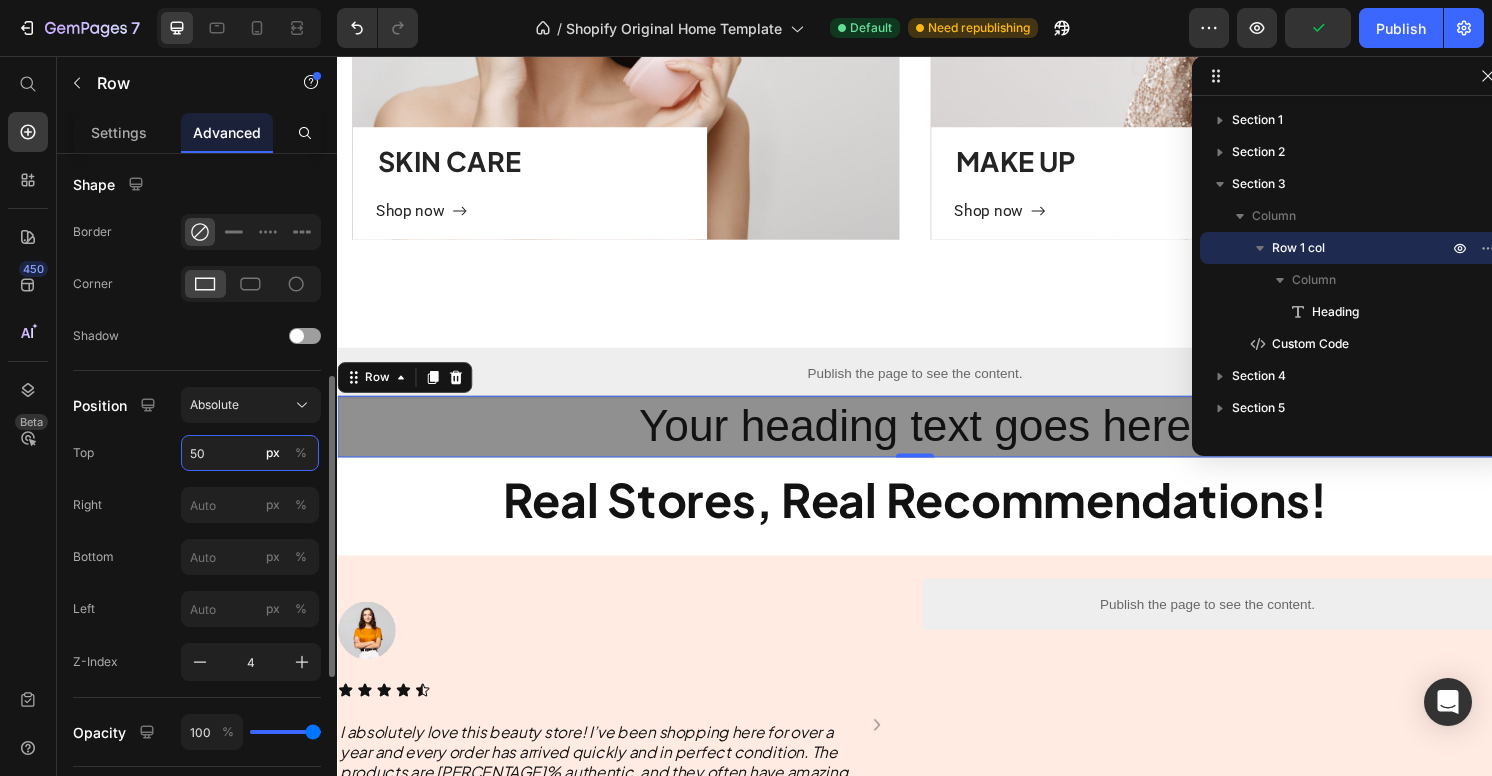 click on "50" at bounding box center (250, 453) 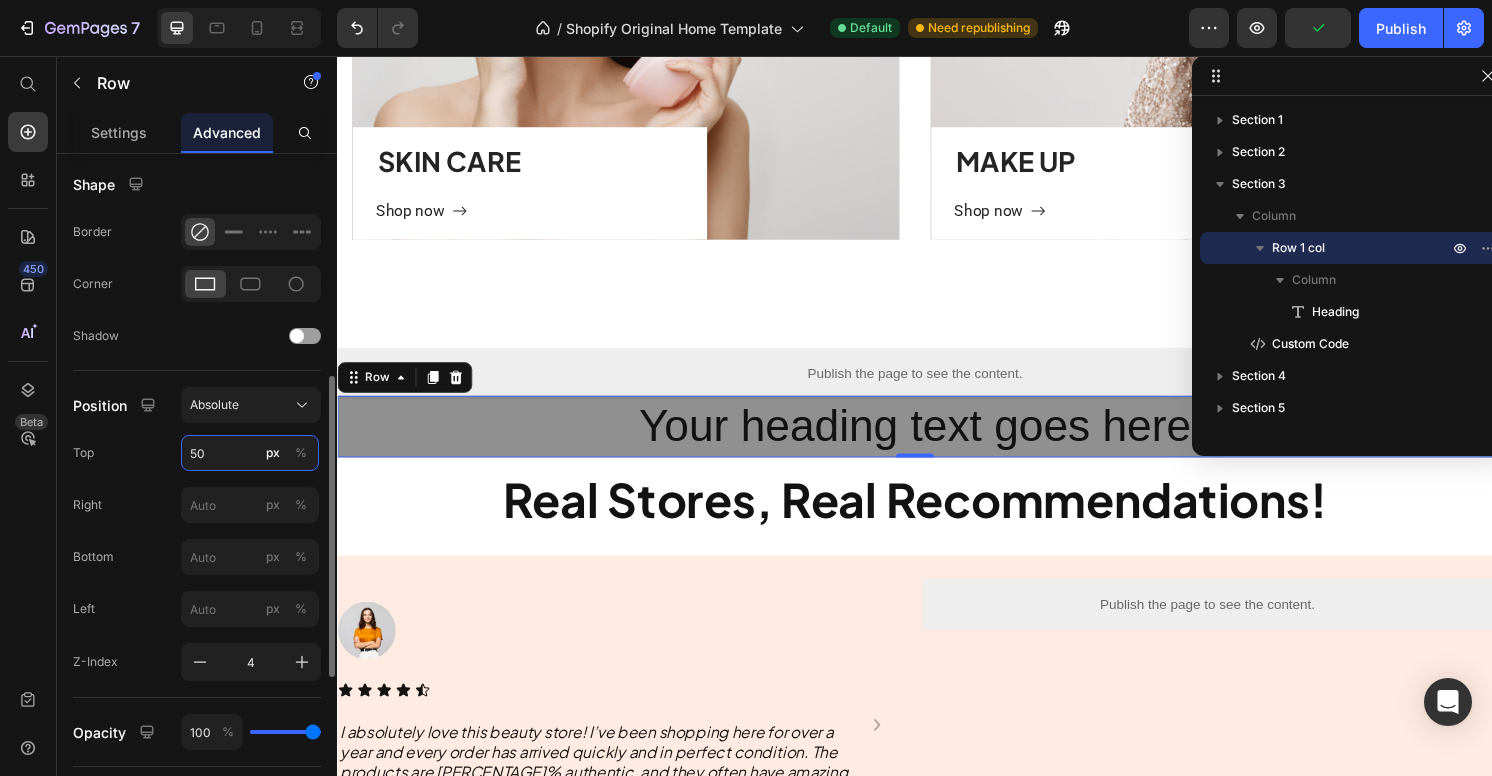 type on "0" 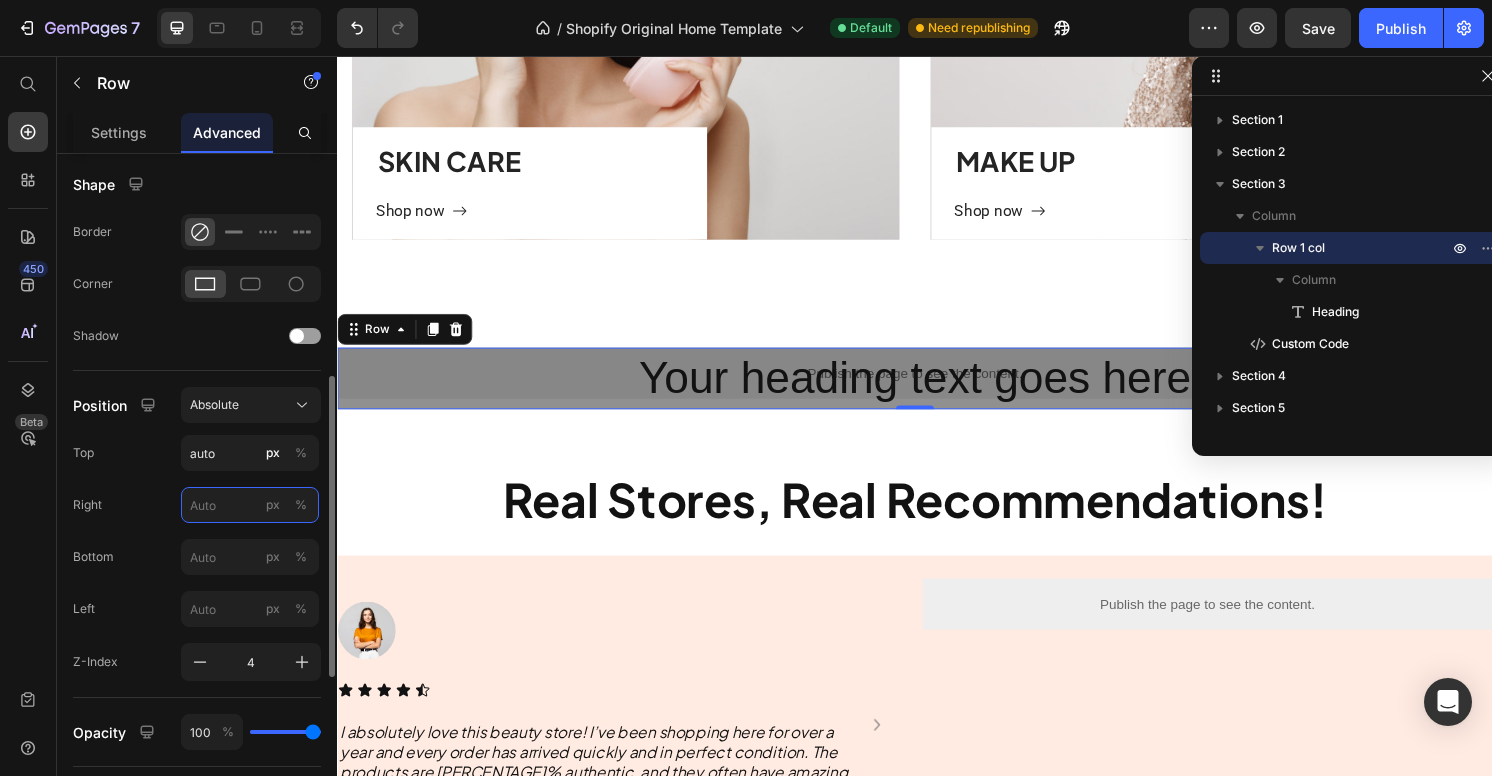 type on "Auto" 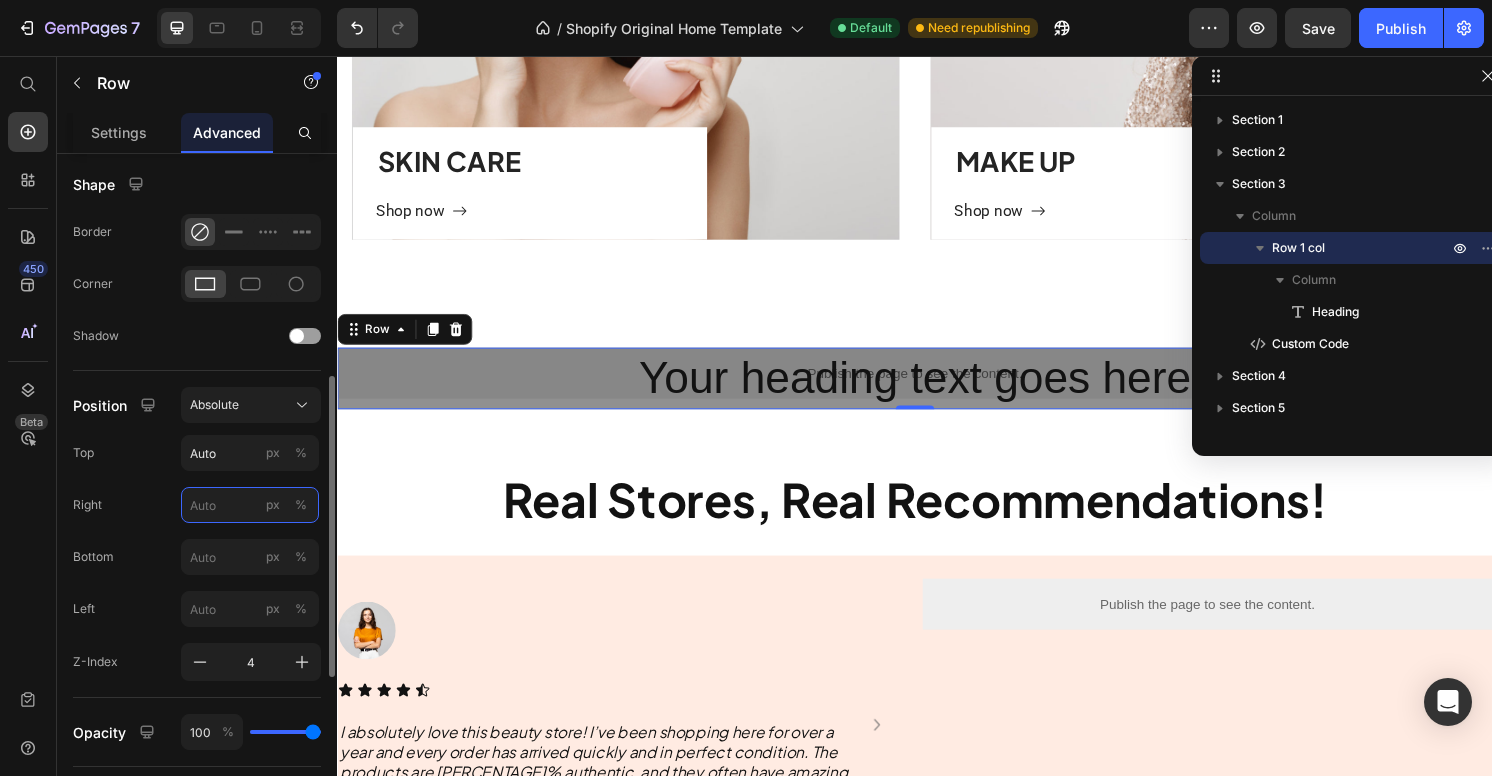 click on "px %" at bounding box center (250, 505) 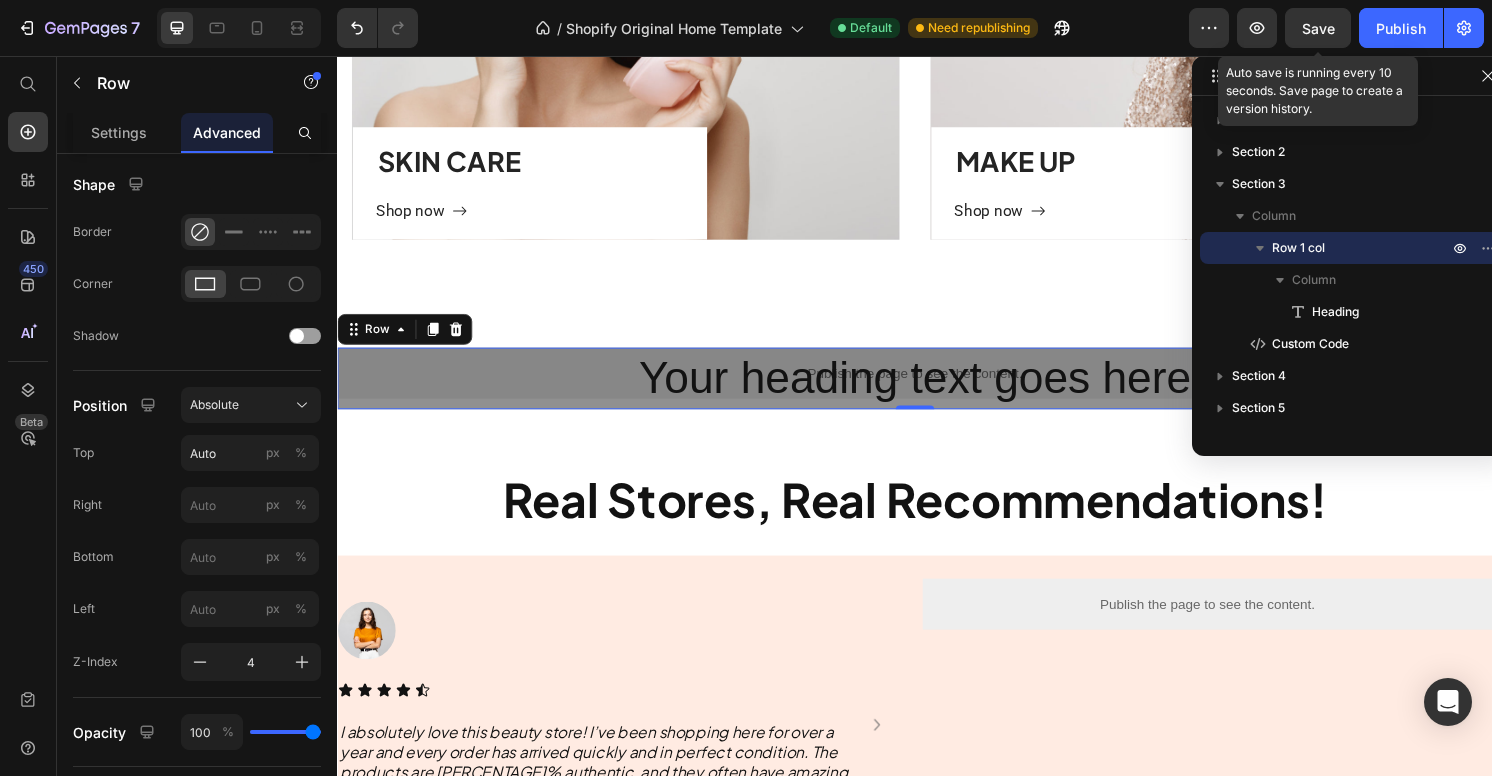 click on "Save" at bounding box center (1318, 28) 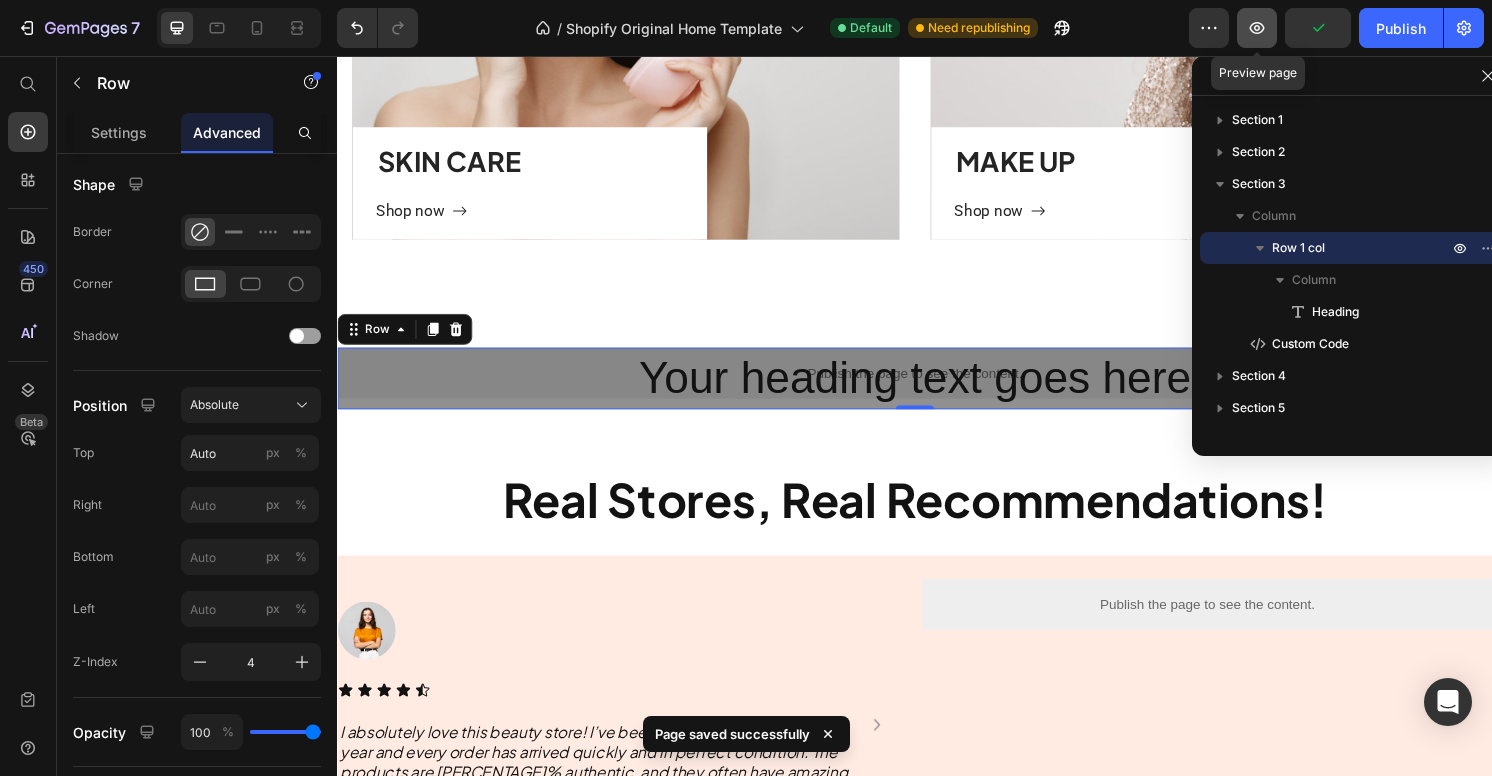 click 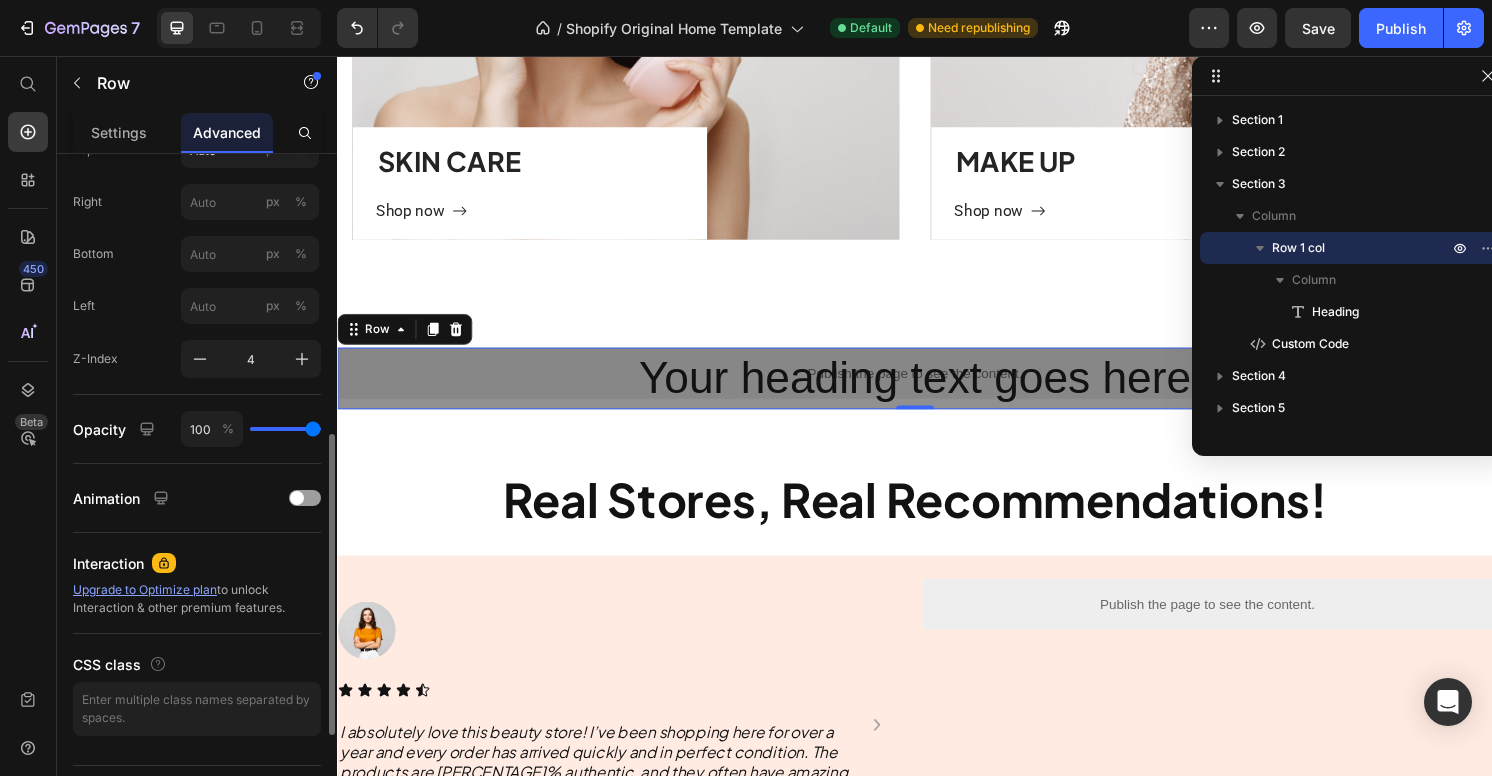 scroll, scrollTop: 852, scrollLeft: 0, axis: vertical 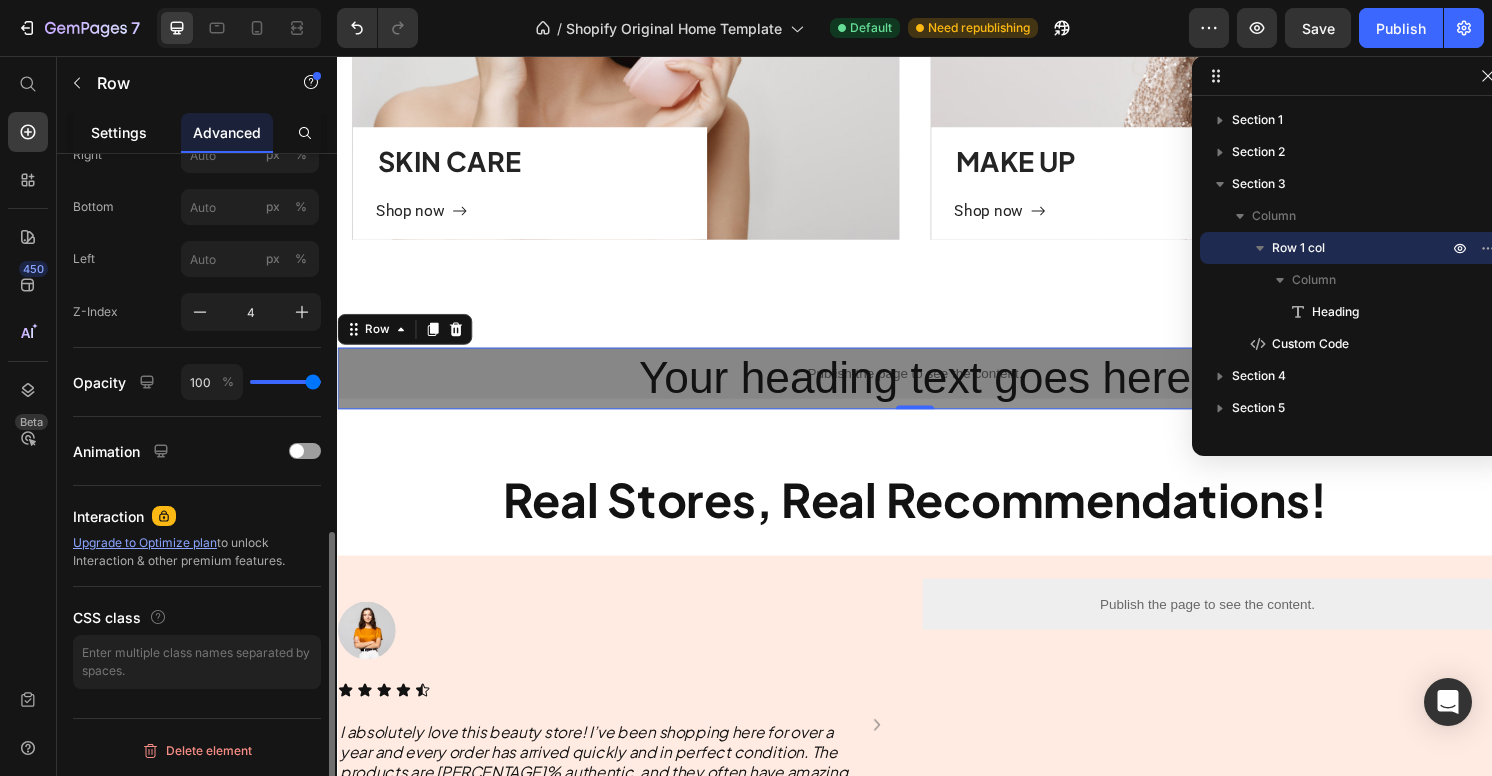 click on "Settings" 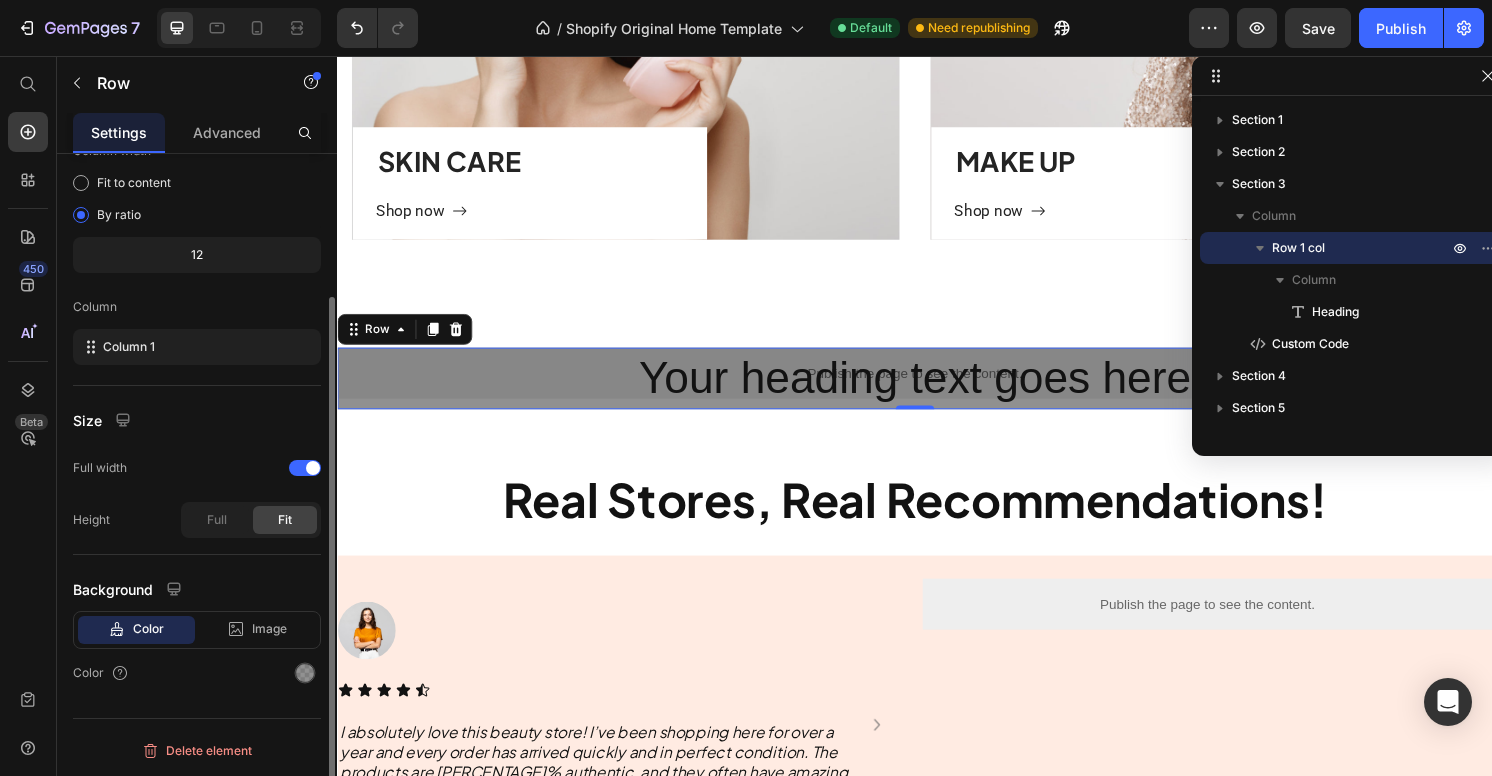 scroll, scrollTop: 0, scrollLeft: 0, axis: both 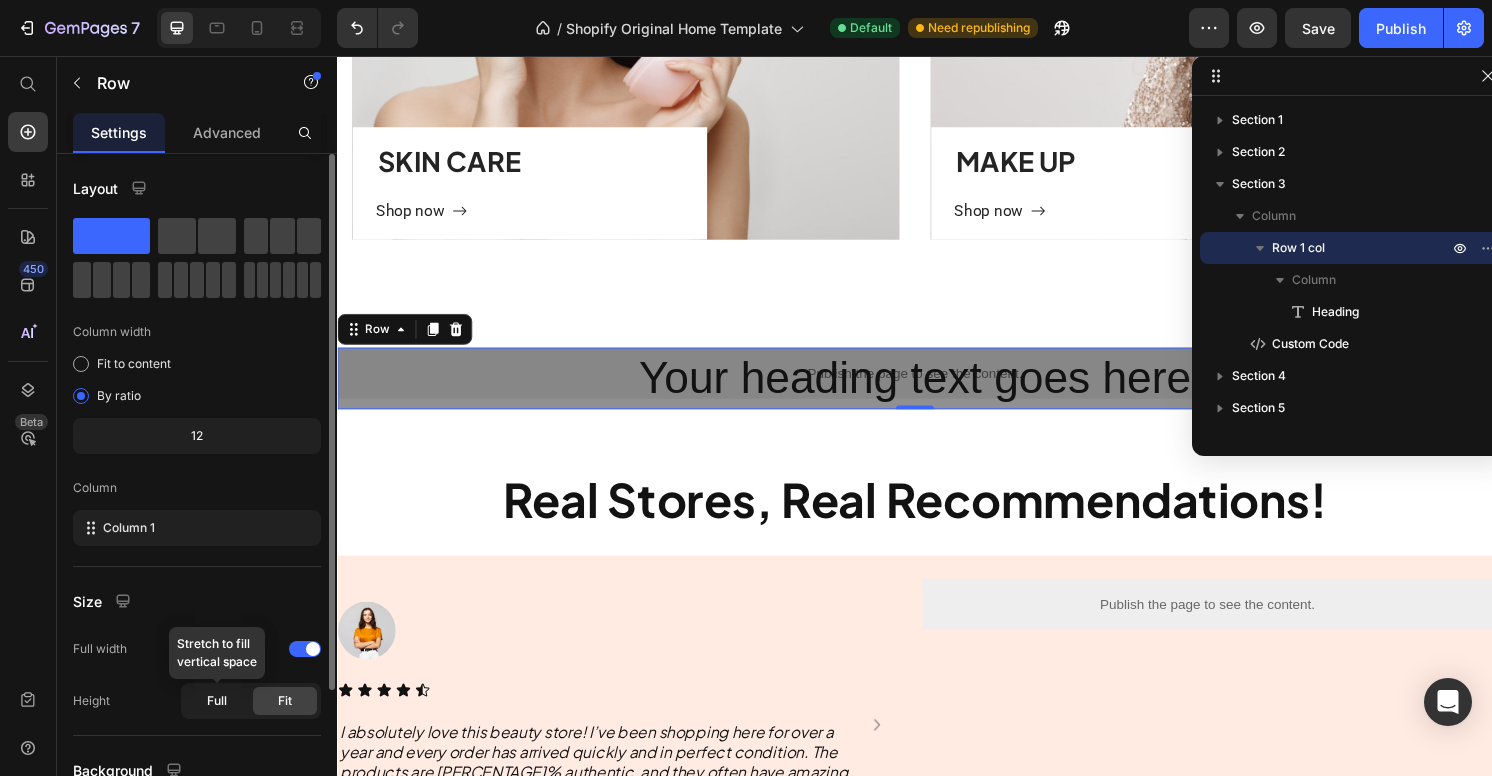 click on "Full" 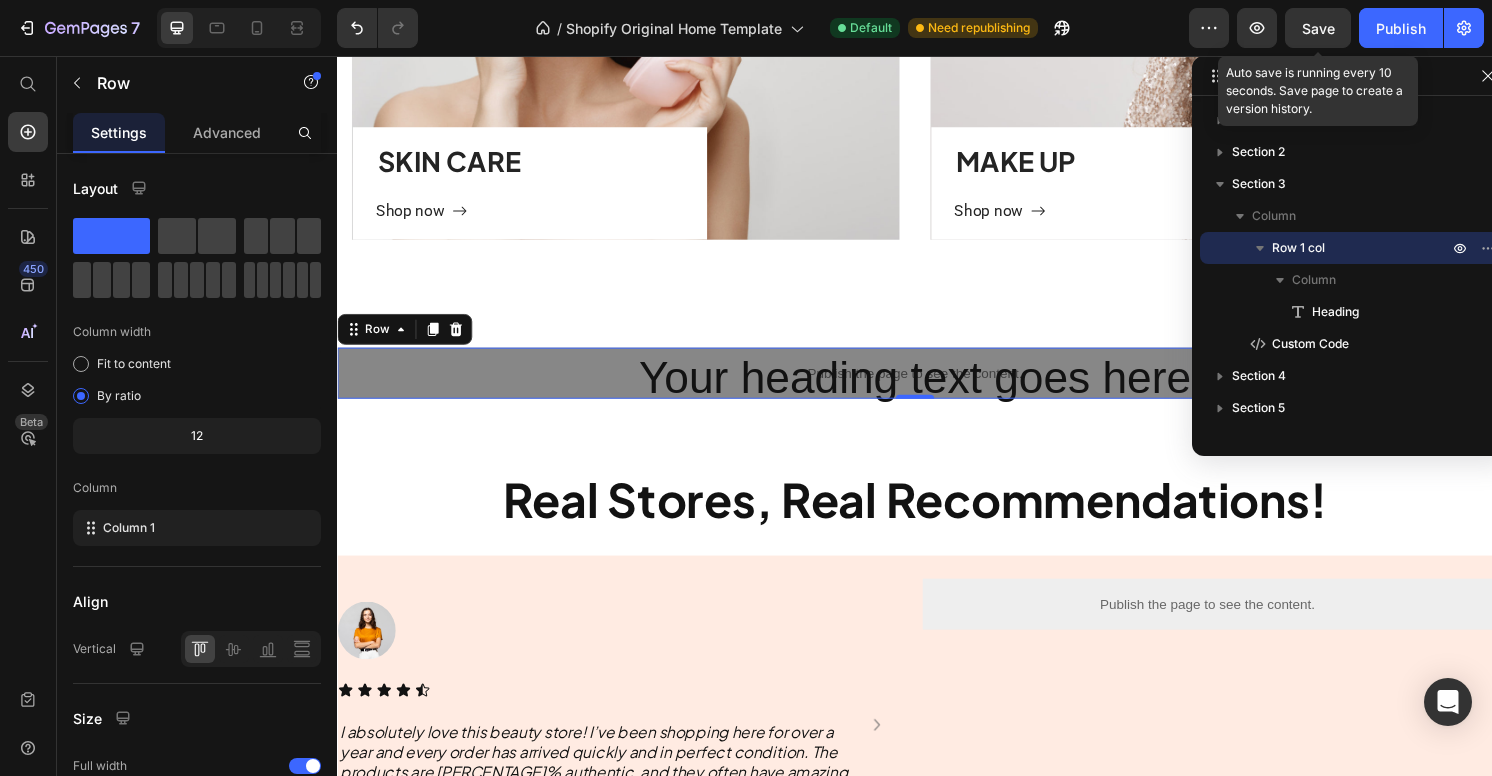 click on "Save" at bounding box center [1318, 28] 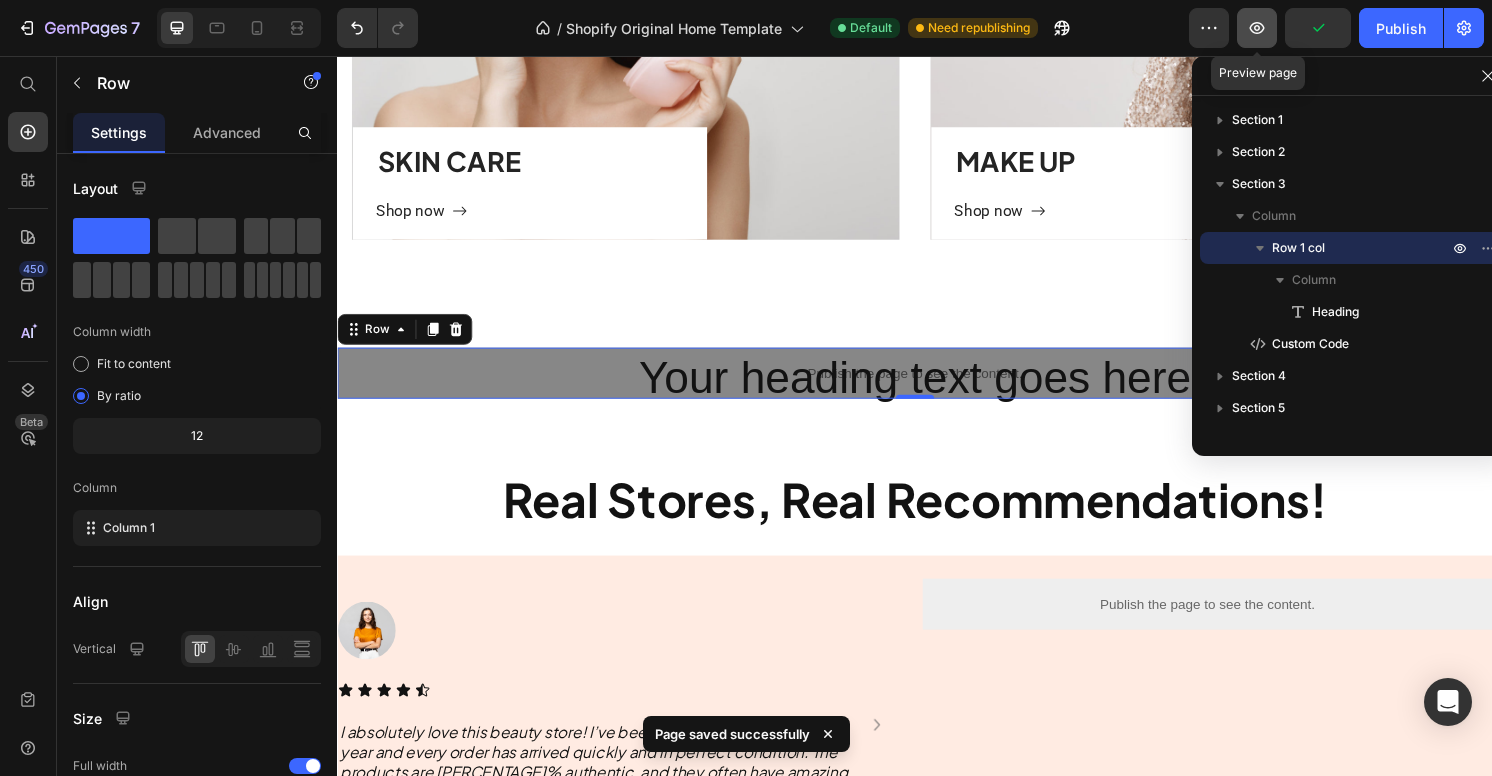 click 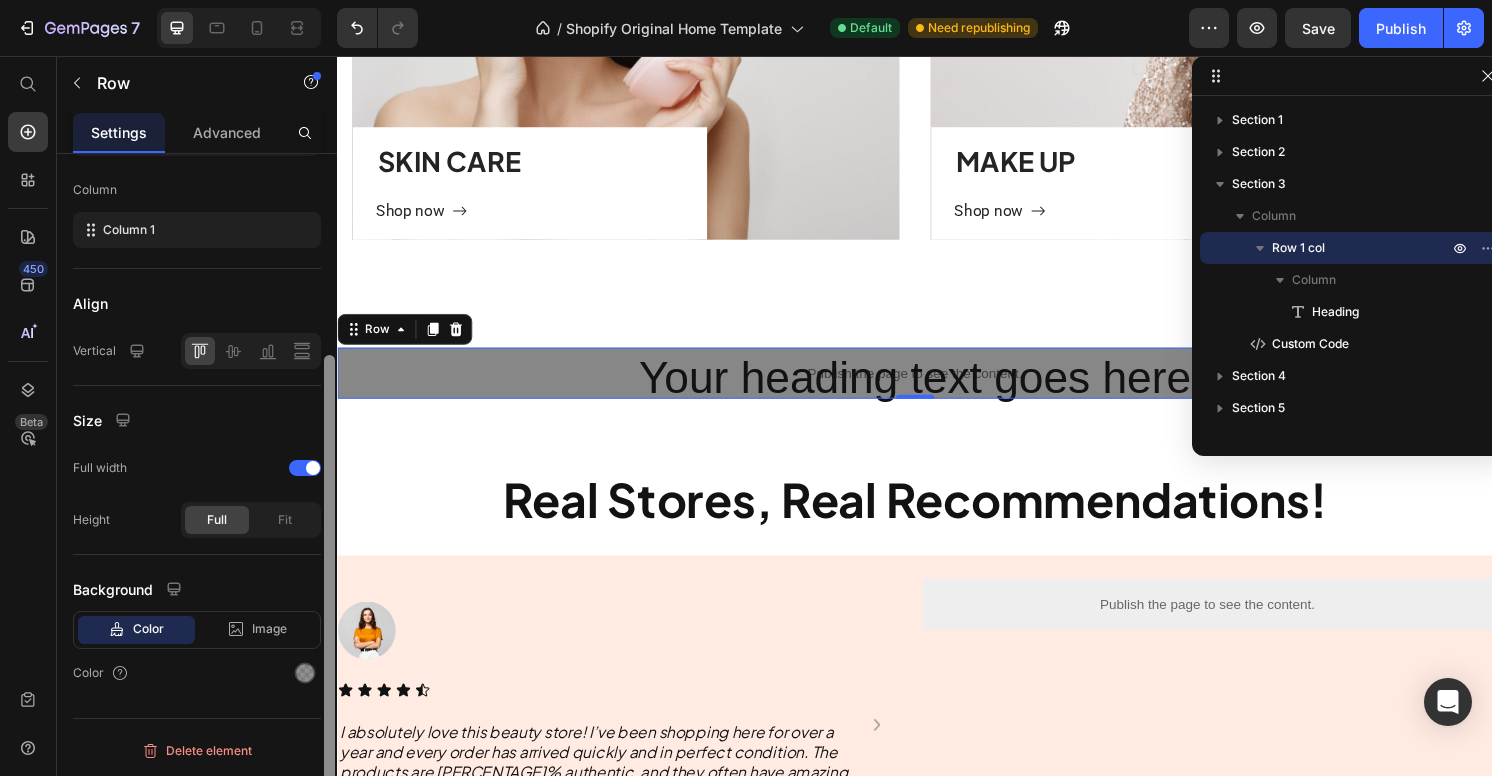 scroll, scrollTop: 289, scrollLeft: 0, axis: vertical 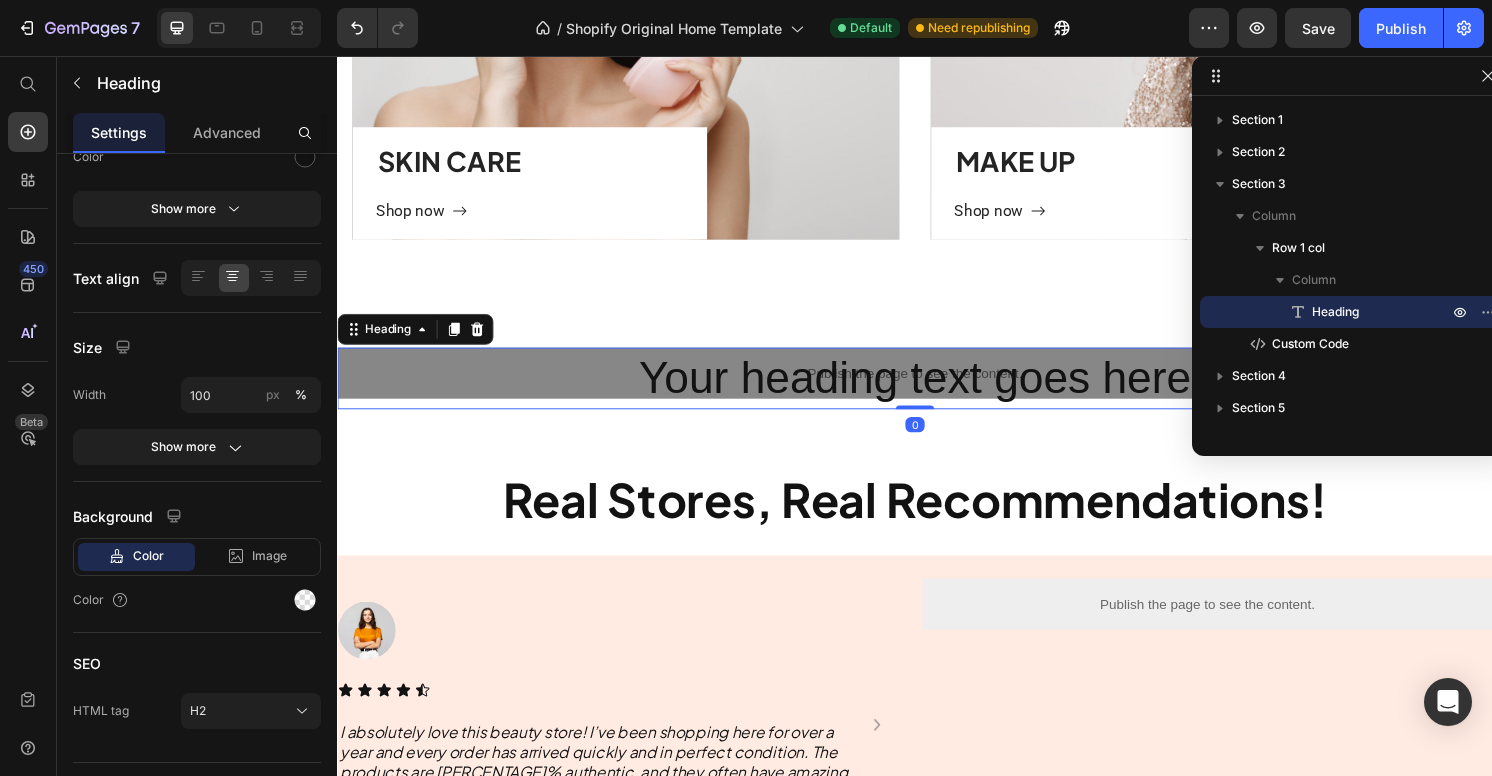click on "Your heading text goes here" at bounding box center (937, 391) 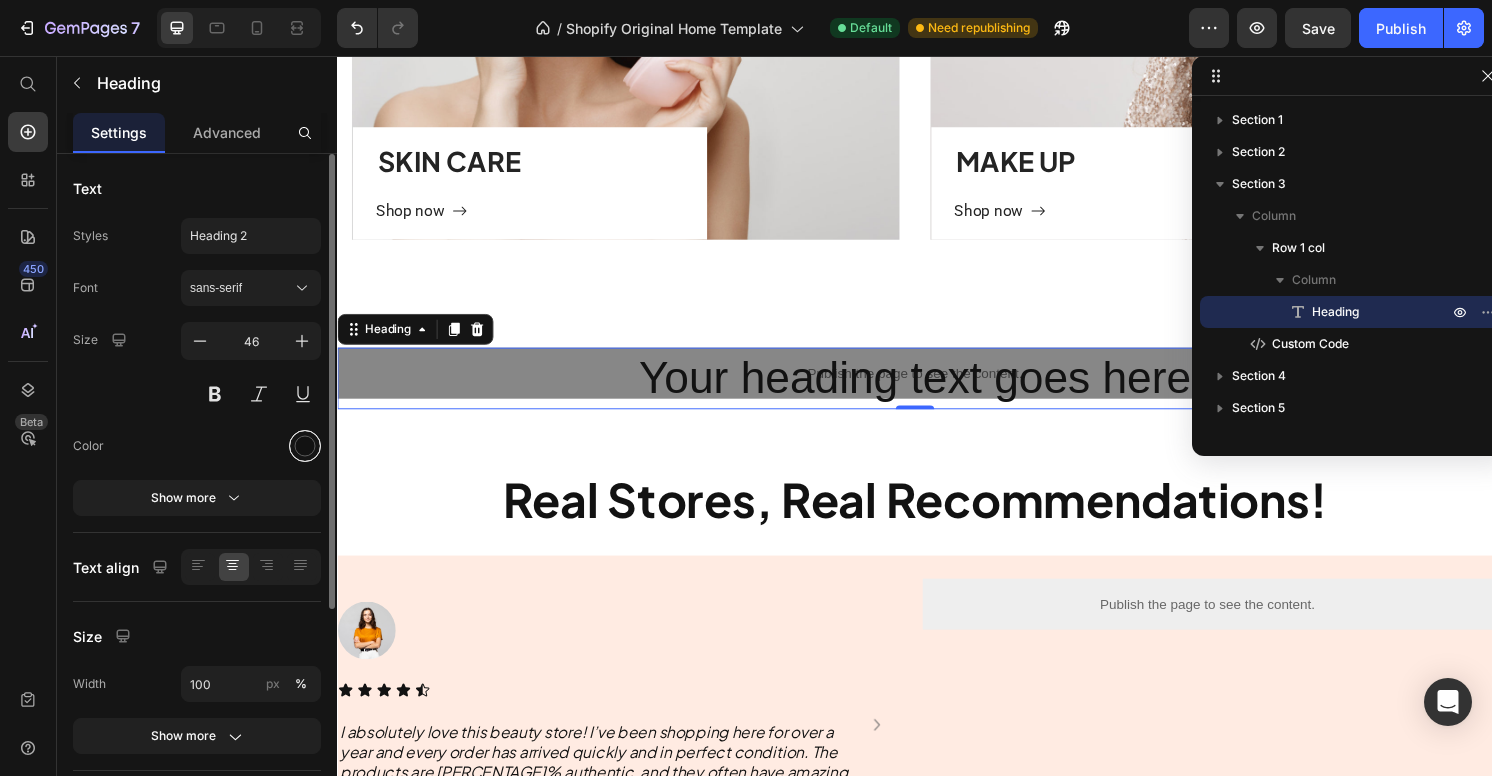click at bounding box center [305, 446] 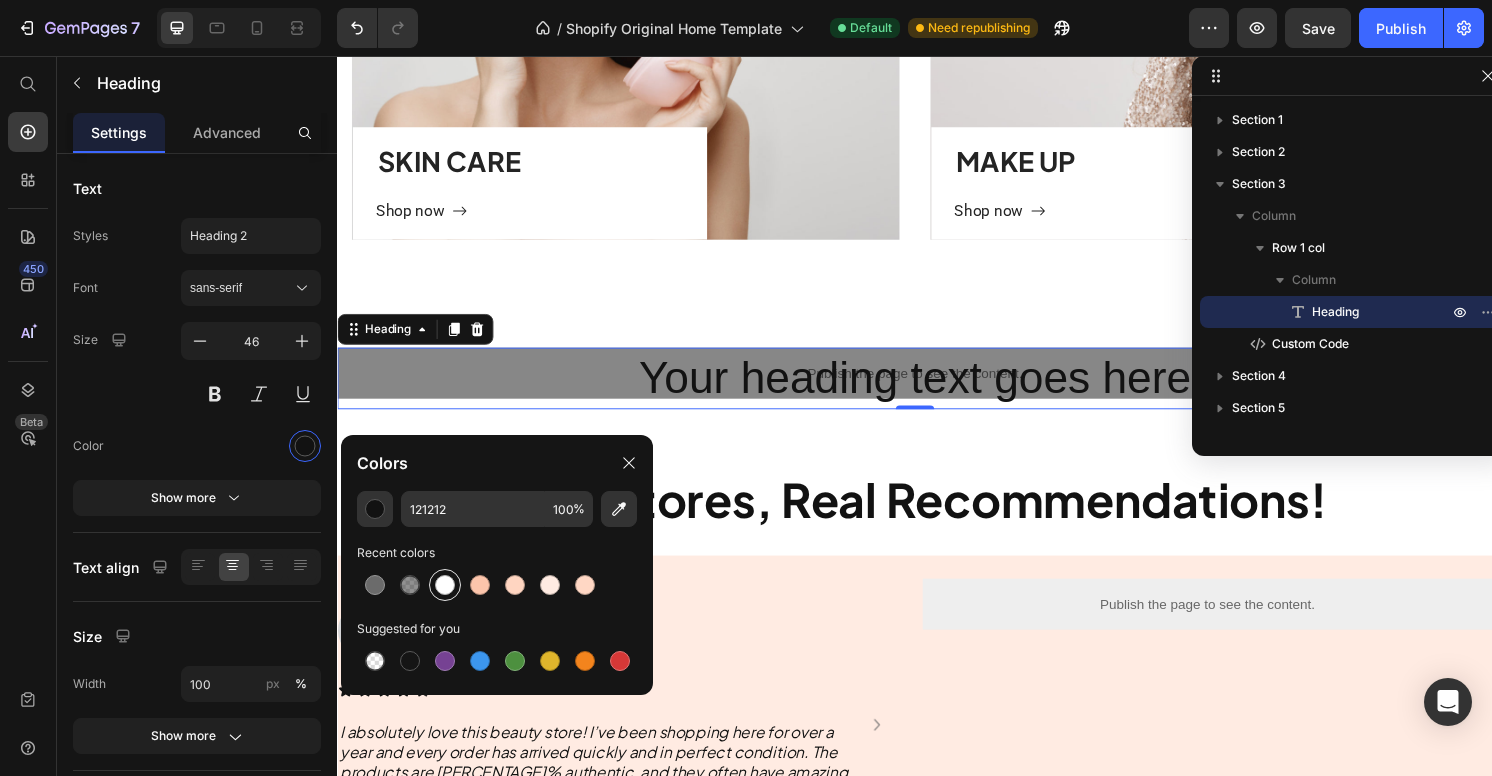 click at bounding box center (445, 585) 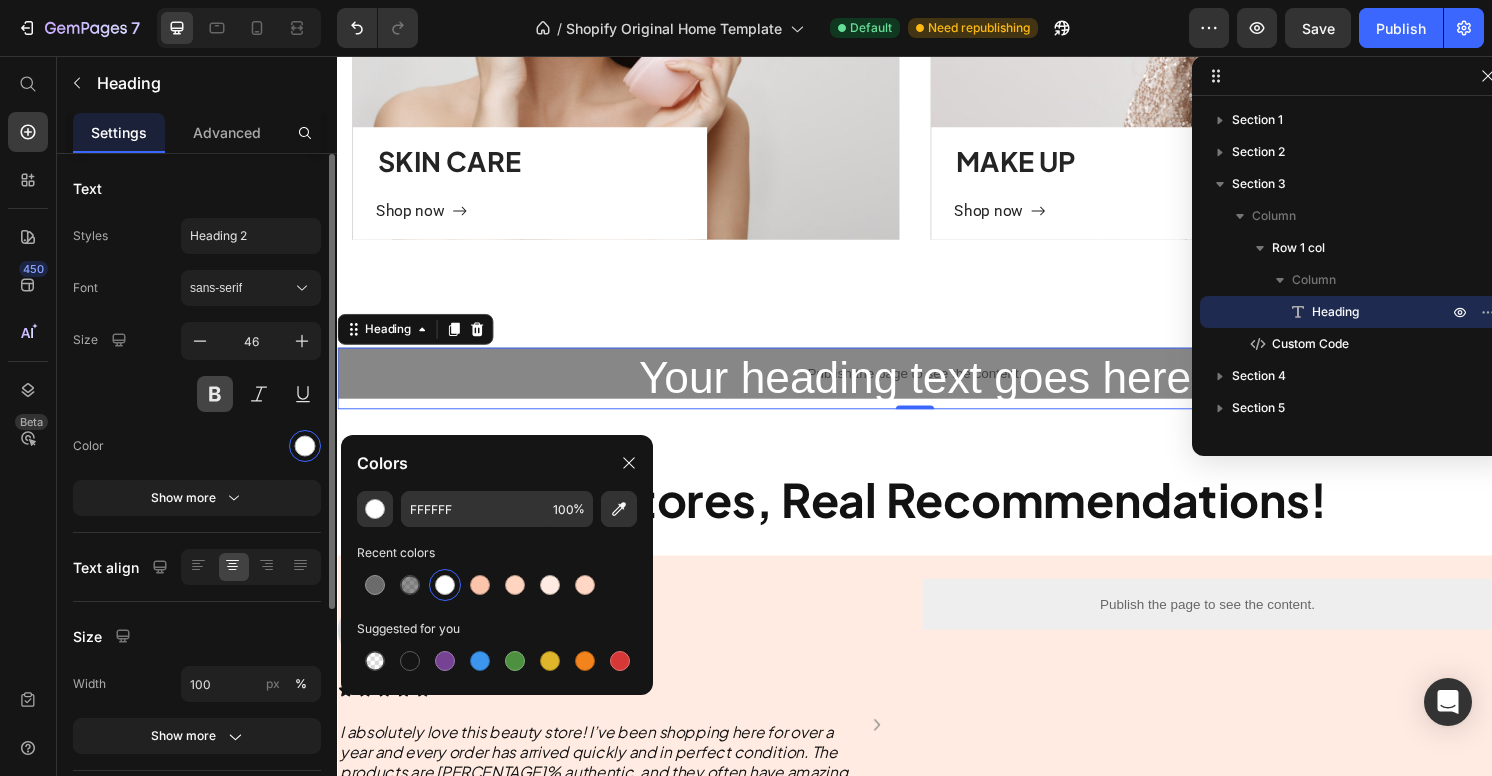click at bounding box center [215, 394] 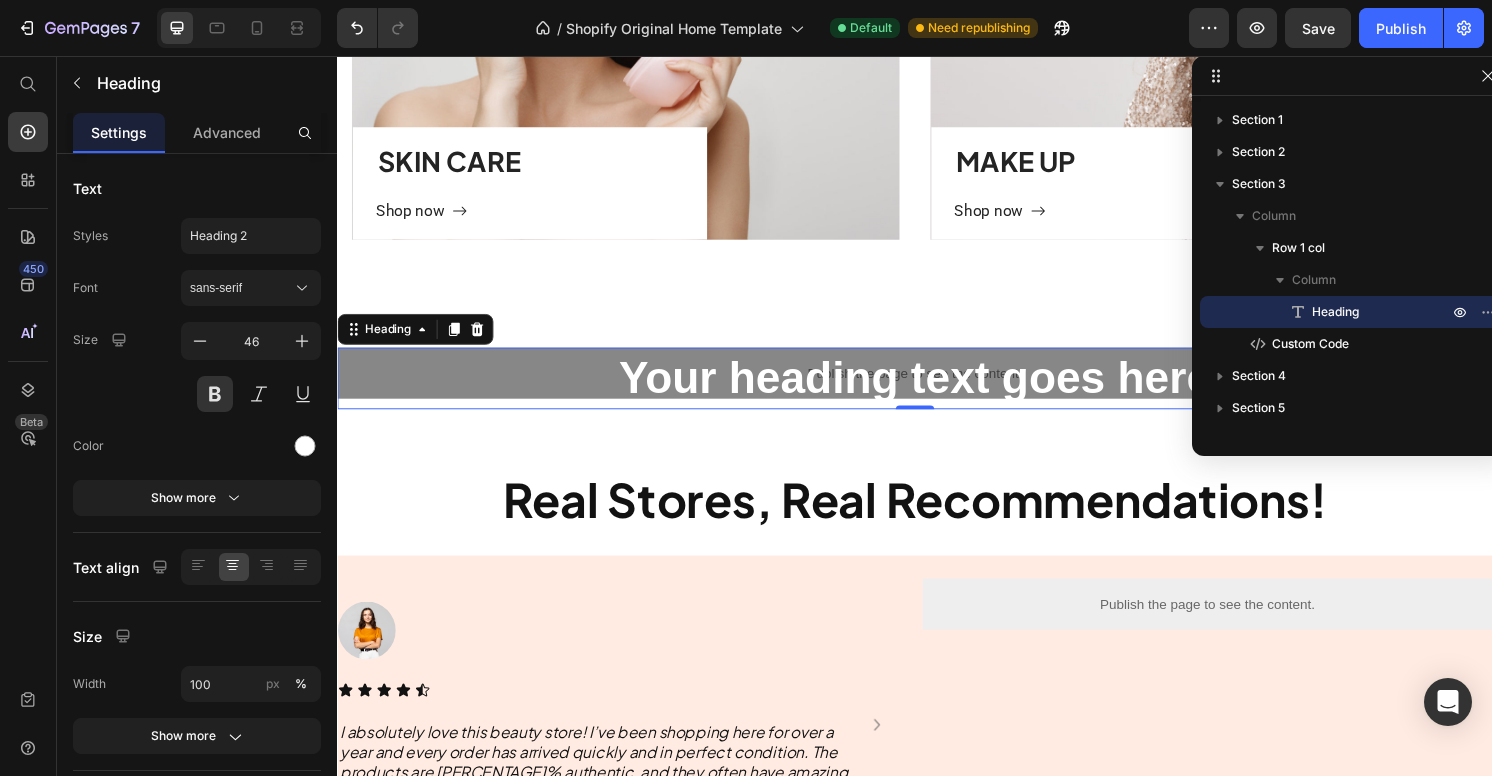 click on "Your heading text goes here" at bounding box center [937, 391] 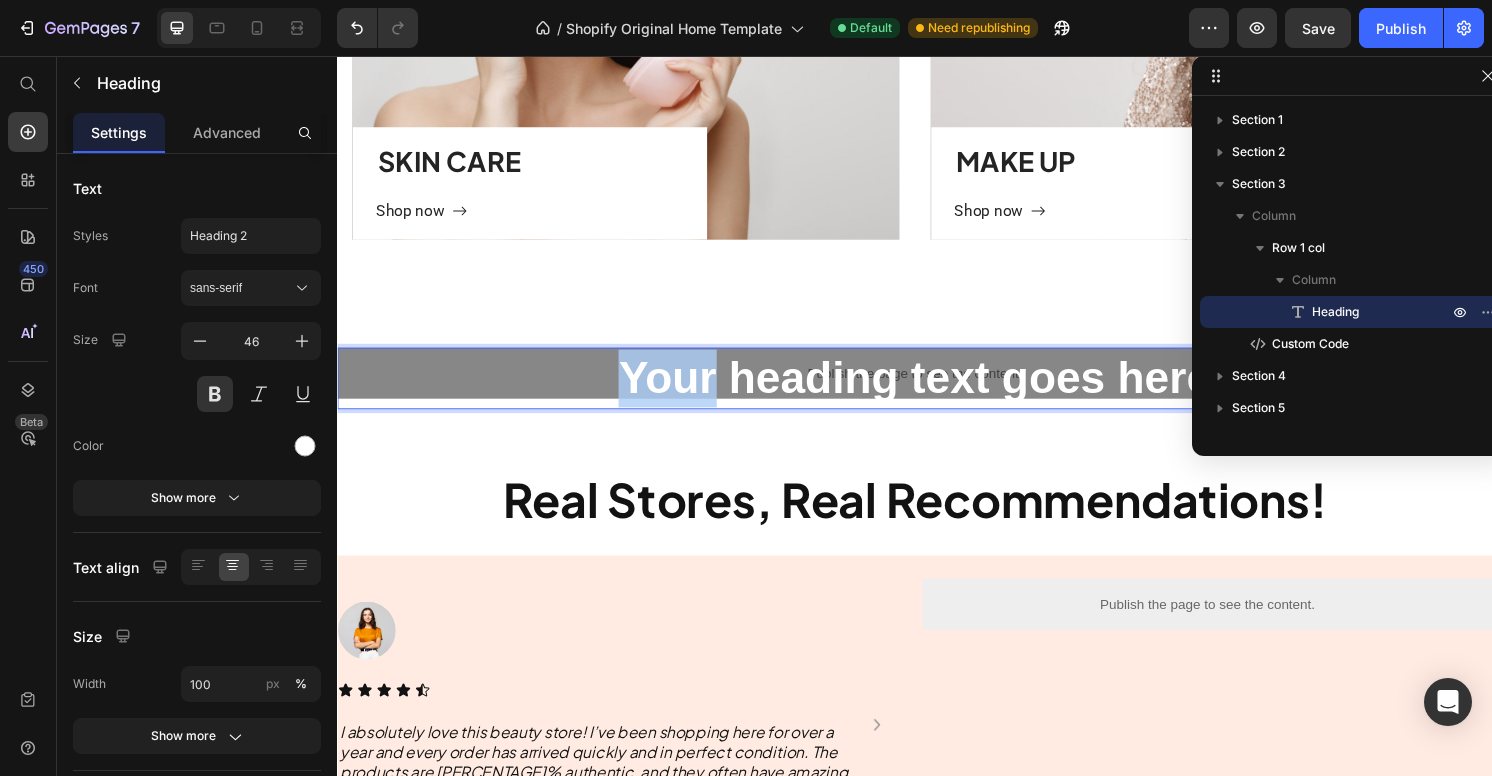 click on "Your heading text goes here" at bounding box center [937, 391] 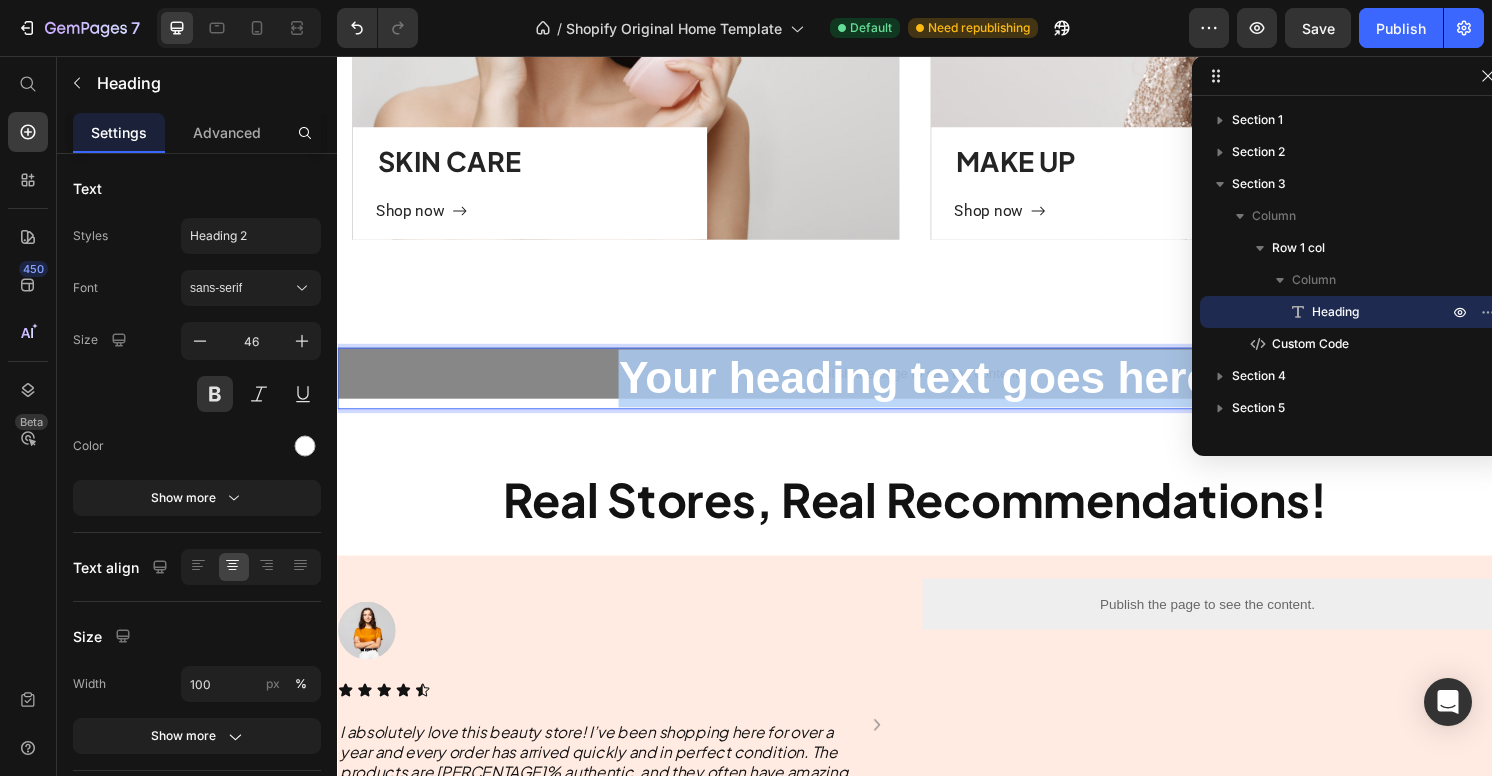 click on "Your heading text goes here" at bounding box center (937, 391) 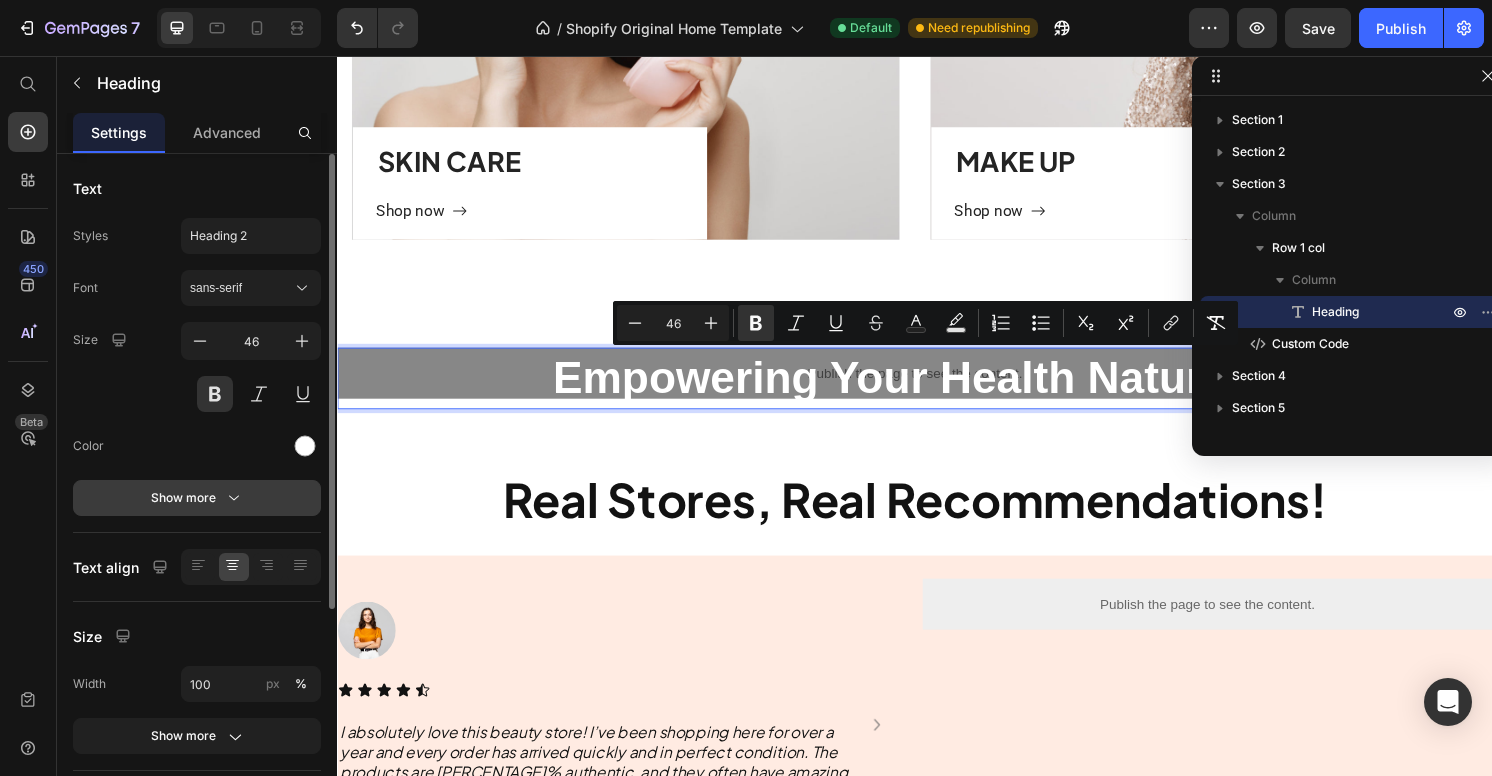 click on "Show more" at bounding box center [197, 498] 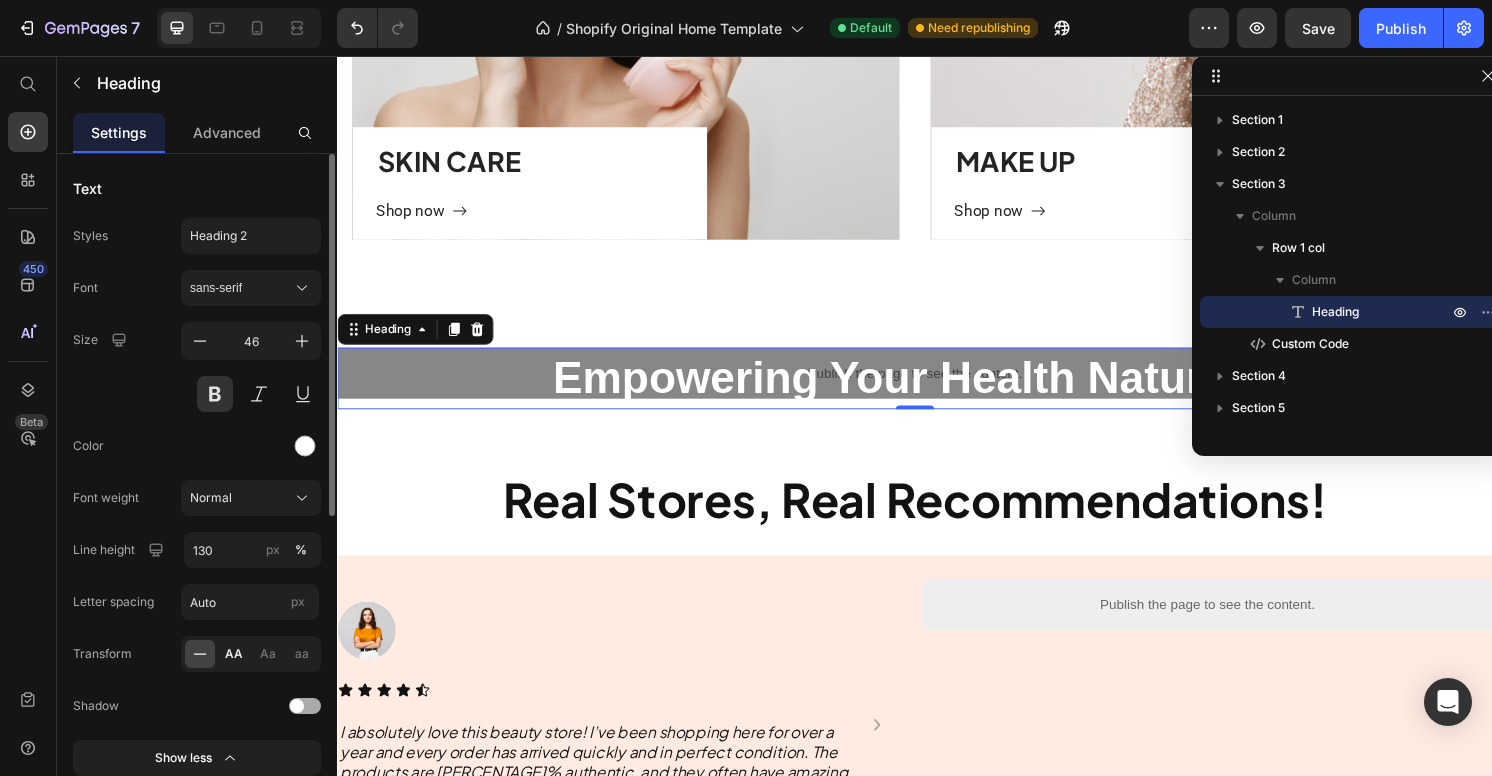 click on "AA" 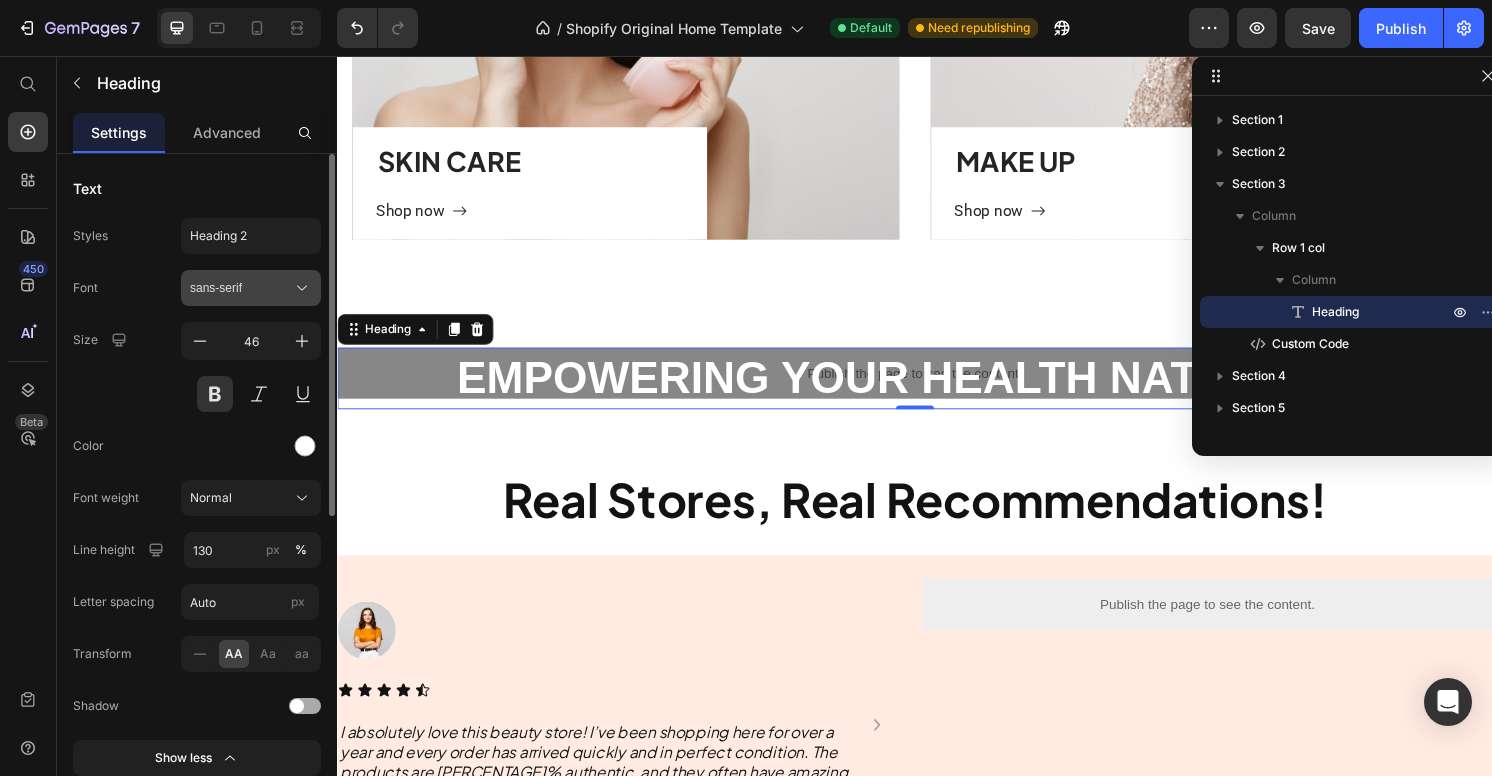 click 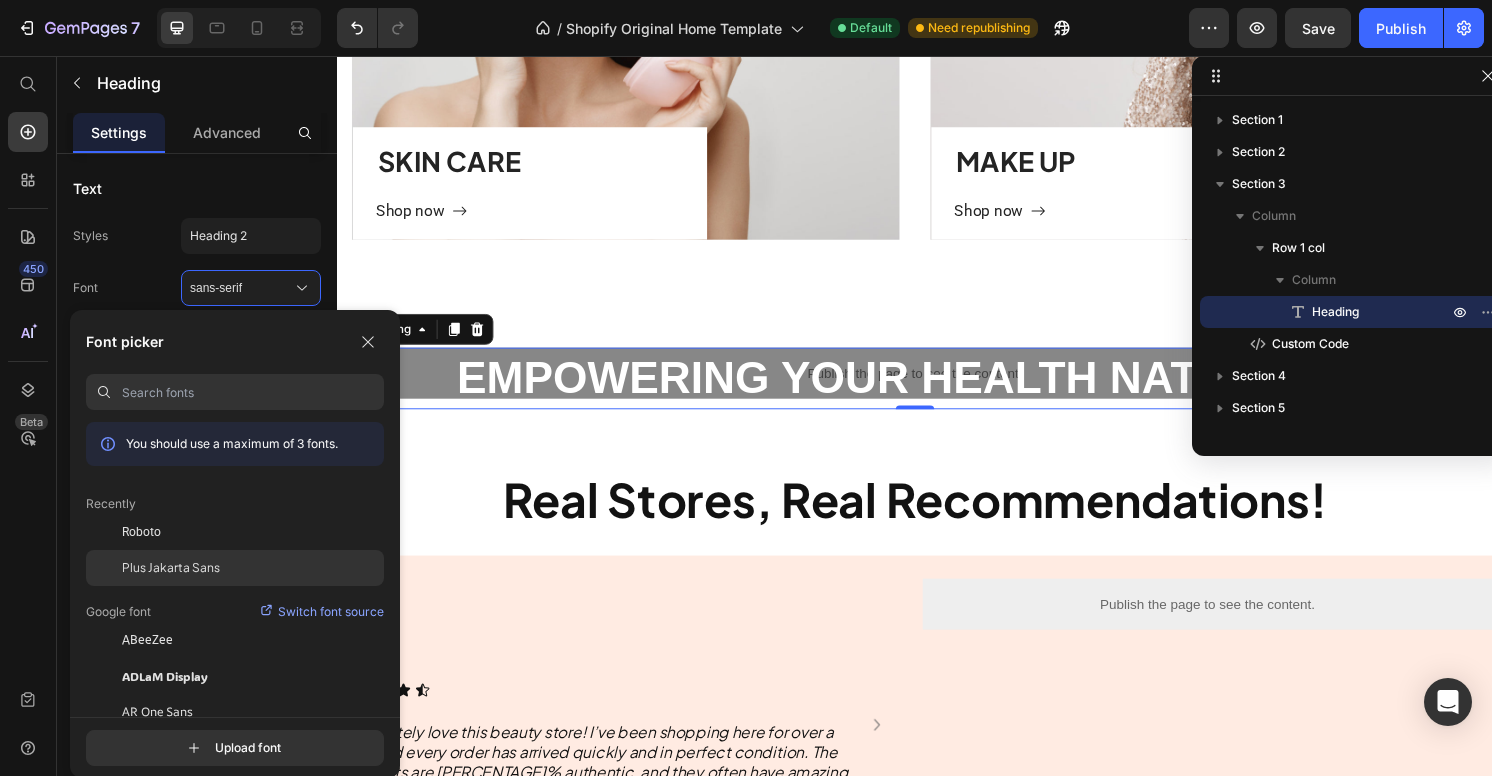 click on "Plus Jakarta Sans" at bounding box center [171, 568] 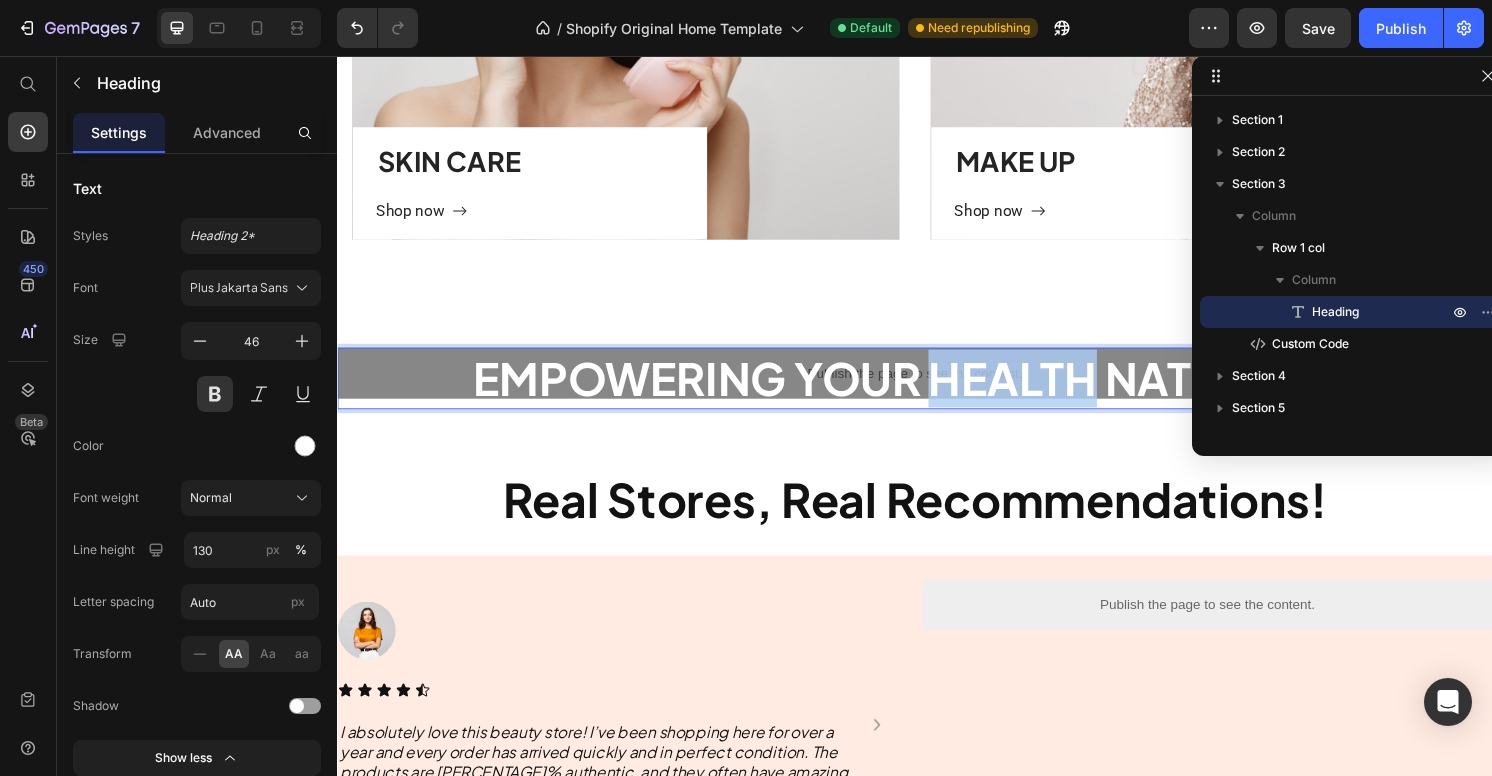 click on "Empowering Your Health Naturally" at bounding box center [937, 390] 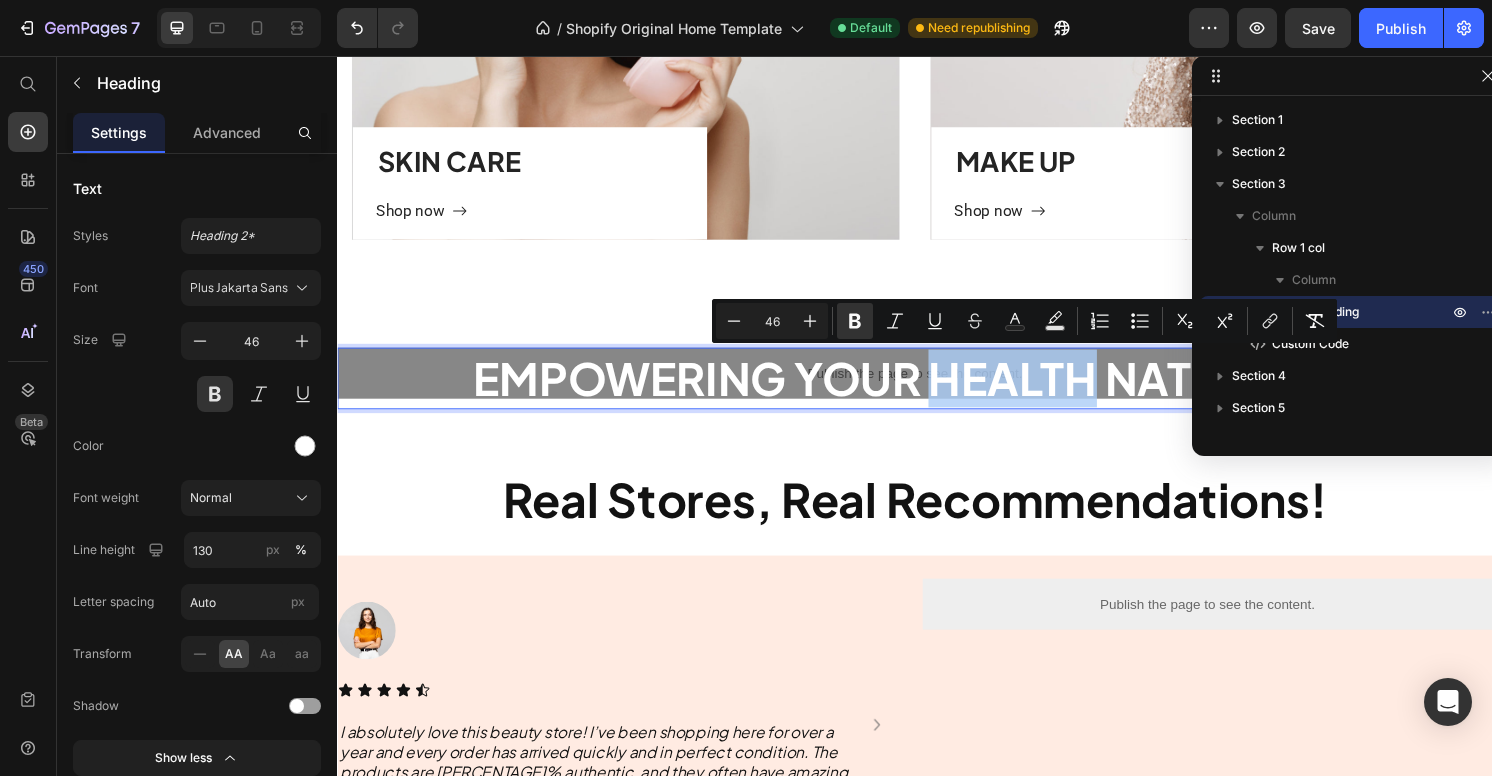 click on "Empowering Your Health Naturally" at bounding box center [937, 390] 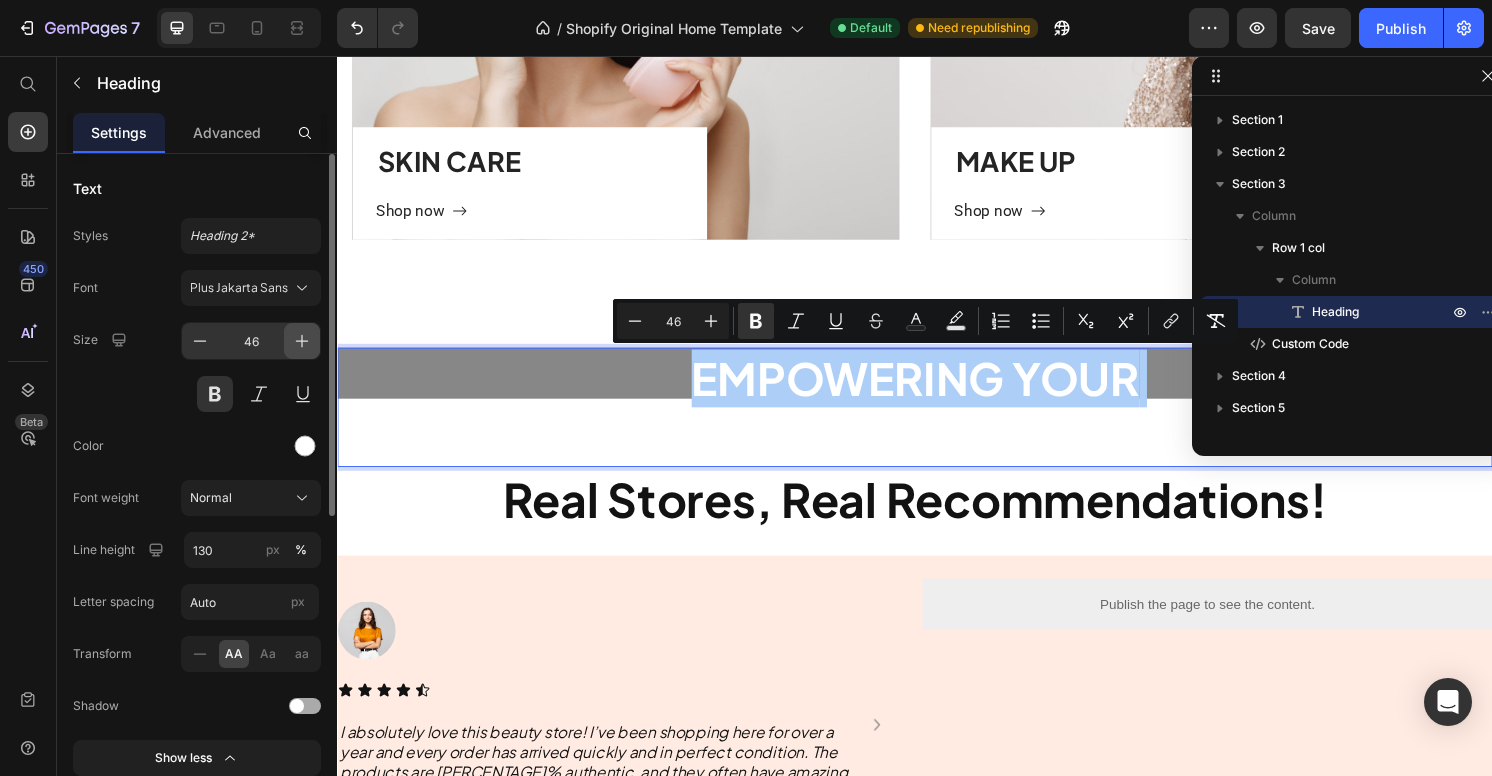 click 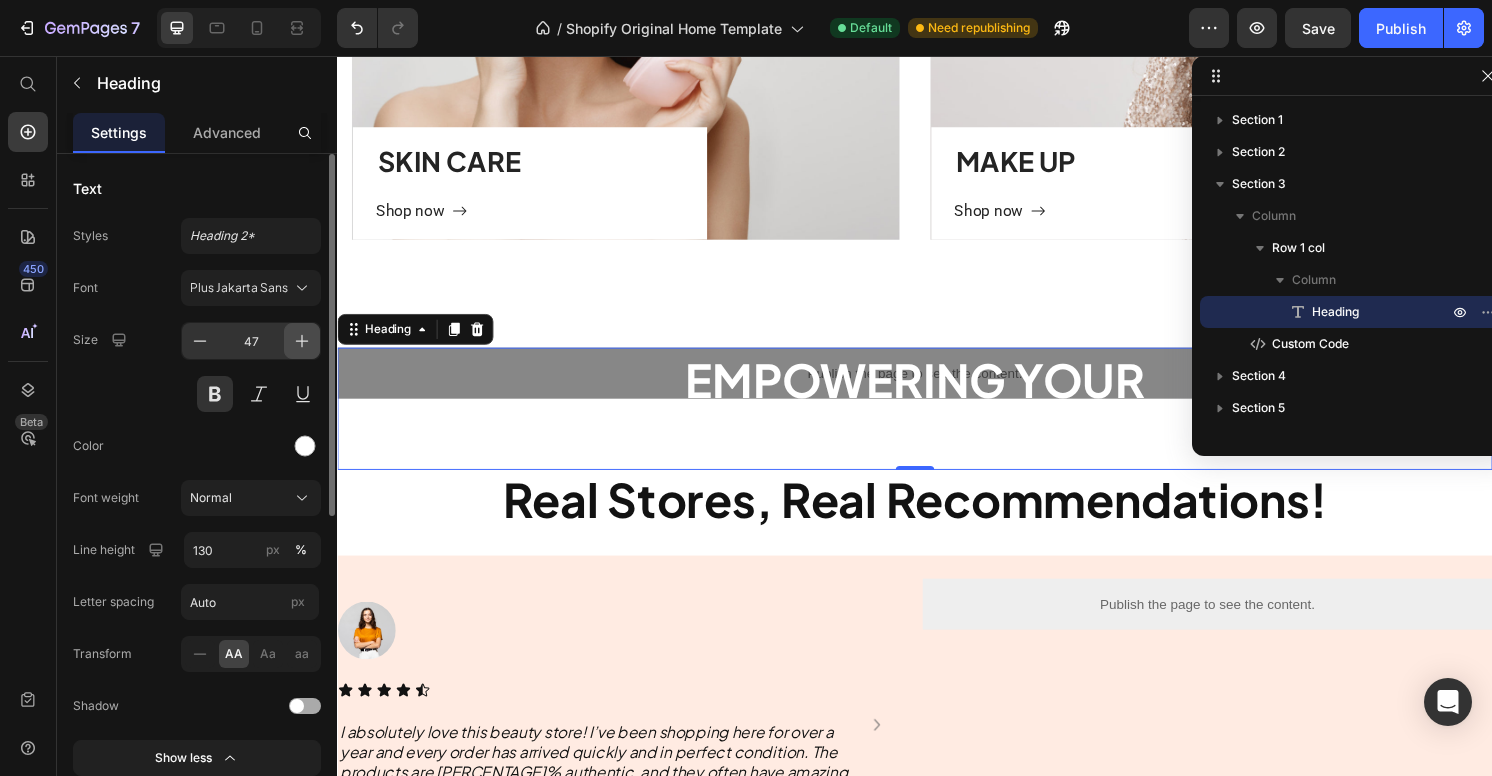 click 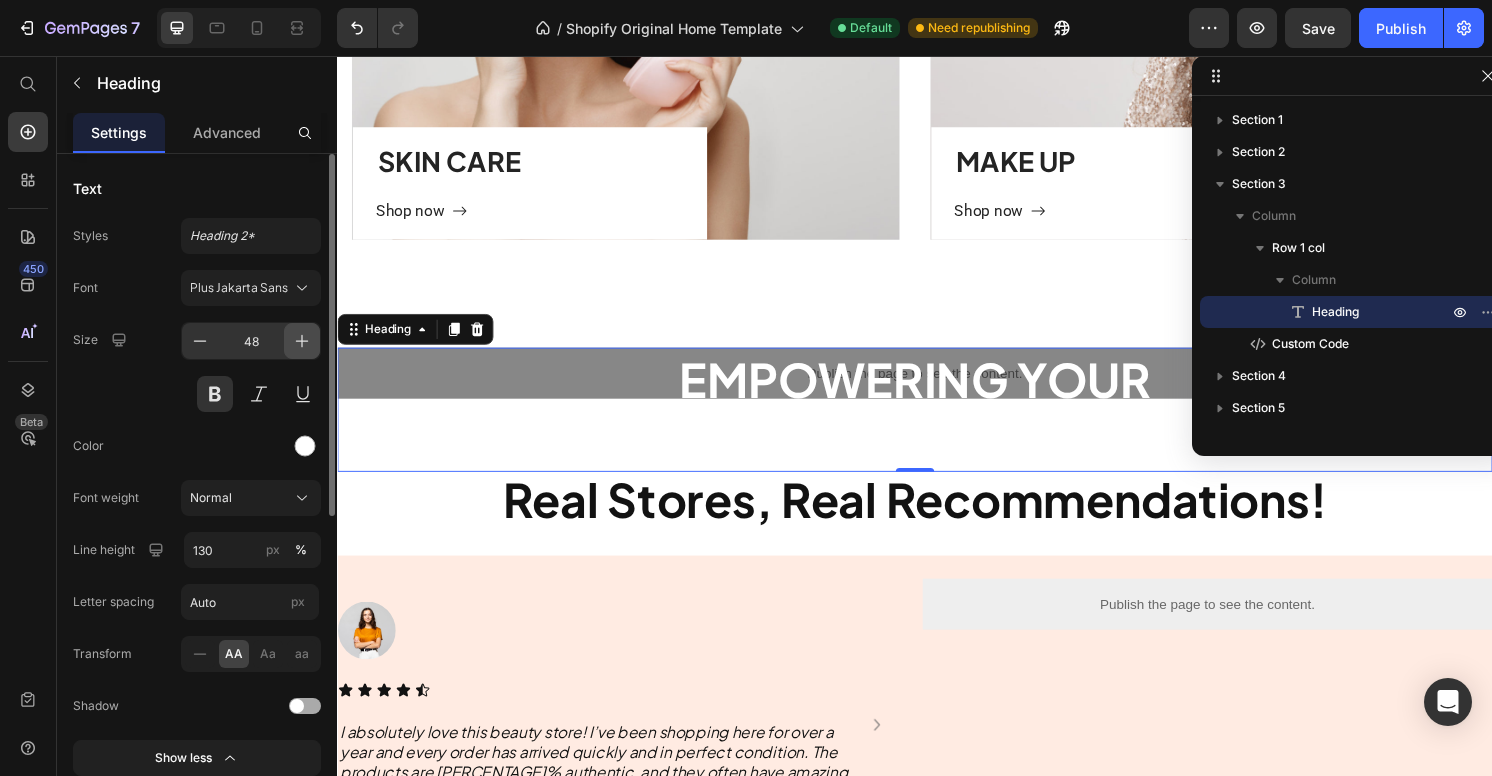 click 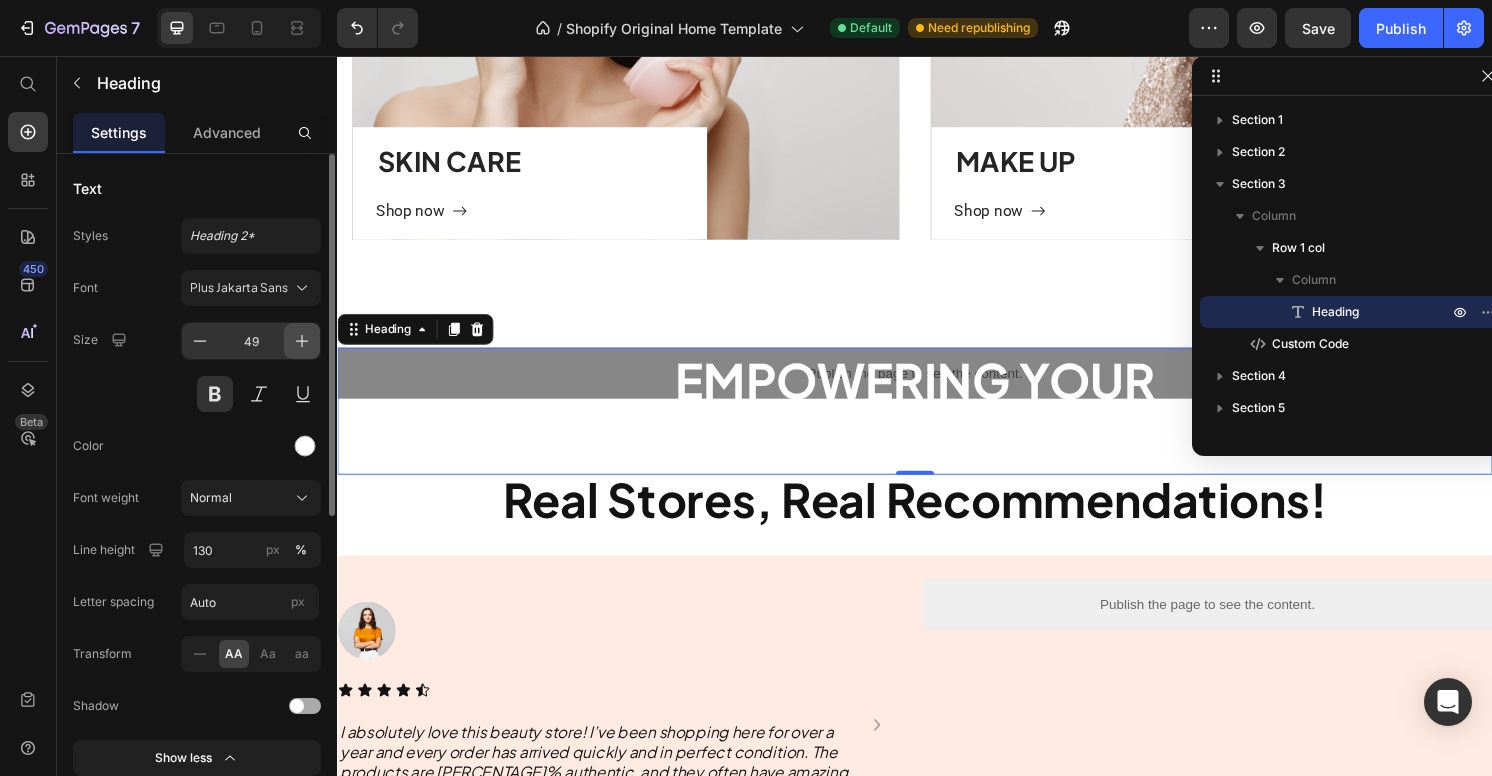 click 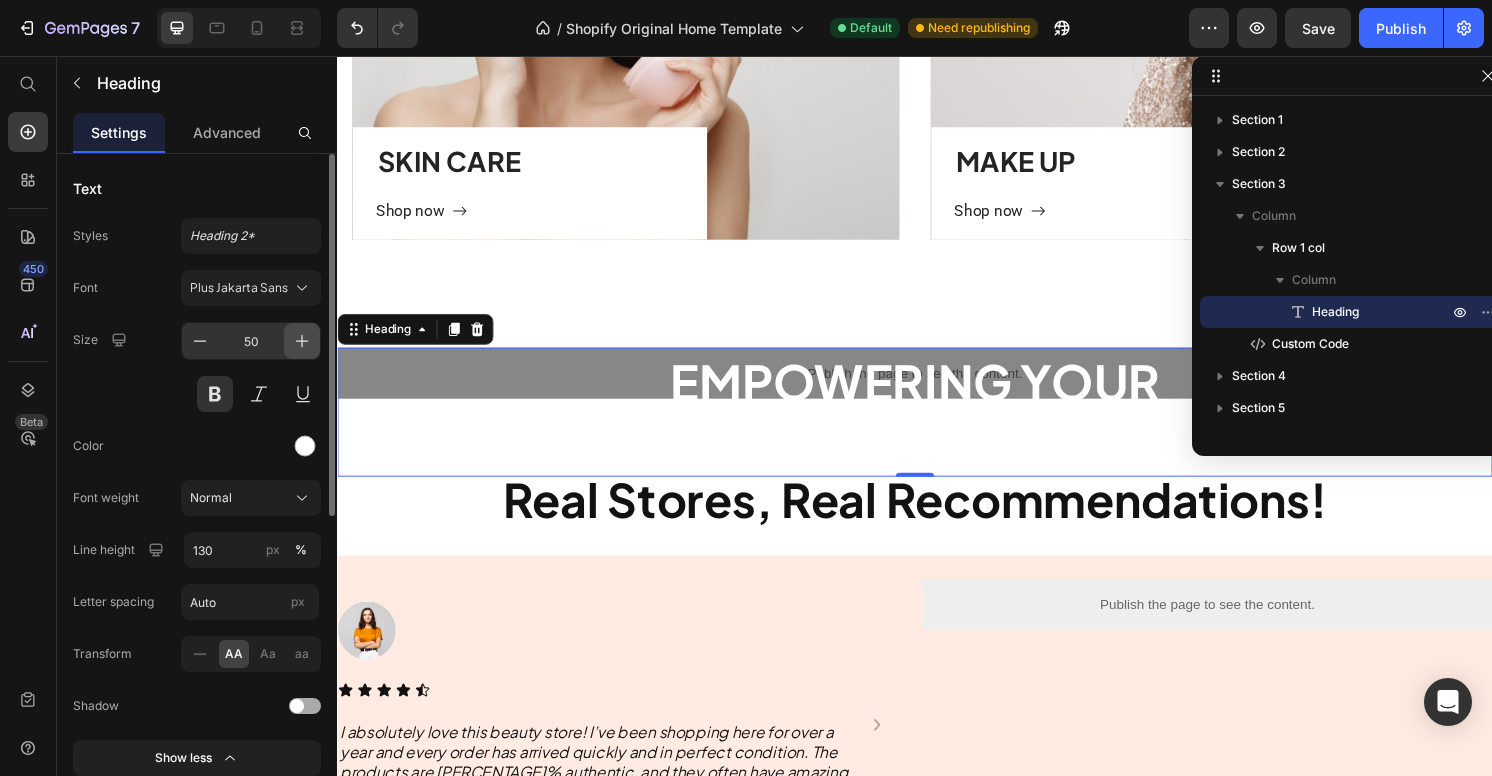 click 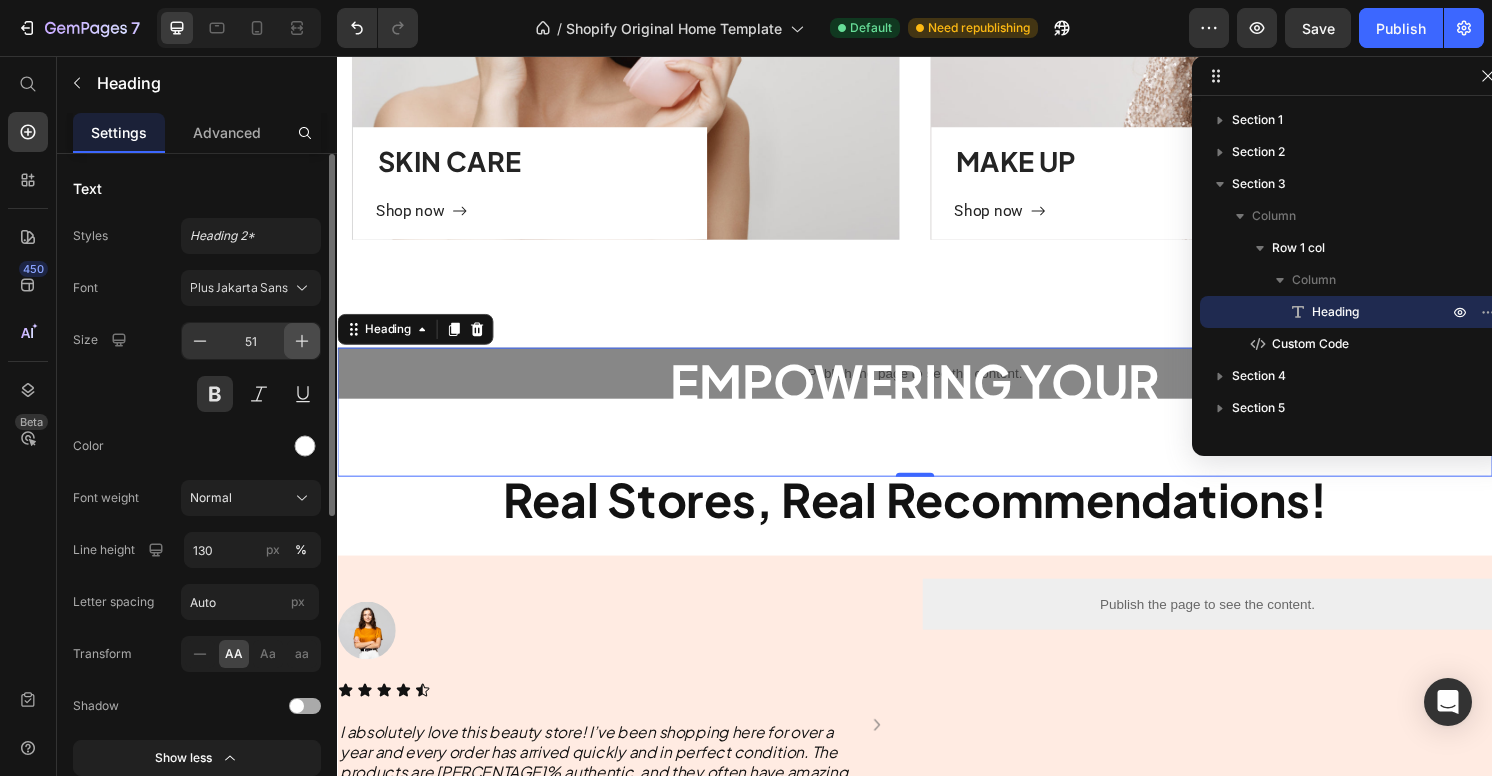 click 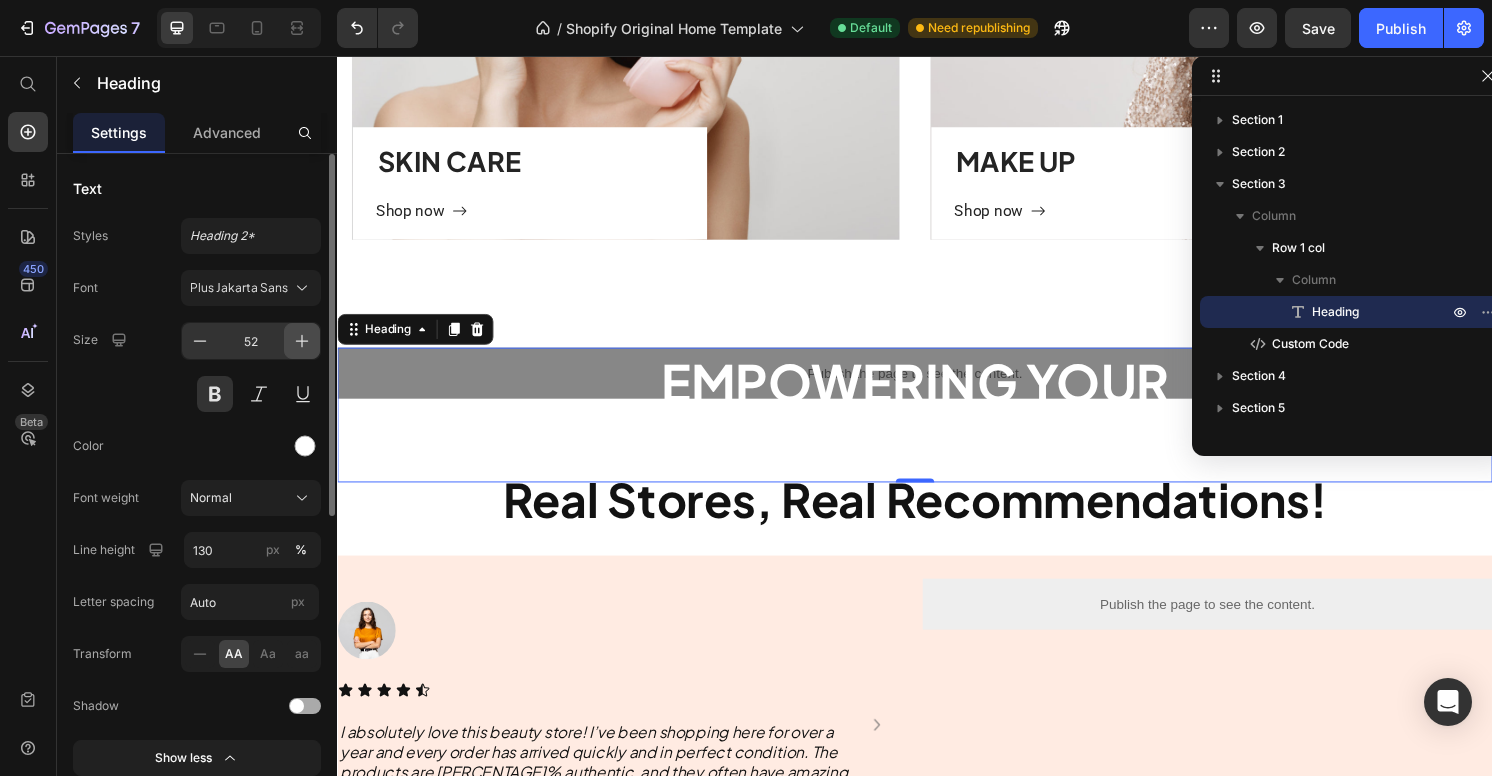 click 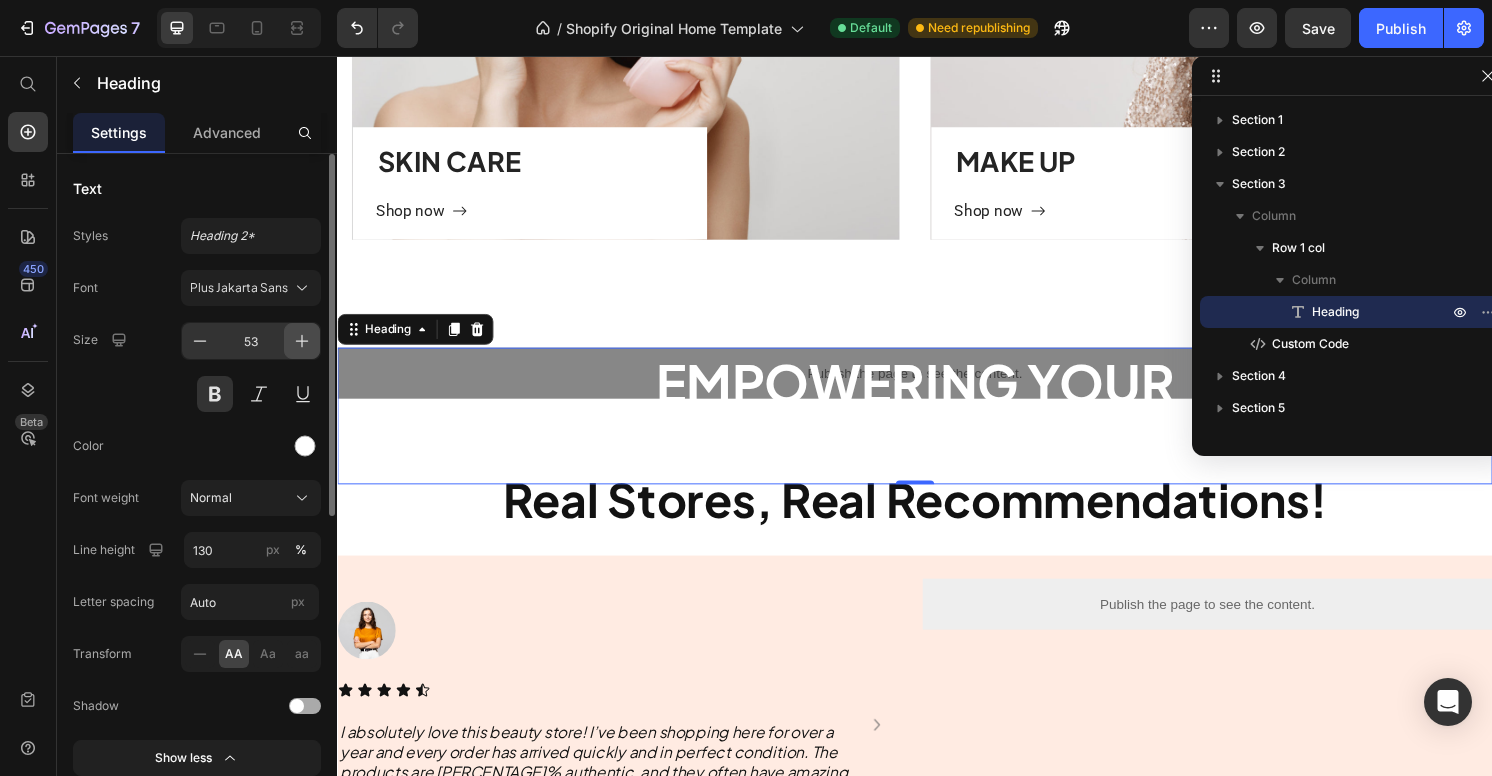 click 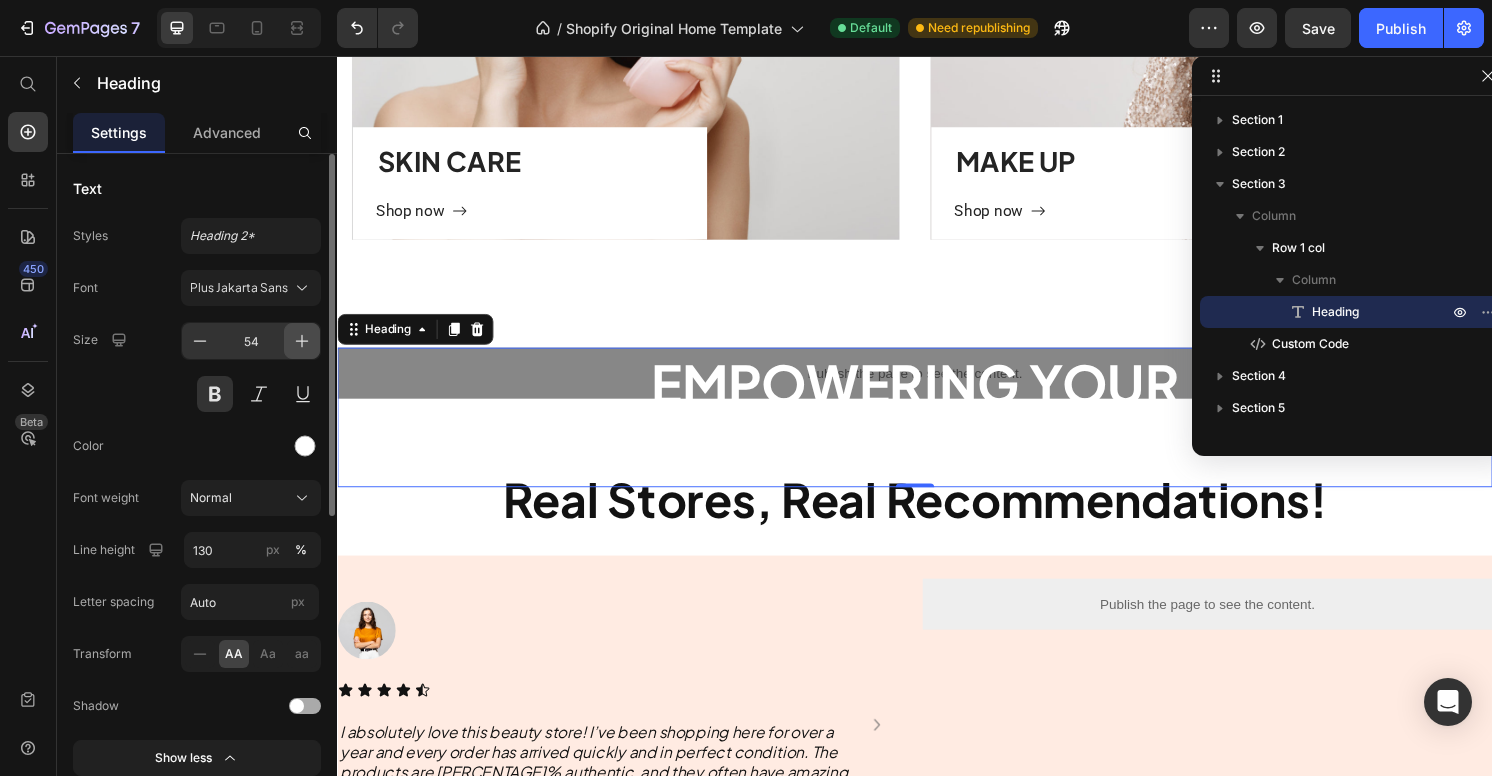 click 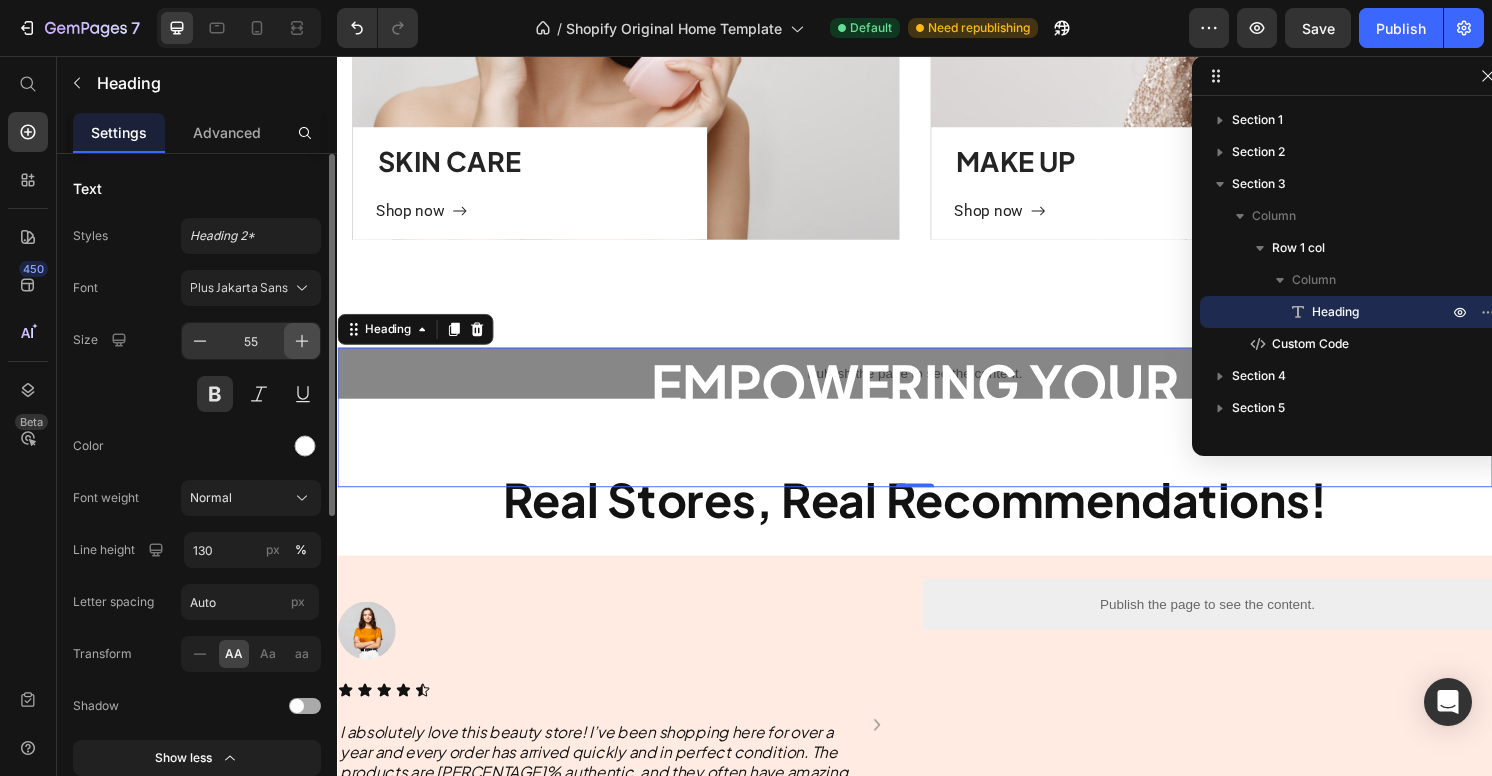 click 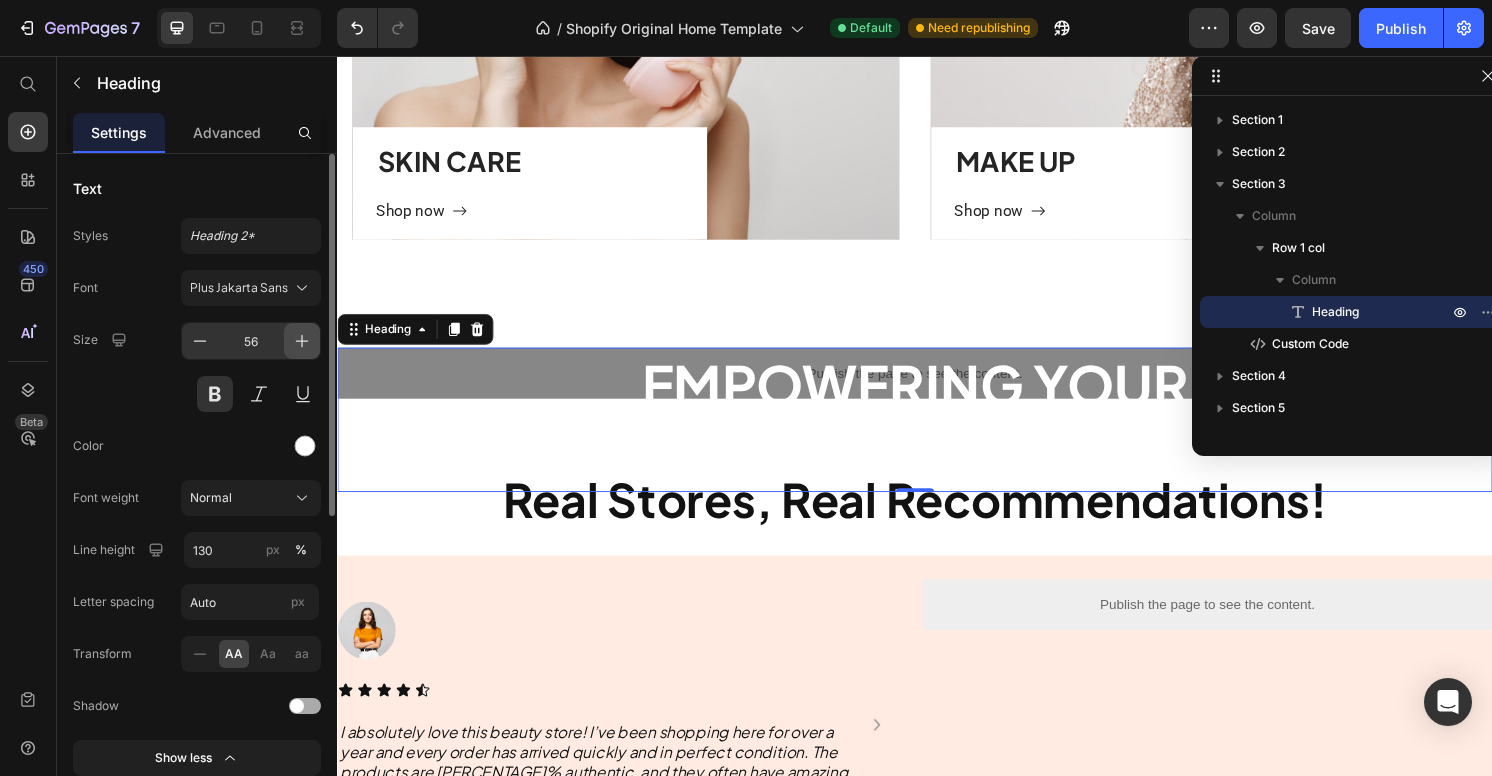 click 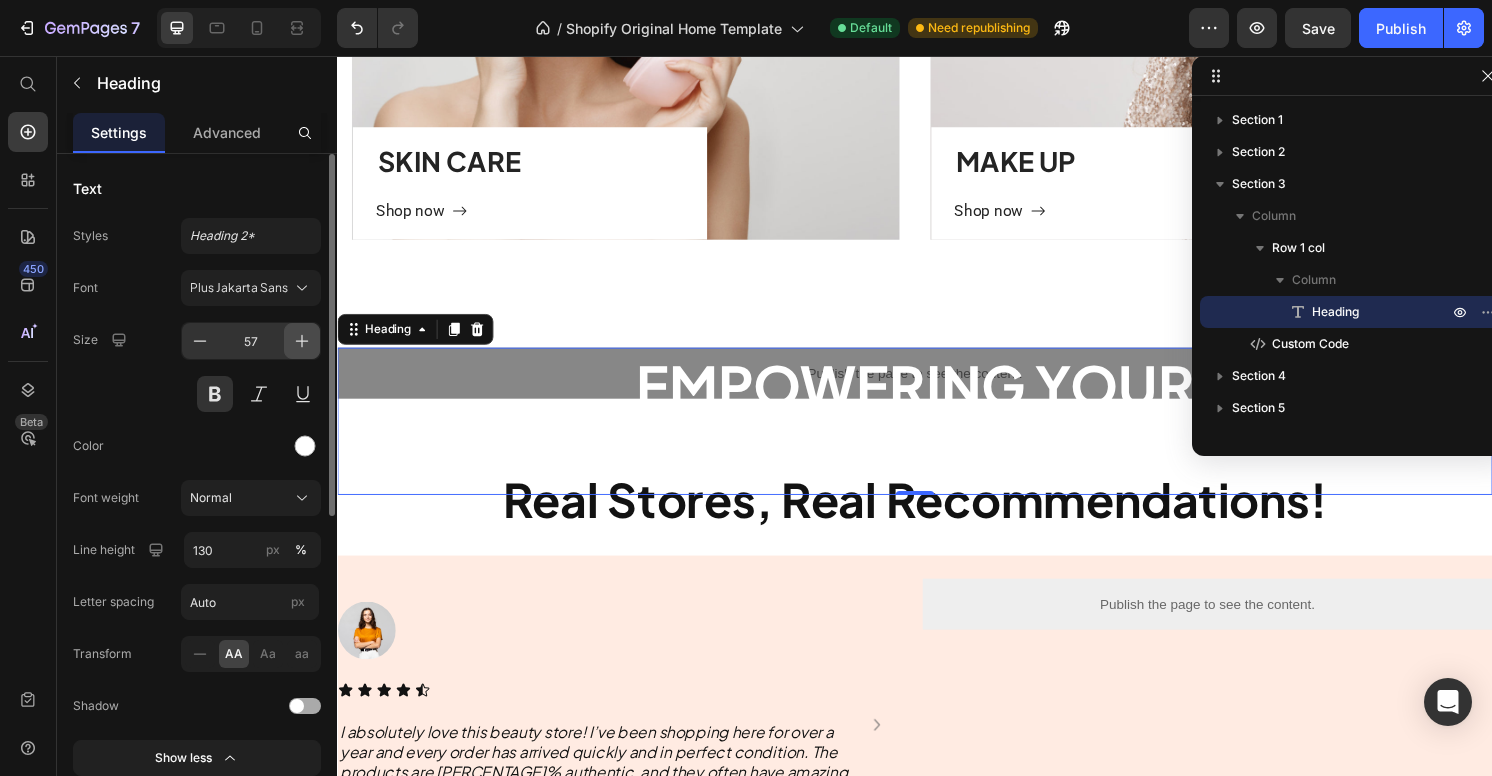 click 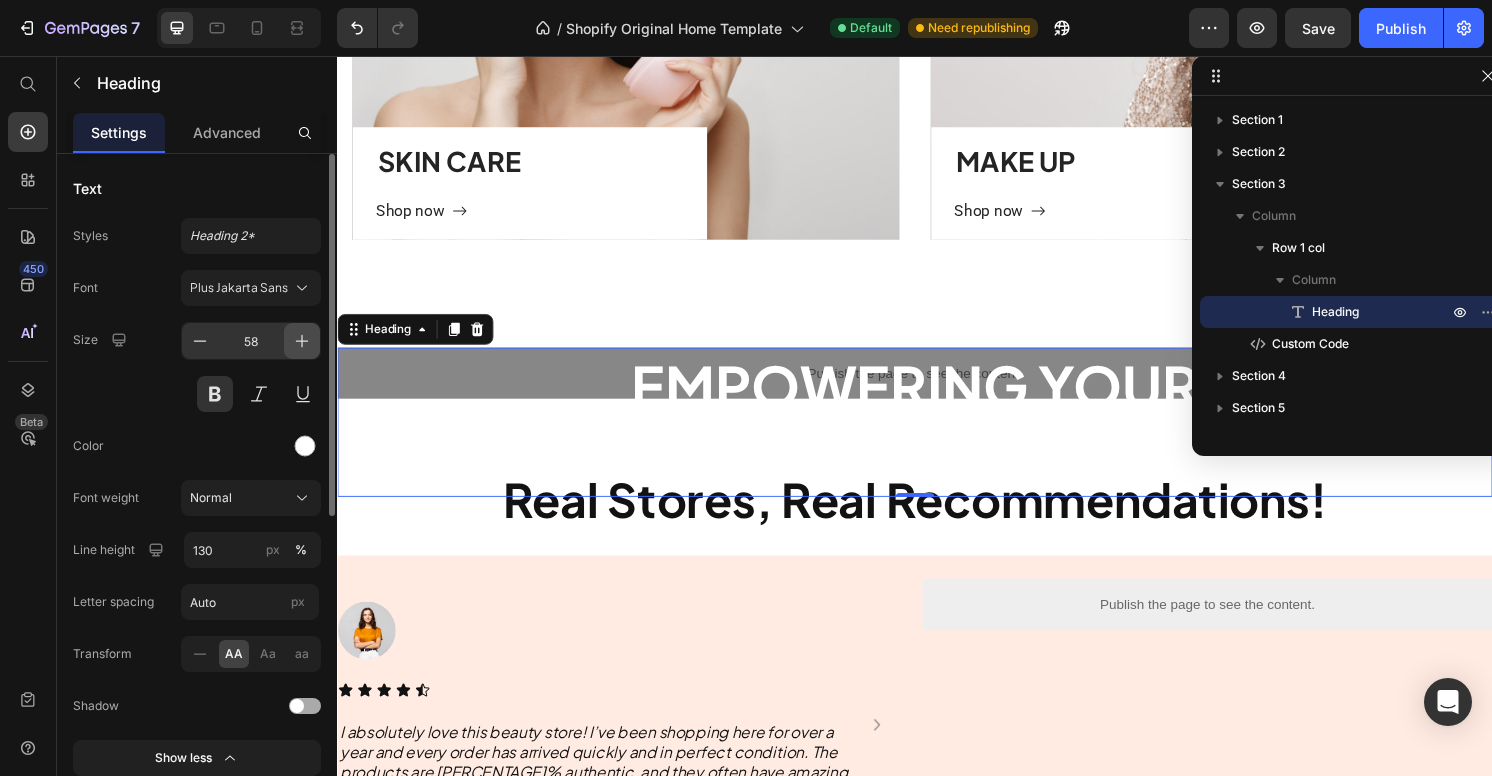 click 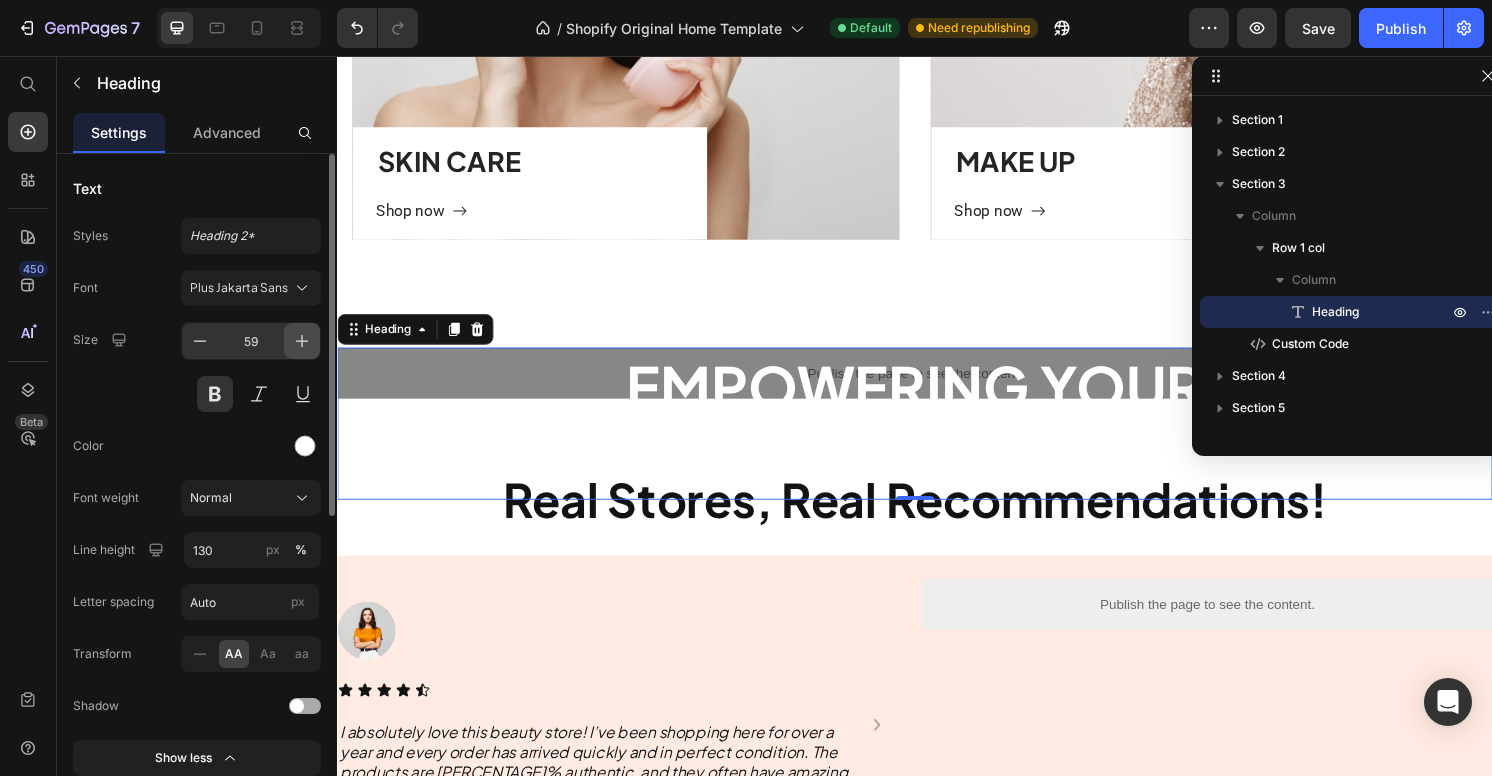 click 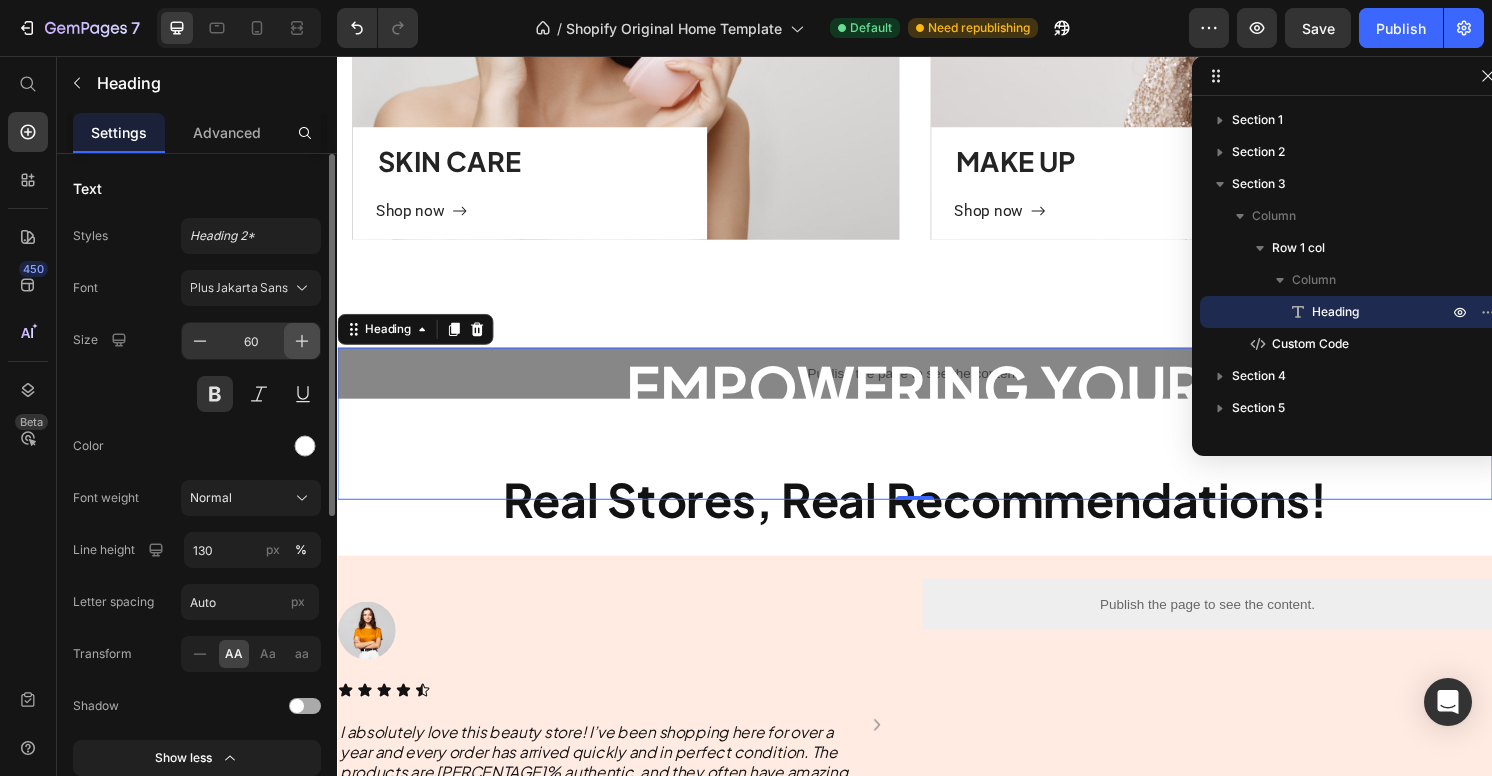 click 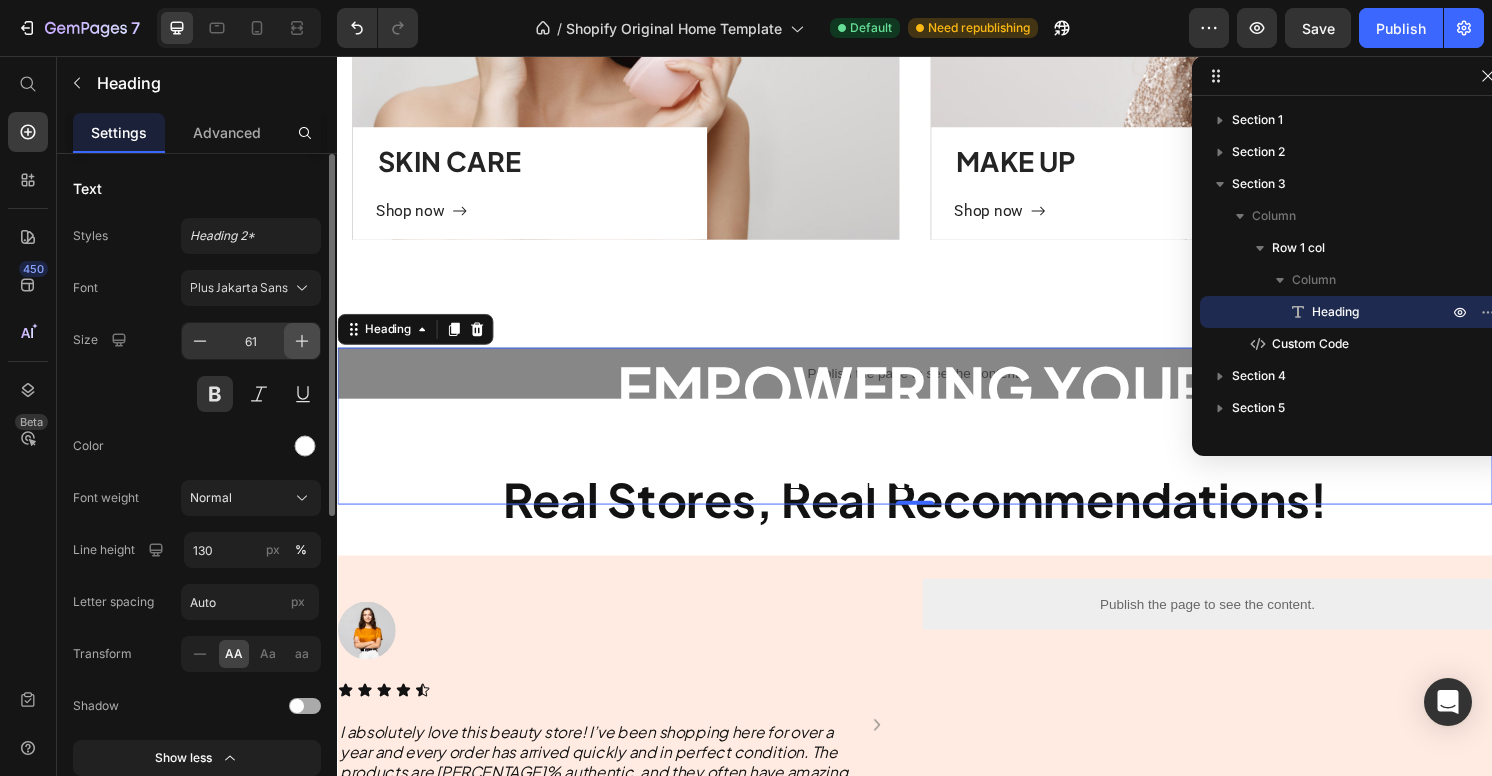 click 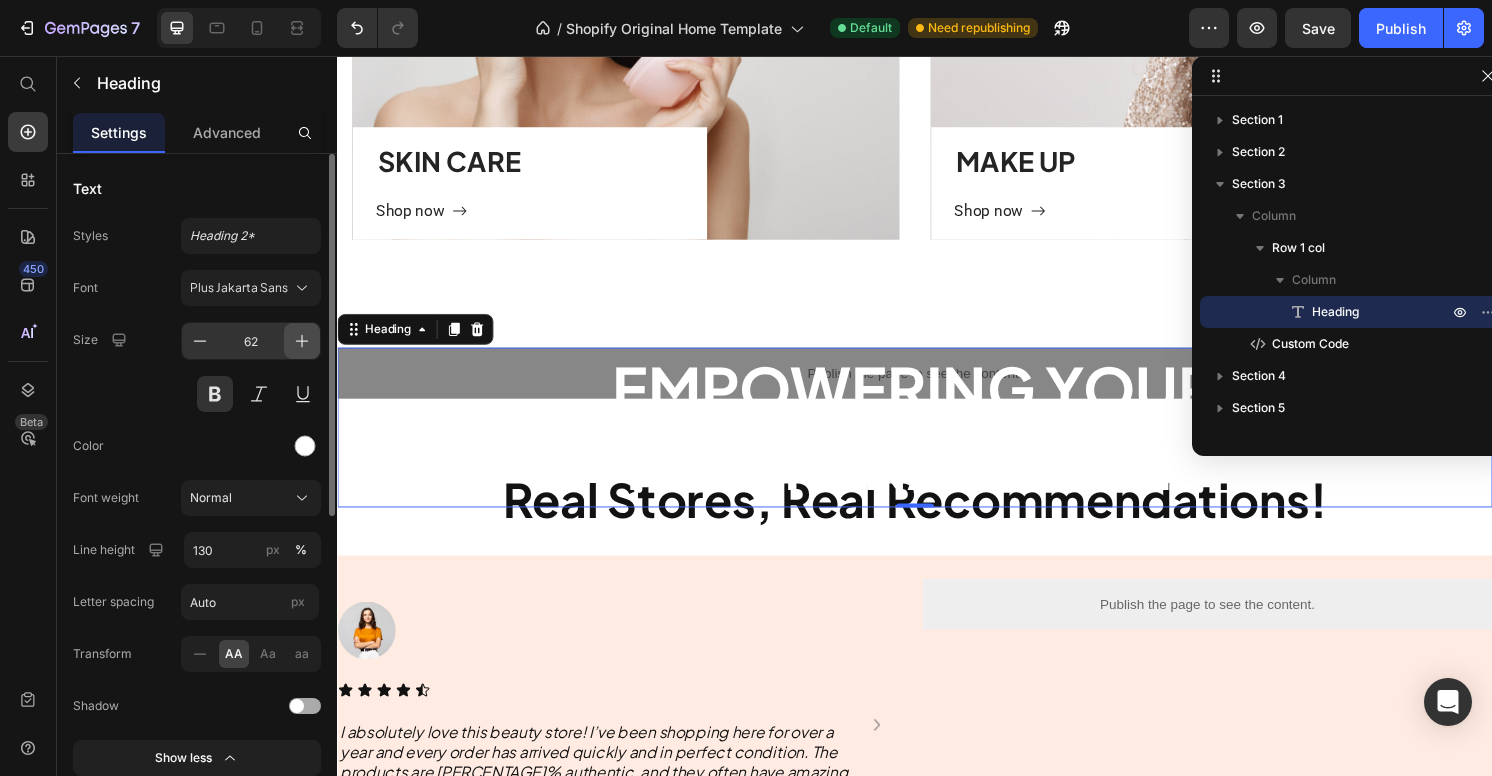 click 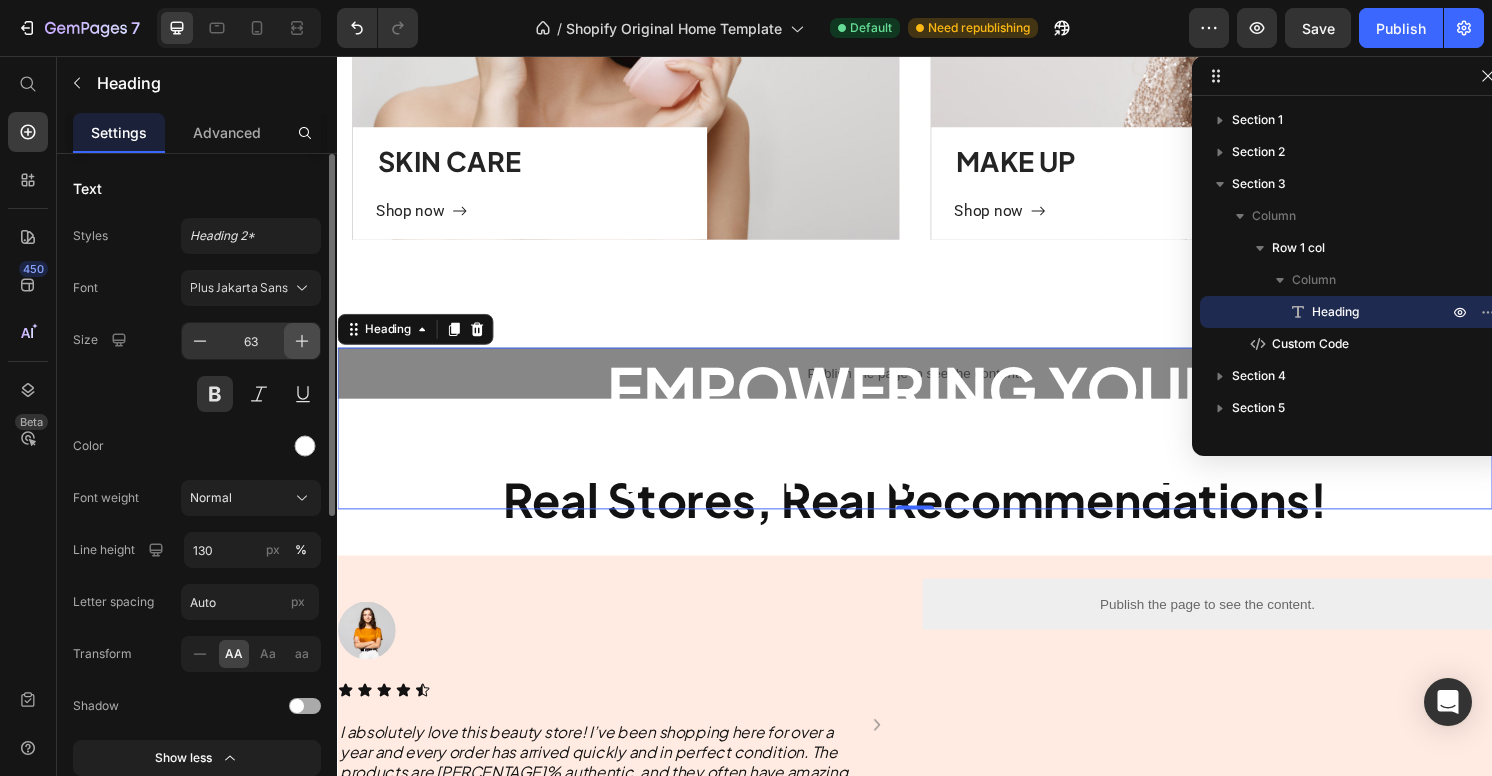 click 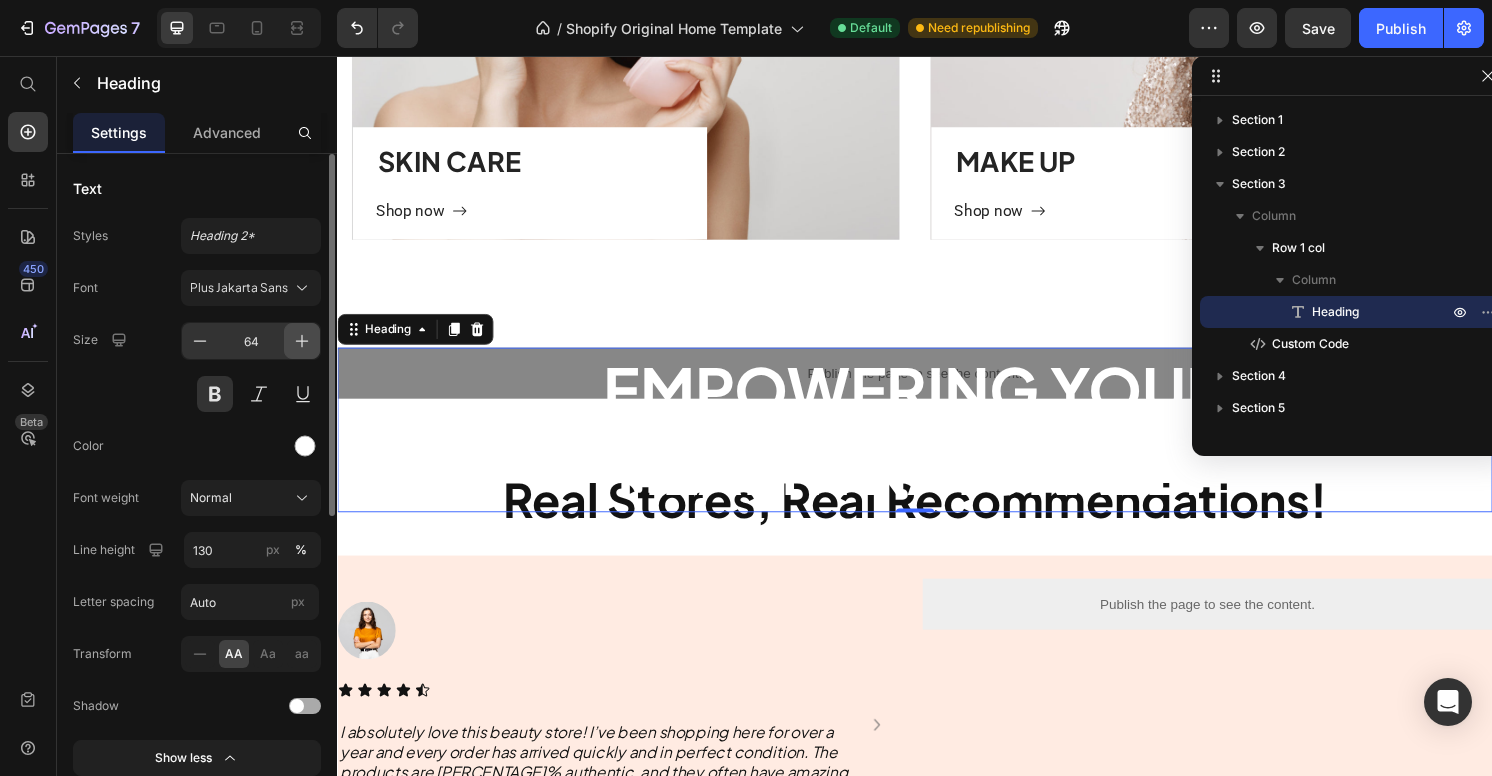 click 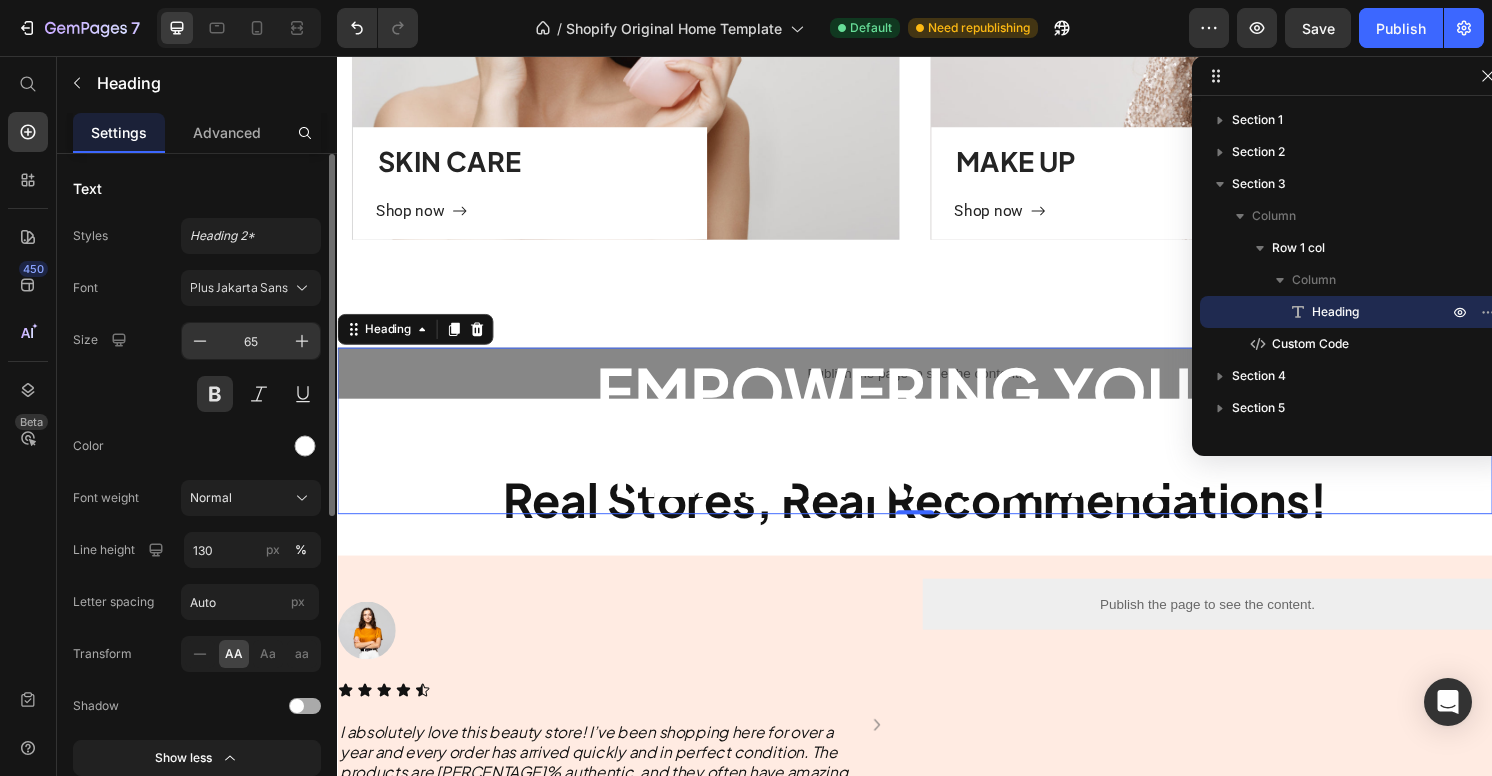 click on "65" at bounding box center [251, 341] 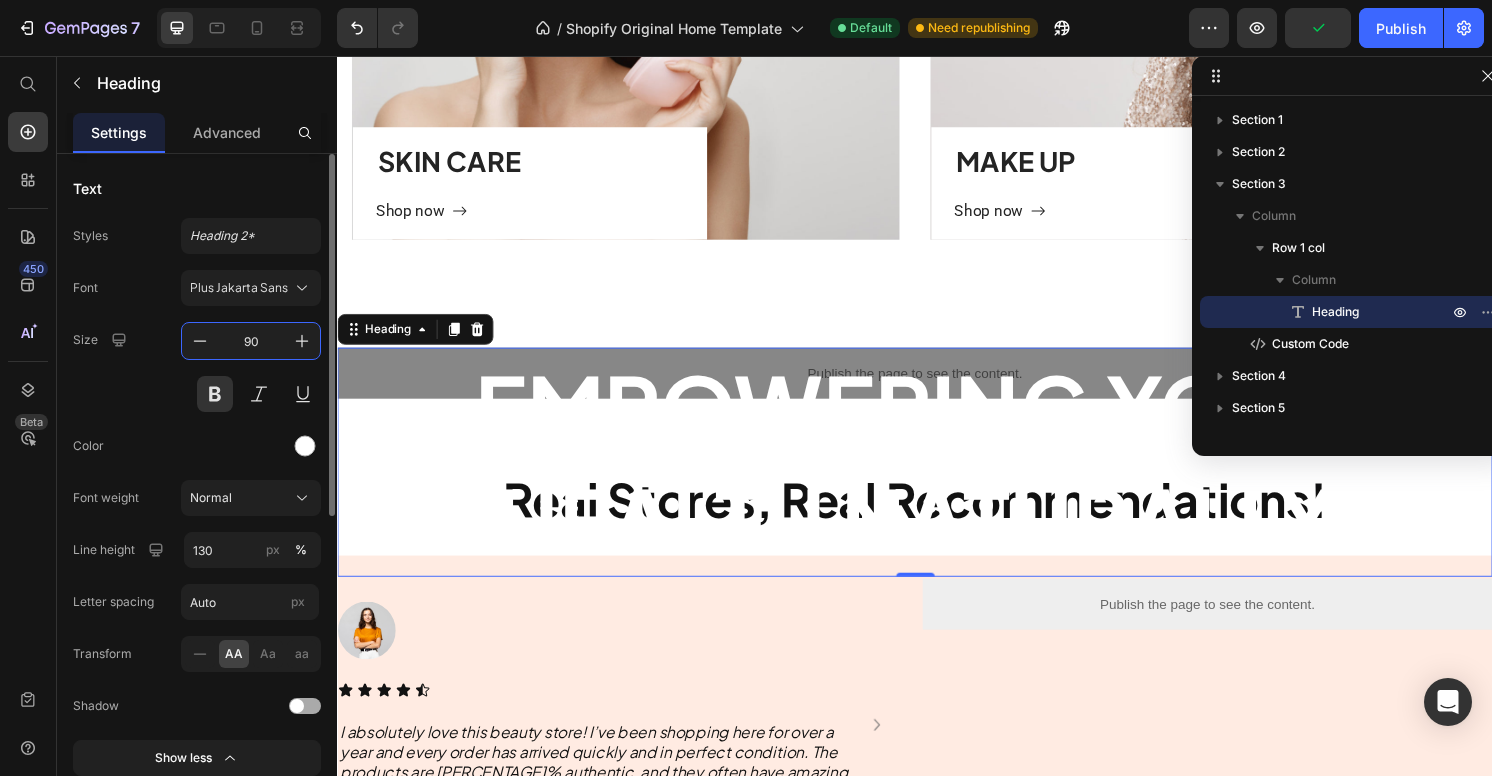 type on "90" 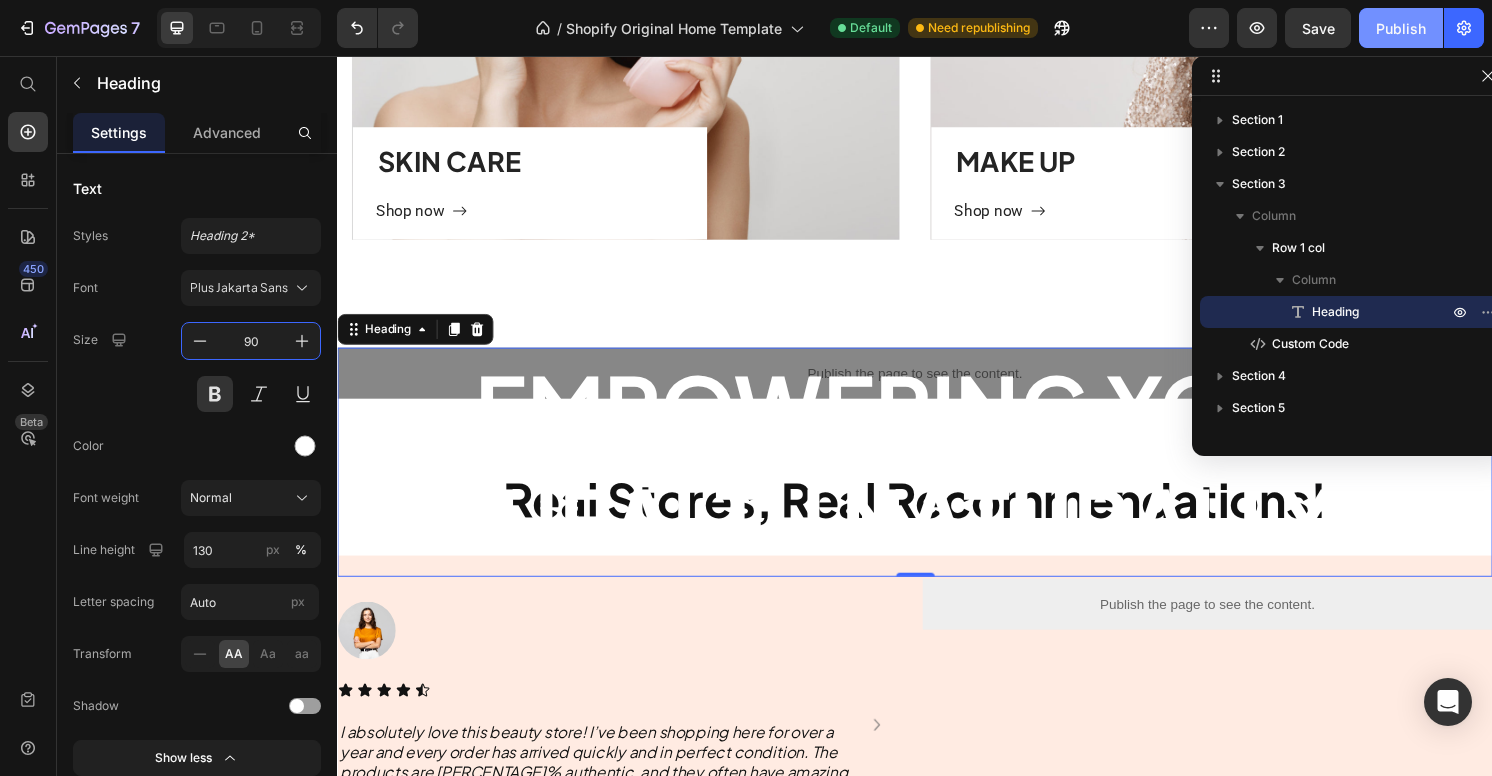 click on "Publish" at bounding box center (1401, 28) 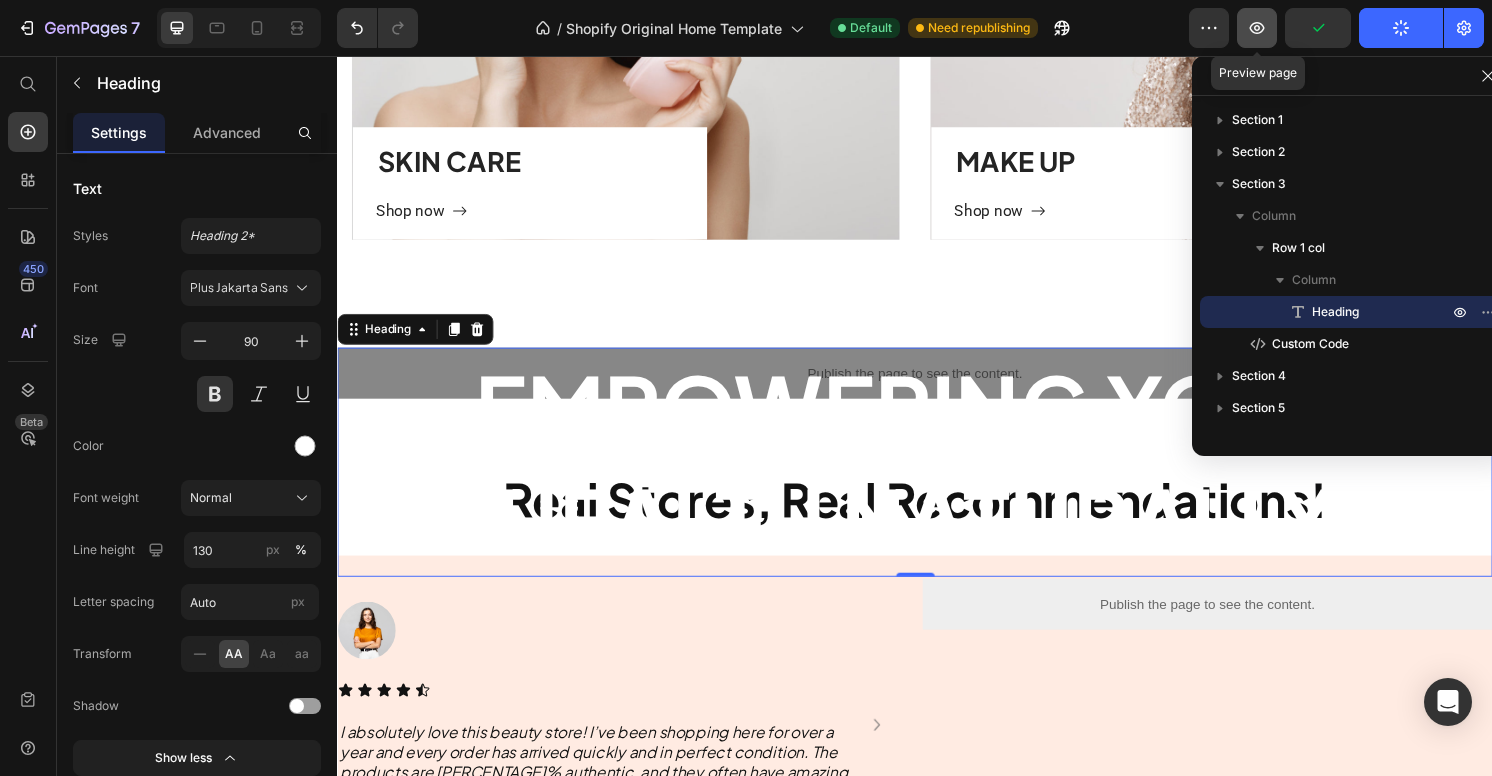 click 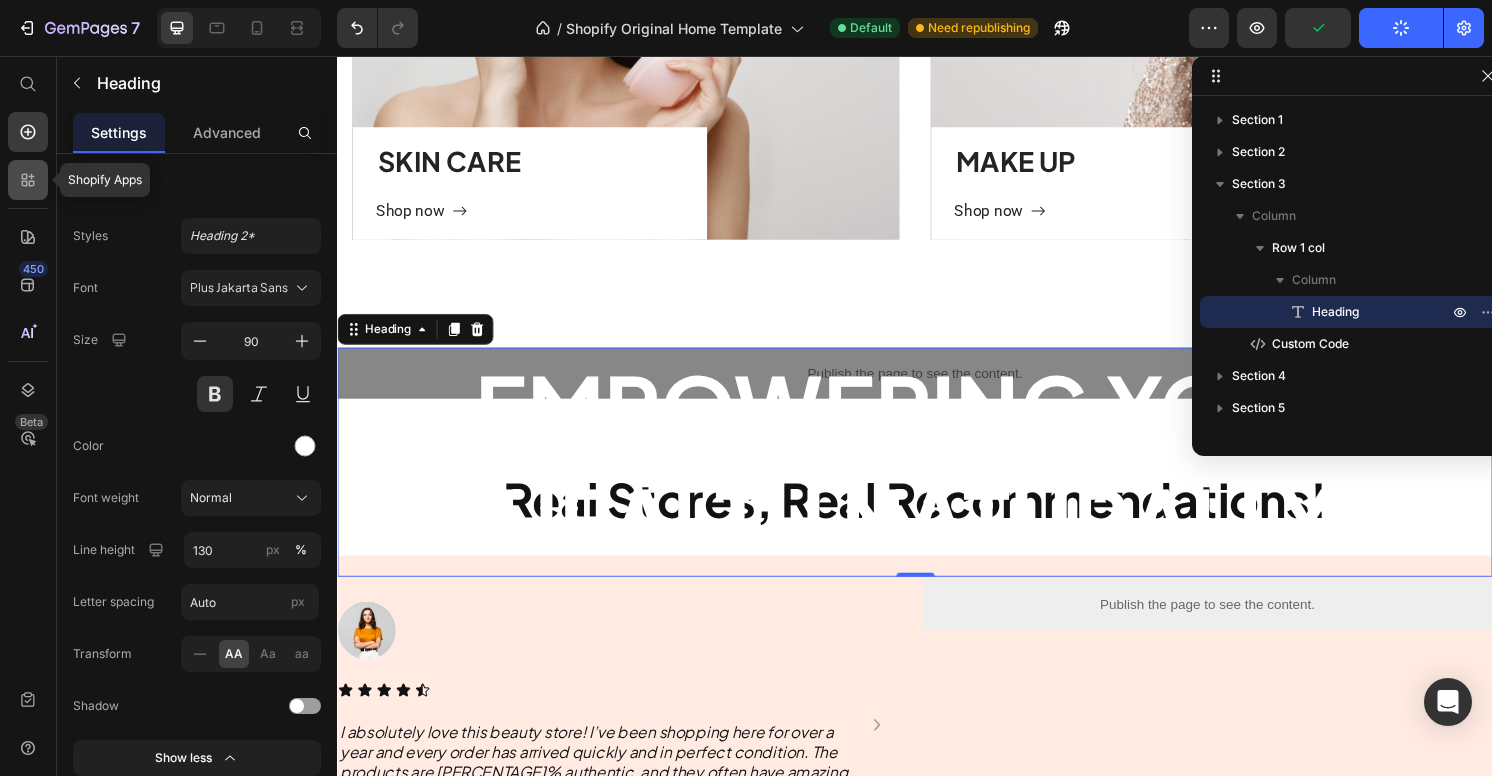 click 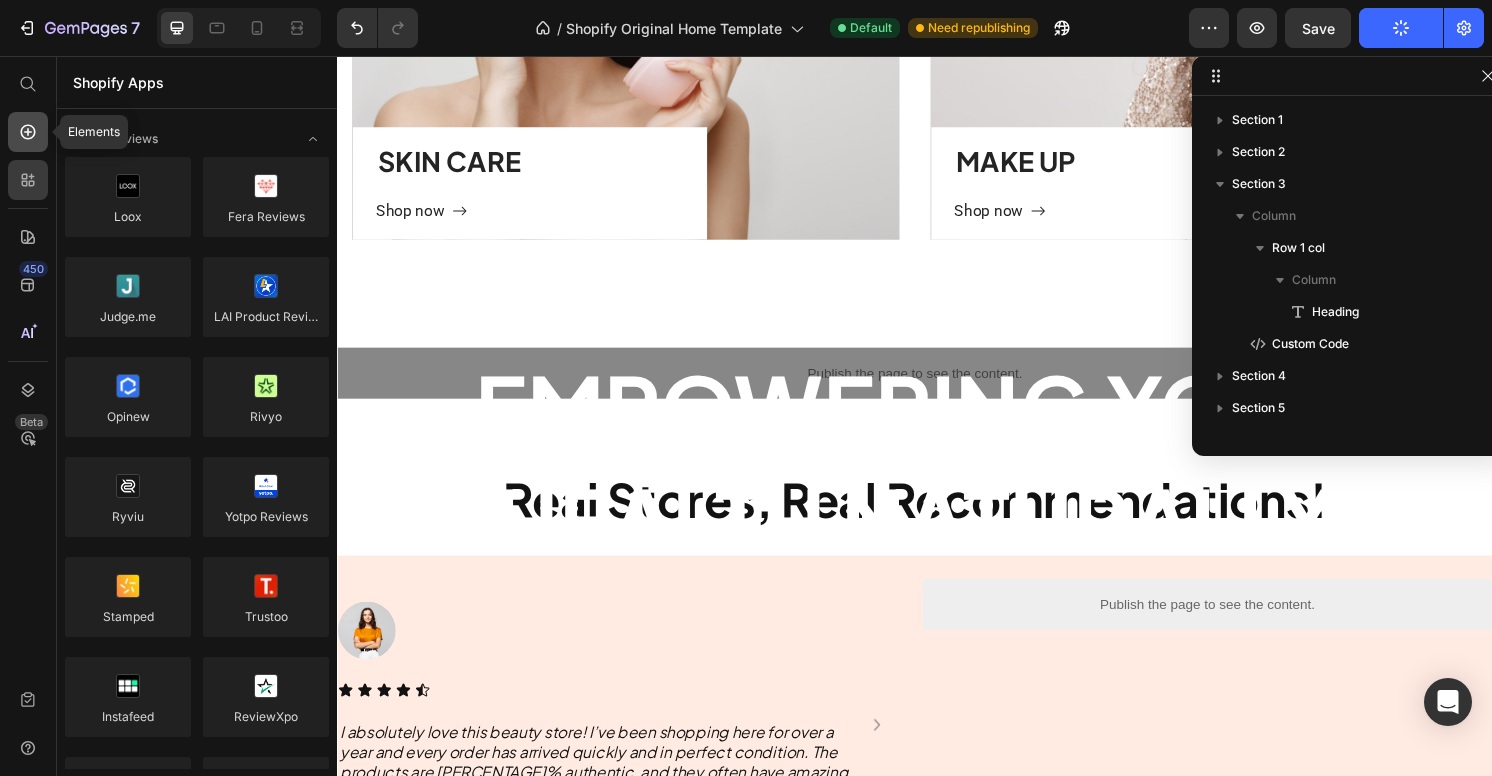 click 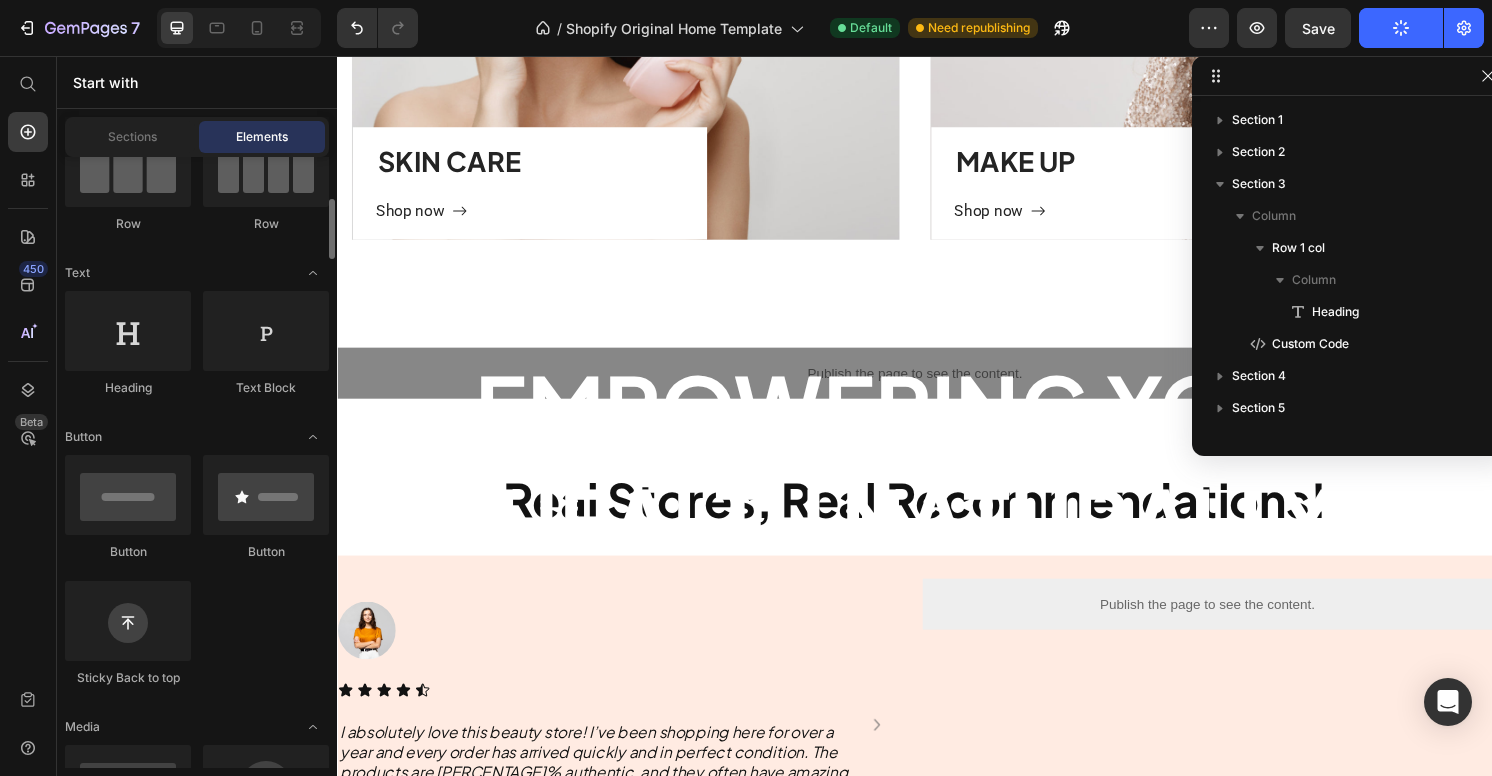 scroll, scrollTop: 250, scrollLeft: 0, axis: vertical 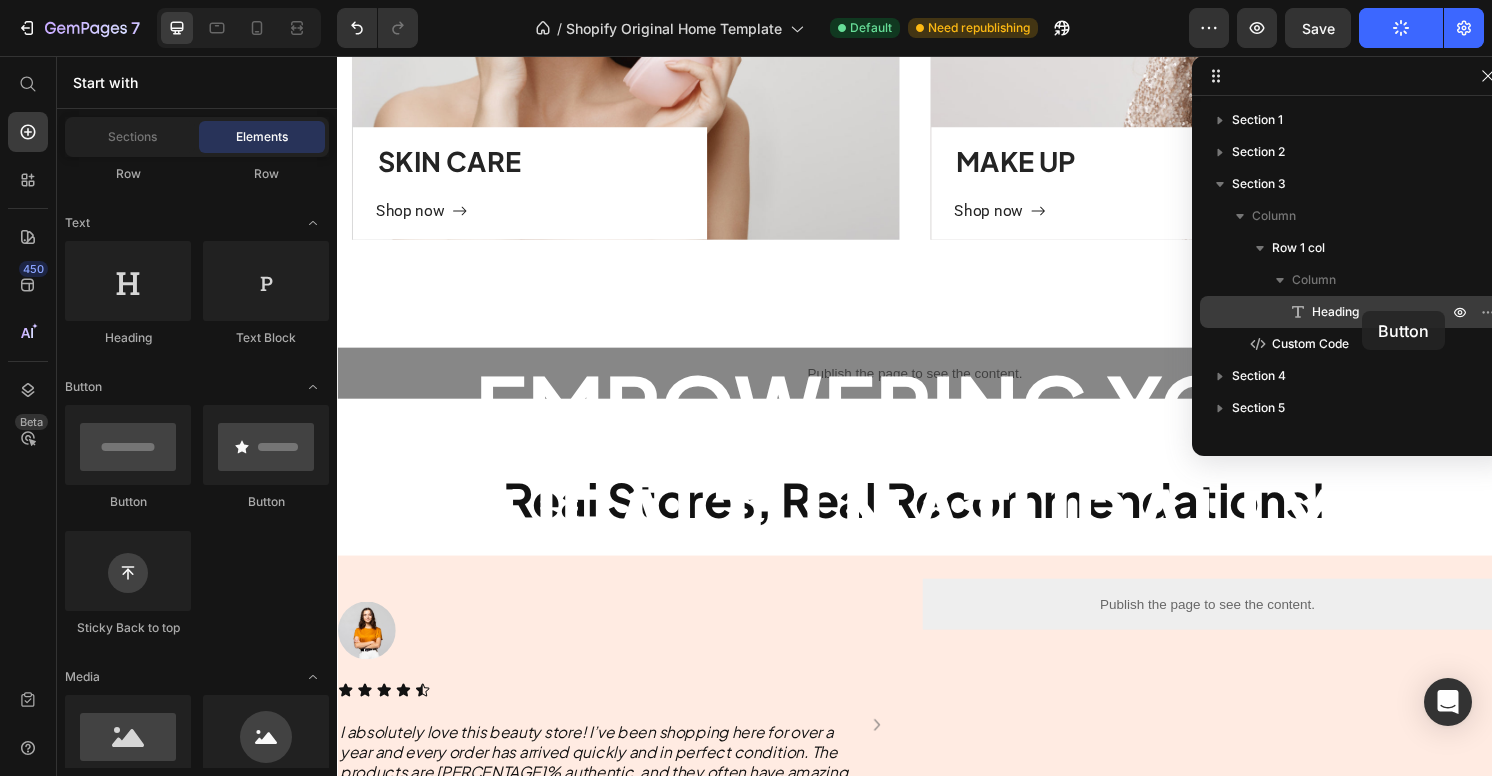 drag, startPoint x: 131, startPoint y: 473, endPoint x: 1362, endPoint y: 305, distance: 1242.411 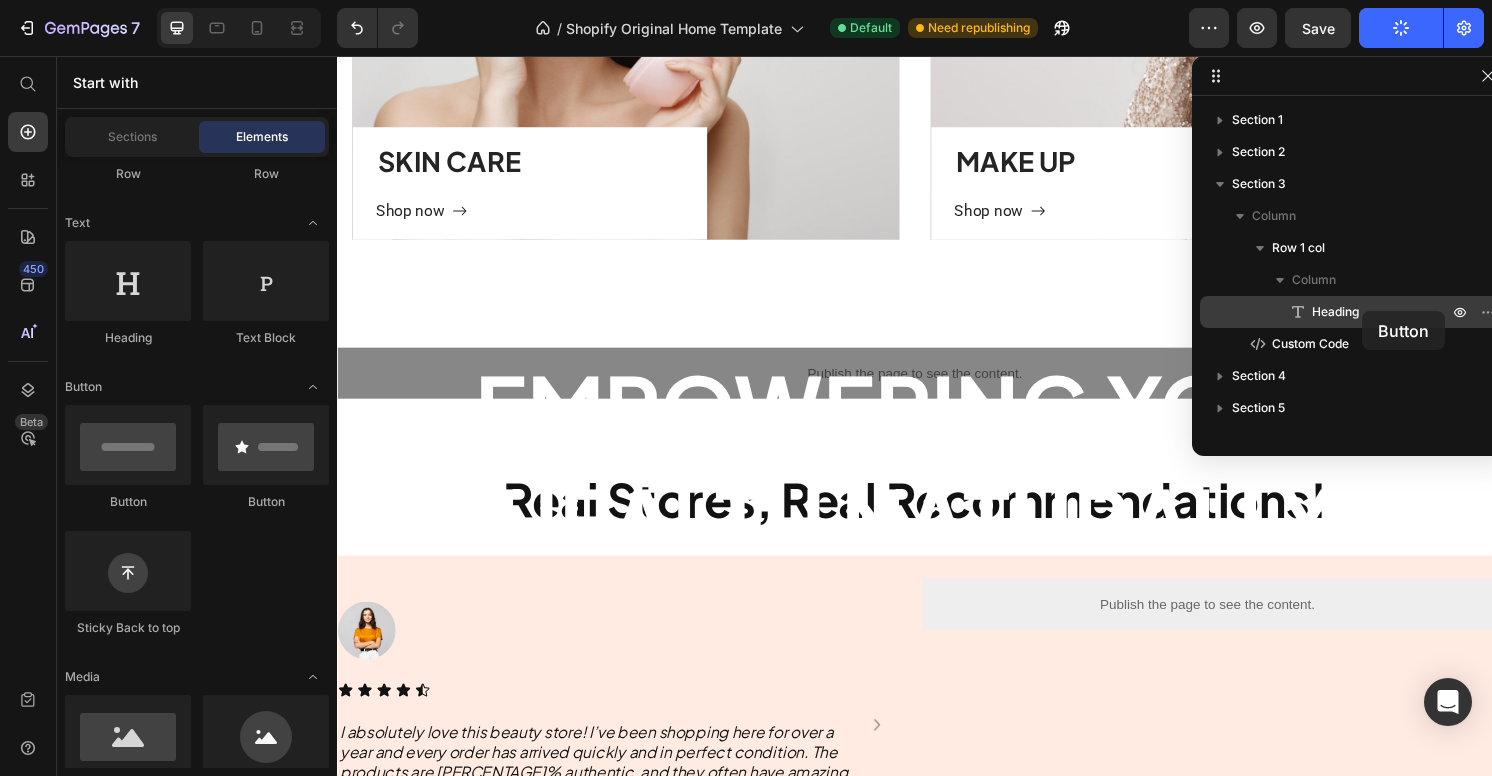 click on "7   /  Shopify Original Home Template Default Need republishing Preview  Save   Publish  450 Beta Start with Sections Elements Hero Section Product Detail Brands Trusted Badges Guarantee Product Breakdown How to use Testimonials Compare Bundle FAQs Social Proof Brand Story Product List Collection Blog List Contact Sticky Add to Cart Custom Footer Browse Library 450 Layout
Row
Row
Row
Row Text
Heading
Text Block Button
Button
Button
Sticky Back to top Media
Image
Image" 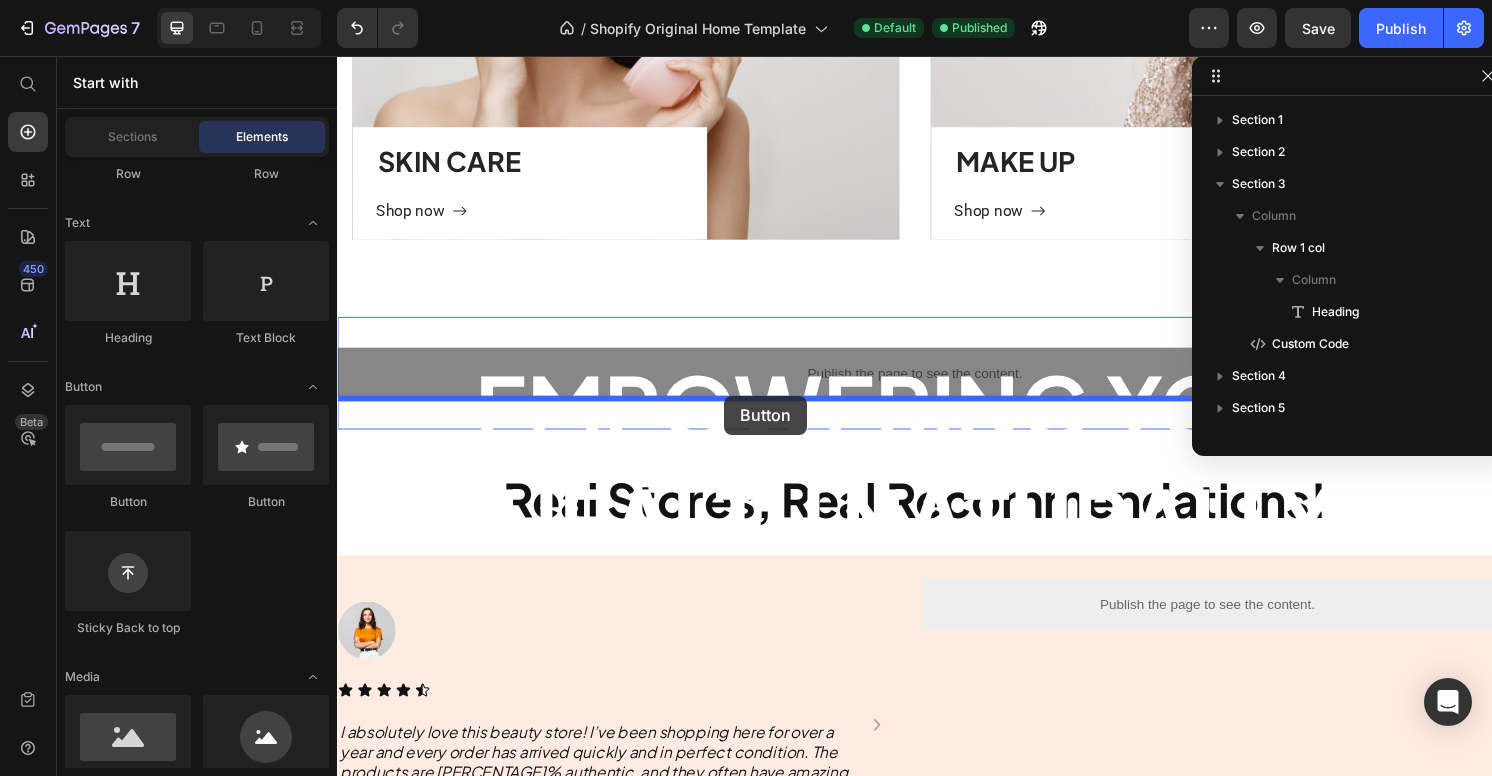 drag, startPoint x: 469, startPoint y: 492, endPoint x: 739, endPoint y: 409, distance: 282.46948 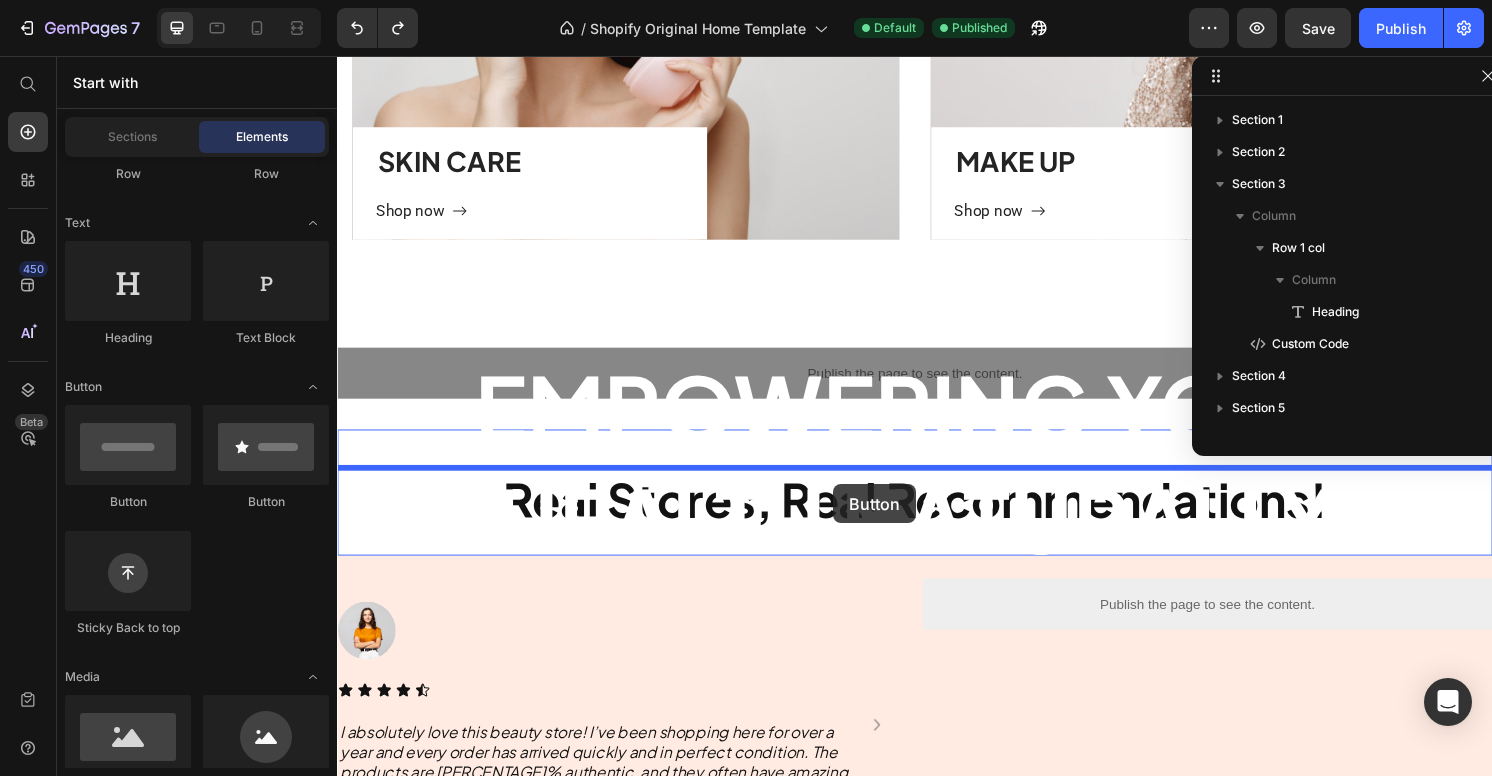 drag, startPoint x: 461, startPoint y: 522, endPoint x: 852, endPoint y: 501, distance: 391.56354 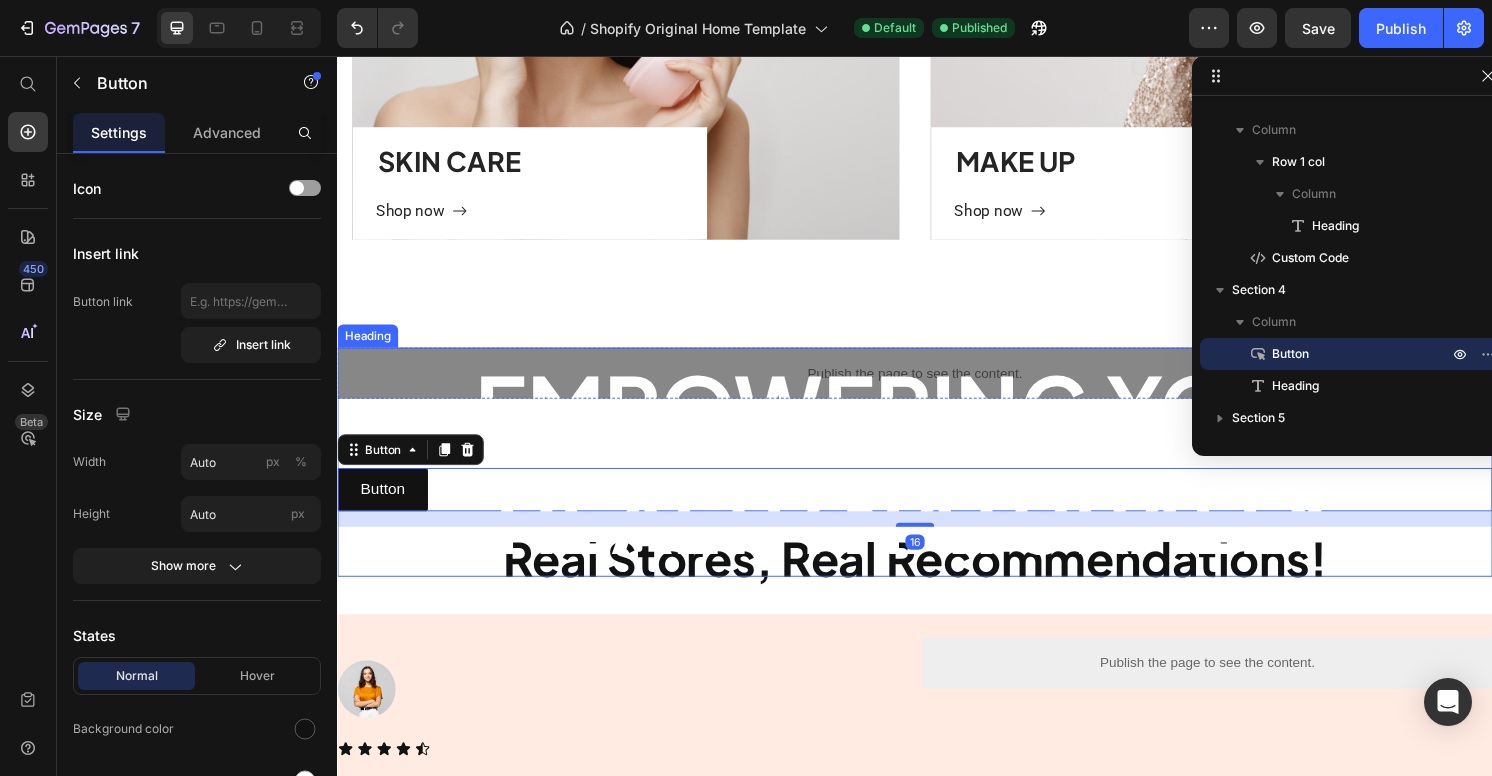 scroll, scrollTop: 54, scrollLeft: 0, axis: vertical 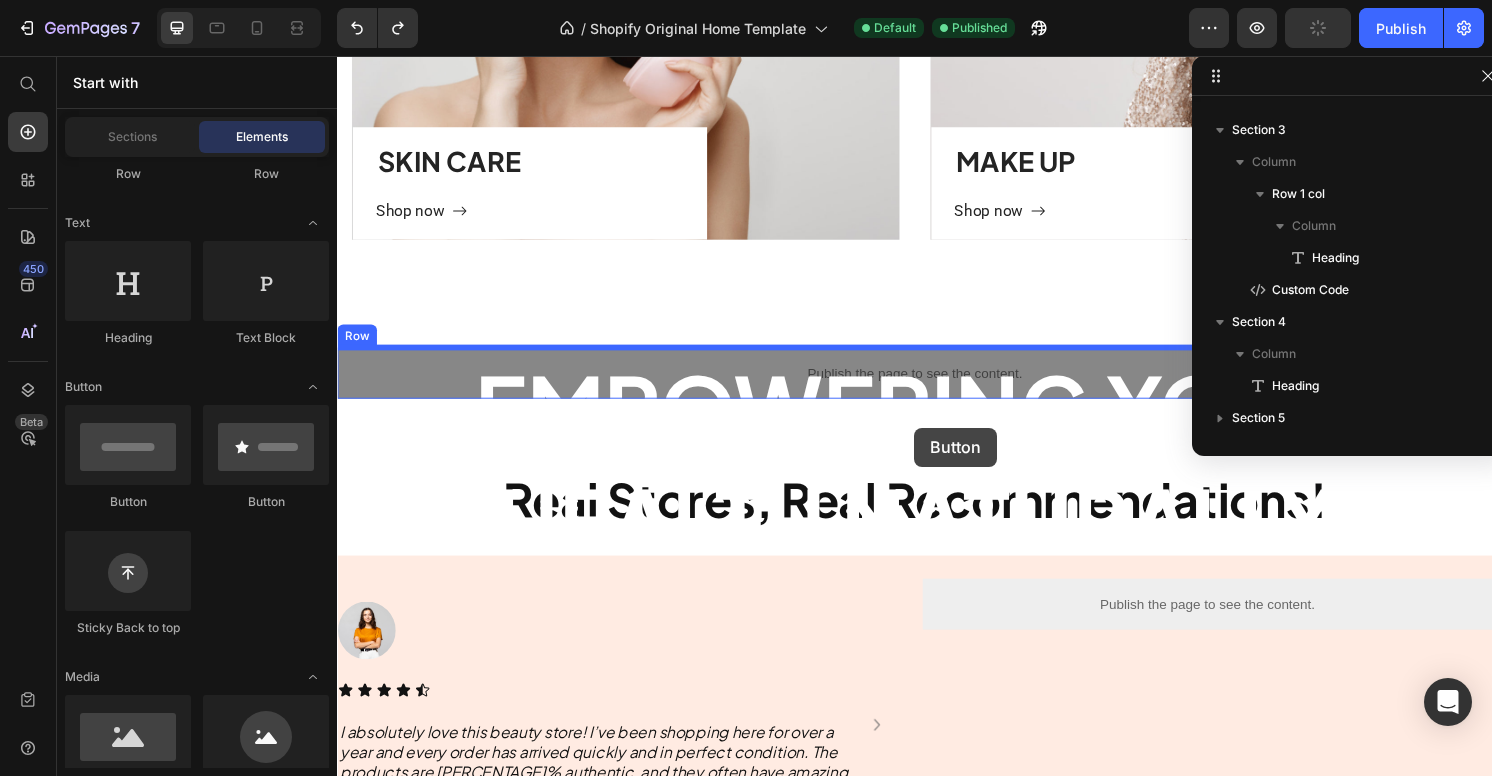 drag, startPoint x: 430, startPoint y: 532, endPoint x: 936, endPoint y: 440, distance: 514.29565 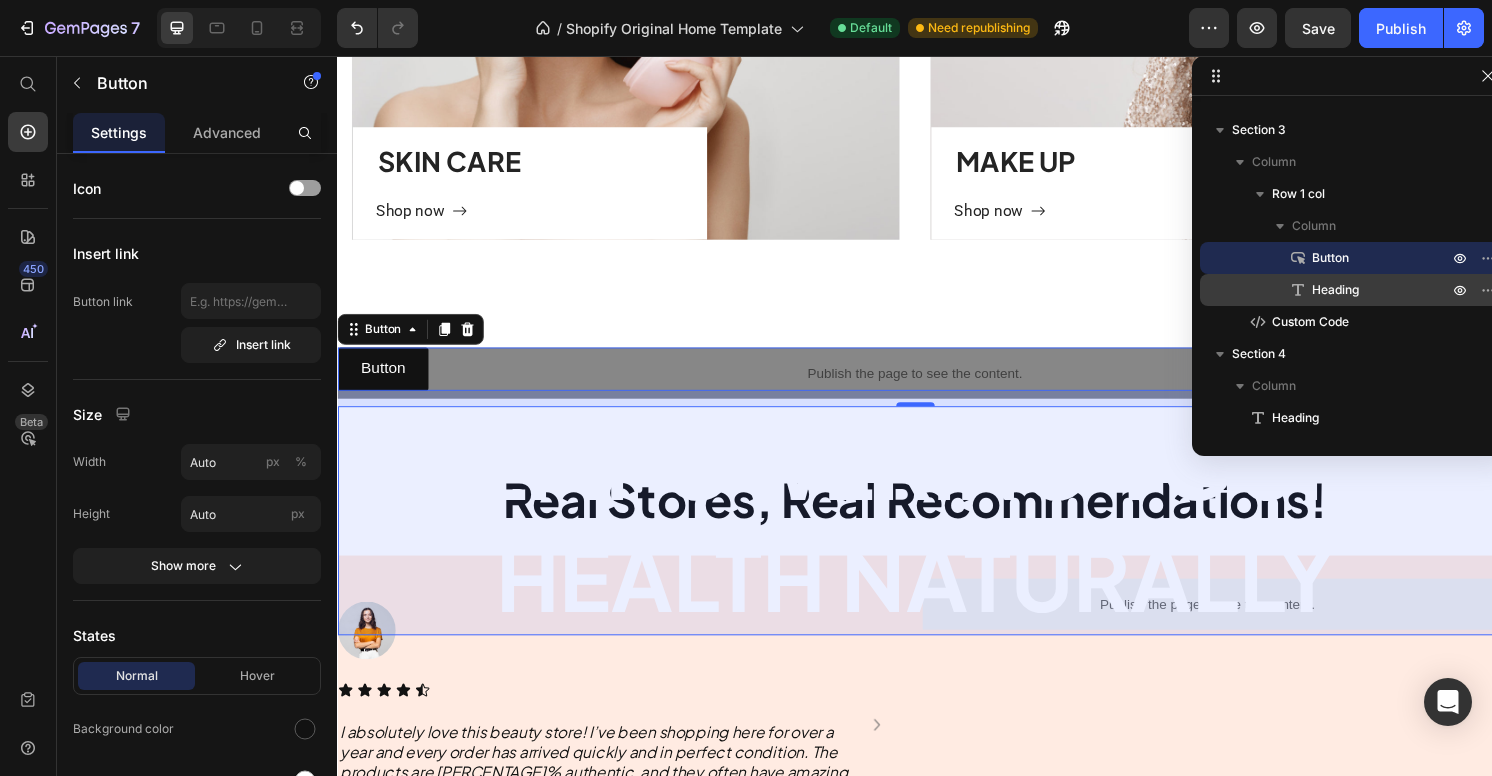 drag, startPoint x: 1323, startPoint y: 256, endPoint x: 1322, endPoint y: 298, distance: 42.0119 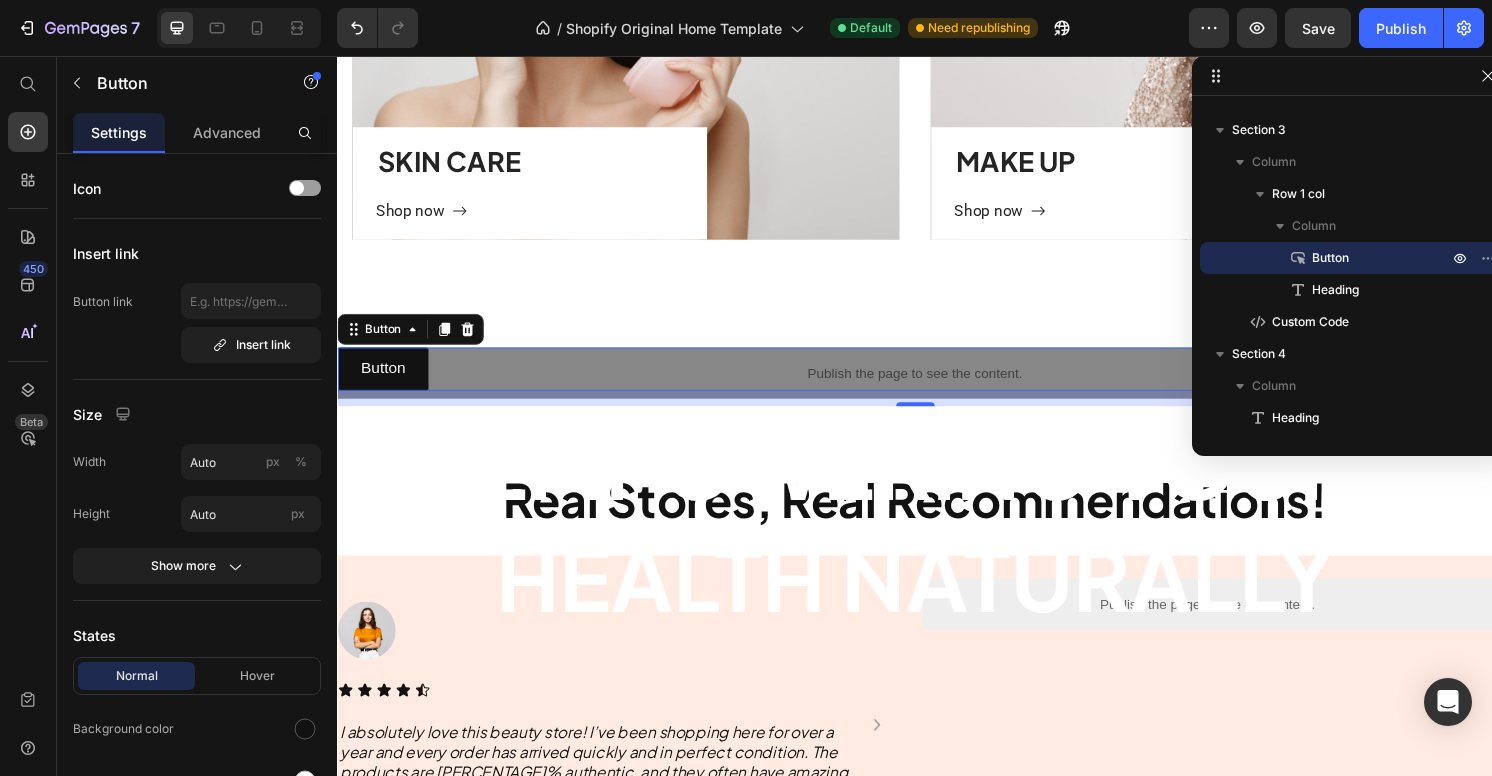 click on "Button" at bounding box center (1330, 258) 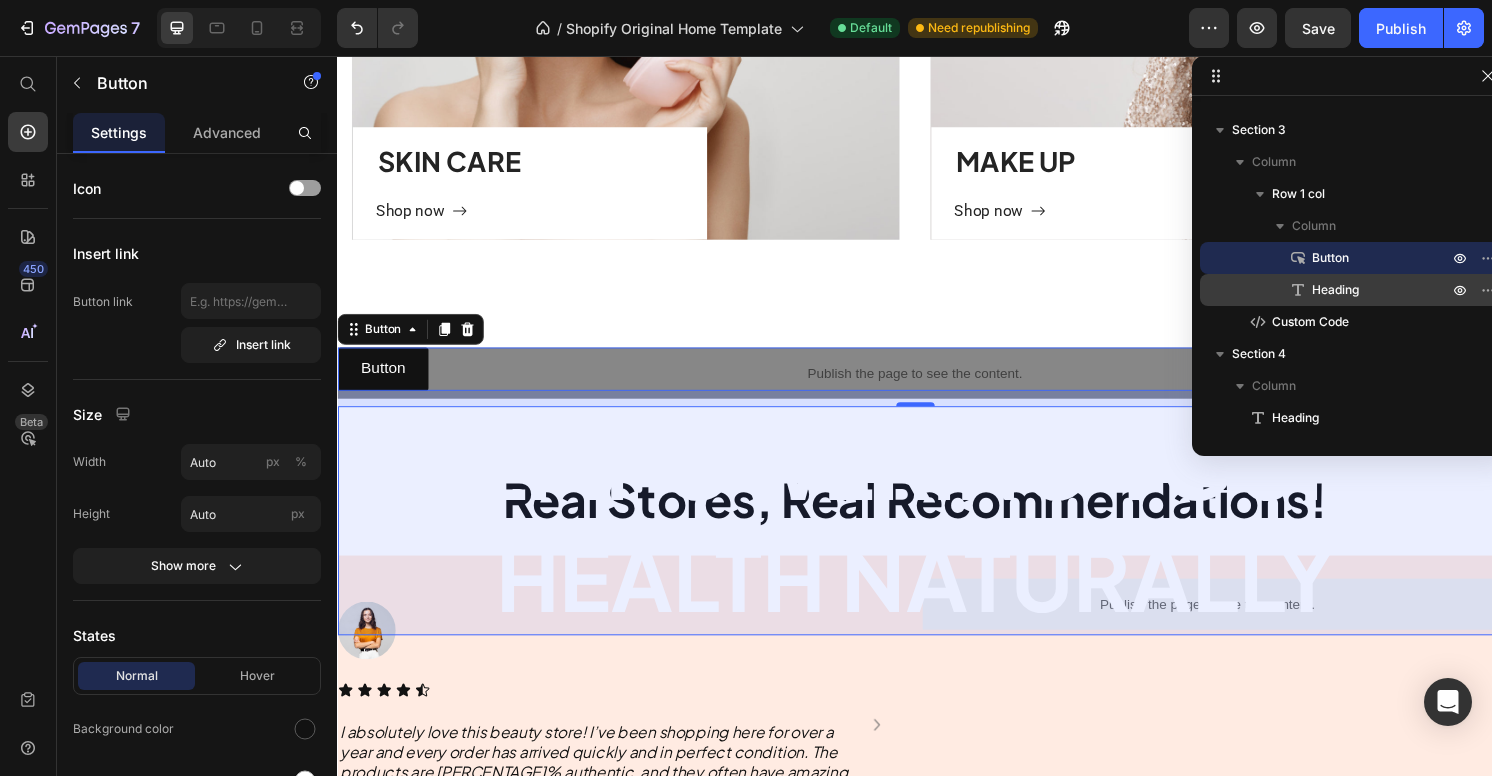 drag, startPoint x: 1347, startPoint y: 259, endPoint x: 1346, endPoint y: 289, distance: 30.016663 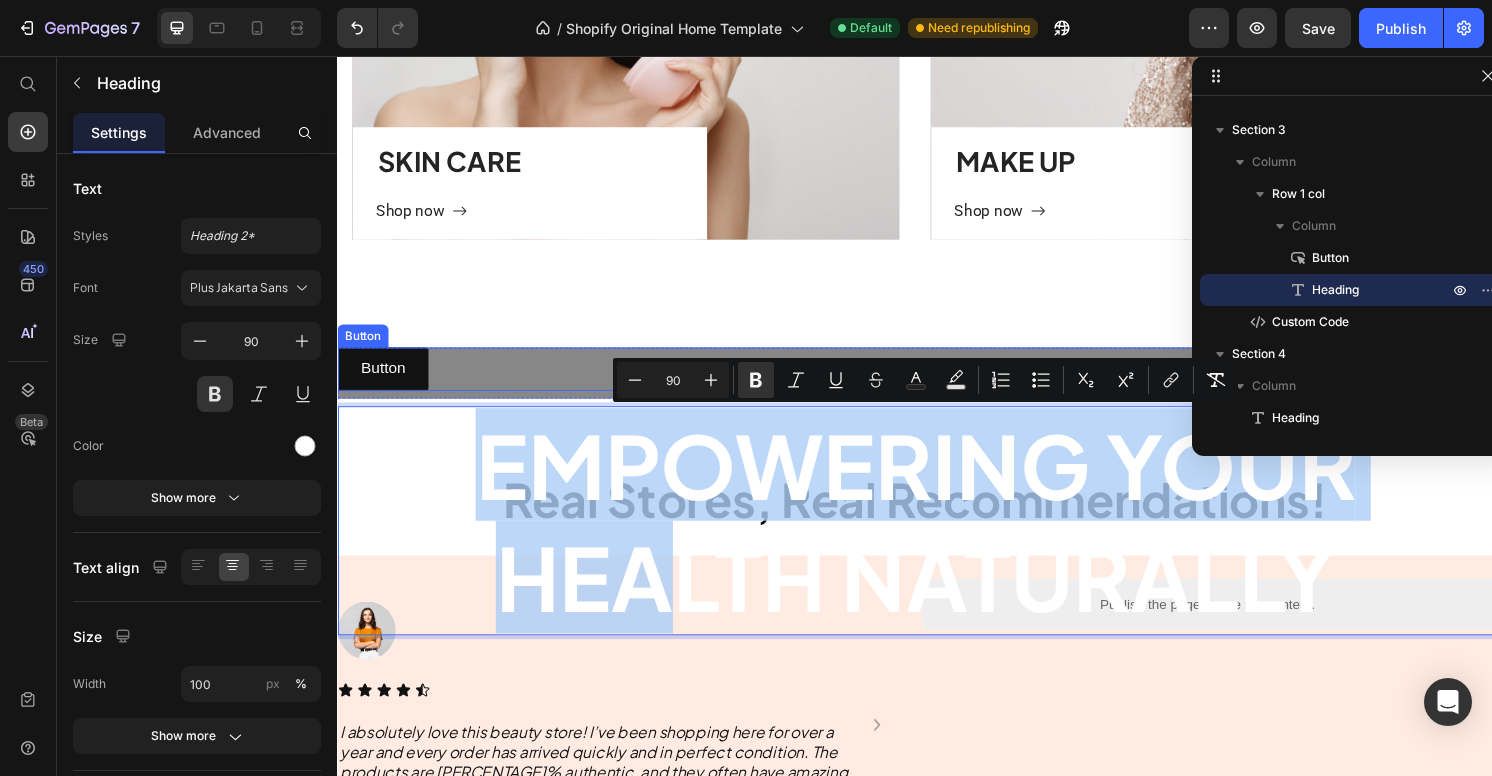 drag, startPoint x: 691, startPoint y: 601, endPoint x: 710, endPoint y: 379, distance: 222.81158 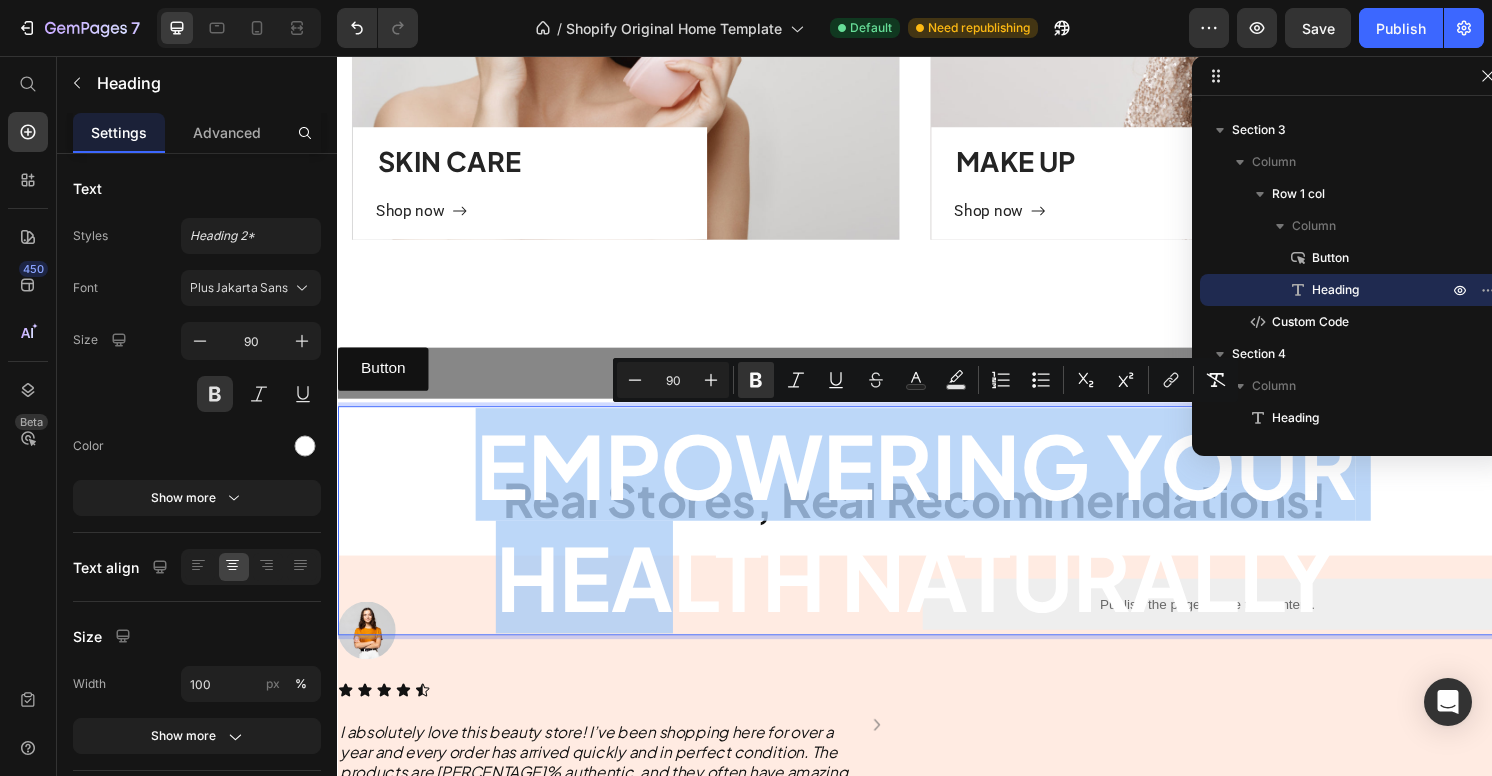 click on "Empowering Your" at bounding box center (937, 480) 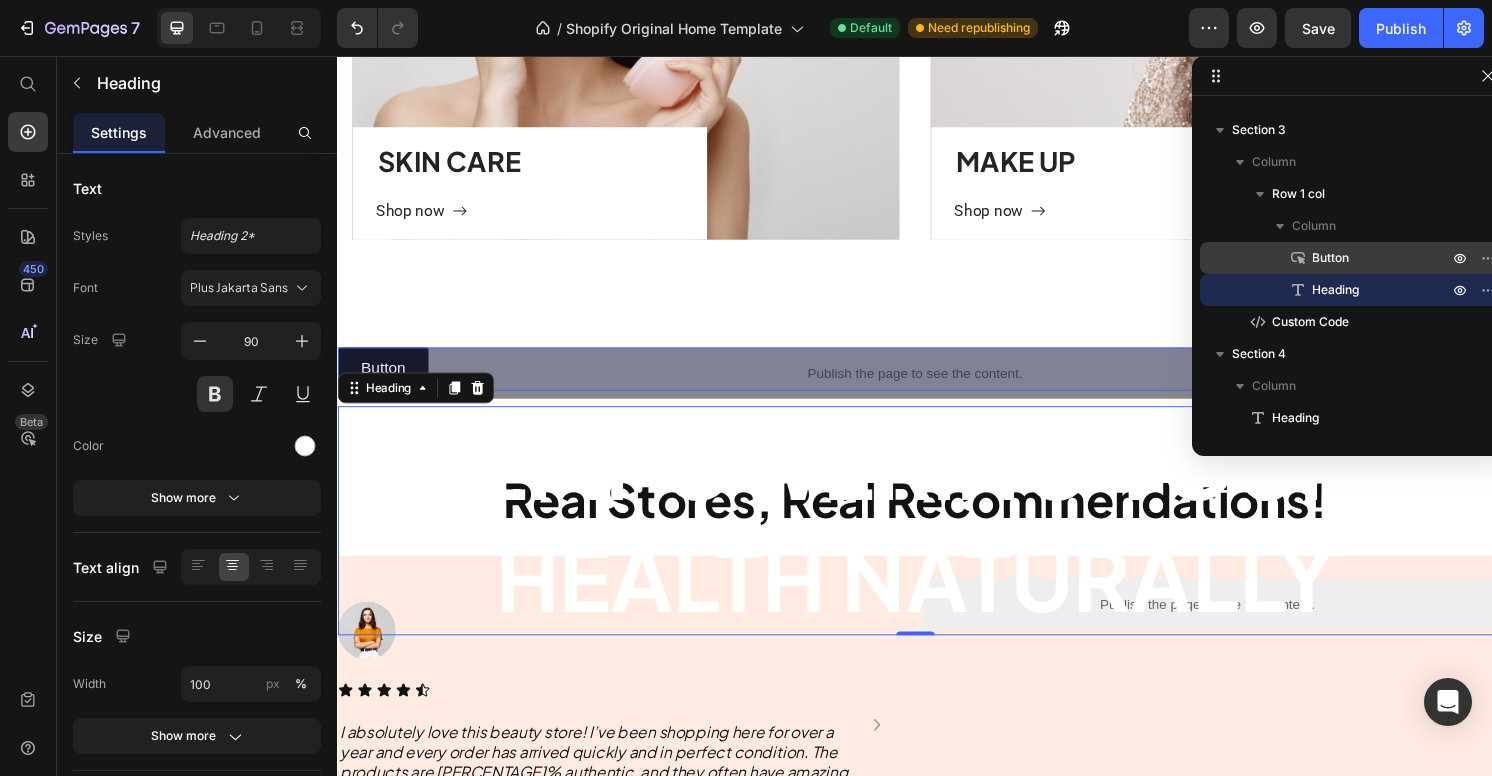 click on "Button" at bounding box center [1330, 258] 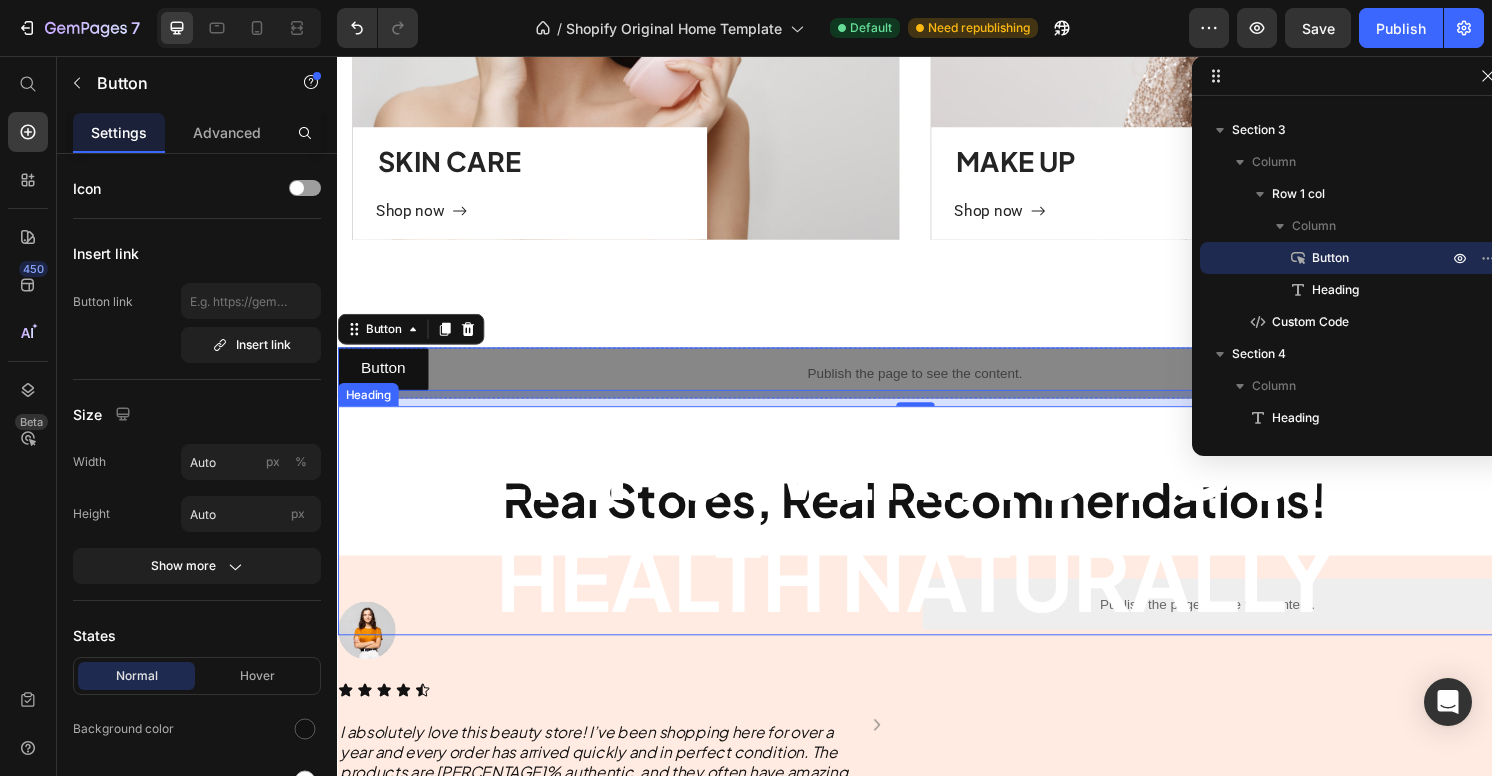 drag, startPoint x: 425, startPoint y: 381, endPoint x: 419, endPoint y: 499, distance: 118.15244 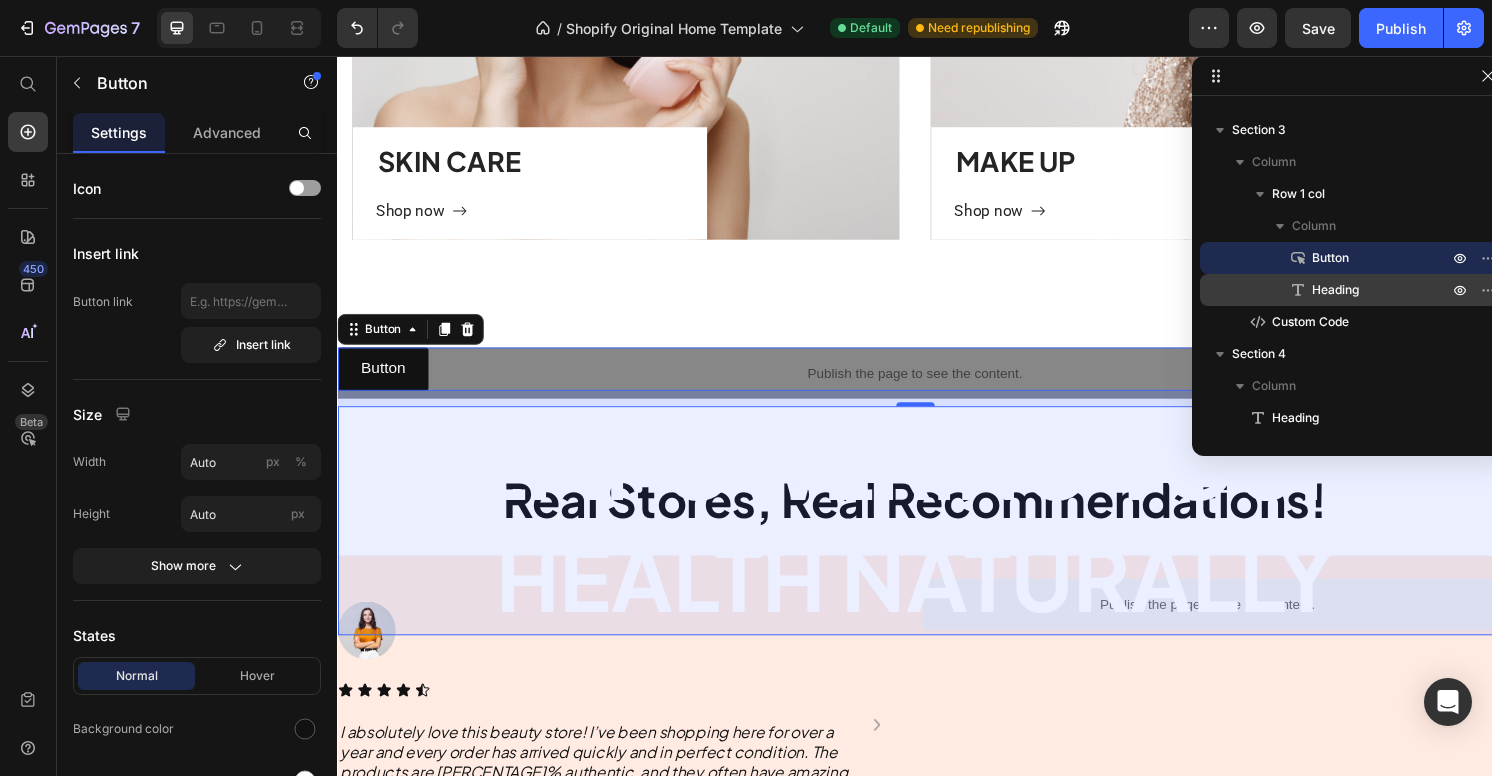 click on "Heading" at bounding box center [1358, 290] 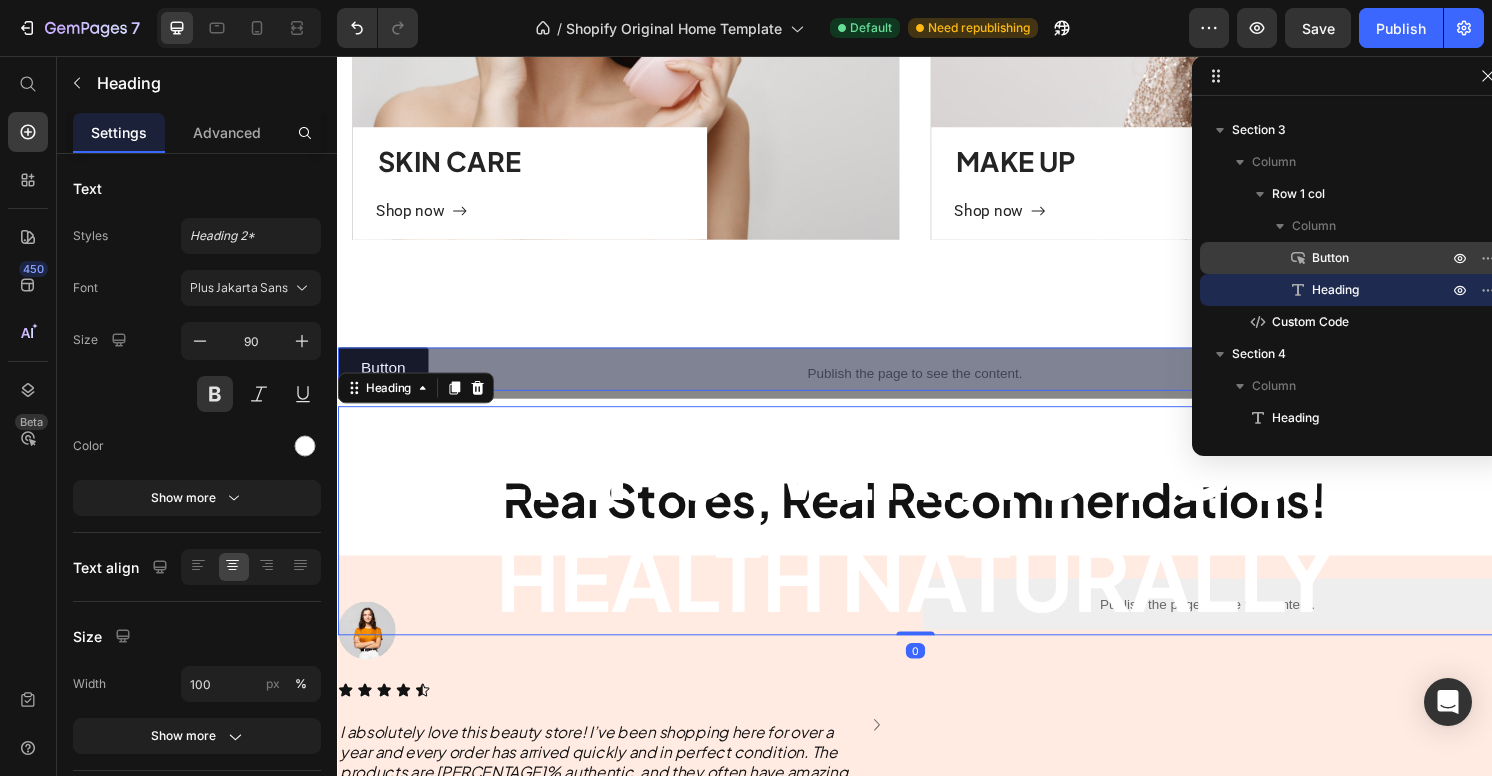 drag, startPoint x: 1359, startPoint y: 285, endPoint x: 1356, endPoint y: 243, distance: 42.107006 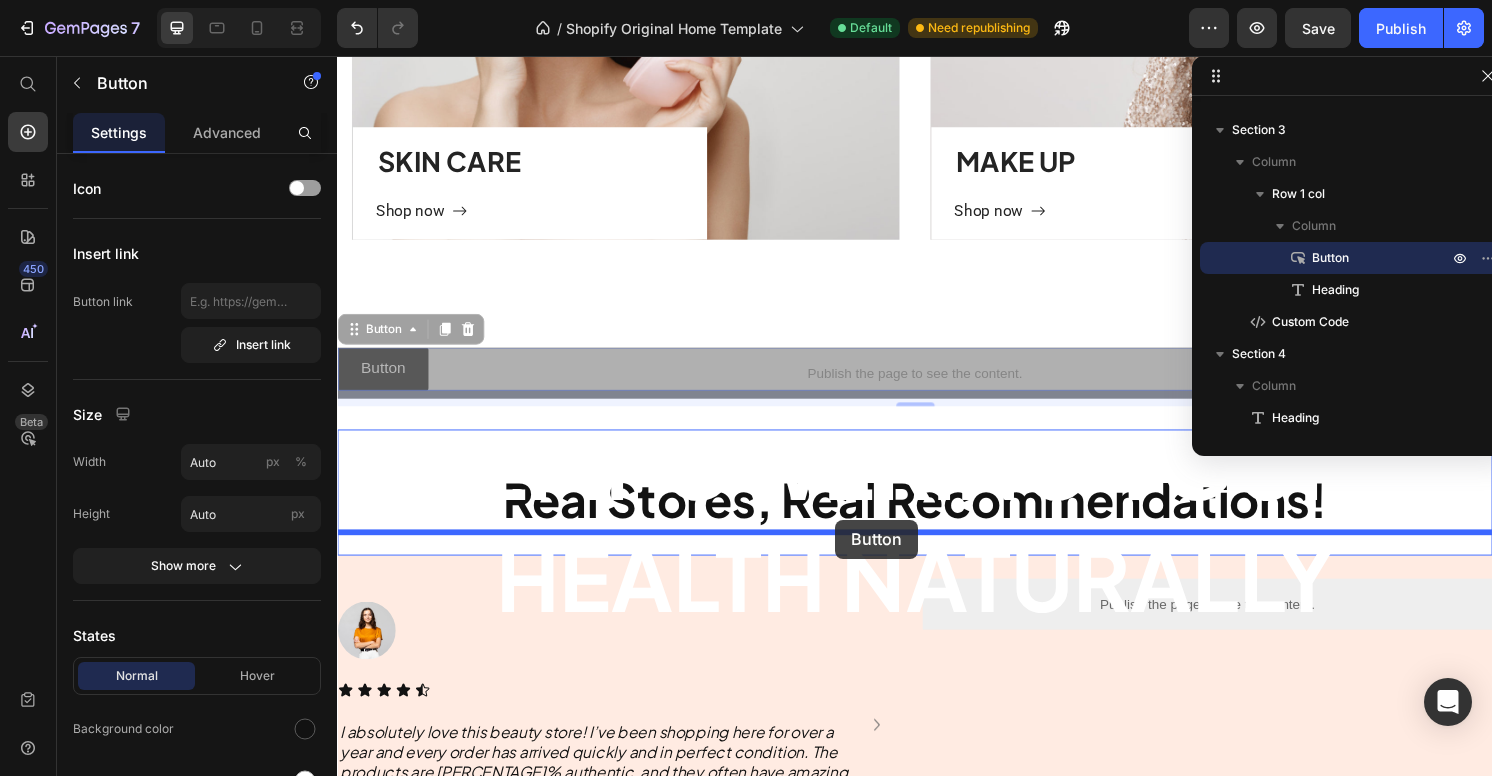 drag, startPoint x: 457, startPoint y: 386, endPoint x: 854, endPoint y: 538, distance: 425.10352 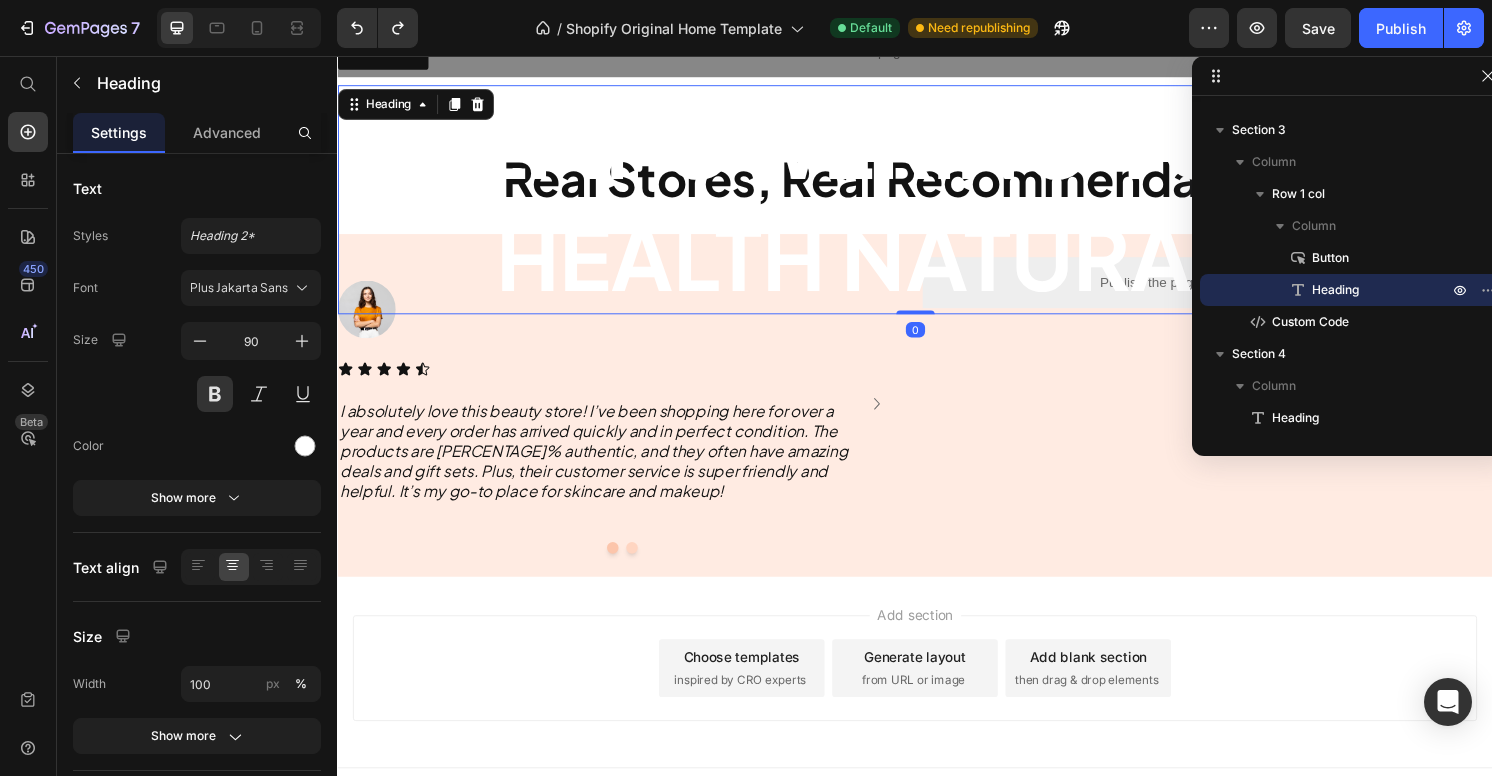 click on "Health Naturally" at bounding box center [937, 263] 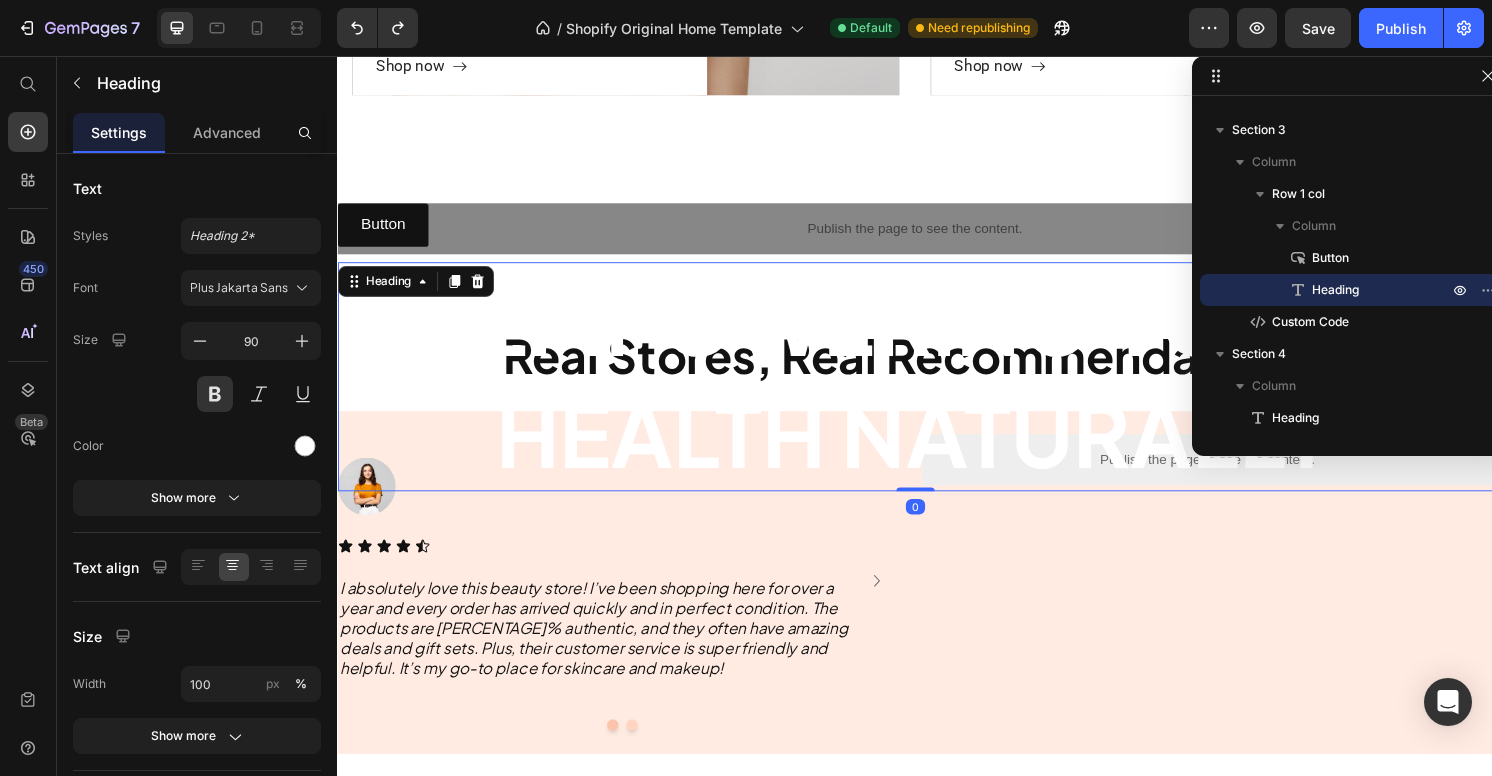 scroll, scrollTop: 1392, scrollLeft: 0, axis: vertical 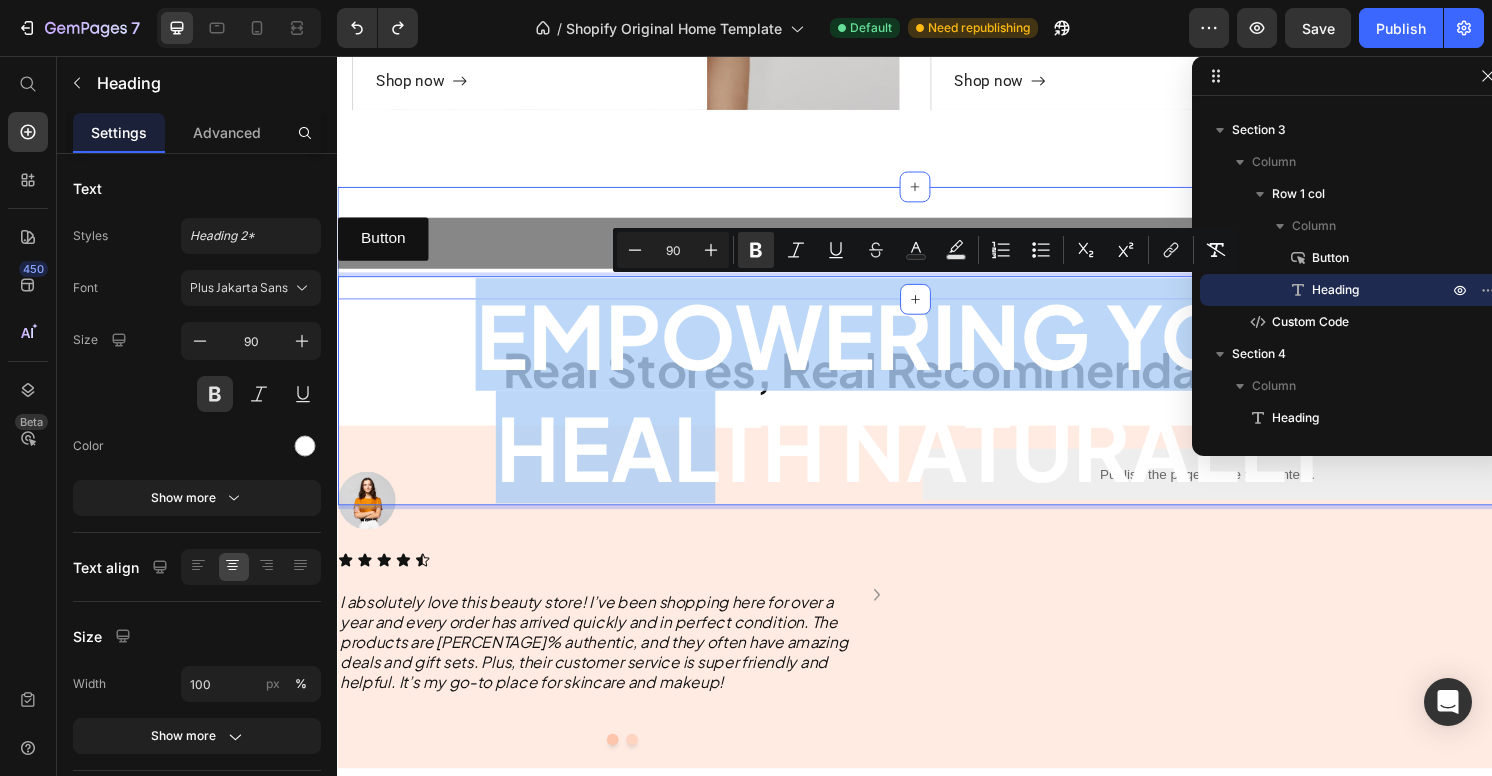 drag, startPoint x: 741, startPoint y: 413, endPoint x: 656, endPoint y: 209, distance: 221 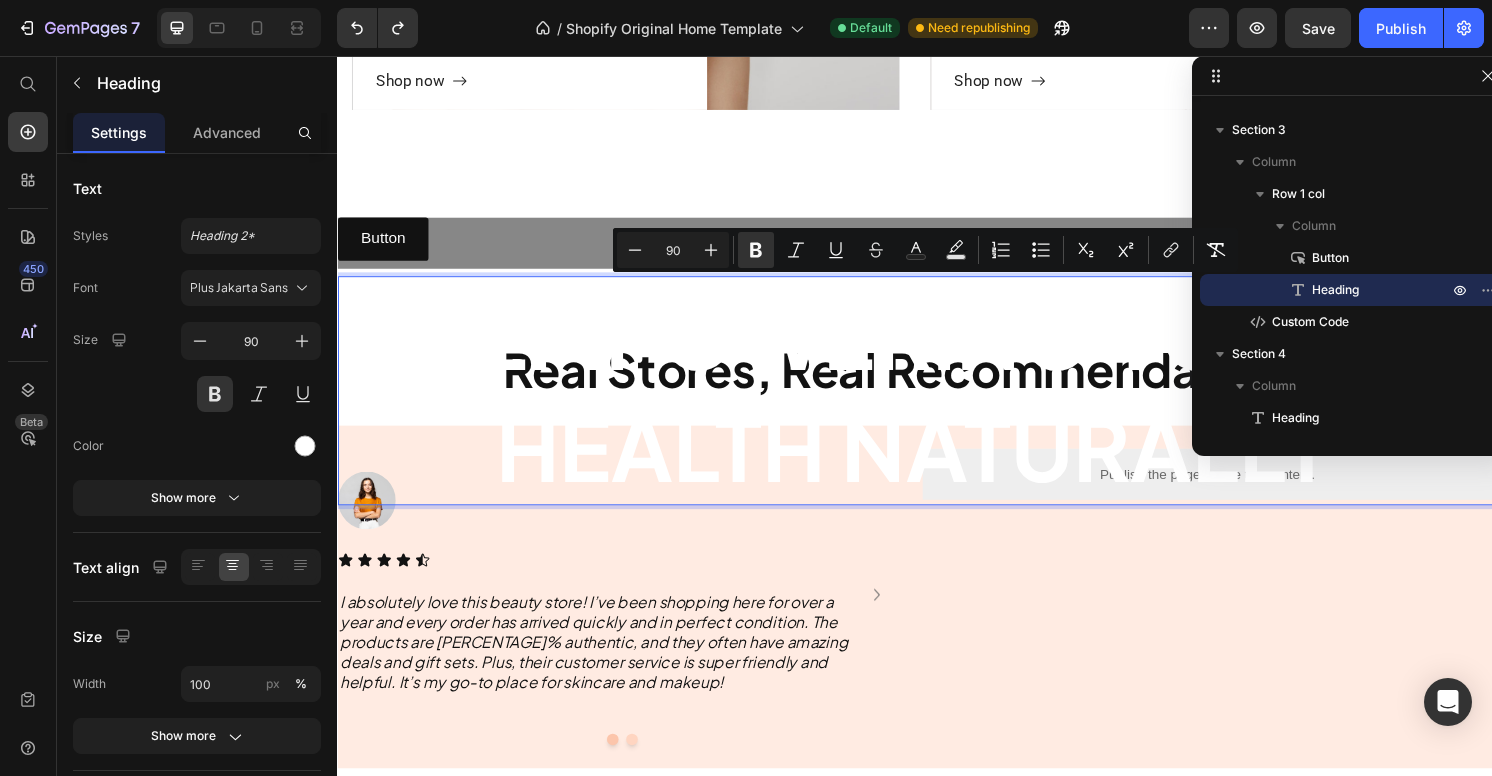 click on "Health Naturally" at bounding box center [937, 462] 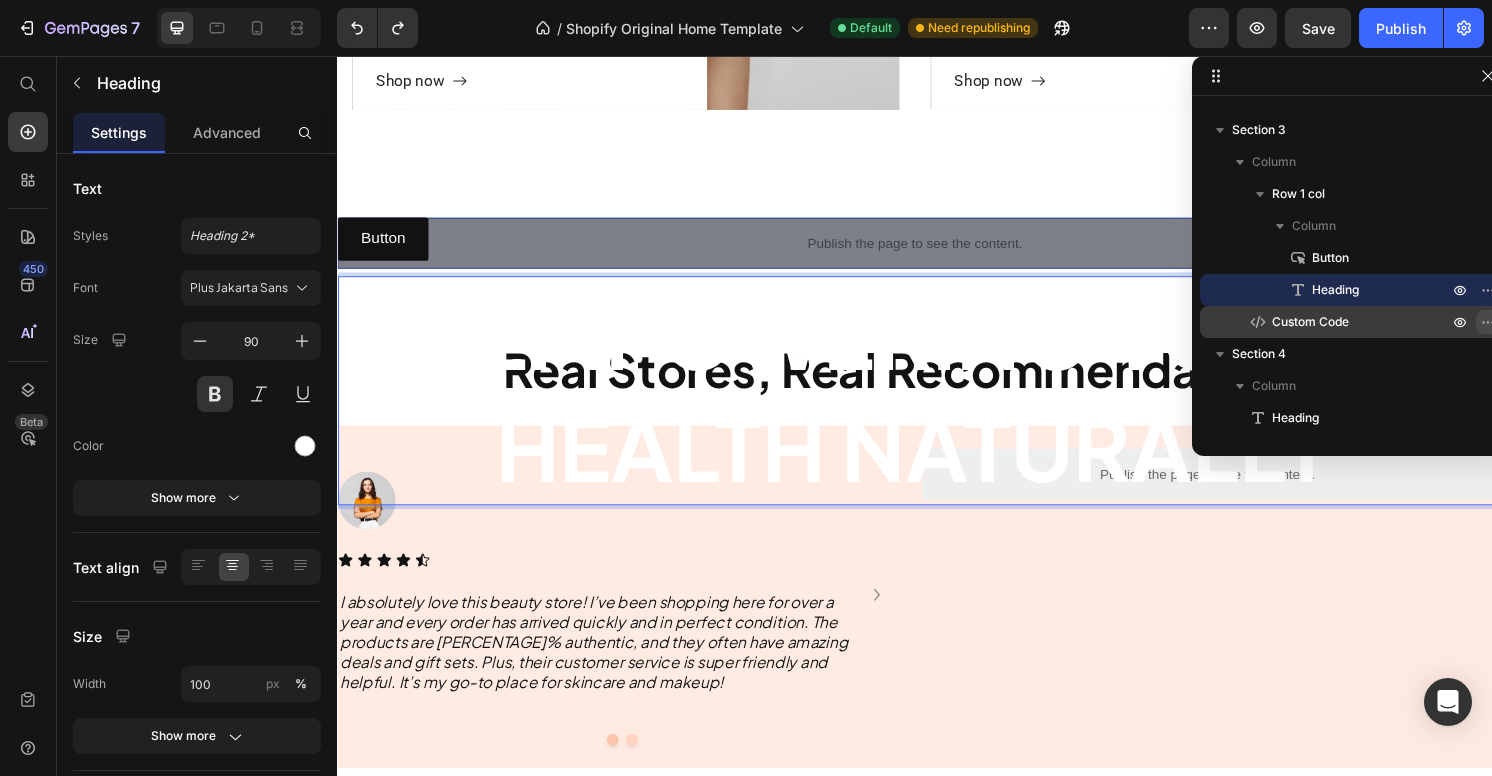 click 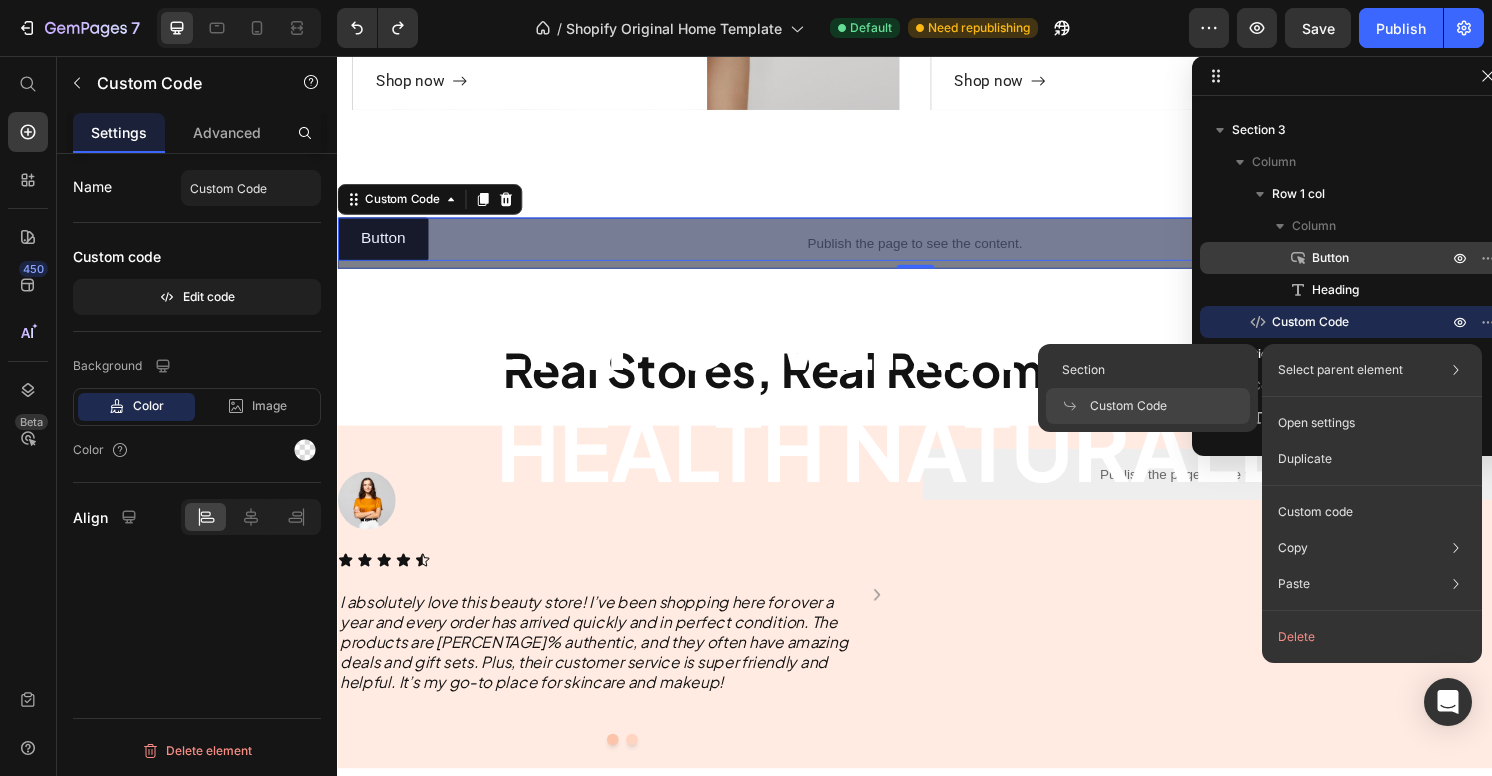 click on "Button" at bounding box center (1352, 258) 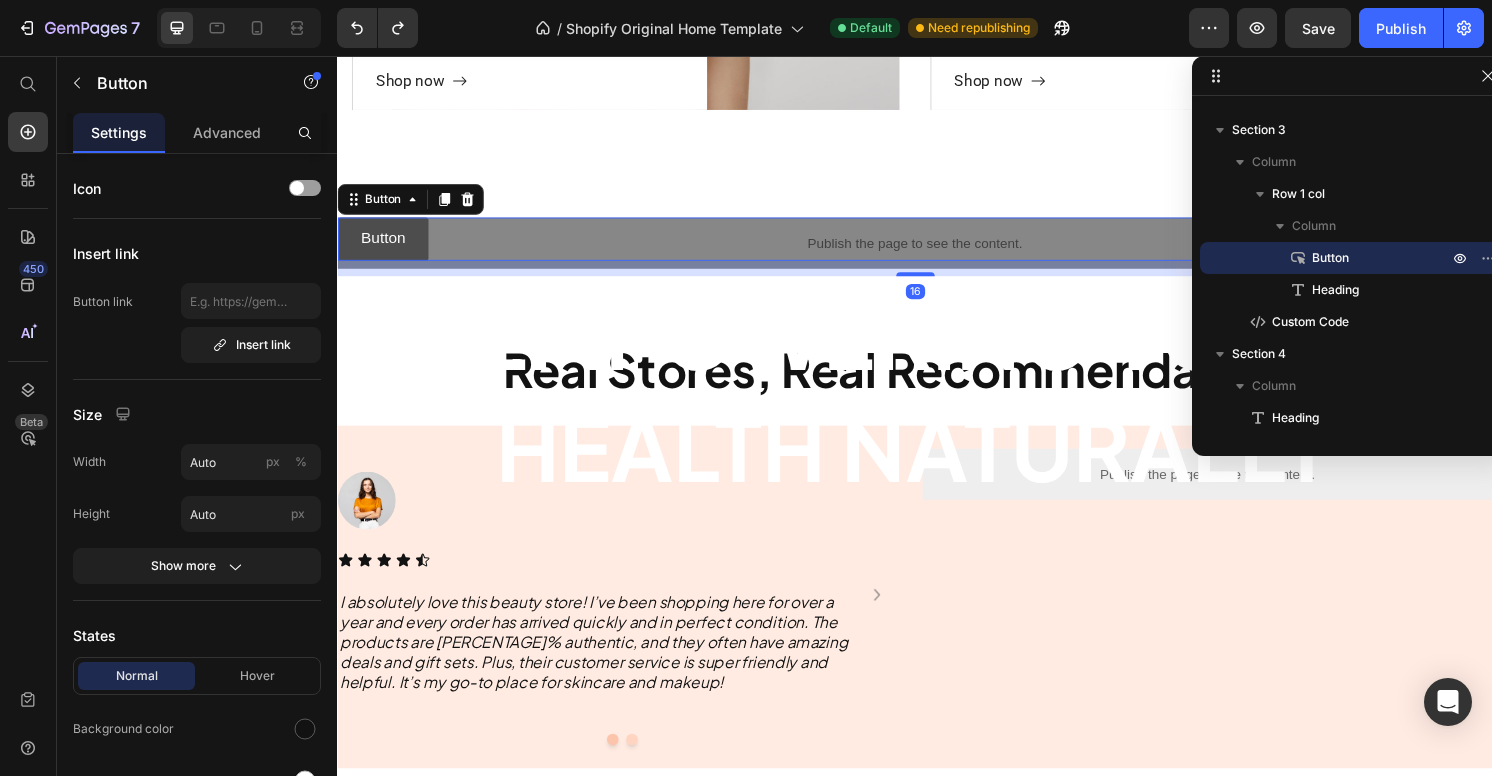 click on "Button" at bounding box center [384, 246] 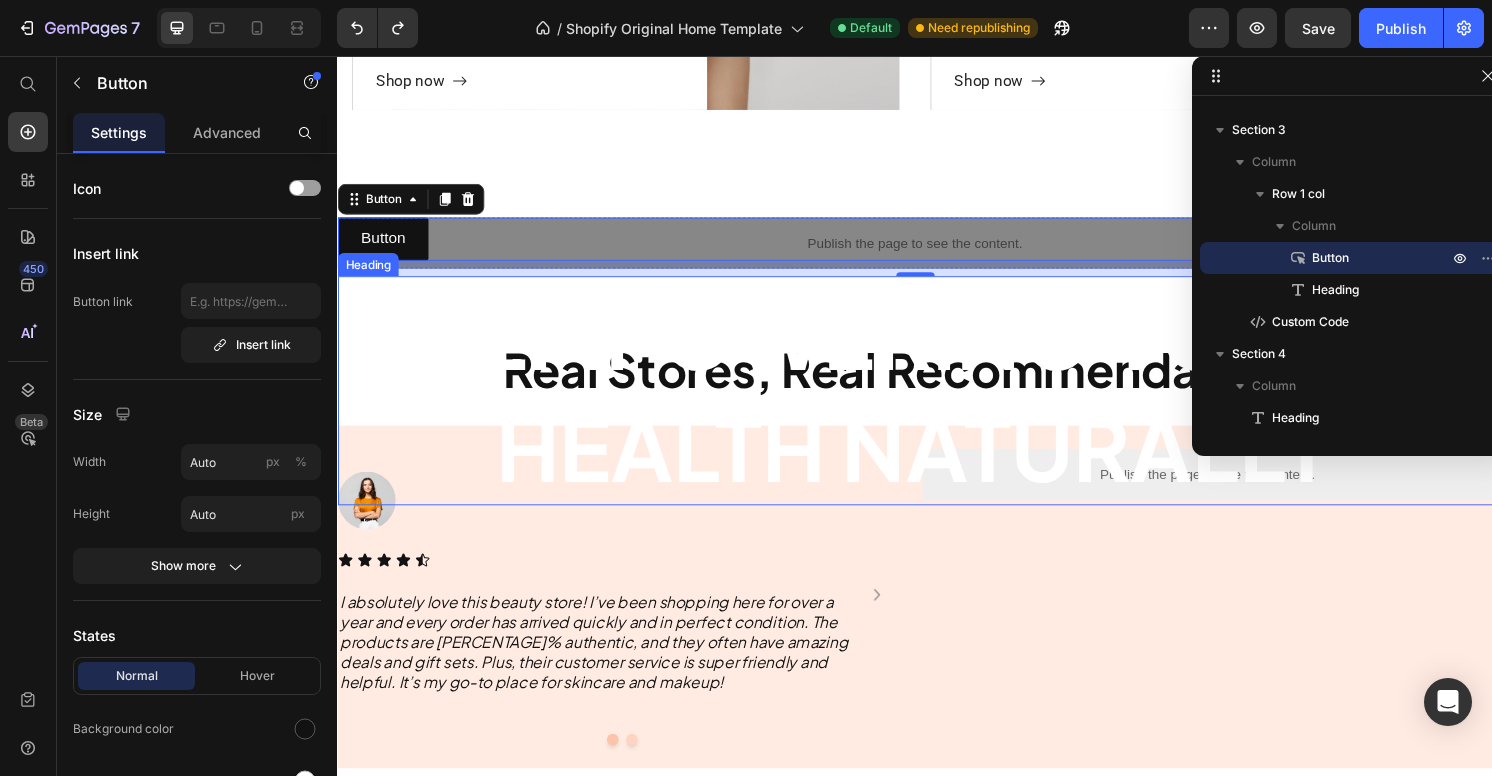 drag, startPoint x: 417, startPoint y: 236, endPoint x: 493, endPoint y: 400, distance: 180.75398 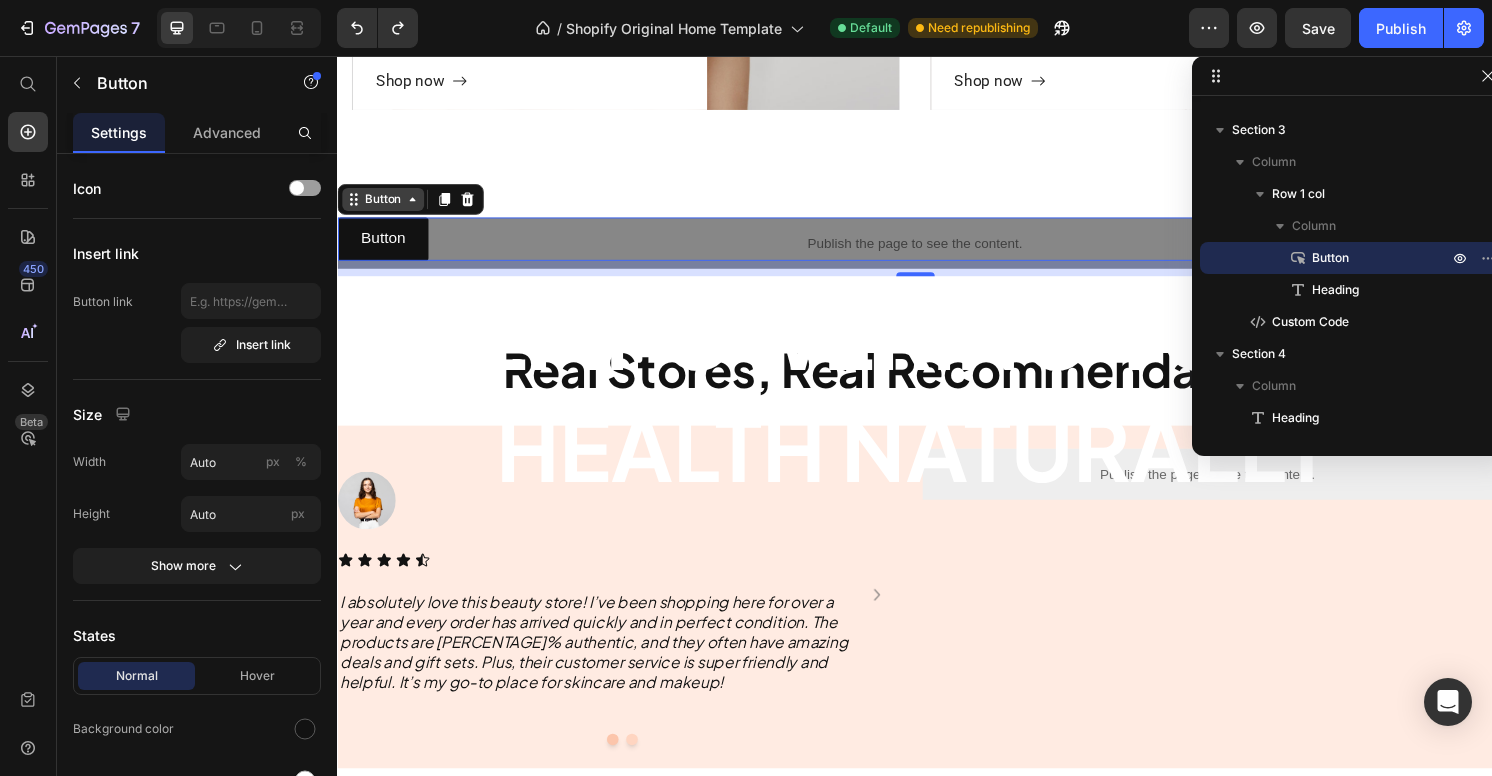 click 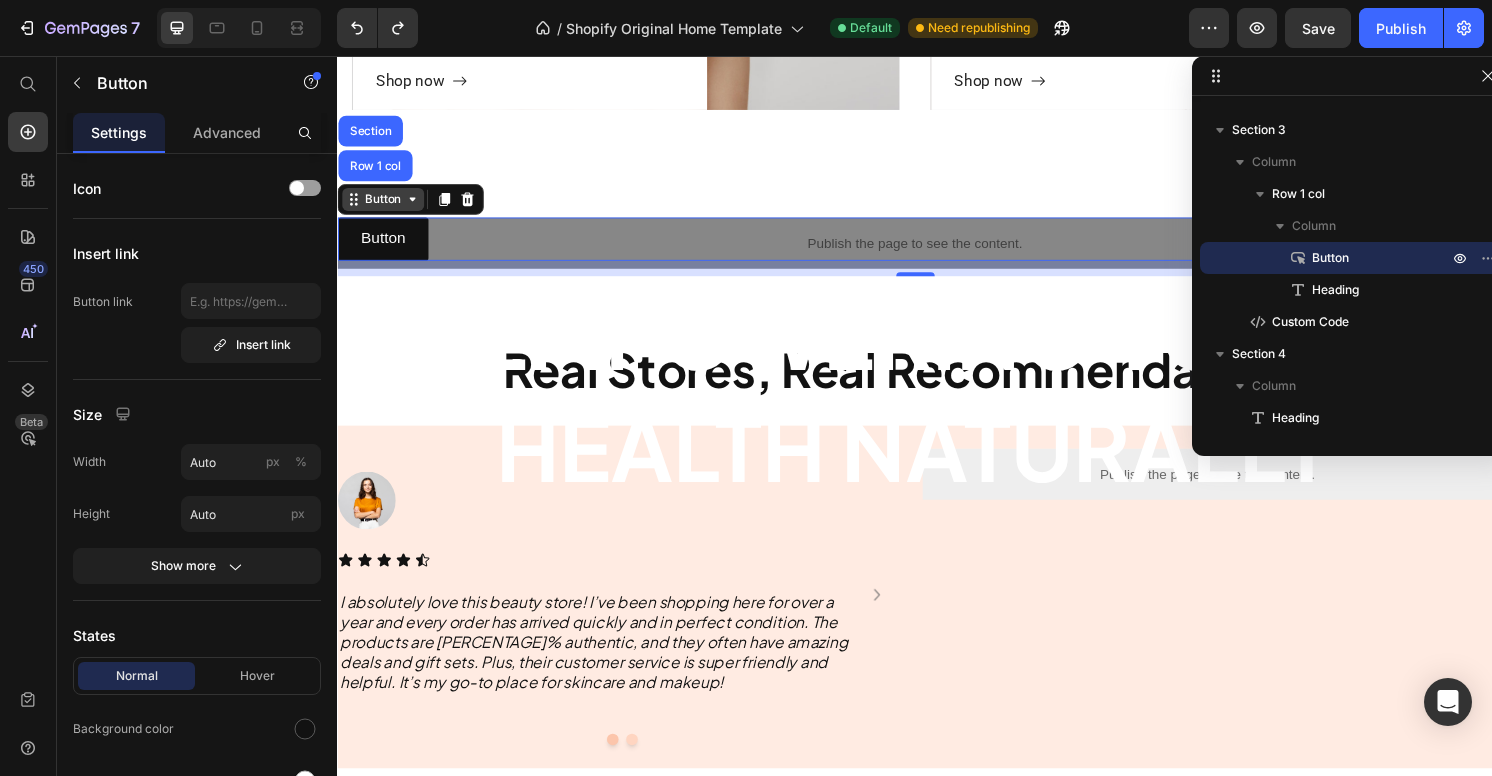 click 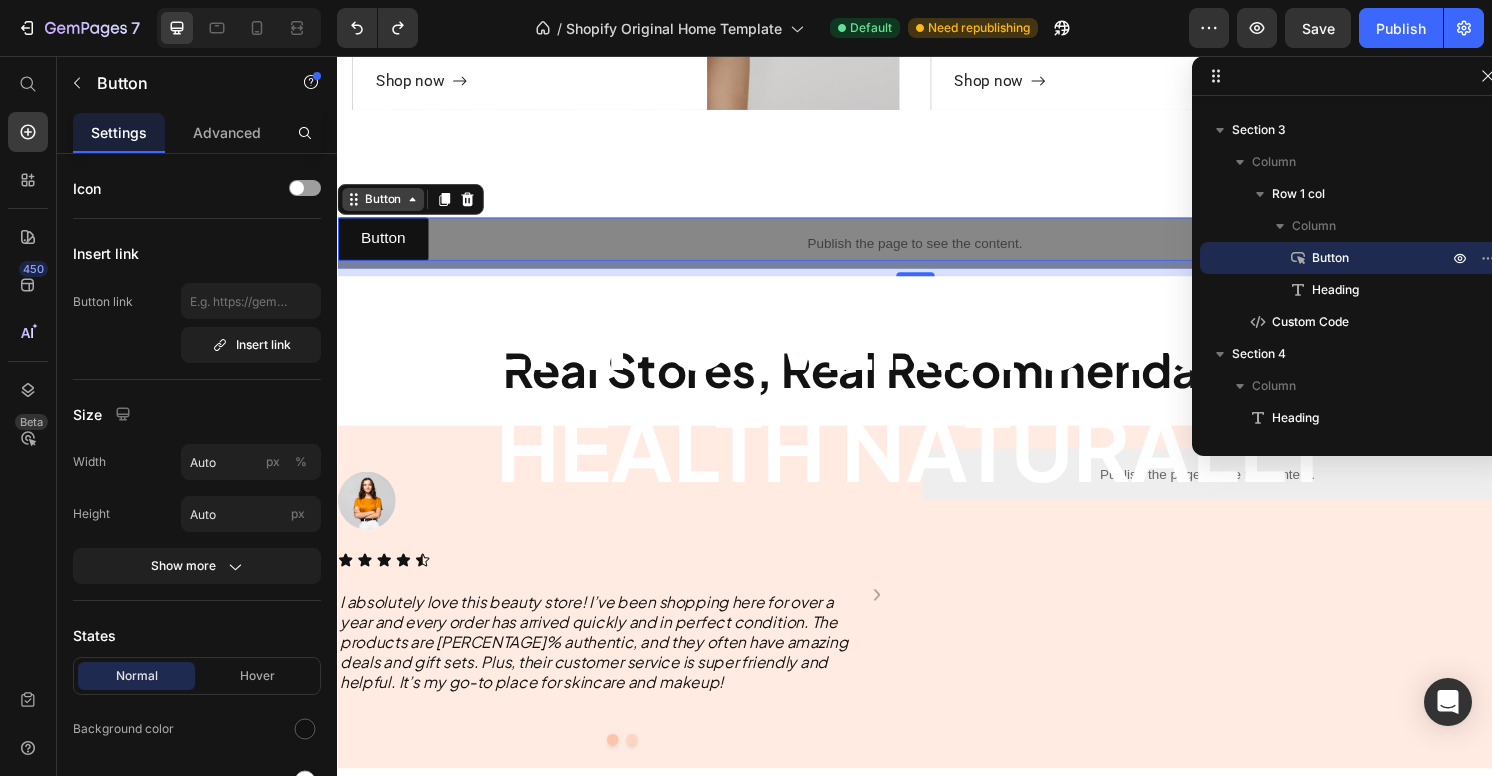 click 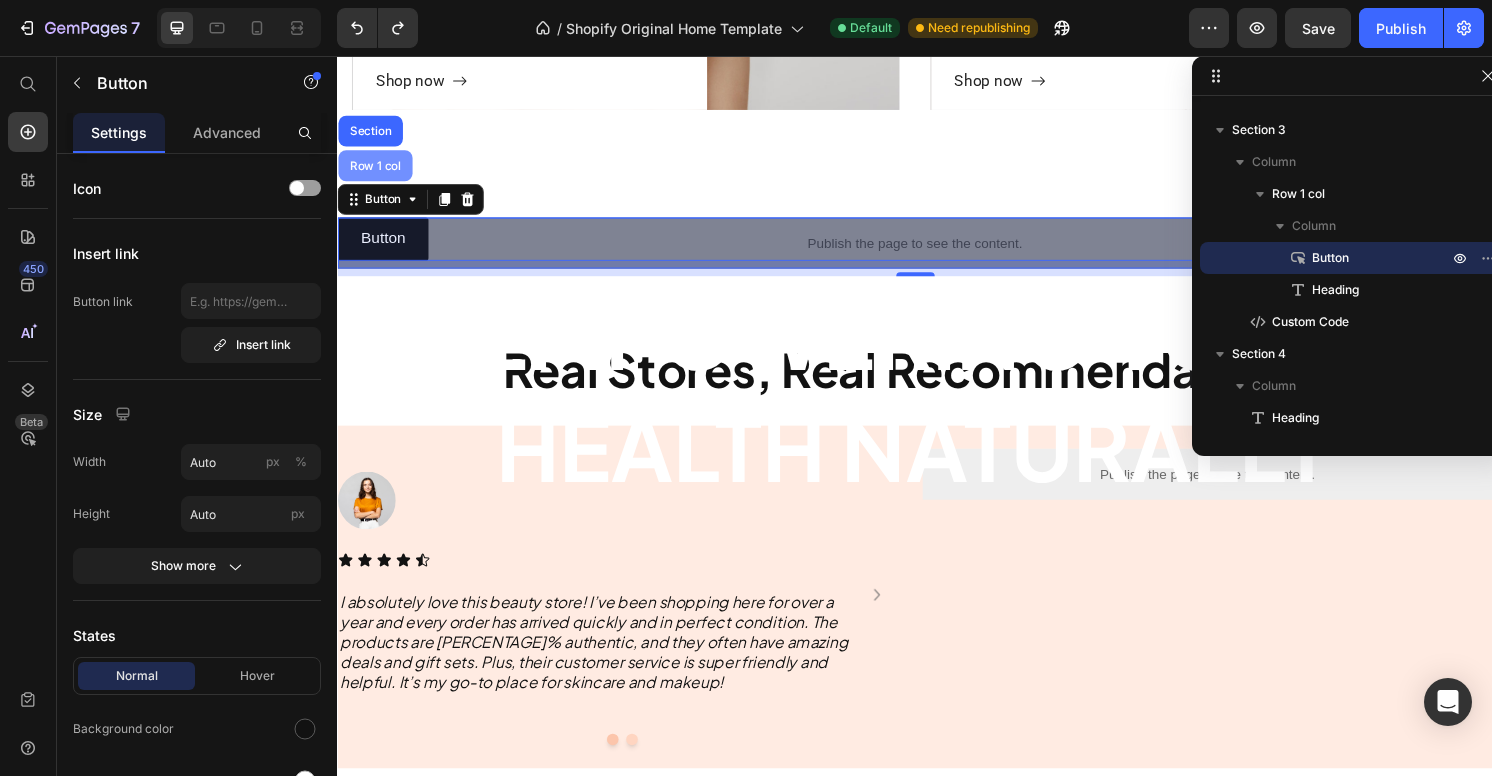 click on "Row 1 col" at bounding box center (376, 170) 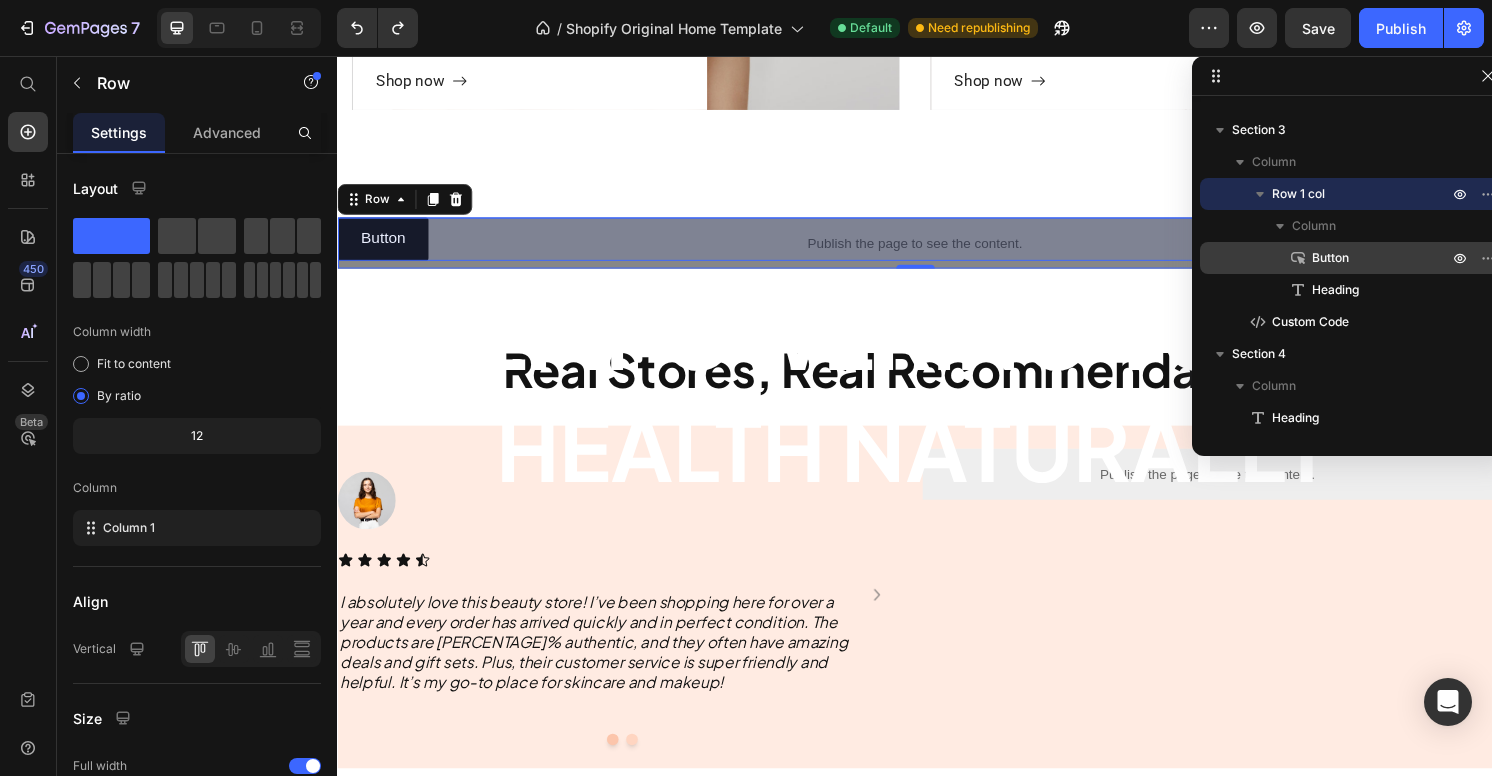 click on "Button" at bounding box center (1358, 258) 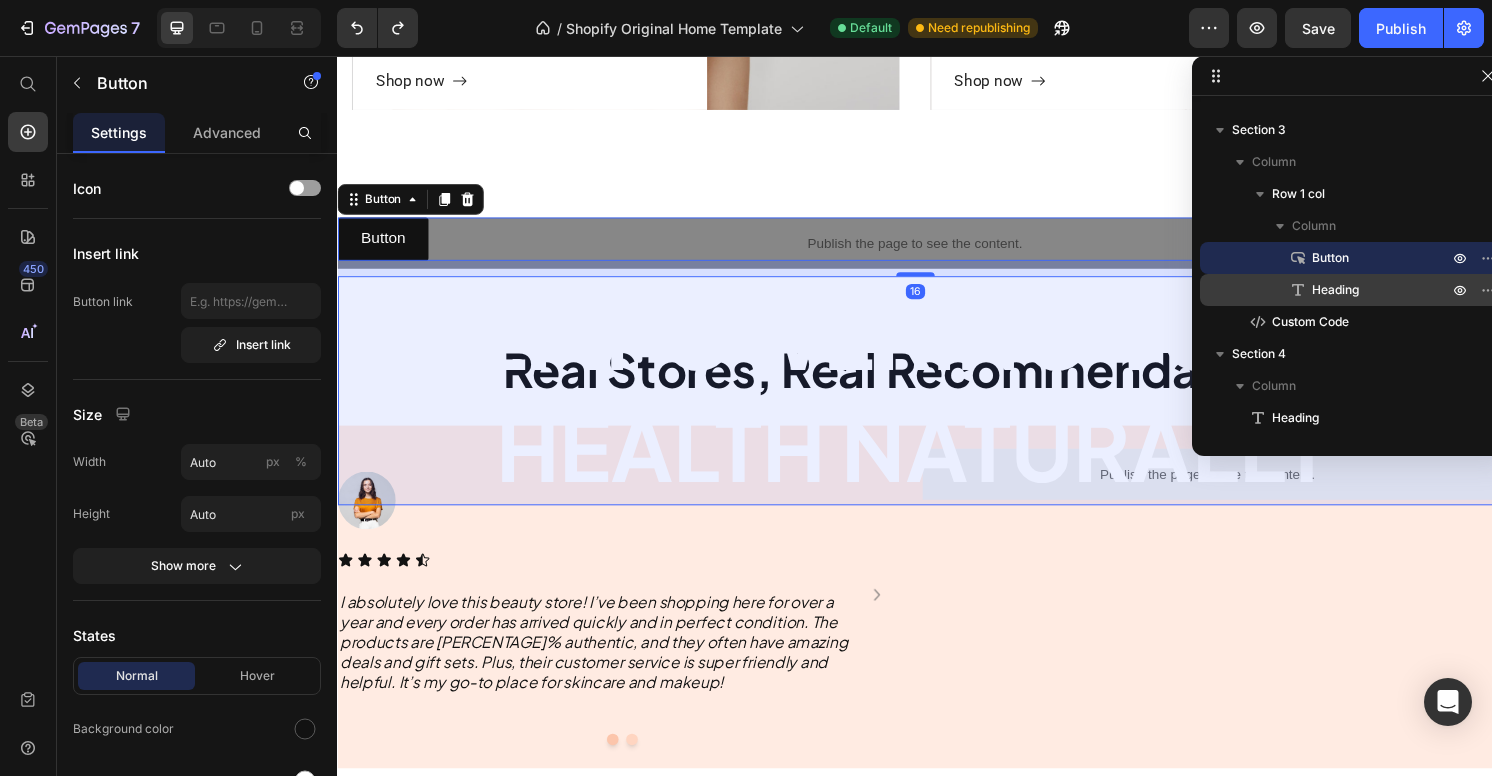 drag, startPoint x: 1369, startPoint y: 254, endPoint x: 1374, endPoint y: 298, distance: 44.28318 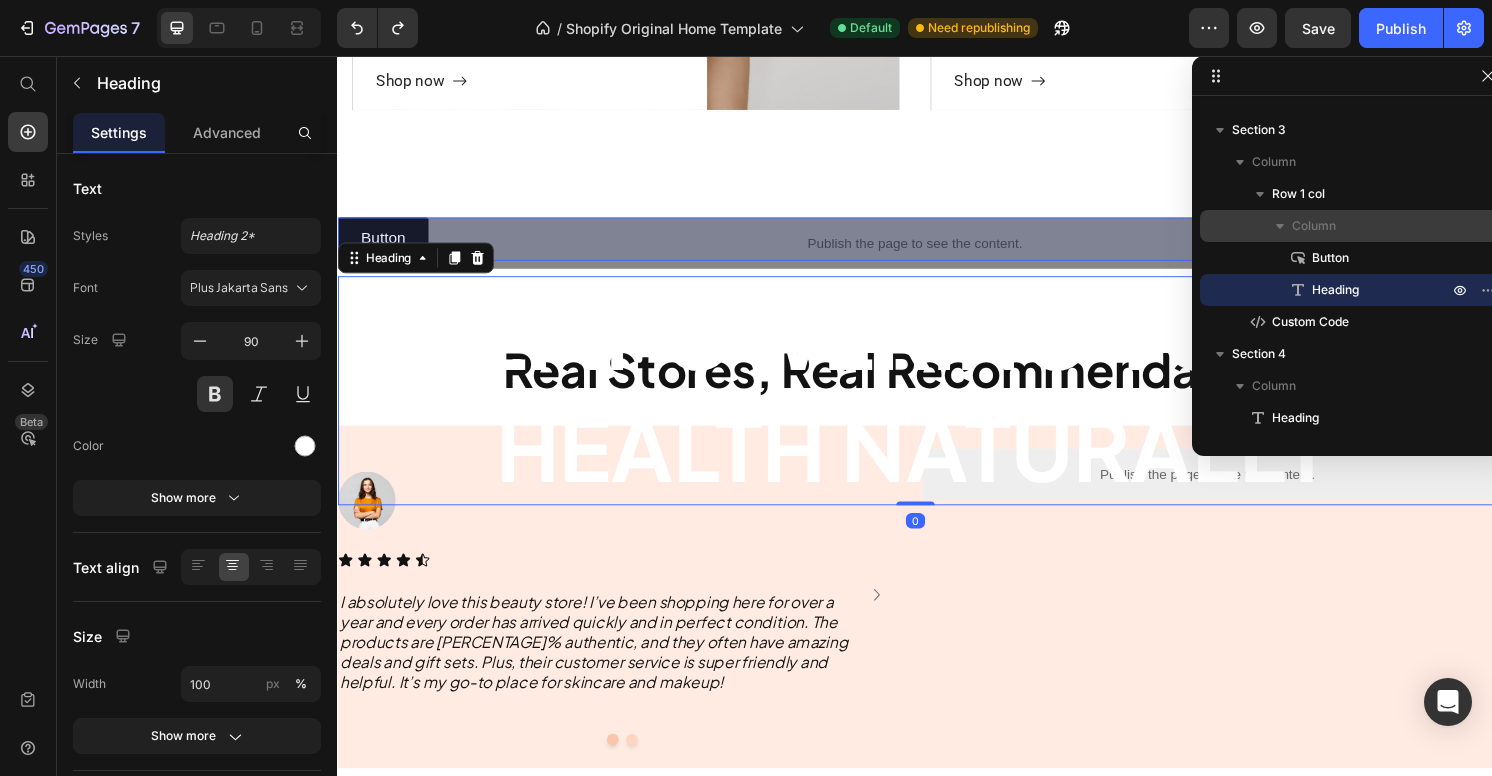 drag, startPoint x: 1374, startPoint y: 298, endPoint x: 1373, endPoint y: 232, distance: 66.007576 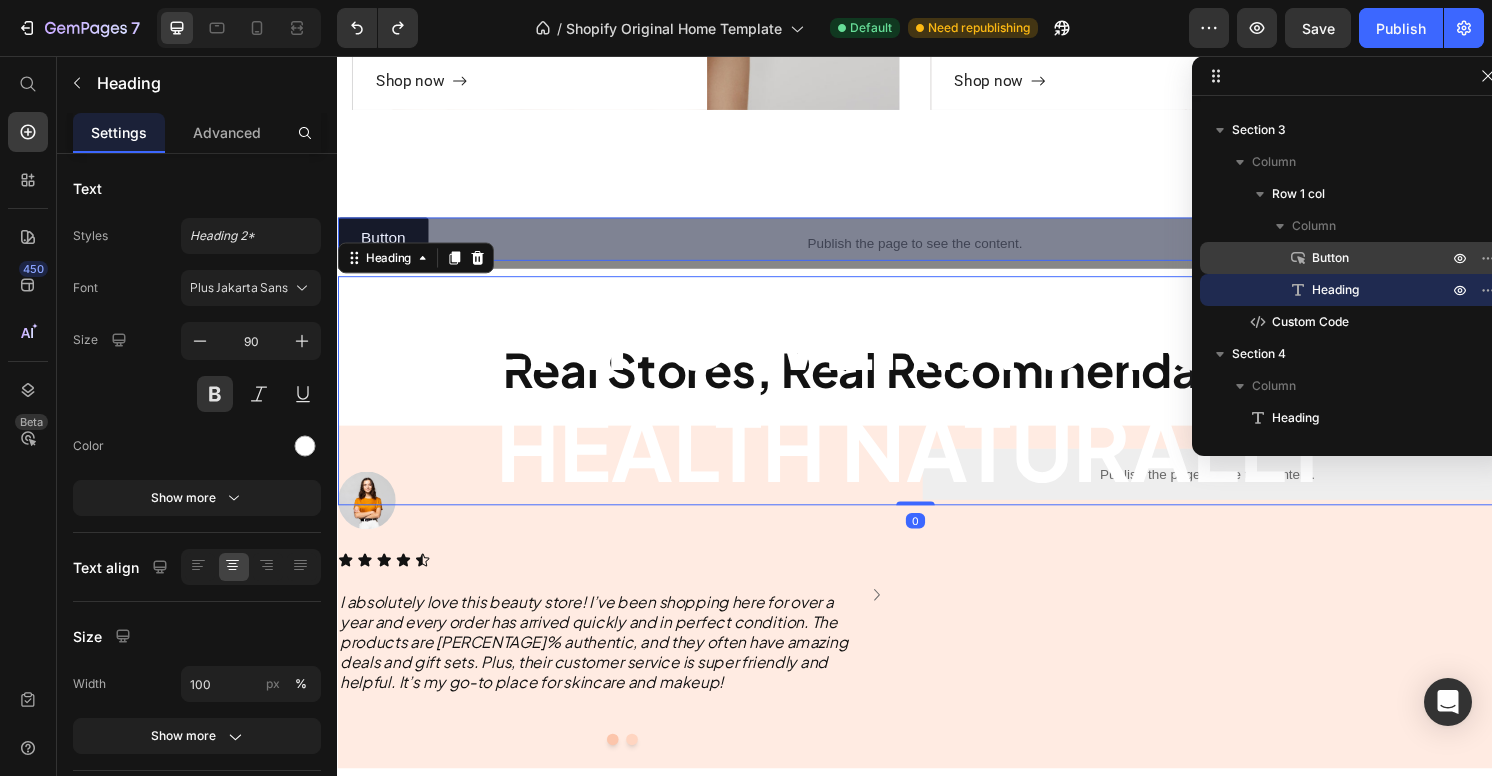 click on "Column  Button Heading" at bounding box center (1352, 290) 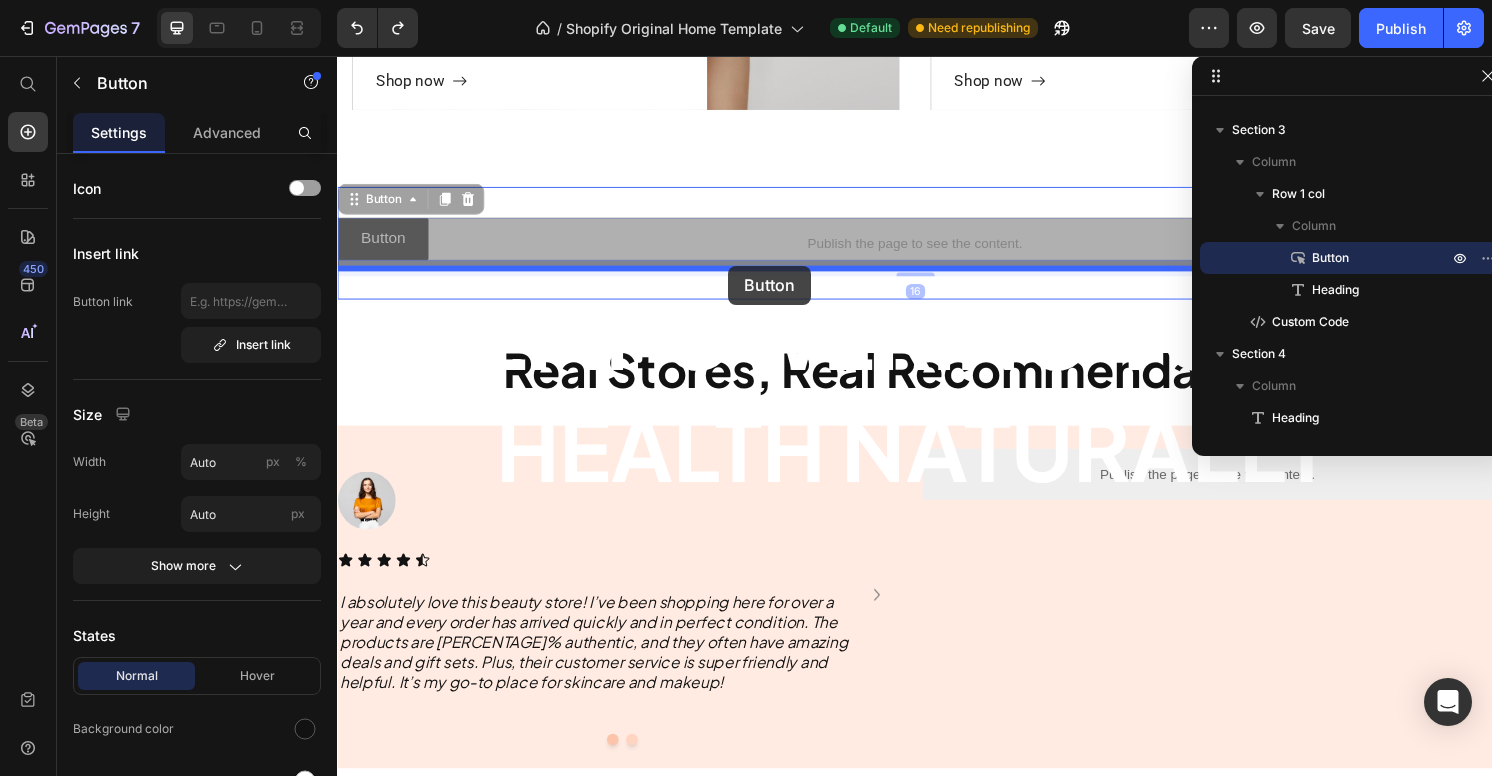 drag, startPoint x: 472, startPoint y: 235, endPoint x: 743, endPoint y: 274, distance: 273.7919 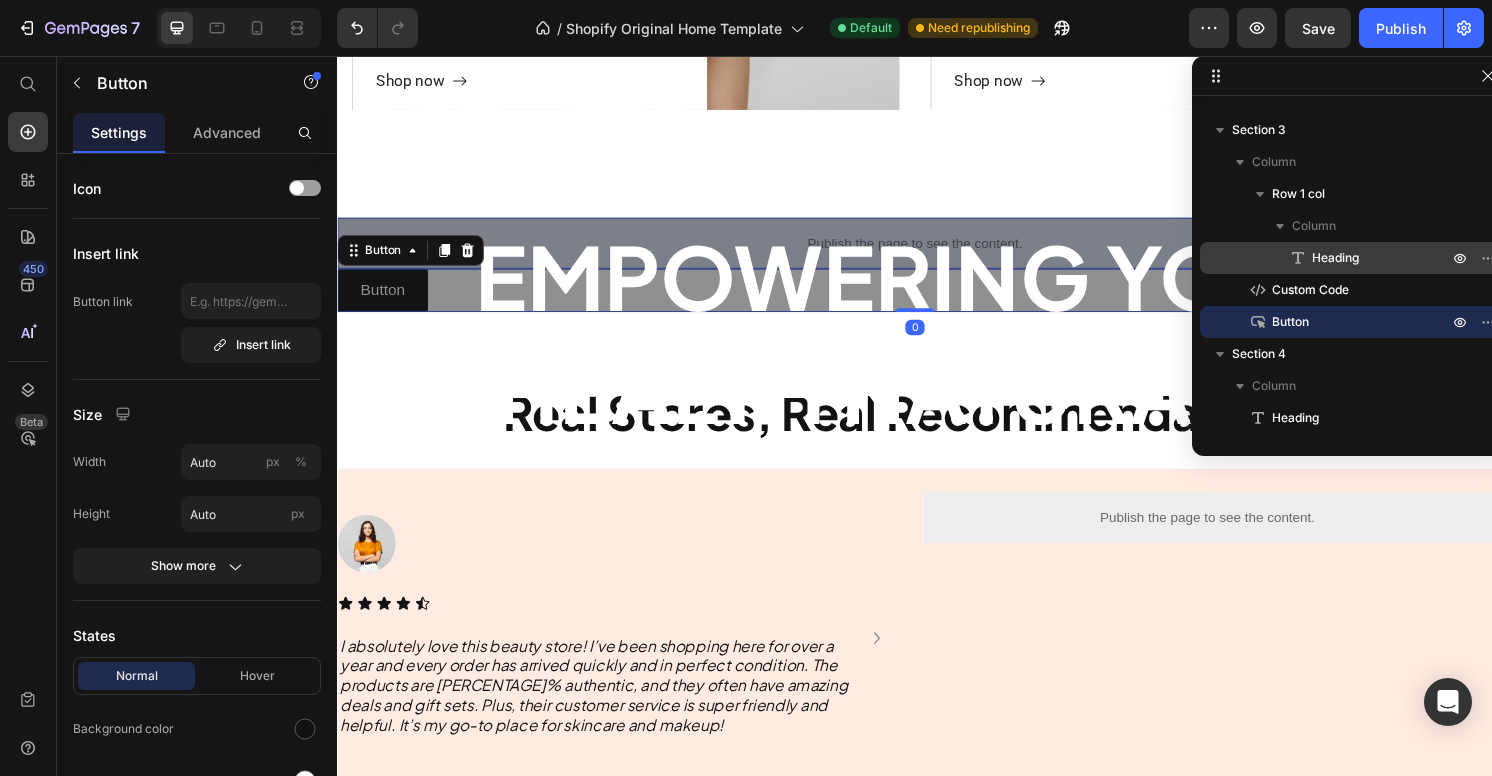 drag, startPoint x: 1346, startPoint y: 314, endPoint x: 1343, endPoint y: 271, distance: 43.104523 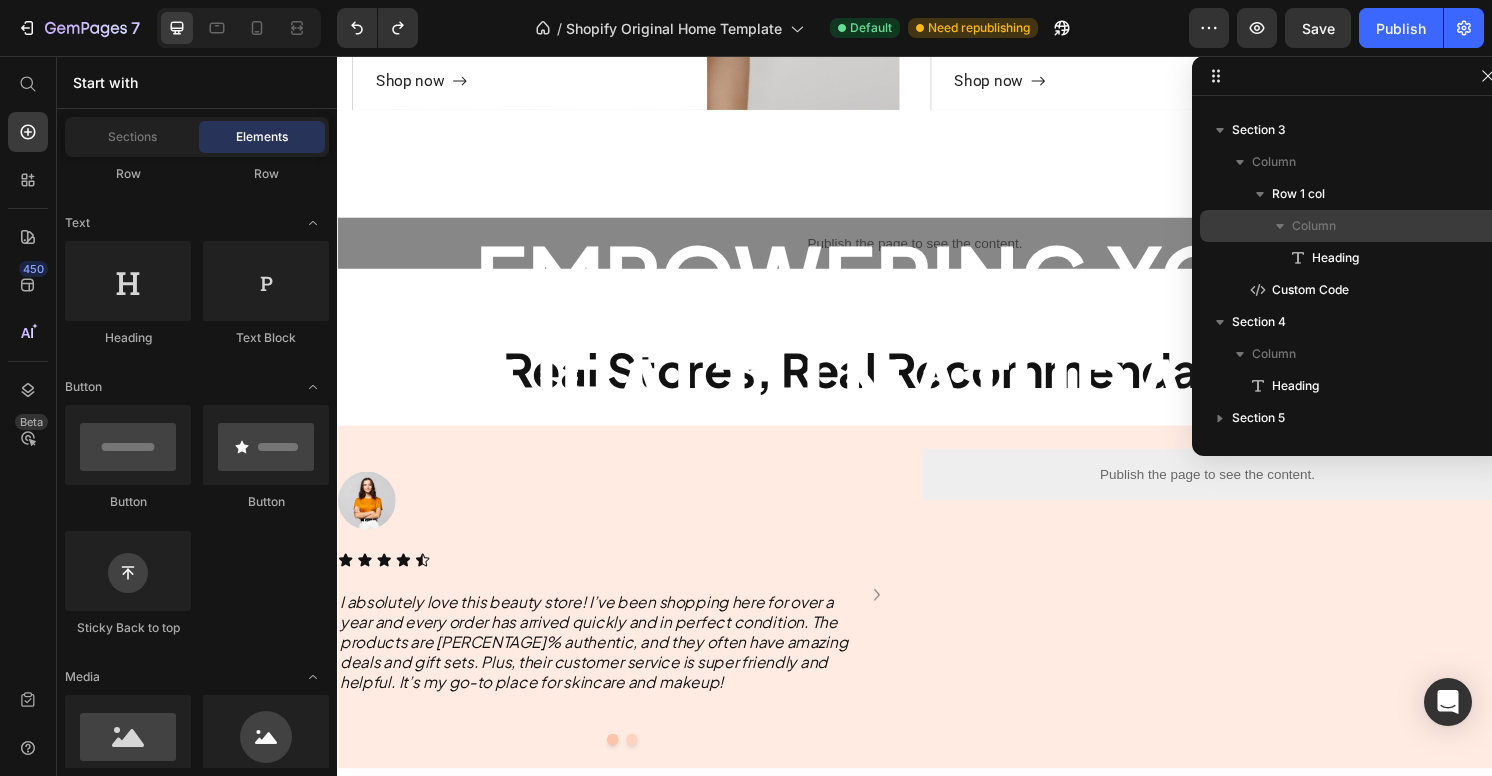 click at bounding box center [1280, 226] 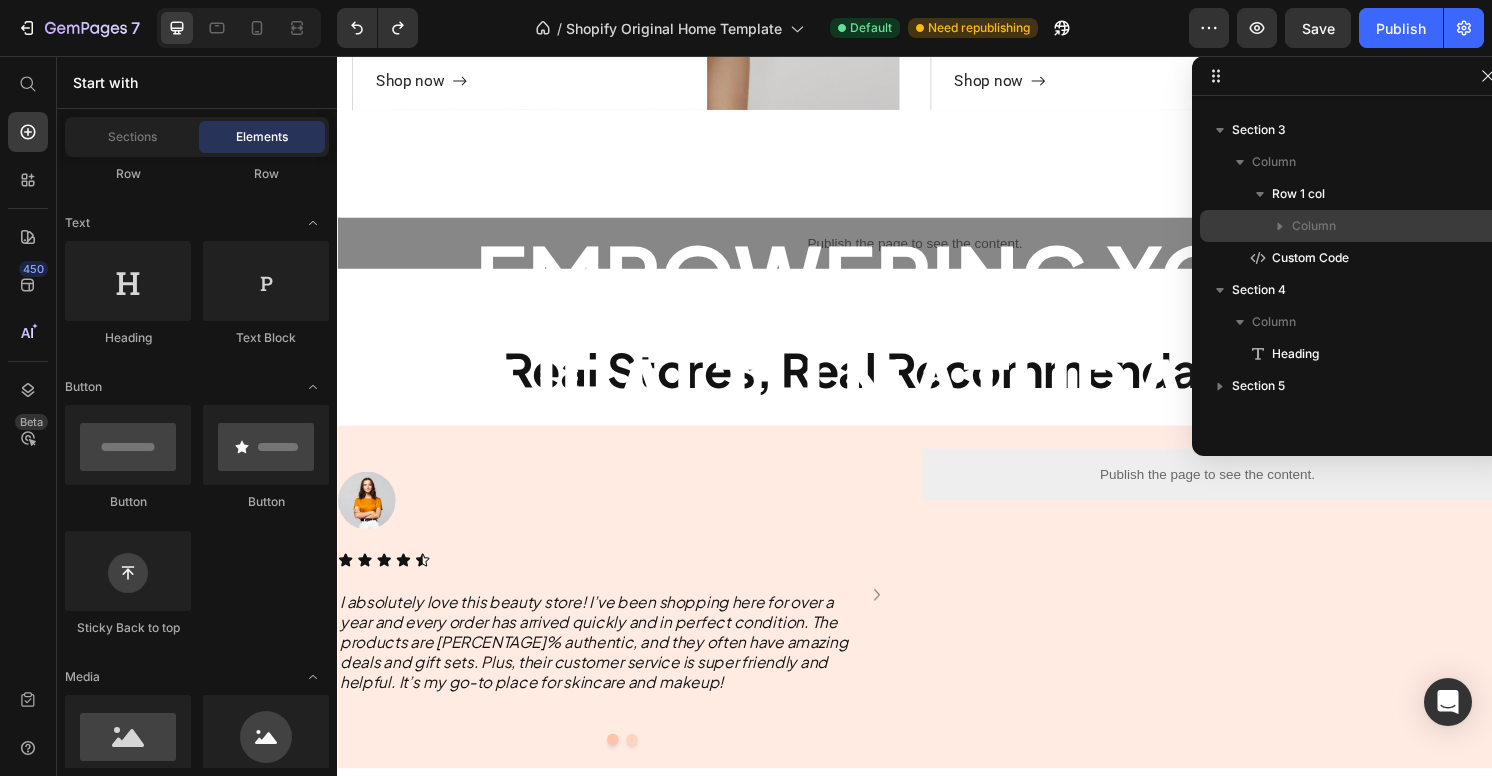 click on "Column" at bounding box center (1314, 226) 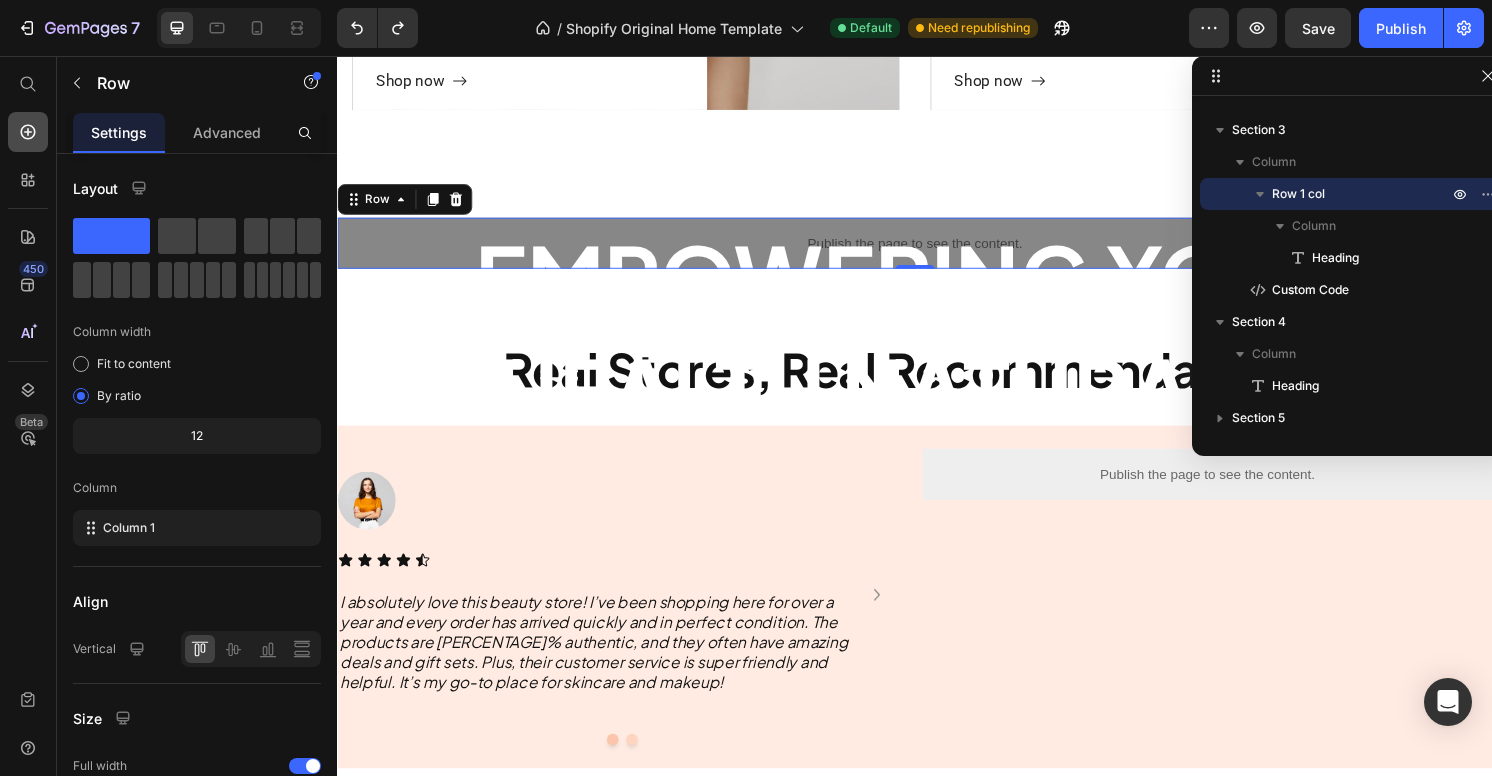 click 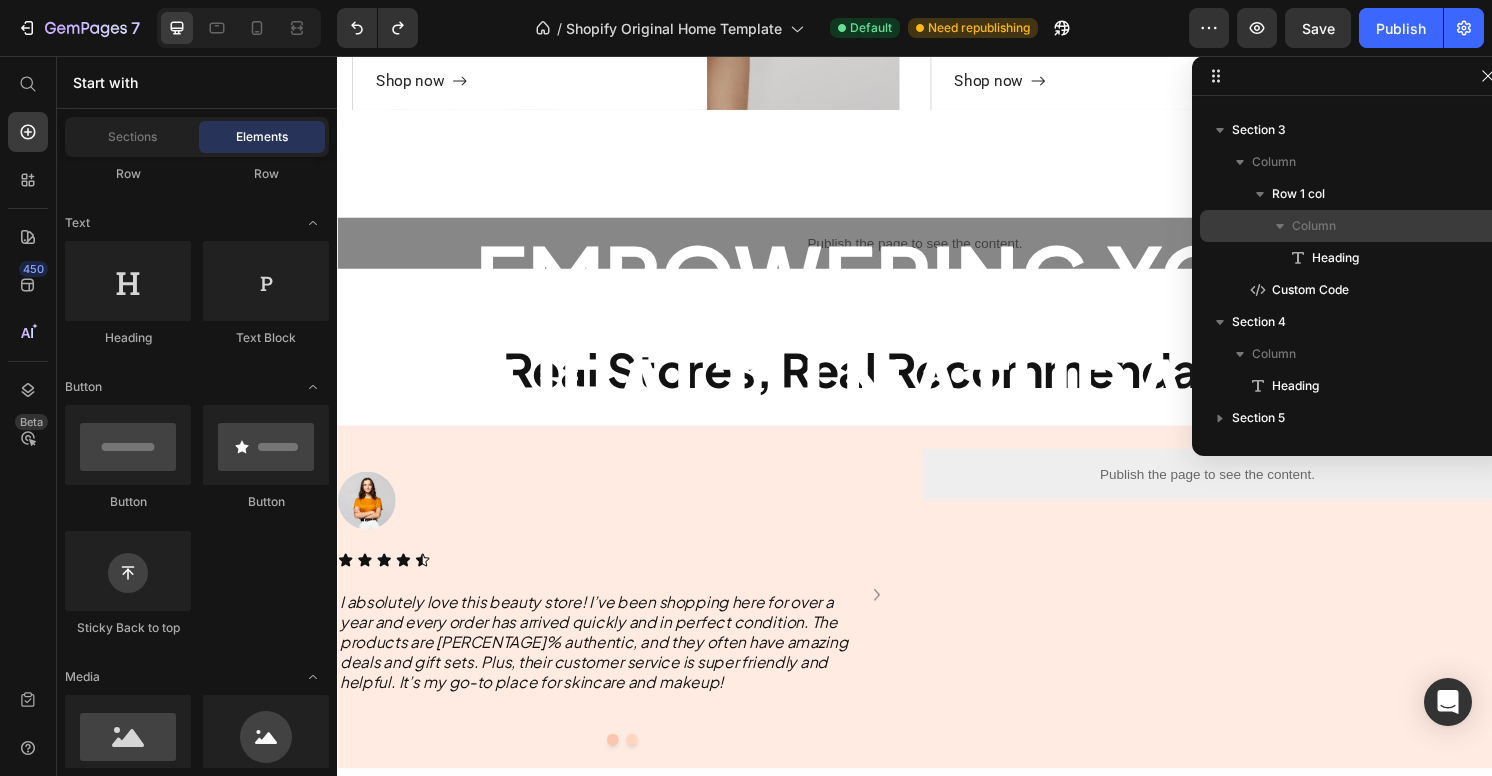 click on "Column" at bounding box center (1372, 226) 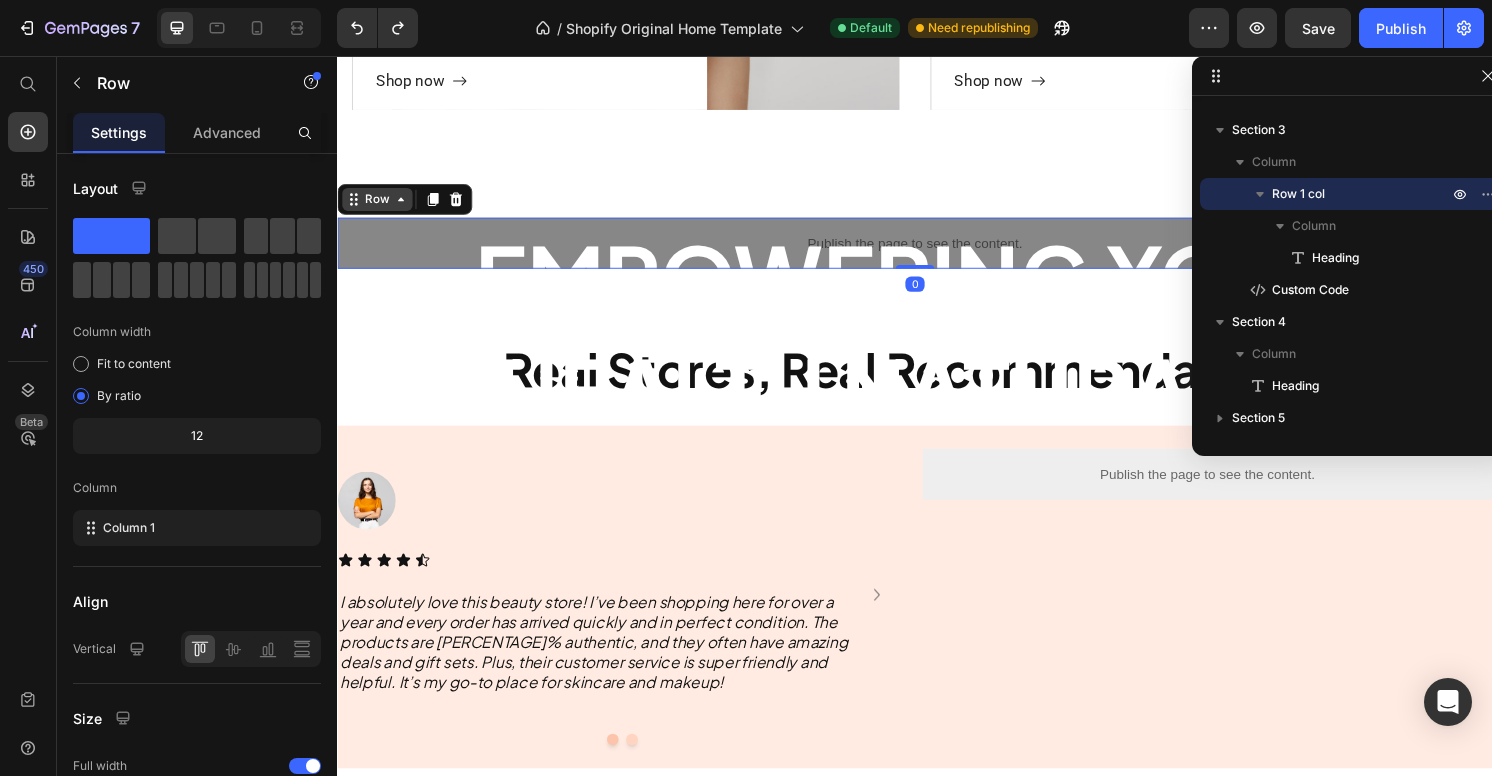 click 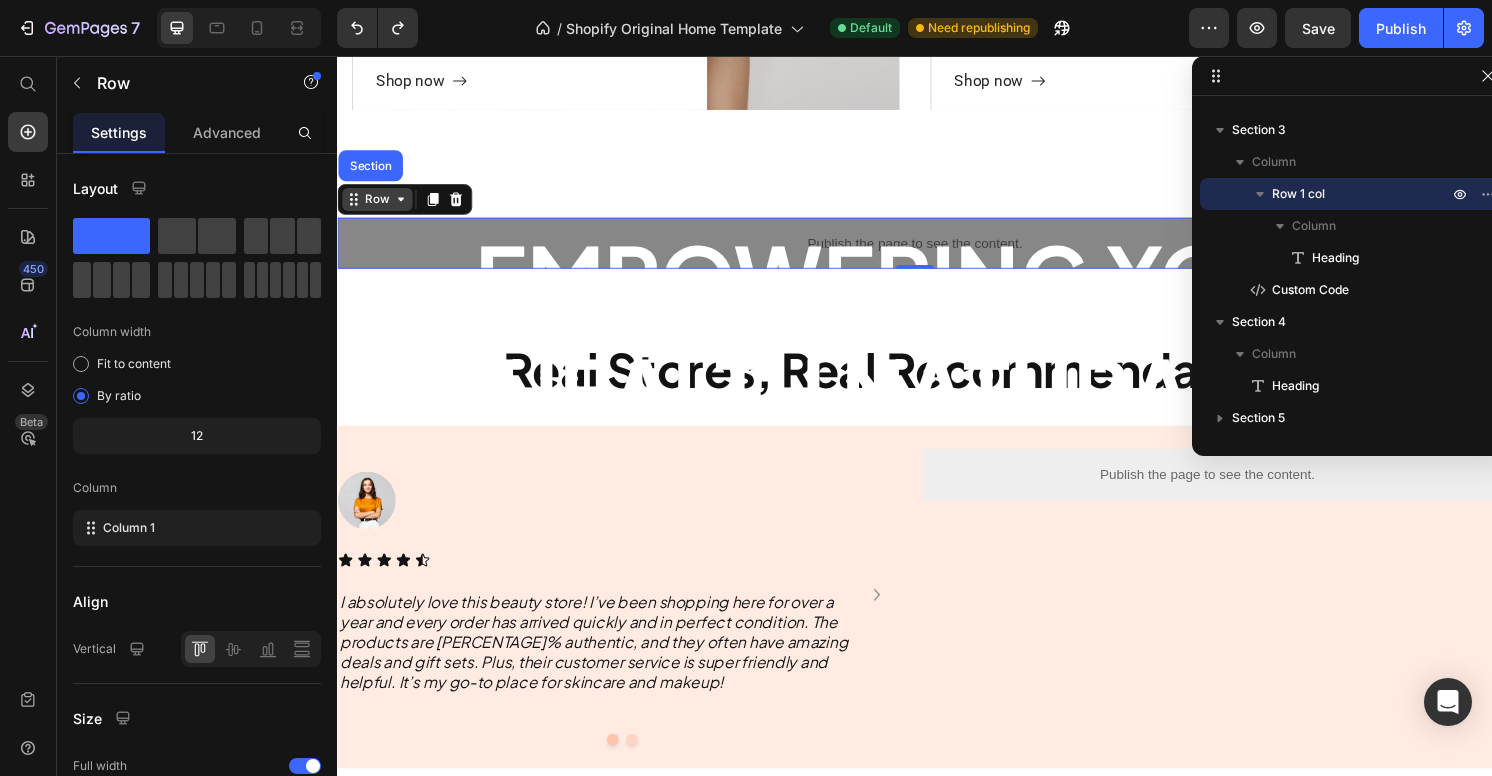 click 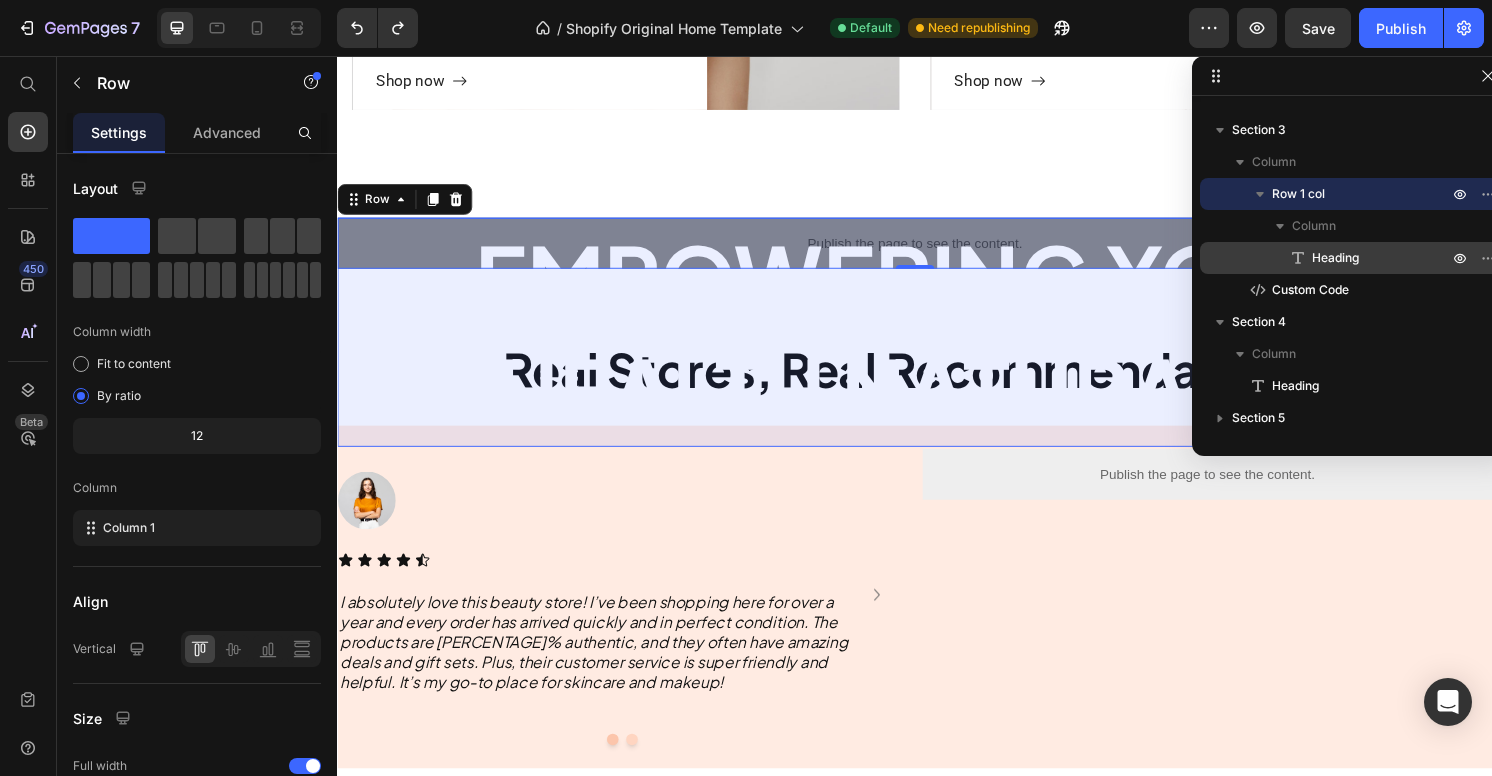 click on "Heading" at bounding box center (1335, 258) 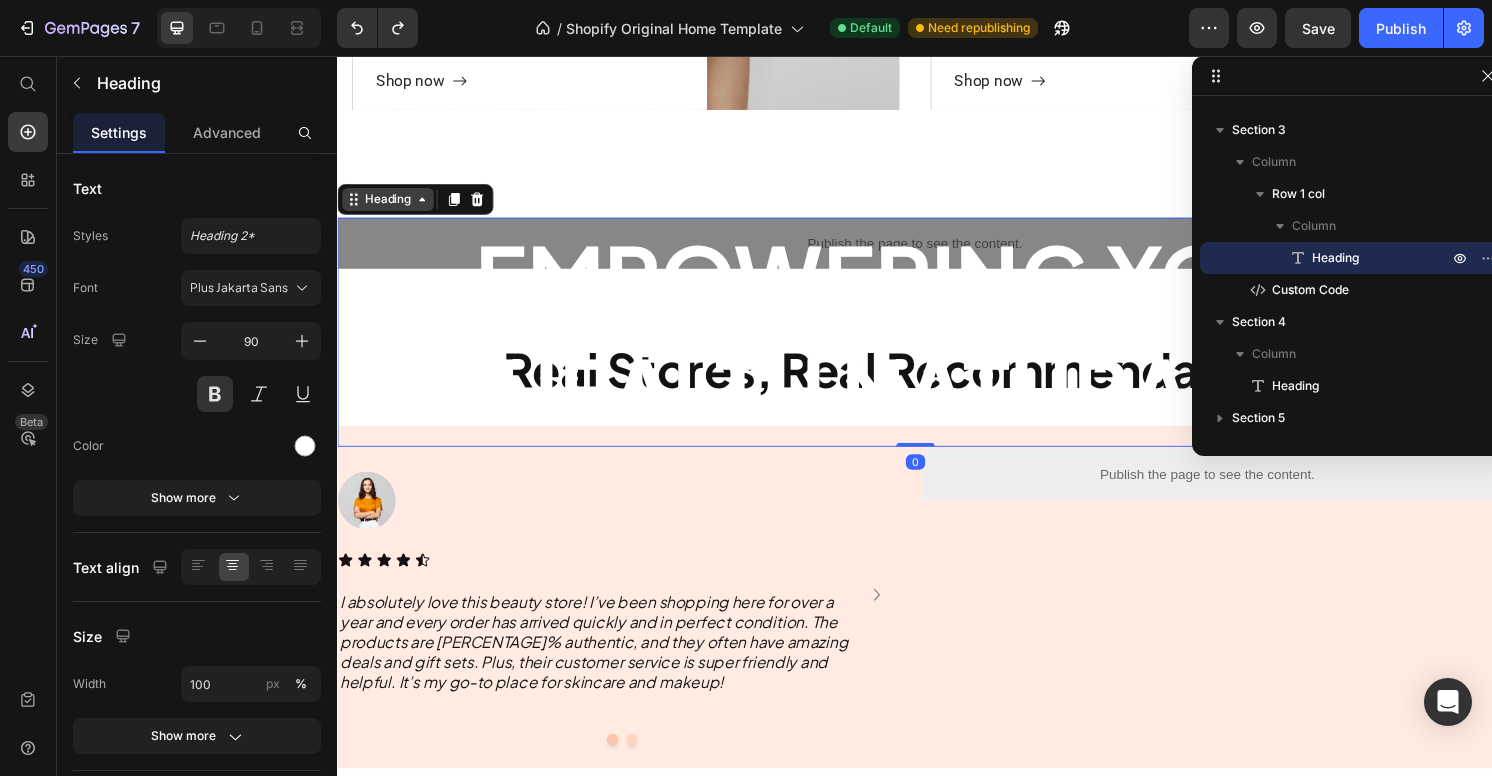 click 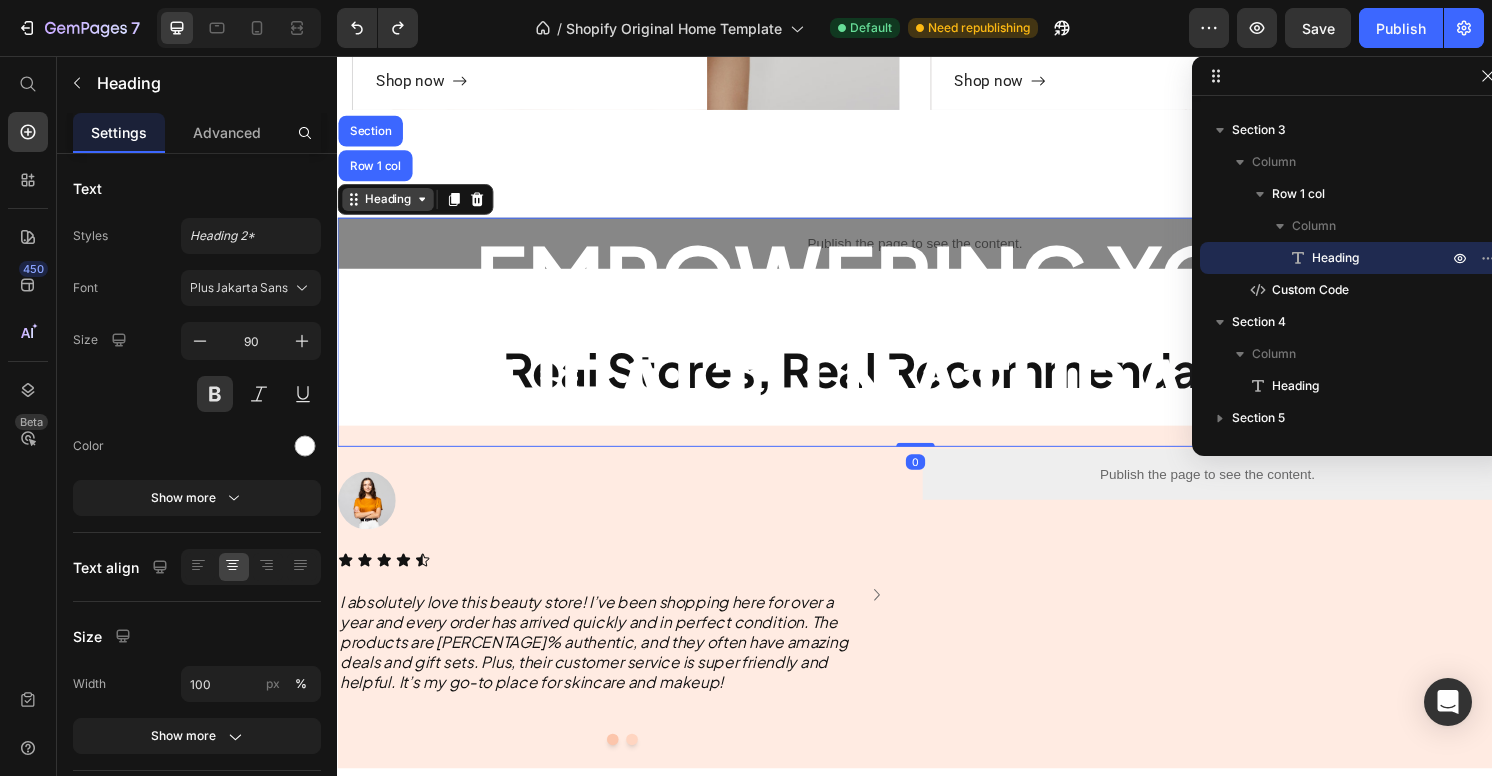 click 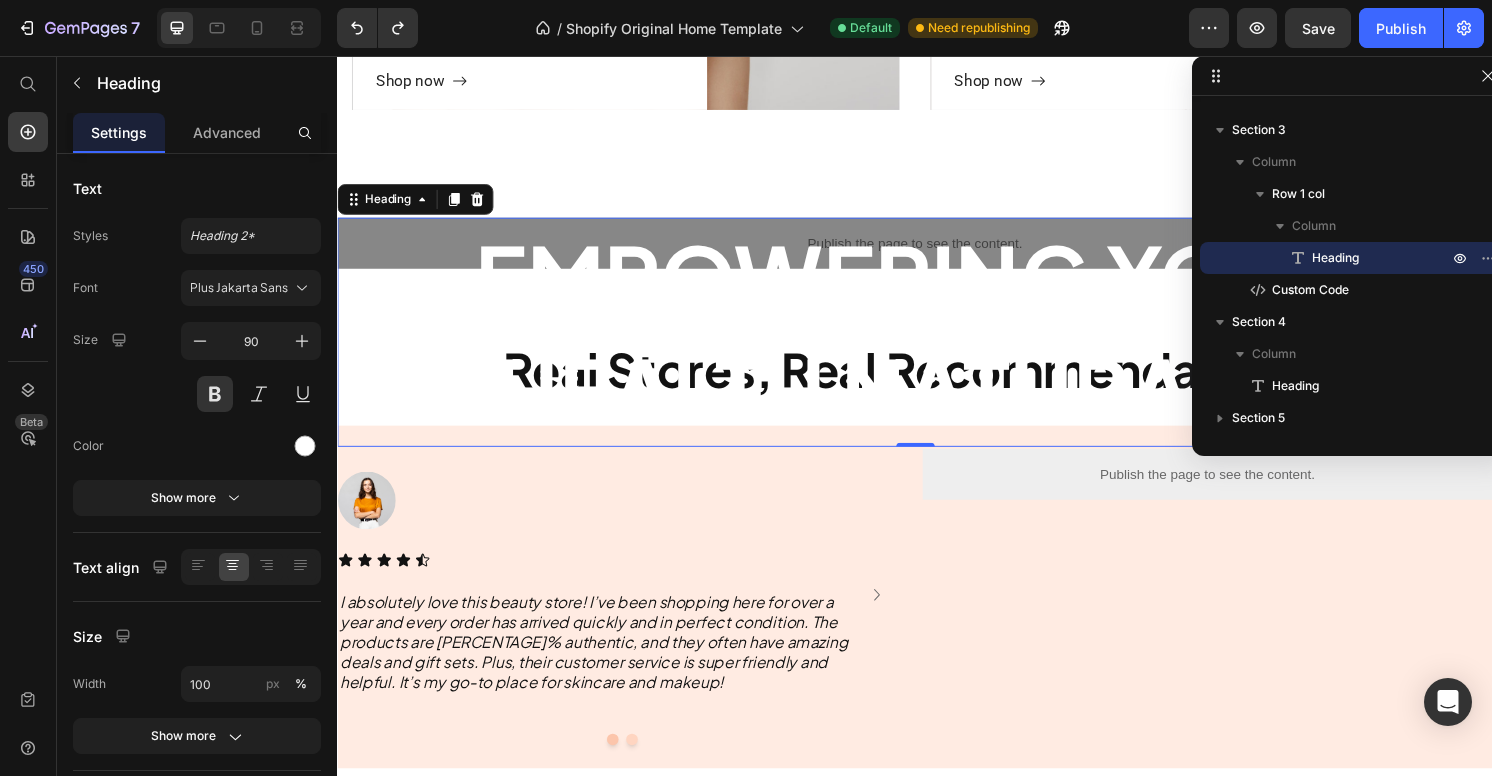click on "450 Beta" at bounding box center [28, 372] 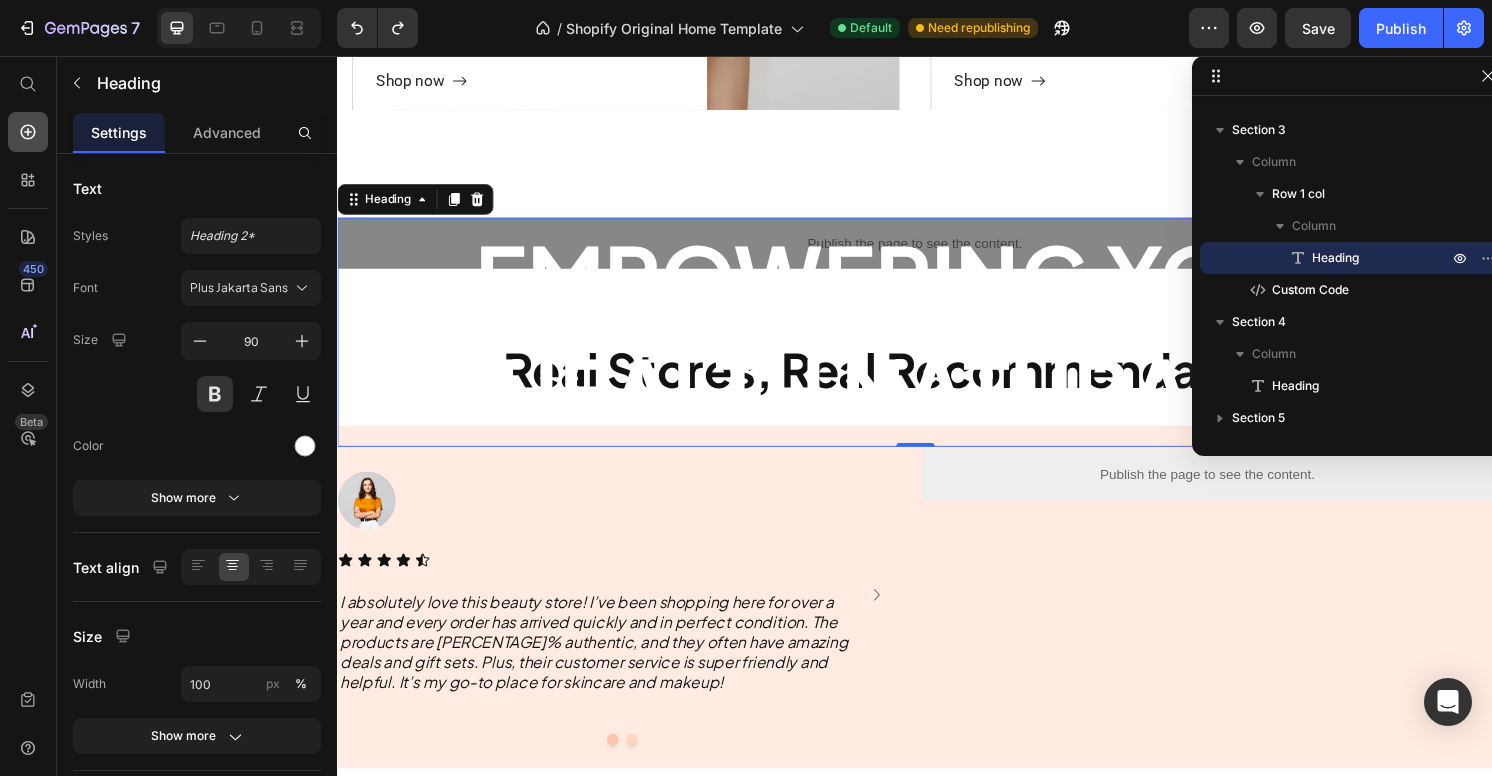 click 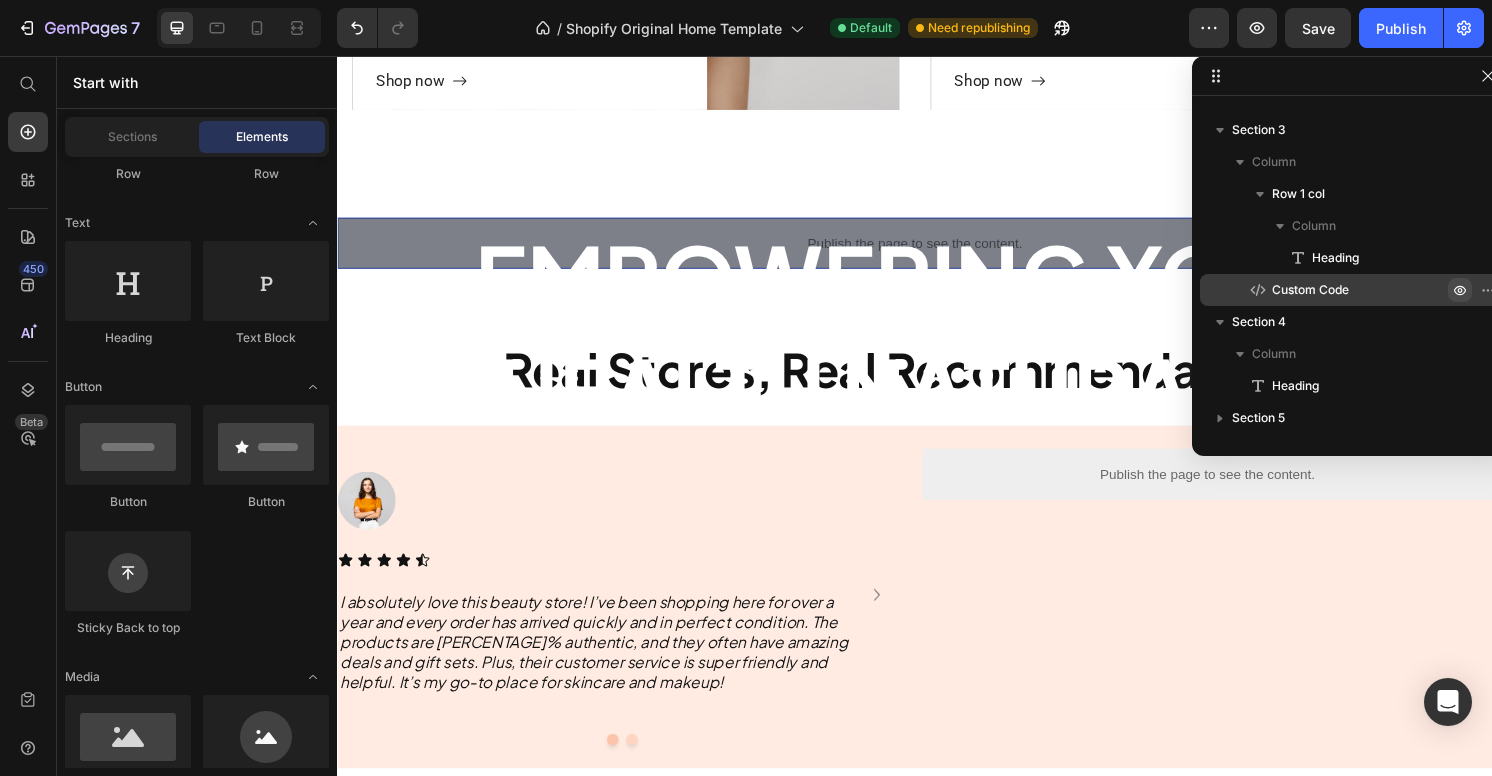 click 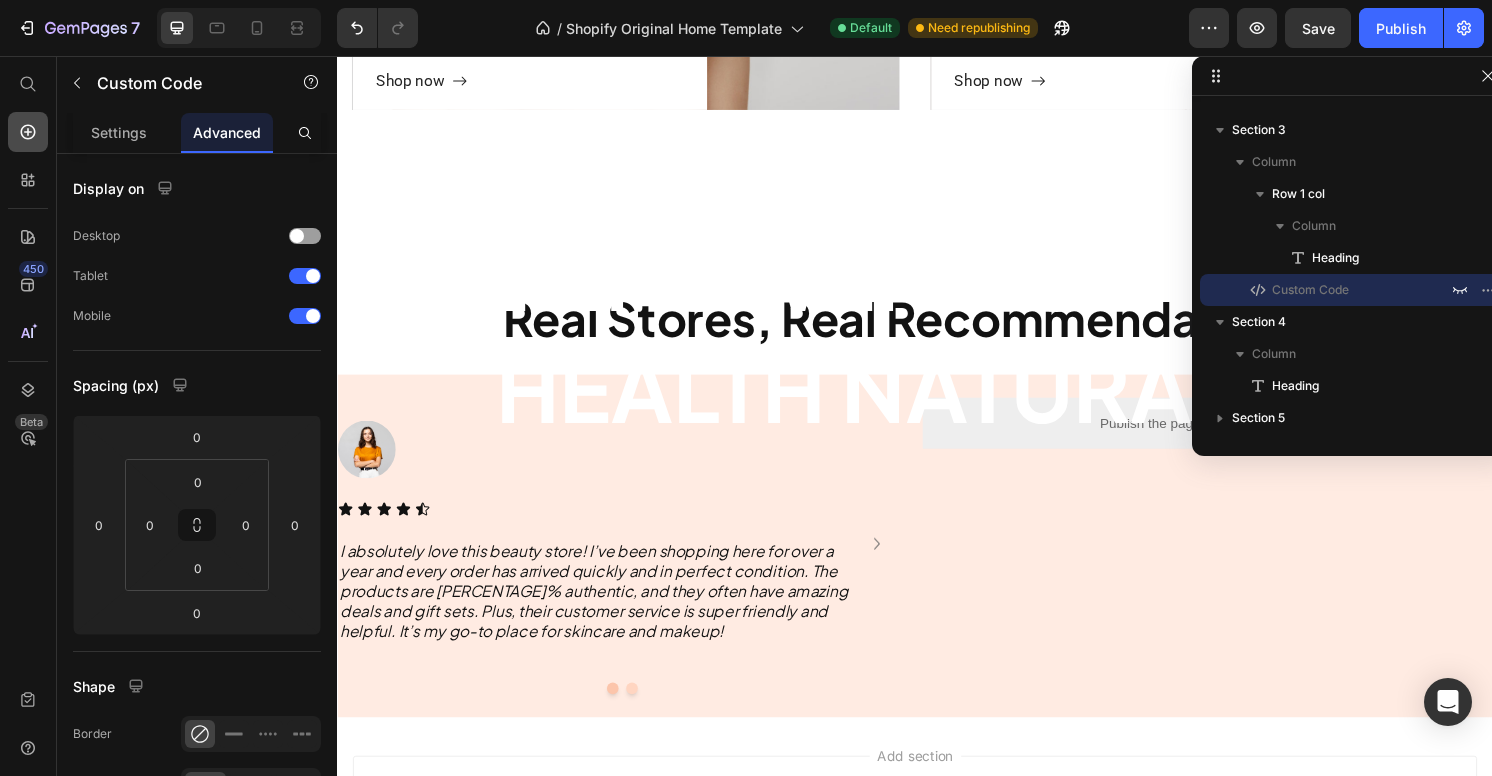 click 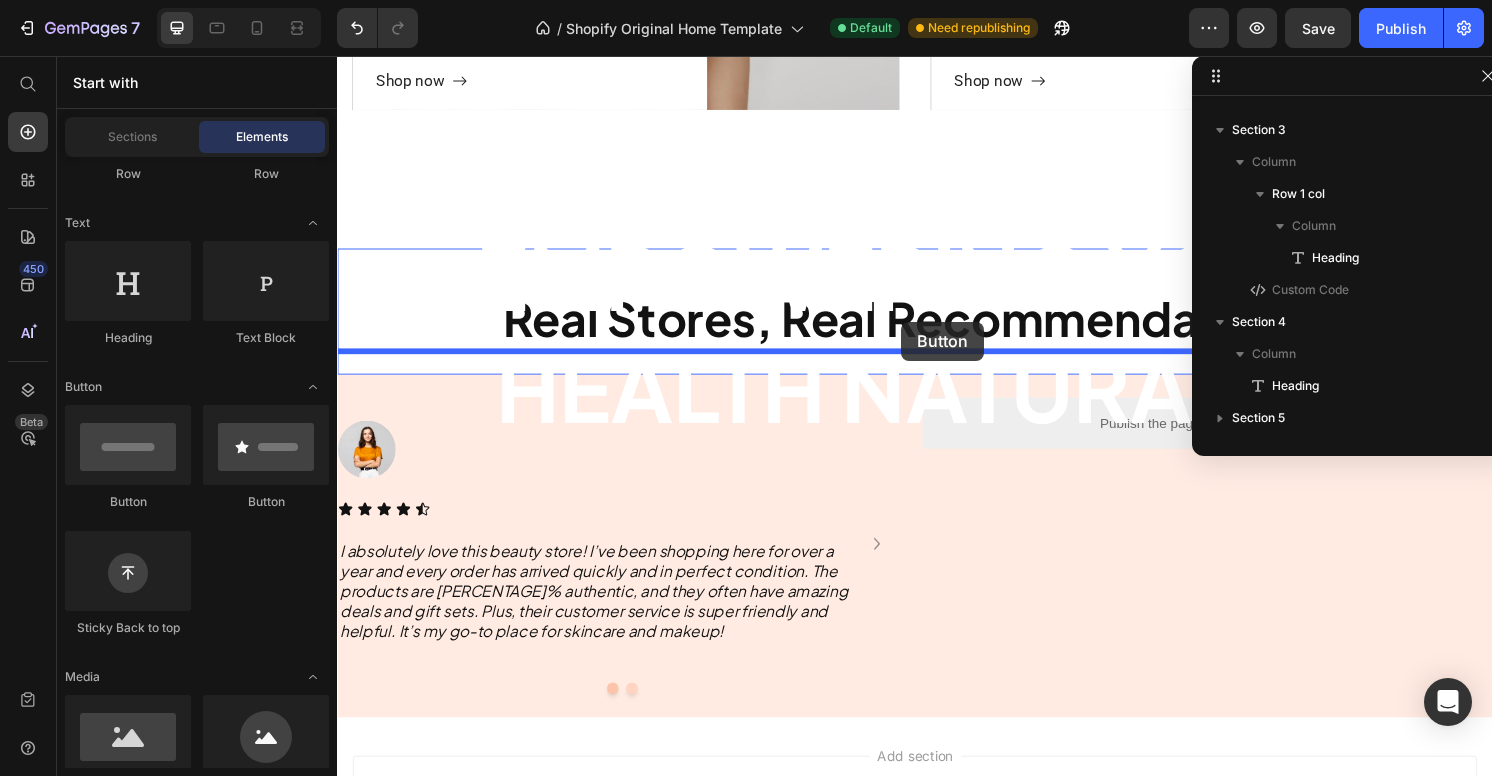 drag, startPoint x: 462, startPoint y: 478, endPoint x: 923, endPoint y: 332, distance: 483.56696 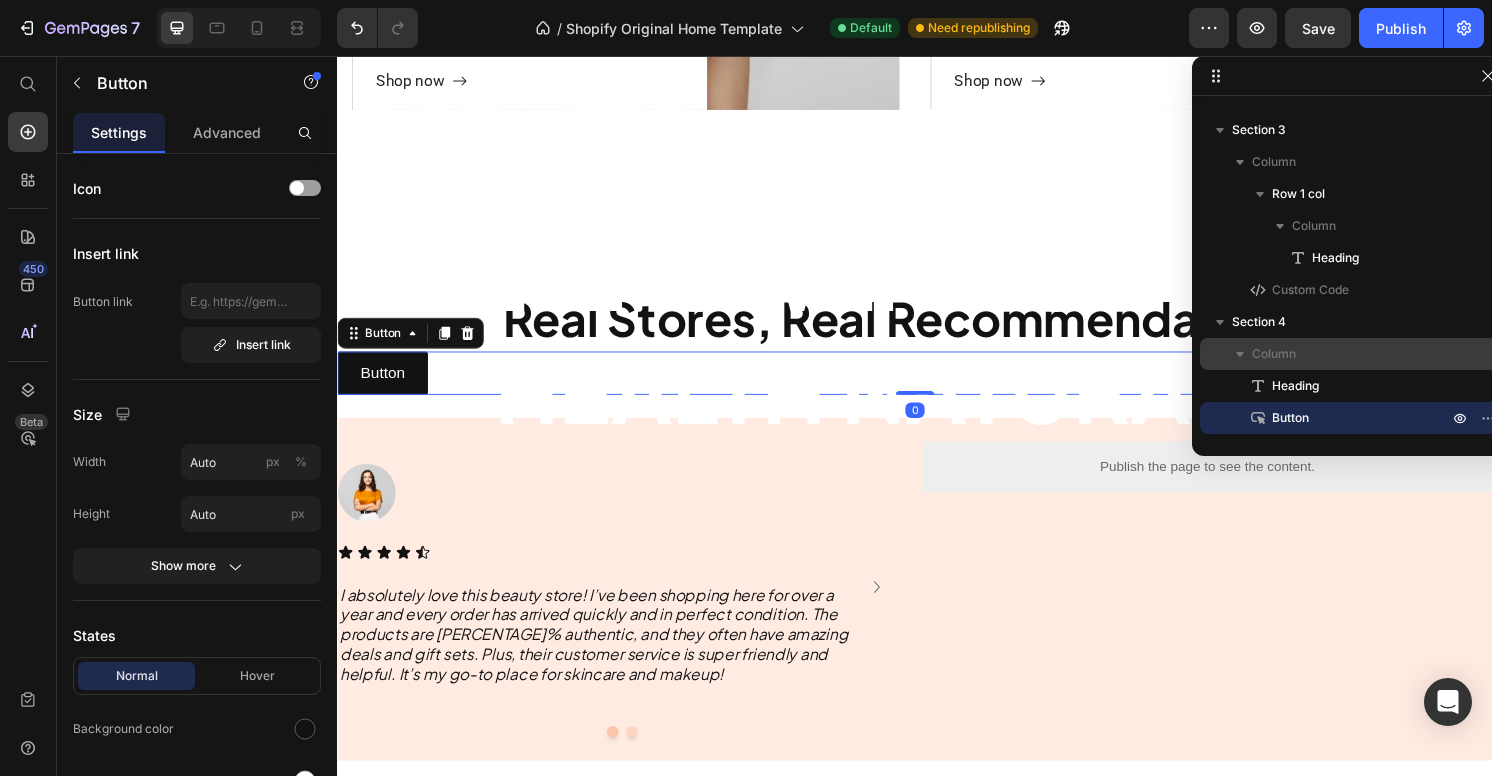 click on "Column" at bounding box center [1352, 354] 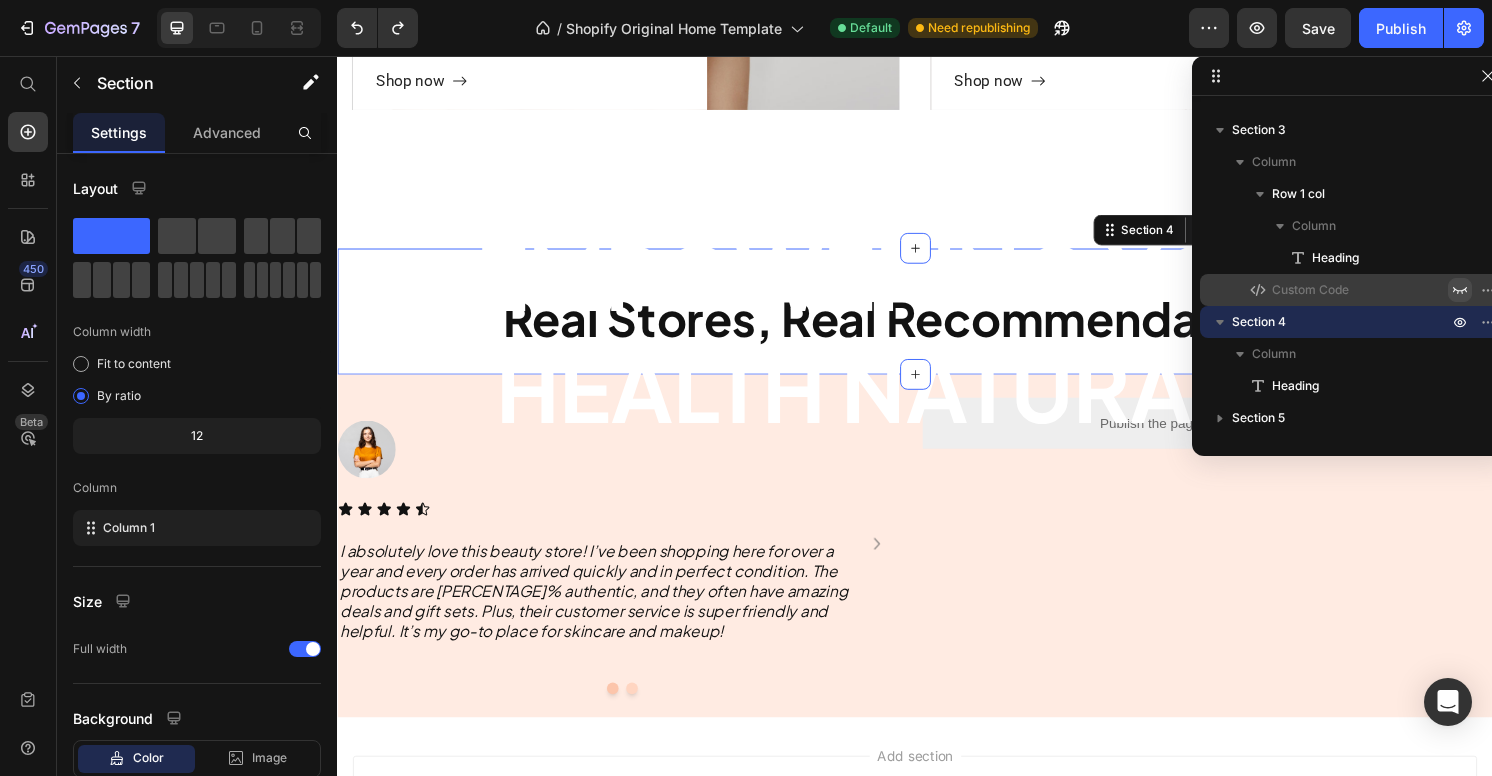 click 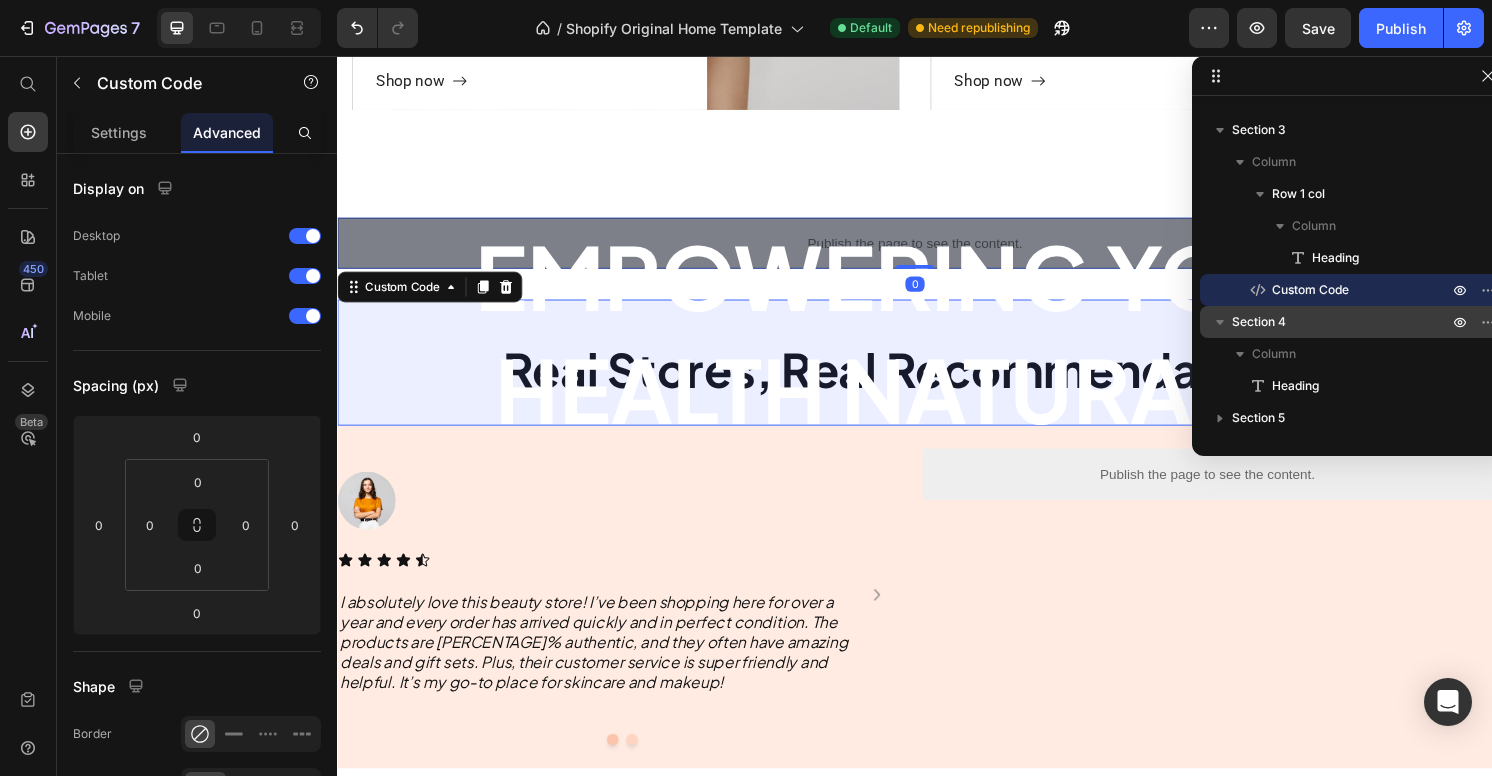 click on "Section 4" at bounding box center [1259, 322] 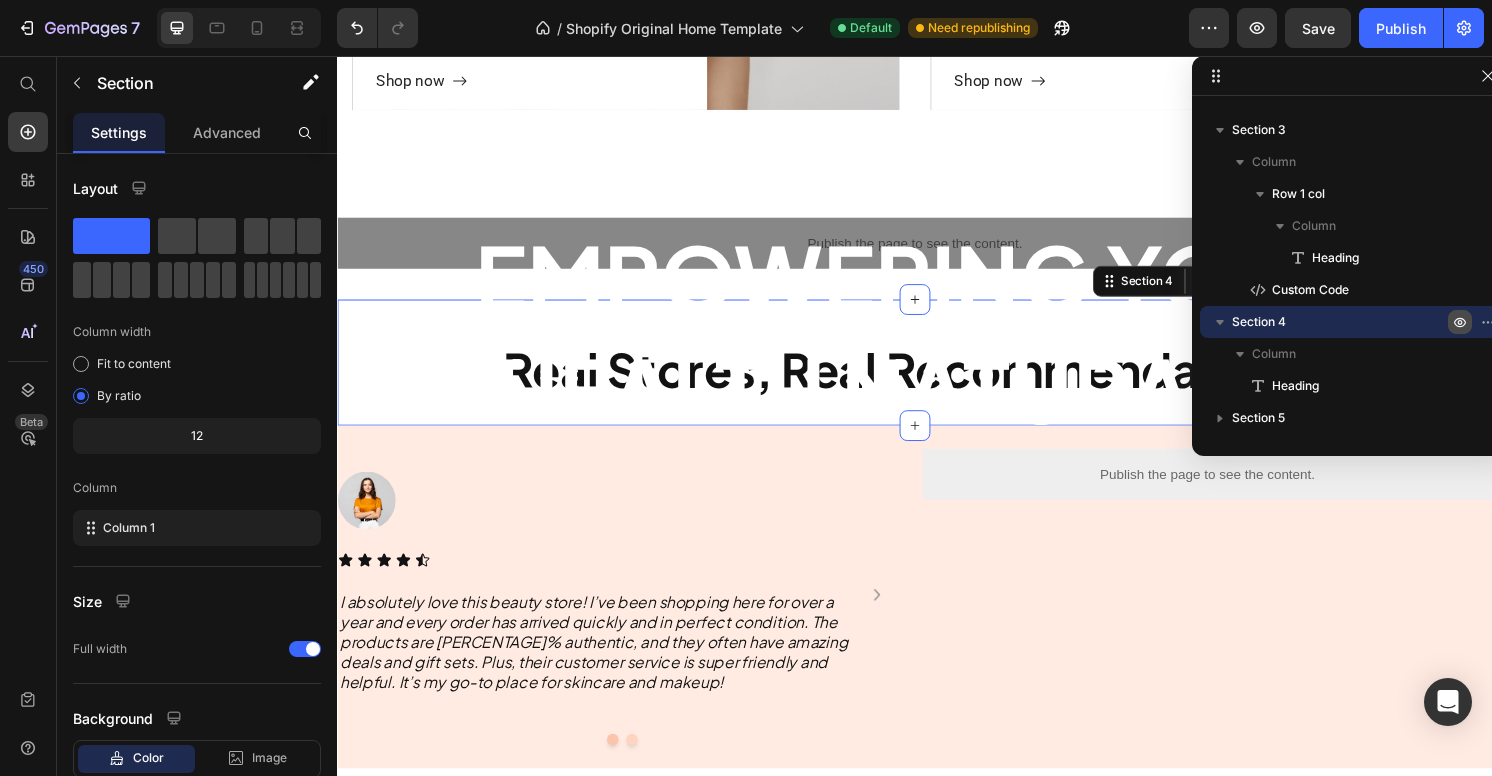 click 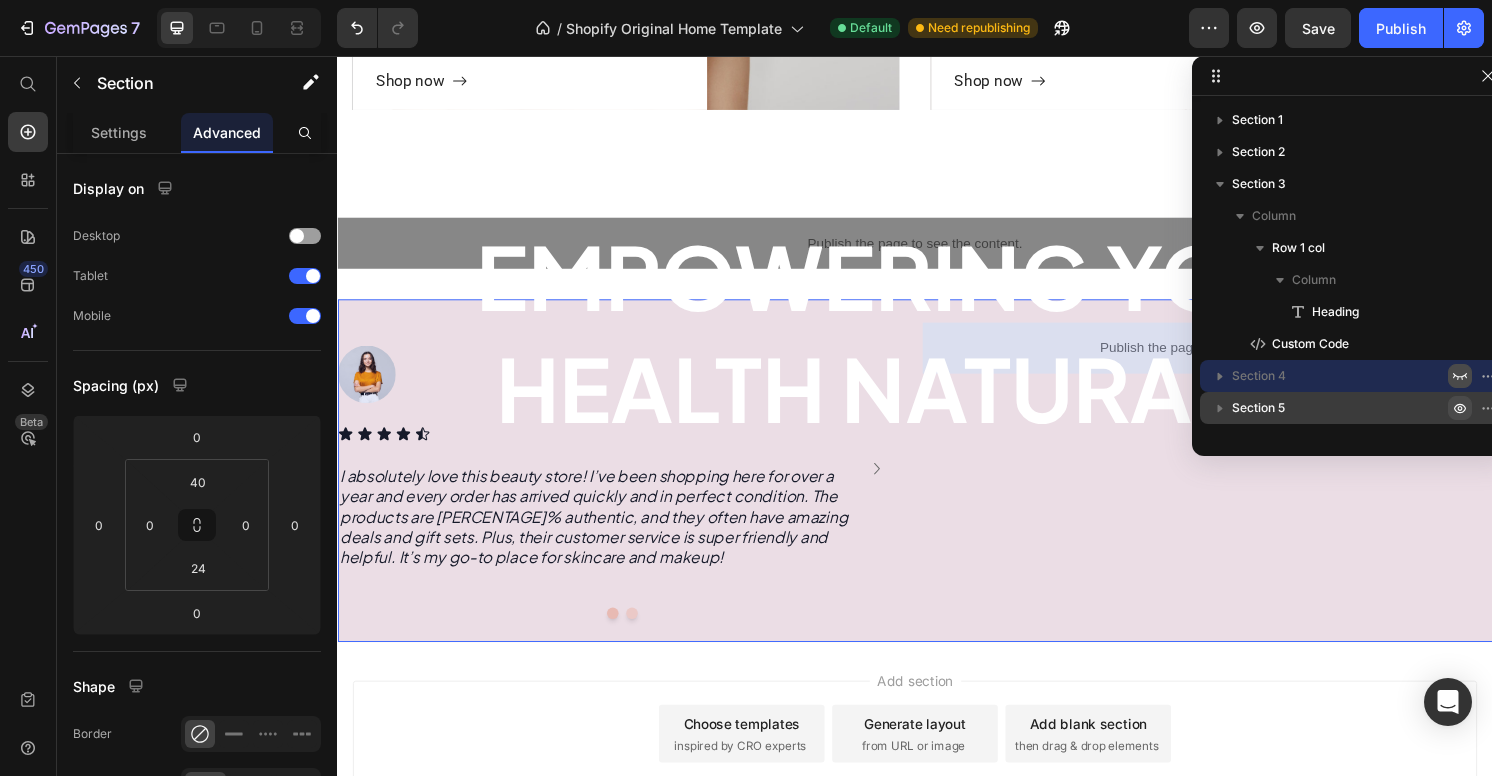 click 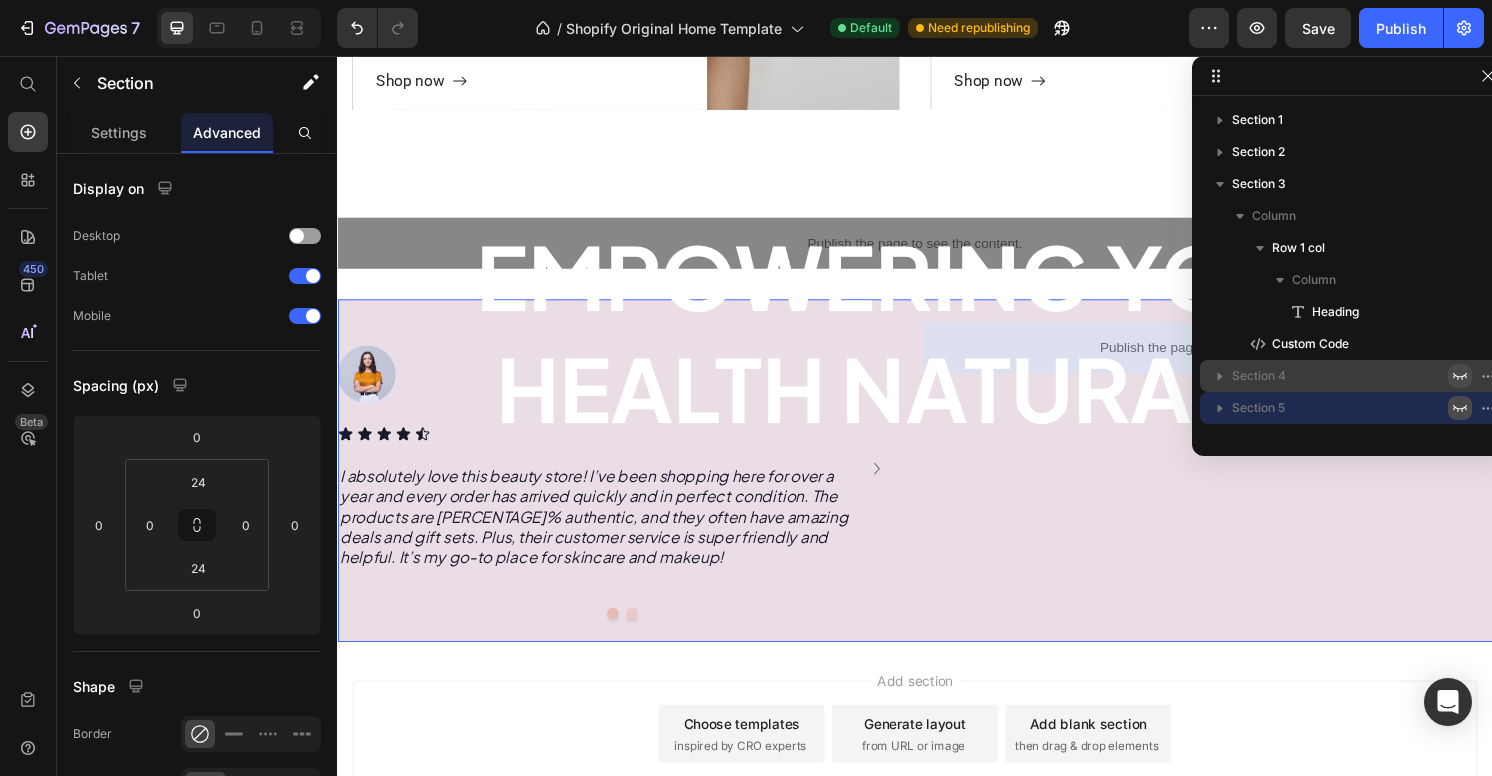 scroll, scrollTop: 1137, scrollLeft: 0, axis: vertical 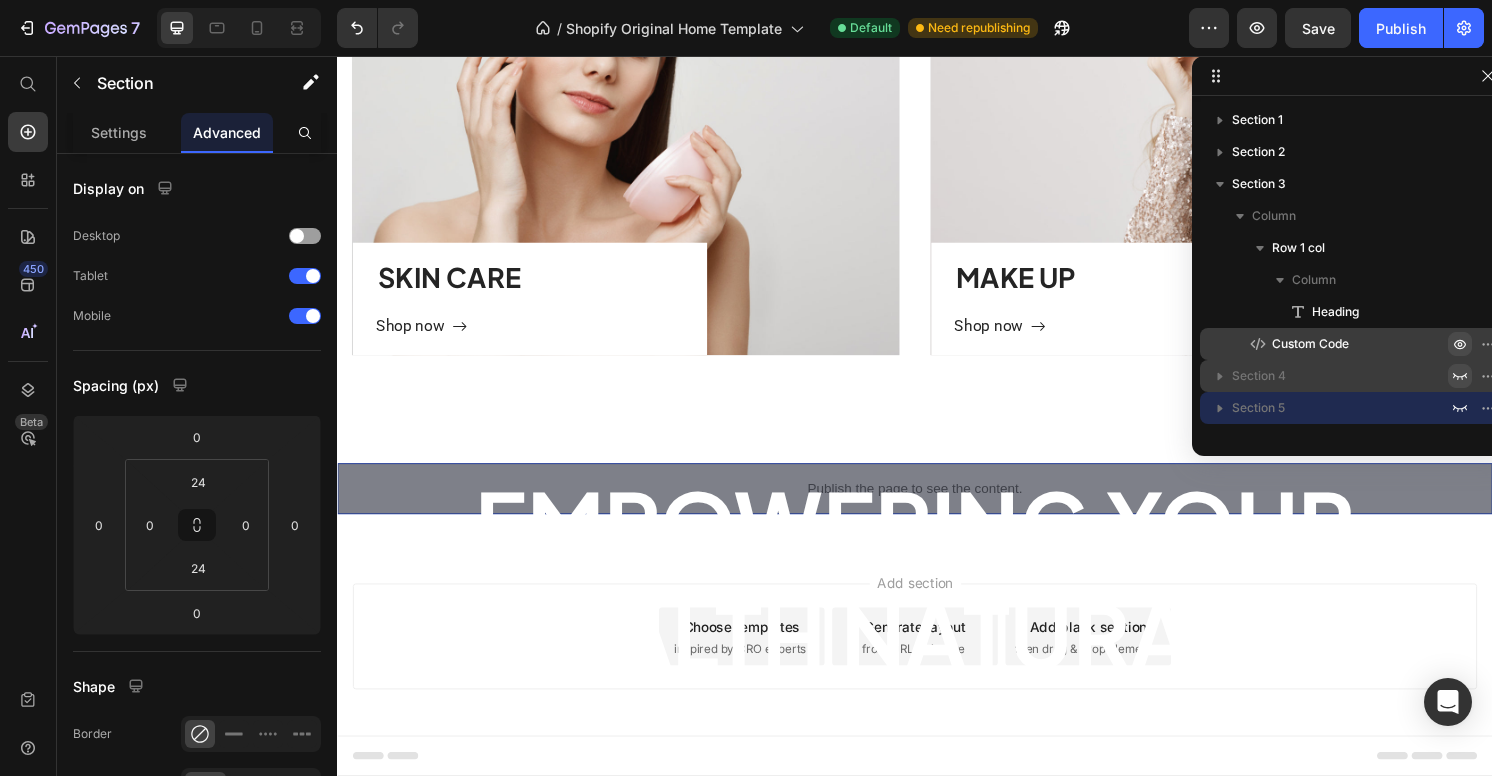 click at bounding box center [1460, 344] 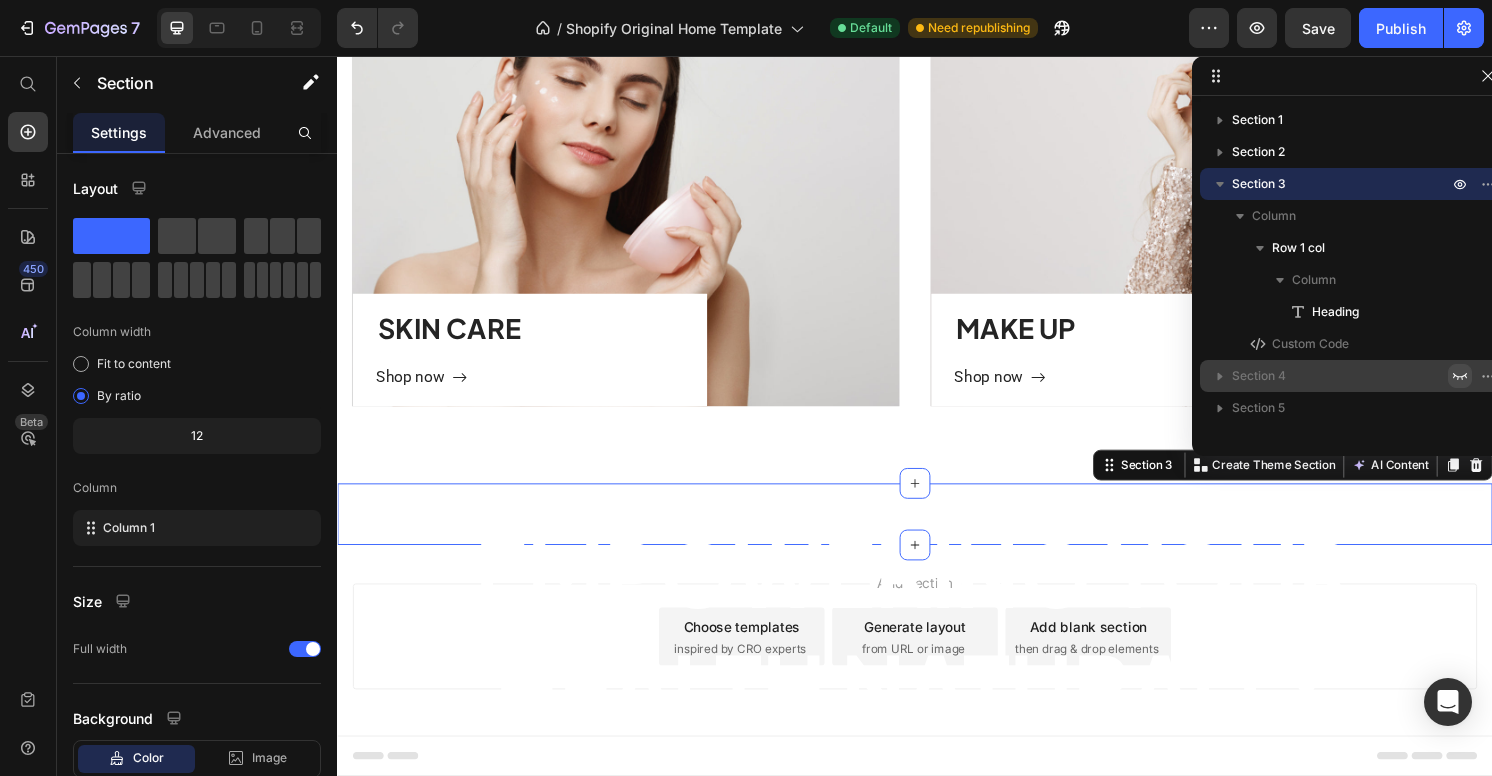 click on "⁠⁠⁠⁠⁠⁠⁠ Empowering Your  Health Naturally Heading Row
Publish the page to see the content.
Custom Code Section 3   You can create reusable sections Create Theme Section AI Content Write with GemAI What would you like to describe here? Tone and Voice Persuasive Product Mini Bluetooth Game Controller & Remote Show more Generate" at bounding box center [937, 532] 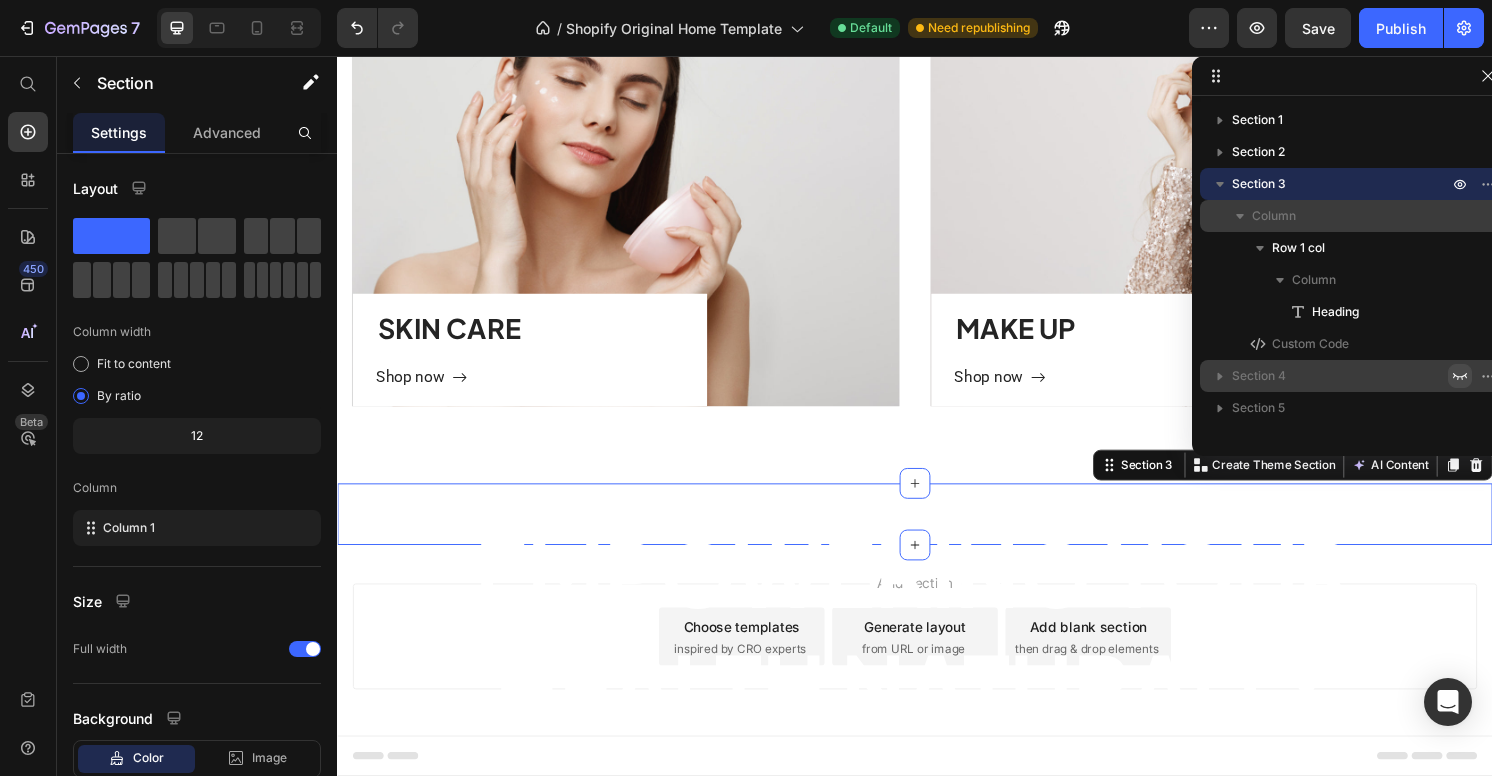 click on "Column" at bounding box center (1352, 216) 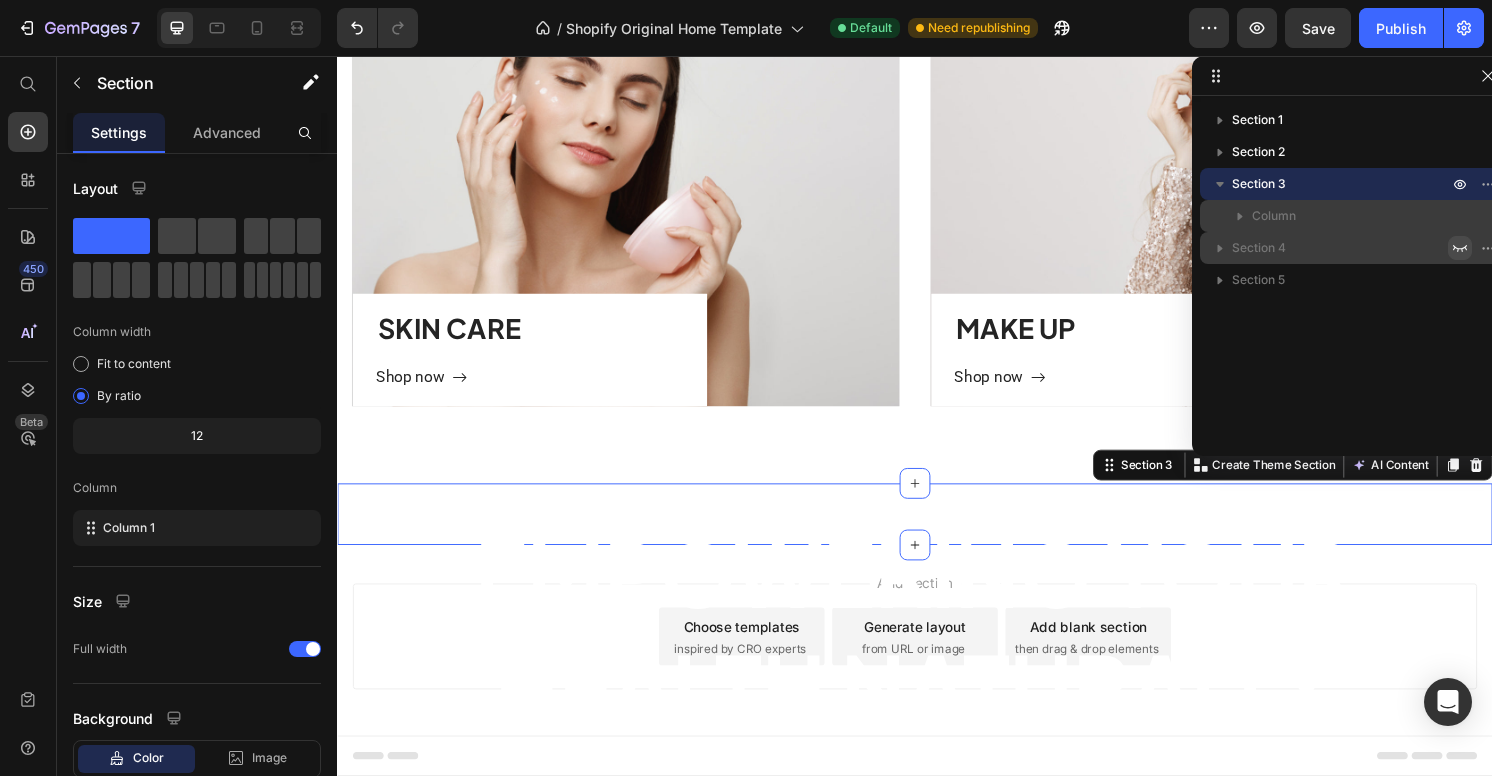 click on "Column" at bounding box center (1352, 216) 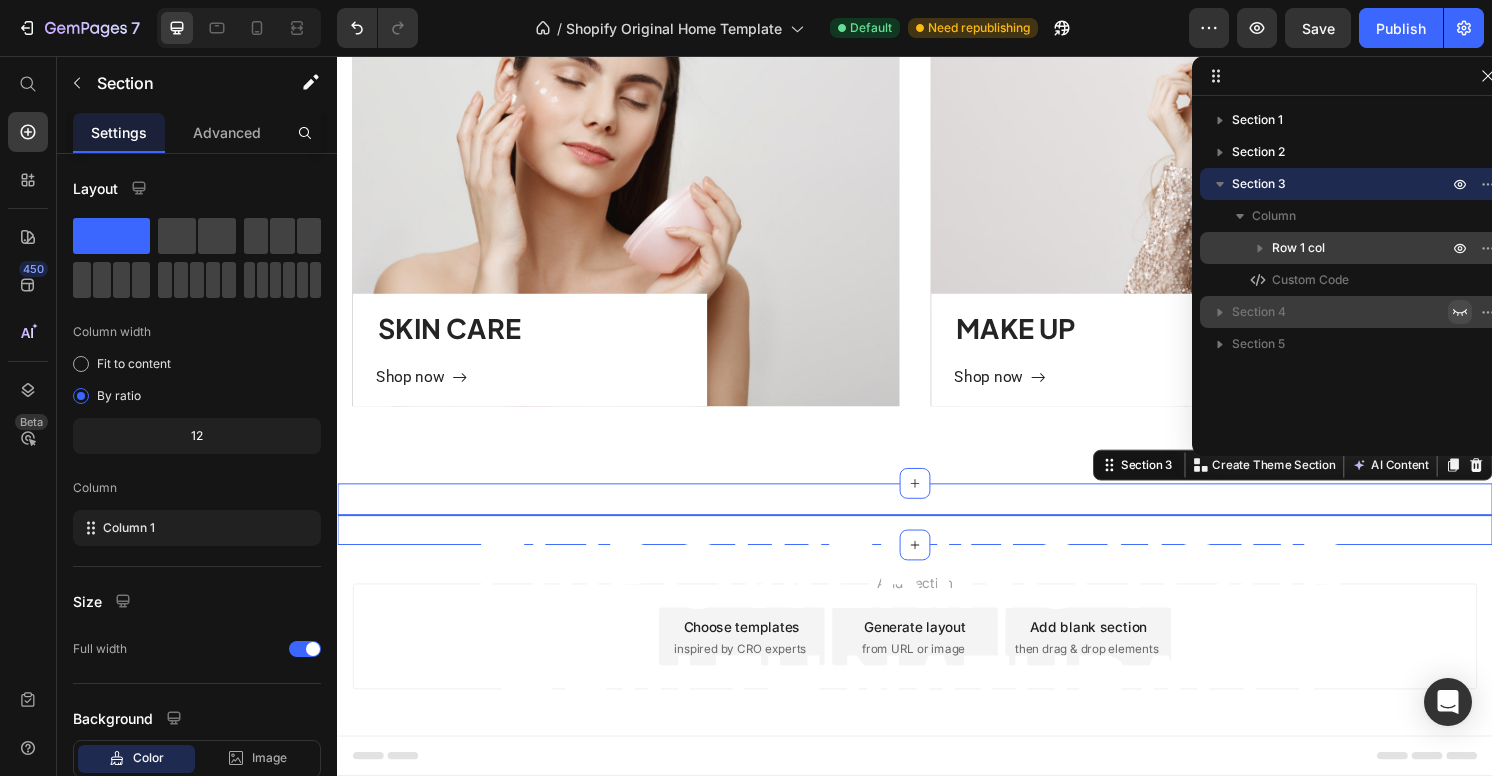 click on "Row 1 col" at bounding box center (1298, 248) 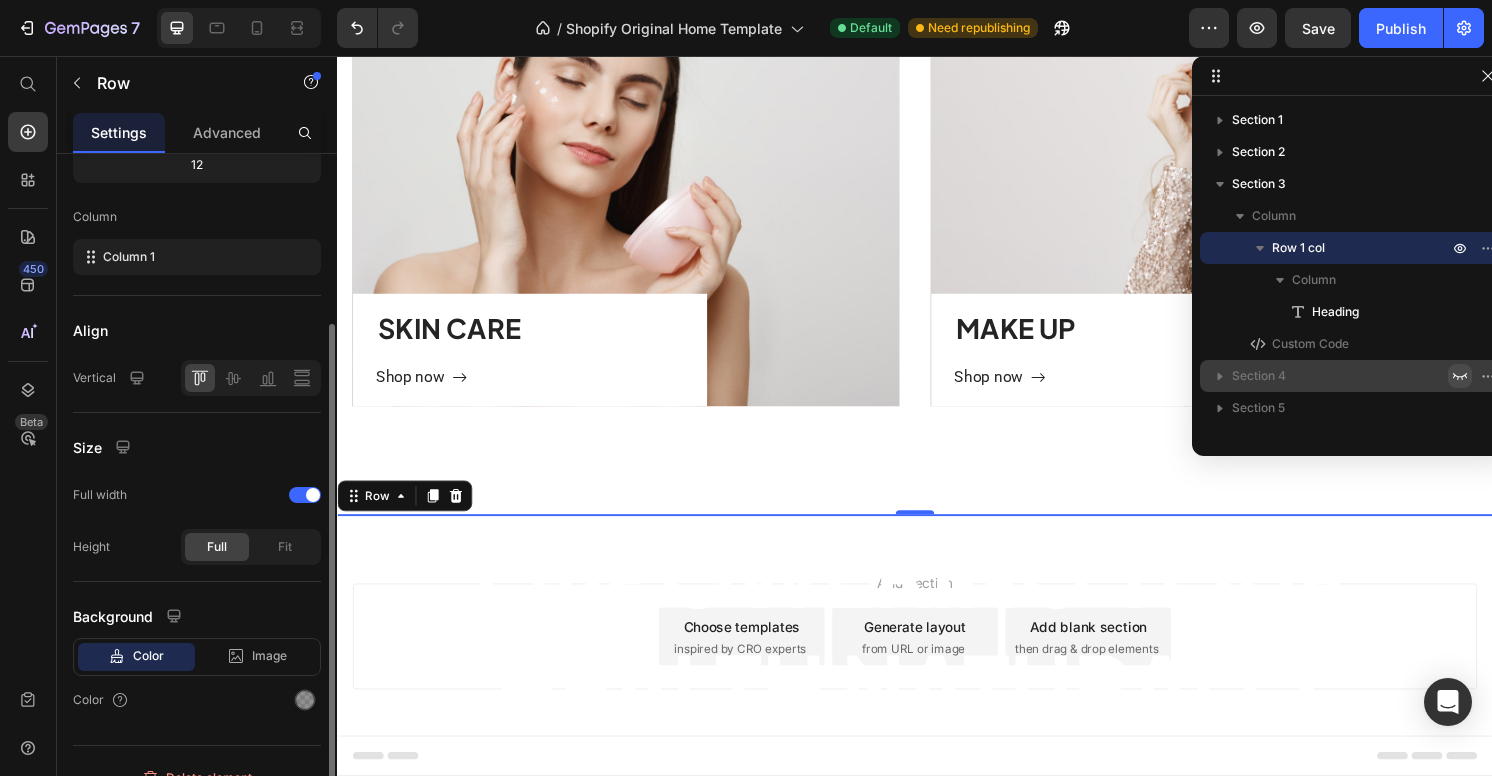 scroll, scrollTop: 298, scrollLeft: 0, axis: vertical 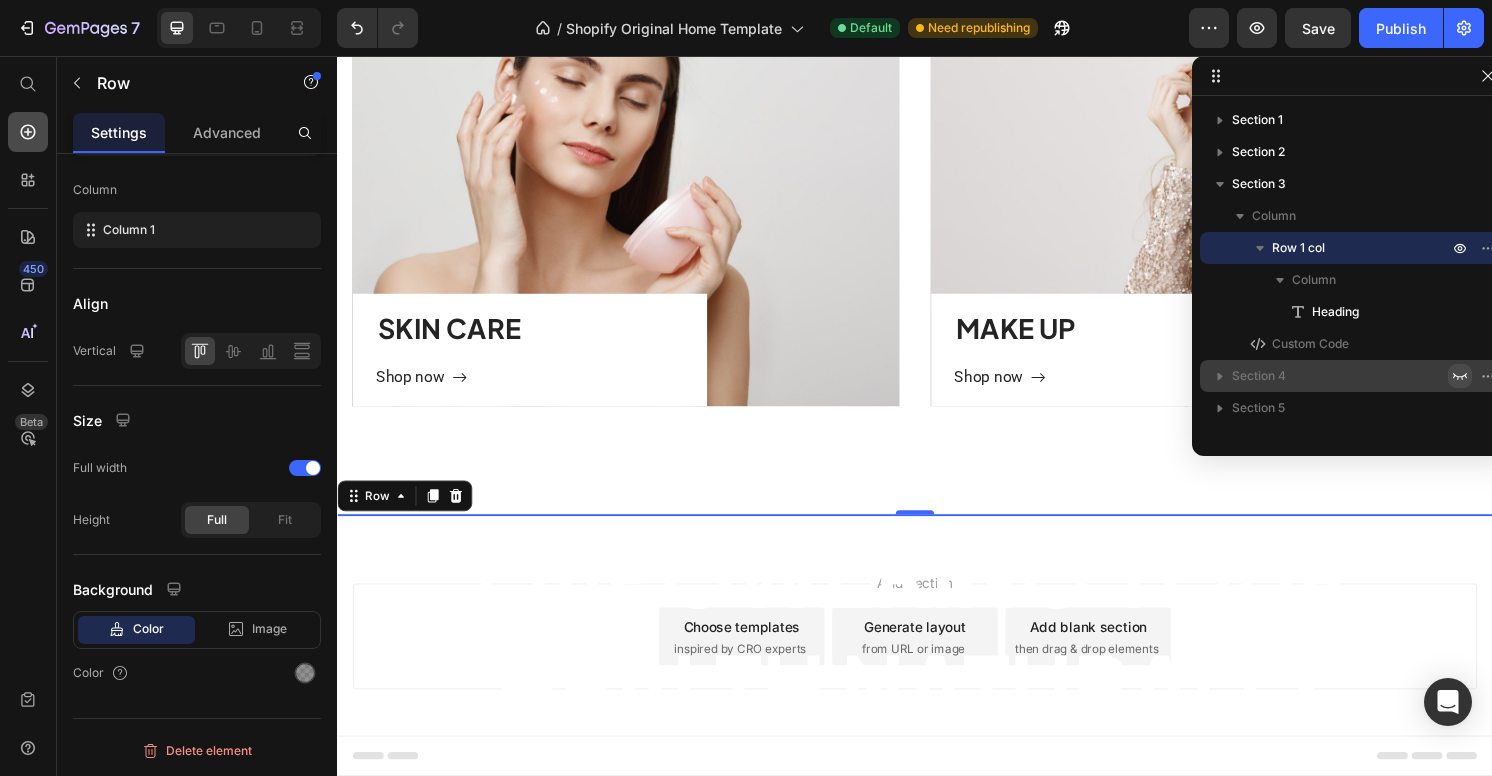 click 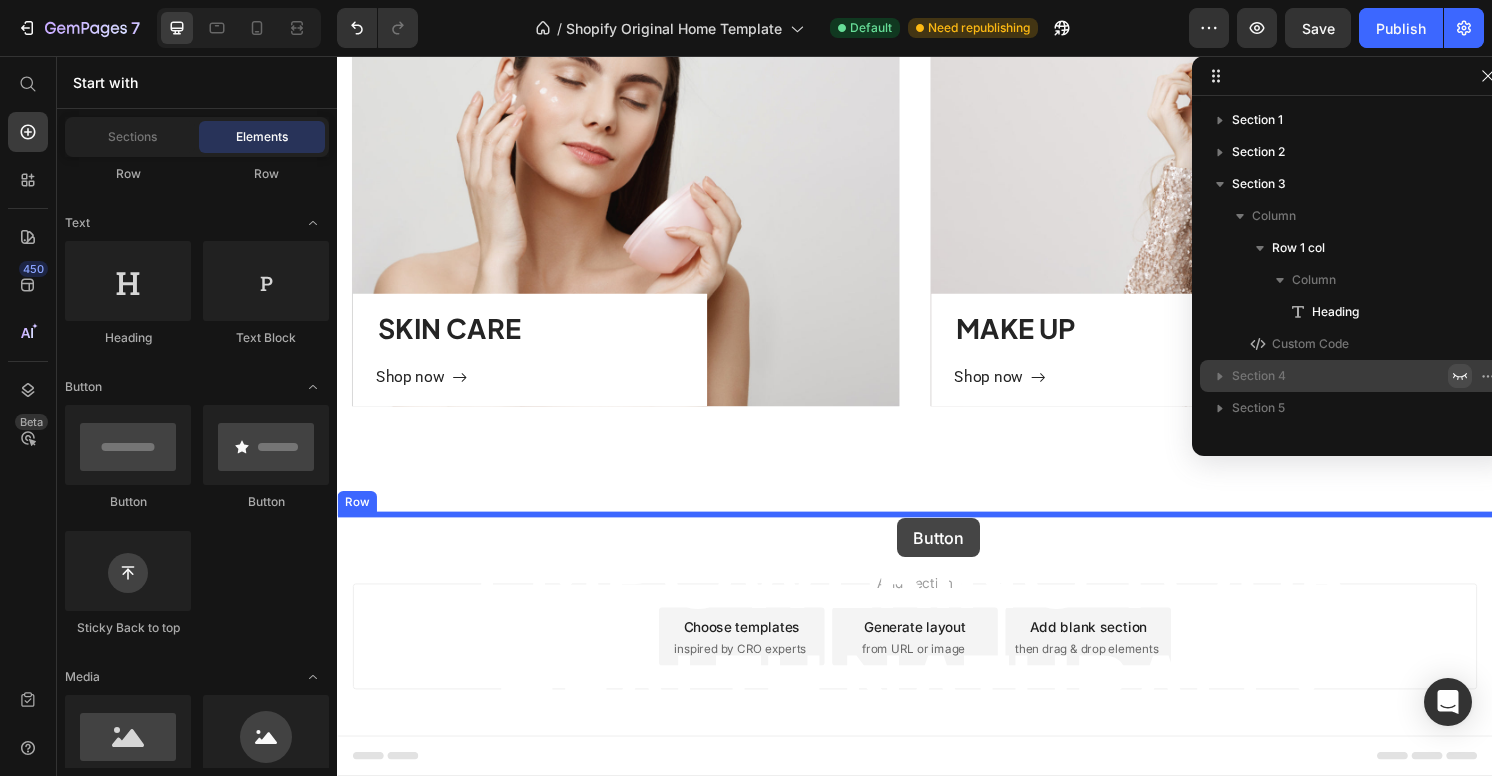 drag, startPoint x: 457, startPoint y: 523, endPoint x: 919, endPoint y: 536, distance: 462.18286 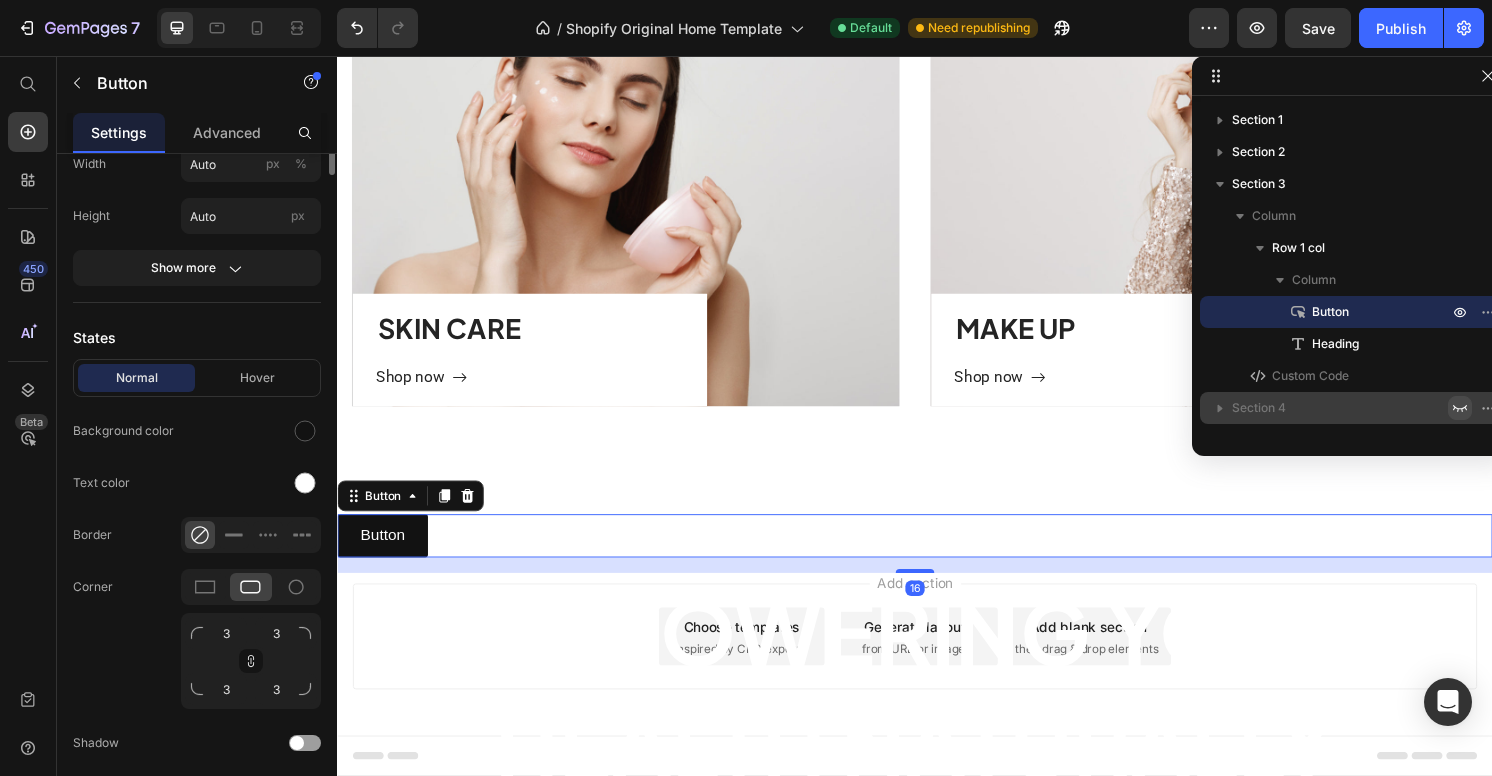 scroll, scrollTop: 0, scrollLeft: 0, axis: both 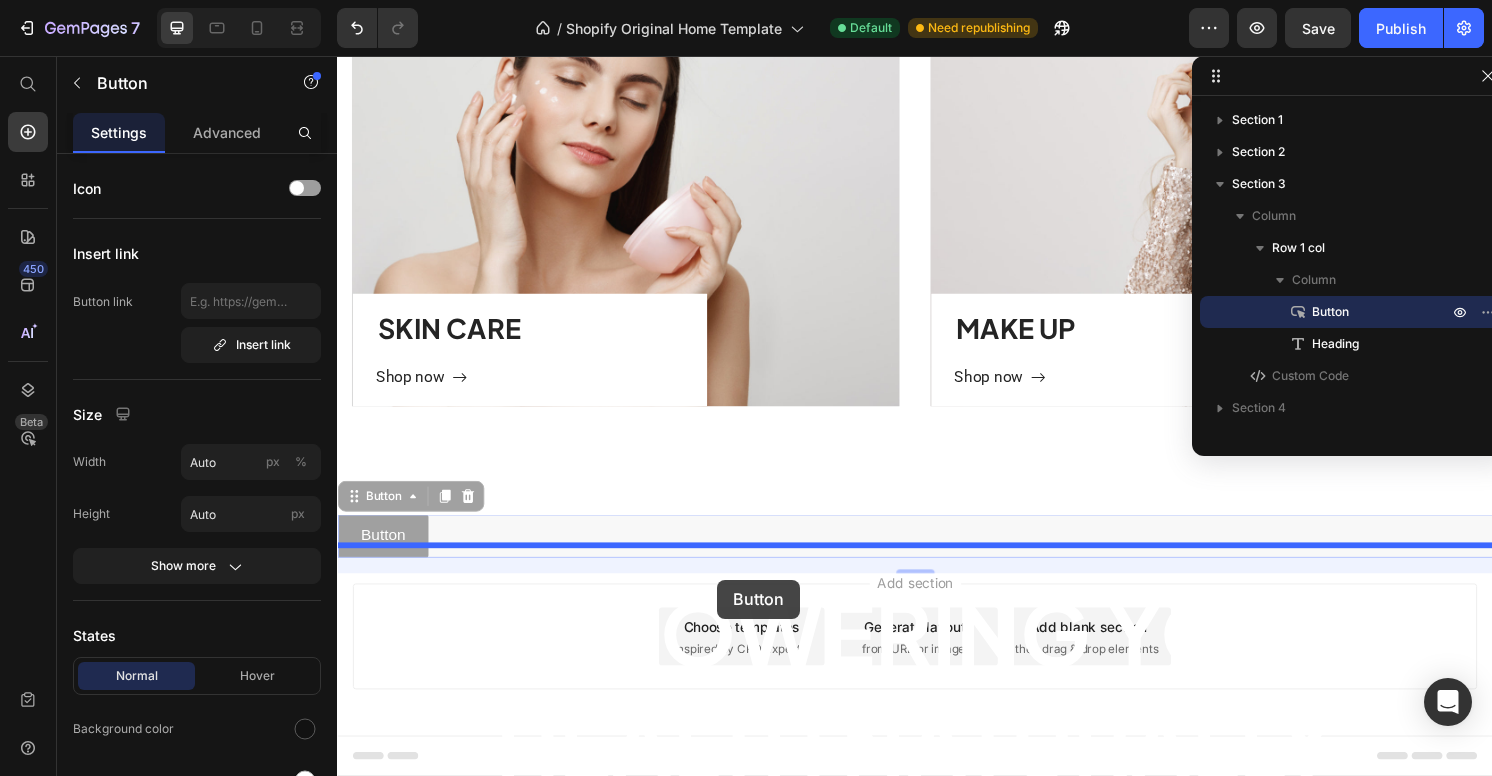 drag, startPoint x: 418, startPoint y: 545, endPoint x: 732, endPoint y: 599, distance: 318.60947 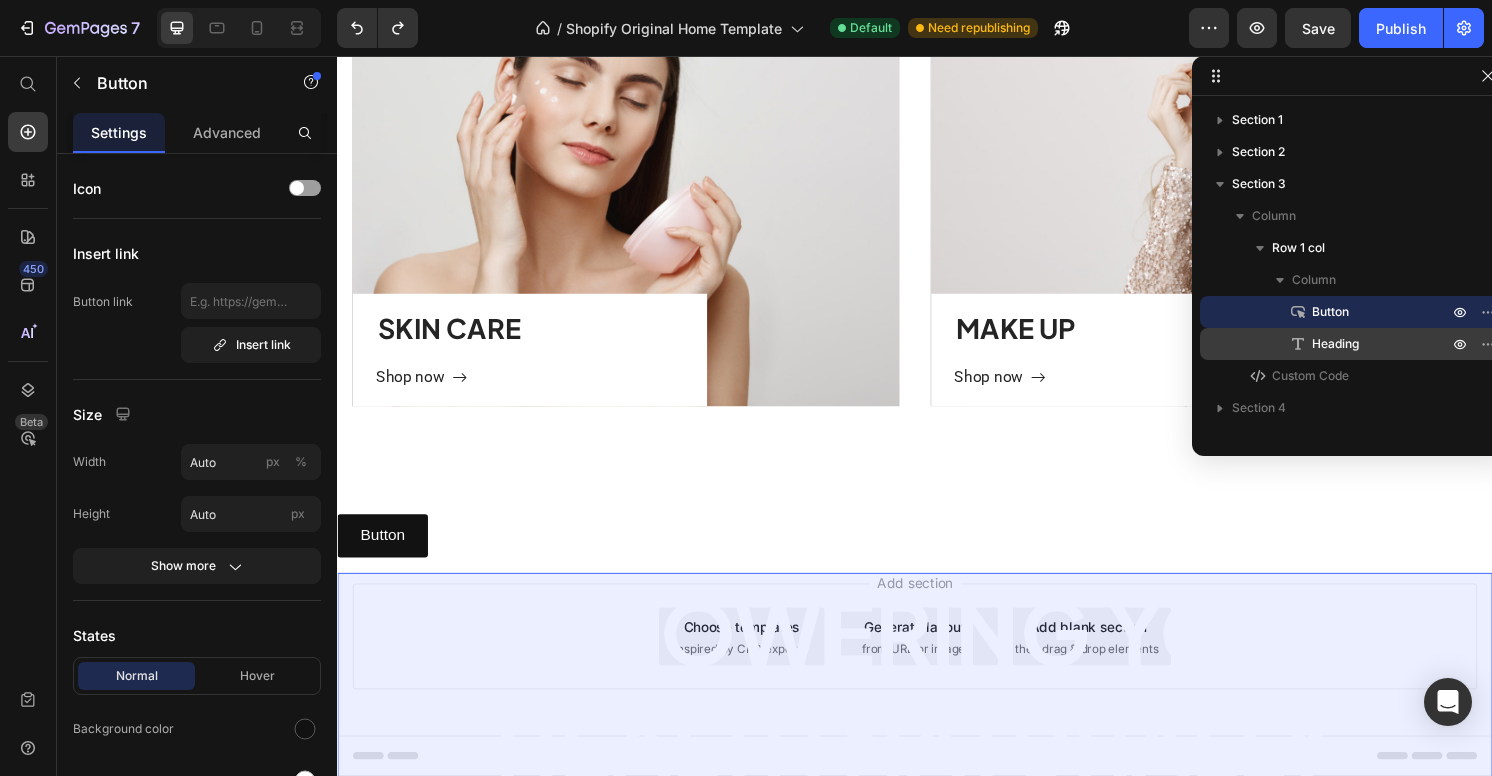 click on "Heading" at bounding box center (1335, 344) 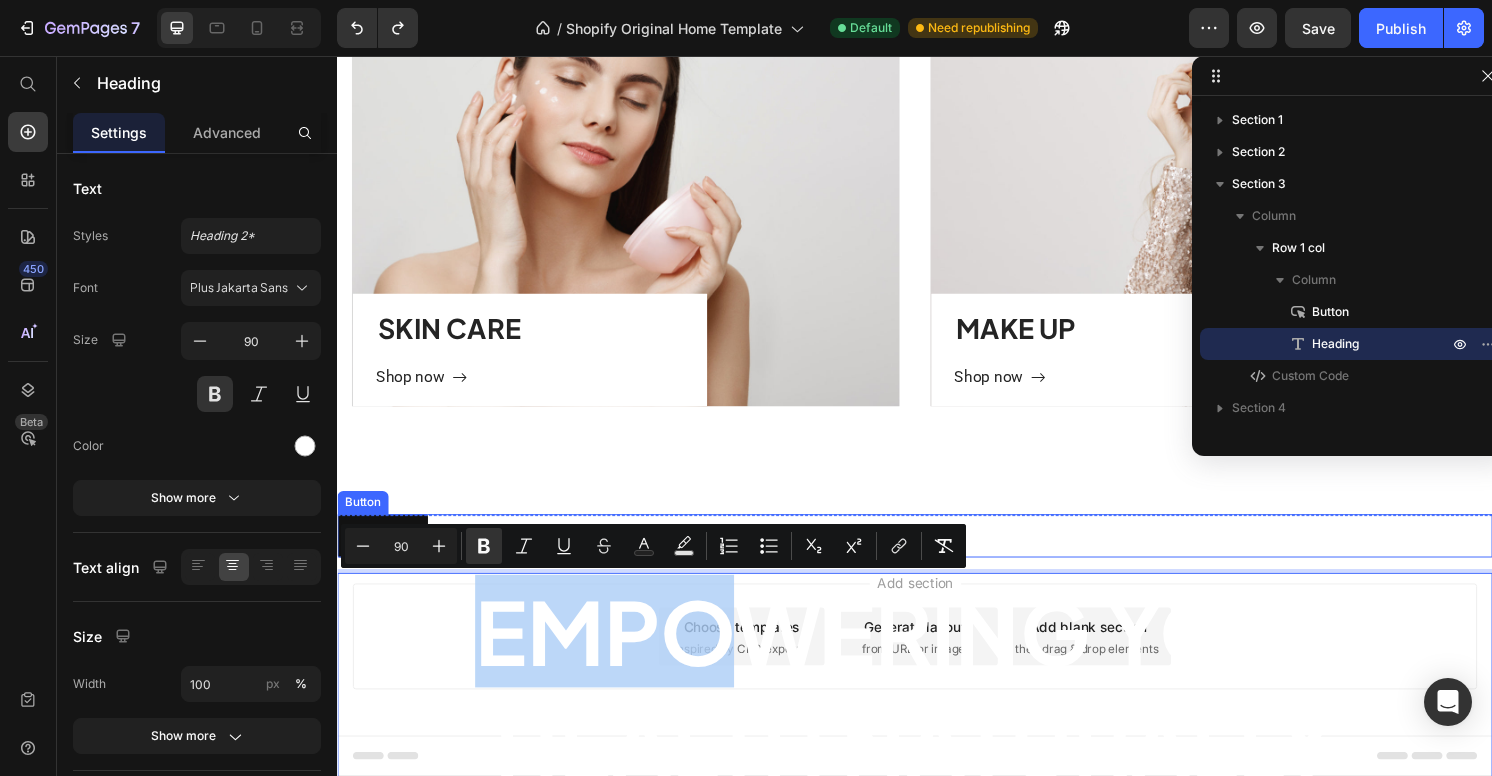 drag, startPoint x: 719, startPoint y: 646, endPoint x: 714, endPoint y: 538, distance: 108.11568 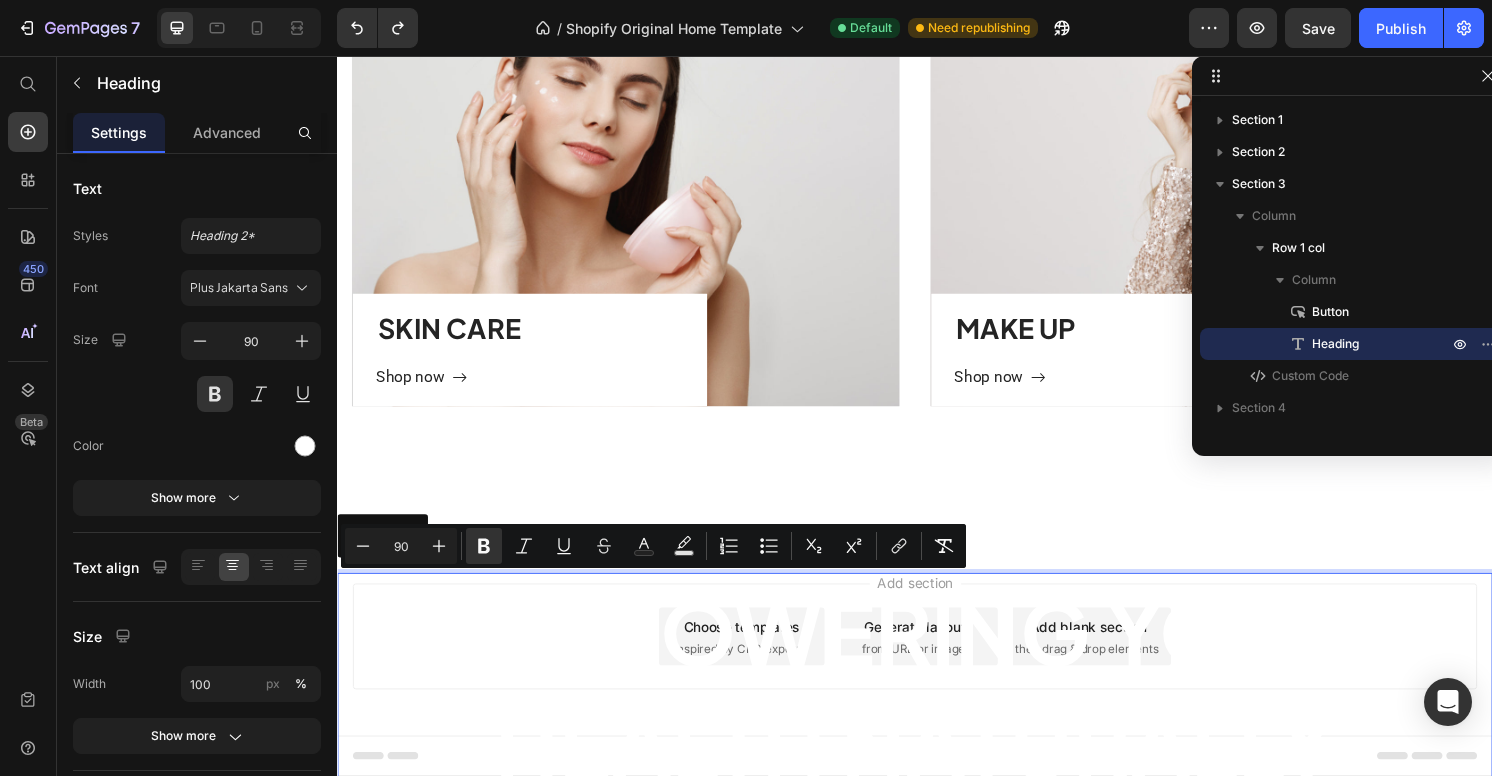click on "Empowering Your" at bounding box center (937, 653) 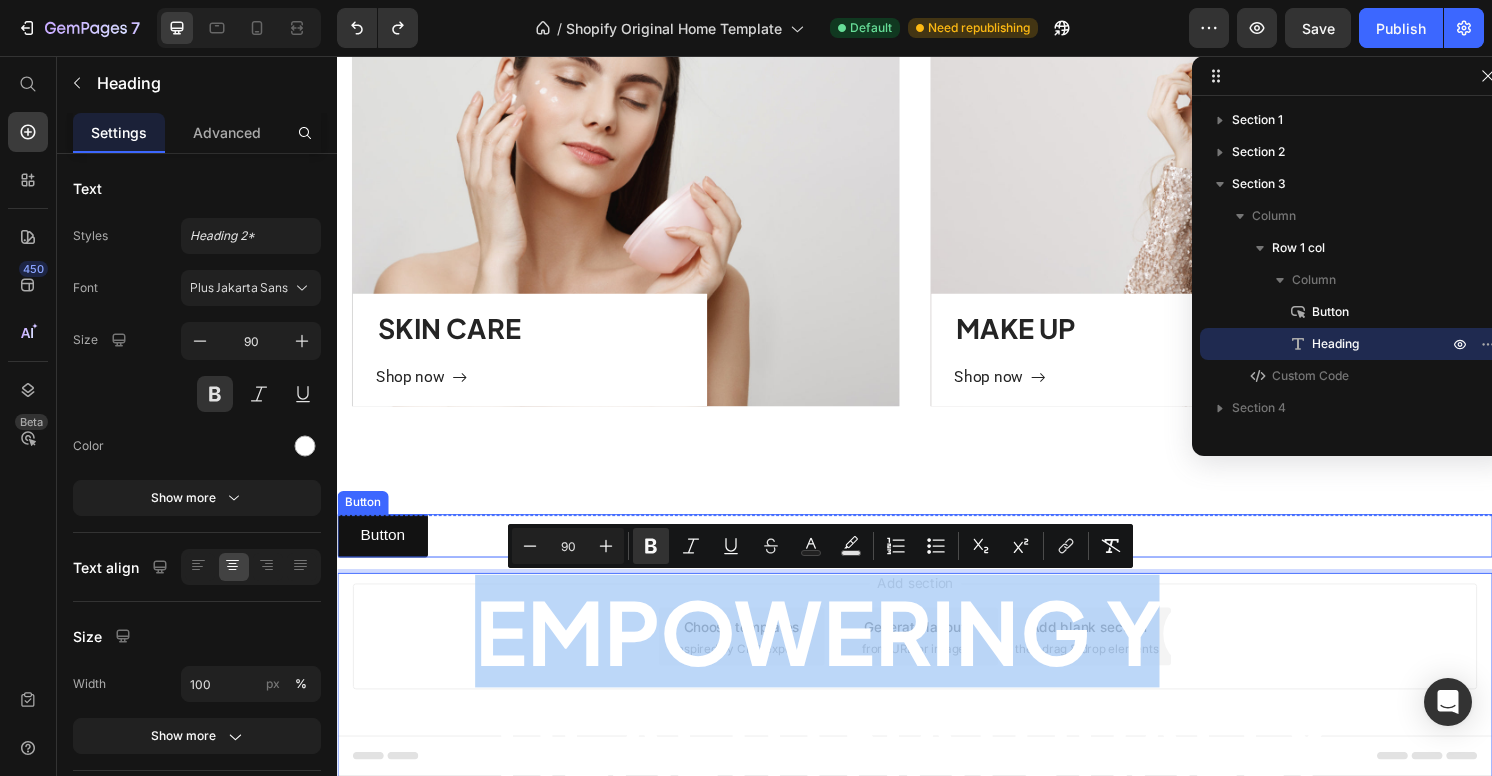 drag, startPoint x: 1219, startPoint y: 631, endPoint x: 1177, endPoint y: 536, distance: 103.87011 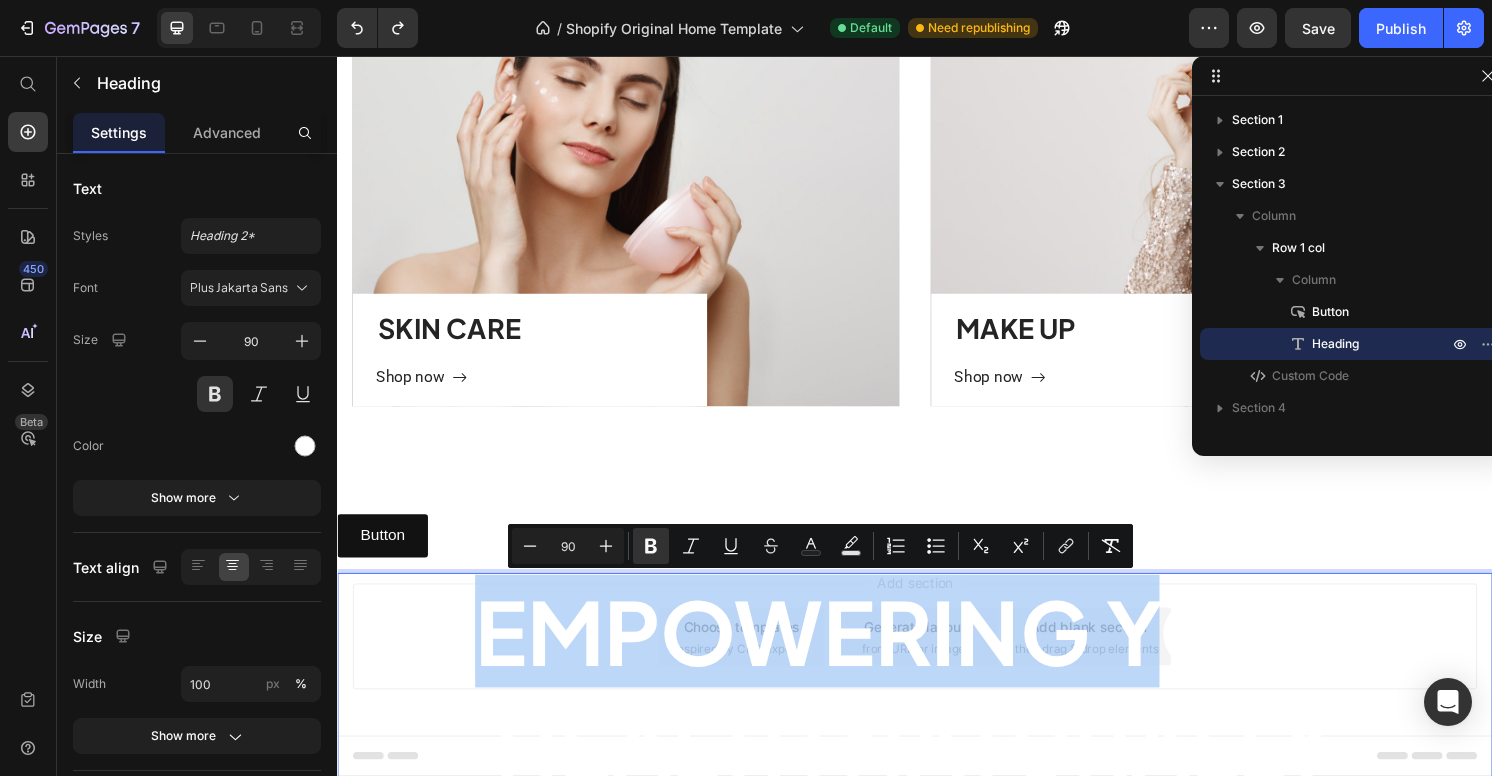 click on "Empowering Your  Health Naturally" at bounding box center (937, 712) 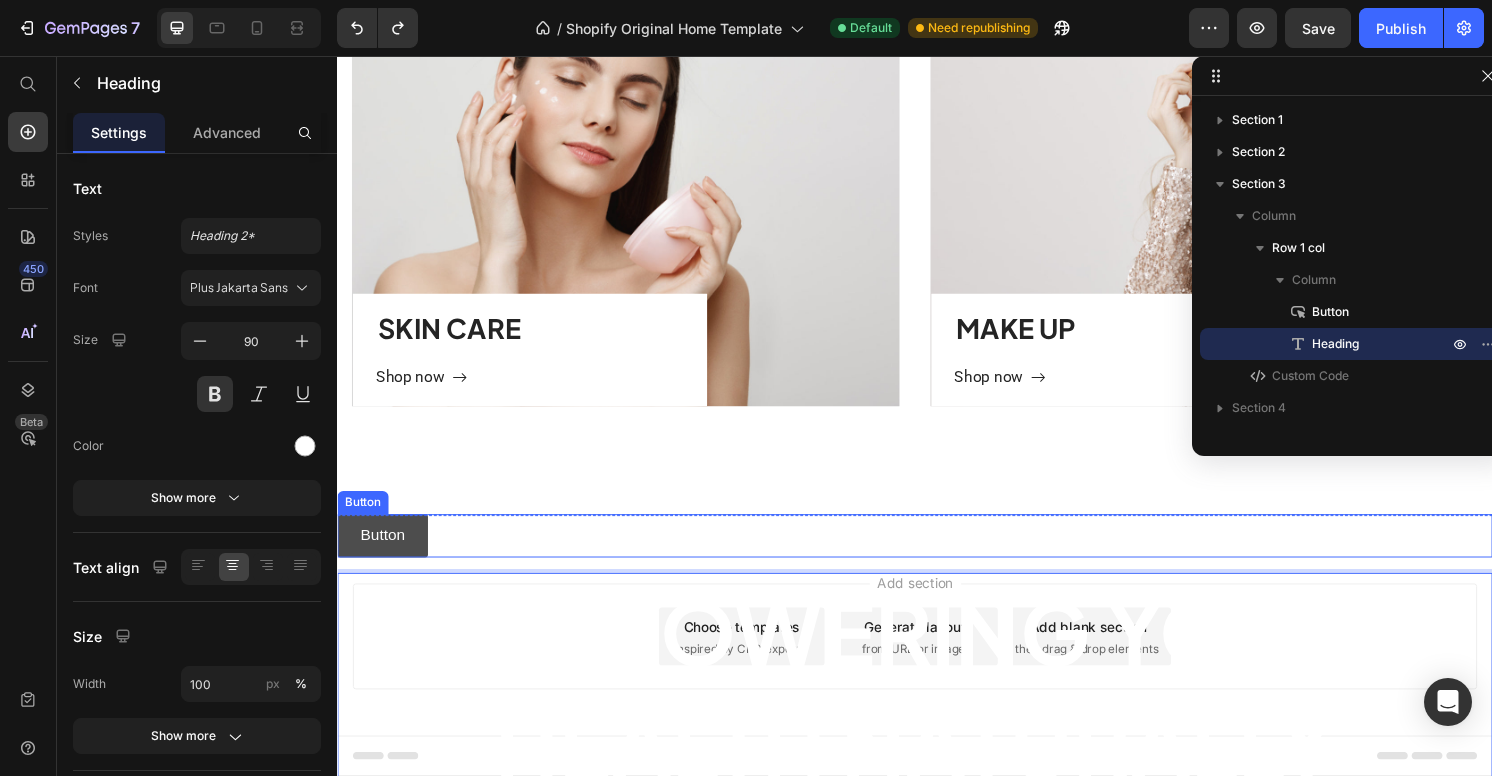 drag, startPoint x: 391, startPoint y: 623, endPoint x: 403, endPoint y: 537, distance: 86.833176 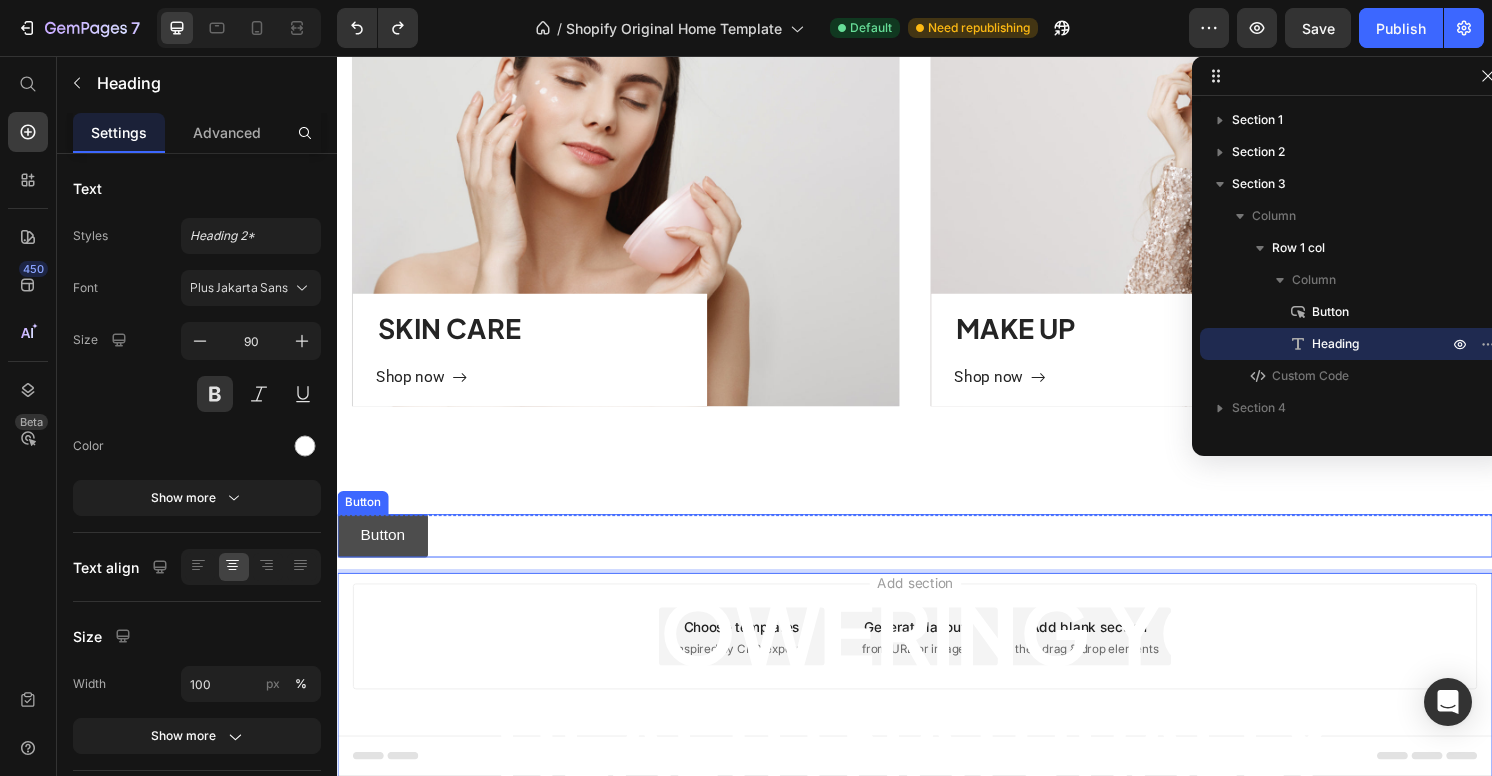 click on "Button Button Empowering Your  Health Naturally Heading   0" at bounding box center [937, 681] 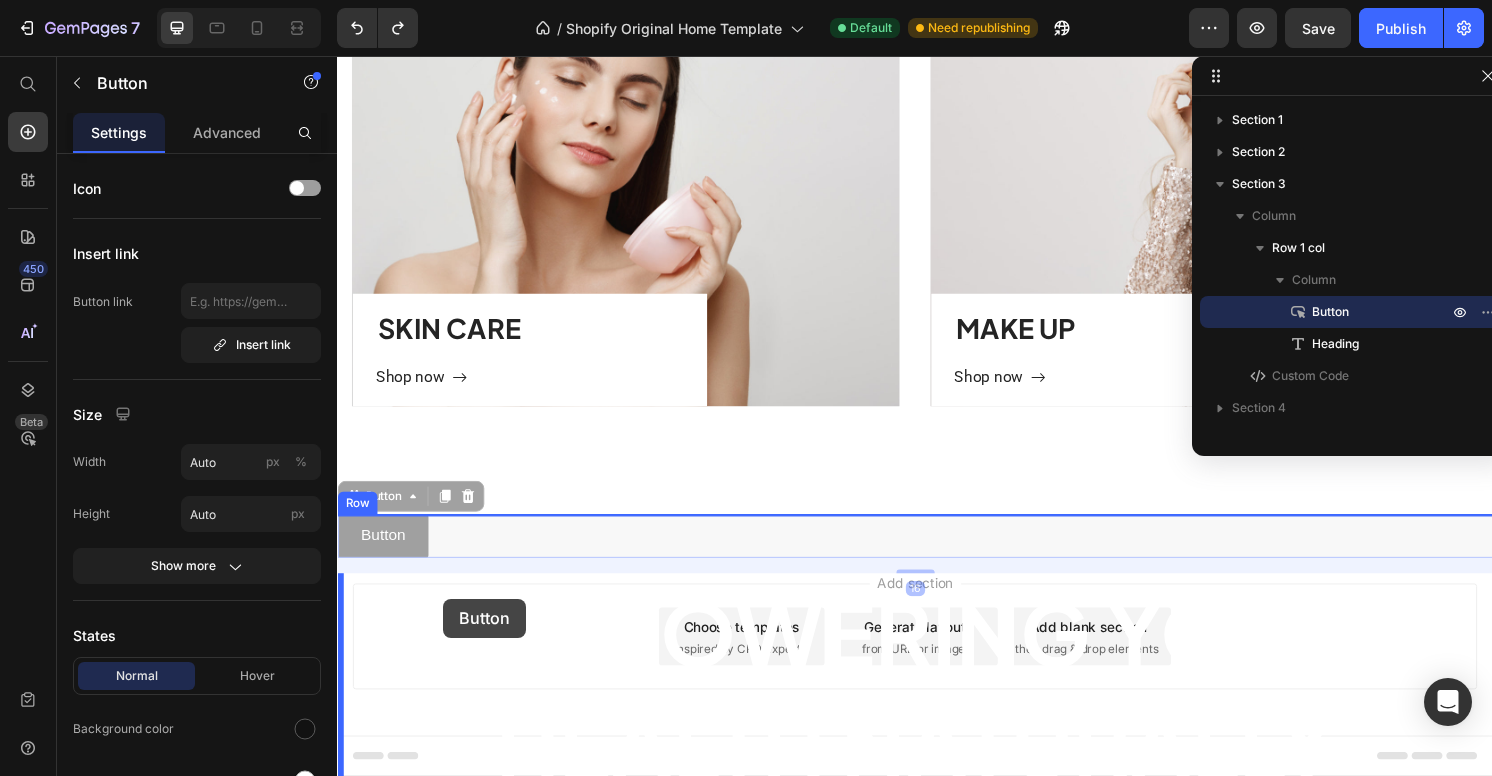 drag, startPoint x: 424, startPoint y: 534, endPoint x: 446, endPoint y: 619, distance: 87.80091 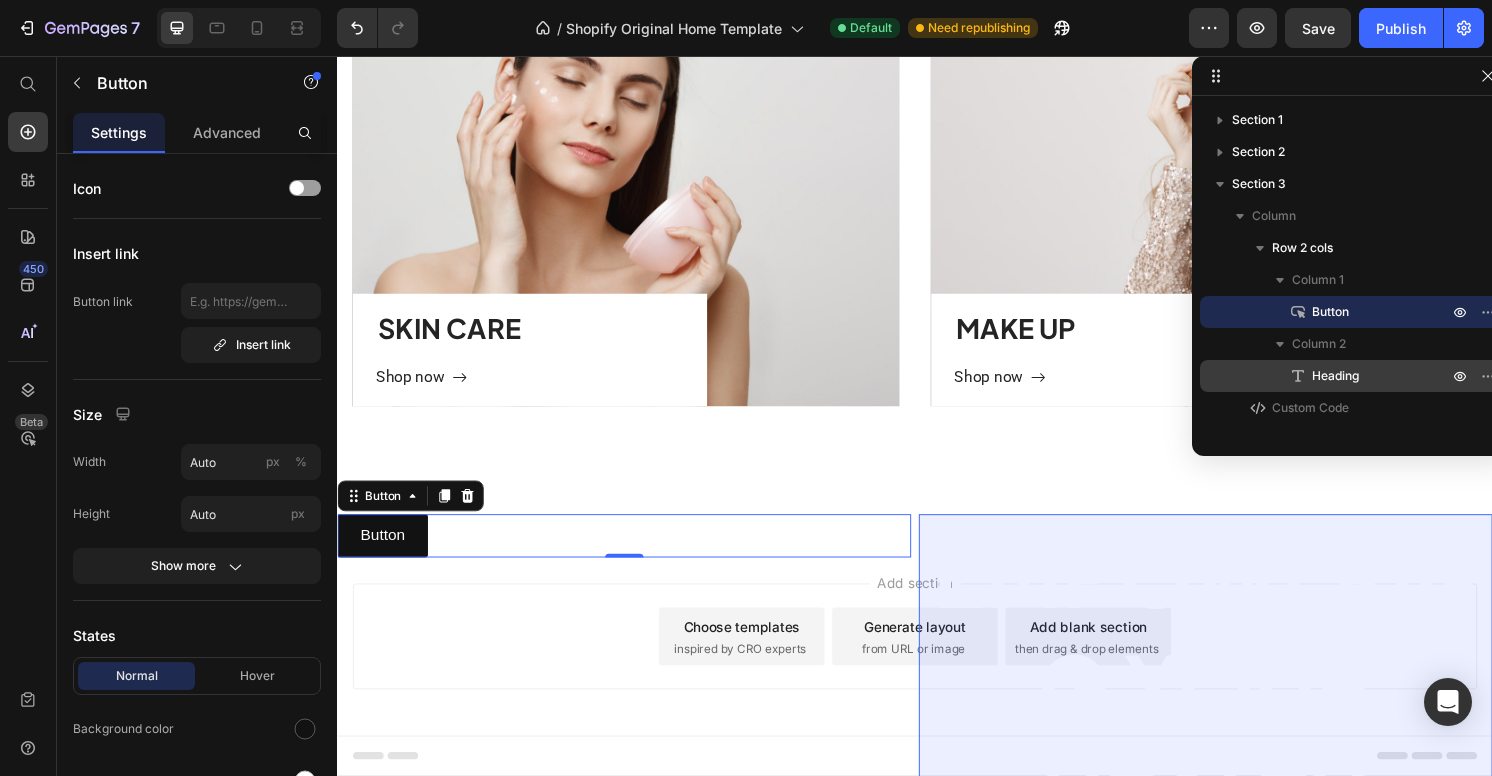 drag, startPoint x: 1357, startPoint y: 312, endPoint x: 1350, endPoint y: 388, distance: 76.321686 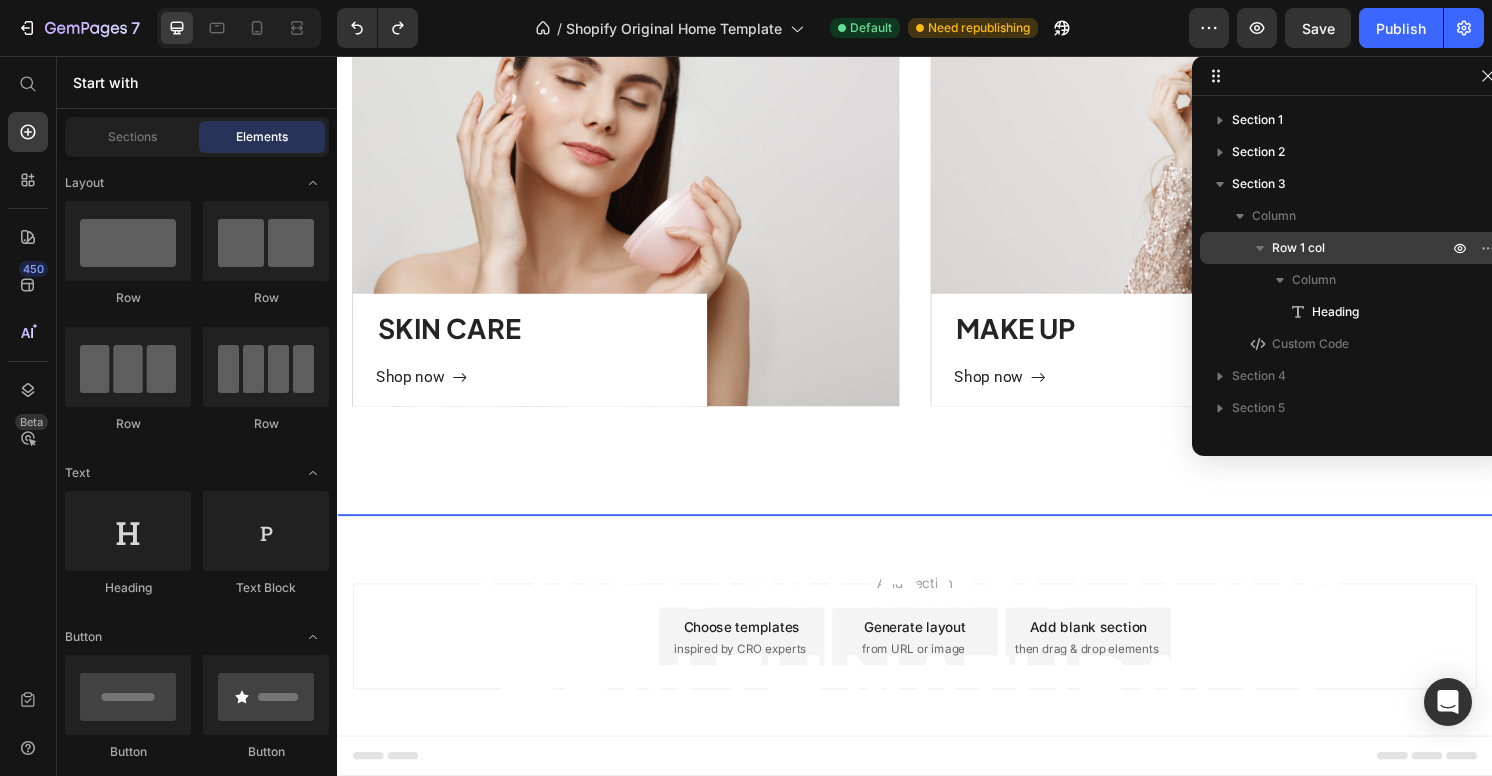 click on "Row 1 col" at bounding box center (1298, 248) 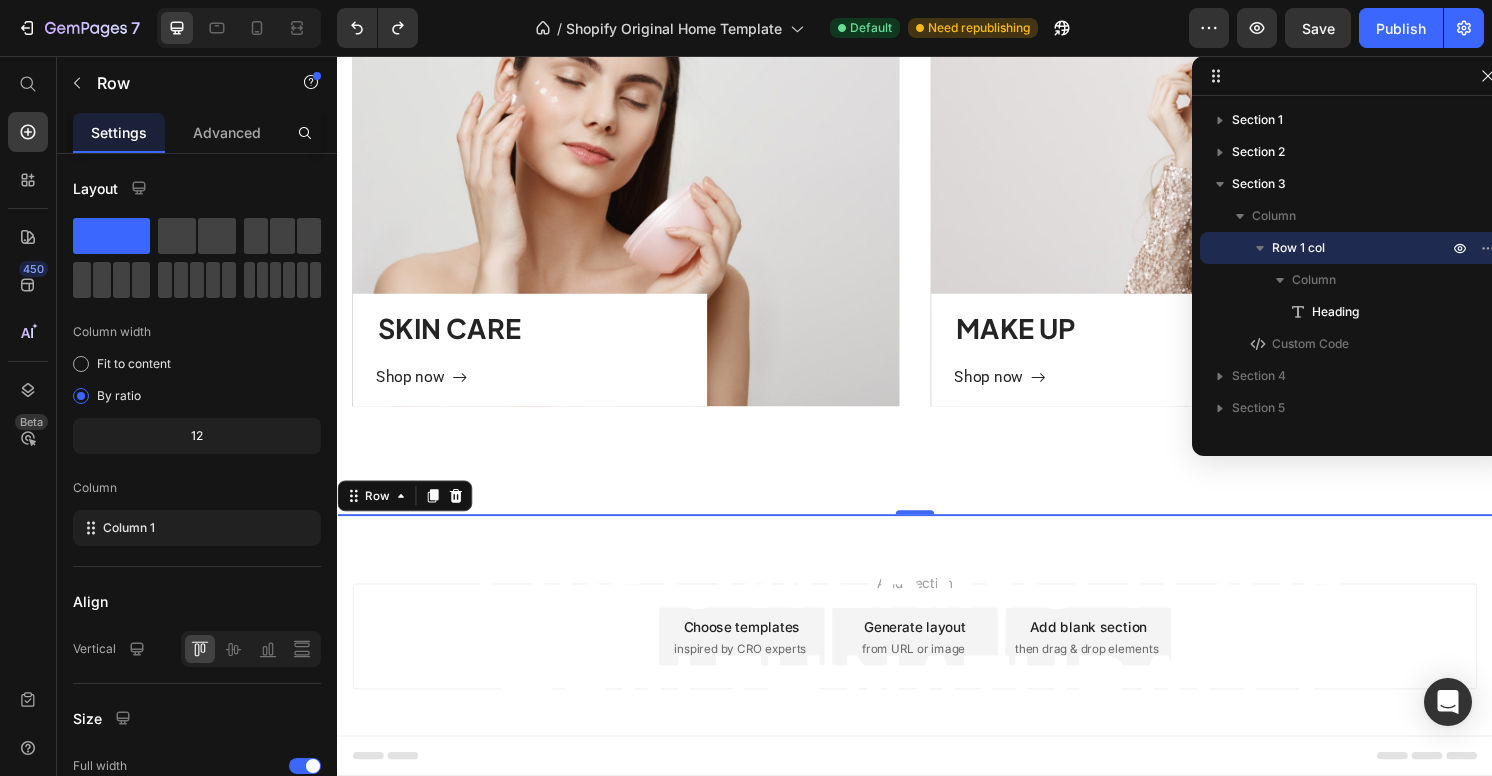 click on "450 Beta" at bounding box center (28, 372) 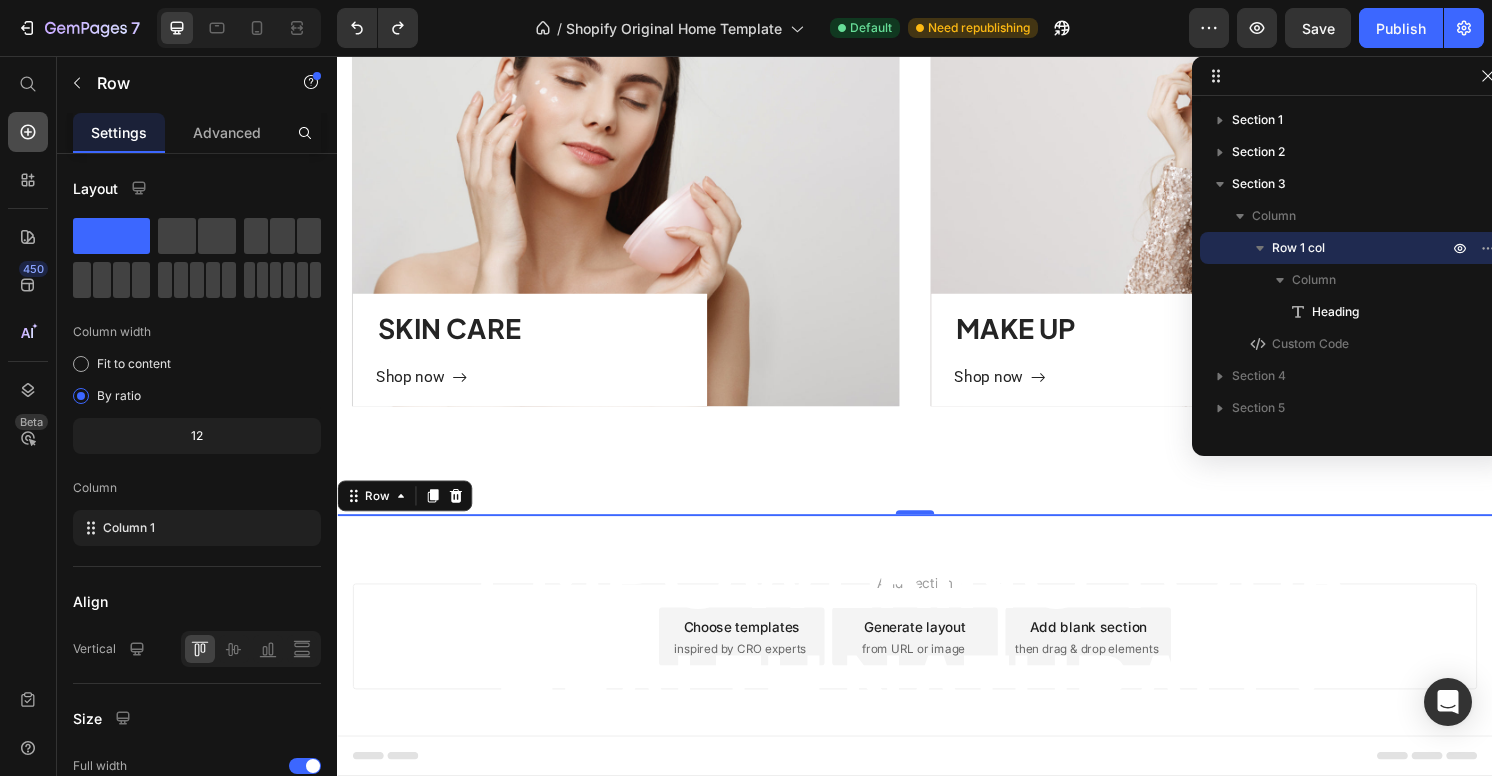 click 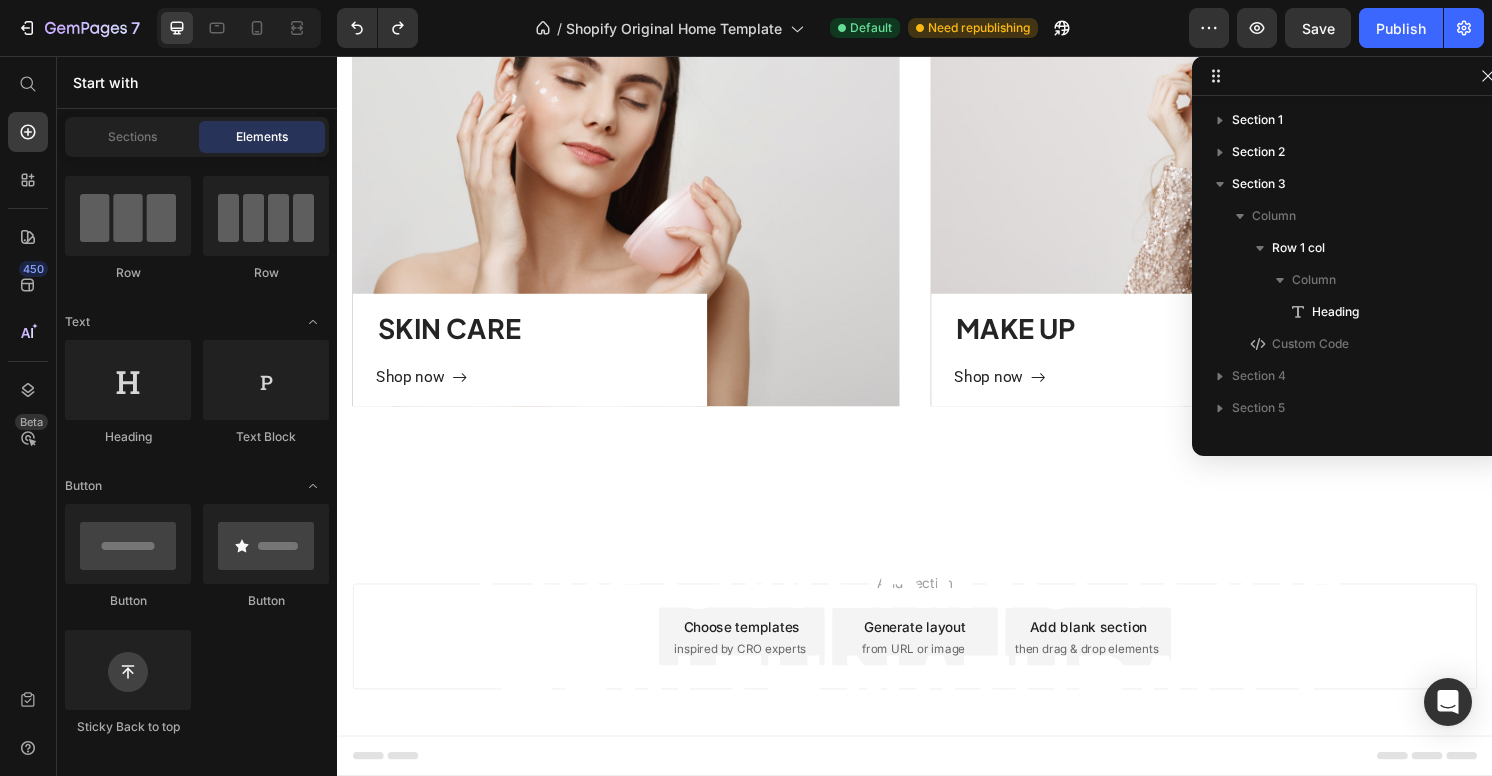 scroll, scrollTop: 0, scrollLeft: 0, axis: both 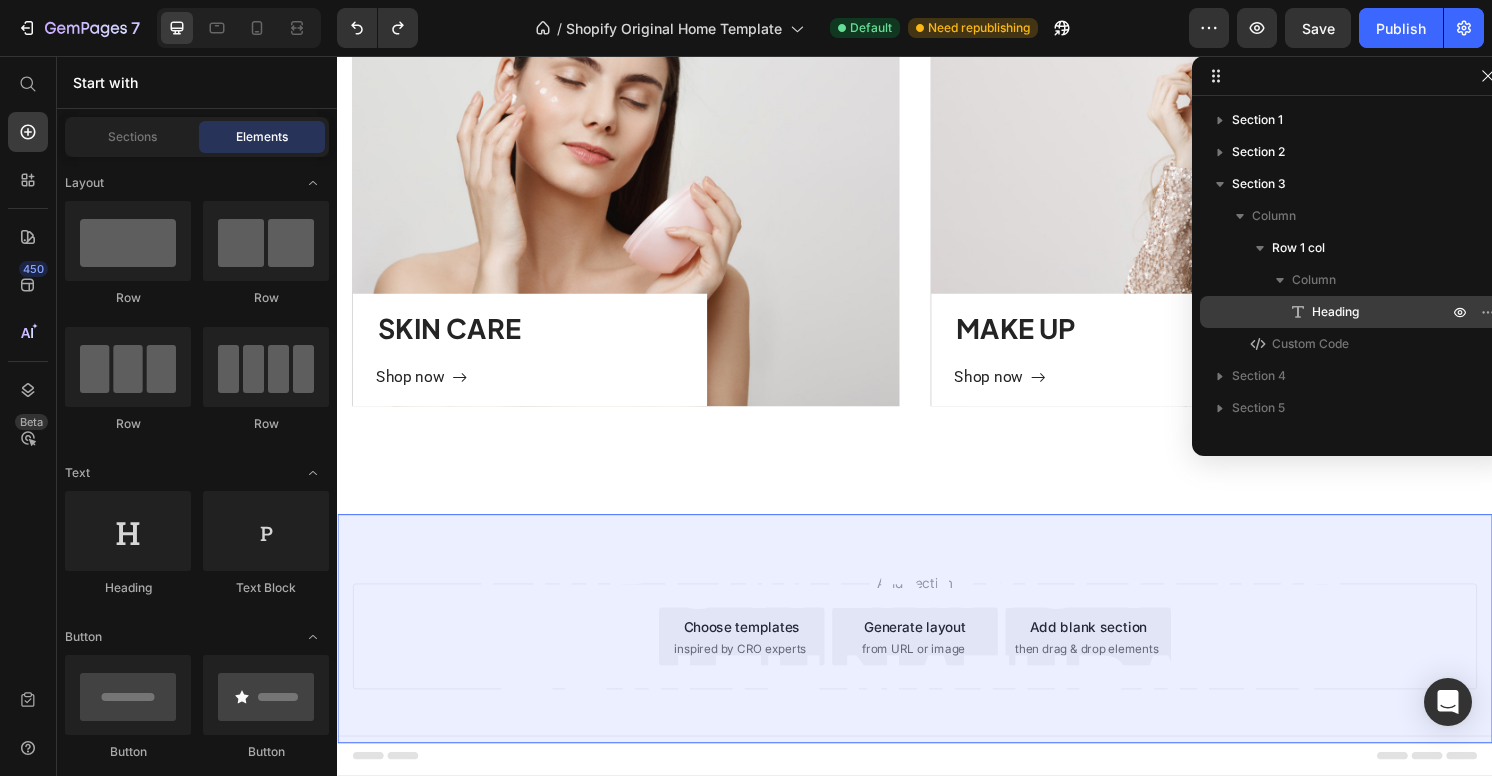 click on "Heading" at bounding box center (1352, 312) 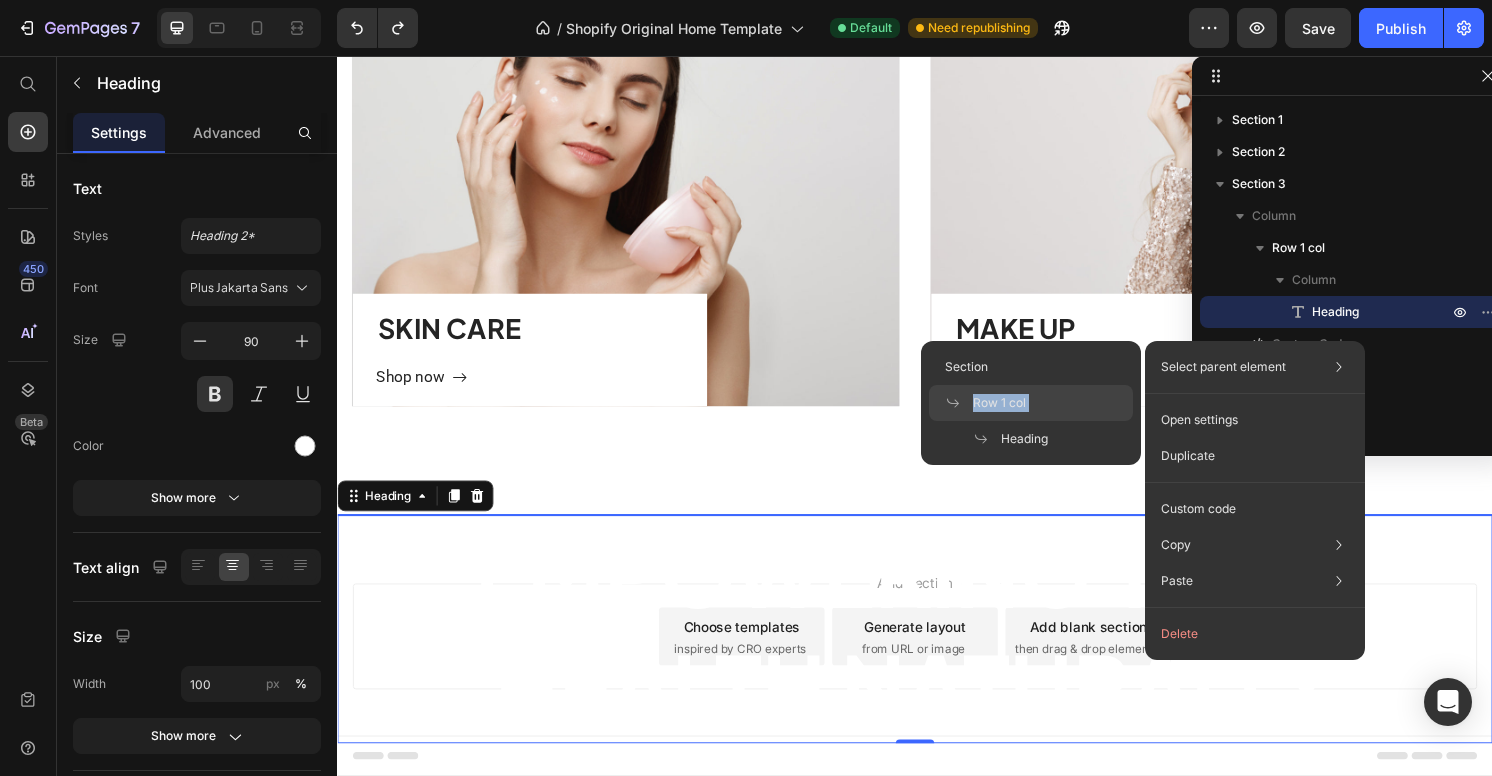 drag, startPoint x: 1001, startPoint y: 439, endPoint x: 1001, endPoint y: 387, distance: 52 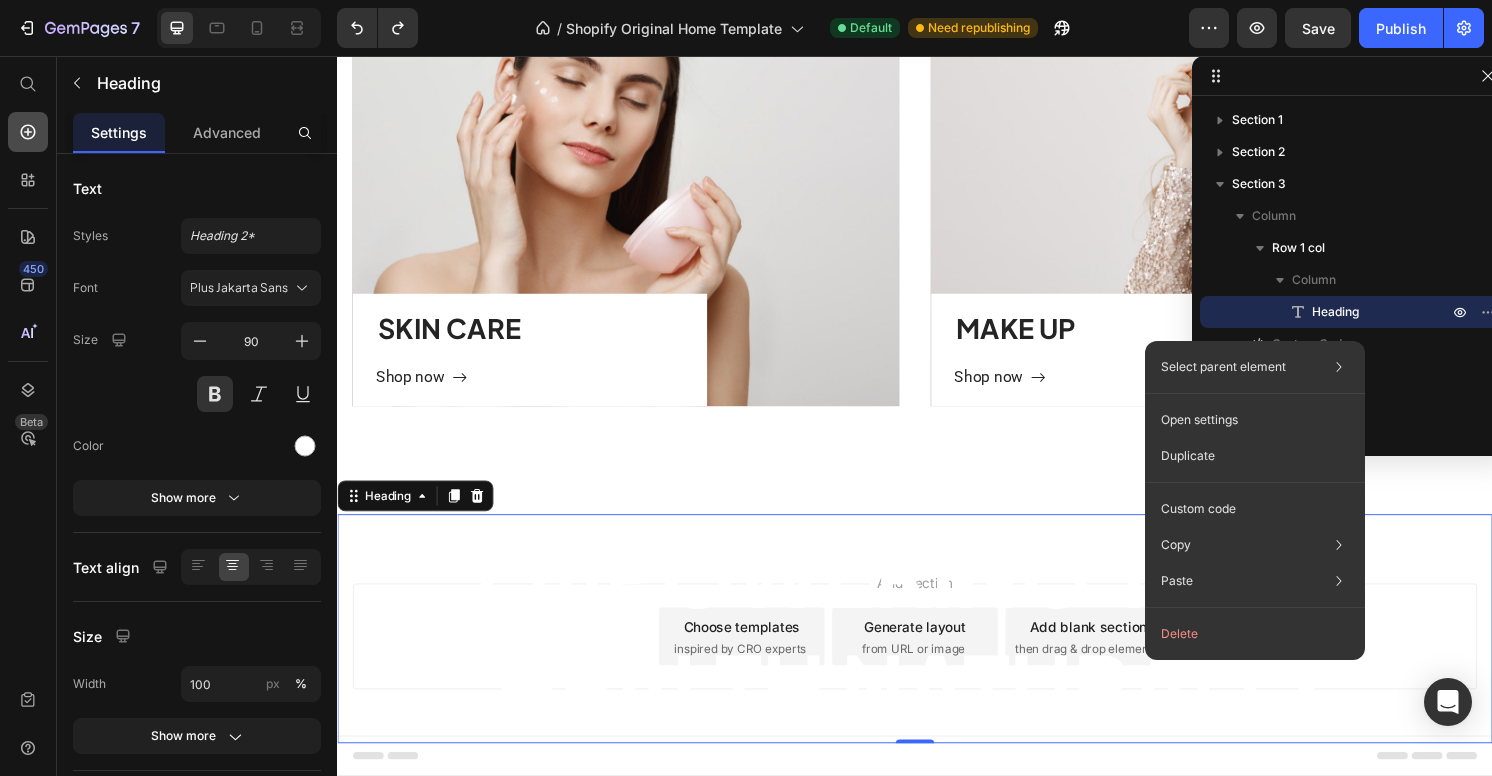 click 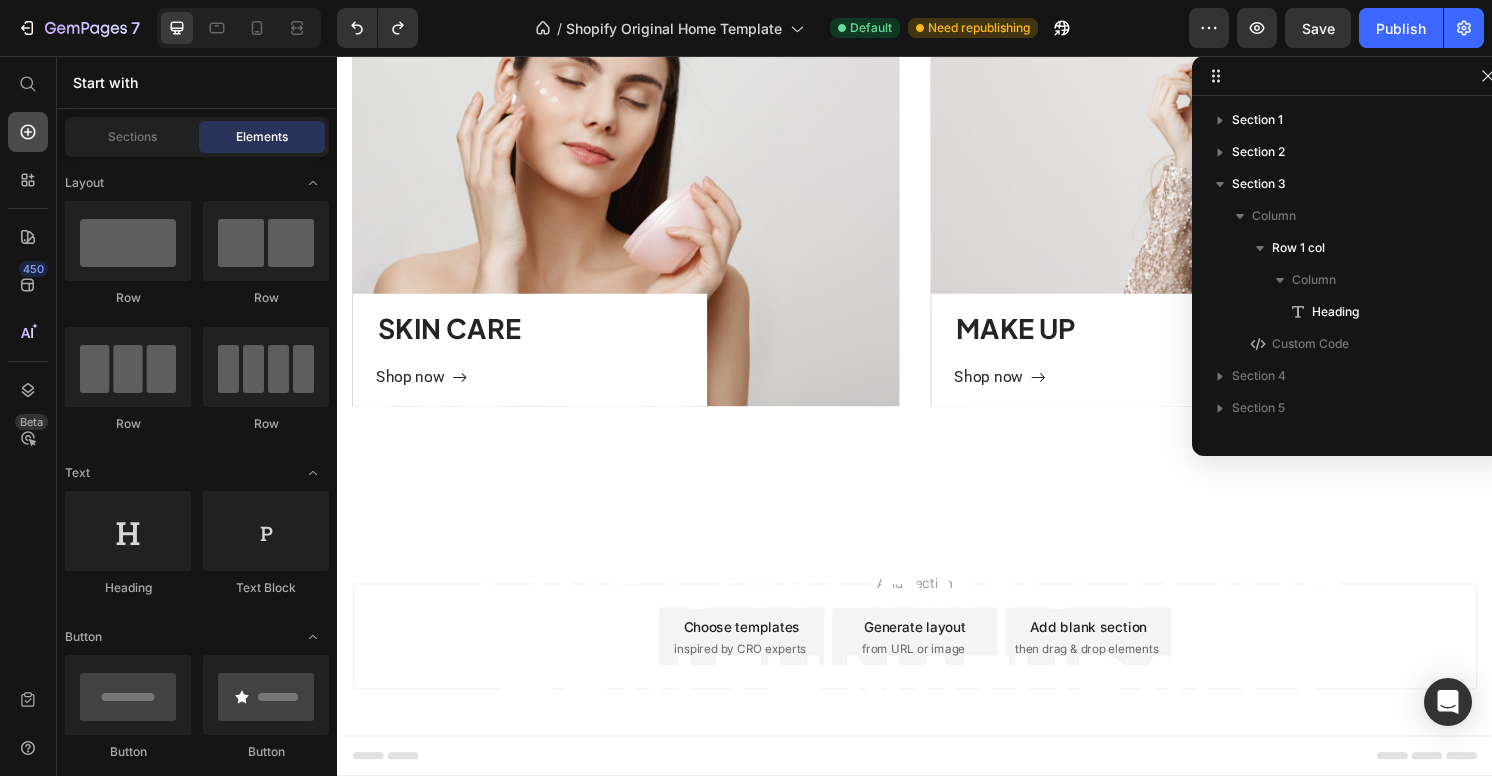 click 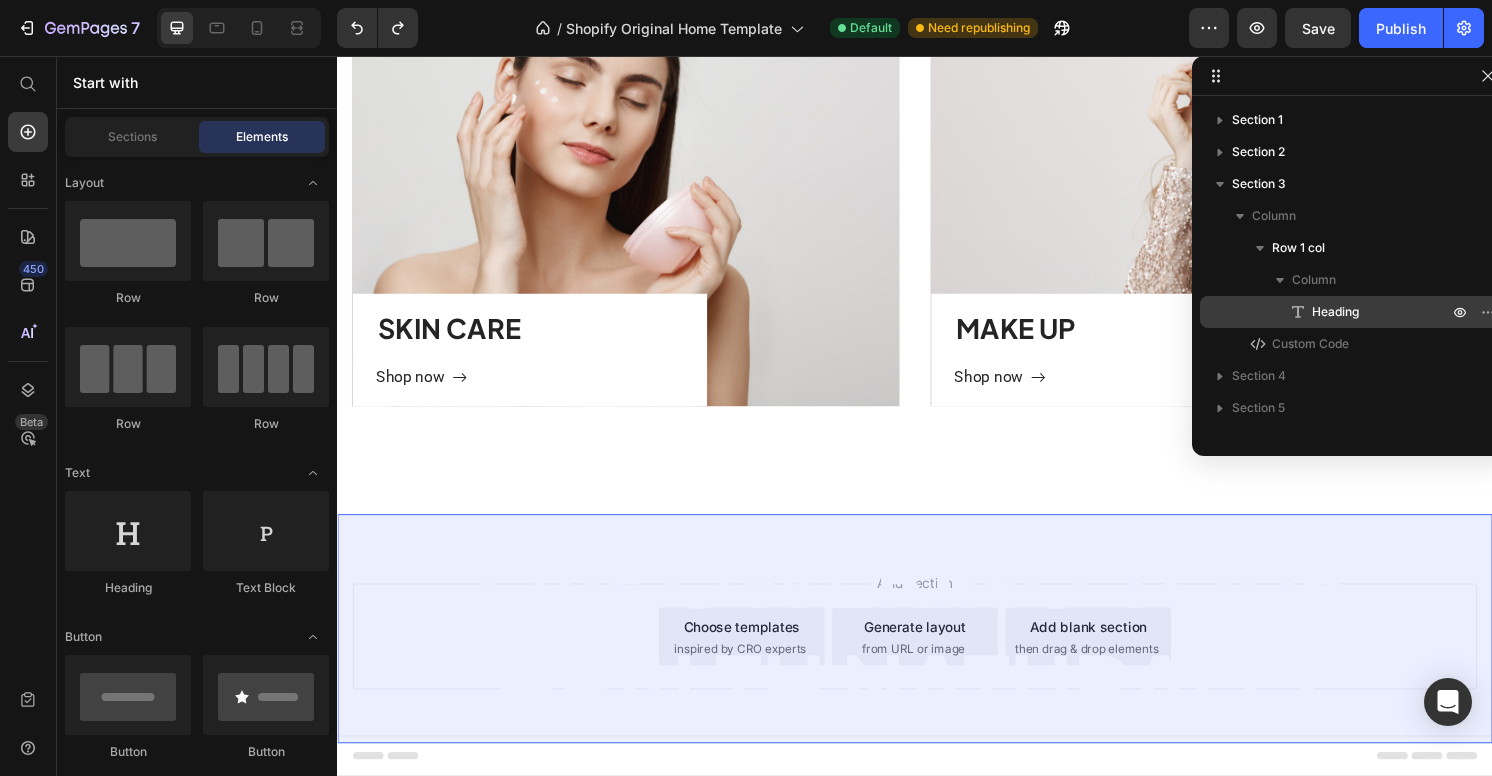 click 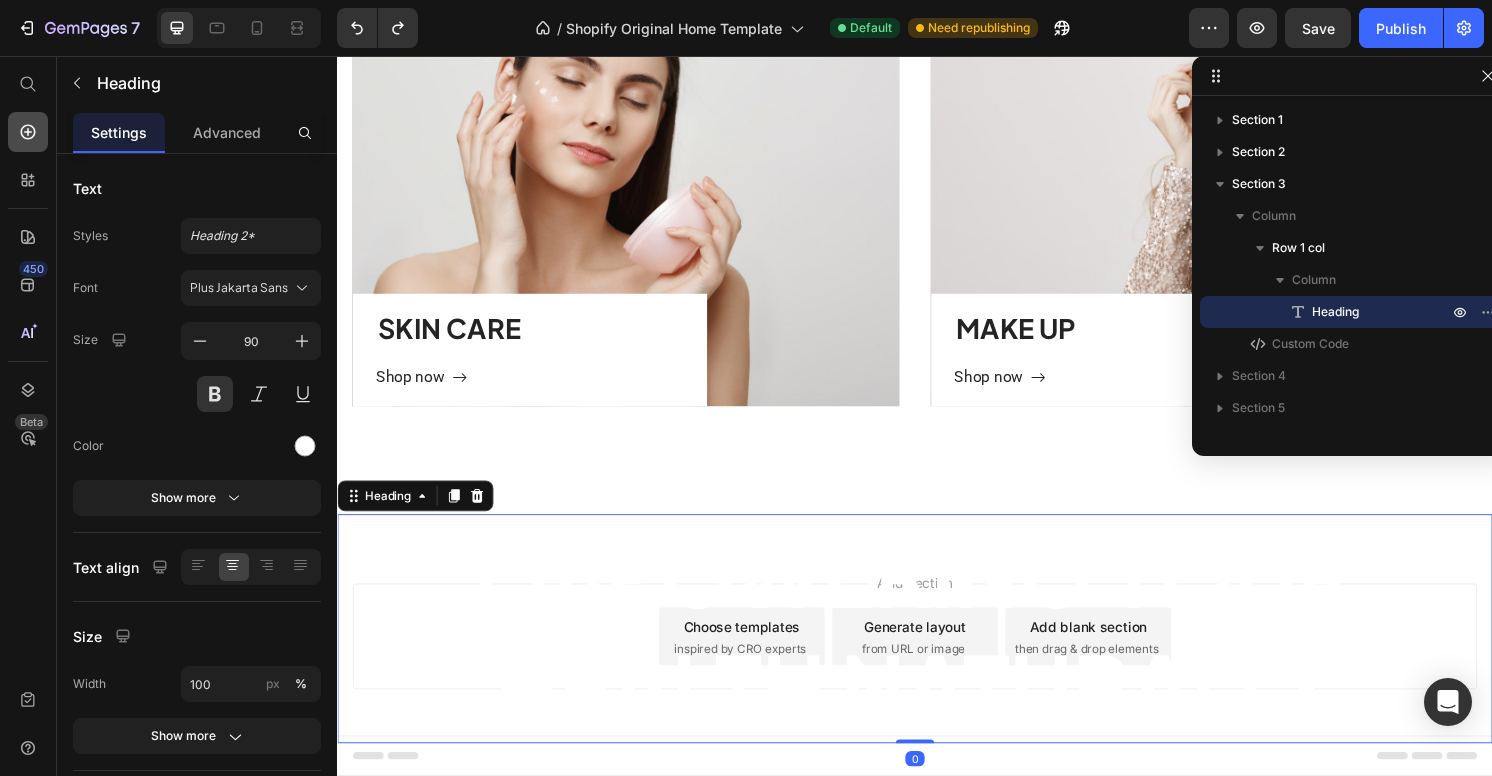 click 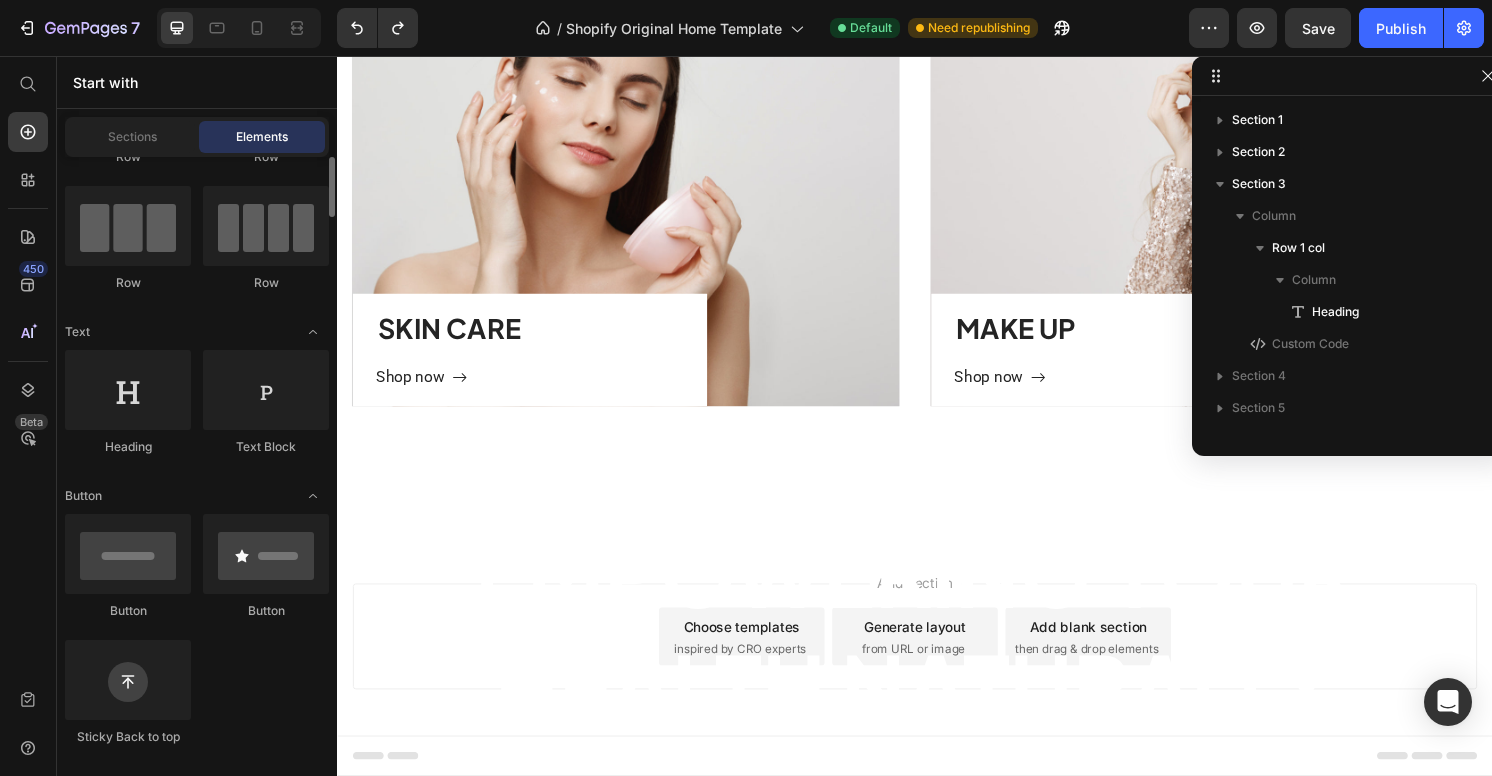 scroll, scrollTop: 318, scrollLeft: 0, axis: vertical 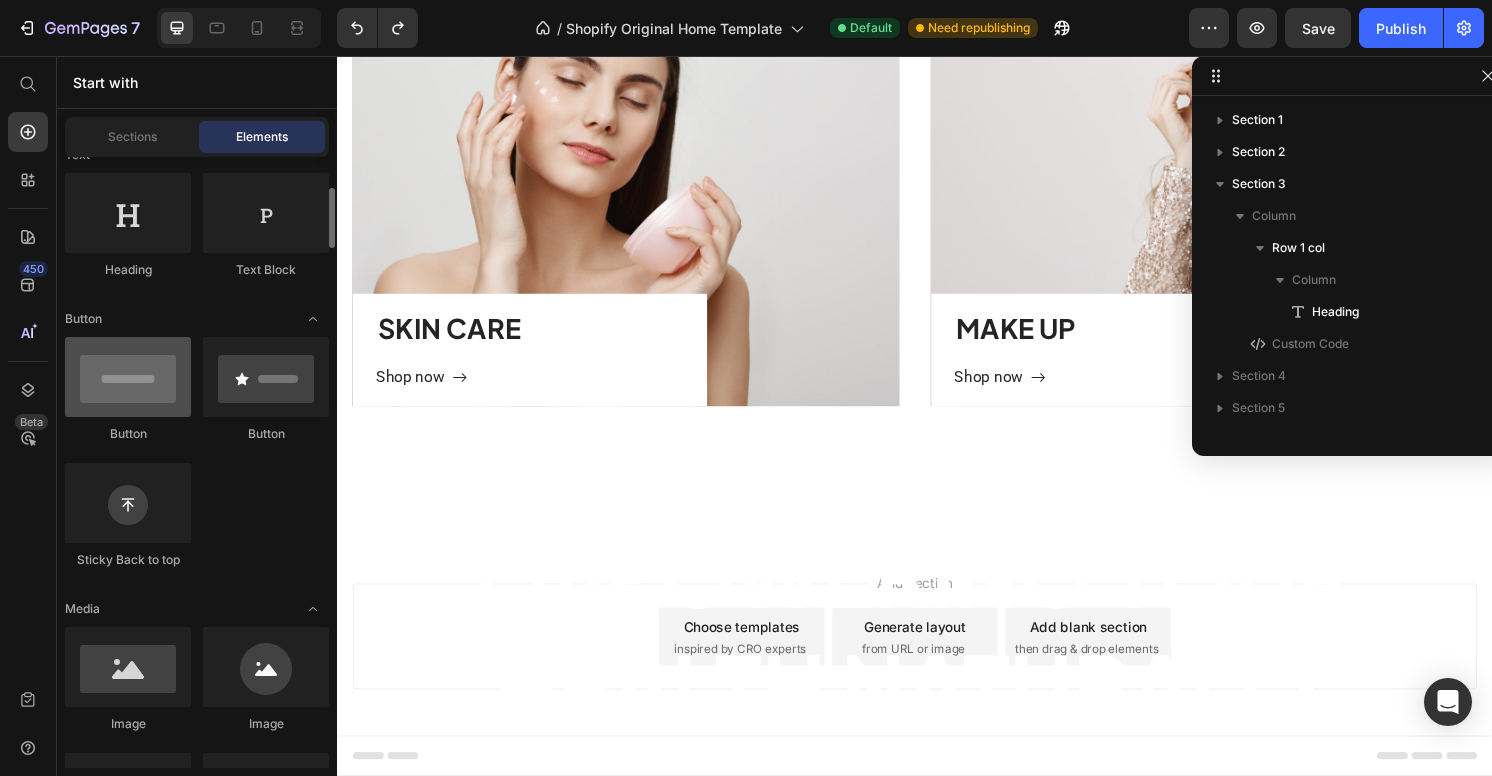 click at bounding box center [128, 377] 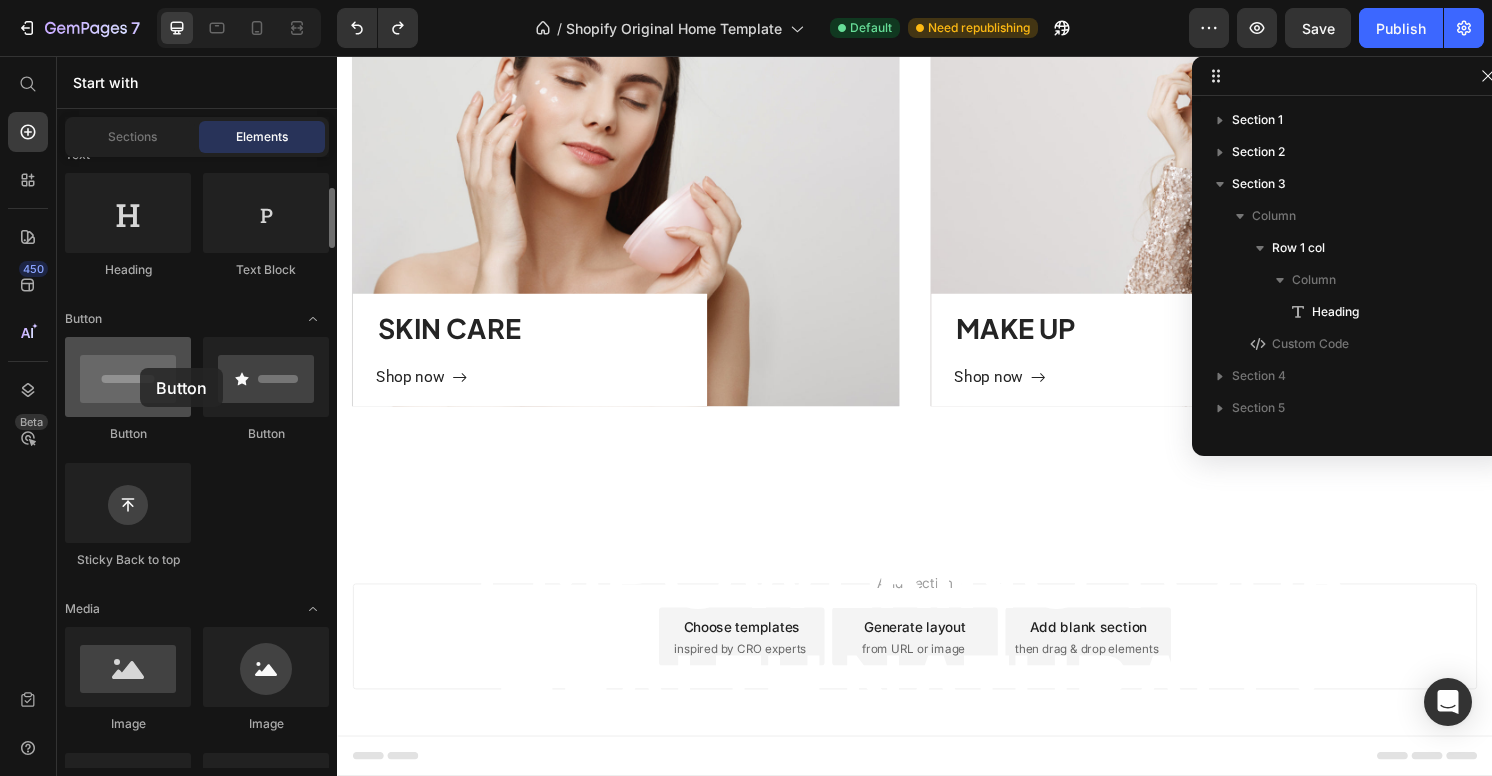 click at bounding box center (128, 377) 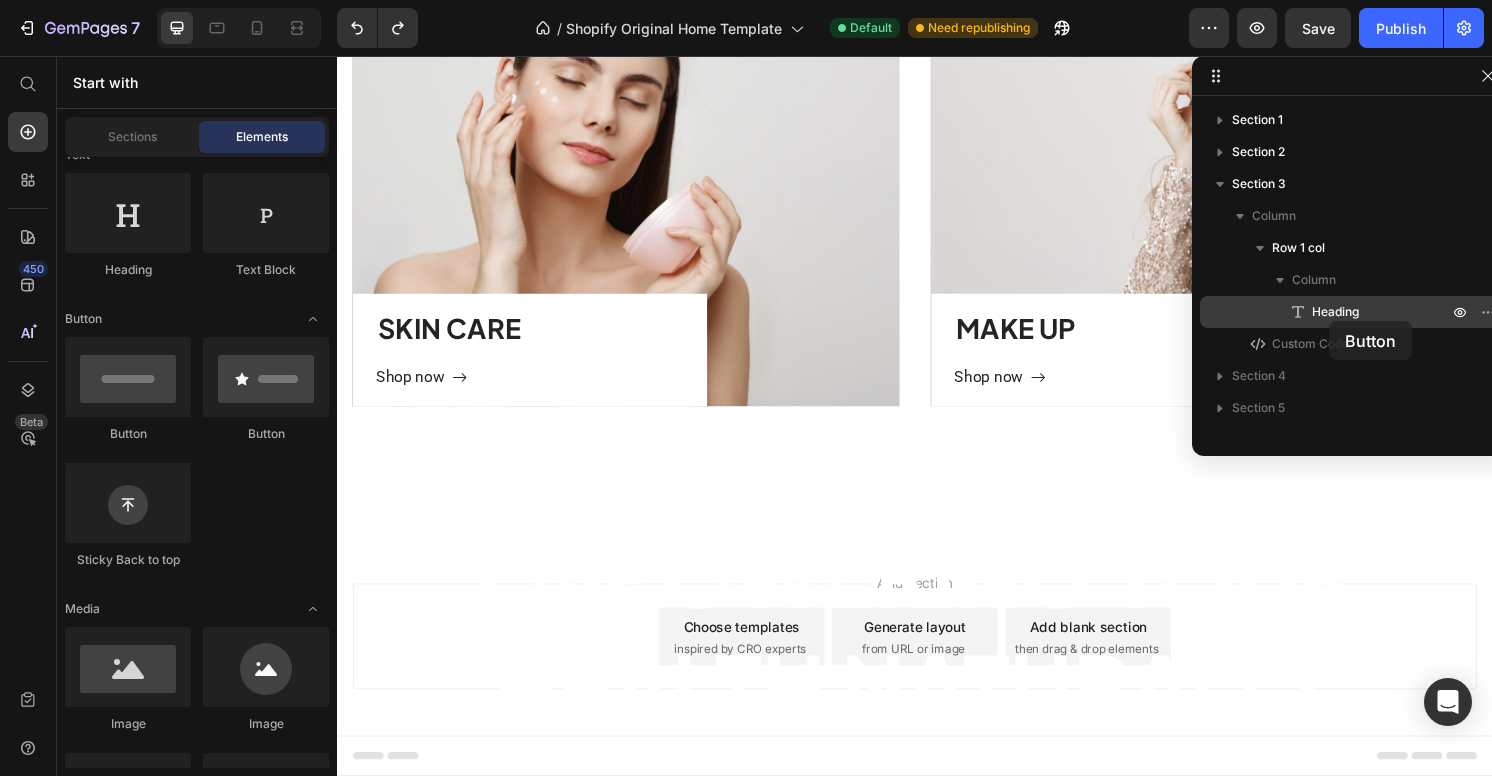 drag, startPoint x: 140, startPoint y: 368, endPoint x: 1329, endPoint y: 321, distance: 1189.9286 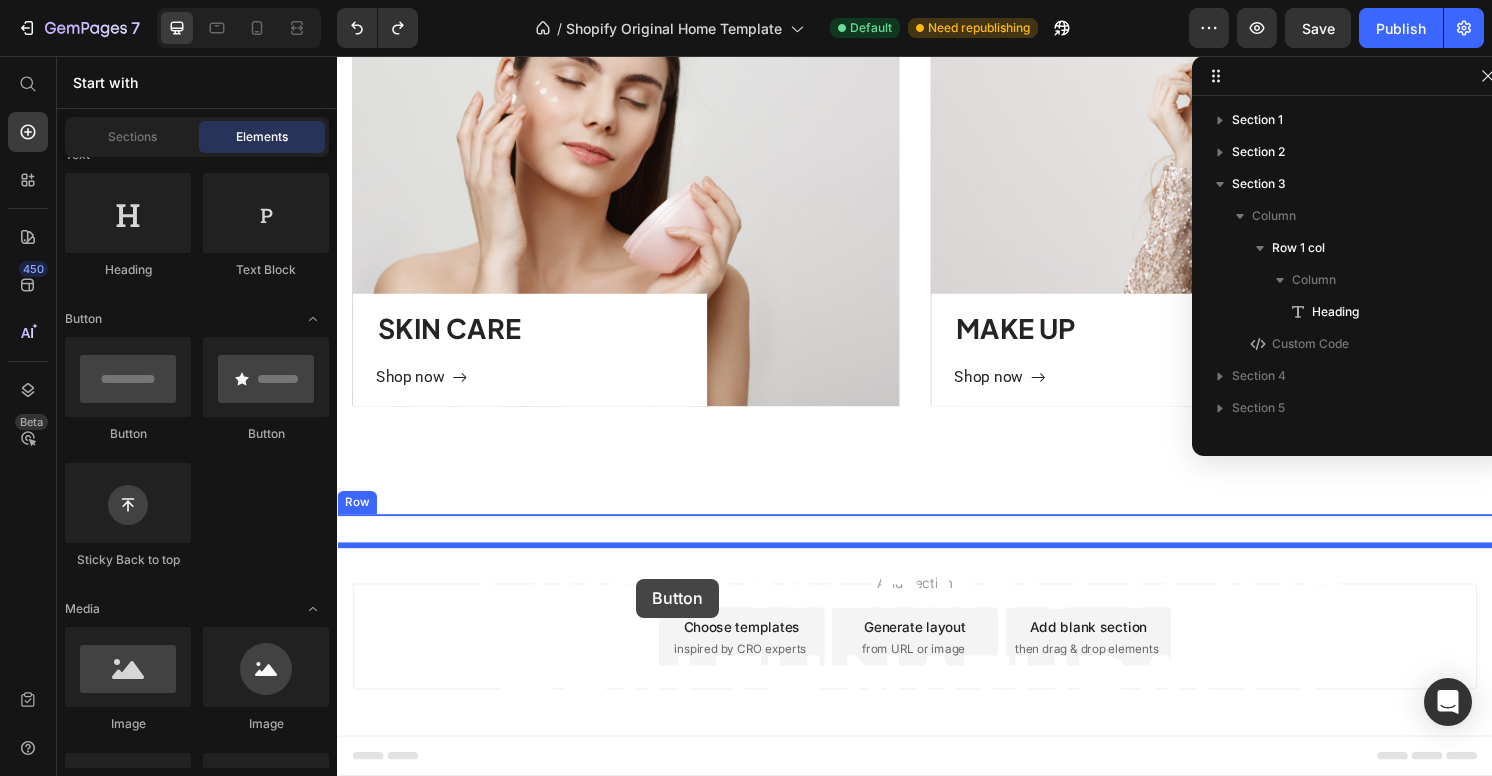 drag, startPoint x: 457, startPoint y: 437, endPoint x: 648, endPoint y: 597, distance: 249.16058 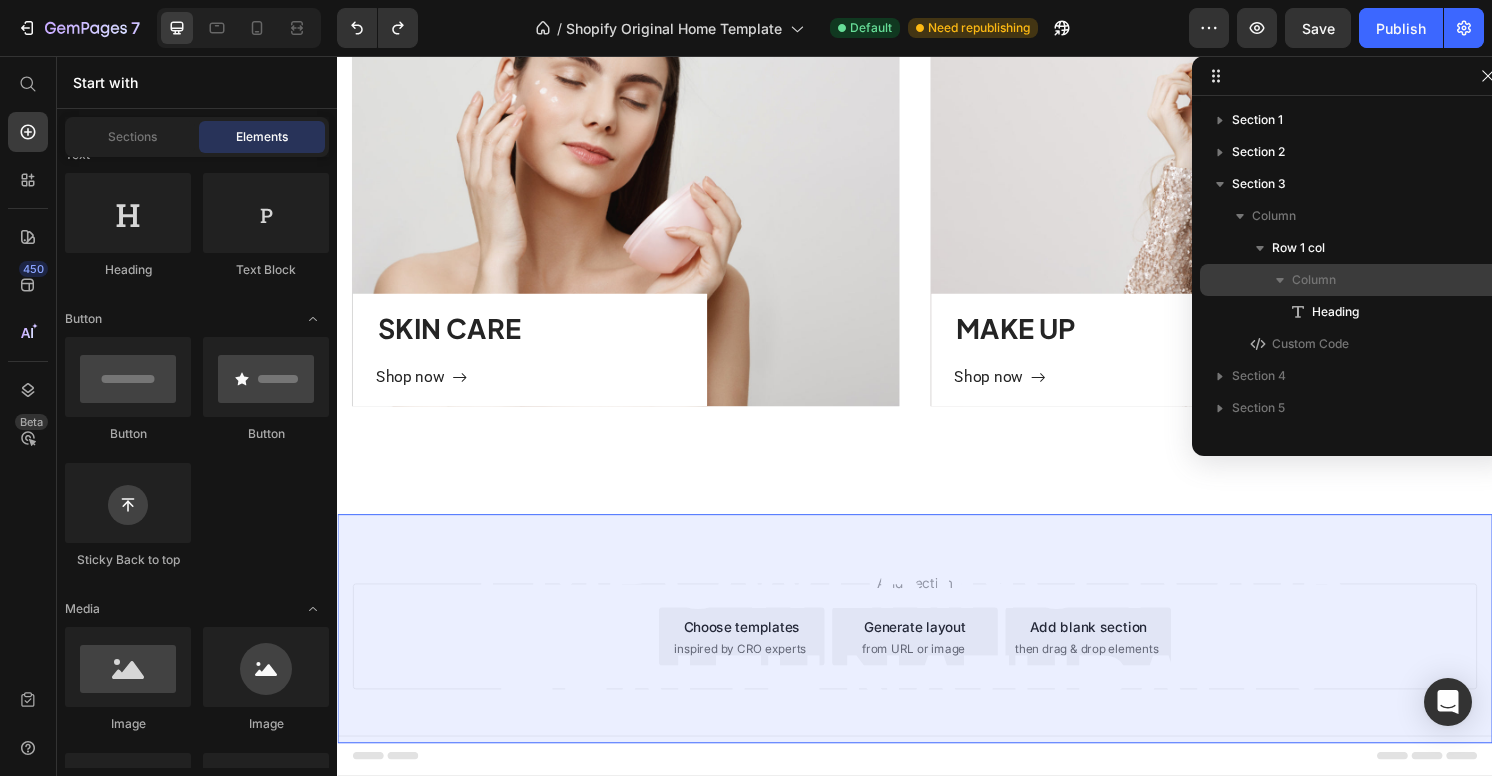 scroll, scrollTop: 0, scrollLeft: 0, axis: both 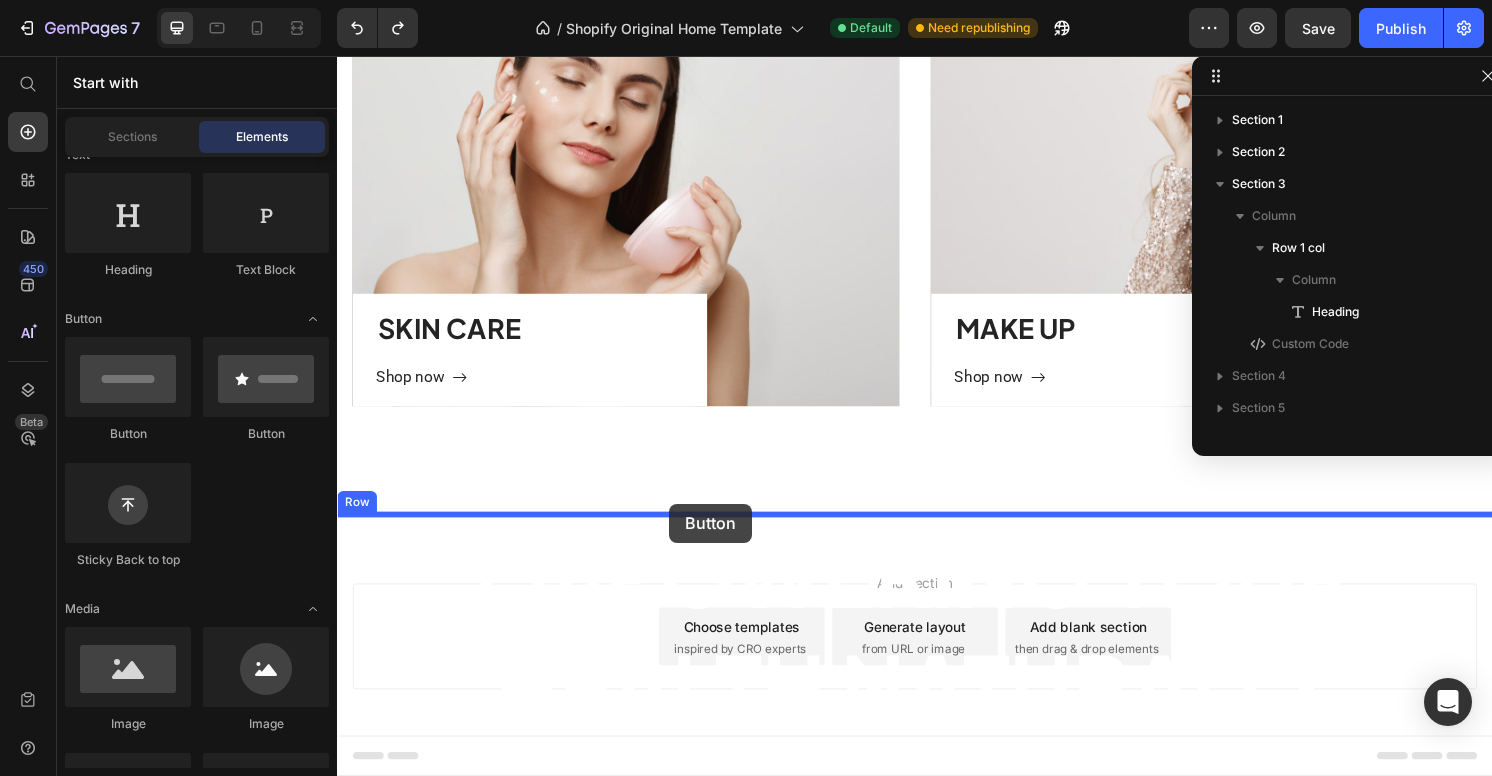 drag, startPoint x: 474, startPoint y: 454, endPoint x: 682, endPoint y: 521, distance: 218.5246 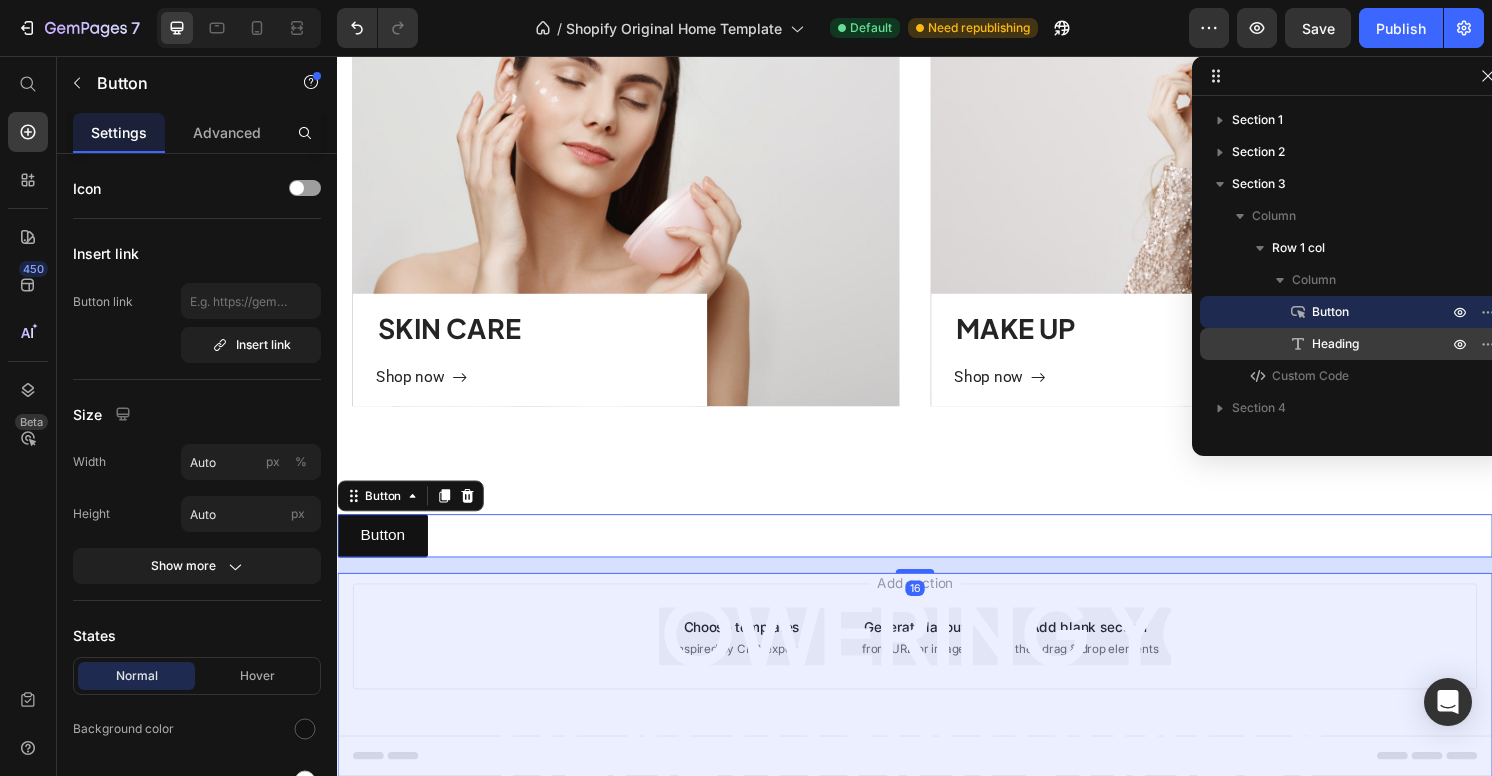 click on "Heading" at bounding box center [1352, 344] 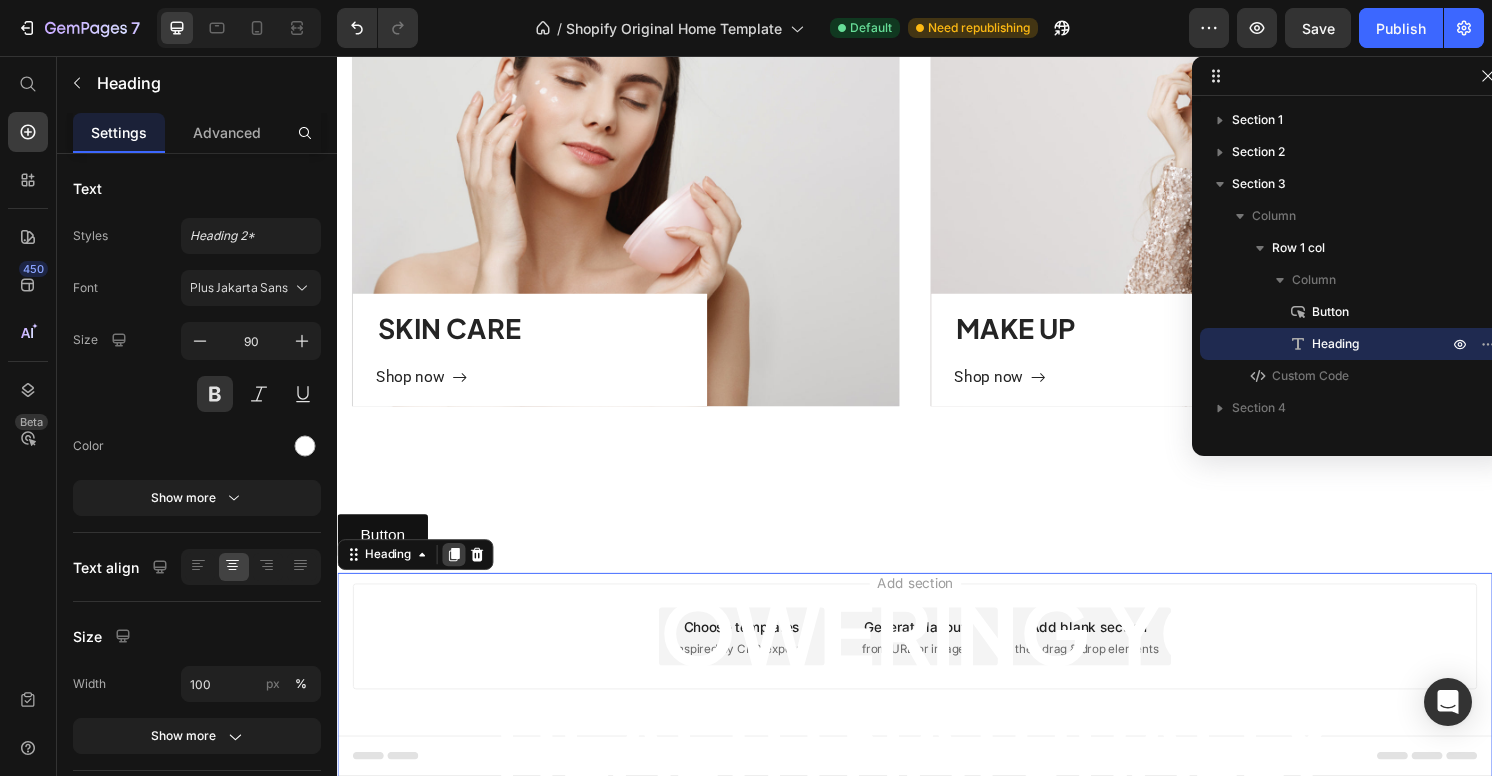 click 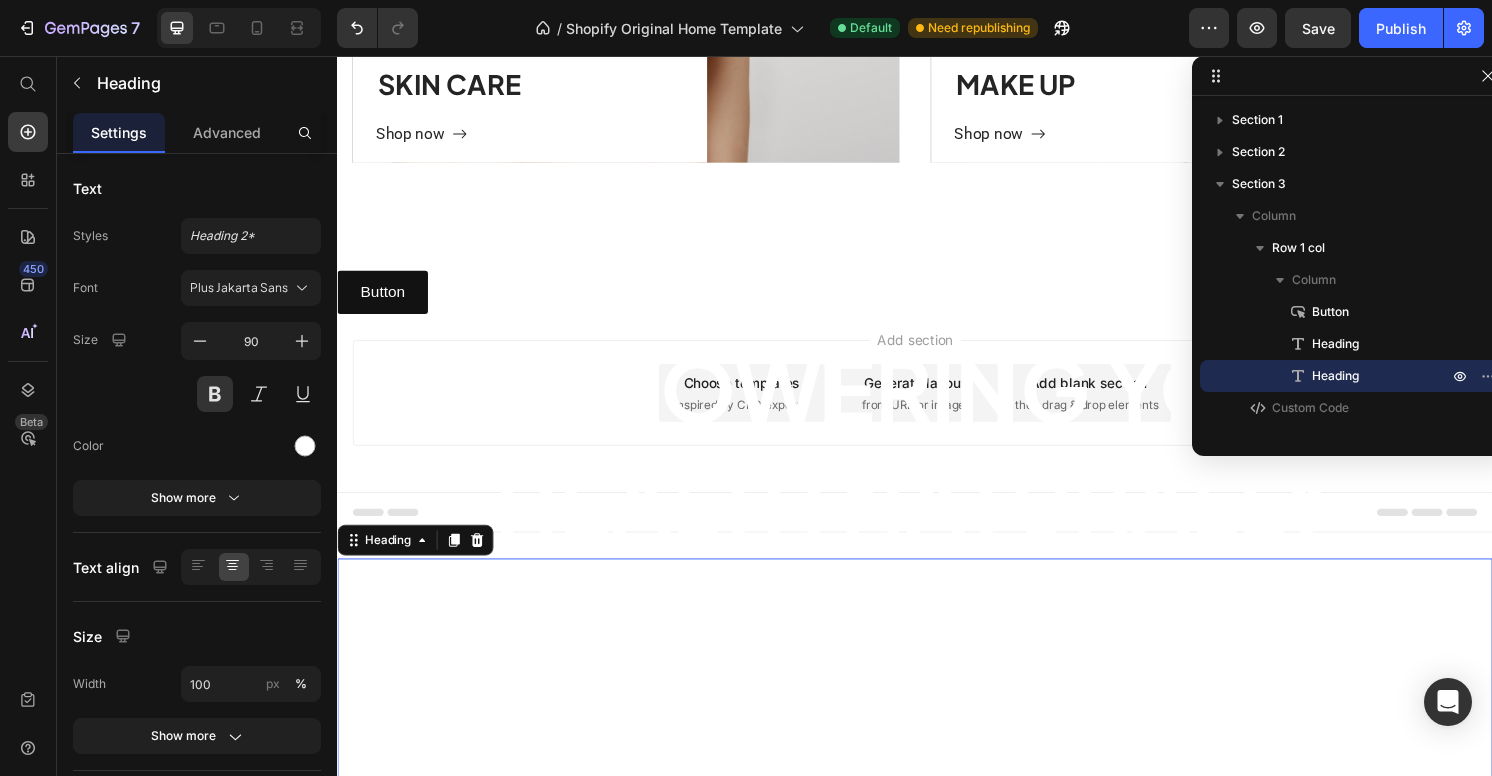 scroll, scrollTop: 1349, scrollLeft: 0, axis: vertical 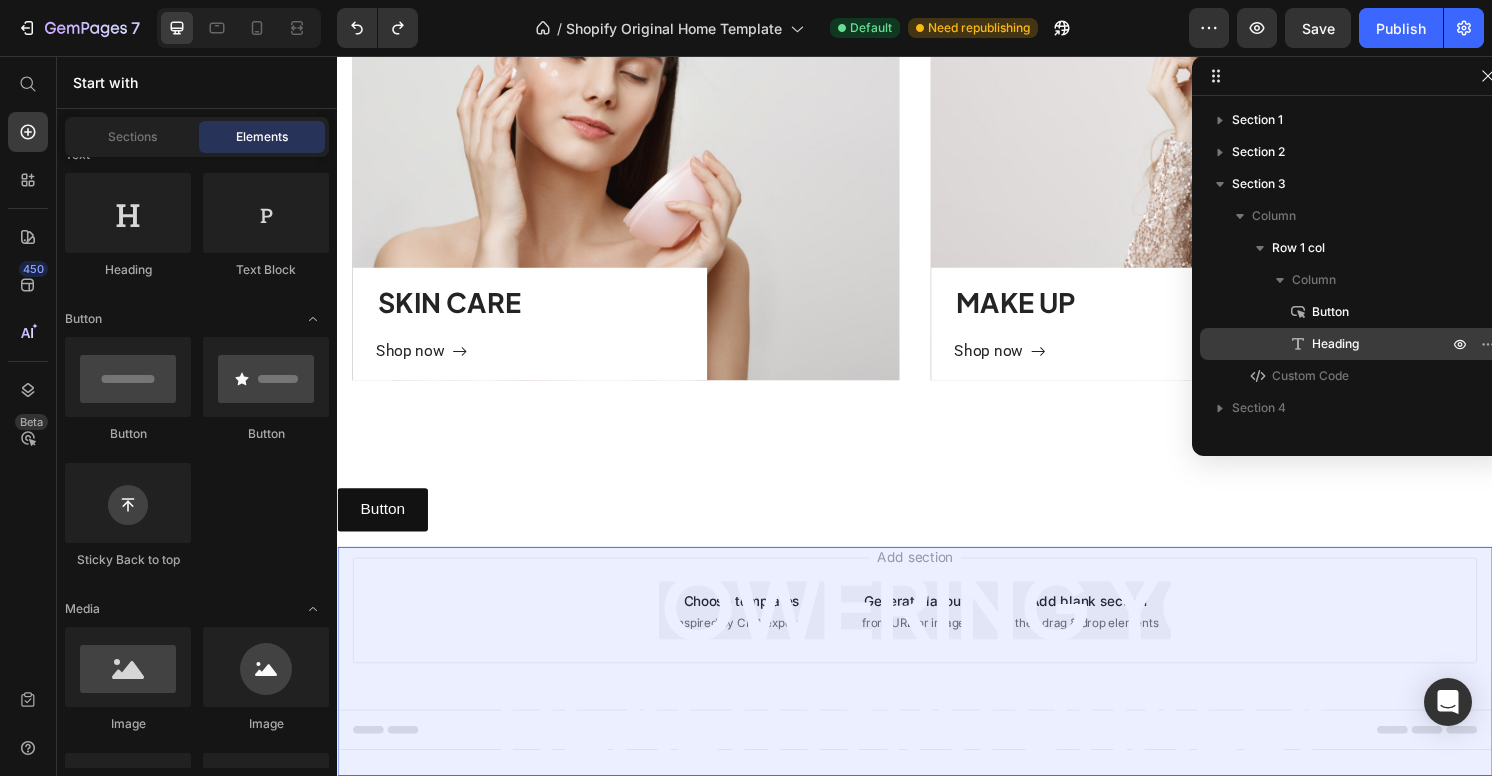 click on "Heading" at bounding box center [1335, 344] 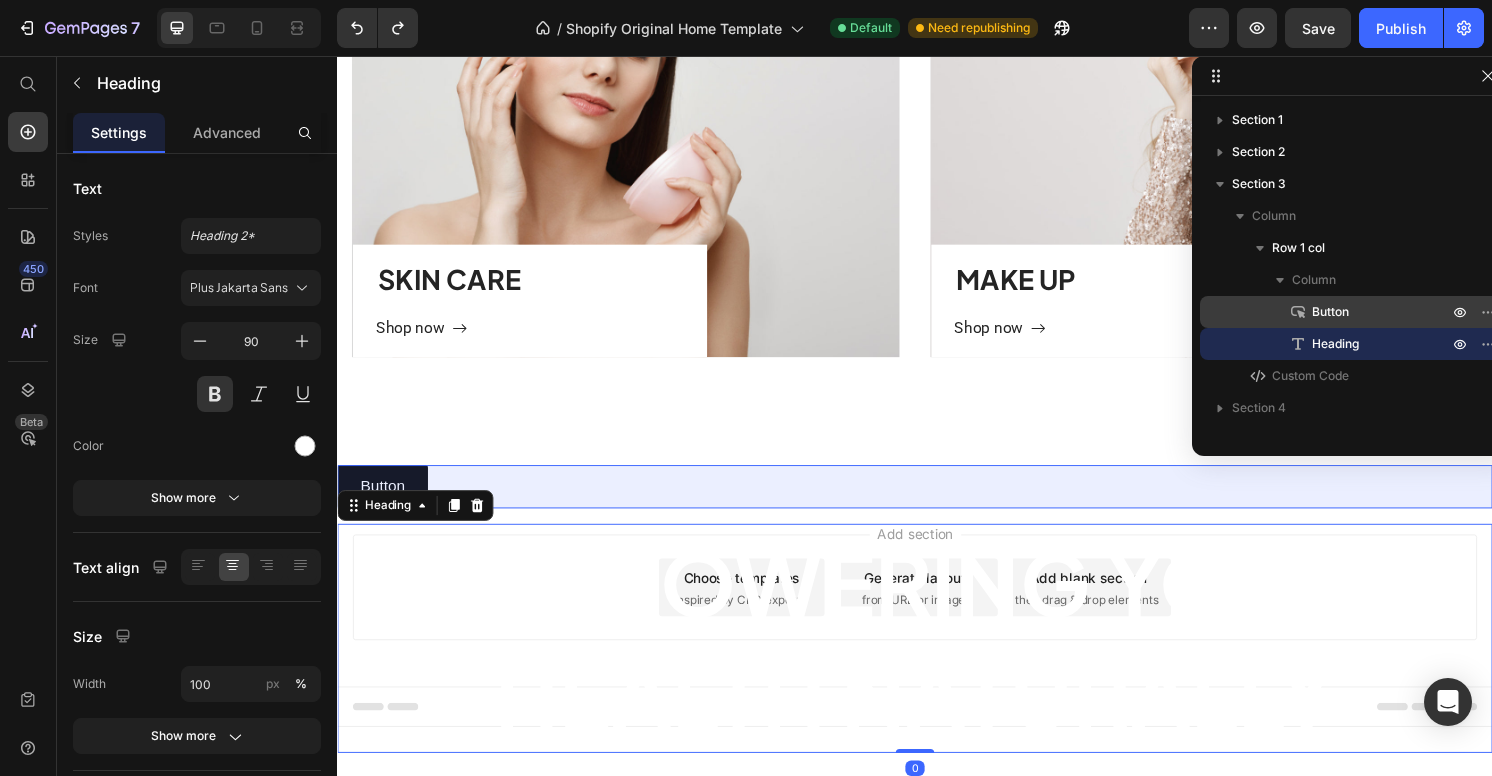 drag, startPoint x: 1340, startPoint y: 339, endPoint x: 1324, endPoint y: 300, distance: 42.154476 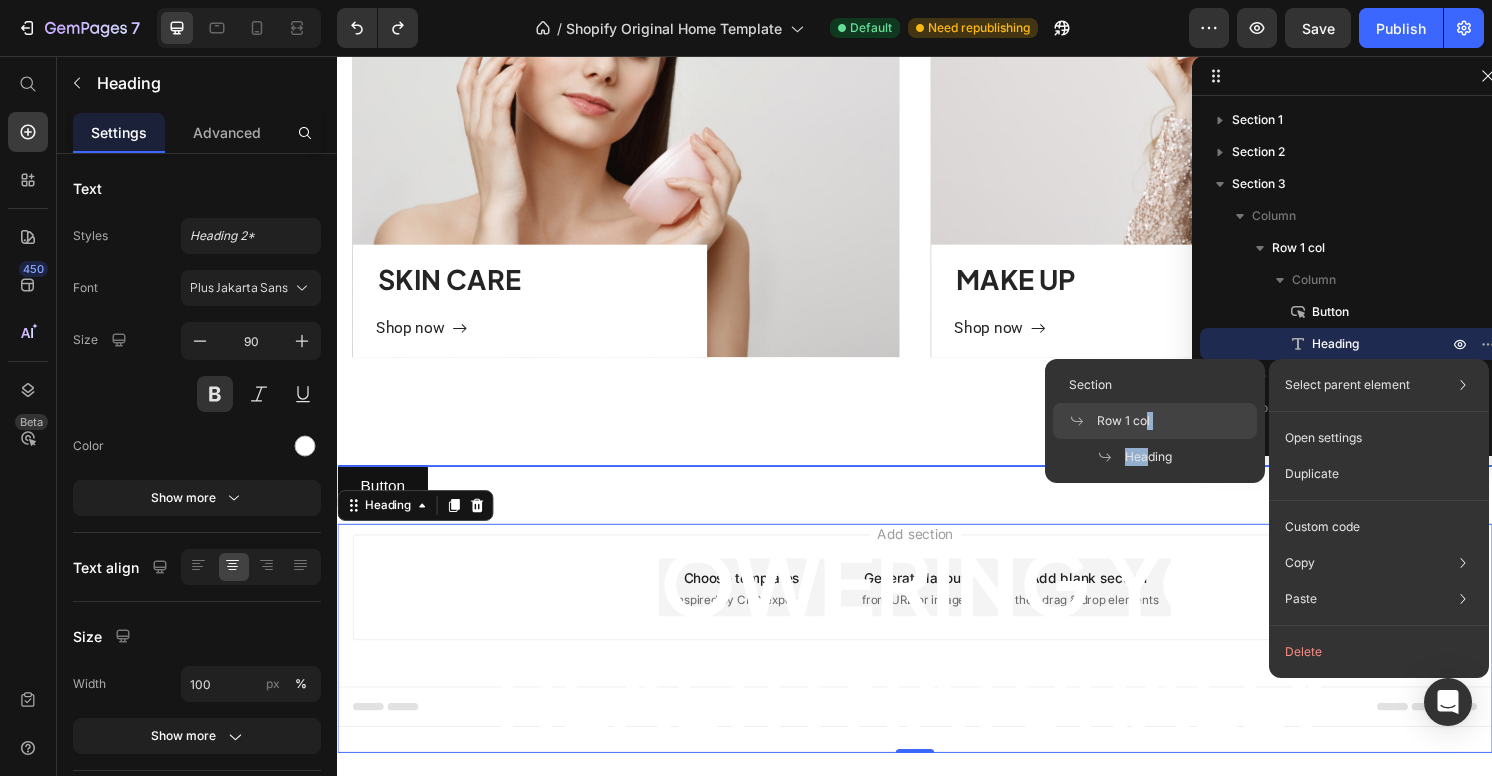 drag, startPoint x: 1148, startPoint y: 450, endPoint x: 1147, endPoint y: 420, distance: 30.016663 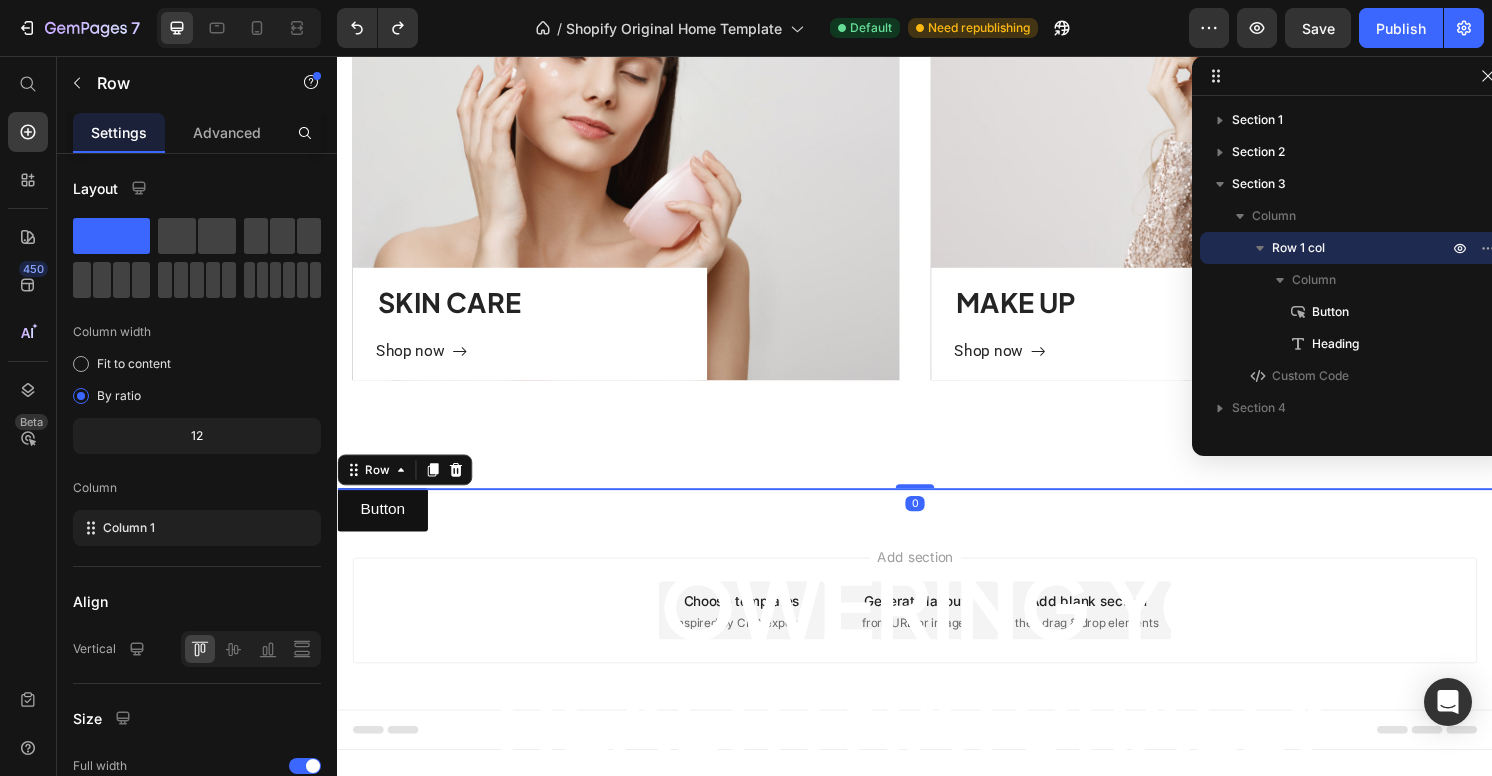 scroll, scrollTop: 1111, scrollLeft: 0, axis: vertical 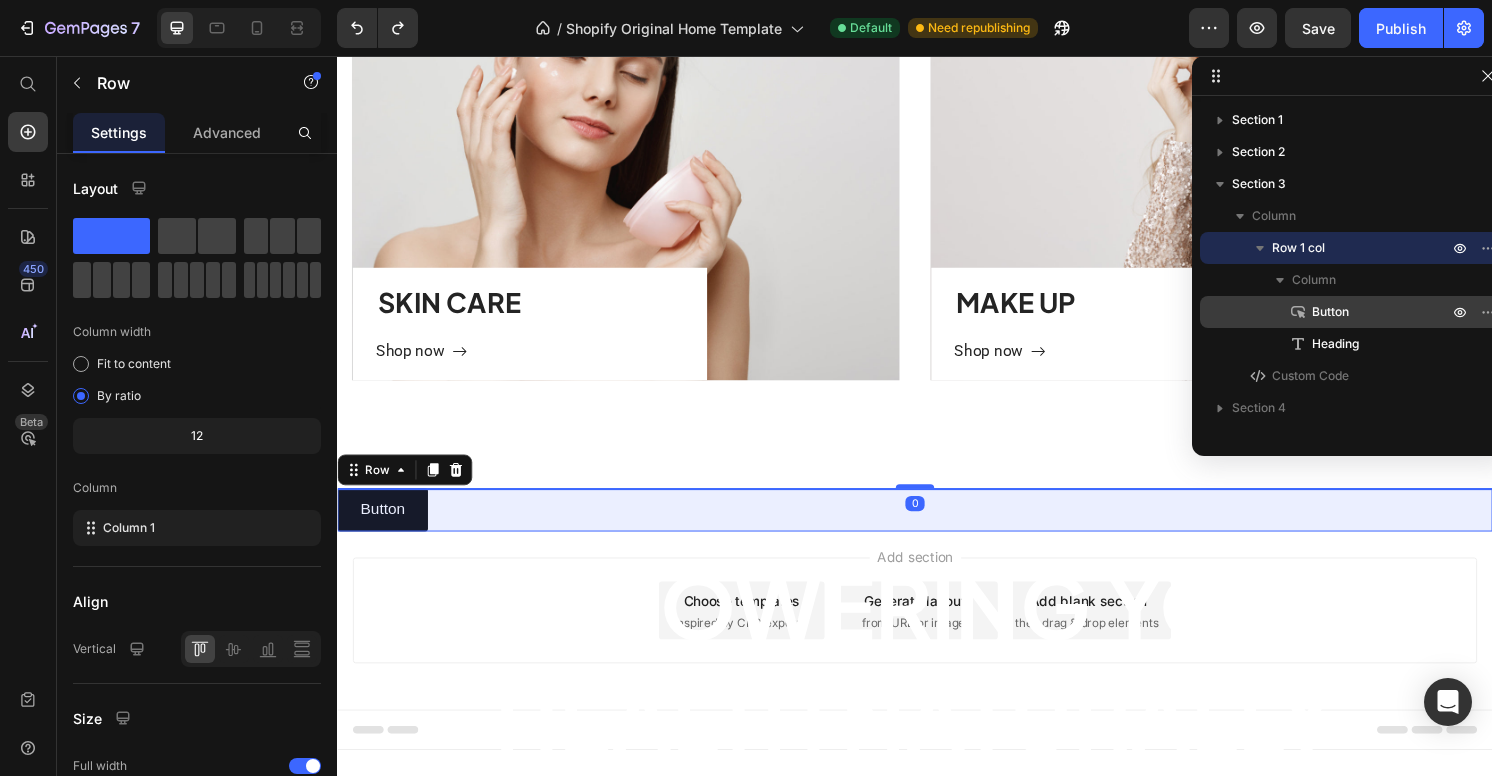 click on "Button" at bounding box center [1358, 312] 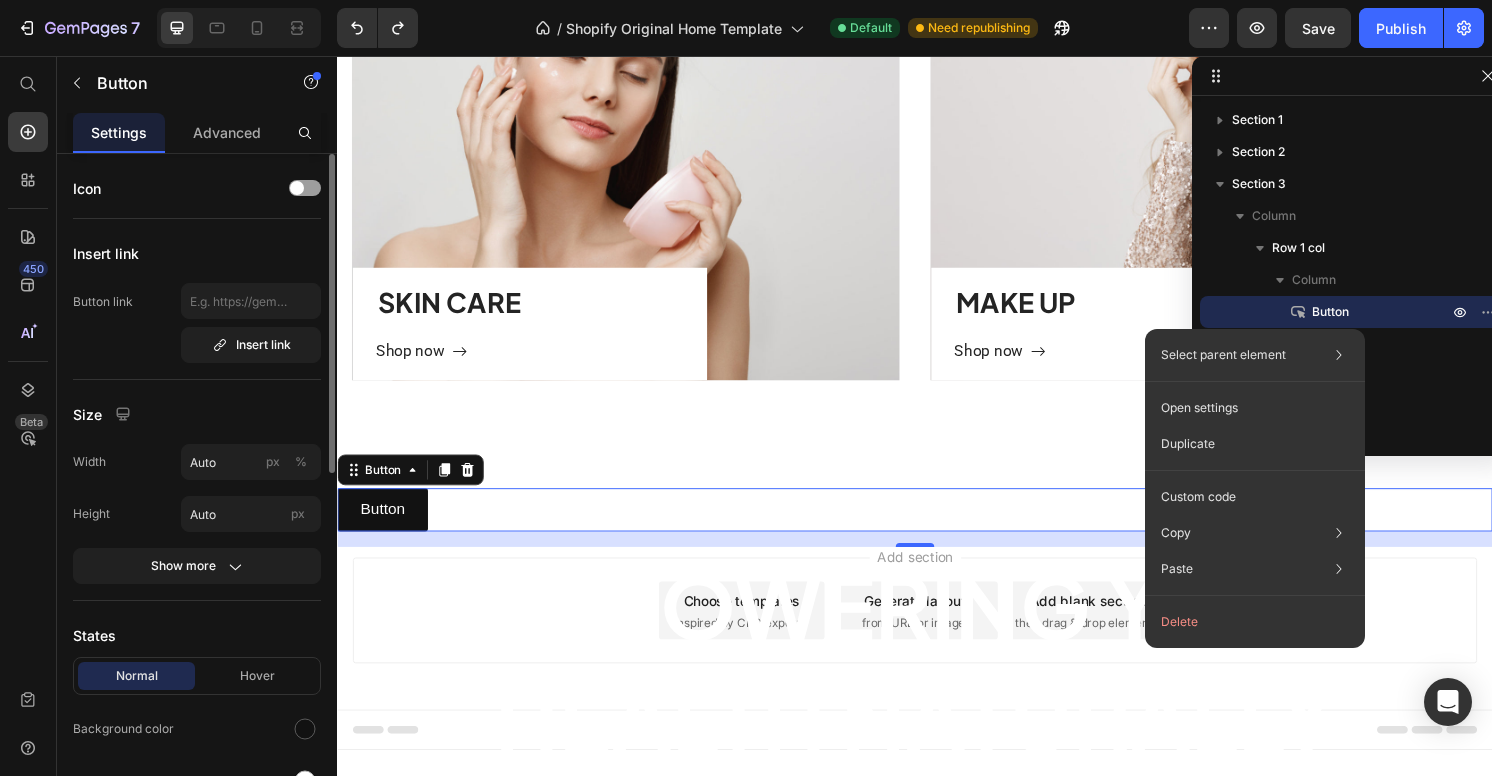 click on "Width Auto px %" at bounding box center (197, 462) 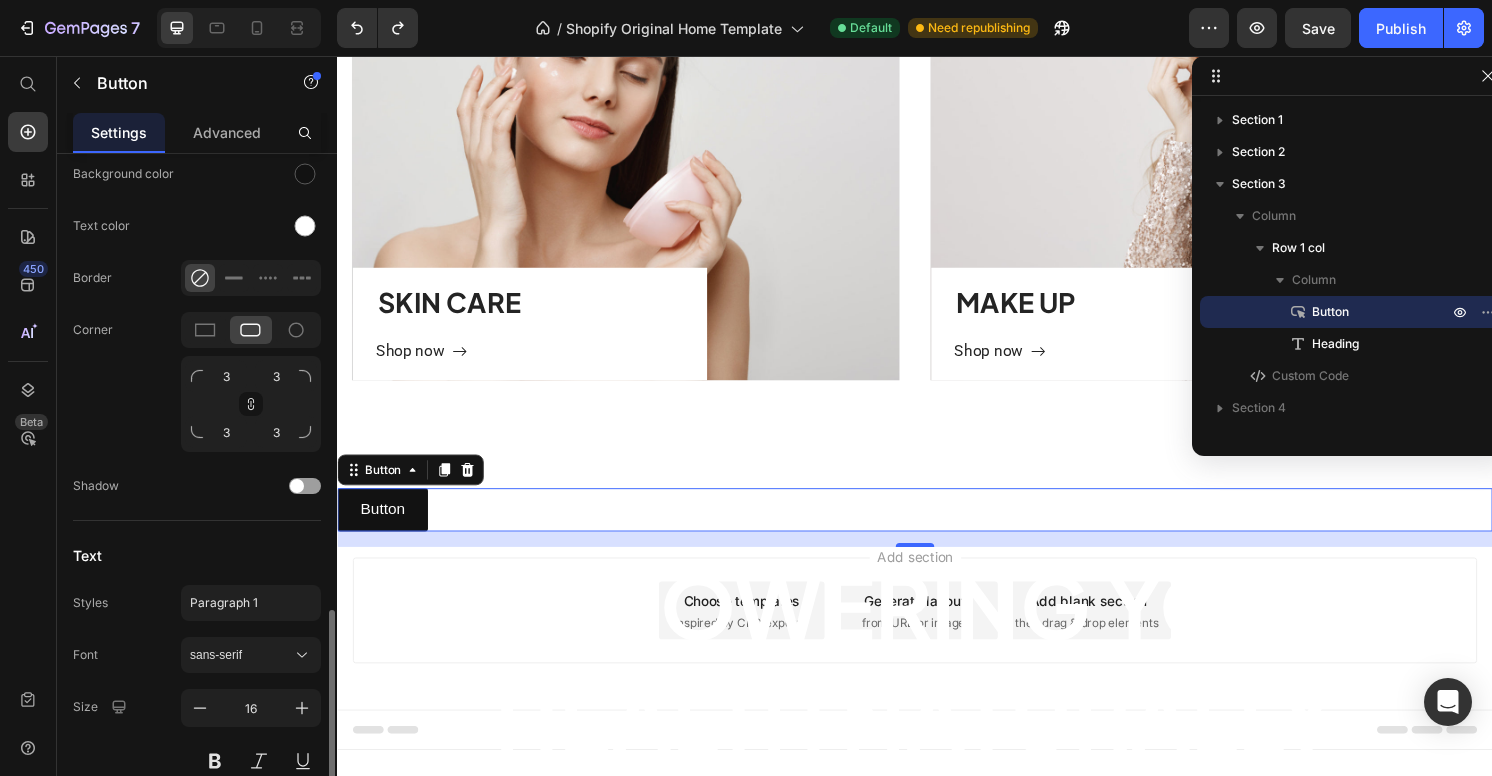 scroll, scrollTop: 766, scrollLeft: 0, axis: vertical 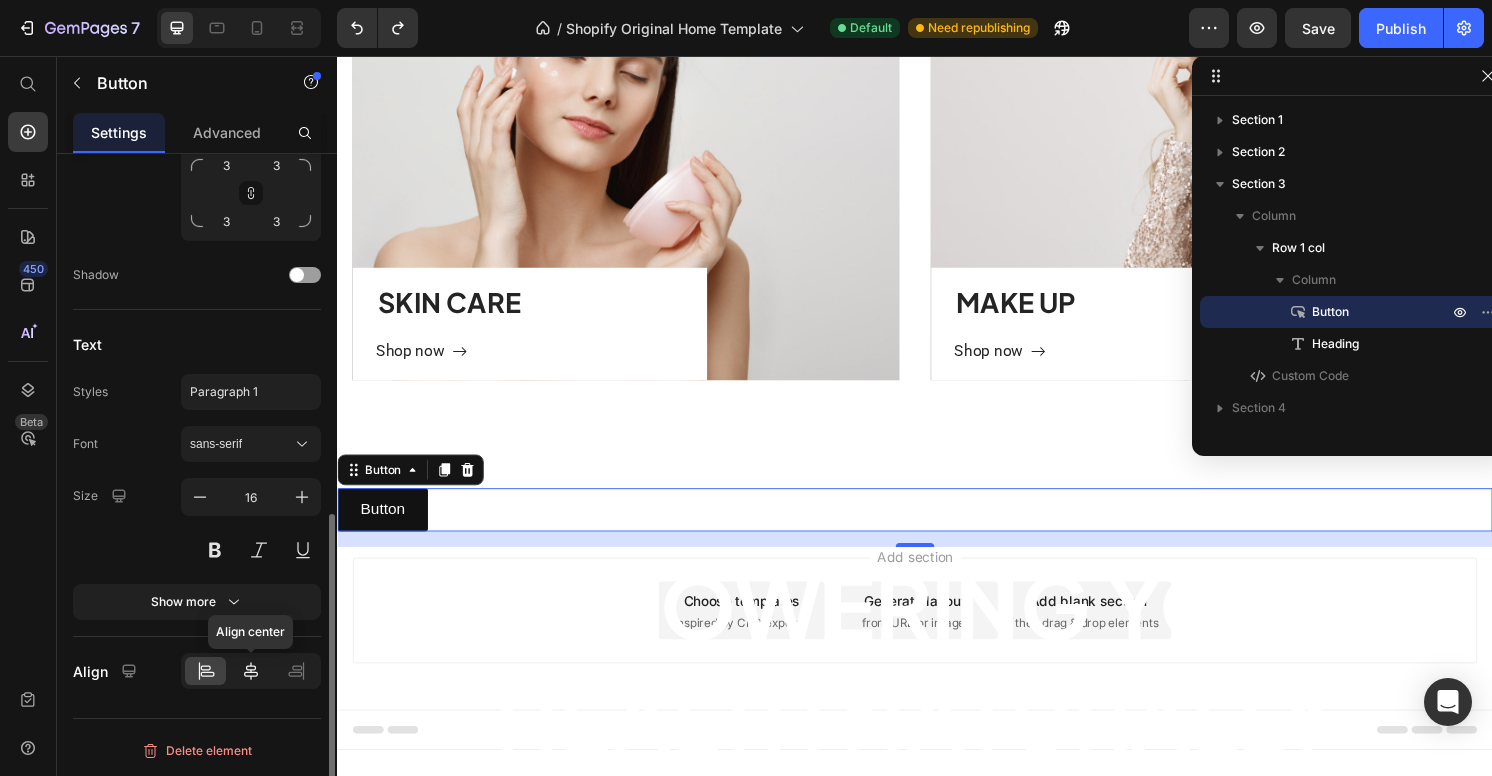 click 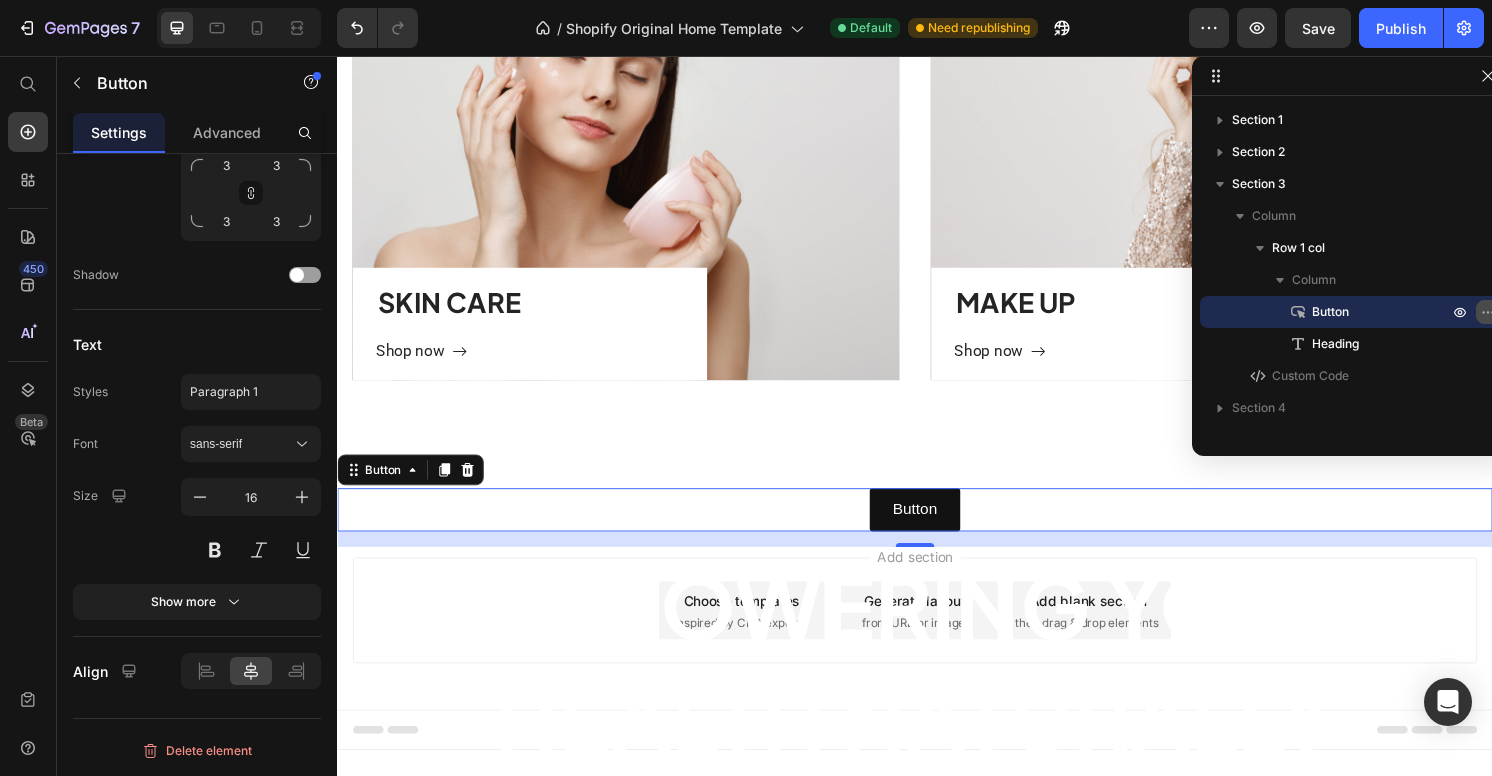click 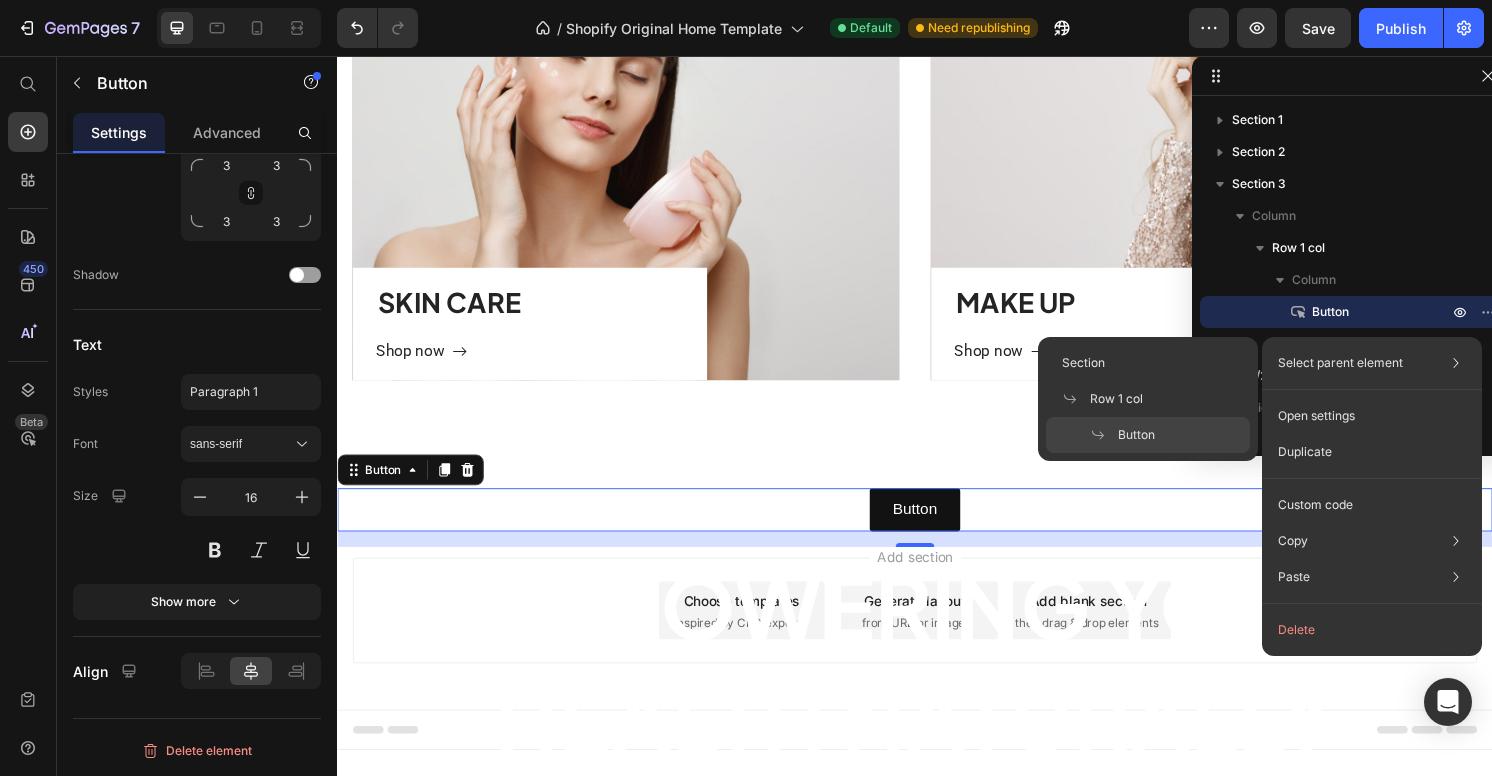 click on "Button" at bounding box center [1330, 312] 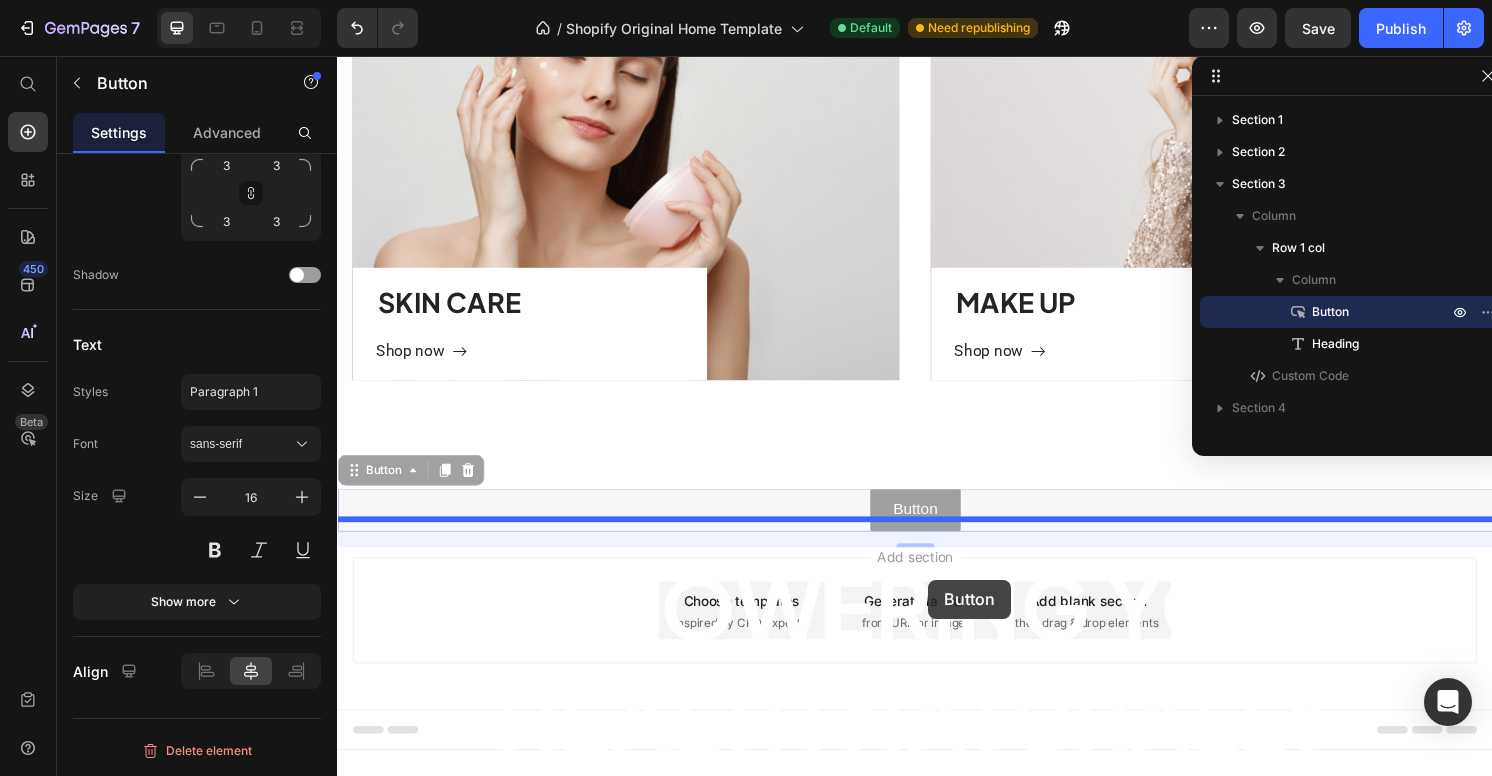 drag, startPoint x: 949, startPoint y: 509, endPoint x: 949, endPoint y: 599, distance: 90 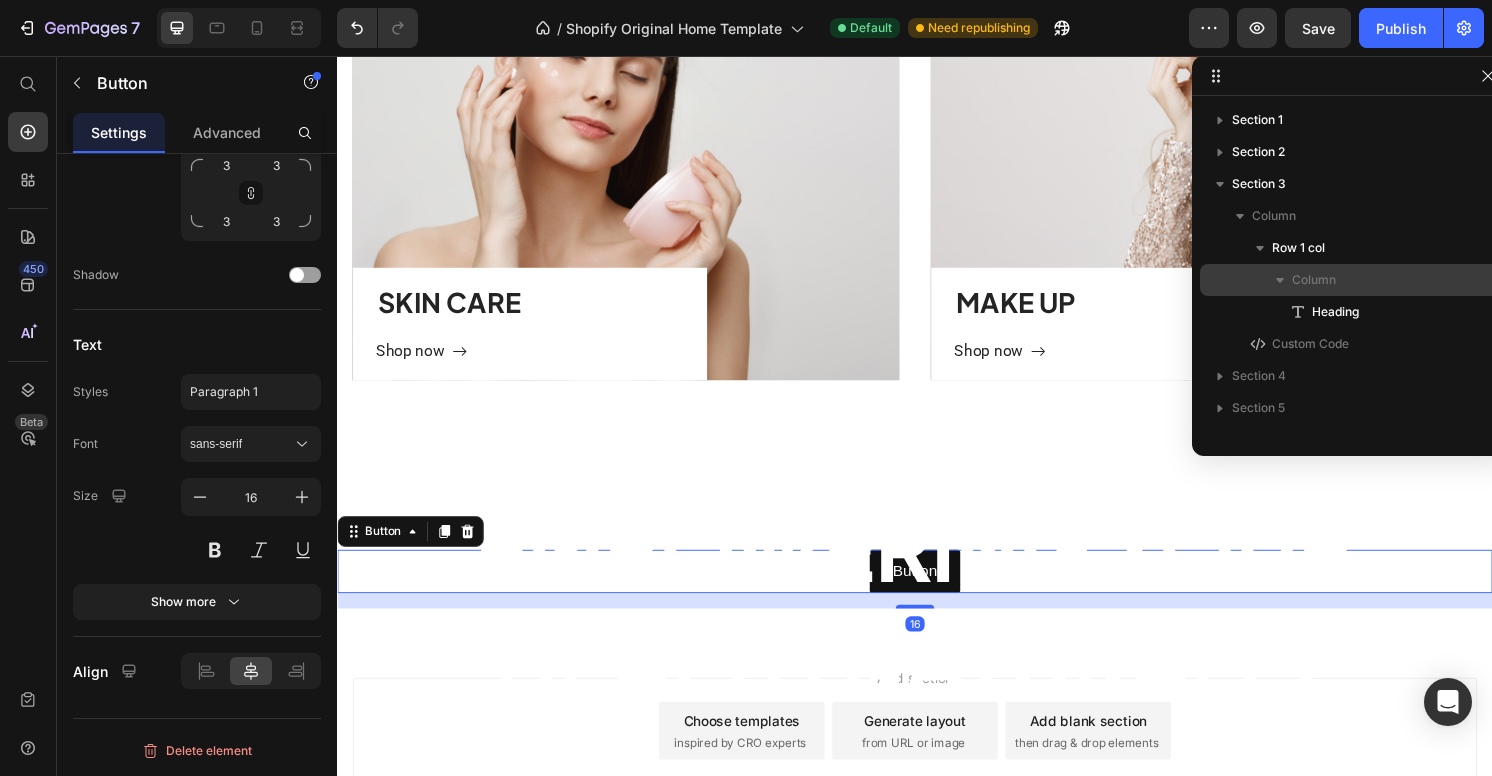 scroll, scrollTop: 22, scrollLeft: 0, axis: vertical 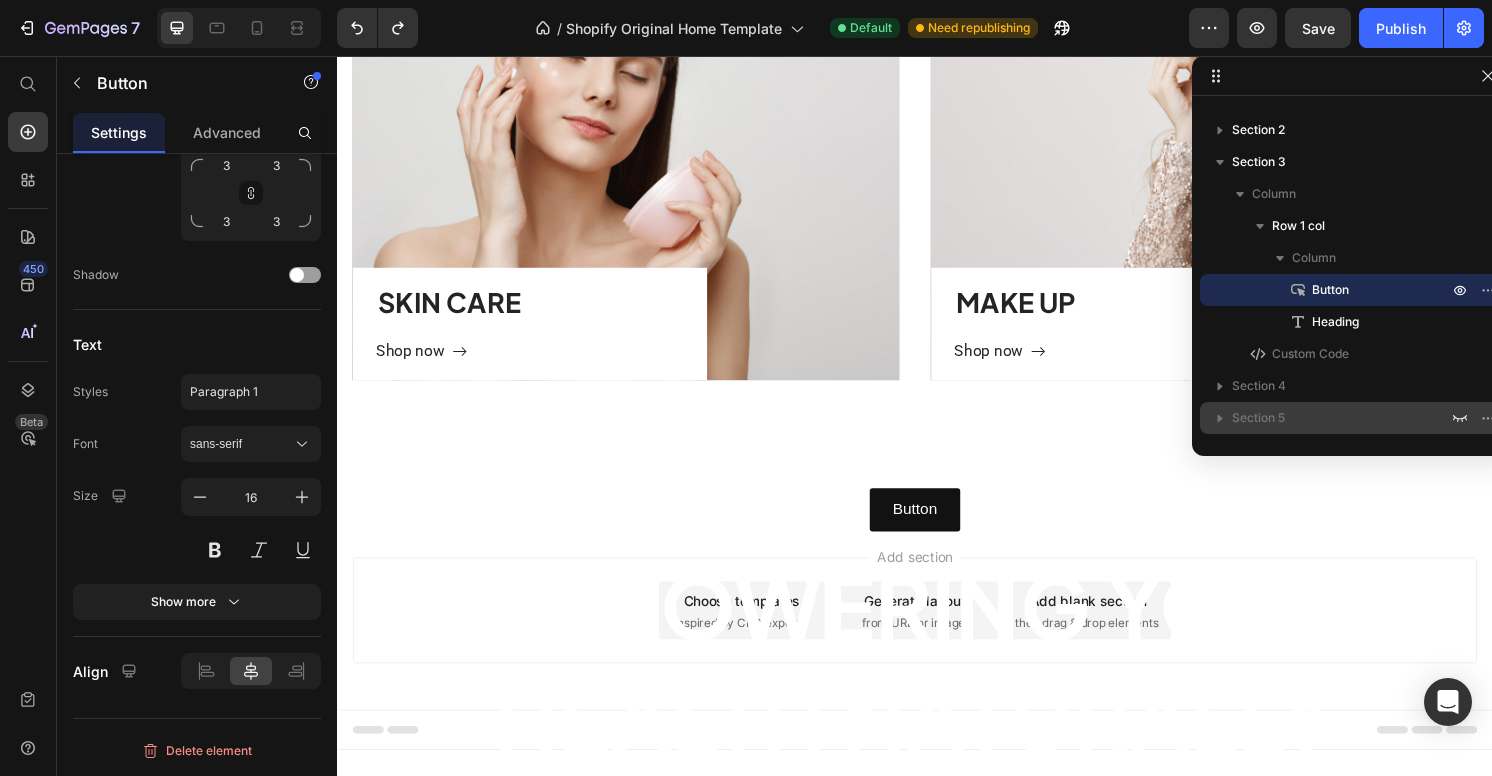 click on "Section 5" at bounding box center [1258, 418] 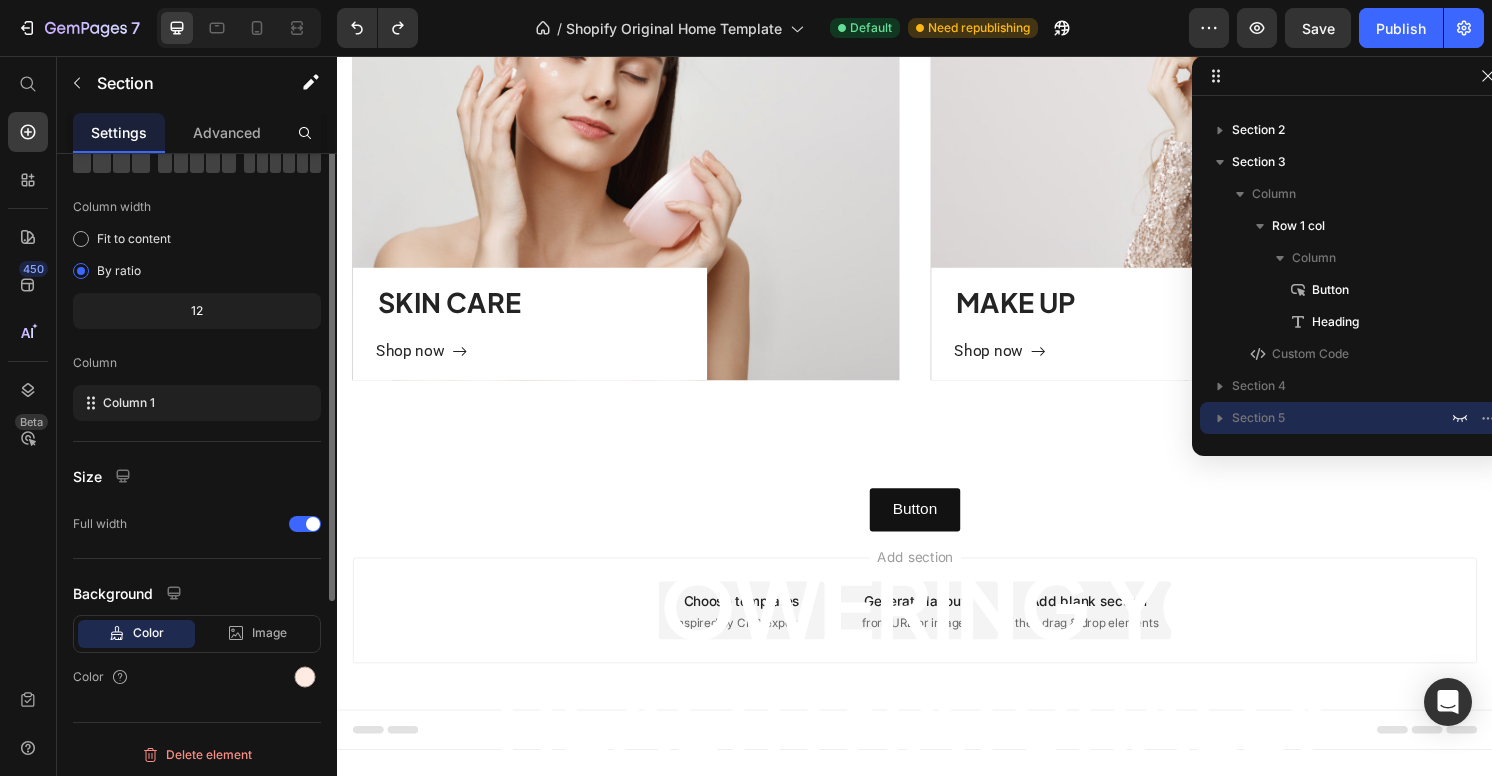 scroll, scrollTop: 0, scrollLeft: 0, axis: both 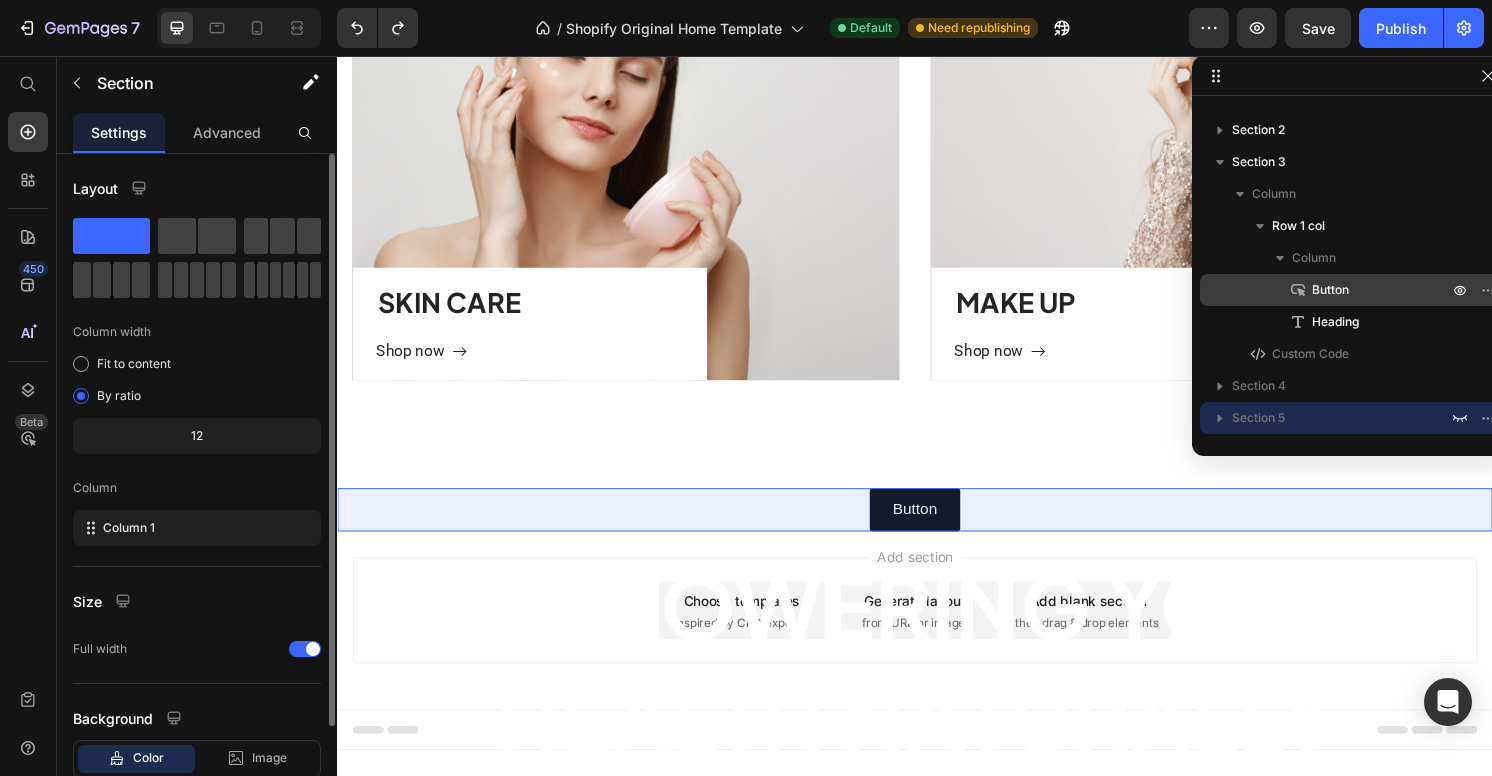 click on "Button" at bounding box center [1330, 290] 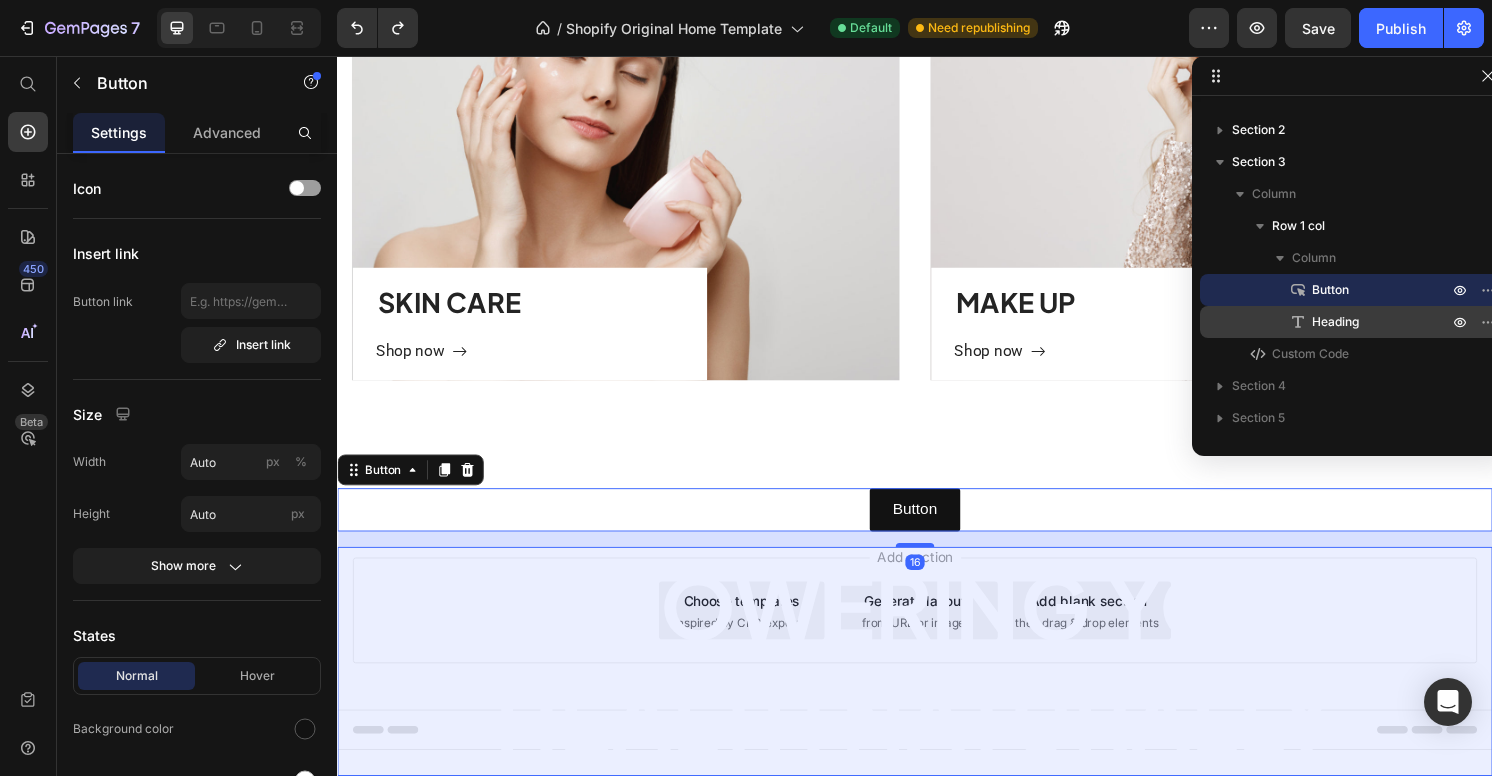 drag, startPoint x: 1337, startPoint y: 294, endPoint x: 1333, endPoint y: 333, distance: 39.20459 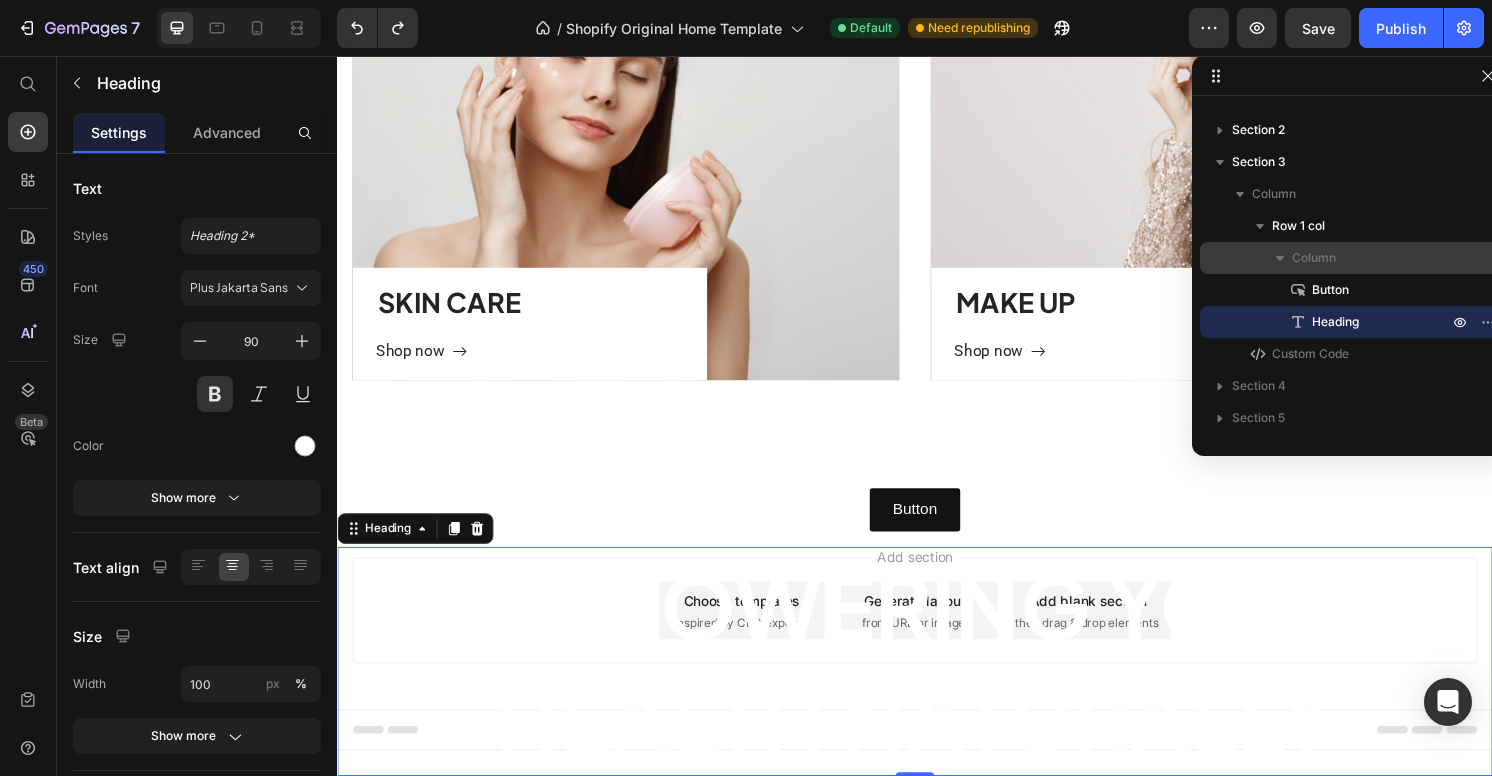 drag, startPoint x: 1341, startPoint y: 323, endPoint x: 1339, endPoint y: 269, distance: 54.037025 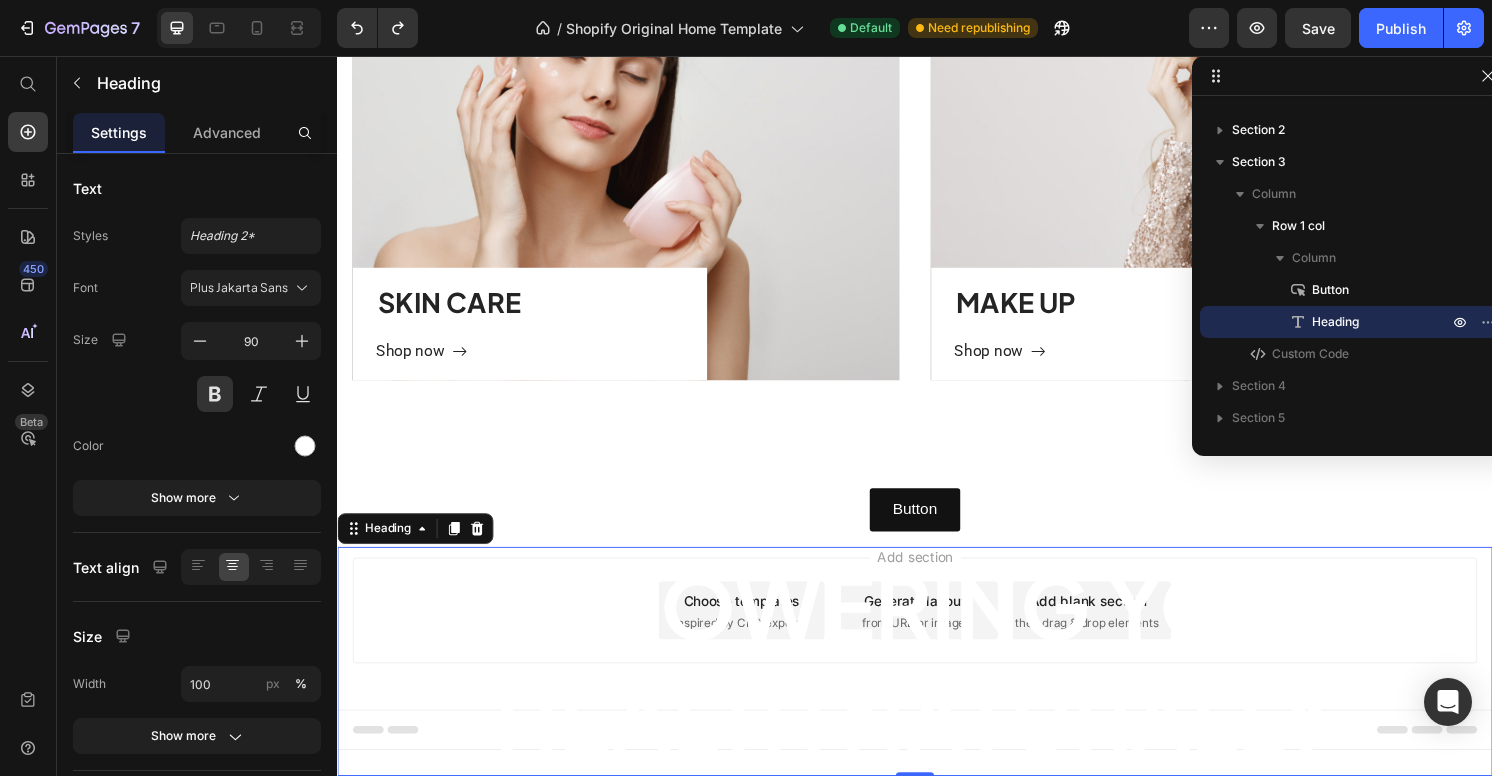 click on "Heading" at bounding box center [1335, 322] 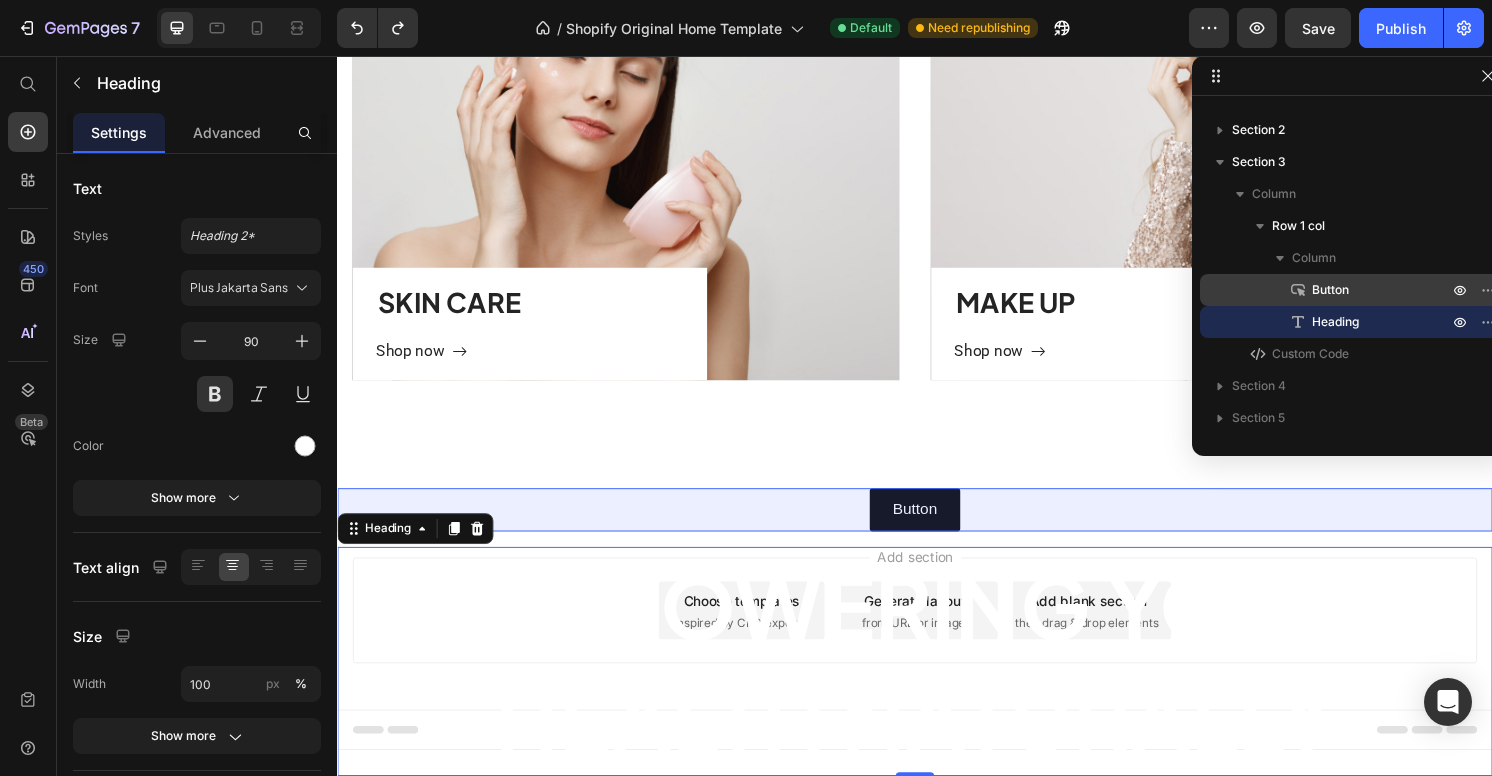 drag, startPoint x: 1381, startPoint y: 317, endPoint x: 1387, endPoint y: 275, distance: 42.426407 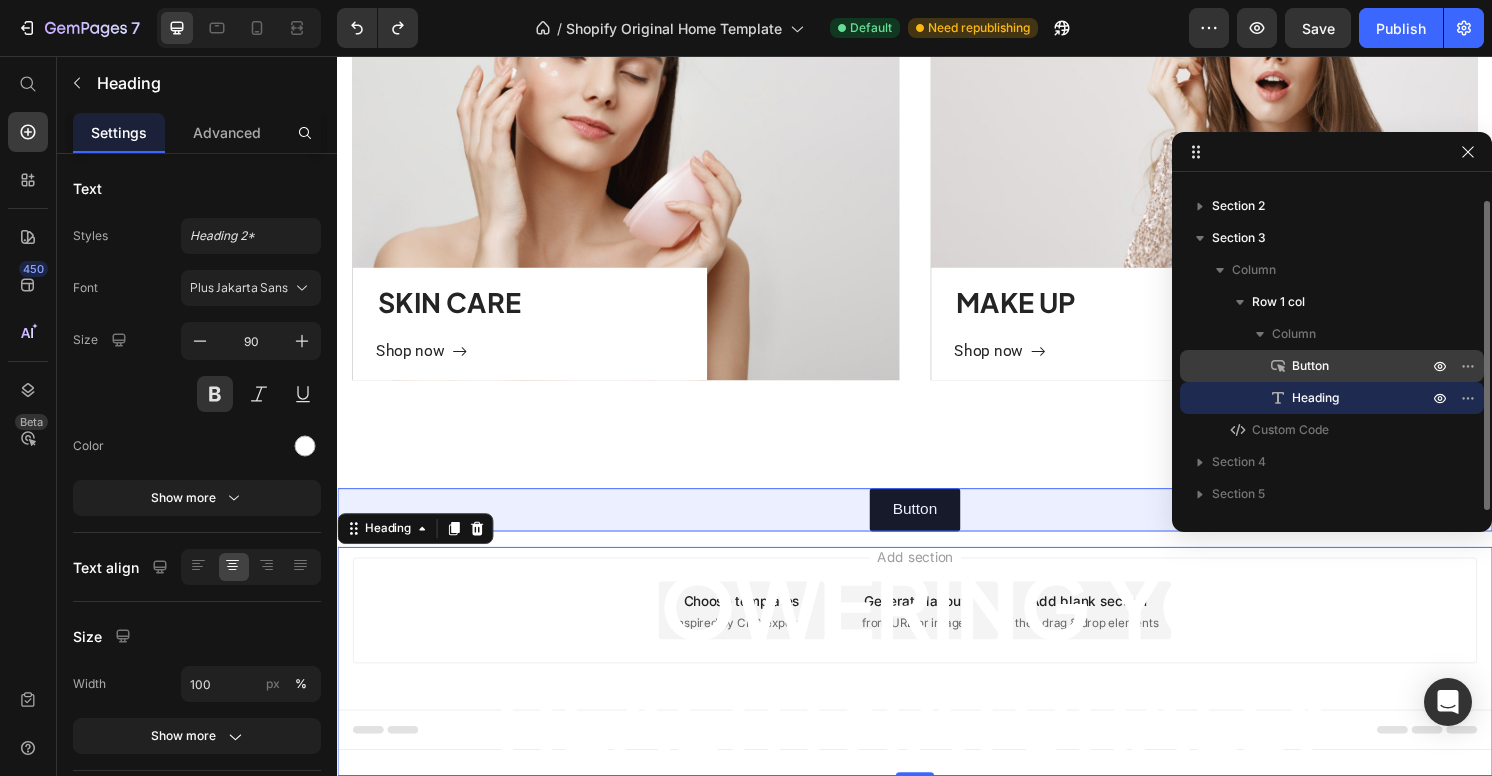 drag, startPoint x: 1337, startPoint y: 399, endPoint x: 1333, endPoint y: 354, distance: 45.17743 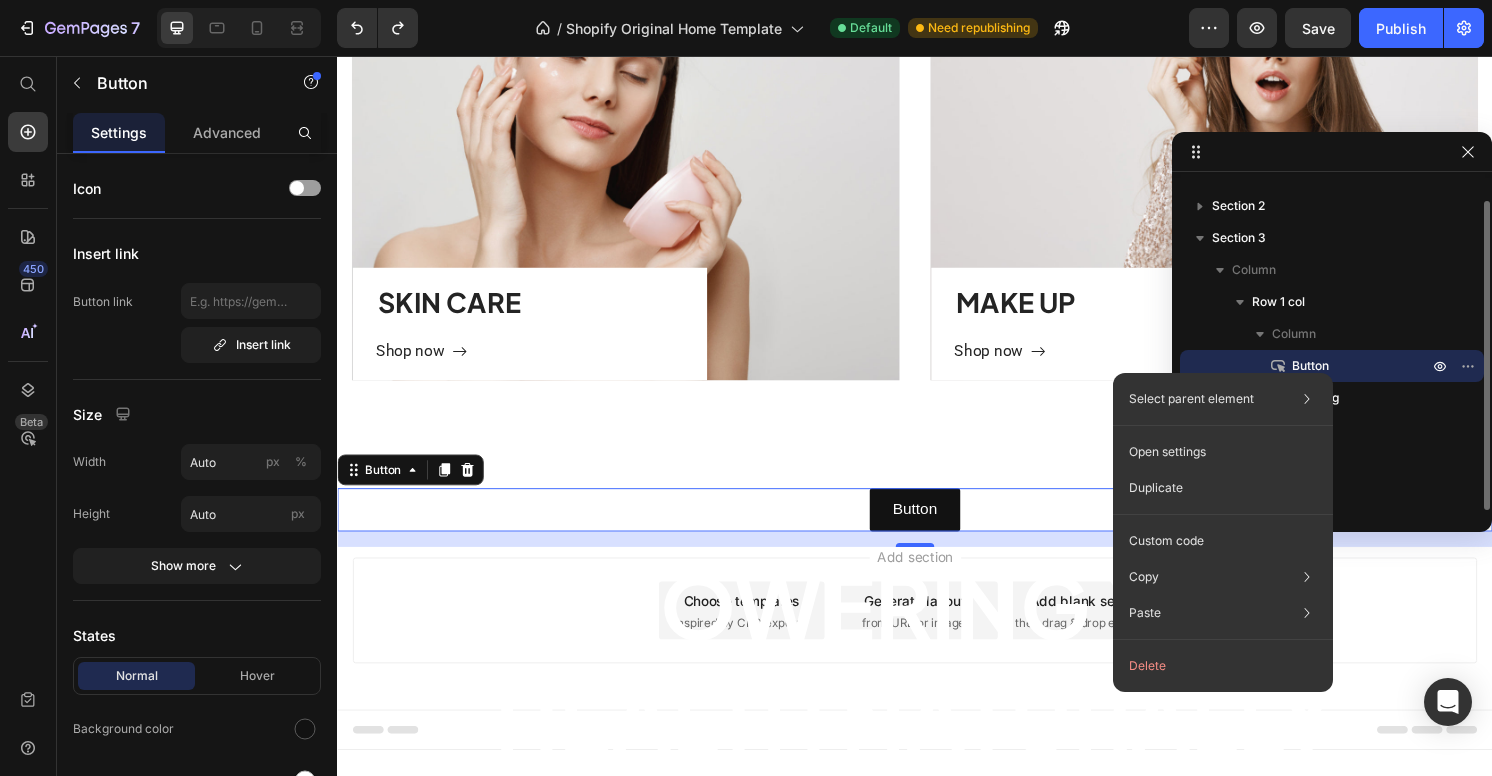 click on "Button" at bounding box center (1338, 366) 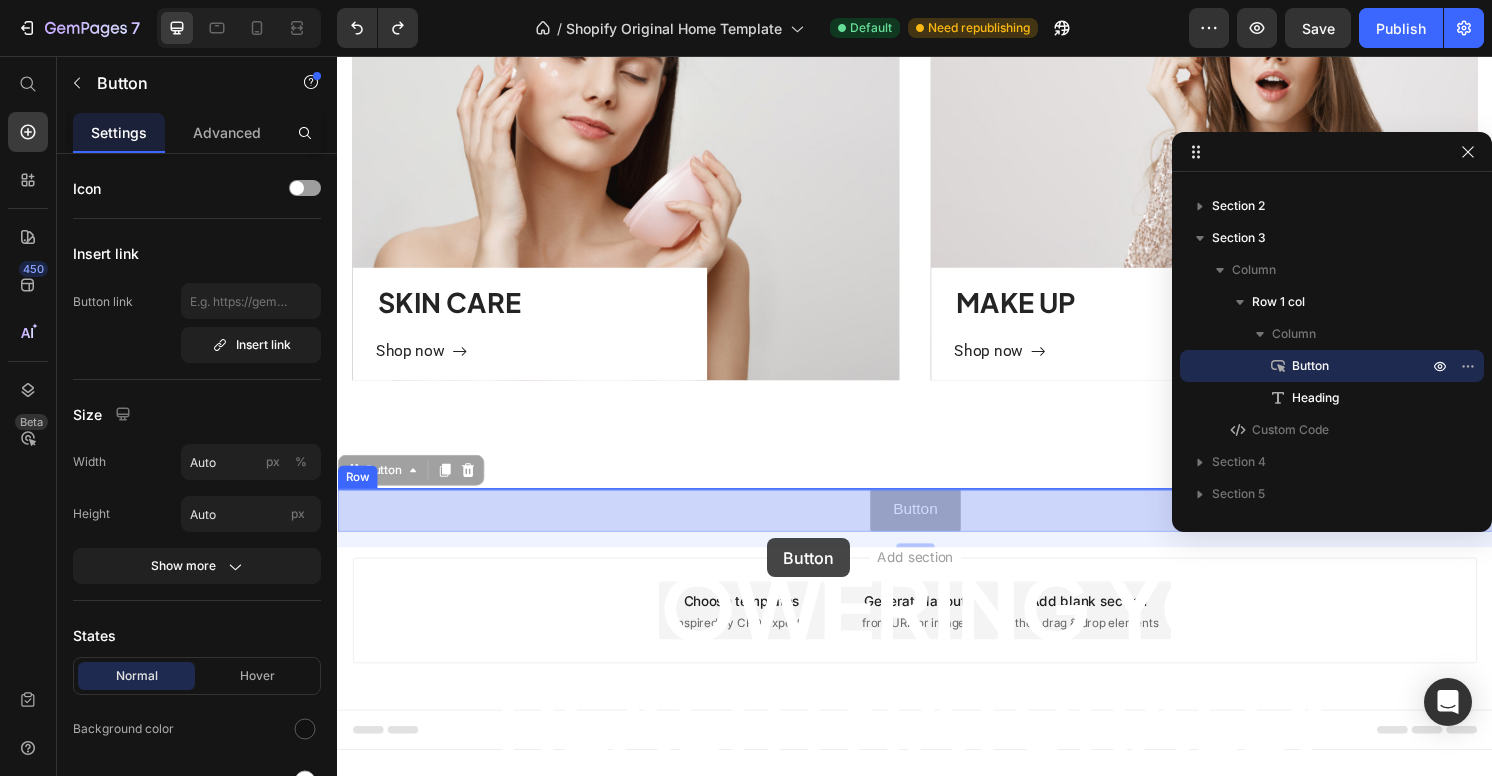 drag, startPoint x: 781, startPoint y: 514, endPoint x: 785, endPoint y: 556, distance: 42.190044 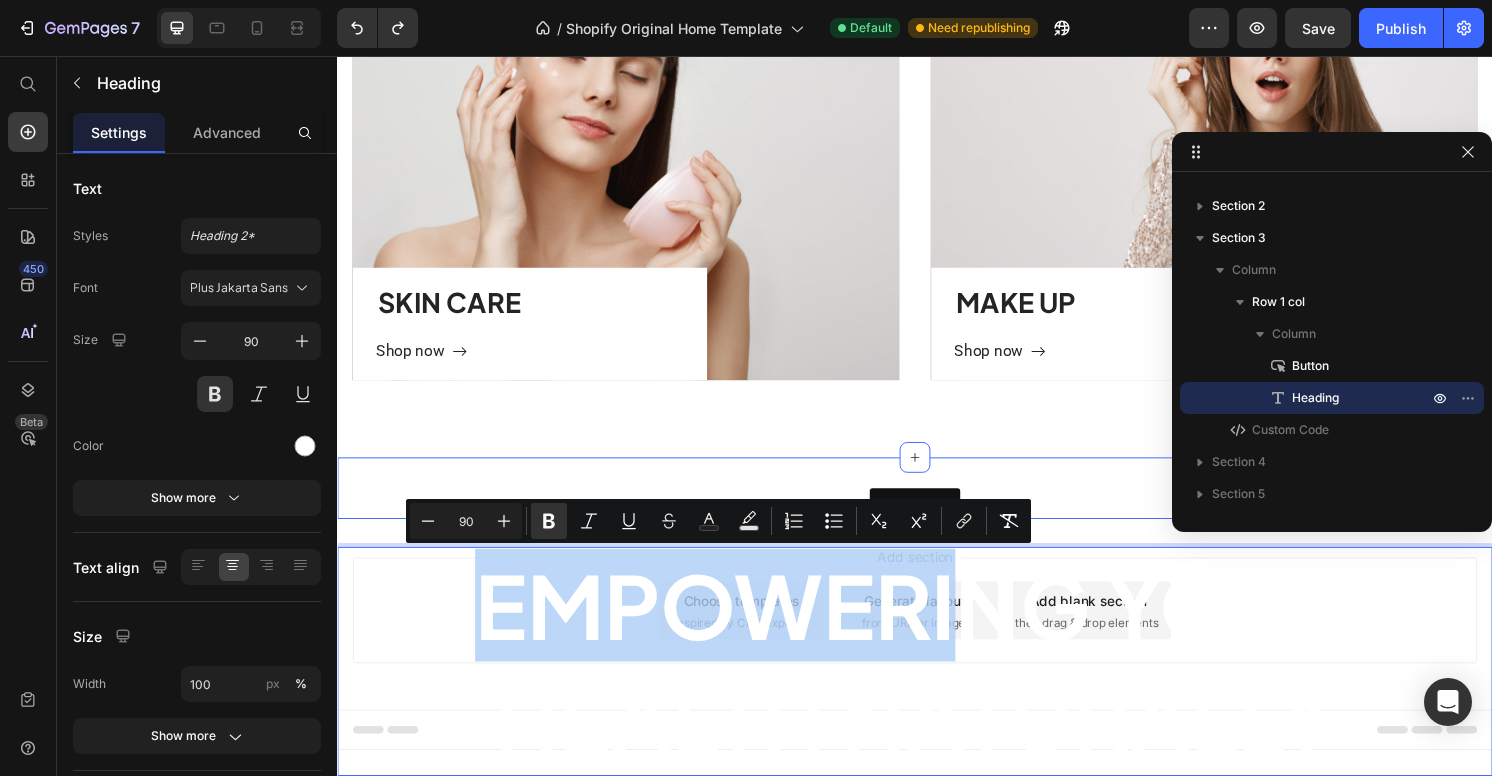 drag, startPoint x: 996, startPoint y: 606, endPoint x: 986, endPoint y: 504, distance: 102.48902 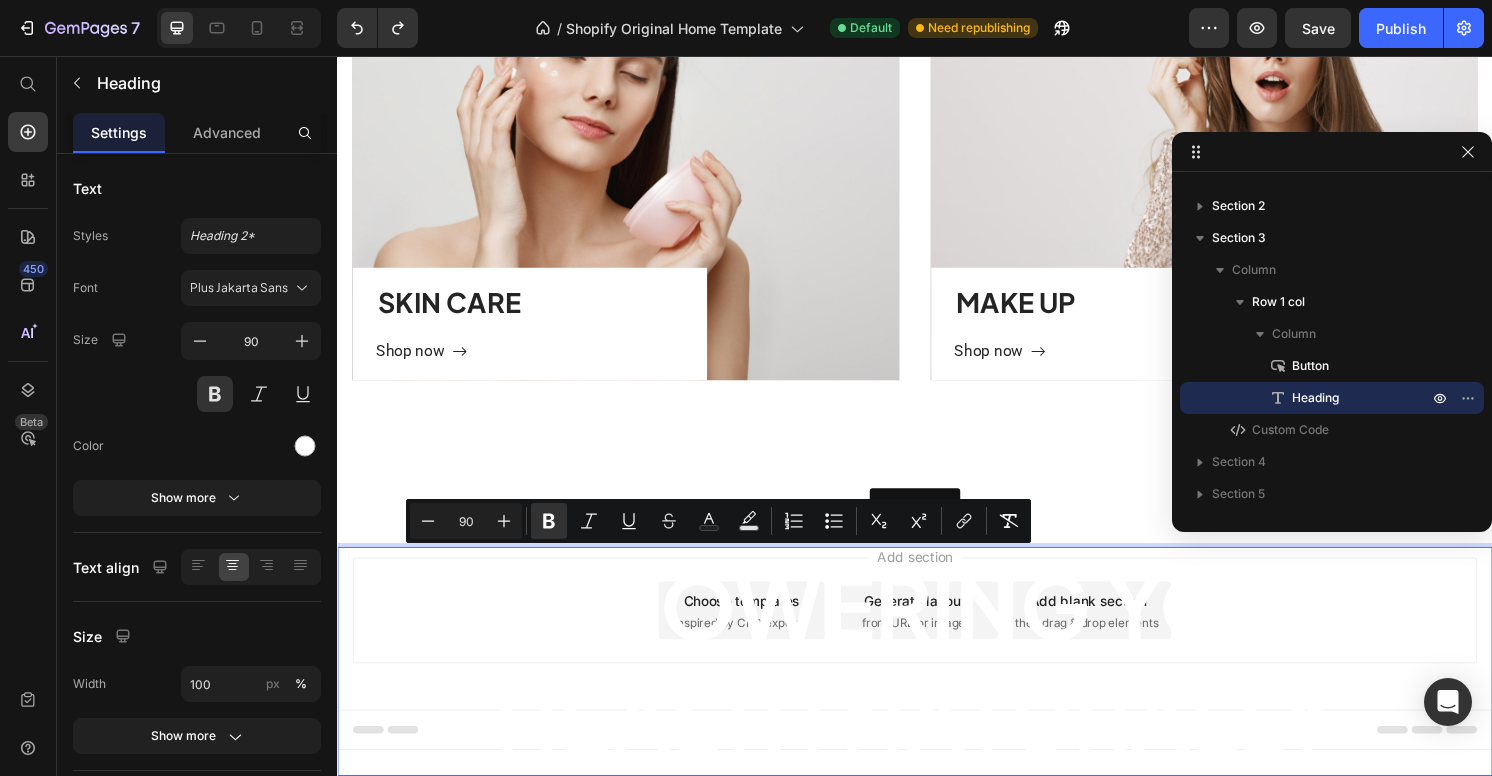 click on "Empowering Your" at bounding box center (937, 626) 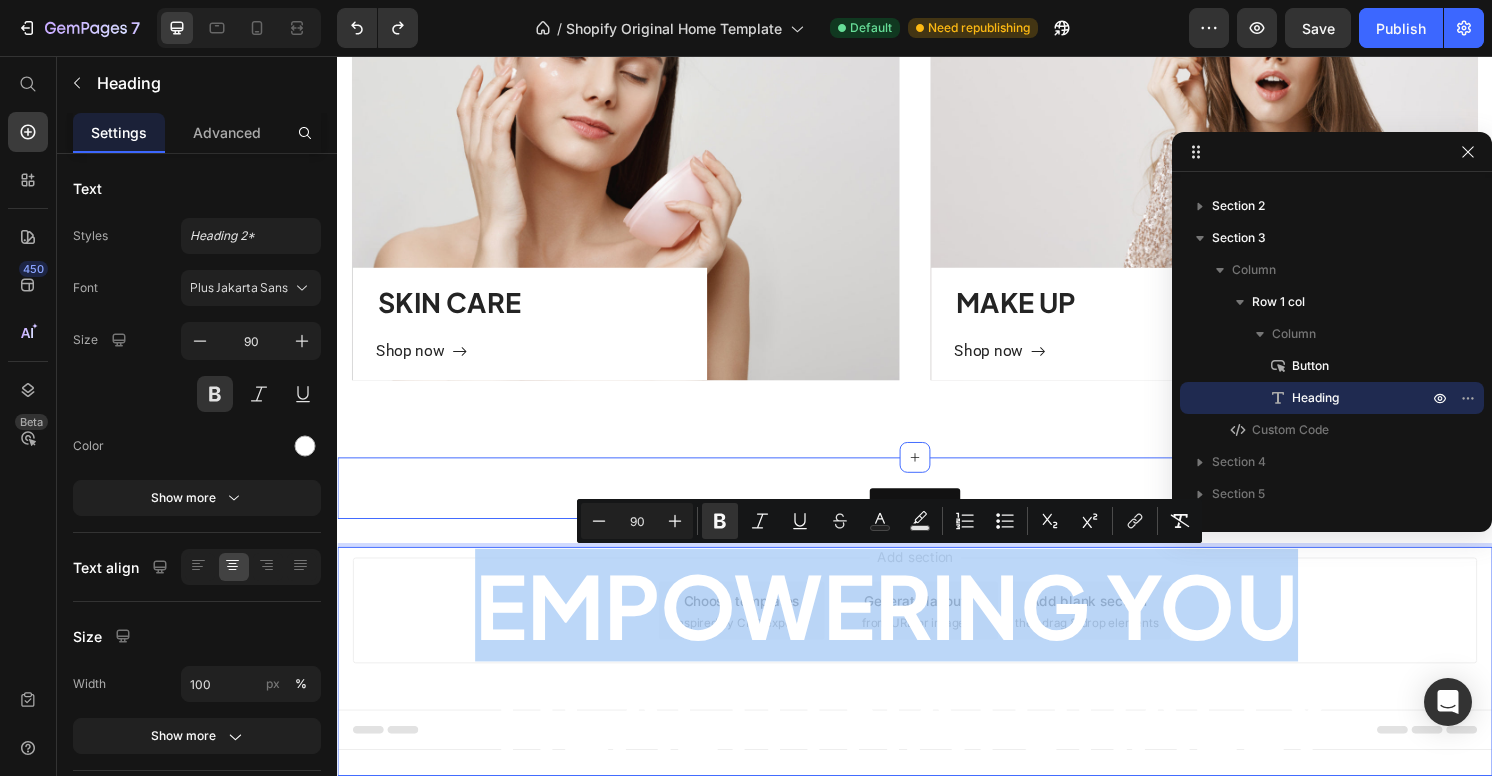 drag, startPoint x: 1330, startPoint y: 616, endPoint x: 1216, endPoint y: 501, distance: 161.929 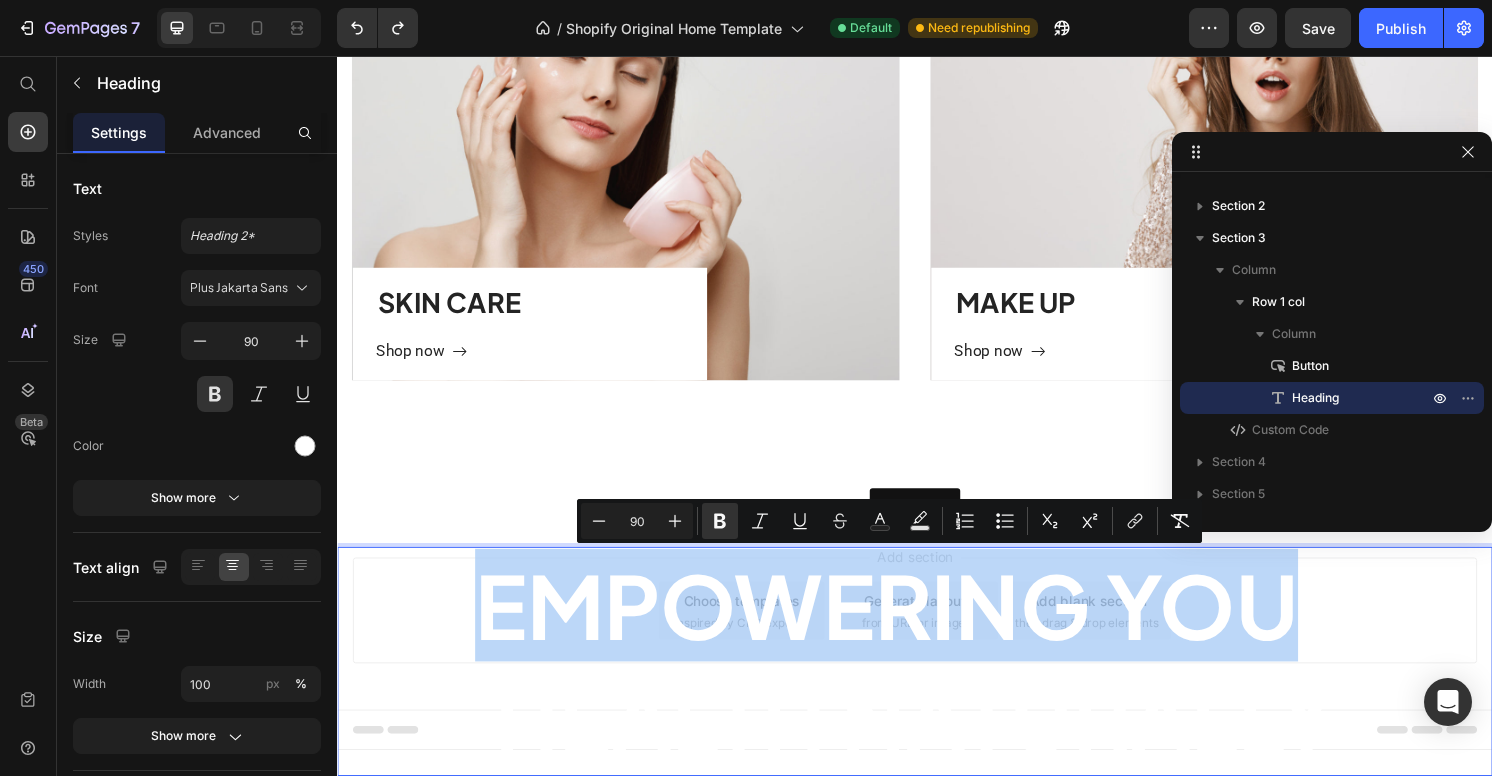 click on "Empowering Your" at bounding box center [937, 626] 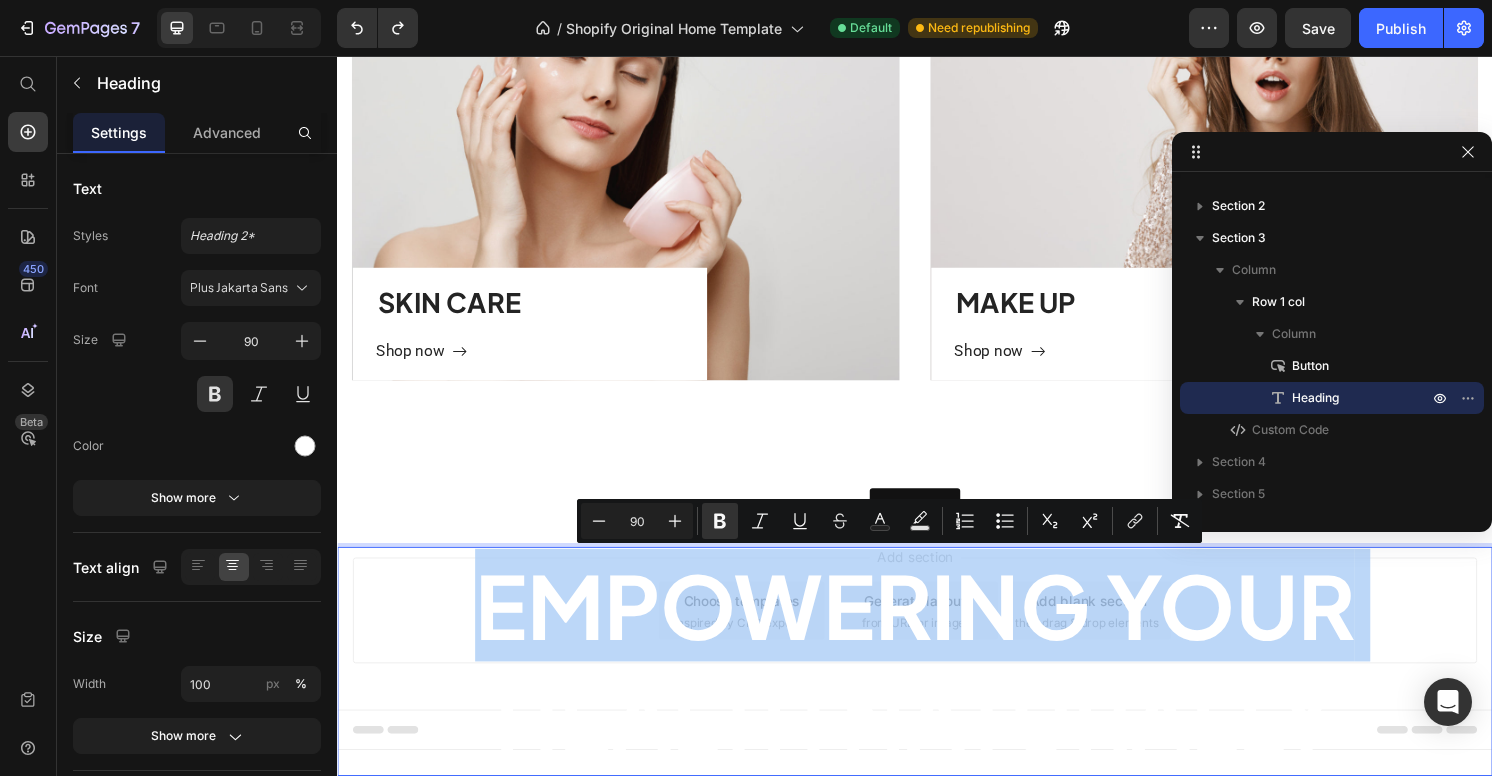 click on "Empowering Your" at bounding box center [937, 626] 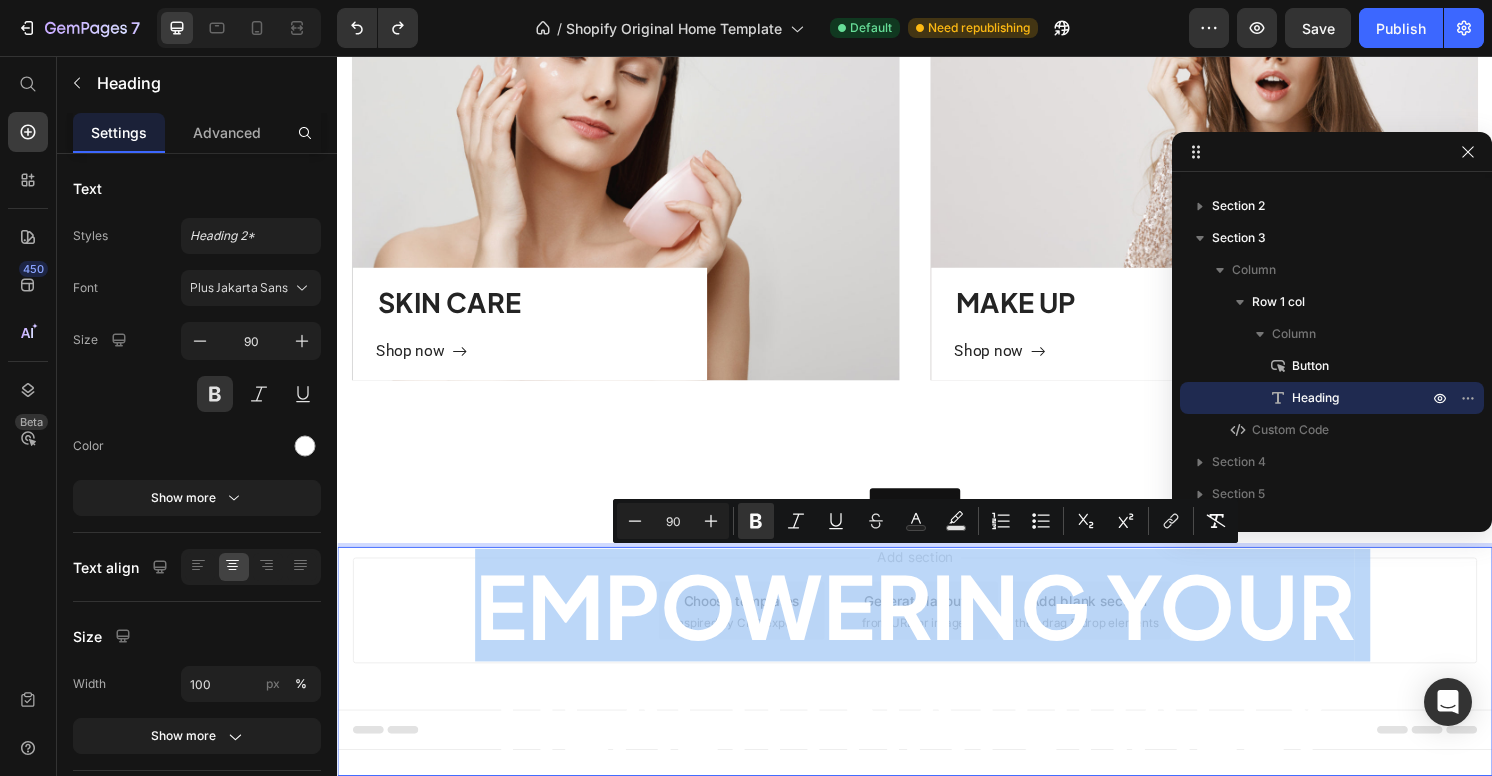 click on "Empowering Your" at bounding box center [937, 626] 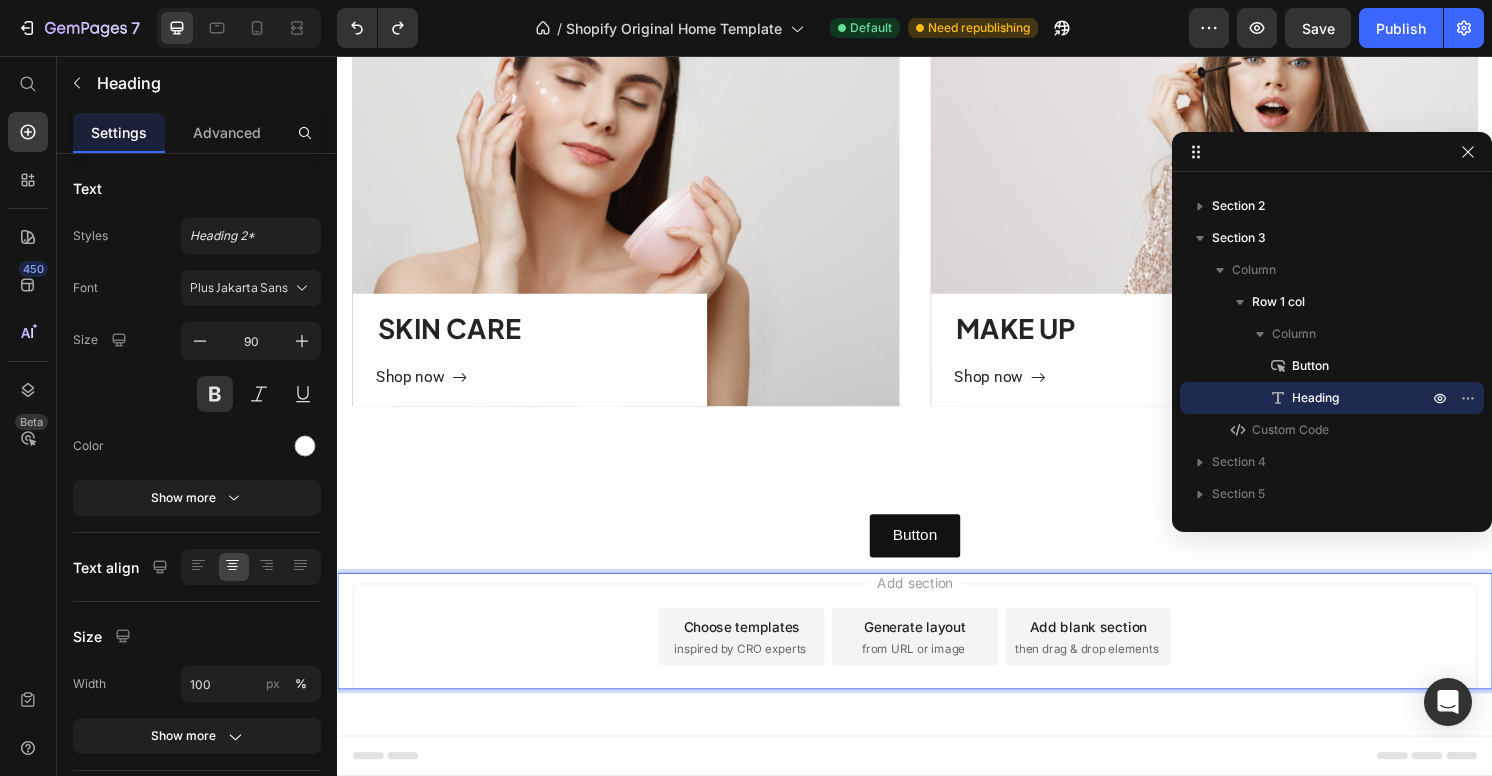 scroll, scrollTop: 1084, scrollLeft: 0, axis: vertical 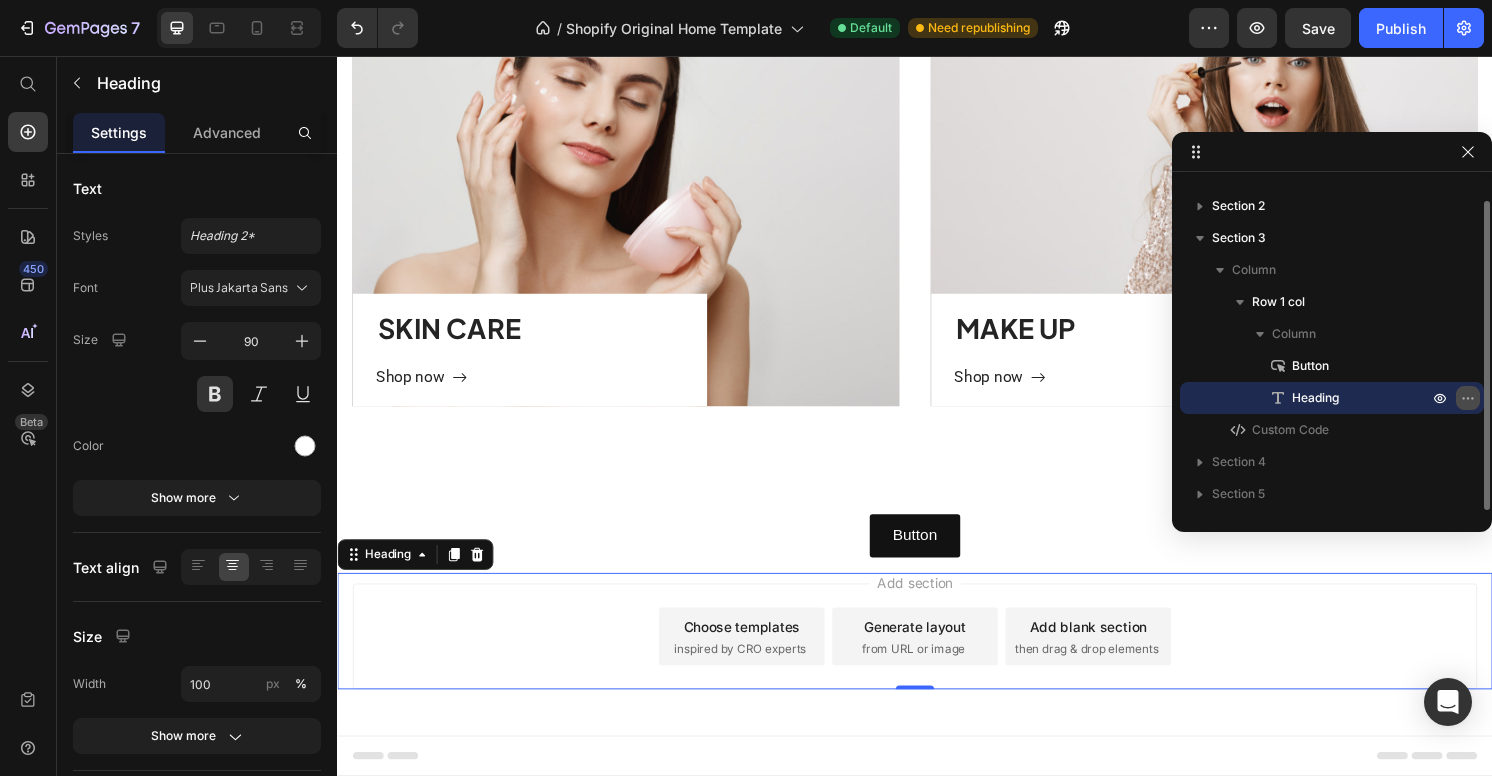 click at bounding box center [1468, 398] 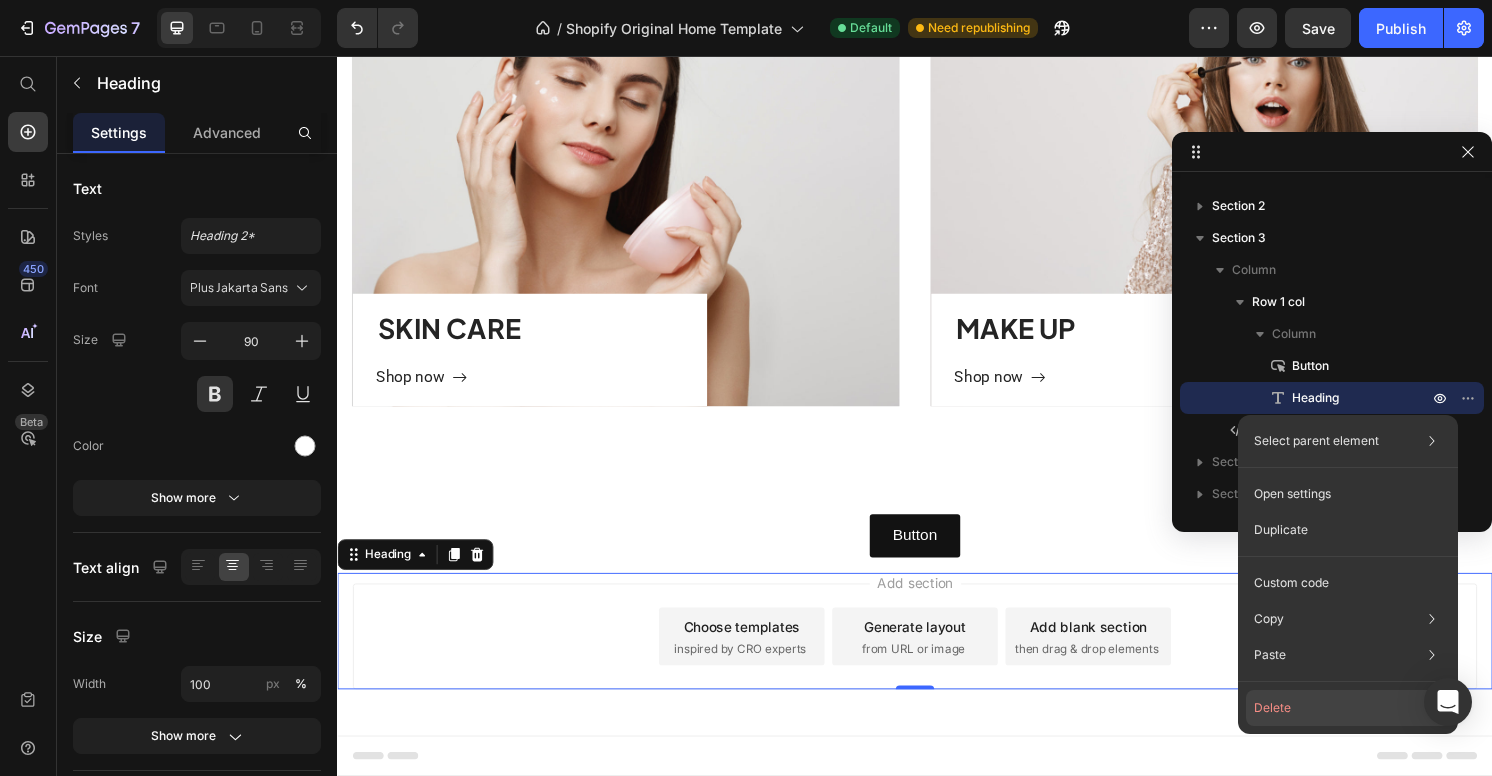 click on "Delete" 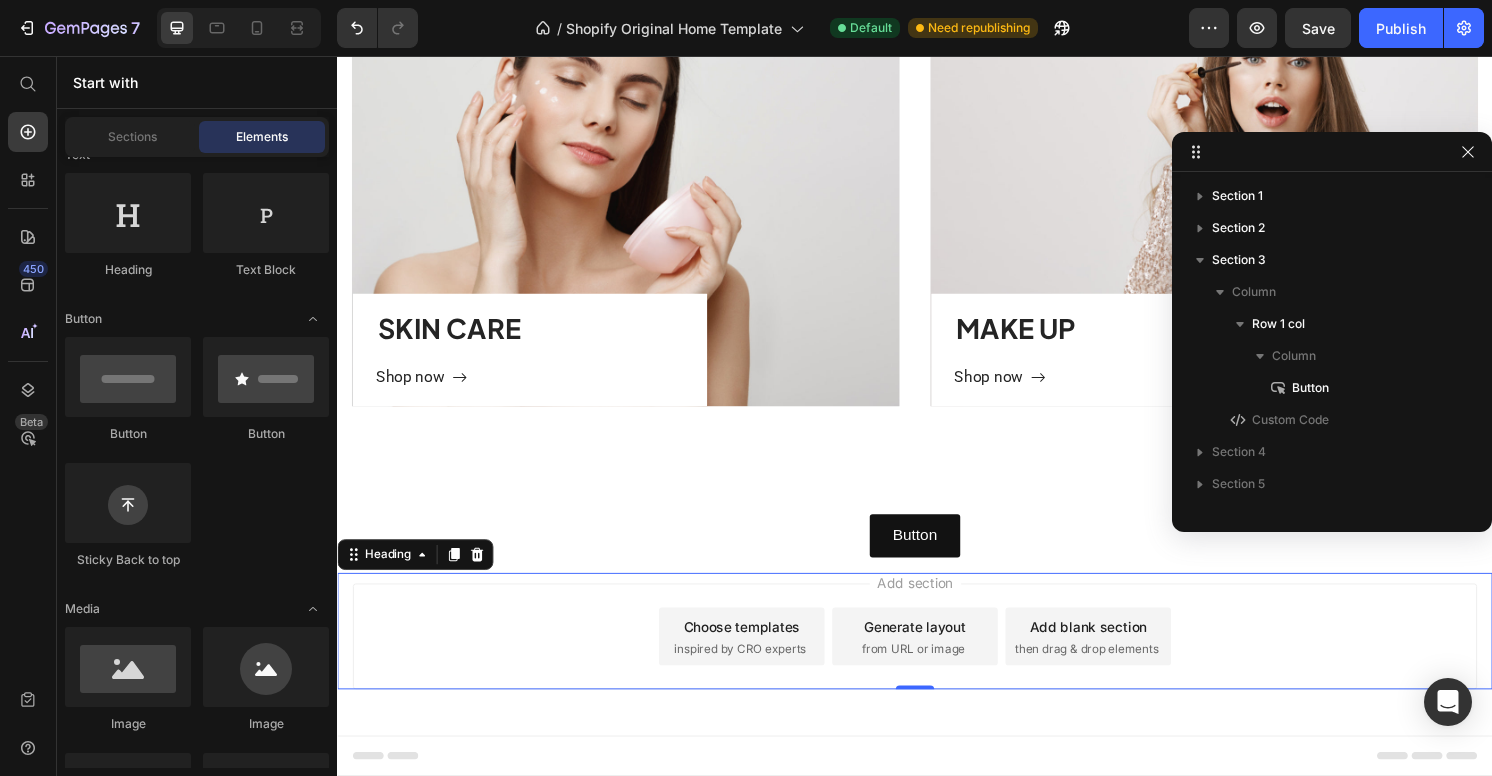 scroll, scrollTop: 0, scrollLeft: 0, axis: both 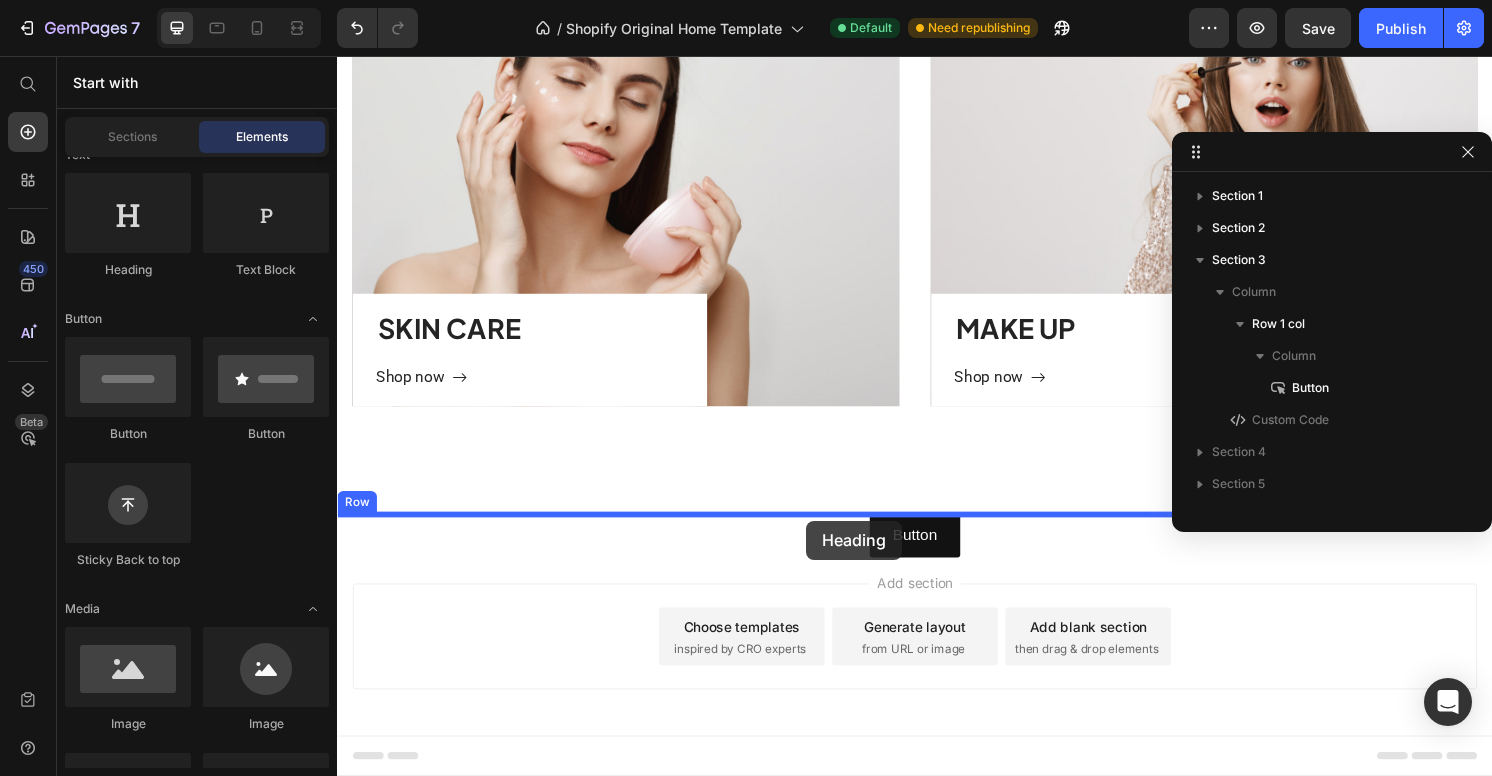 drag, startPoint x: 459, startPoint y: 294, endPoint x: 824, endPoint y: 539, distance: 439.60208 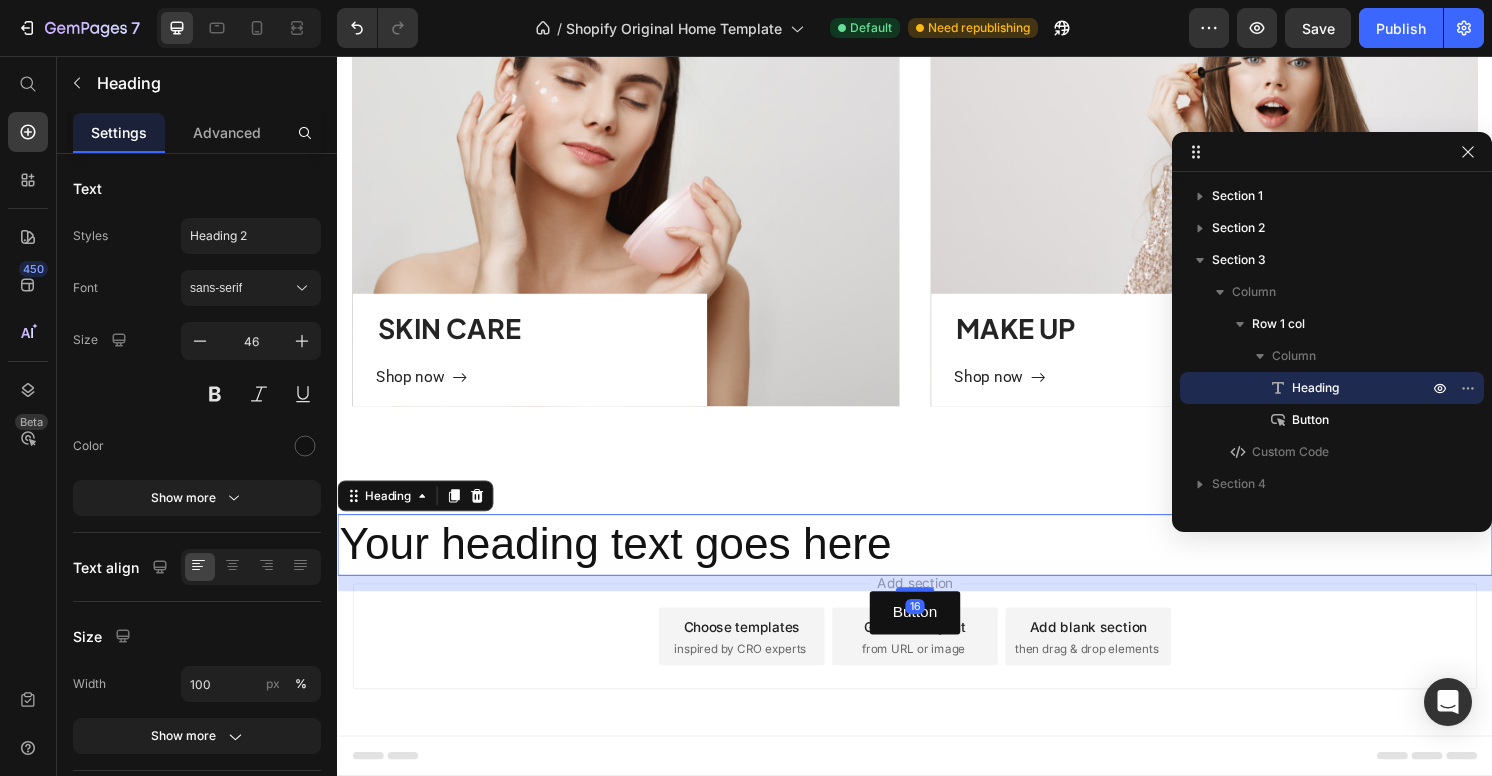 click on "Your heading text goes here" at bounding box center [937, 564] 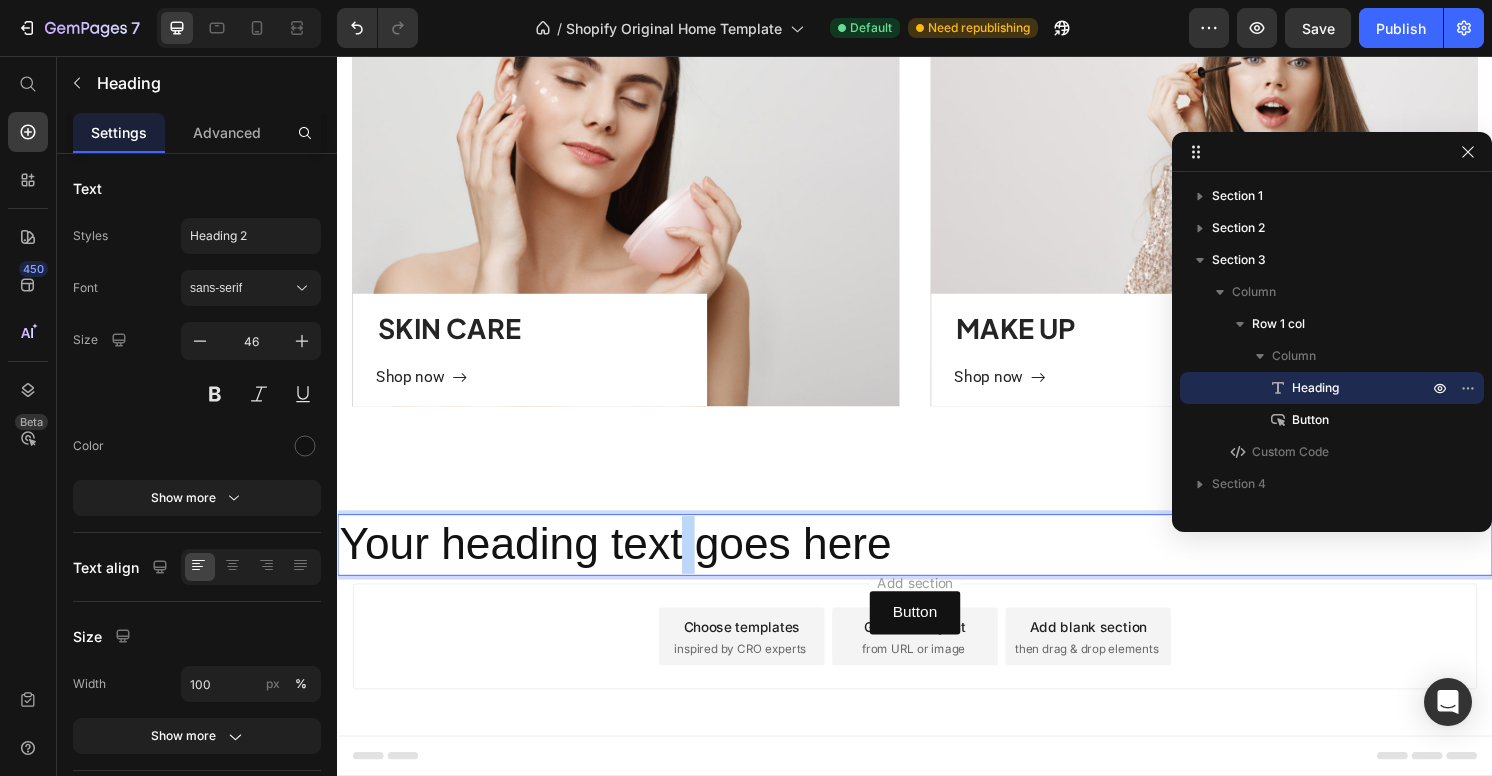 click on "Your heading text goes here" at bounding box center (937, 564) 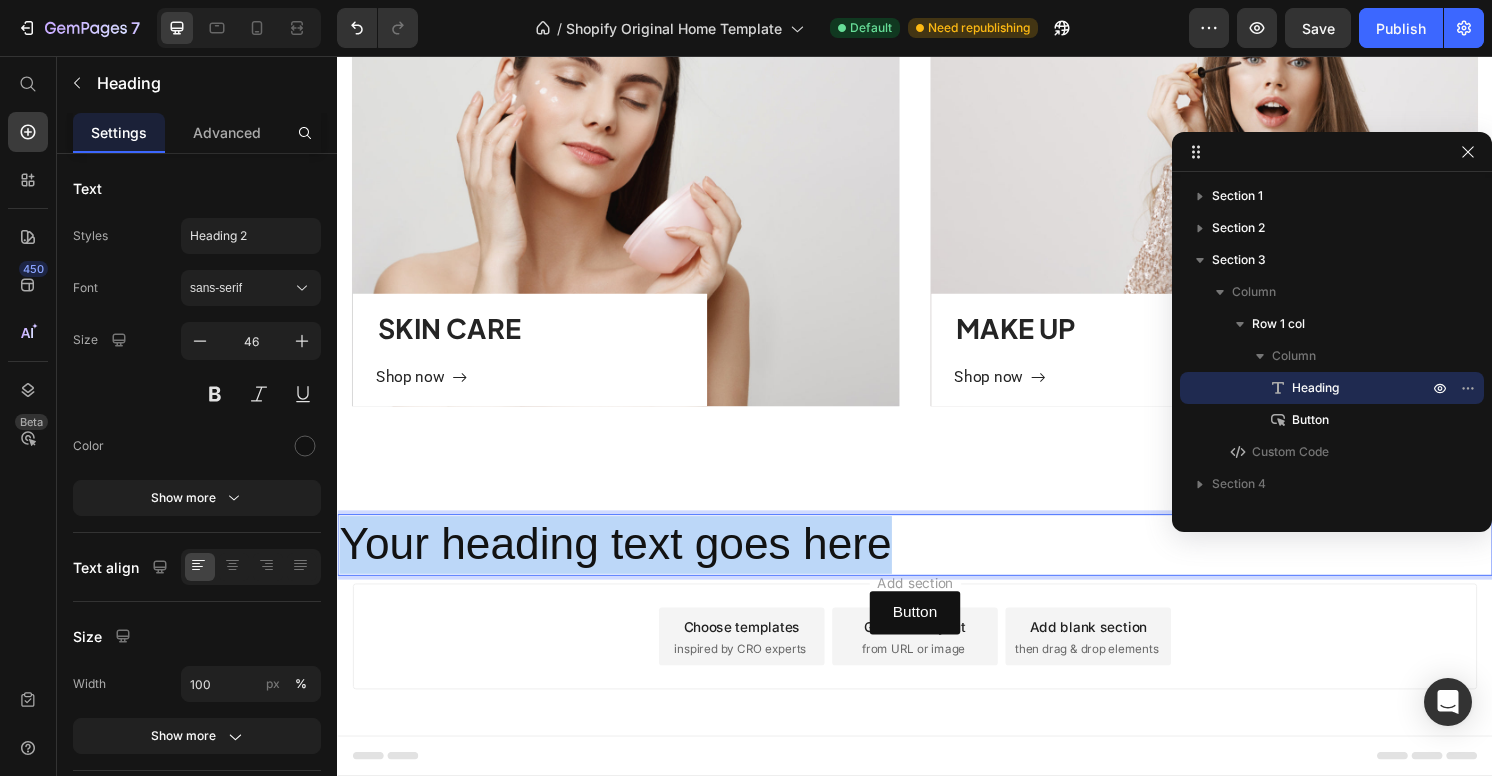 click on "Your heading text goes here" at bounding box center (937, 564) 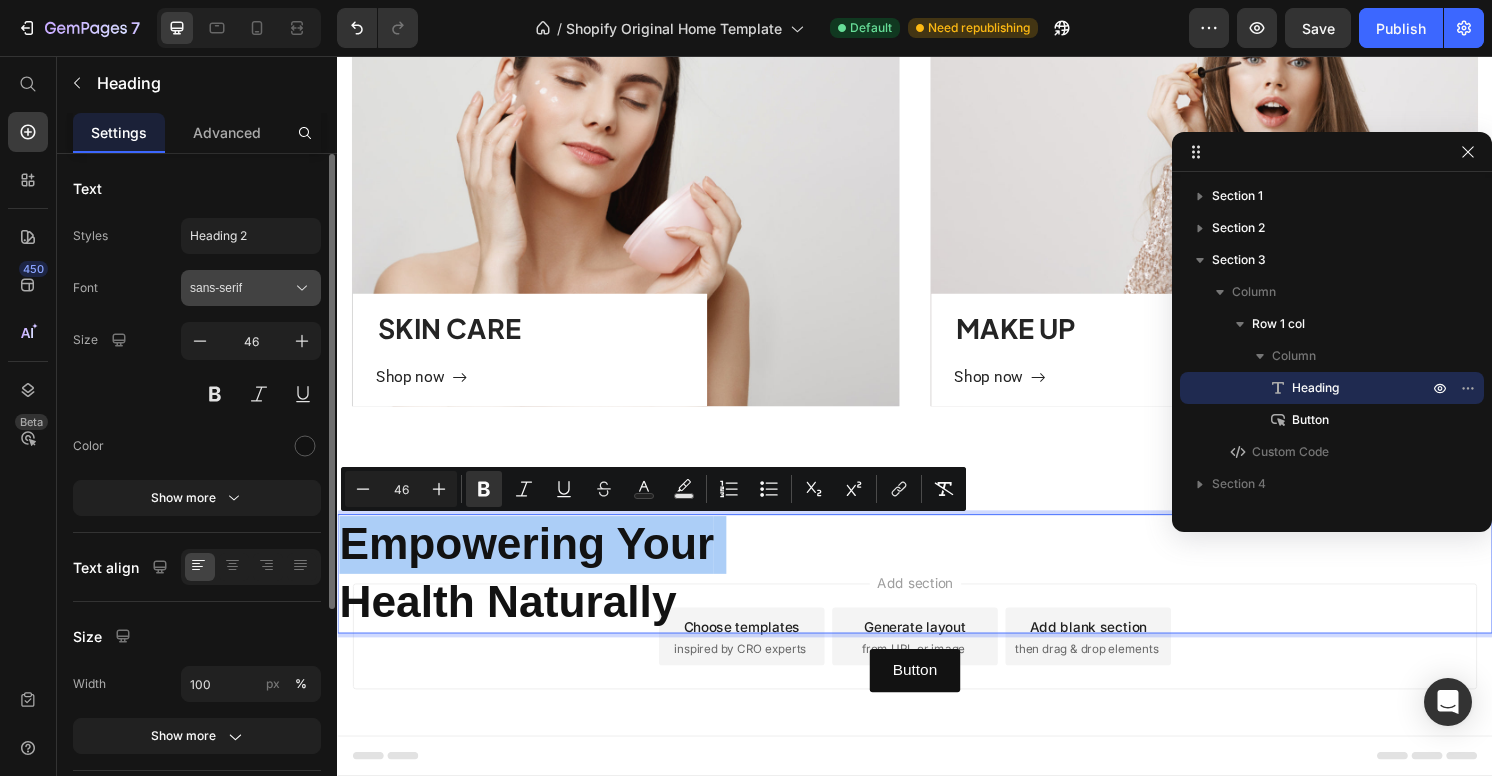 click 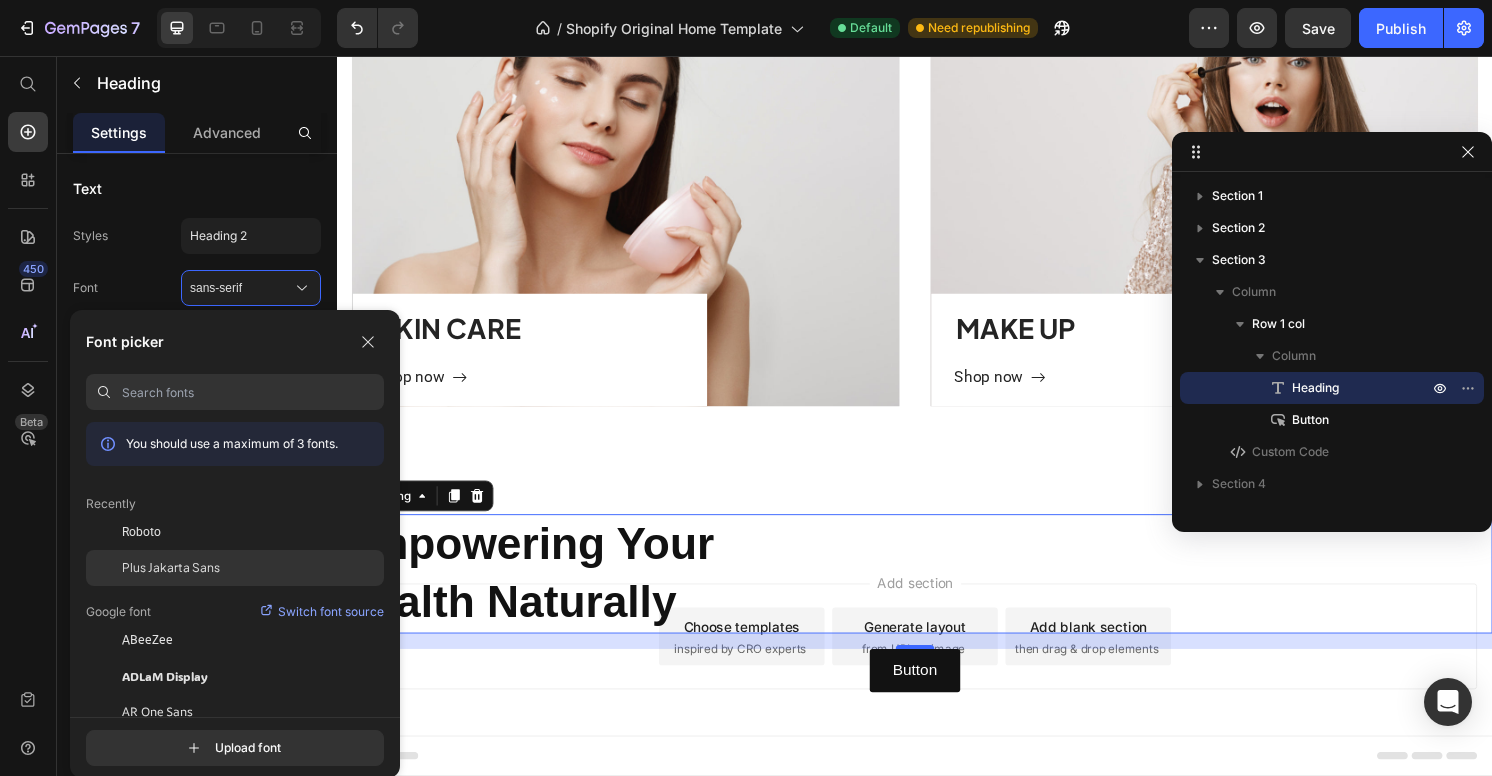 click on "Plus Jakarta Sans" at bounding box center (171, 568) 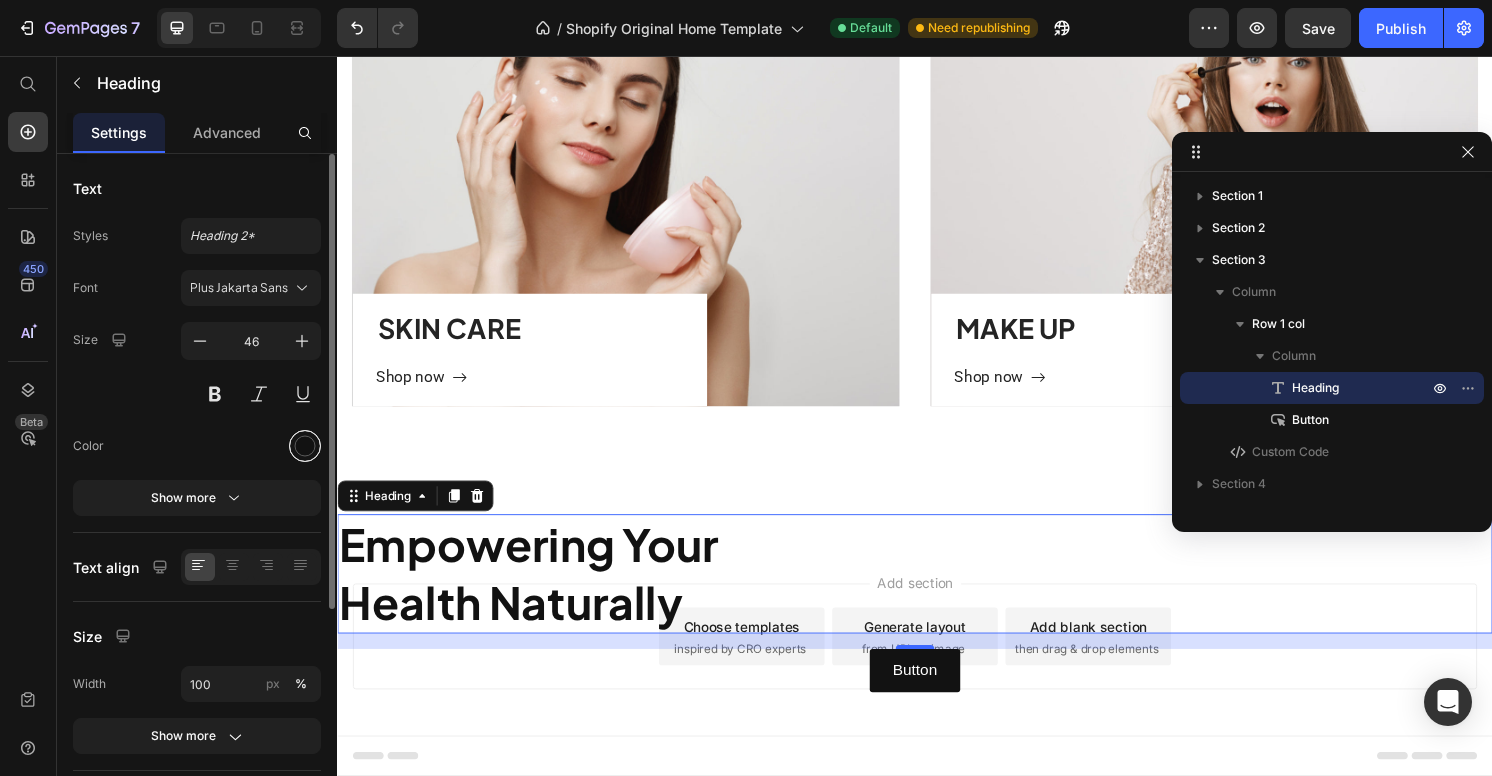 click at bounding box center (305, 446) 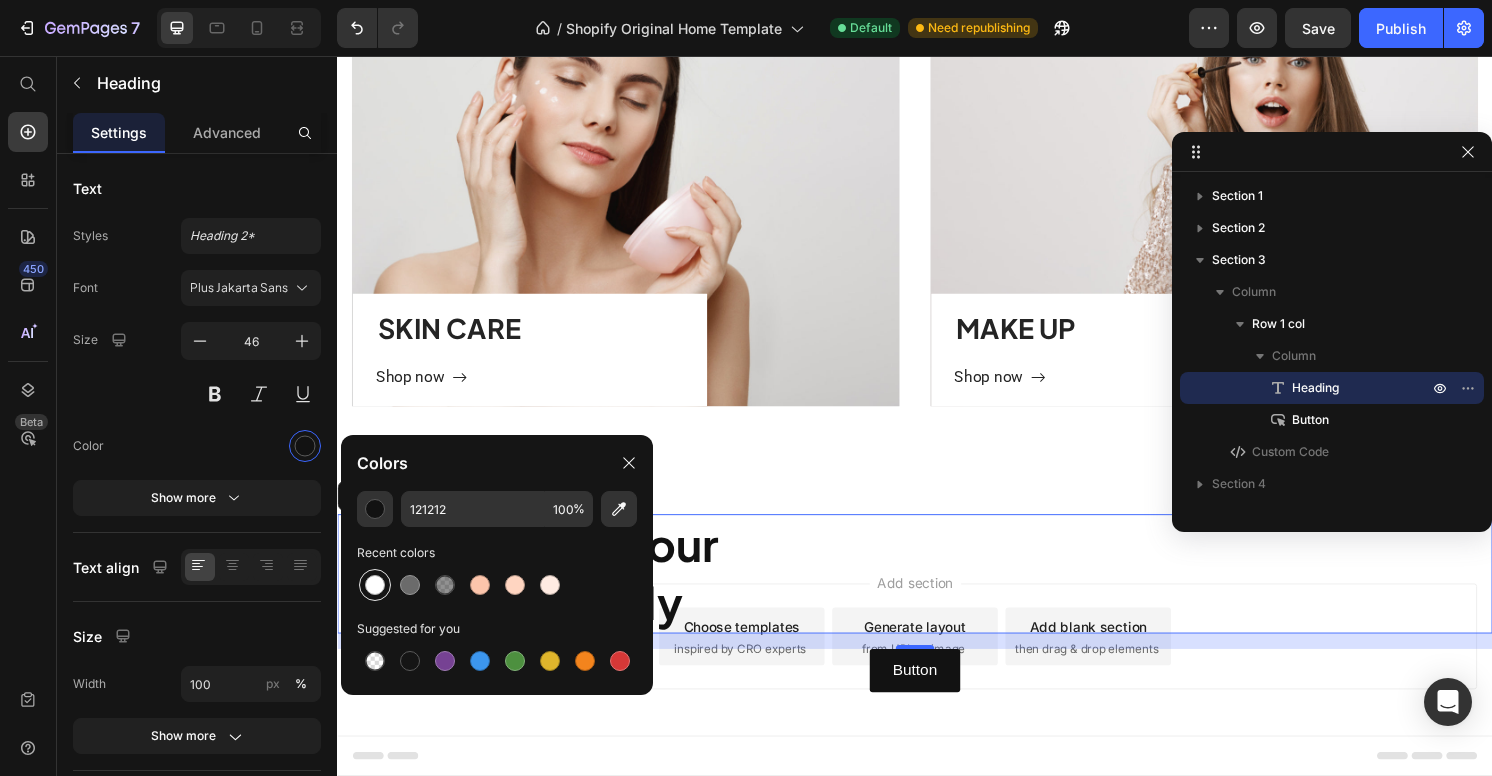 click at bounding box center (375, 585) 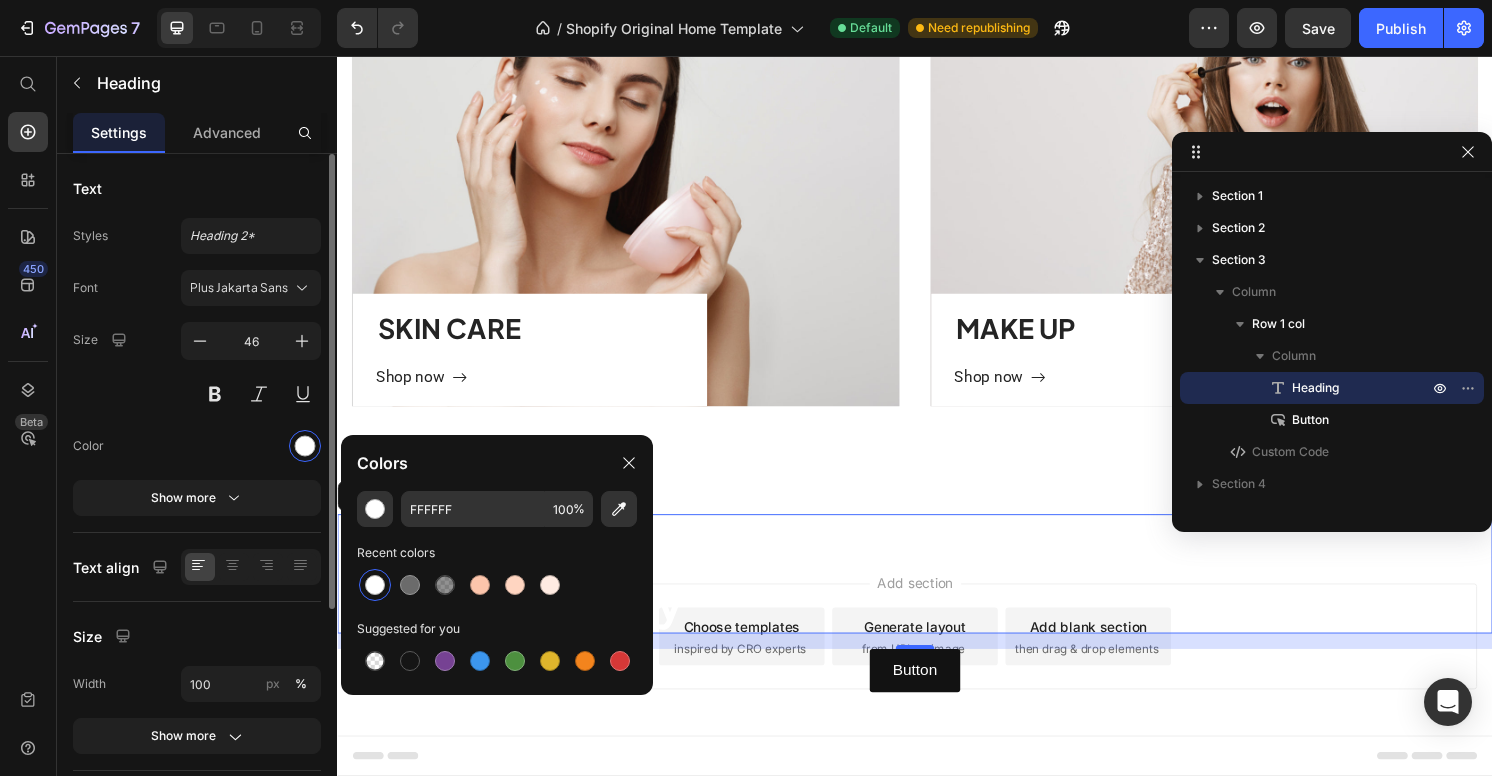 click at bounding box center (251, 446) 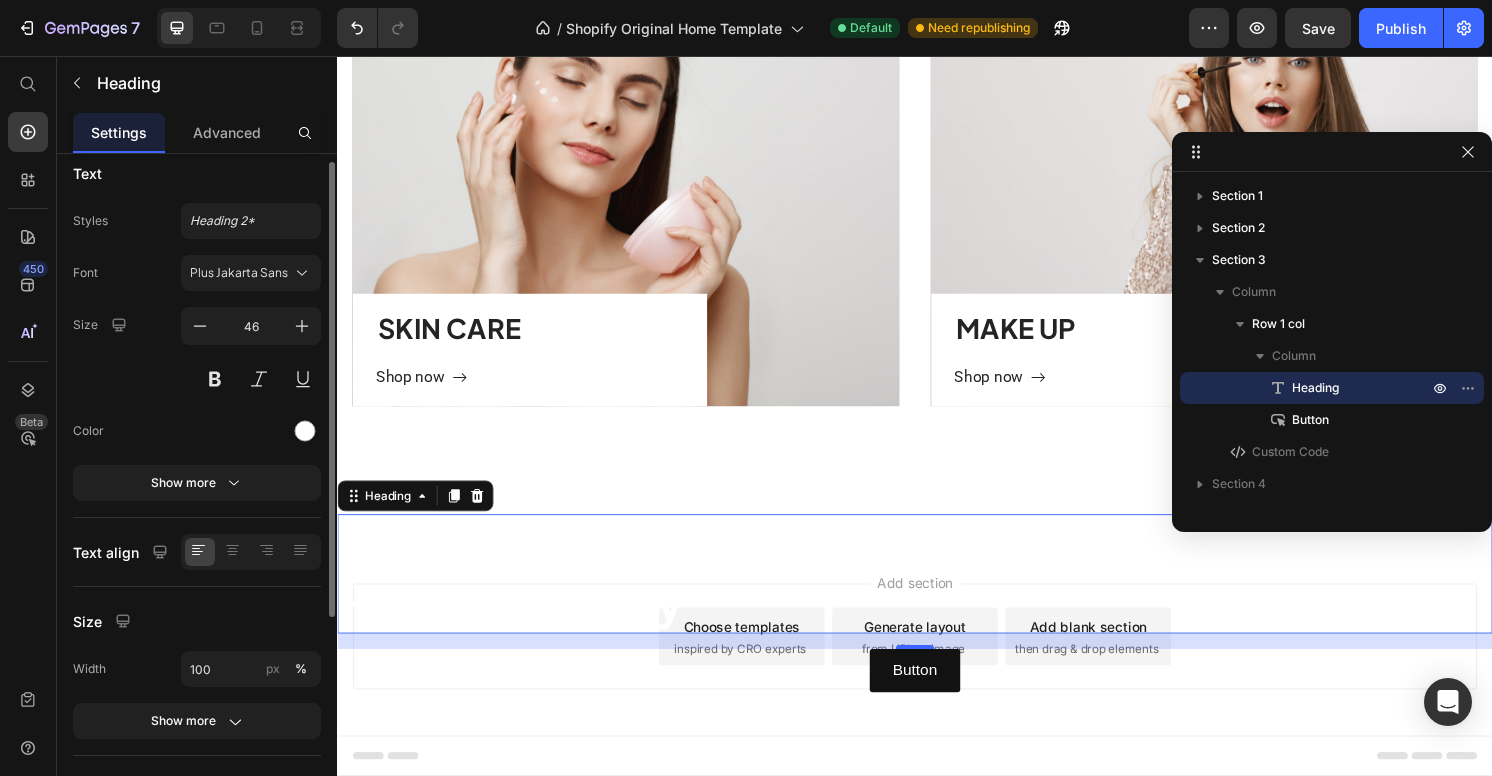 scroll, scrollTop: 14, scrollLeft: 0, axis: vertical 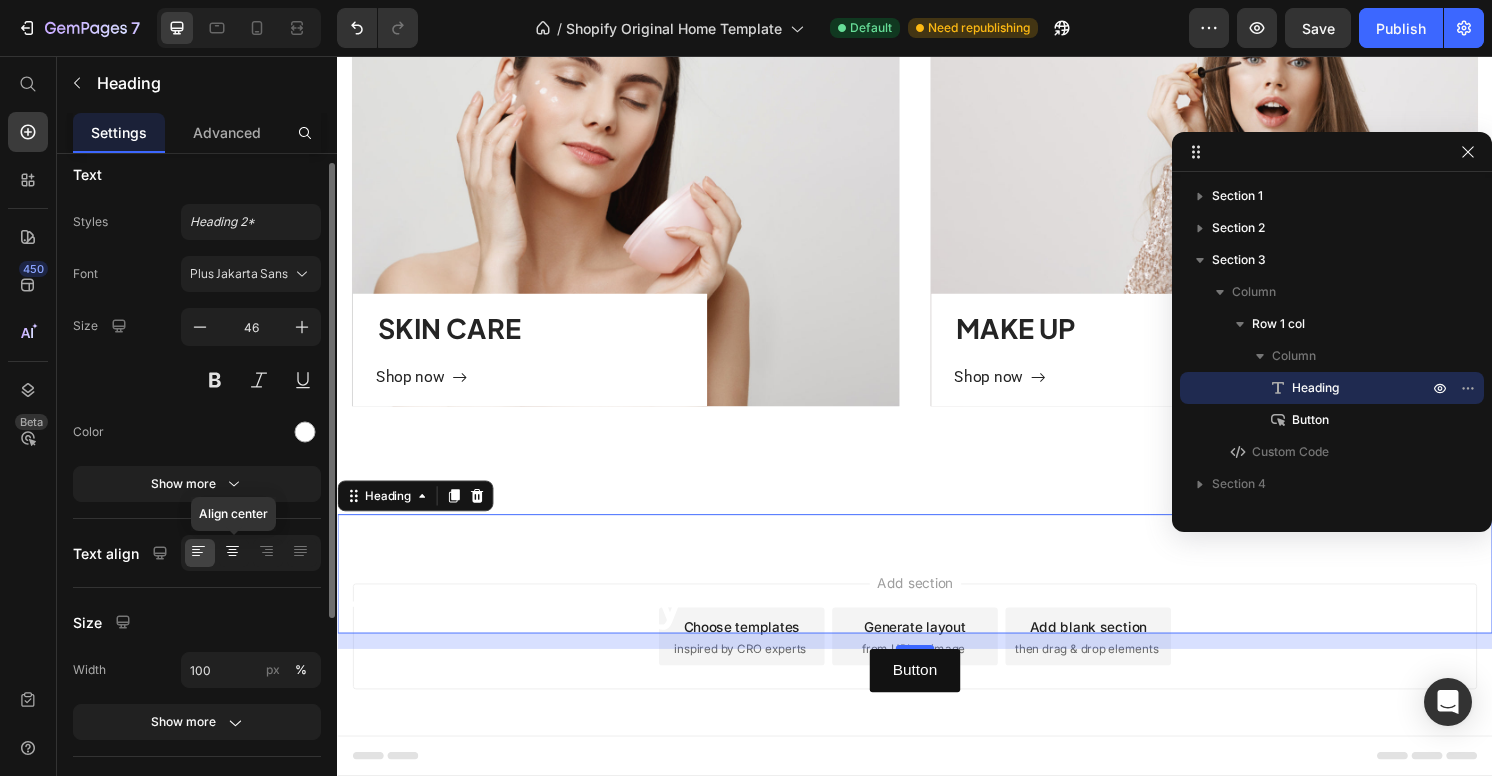 click 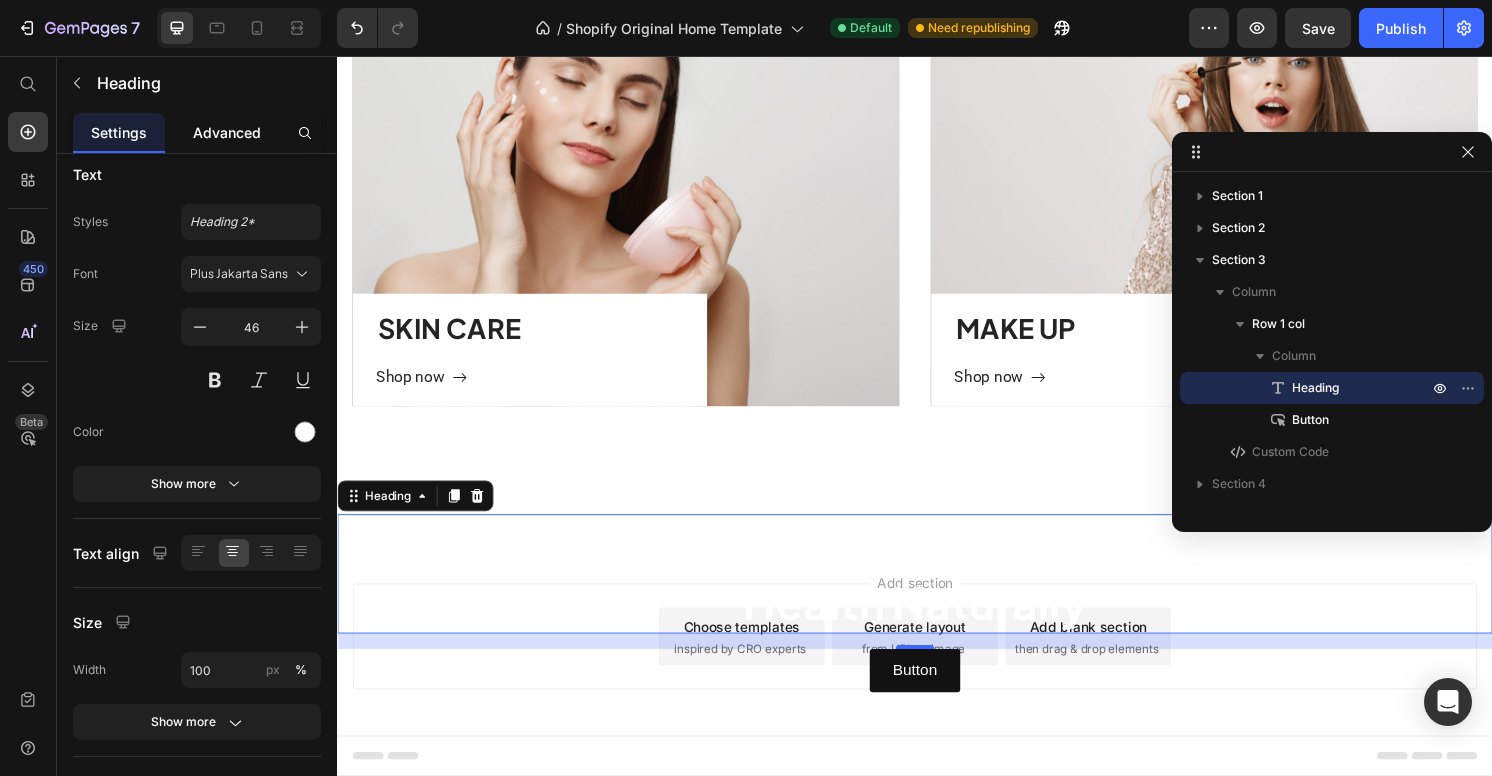 click on "Advanced" at bounding box center [227, 132] 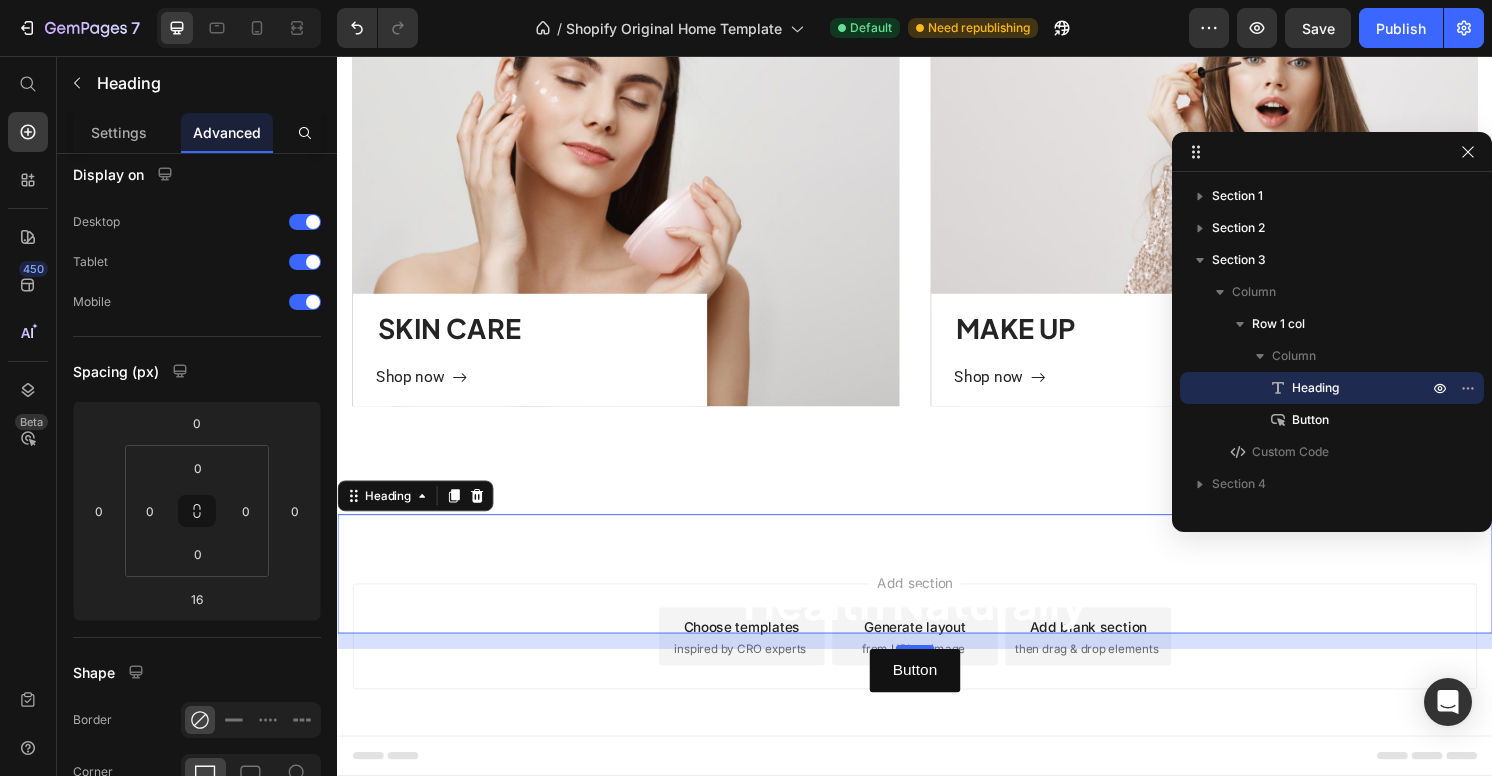 scroll, scrollTop: 0, scrollLeft: 0, axis: both 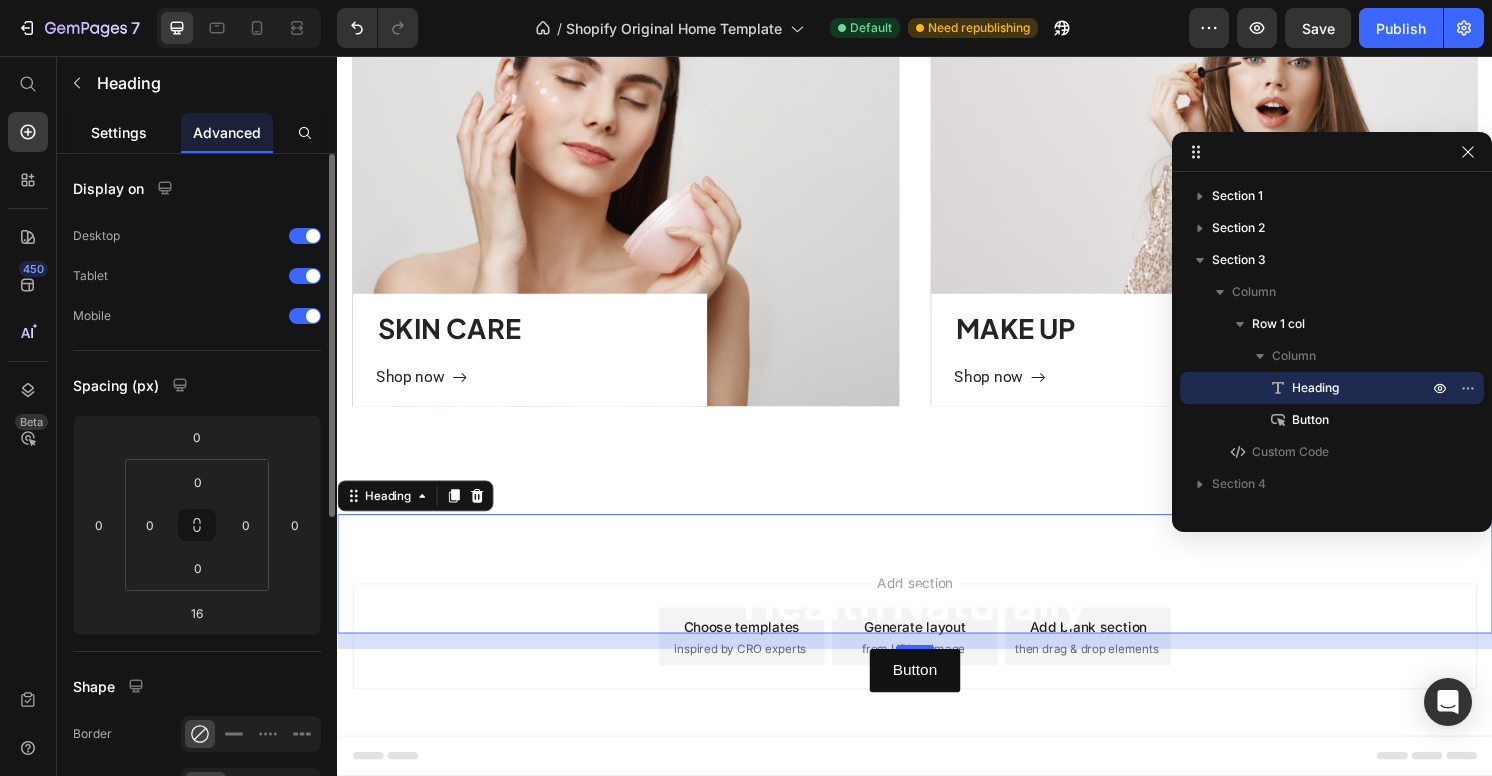 click on "Settings" at bounding box center [119, 132] 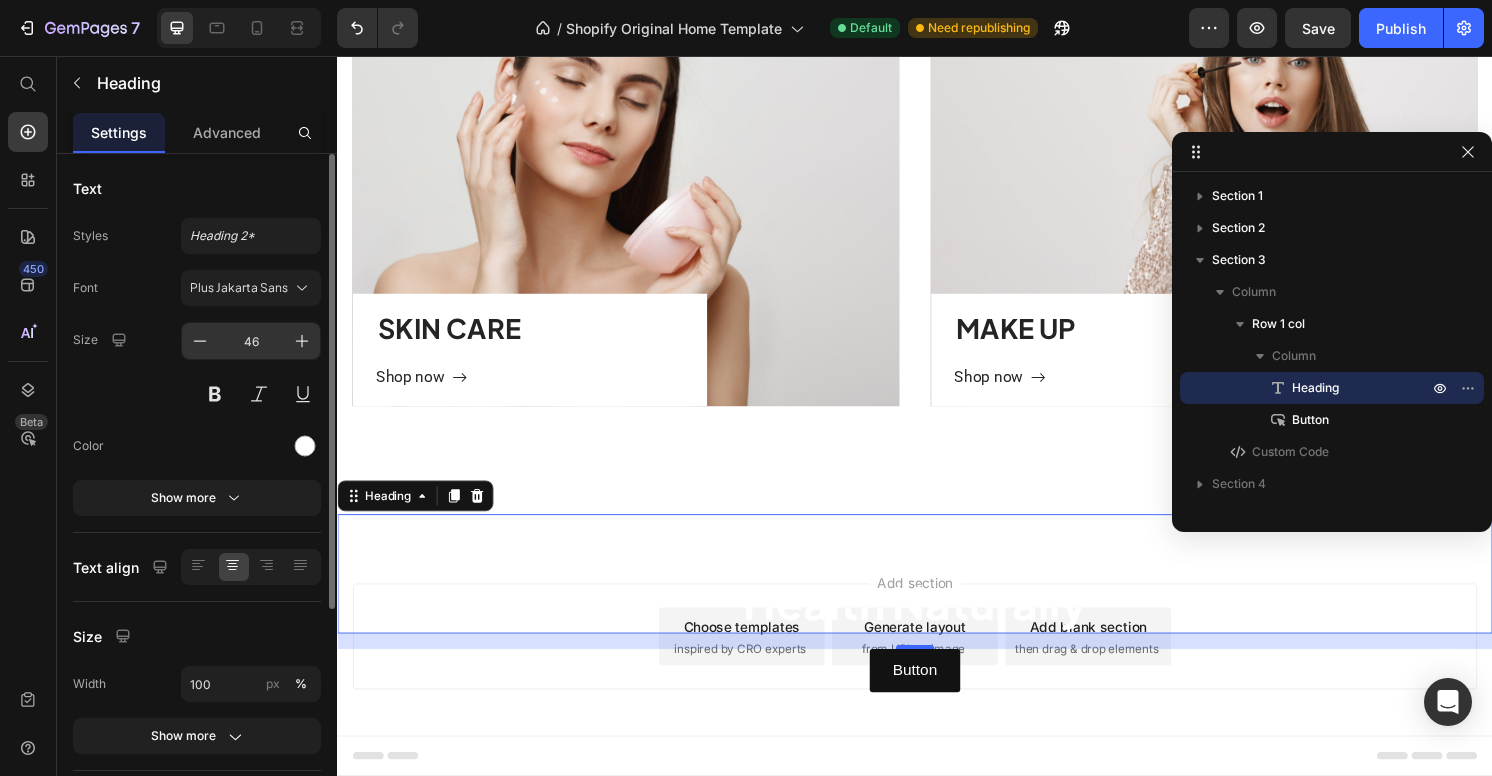 click on "46" at bounding box center (251, 341) 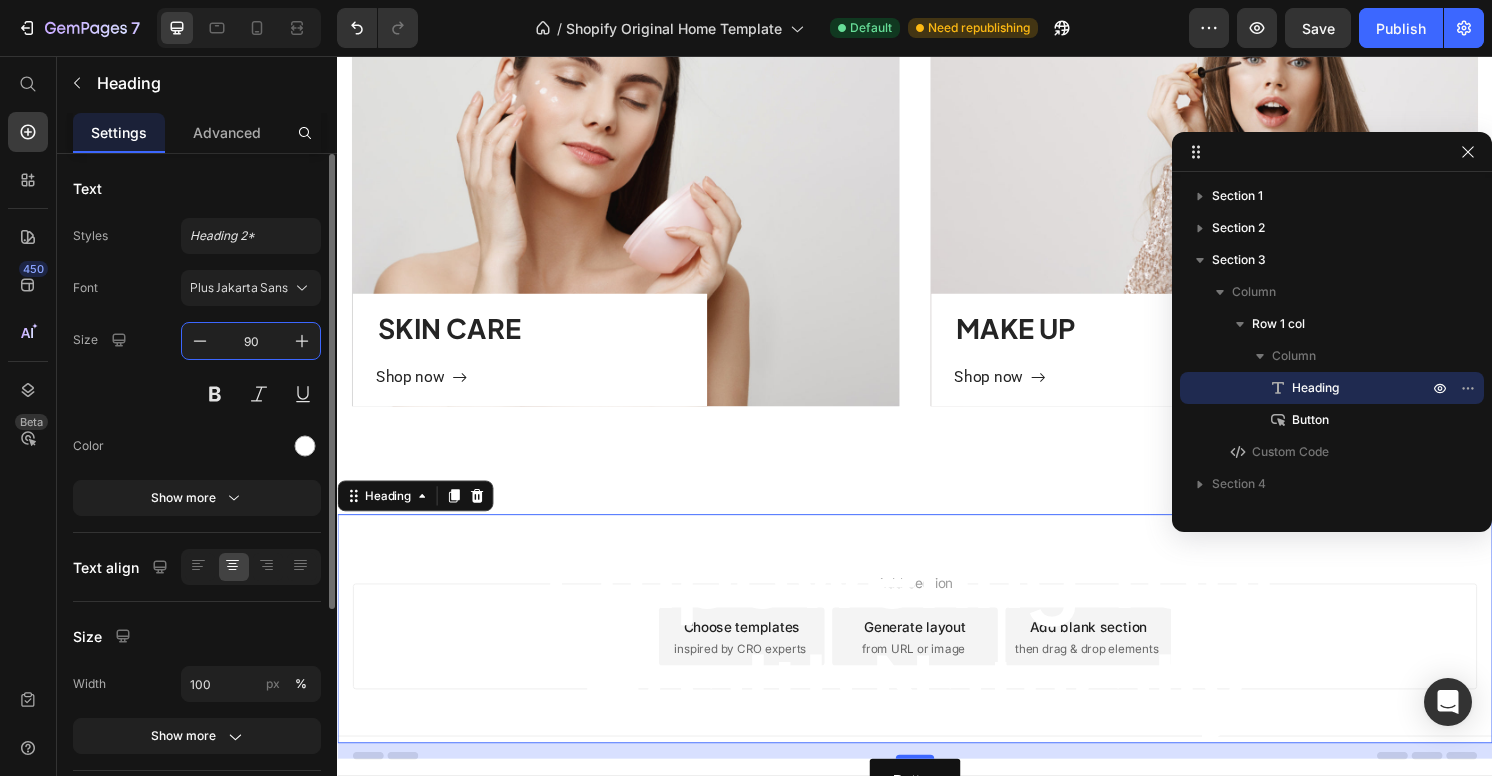 type on "90" 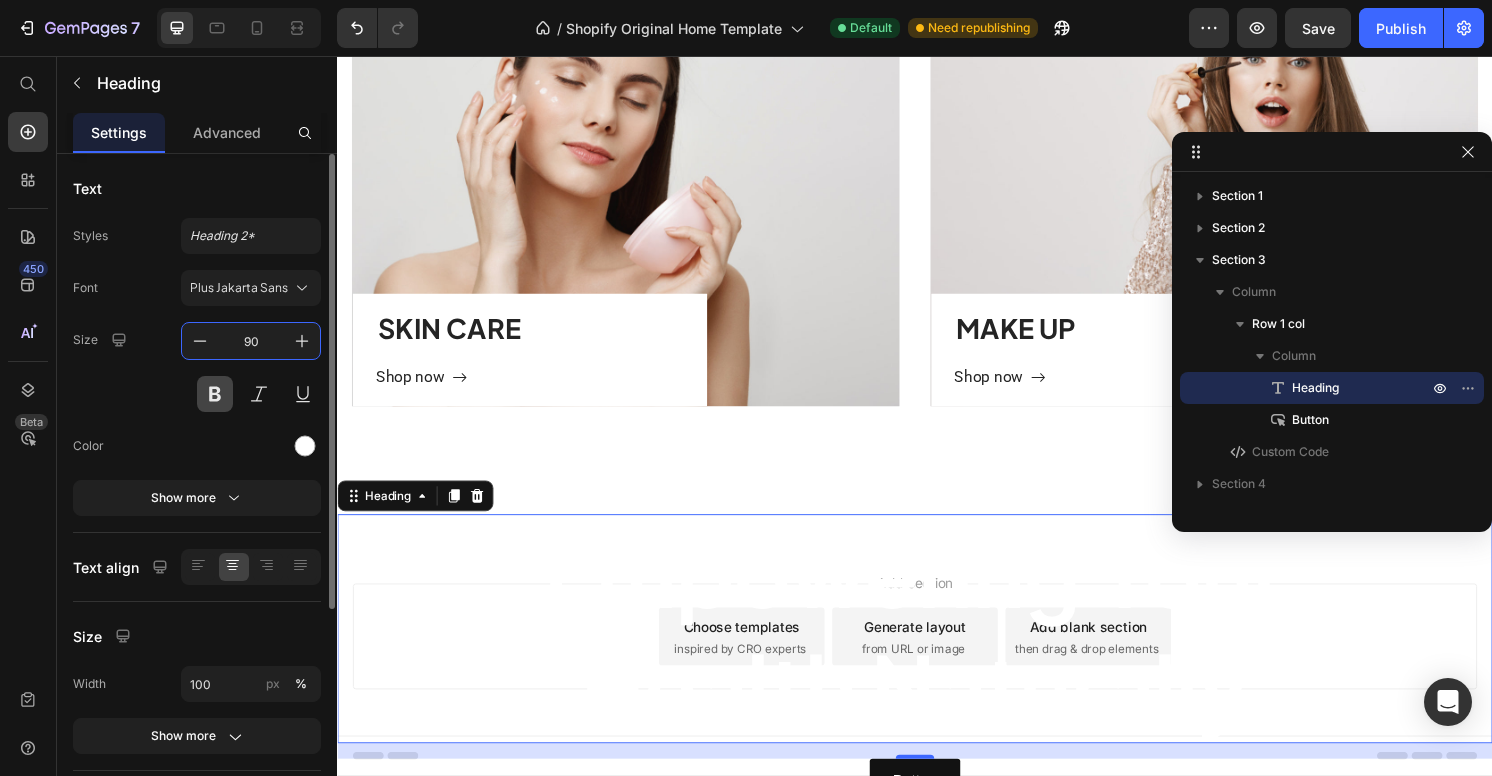 click at bounding box center [215, 394] 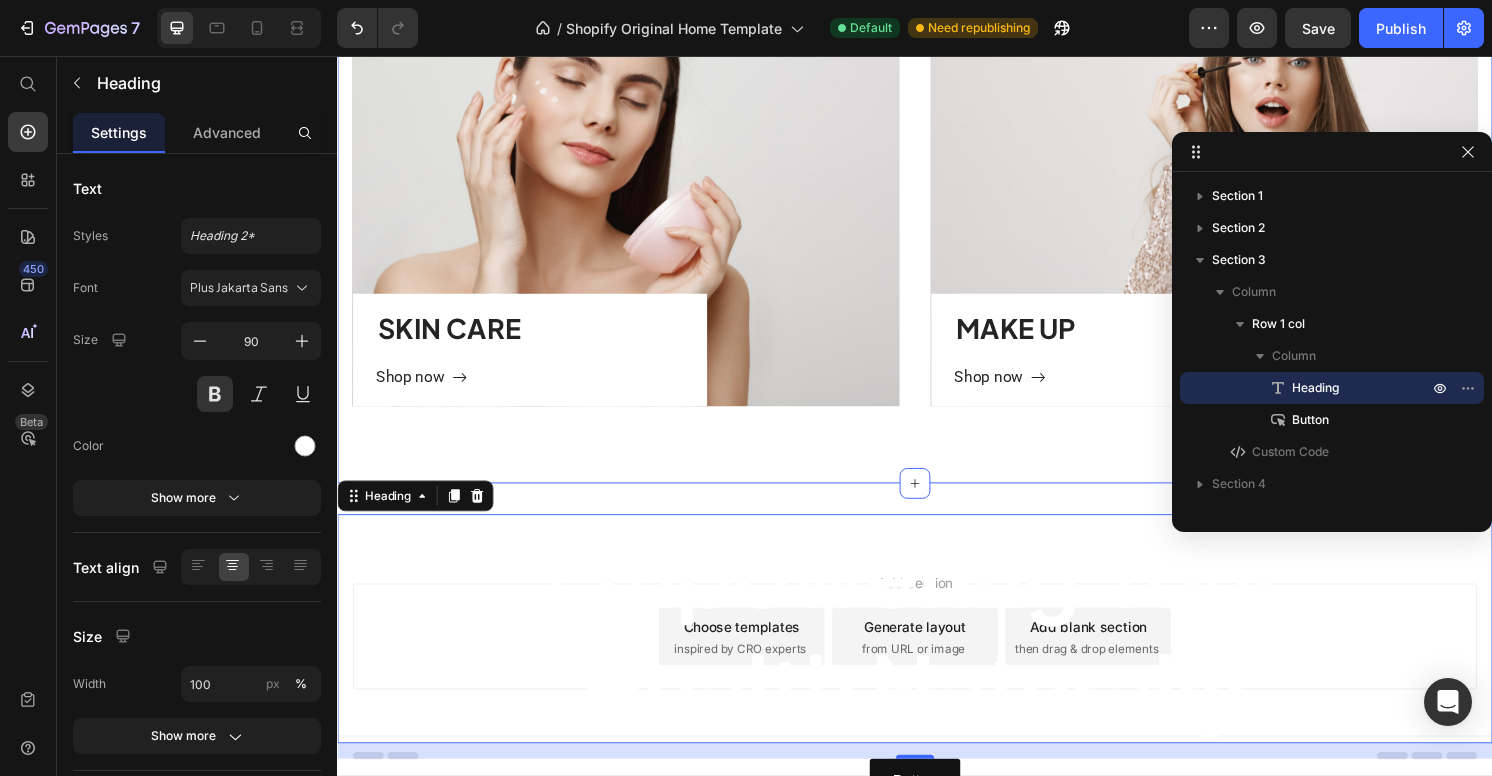 scroll, scrollTop: 1111, scrollLeft: 0, axis: vertical 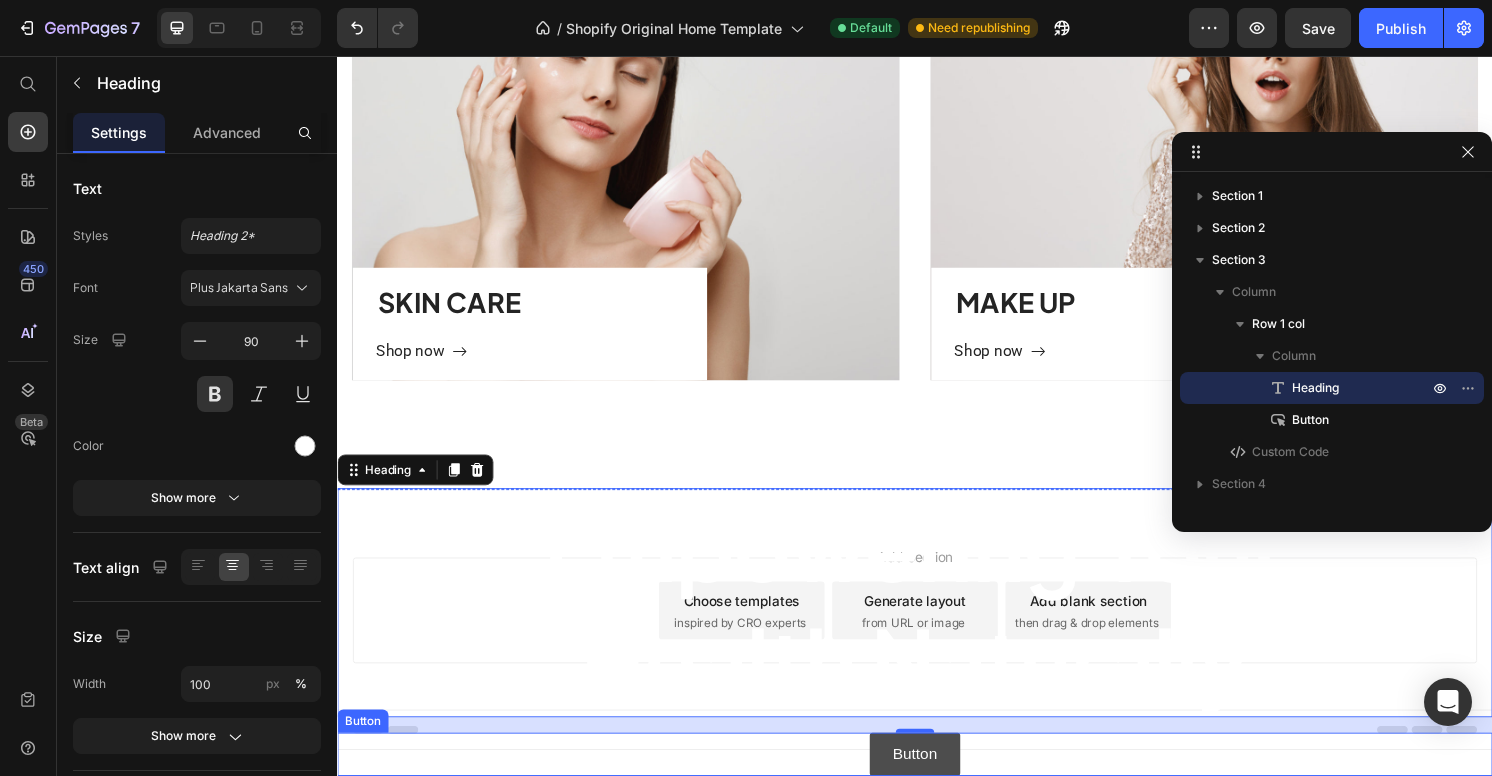 click on "Button" at bounding box center [937, 781] 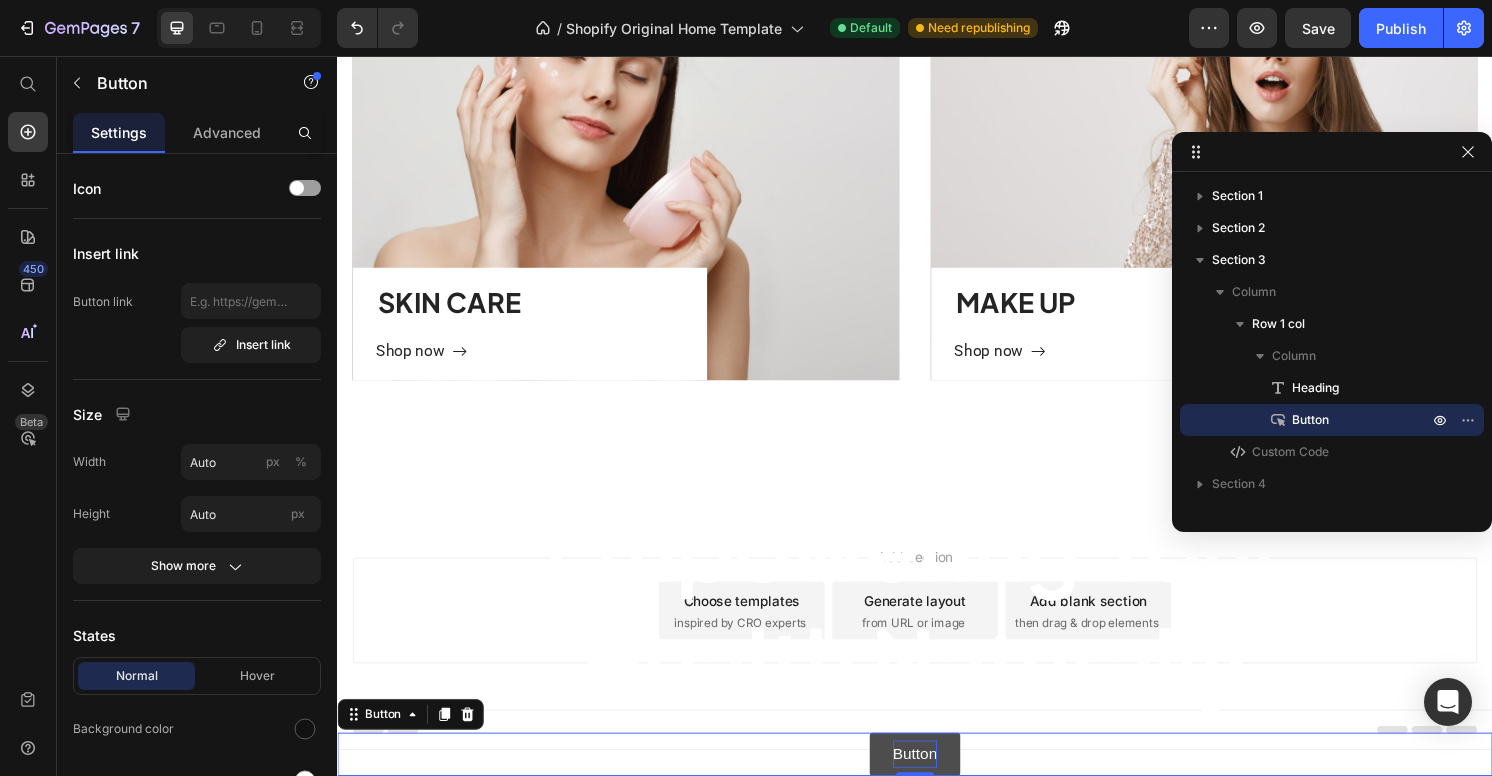 click on "Button" at bounding box center (937, 781) 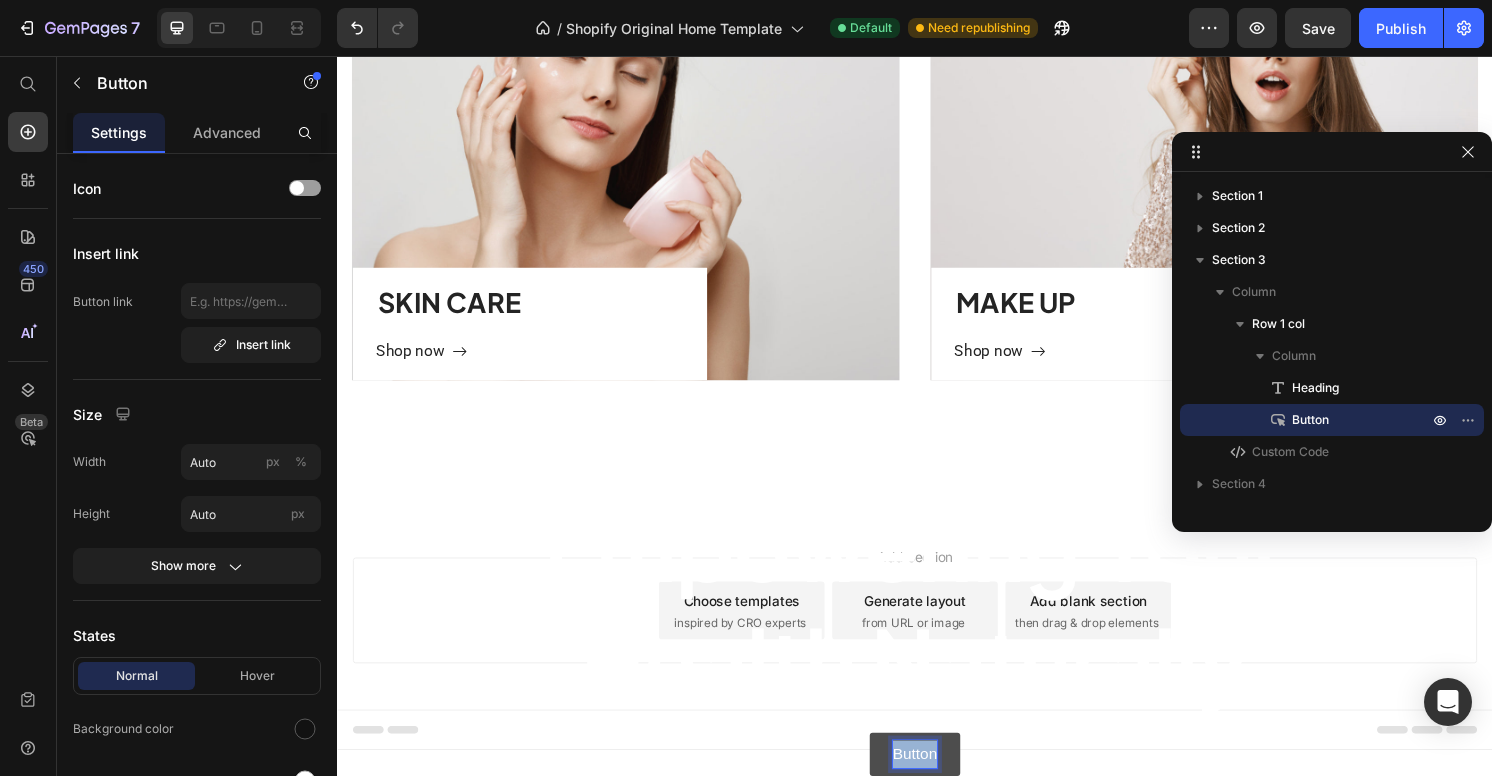 click on "Button" at bounding box center [937, 781] 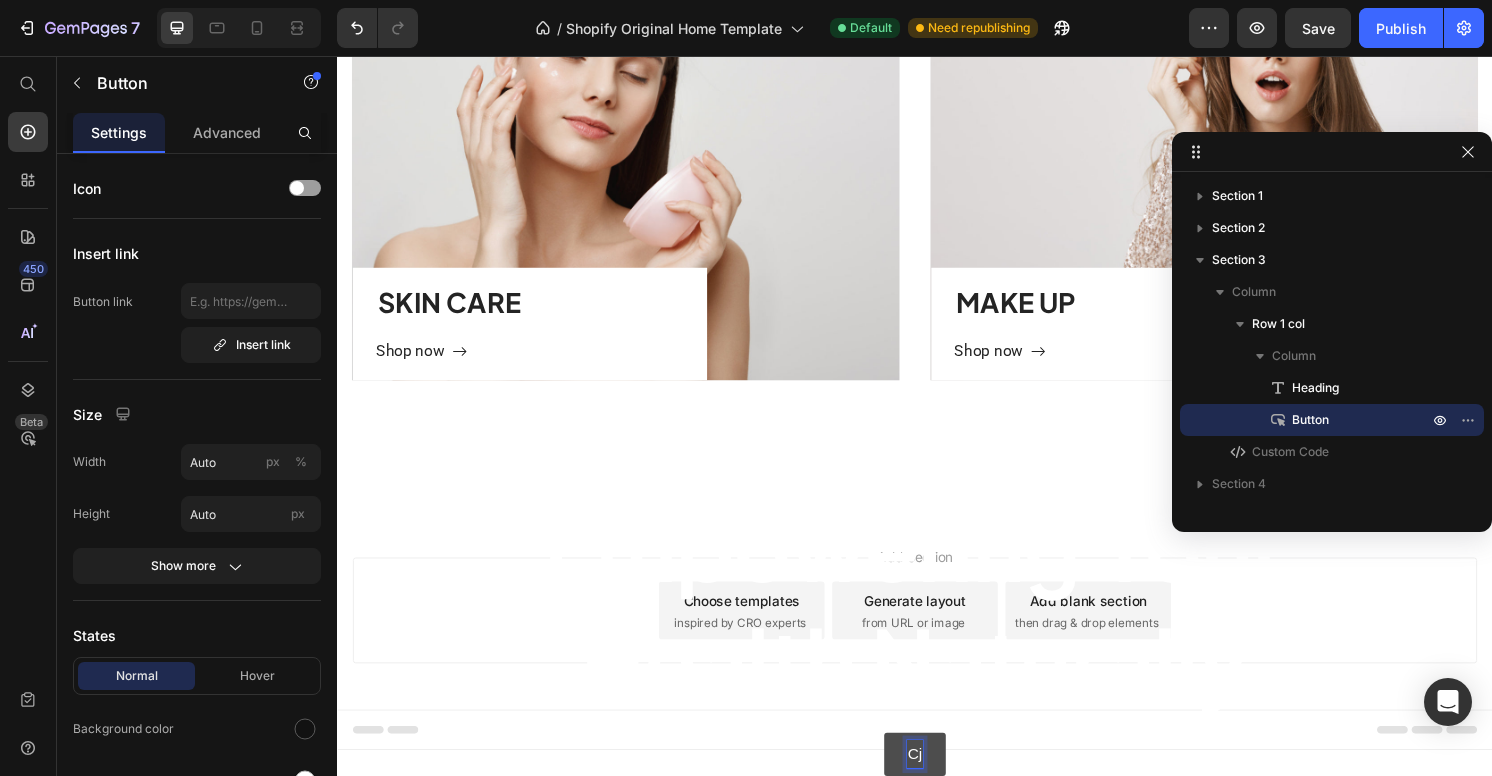 scroll, scrollTop: 190, scrollLeft: 0, axis: vertical 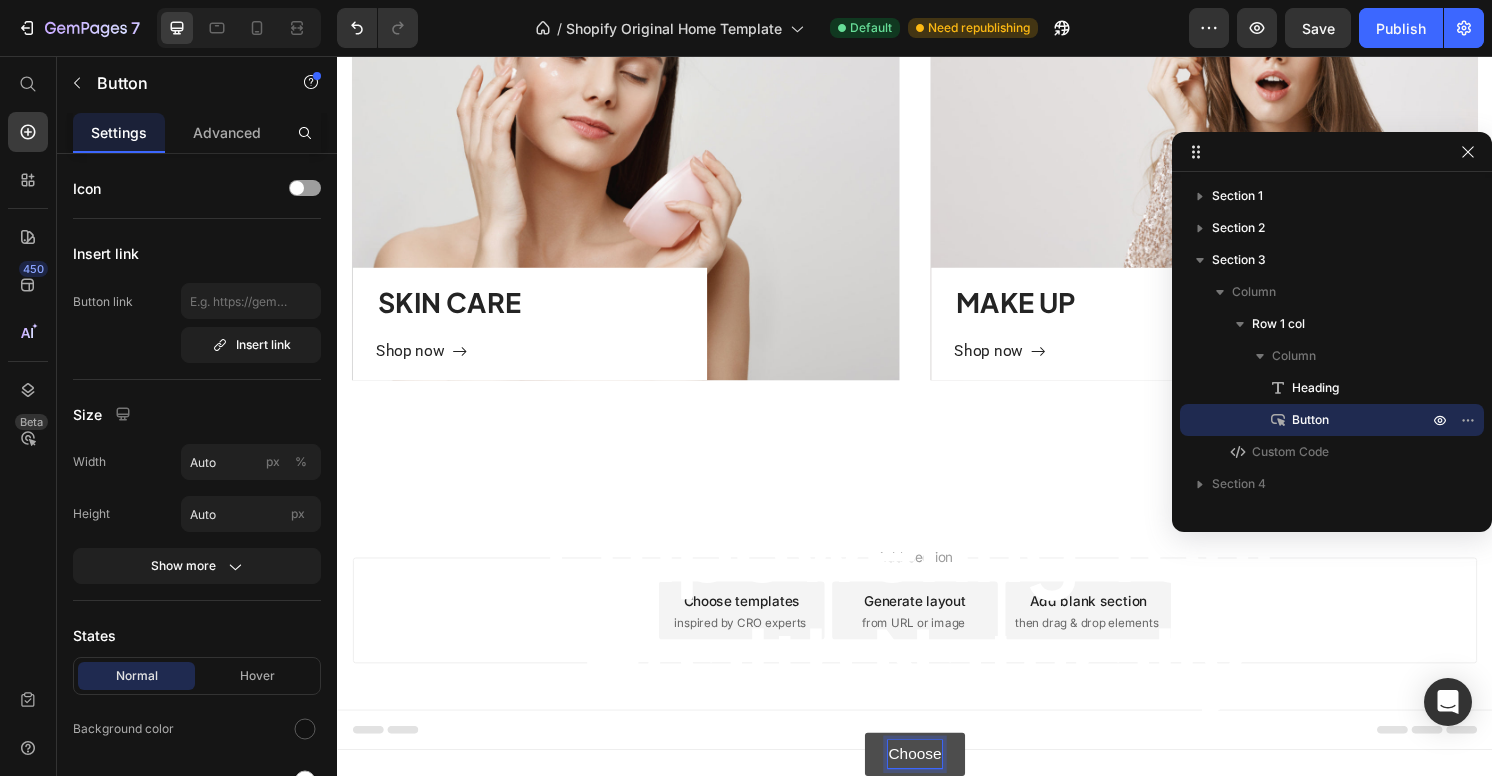 click on "Choose" at bounding box center [936, 781] 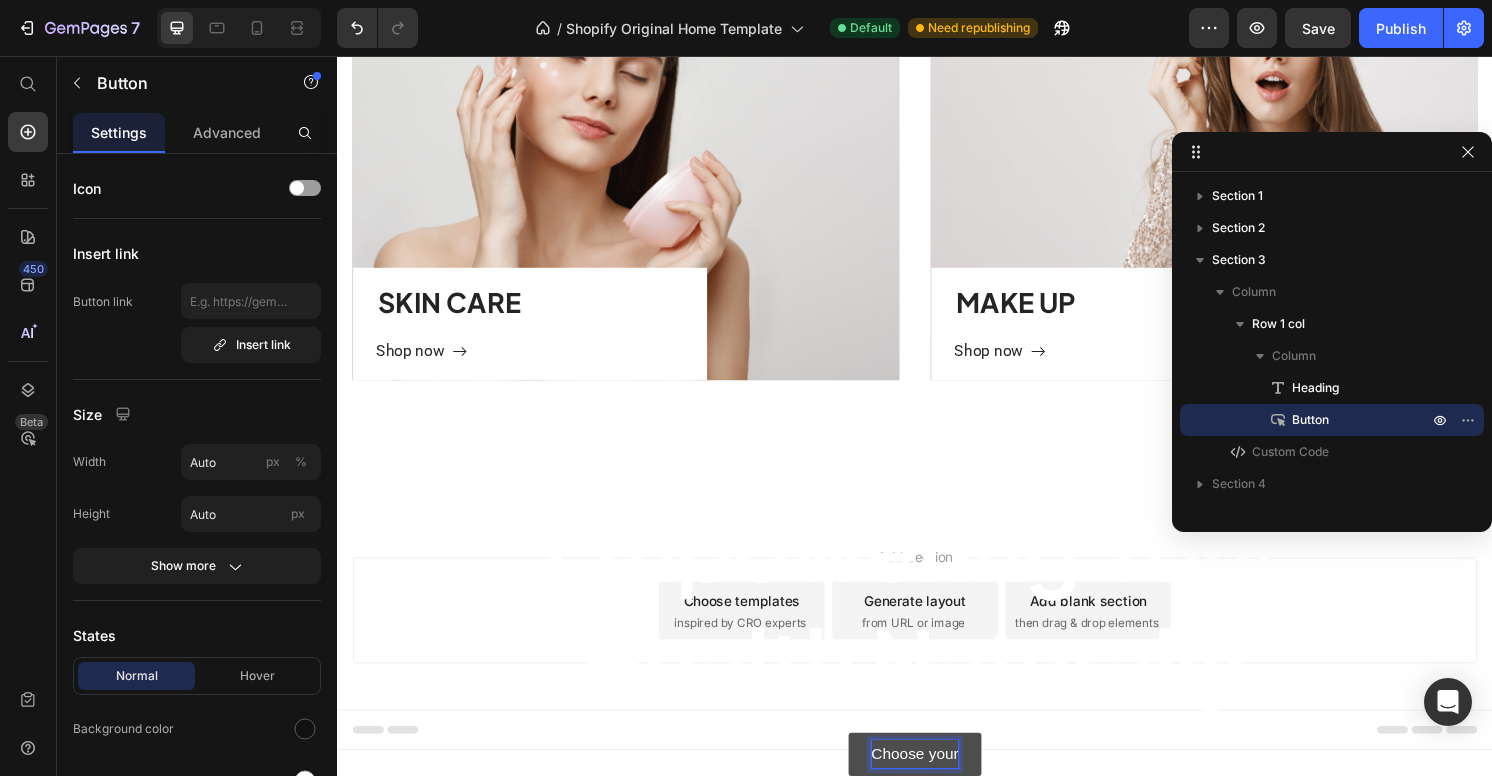 click on "Choose your" at bounding box center [937, 781] 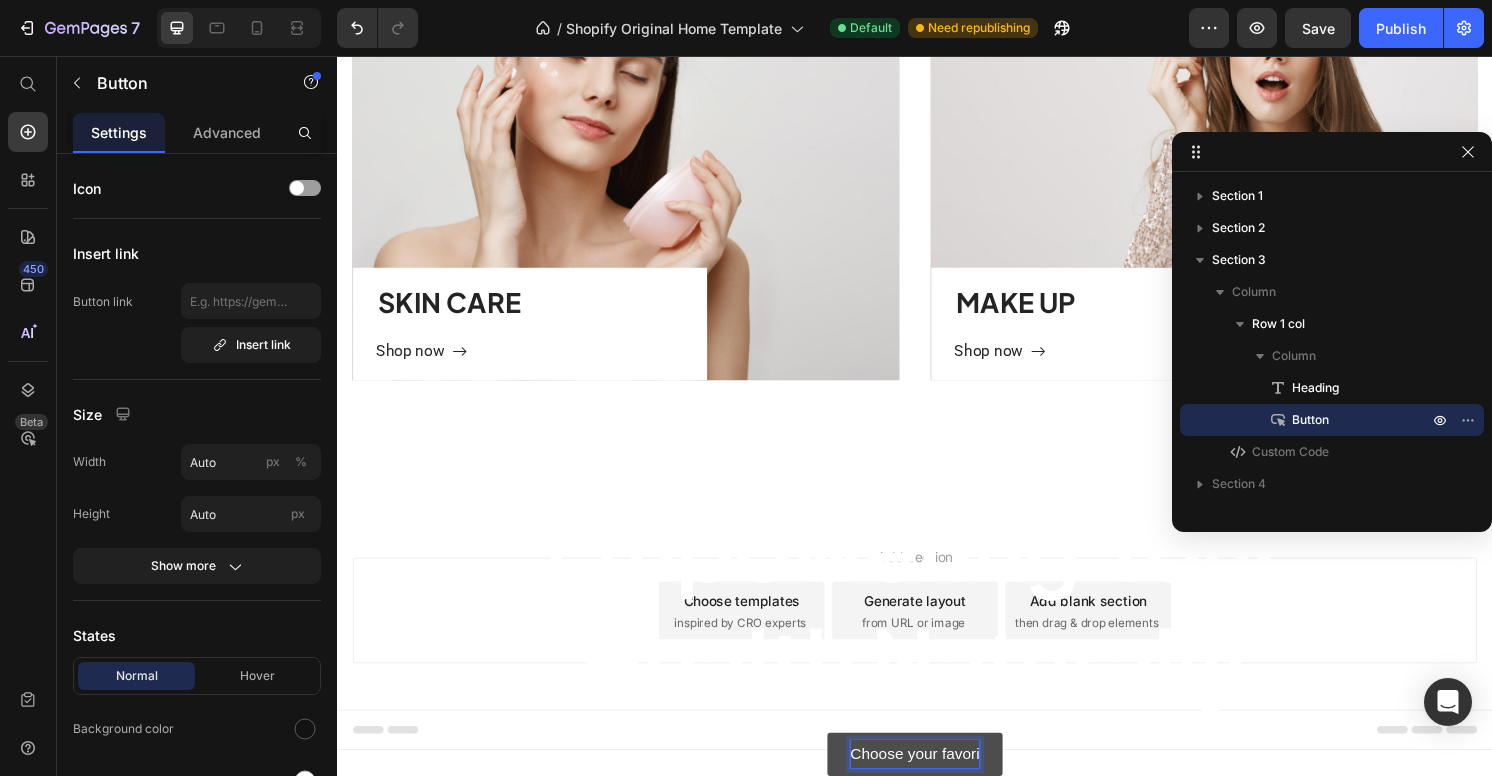 scroll, scrollTop: 330, scrollLeft: 0, axis: vertical 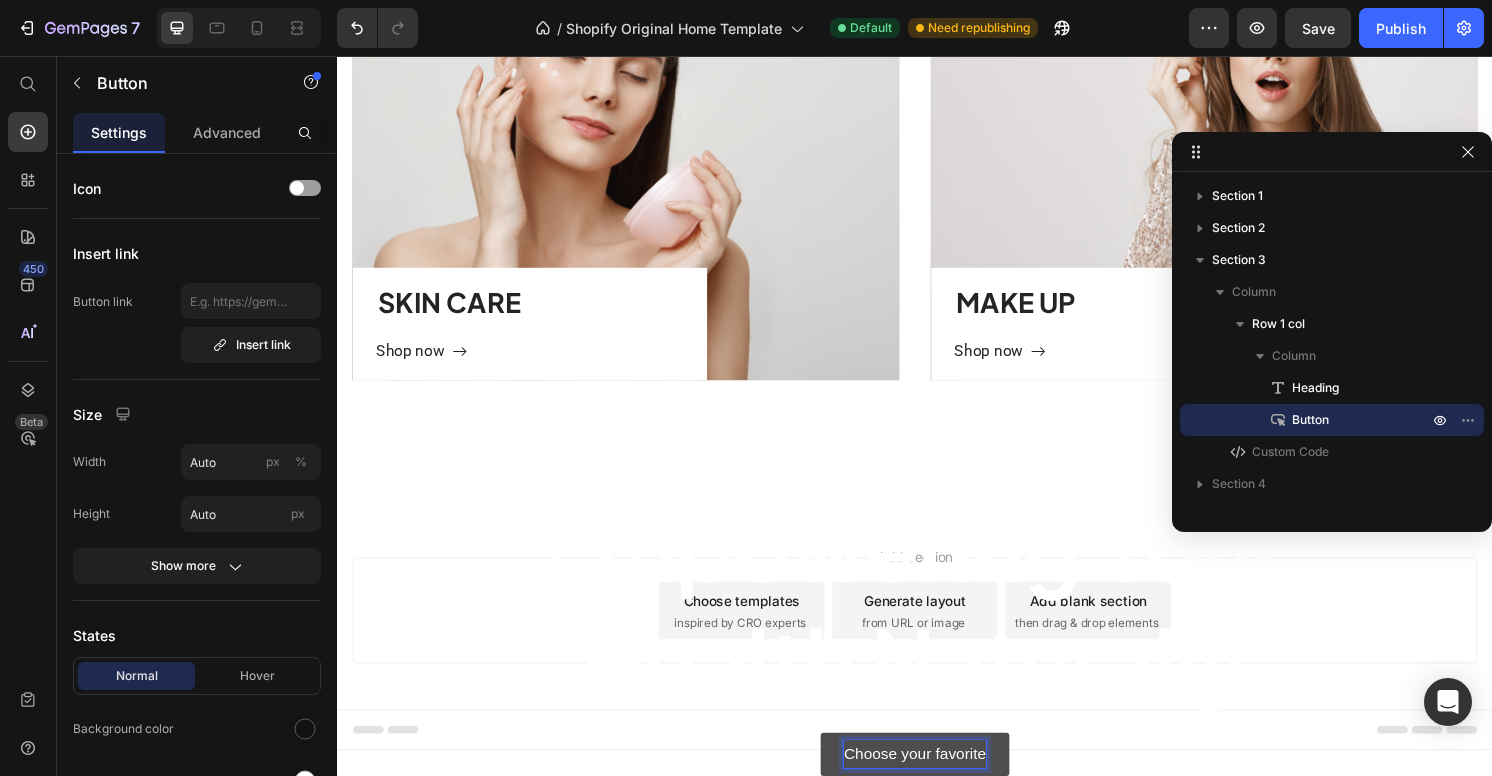 click on "Choose your favorite" at bounding box center [937, 781] 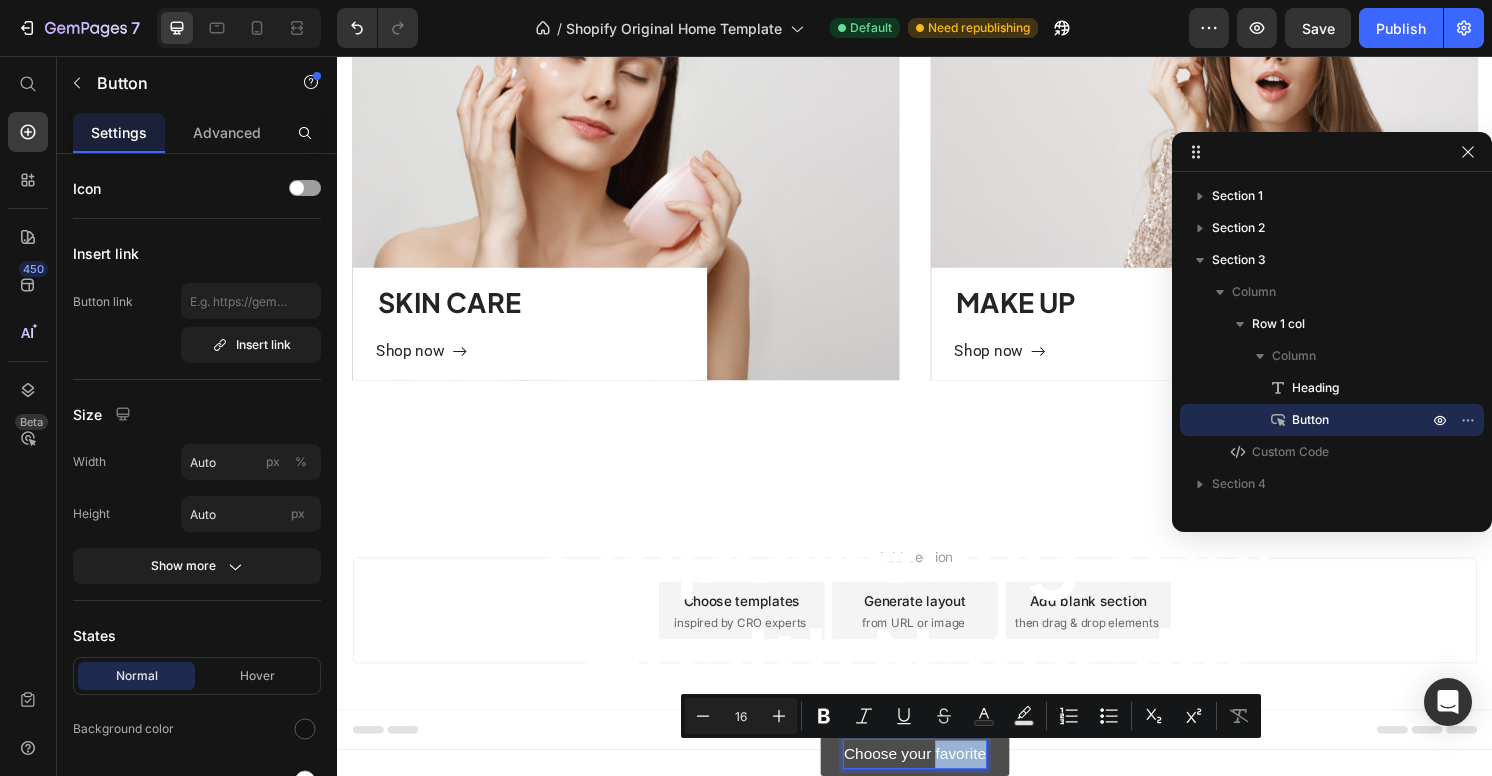 copy on "favorite" 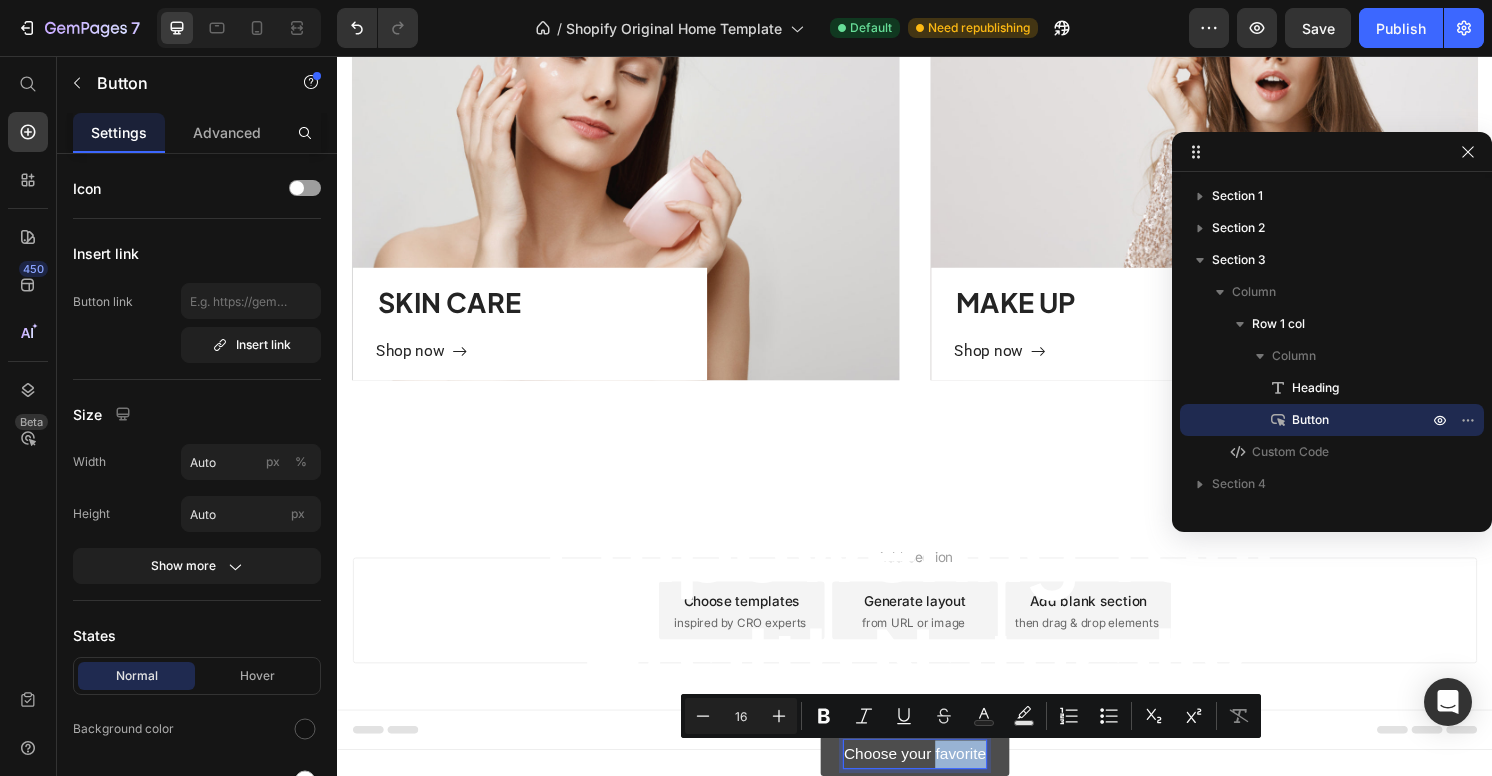 click on "Choose your favorite" at bounding box center (937, 781) 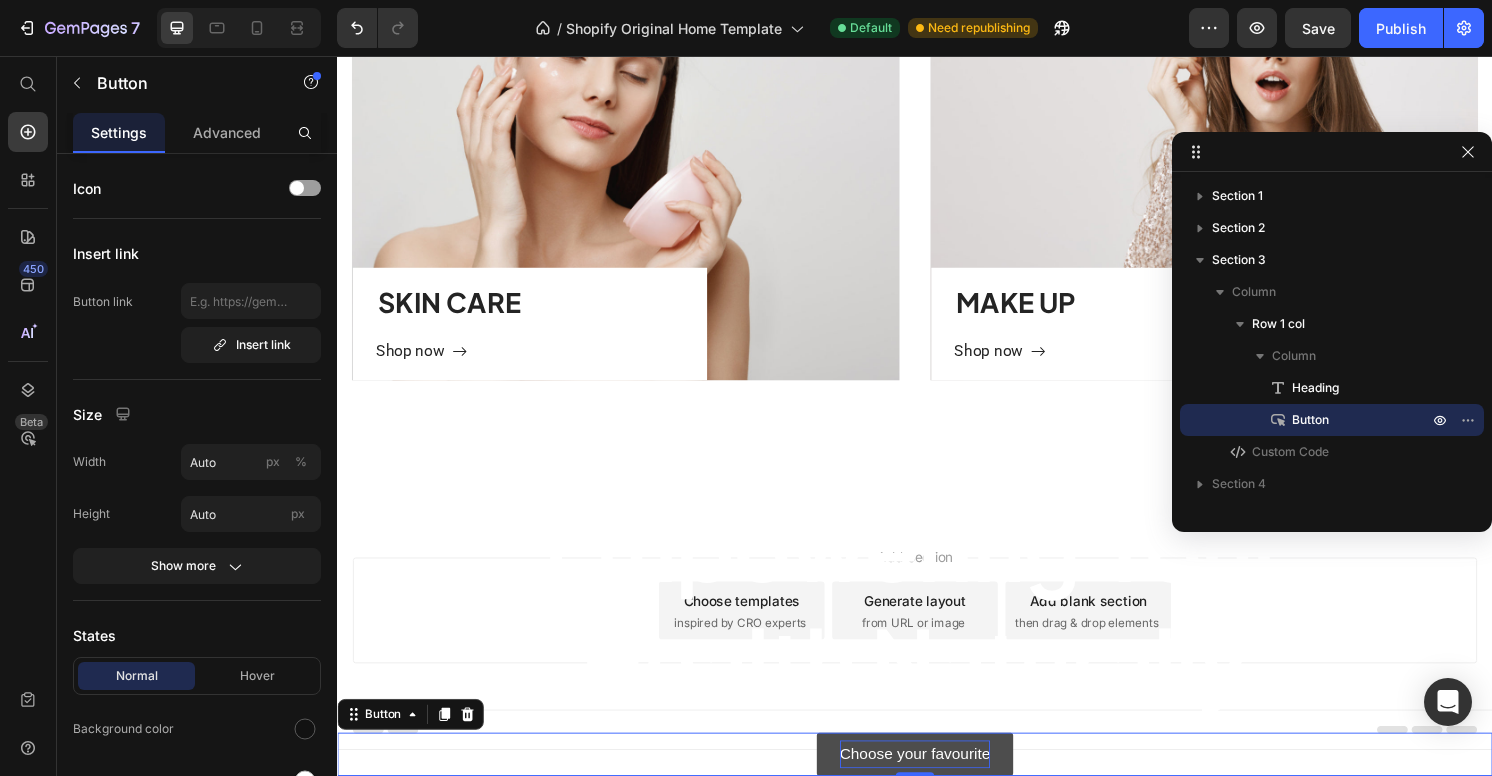 click on "Choose your favourite" at bounding box center (937, 781) 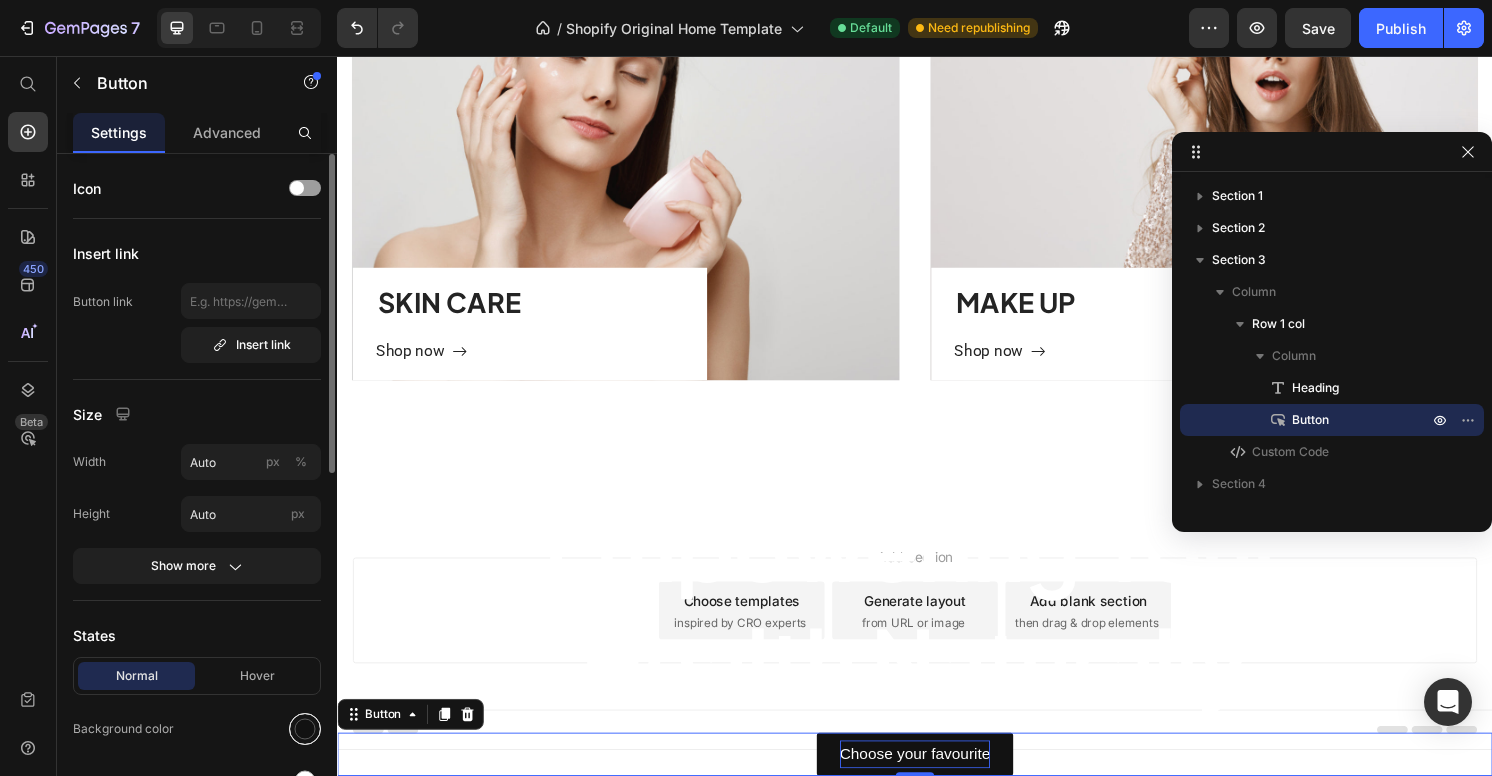 click at bounding box center [305, 729] 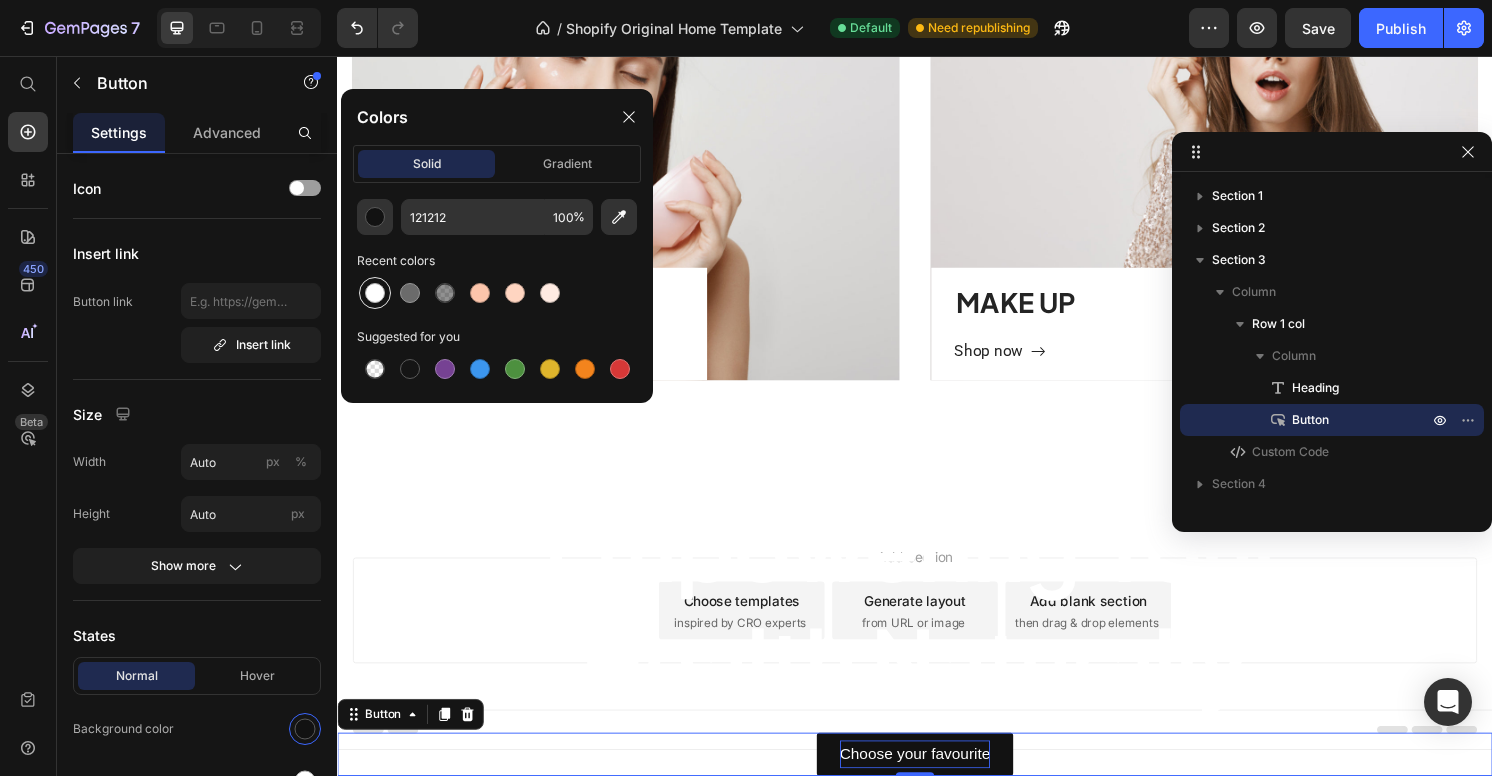 click at bounding box center (375, 293) 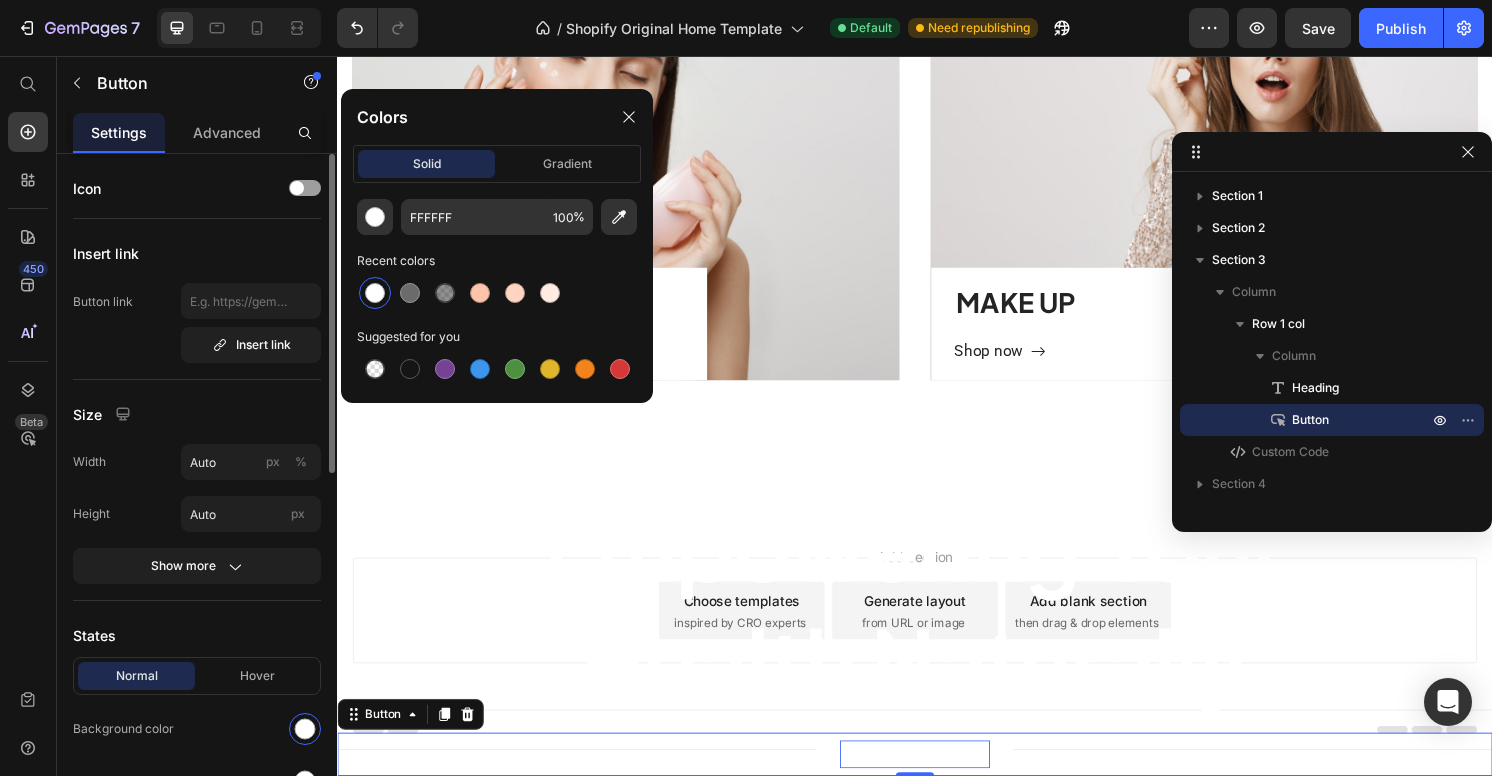 click on "Size" at bounding box center (197, 414) 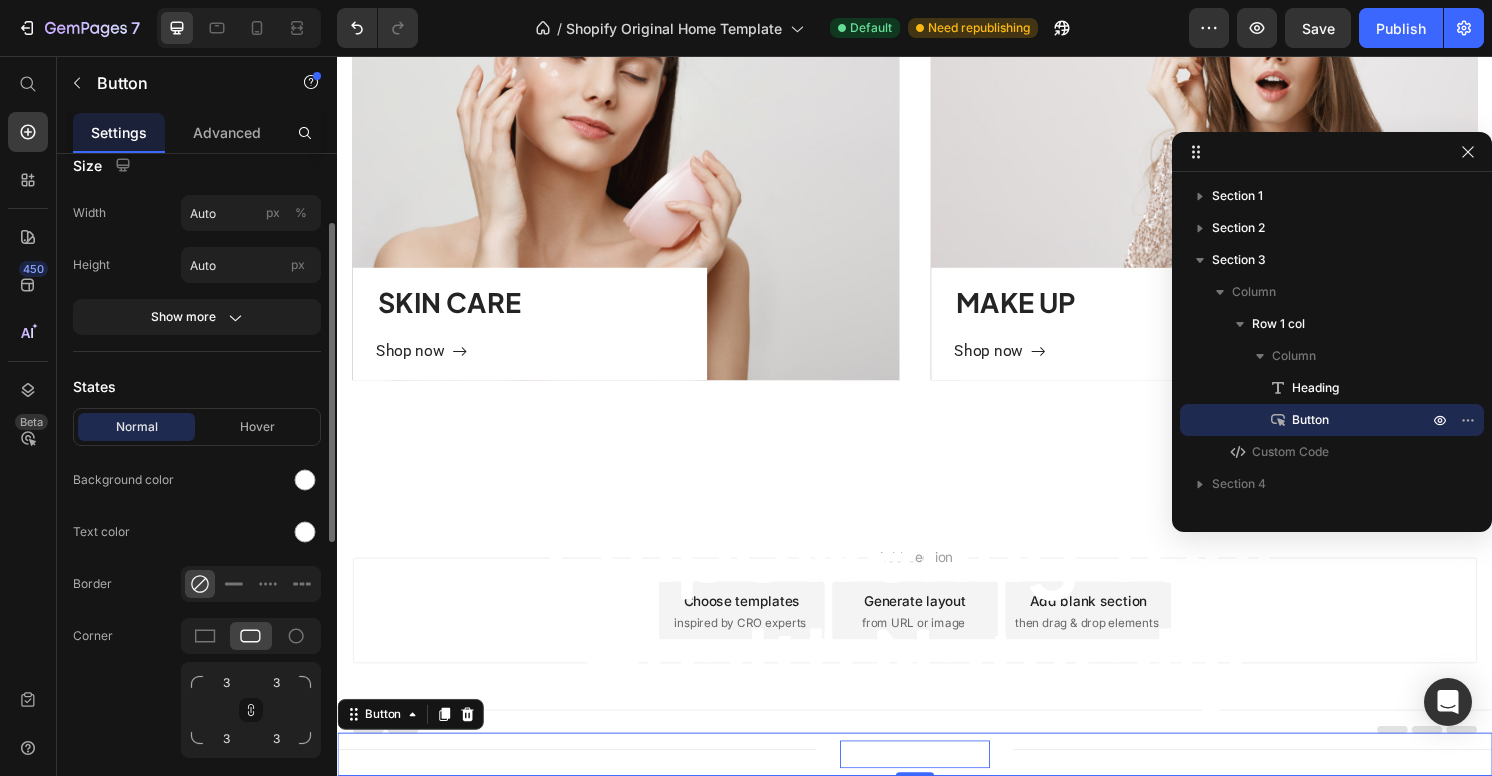 scroll, scrollTop: 278, scrollLeft: 0, axis: vertical 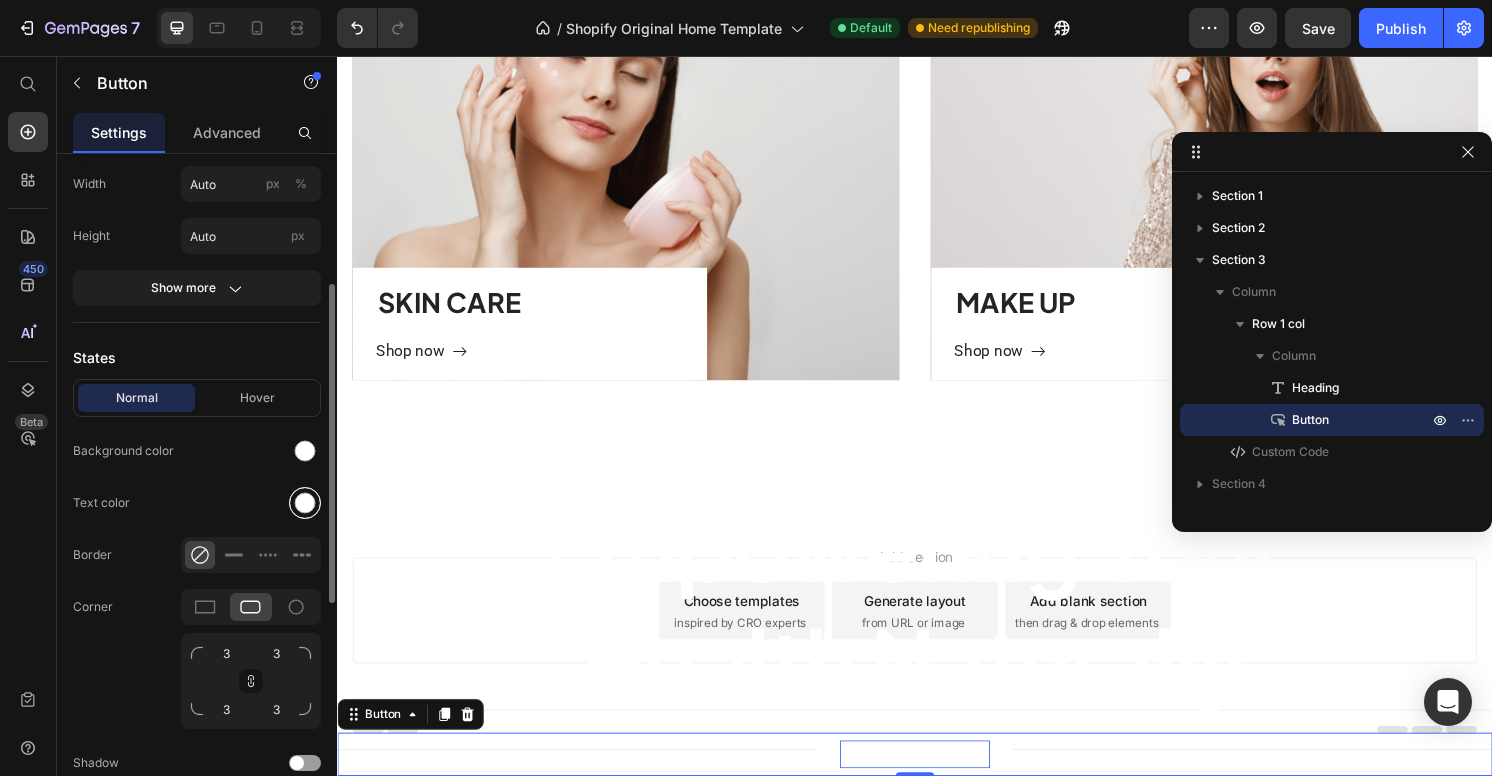 click at bounding box center [305, 503] 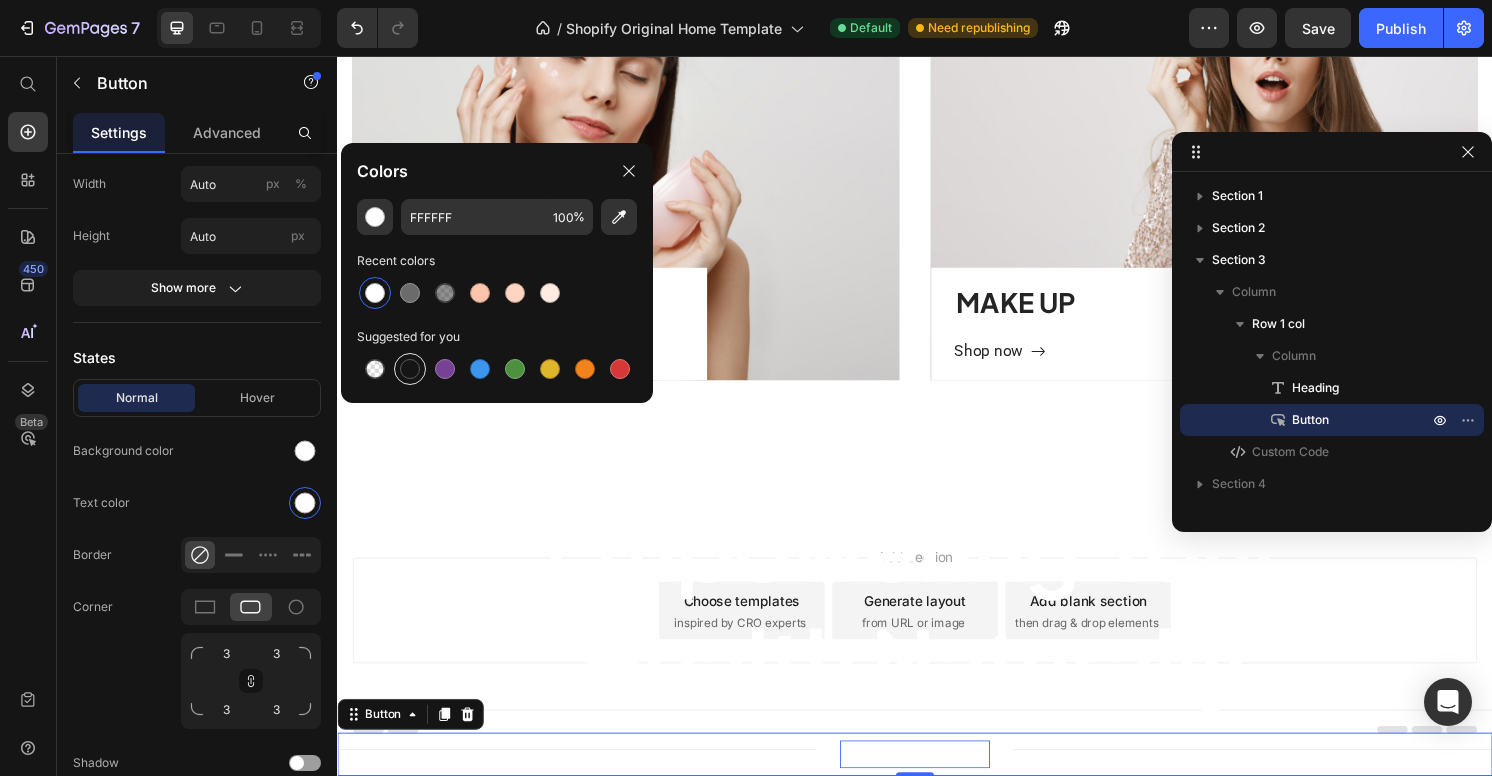 click at bounding box center (410, 369) 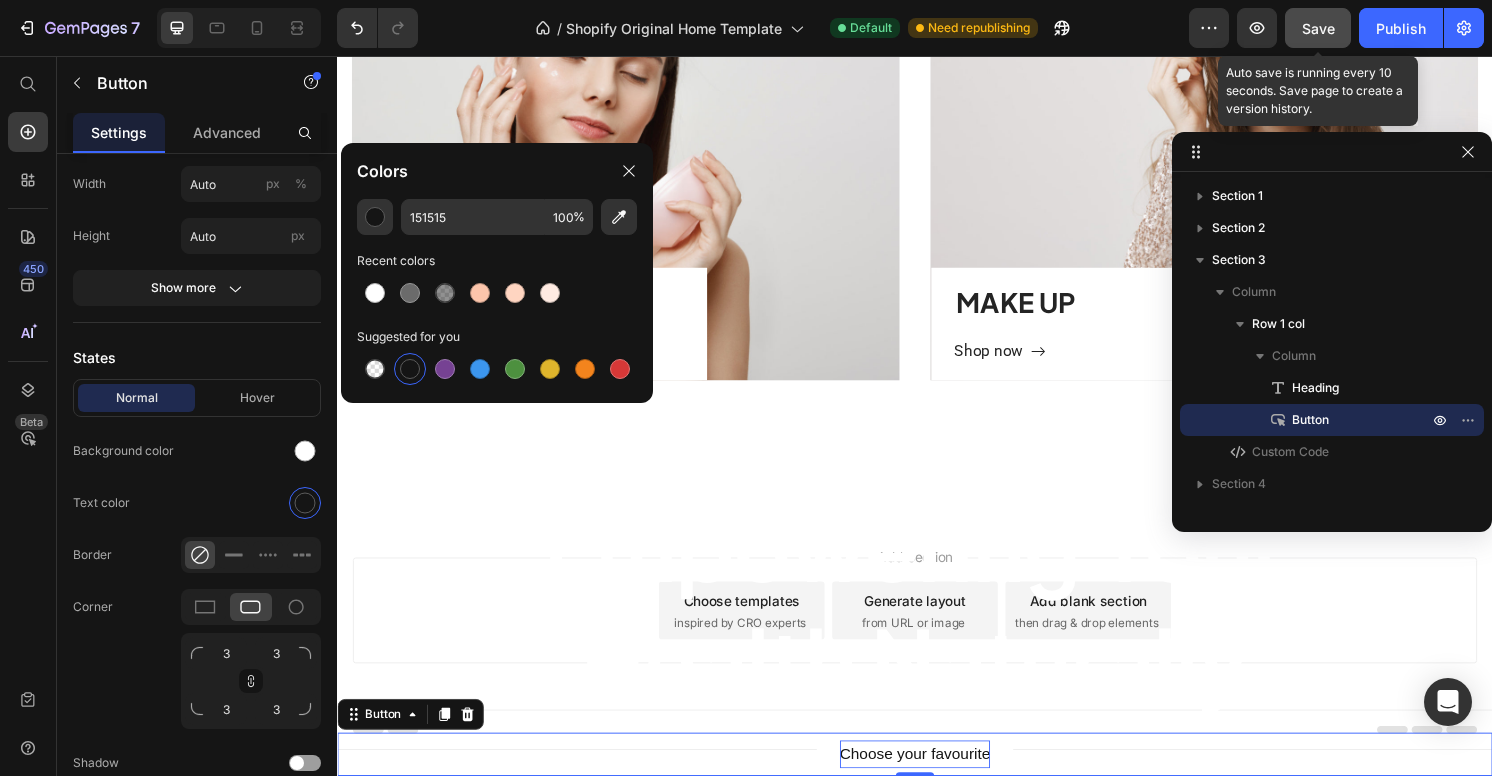 click on "Save" at bounding box center (1318, 28) 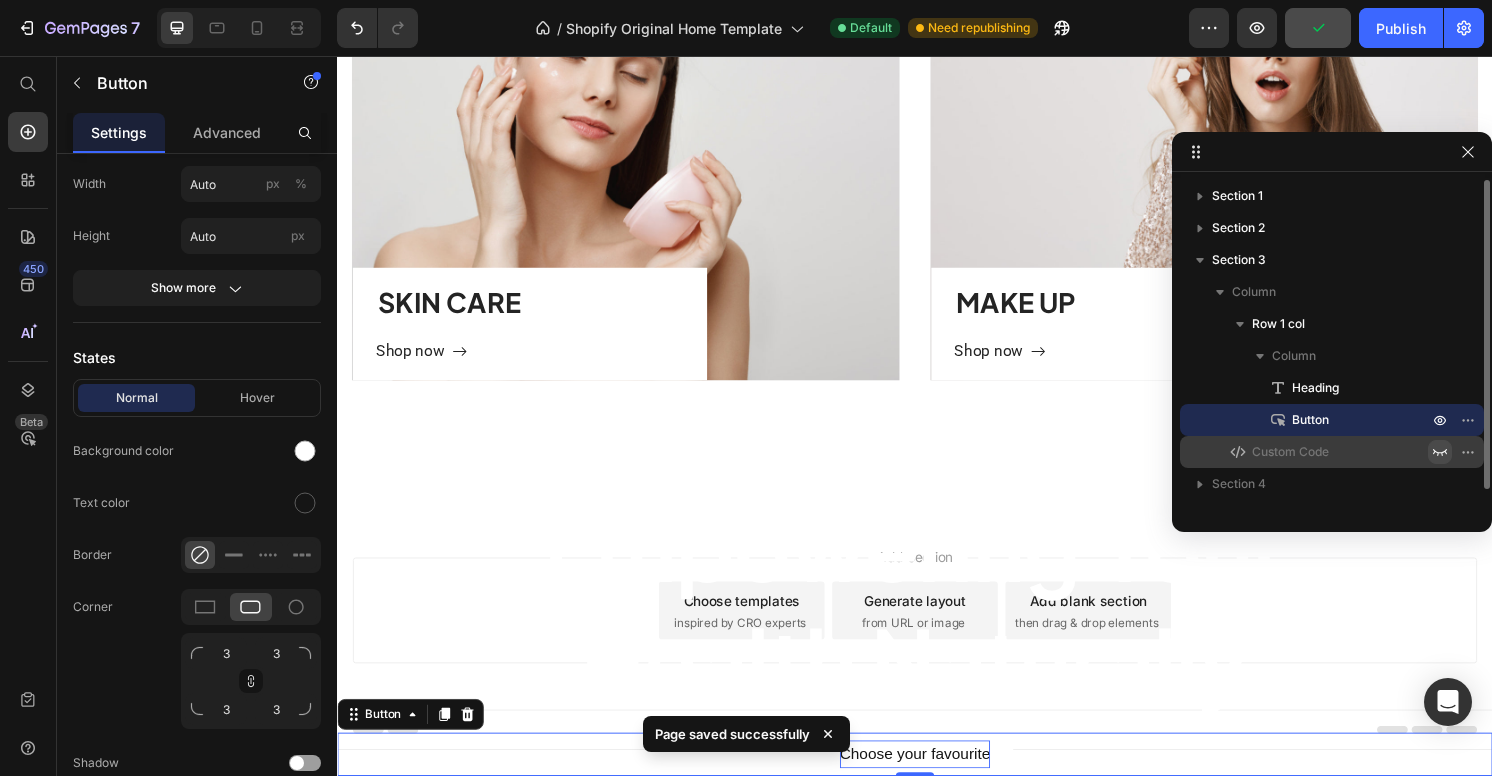 click 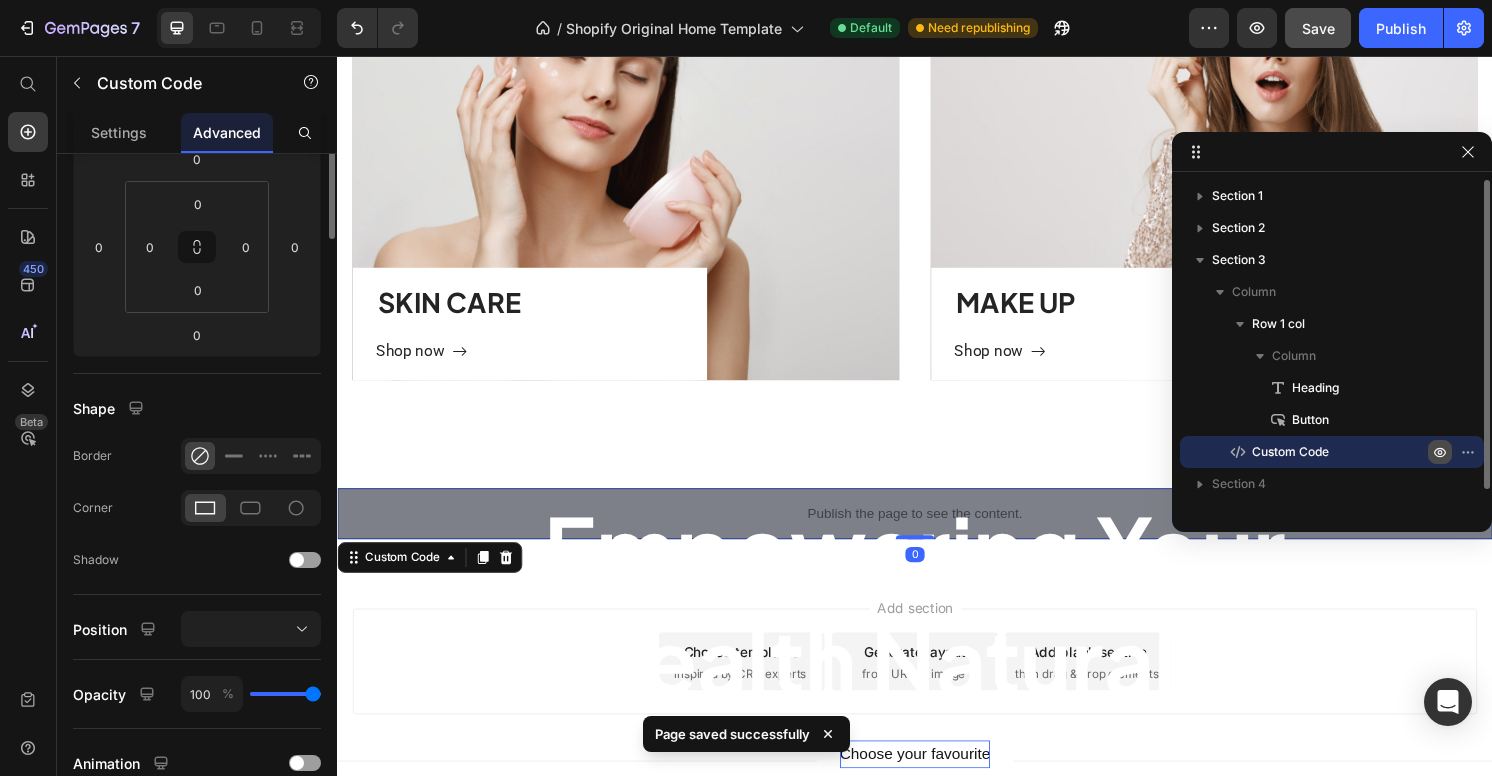 scroll, scrollTop: 0, scrollLeft: 0, axis: both 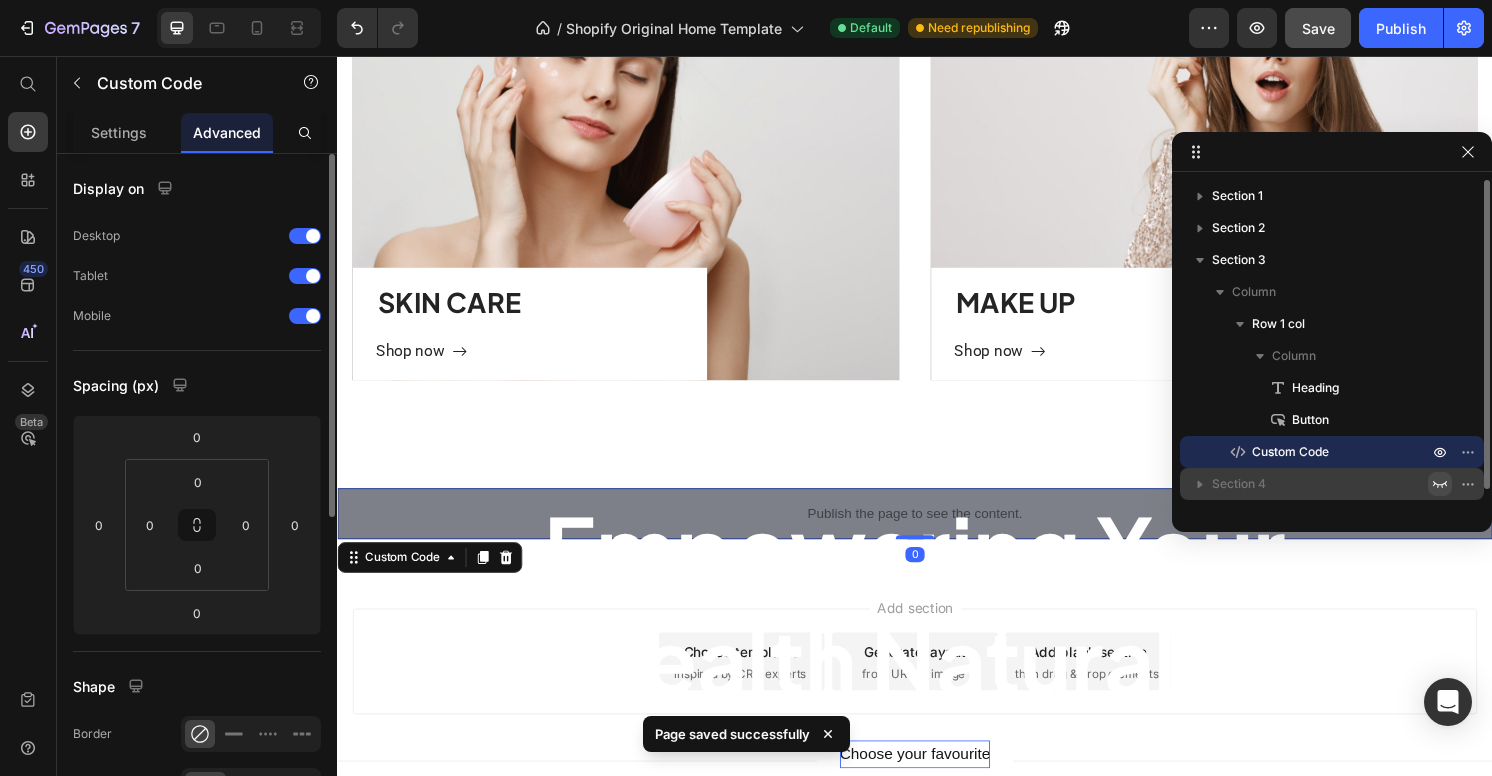 click 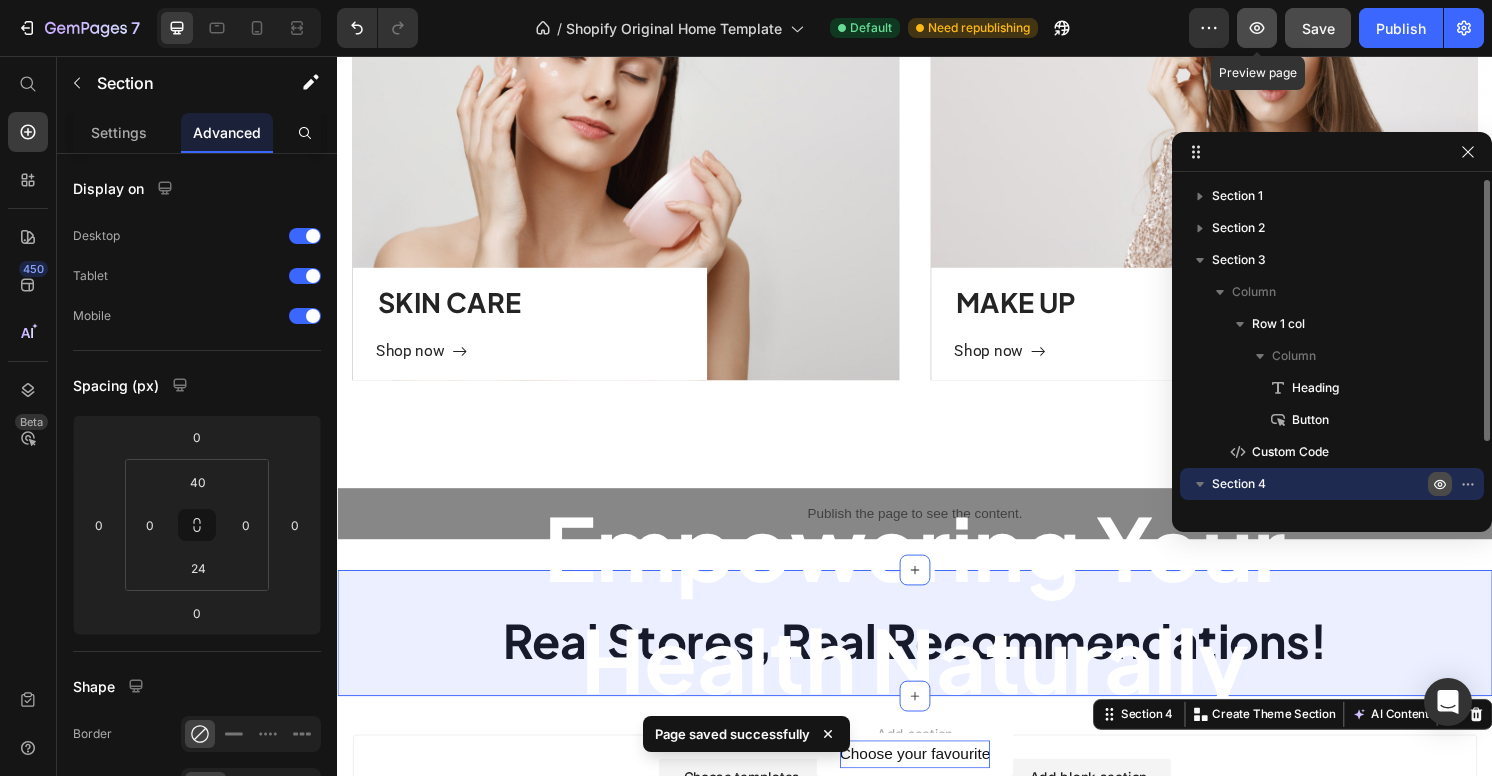 click 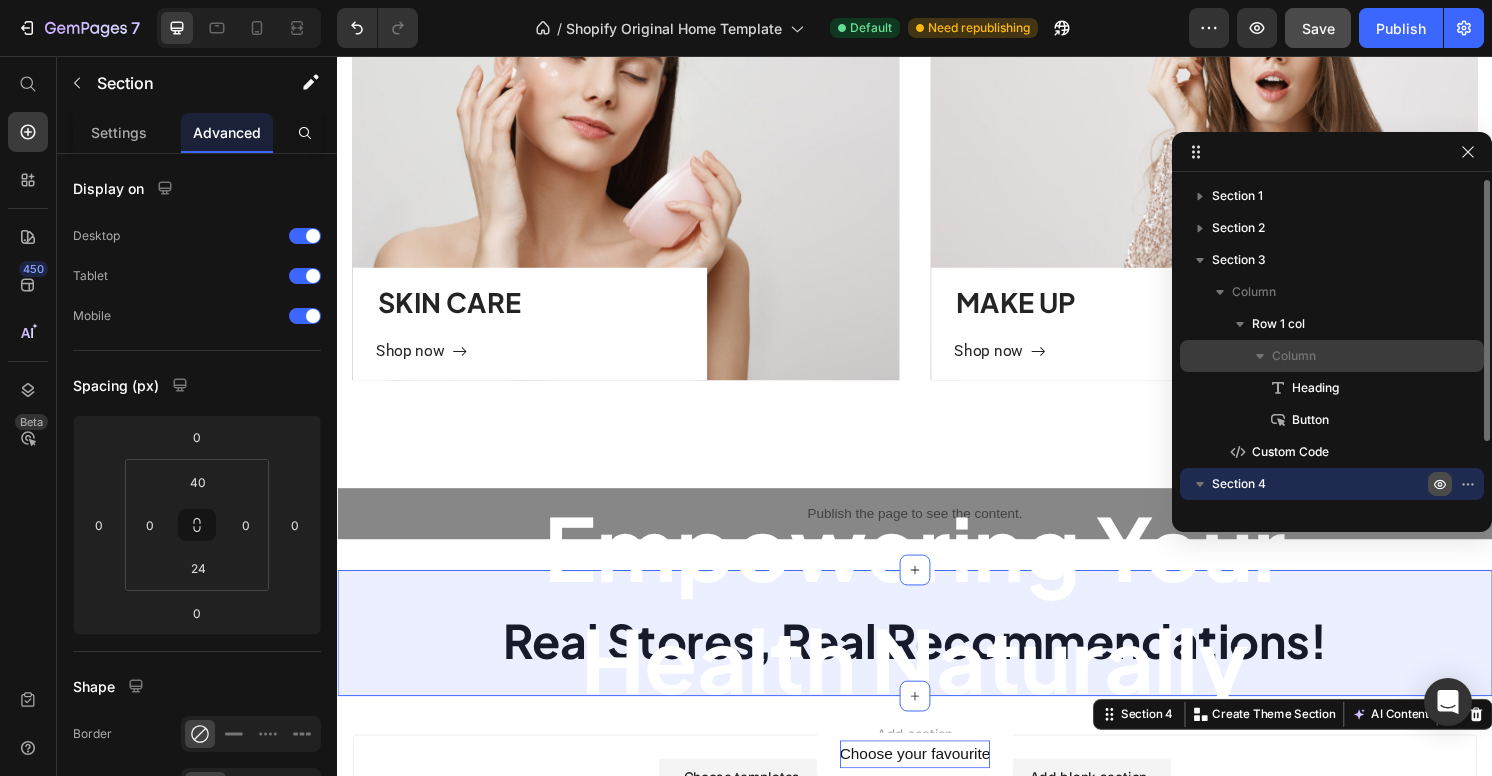 click on "Column" at bounding box center (1294, 356) 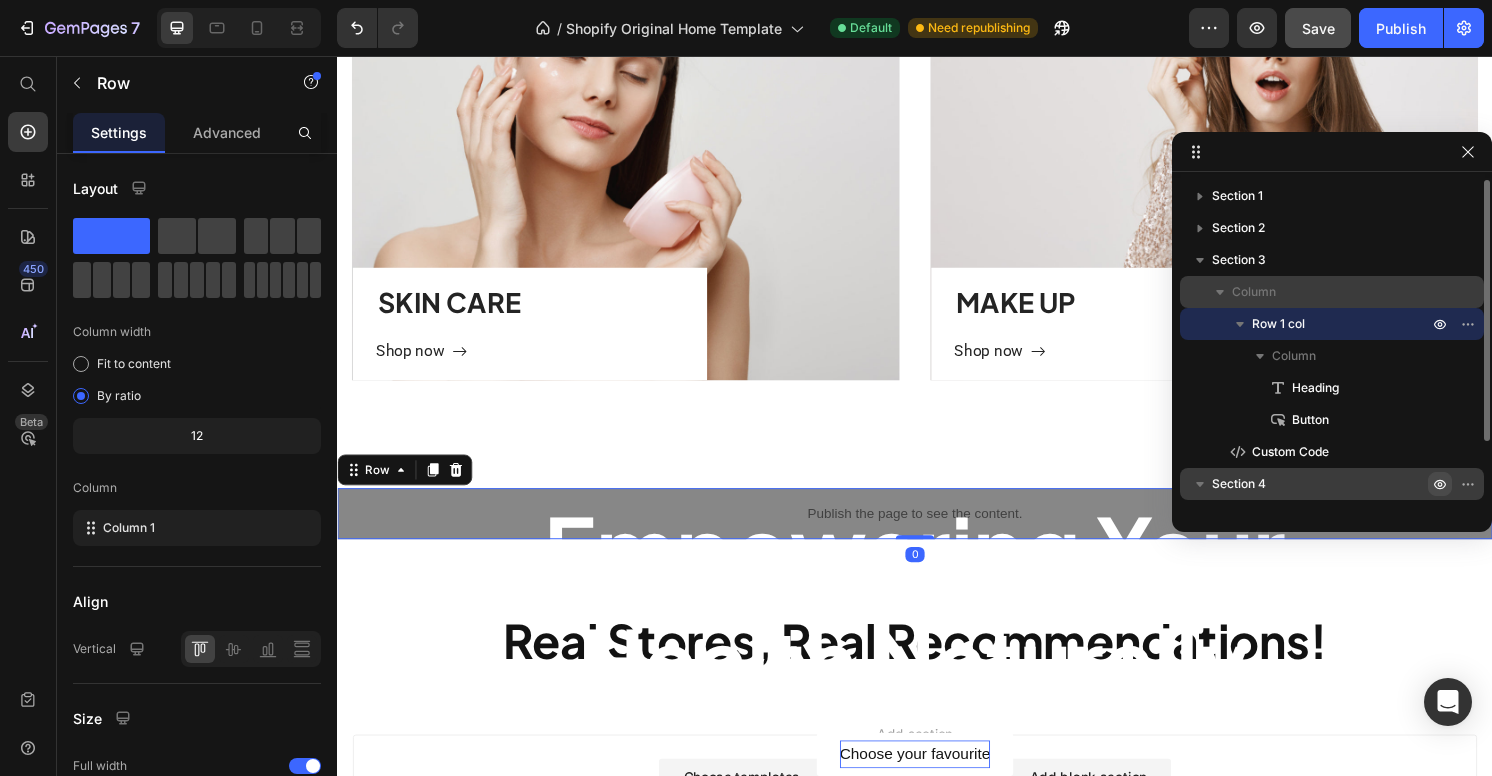 click on "Column" at bounding box center [1332, 292] 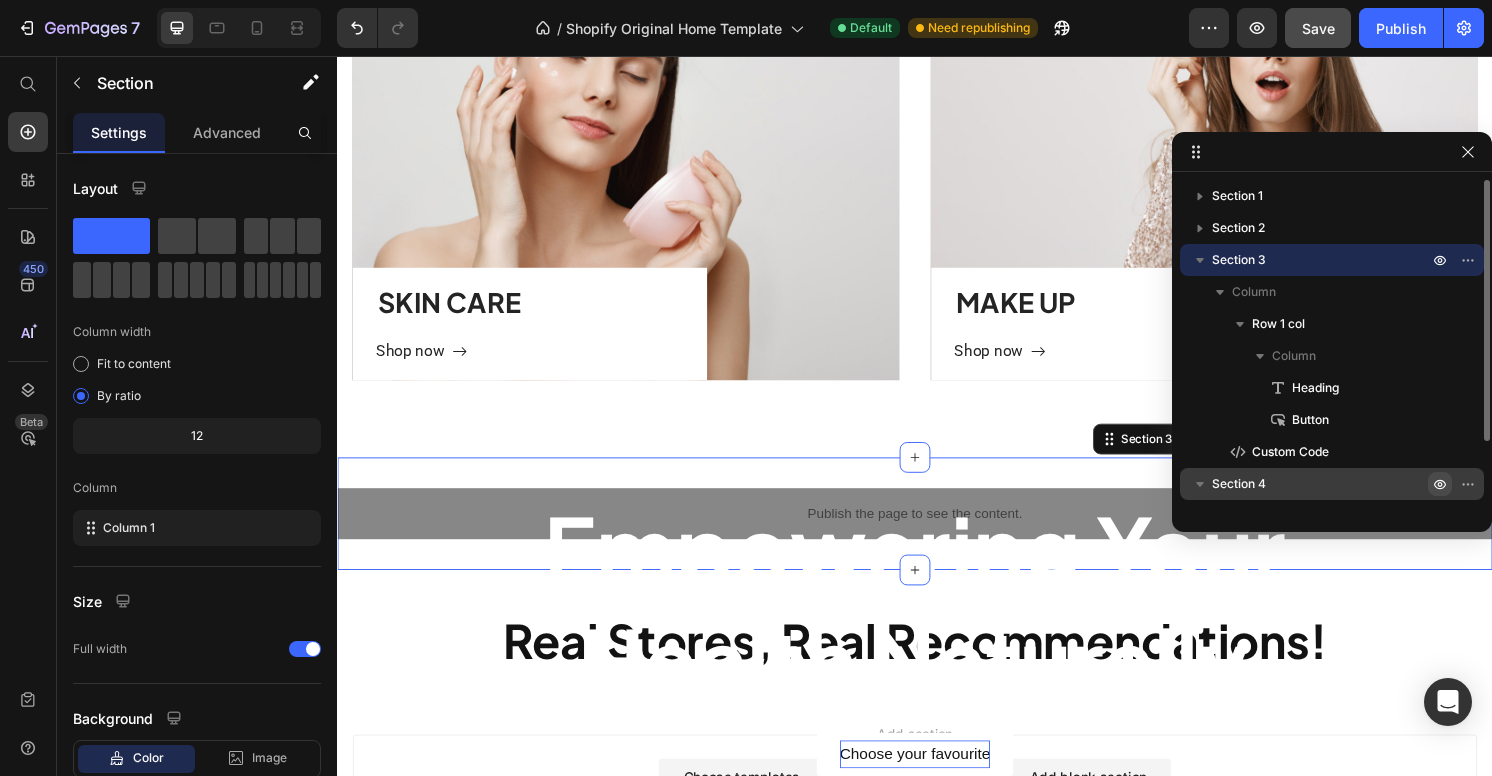click on "Section 3" at bounding box center [1239, 260] 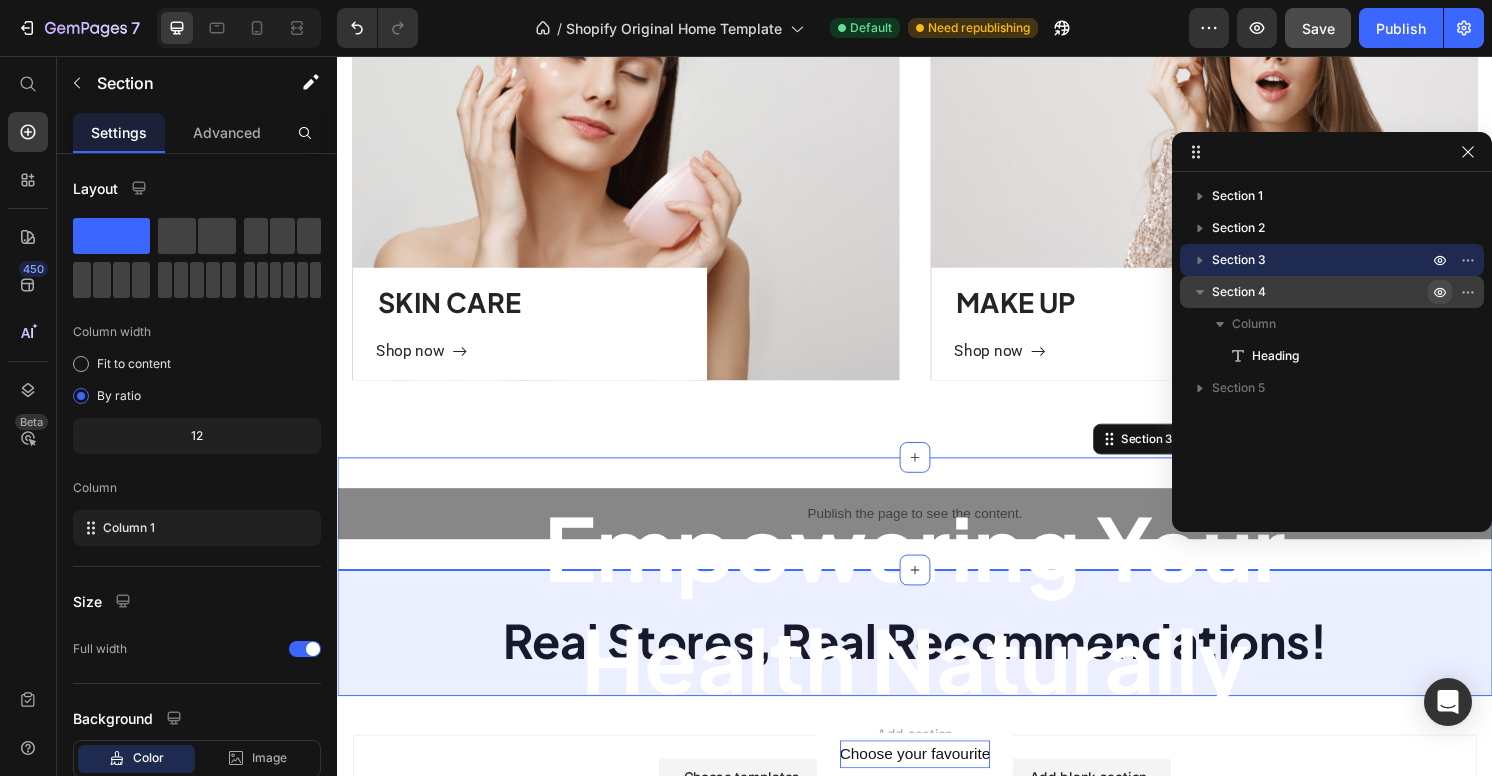 click on "Section 4" at bounding box center (1239, 292) 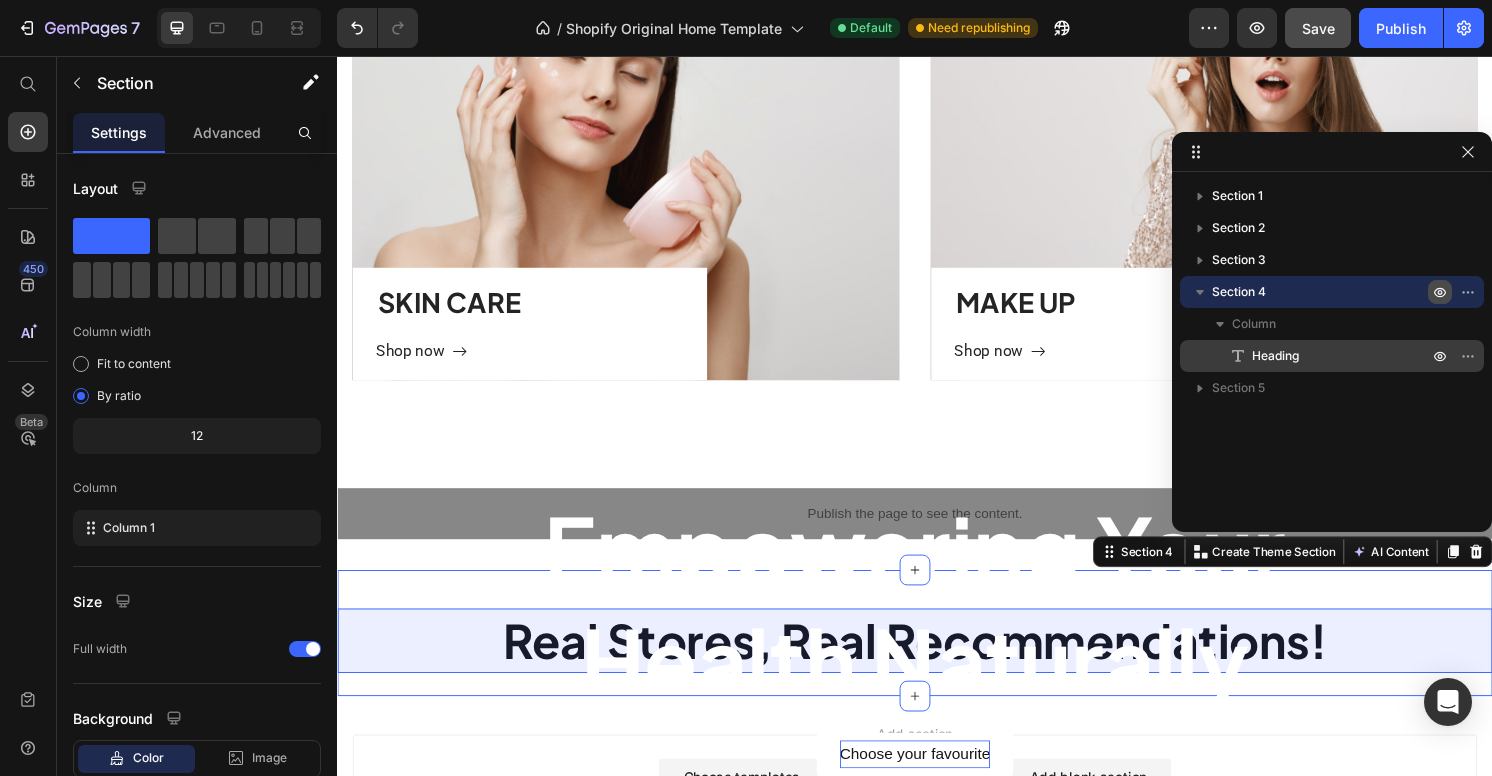 click on "Heading" at bounding box center (1275, 356) 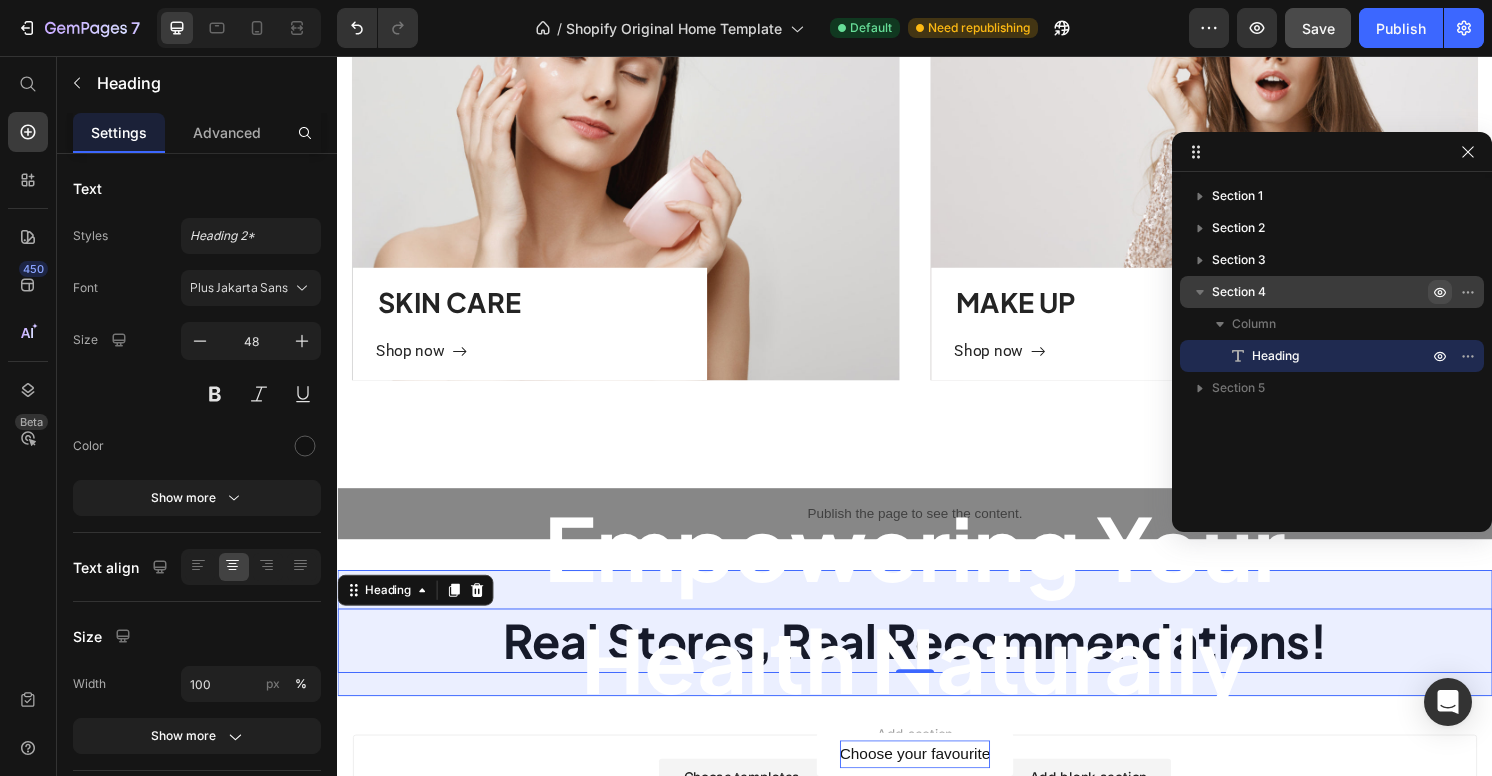 click 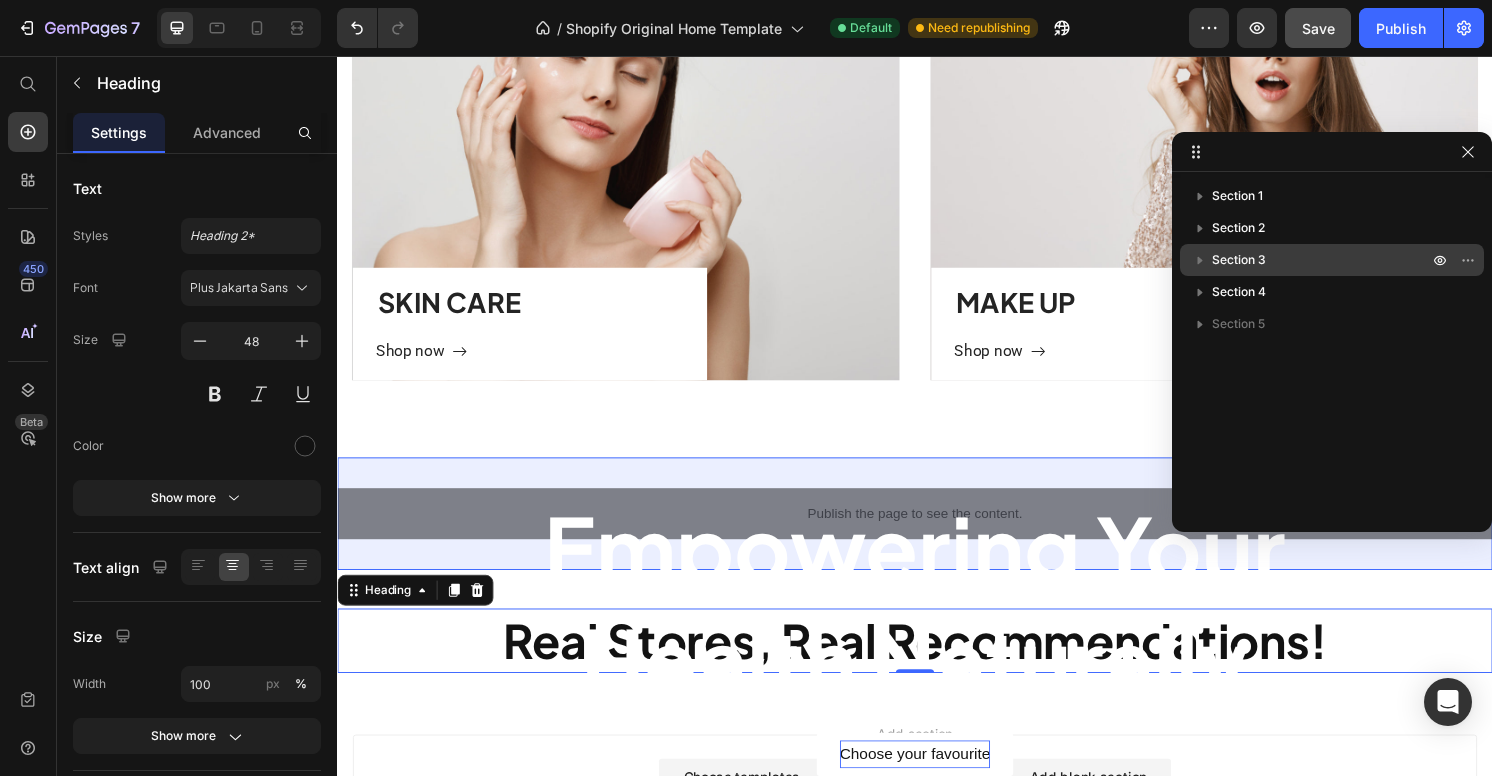 click on "Section 3" at bounding box center [1239, 260] 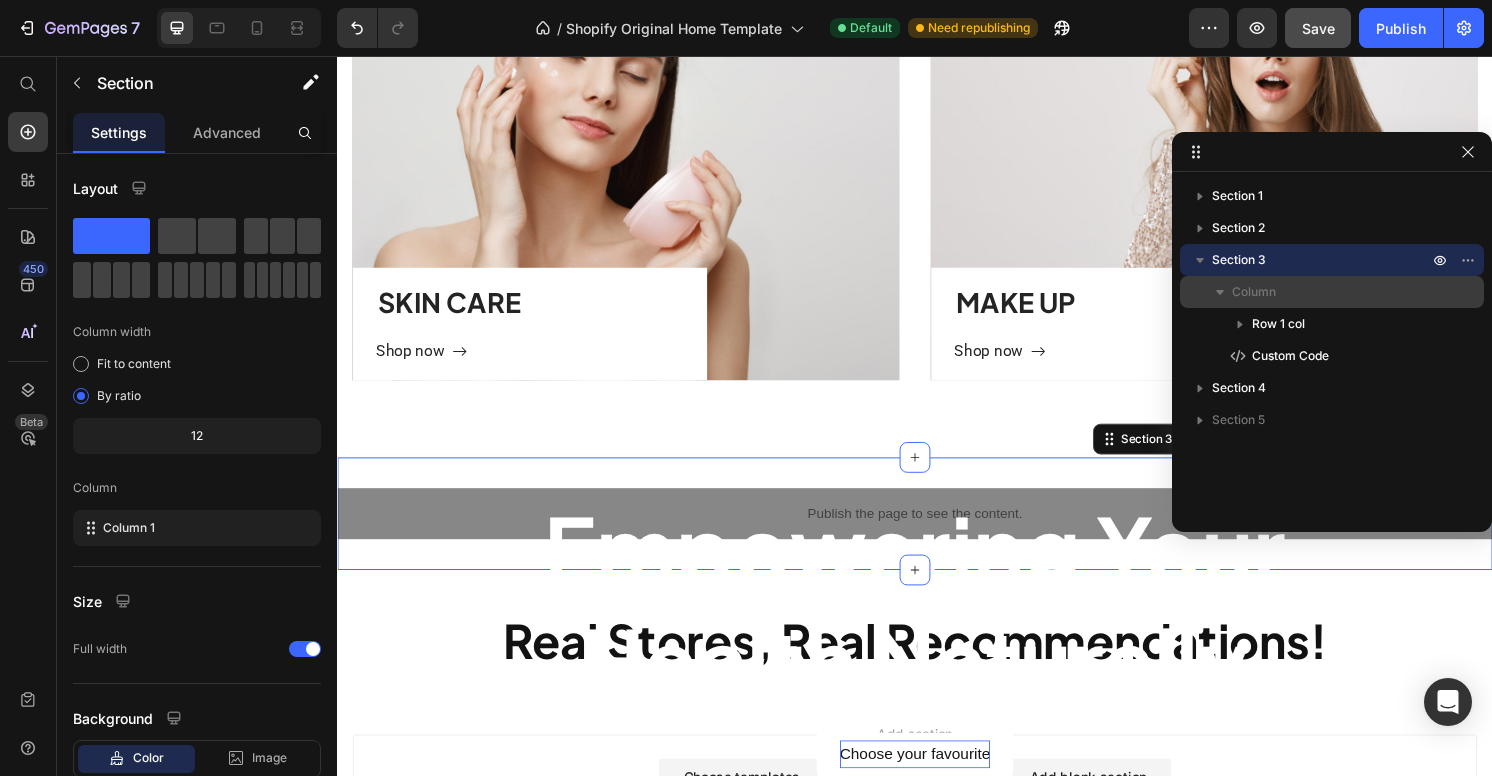 click on "Column" at bounding box center (1254, 292) 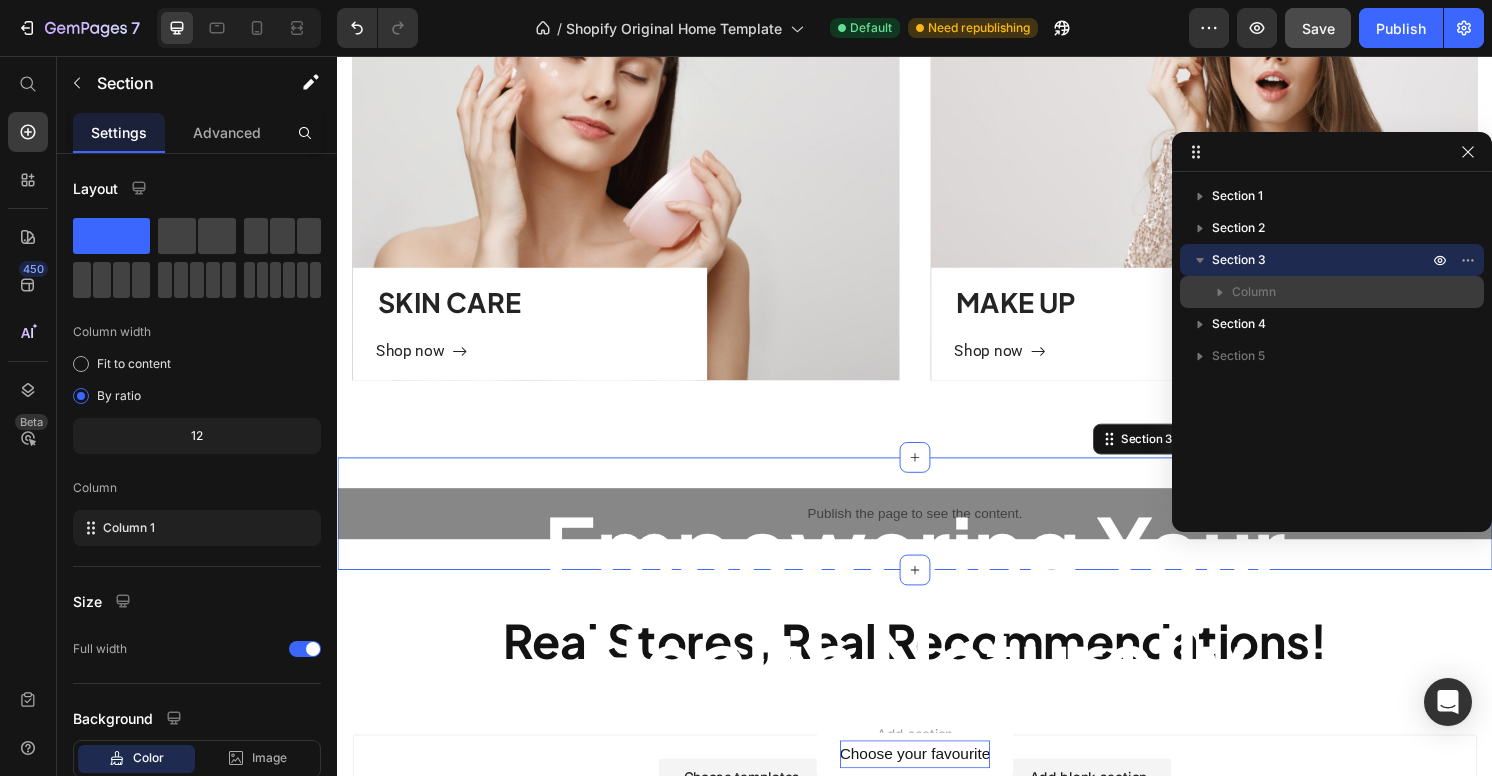 click on "Column" at bounding box center (1254, 292) 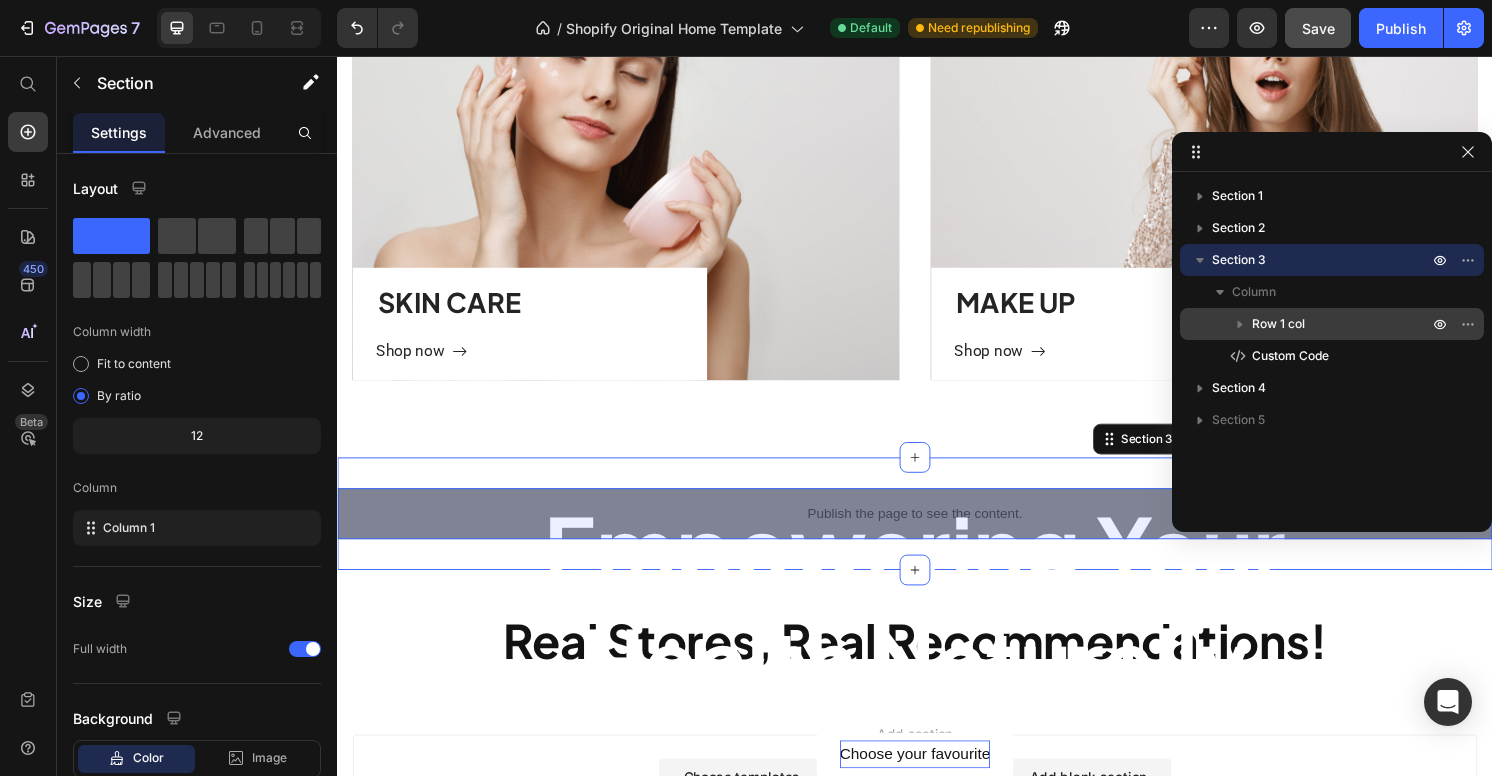 click on "Row 1 col" at bounding box center (1278, 324) 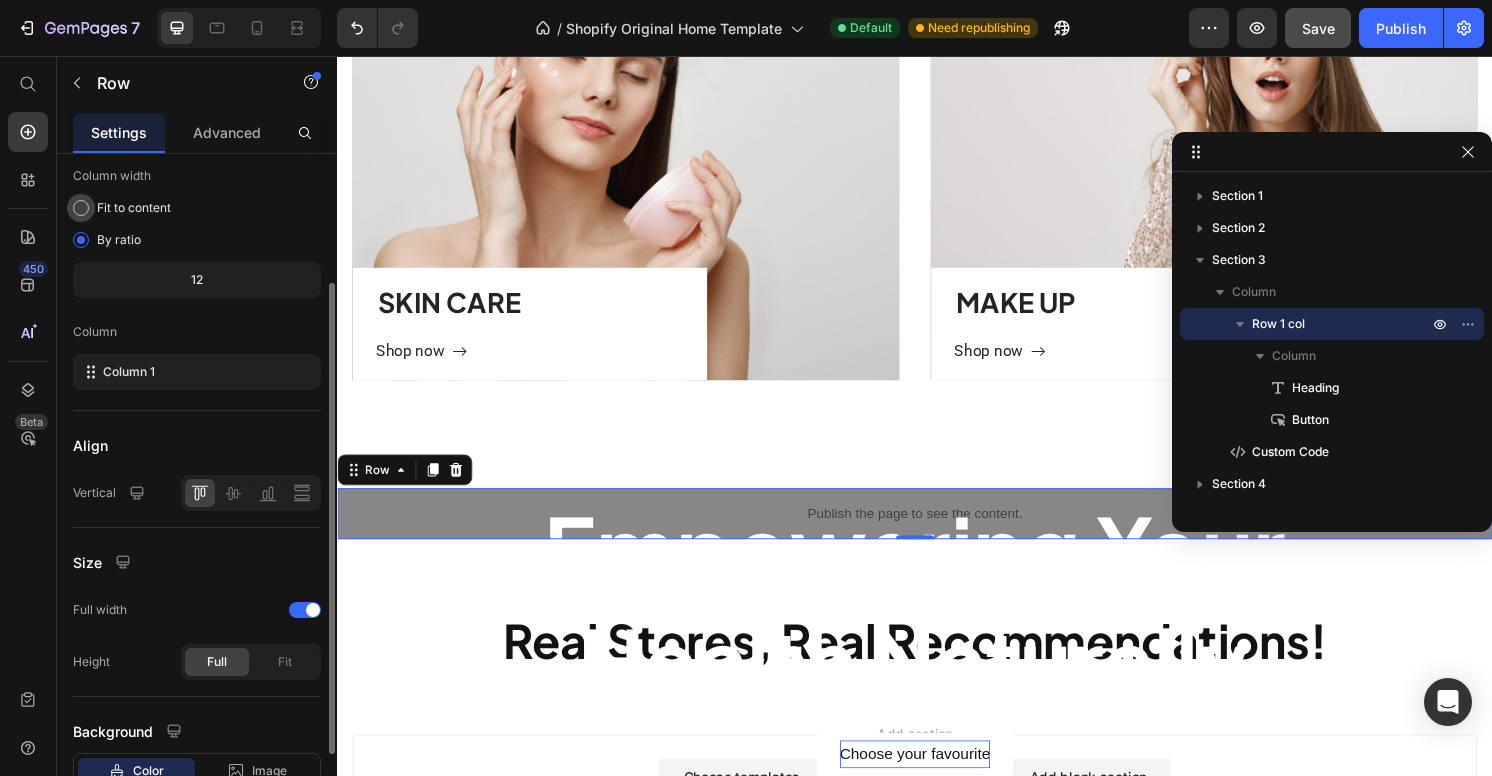 scroll, scrollTop: 259, scrollLeft: 0, axis: vertical 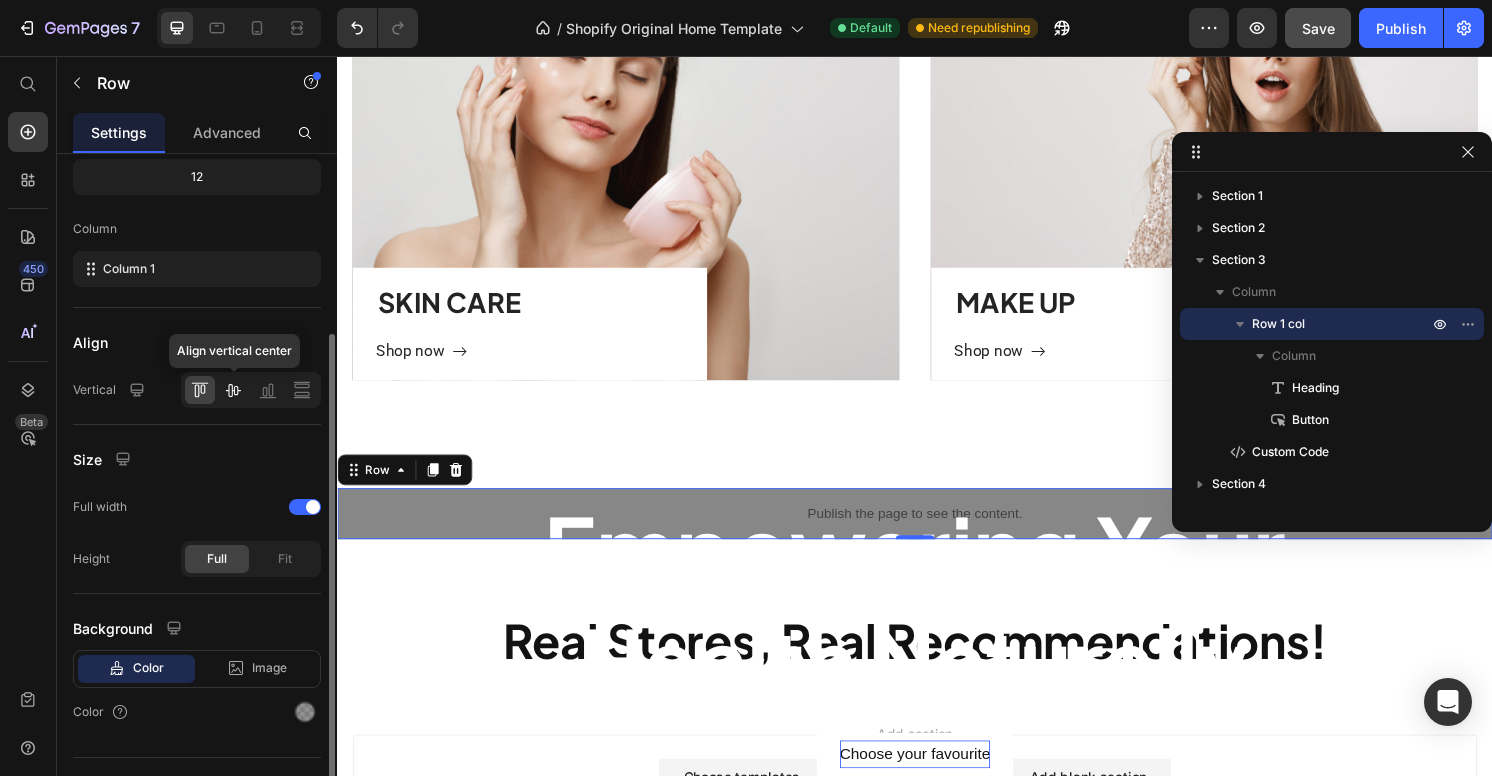 click 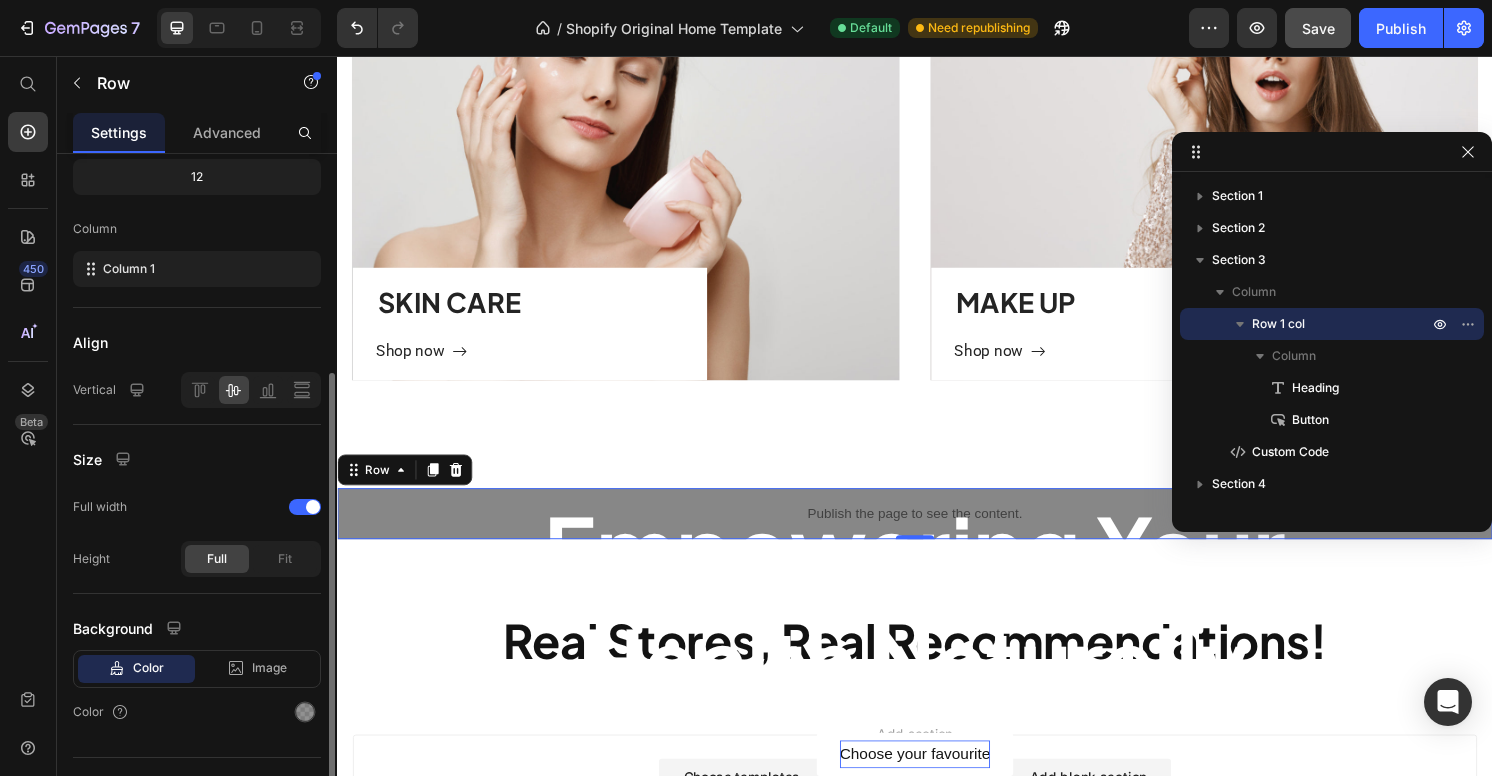 scroll, scrollTop: 298, scrollLeft: 0, axis: vertical 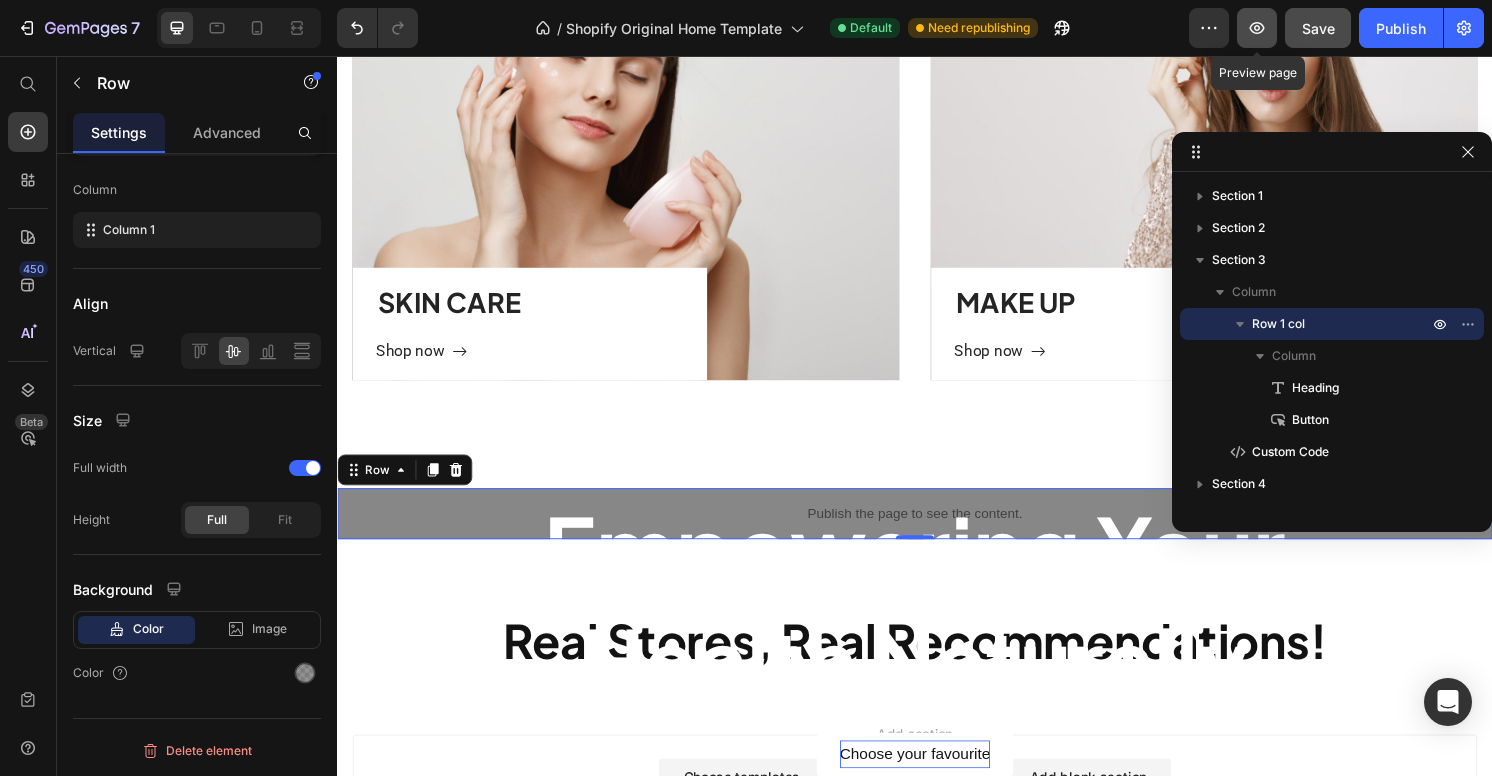 click 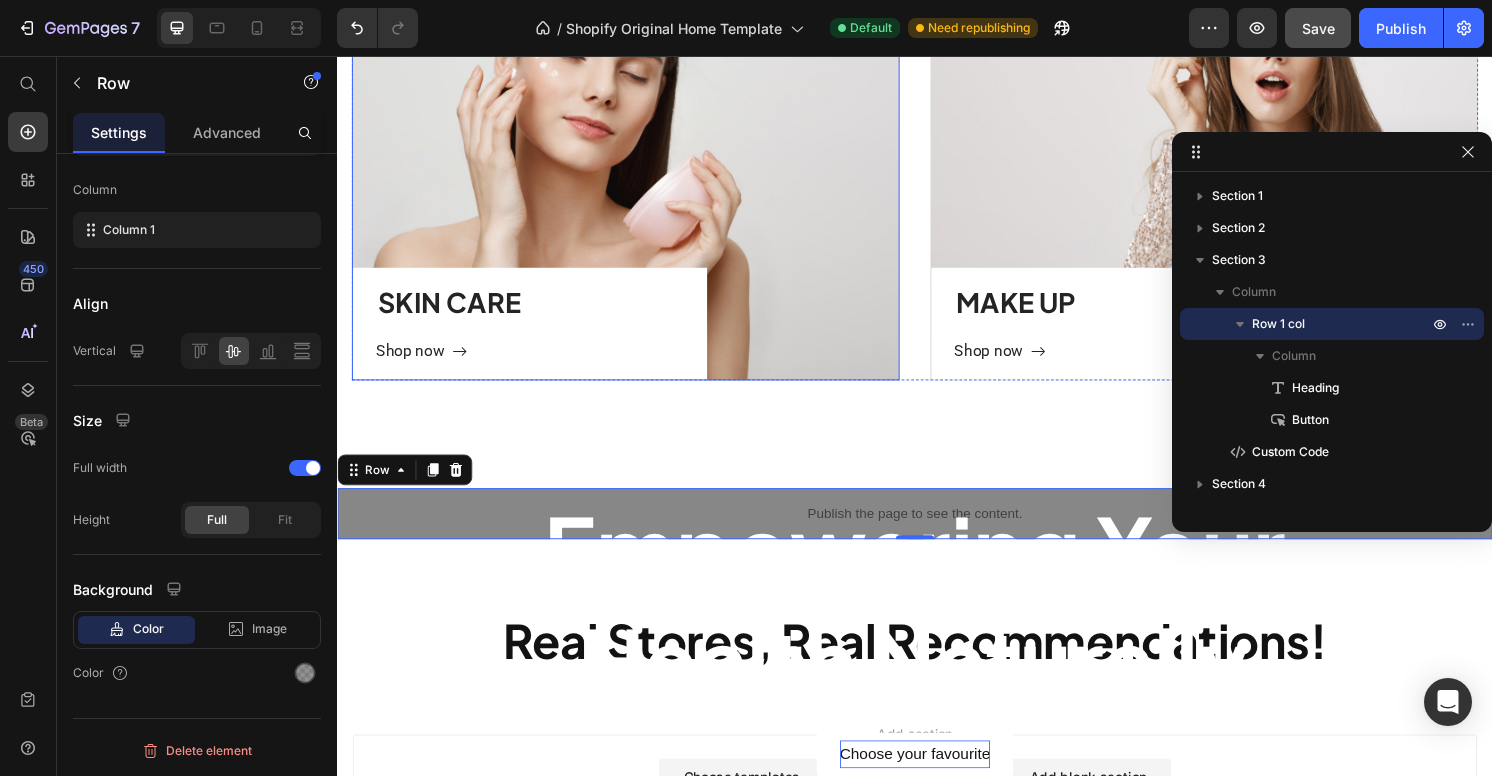 scroll, scrollTop: 1268, scrollLeft: 0, axis: vertical 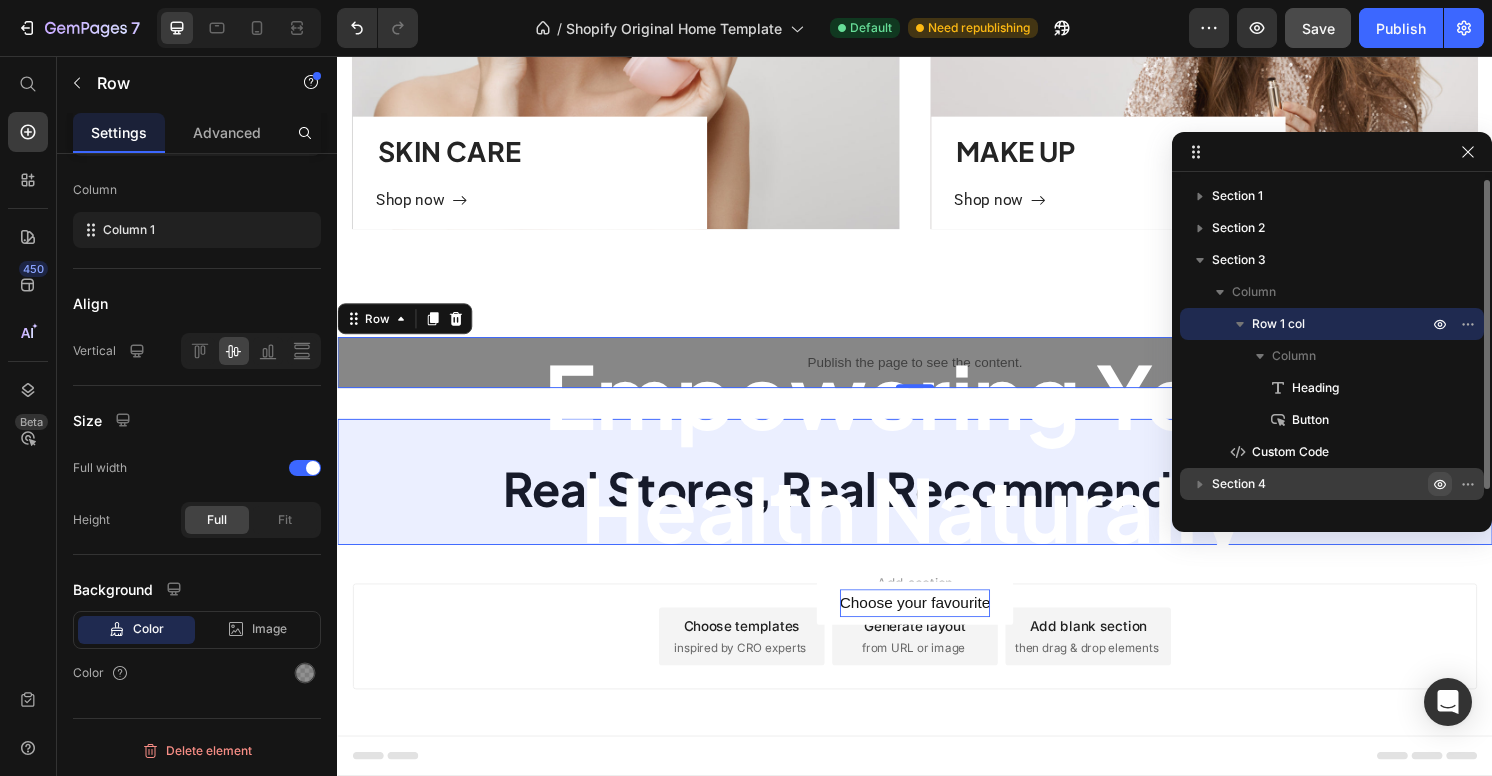 click 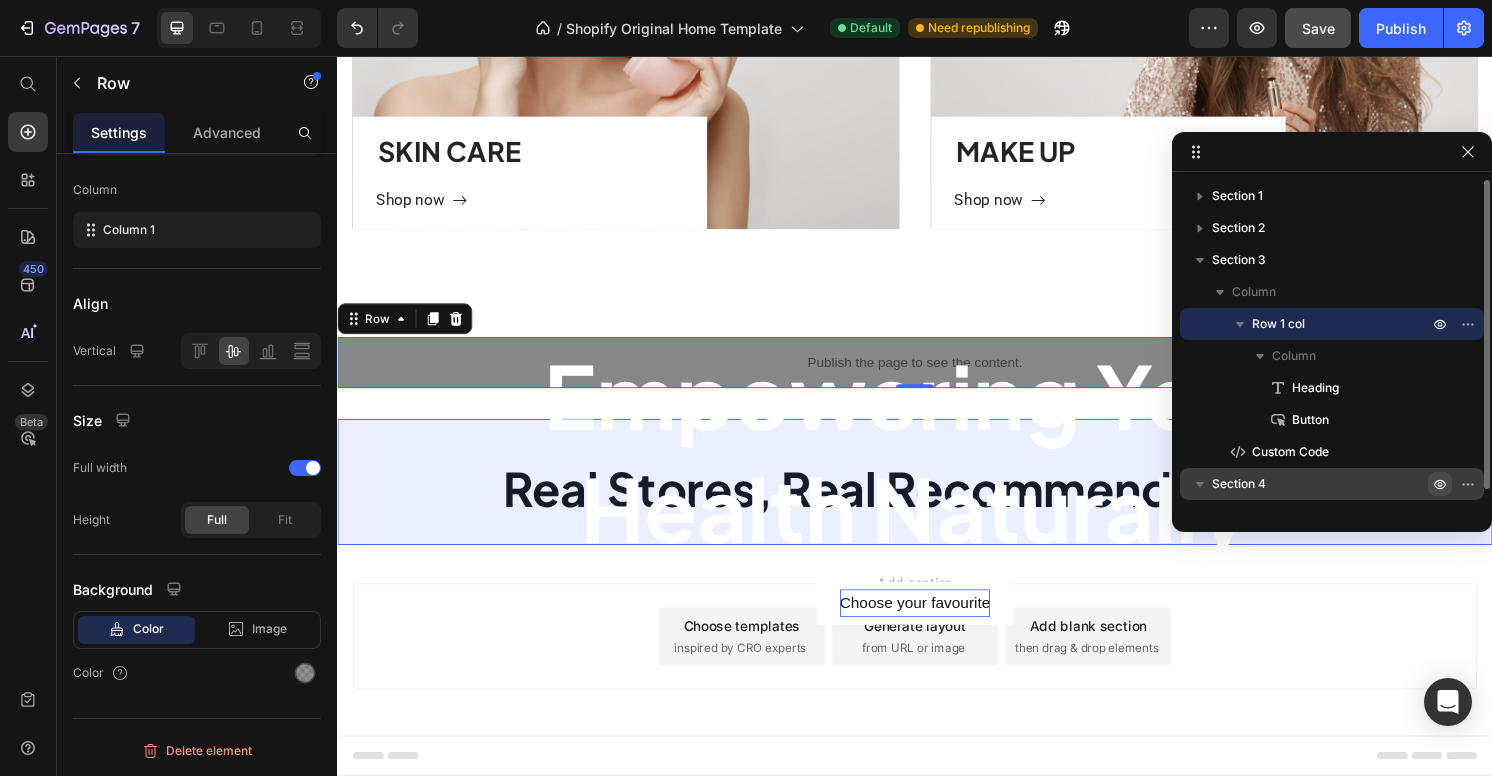 click 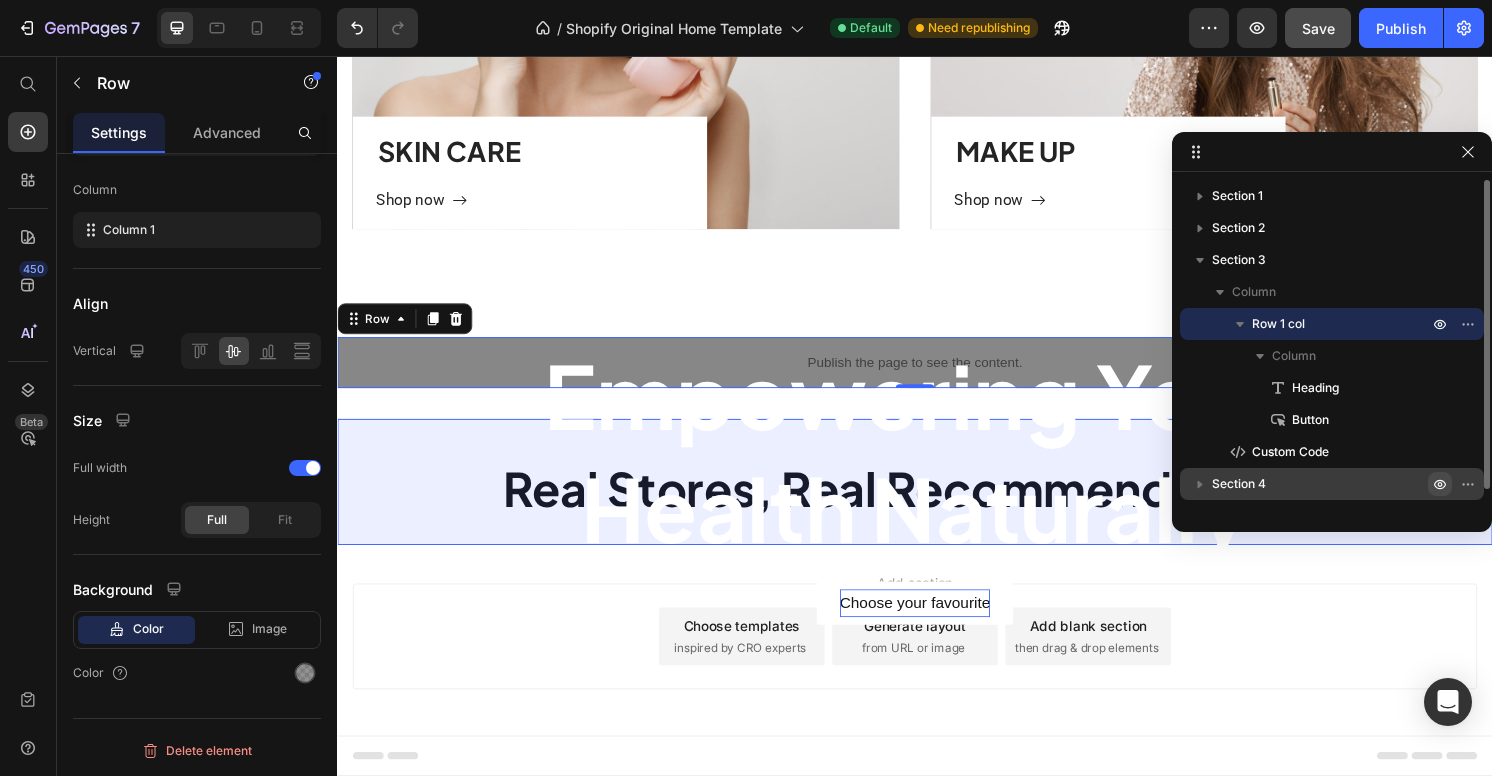click 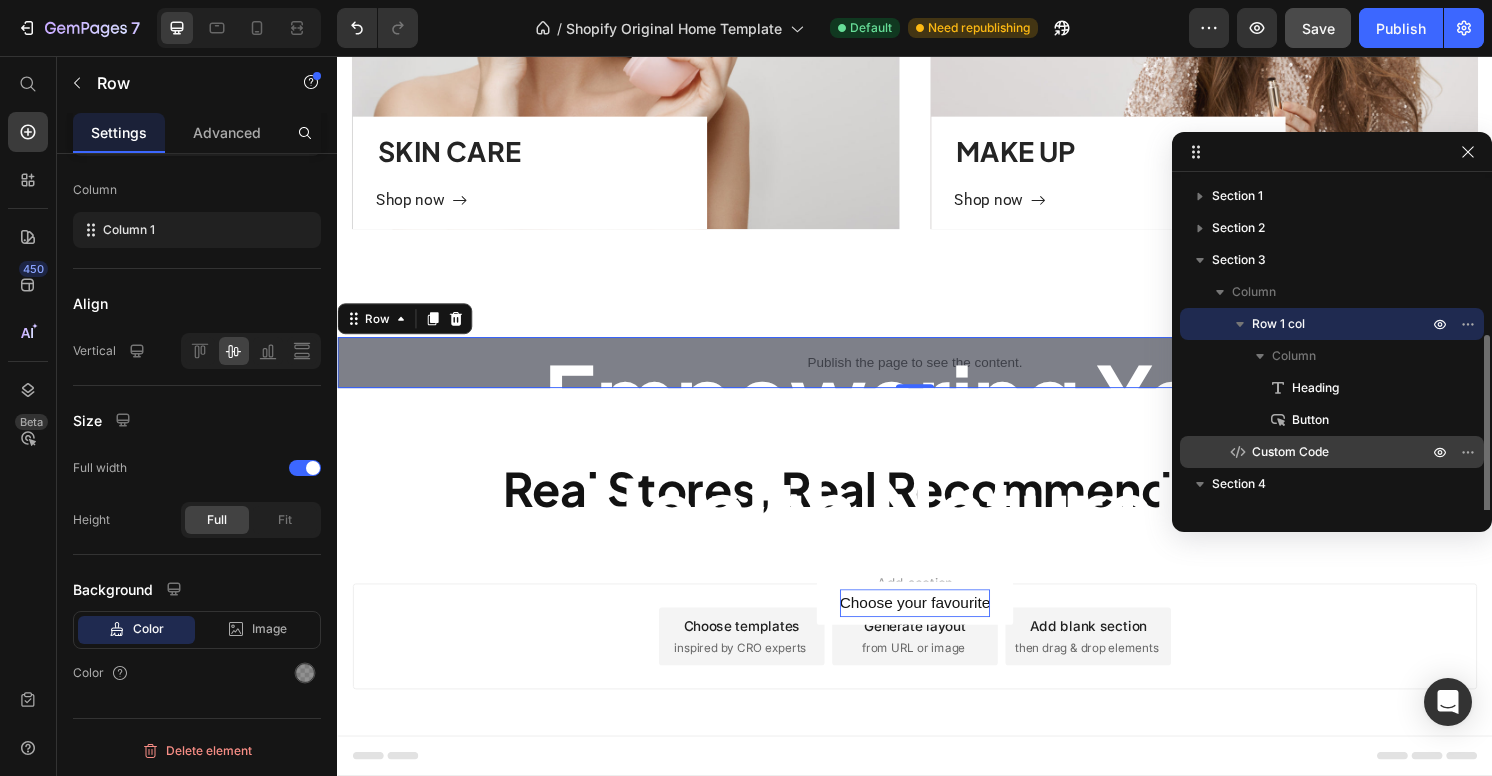 scroll, scrollTop: 86, scrollLeft: 0, axis: vertical 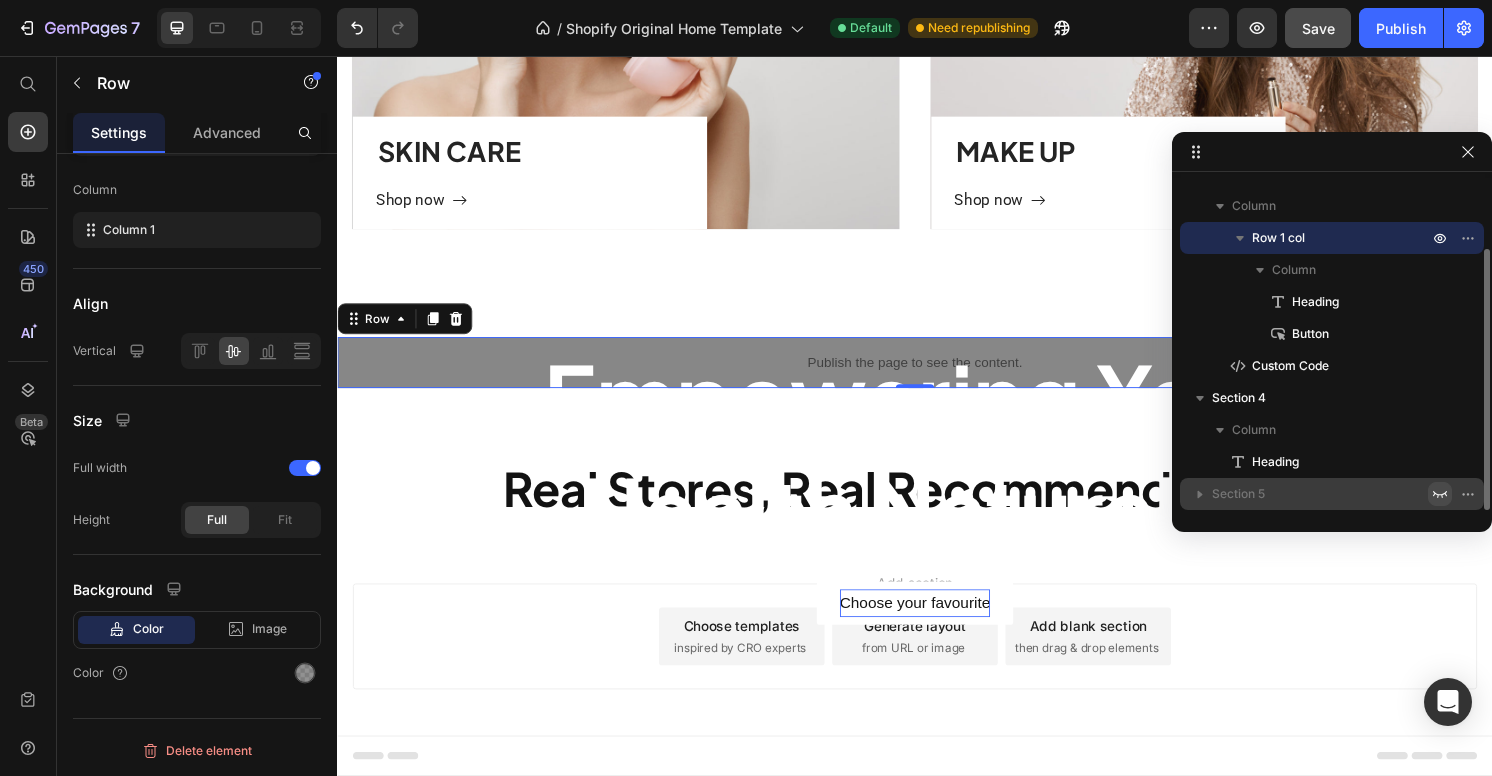 click 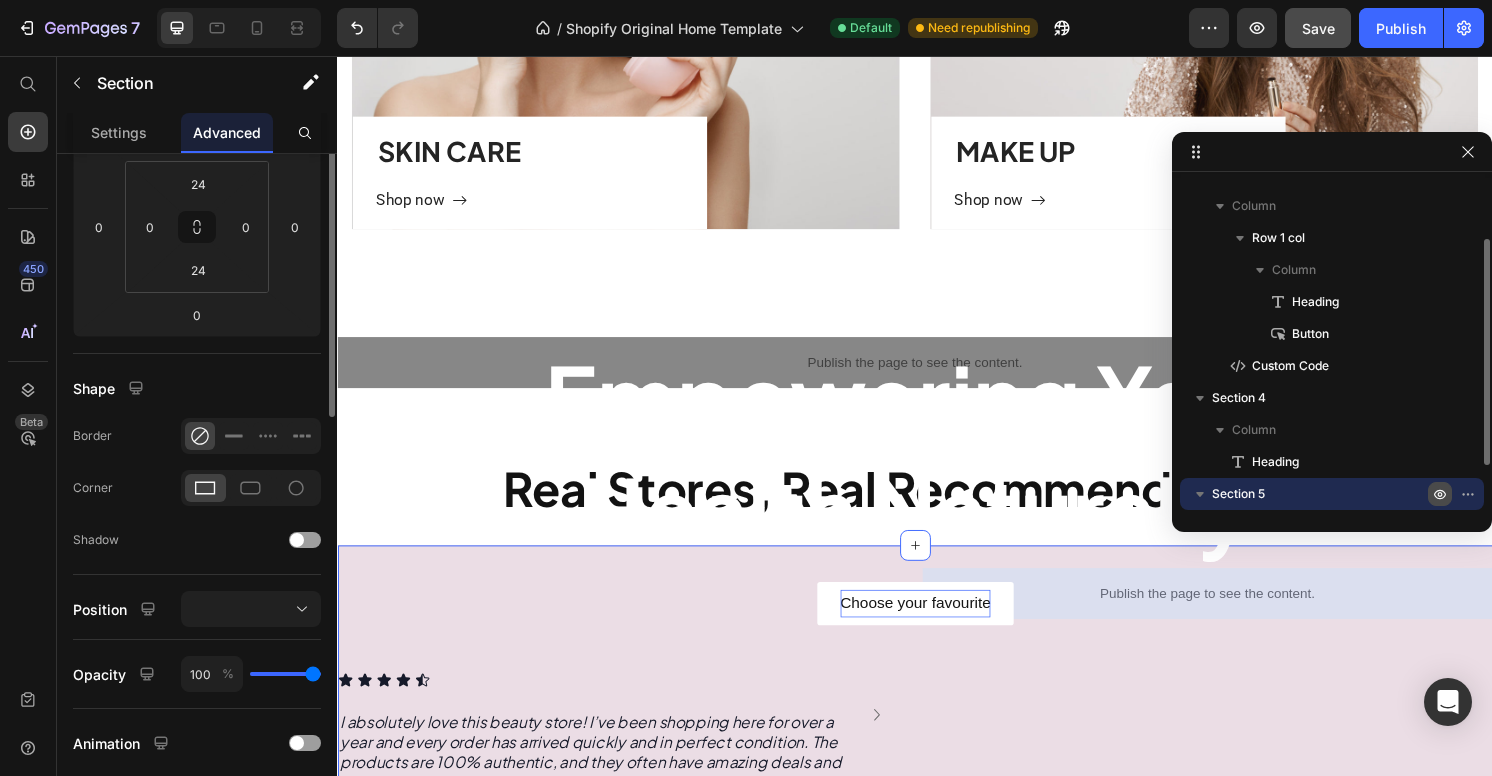 scroll, scrollTop: 0, scrollLeft: 0, axis: both 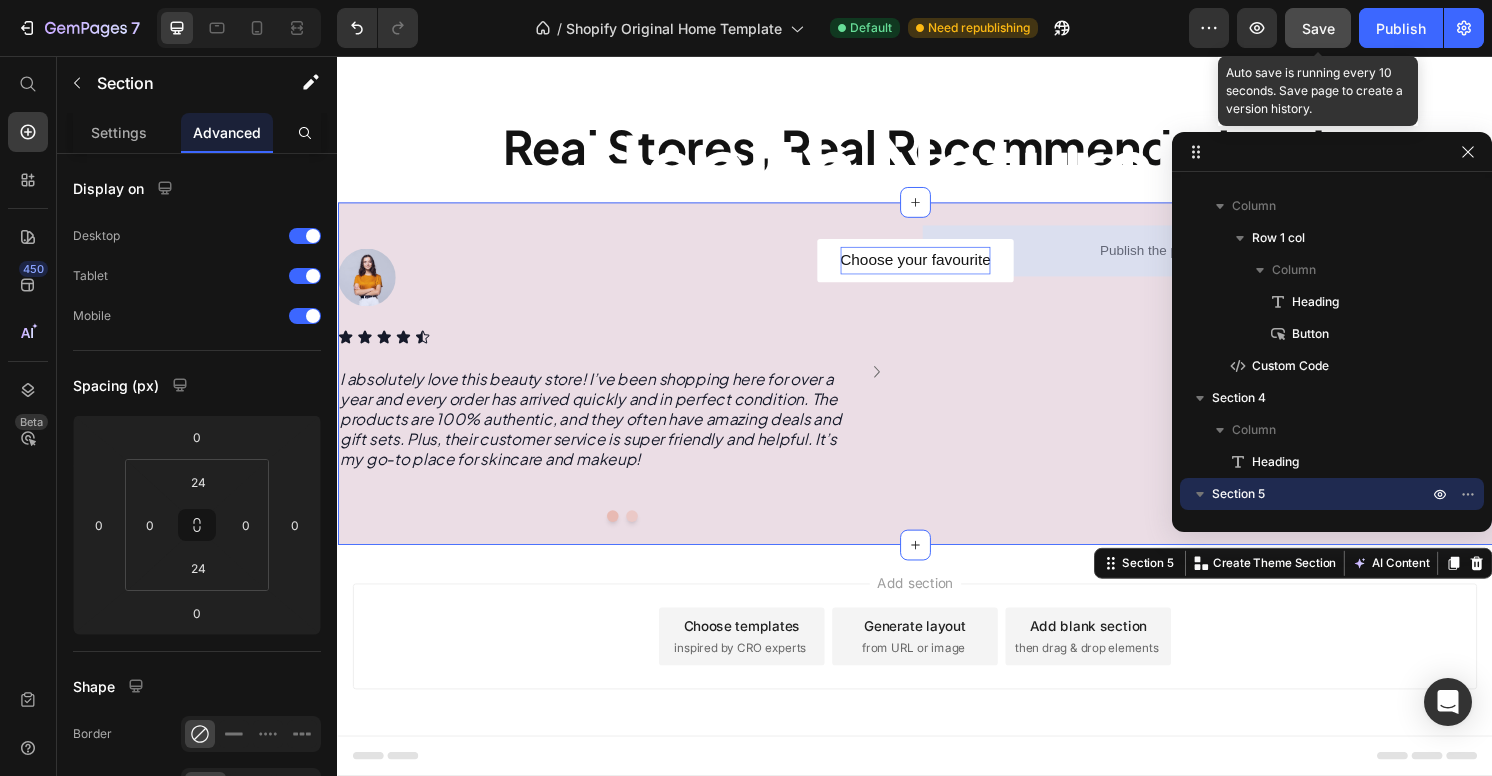 click on "Save" at bounding box center [1318, 28] 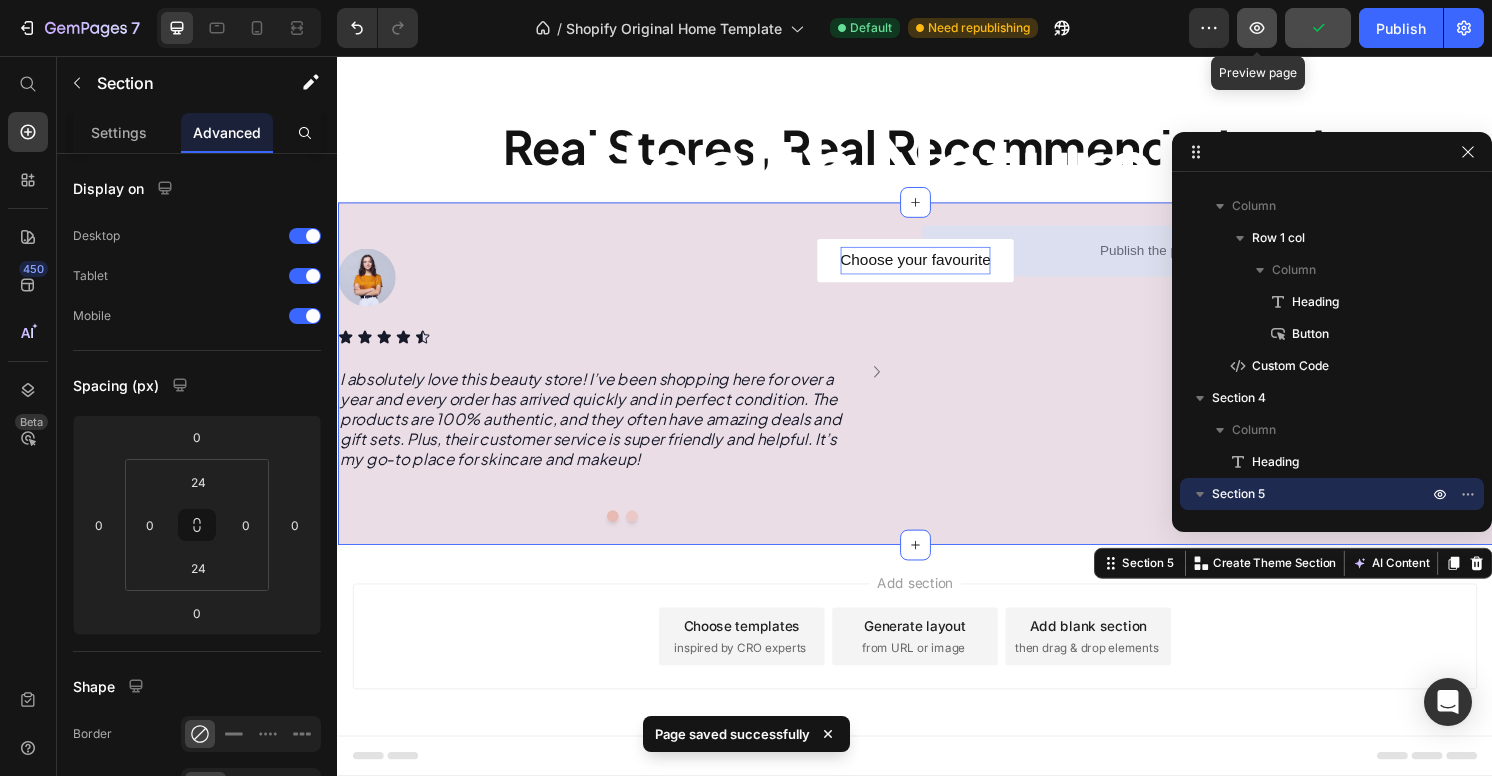 click 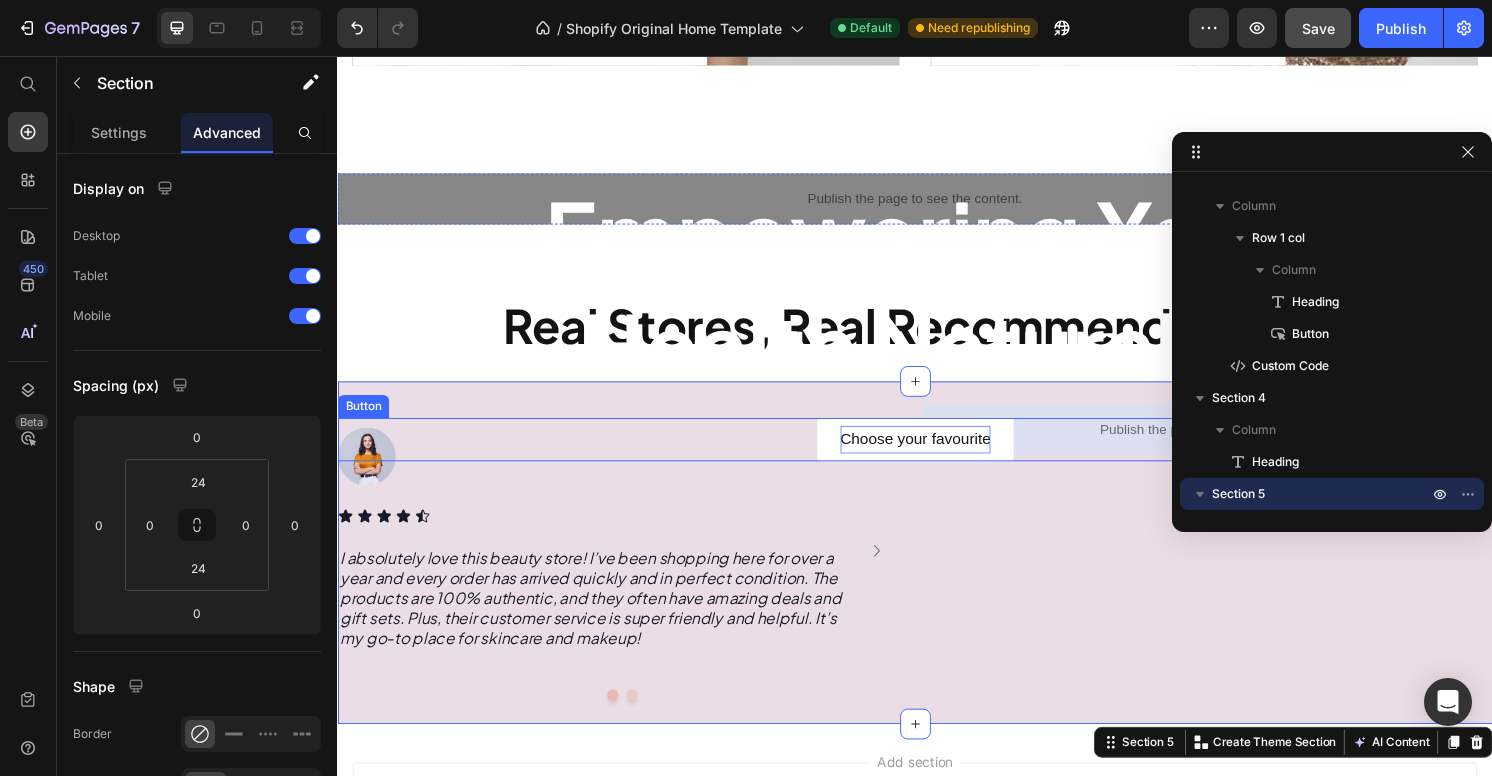 scroll, scrollTop: 1275, scrollLeft: 0, axis: vertical 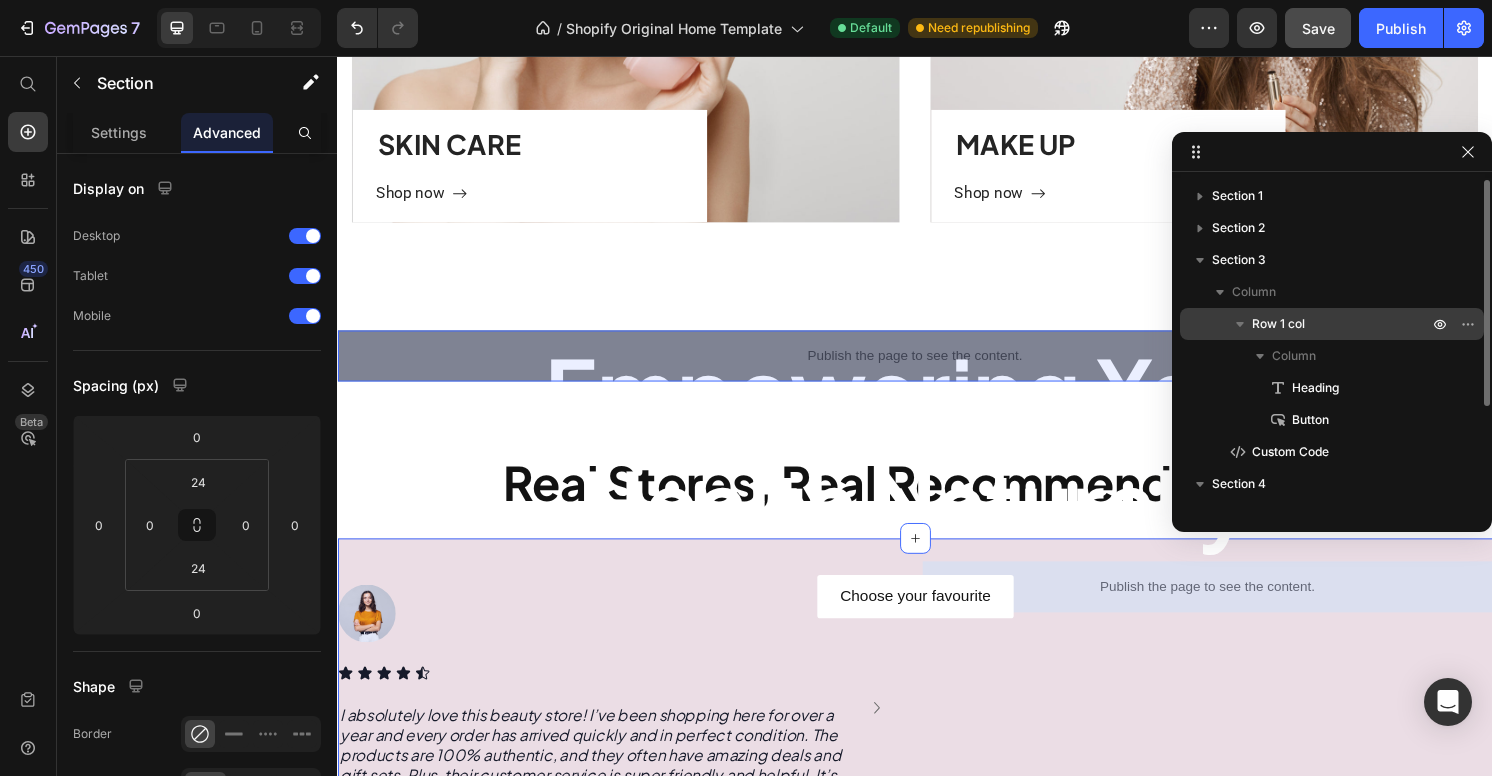 click on "Row 1 col" at bounding box center [1342, 324] 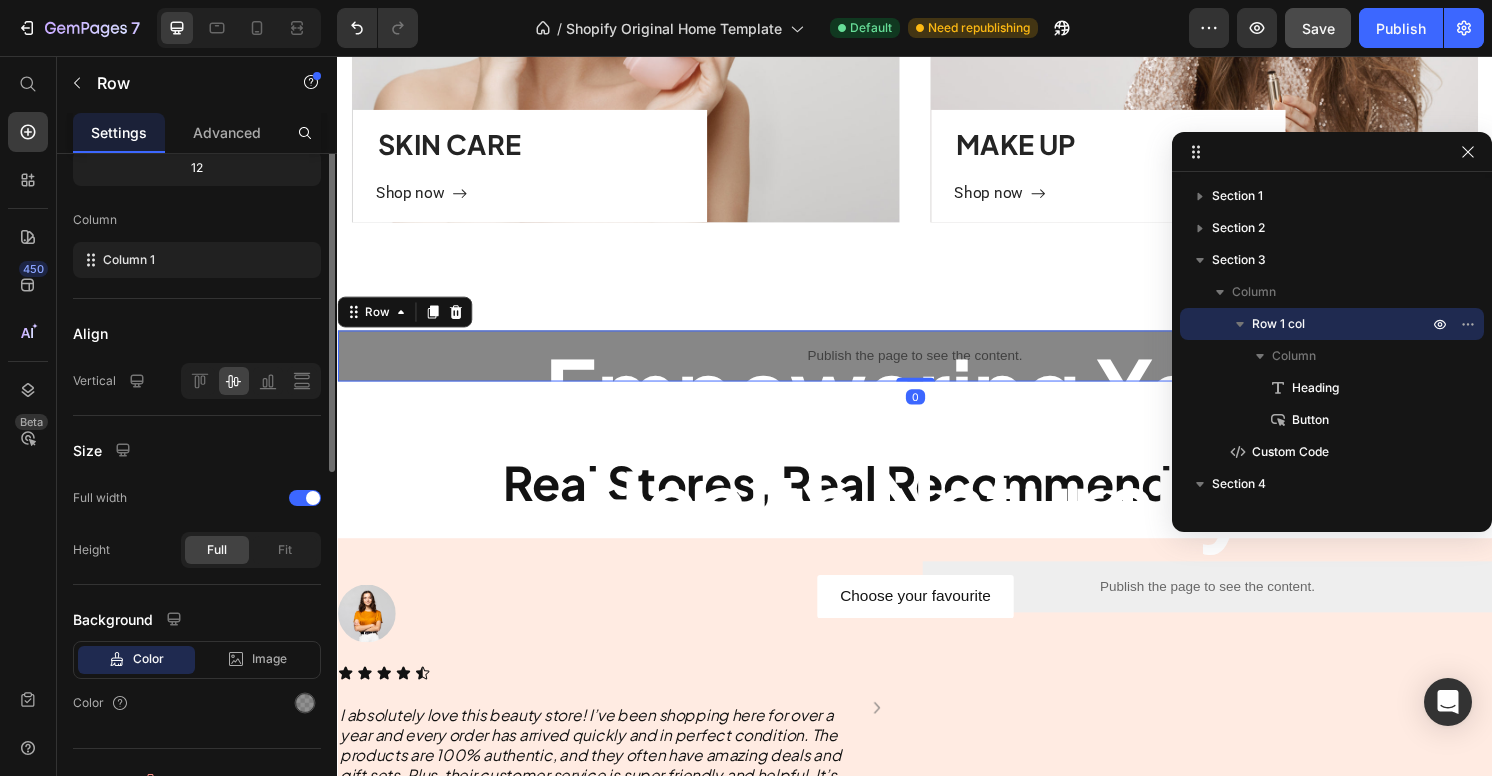 scroll, scrollTop: 298, scrollLeft: 0, axis: vertical 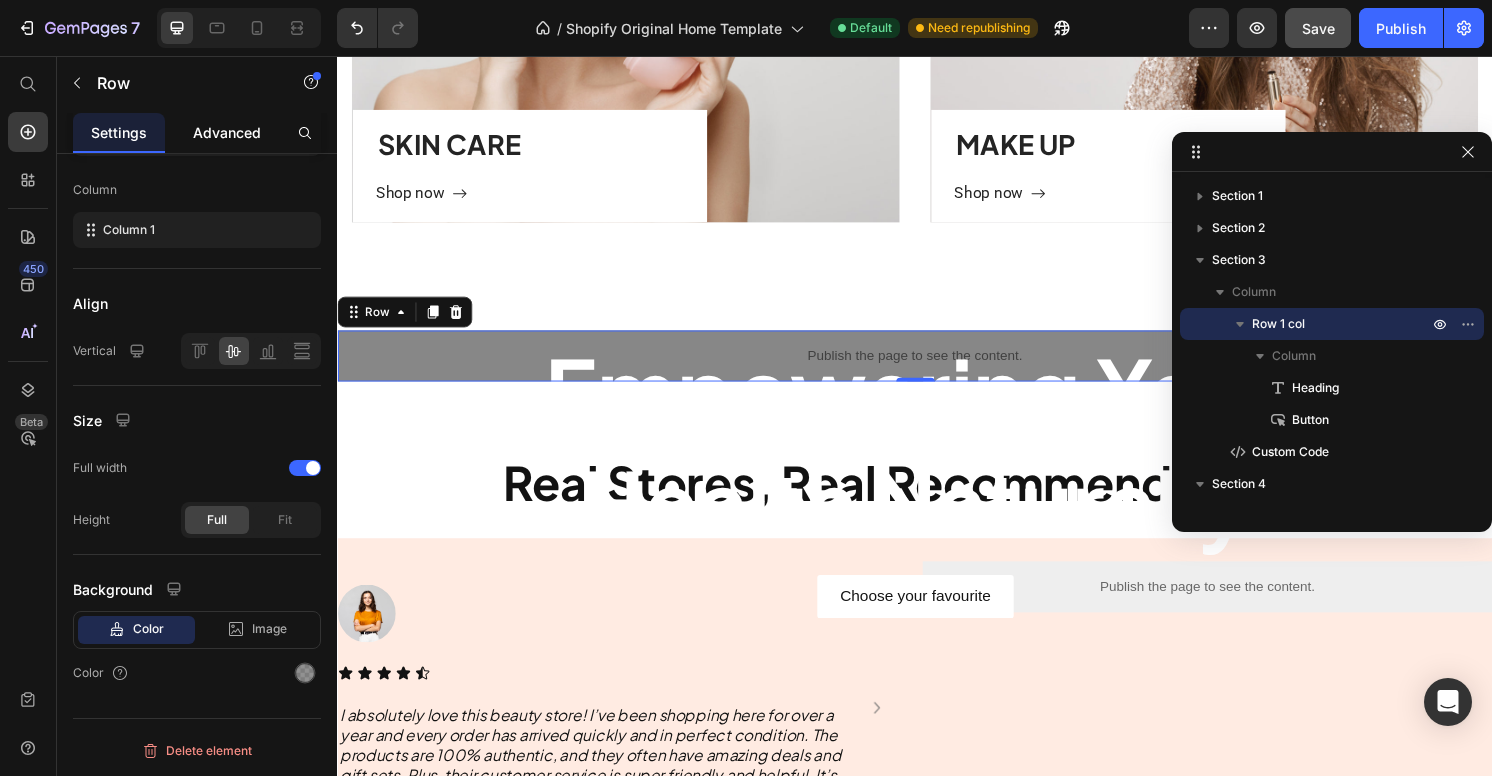 click on "Advanced" at bounding box center [227, 132] 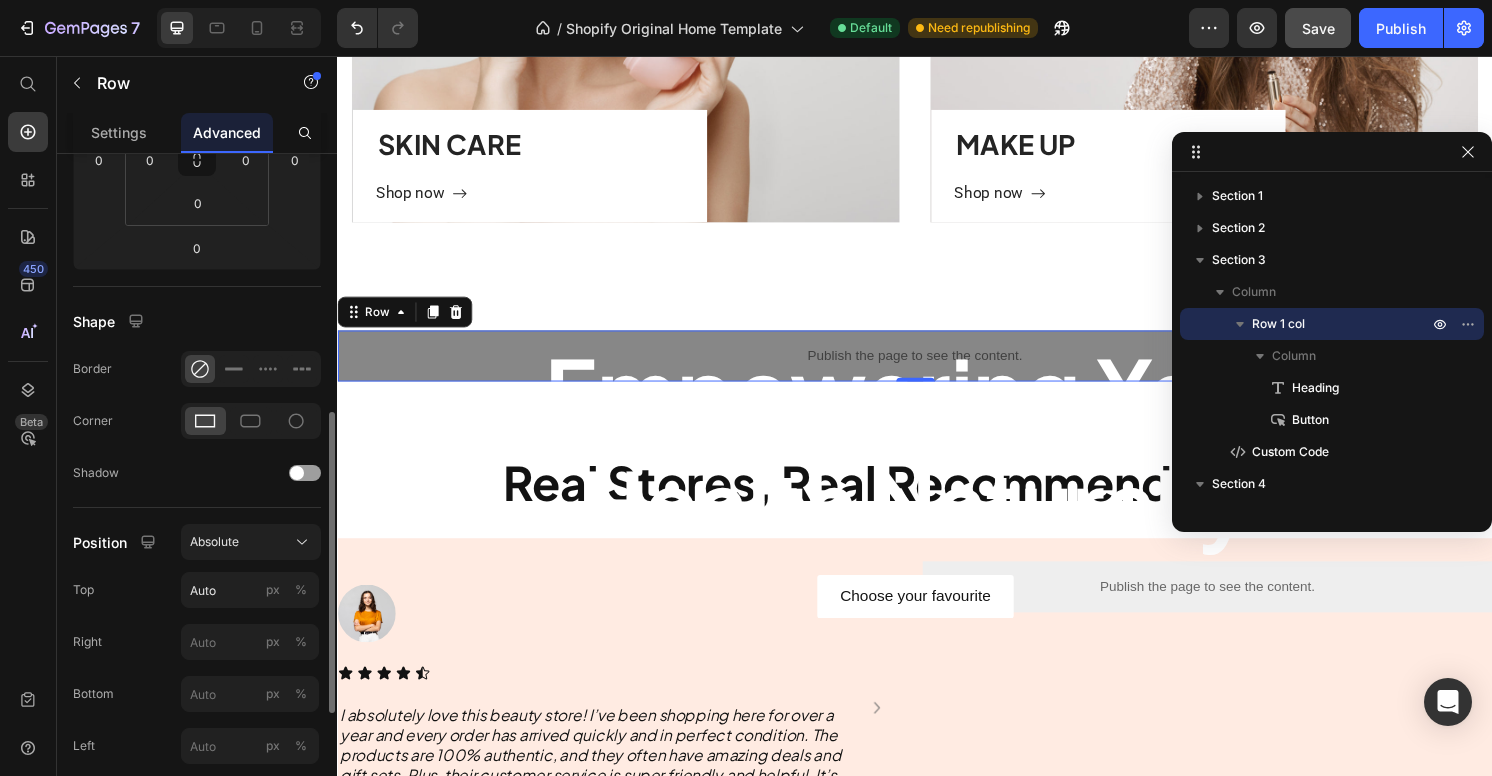 scroll, scrollTop: 470, scrollLeft: 0, axis: vertical 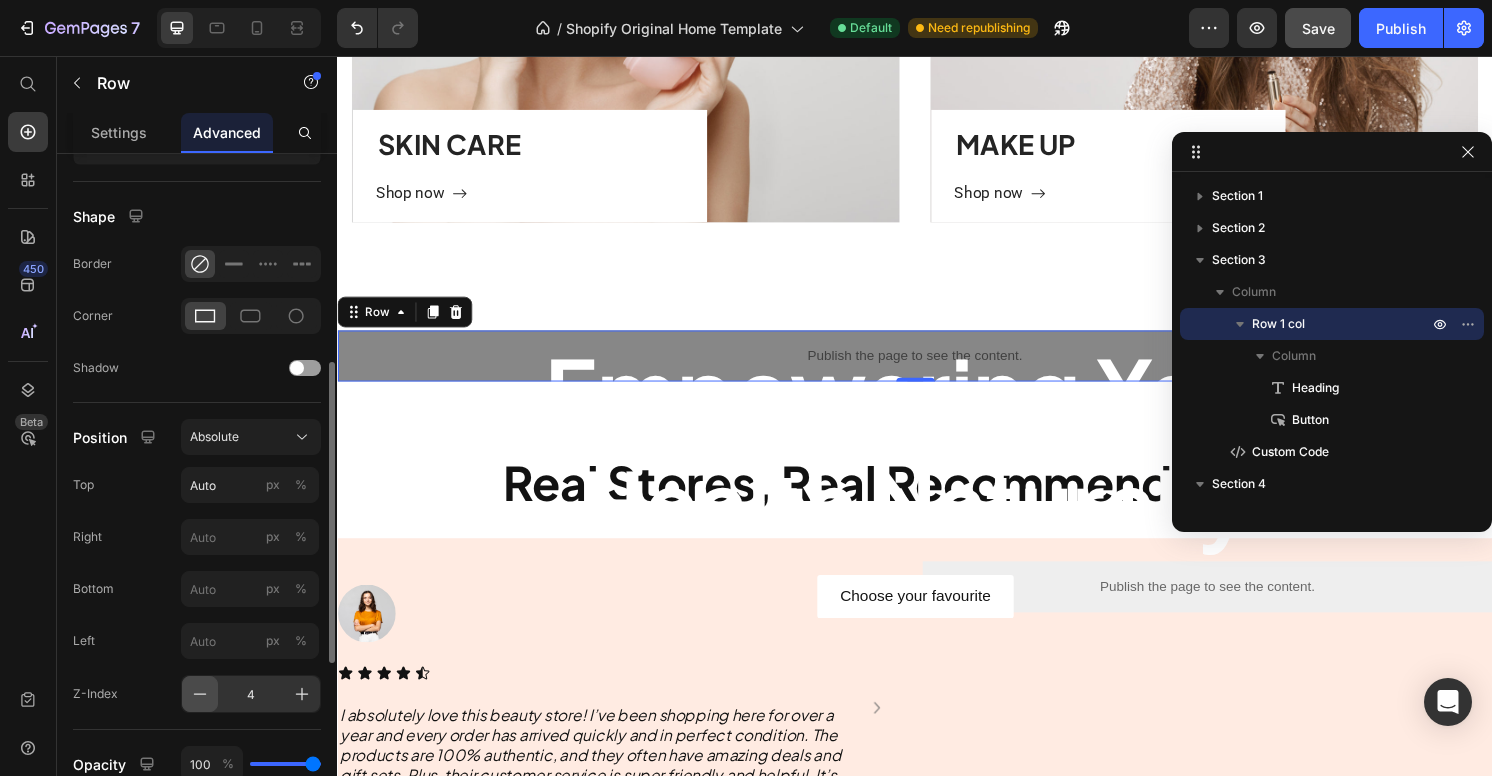 click 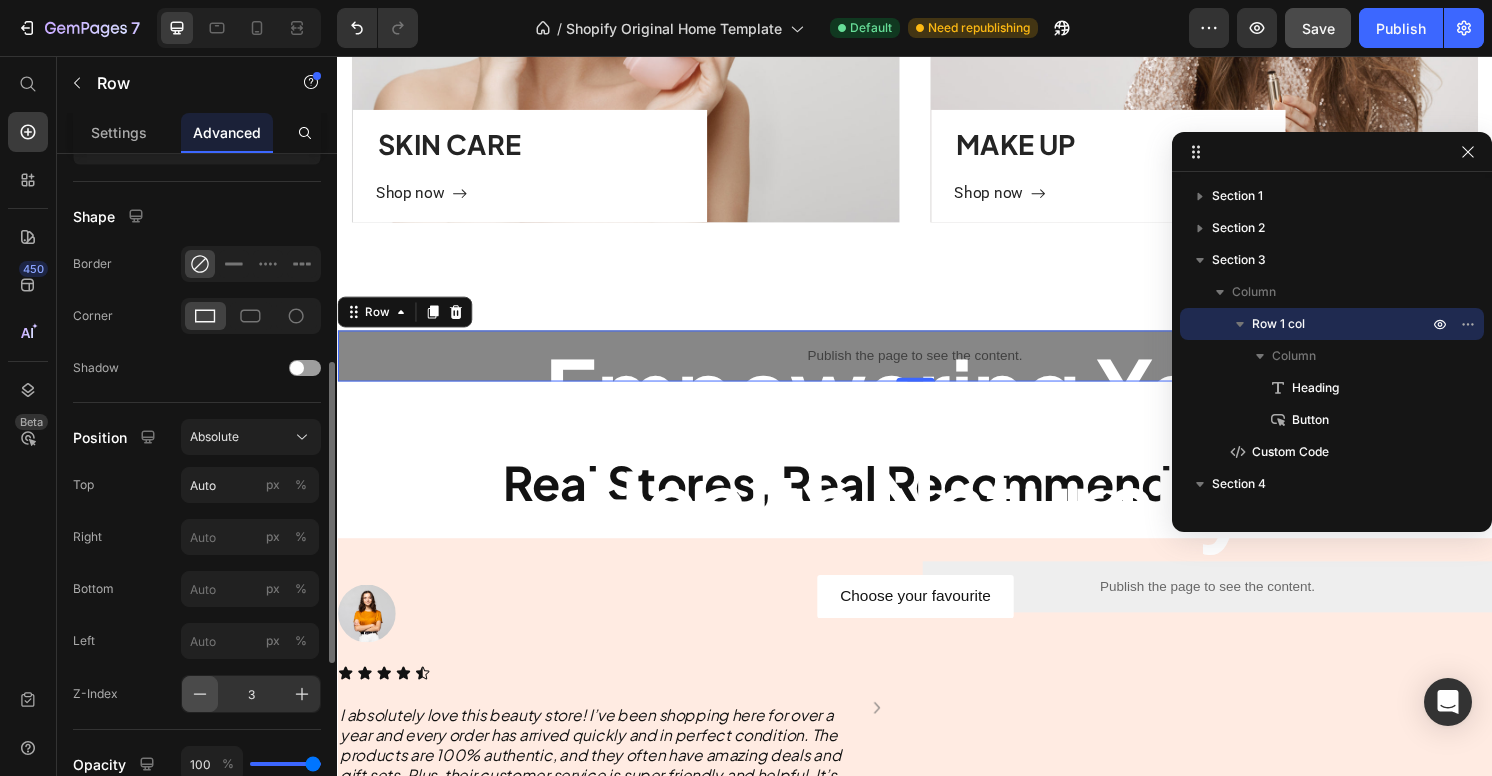 click 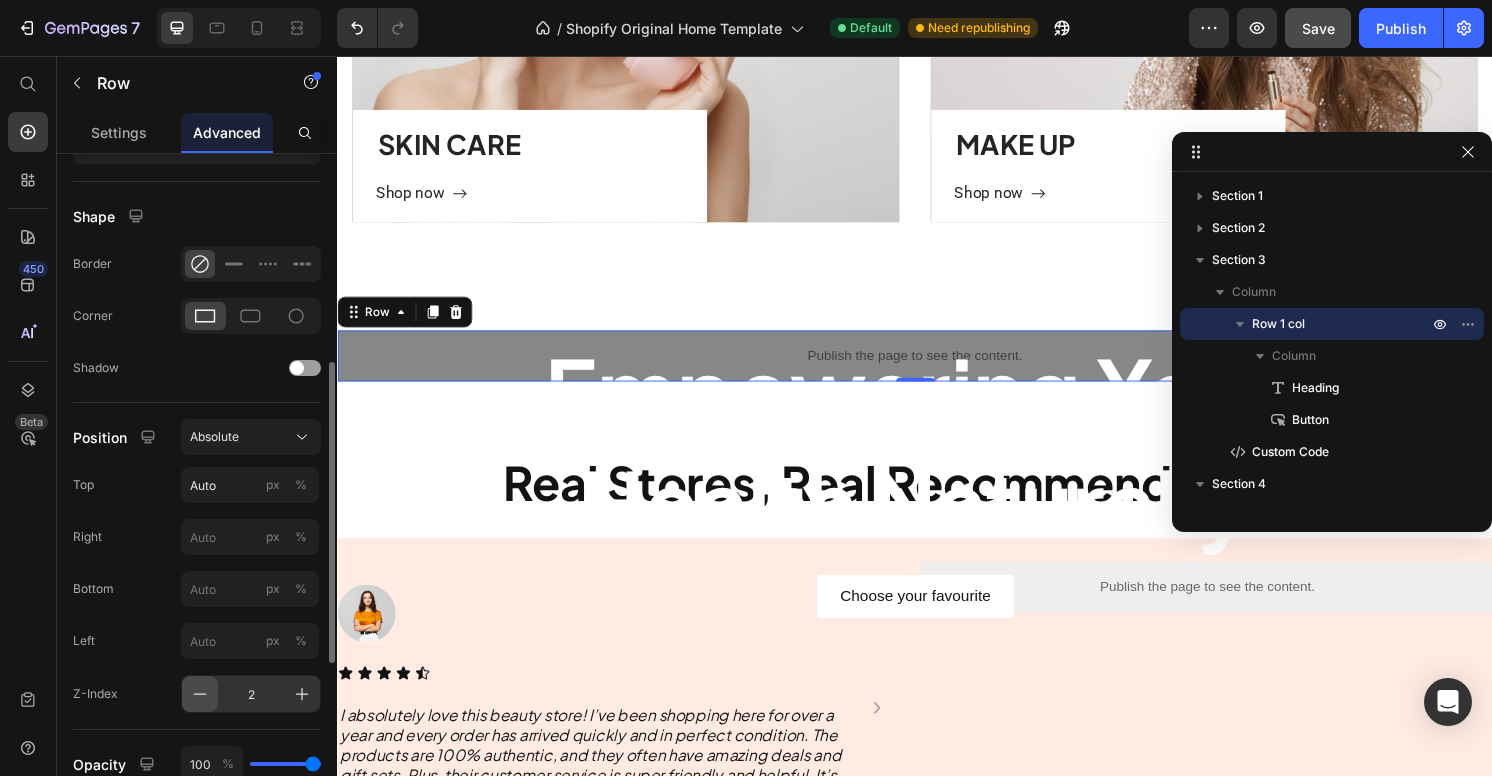 click 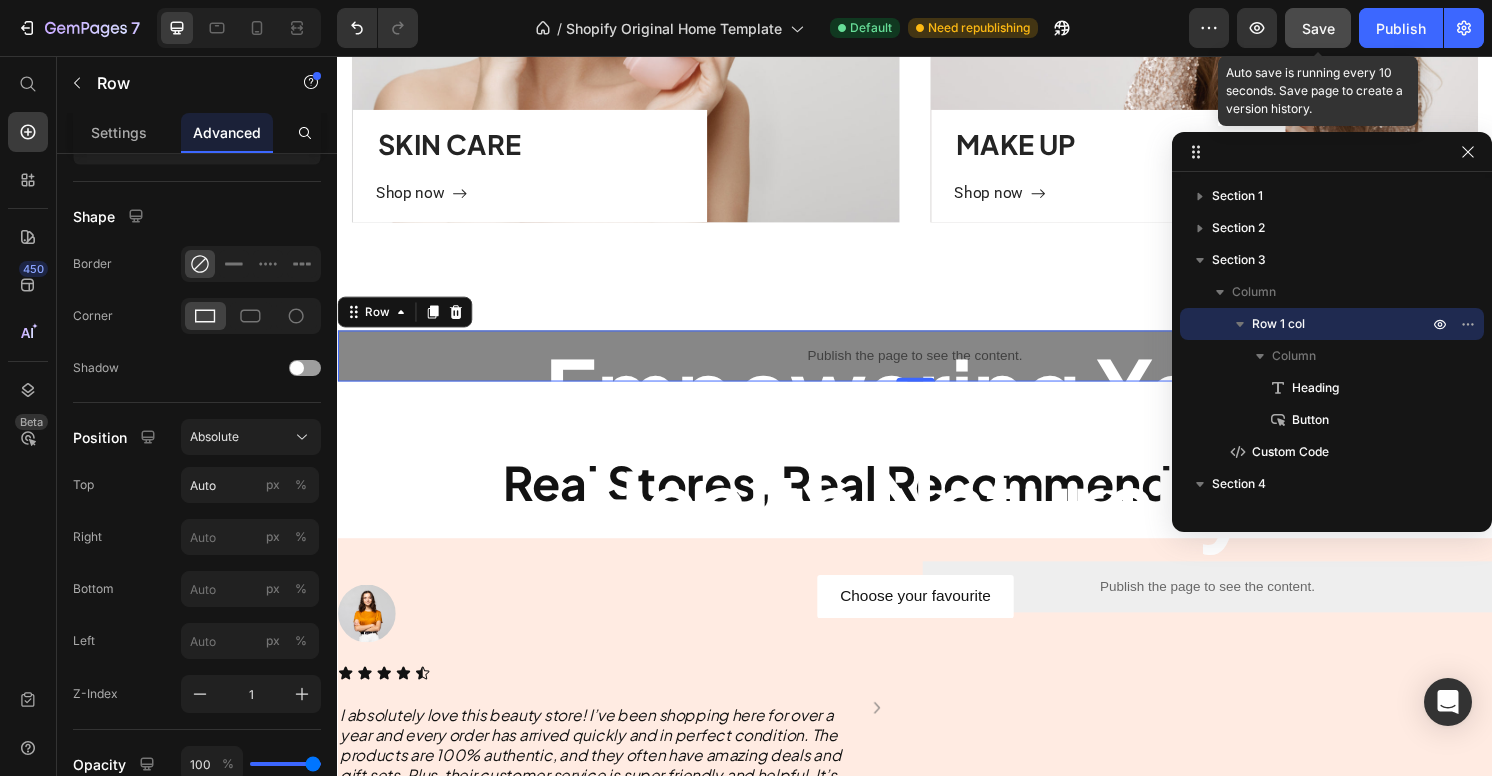 click on "Save" 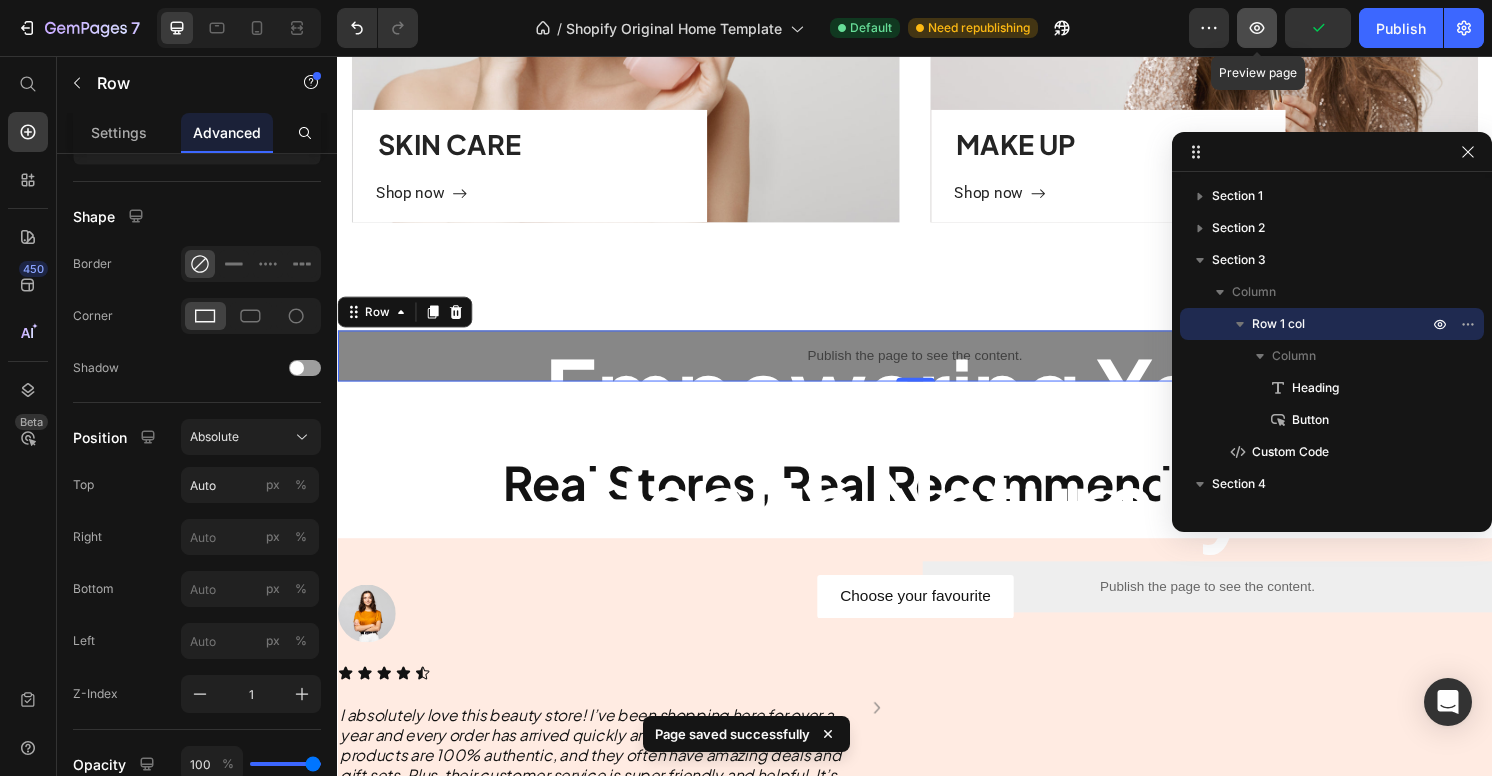 click 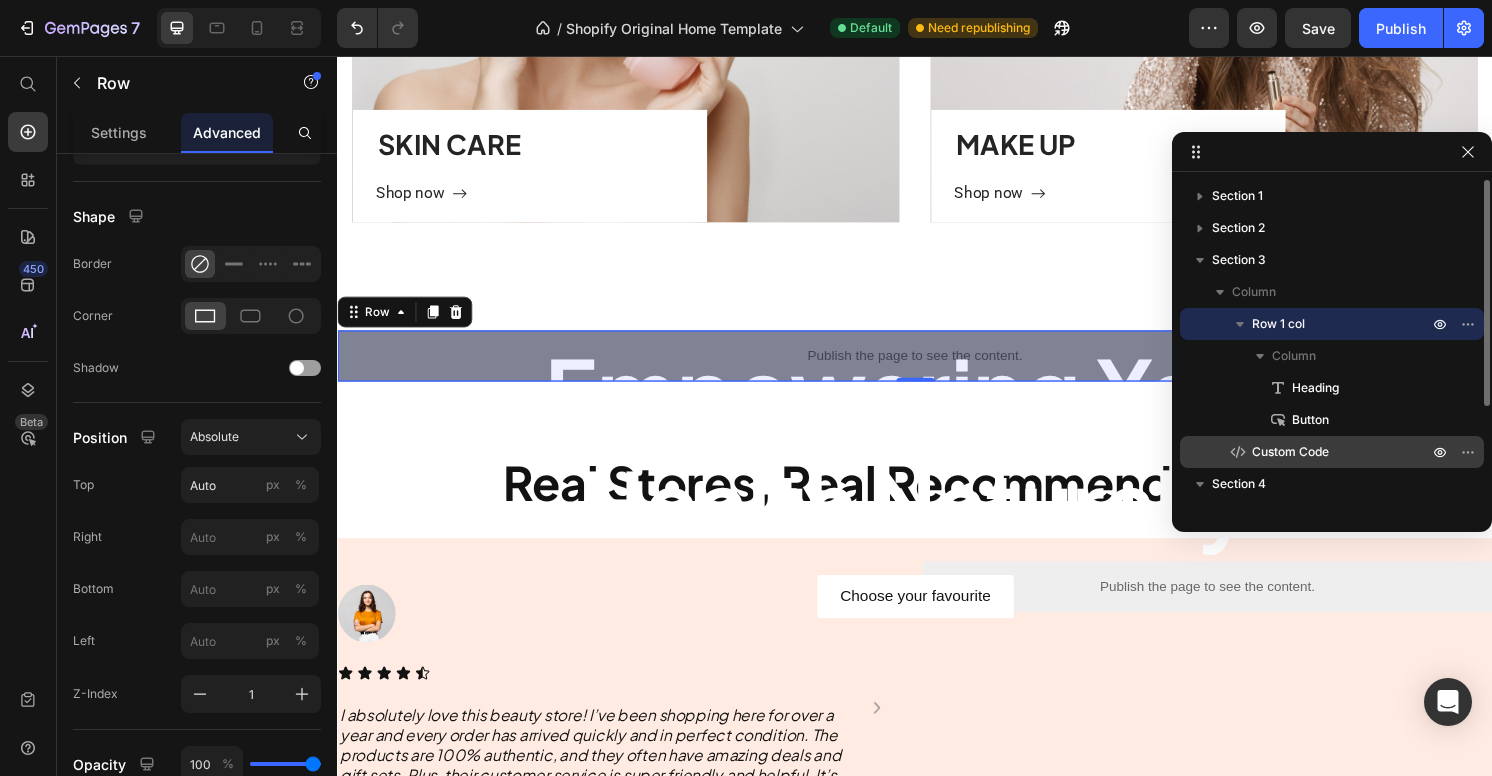 click on "Custom Code" at bounding box center (1318, 452) 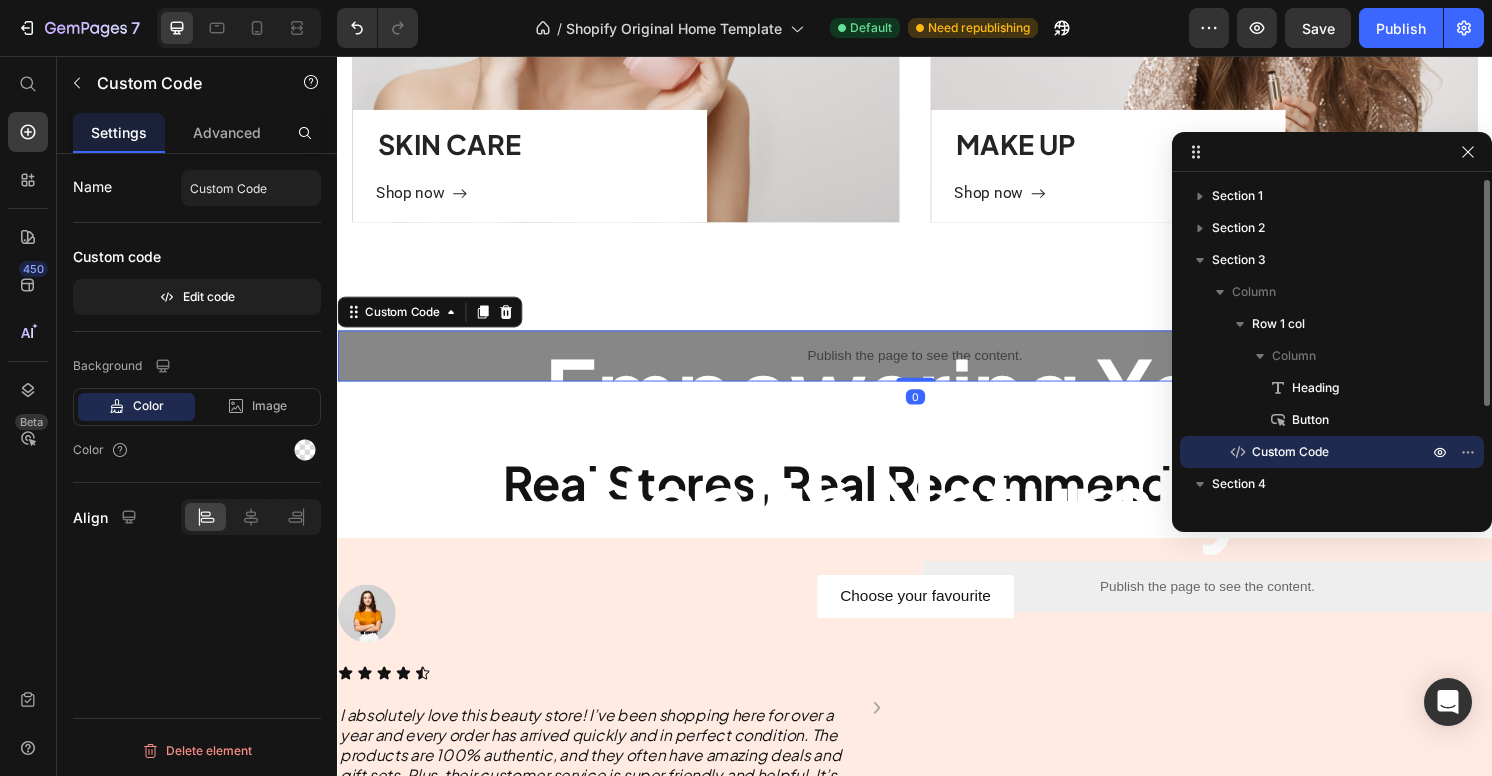 scroll, scrollTop: 0, scrollLeft: 0, axis: both 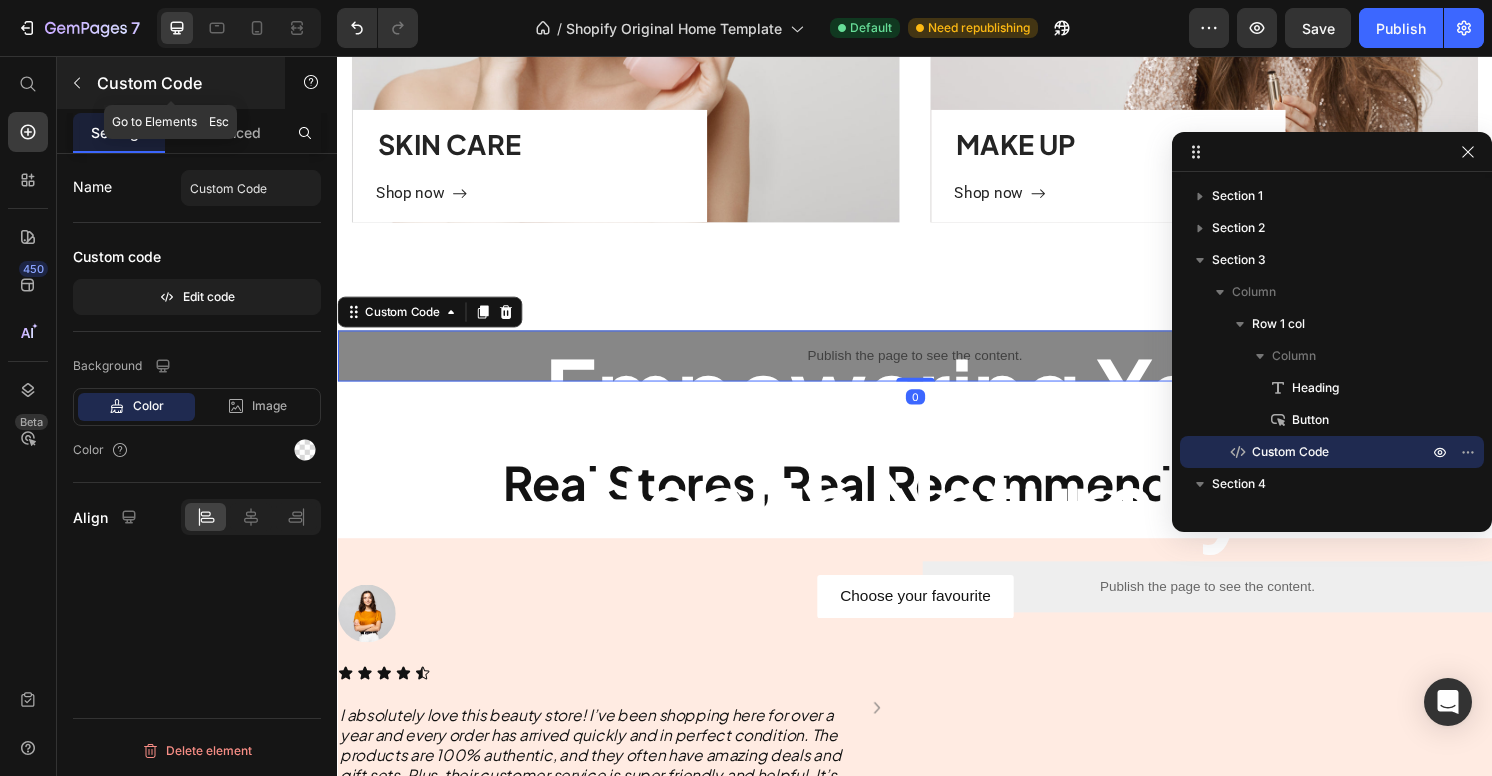 click on "Custom Code" at bounding box center (171, 83) 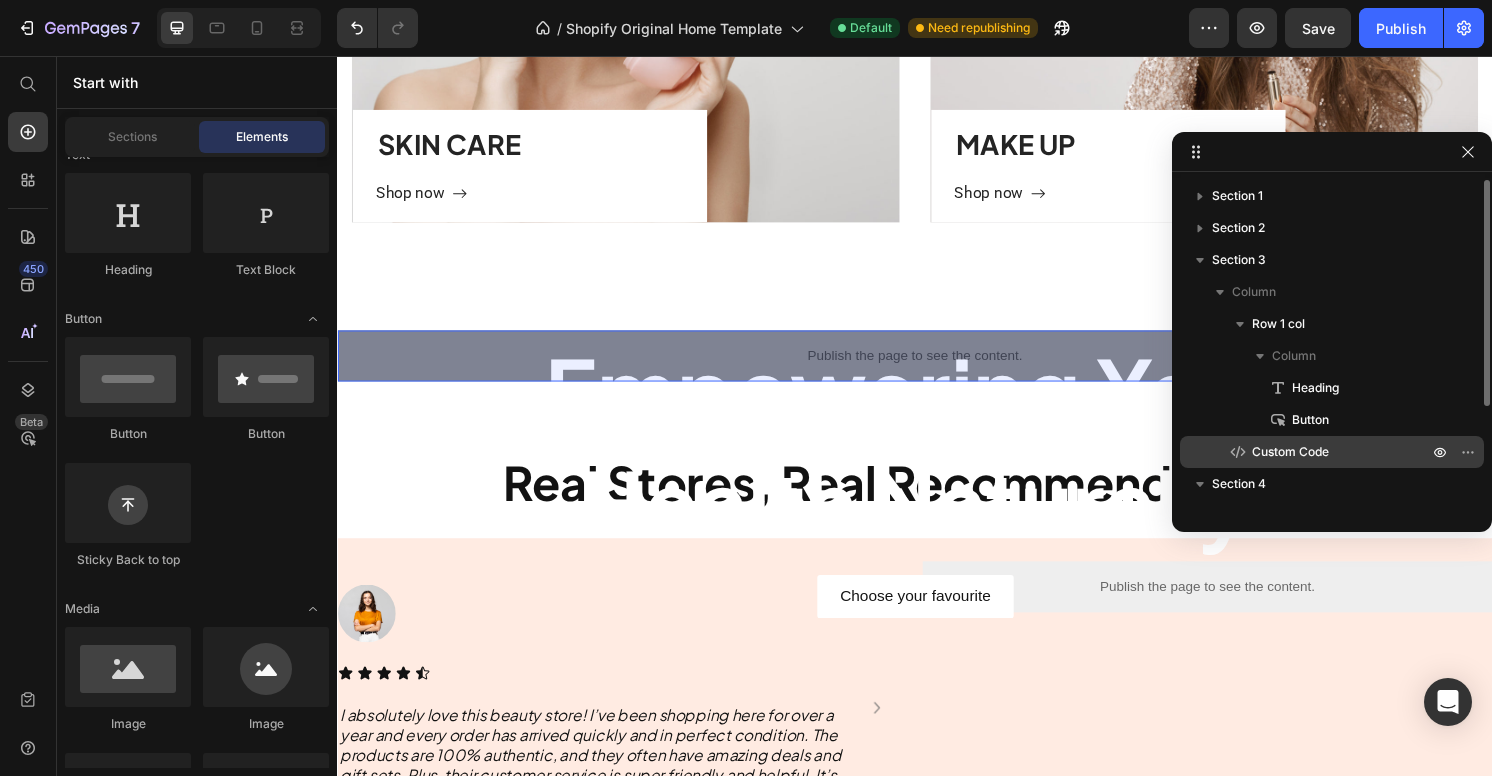 click on "Custom Code" at bounding box center (1290, 452) 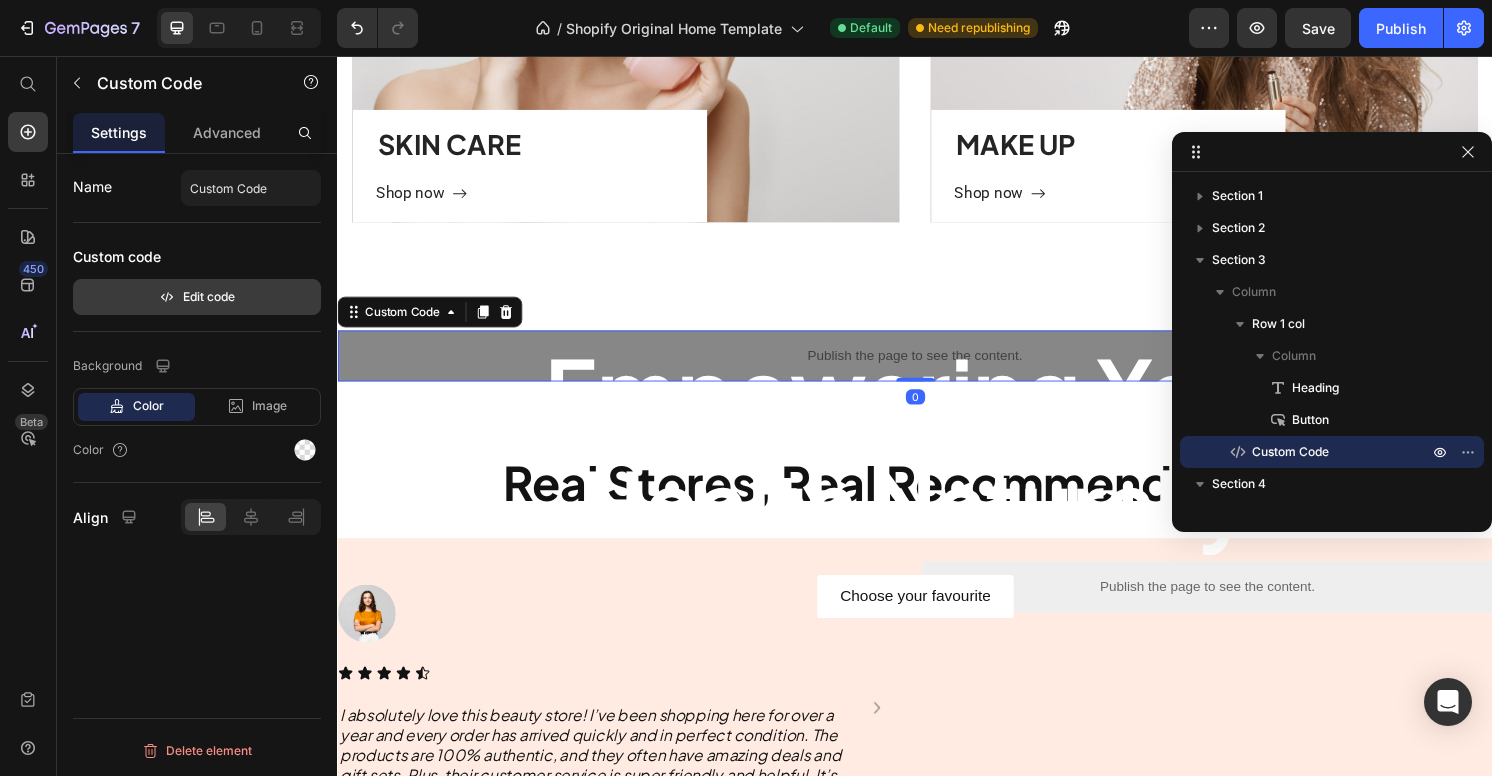 click on "Edit code" at bounding box center [197, 297] 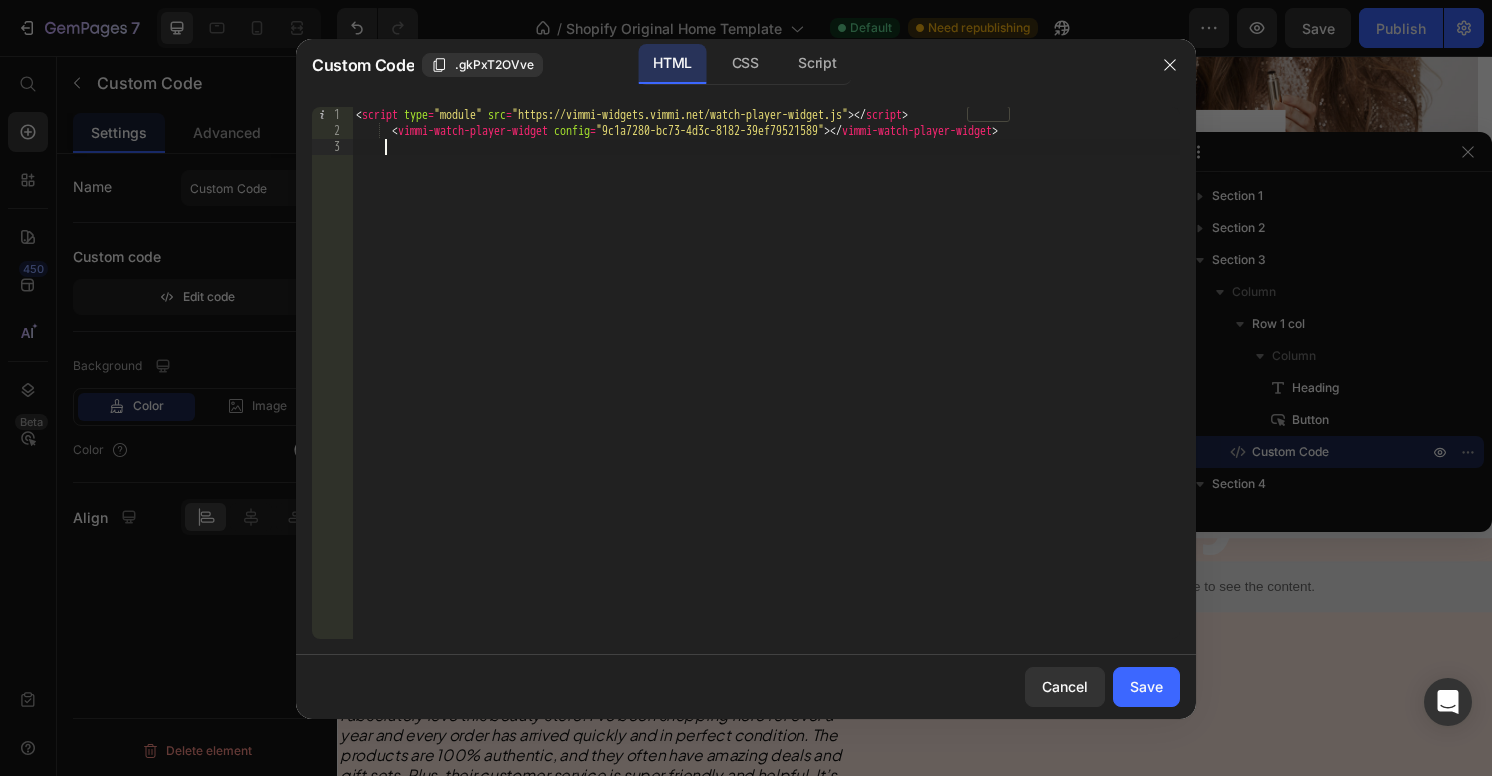 click on "< script   type = "module"   src = "https://vimmi-widgets.vimmi.net/watch-player-widget.js" > </ script >         < vimmi-watch-player-widget   config = "9c1a7280-bc73-4d3c-8182-39ef79521589" > </ vimmi-watch-player-widget >" at bounding box center [766, 389] 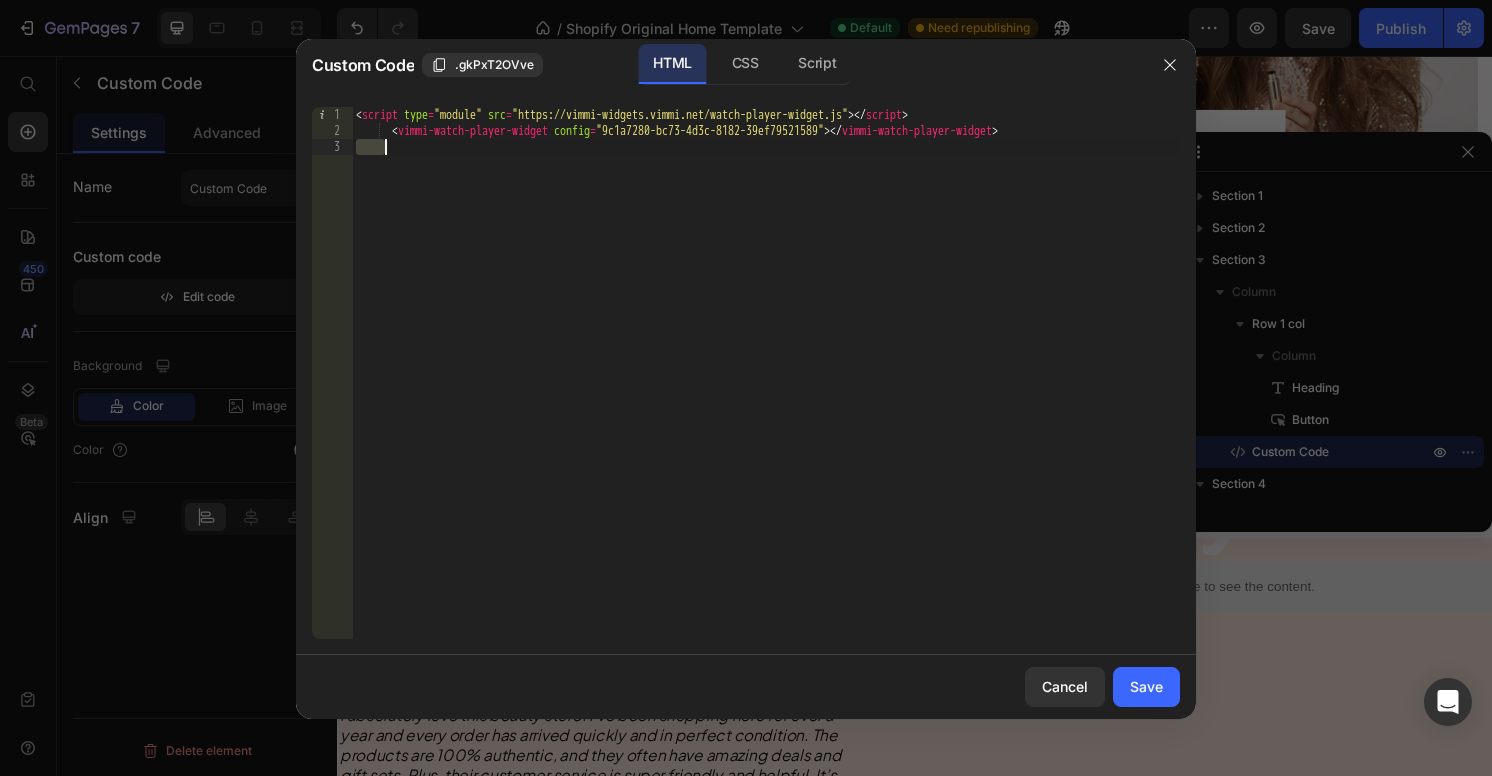 type on "<vimmi-watch-player-widget config="9c1a7280-bc73-4d3c-8182-39ef79521589"></vimmi-watch-player-widget>" 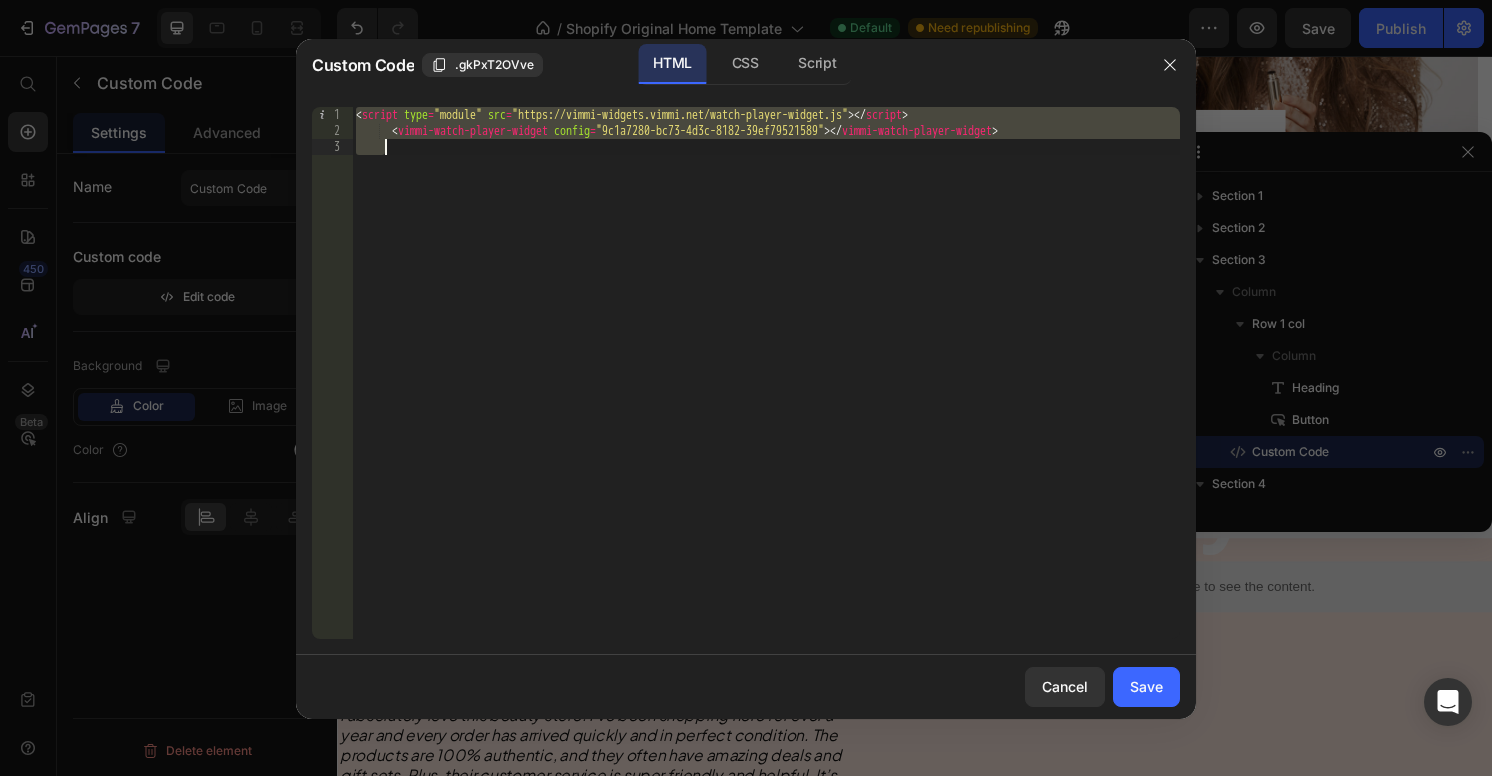 paste 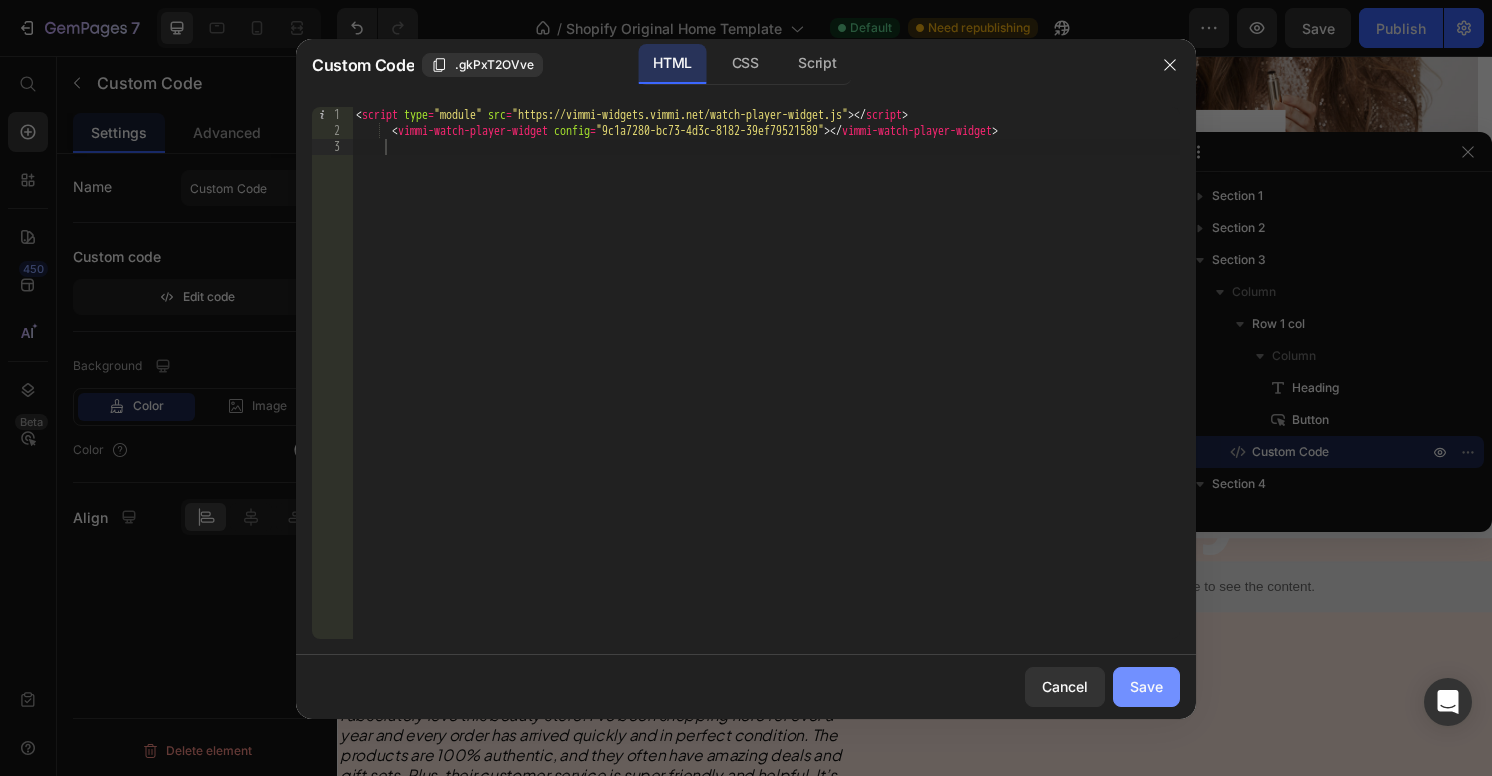 click on "Save" at bounding box center [1146, 686] 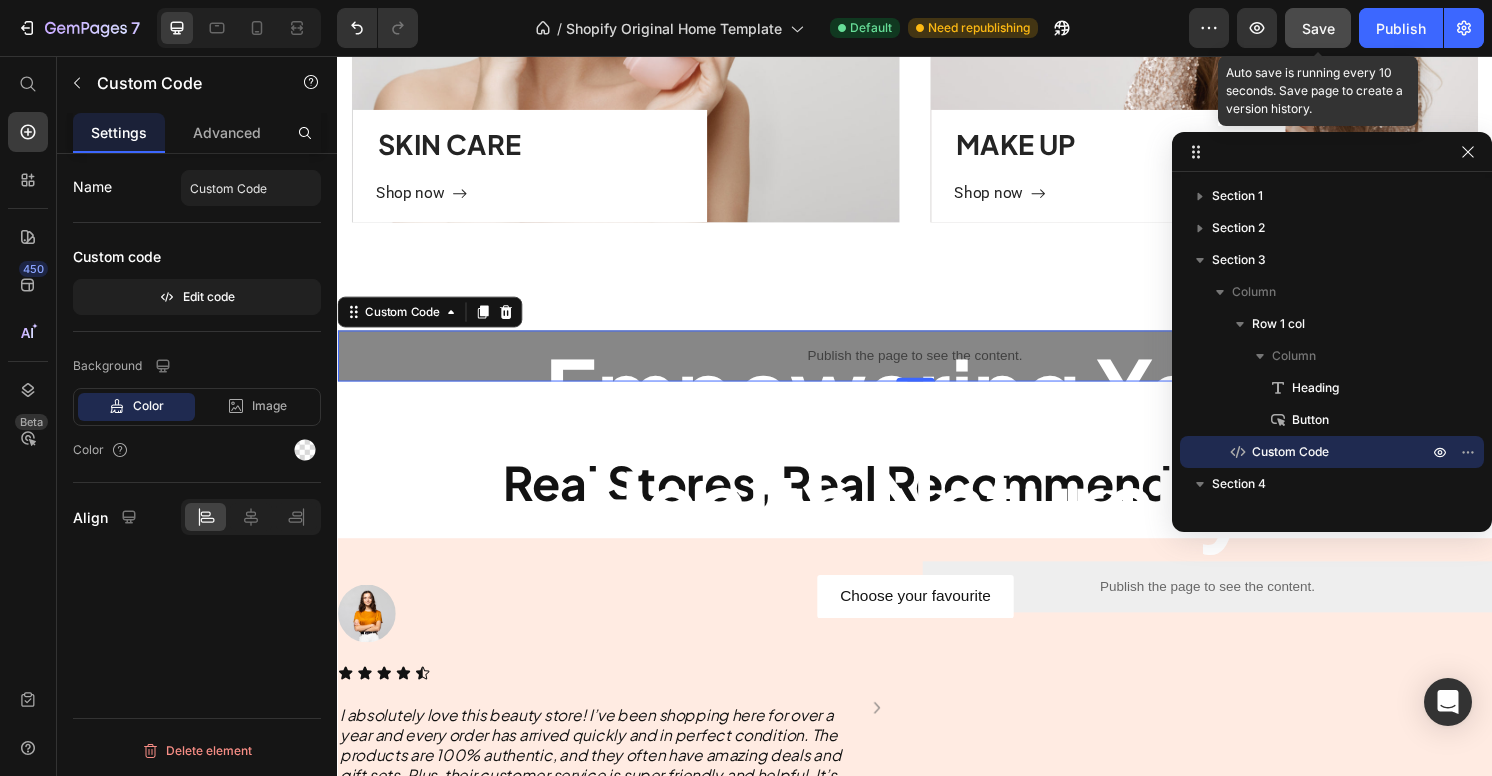 click on "Save" 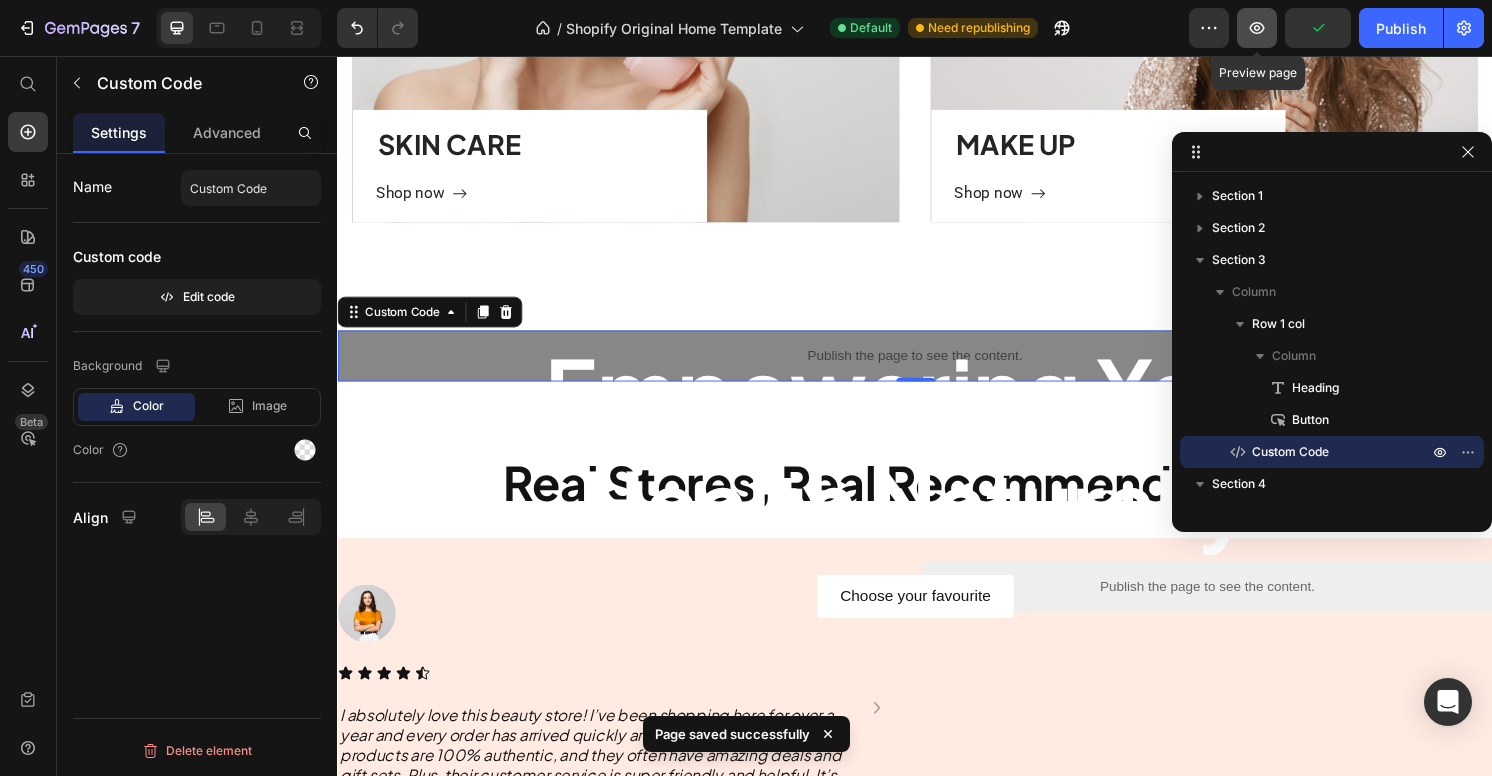 click 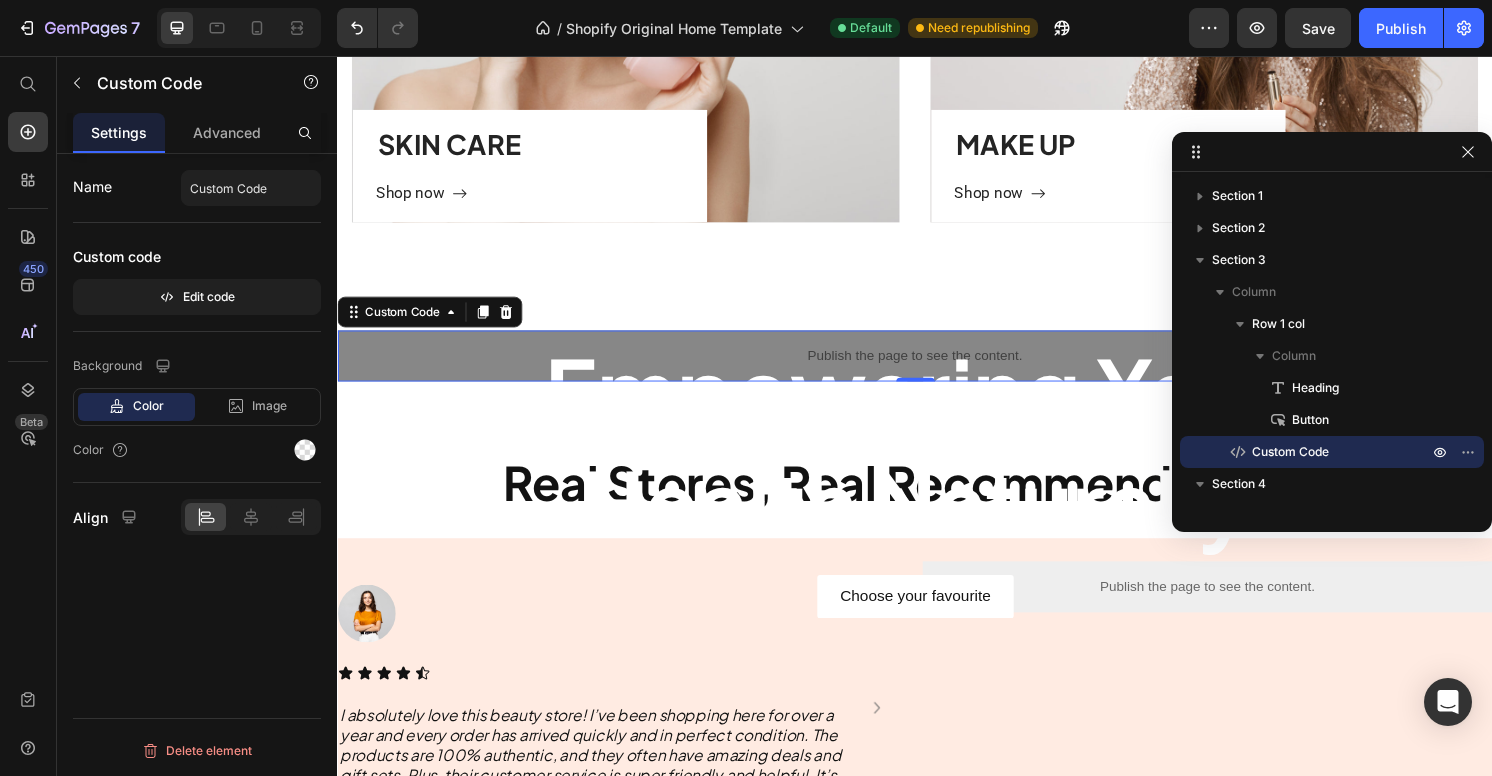 click 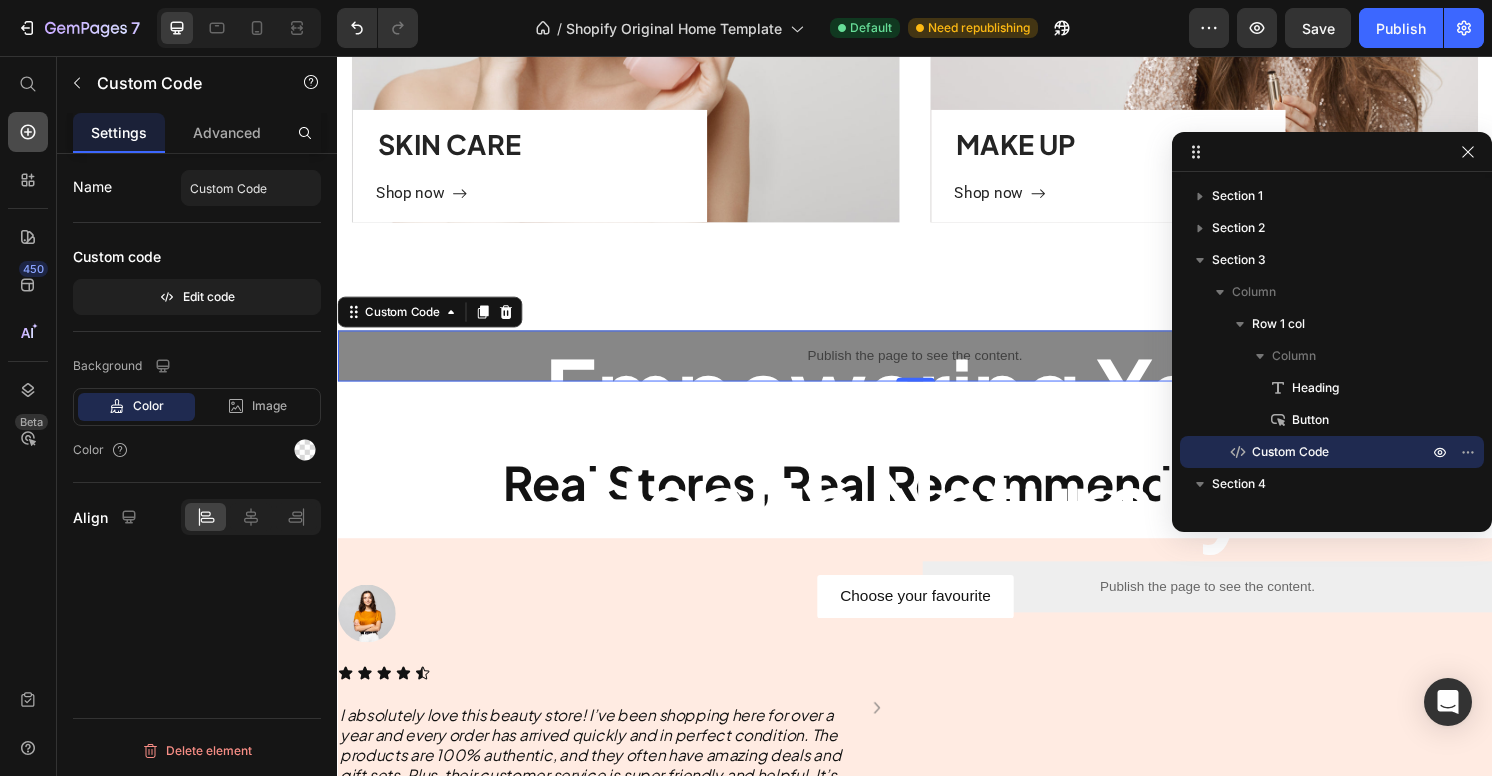 click 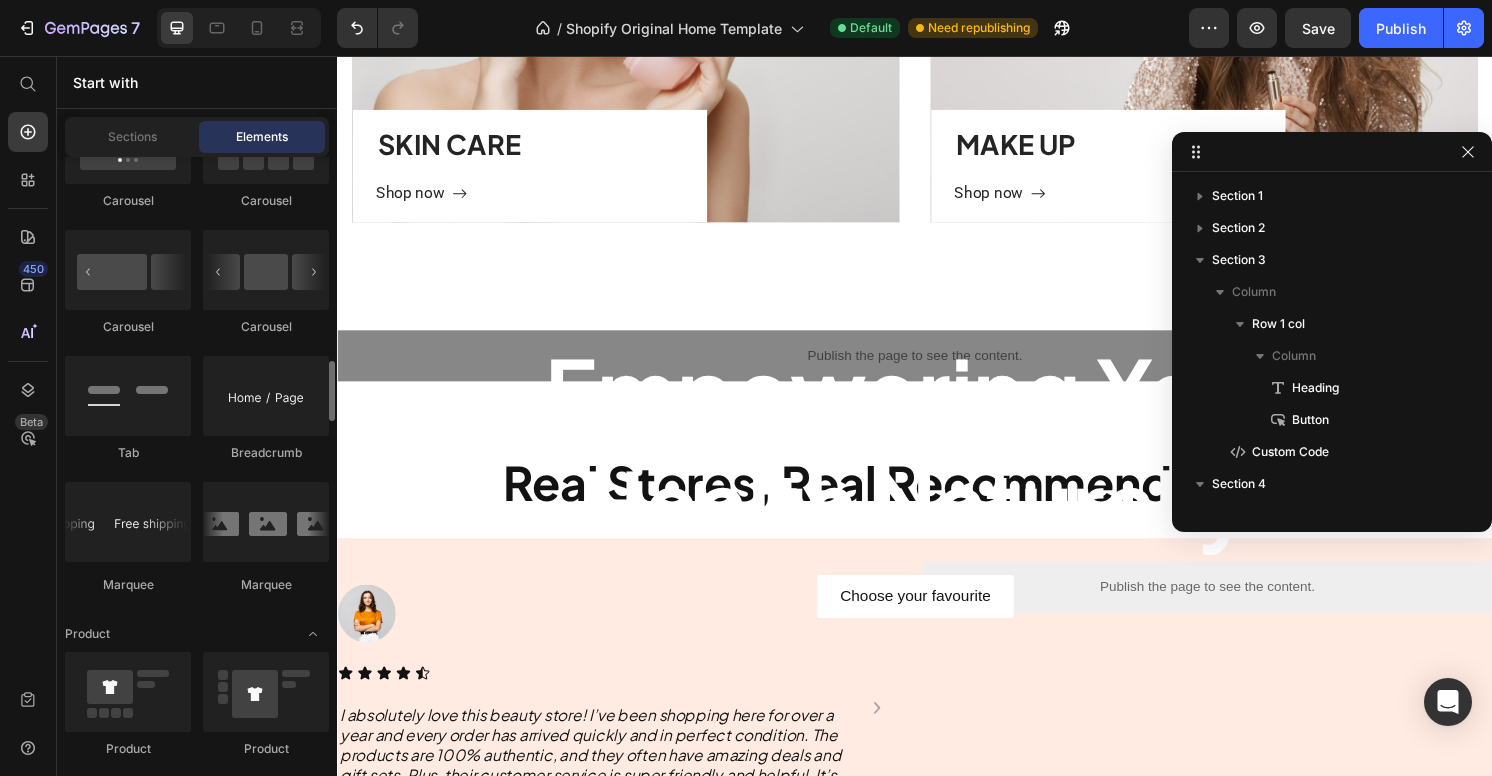 scroll, scrollTop: 2399, scrollLeft: 0, axis: vertical 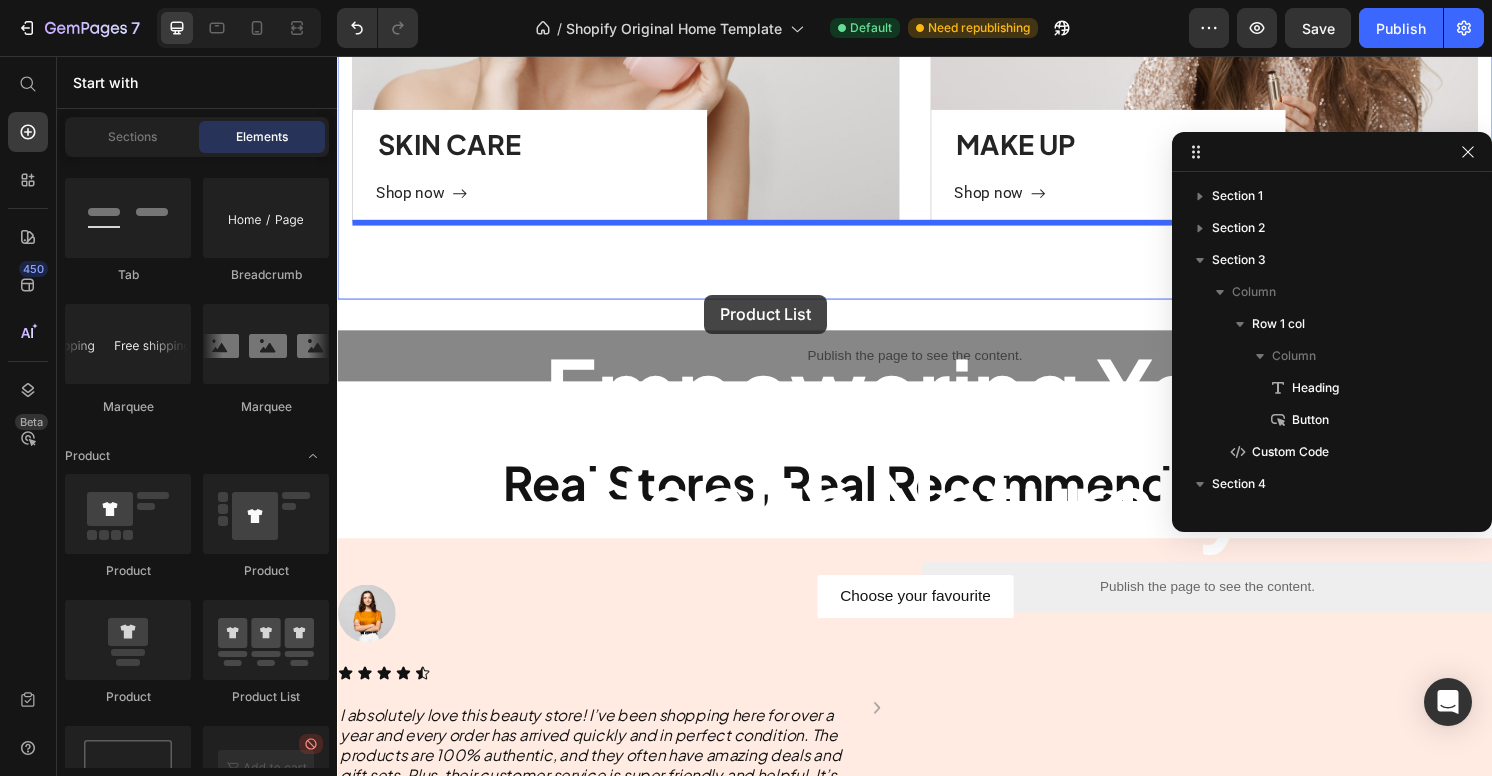 drag, startPoint x: 608, startPoint y: 689, endPoint x: 718, endPoint y: 302, distance: 402.32947 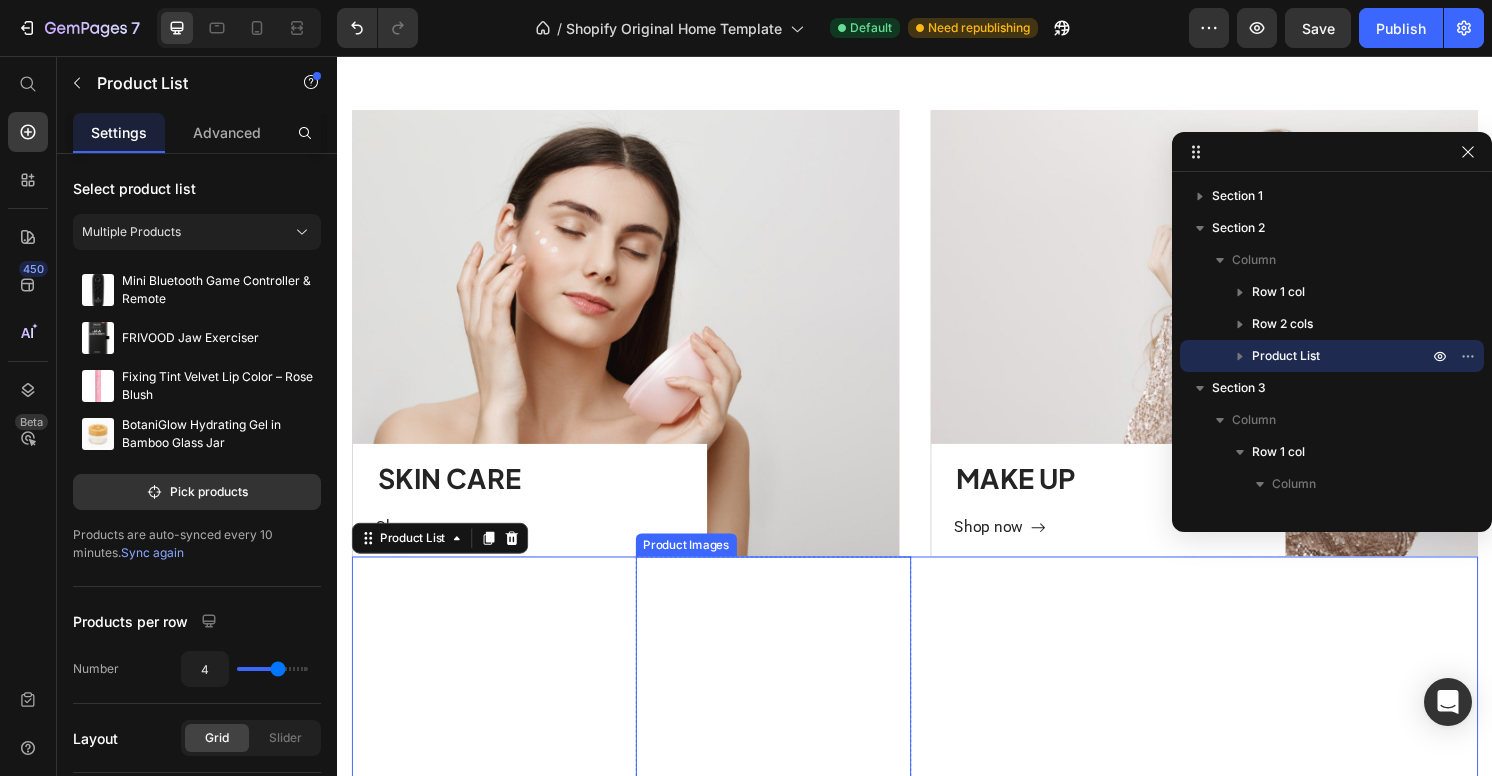 scroll, scrollTop: 809, scrollLeft: 0, axis: vertical 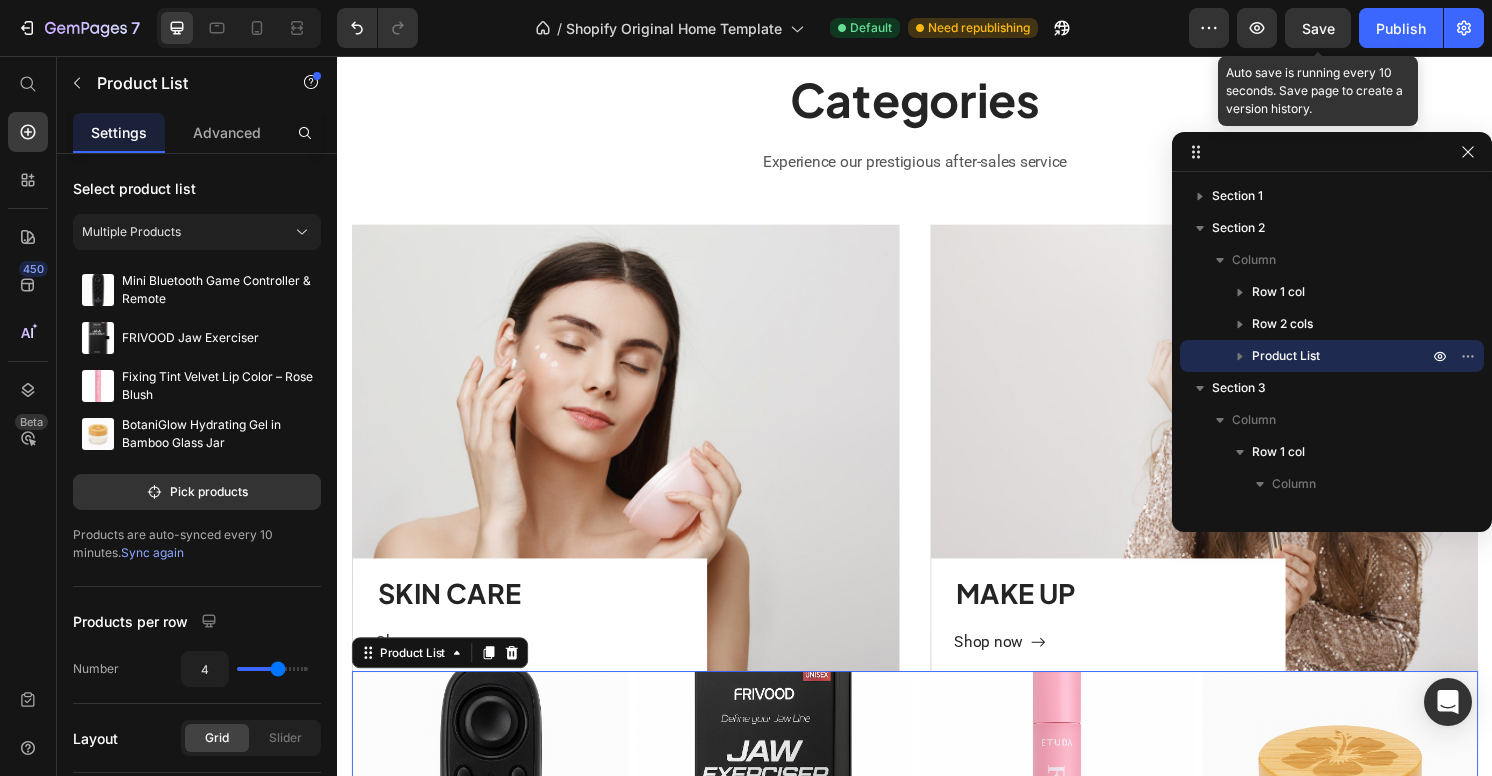 click on "Save" at bounding box center [1318, 28] 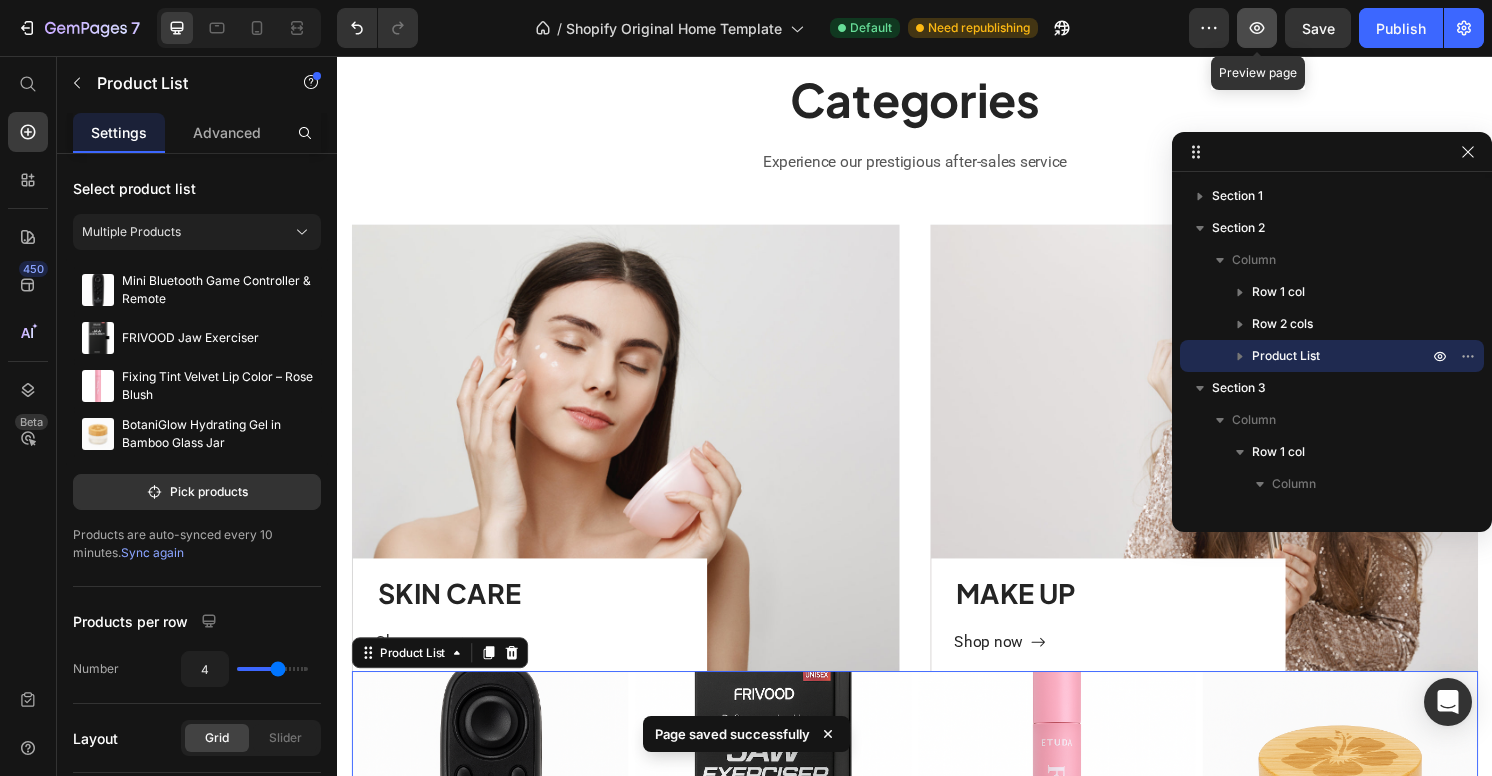 click 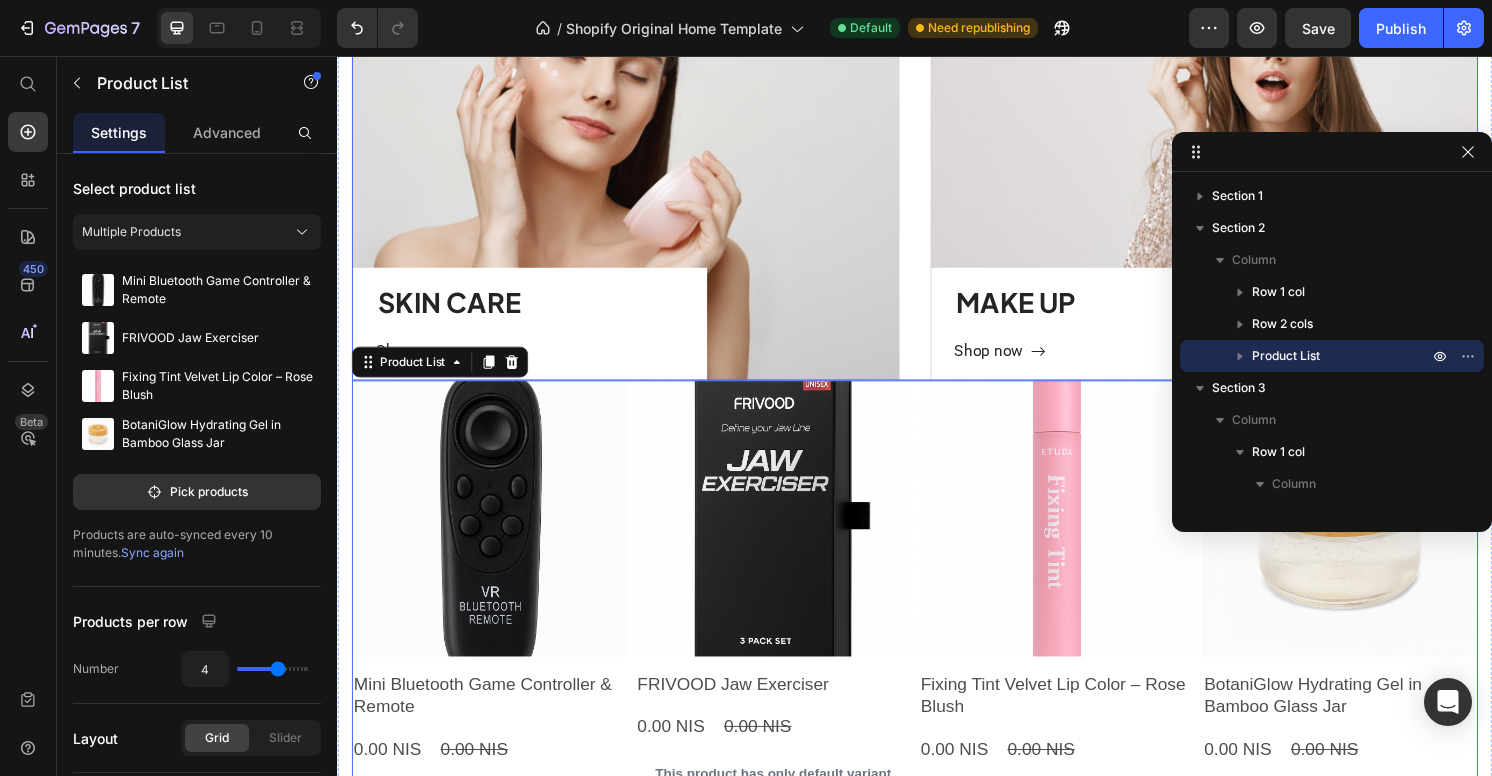 scroll, scrollTop: 1285, scrollLeft: 0, axis: vertical 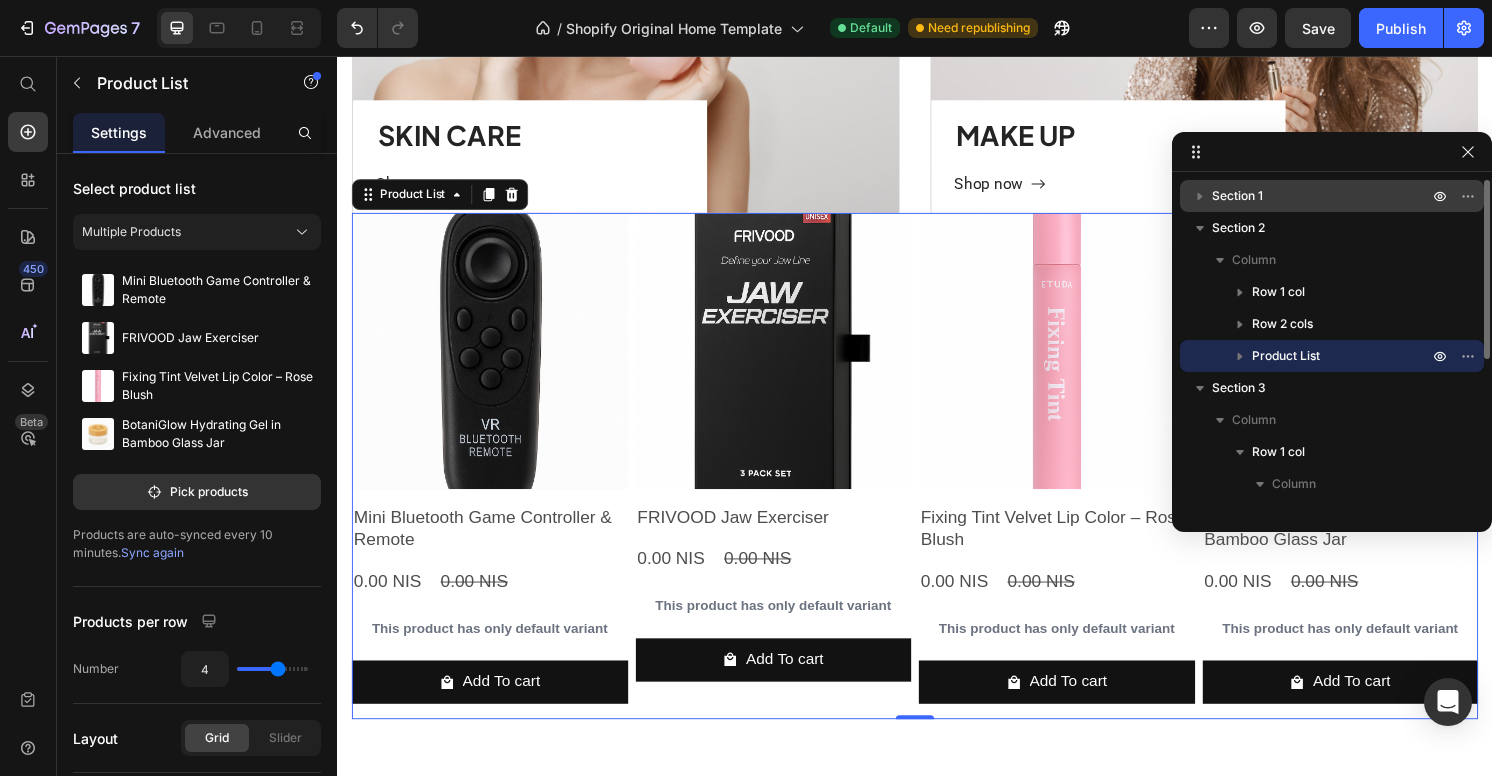 drag, startPoint x: 1268, startPoint y: 356, endPoint x: 1261, endPoint y: 206, distance: 150.16324 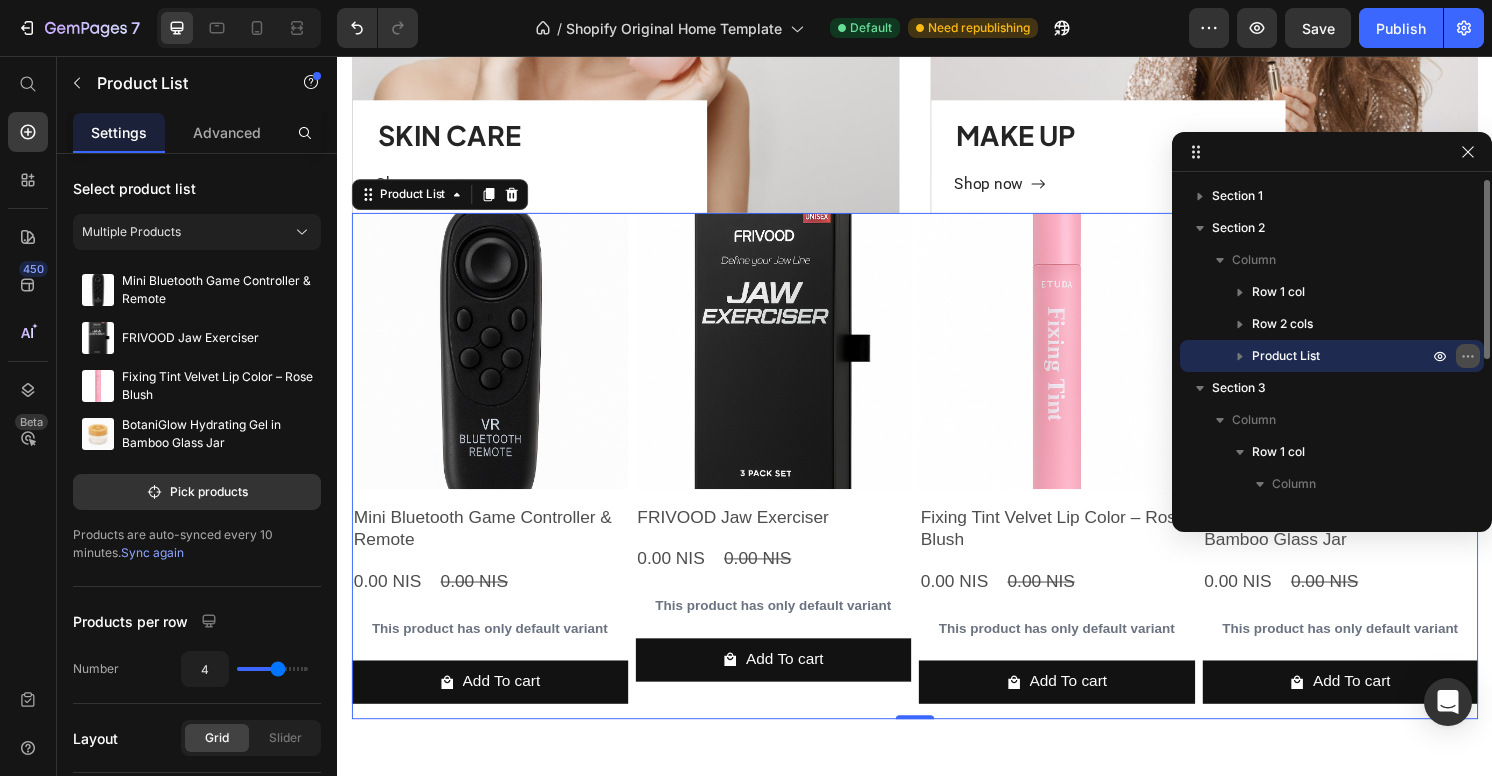 click 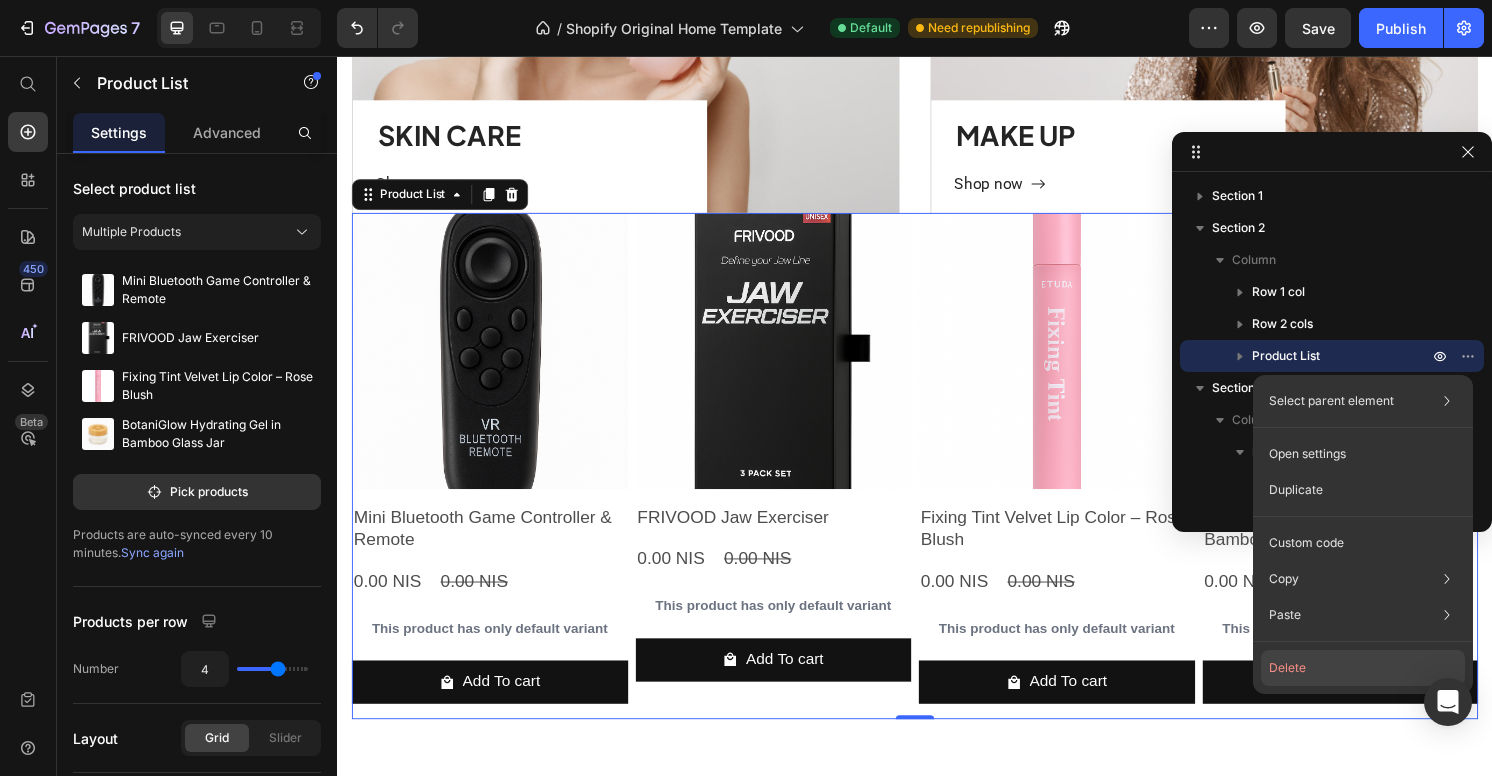 click on "Delete" 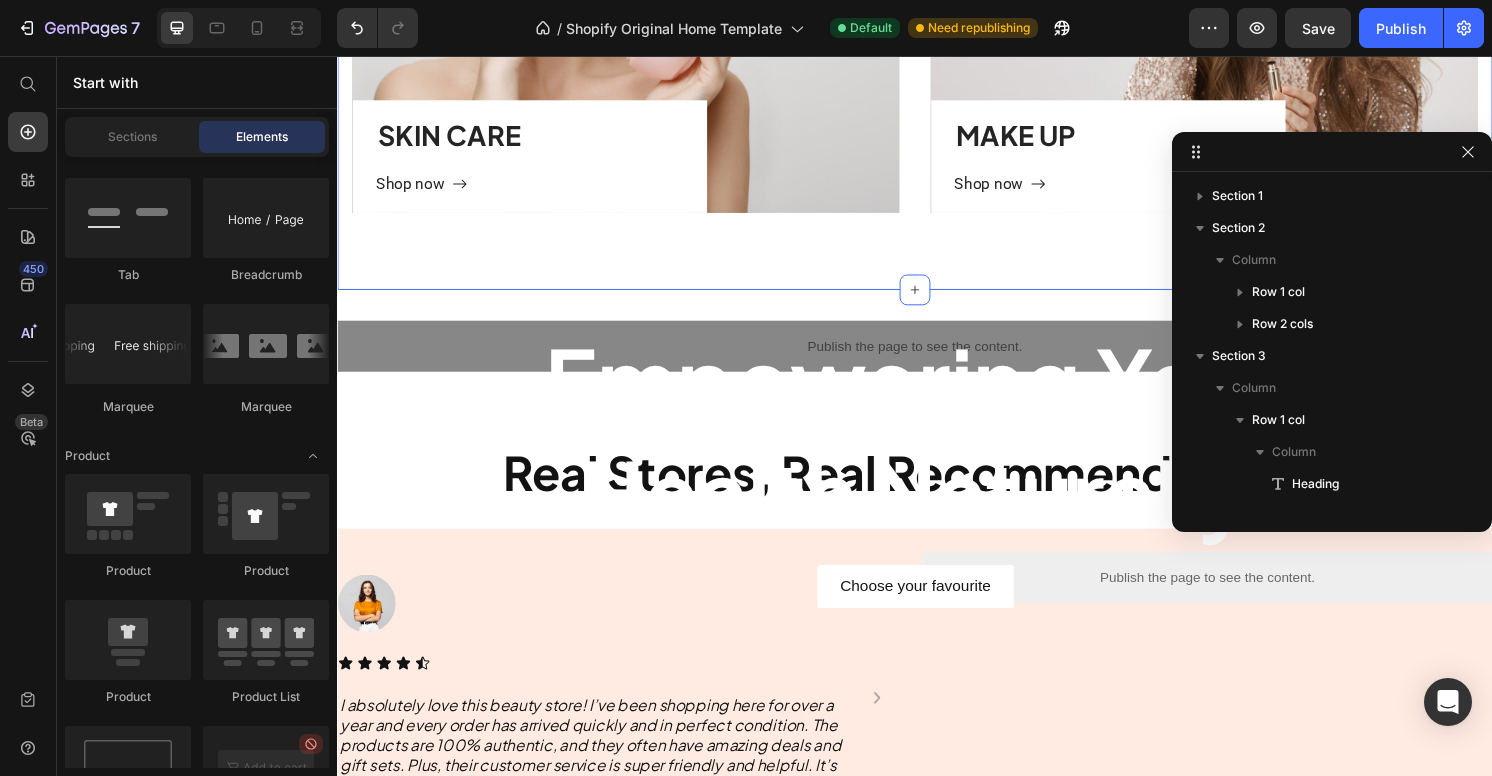 click on "Categories Heading Experience our prestigious after-sales service Text block Row SKIN CARE Heading
Shop now Button Row Hero Banner MAKE UP Heading
Shop now Button Row Hero Banner Row Section 2" at bounding box center [937, -95] 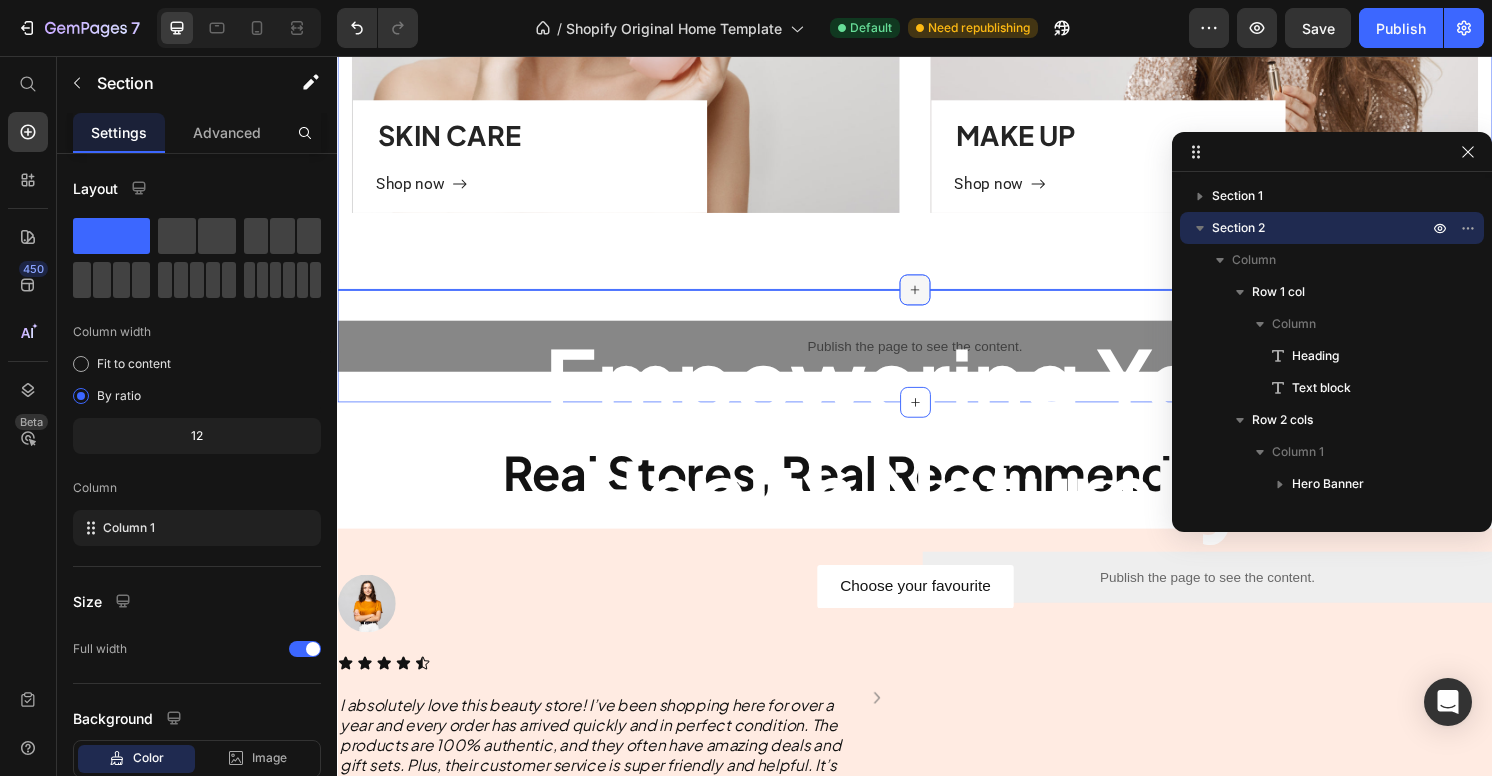 click 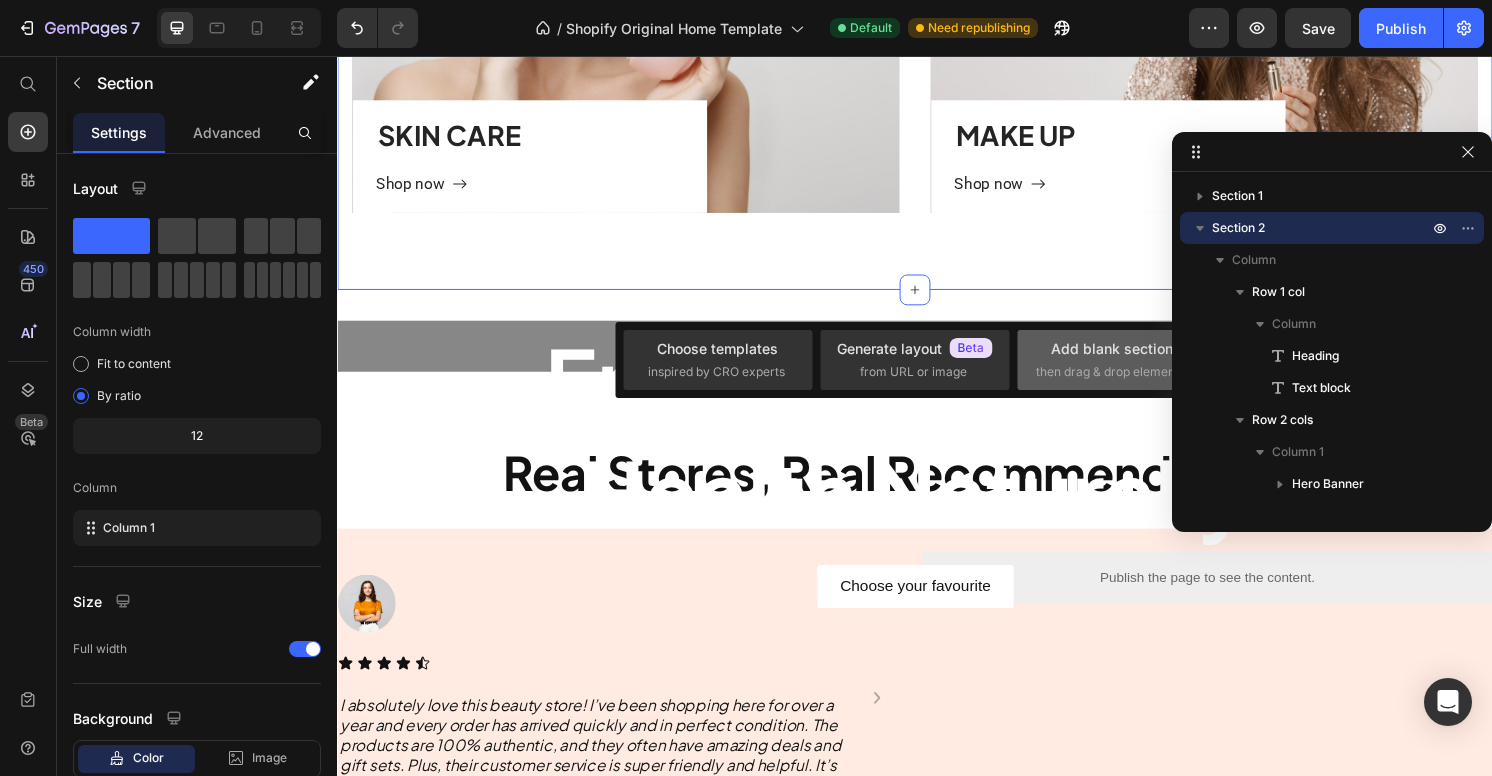 click on "Add blank section" at bounding box center [1112, 348] 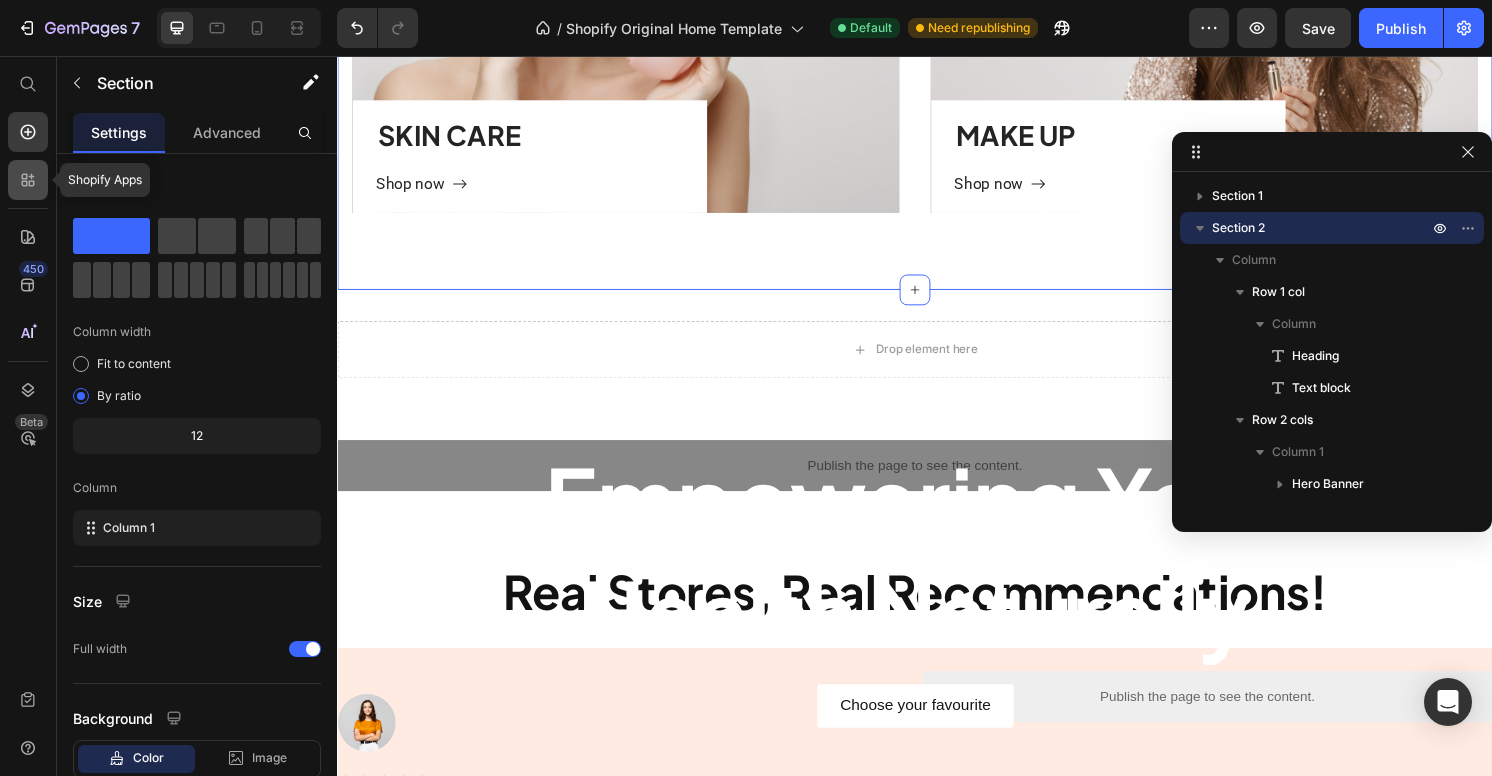 click 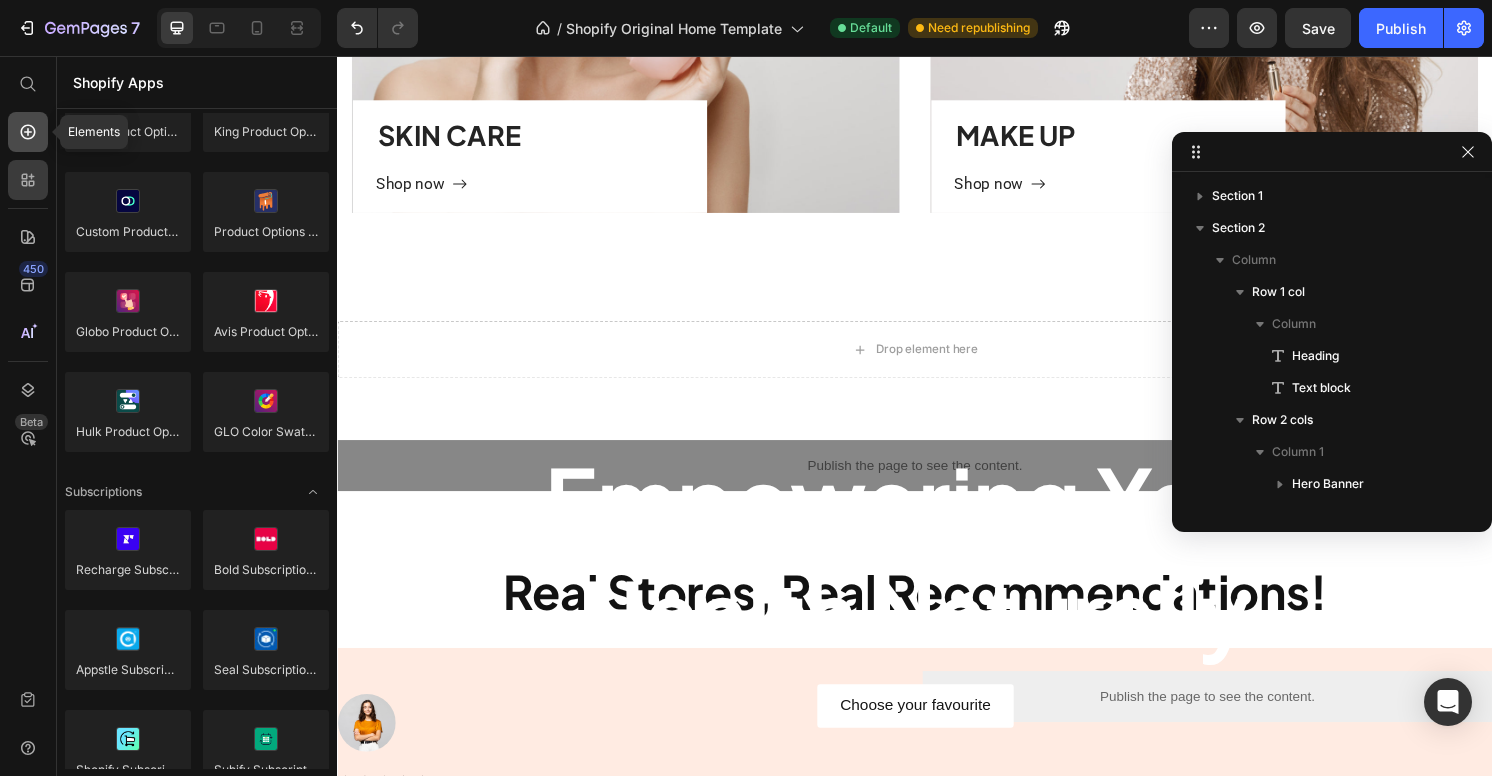 click 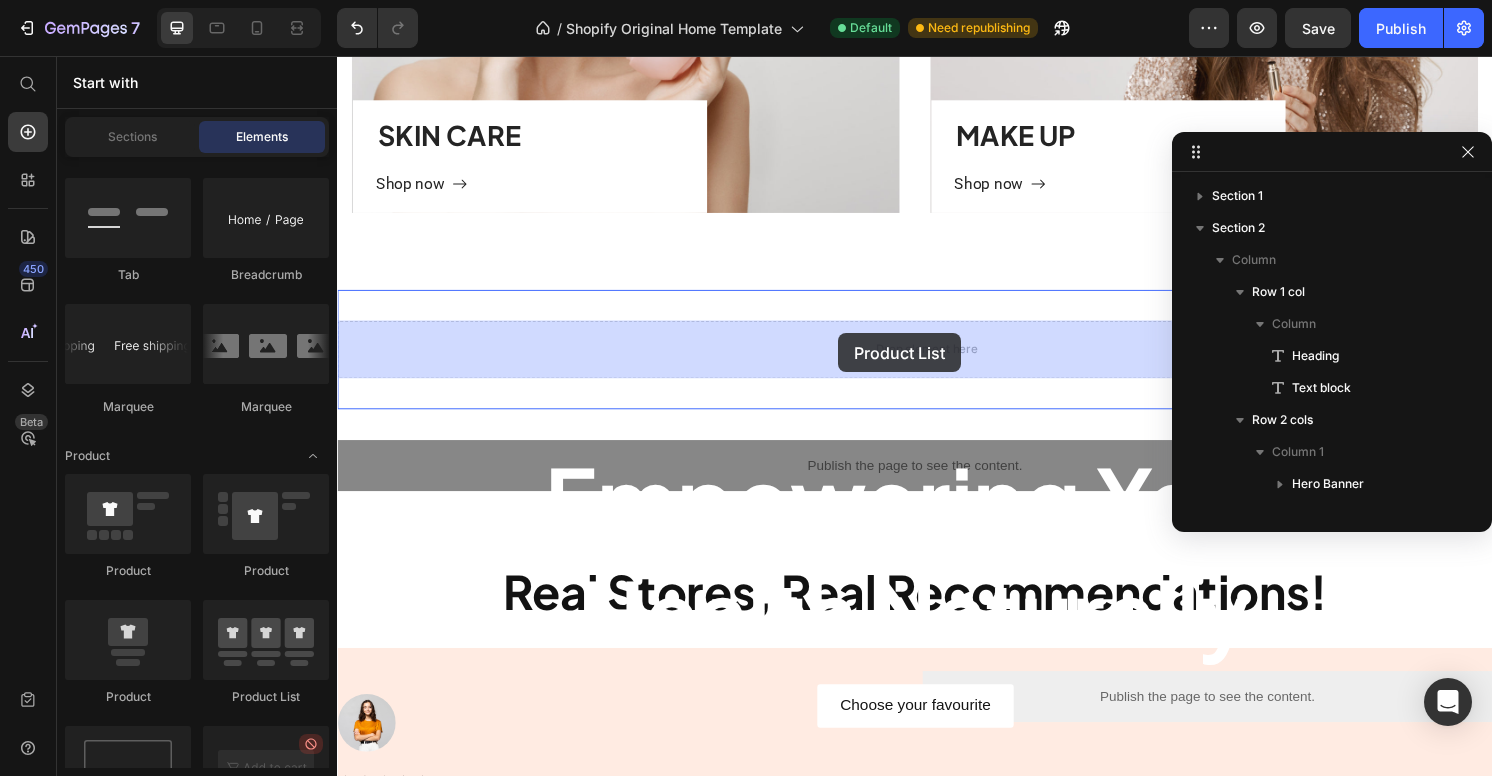drag, startPoint x: 597, startPoint y: 694, endPoint x: 858, endPoint y: 347, distance: 434.2004 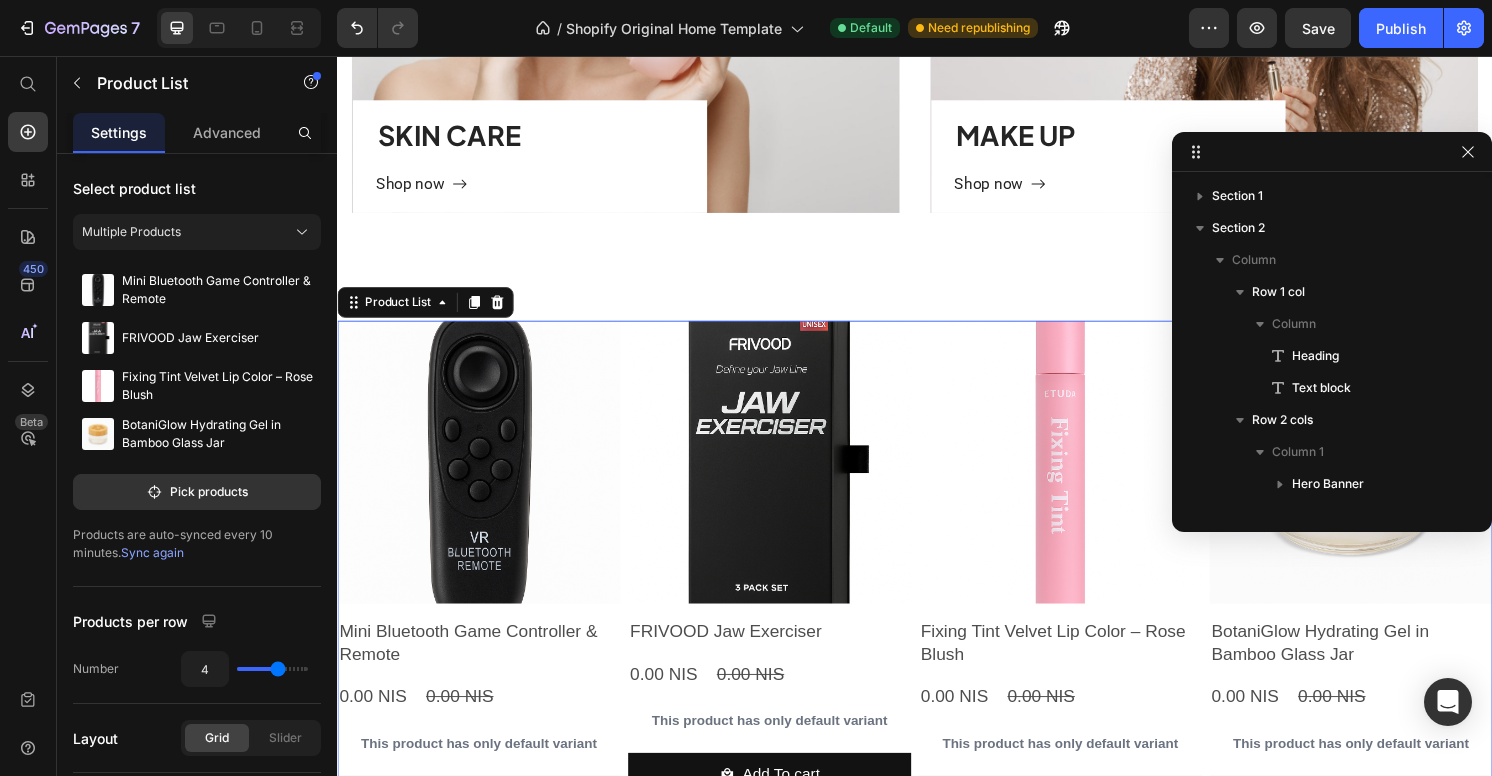 scroll, scrollTop: 314, scrollLeft: 0, axis: vertical 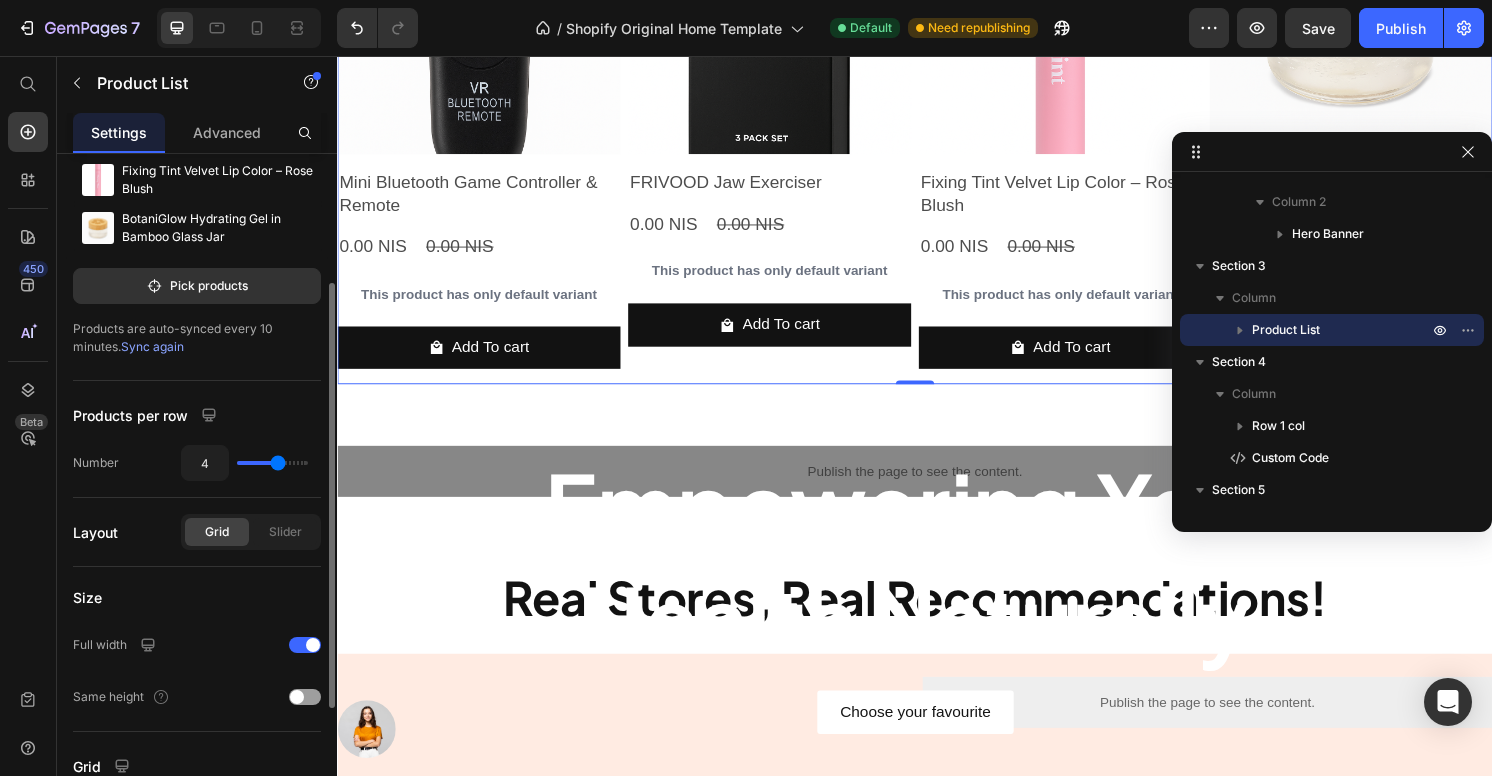 type on "3" 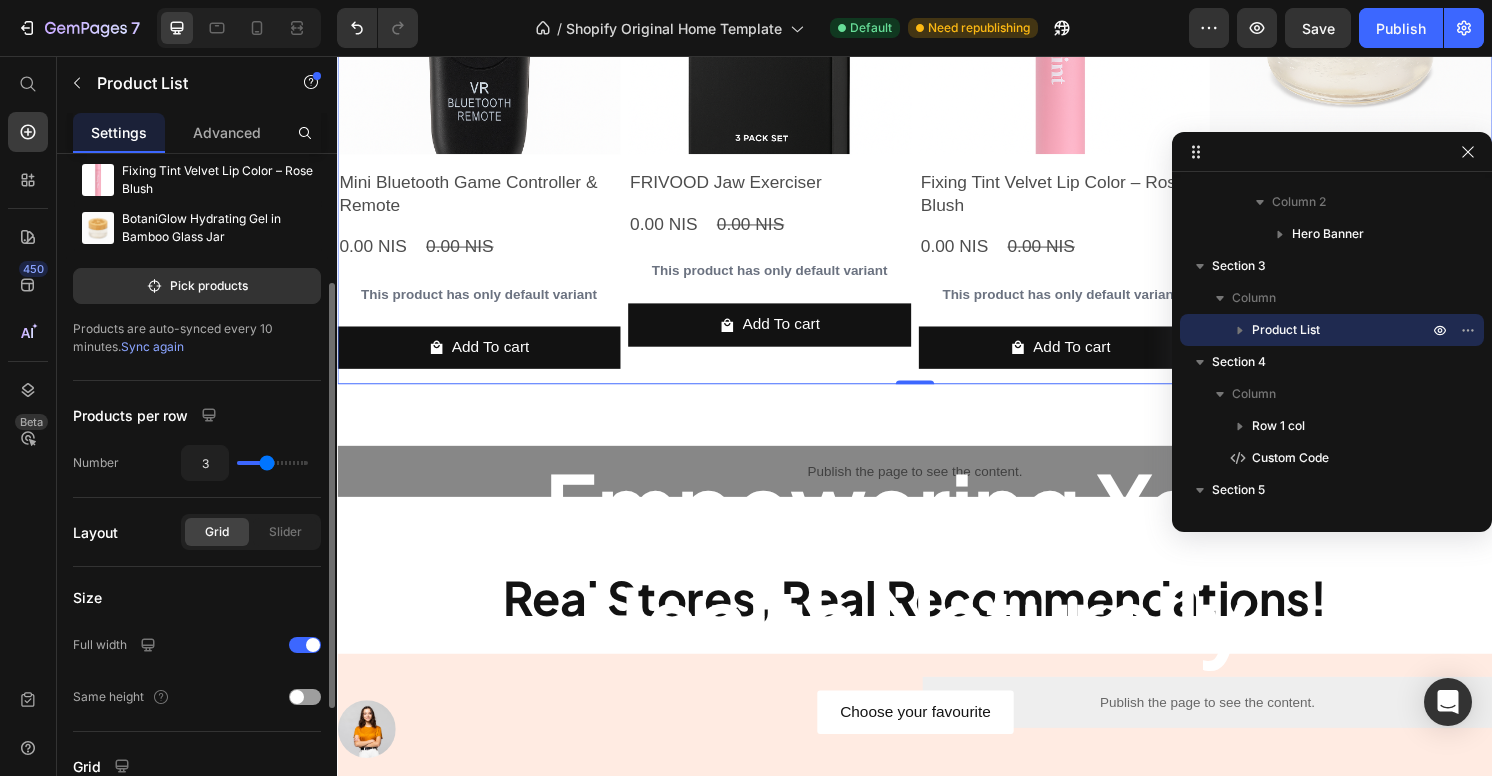 type on "2" 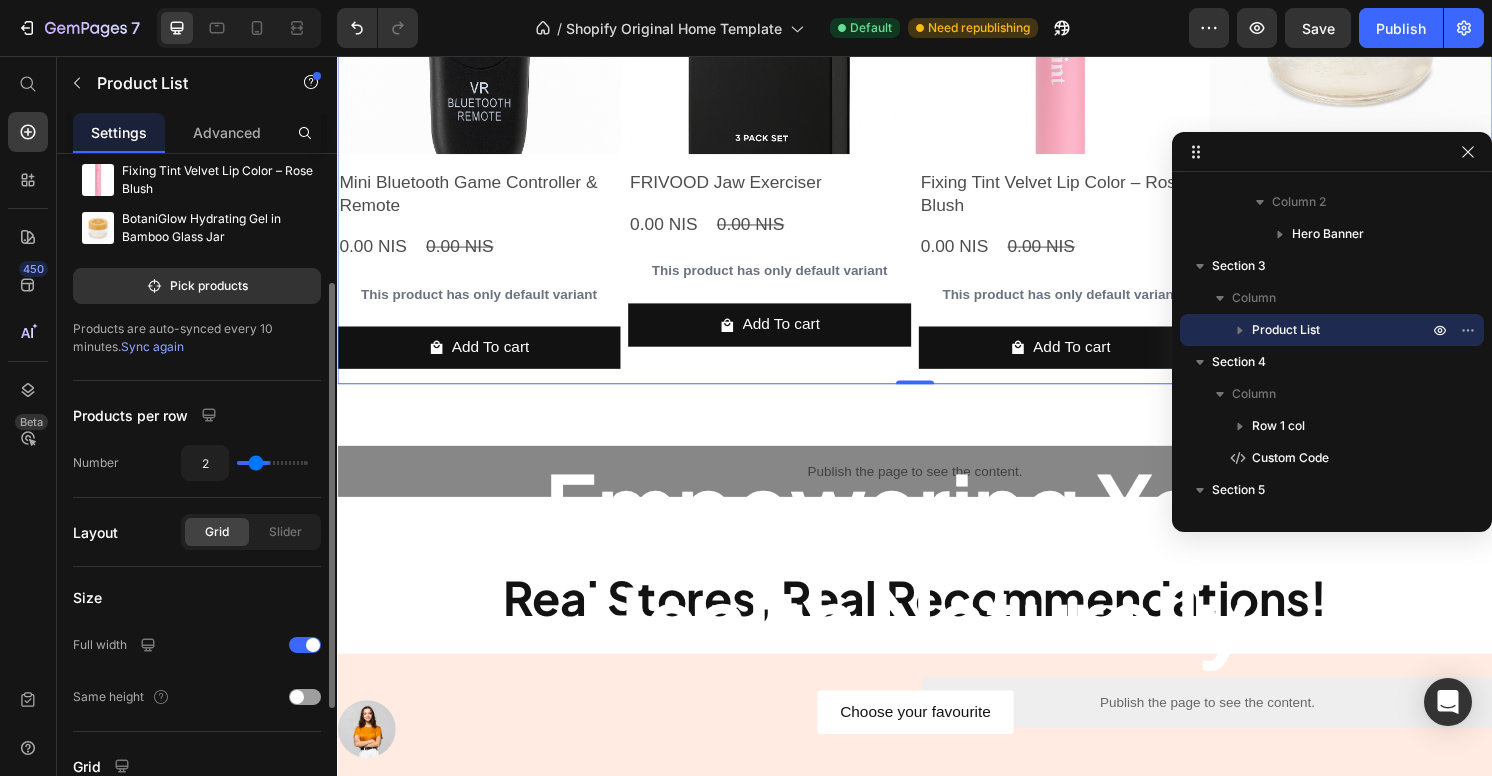 type on "1" 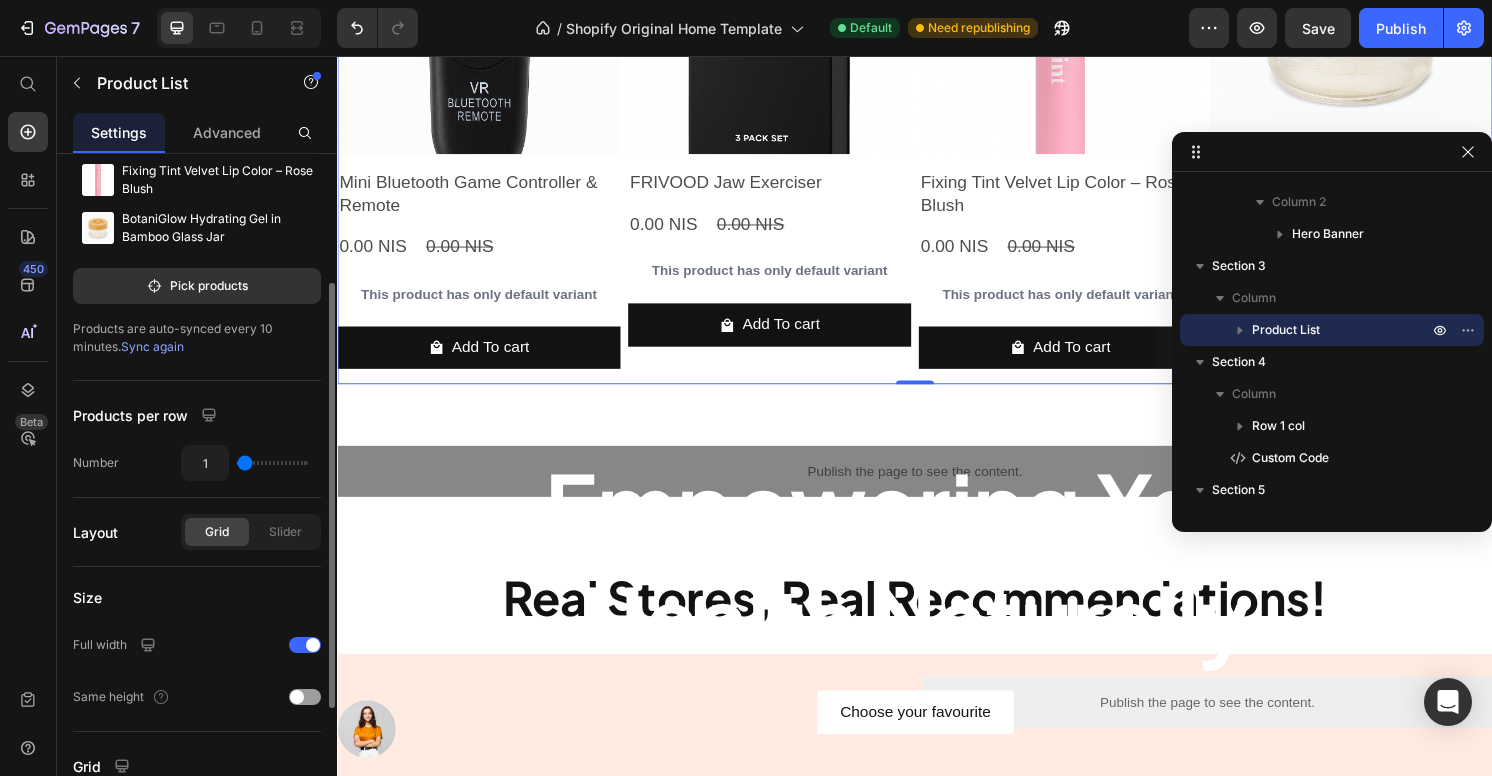 drag, startPoint x: 280, startPoint y: 467, endPoint x: 239, endPoint y: 466, distance: 41.01219 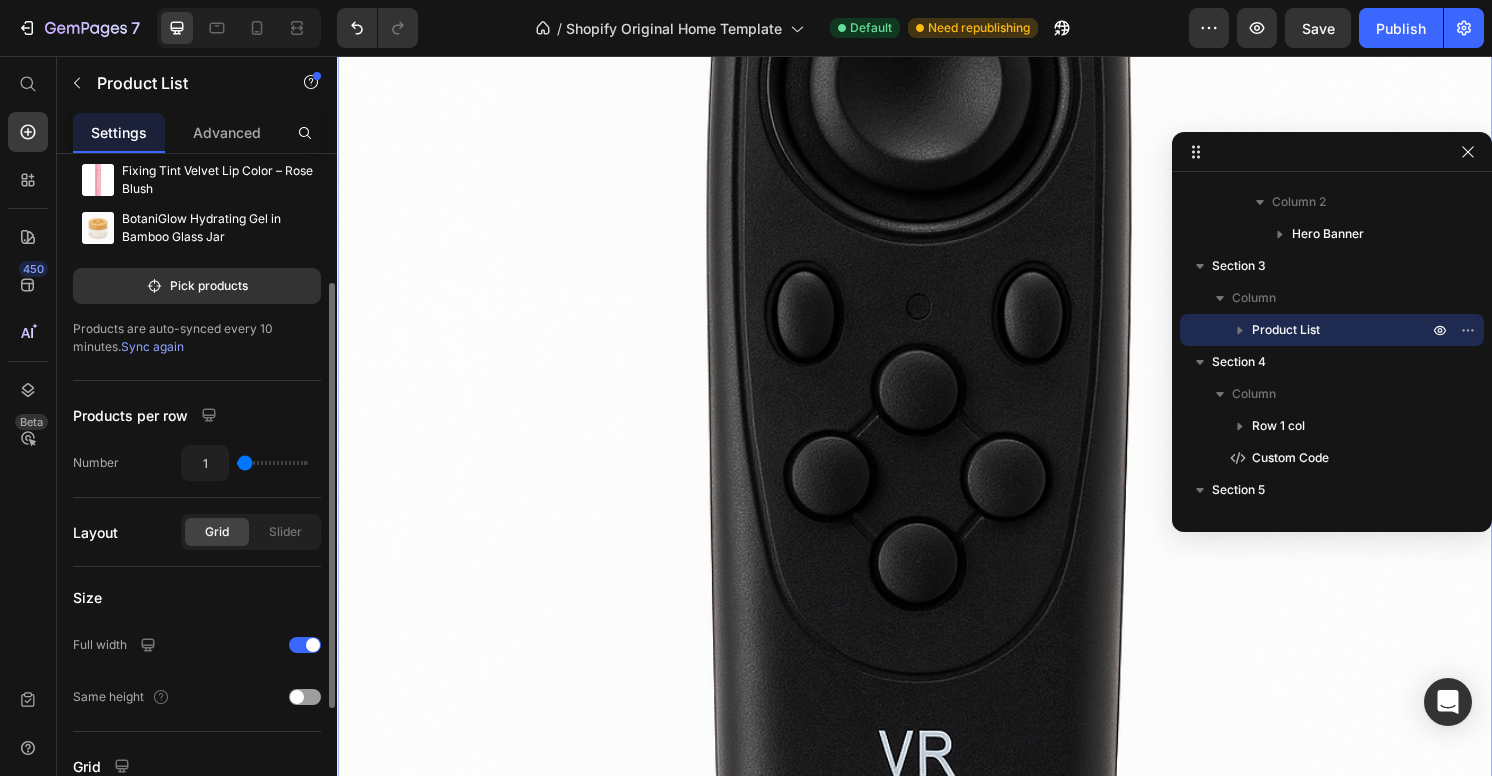 type on "2" 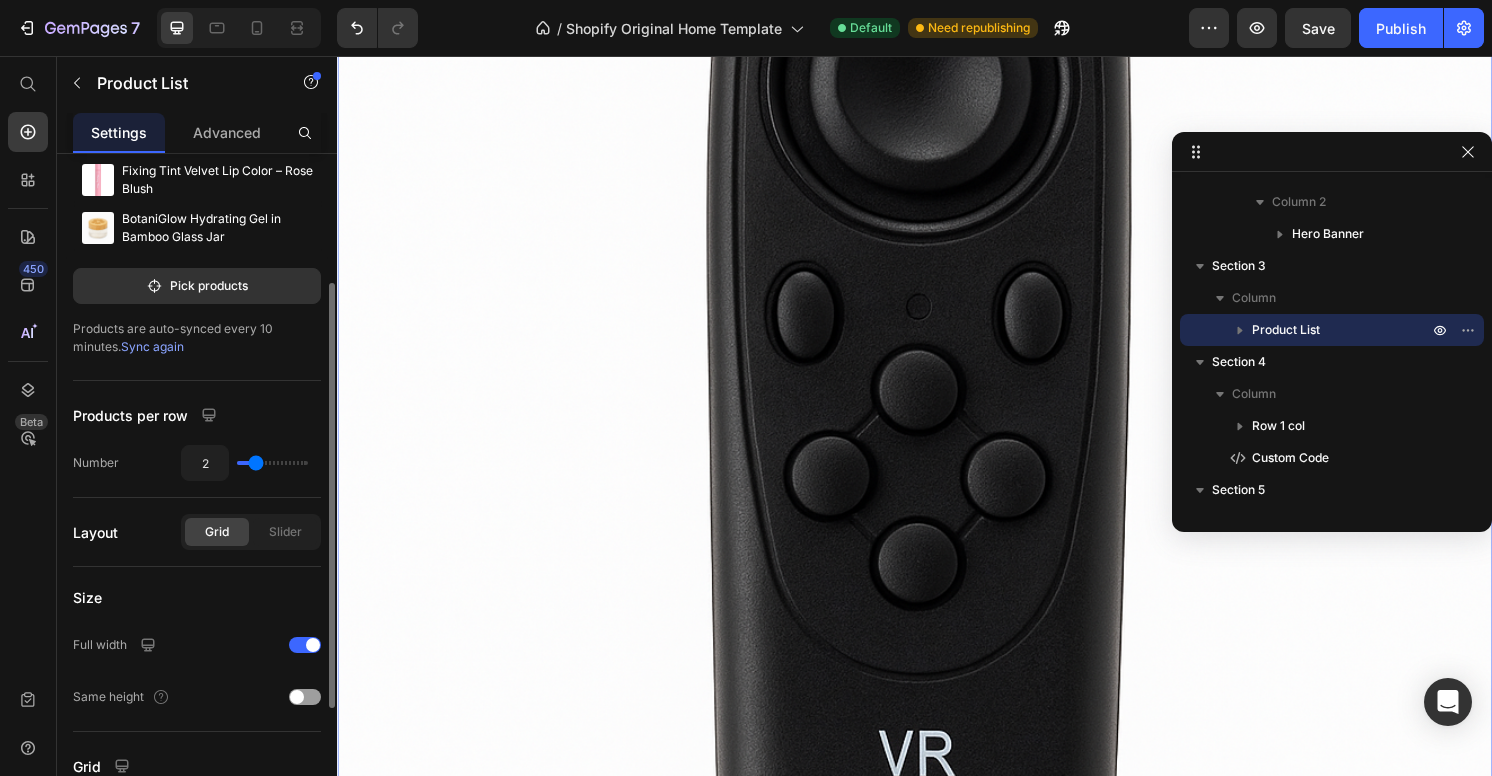 type on "3" 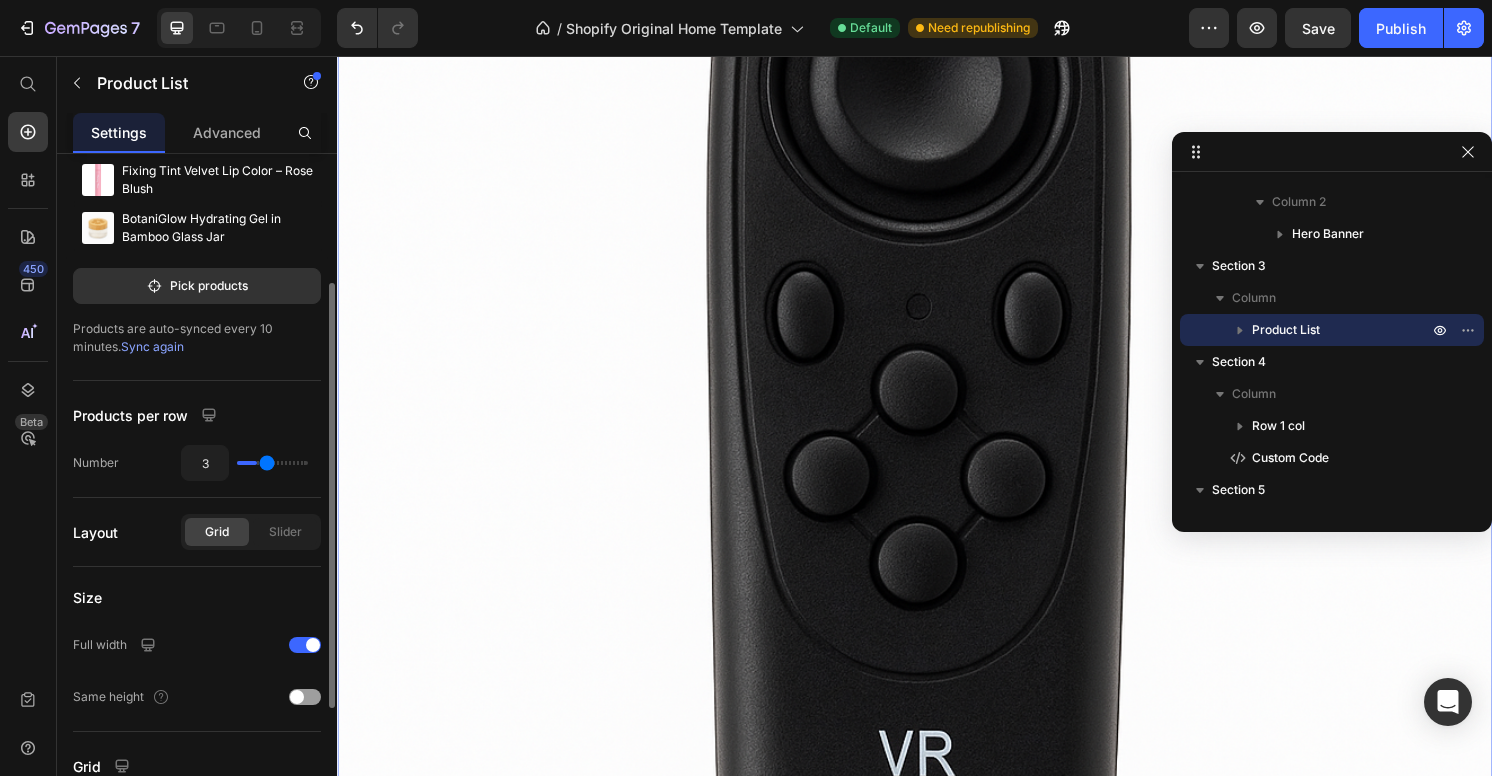type on "4" 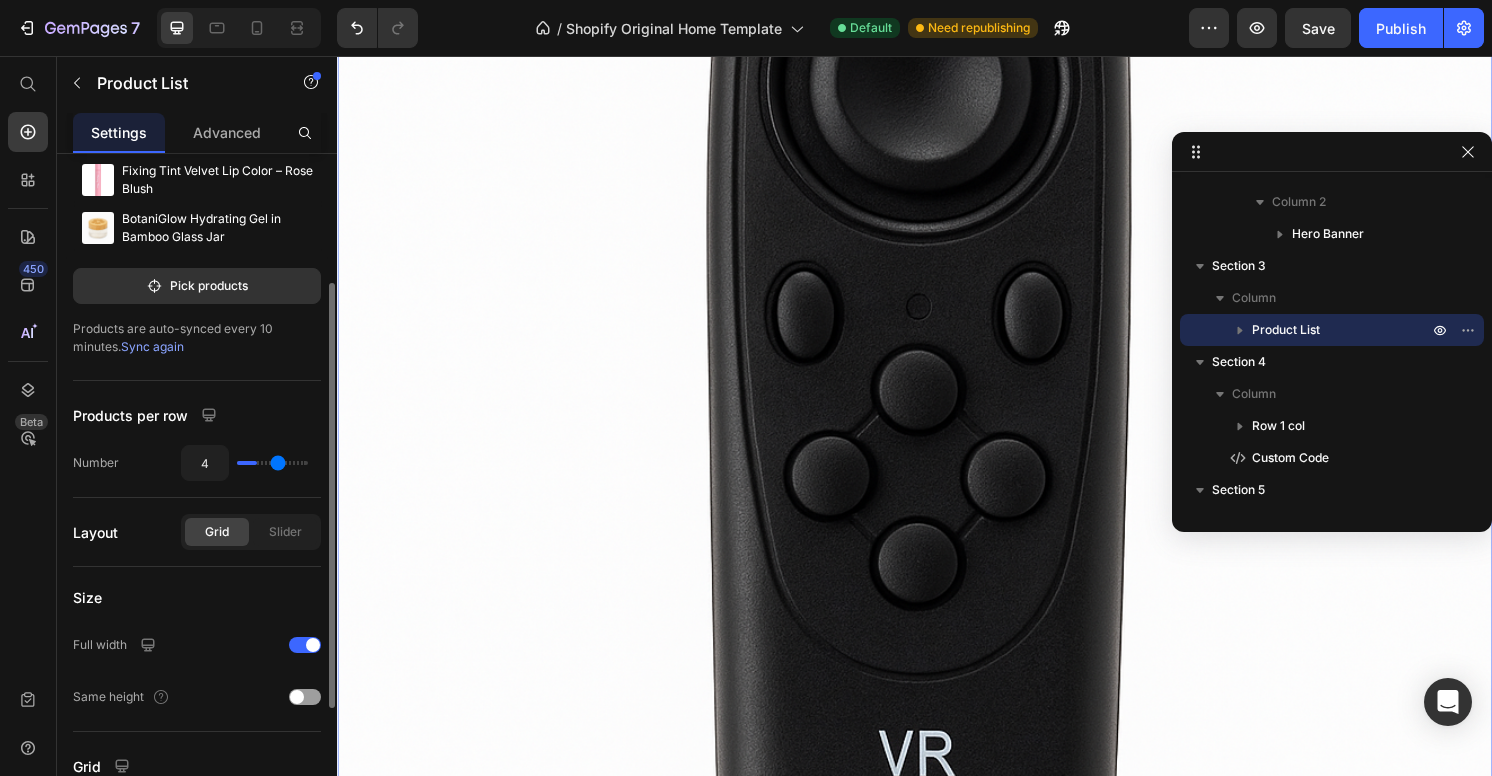 type on "5" 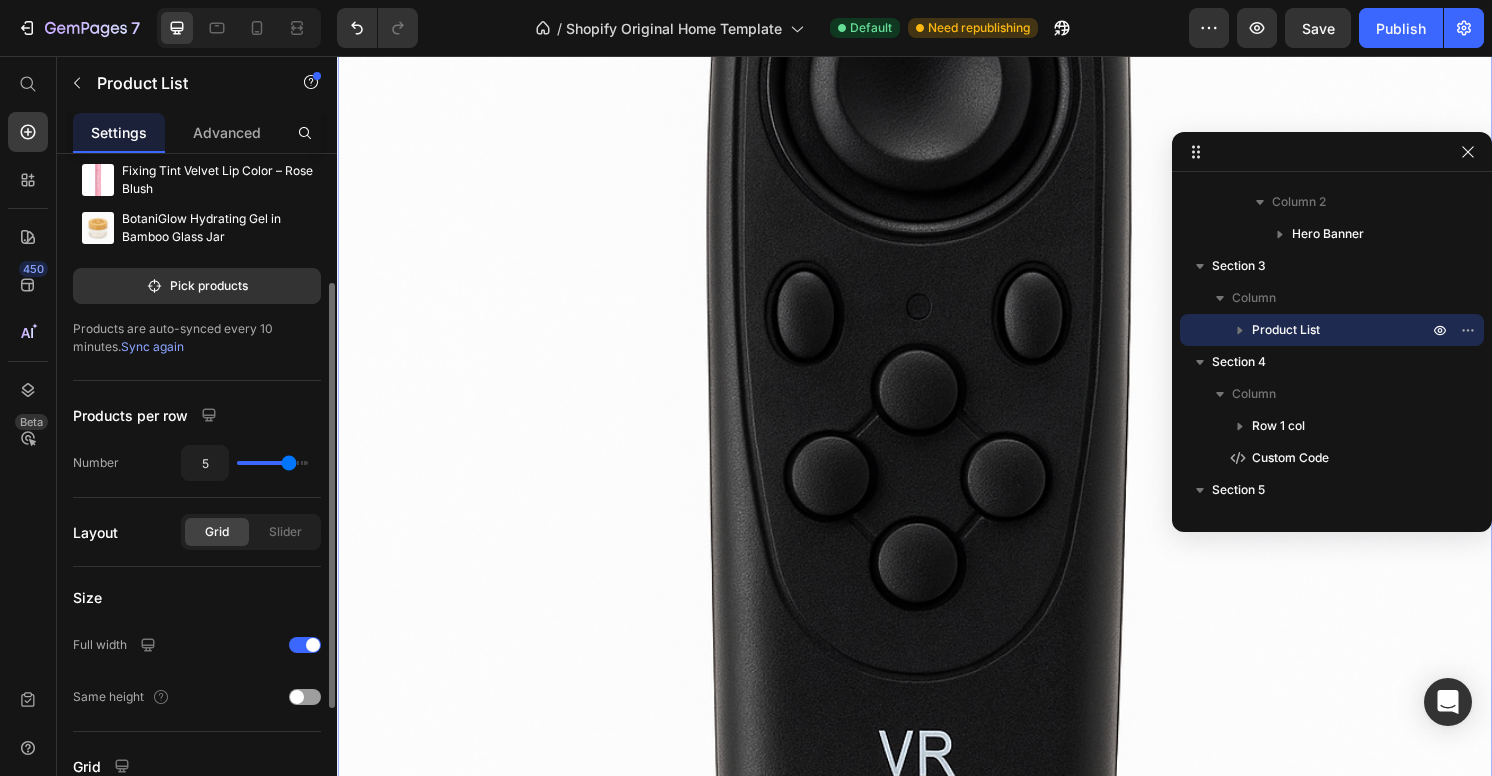 type on "6" 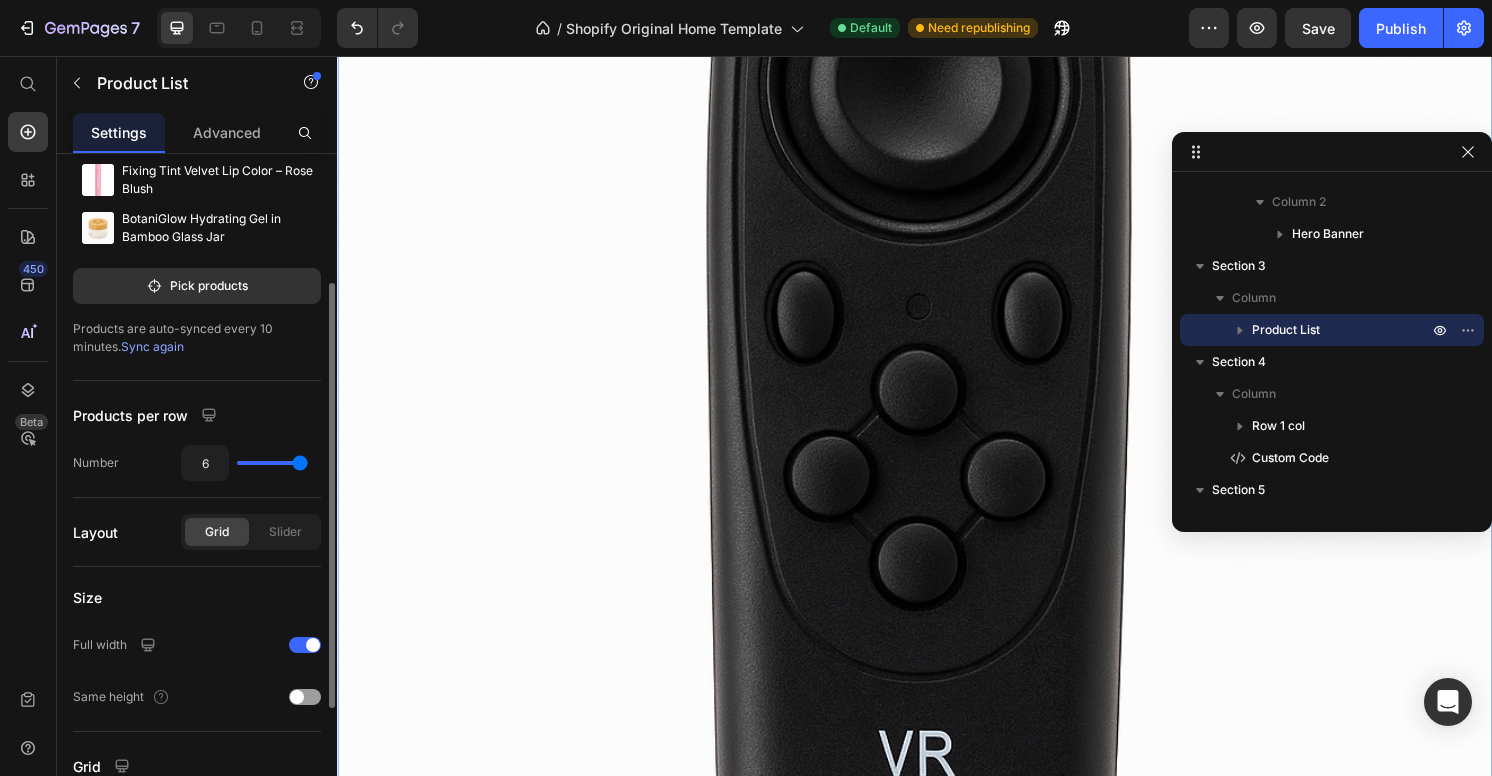 drag, startPoint x: 239, startPoint y: 466, endPoint x: 299, endPoint y: 473, distance: 60.40695 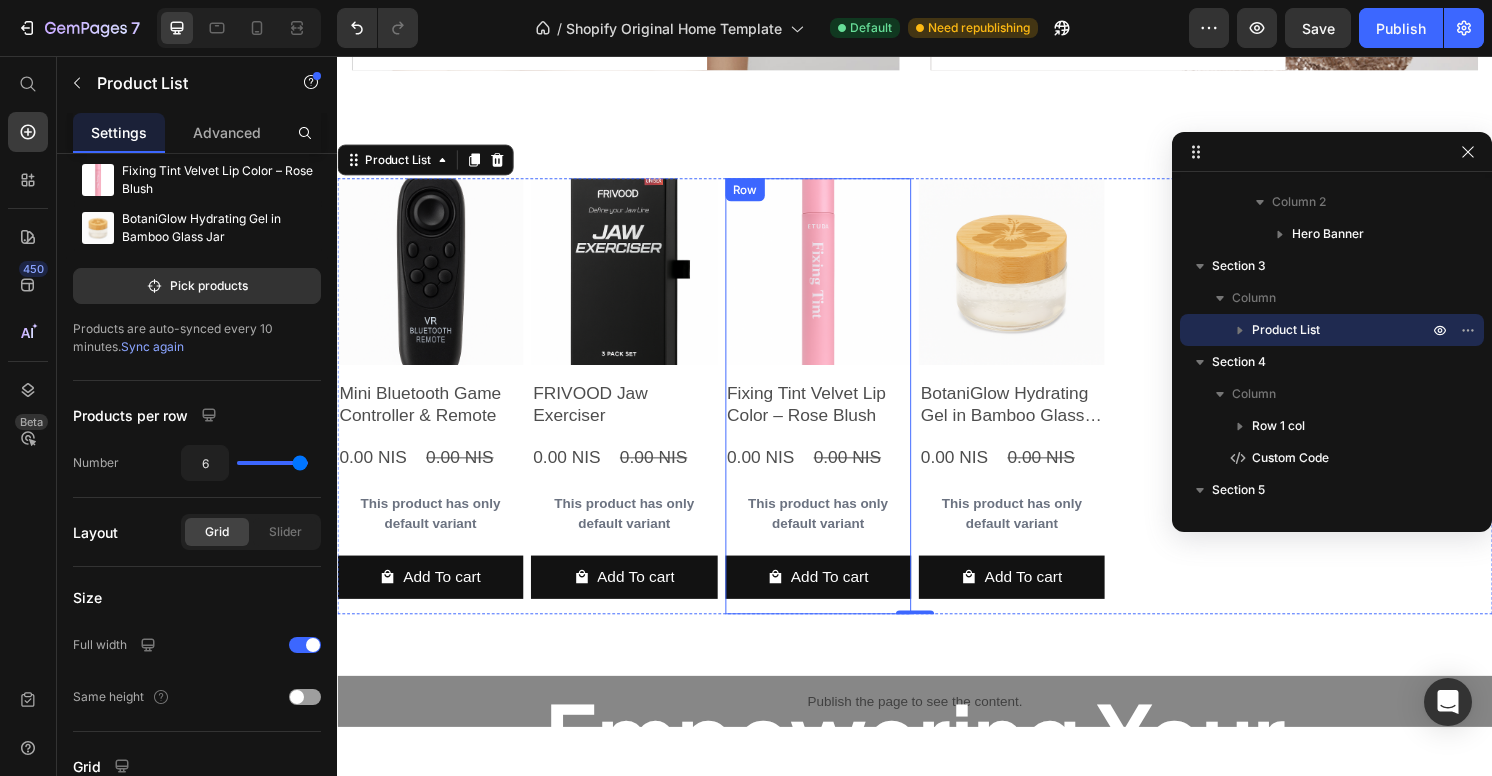 scroll, scrollTop: 1408, scrollLeft: 0, axis: vertical 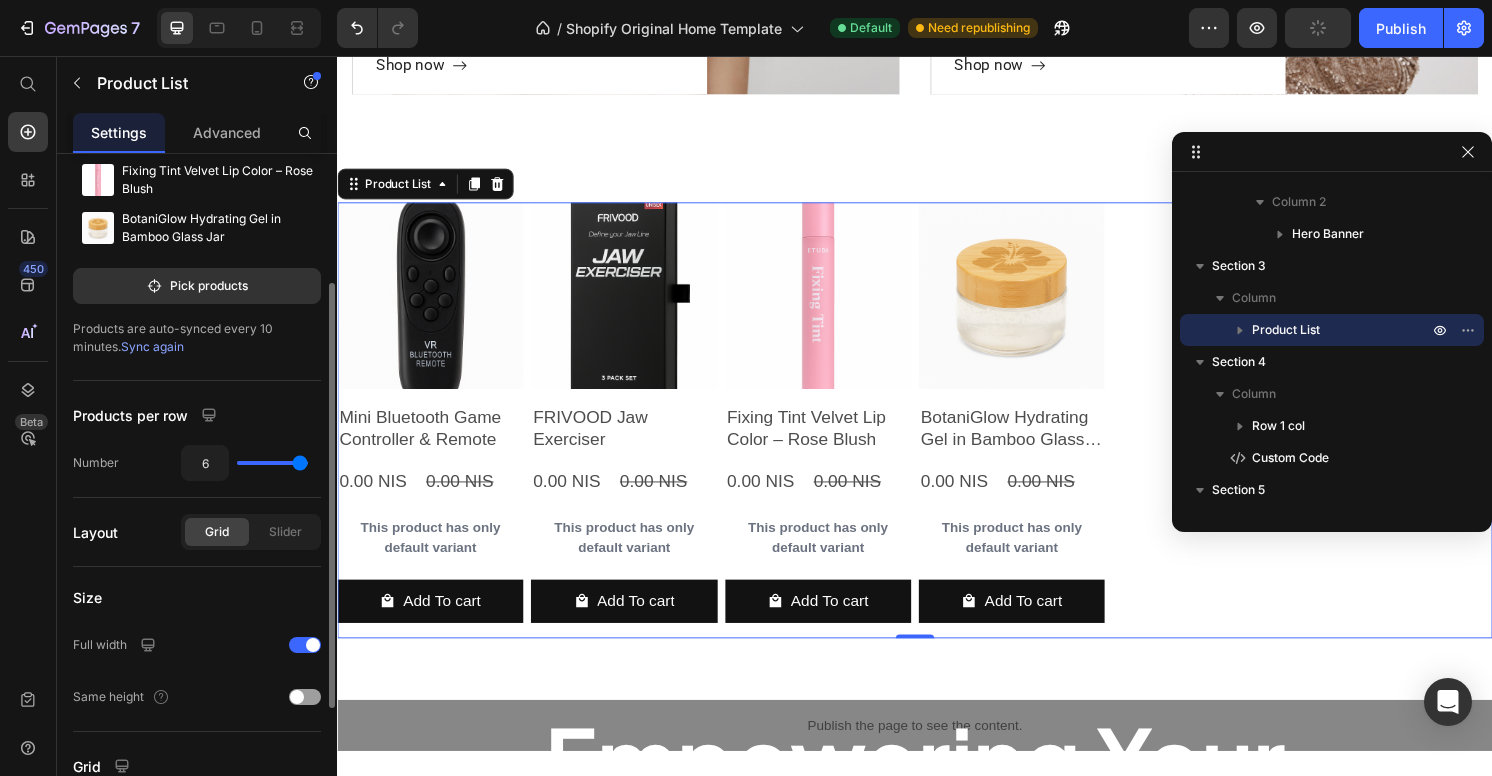 type on "5" 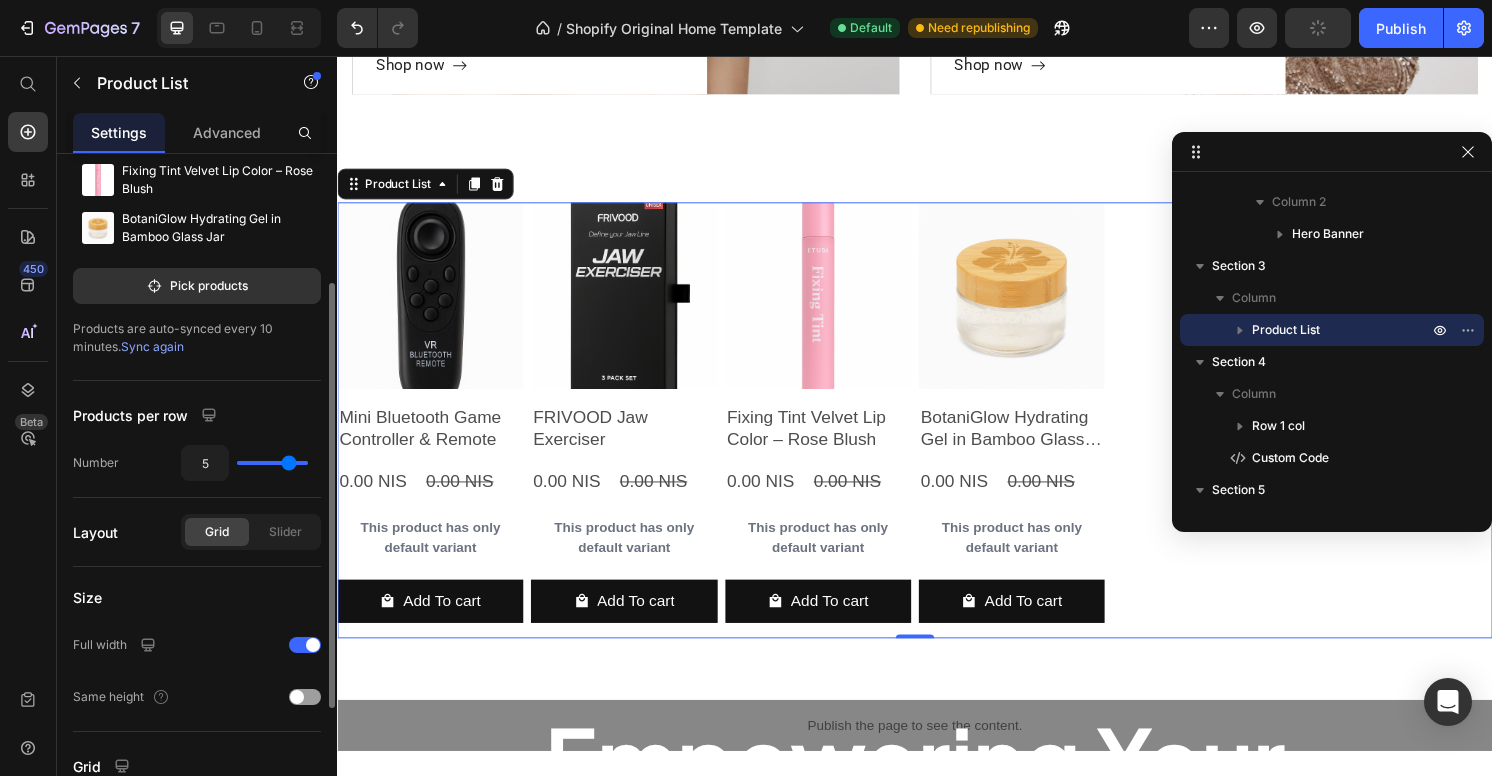 type on "4" 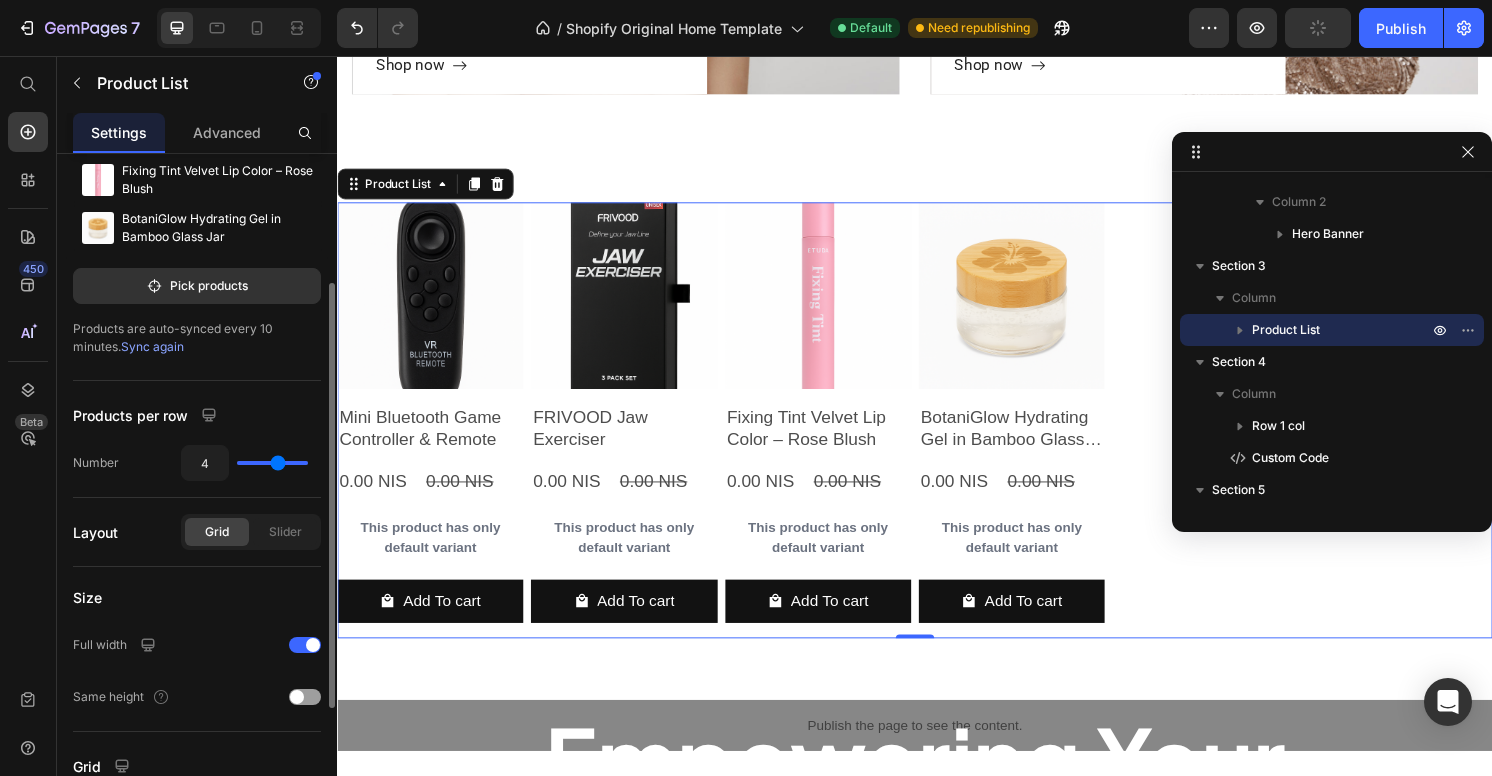 type on "3" 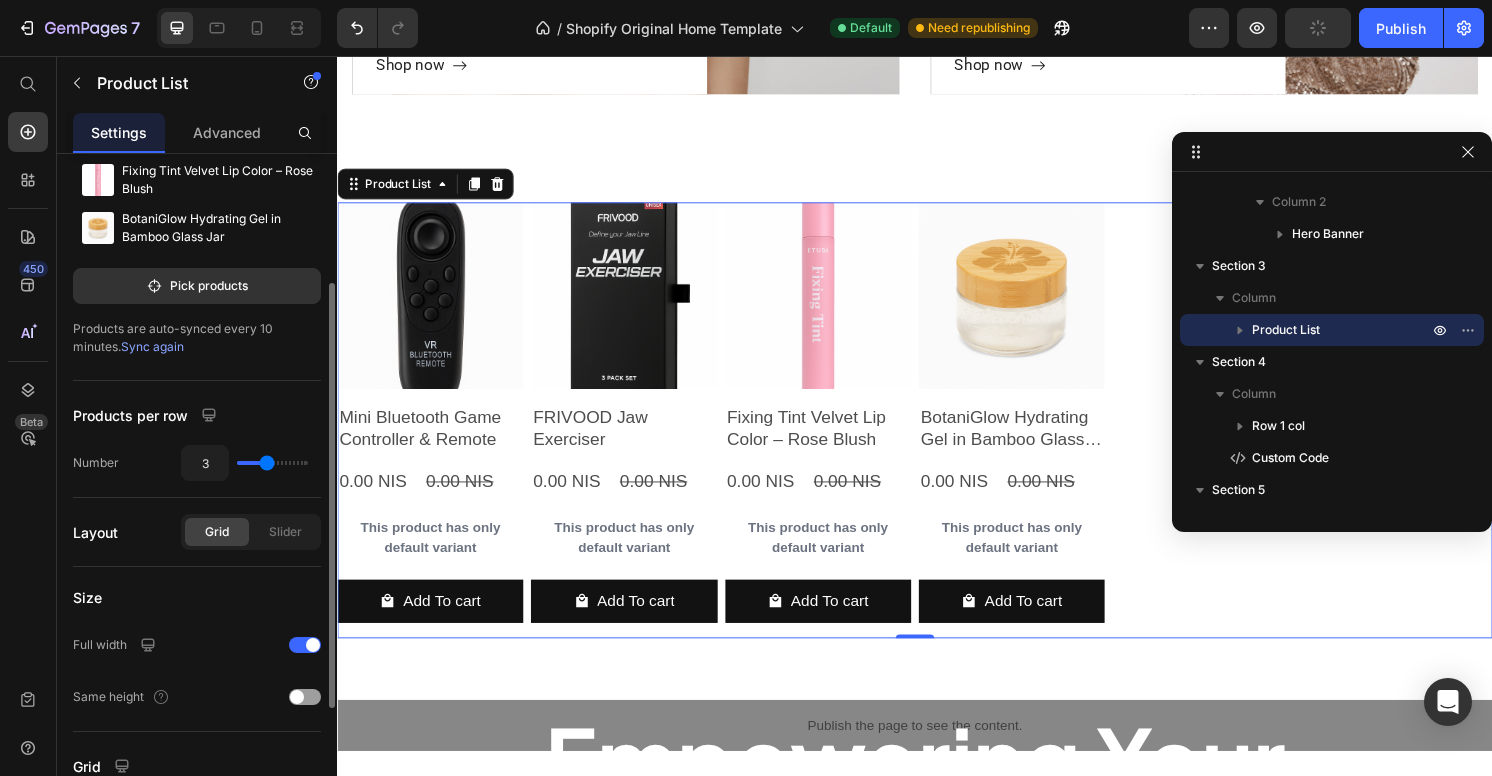 type on "2" 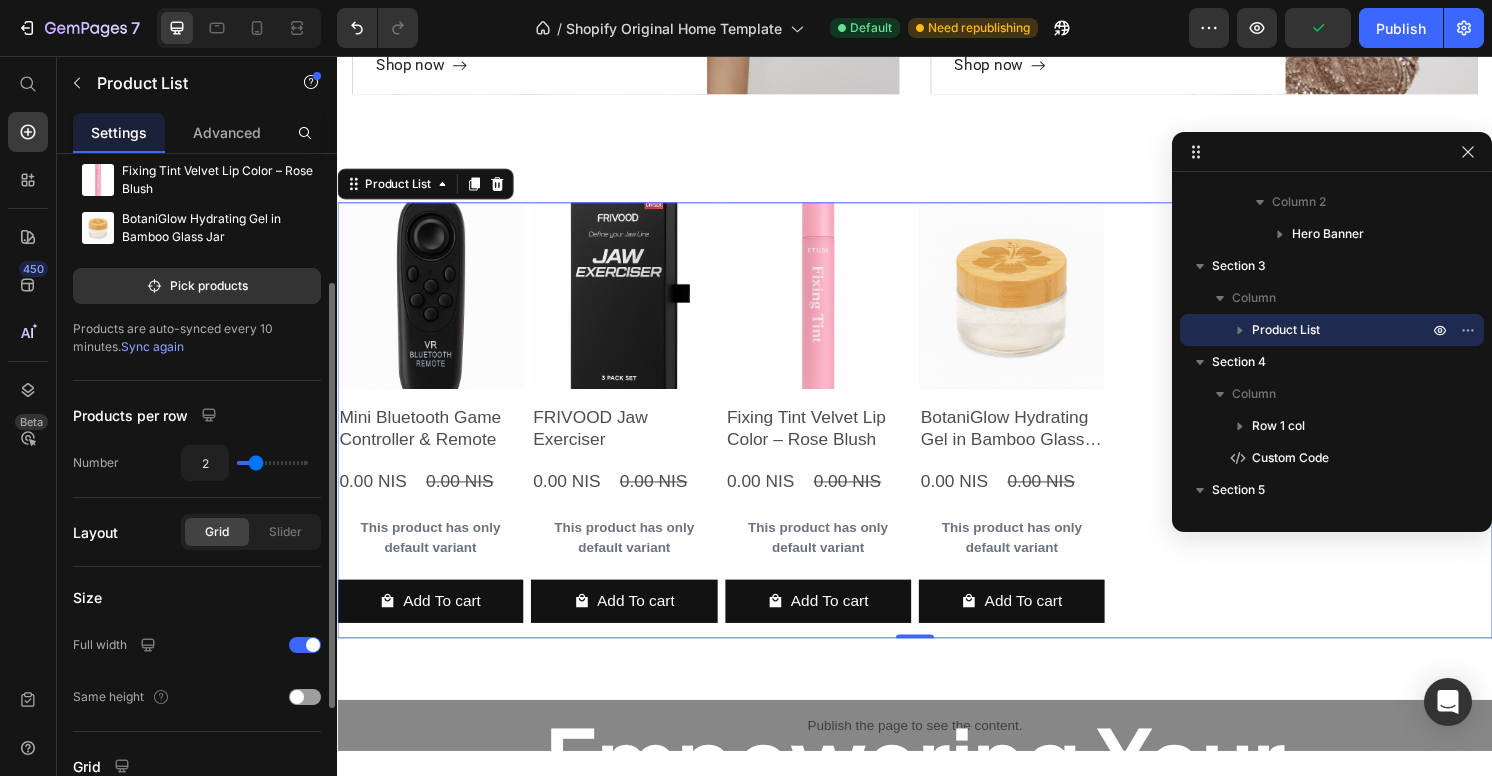 type on "3" 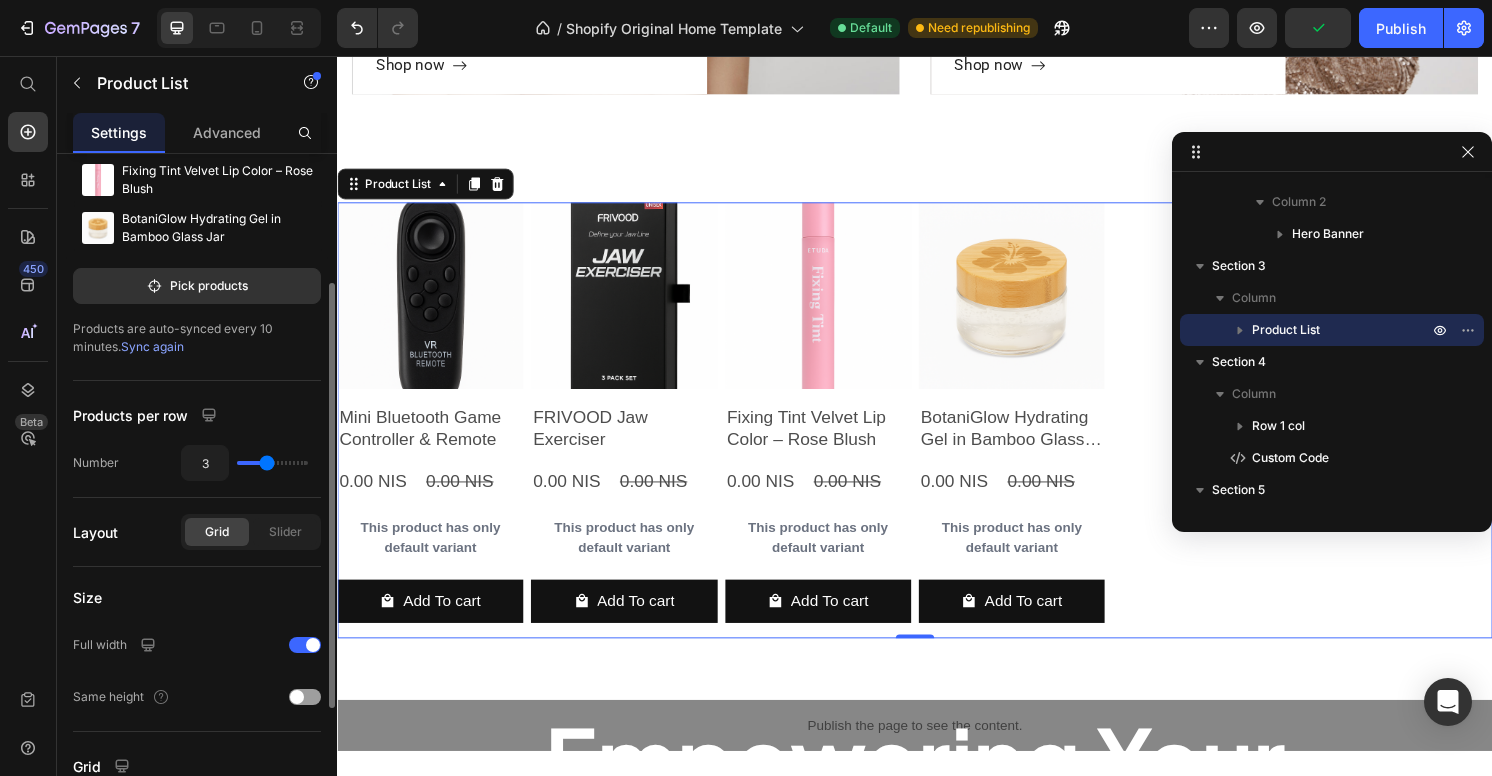drag, startPoint x: 296, startPoint y: 461, endPoint x: 267, endPoint y: 460, distance: 29.017237 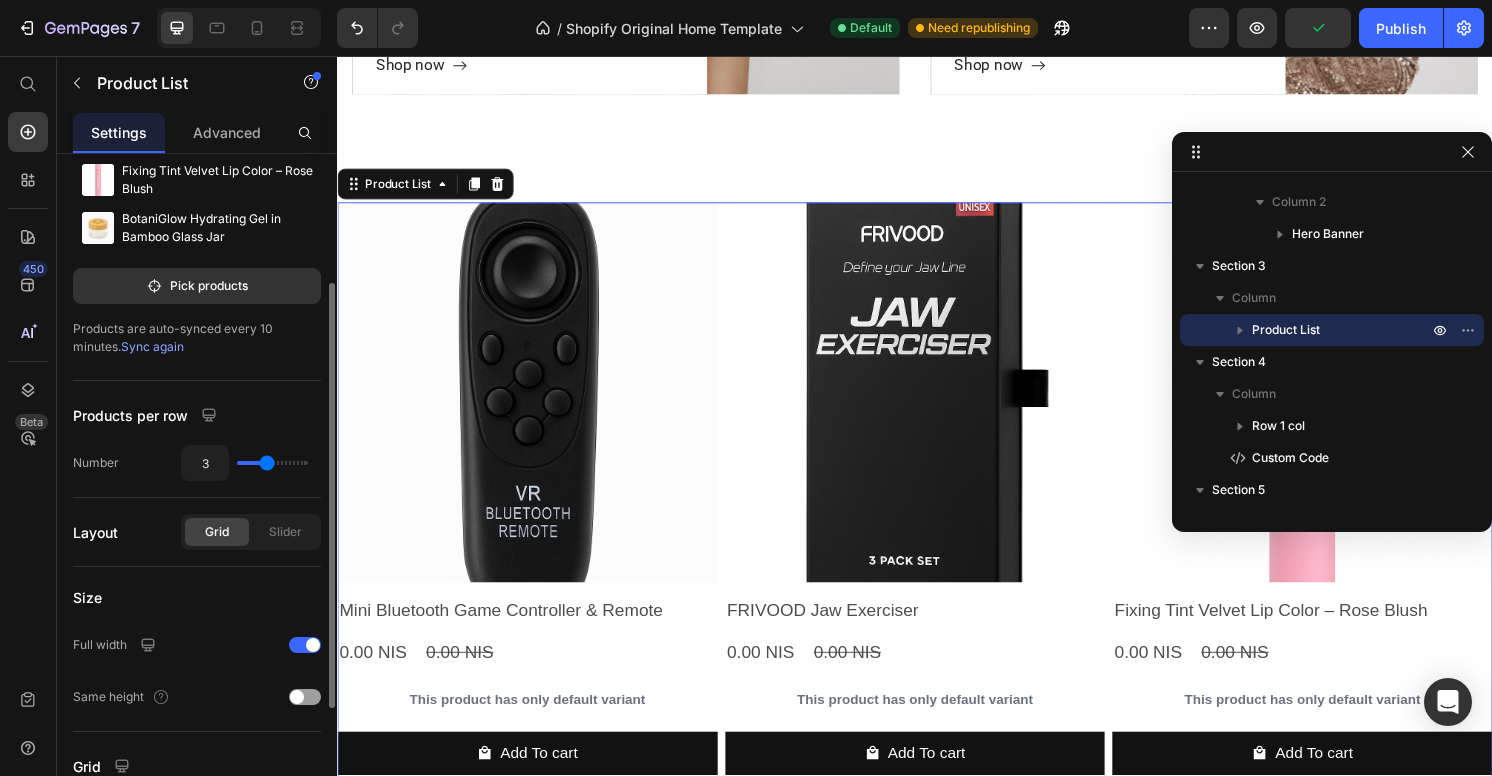 type on "2" 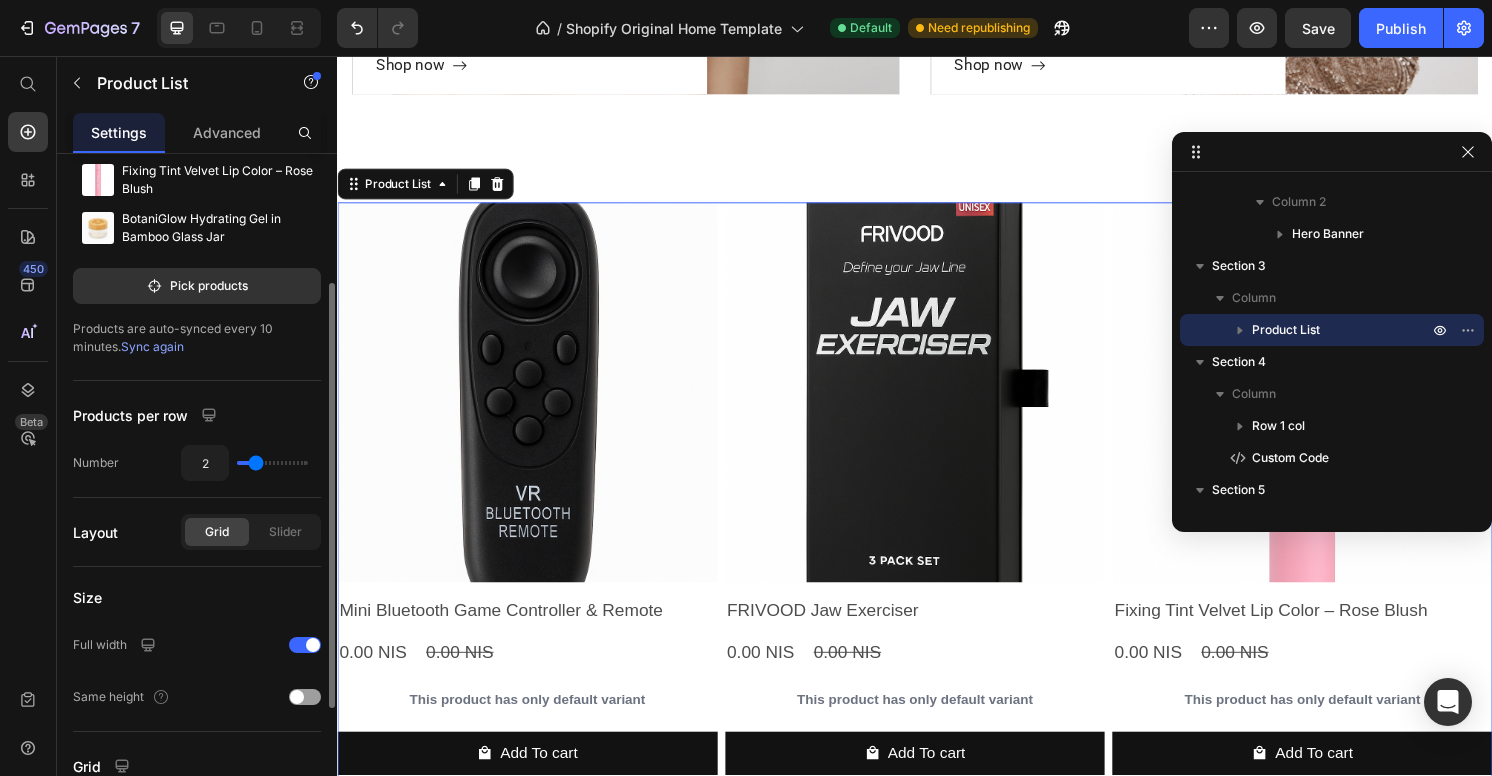 type on "3" 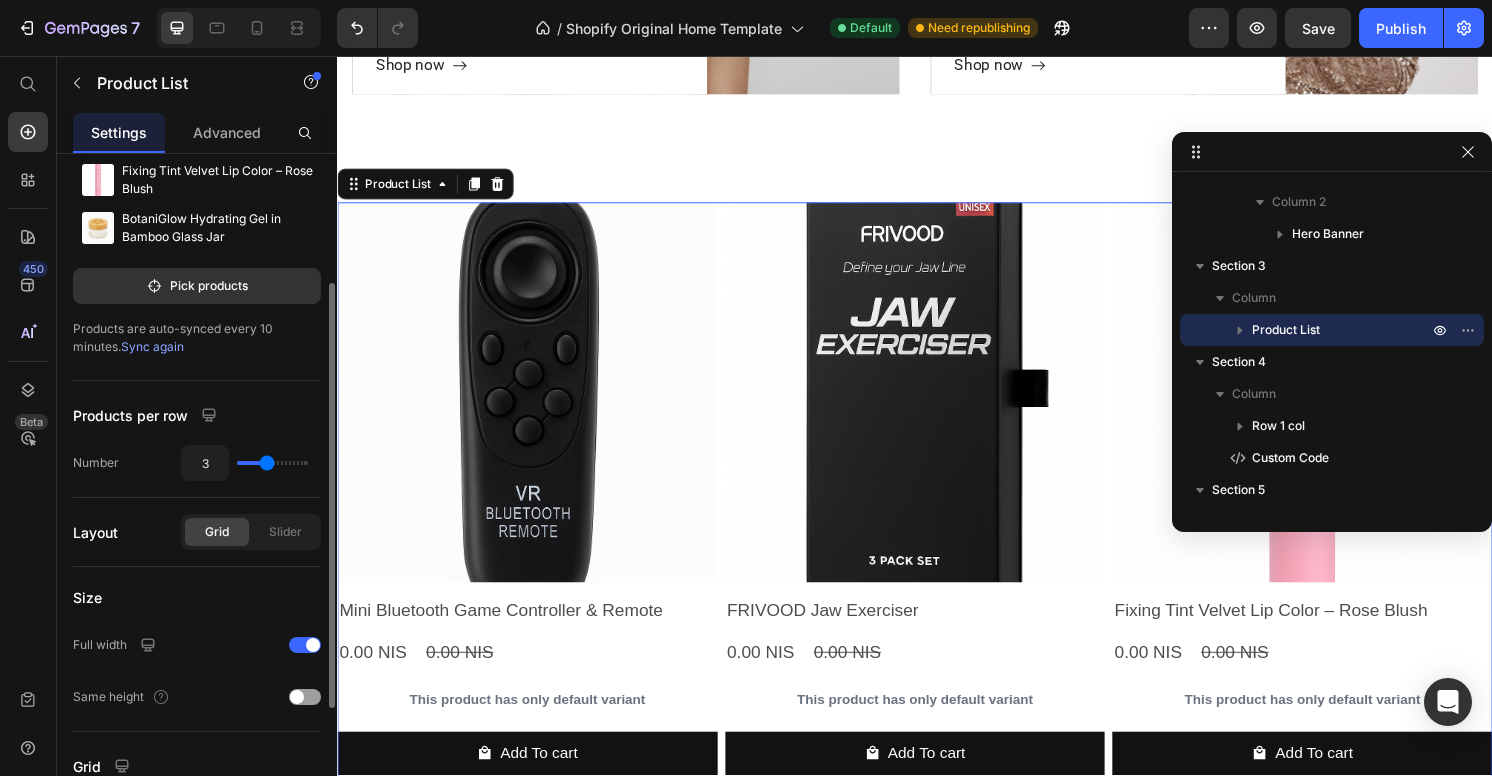 type on "4" 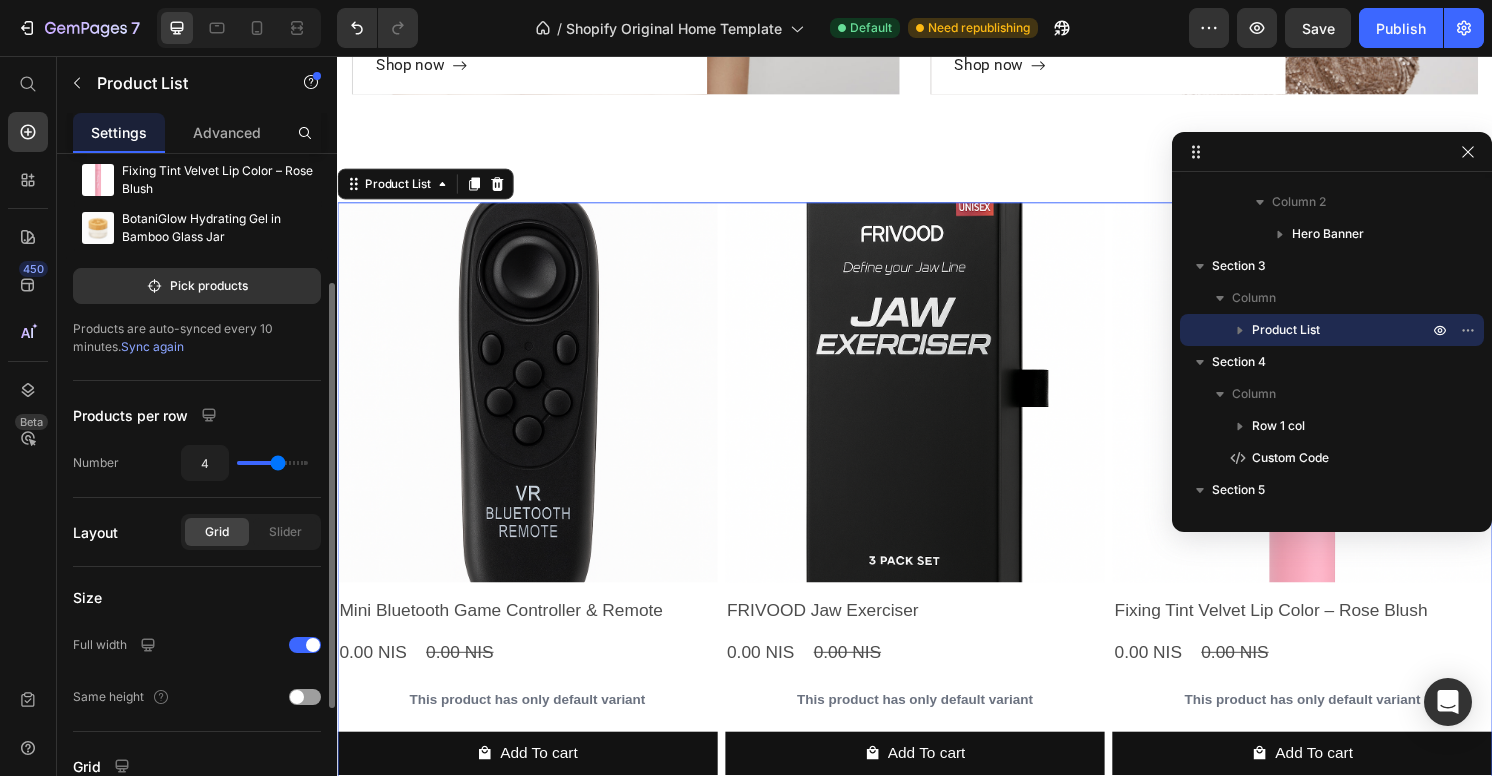 type on "4" 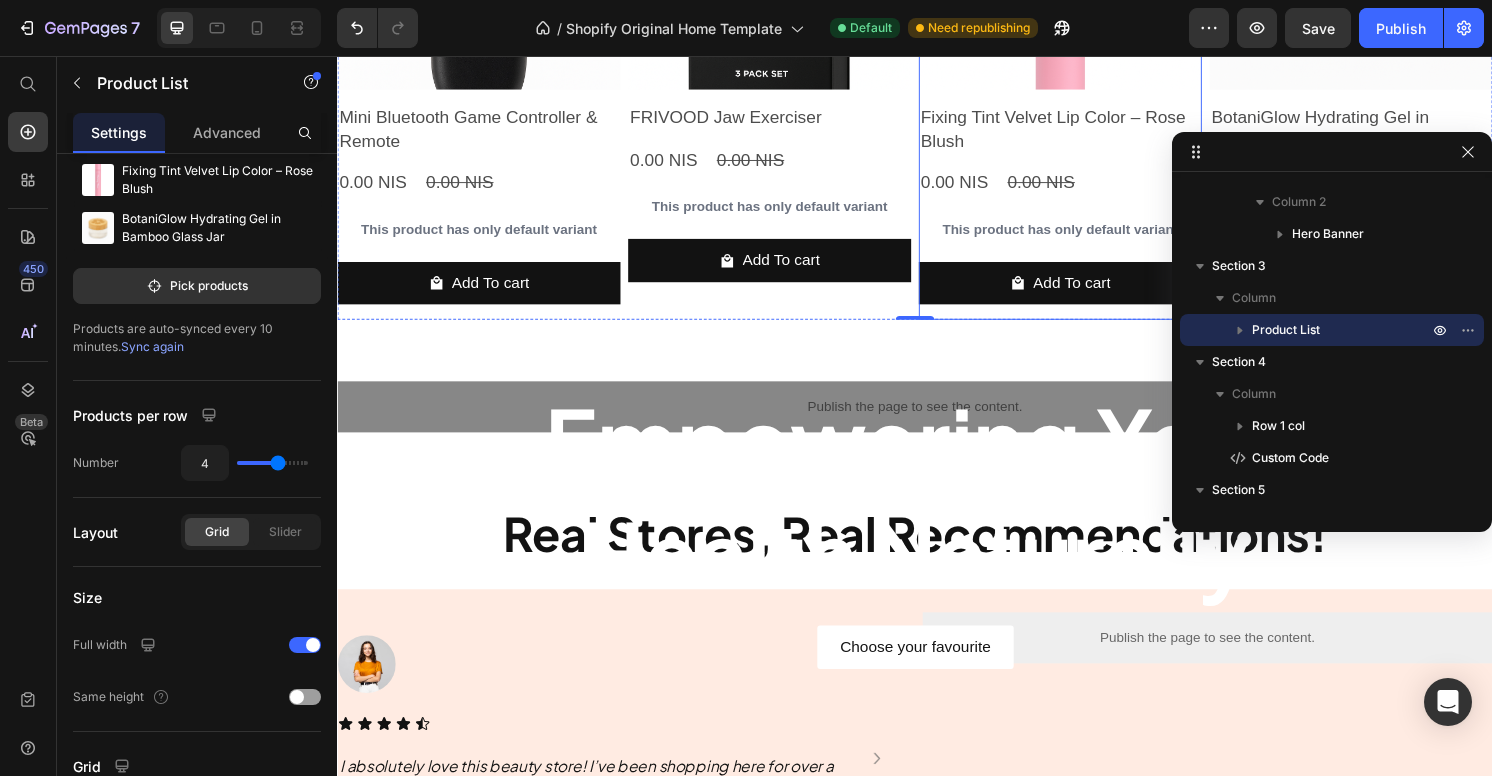 scroll, scrollTop: 1814, scrollLeft: 0, axis: vertical 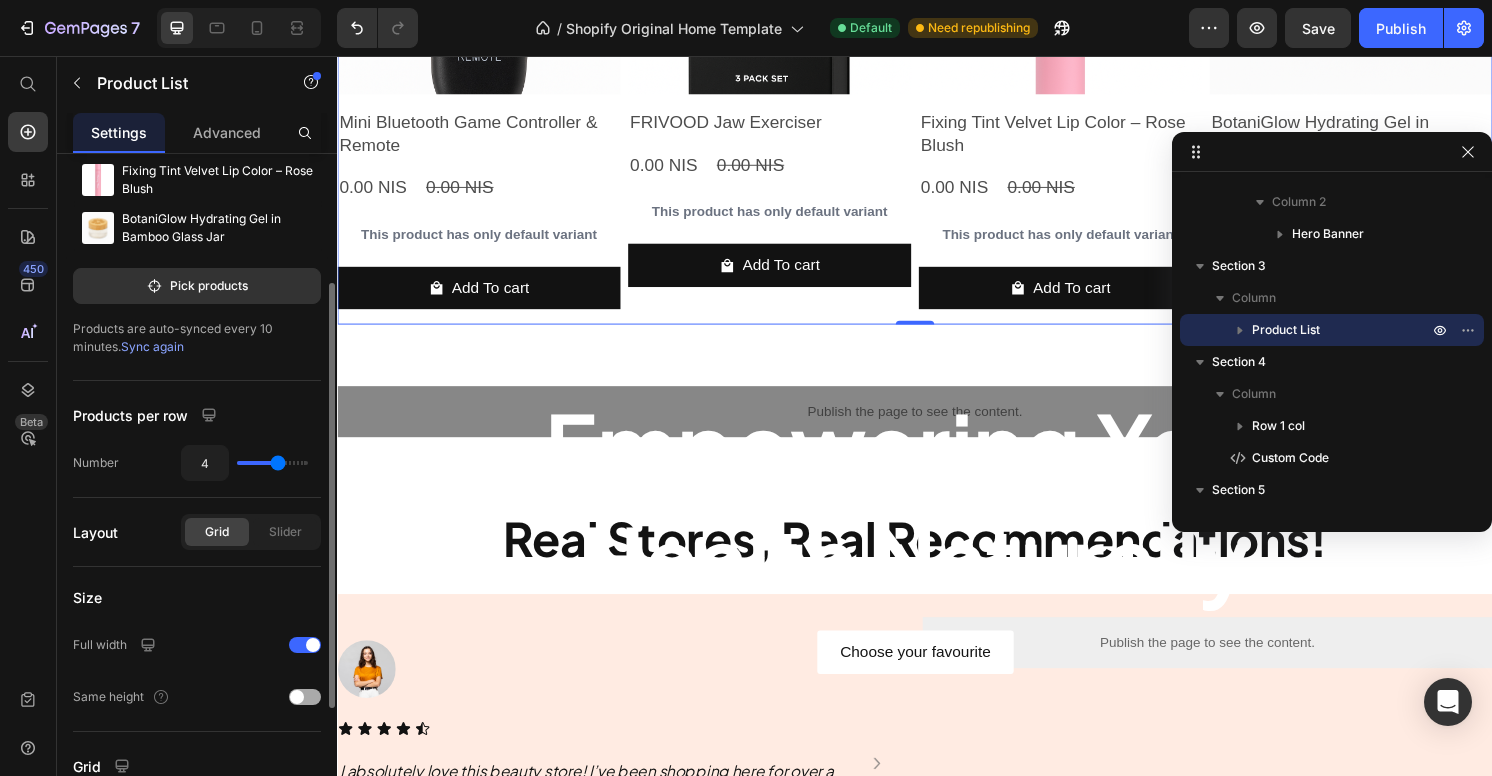 click at bounding box center [305, 697] 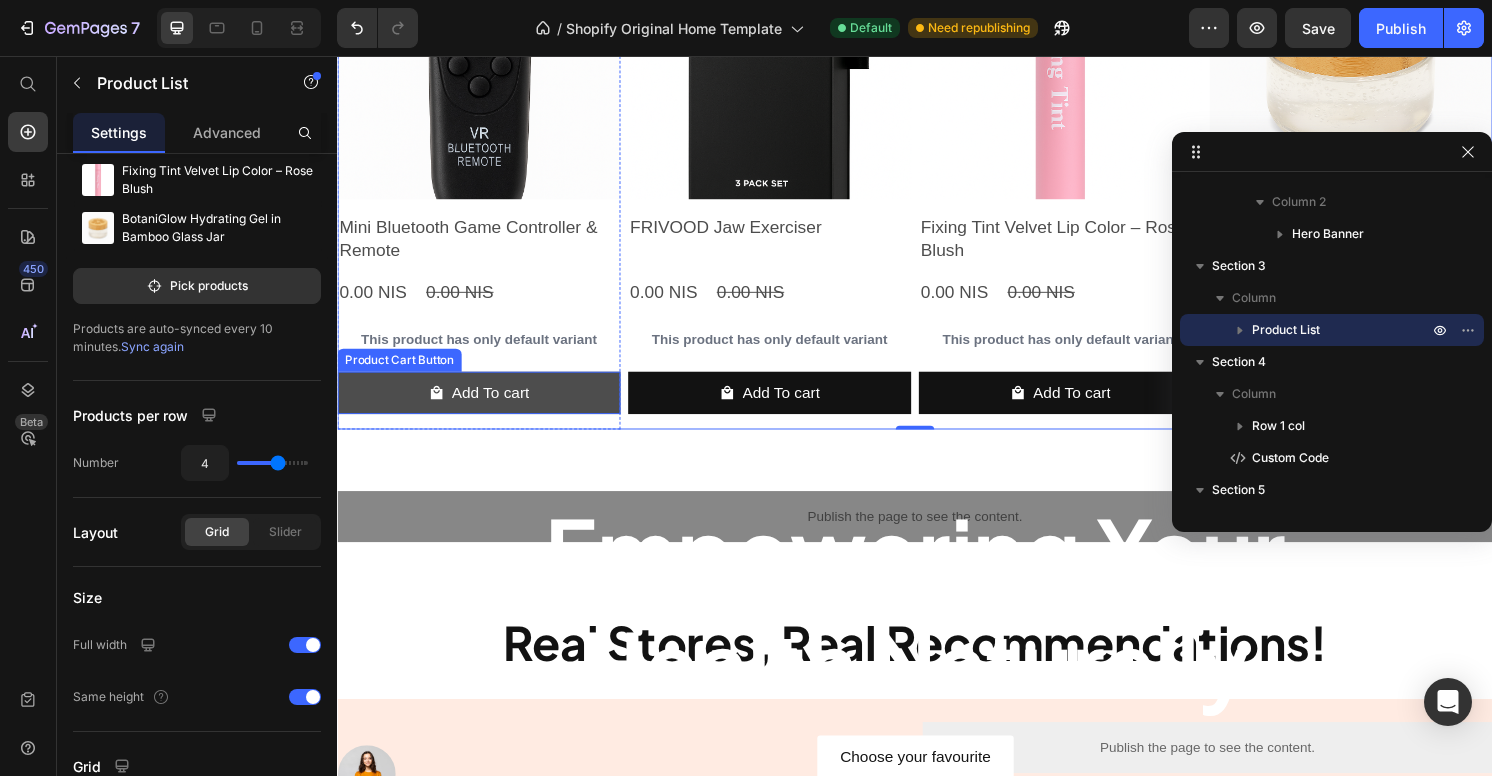 scroll, scrollTop: 1666, scrollLeft: 0, axis: vertical 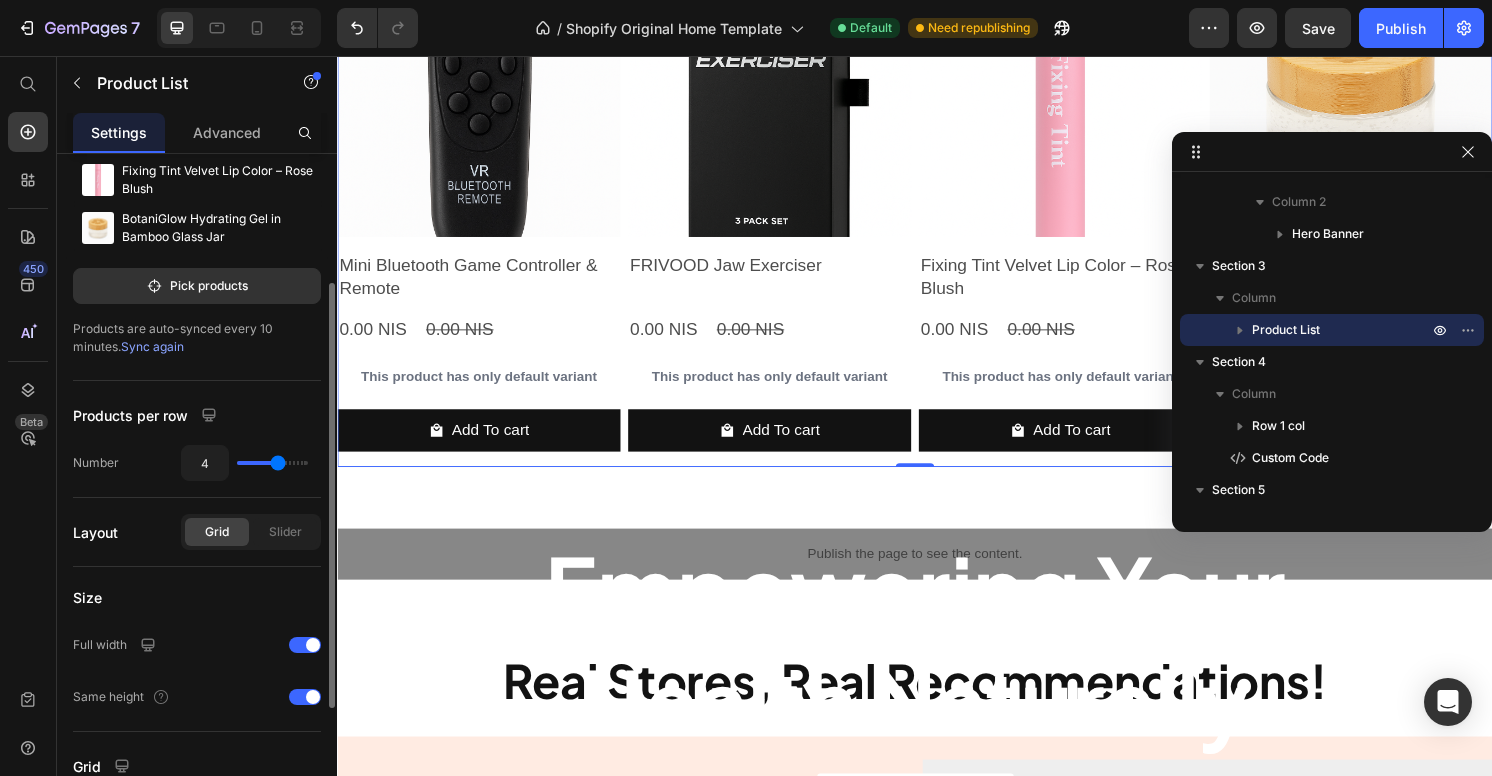 click on "Grid Slider" 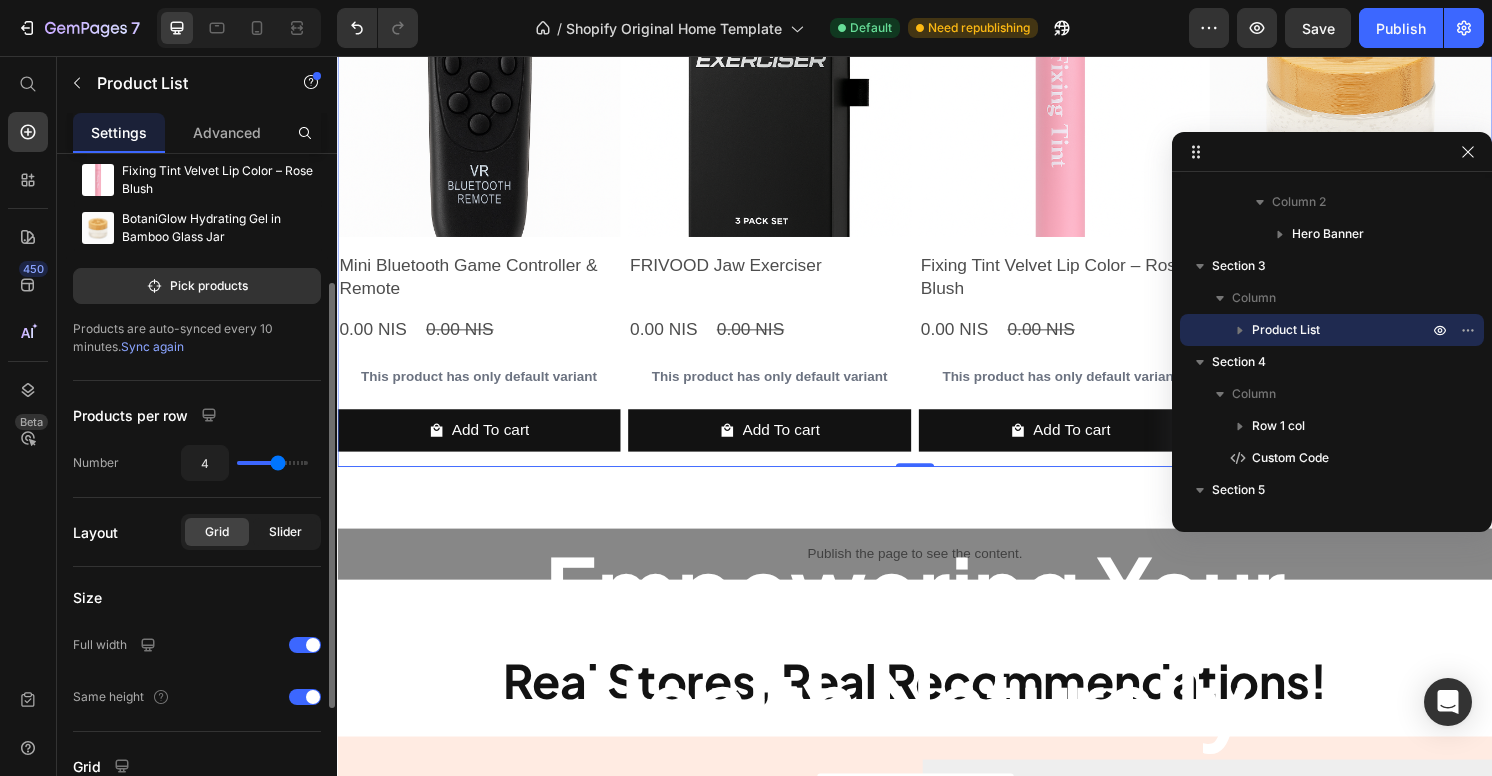 click on "Slider" 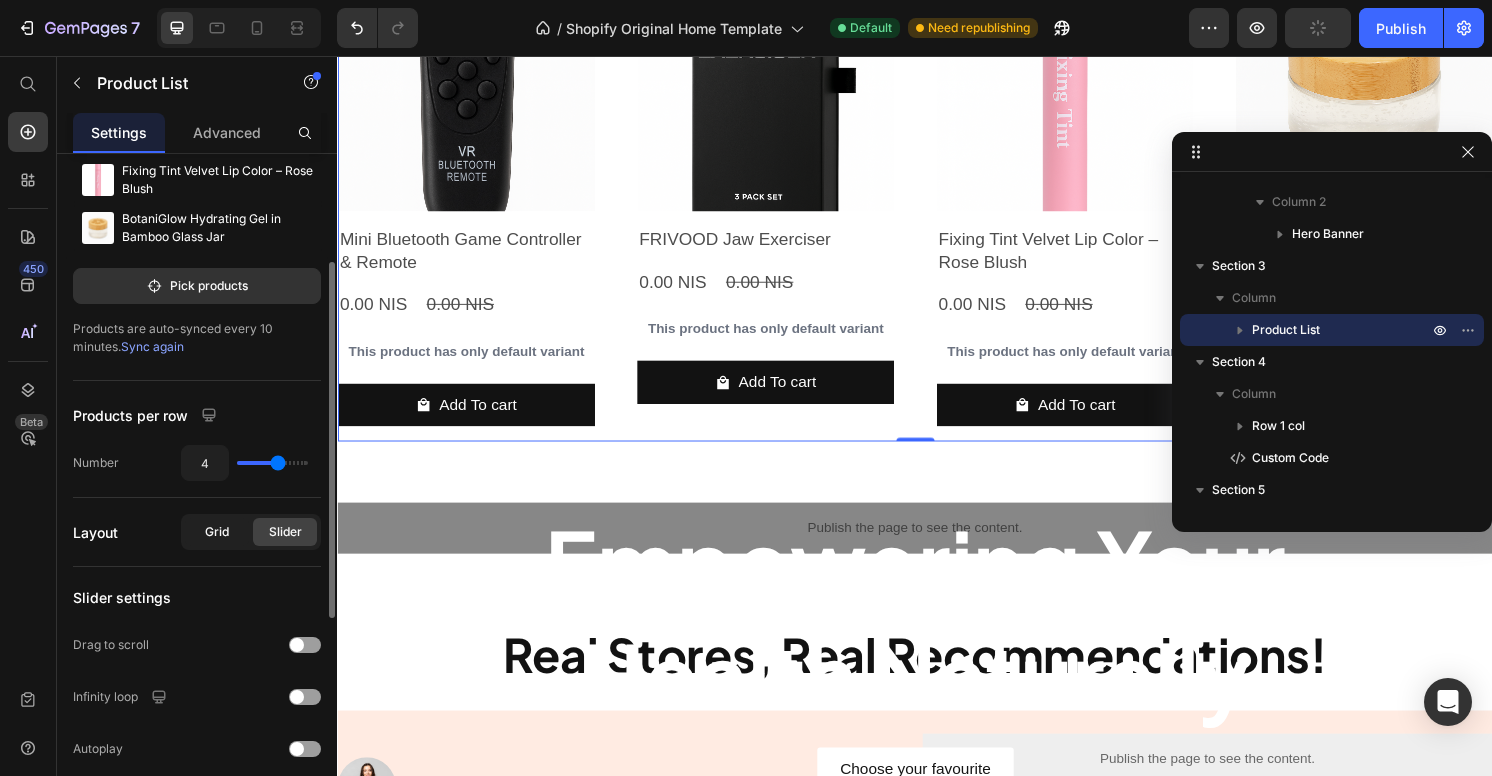 click on "Grid" 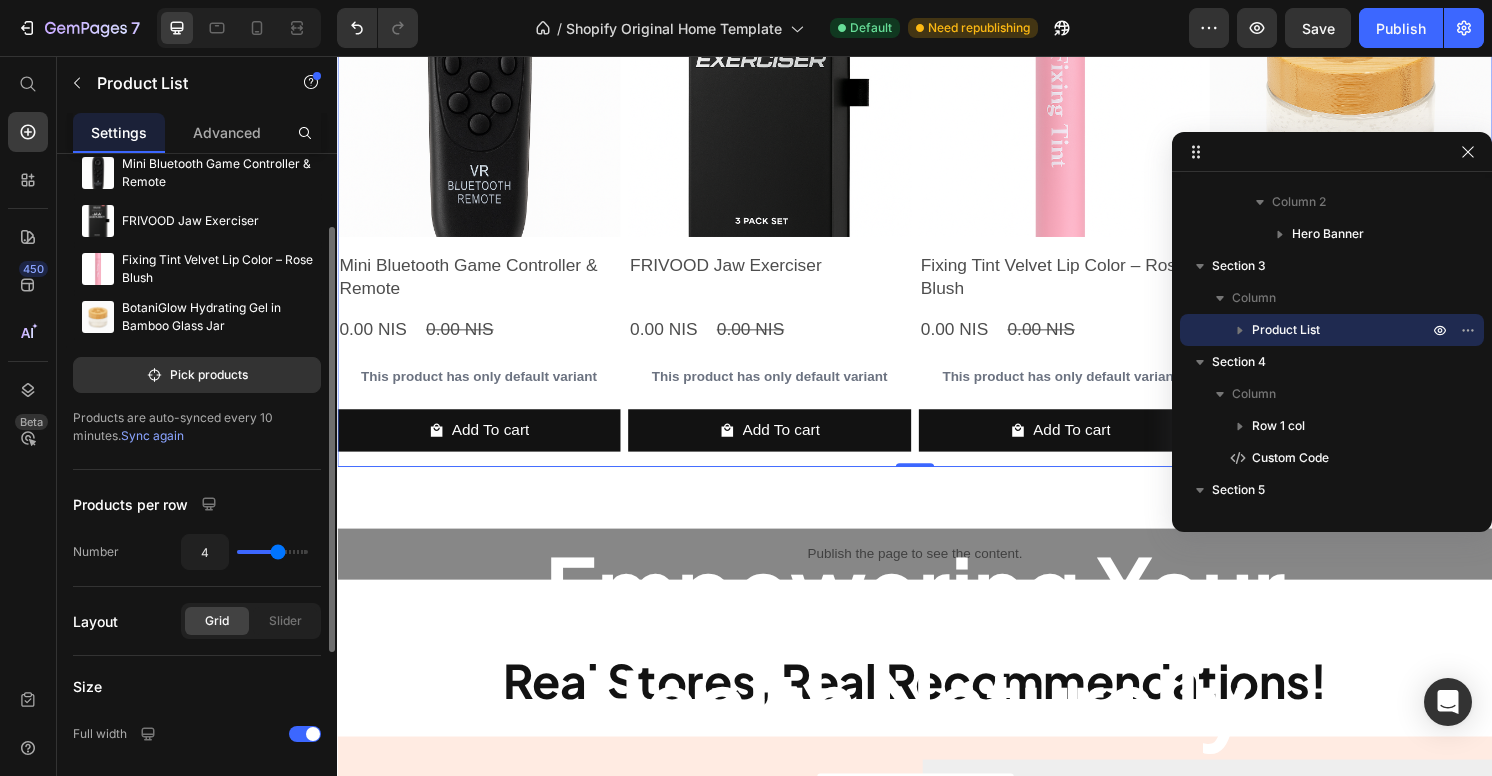 scroll, scrollTop: 17, scrollLeft: 0, axis: vertical 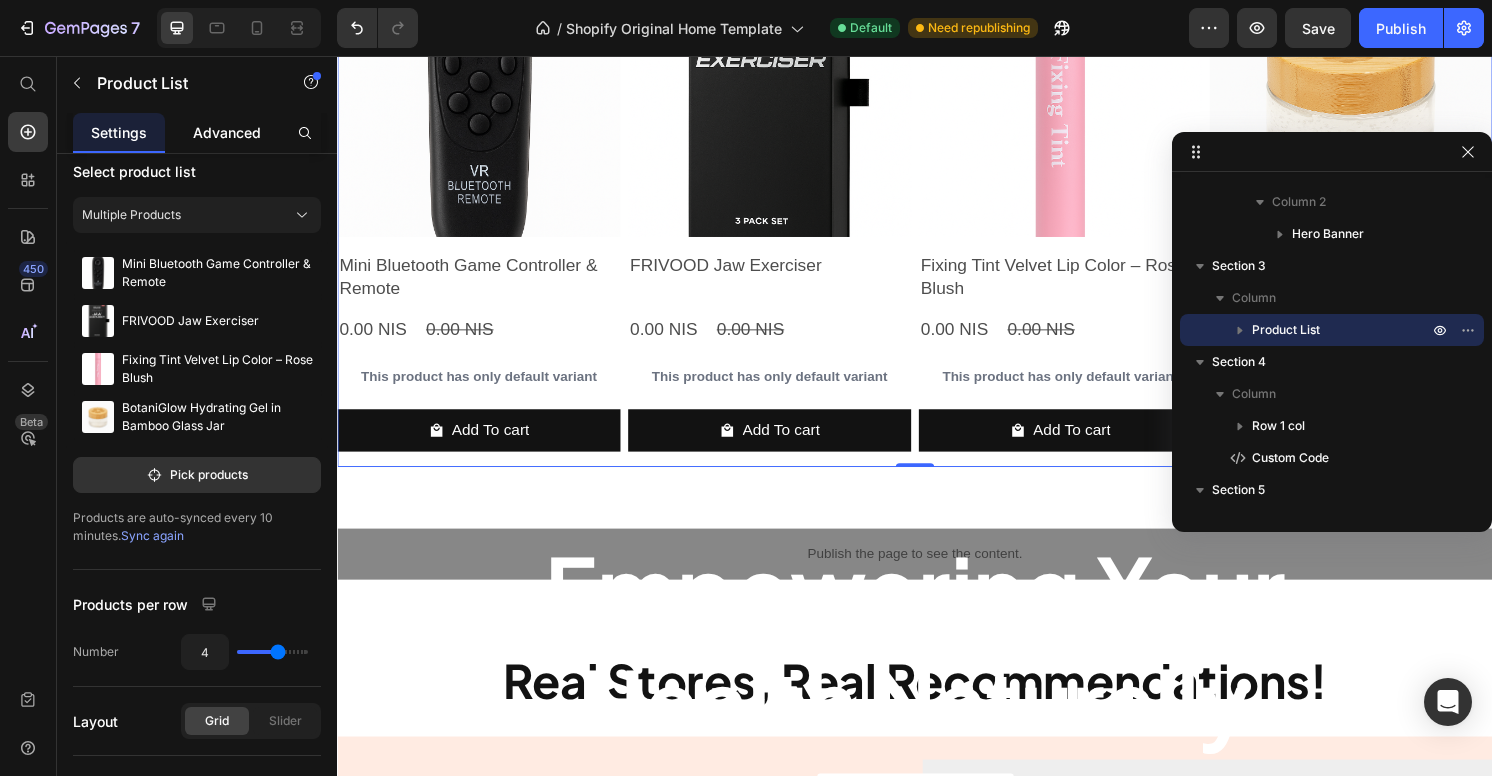 click on "Advanced" at bounding box center [227, 132] 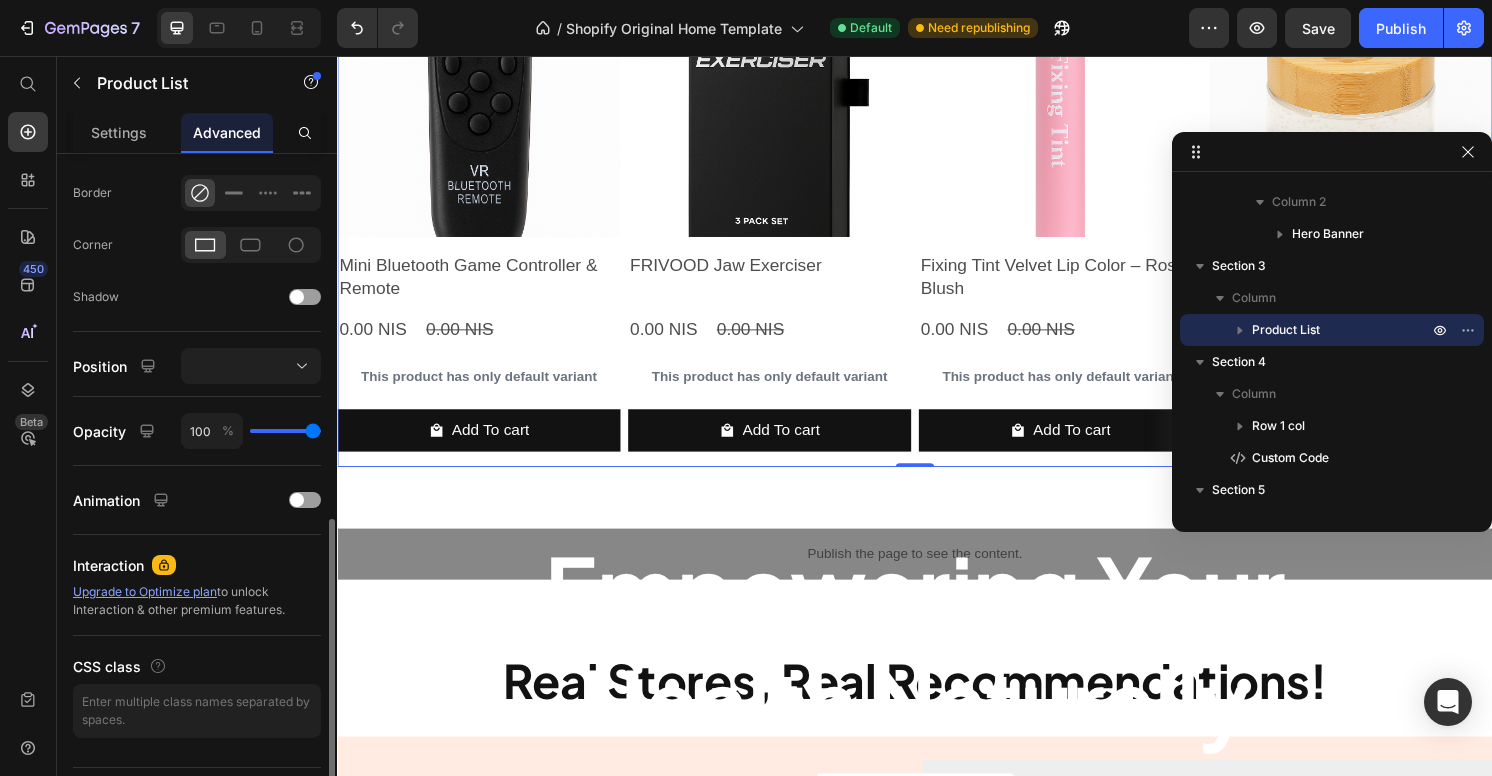 scroll, scrollTop: 590, scrollLeft: 0, axis: vertical 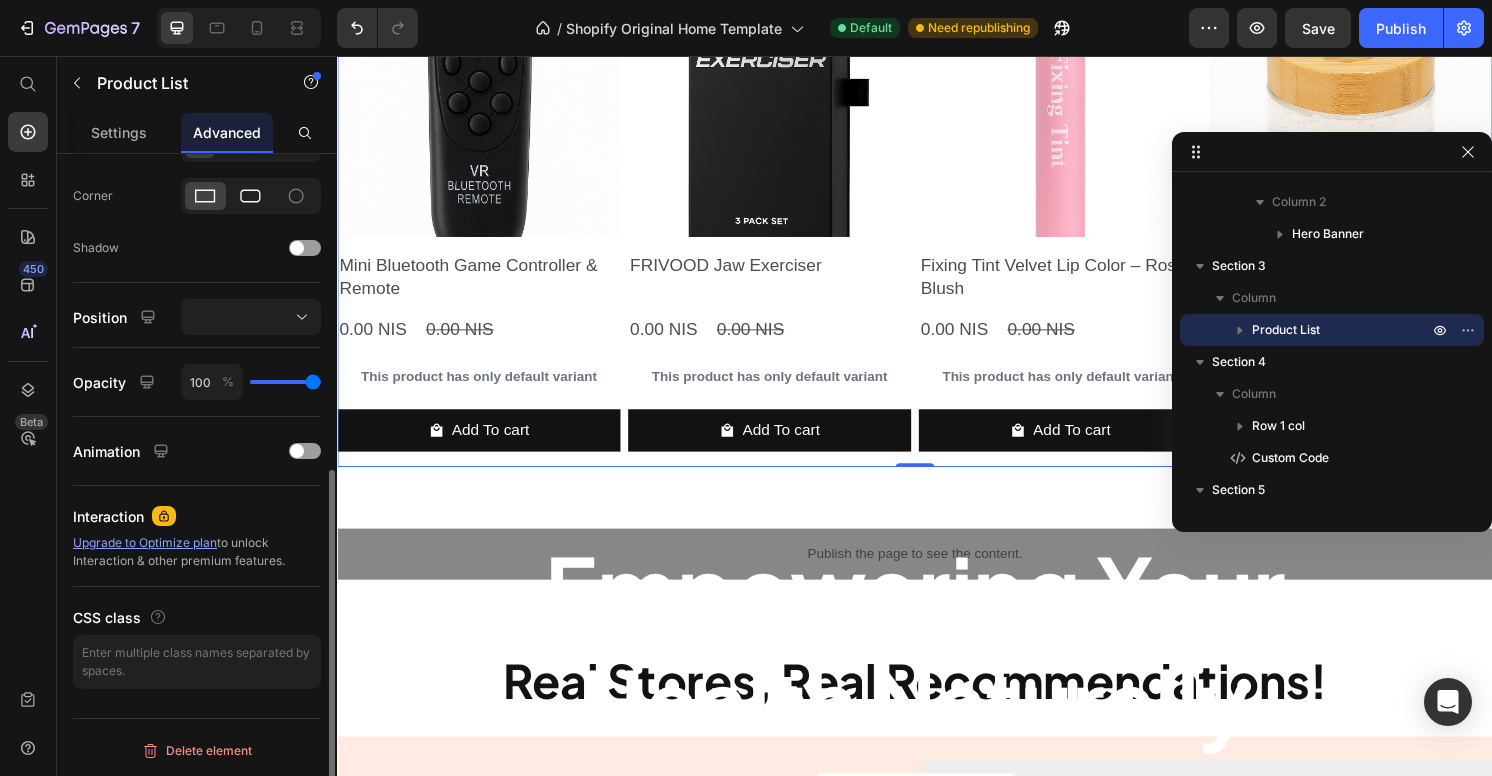 click 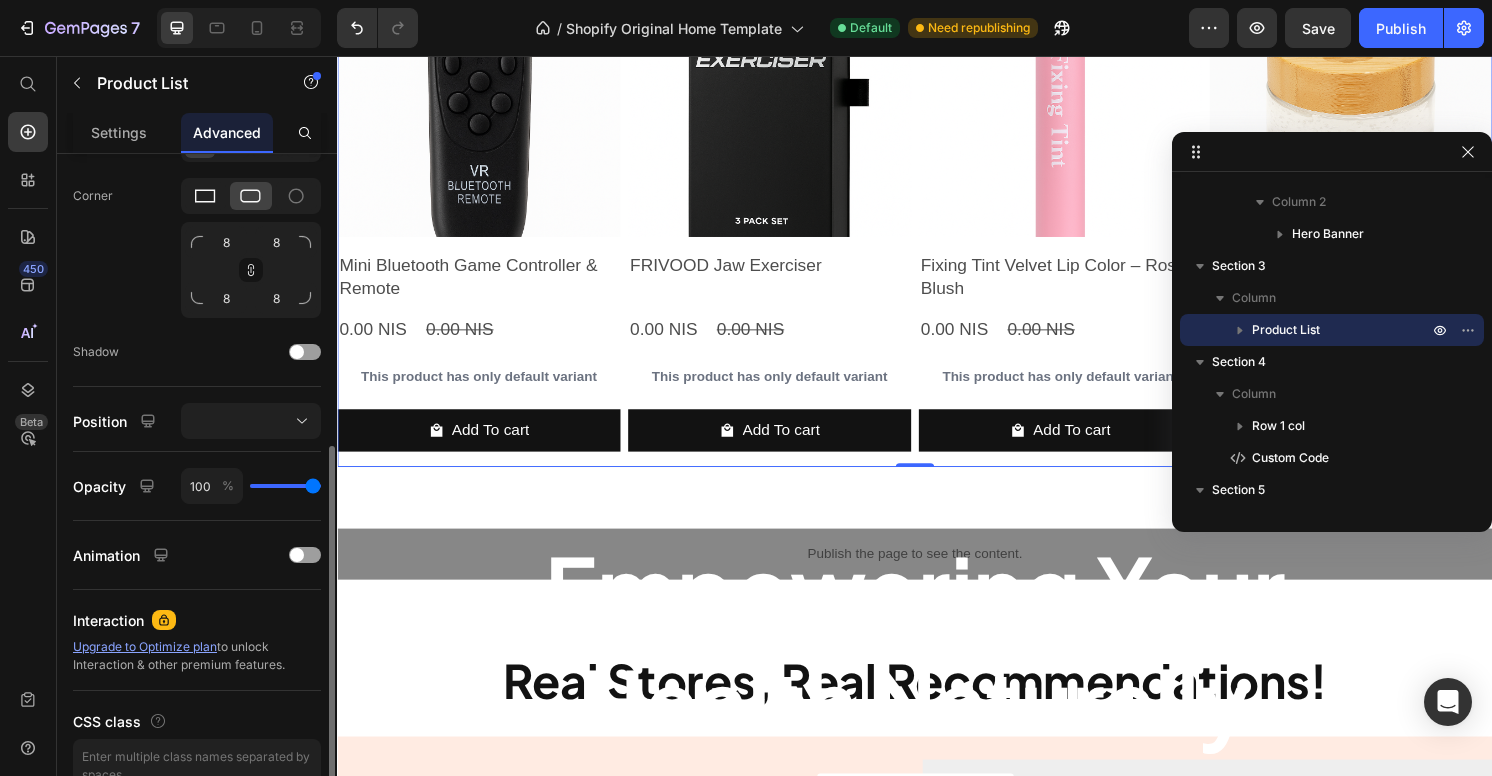 click 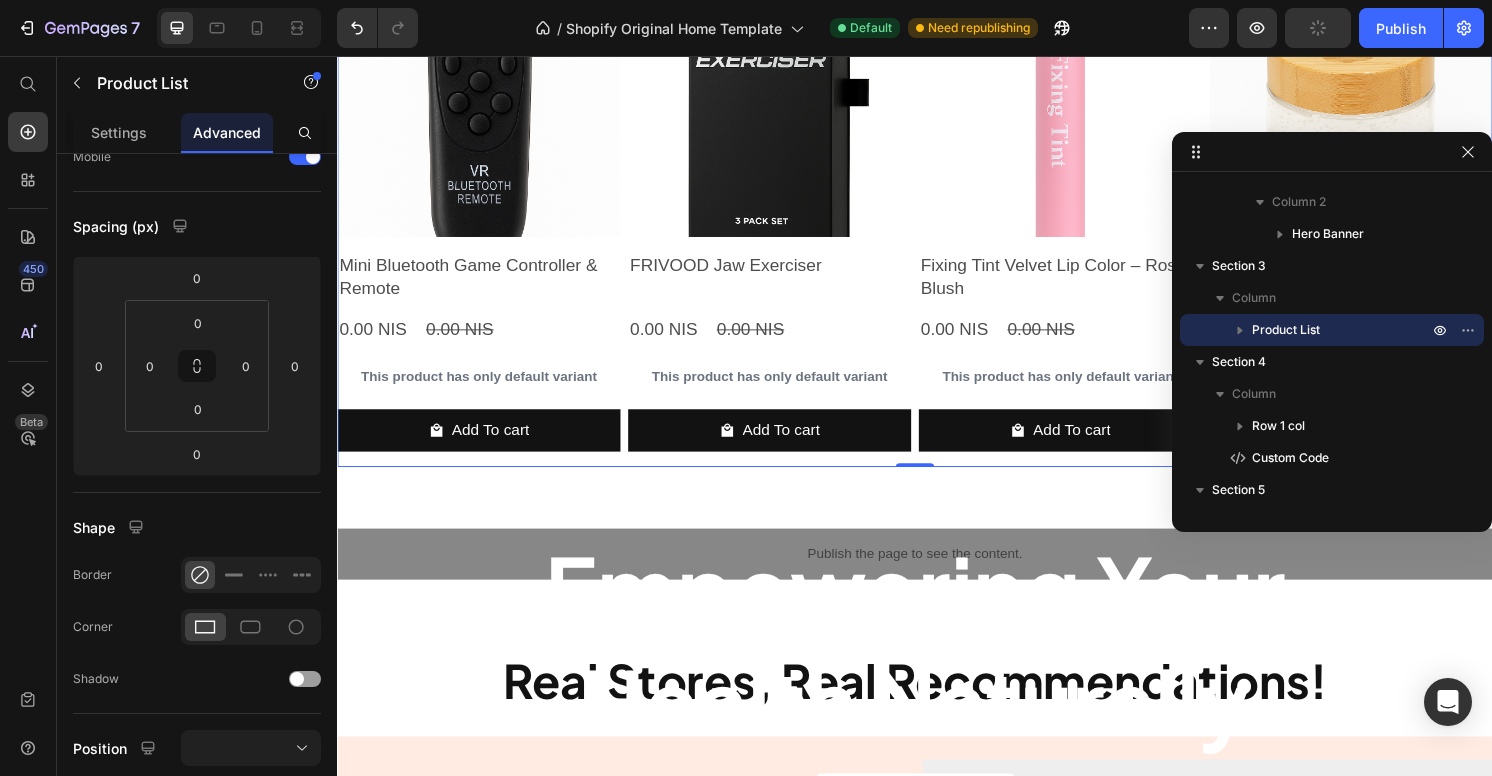 scroll, scrollTop: 0, scrollLeft: 0, axis: both 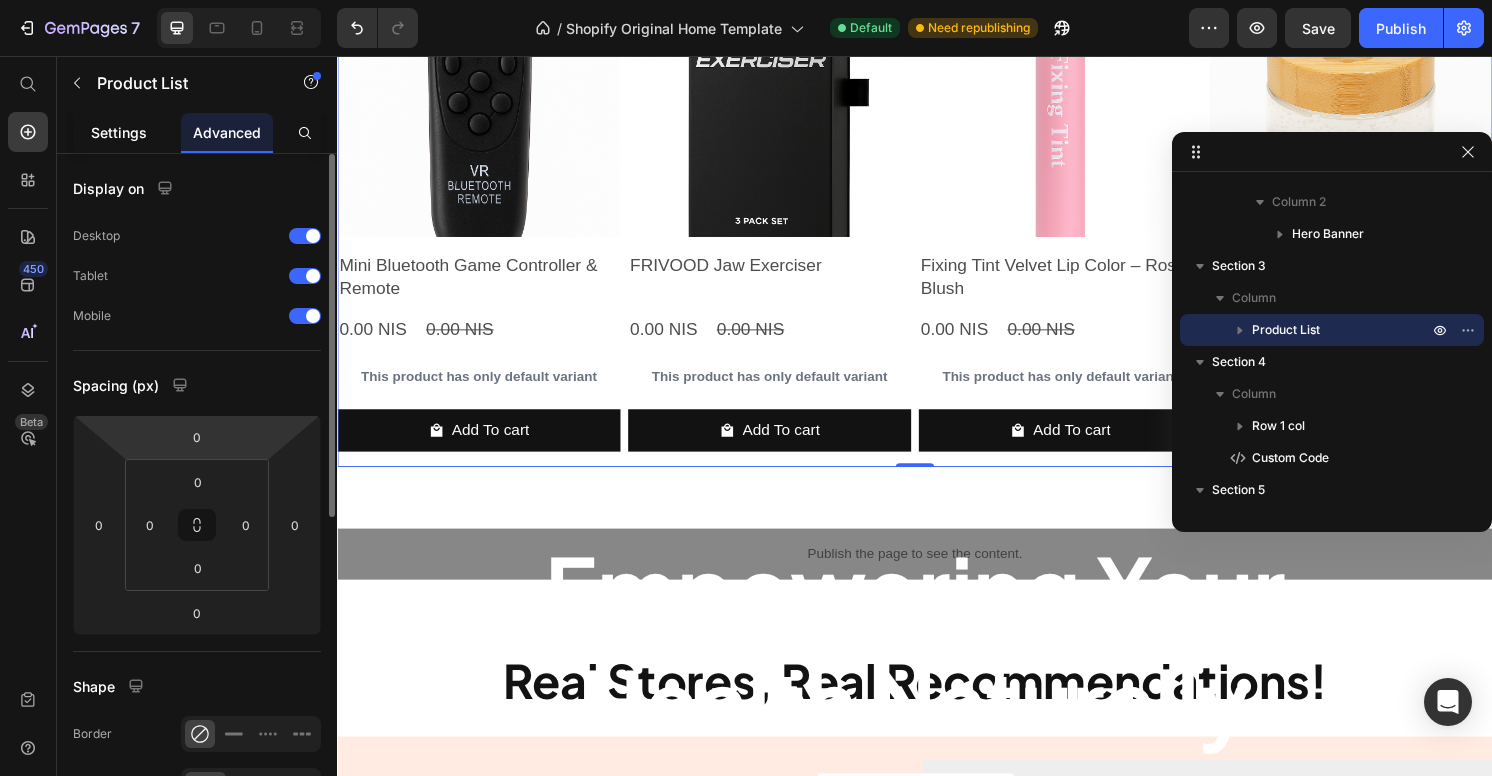 click on "Settings" 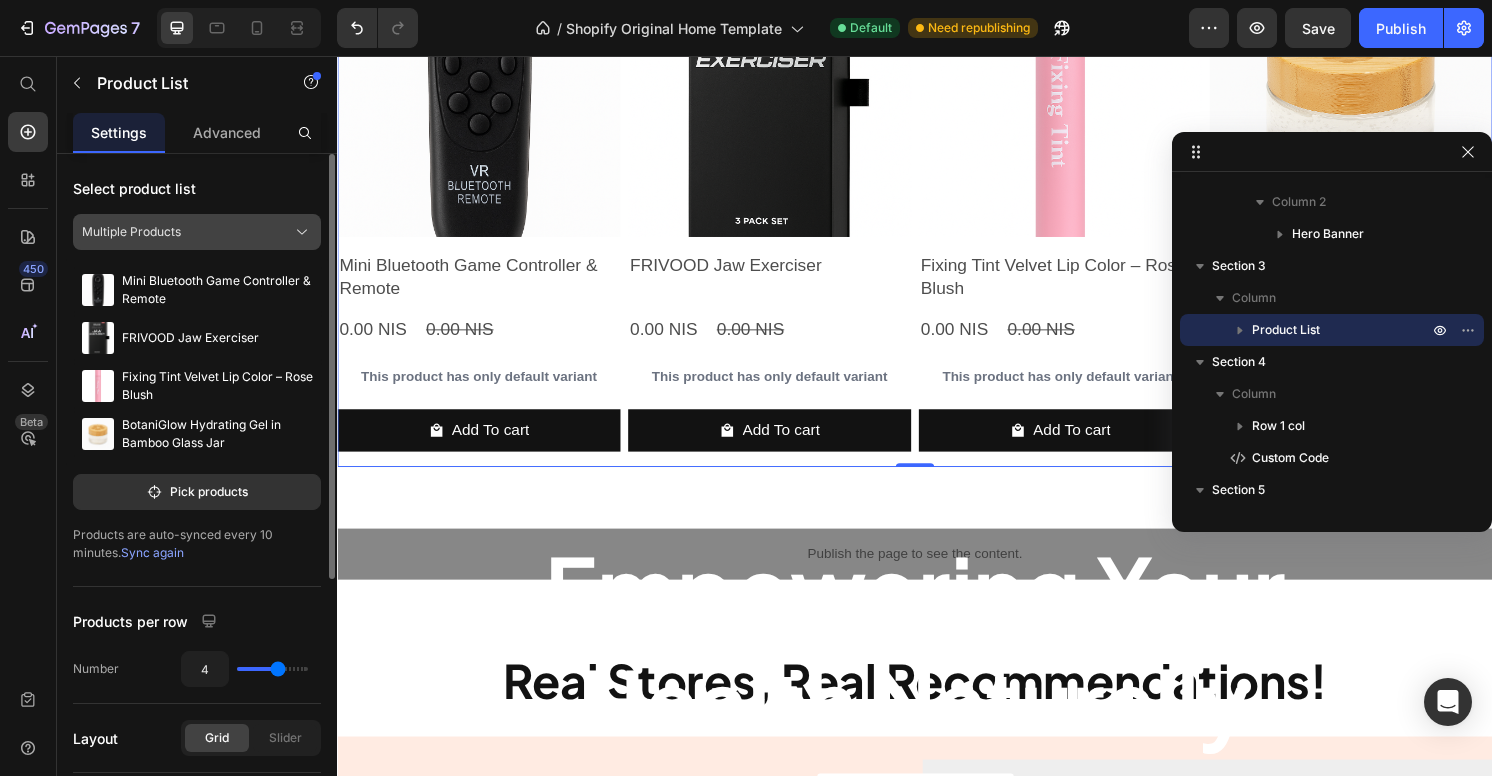click on "Multiple Products" 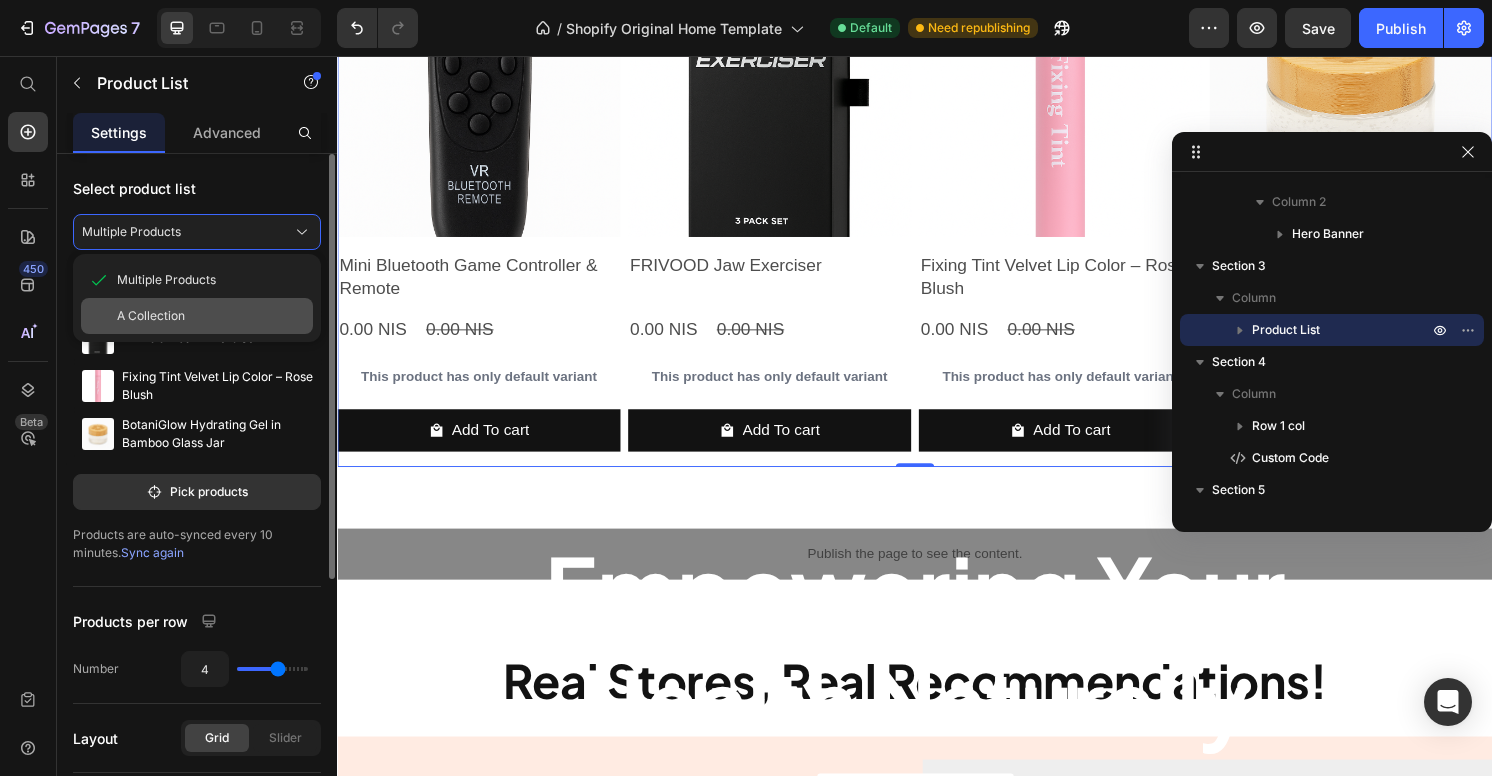click on "A Collection" 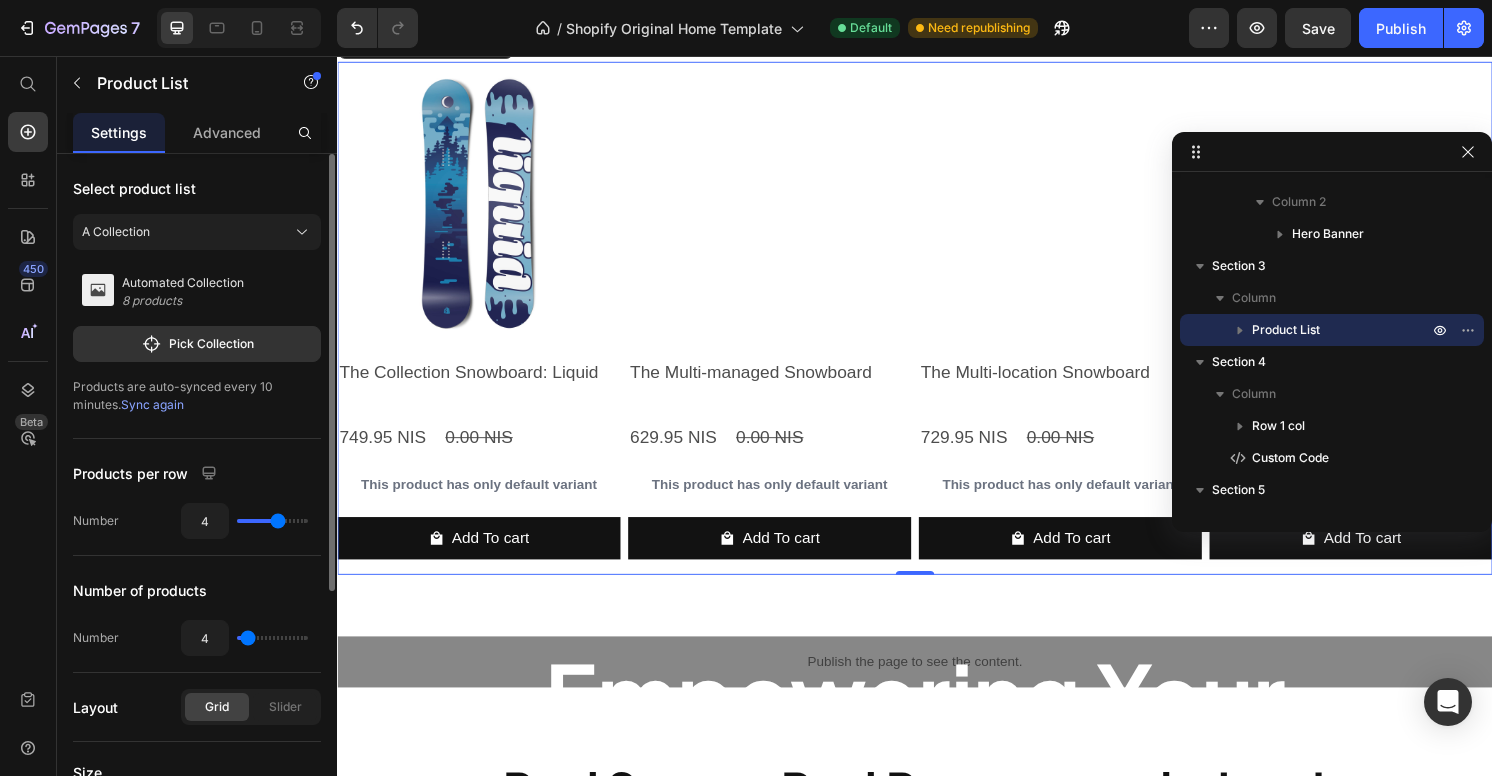 scroll, scrollTop: 1575, scrollLeft: 0, axis: vertical 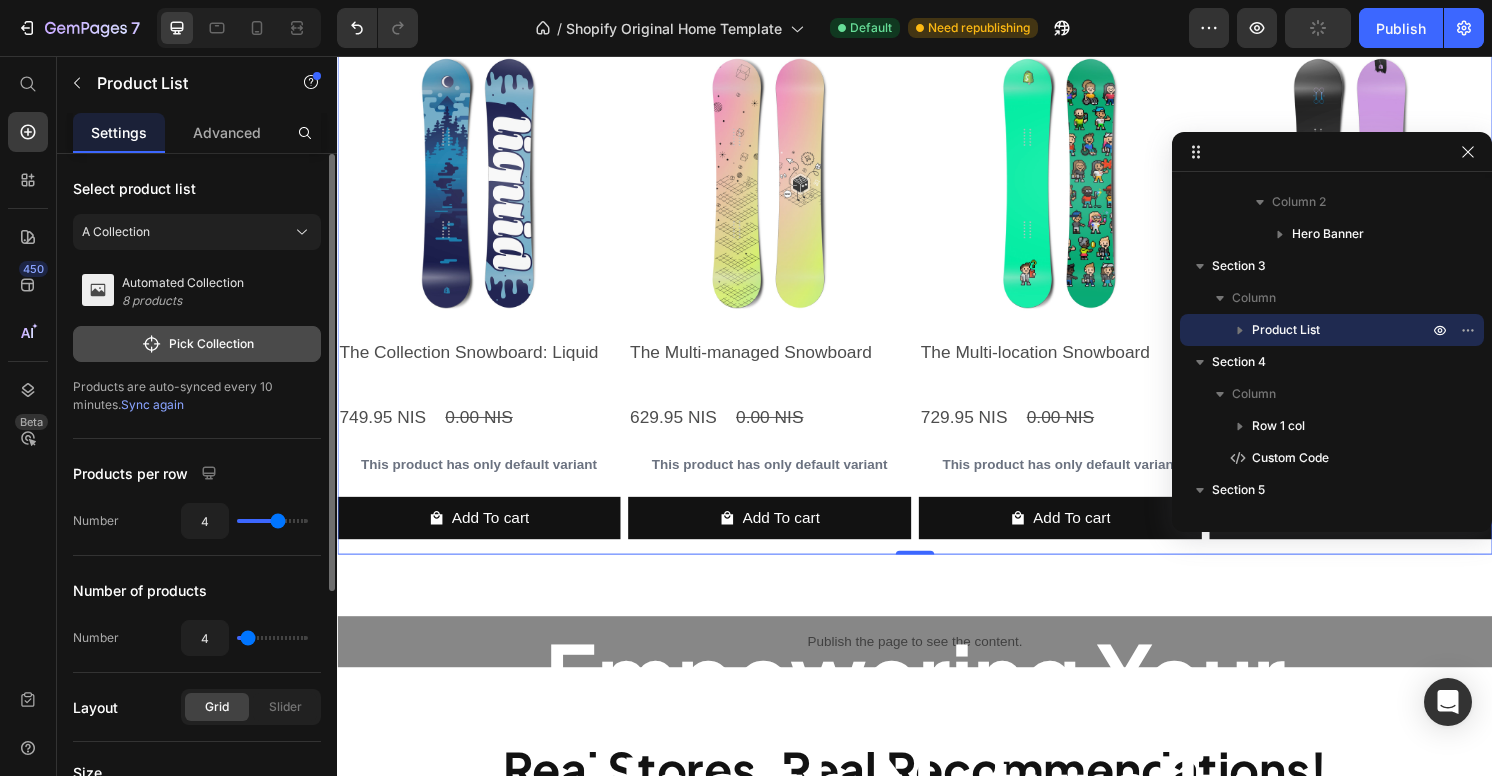 click on "Pick Collection" at bounding box center [197, 344] 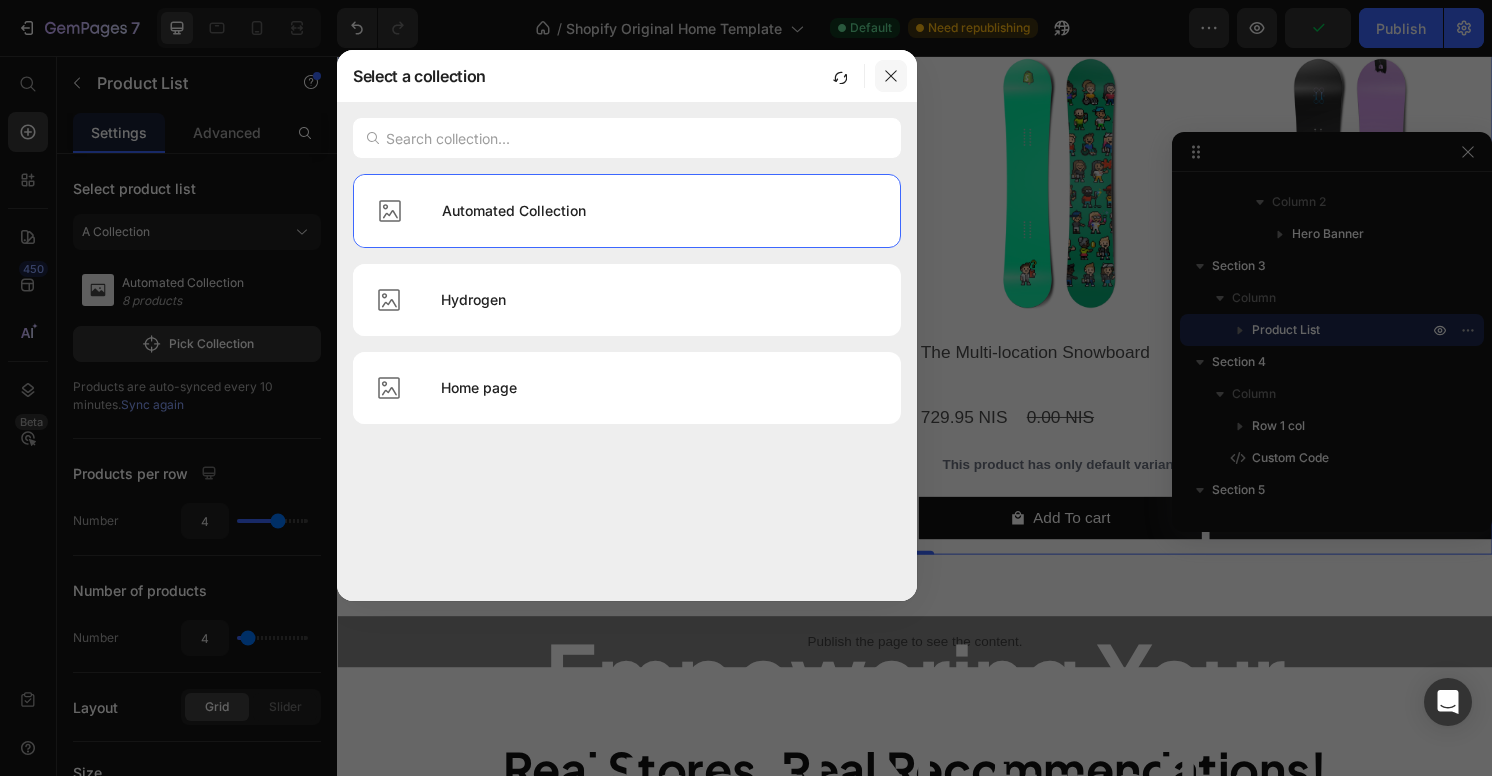 click 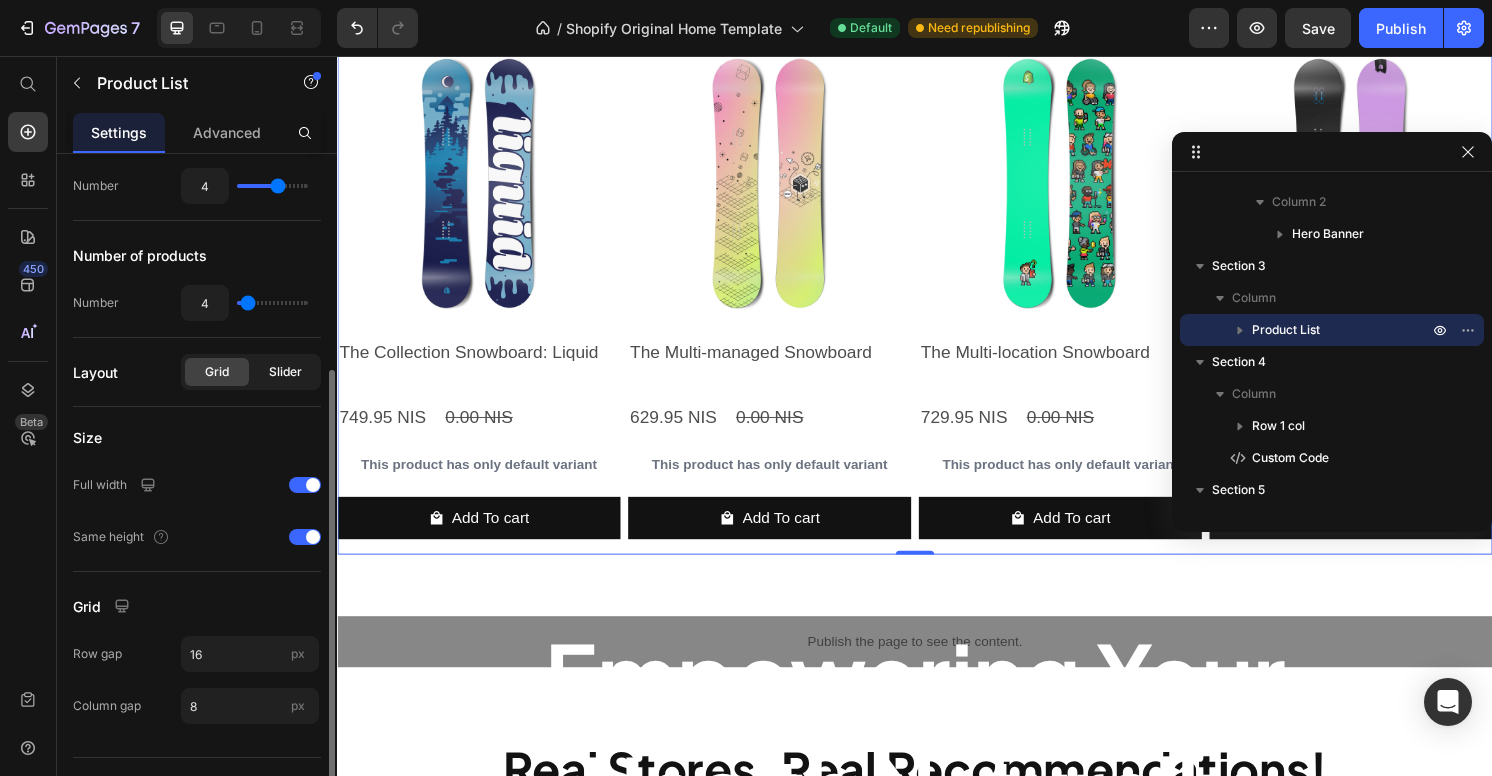 scroll, scrollTop: 374, scrollLeft: 0, axis: vertical 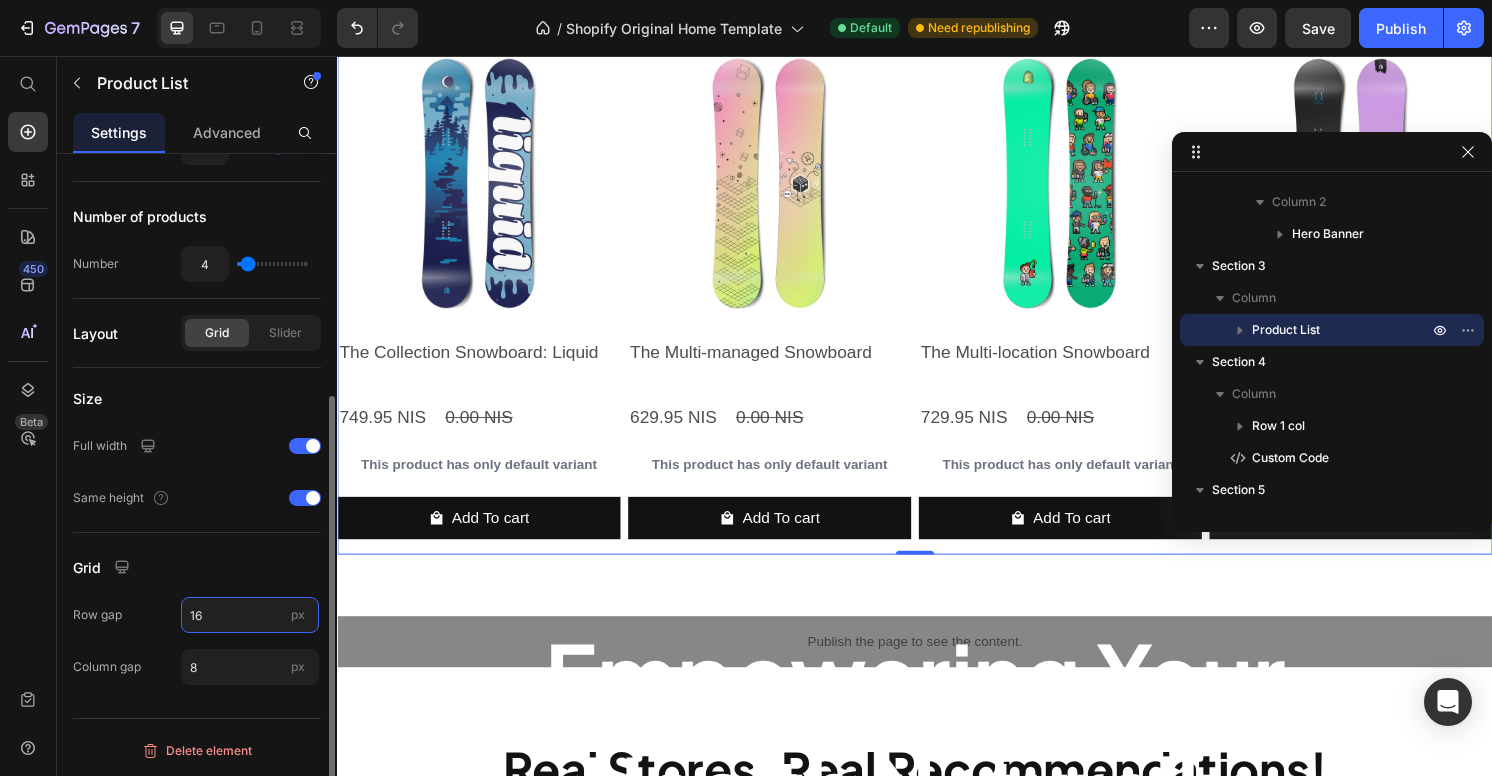 click on "16" at bounding box center [250, 615] 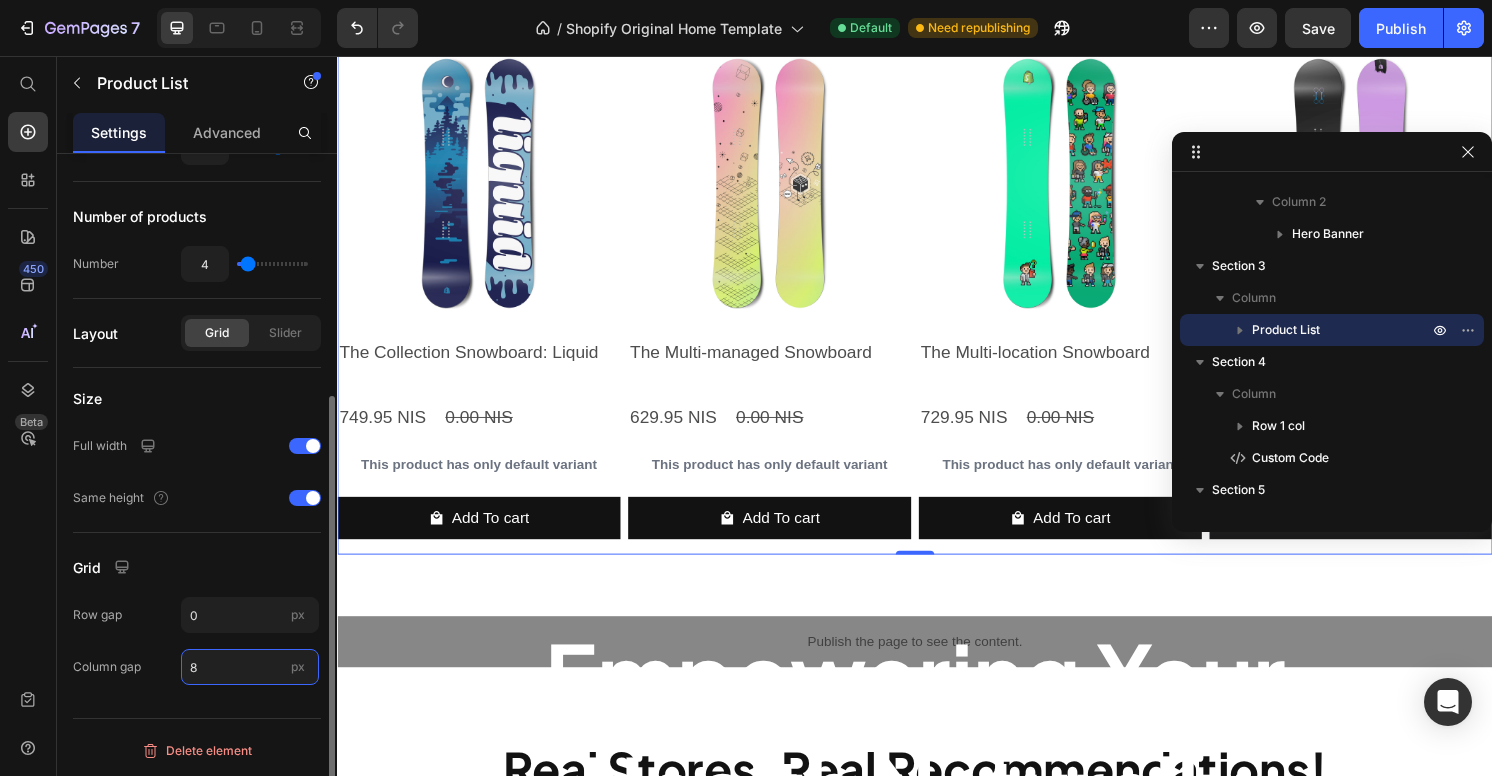 click on "8" at bounding box center [250, 667] 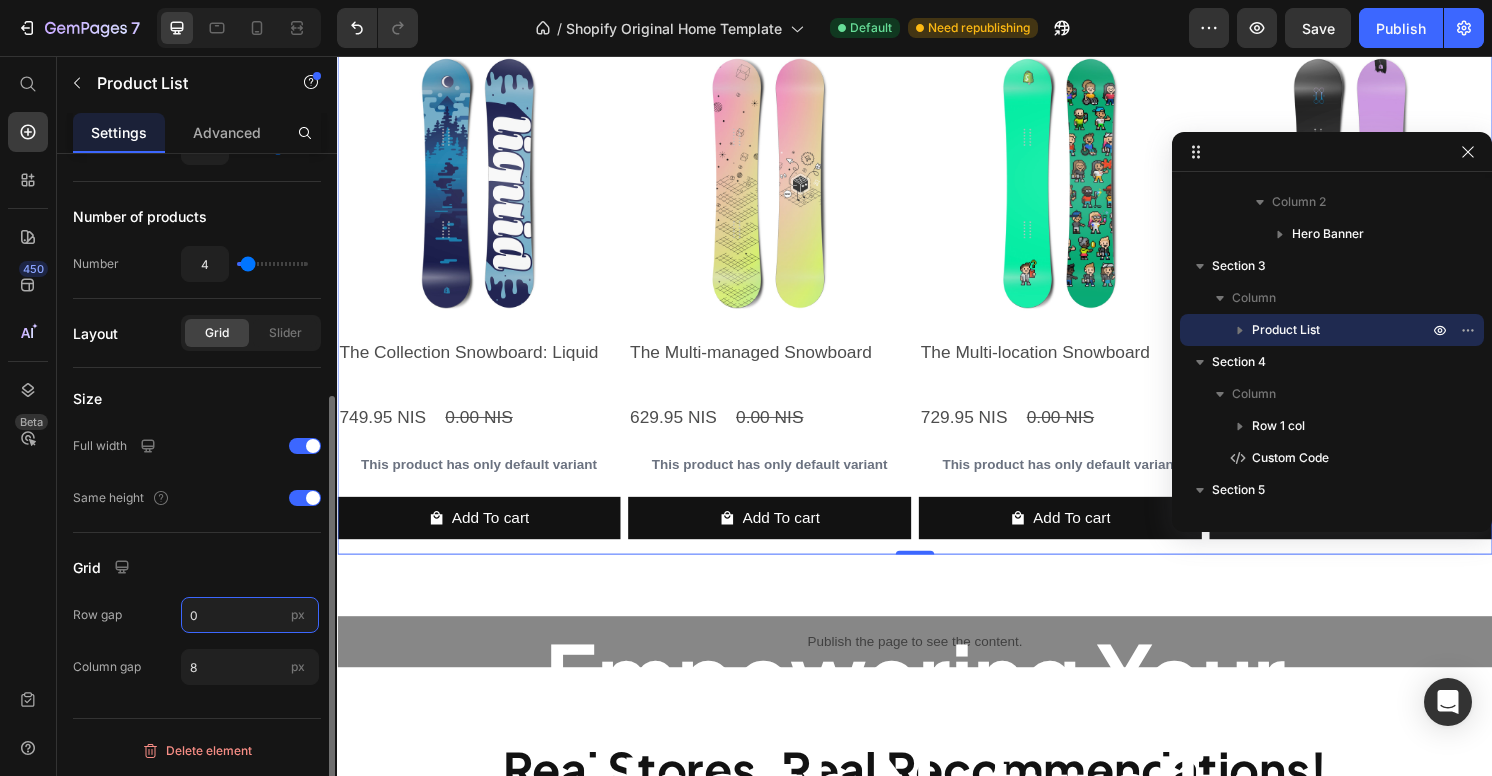 click on "0" at bounding box center [250, 615] 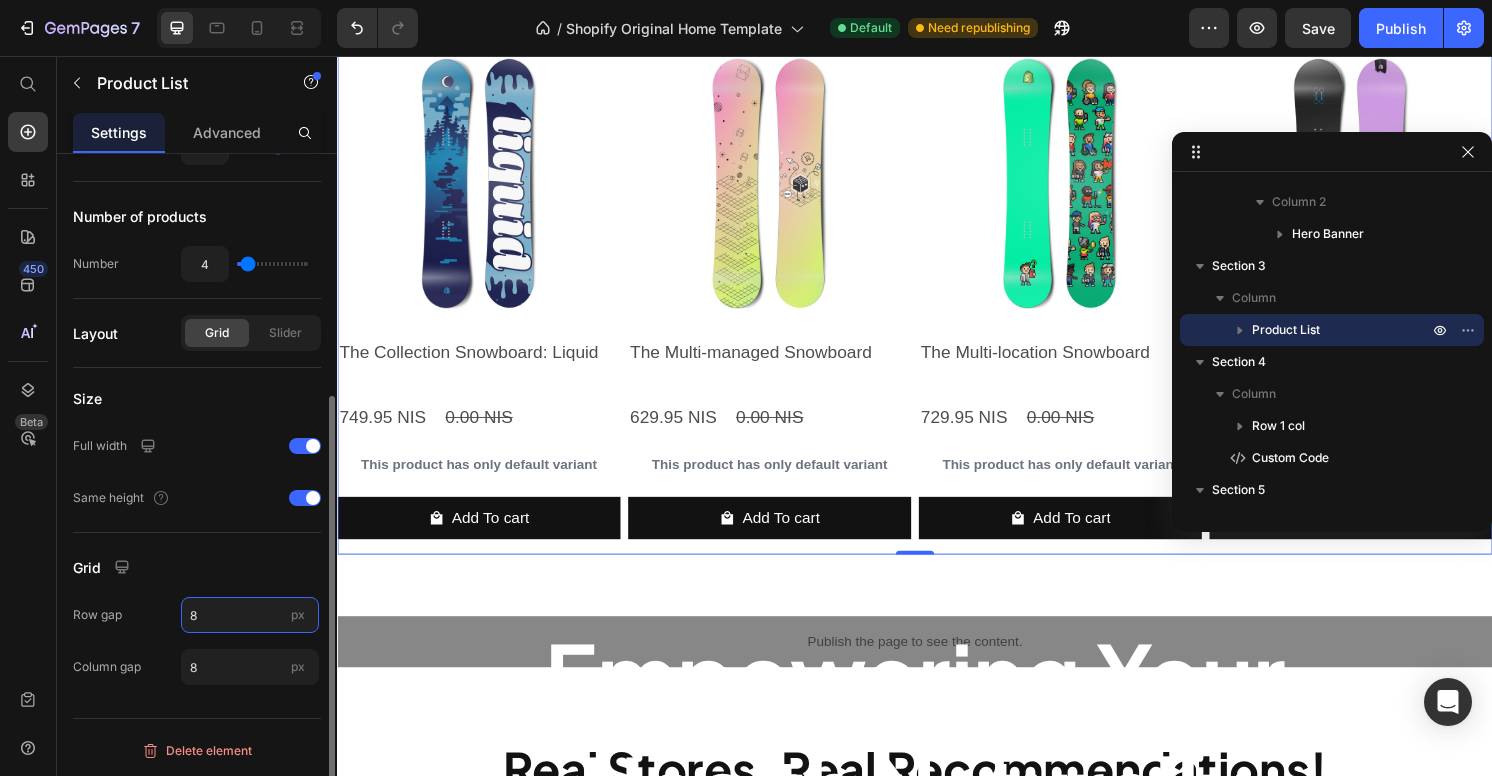 type on "8" 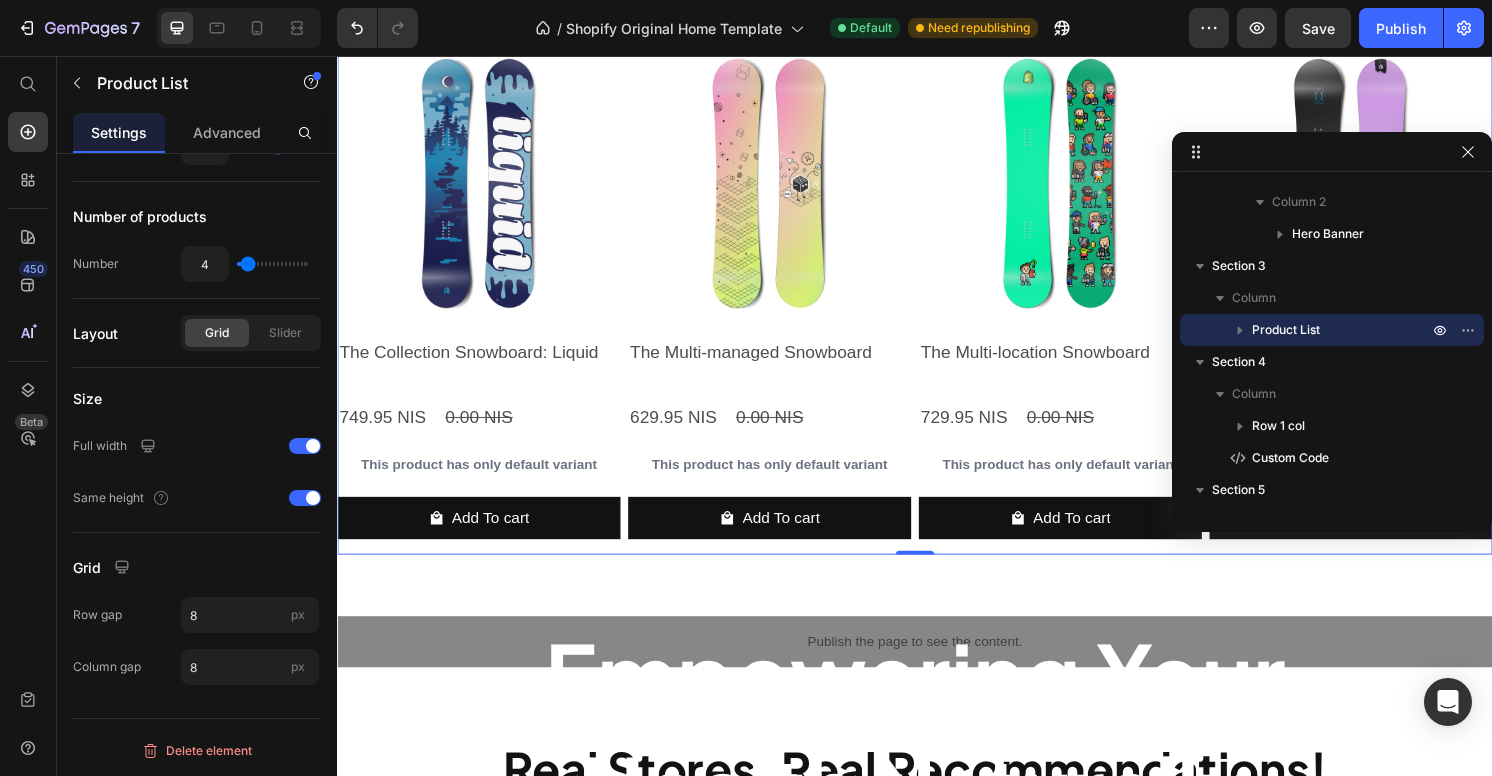 click on "Preview  Save   Publish" at bounding box center (1336, 28) 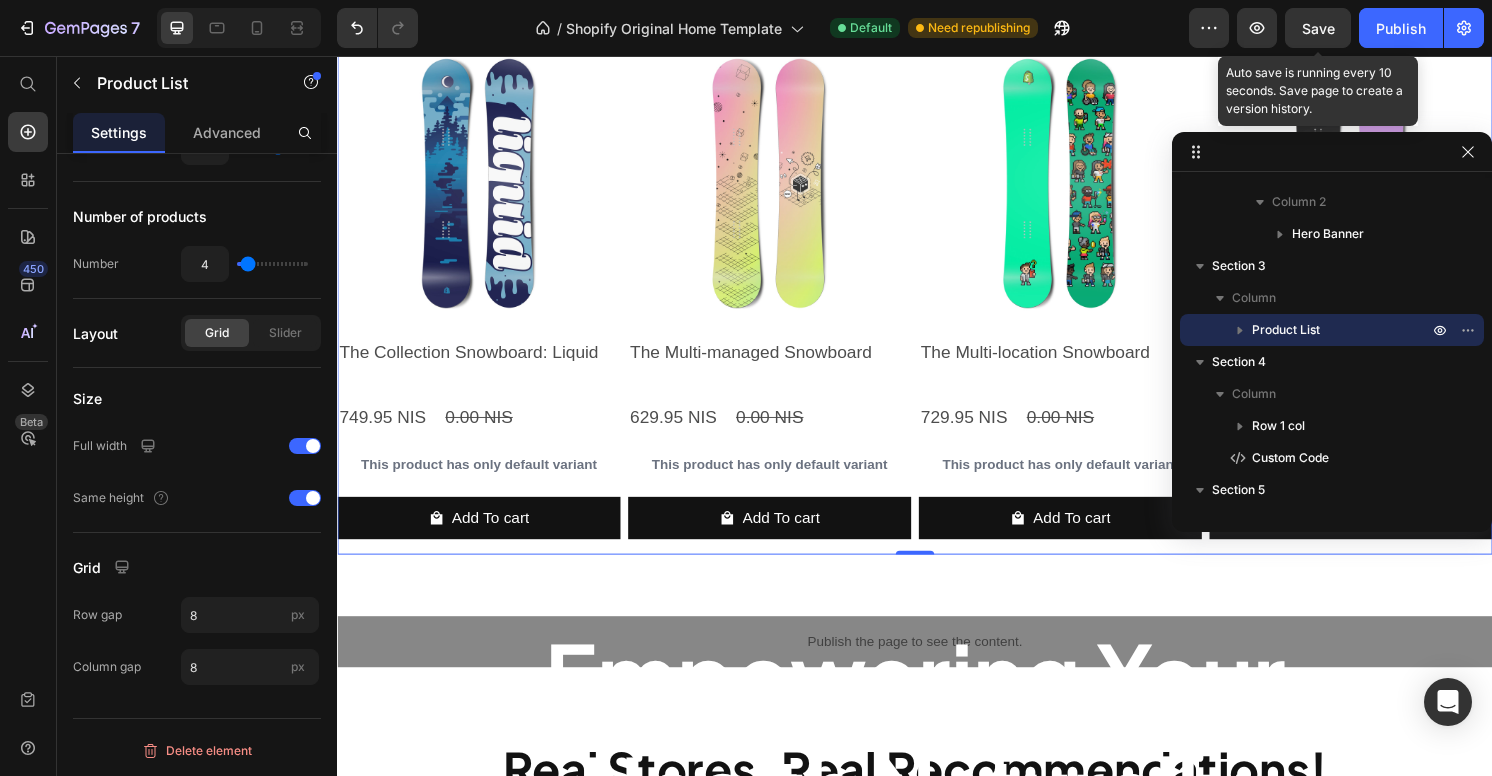 click on "Save" at bounding box center [1318, 28] 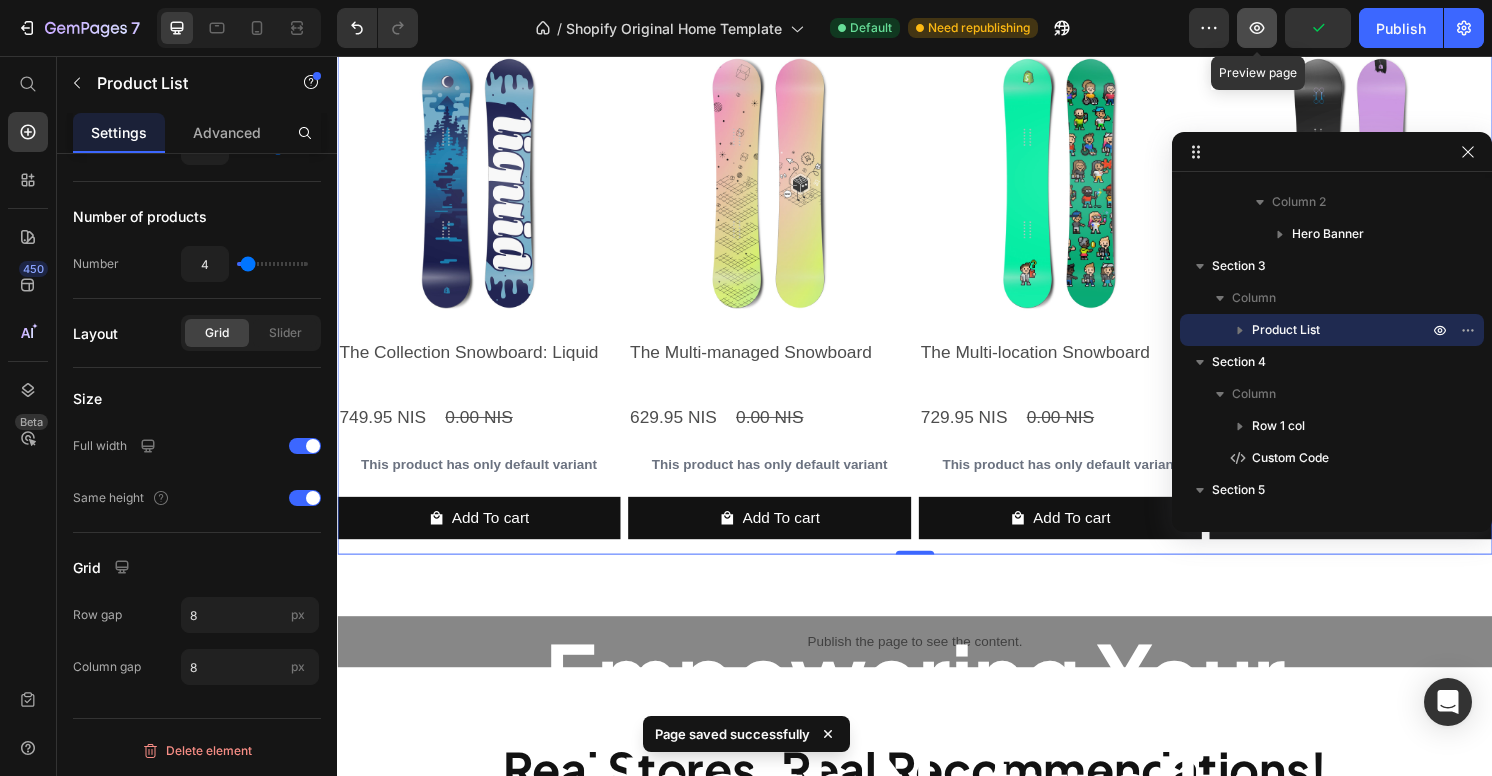 click 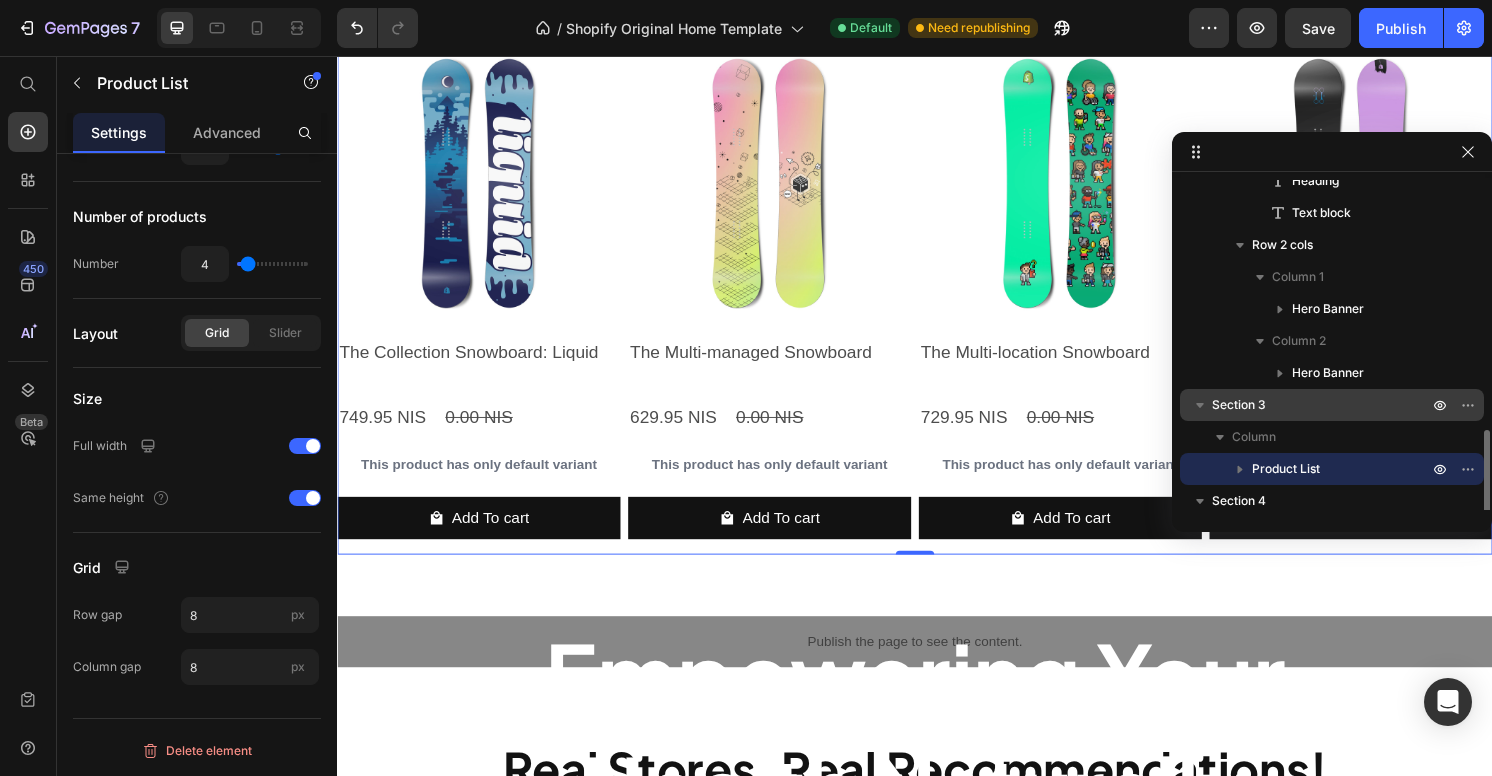 scroll, scrollTop: 139, scrollLeft: 0, axis: vertical 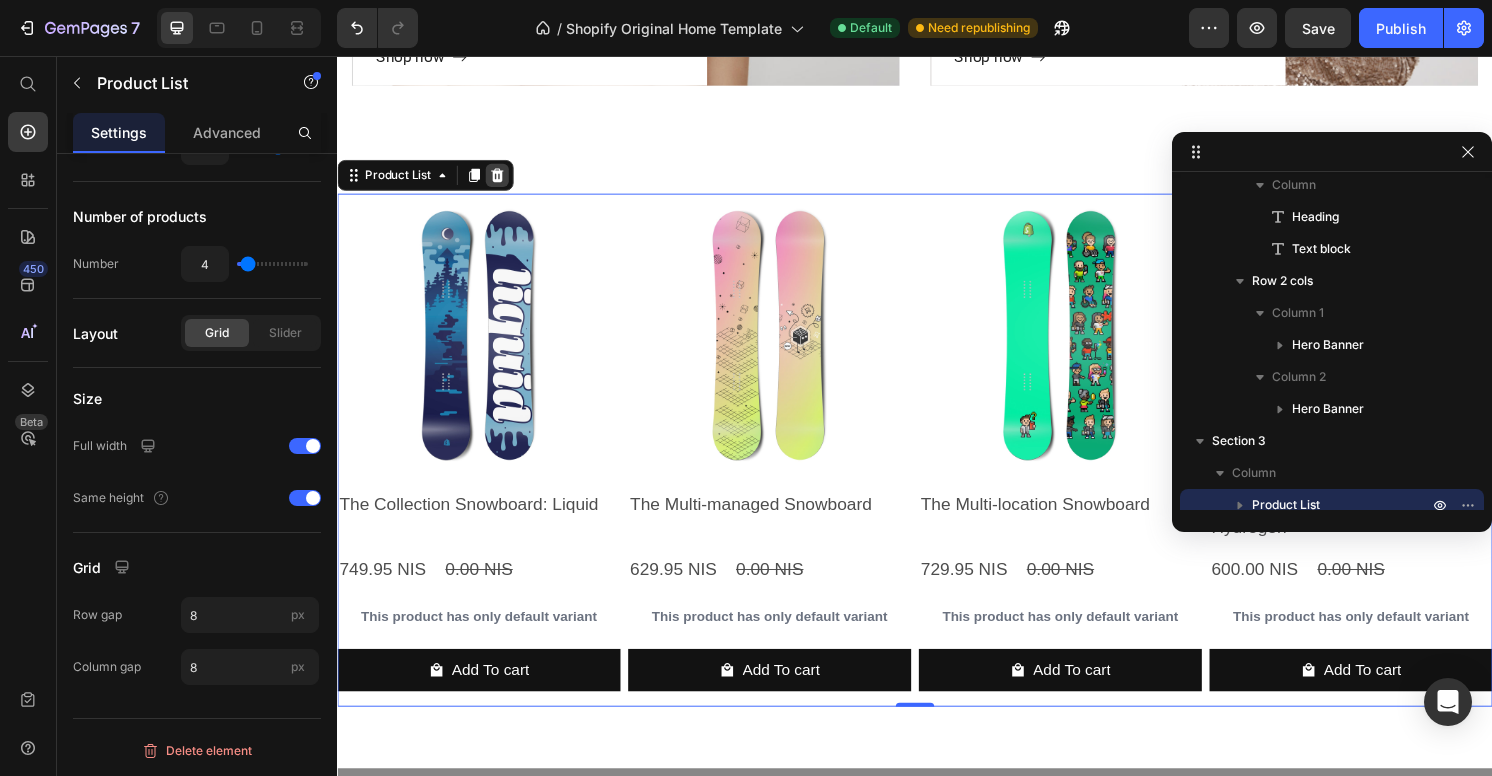 click 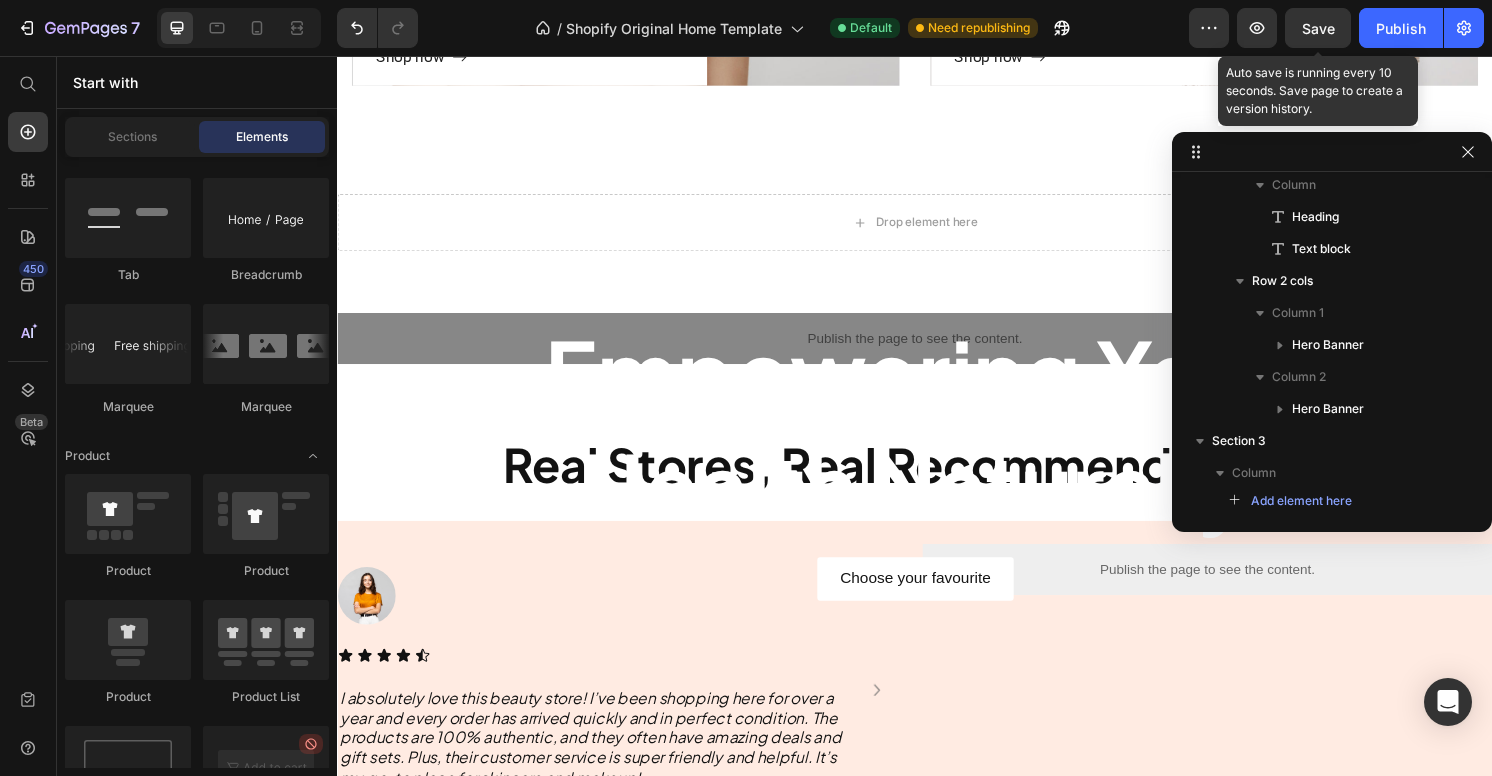 click on "Save" at bounding box center (1318, 28) 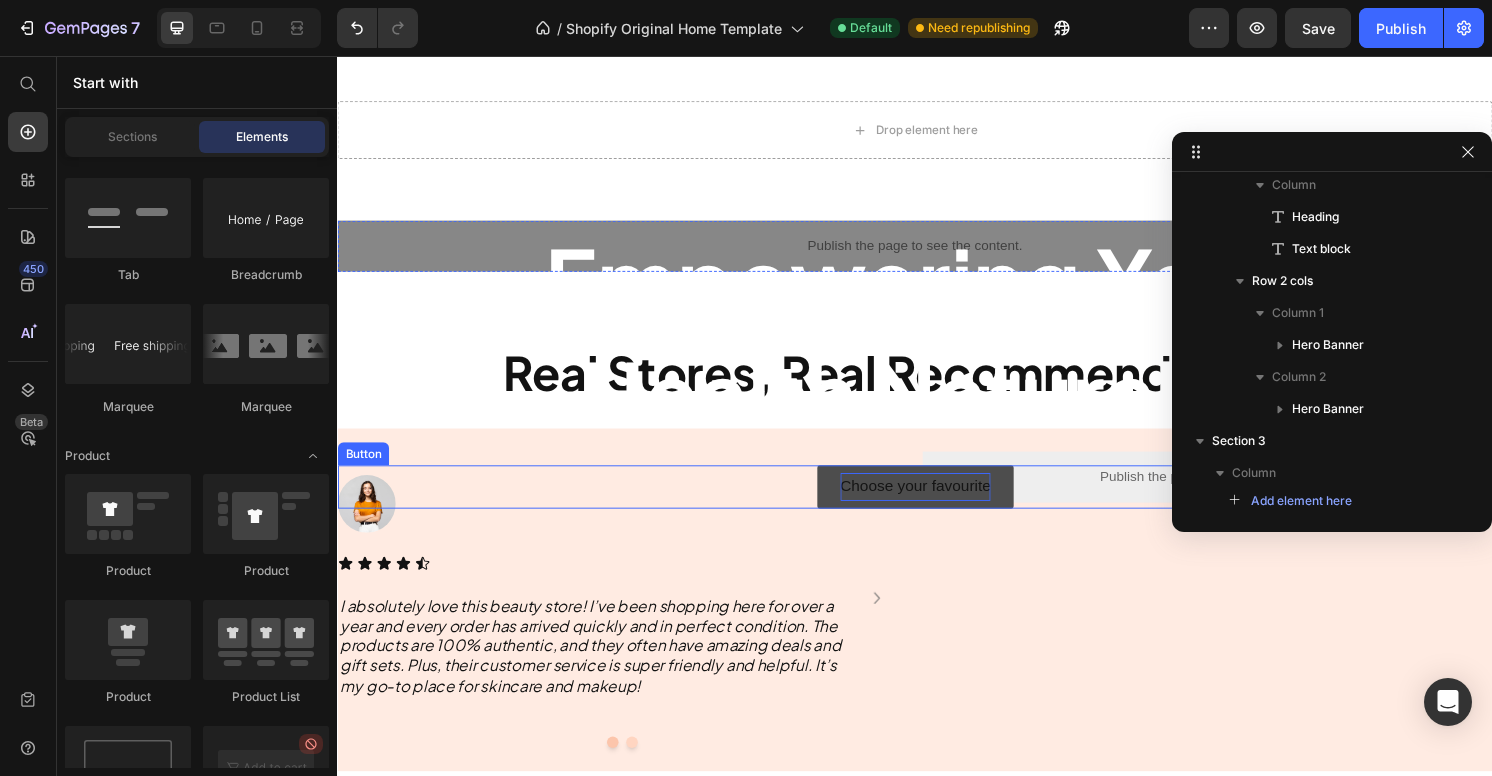 scroll, scrollTop: 1748, scrollLeft: 0, axis: vertical 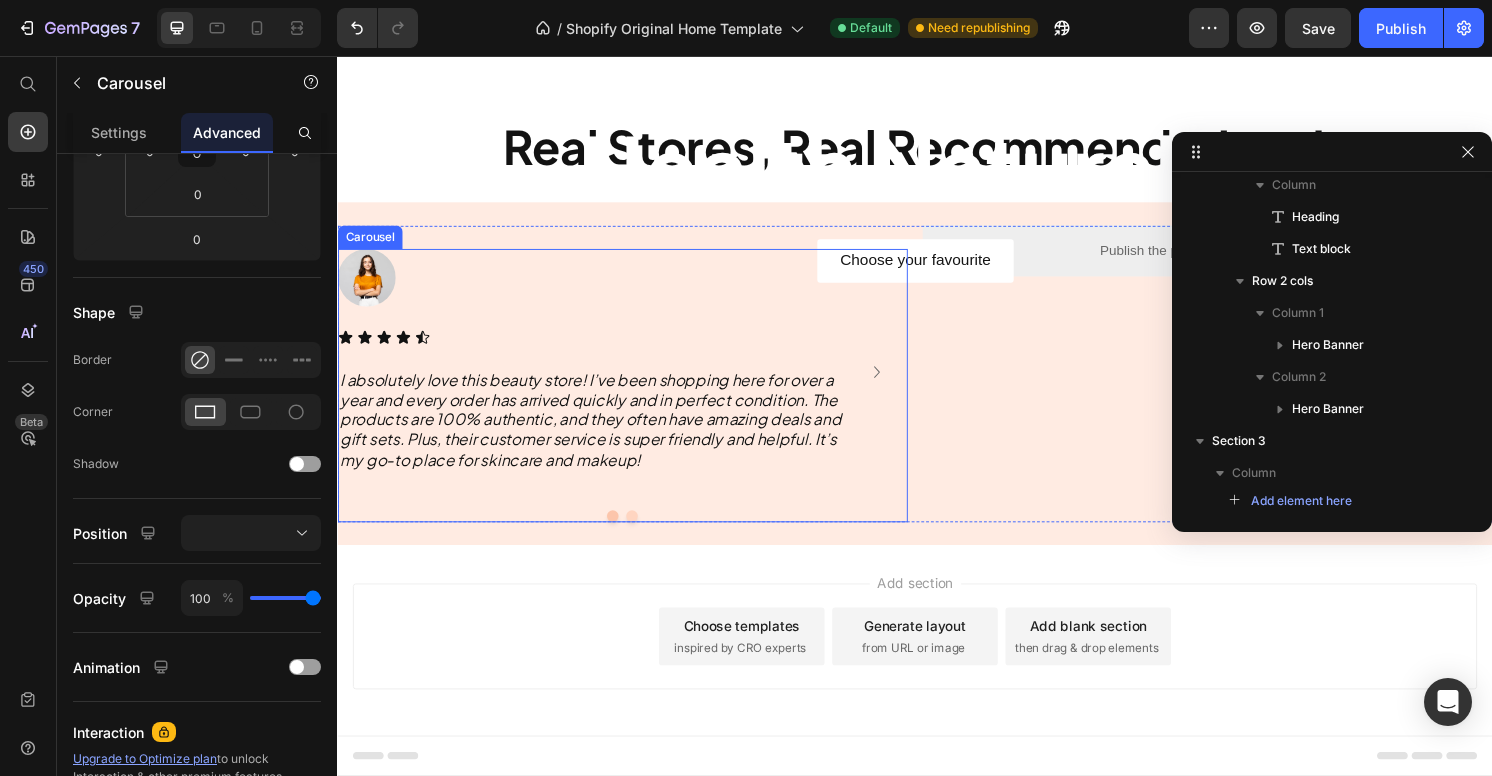 click 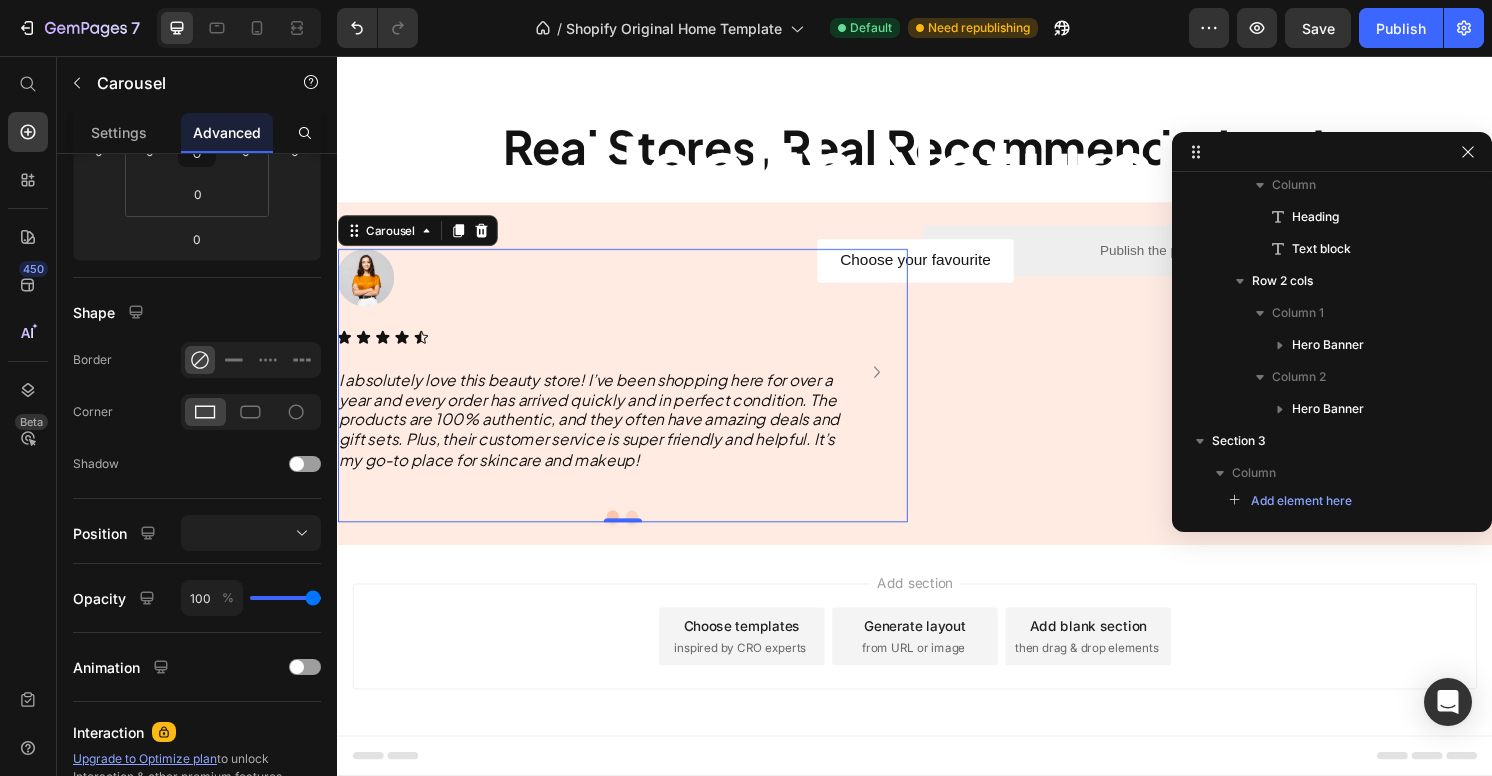 scroll, scrollTop: 590, scrollLeft: 0, axis: vertical 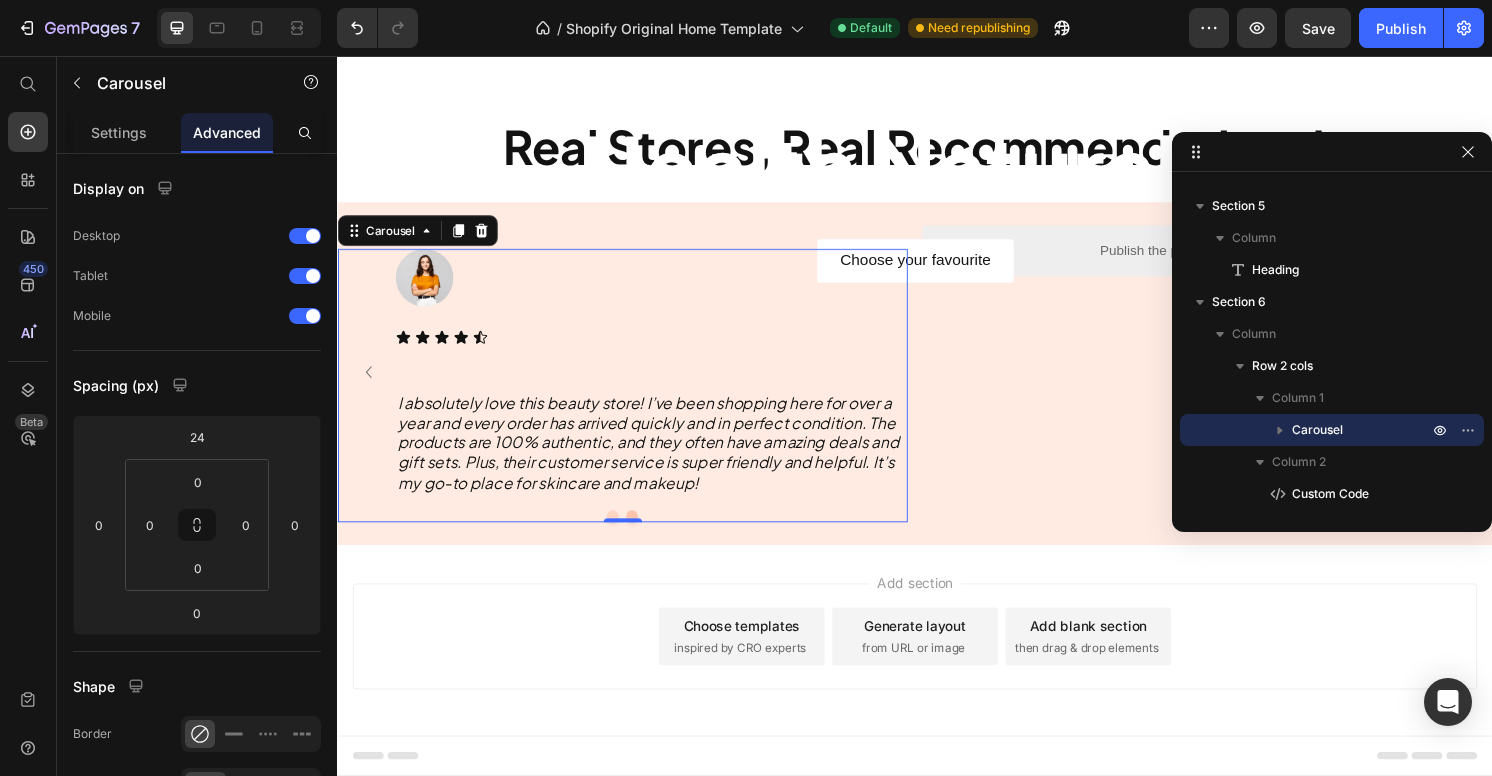 click on "I absolutely love this beauty store! I’ve been shopping here for over a year and every order has arrived quickly and in perfect condition. The products are [PERCENTAGE]% authentic, and they often have amazing deals and gift sets. Plus, their customer service is super friendly and helpful. It’s my go-to place for skincare and makeup!" at bounding box center [659, 457] 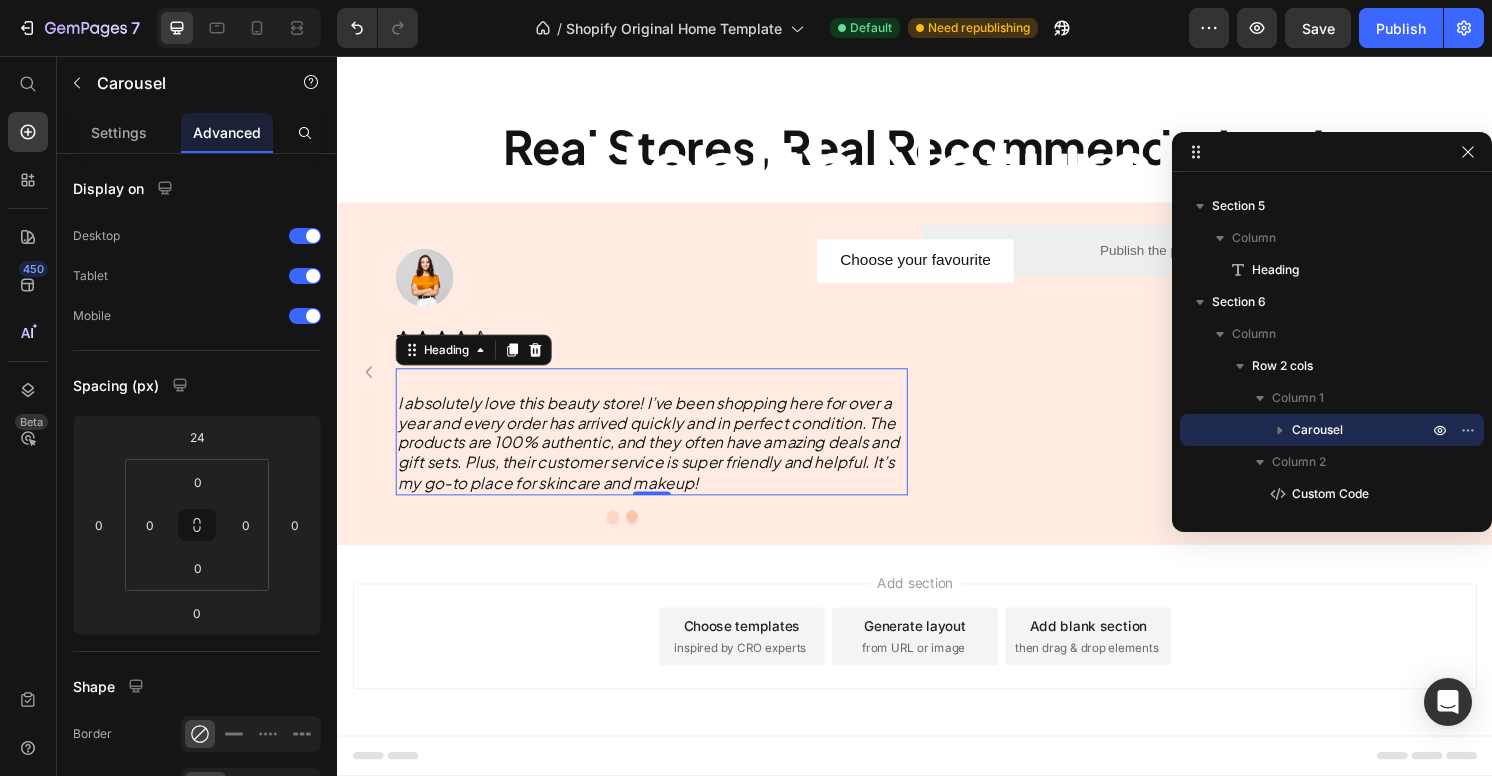 scroll, scrollTop: 846, scrollLeft: 0, axis: vertical 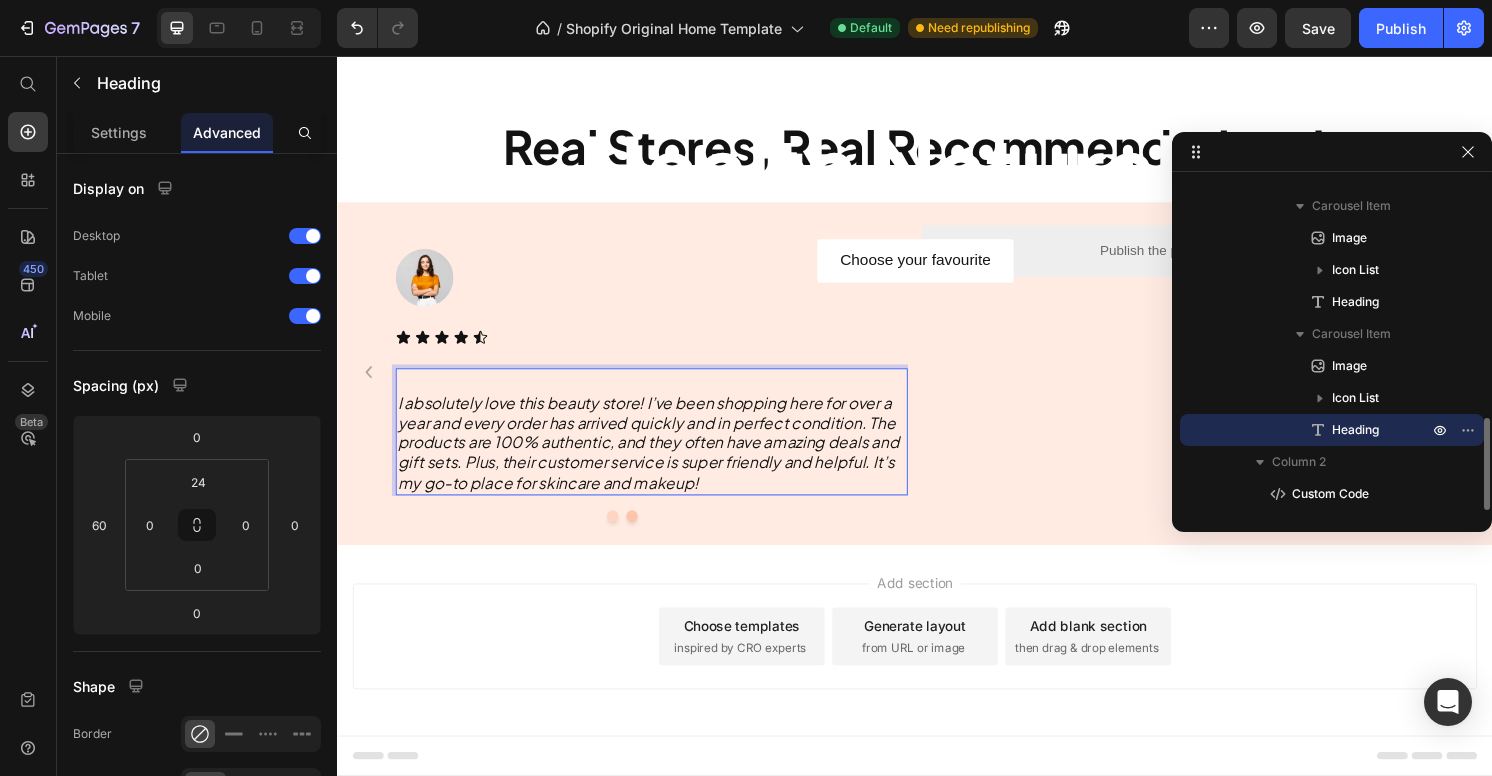 click on "I absolutely love this beauty store! I’ve been shopping here for over a year and every order has arrived quickly and in perfect condition. The products are [PERCENTAGE]% authentic, and they often have amazing deals and gift sets. Plus, their customer service is super friendly and helpful. It’s my go-to place for skincare and makeup!" at bounding box center (659, 457) 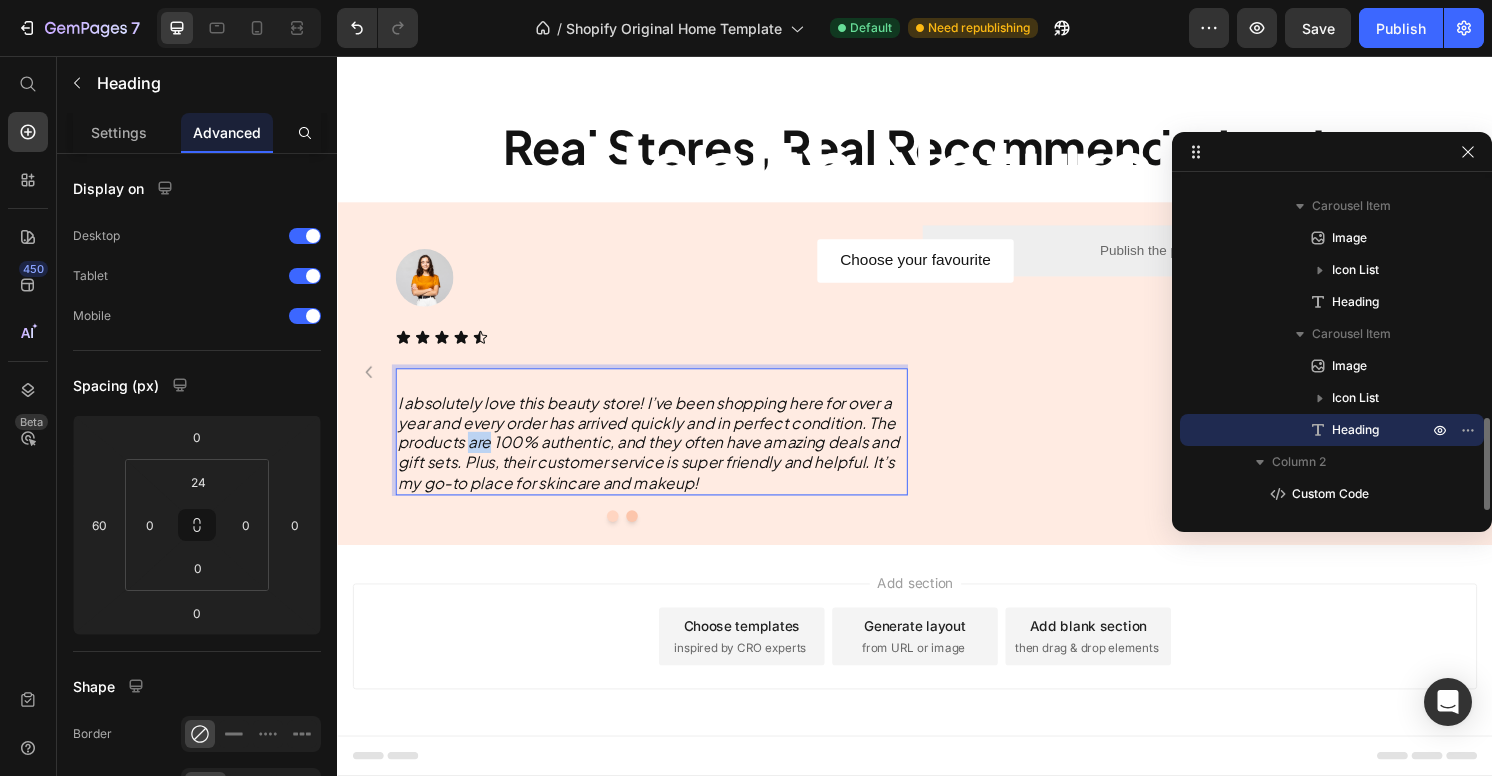 click on "I absolutely love this beauty store! I’ve been shopping here for over a year and every order has arrived quickly and in perfect condition. The products are [PERCENTAGE]% authentic, and they often have amazing deals and gift sets. Plus, their customer service is super friendly and helpful. It’s my go-to place for skincare and makeup!" at bounding box center [659, 457] 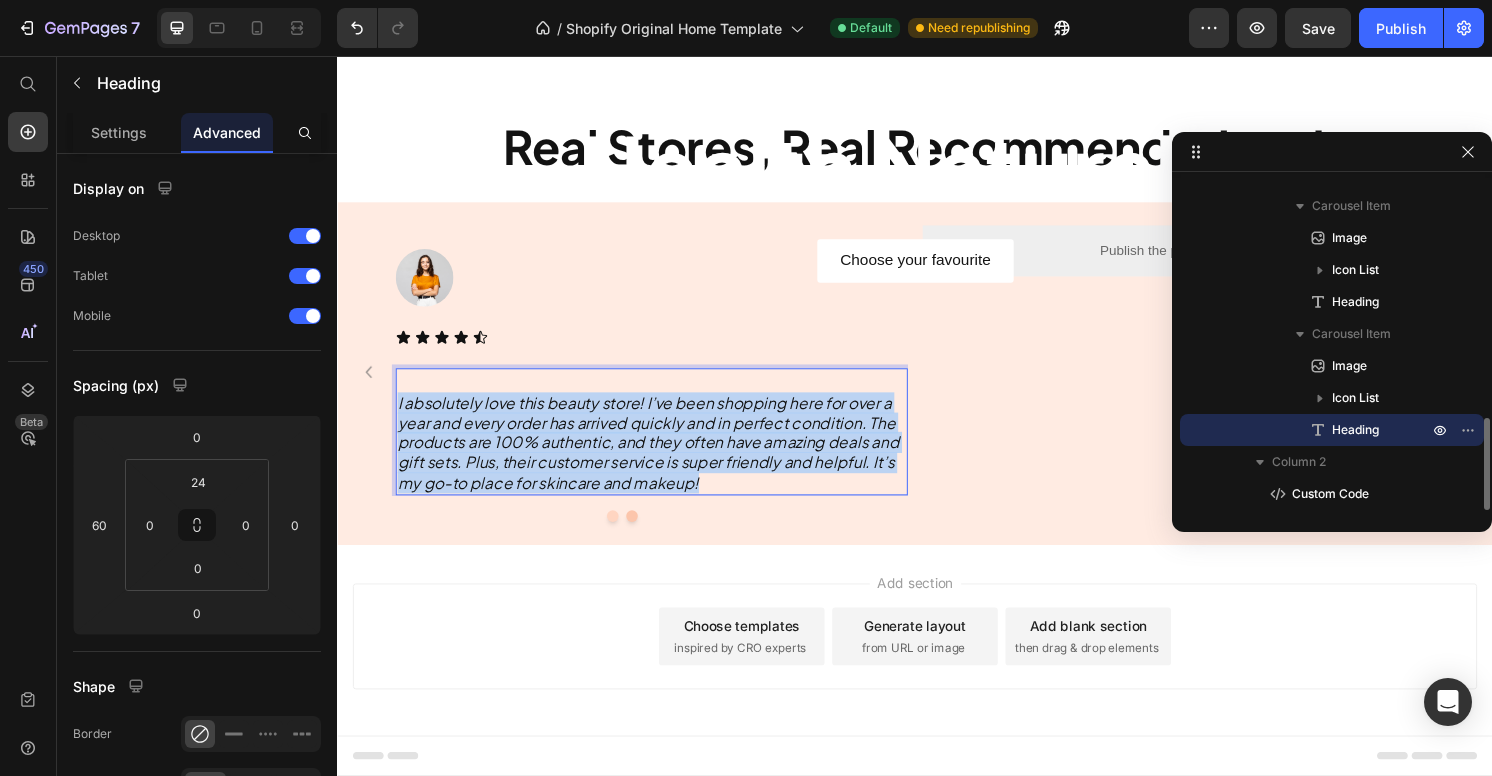 click on "I absolutely love this beauty store! I’ve been shopping here for over a year and every order has arrived quickly and in perfect condition. The products are [PERCENTAGE]% authentic, and they often have amazing deals and gift sets. Plus, their customer service is super friendly and helpful. It’s my go-to place for skincare and makeup!" at bounding box center (659, 457) 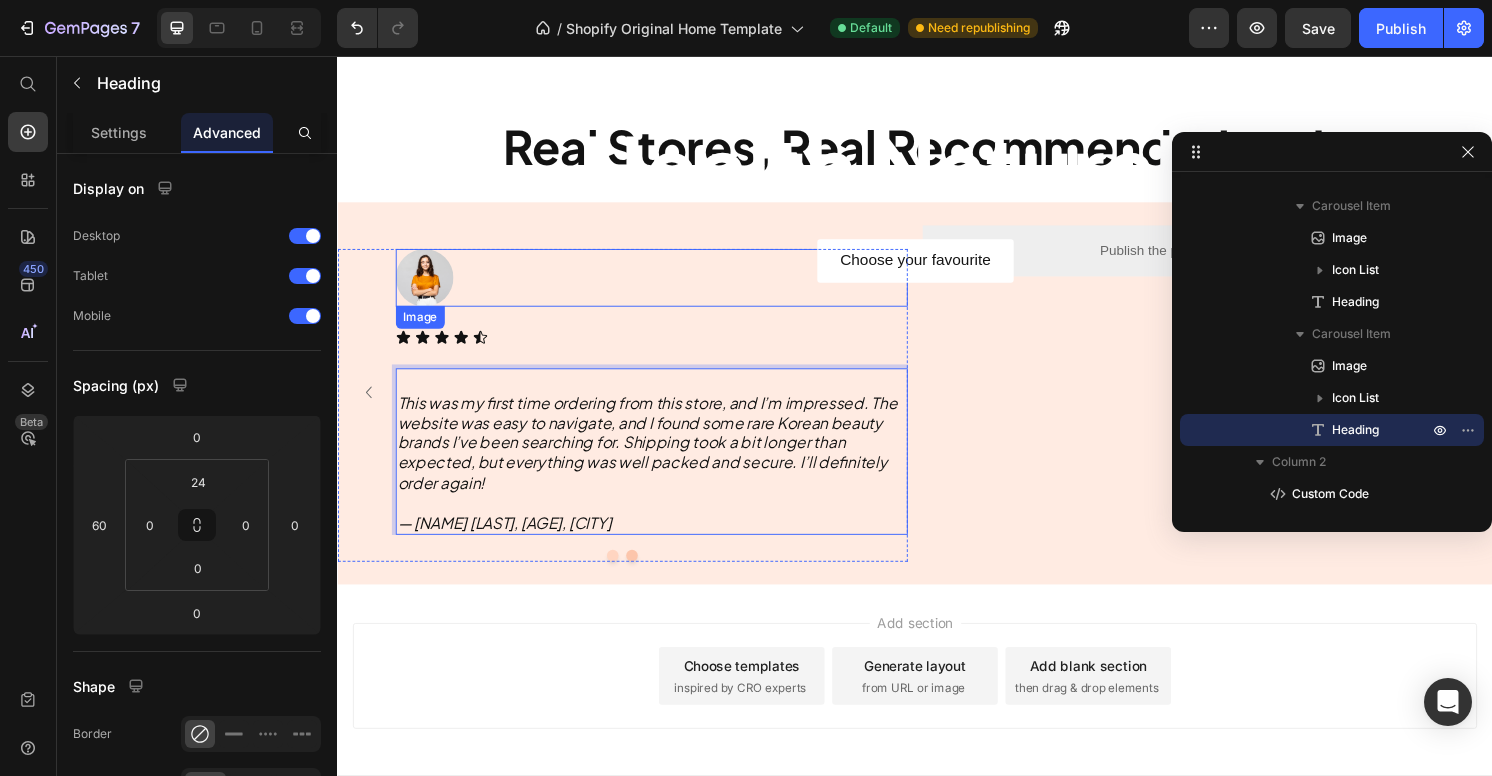 click on "Choose your favourite Button" at bounding box center (937, 268) 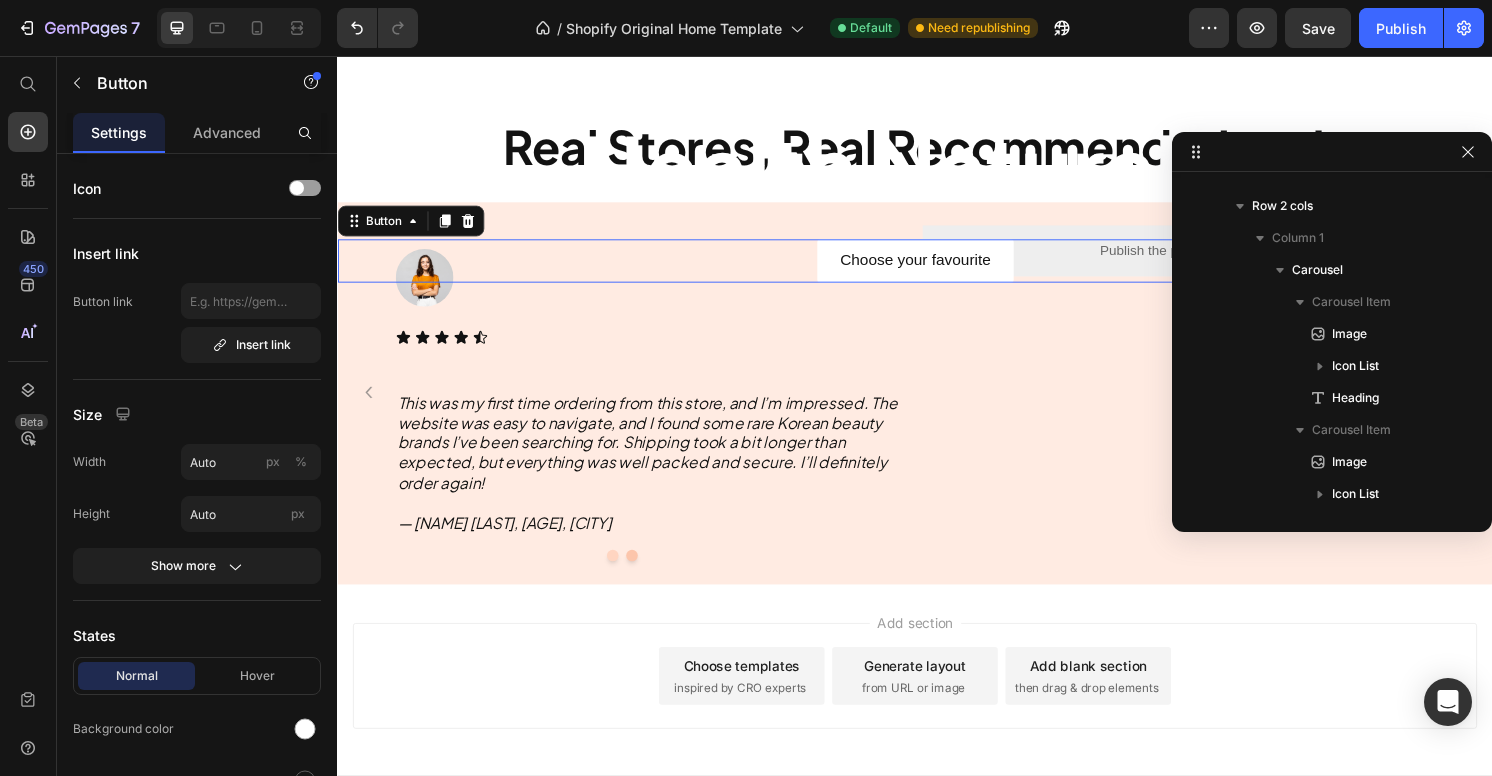 scroll, scrollTop: 498, scrollLeft: 0, axis: vertical 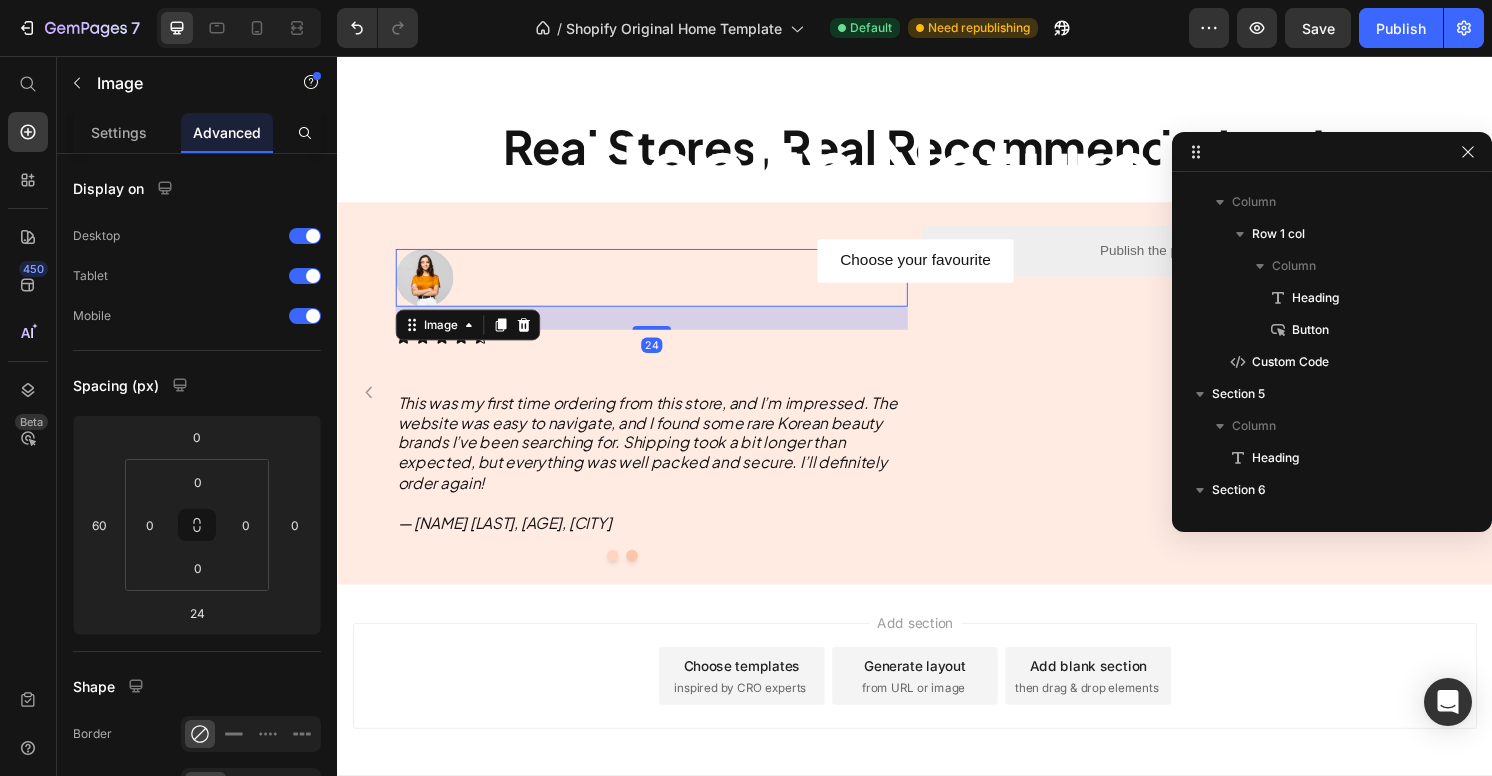 click at bounding box center [663, 286] 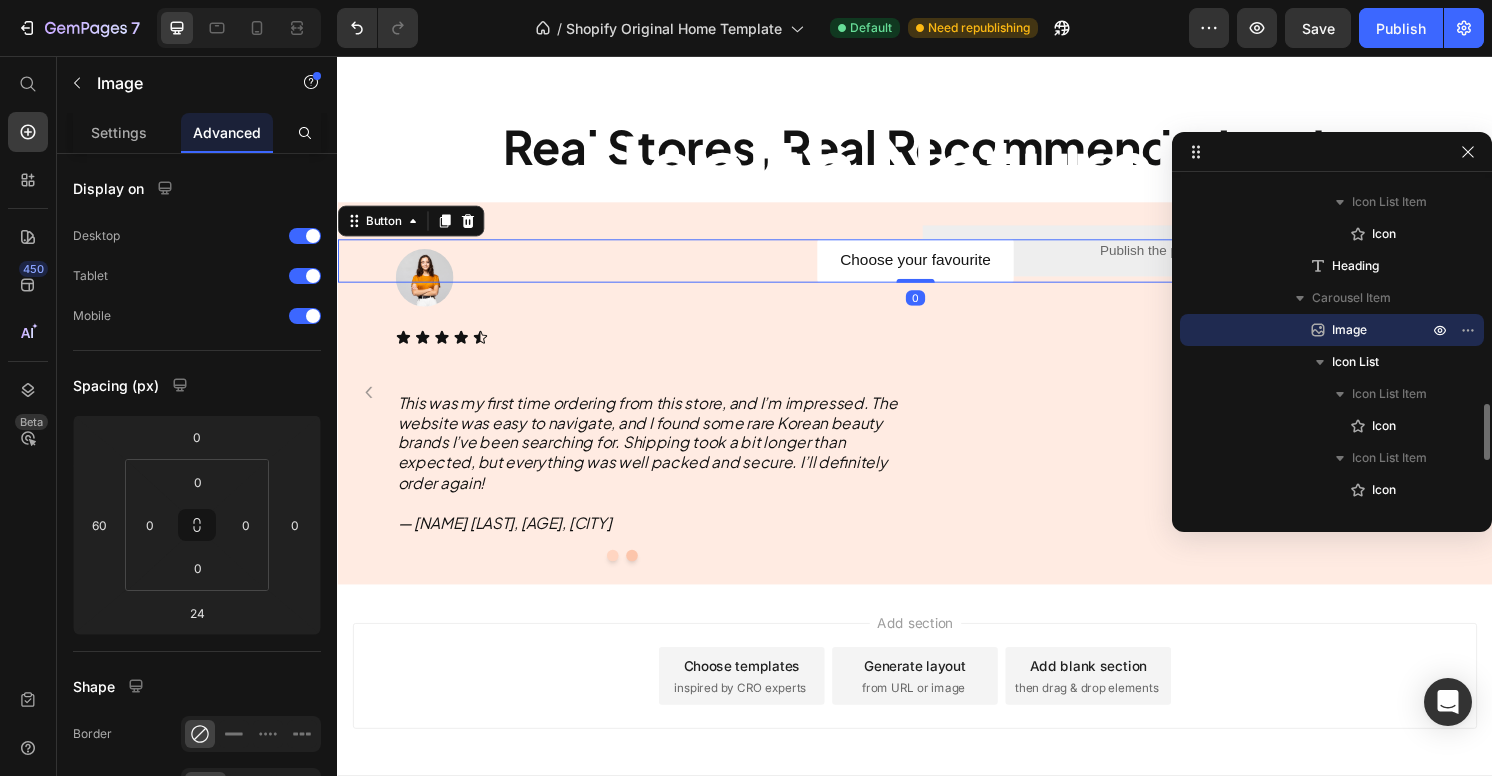 click on "Choose your favourite Button   0" at bounding box center [937, 268] 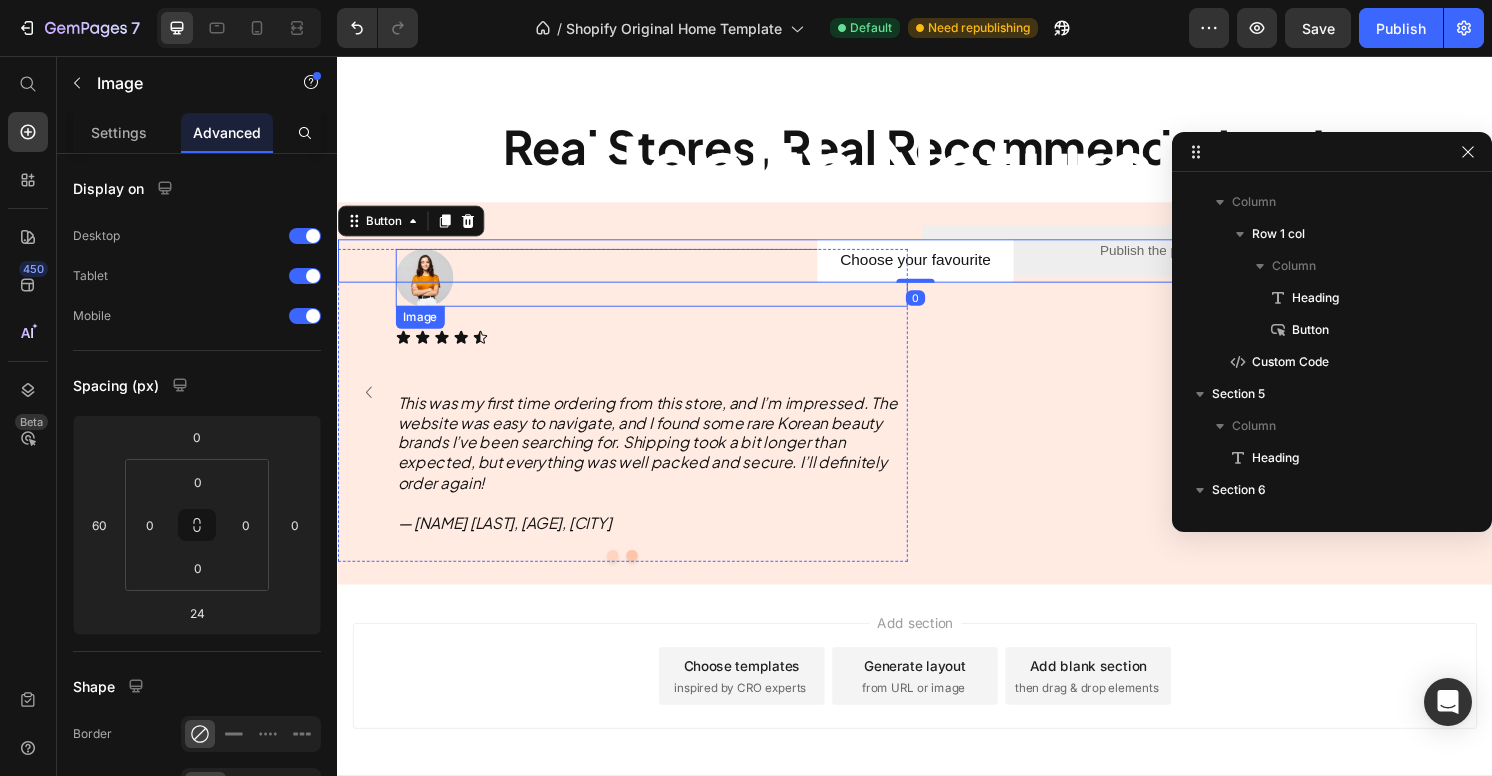 click at bounding box center (663, 286) 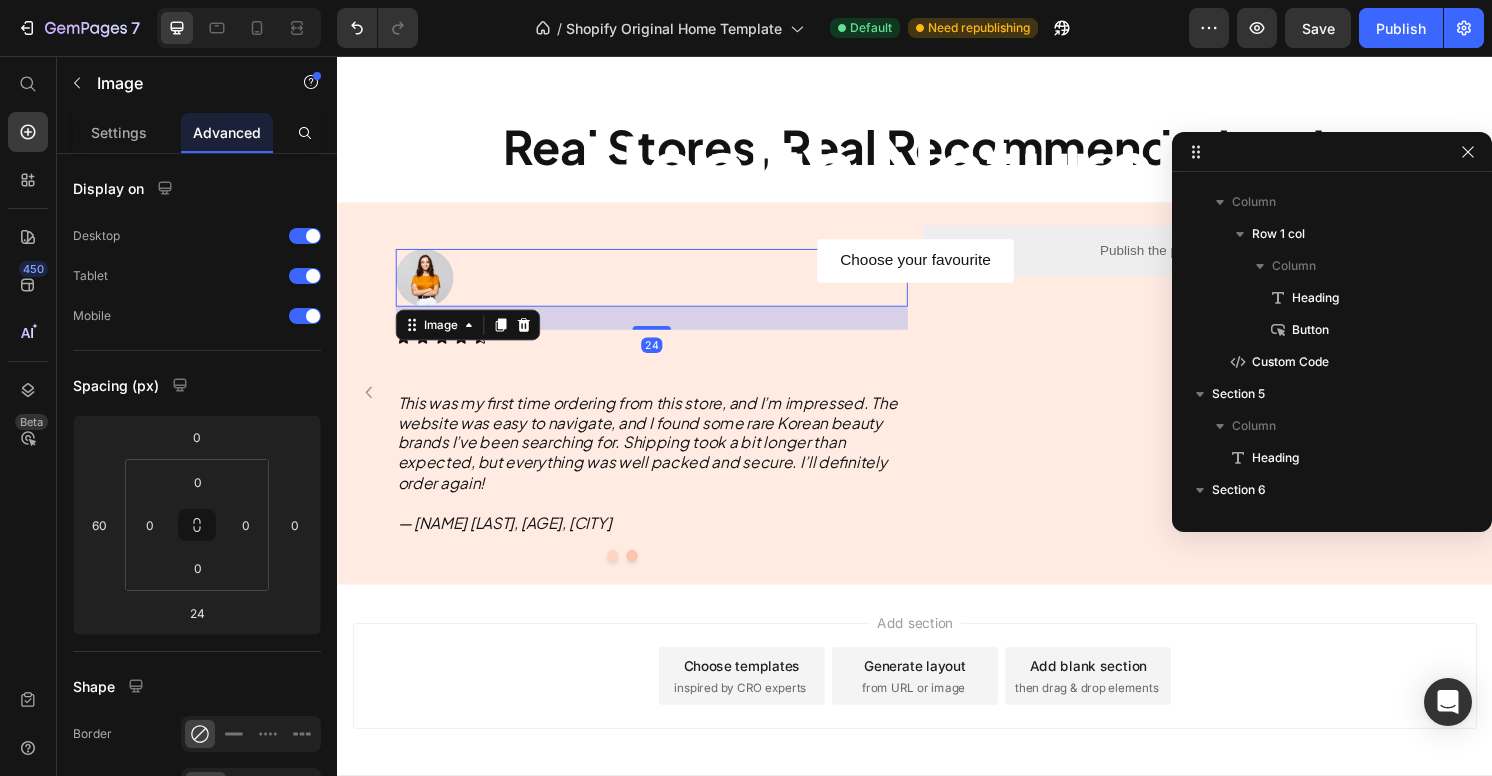 scroll, scrollTop: 1298, scrollLeft: 0, axis: vertical 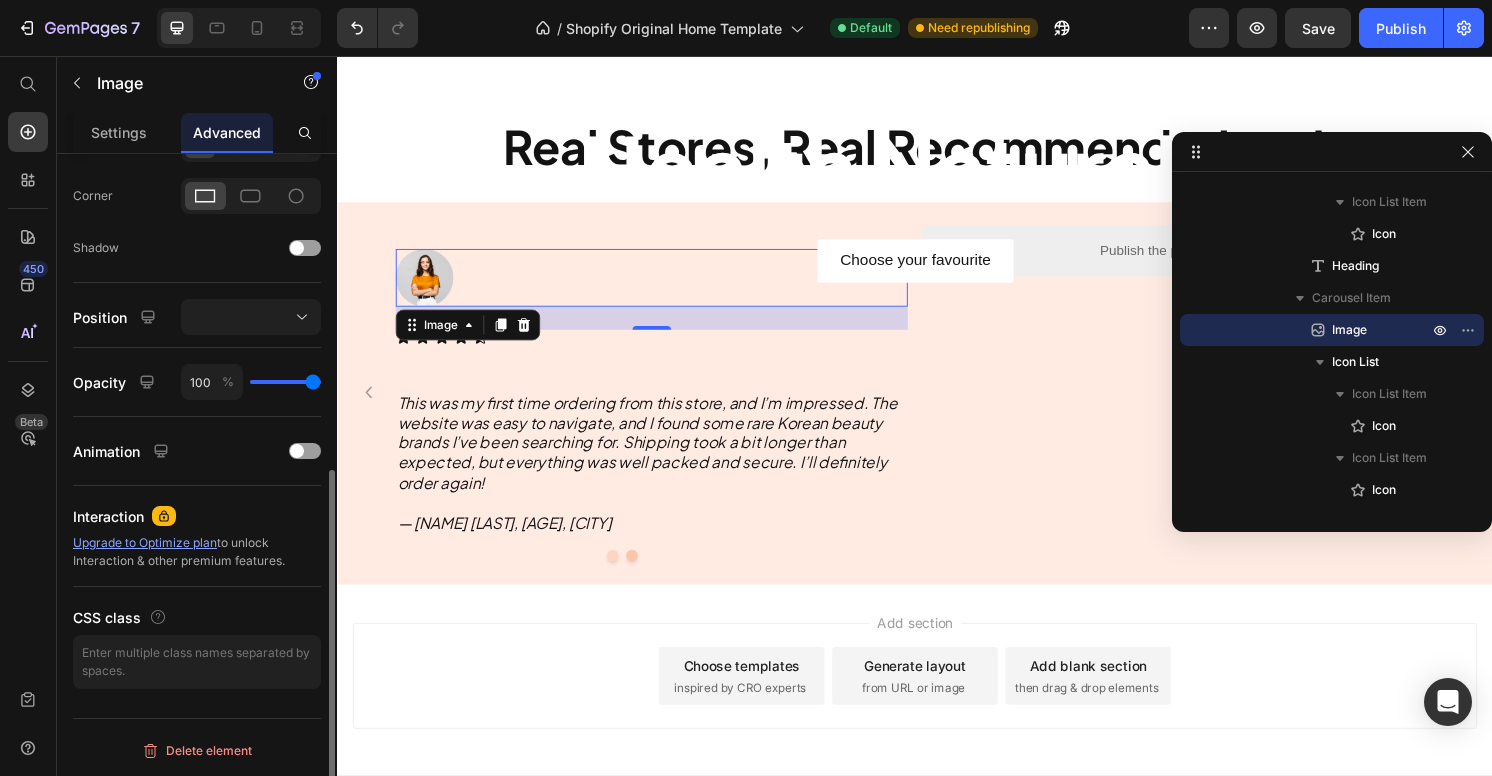 click on "Border" 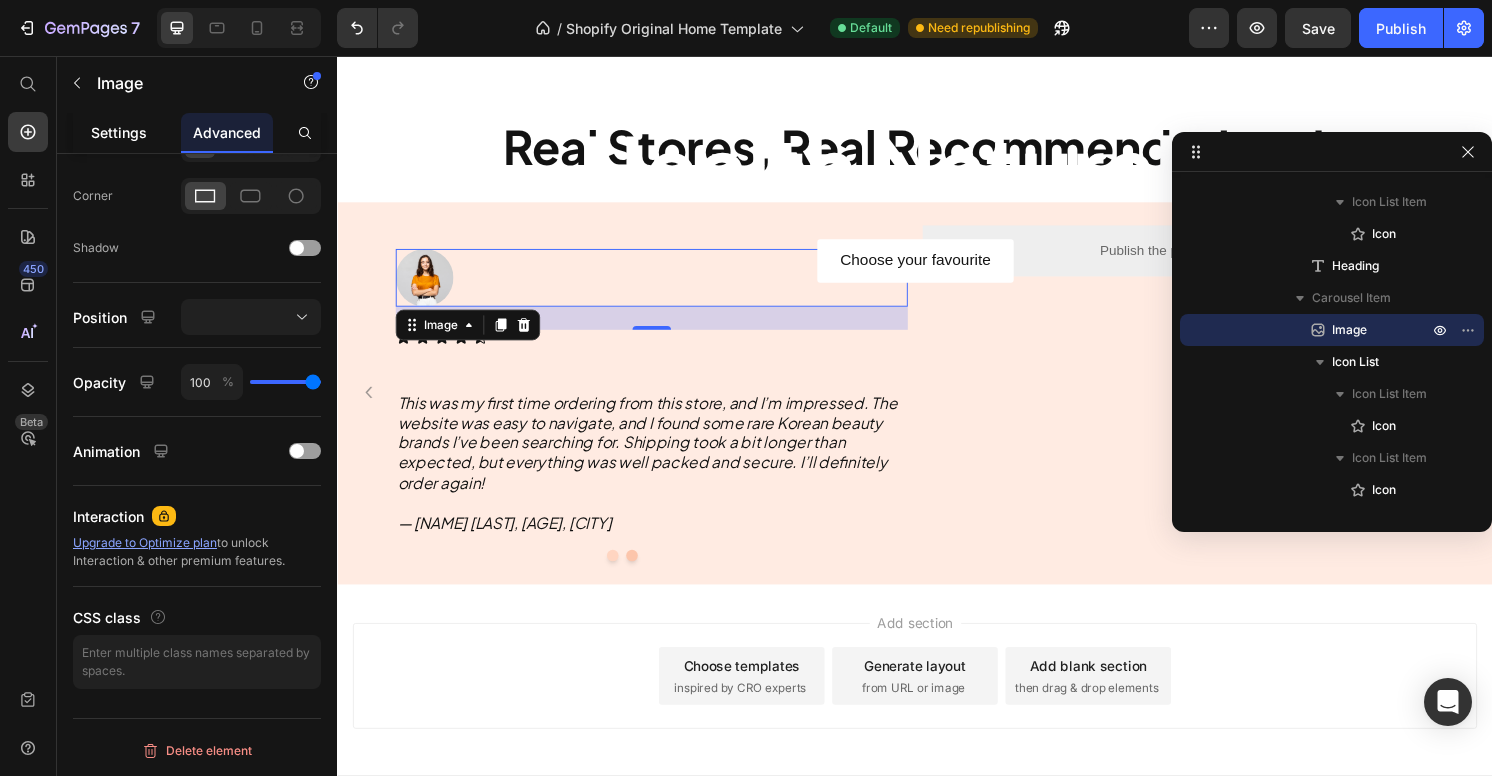 click on "Settings" at bounding box center [119, 132] 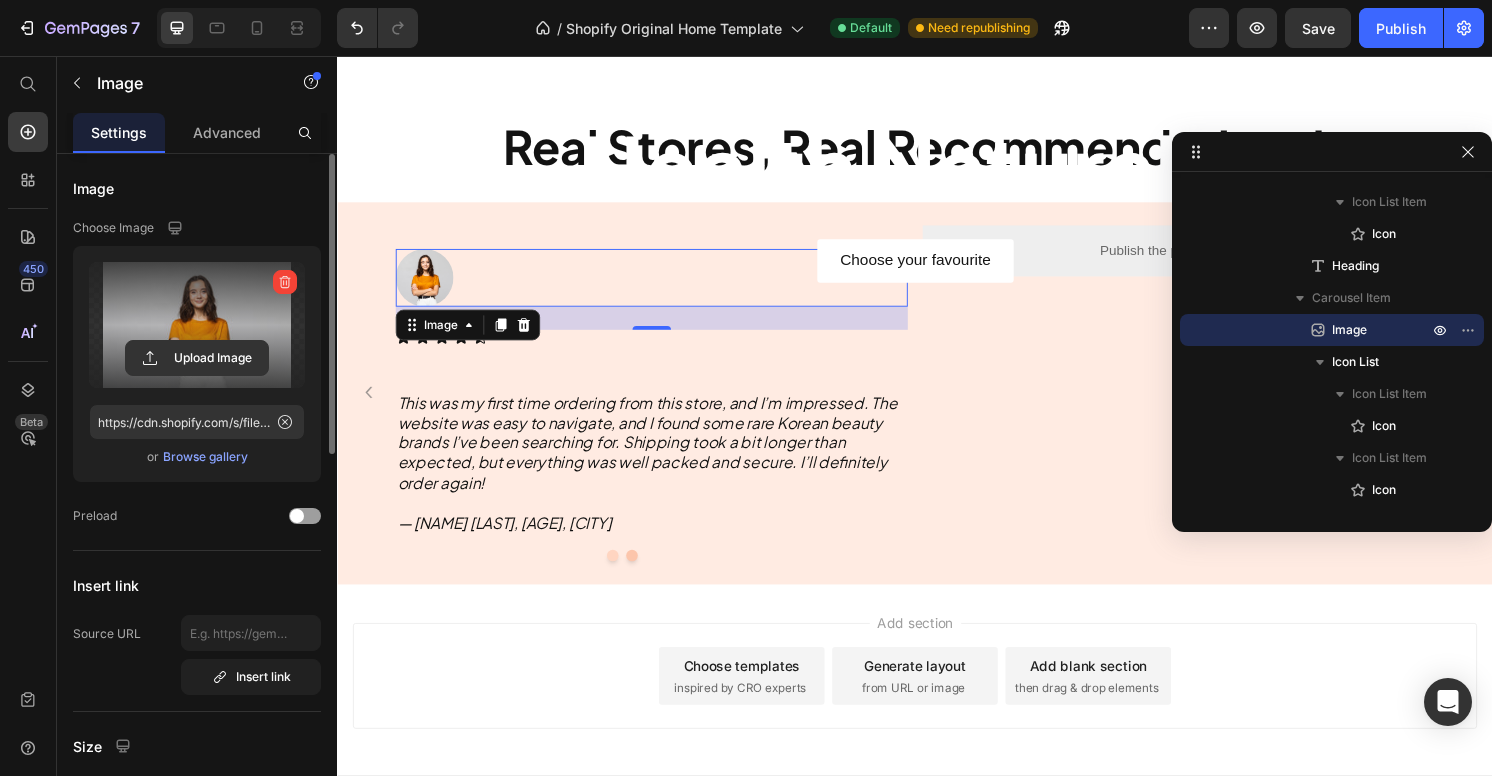 click at bounding box center [197, 325] 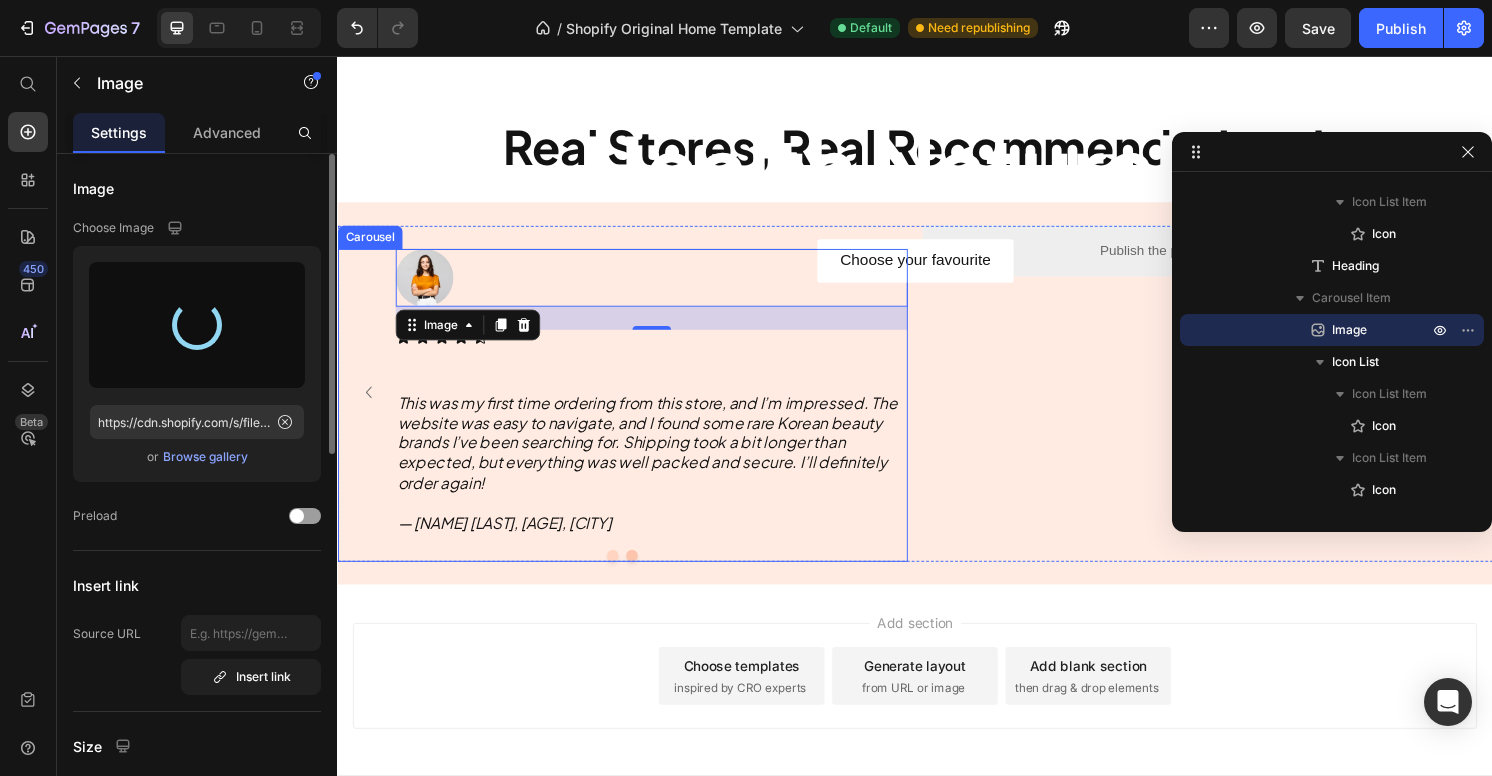 type on "https://cdn.shopify.com/s/files/1/0643/2456/7107/files/gempages_573934007255827307-3100938d-fdc6-4c95-acf8-f877b8321a6f.jpg" 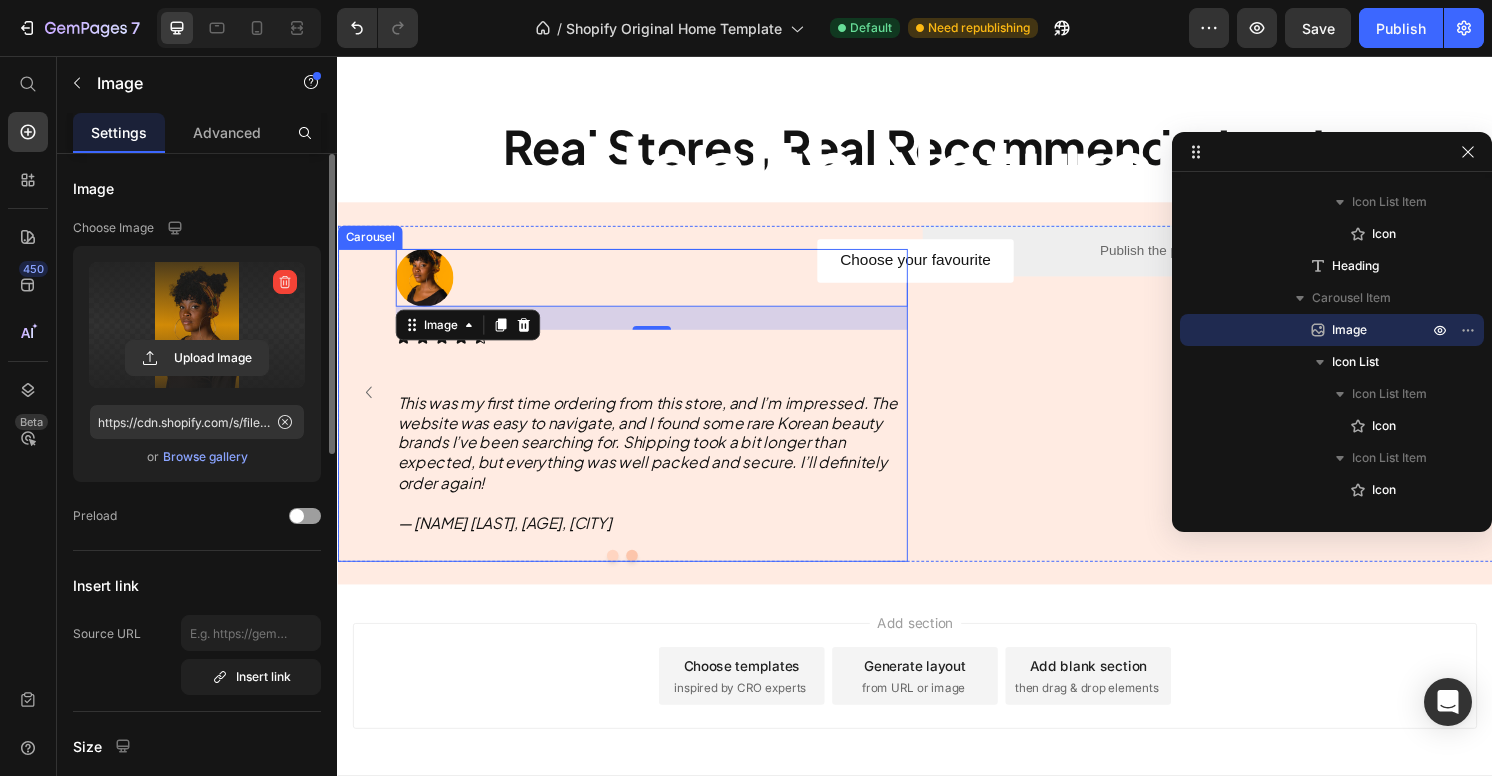 click 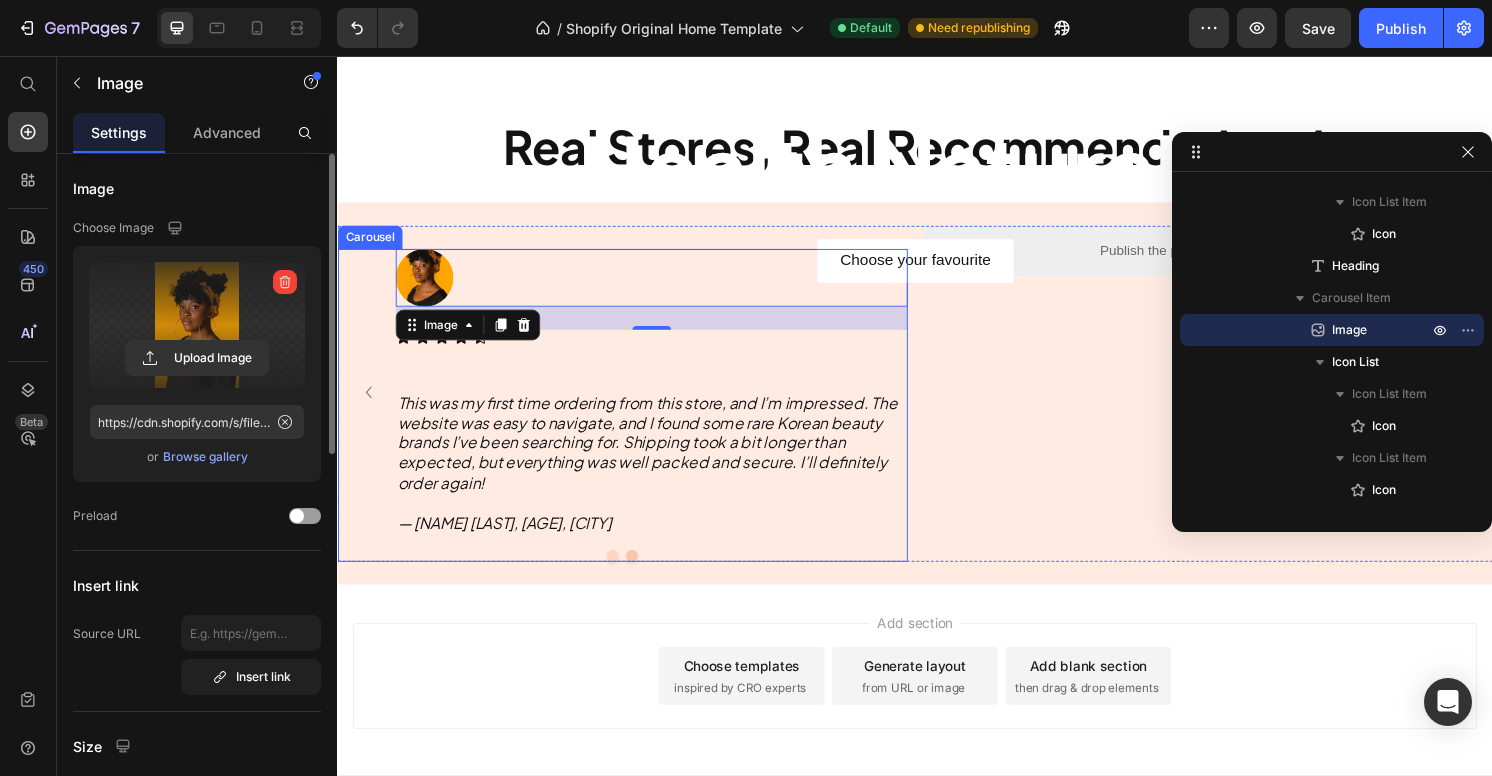 scroll, scrollTop: 786, scrollLeft: 0, axis: vertical 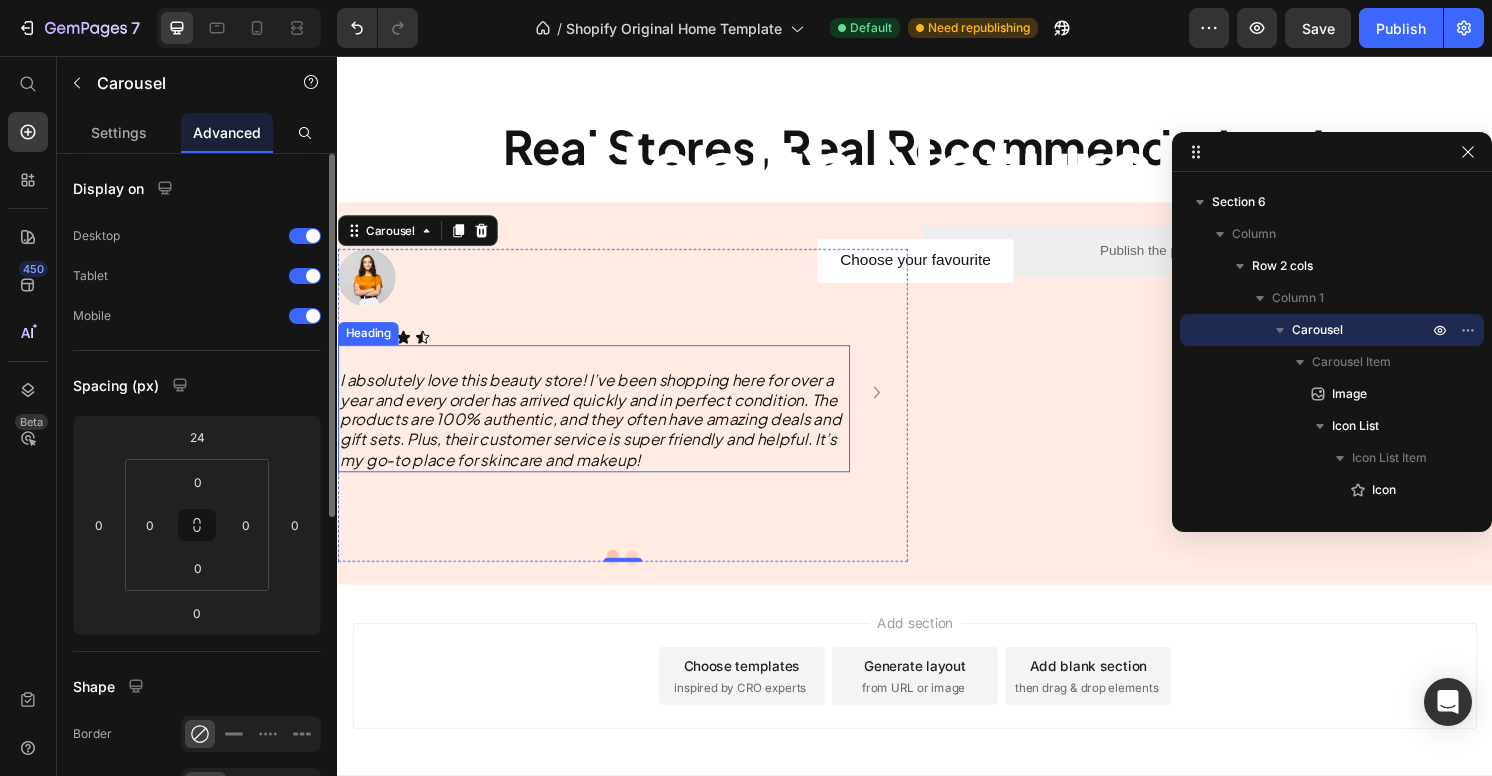 click on "I absolutely love this beauty store! I’ve been shopping here for over a year and every order has arrived quickly and in perfect condition. The products are [PERCENTAGE]% authentic, and they often have amazing deals and gift sets. Plus, their customer service is super friendly and helpful. It’s my go-to place for skincare and makeup!" at bounding box center [599, 433] 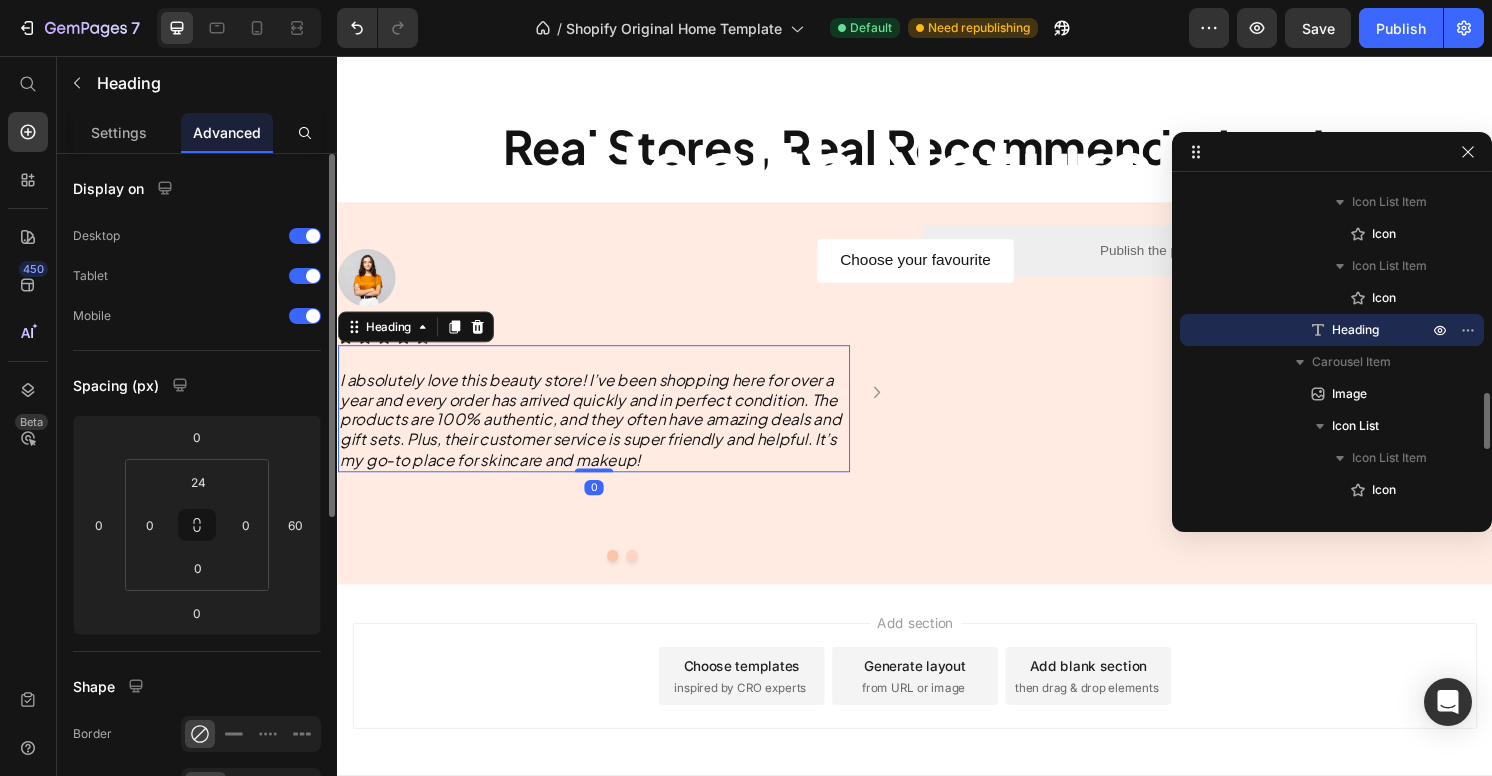 click on "I absolutely love this beauty store! I’ve been shopping here for over a year and every order has arrived quickly and in perfect condition. The products are [PERCENTAGE]% authentic, and they often have amazing deals and gift sets. Plus, their customer service is super friendly and helpful. It’s my go-to place for skincare and makeup!" at bounding box center (603, 434) 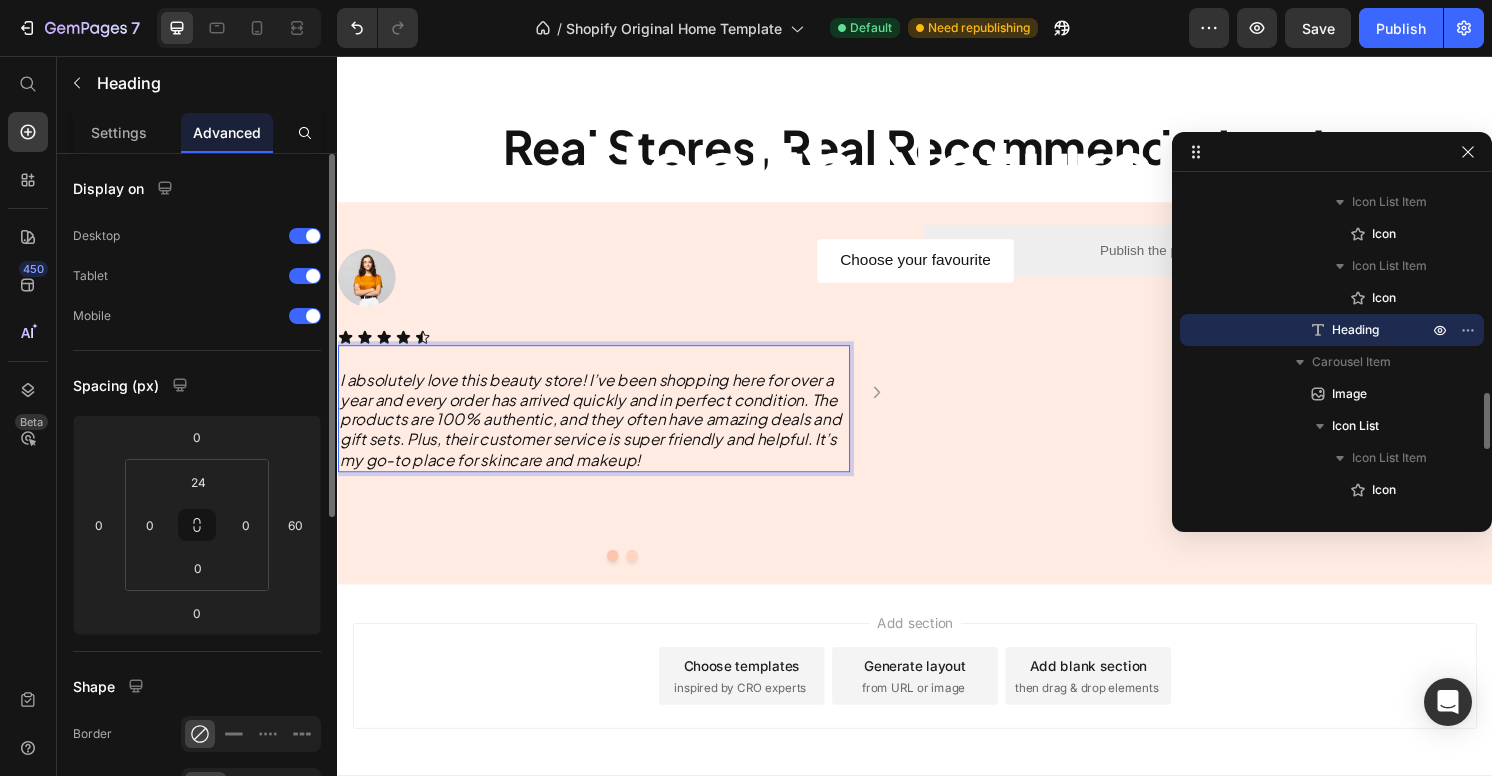 click on "I absolutely love this beauty store! I’ve been shopping here for over a year and every order has arrived quickly and in perfect condition. The products are [PERCENTAGE]% authentic, and they often have amazing deals and gift sets. Plus, their customer service is super friendly and helpful. It’s my go-to place for skincare and makeup!" at bounding box center (603, 434) 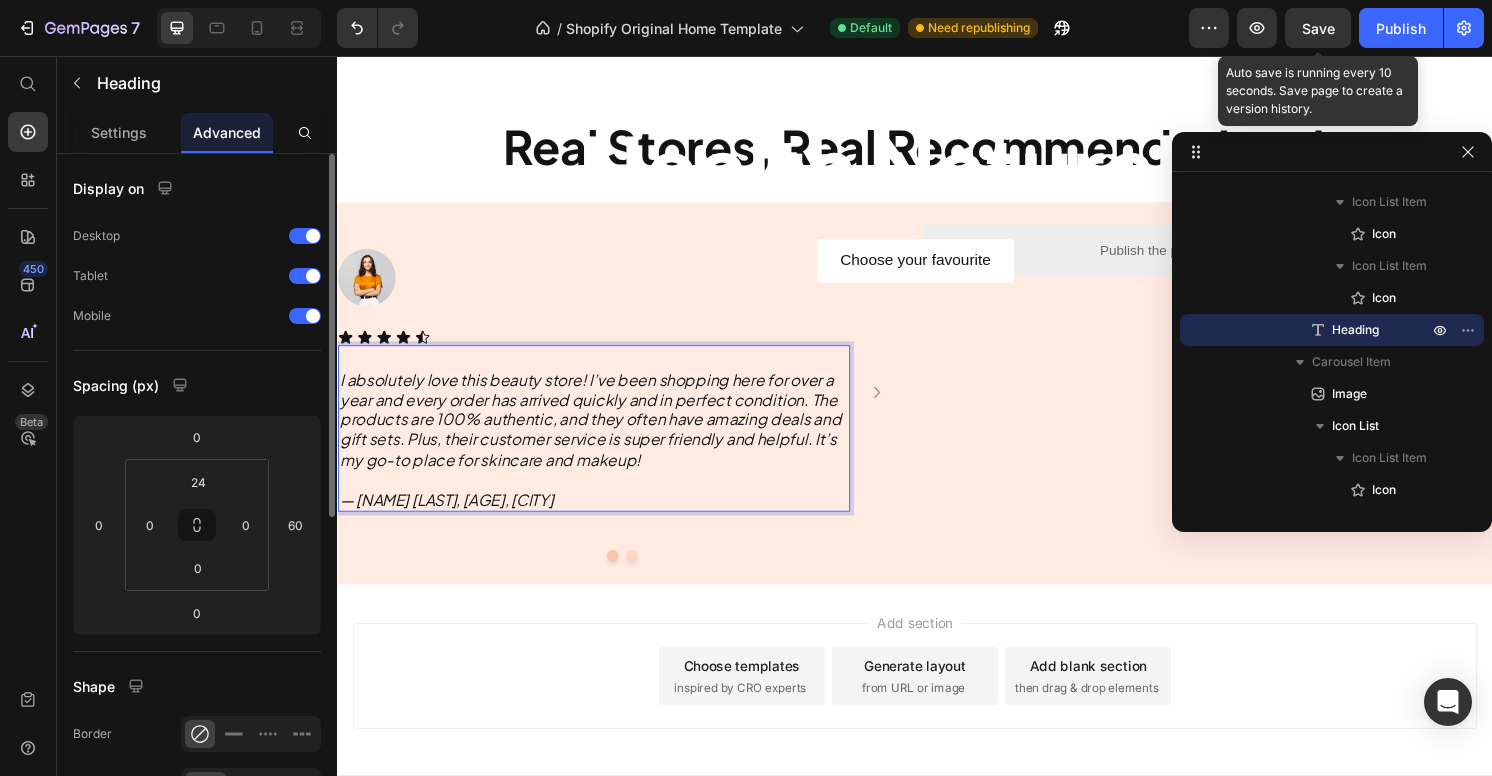 click on "Save" at bounding box center (1318, 28) 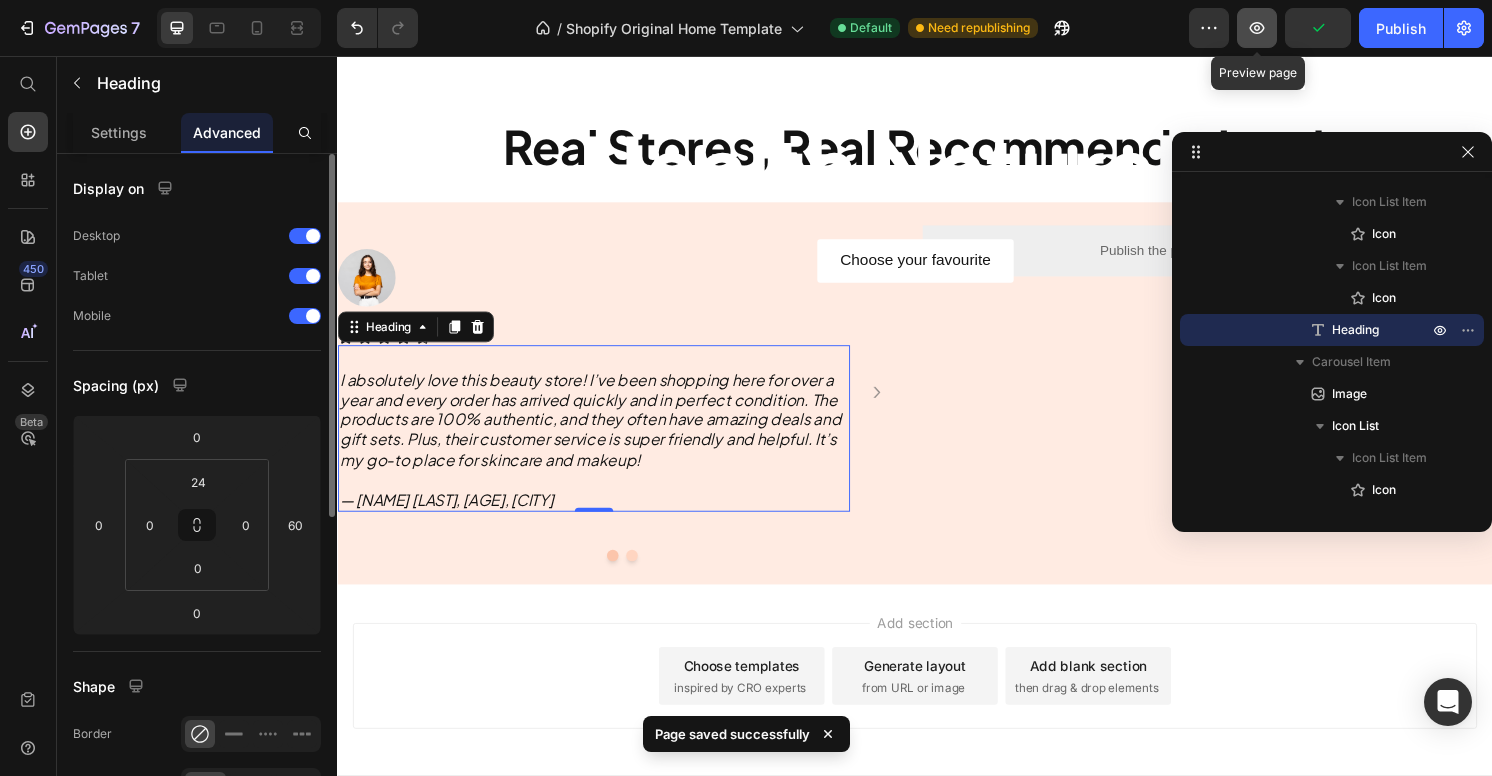 click 